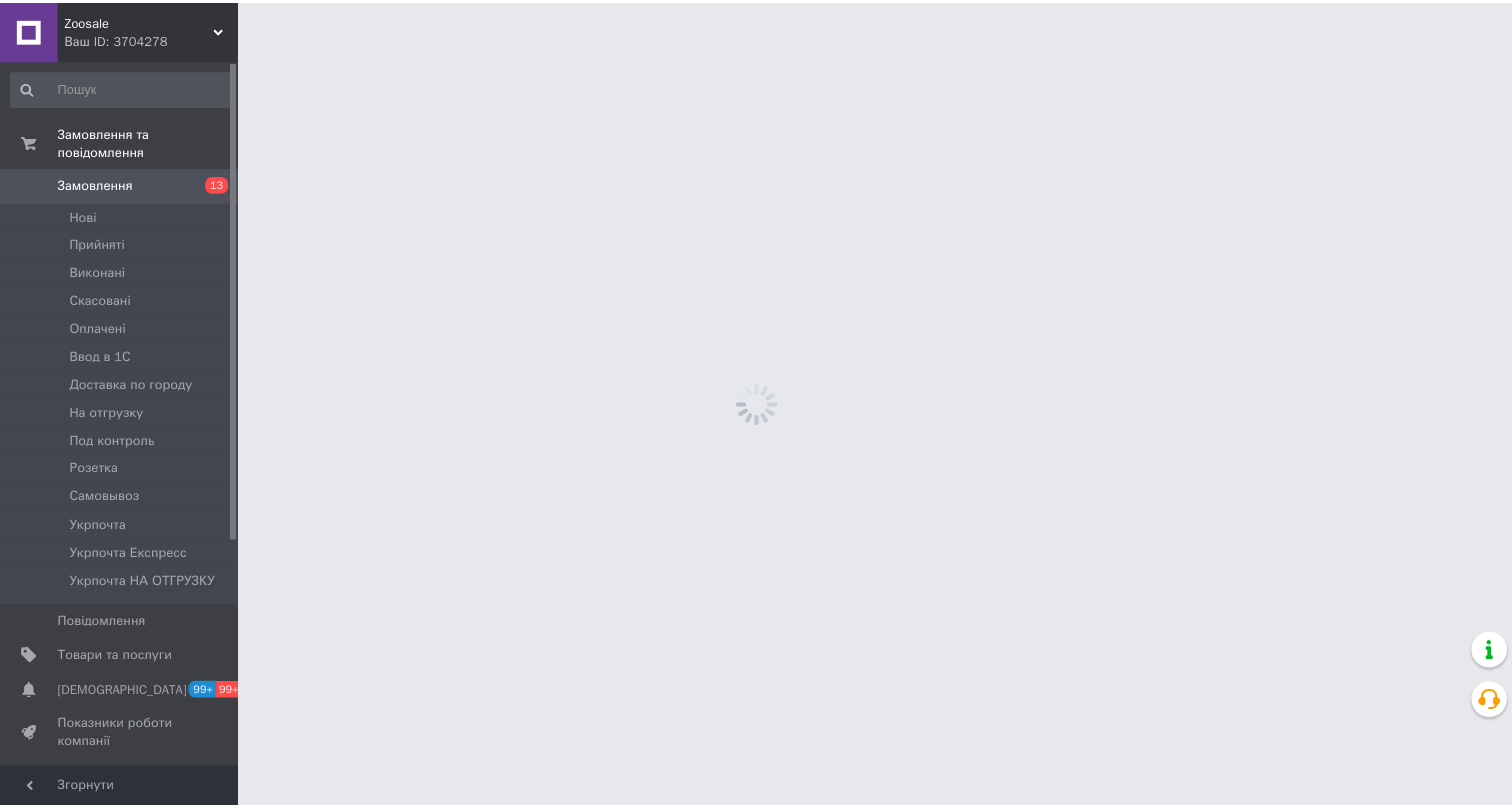 scroll, scrollTop: 0, scrollLeft: 0, axis: both 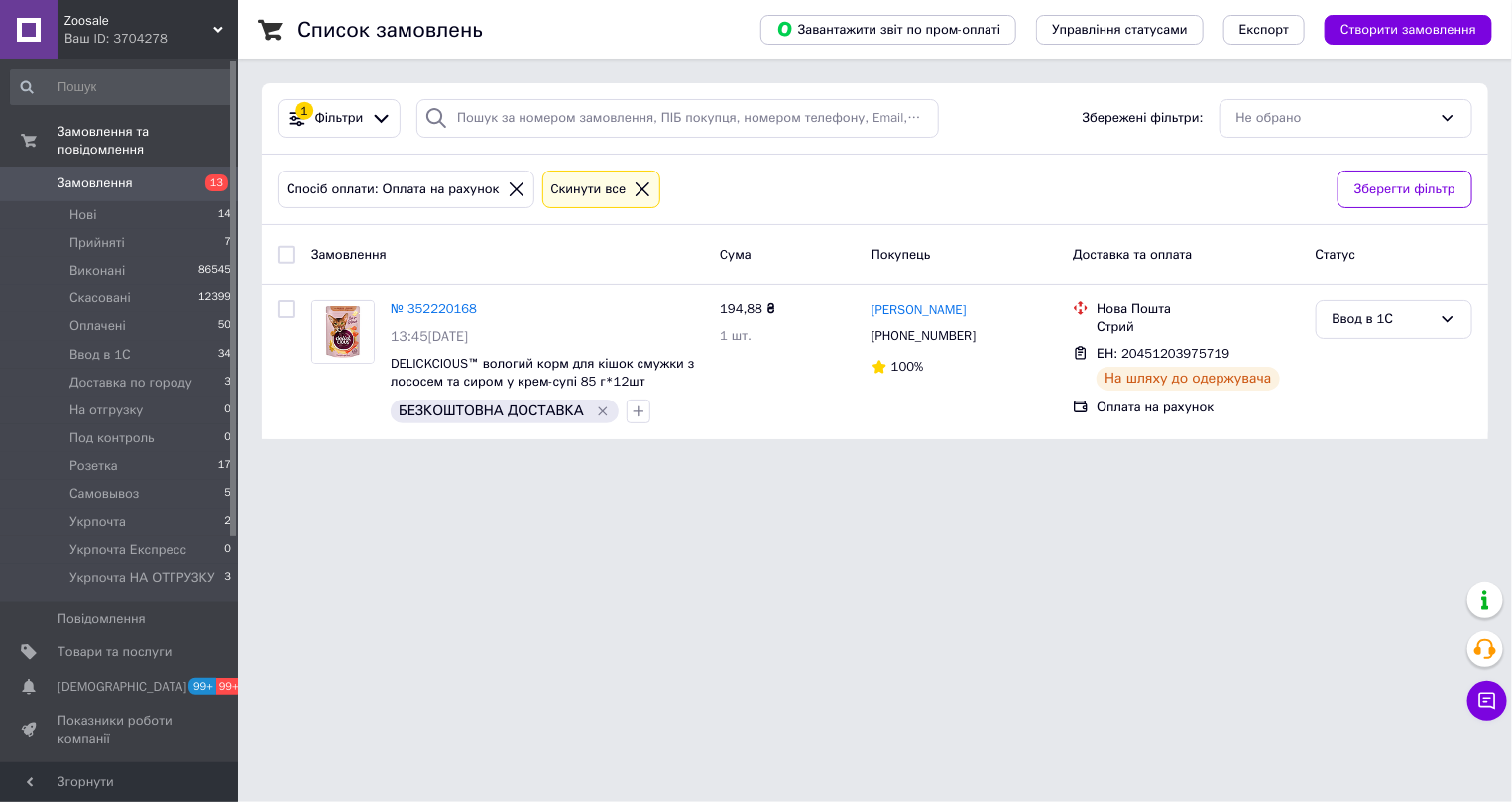 click 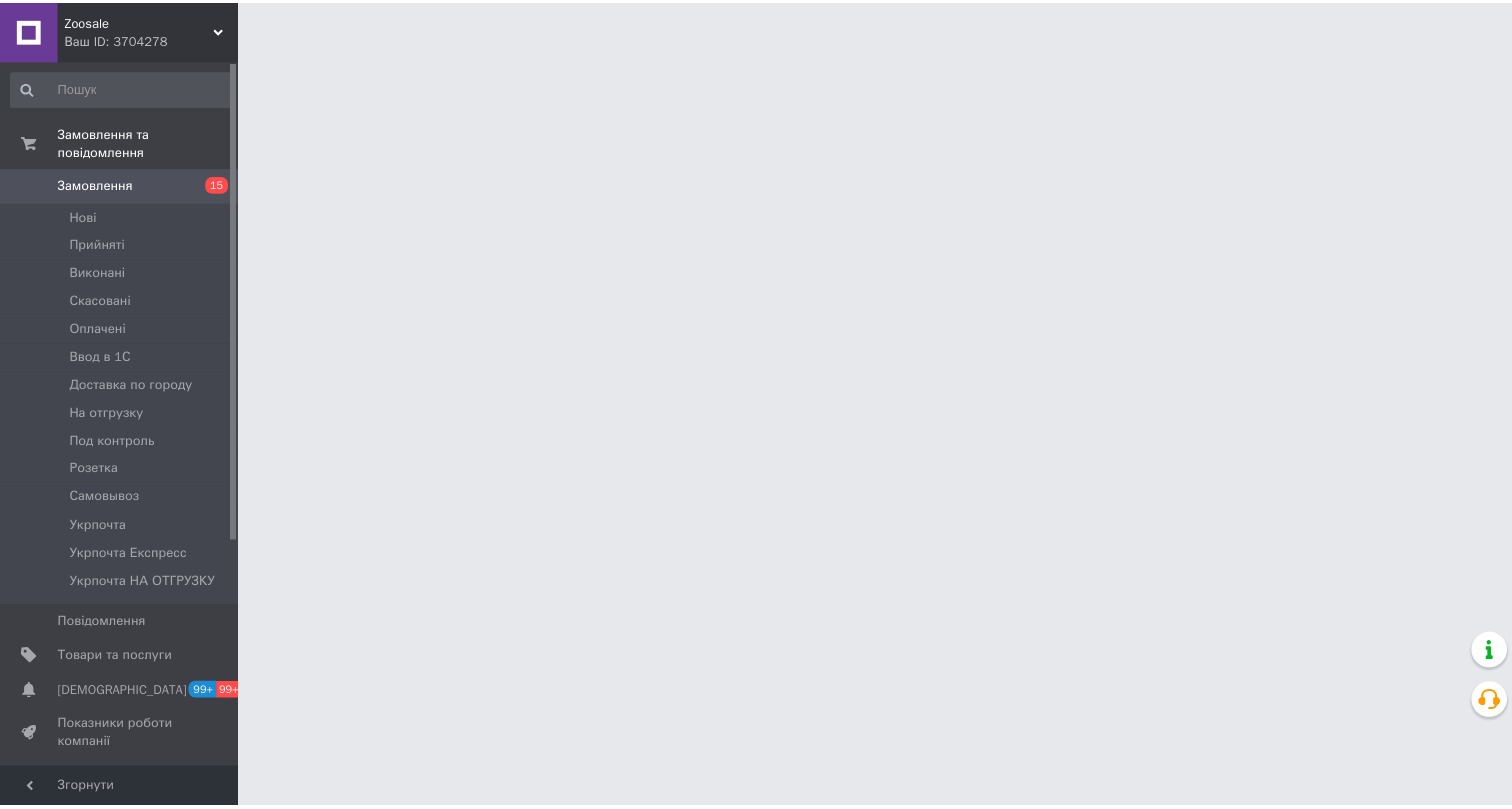 scroll, scrollTop: 0, scrollLeft: 0, axis: both 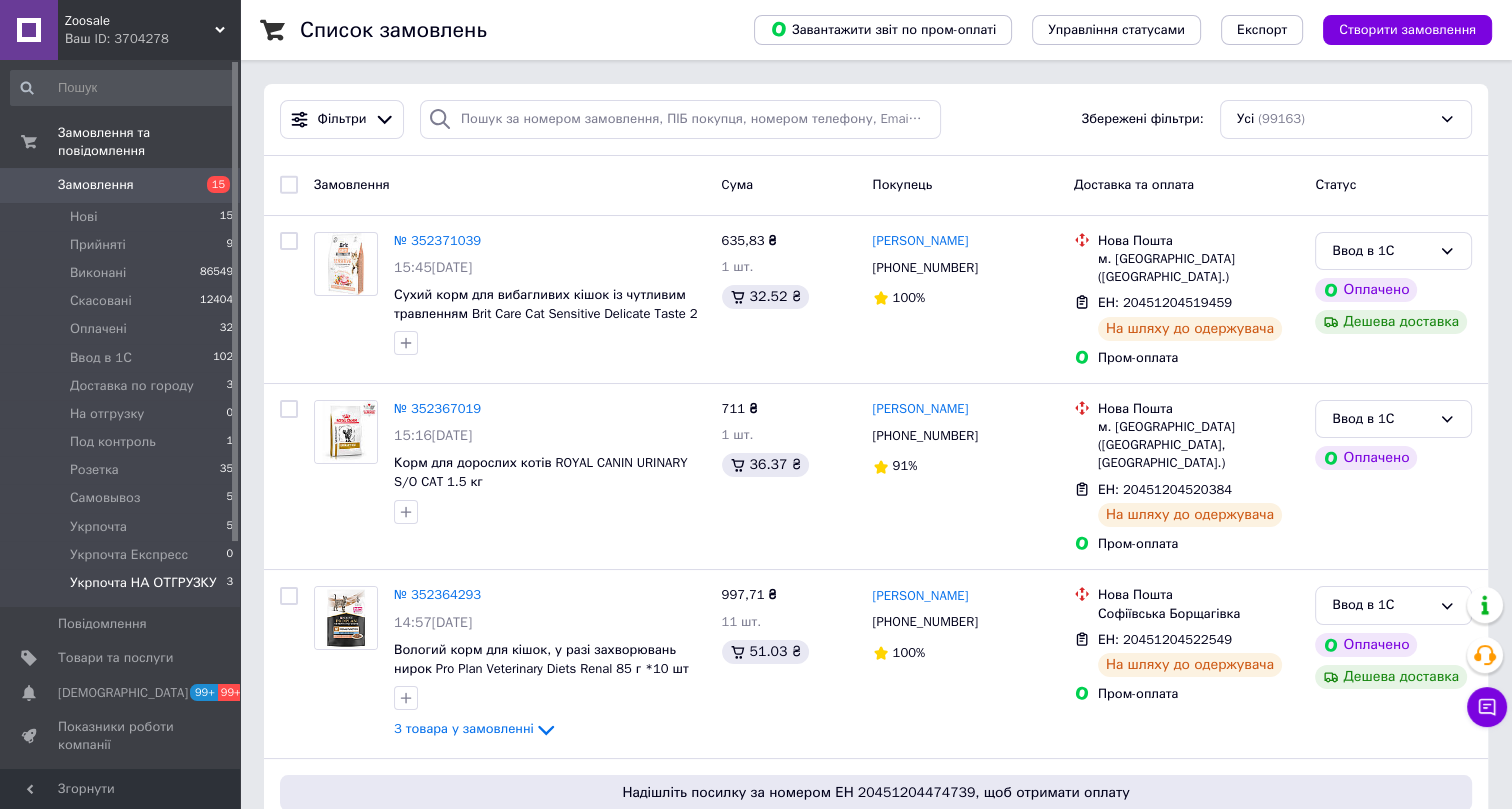 click on "Укрпочта НА ОТГРУЗКУ" at bounding box center [143, 583] 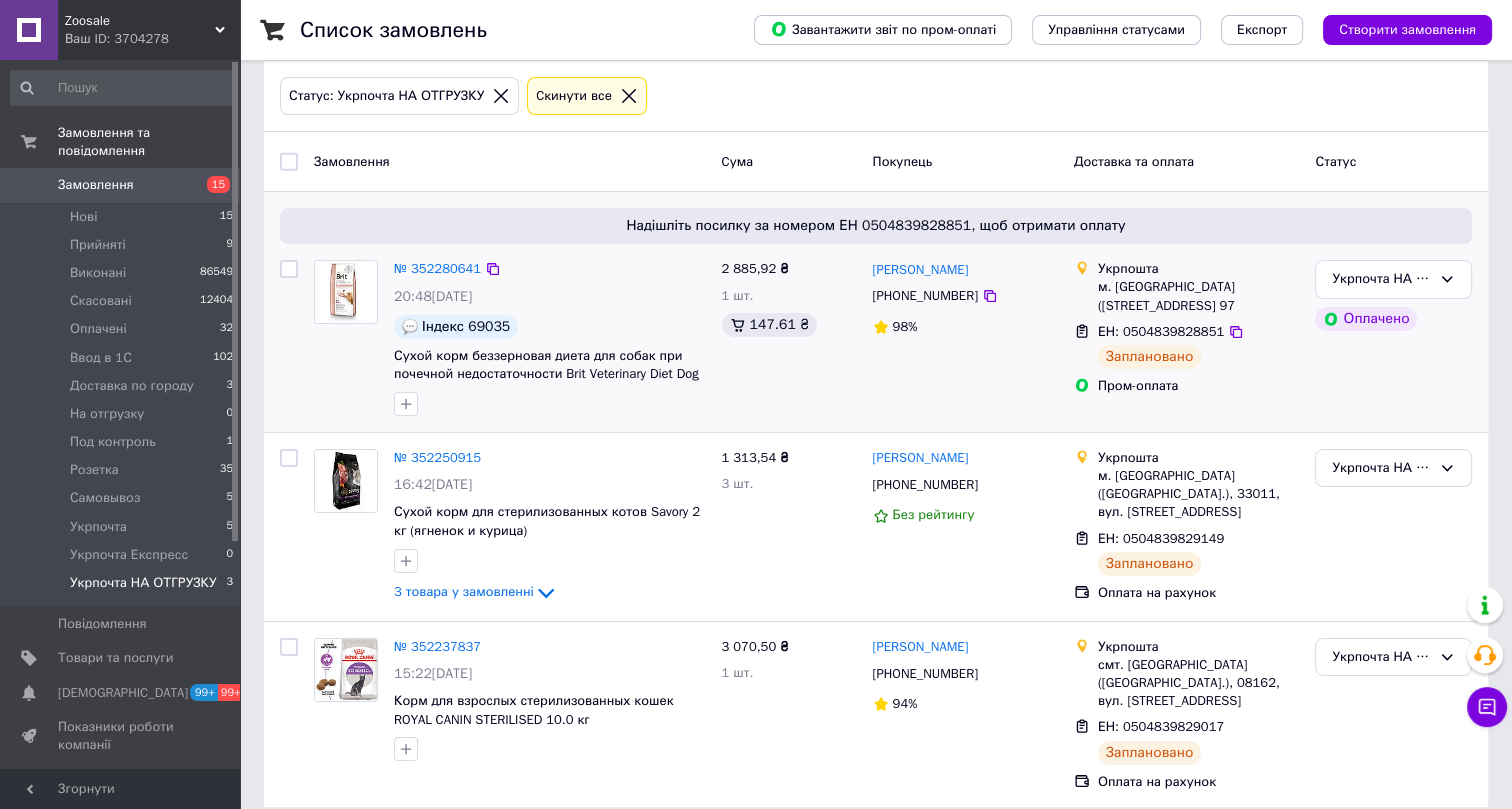 scroll, scrollTop: 98, scrollLeft: 0, axis: vertical 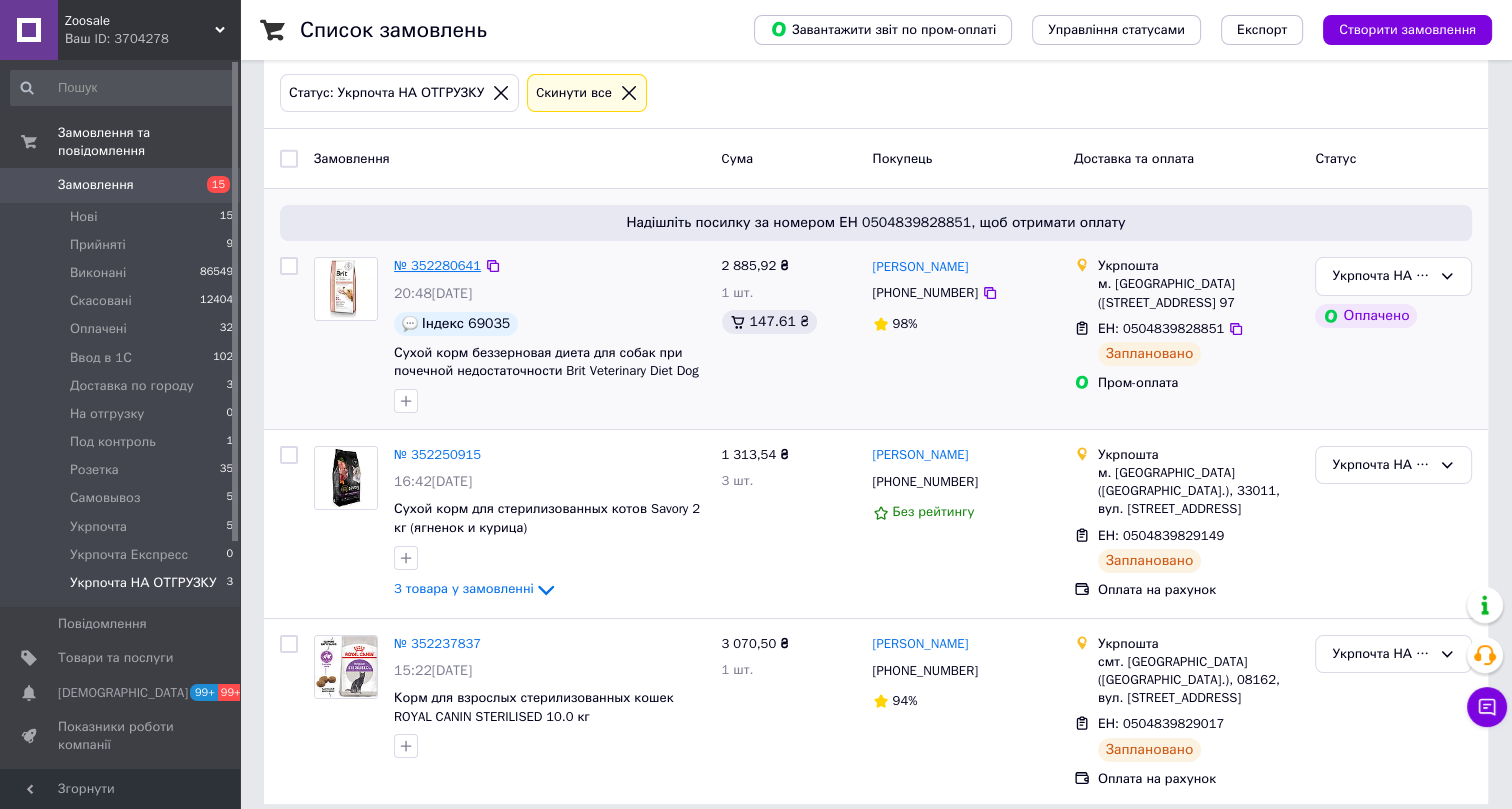 click on "№ 352280641" at bounding box center [437, 265] 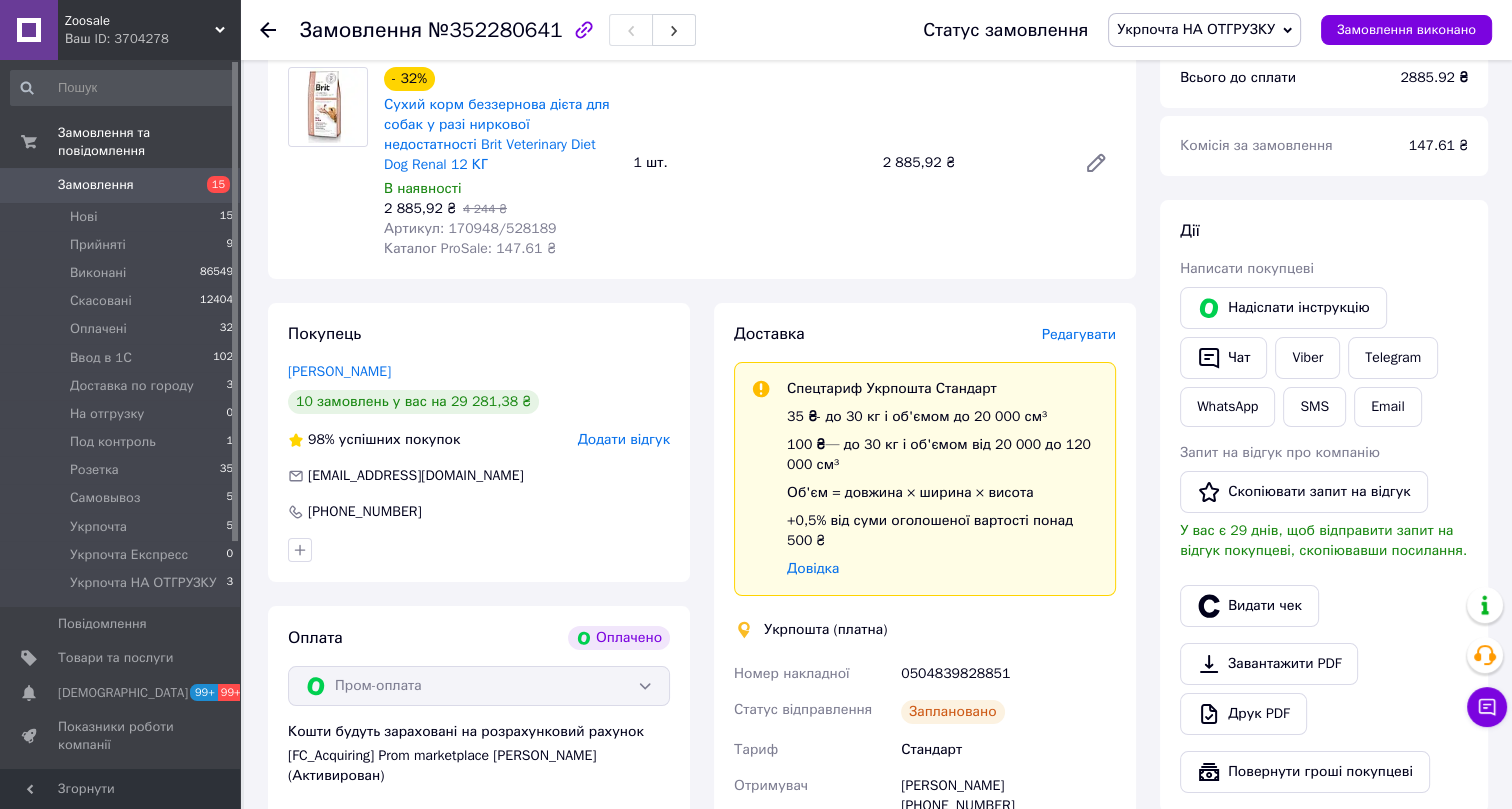 scroll, scrollTop: 0, scrollLeft: 0, axis: both 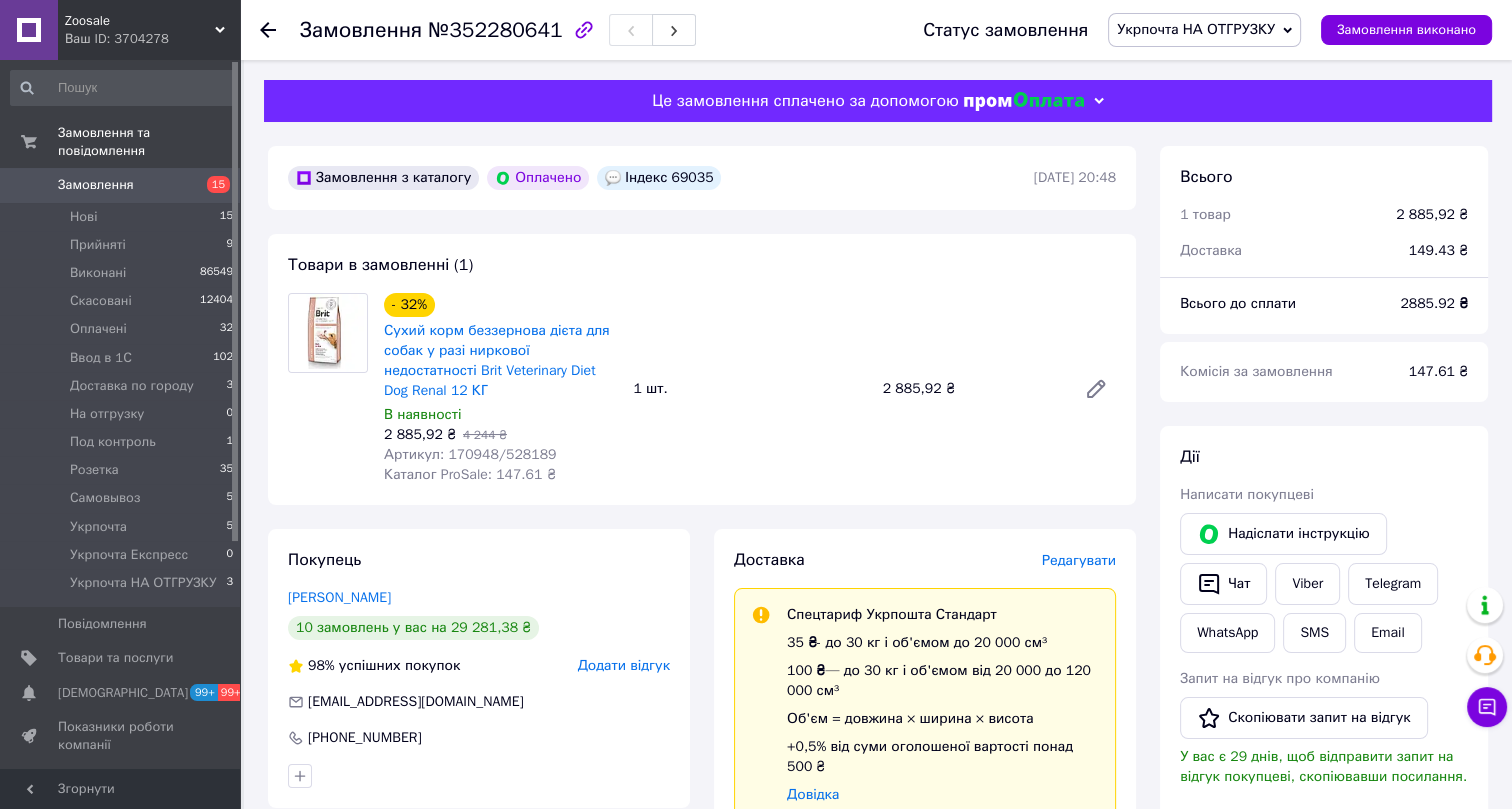 click 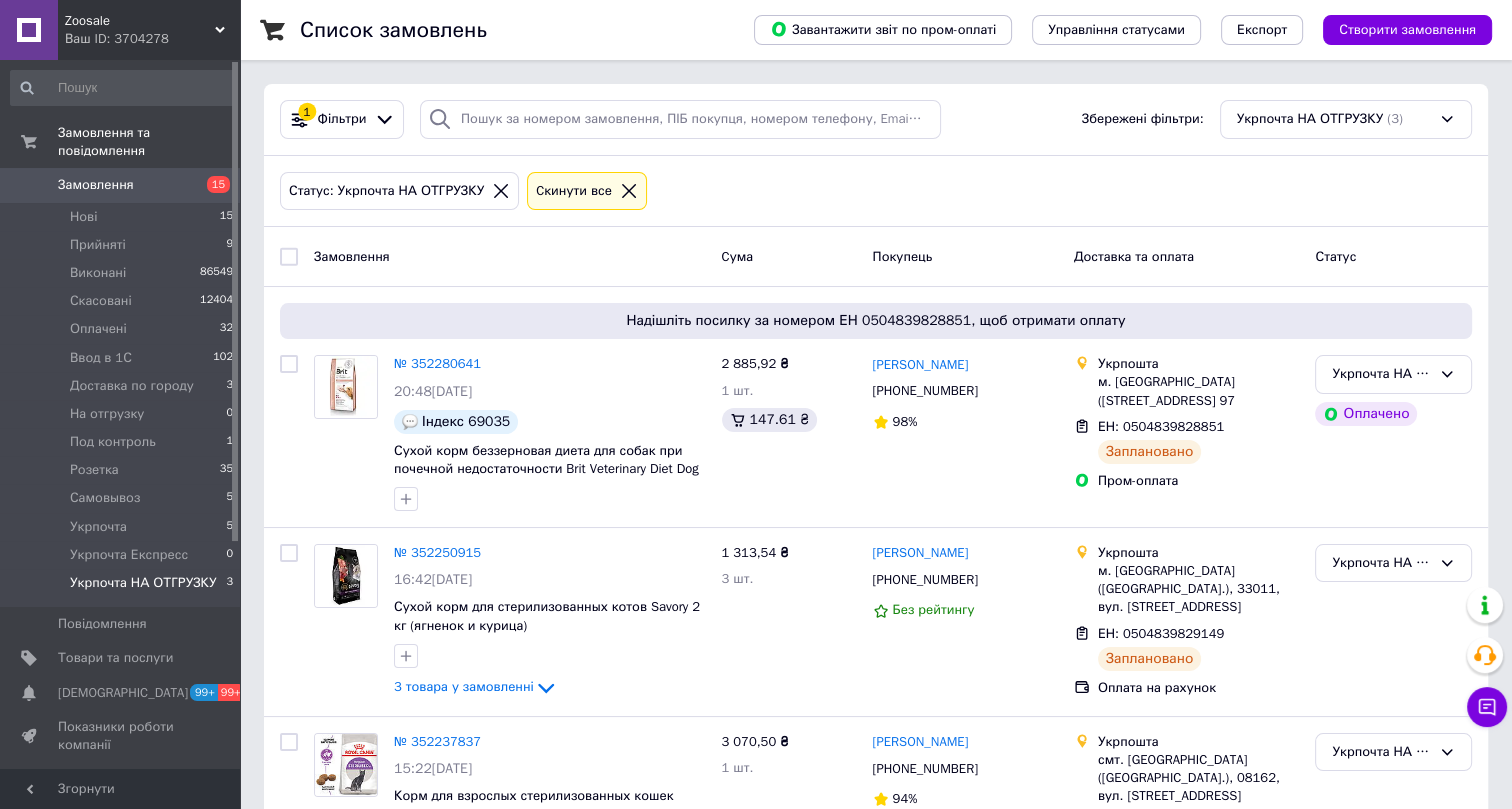 click 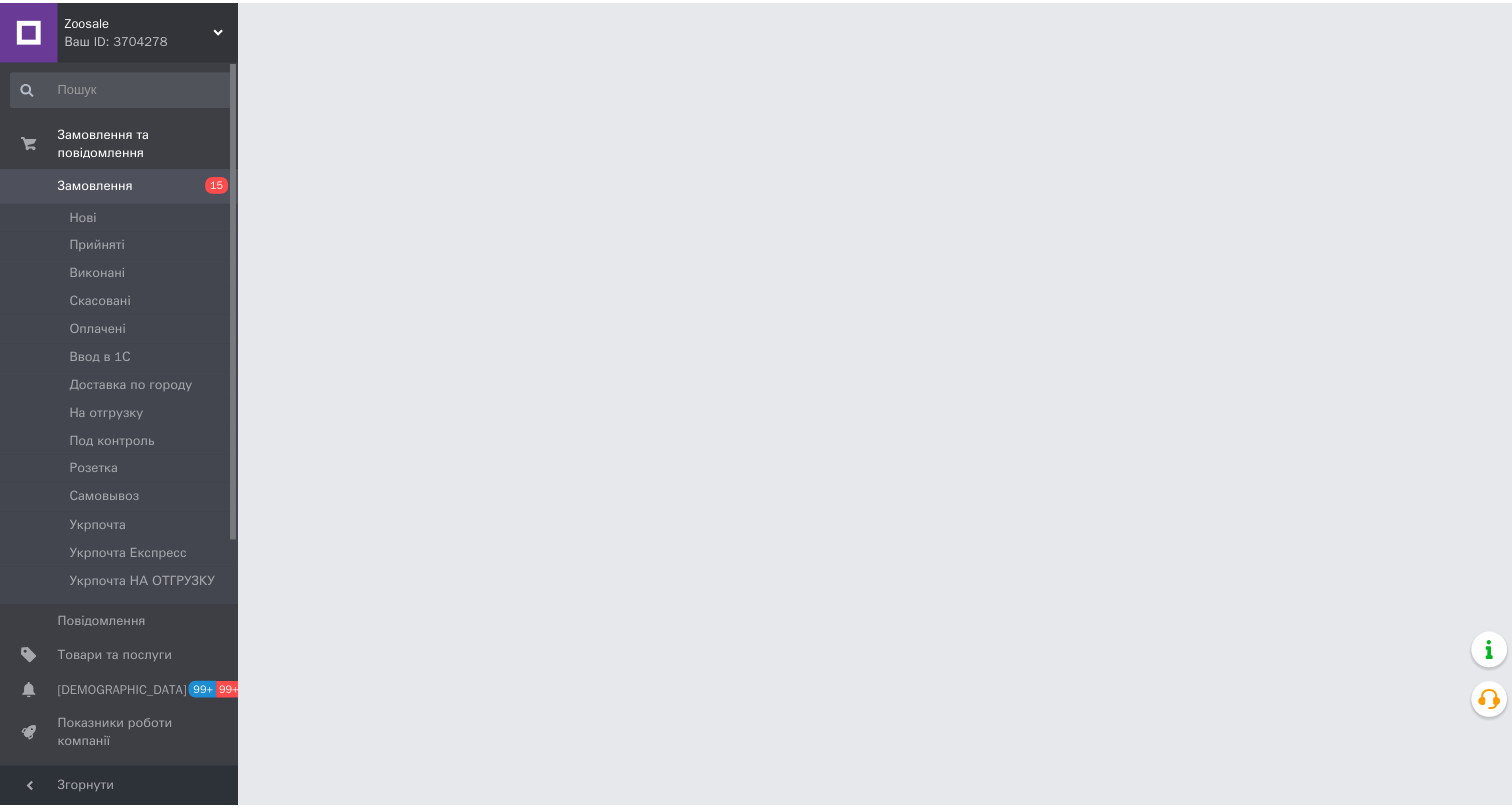 scroll, scrollTop: 0, scrollLeft: 0, axis: both 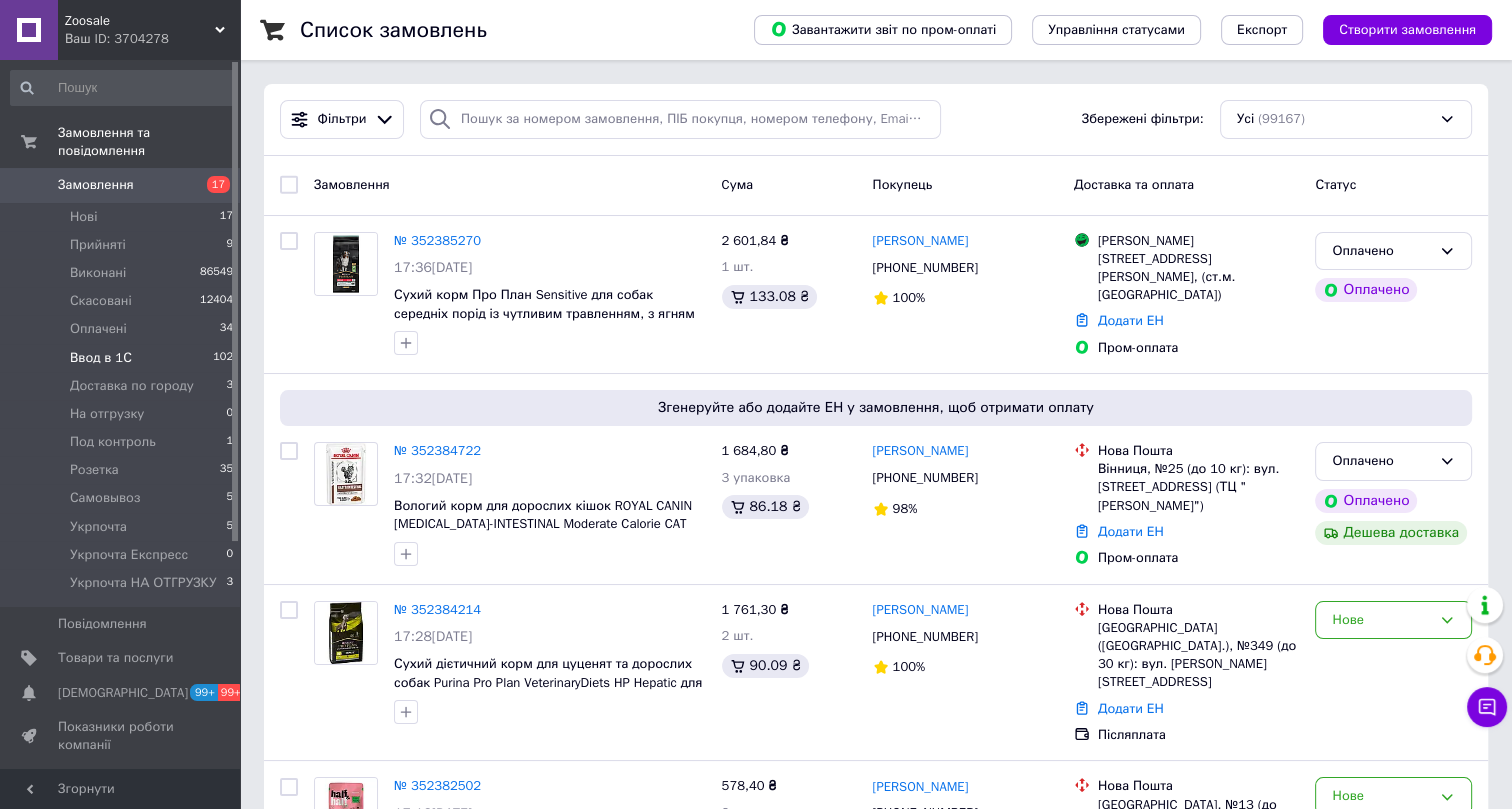 click on "Ввод в 1С" at bounding box center [101, 358] 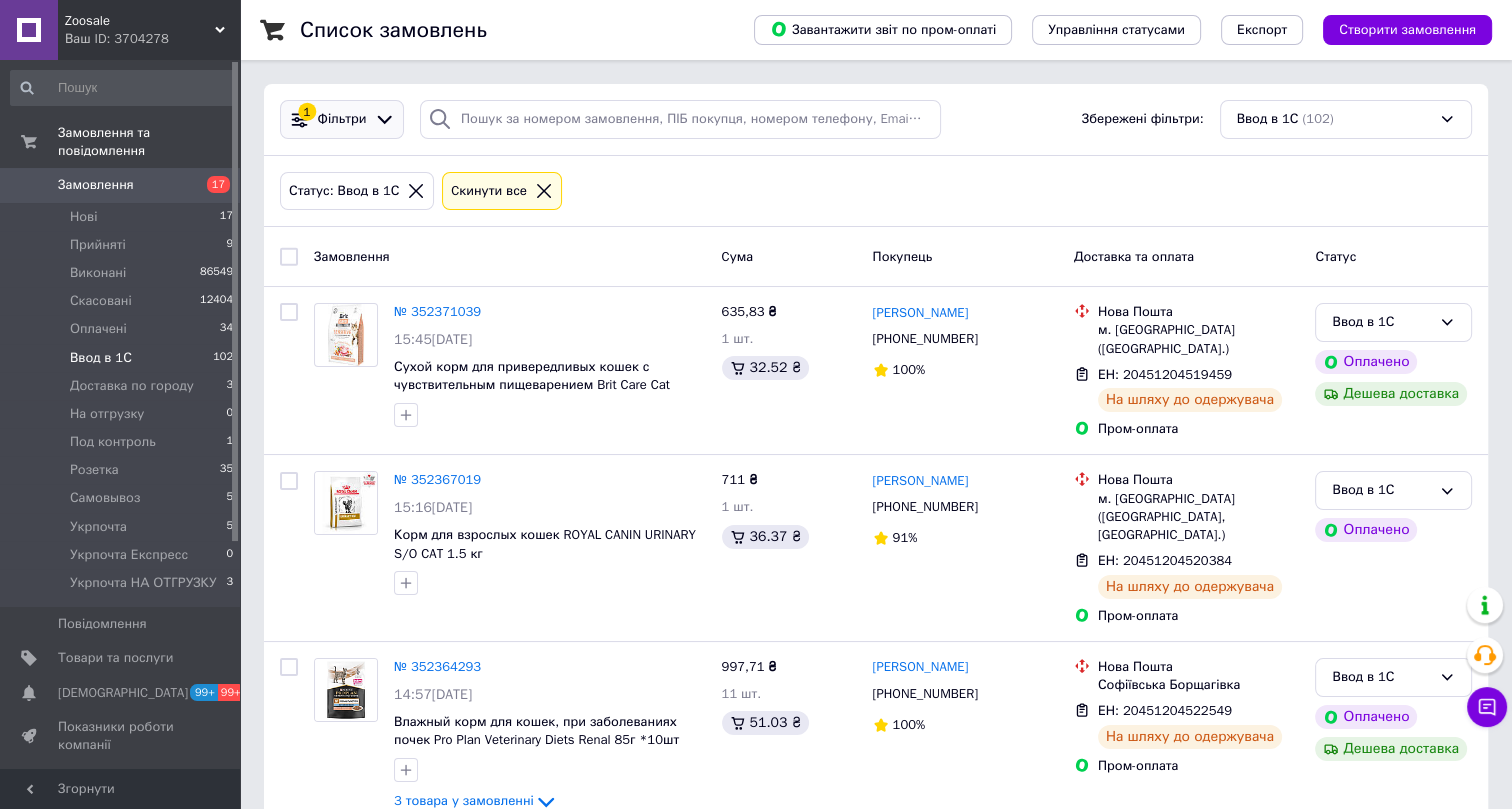 click on "Фільтри" at bounding box center [342, 119] 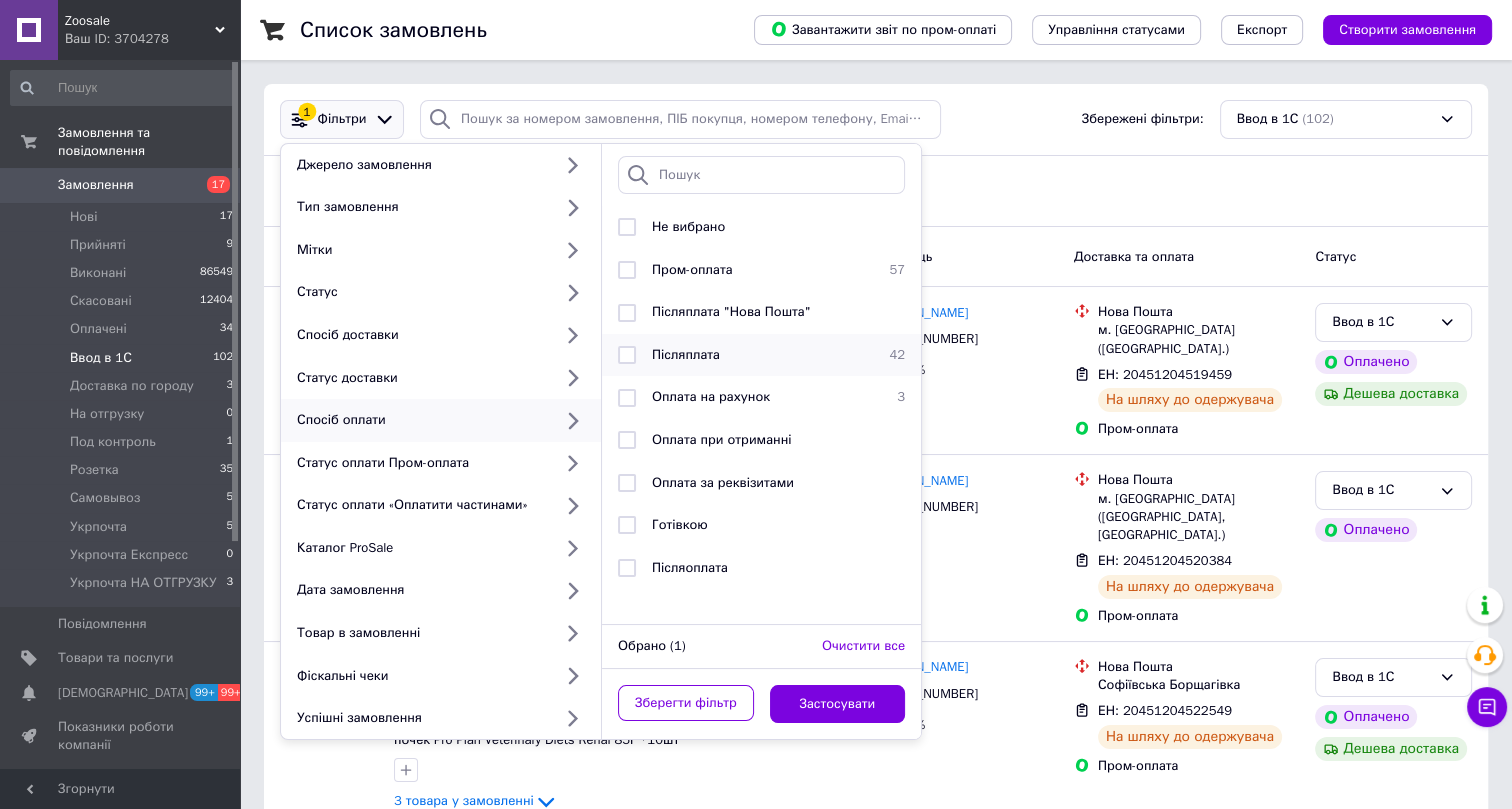 click on "Післяплата" at bounding box center [686, 354] 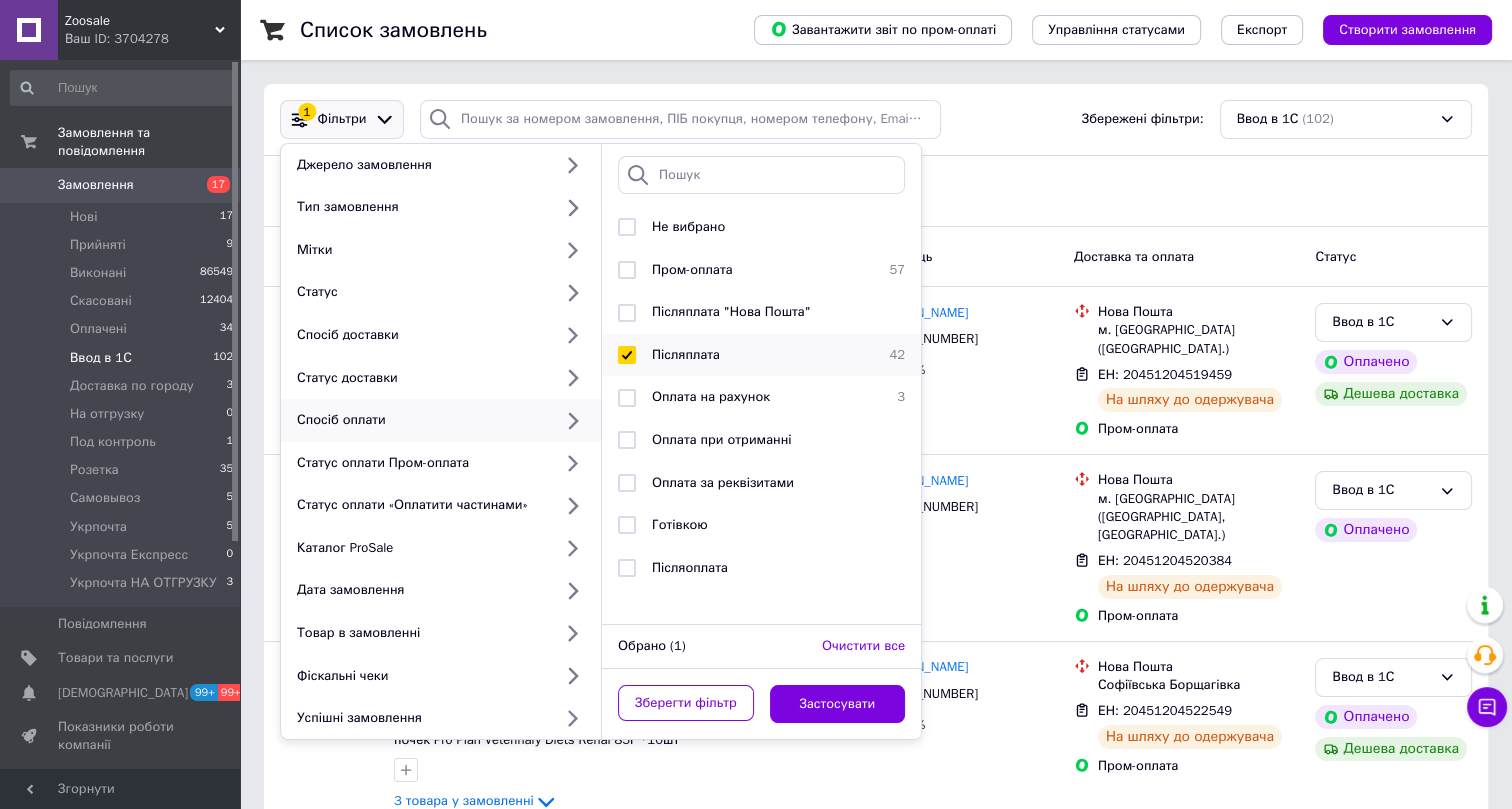 checkbox on "true" 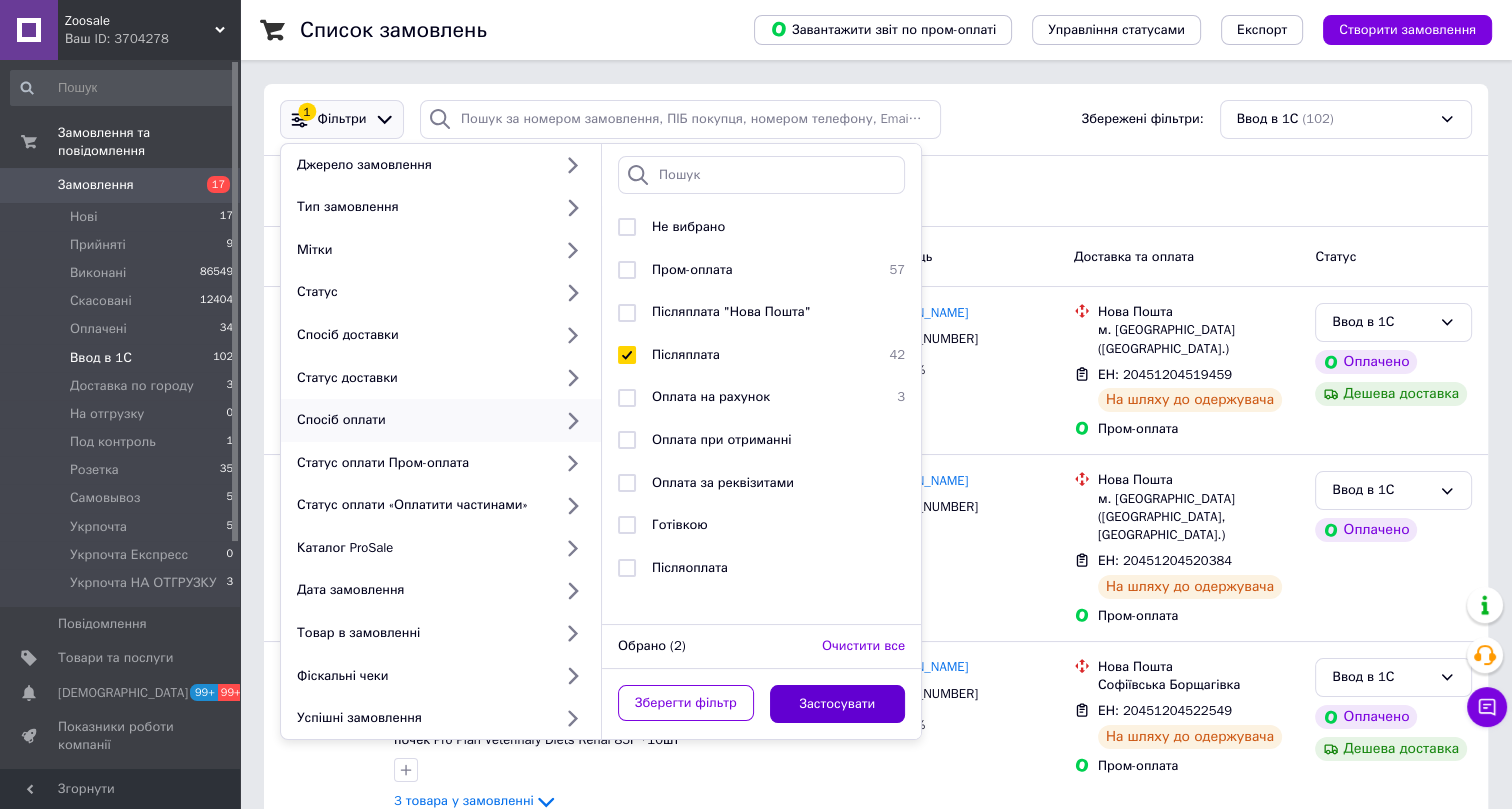 click on "Застосувати" at bounding box center [838, 704] 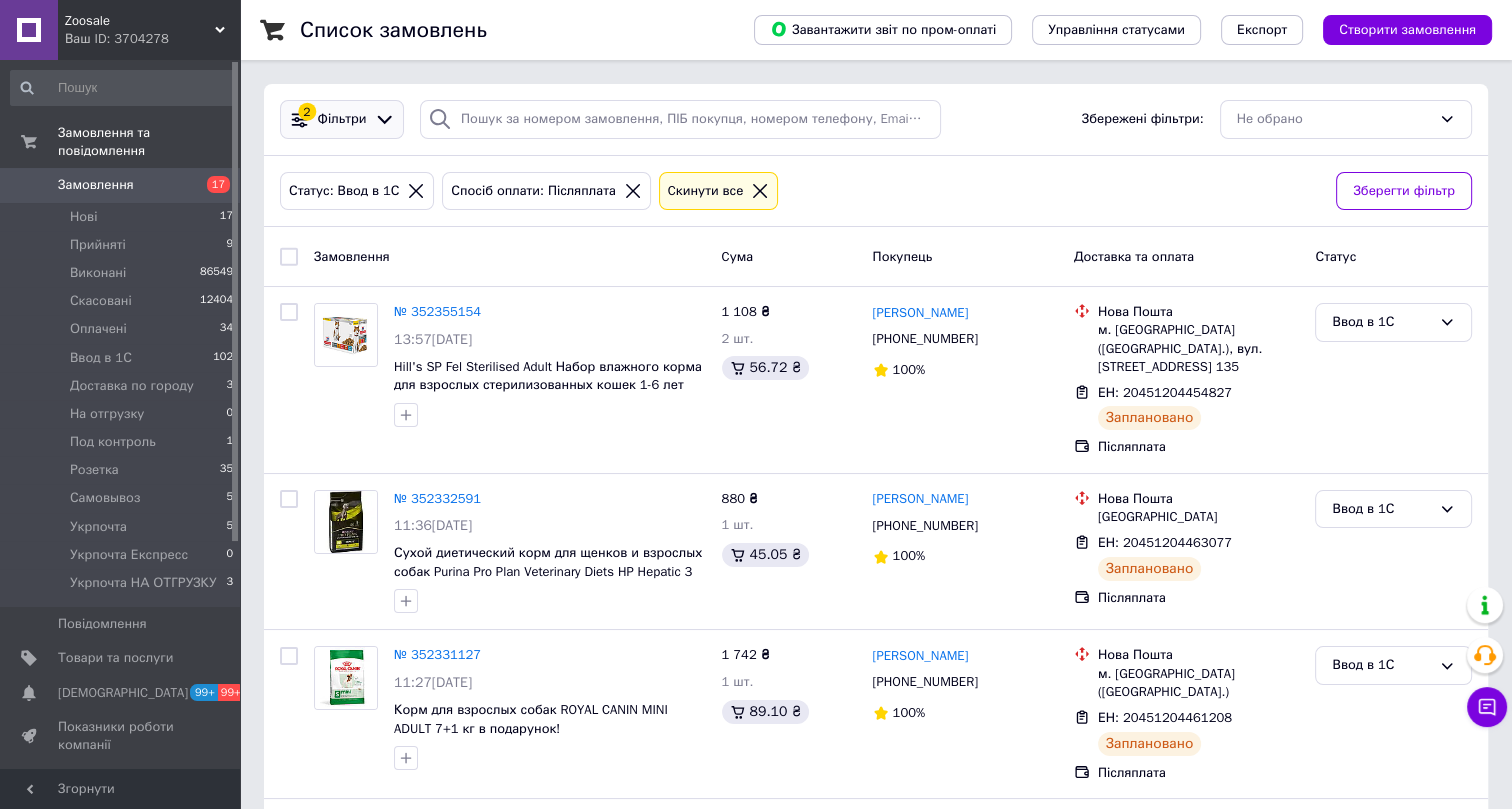 click on "Фільтри" at bounding box center (342, 119) 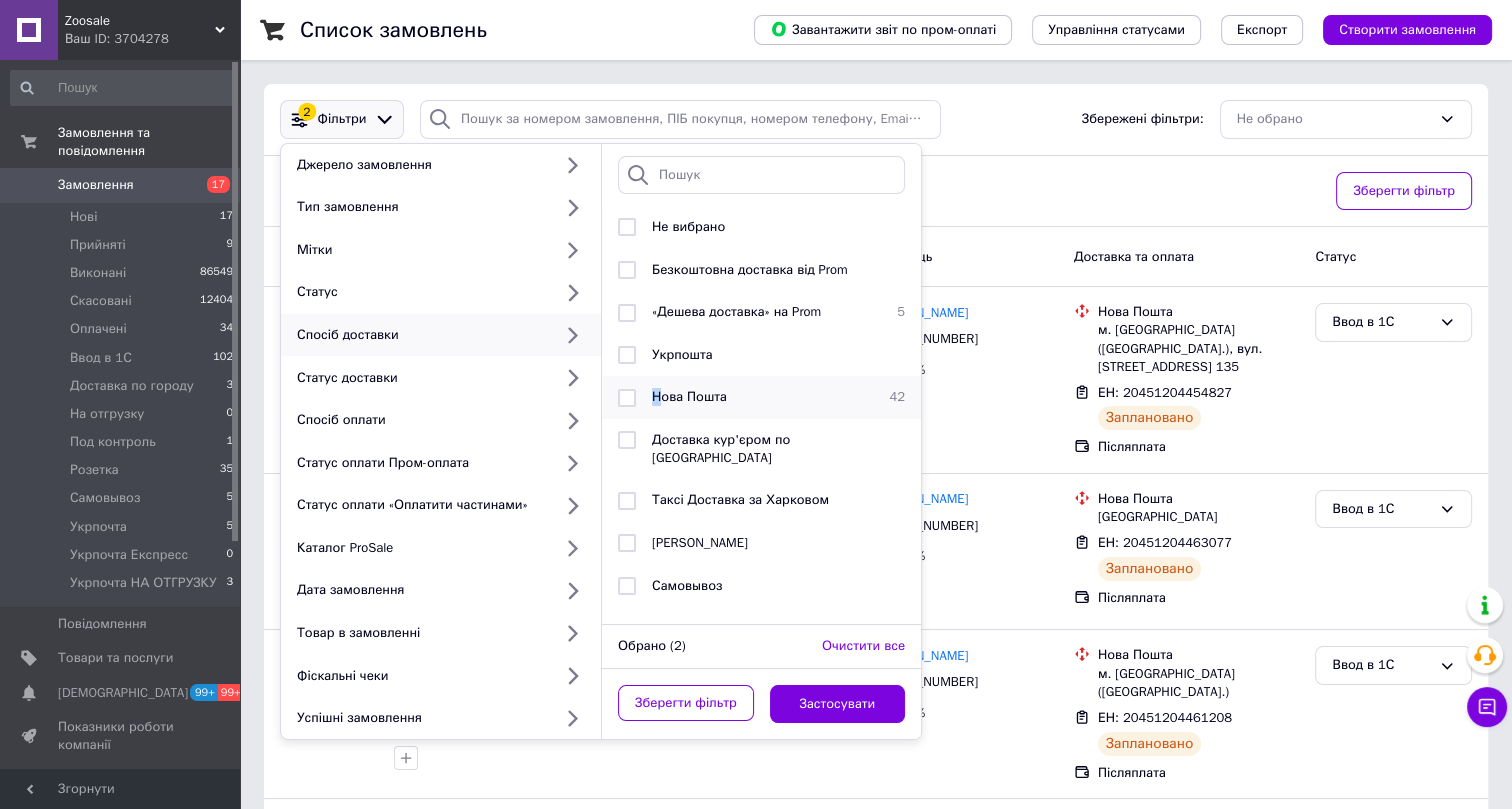 click on "Нова Пошта" at bounding box center [689, 396] 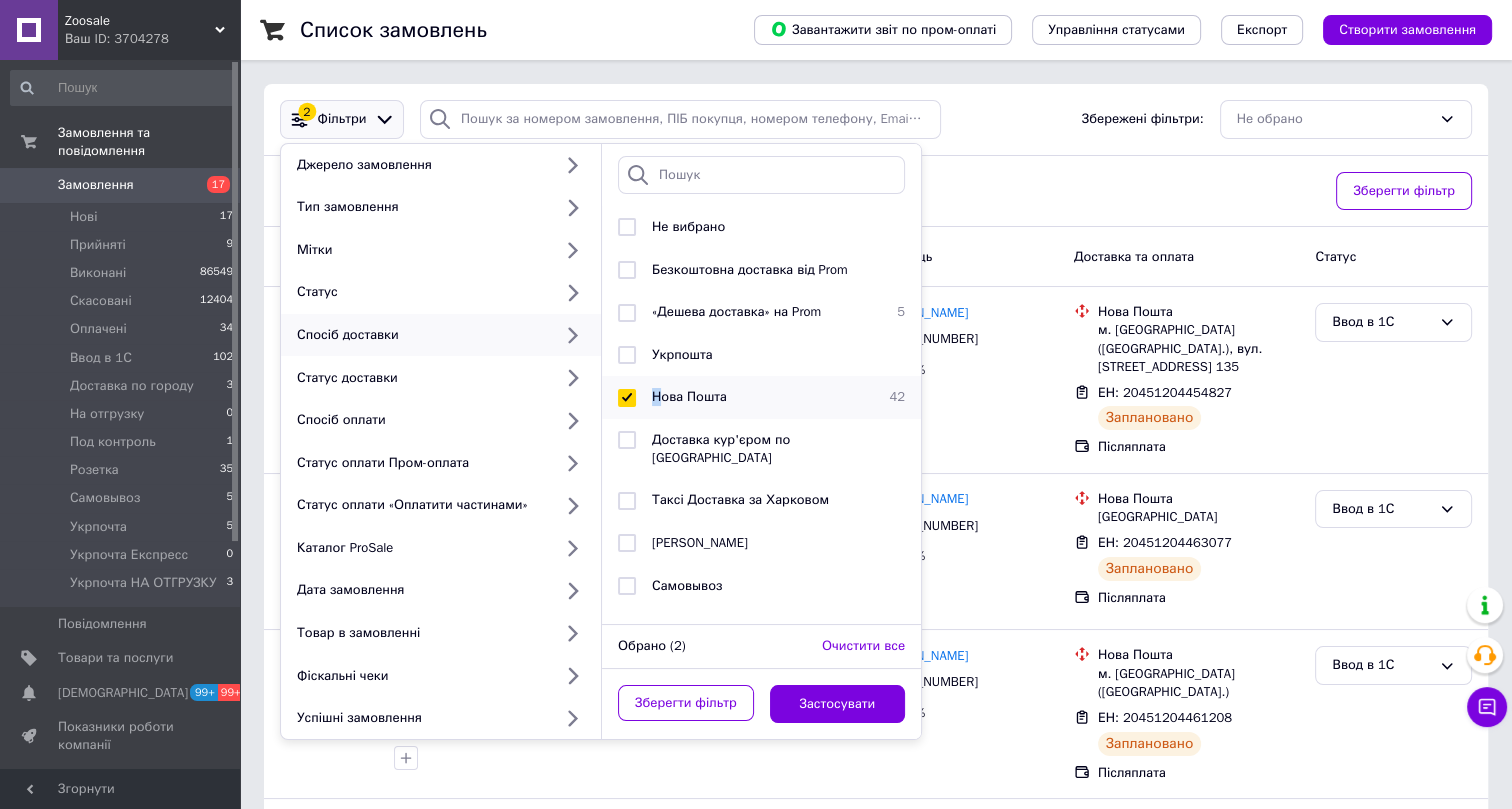 checkbox on "true" 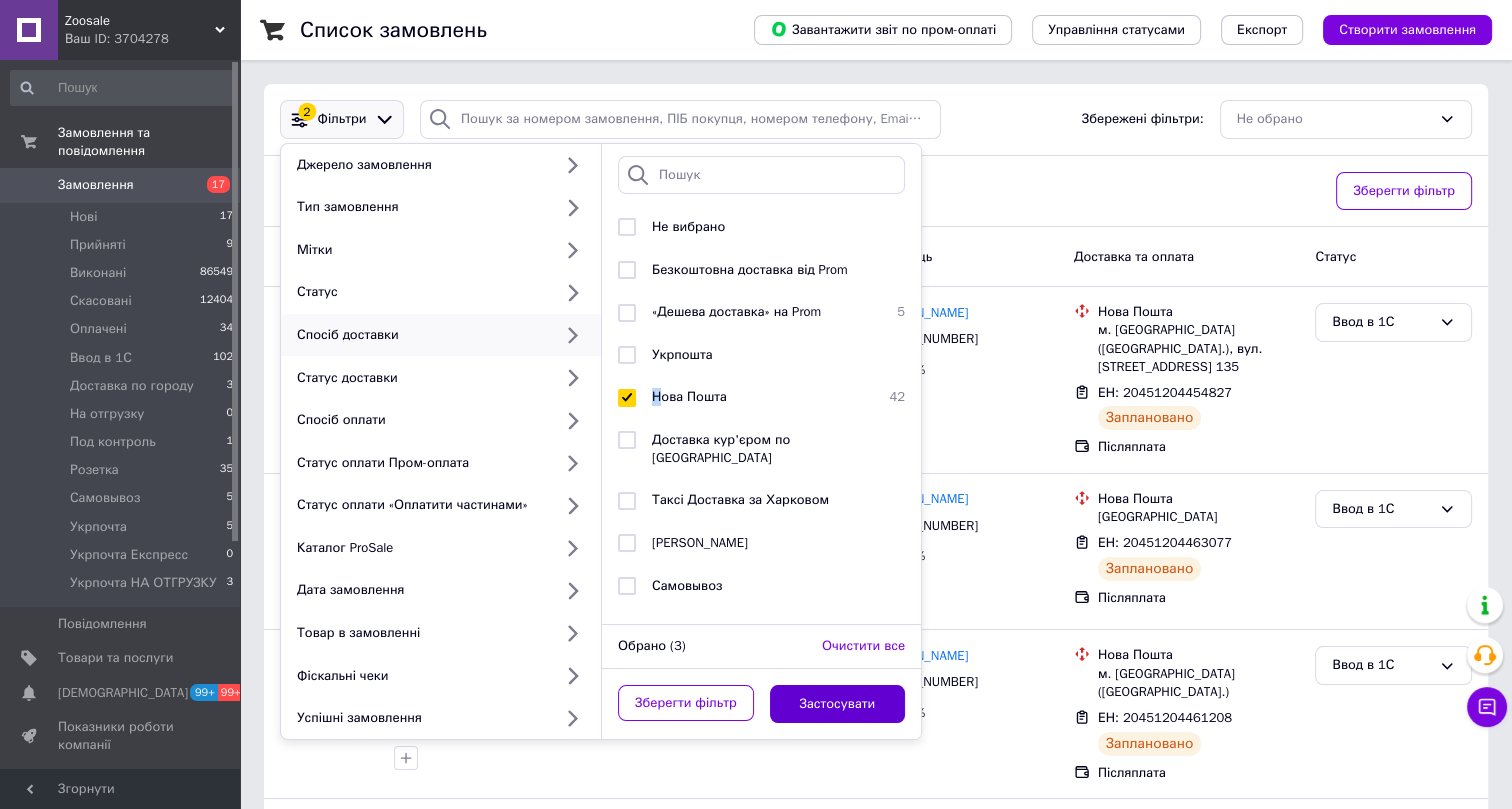 click on "Застосувати" at bounding box center (838, 704) 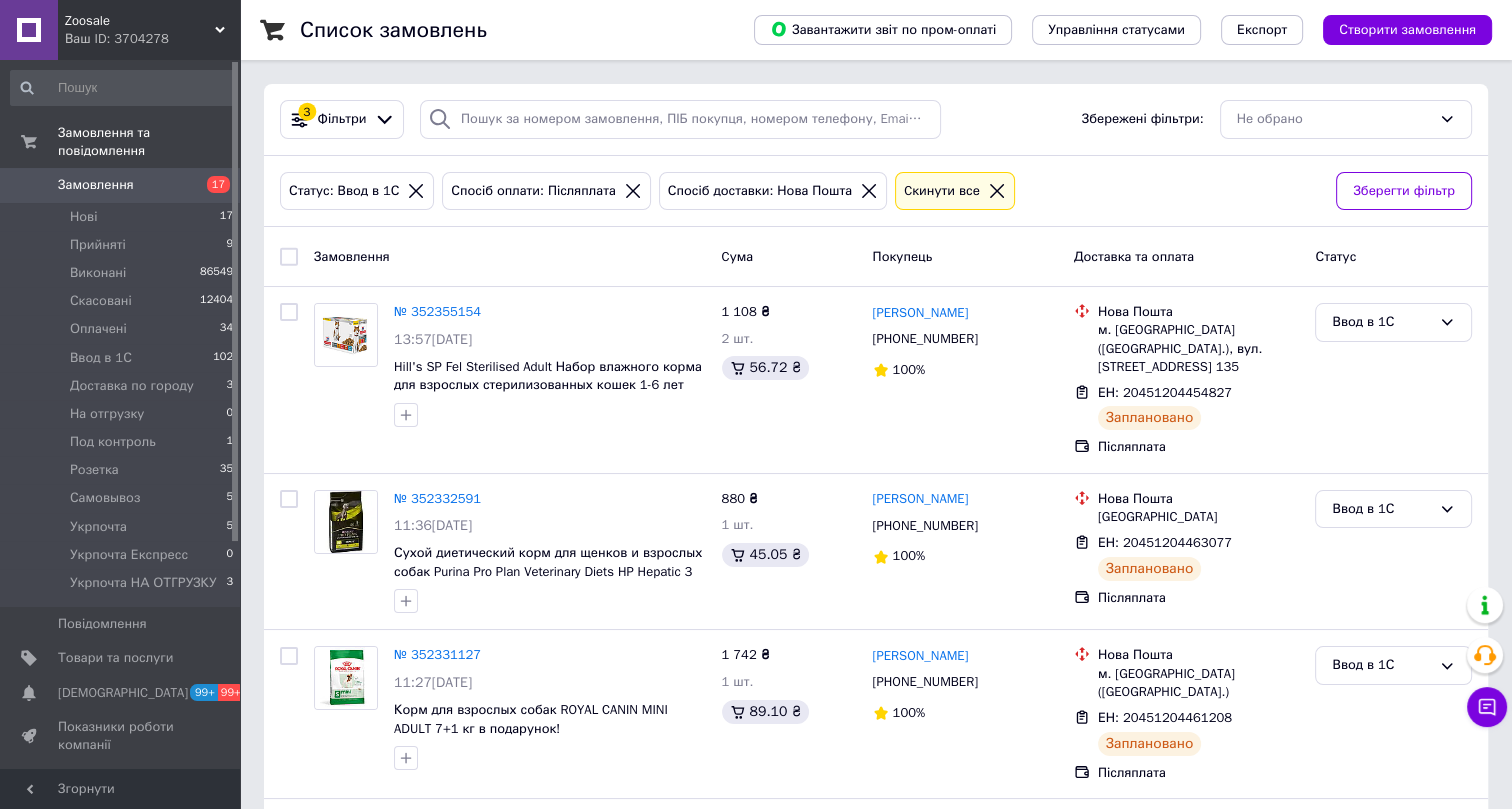 click on "Фільтри" at bounding box center (342, 119) 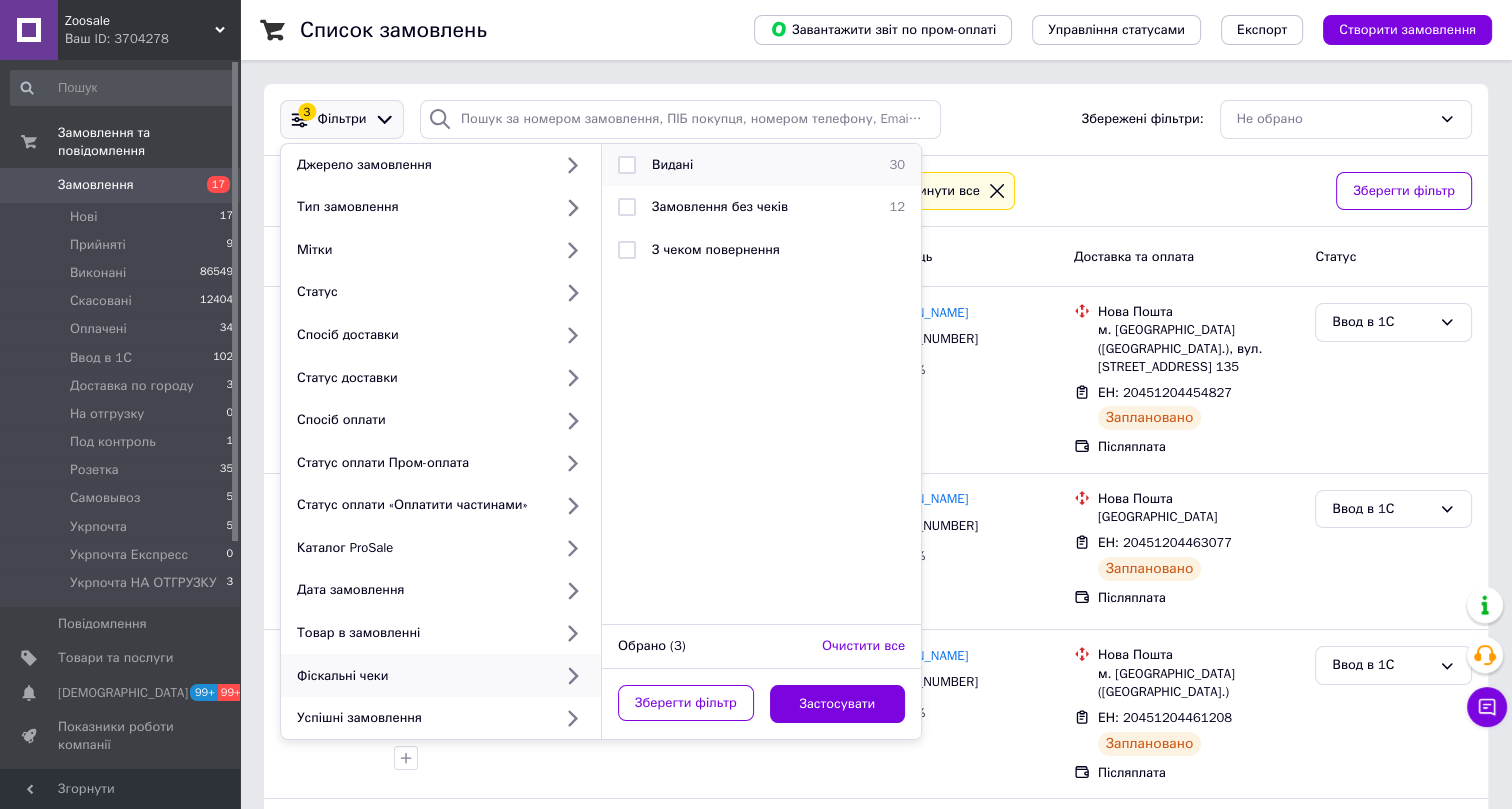 click on "Видані" at bounding box center [672, 164] 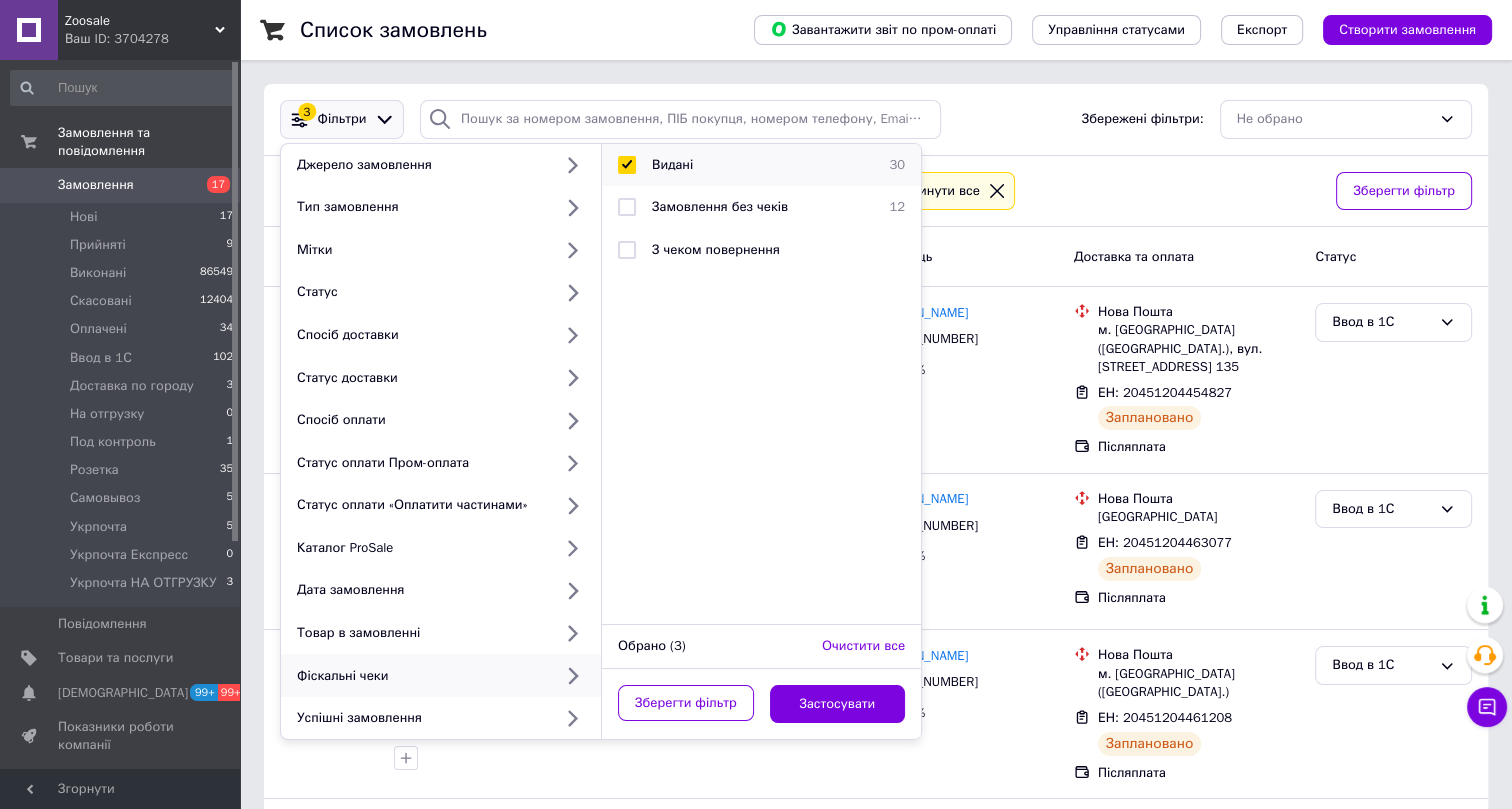 checkbox on "true" 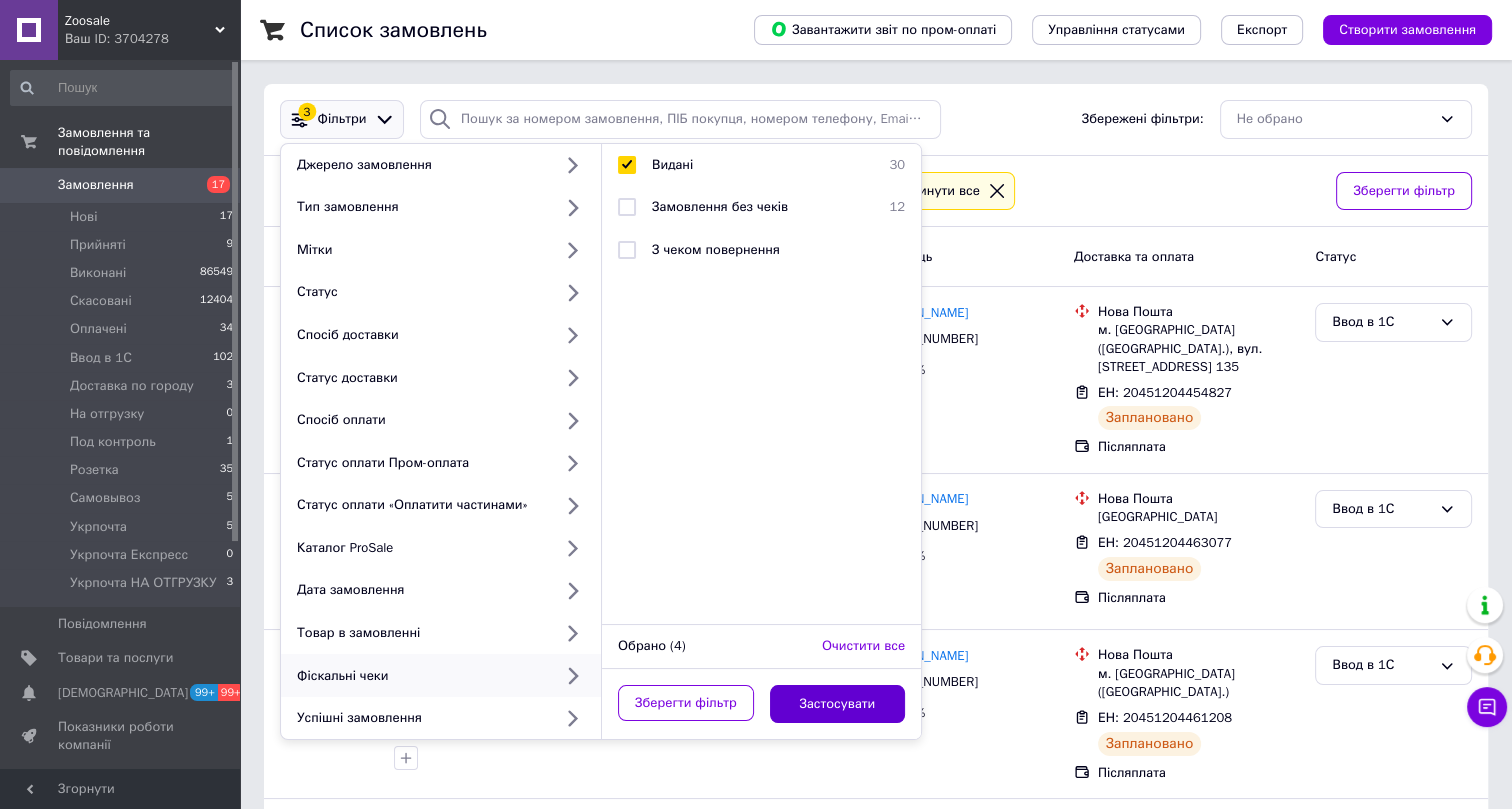 click on "Застосувати" at bounding box center (838, 704) 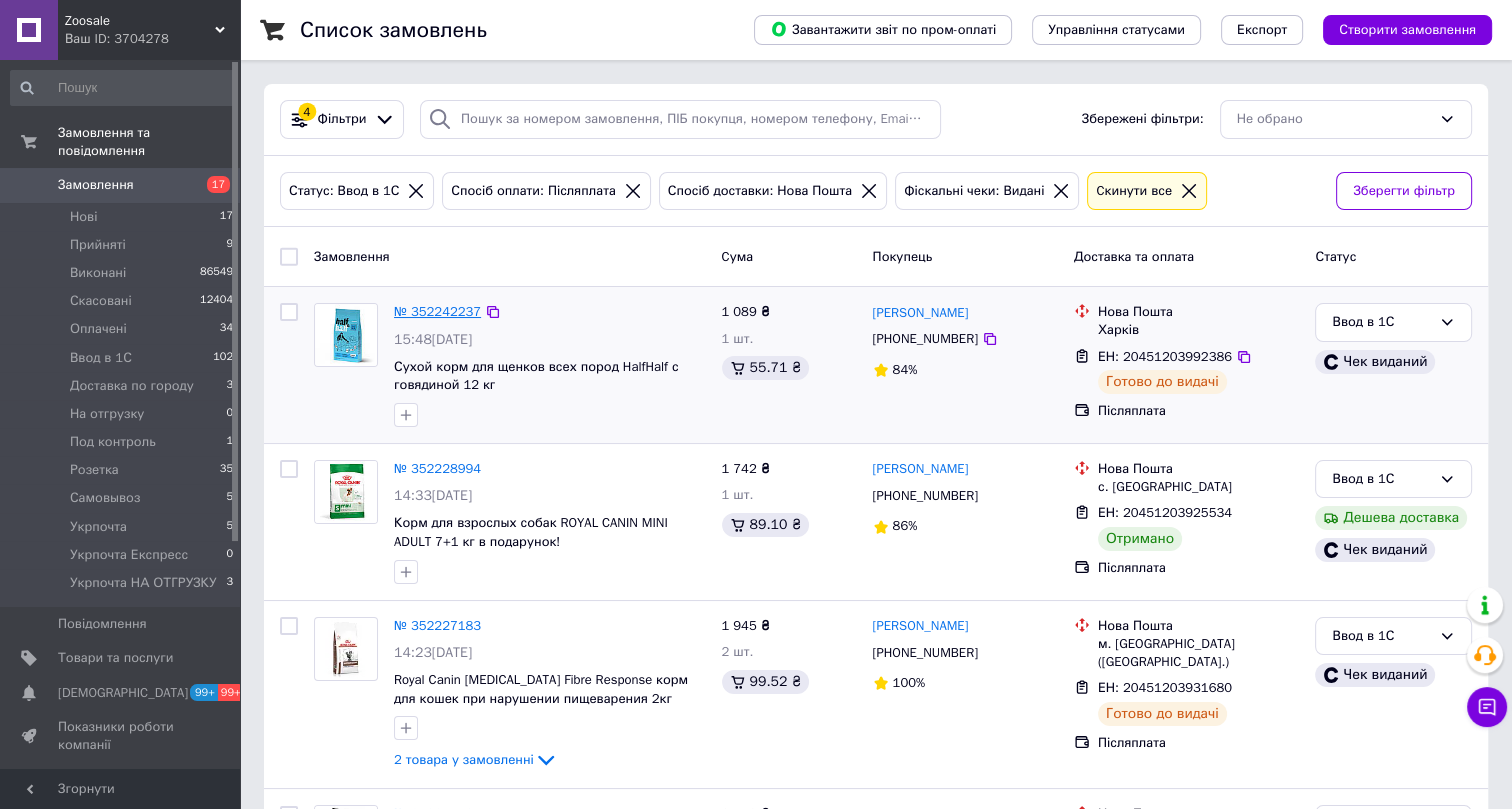 click on "№ 352242237" at bounding box center [437, 311] 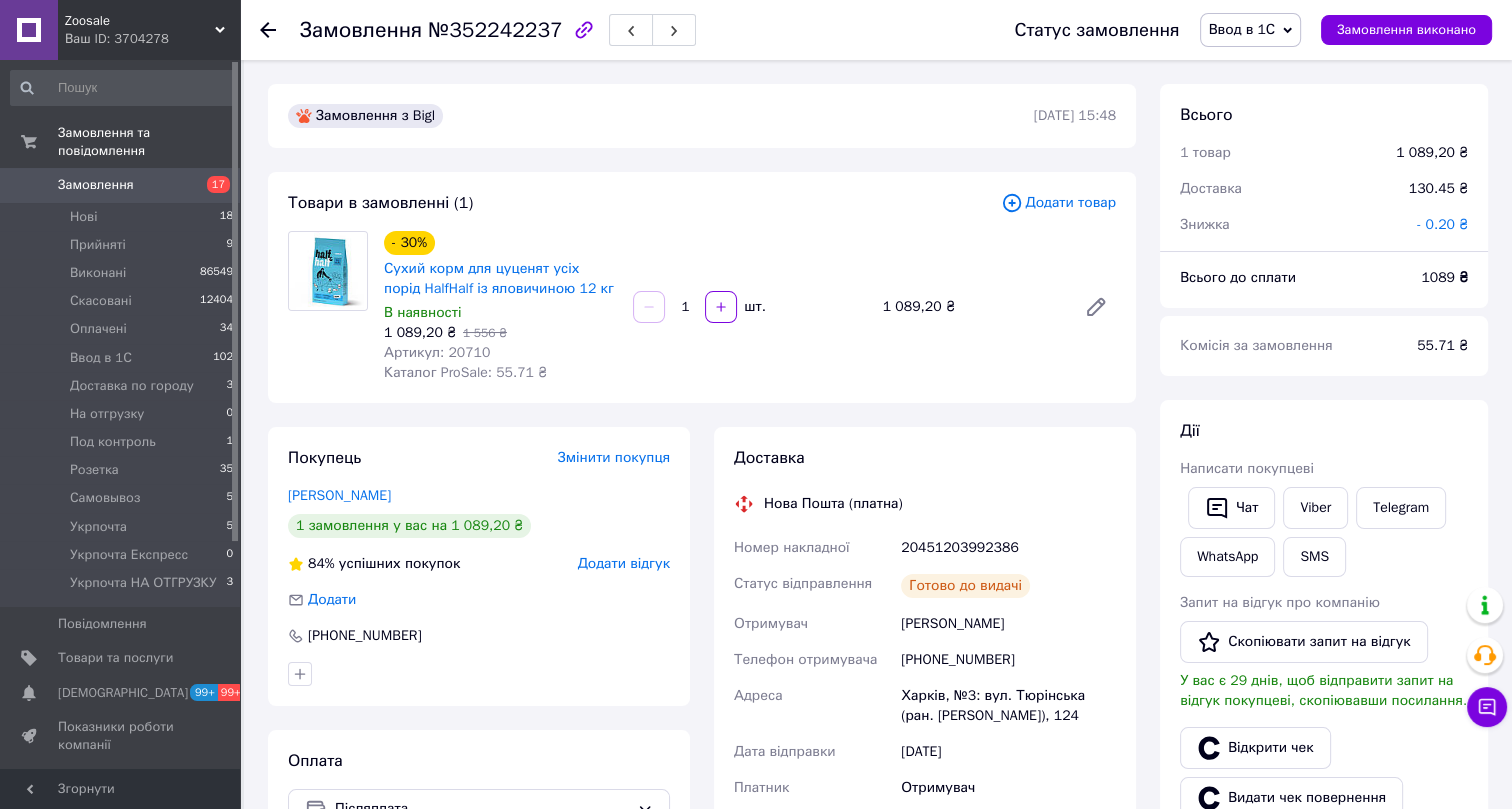 click on "Ввод в 1С" at bounding box center [1242, 29] 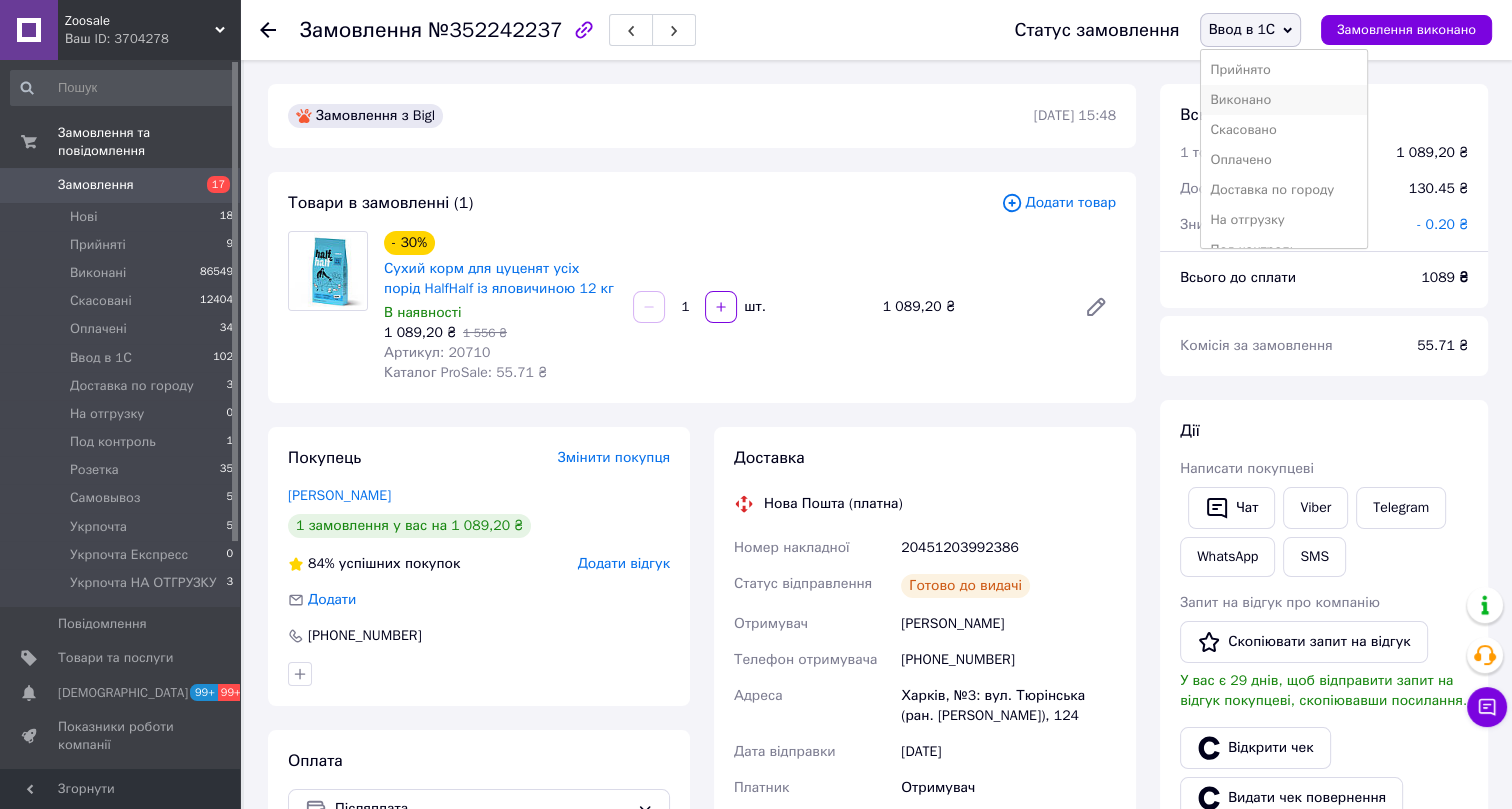 click on "Виконано" at bounding box center [1284, 100] 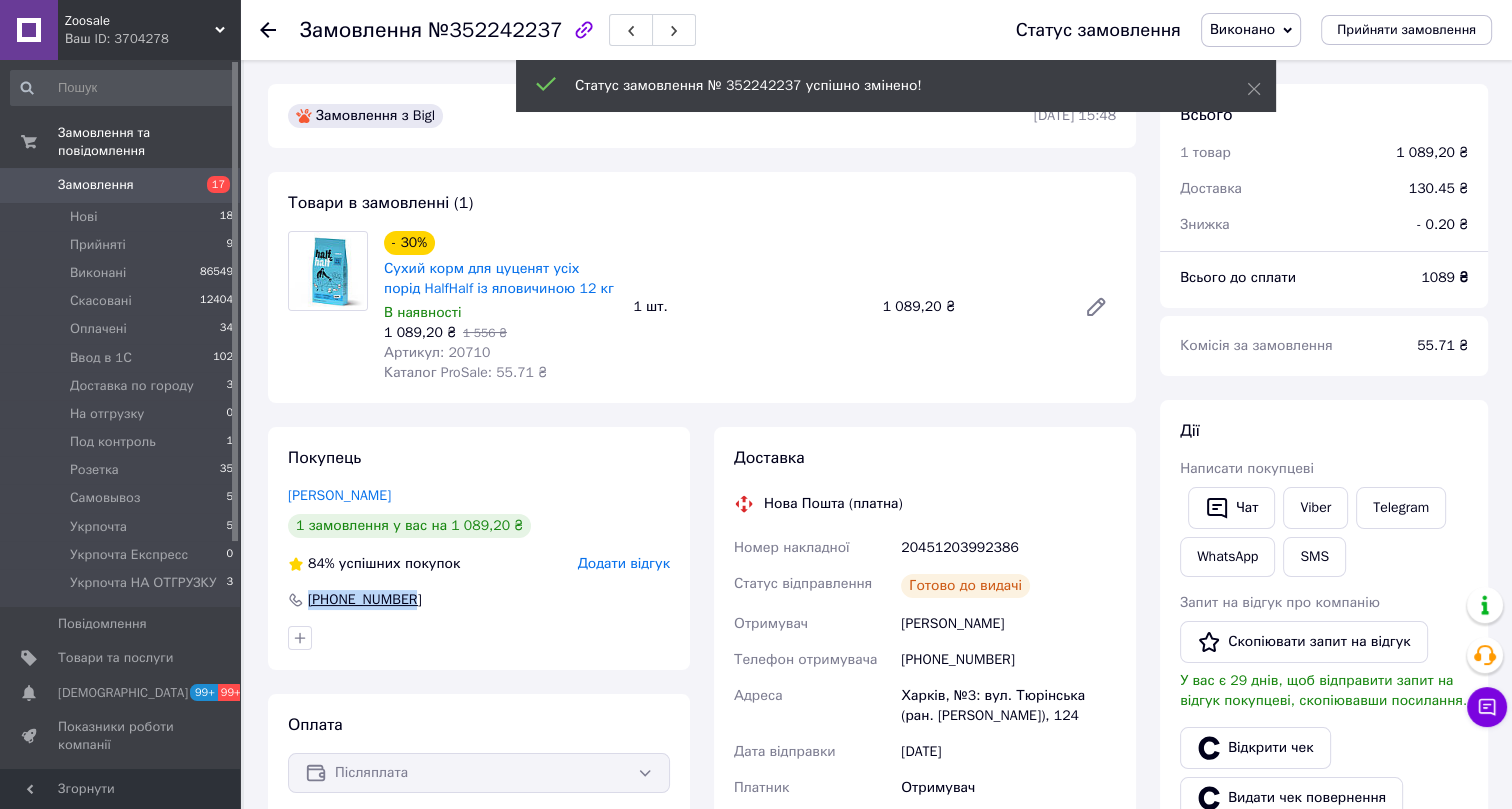 drag, startPoint x: 418, startPoint y: 593, endPoint x: 309, endPoint y: 593, distance: 109 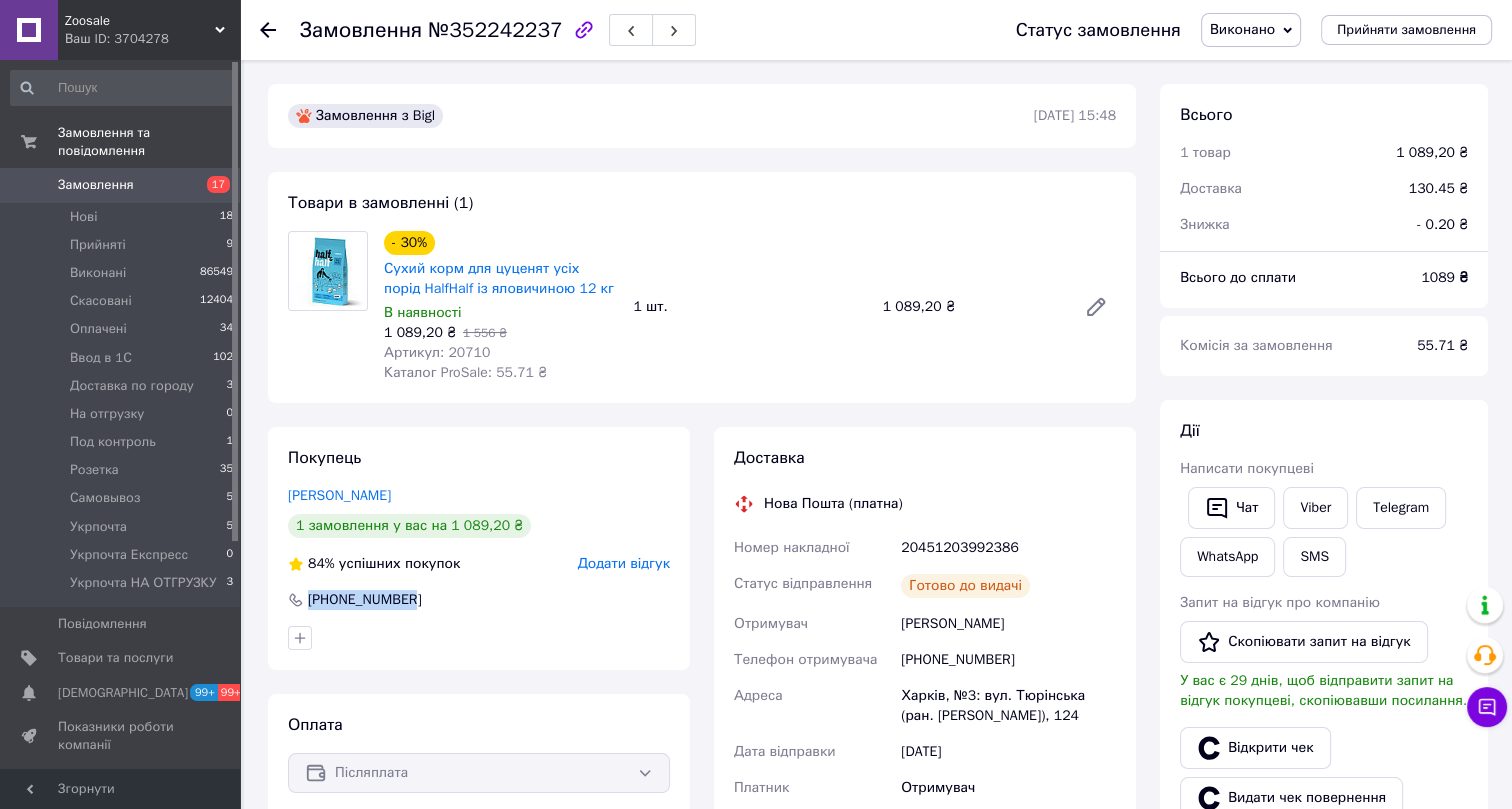 copy on "+380988916241" 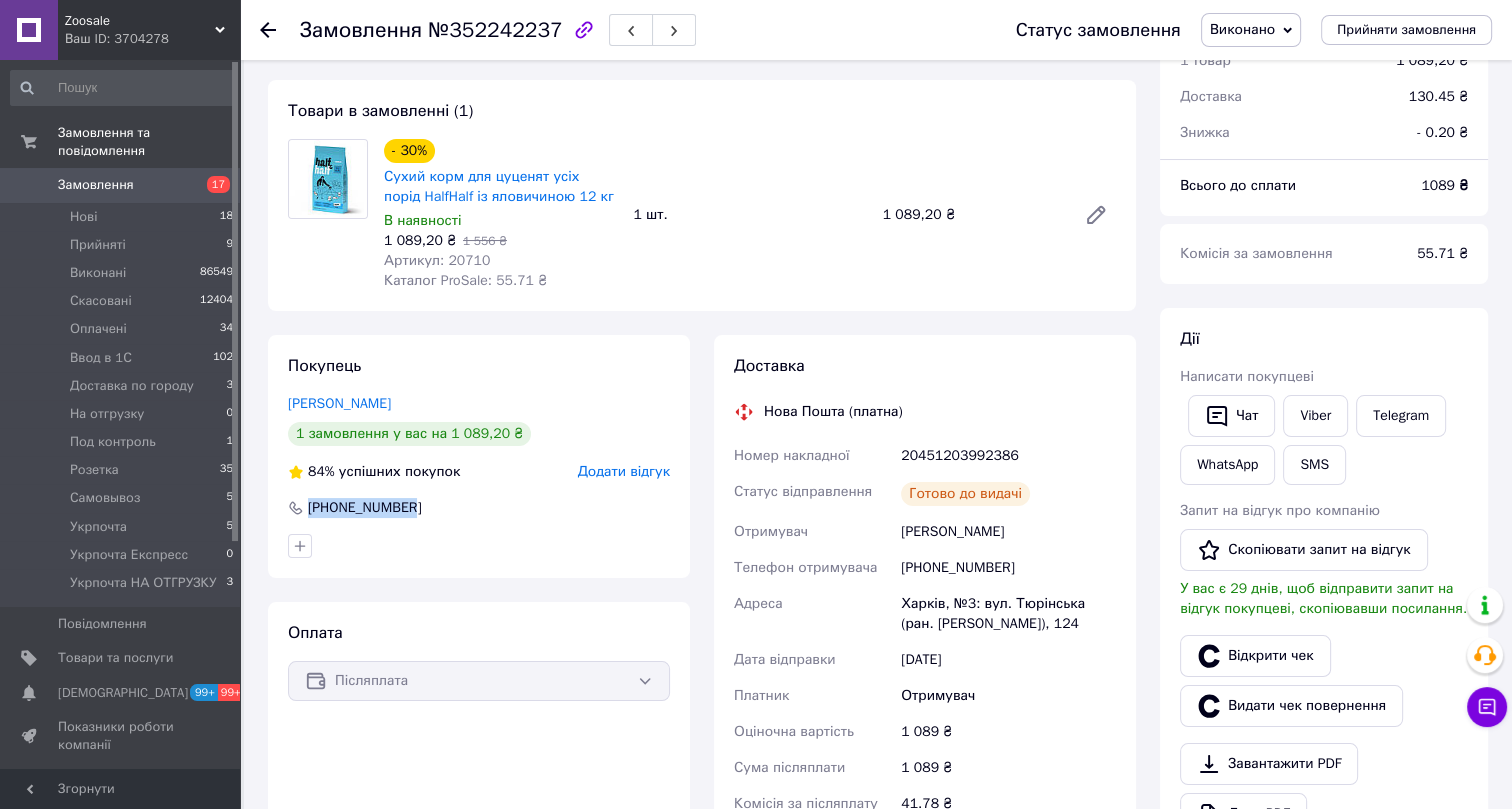 scroll, scrollTop: 181, scrollLeft: 0, axis: vertical 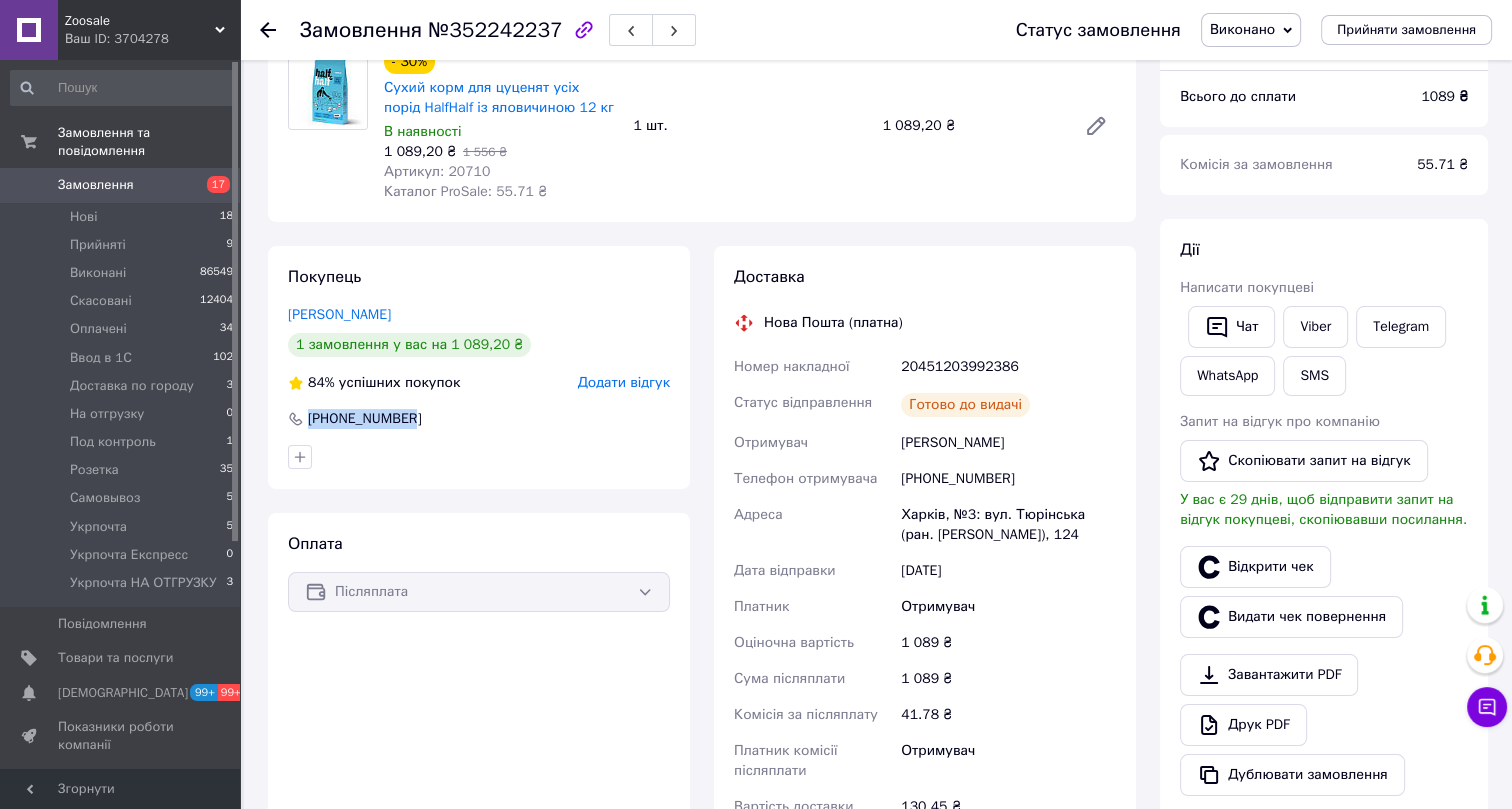 drag, startPoint x: 418, startPoint y: 309, endPoint x: 274, endPoint y: 320, distance: 144.41953 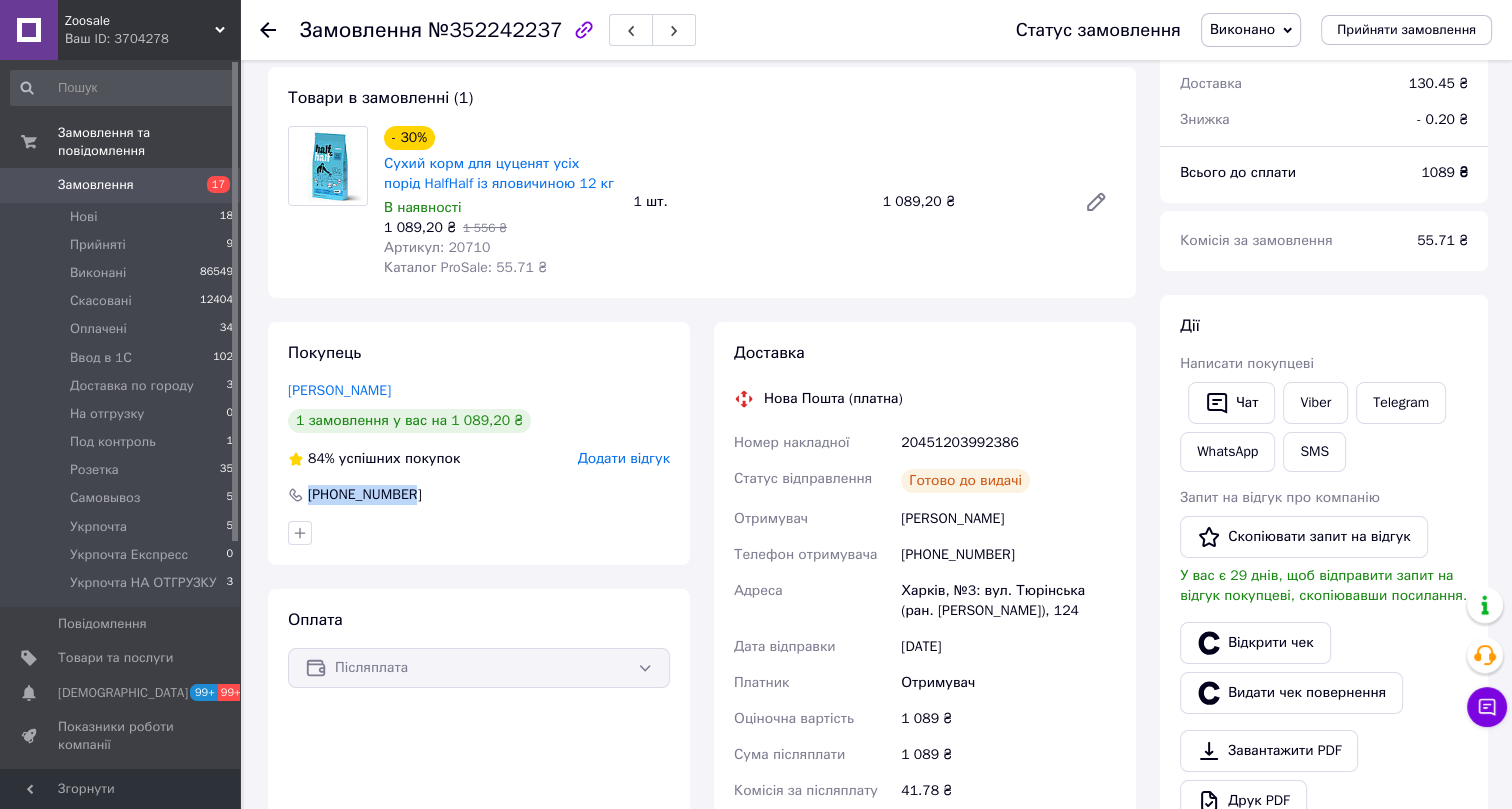 scroll, scrollTop: 0, scrollLeft: 0, axis: both 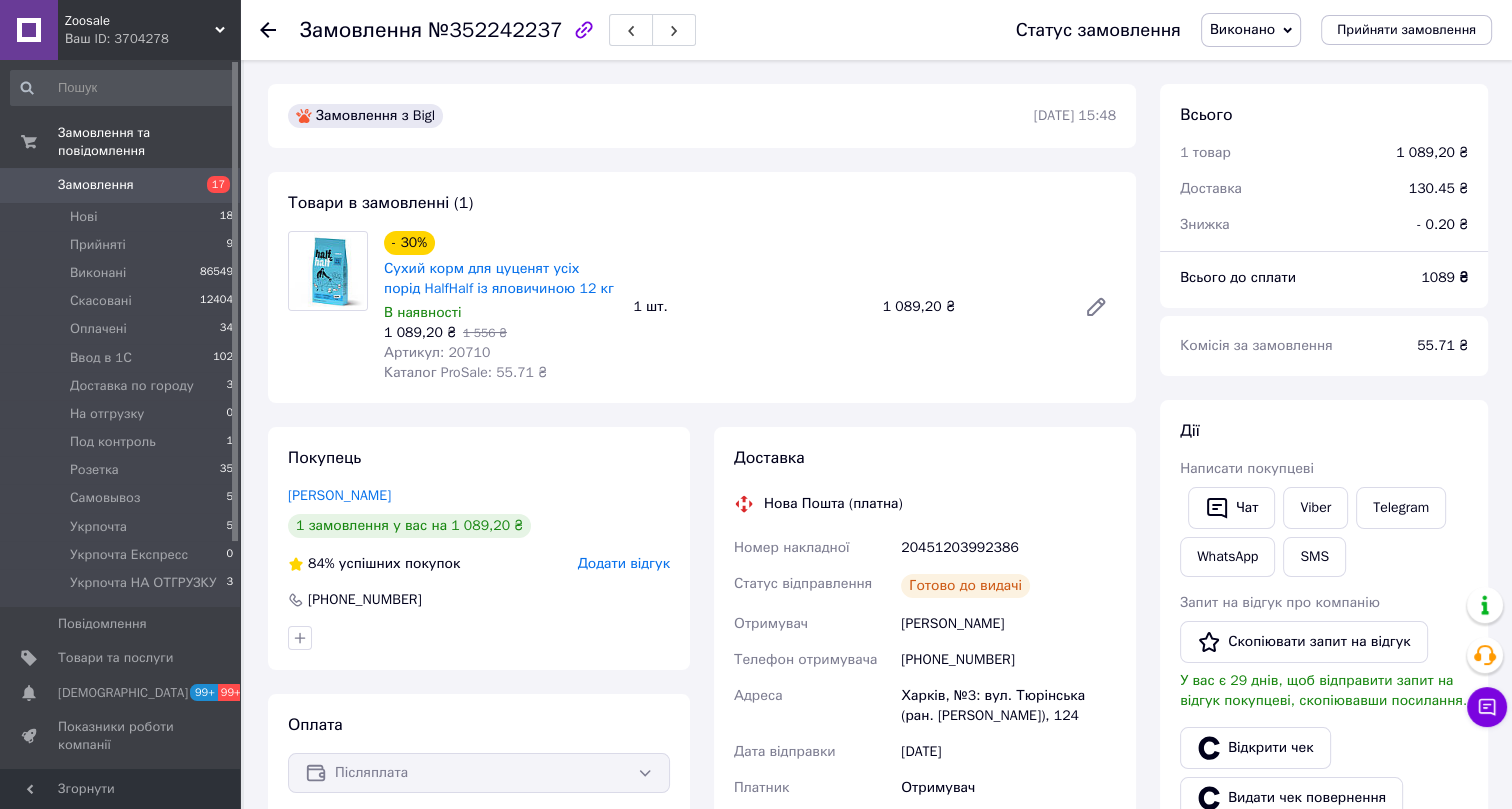 click on "Артикул: 20710" at bounding box center [437, 352] 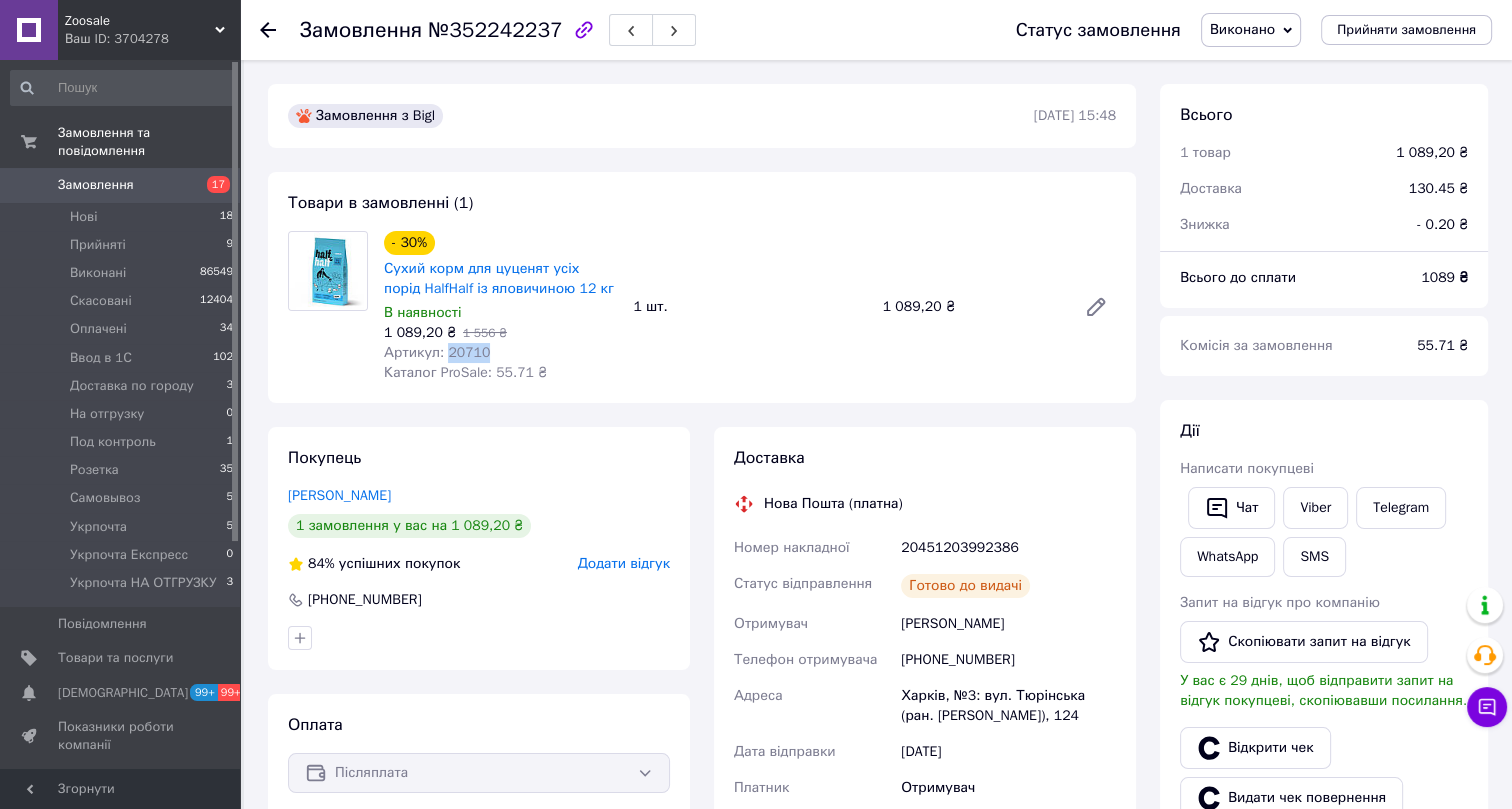 click on "Артикул: 20710" at bounding box center [437, 352] 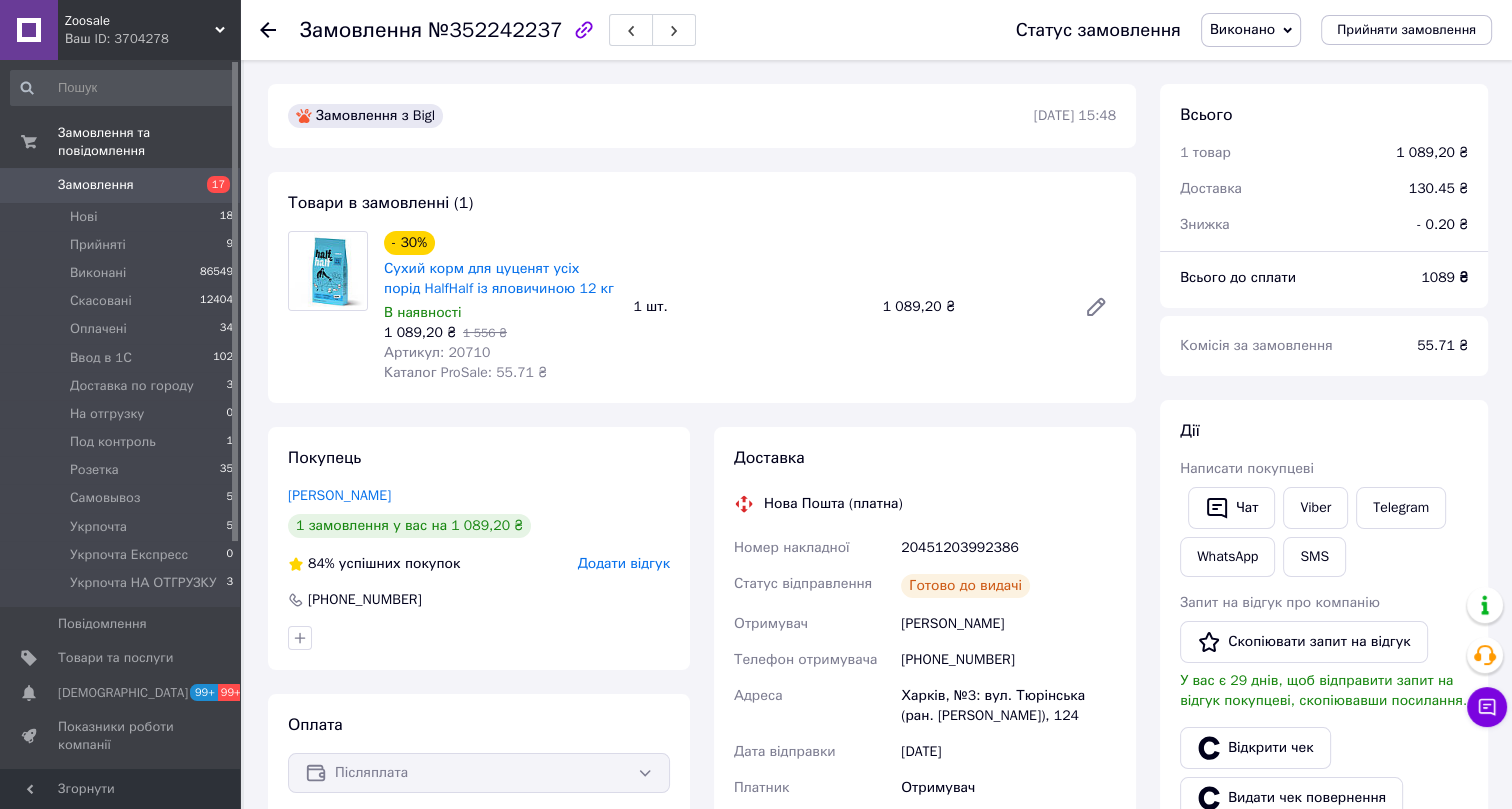 click 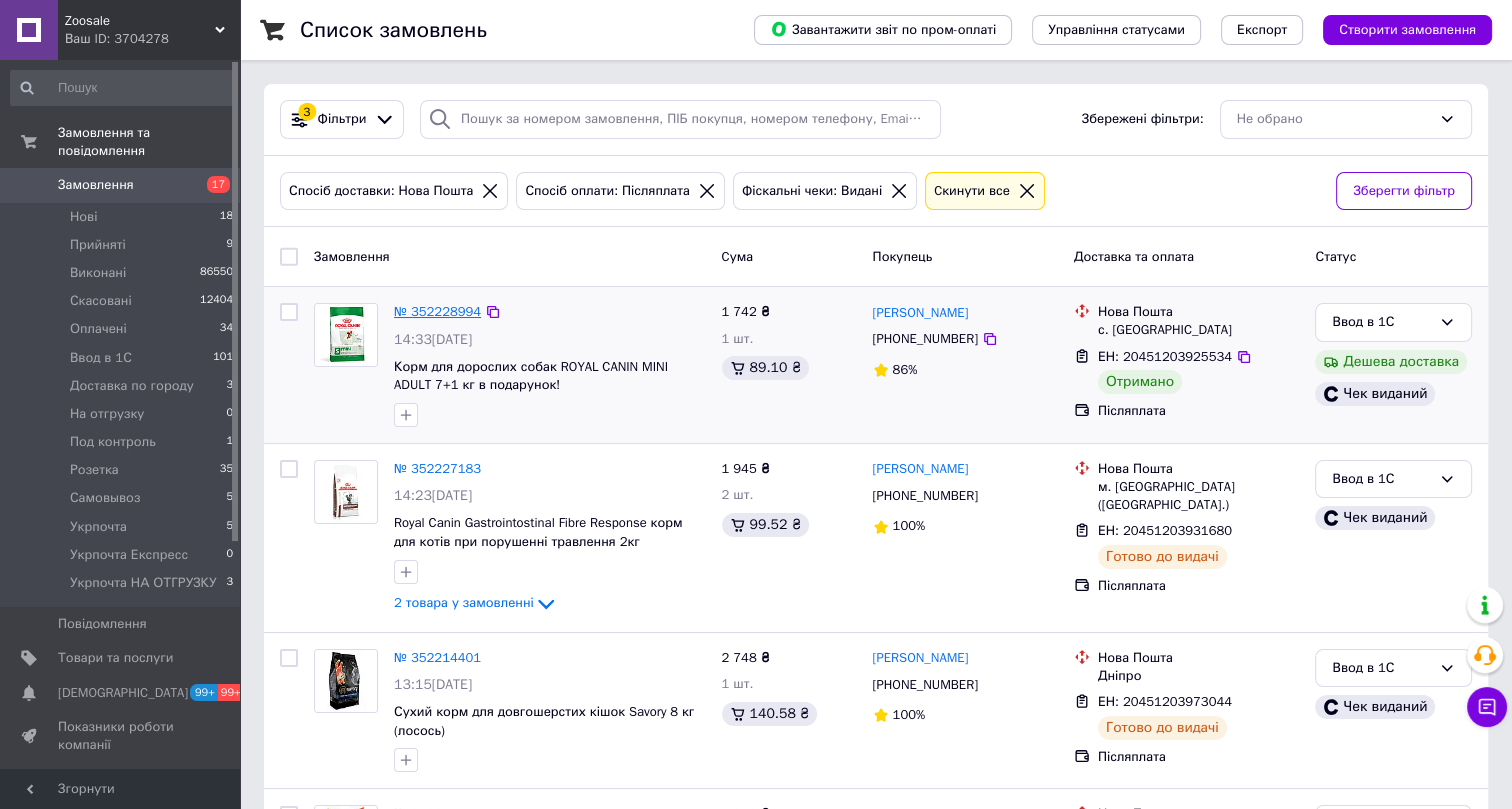click on "№ 352228994" at bounding box center [437, 311] 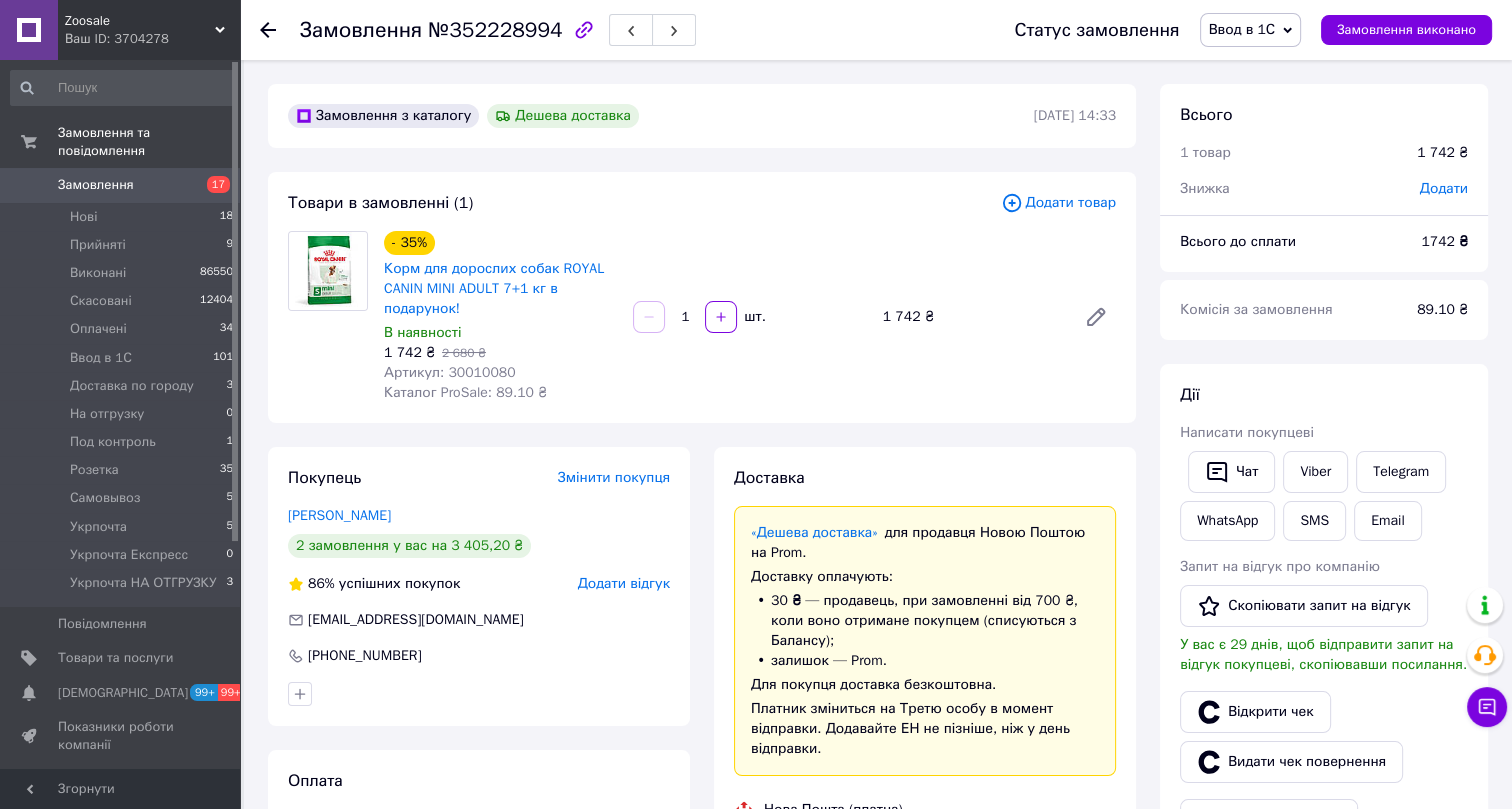 click on "Ввод в 1С" at bounding box center [1242, 29] 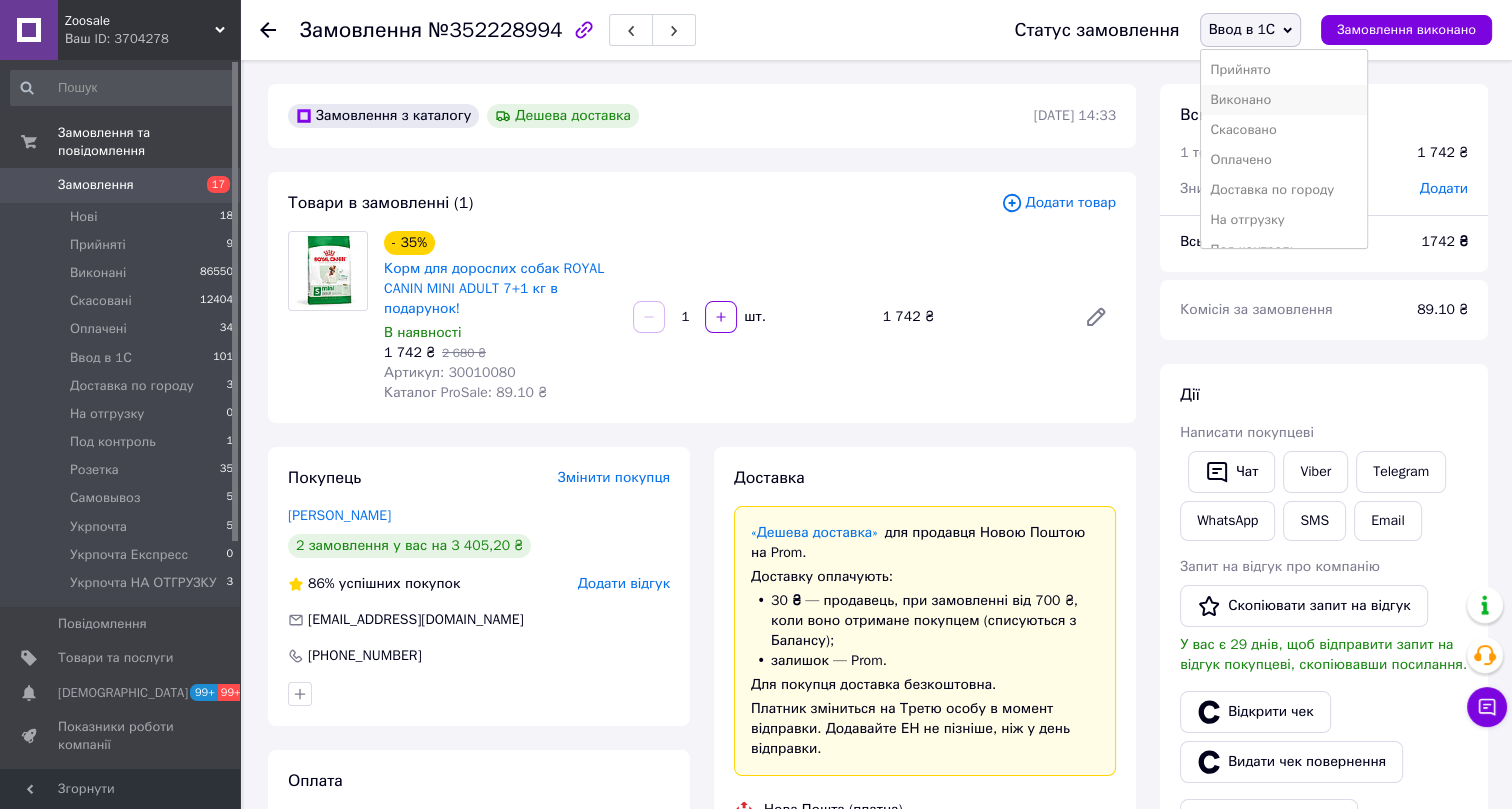 click on "Виконано" at bounding box center (1284, 100) 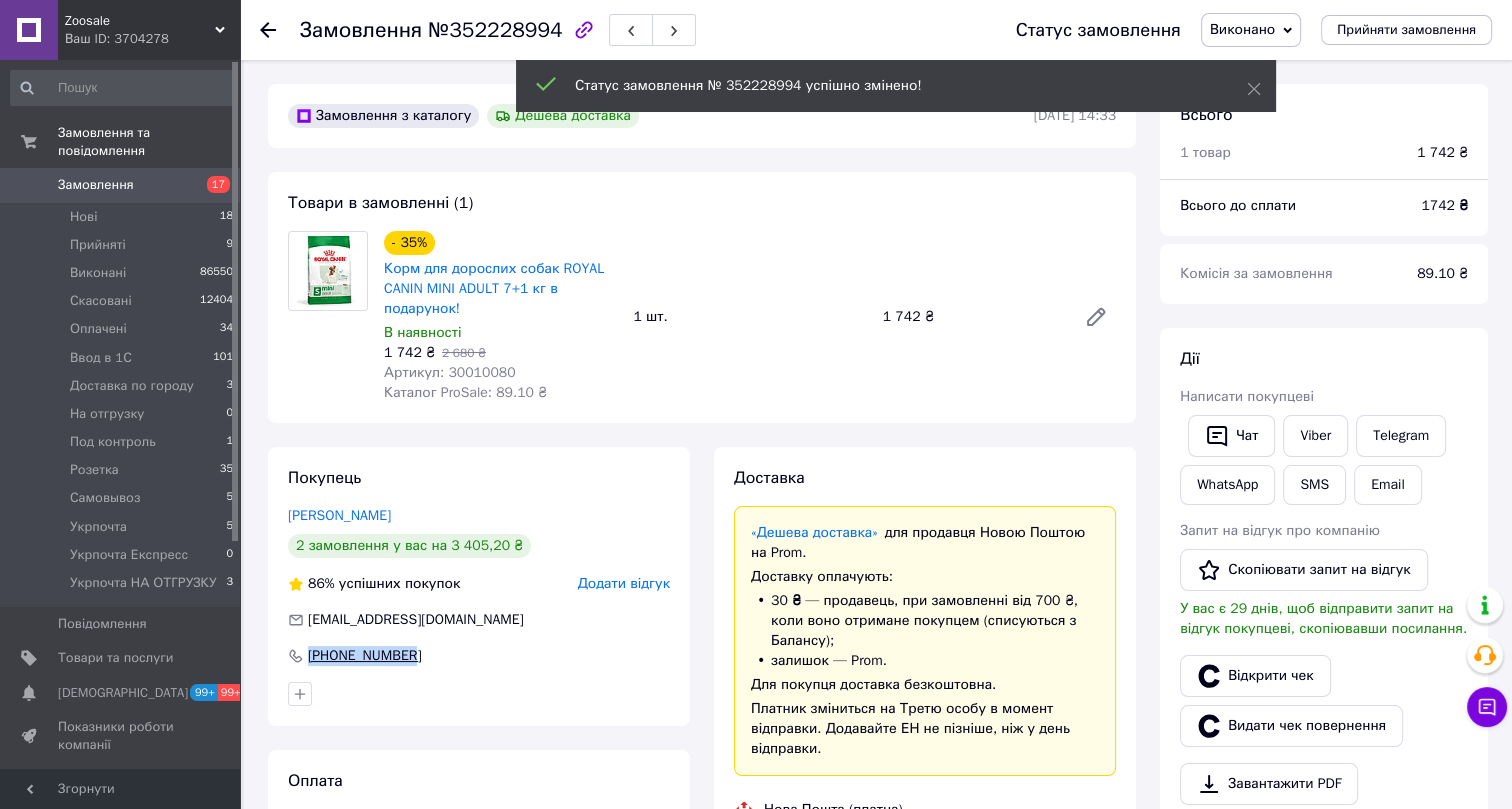 drag, startPoint x: 436, startPoint y: 647, endPoint x: 290, endPoint y: 650, distance: 146.03082 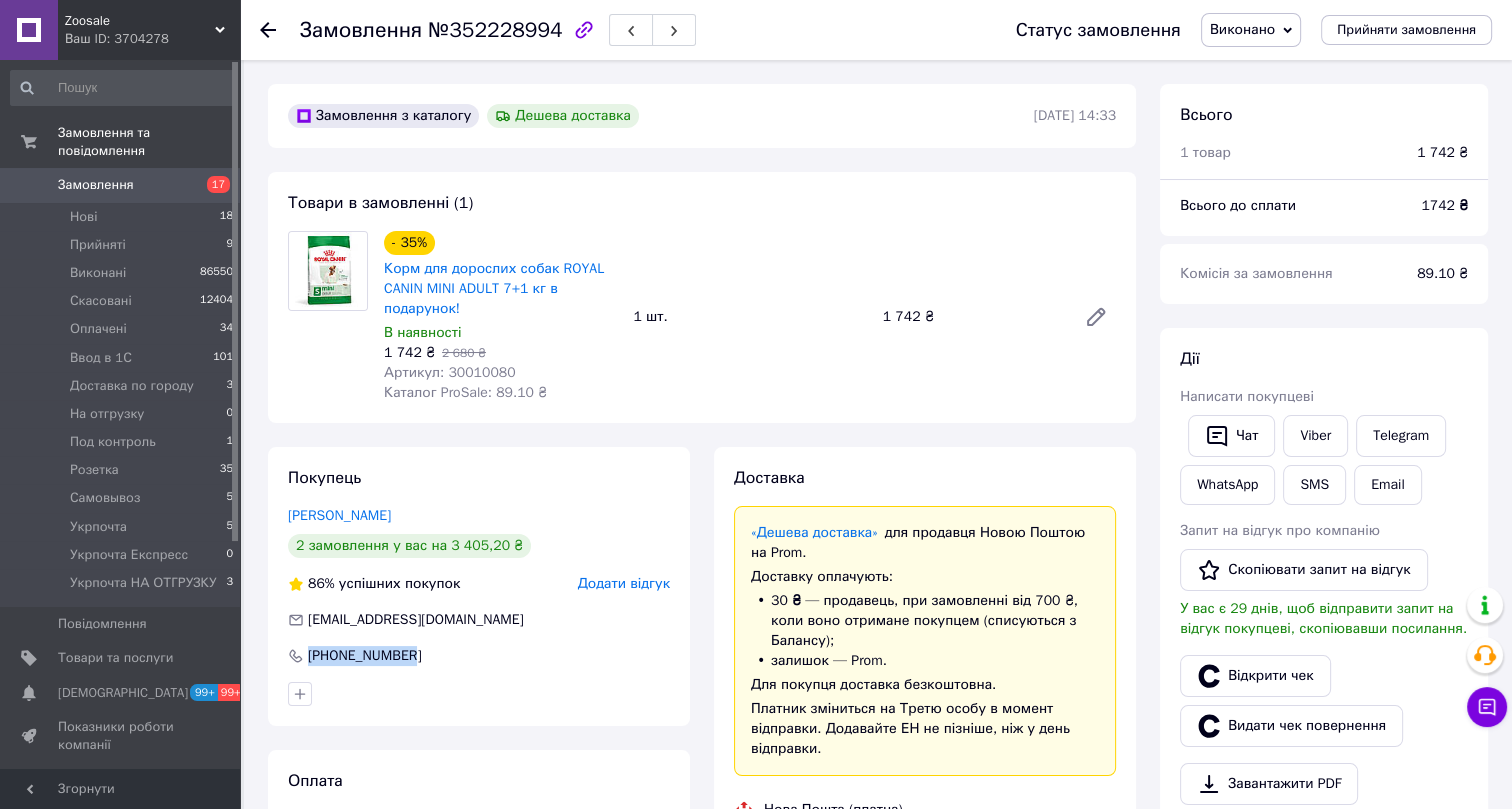 copy on "+380972207374" 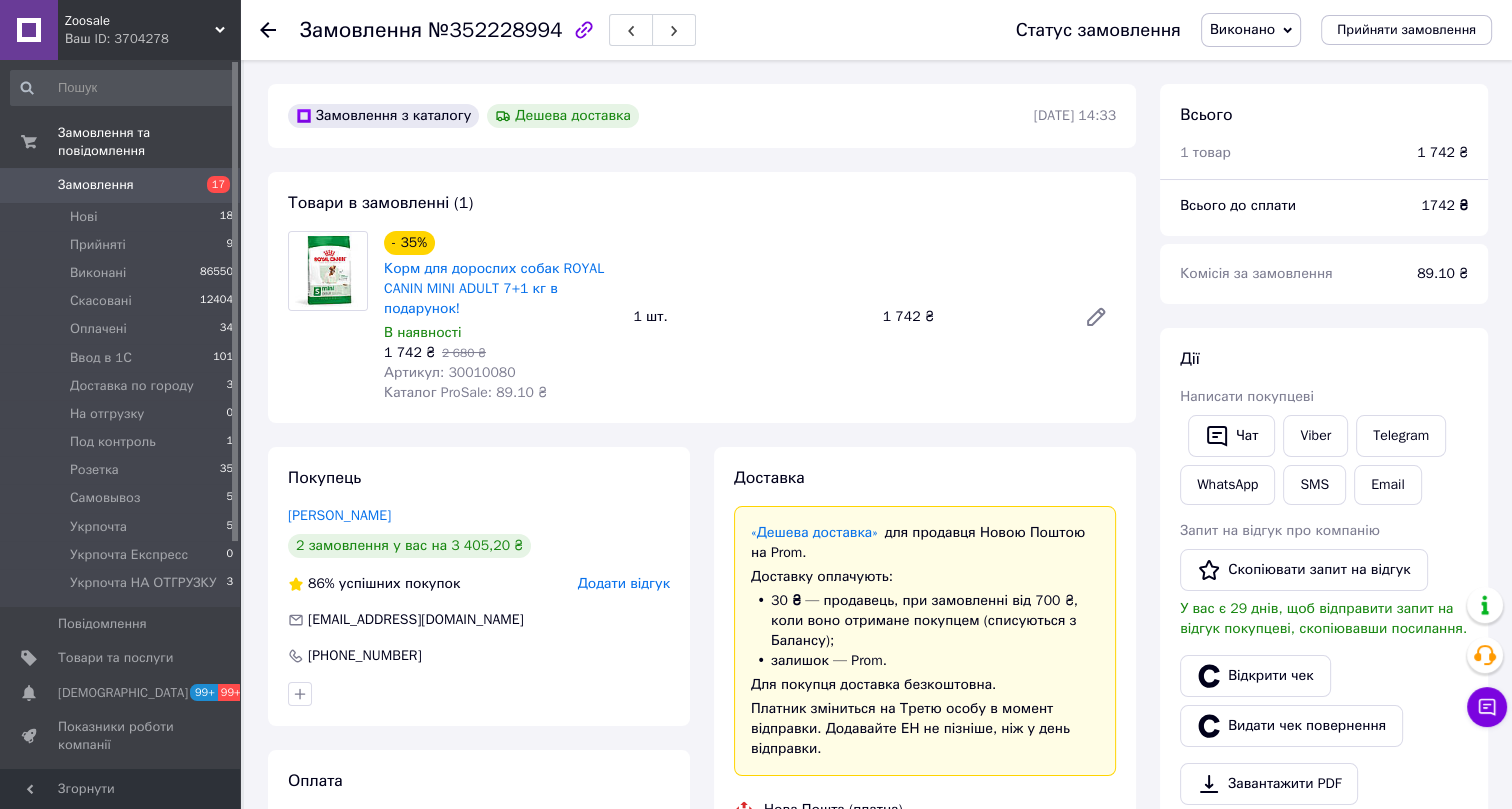 click on "Артикул: 30010080" at bounding box center [450, 372] 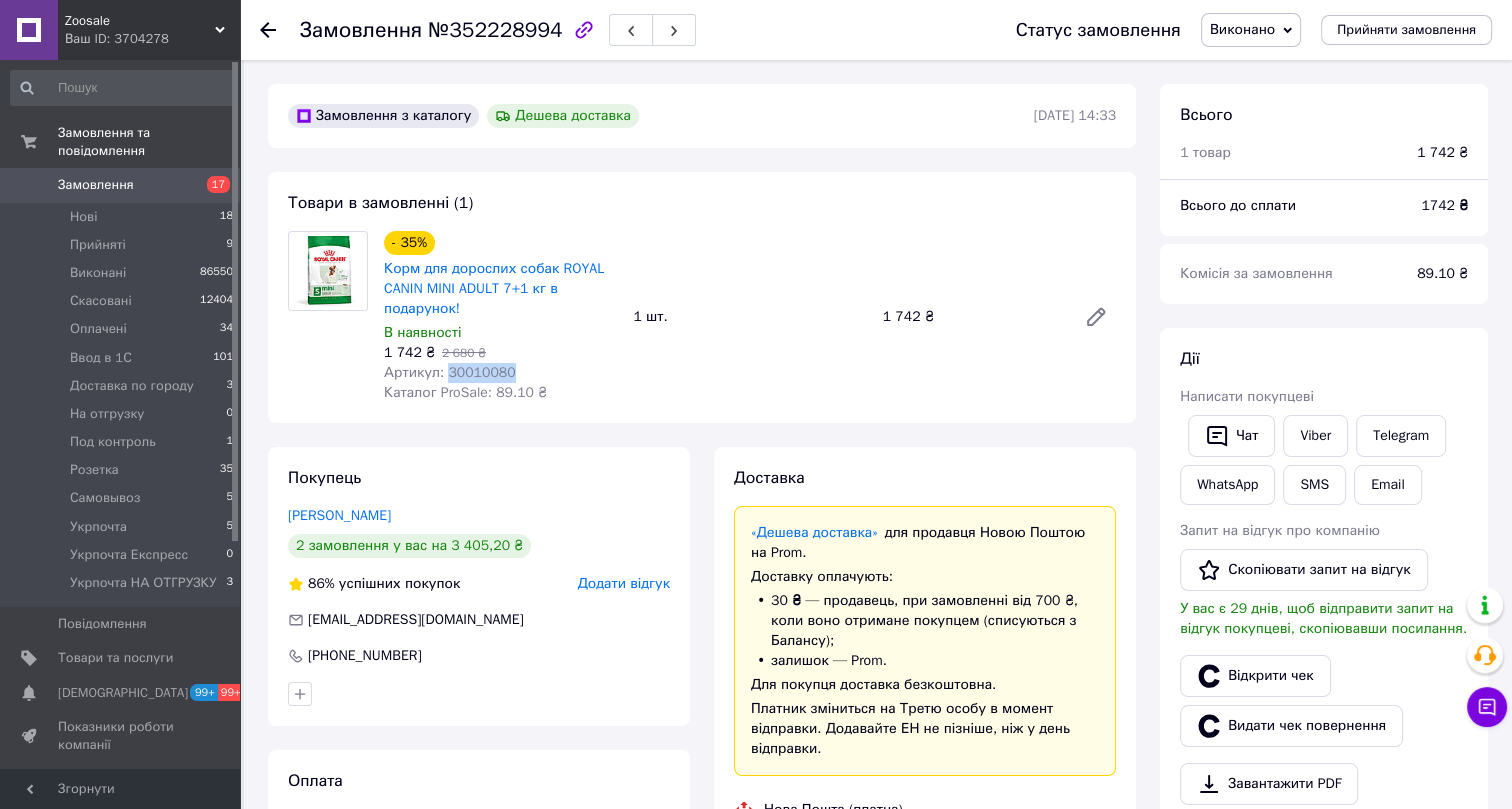 click on "Артикул: 30010080" at bounding box center (450, 372) 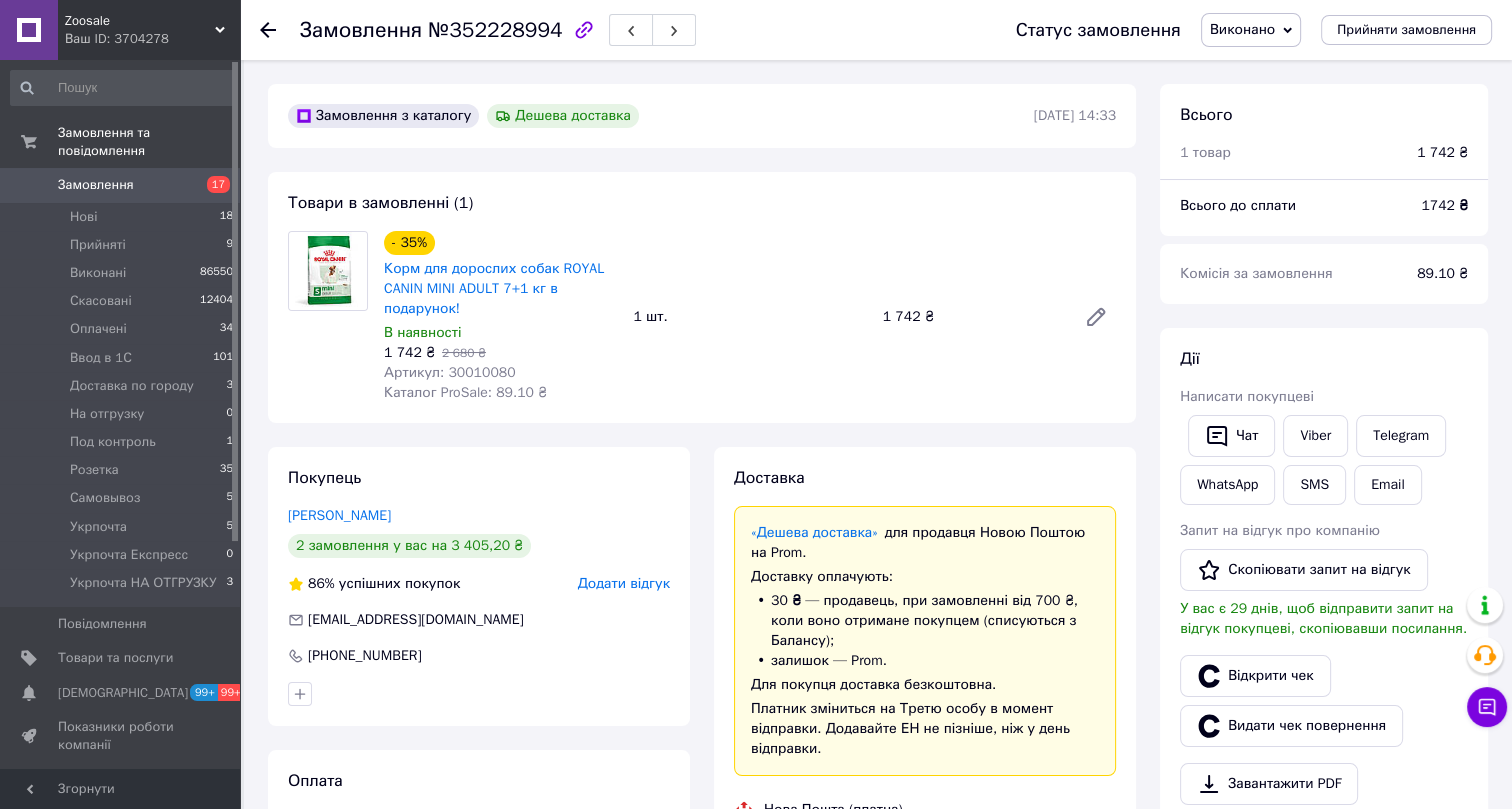 click 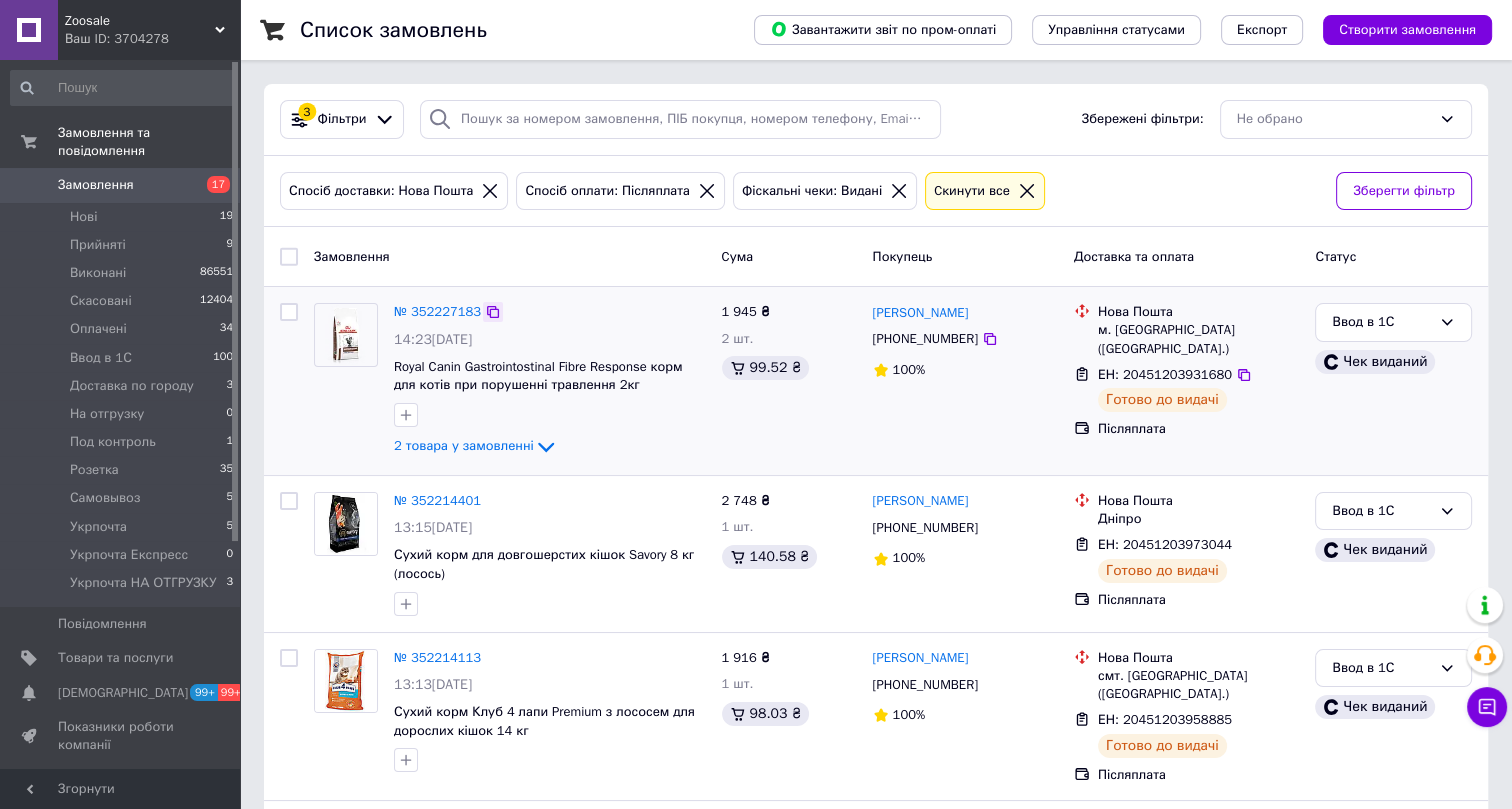 click on "№ 352227183" at bounding box center (437, 311) 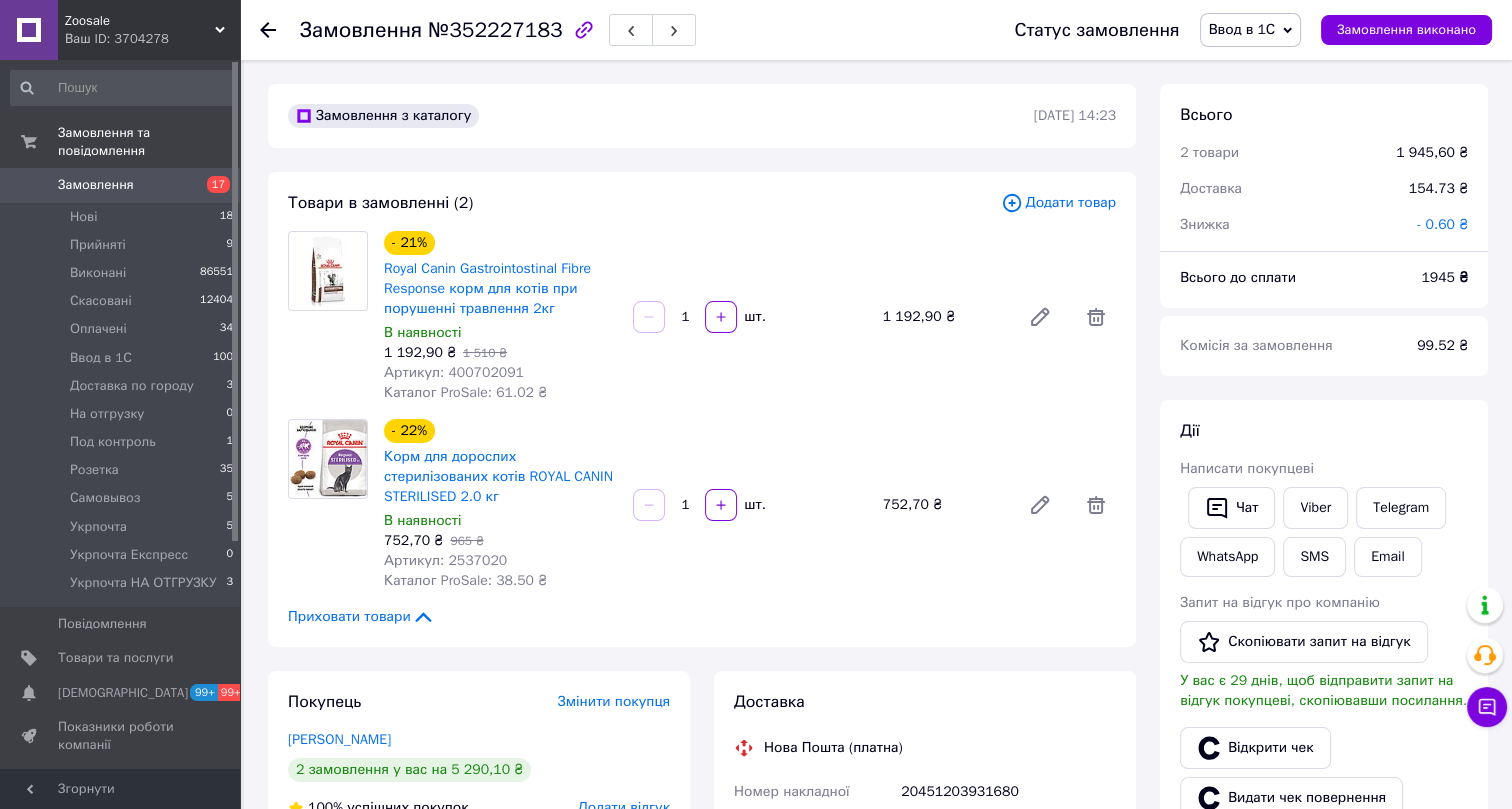 click on "Ввод в 1С" at bounding box center [1242, 29] 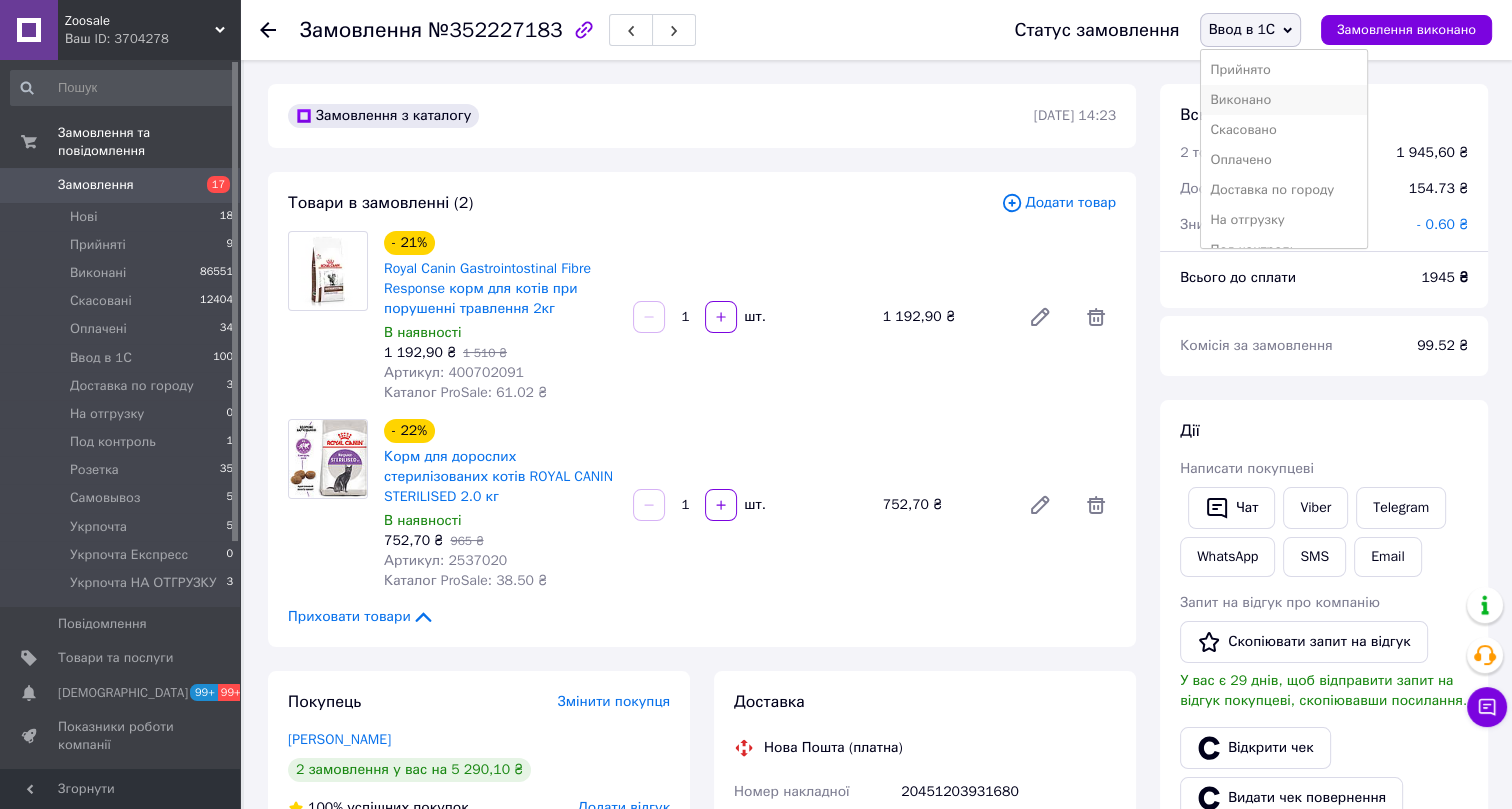 click on "Виконано" at bounding box center [1284, 100] 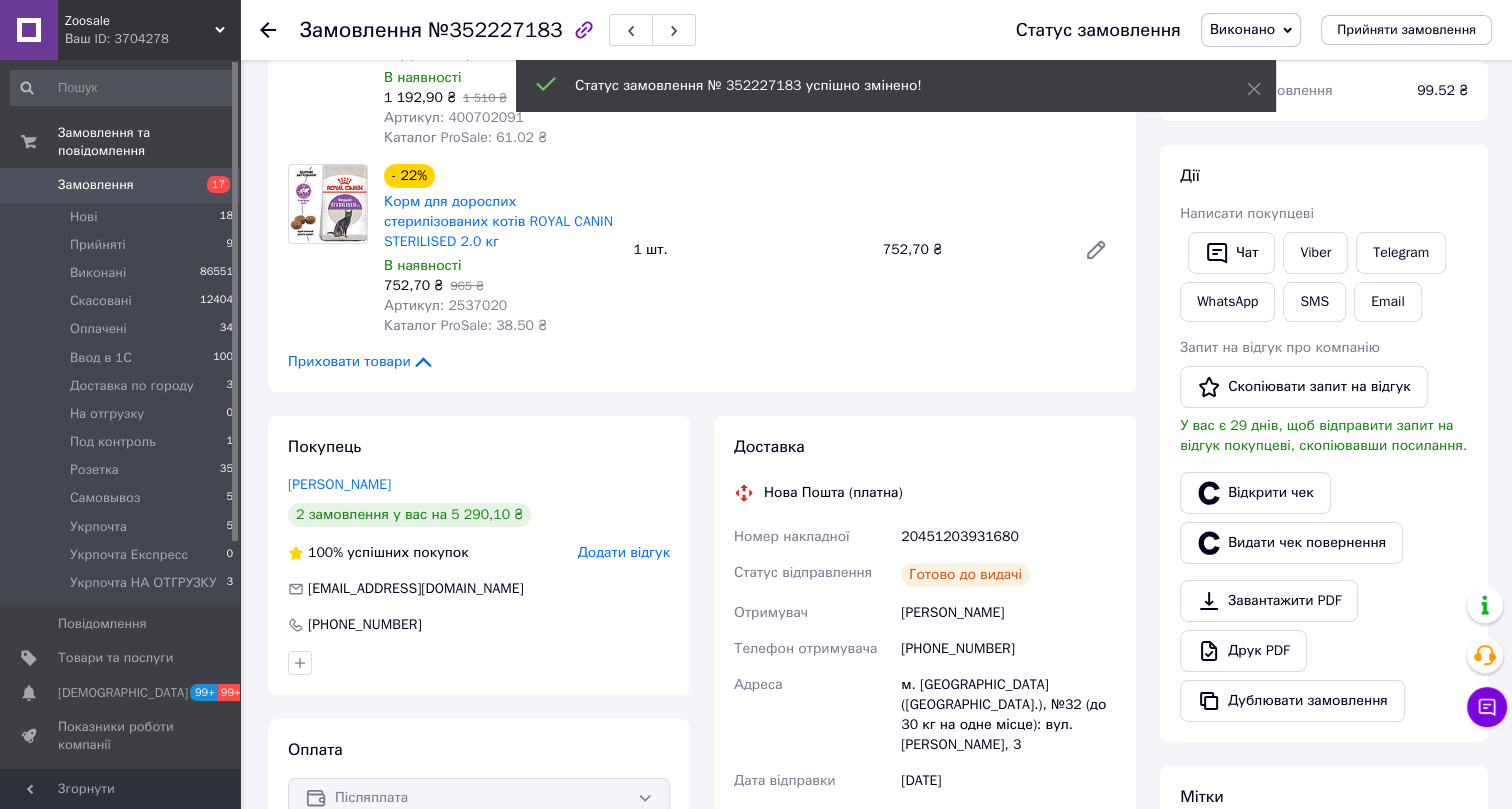 scroll, scrollTop: 272, scrollLeft: 0, axis: vertical 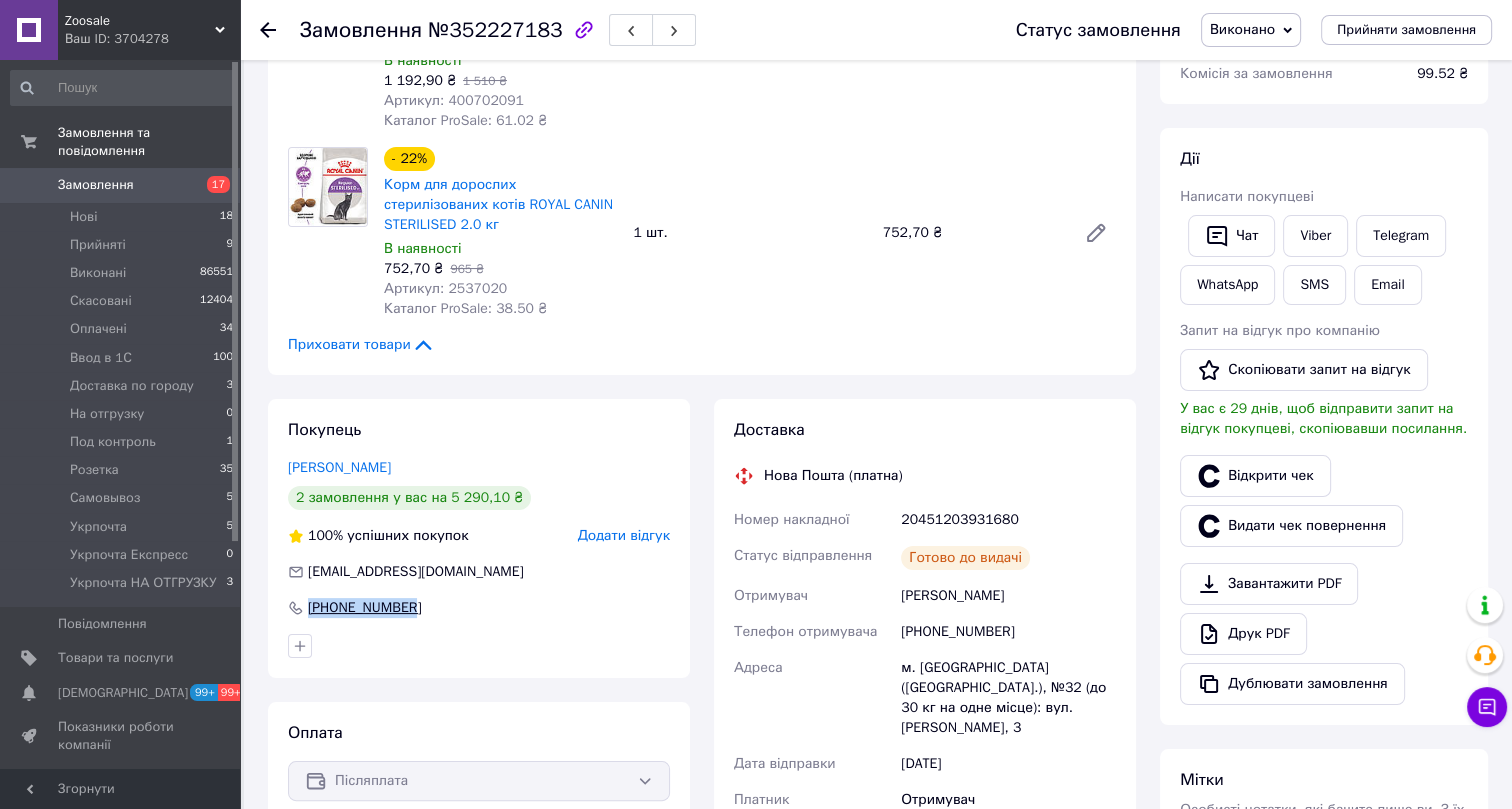 drag, startPoint x: 420, startPoint y: 580, endPoint x: 299, endPoint y: 584, distance: 121.0661 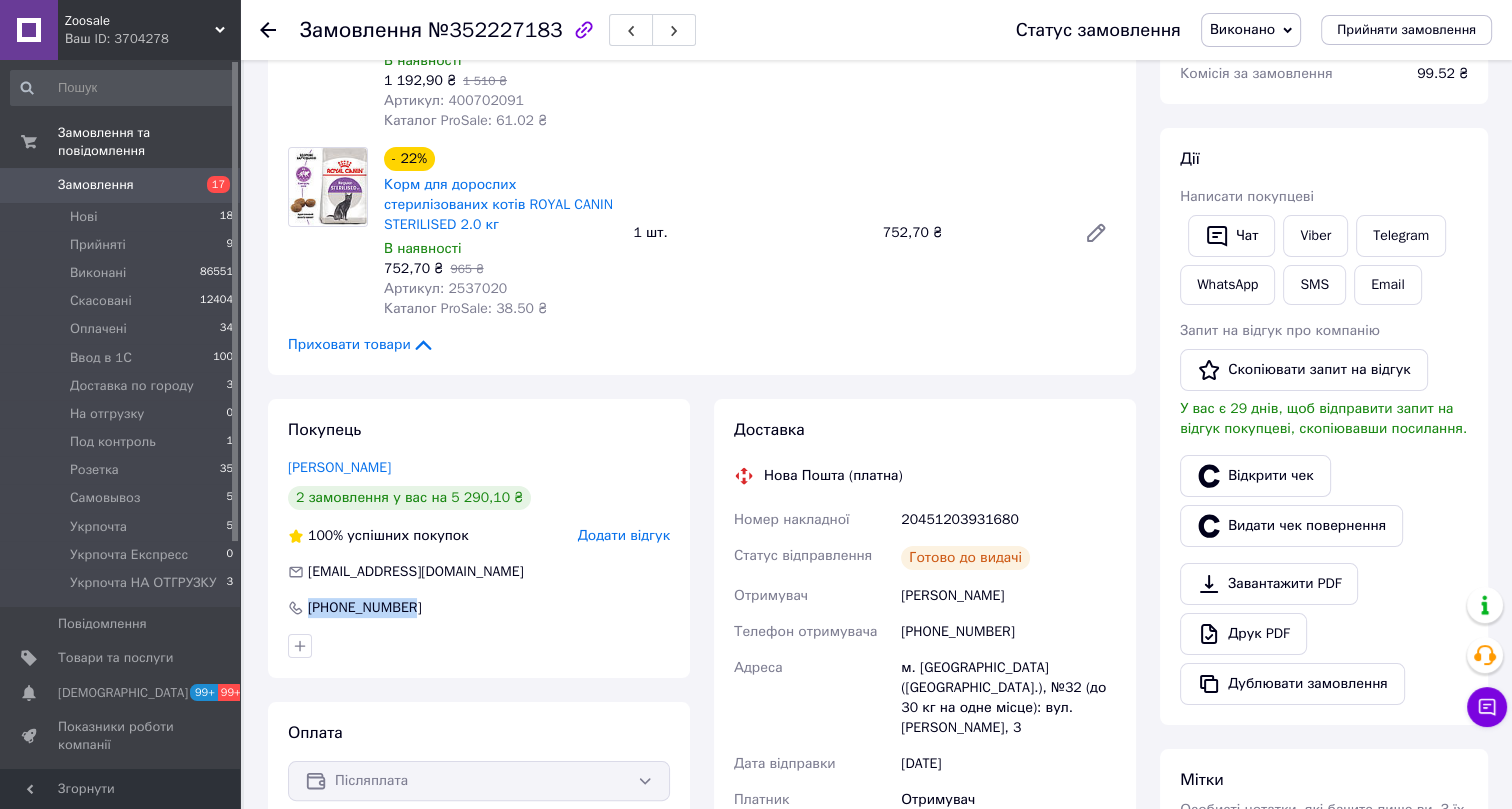copy on "+380971031399" 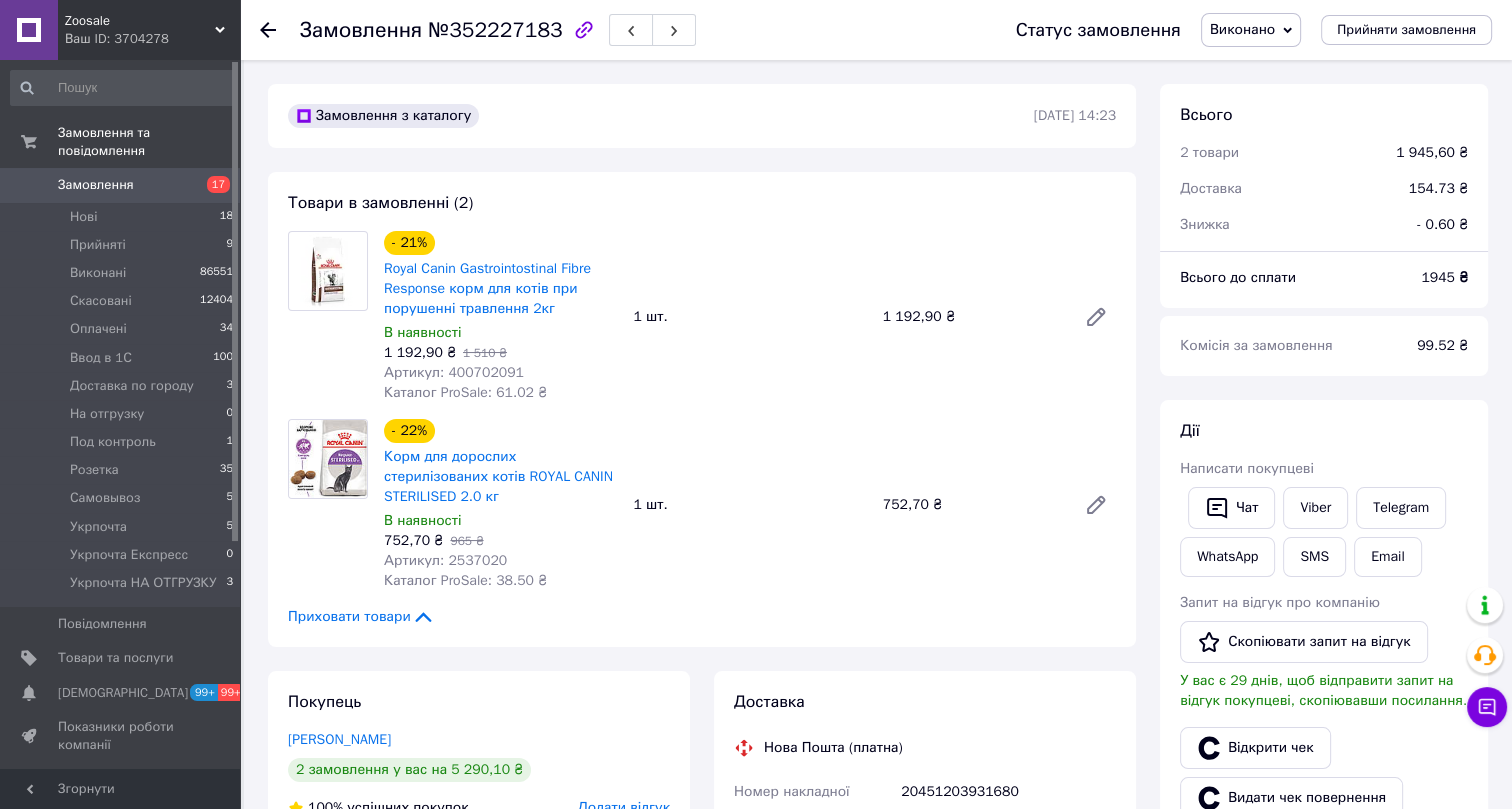 click on "Артикул: 400702091" at bounding box center (454, 372) 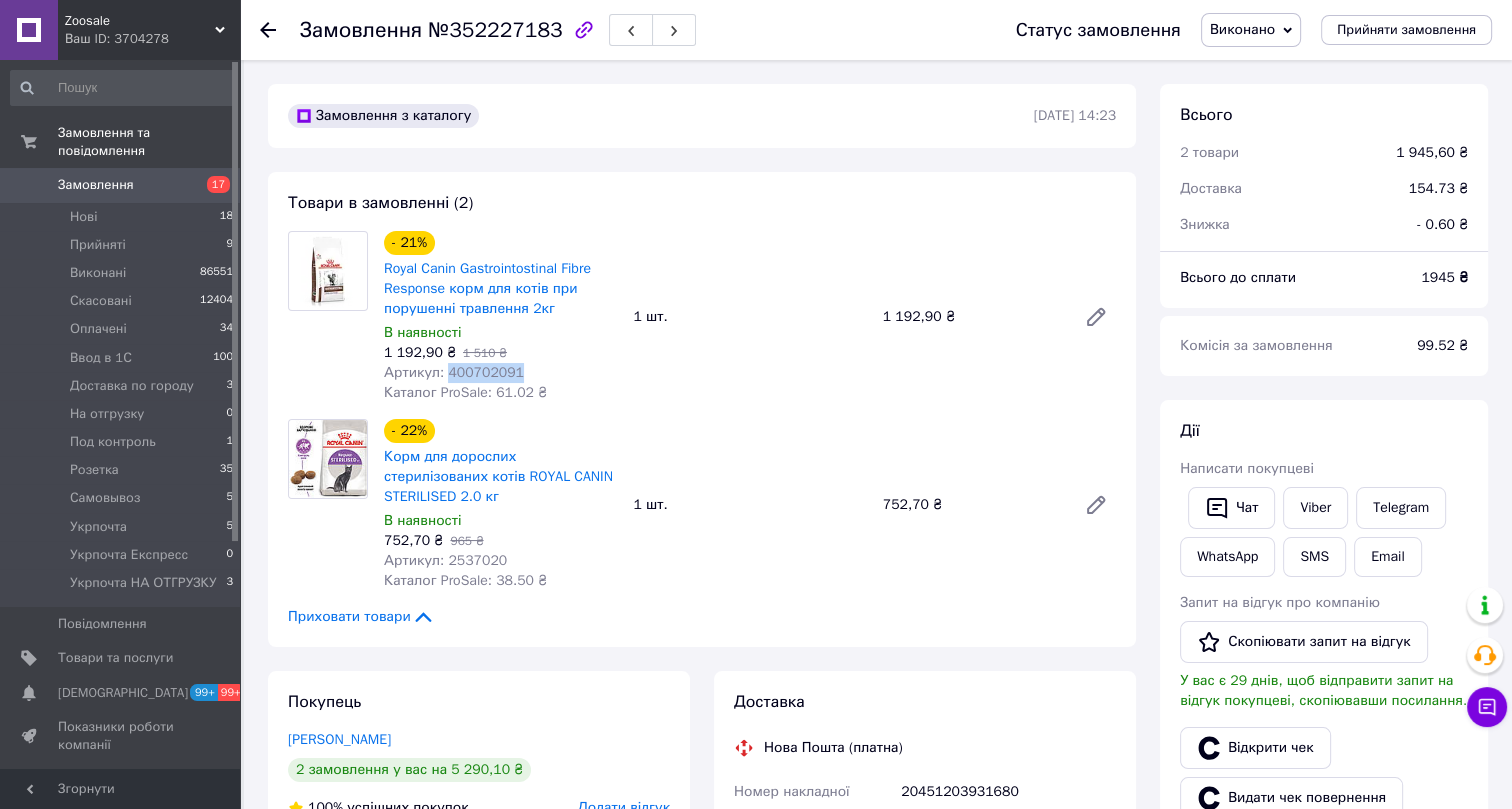 click on "Артикул: 400702091" at bounding box center (454, 372) 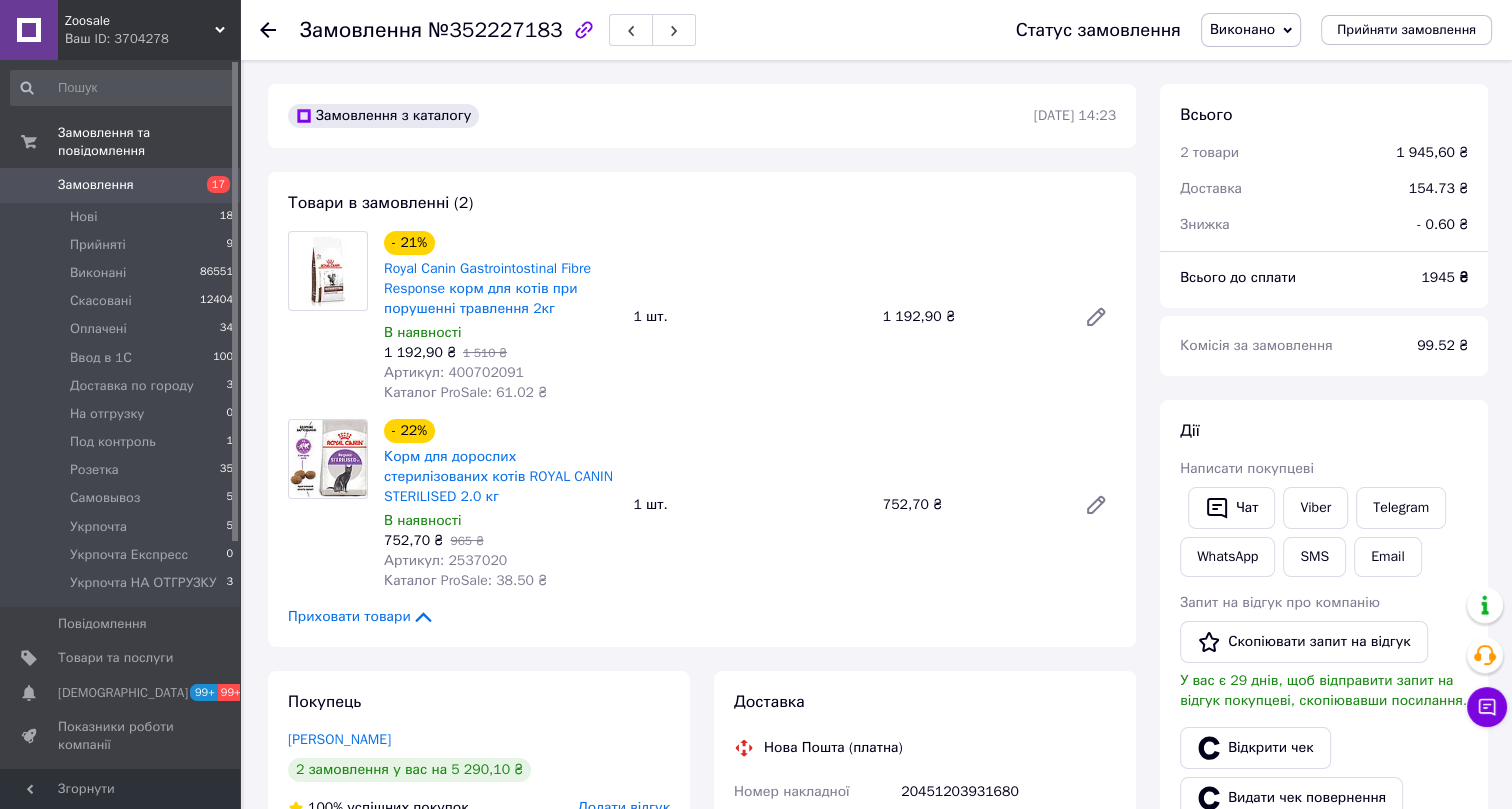 click on "Артикул: 2537020" at bounding box center (445, 560) 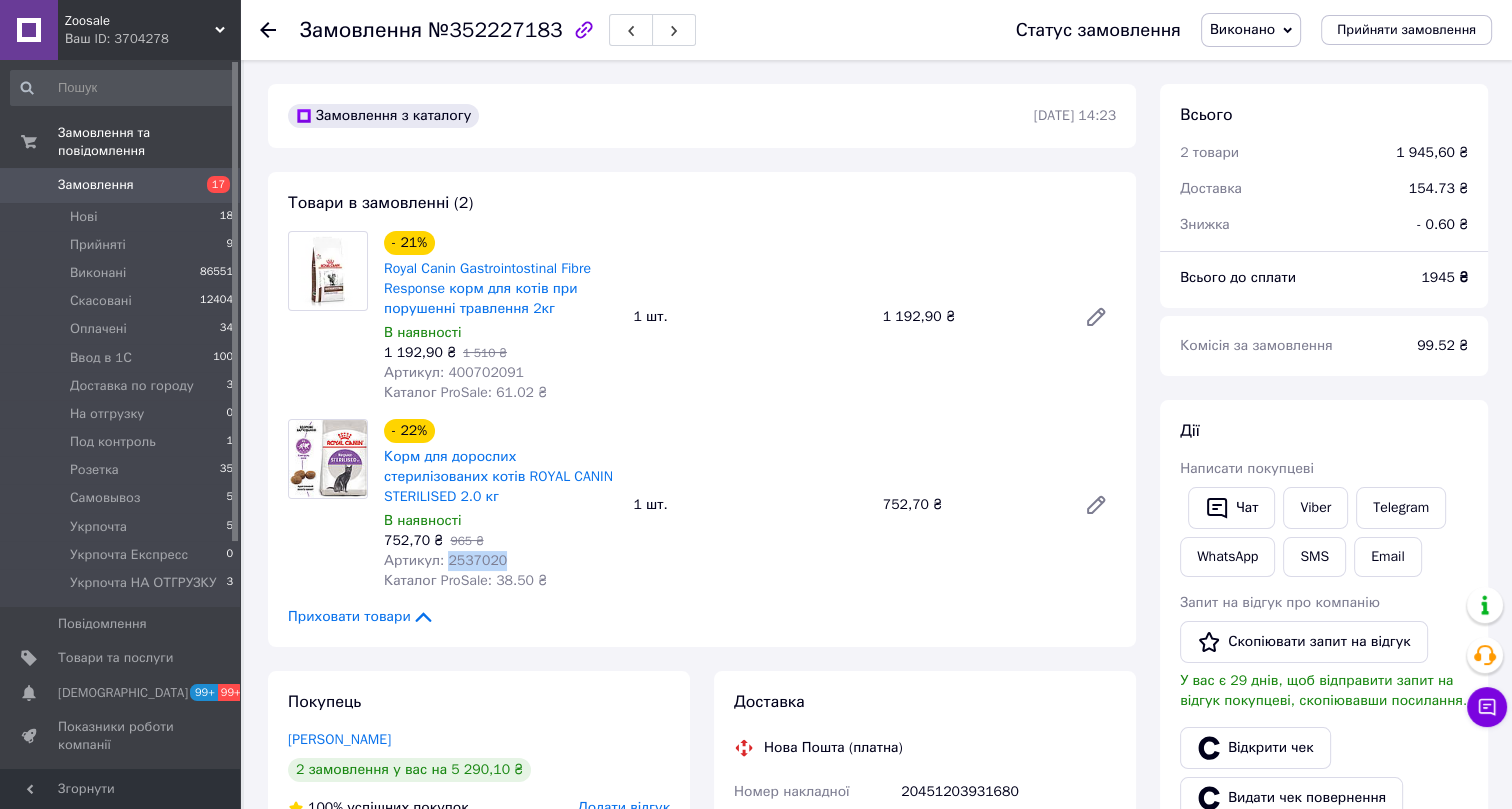 click on "Артикул: 2537020" at bounding box center (445, 560) 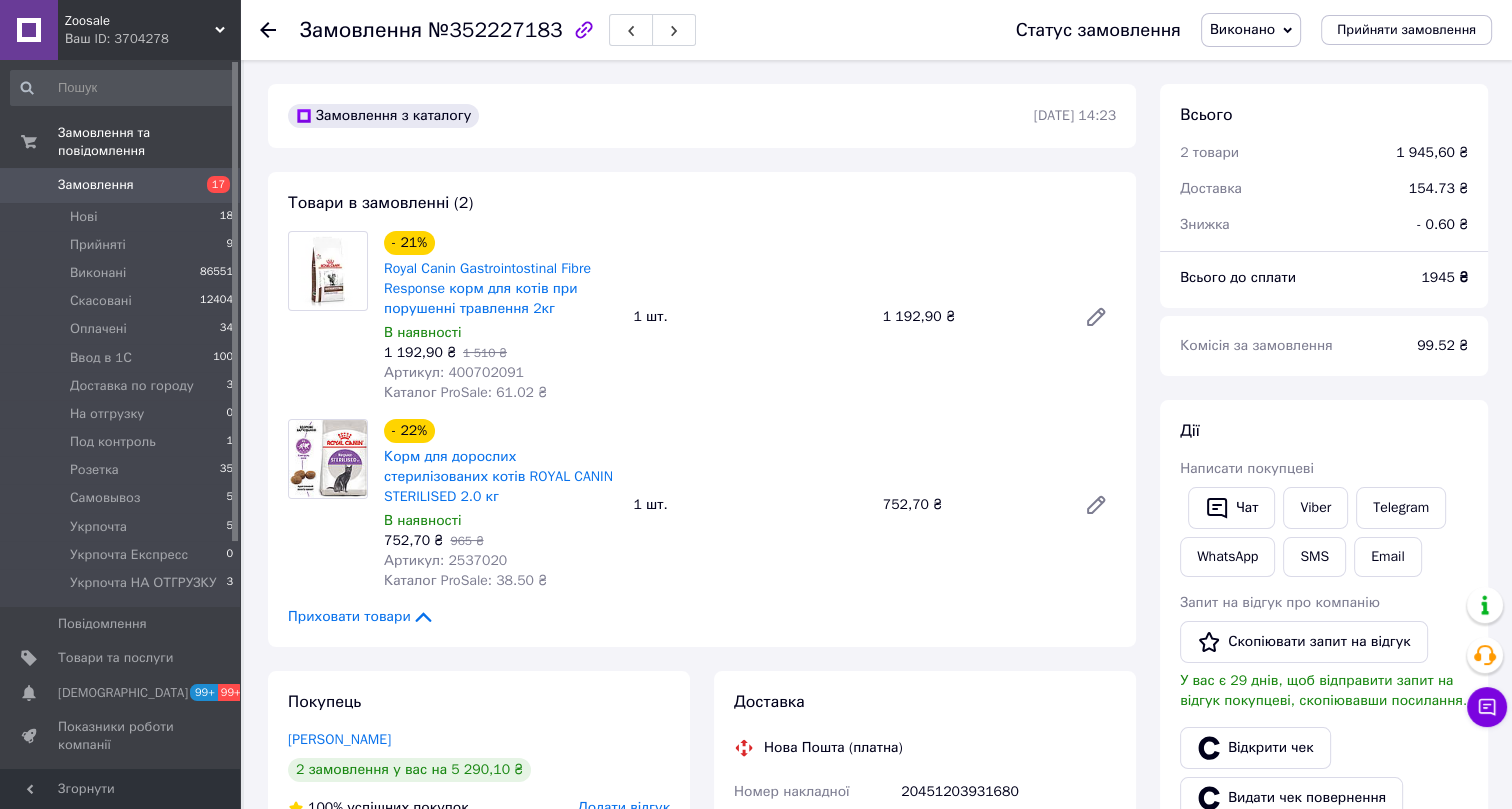 click 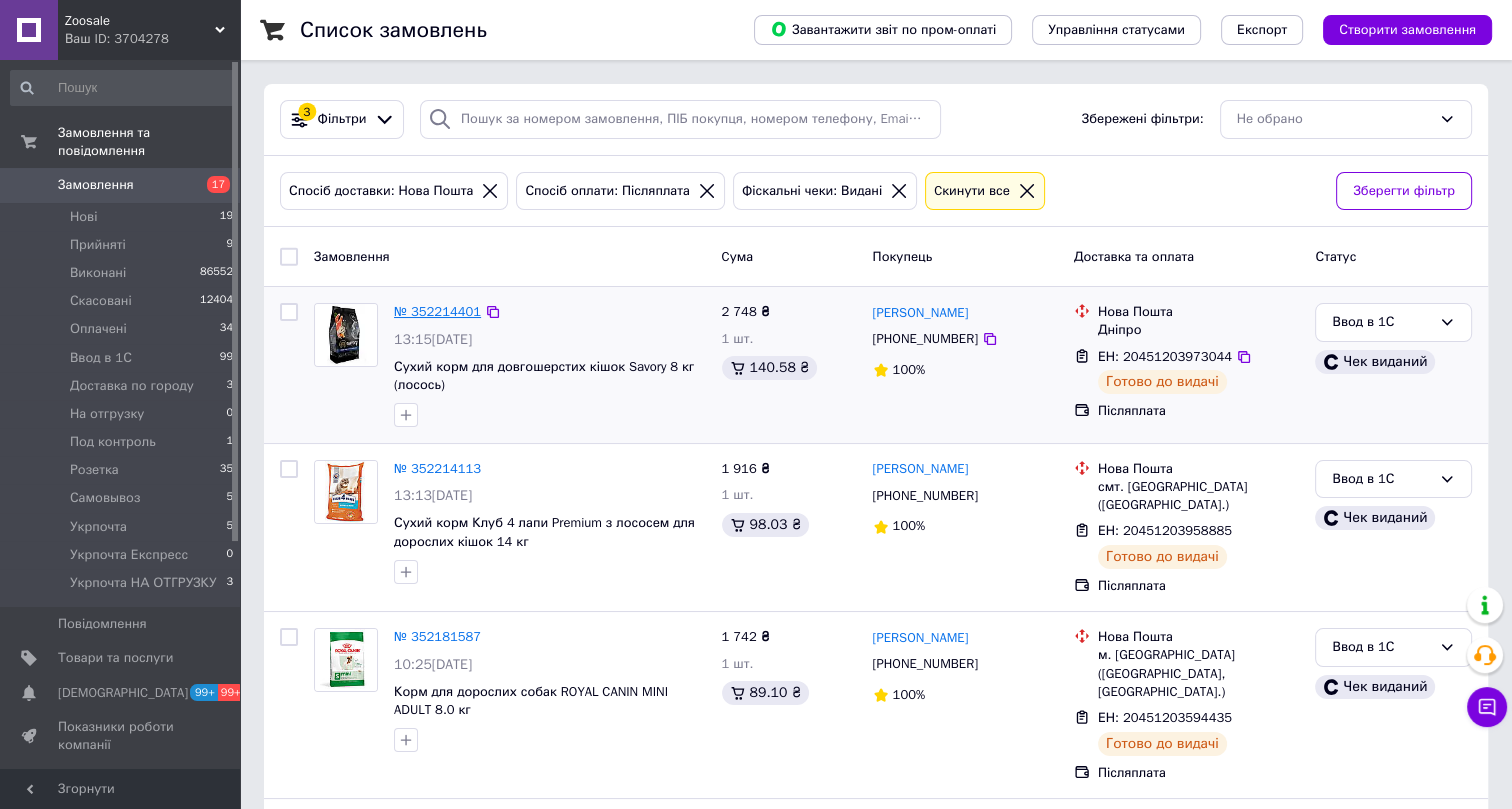 click on "№ 352214401" at bounding box center [437, 311] 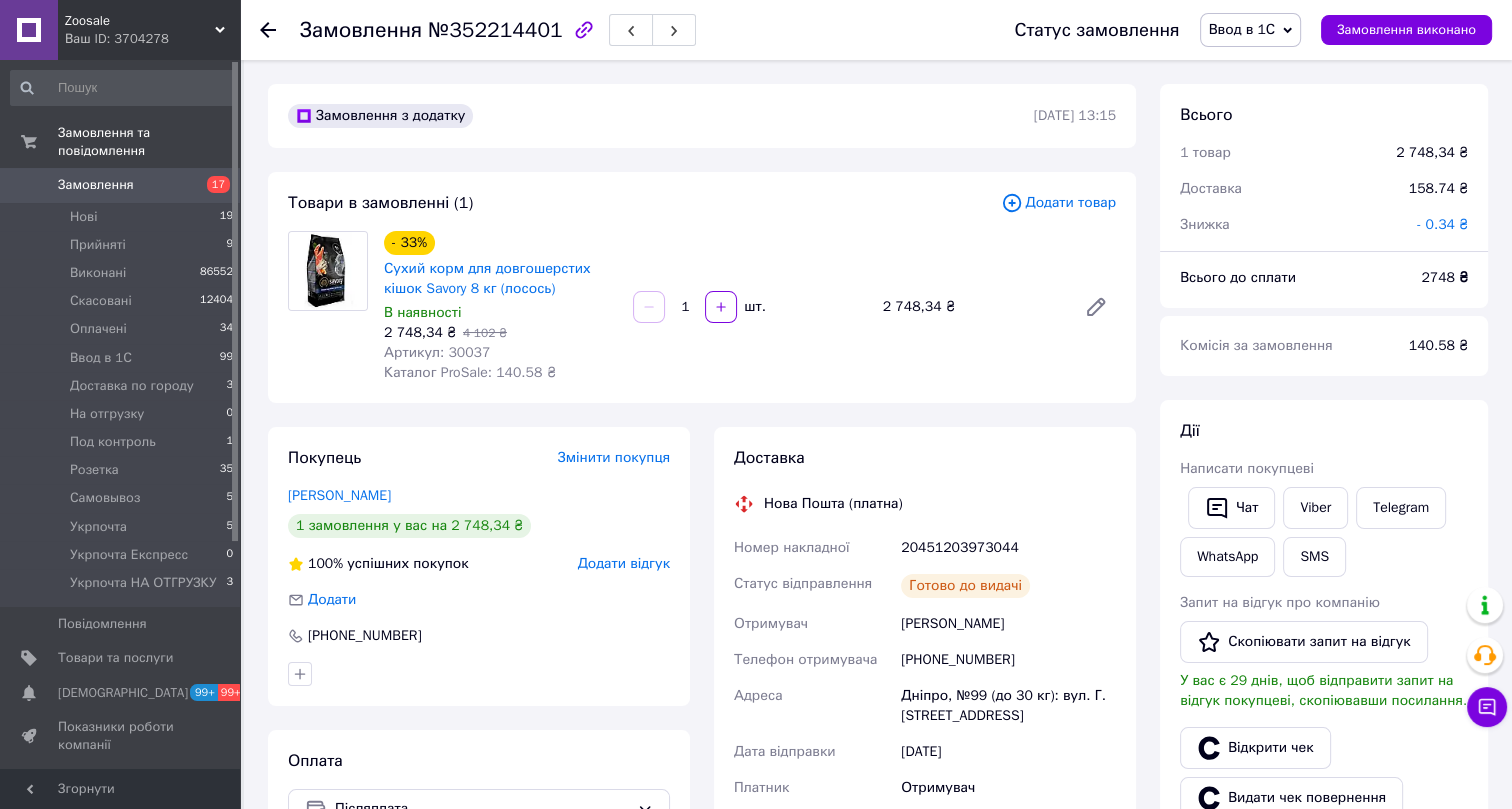 click on "Ввод в 1С" at bounding box center (1242, 29) 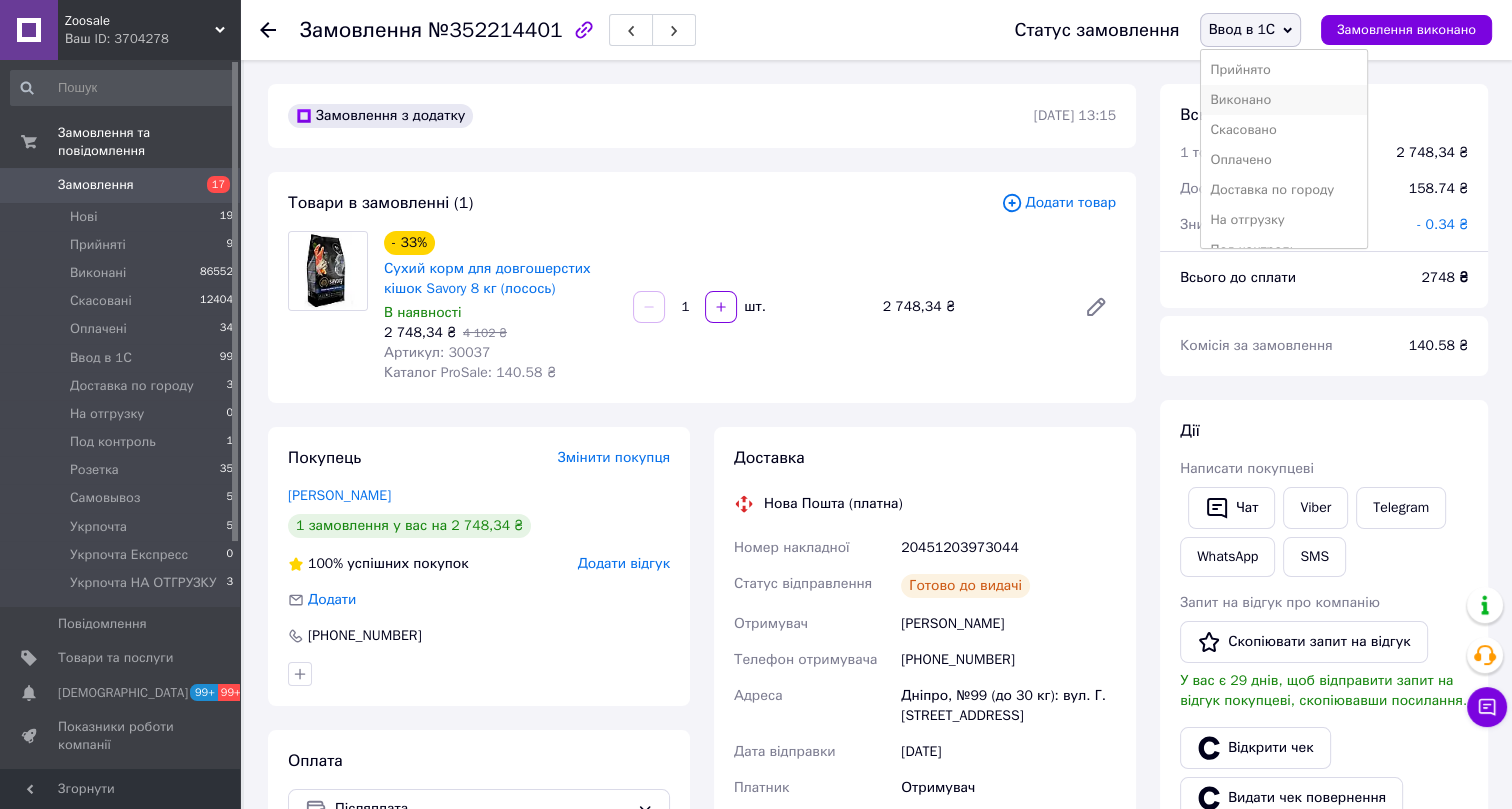 click on "Виконано" at bounding box center (1284, 100) 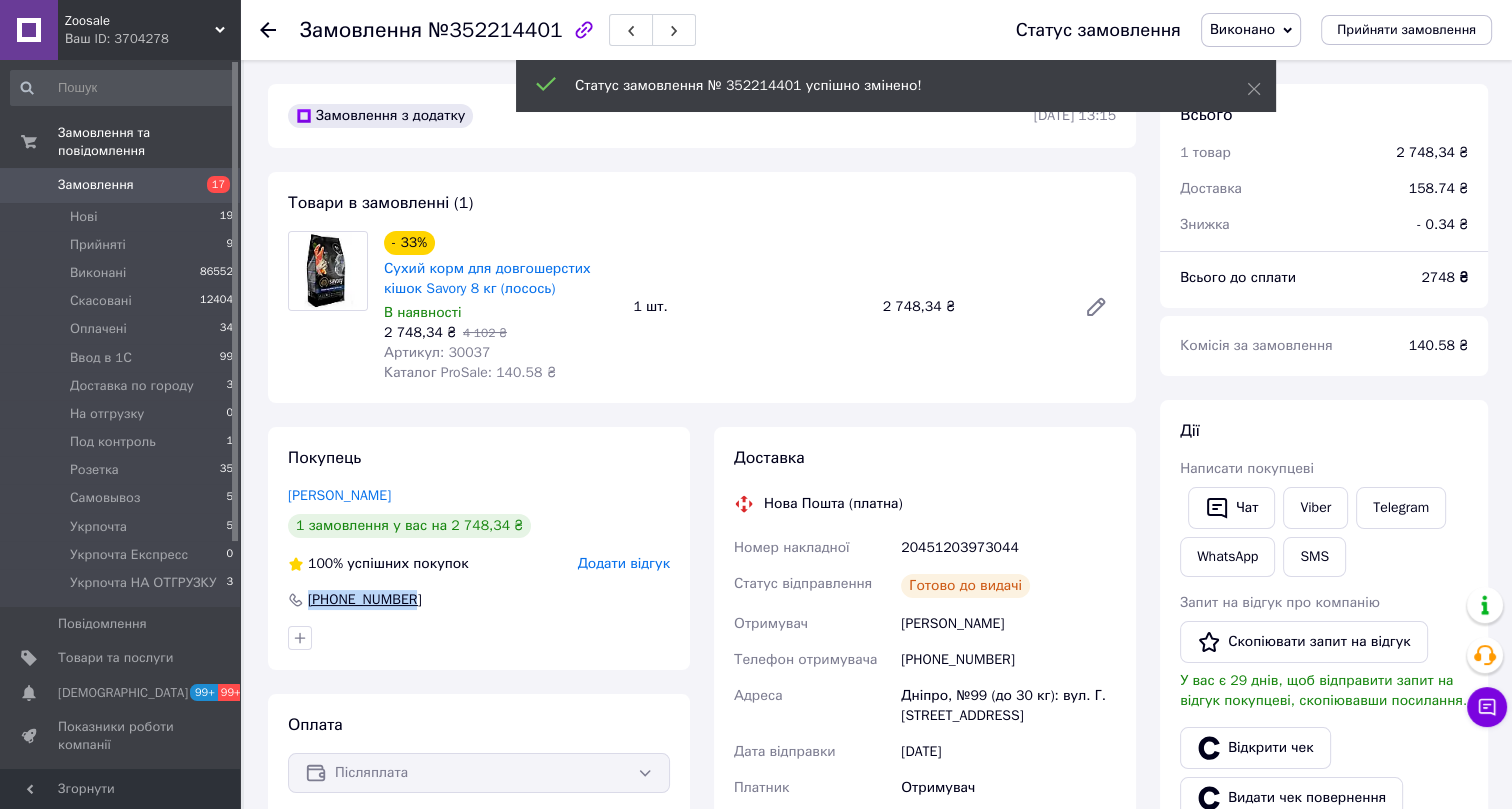 drag, startPoint x: 430, startPoint y: 600, endPoint x: 300, endPoint y: 597, distance: 130.0346 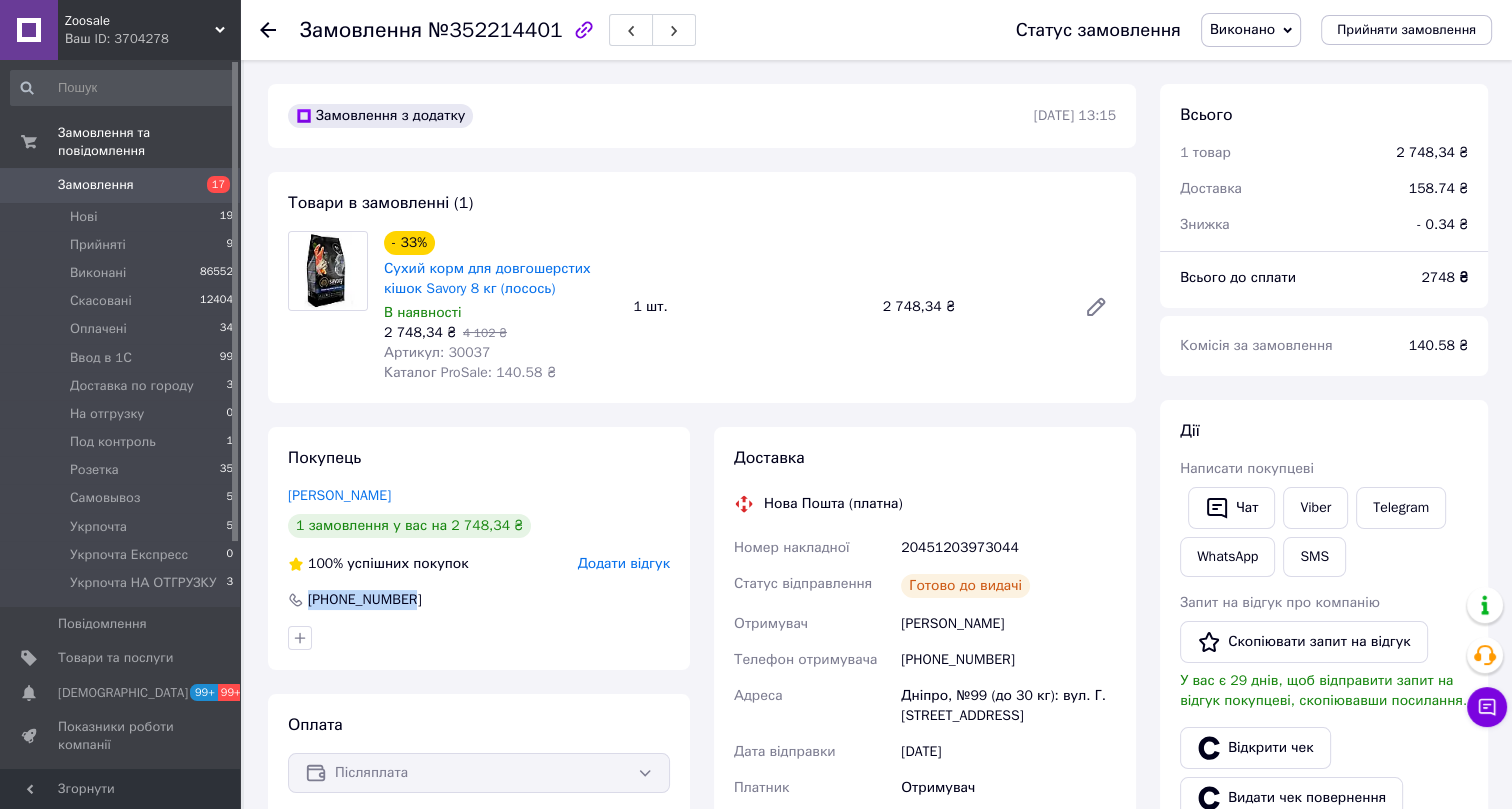 copy on "+380972436385" 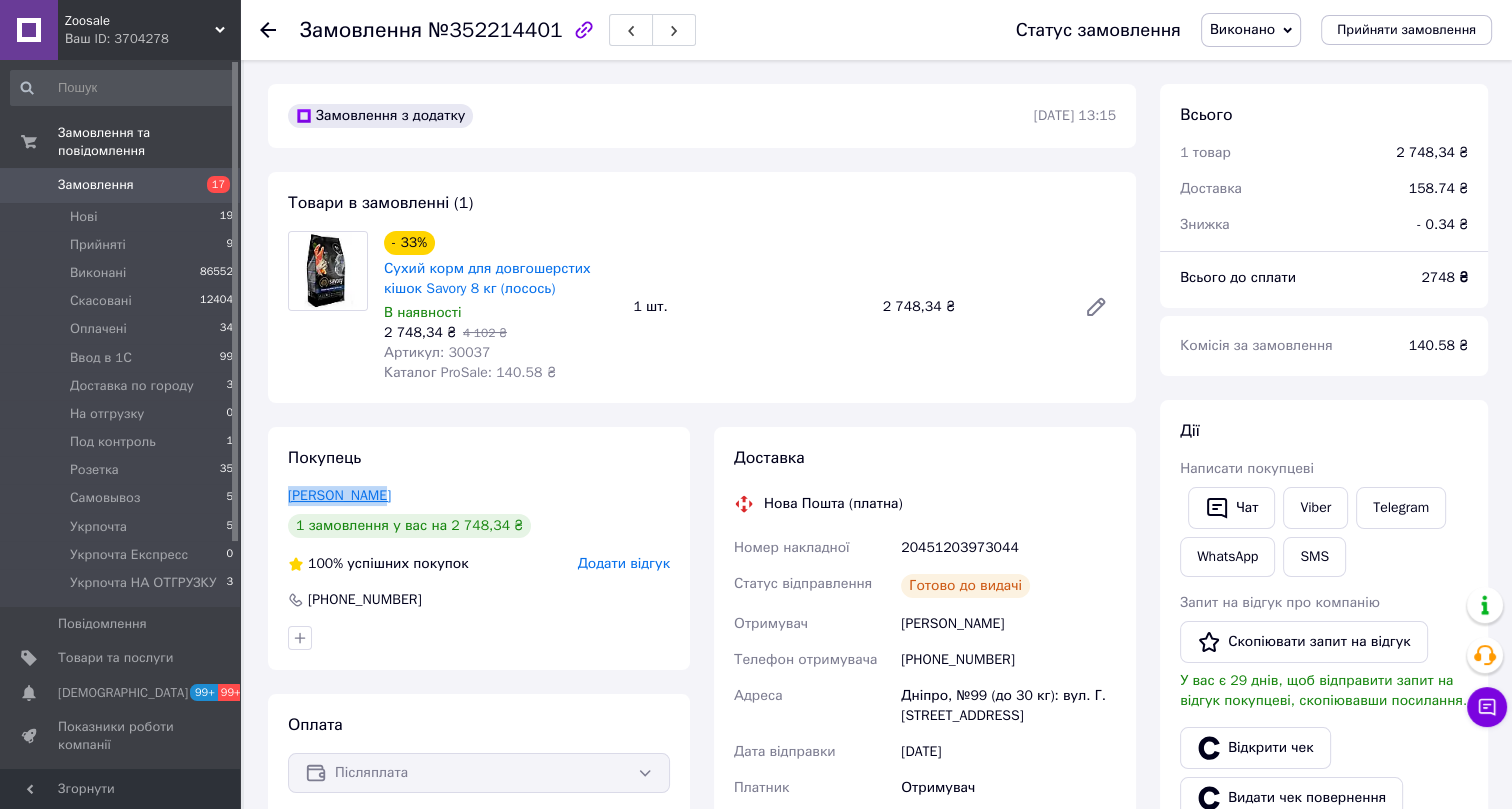drag, startPoint x: 395, startPoint y: 497, endPoint x: 290, endPoint y: 497, distance: 105 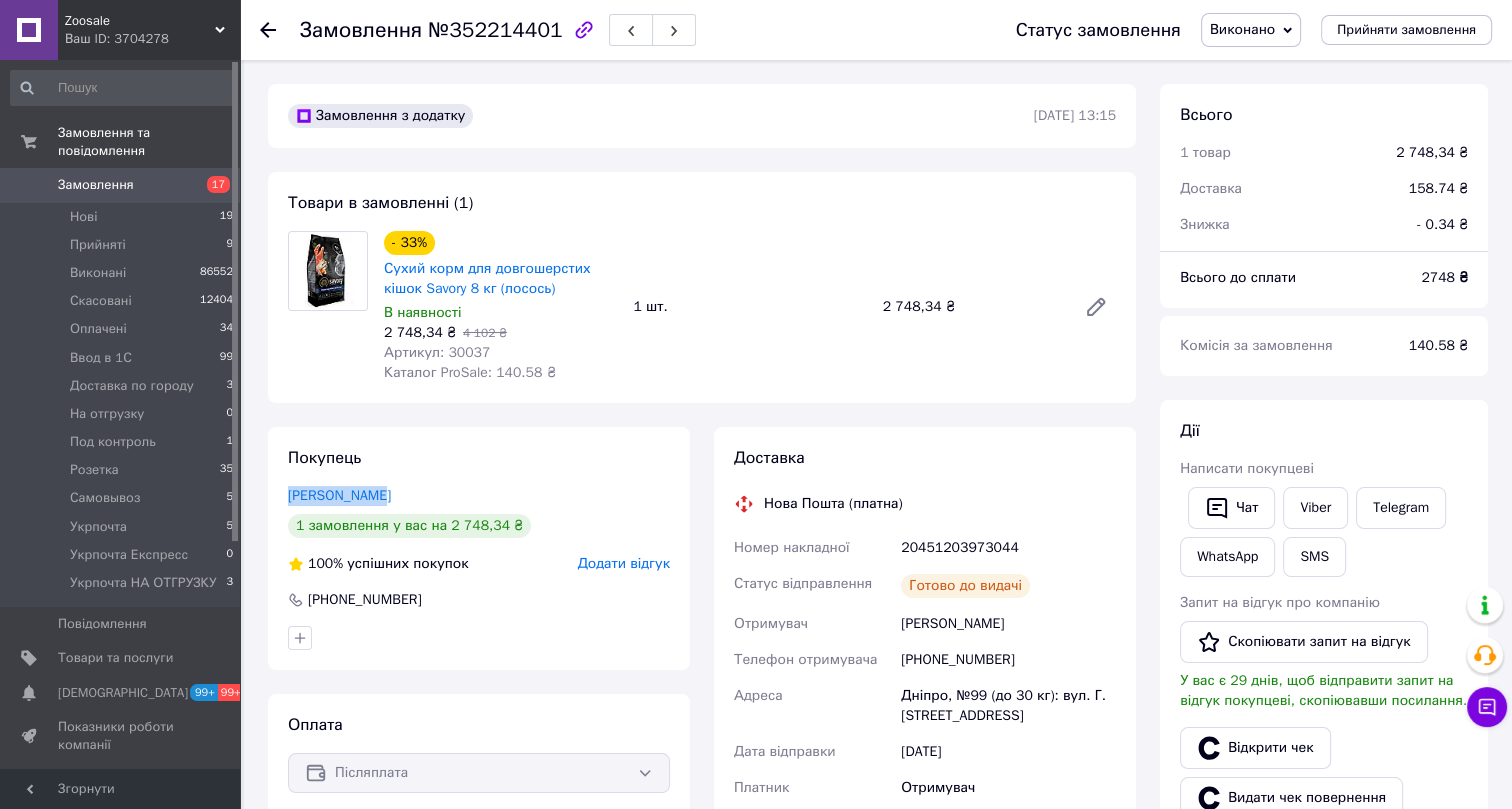 copy on "Вергун Ольга" 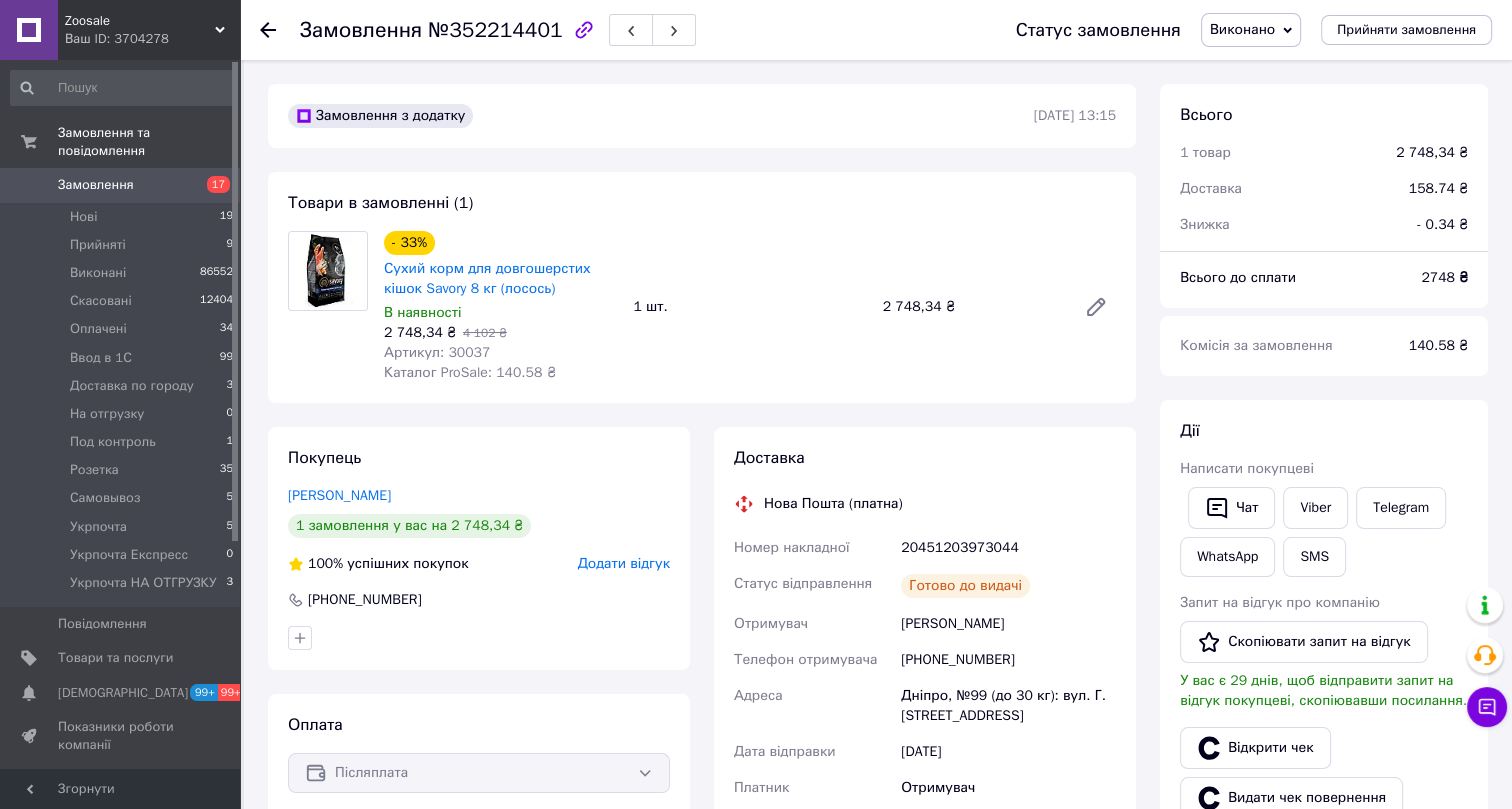 click on "Артикул: 30037" at bounding box center [437, 352] 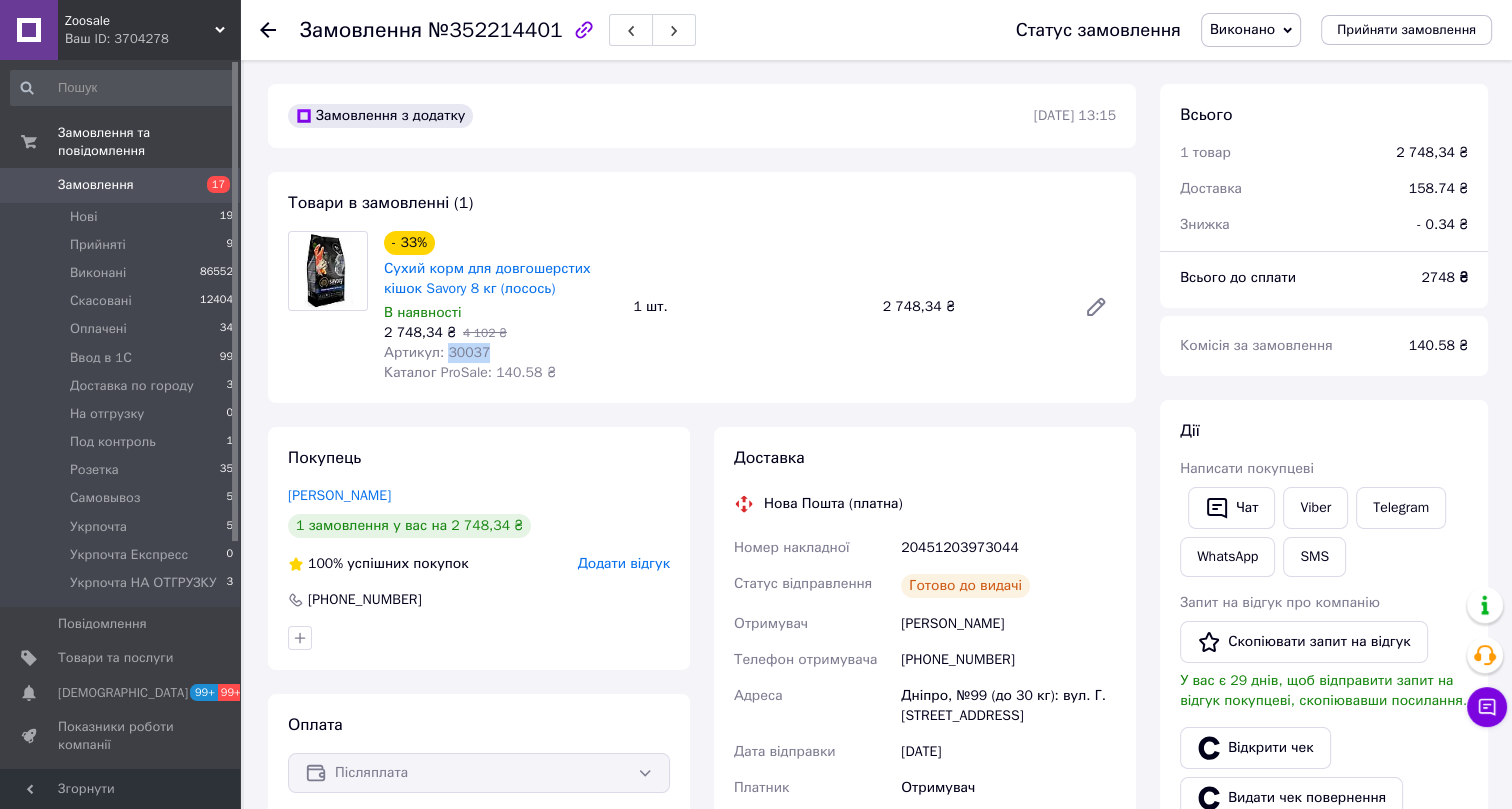 click on "Артикул: 30037" at bounding box center [437, 352] 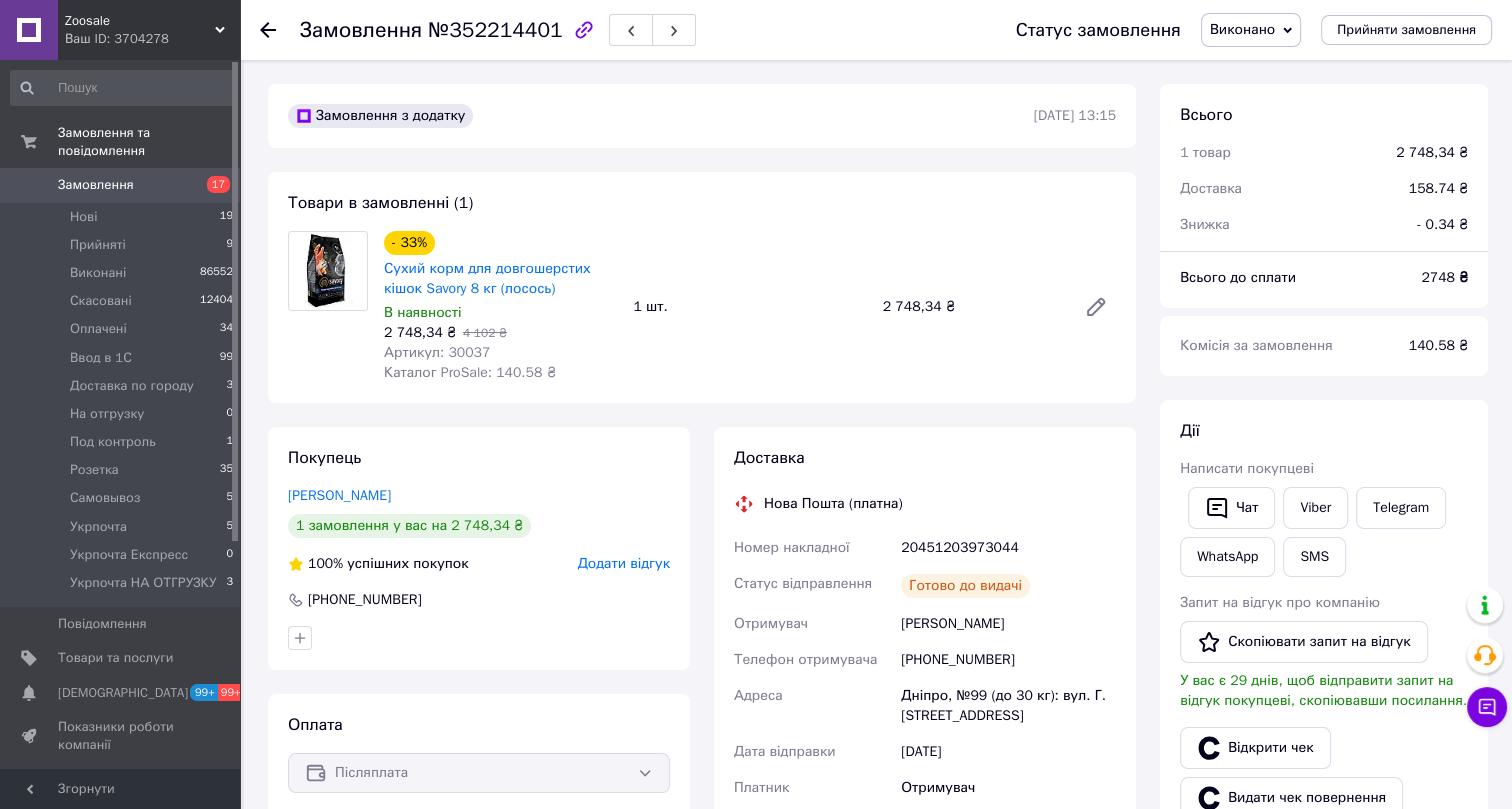 click 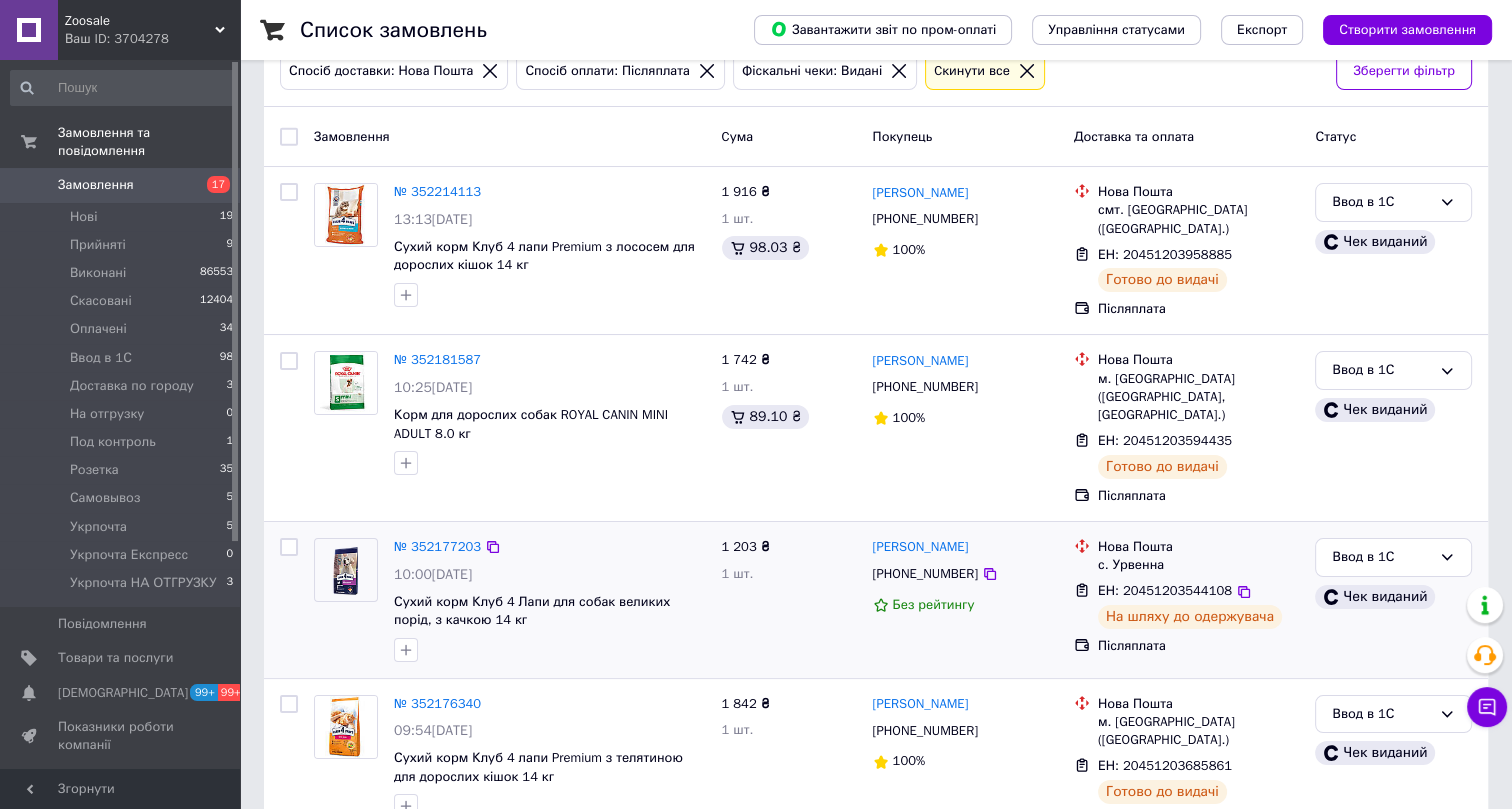 scroll, scrollTop: 0, scrollLeft: 0, axis: both 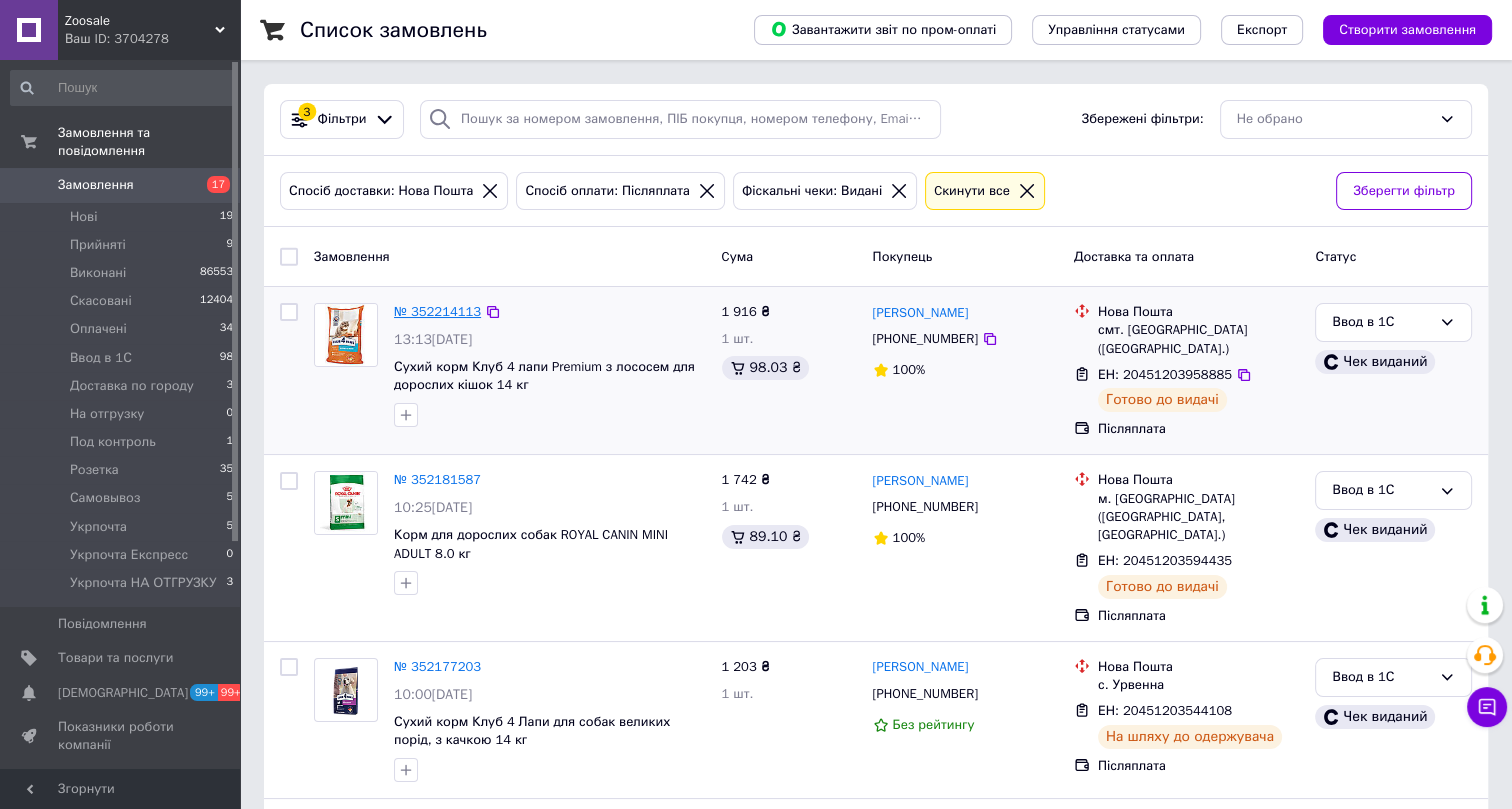 click on "№ 352214113" at bounding box center (437, 311) 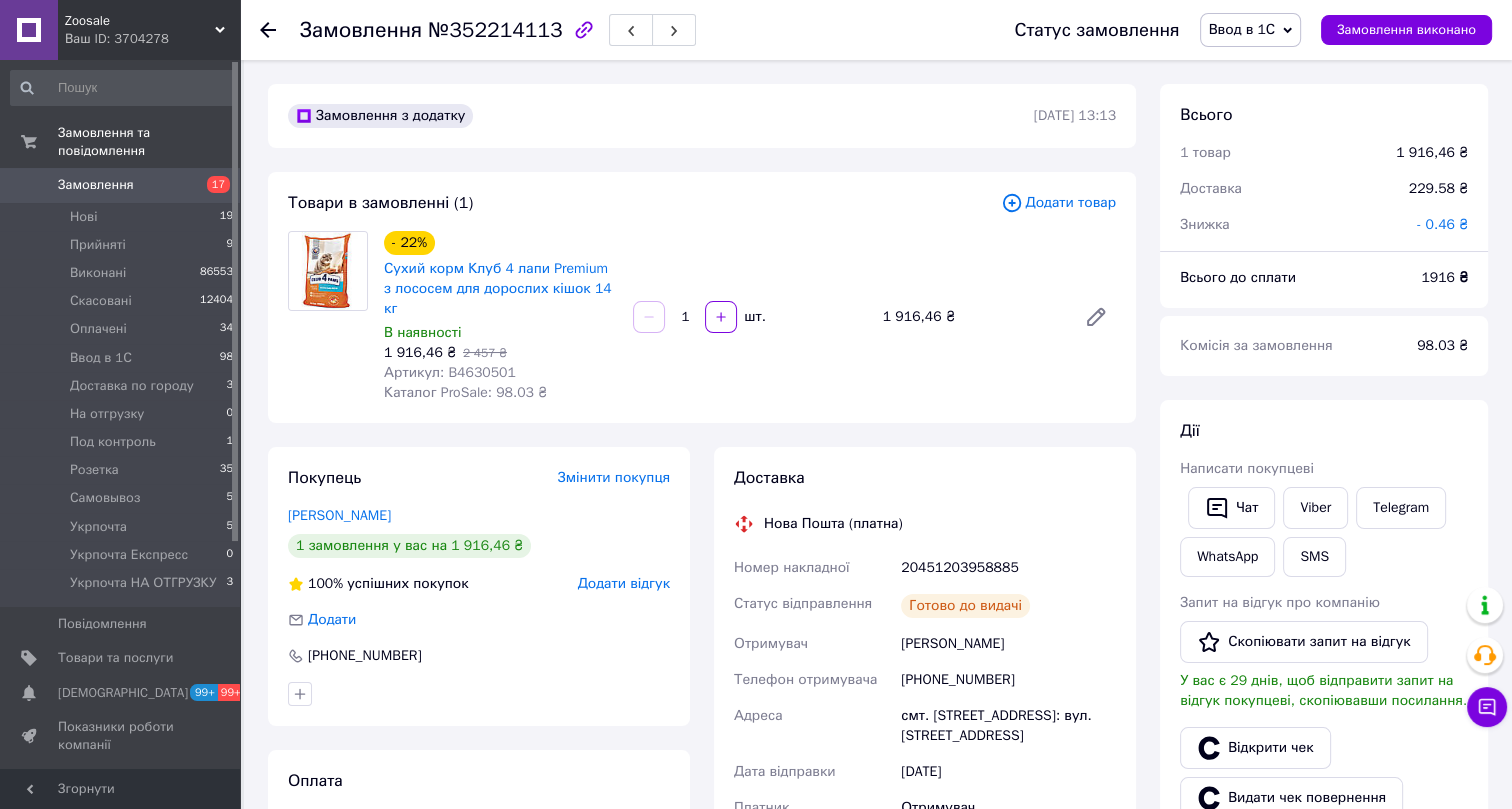 click on "Ввод в 1С" at bounding box center (1242, 29) 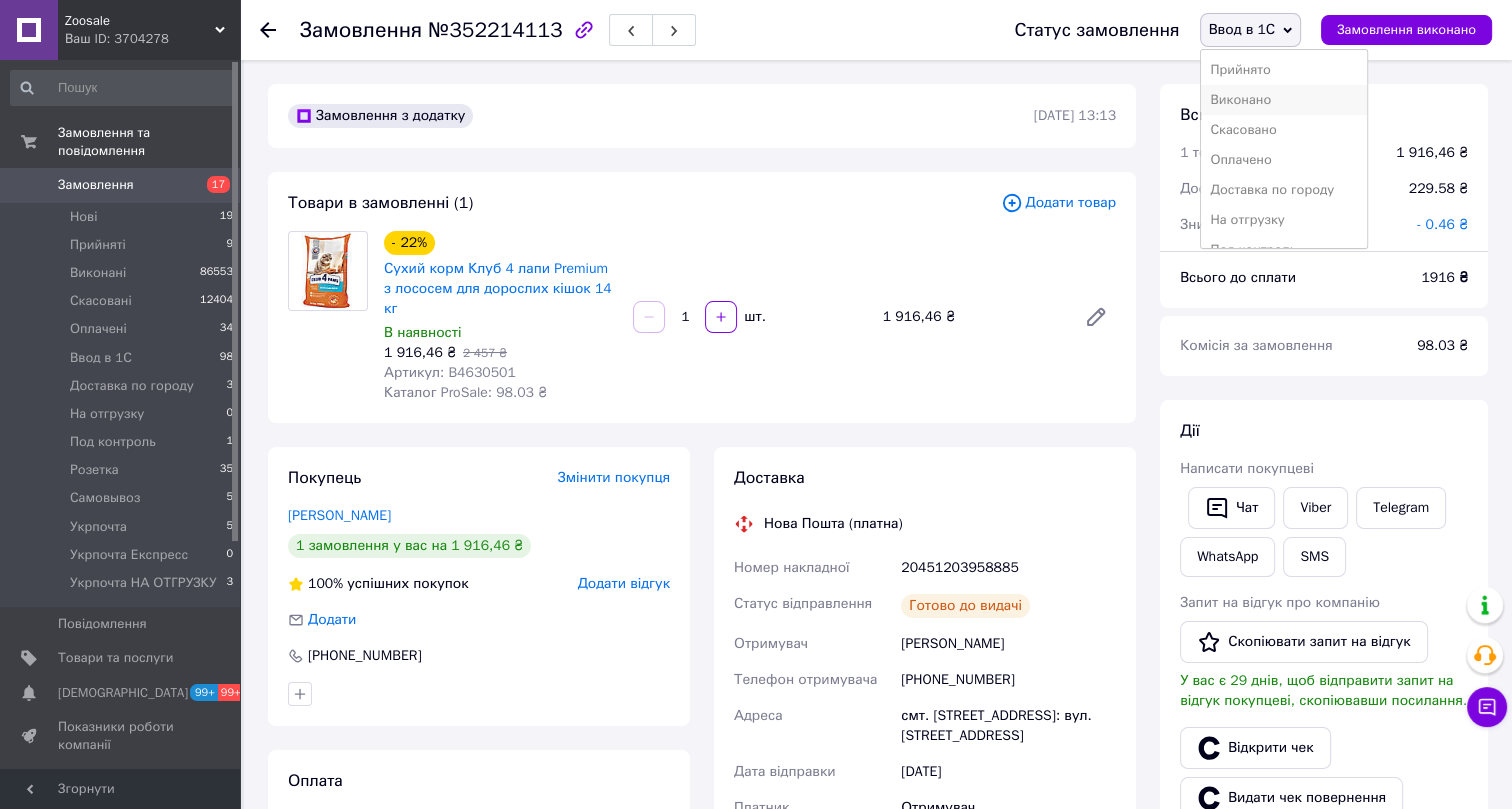 click on "Виконано" at bounding box center [1284, 100] 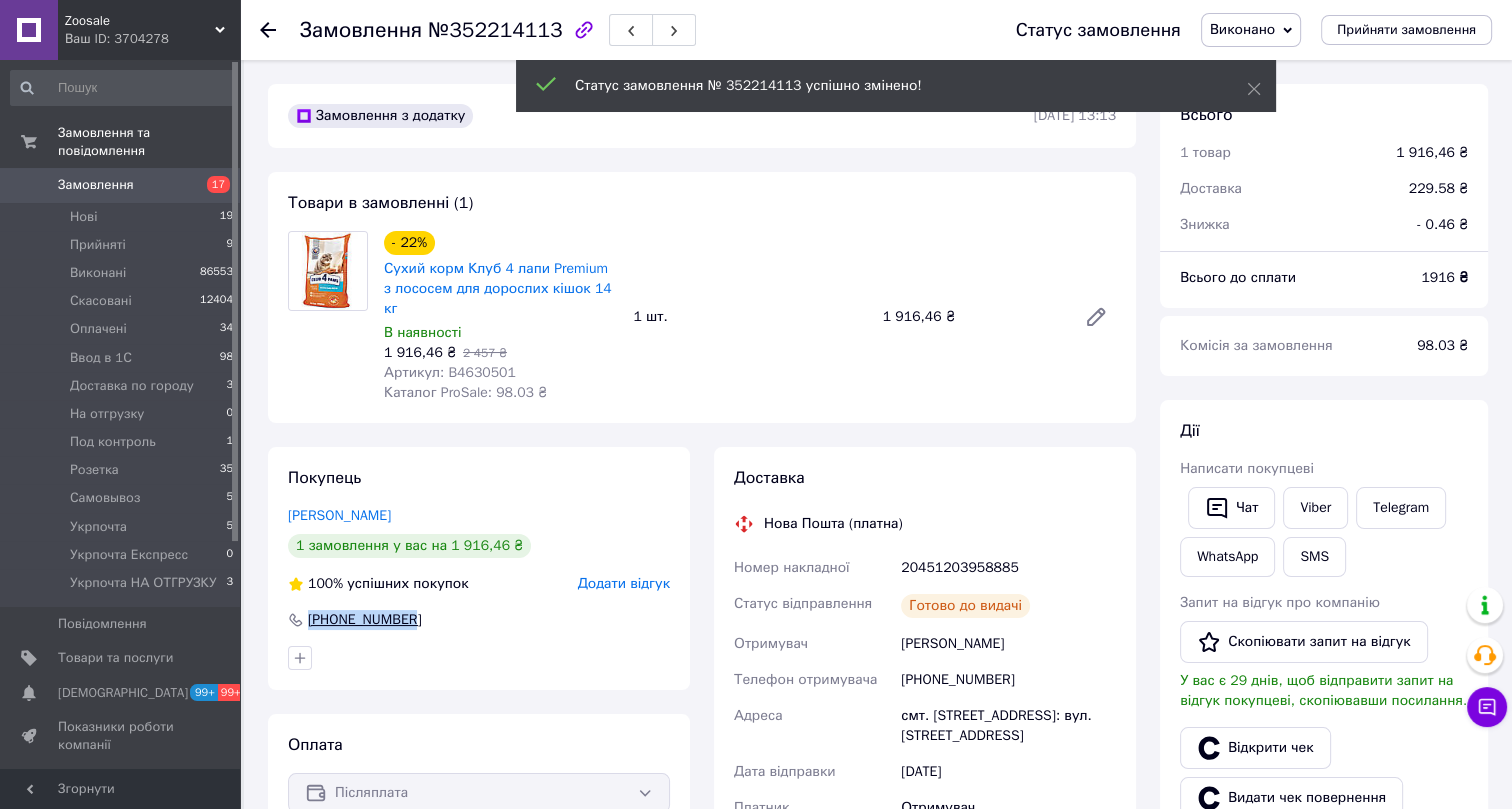 drag, startPoint x: 434, startPoint y: 600, endPoint x: 298, endPoint y: 599, distance: 136.00368 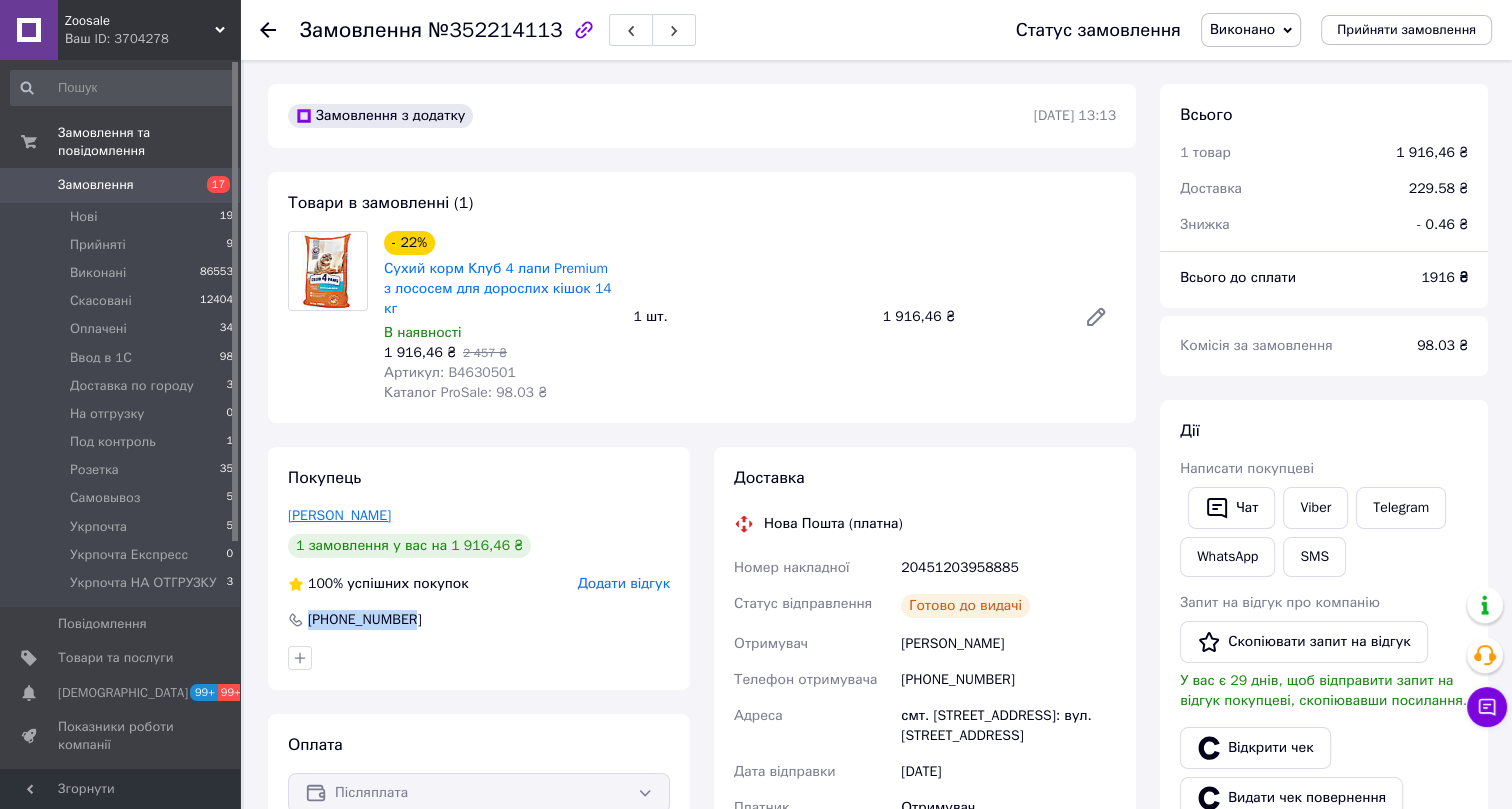 drag, startPoint x: 417, startPoint y: 492, endPoint x: 291, endPoint y: 492, distance: 126 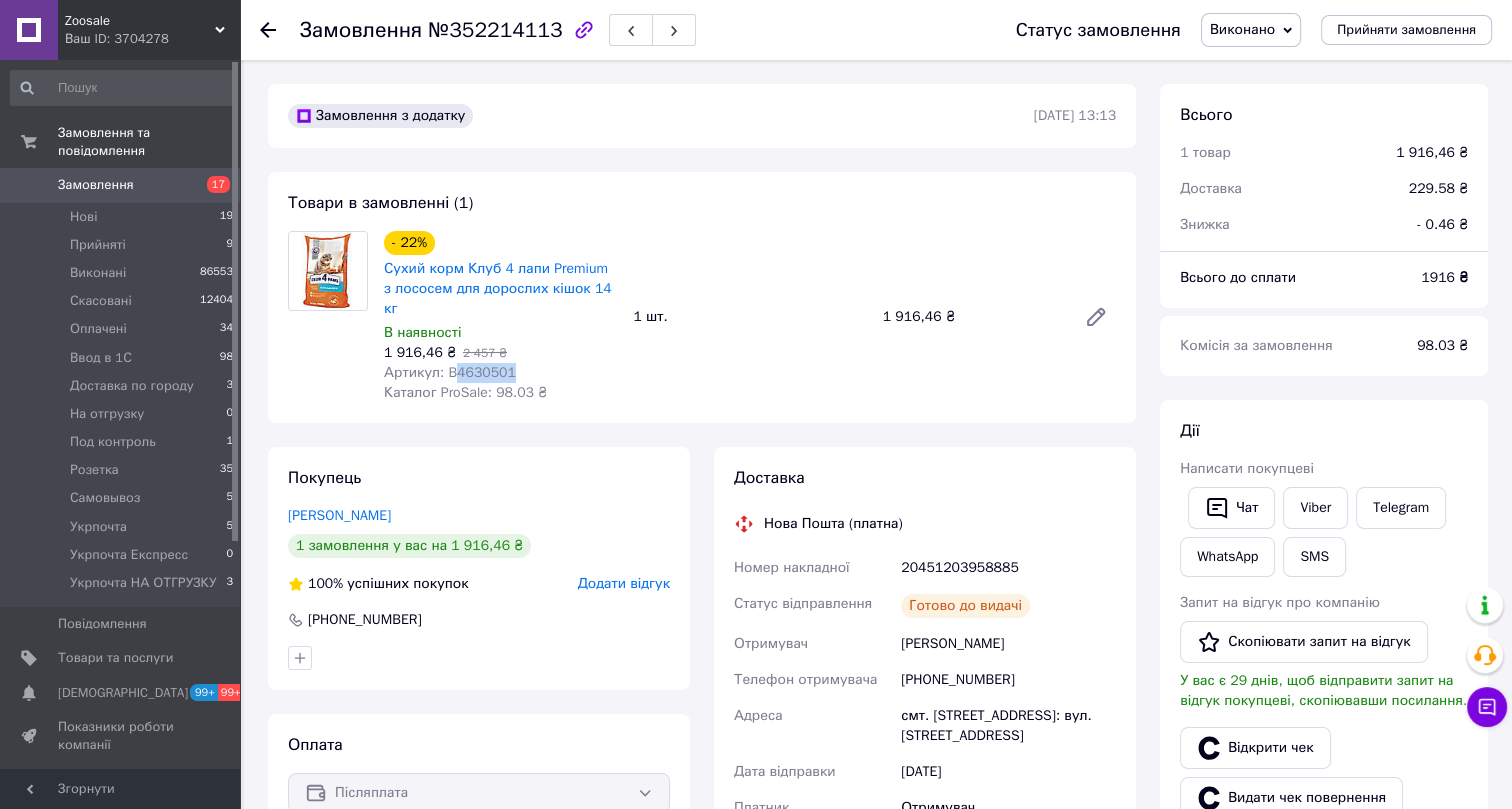 drag, startPoint x: 511, startPoint y: 347, endPoint x: 453, endPoint y: 355, distance: 58.549126 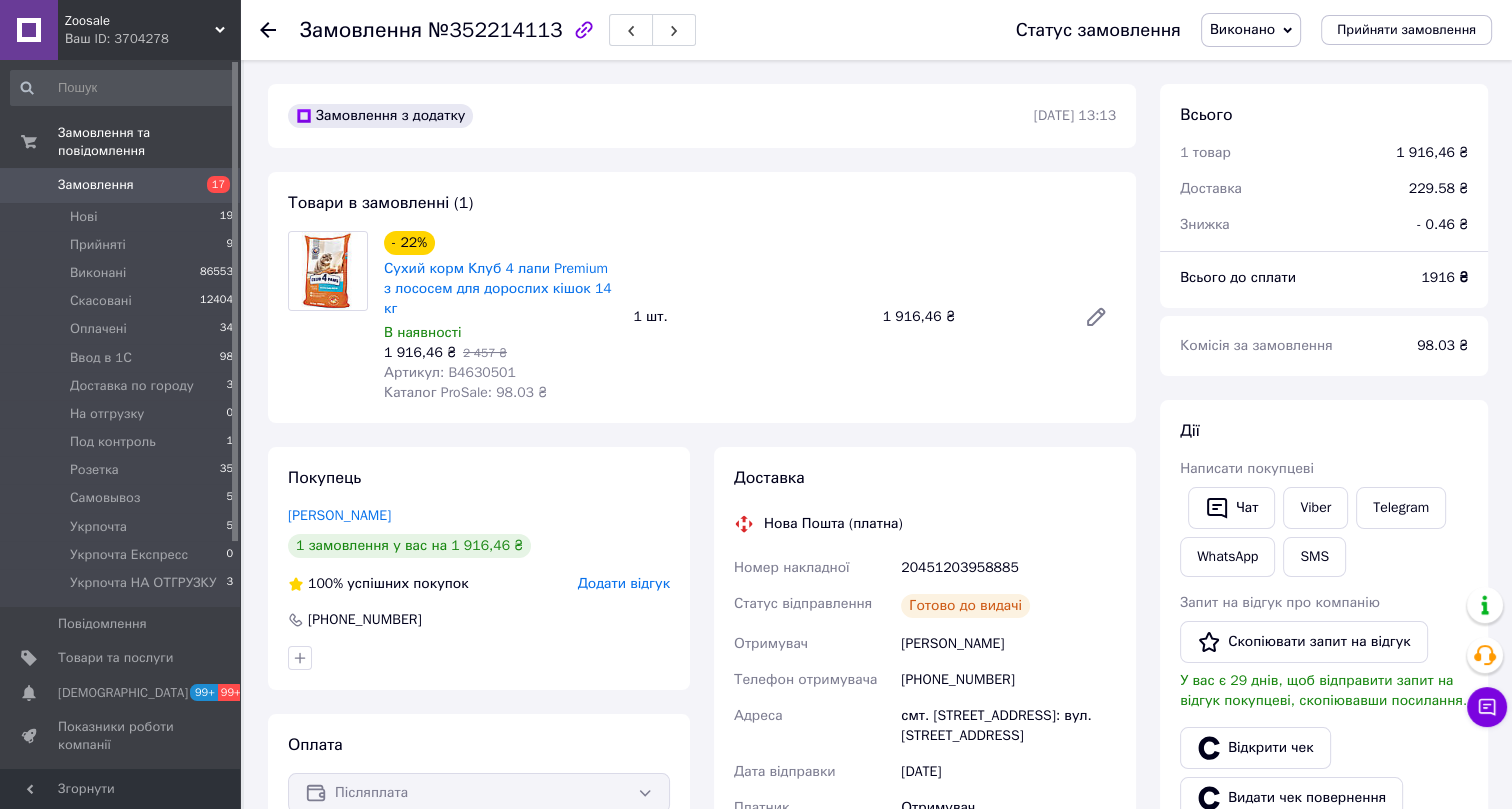 click 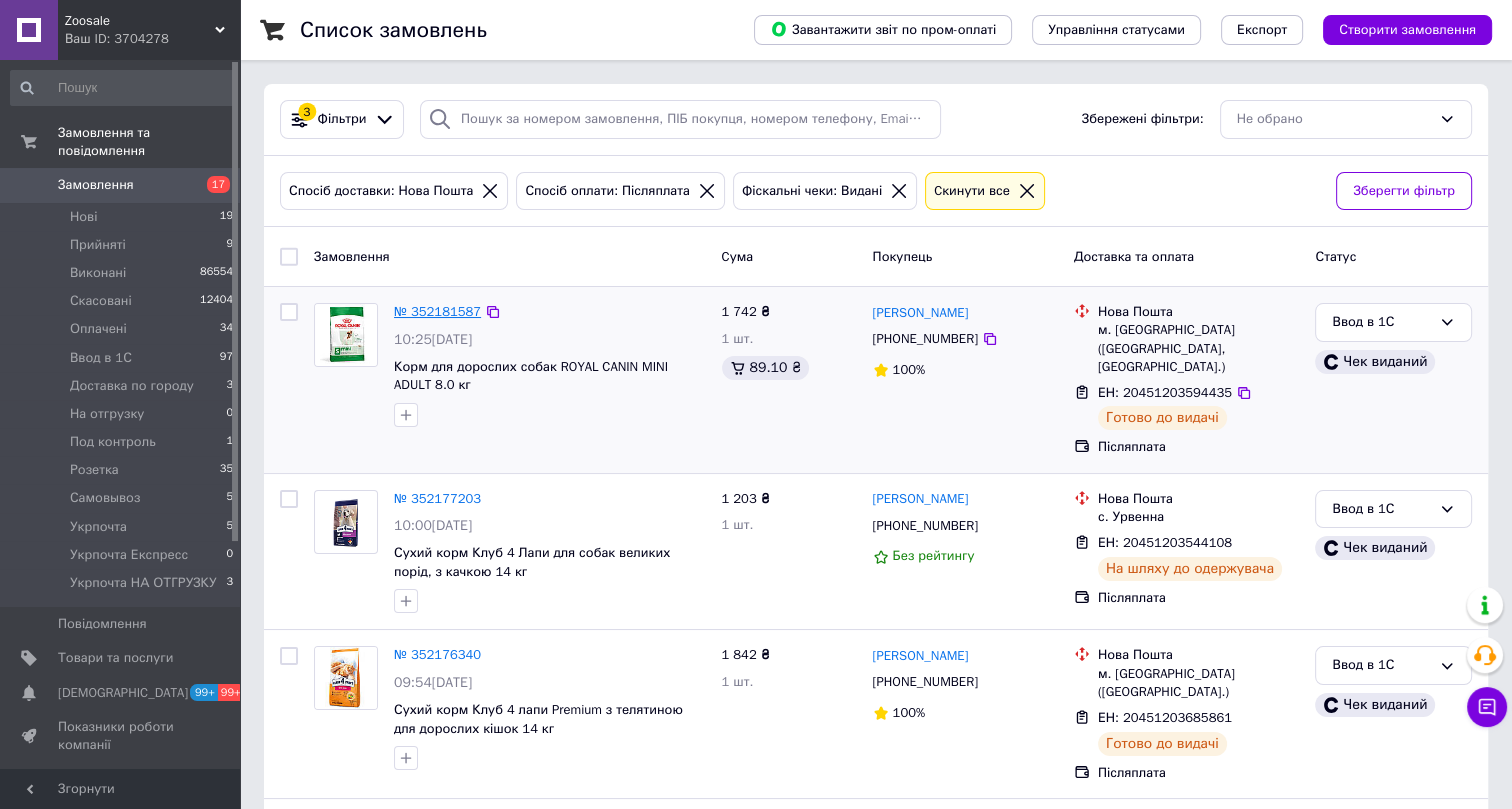 click on "№ 352181587" at bounding box center [437, 311] 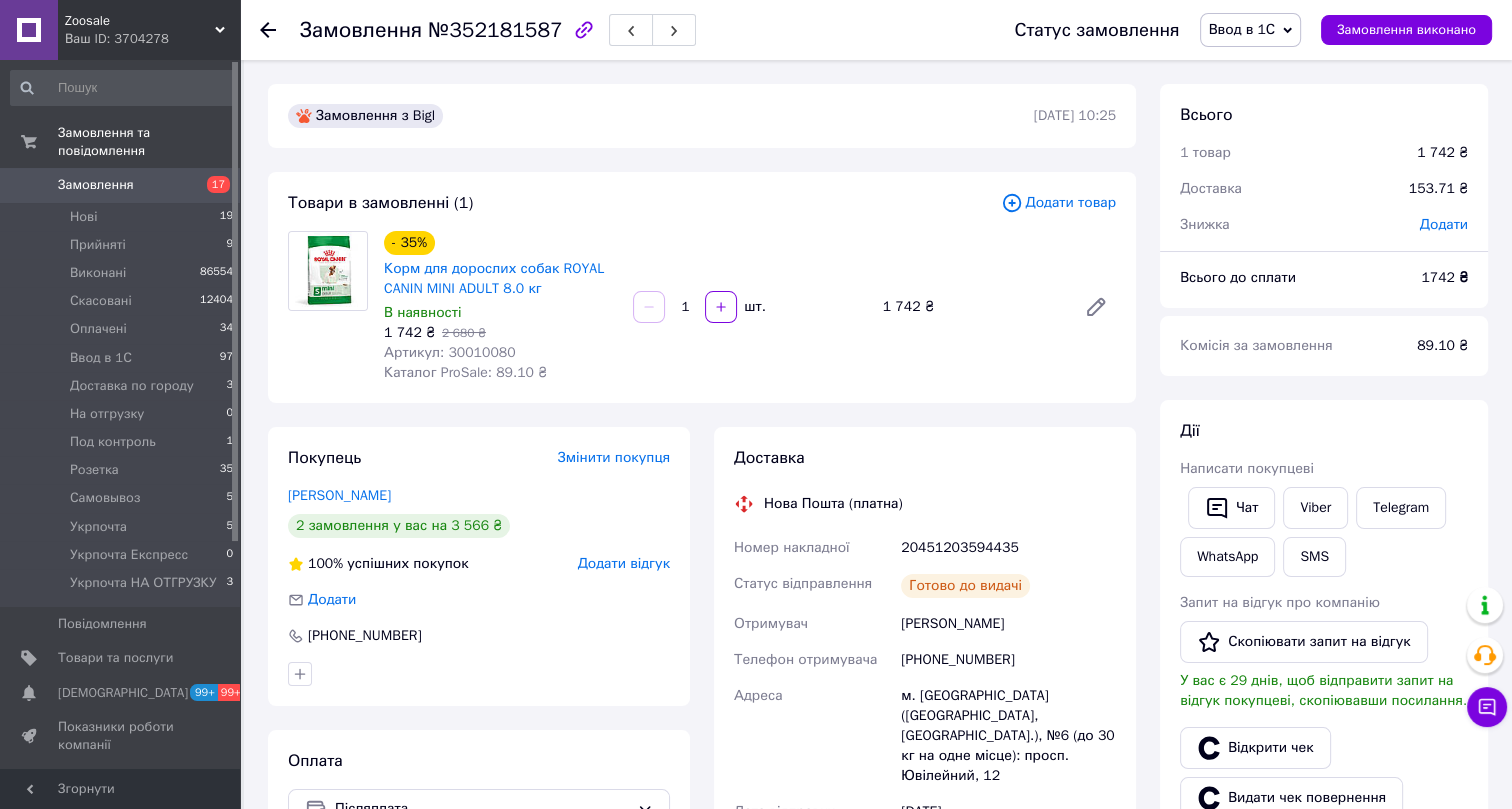 click on "Ввод в 1С" at bounding box center [1242, 29] 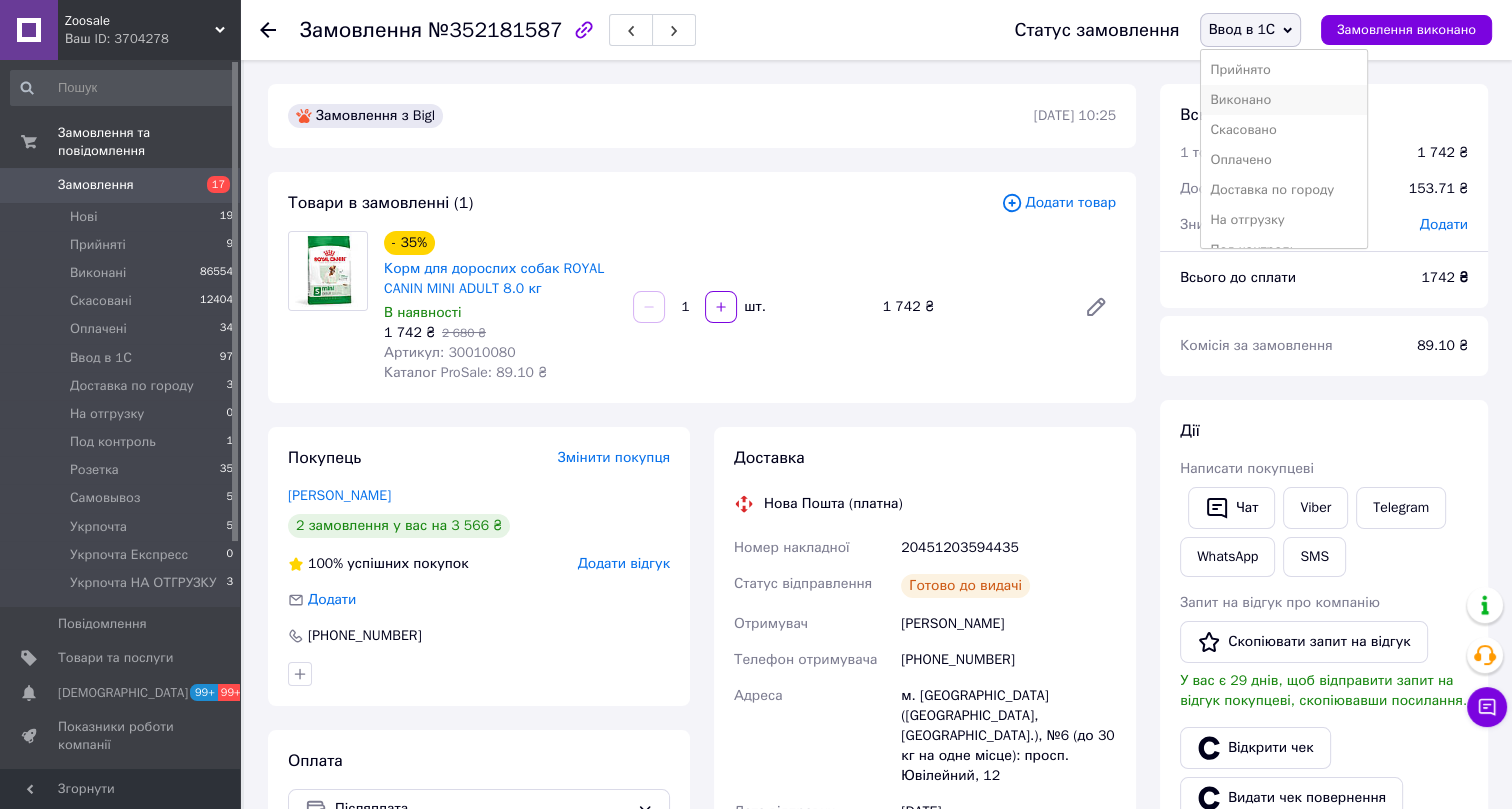 click on "Виконано" at bounding box center [1284, 100] 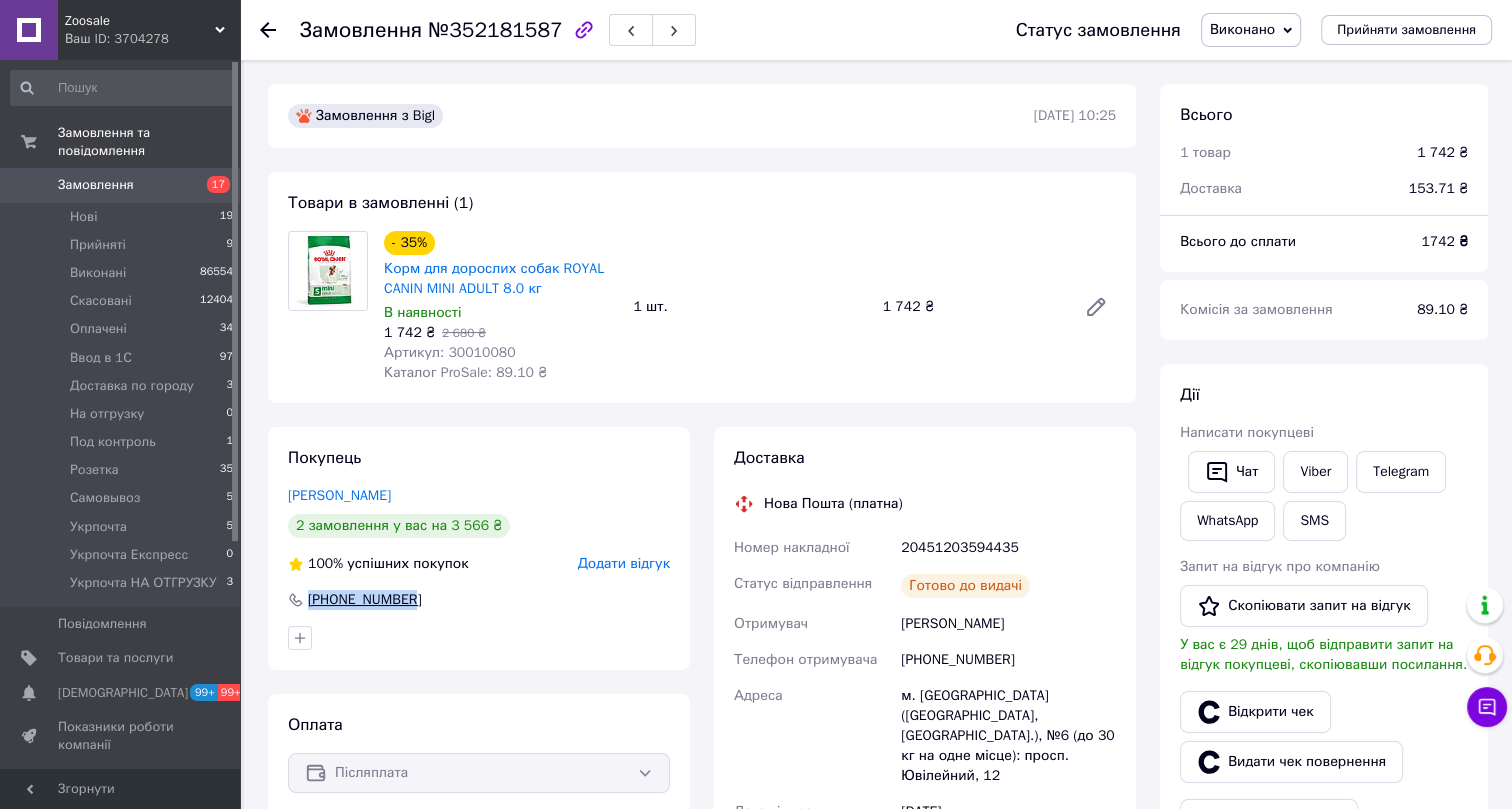 drag, startPoint x: 421, startPoint y: 598, endPoint x: 307, endPoint y: 598, distance: 114 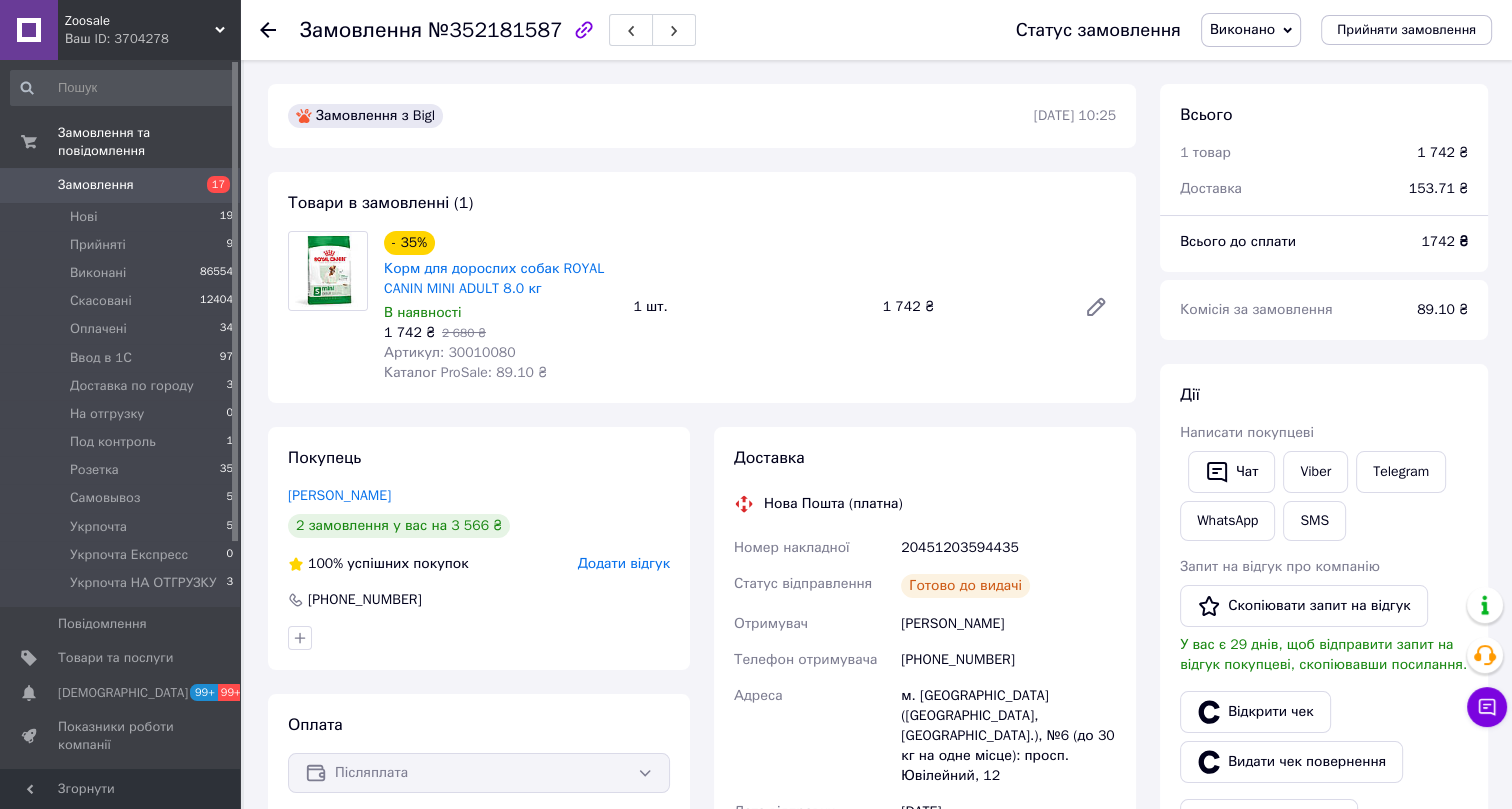 click on "Артикул: 30010080" at bounding box center [450, 352] 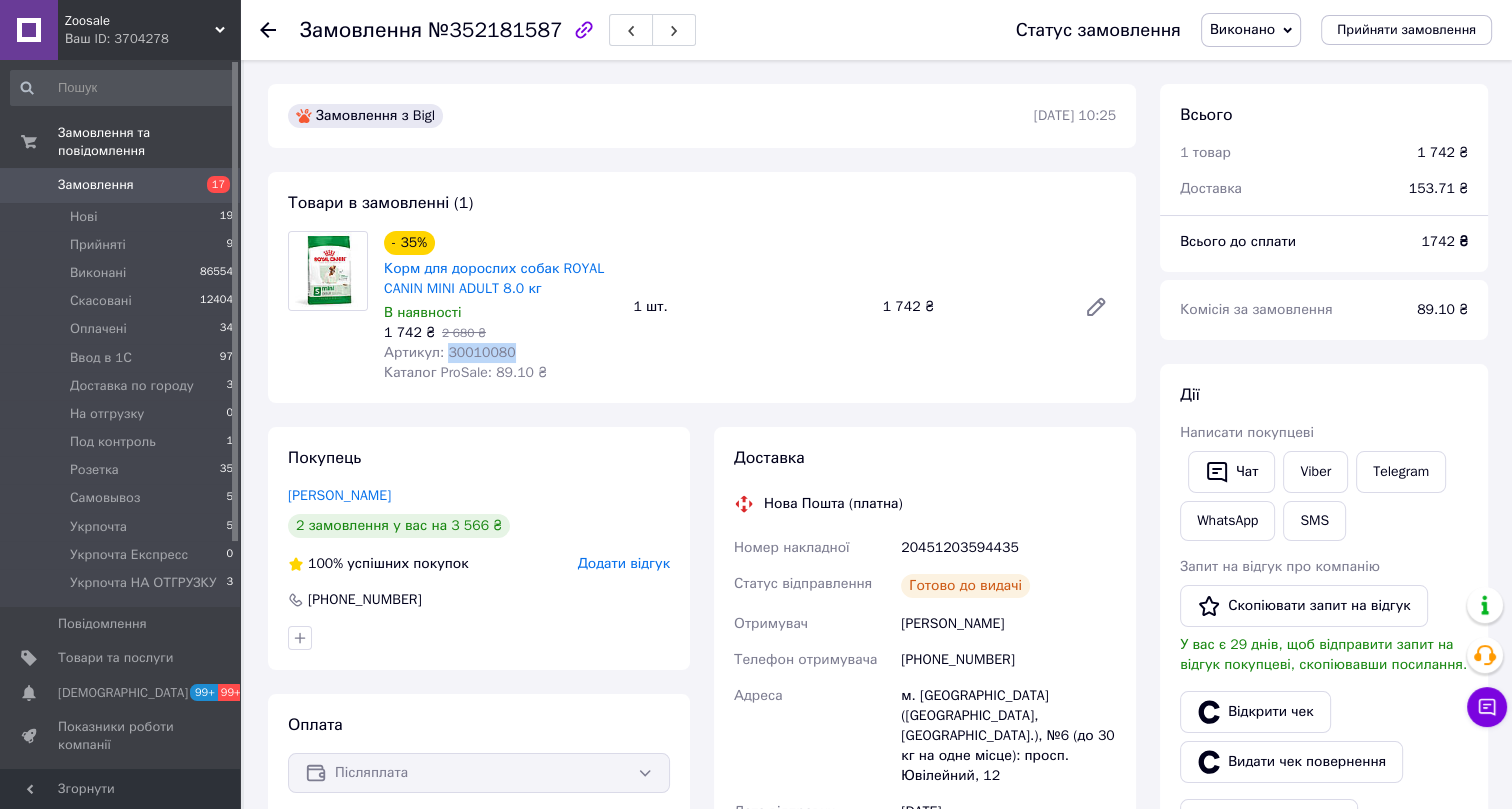 click on "Артикул: 30010080" at bounding box center (450, 352) 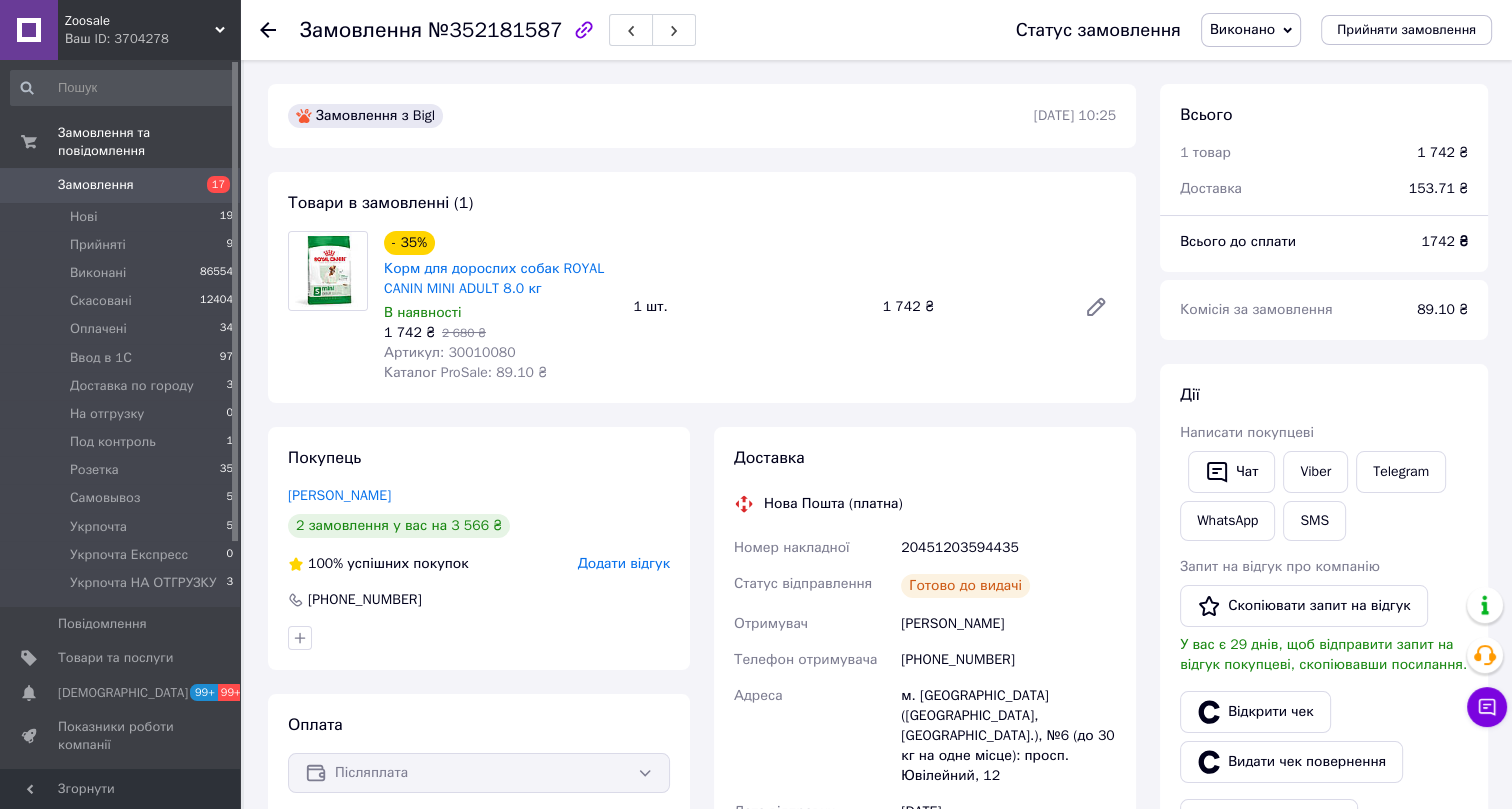 click 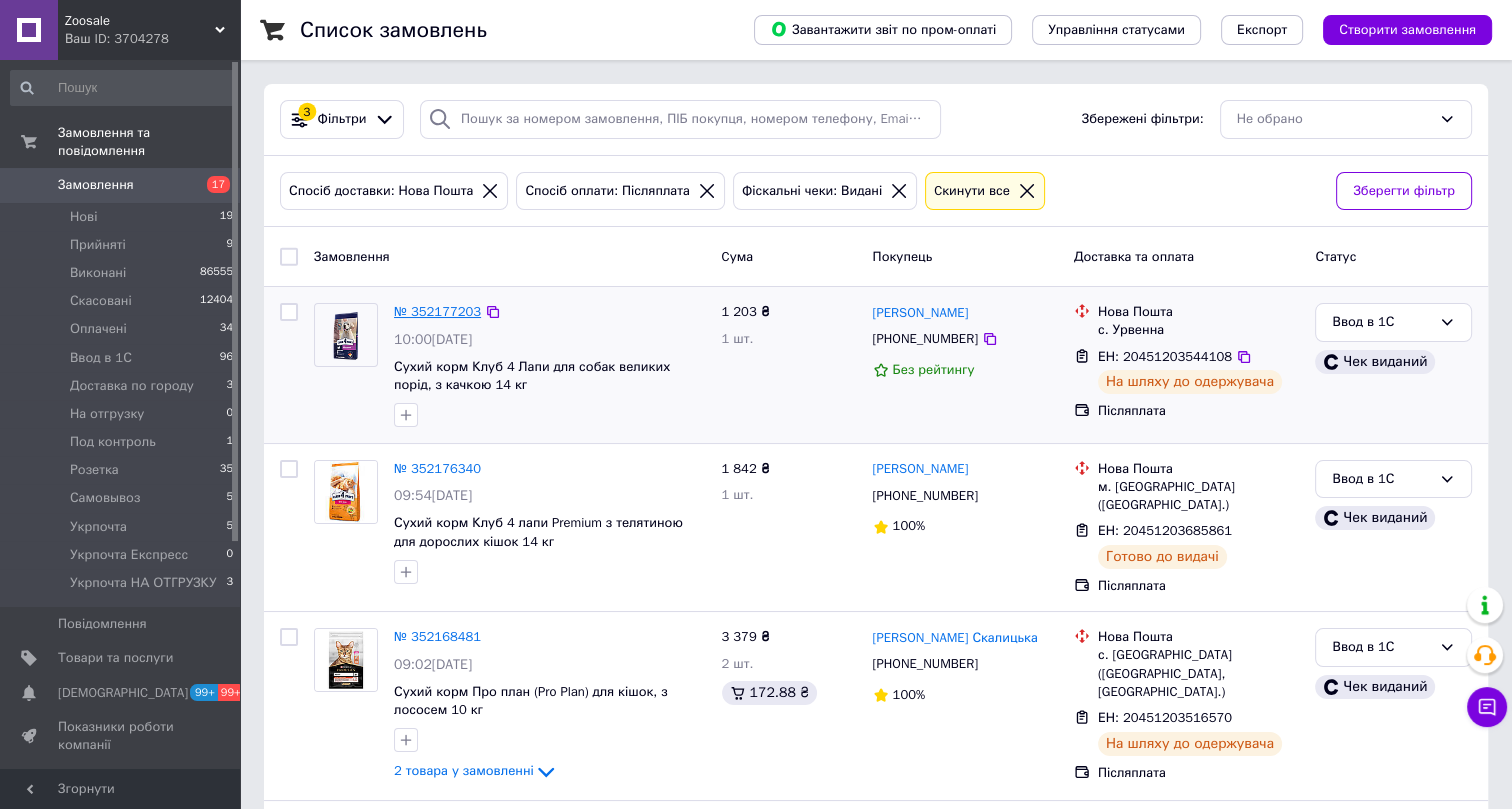 click on "№ 352177203" at bounding box center [437, 311] 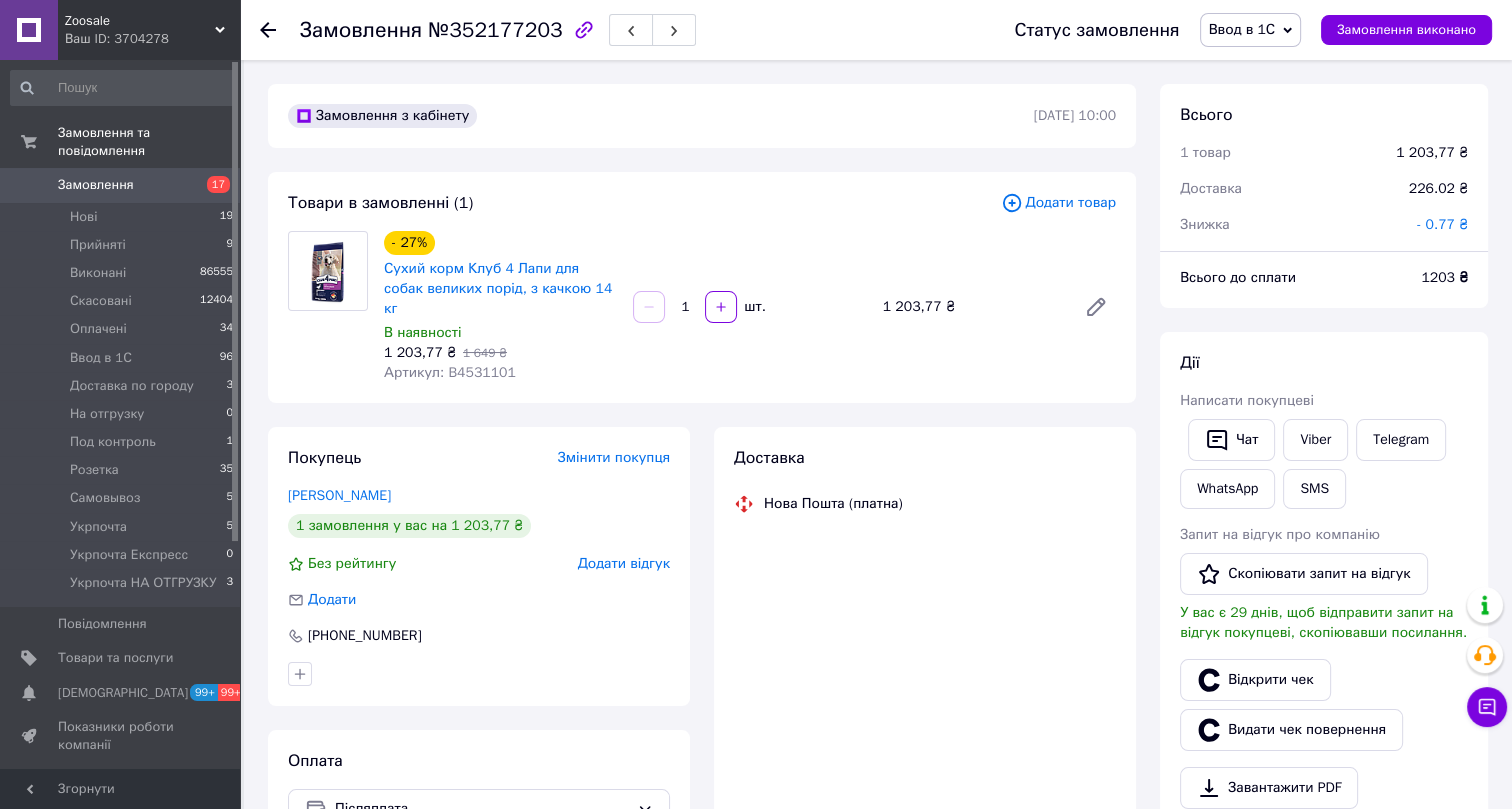 scroll, scrollTop: 68, scrollLeft: 0, axis: vertical 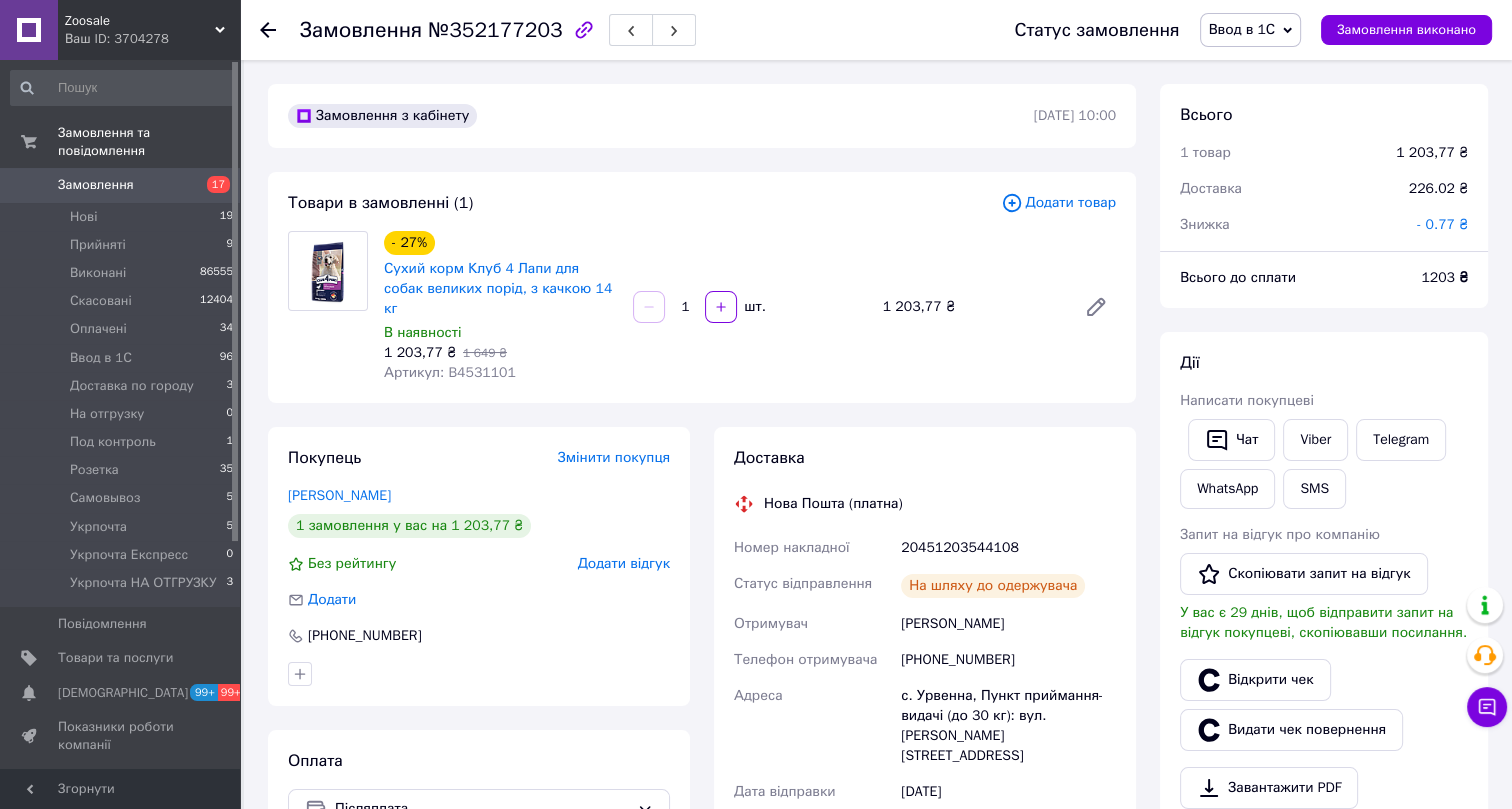 click on "Ввод в 1С" at bounding box center [1242, 29] 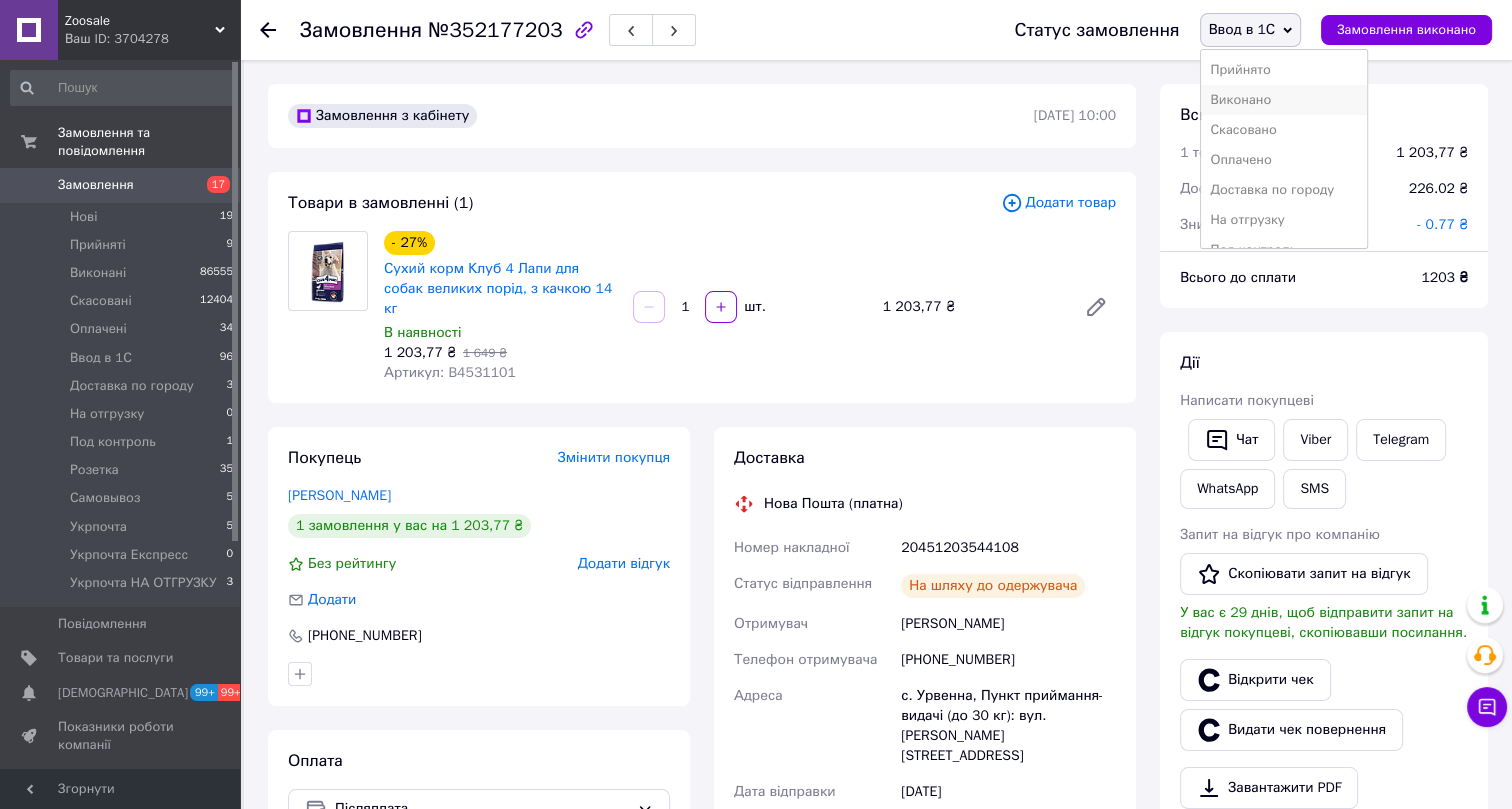 click on "Виконано" at bounding box center [1284, 100] 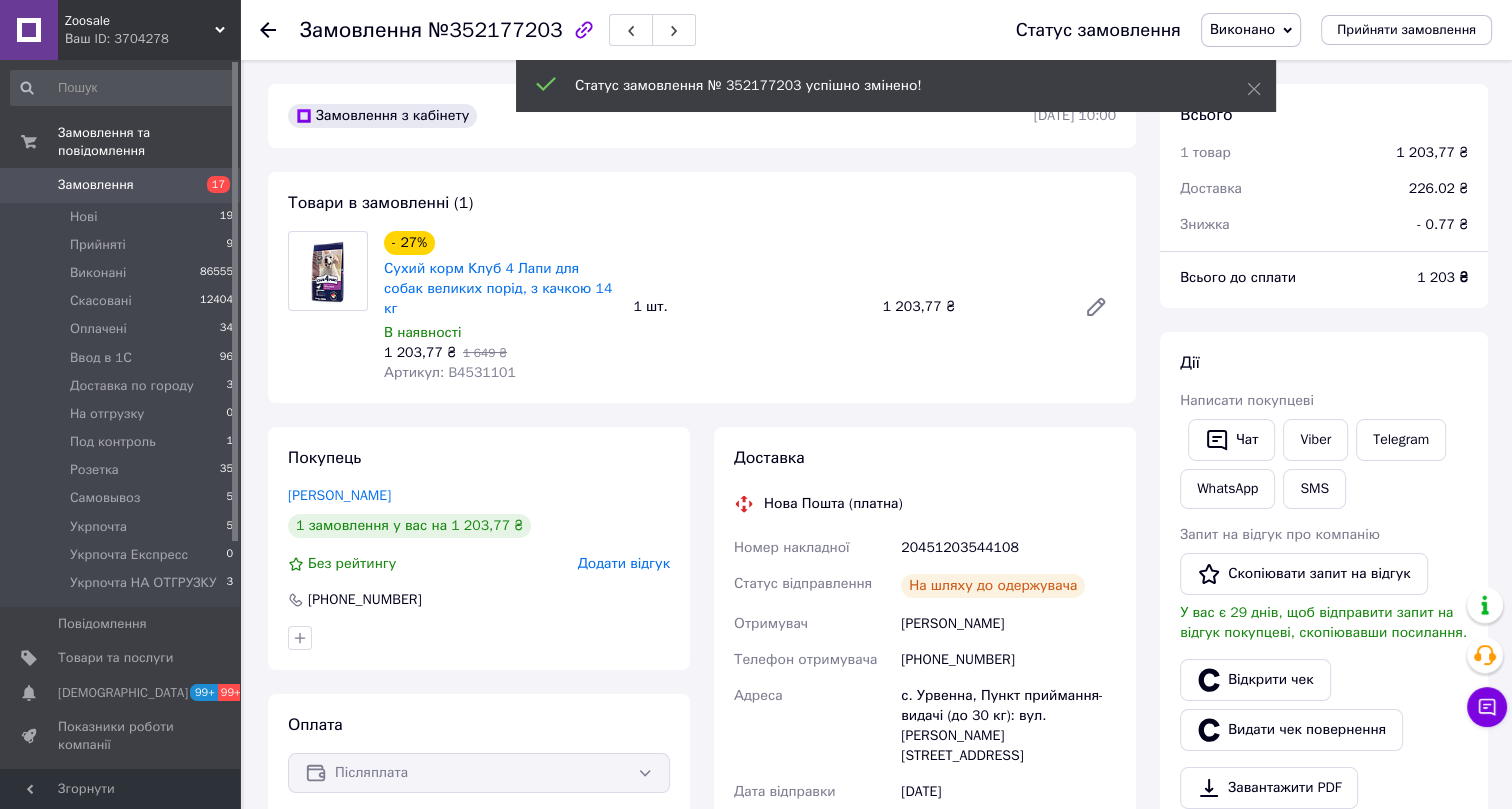 scroll, scrollTop: 116, scrollLeft: 0, axis: vertical 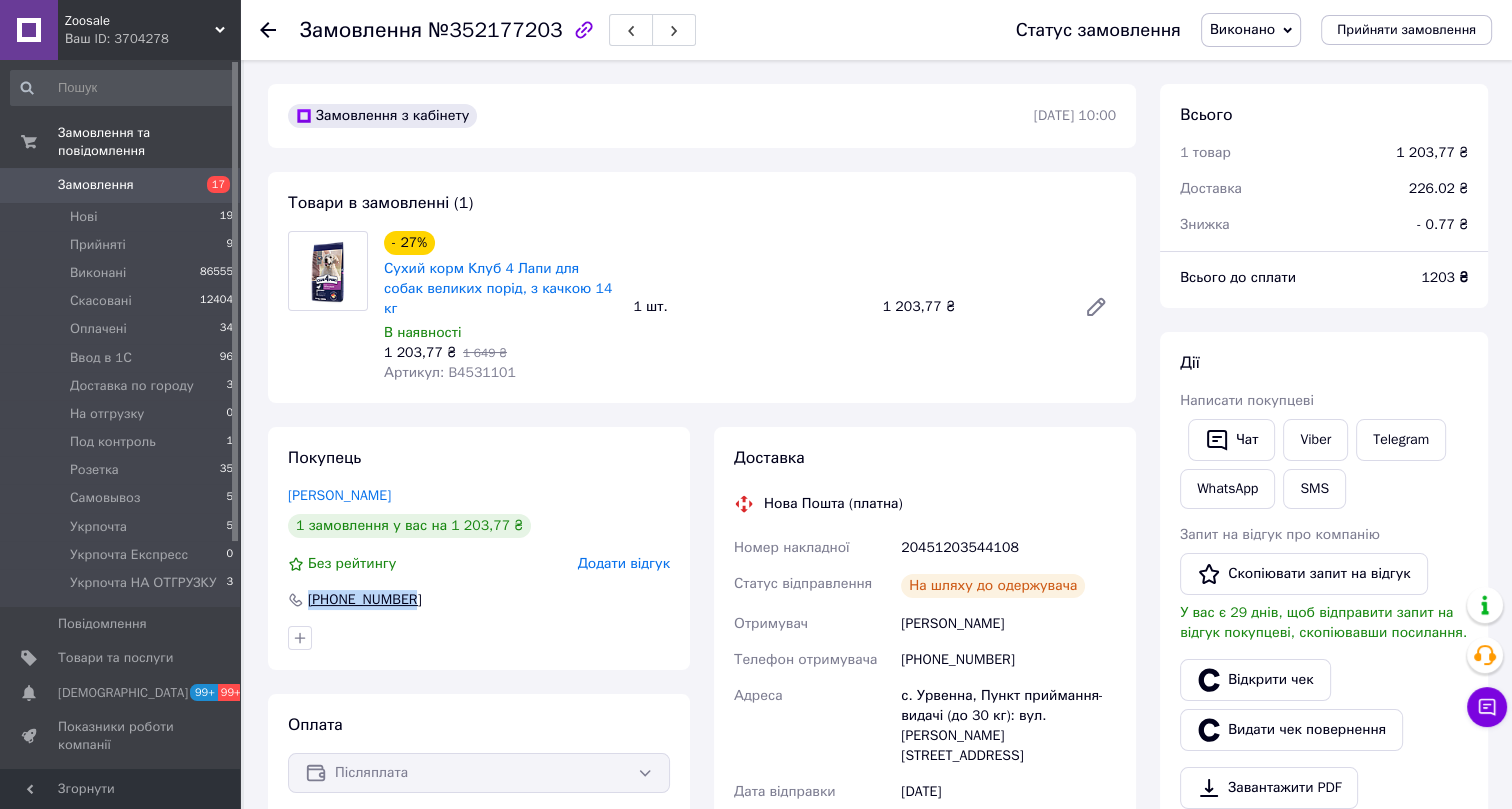 drag, startPoint x: 420, startPoint y: 578, endPoint x: 310, endPoint y: 577, distance: 110.00455 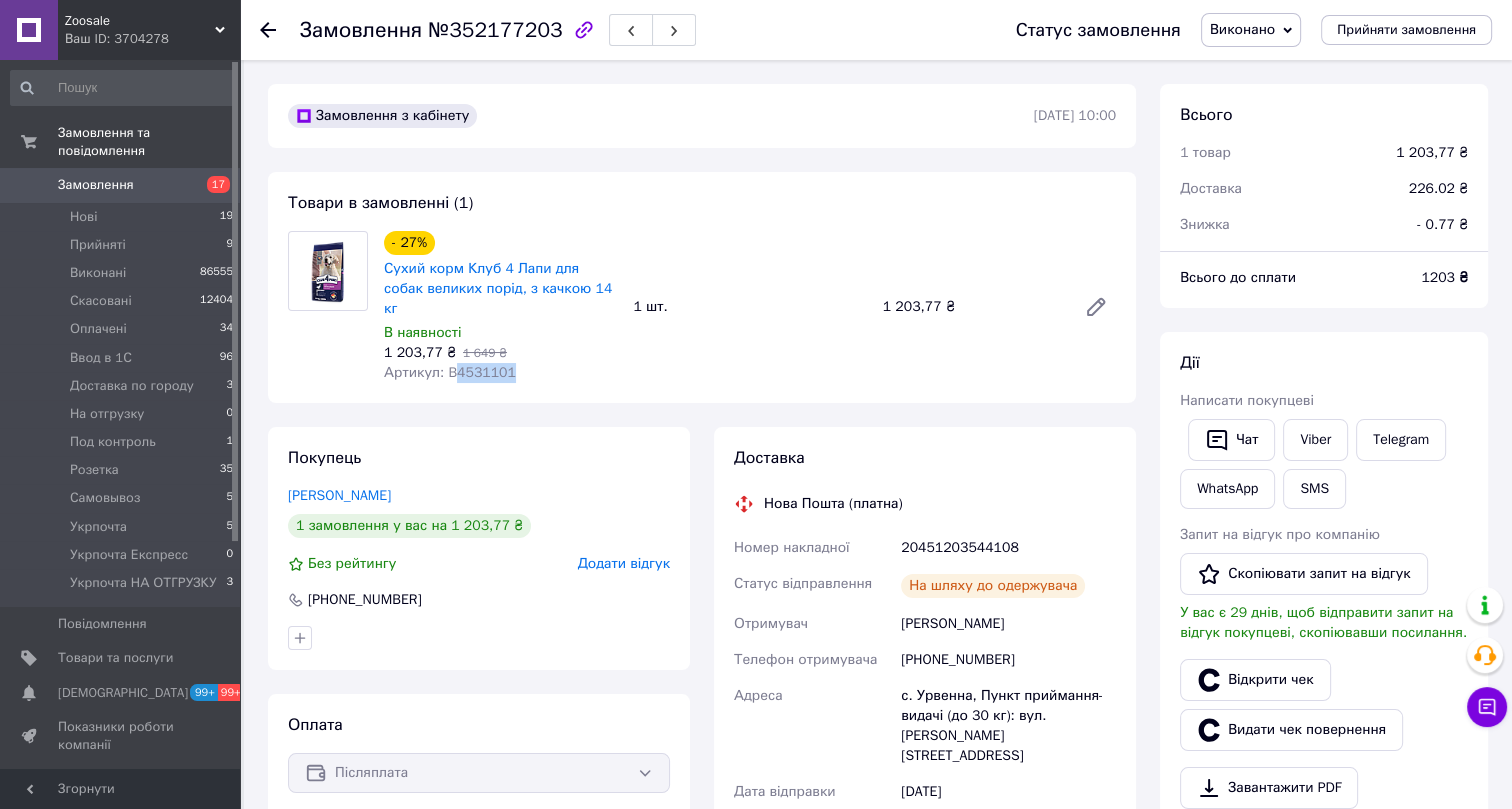 drag, startPoint x: 504, startPoint y: 345, endPoint x: 450, endPoint y: 345, distance: 54 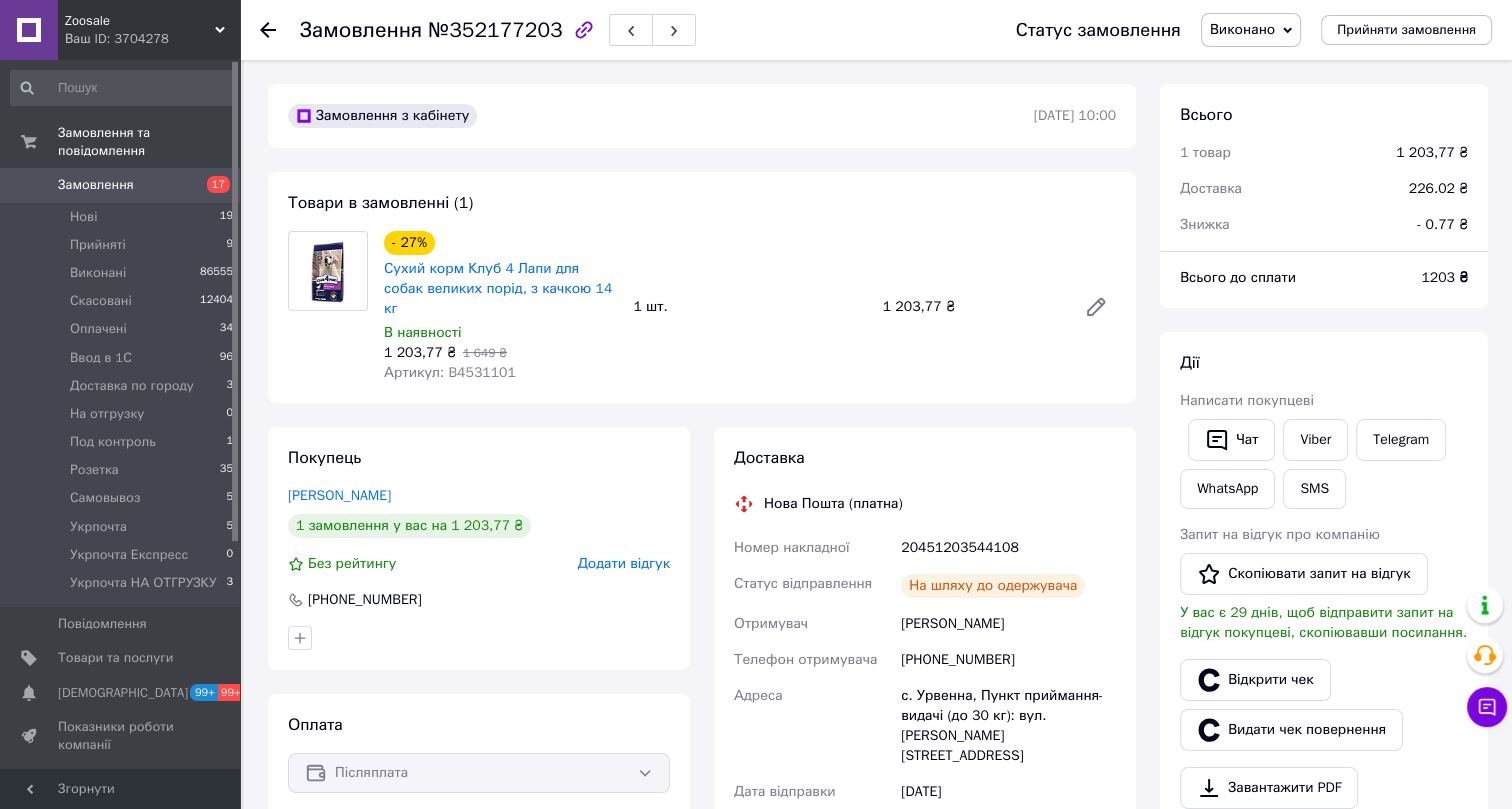 click 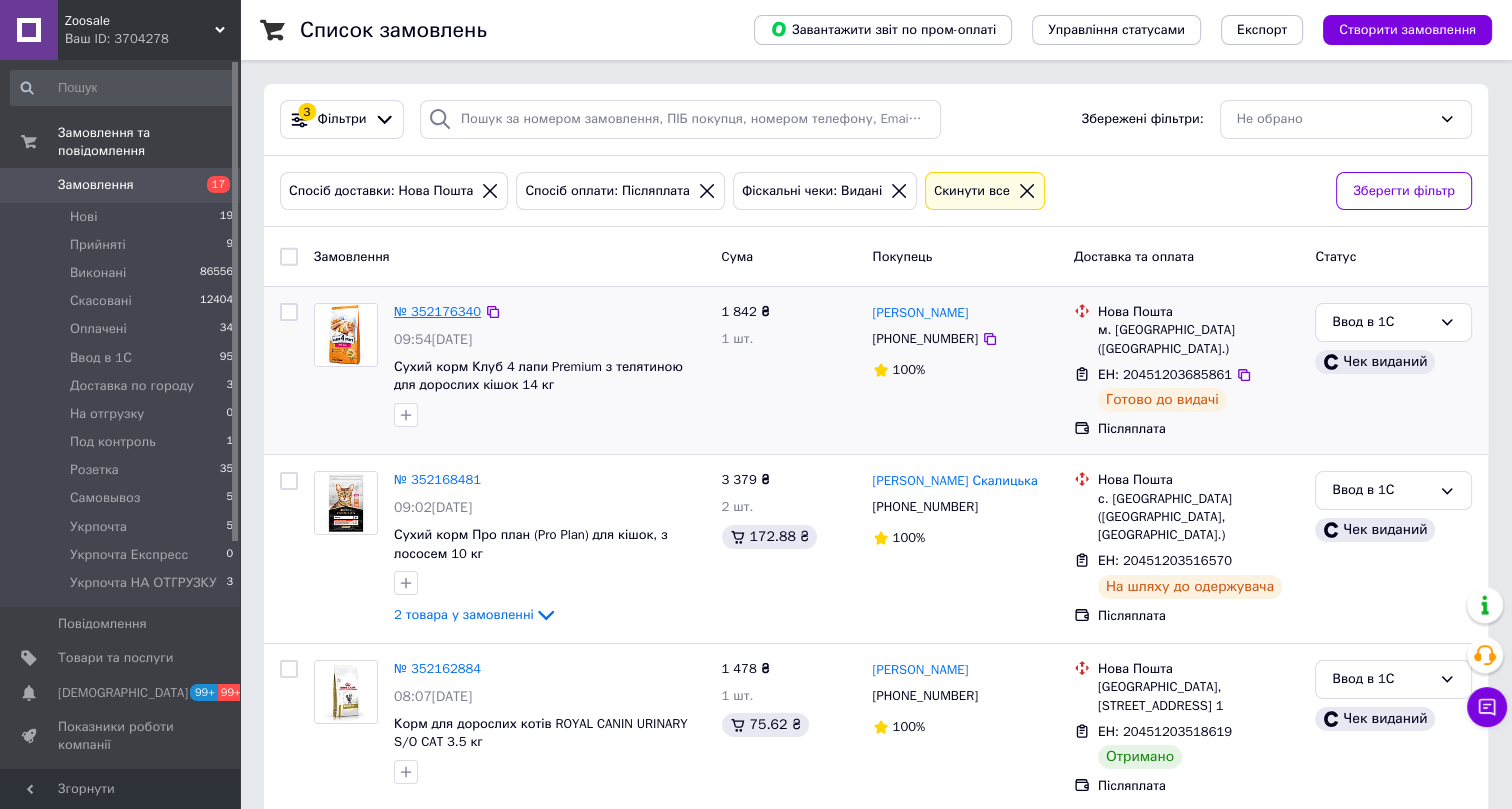 click on "№ 352176340" at bounding box center (437, 311) 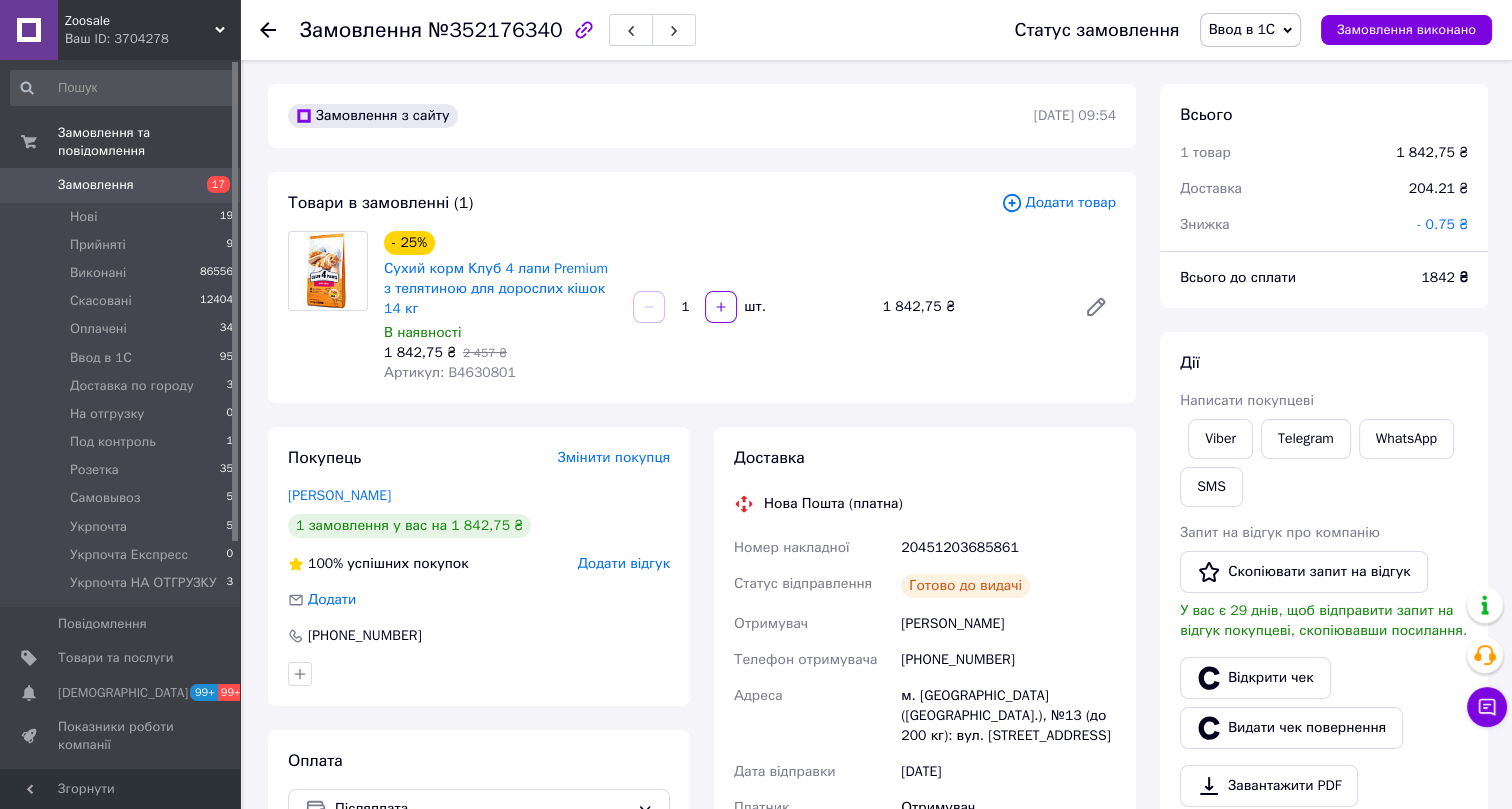 click on "Ввод в 1С" at bounding box center (1242, 29) 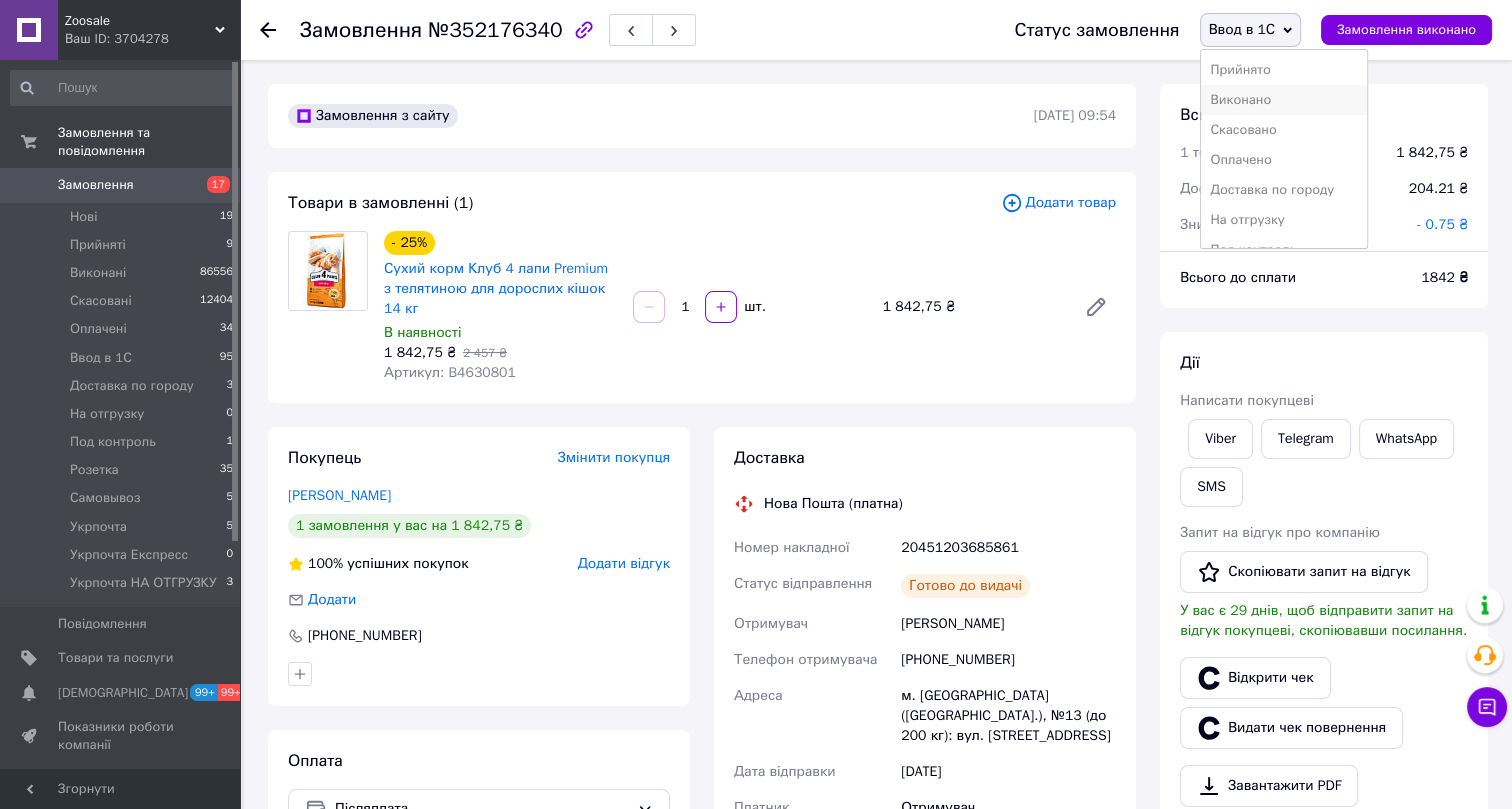 click on "Виконано" at bounding box center [1284, 100] 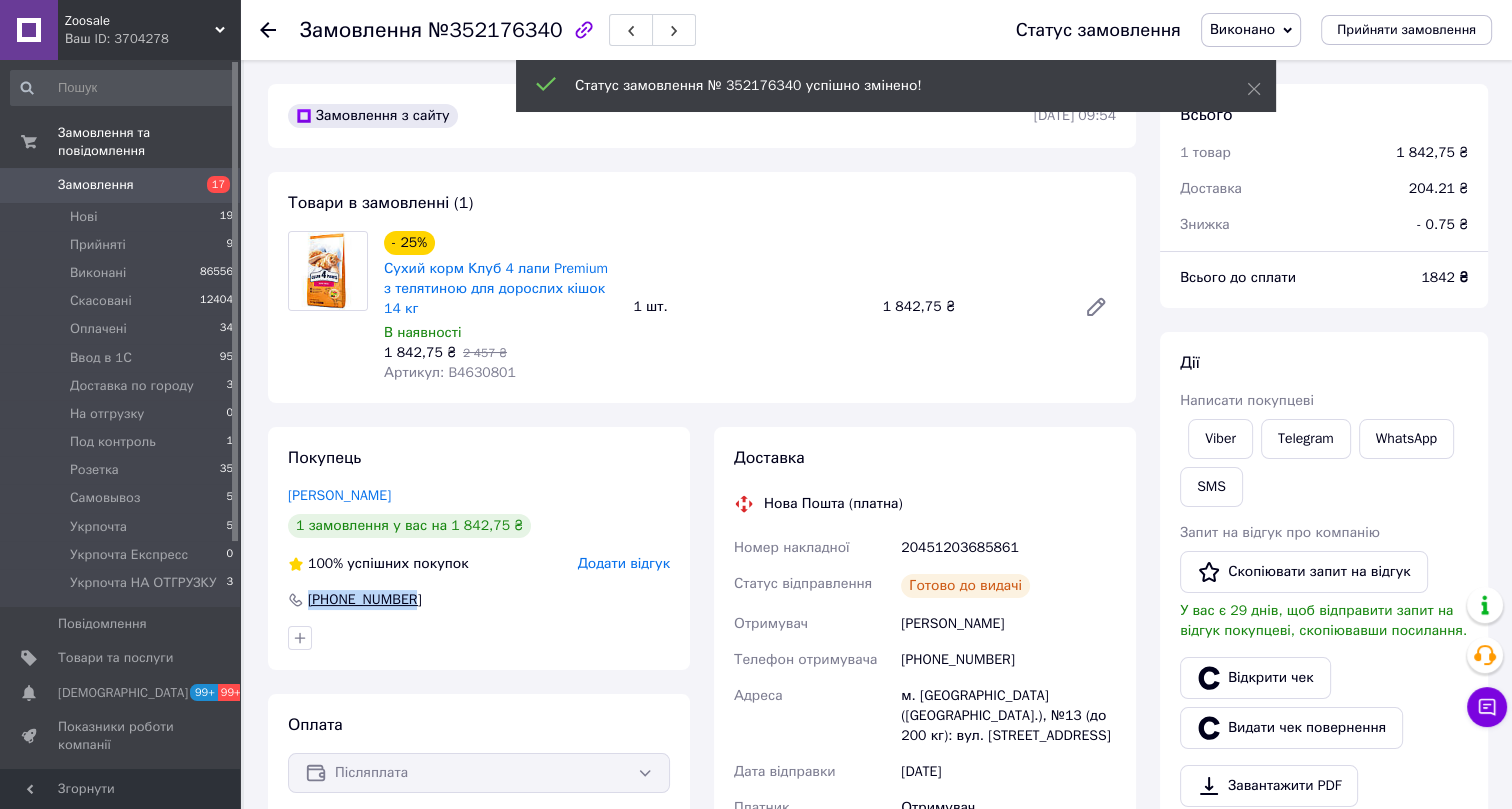 drag, startPoint x: 425, startPoint y: 590, endPoint x: 311, endPoint y: 597, distance: 114.21471 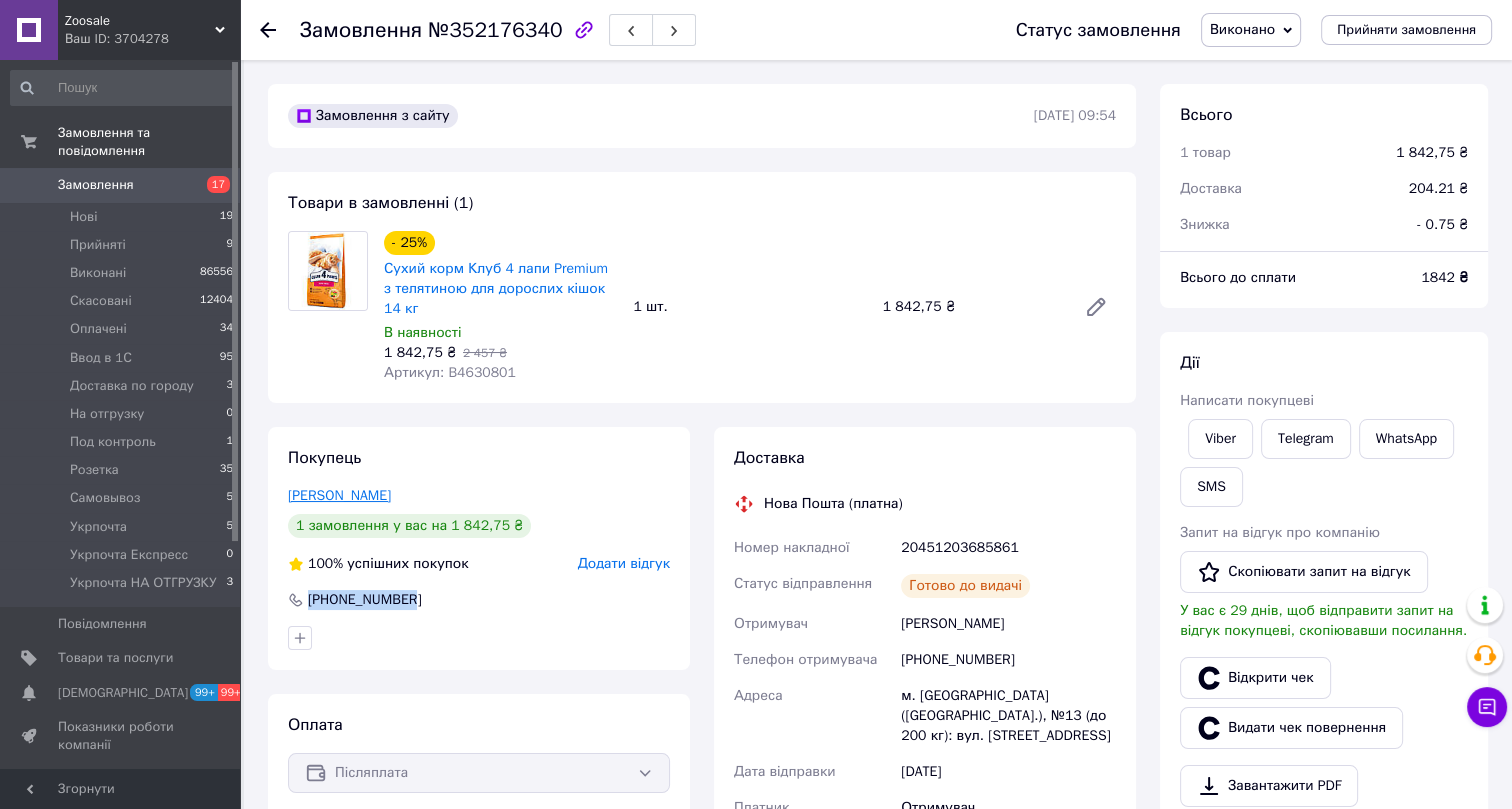drag, startPoint x: 418, startPoint y: 493, endPoint x: 290, endPoint y: 493, distance: 128 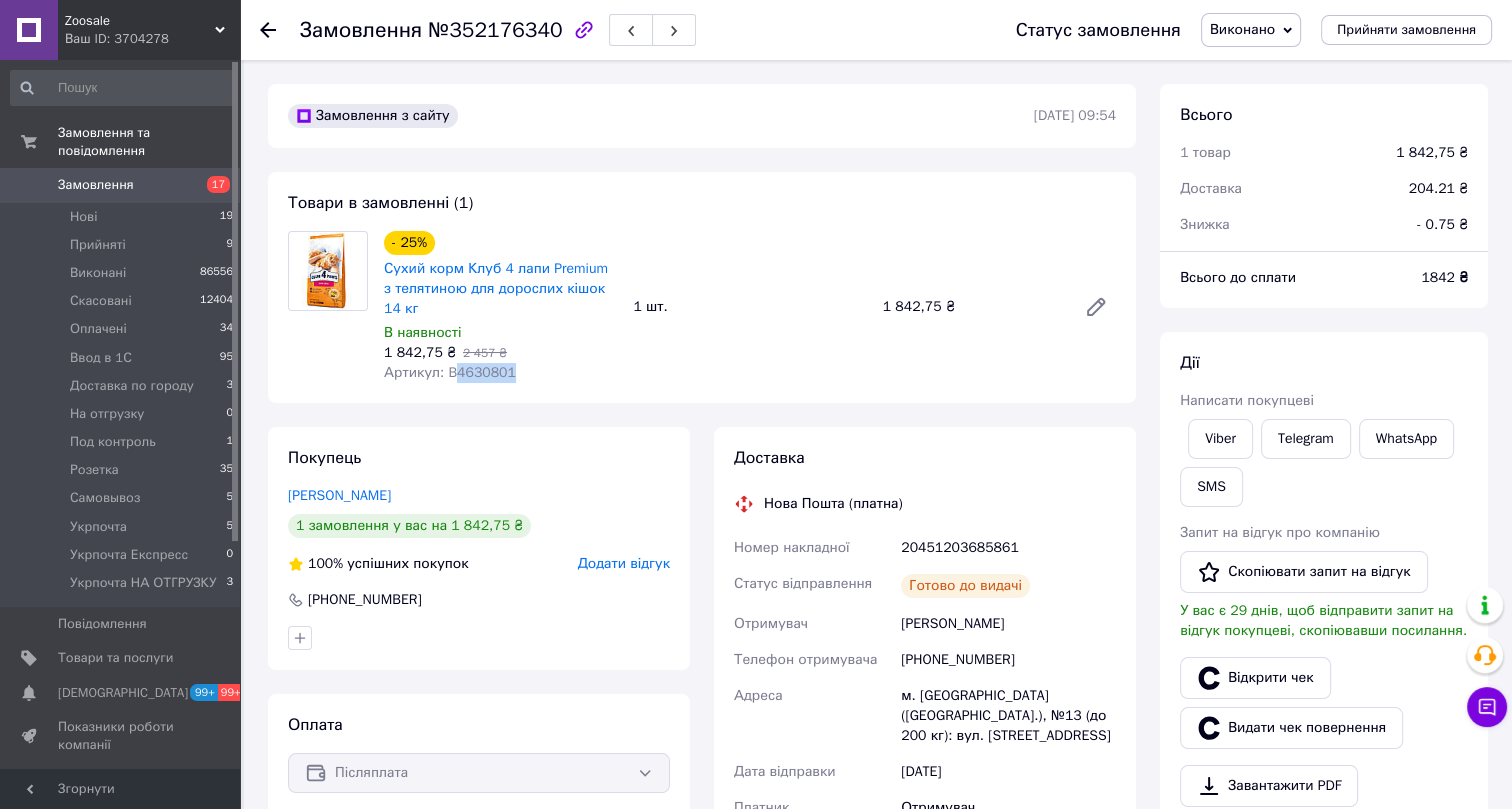 drag, startPoint x: 516, startPoint y: 368, endPoint x: 452, endPoint y: 377, distance: 64.629715 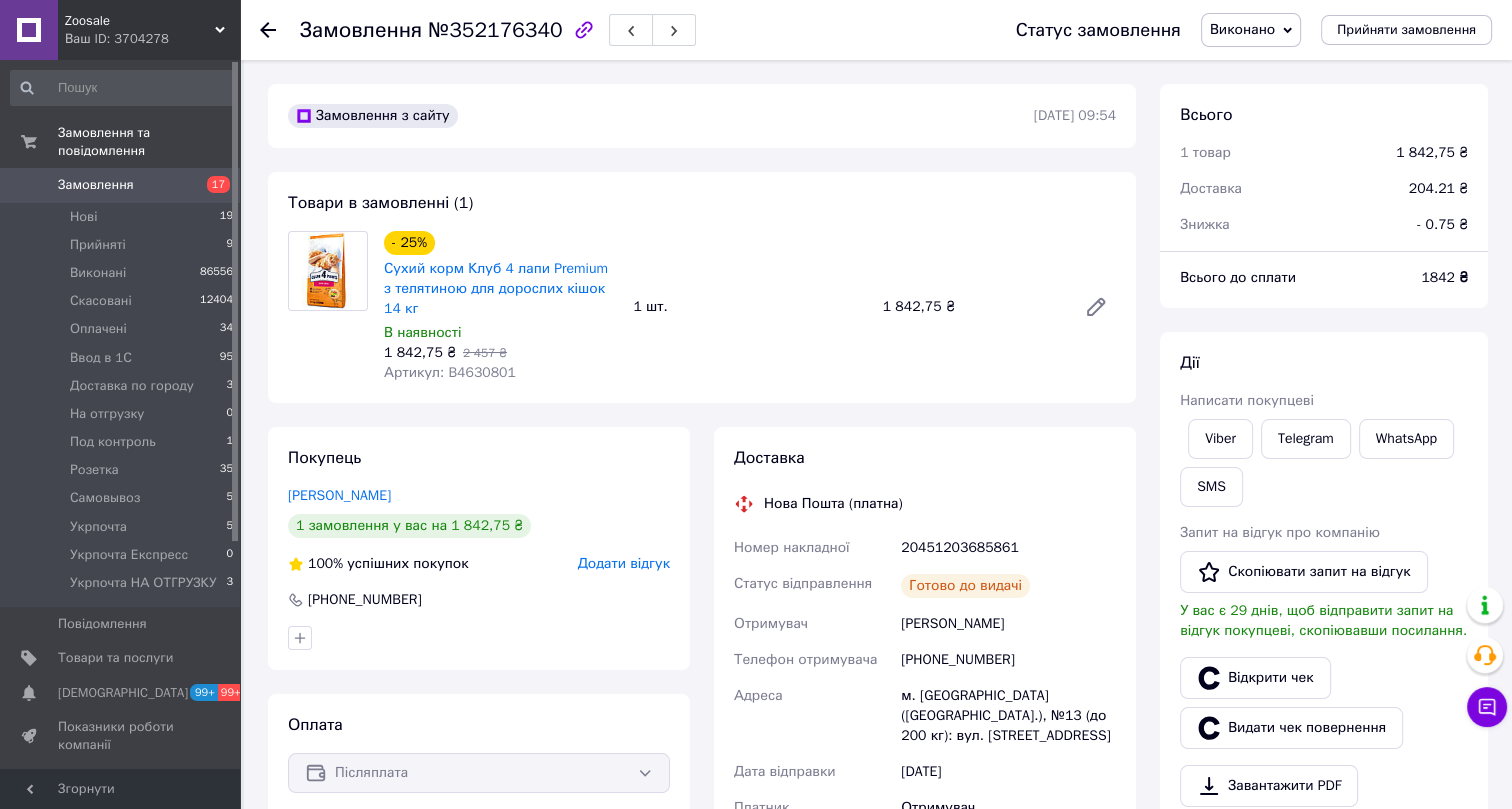 click 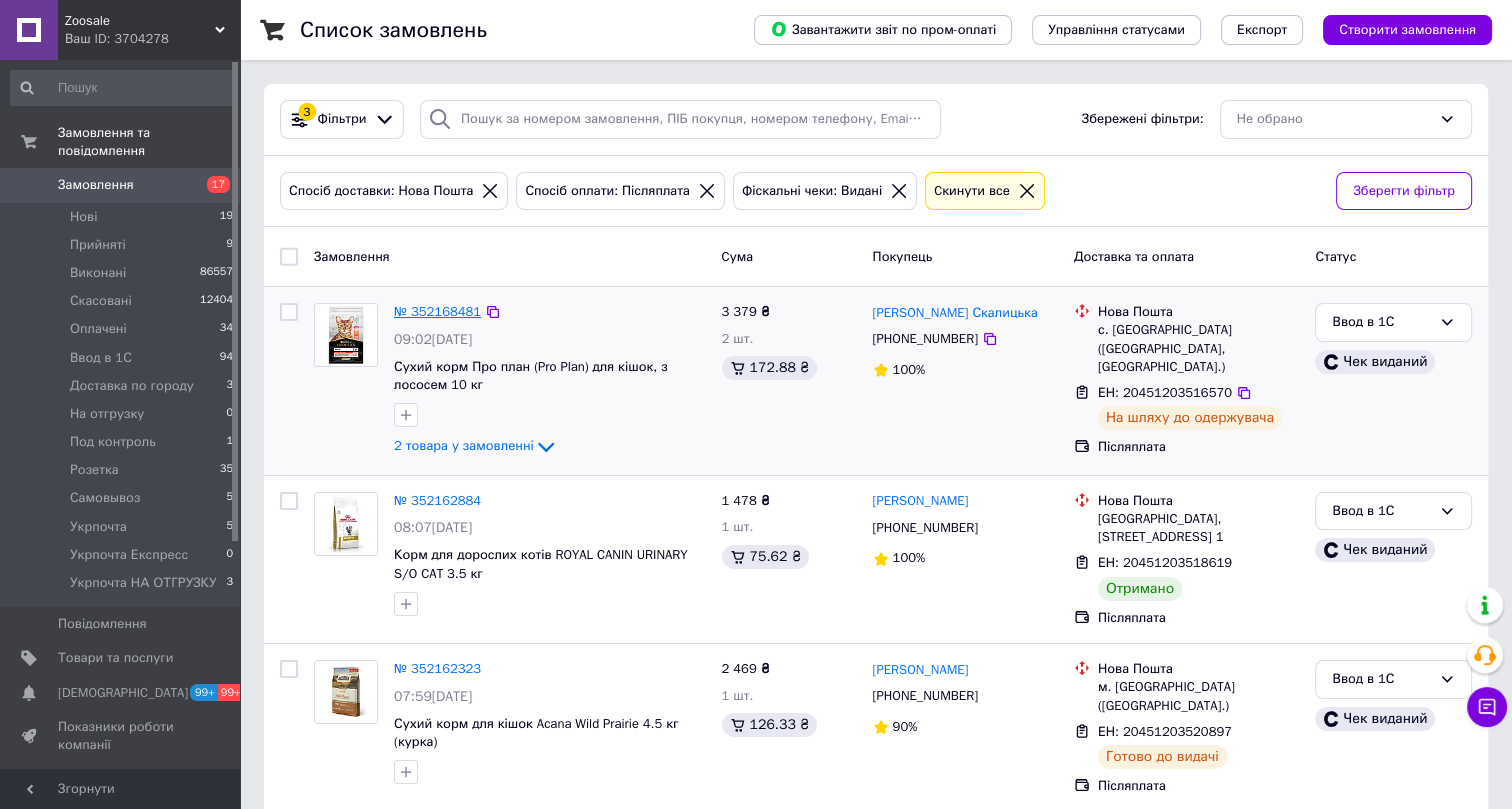click on "№ 352168481" at bounding box center (437, 311) 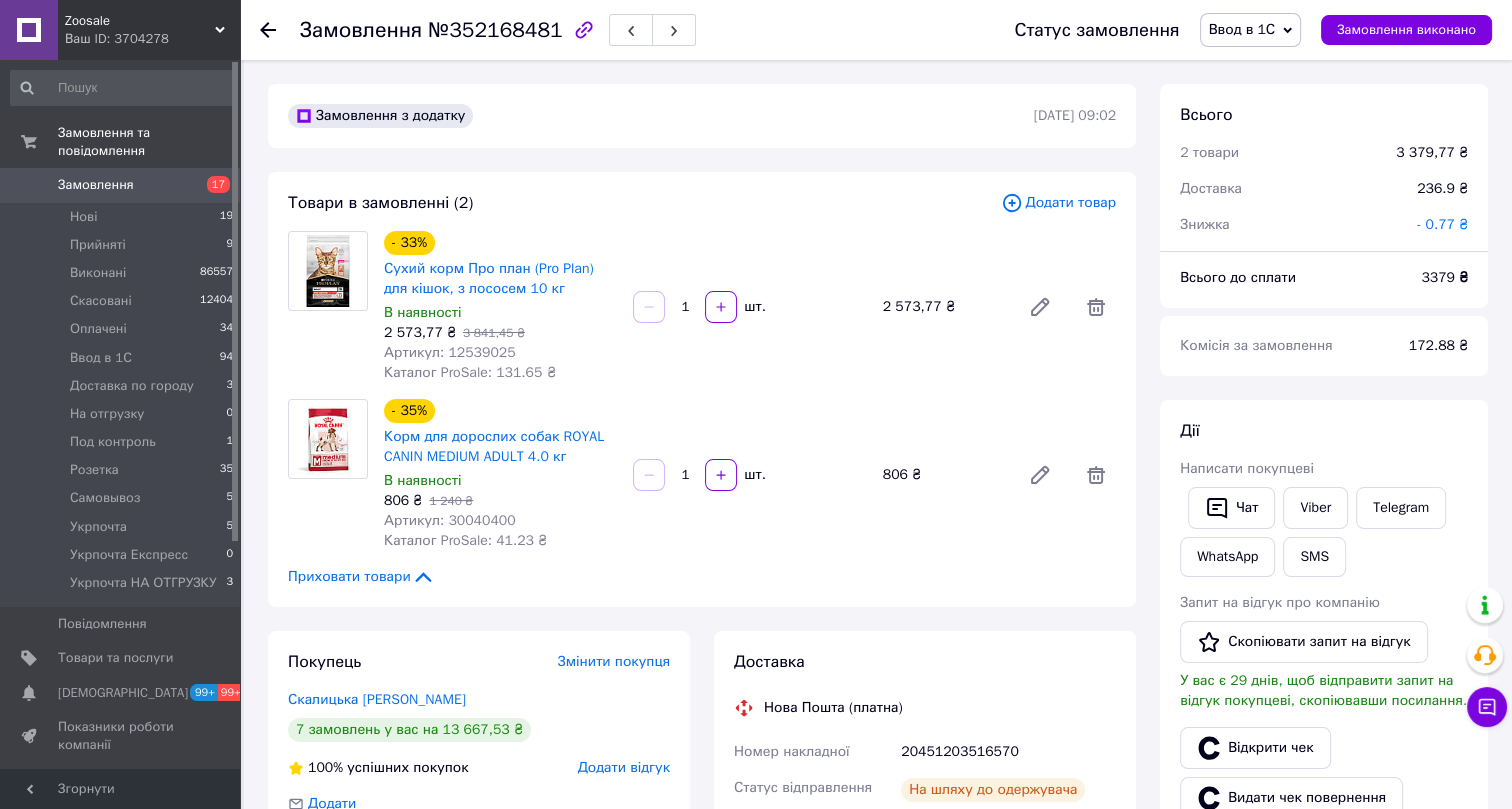 click on "Ввод в 1С" at bounding box center (1242, 29) 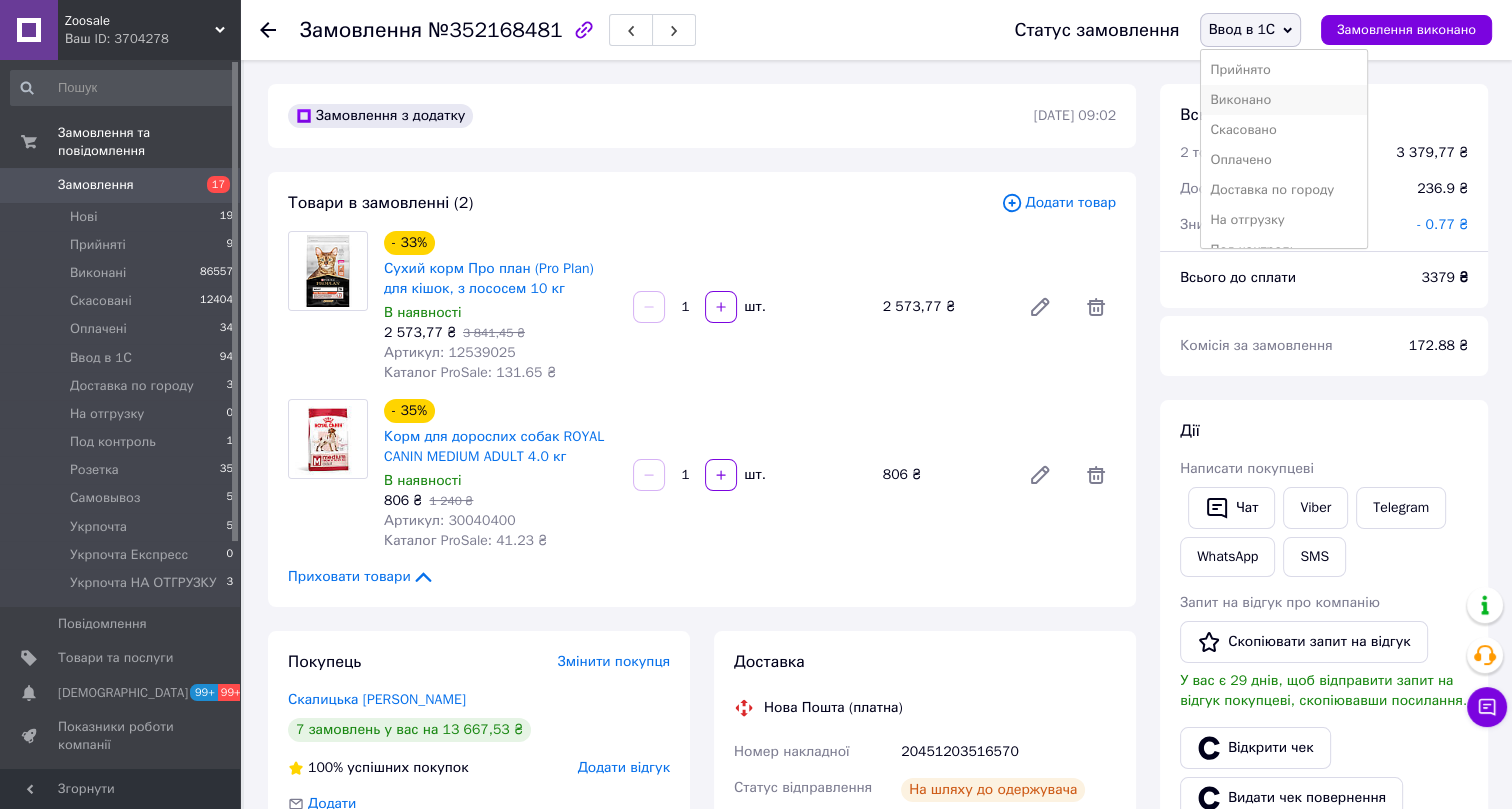click on "Виконано" at bounding box center (1284, 100) 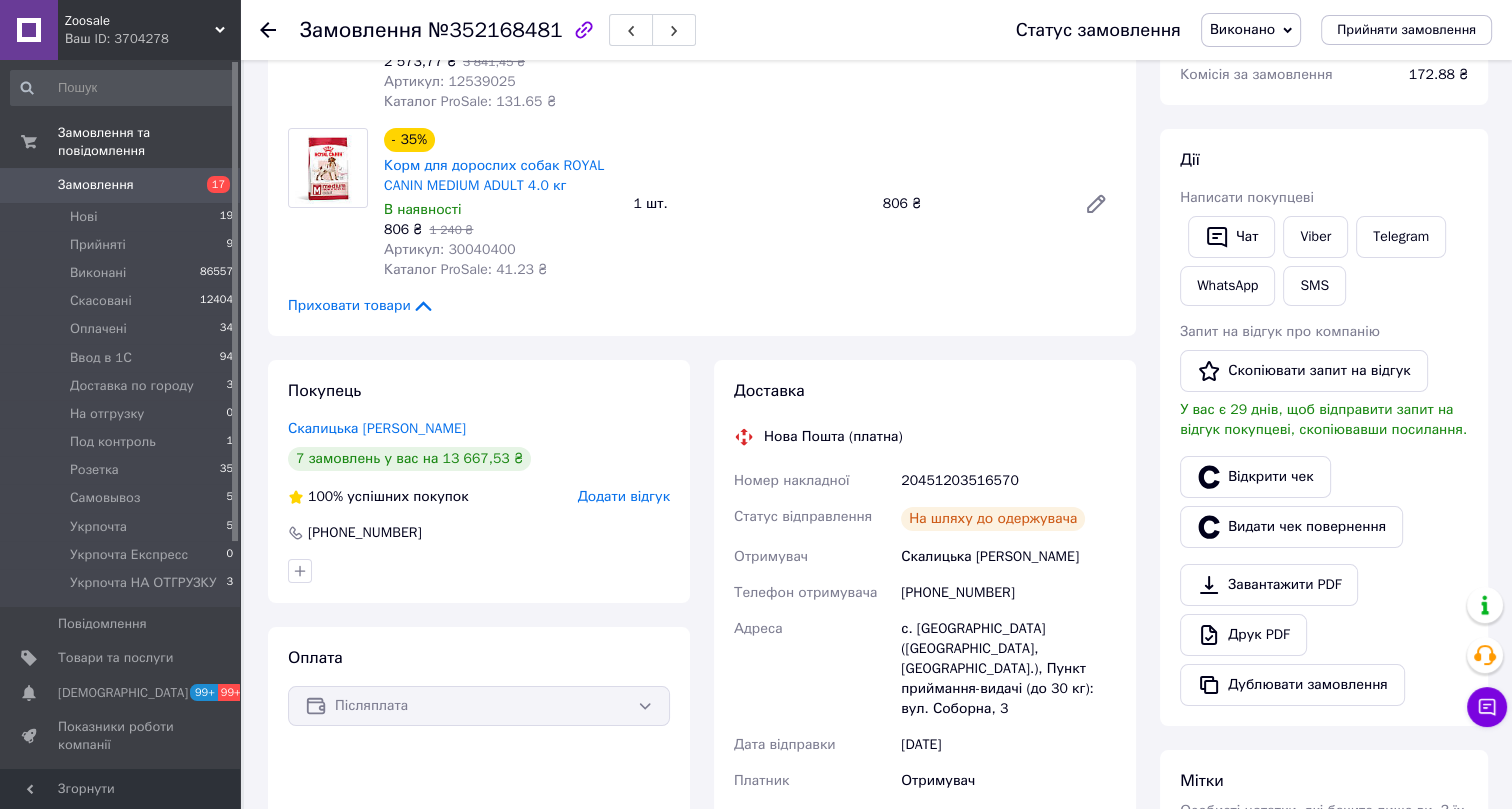 scroll, scrollTop: 272, scrollLeft: 0, axis: vertical 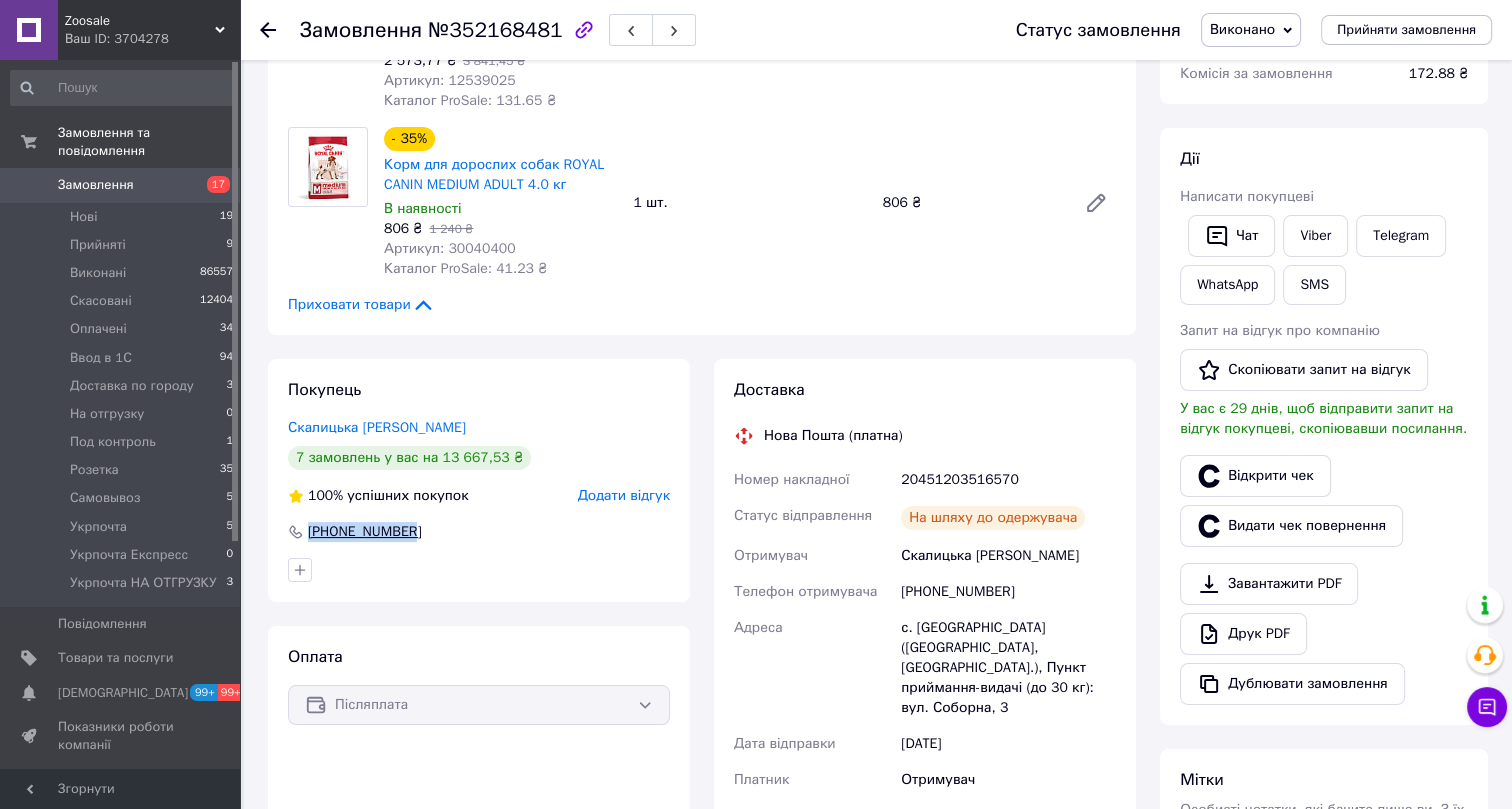 drag, startPoint x: 421, startPoint y: 529, endPoint x: 307, endPoint y: 527, distance: 114.01754 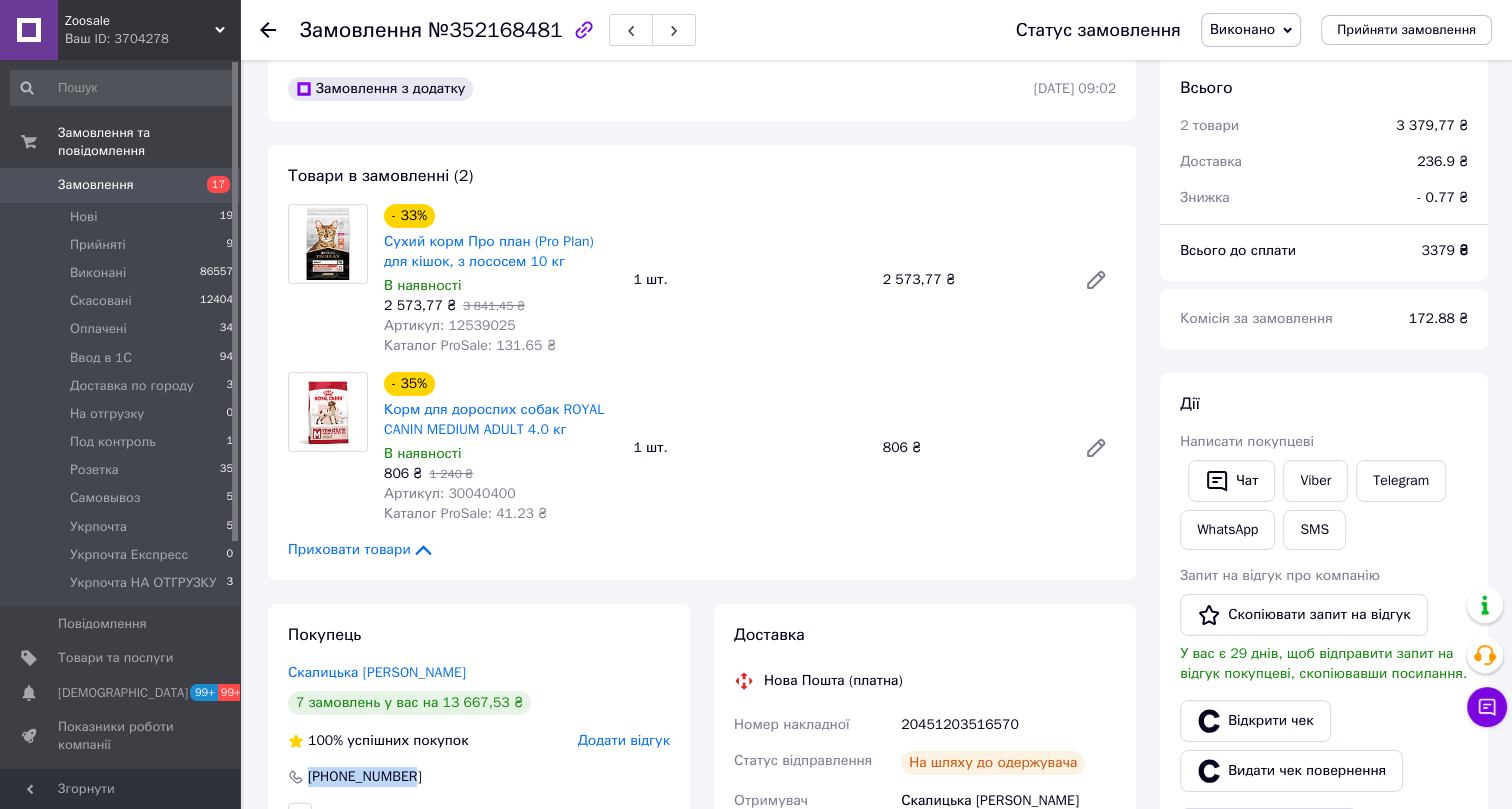 scroll, scrollTop: 0, scrollLeft: 0, axis: both 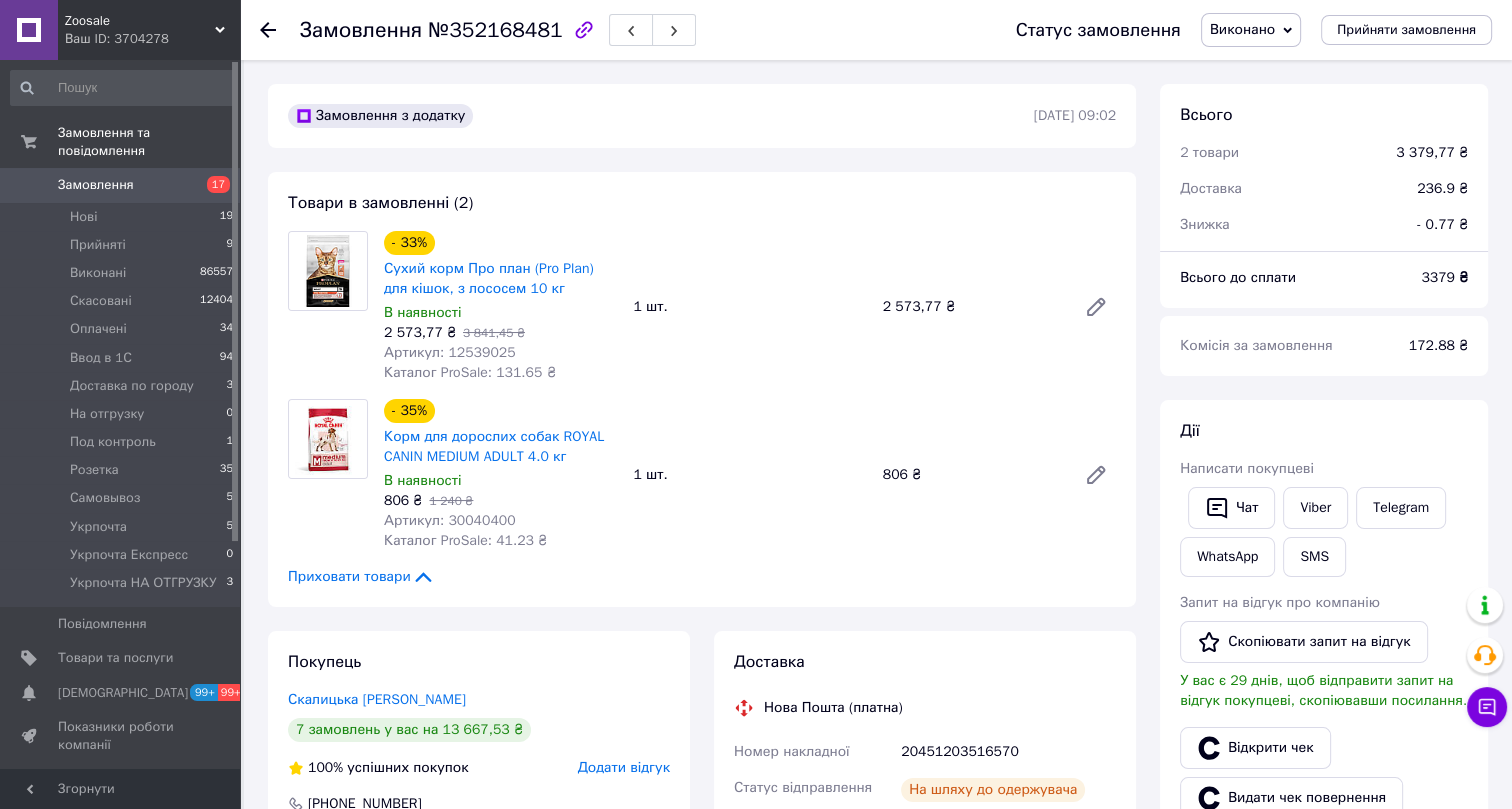 click on "Артикул: 12539025" at bounding box center [450, 352] 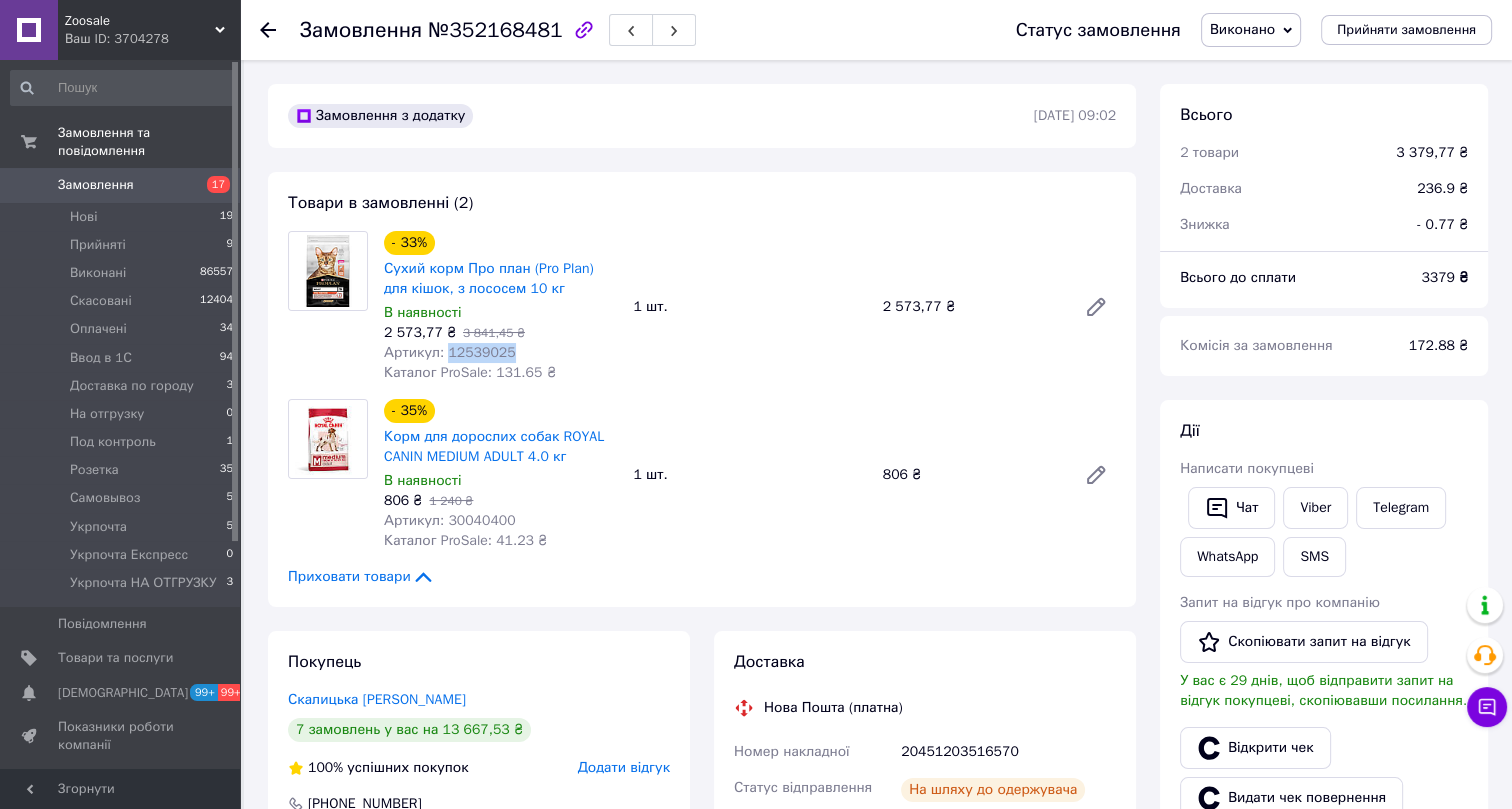 click on "Артикул: 12539025" at bounding box center (450, 352) 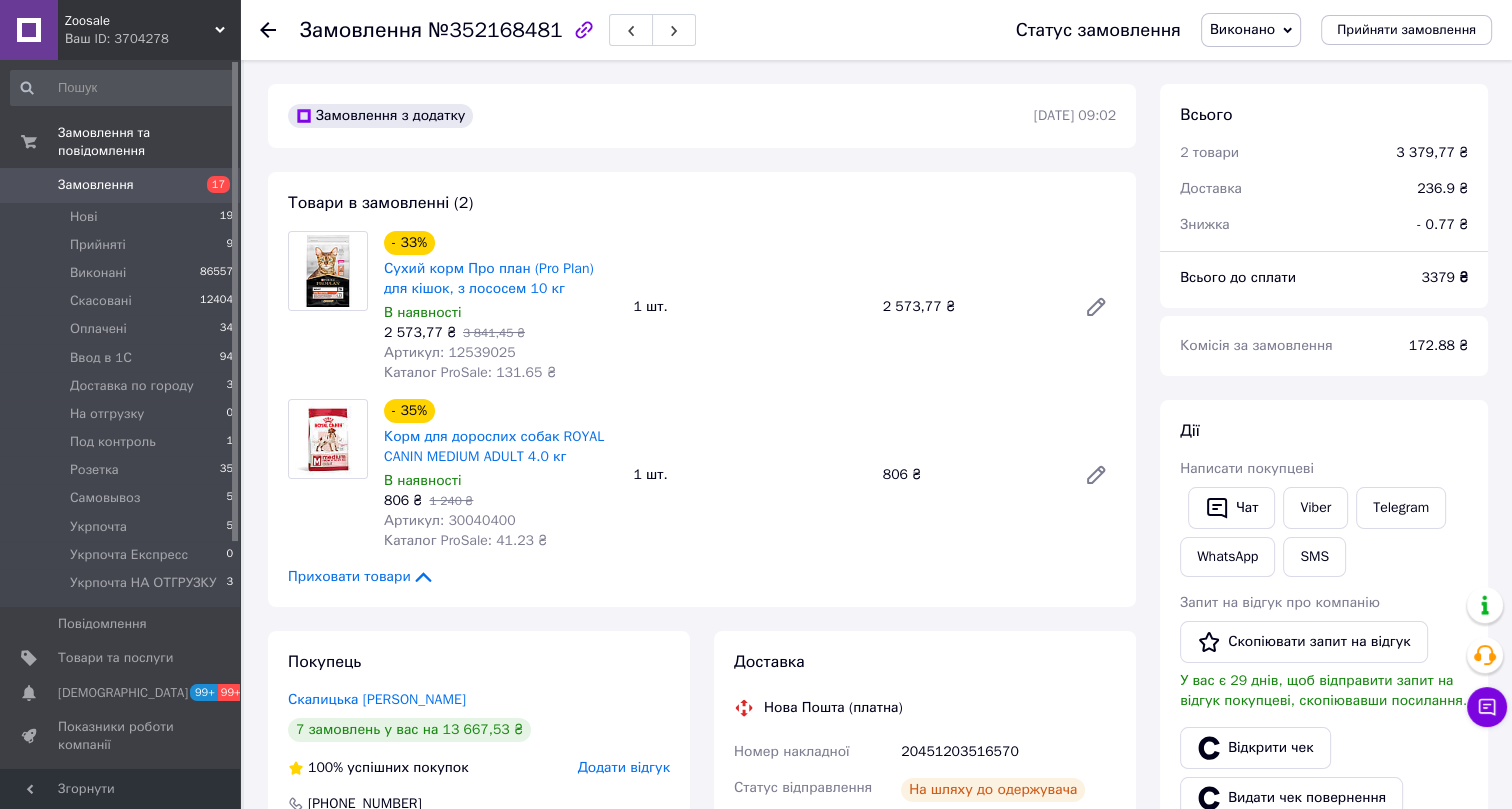 click on "Артикул: 30040400" at bounding box center (450, 520) 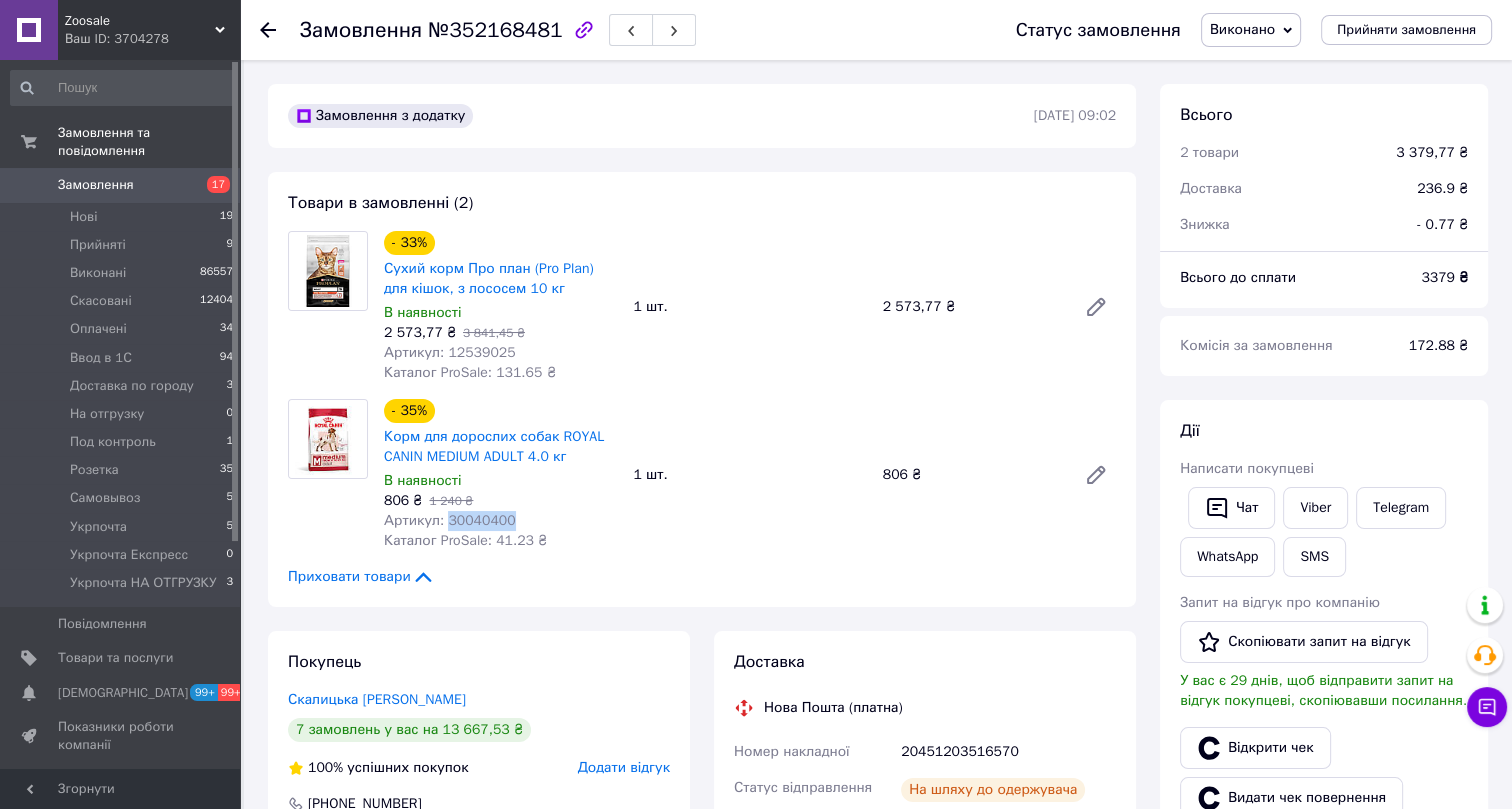 click on "Артикул: 30040400" at bounding box center [450, 520] 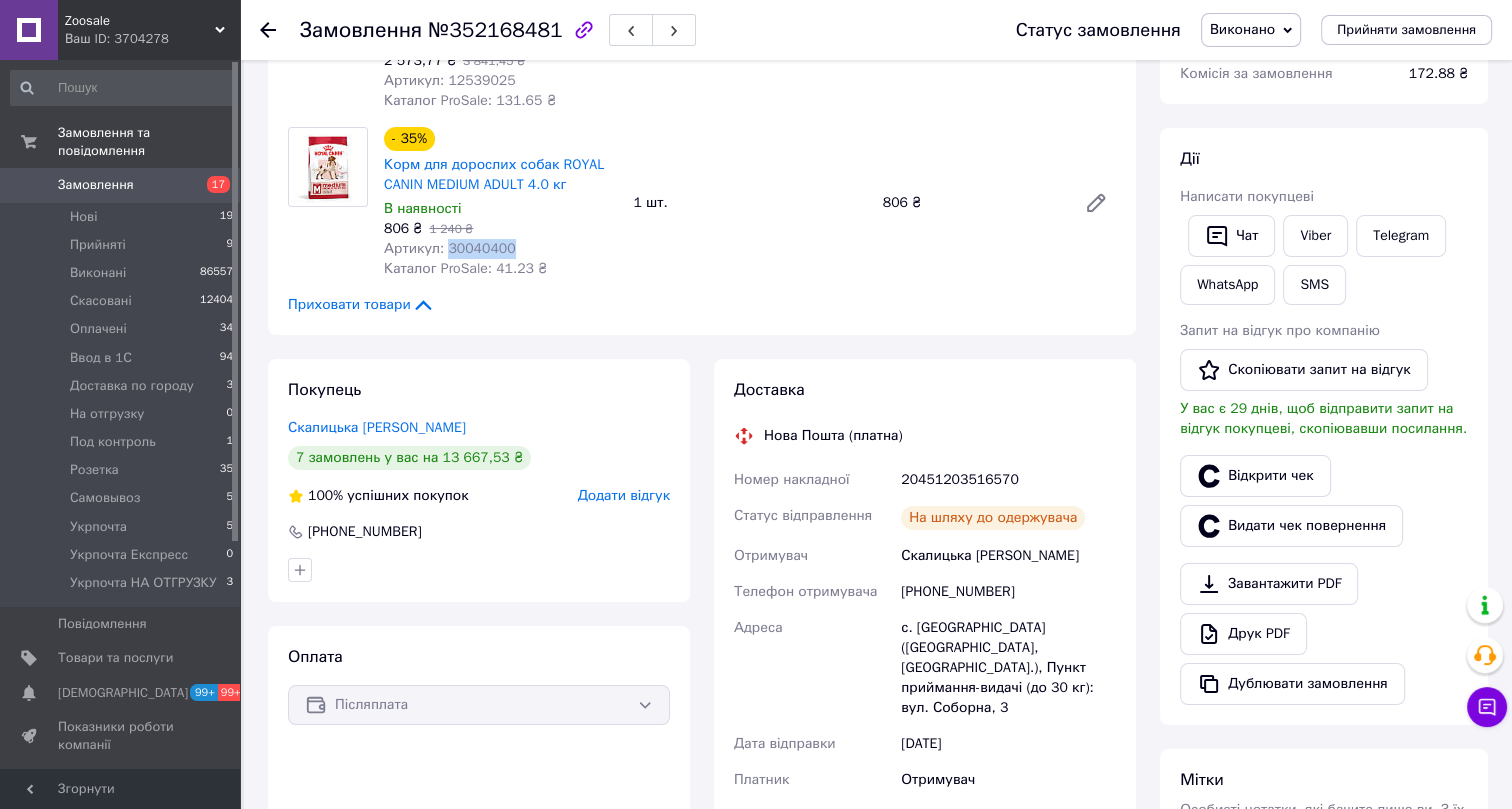 scroll, scrollTop: 0, scrollLeft: 0, axis: both 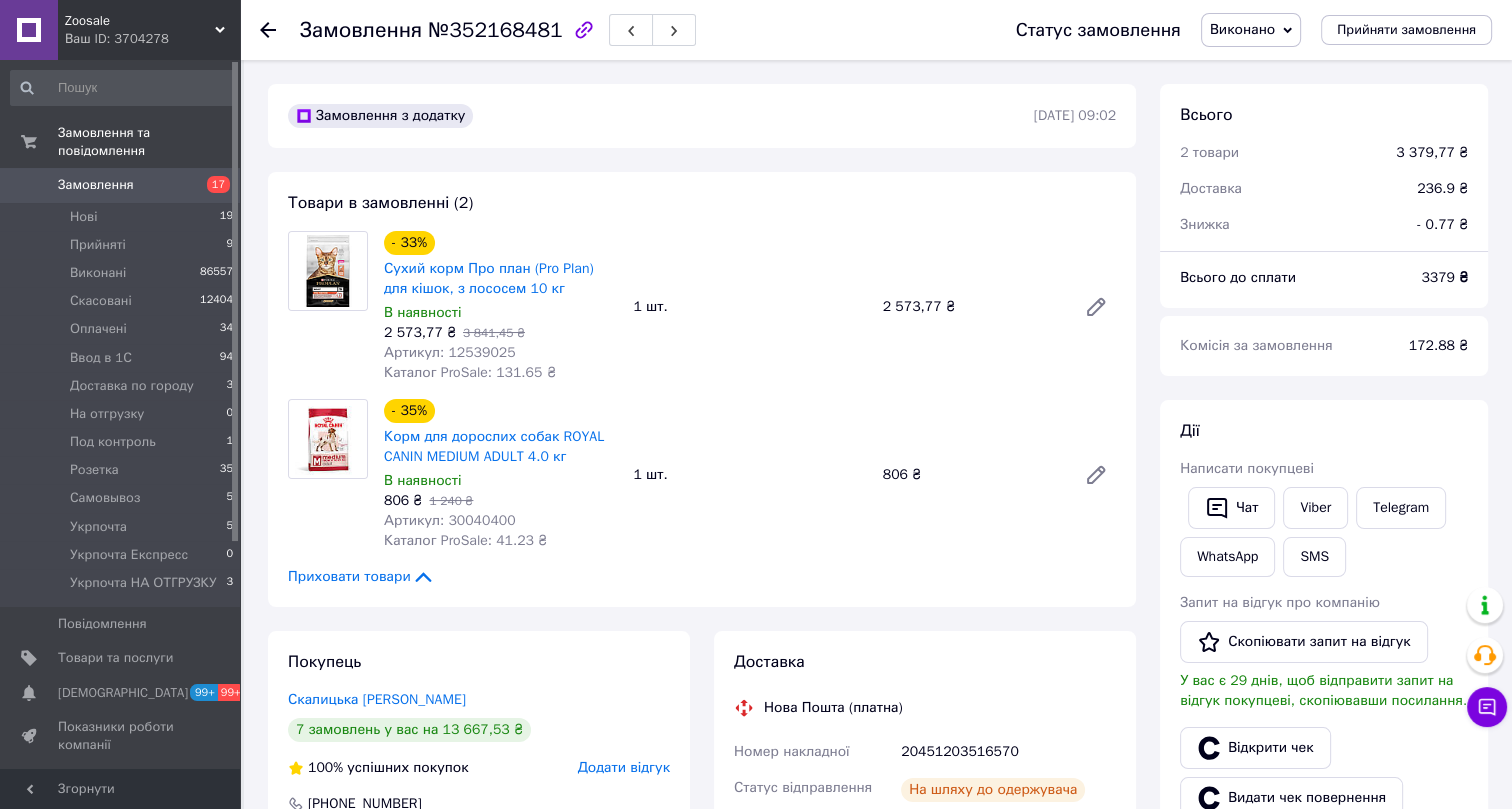 click 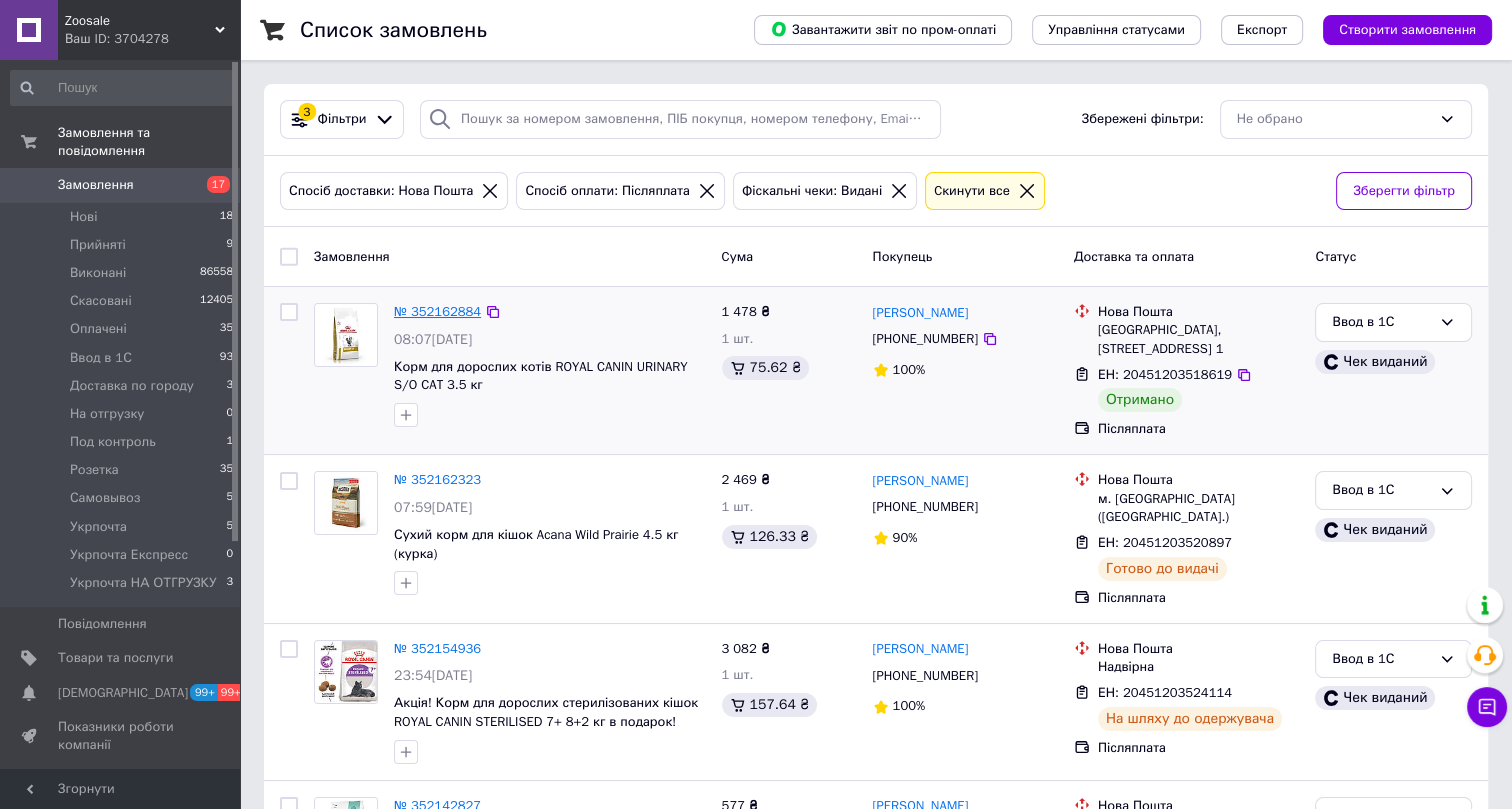 click on "№ 352162884" at bounding box center [437, 311] 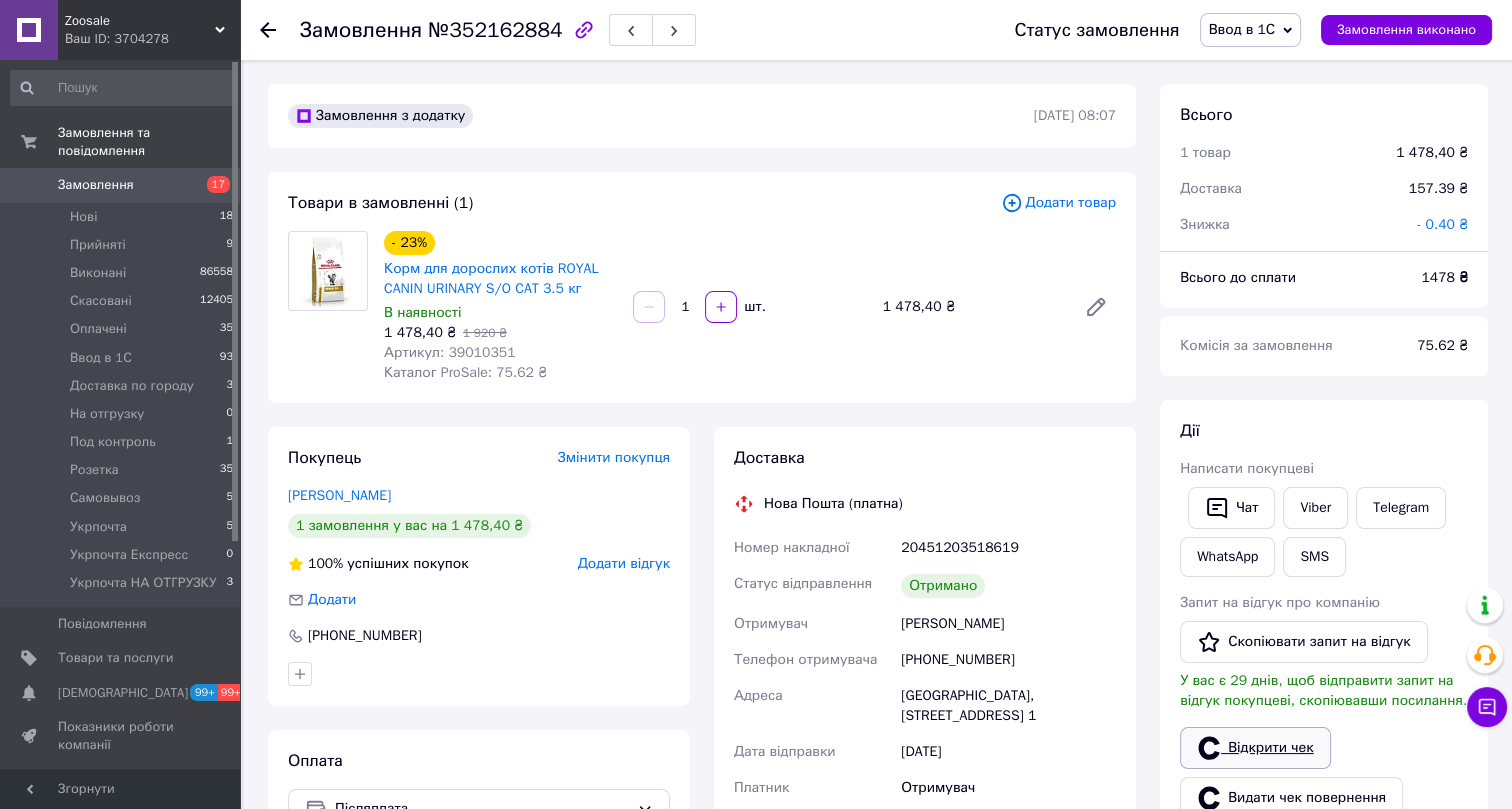 click on "Відкрити чек" at bounding box center [1255, 748] 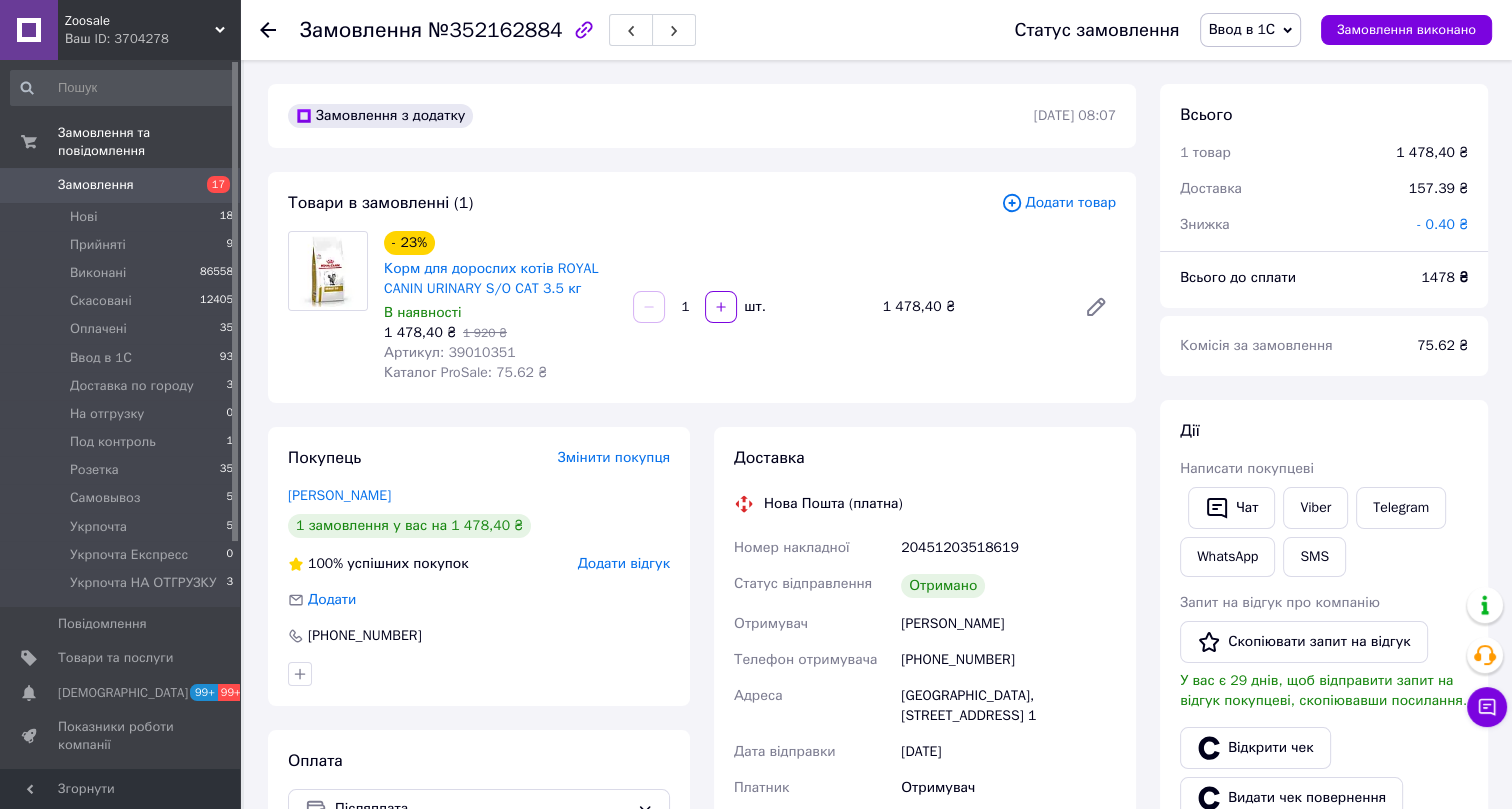 click on "Ввод в 1С" at bounding box center (1242, 29) 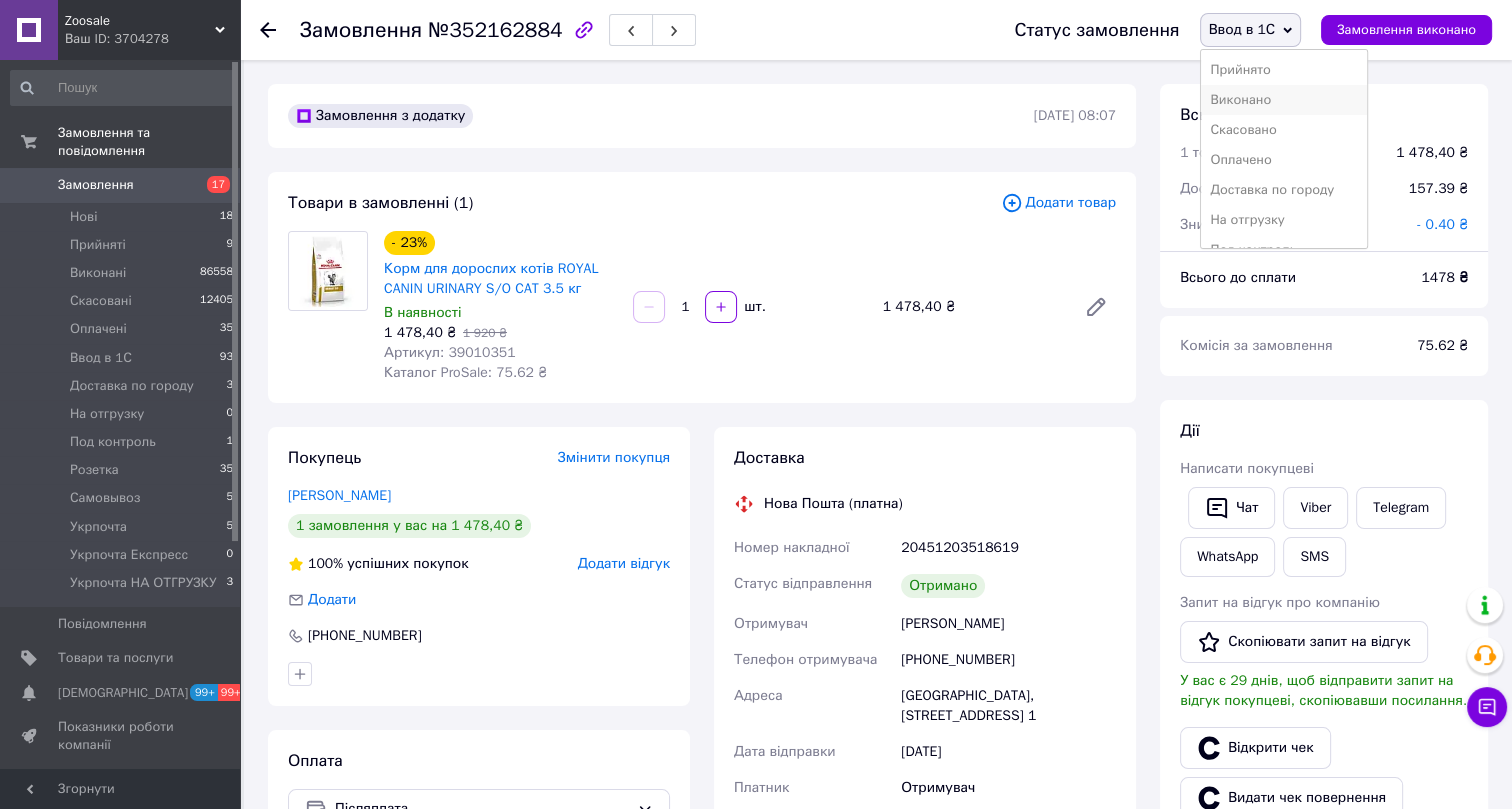 click on "Виконано" at bounding box center [1284, 100] 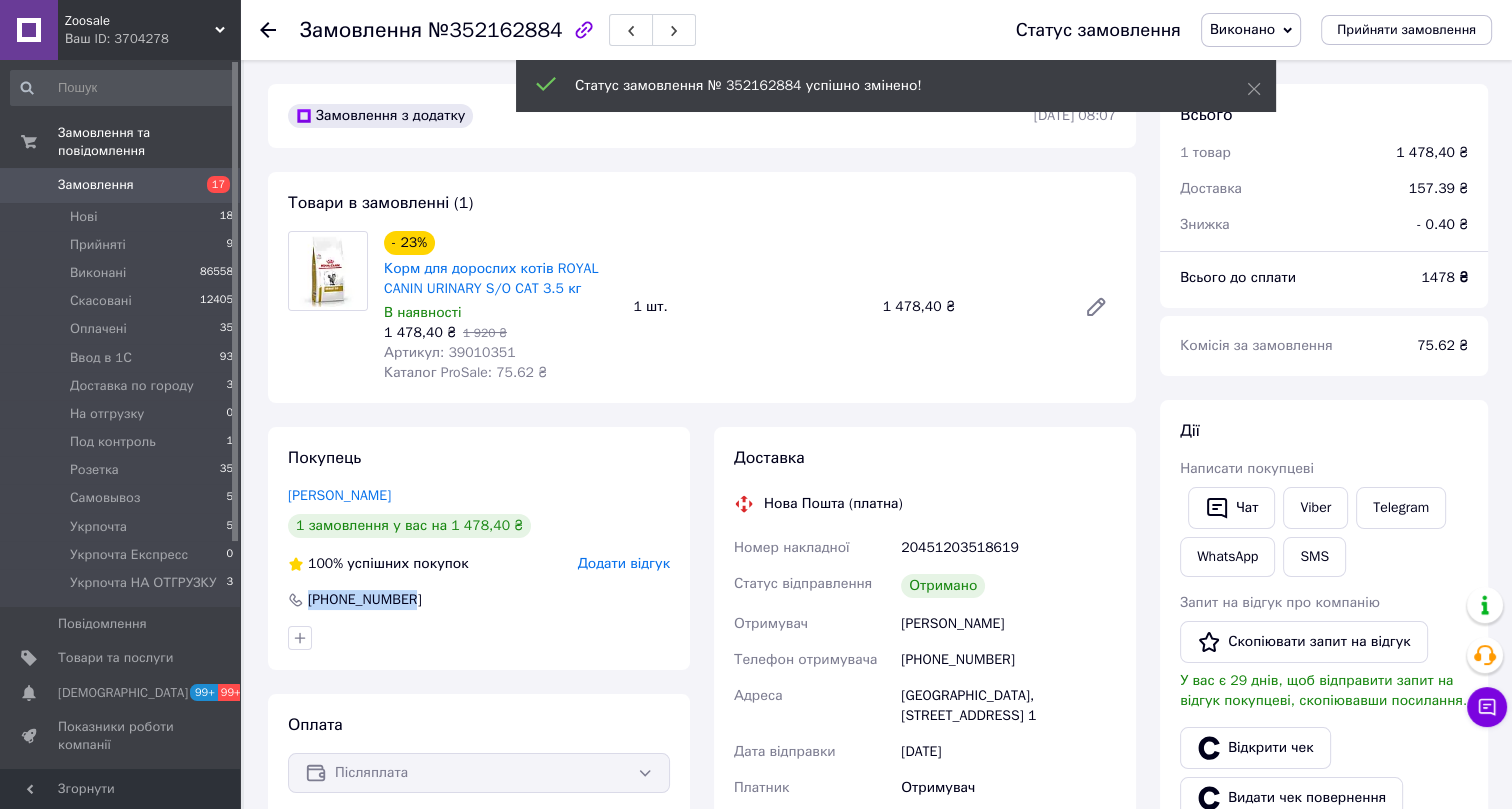 drag, startPoint x: 406, startPoint y: 598, endPoint x: 308, endPoint y: 588, distance: 98.50888 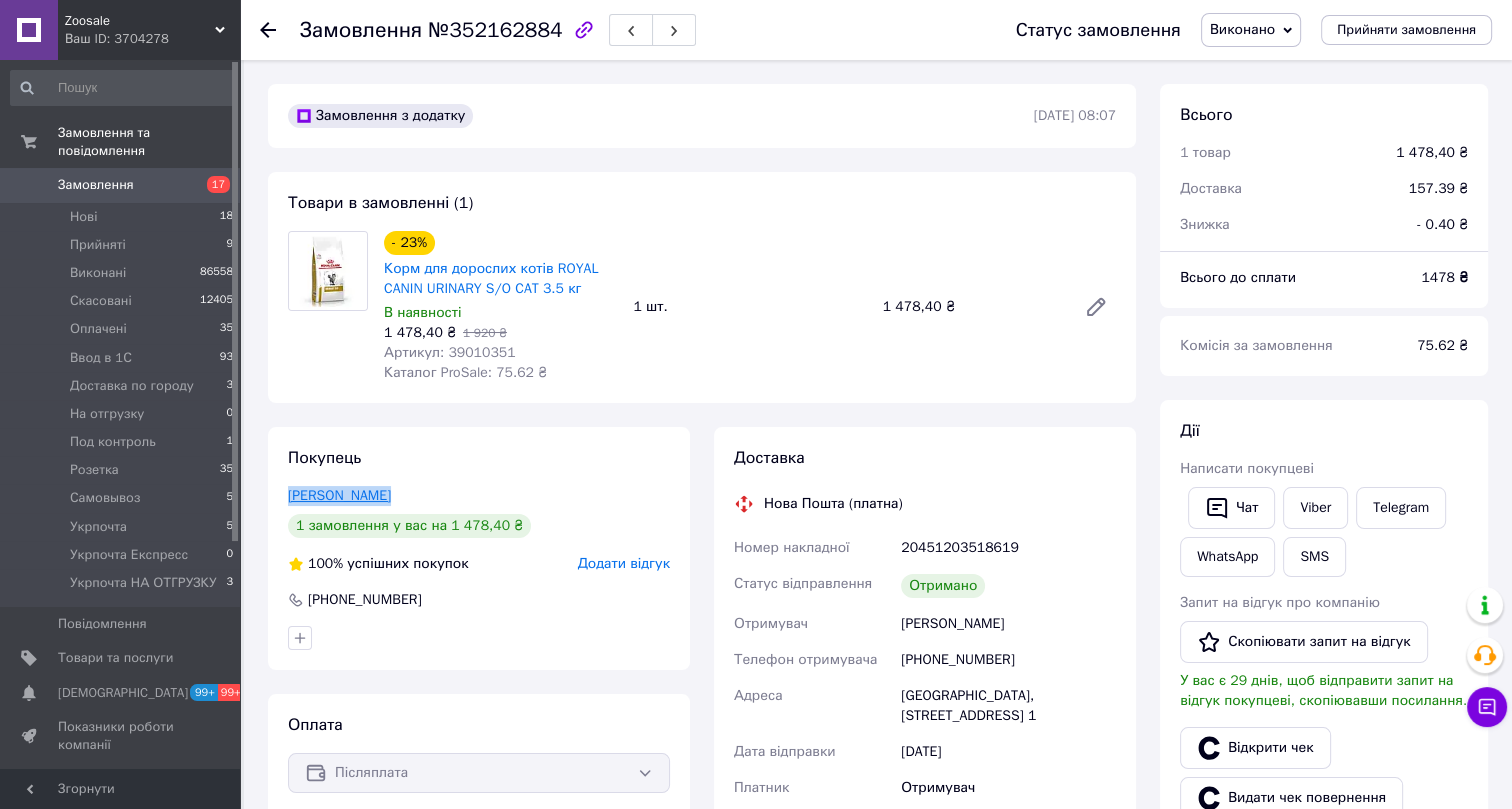 drag, startPoint x: 371, startPoint y: 493, endPoint x: 288, endPoint y: 493, distance: 83 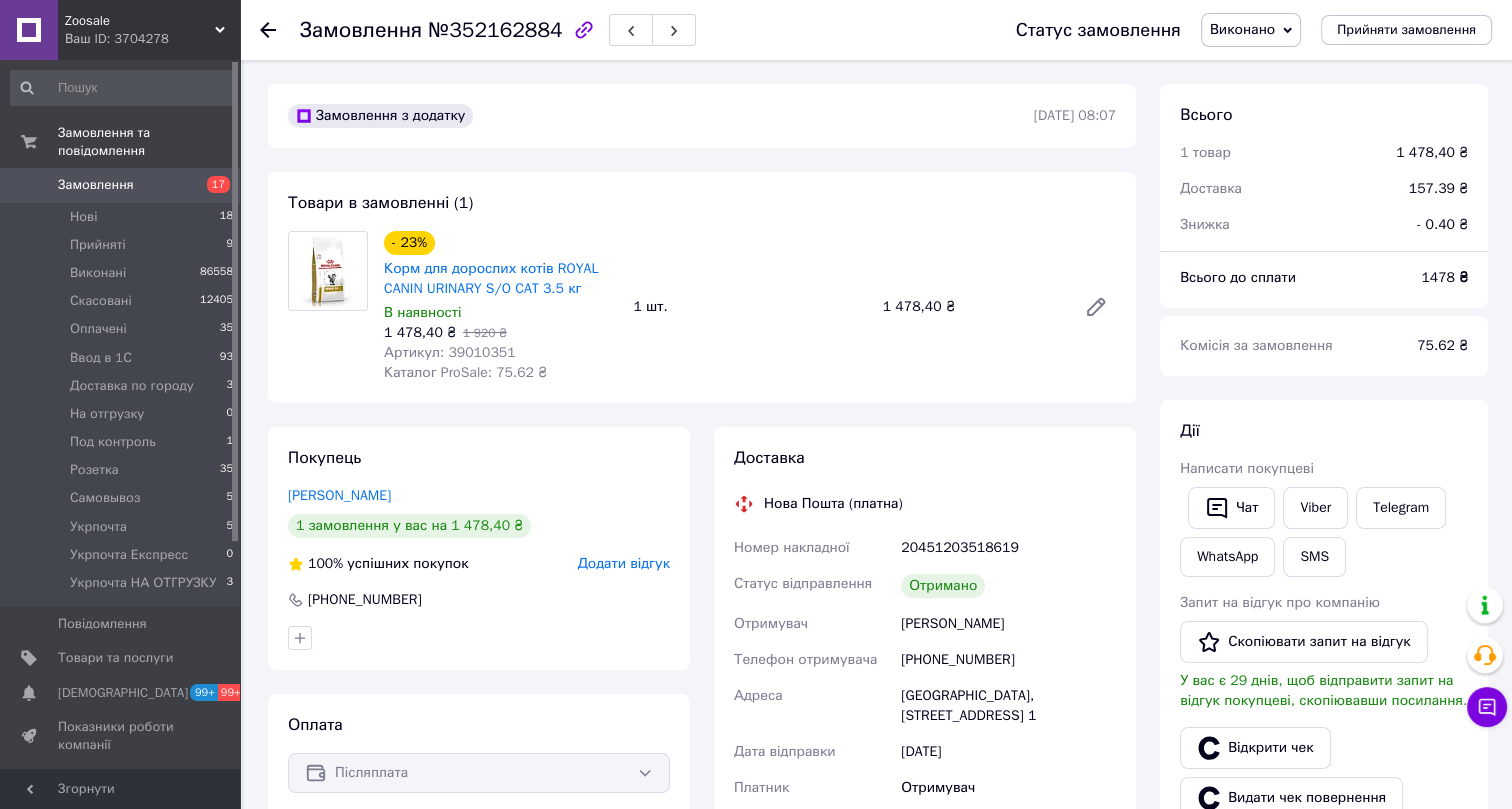 click on "Артикул: 39010351" at bounding box center (450, 352) 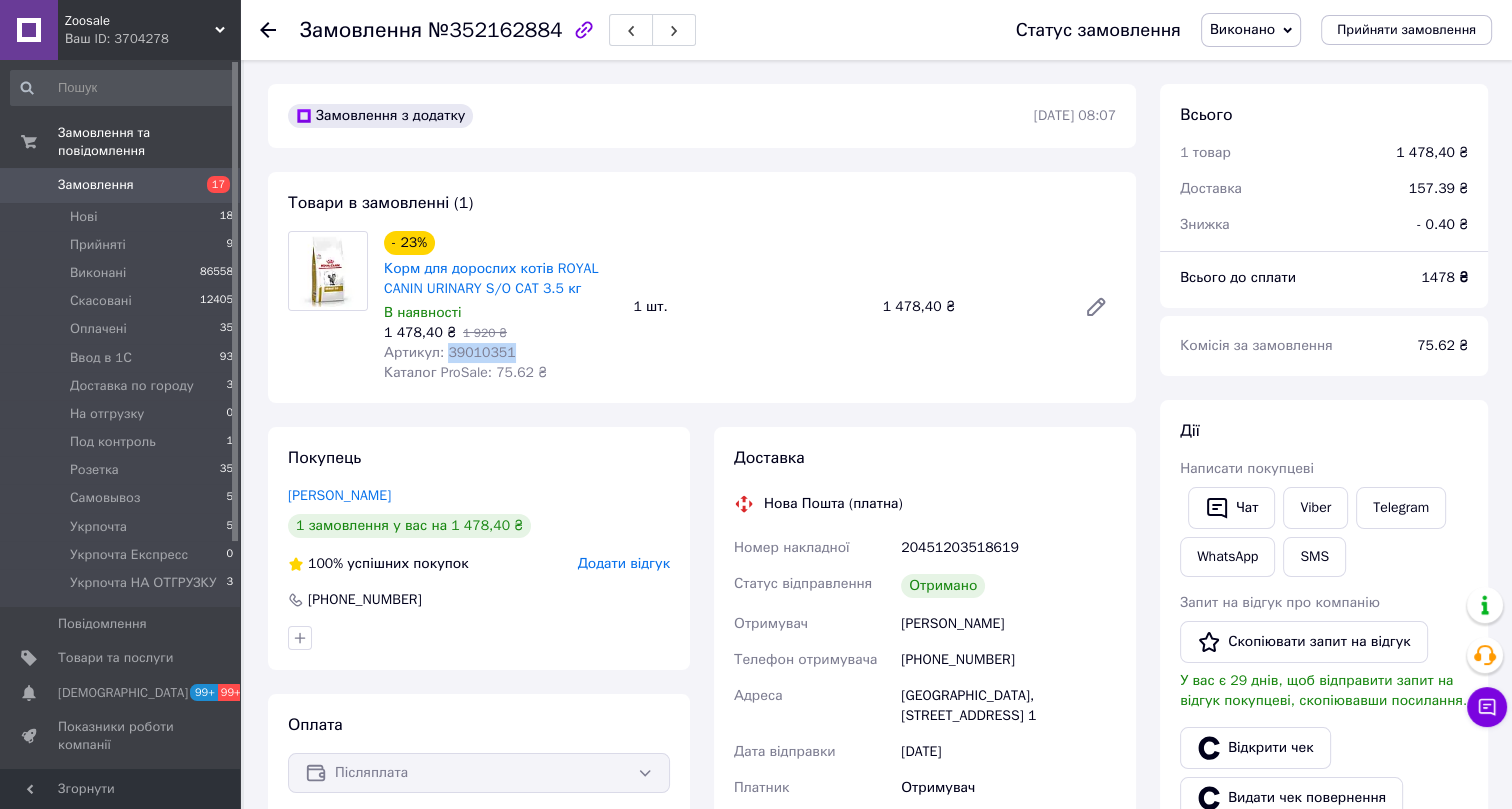 click on "Артикул: 39010351" at bounding box center [450, 352] 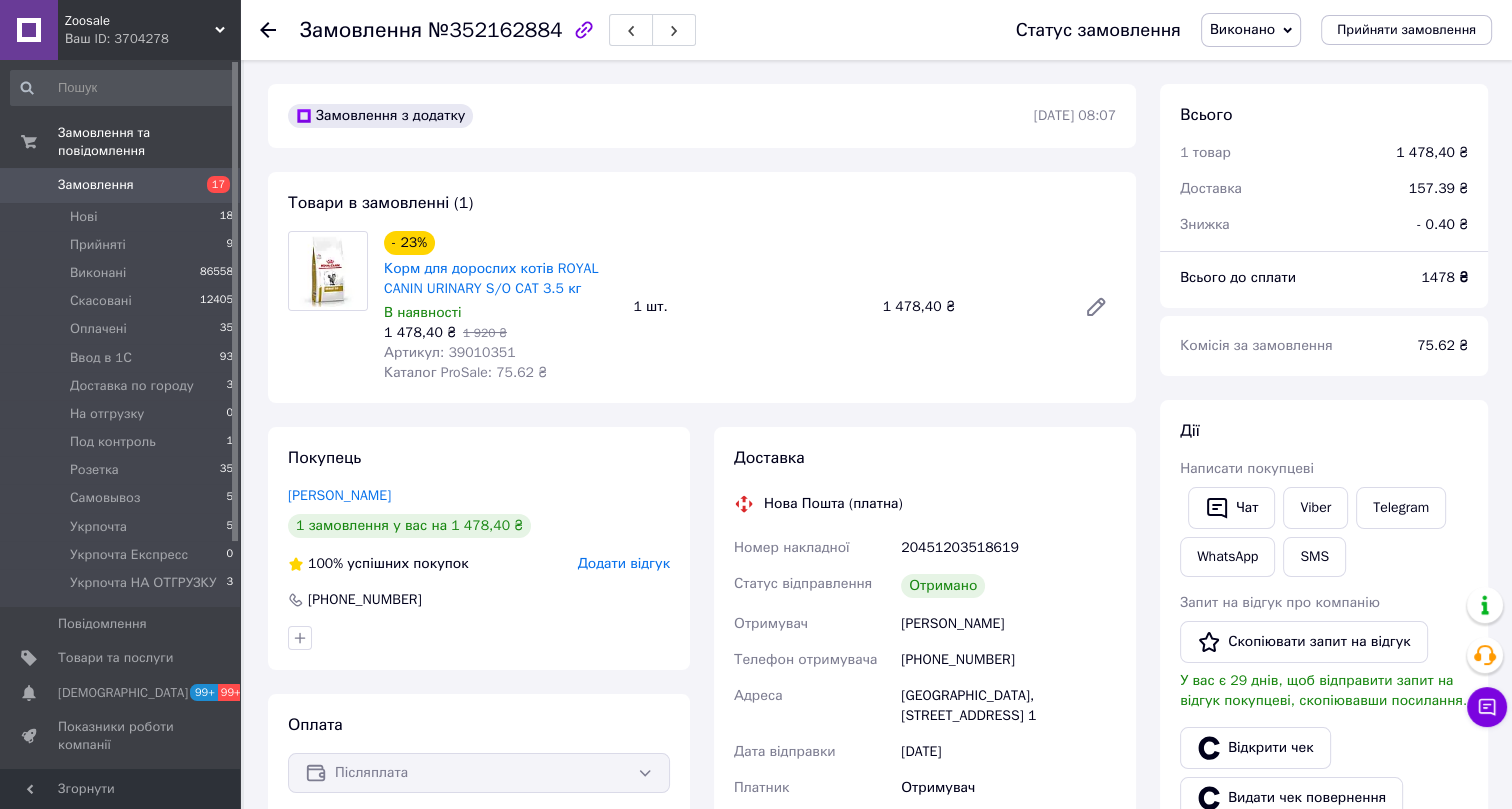 click 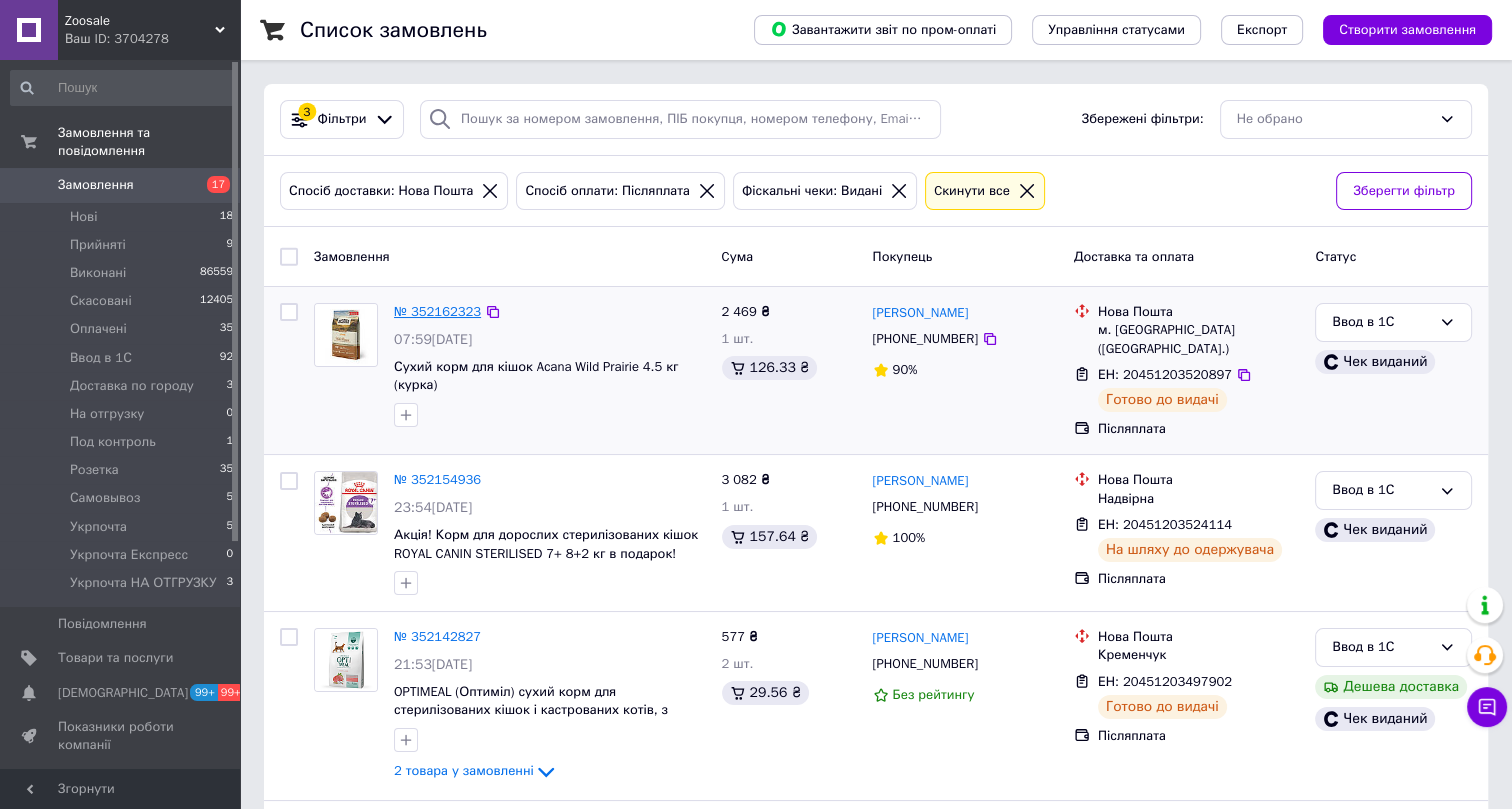 click on "№ 352162323" at bounding box center [437, 311] 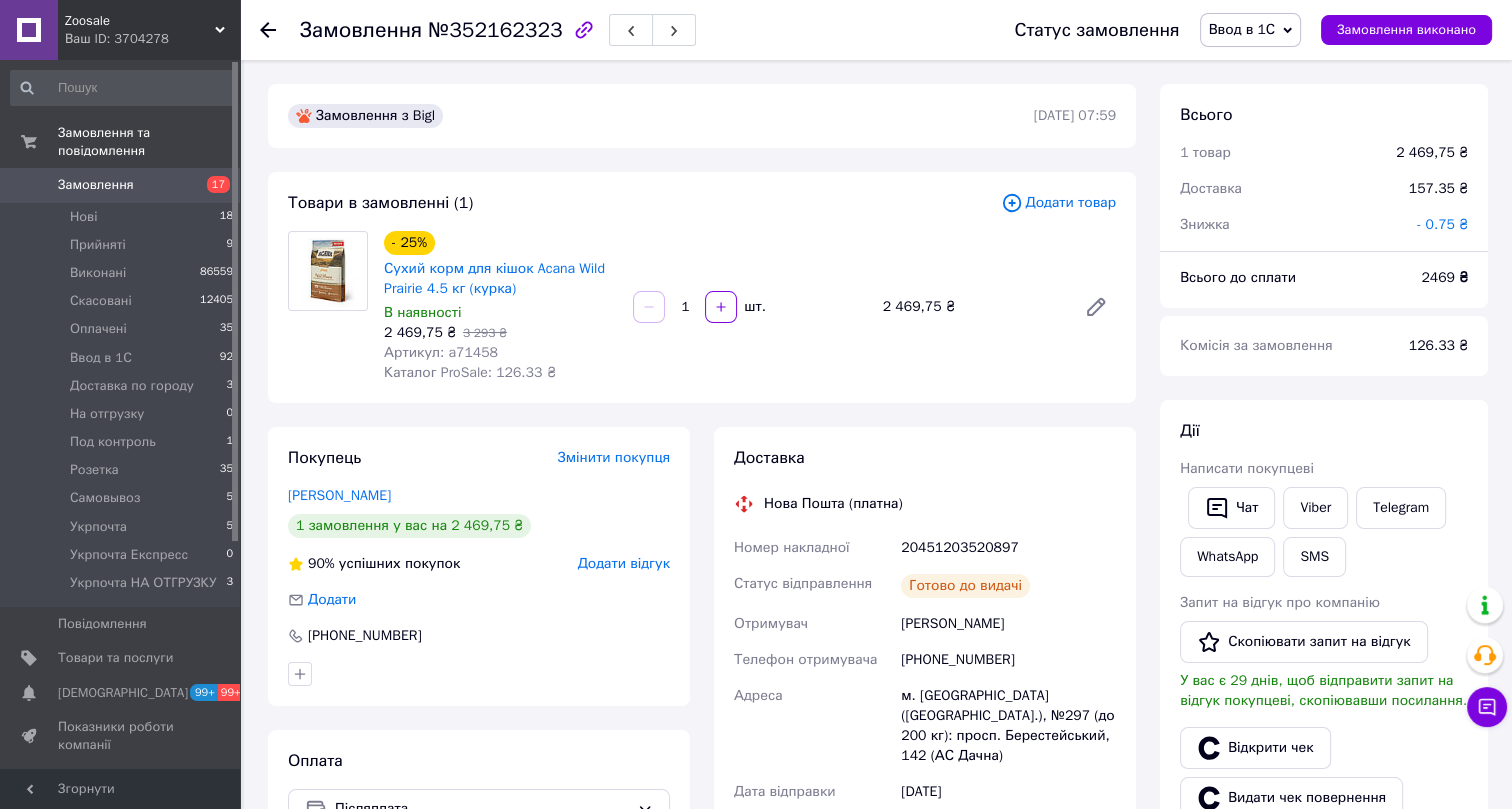 click on "Ввод в 1С" at bounding box center [1250, 30] 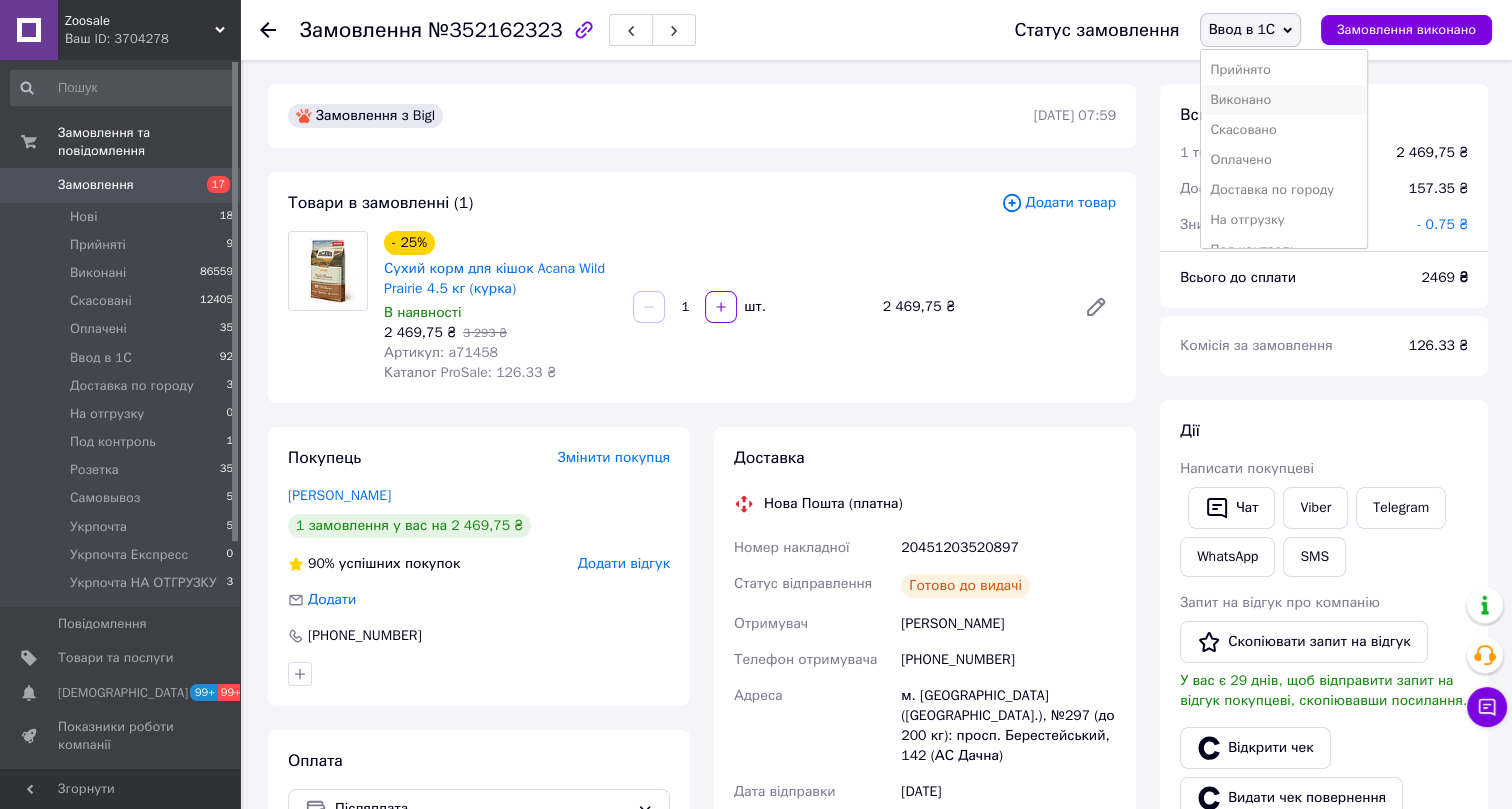 click on "Виконано" at bounding box center (1284, 100) 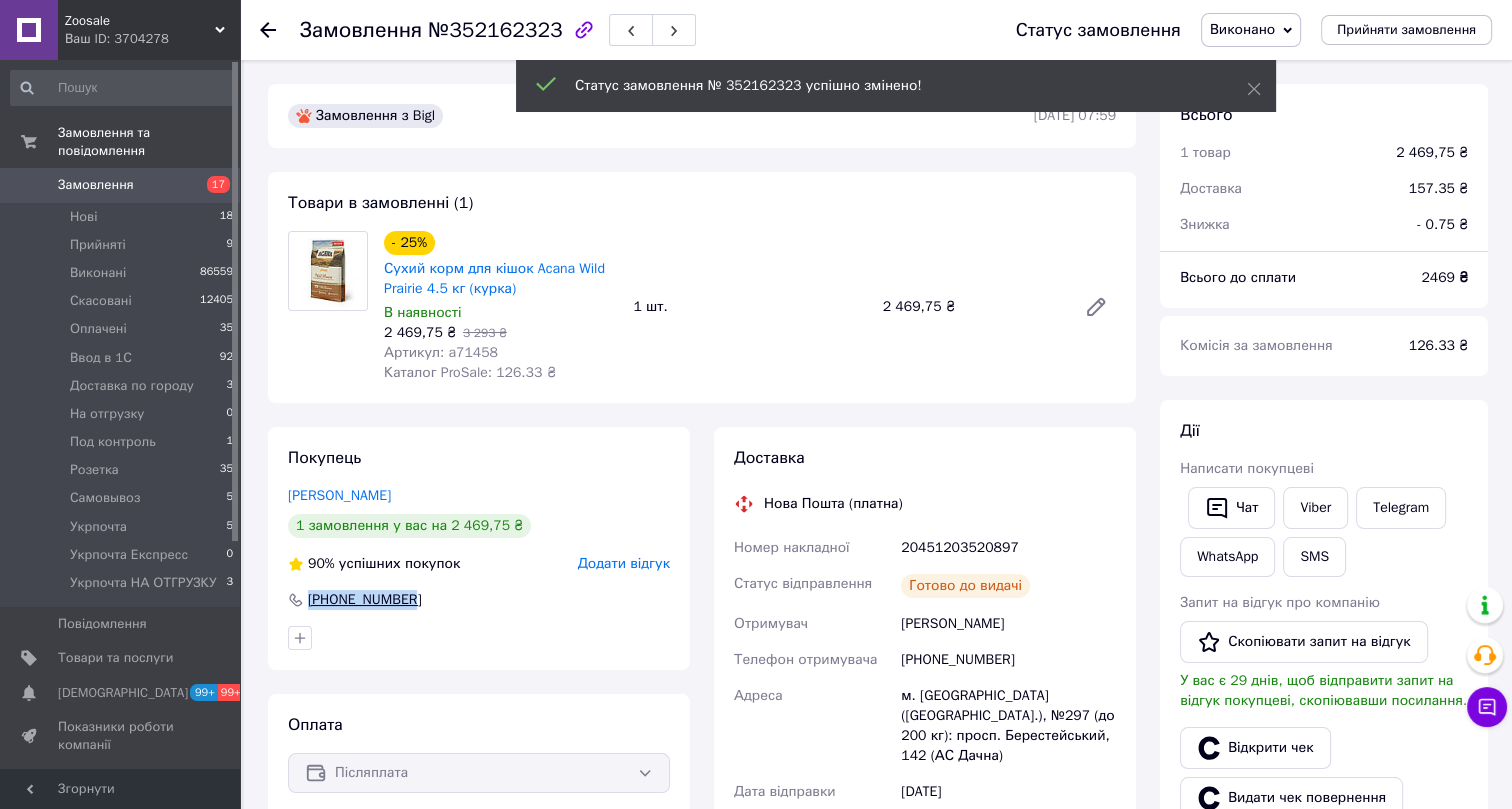drag, startPoint x: 422, startPoint y: 597, endPoint x: 308, endPoint y: 595, distance: 114.01754 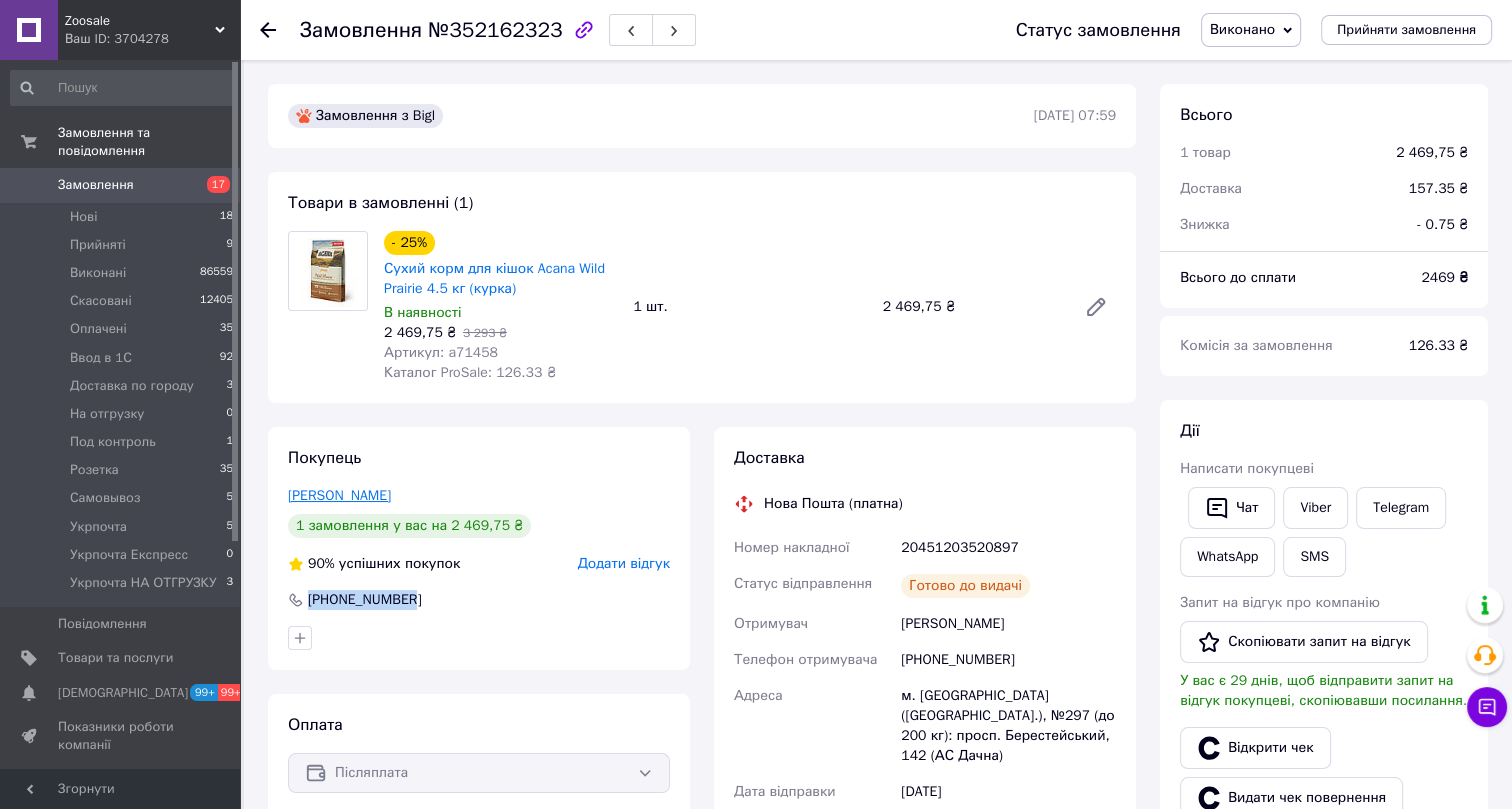 drag, startPoint x: 409, startPoint y: 493, endPoint x: 290, endPoint y: 497, distance: 119.06721 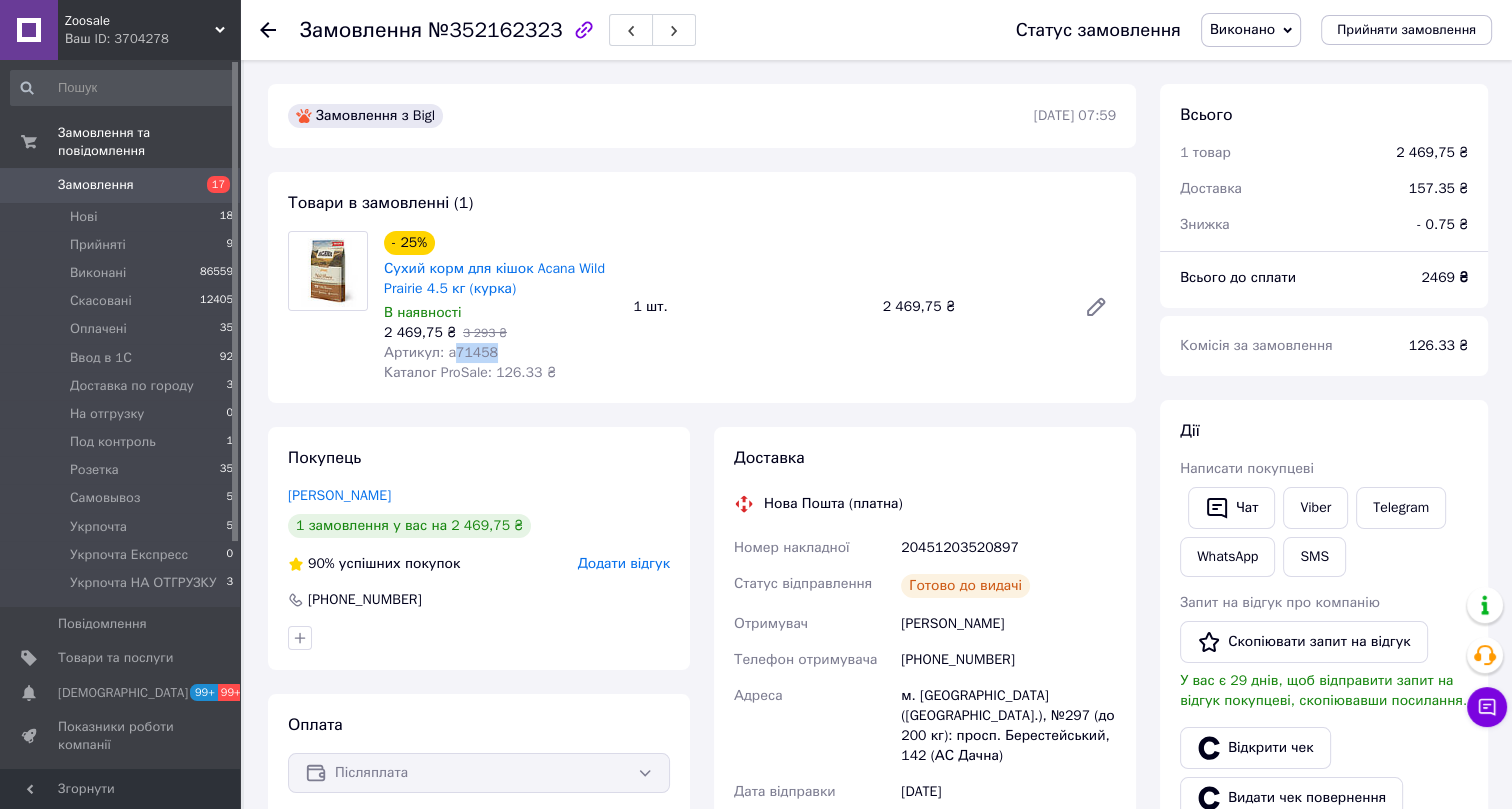 drag, startPoint x: 496, startPoint y: 354, endPoint x: 453, endPoint y: 351, distance: 43.104523 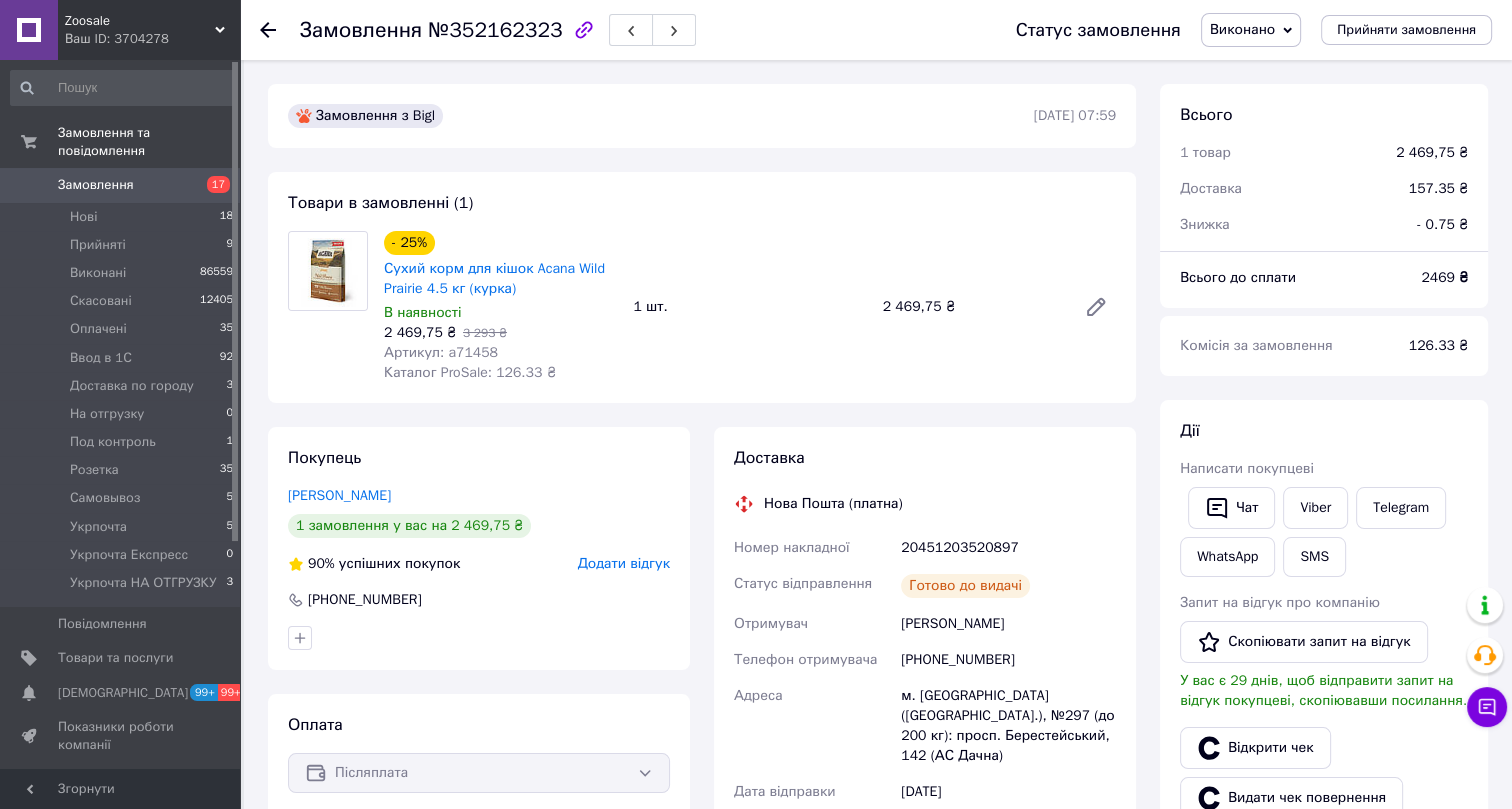 click 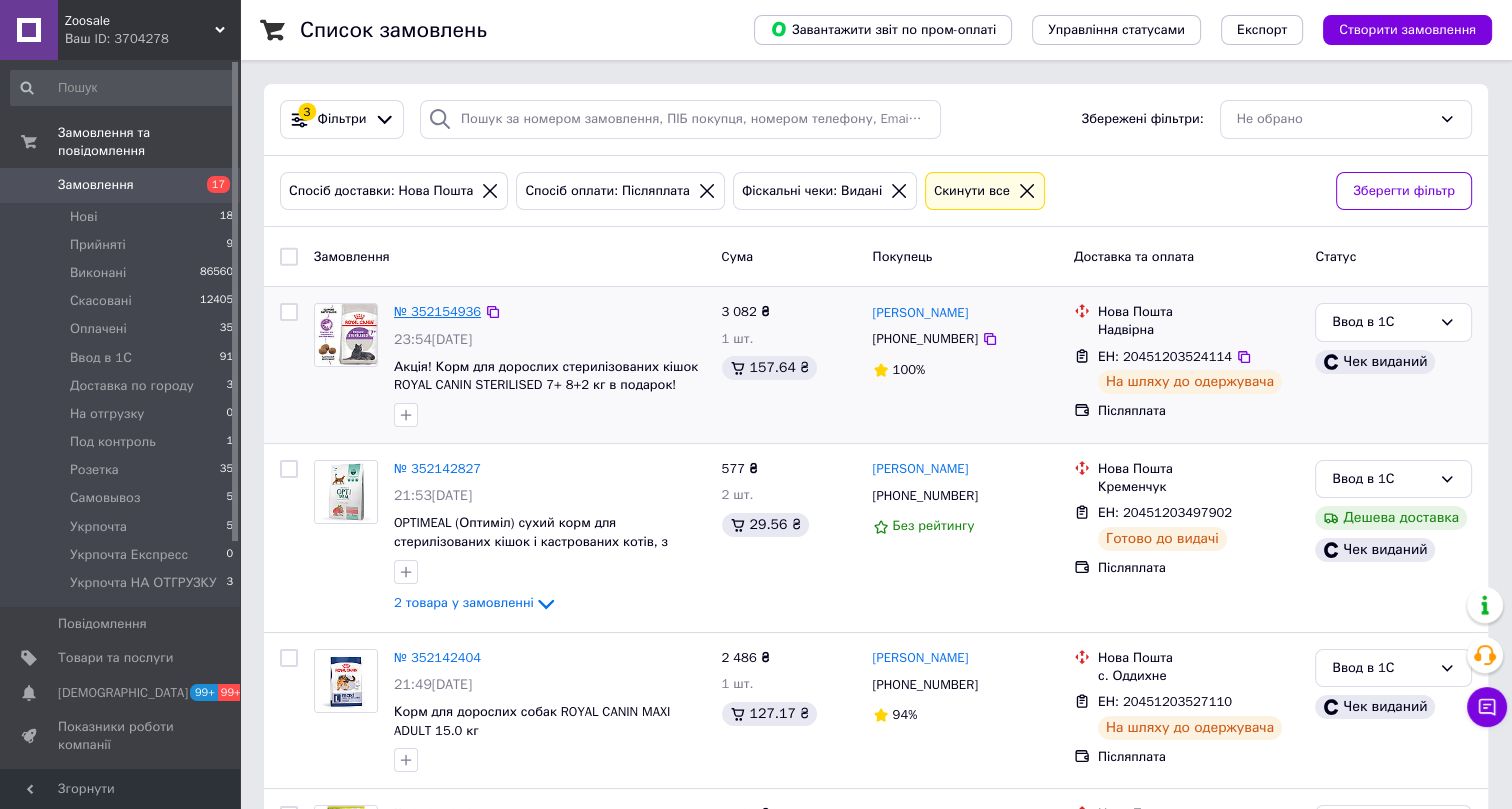 click on "№ 352154936" at bounding box center (437, 311) 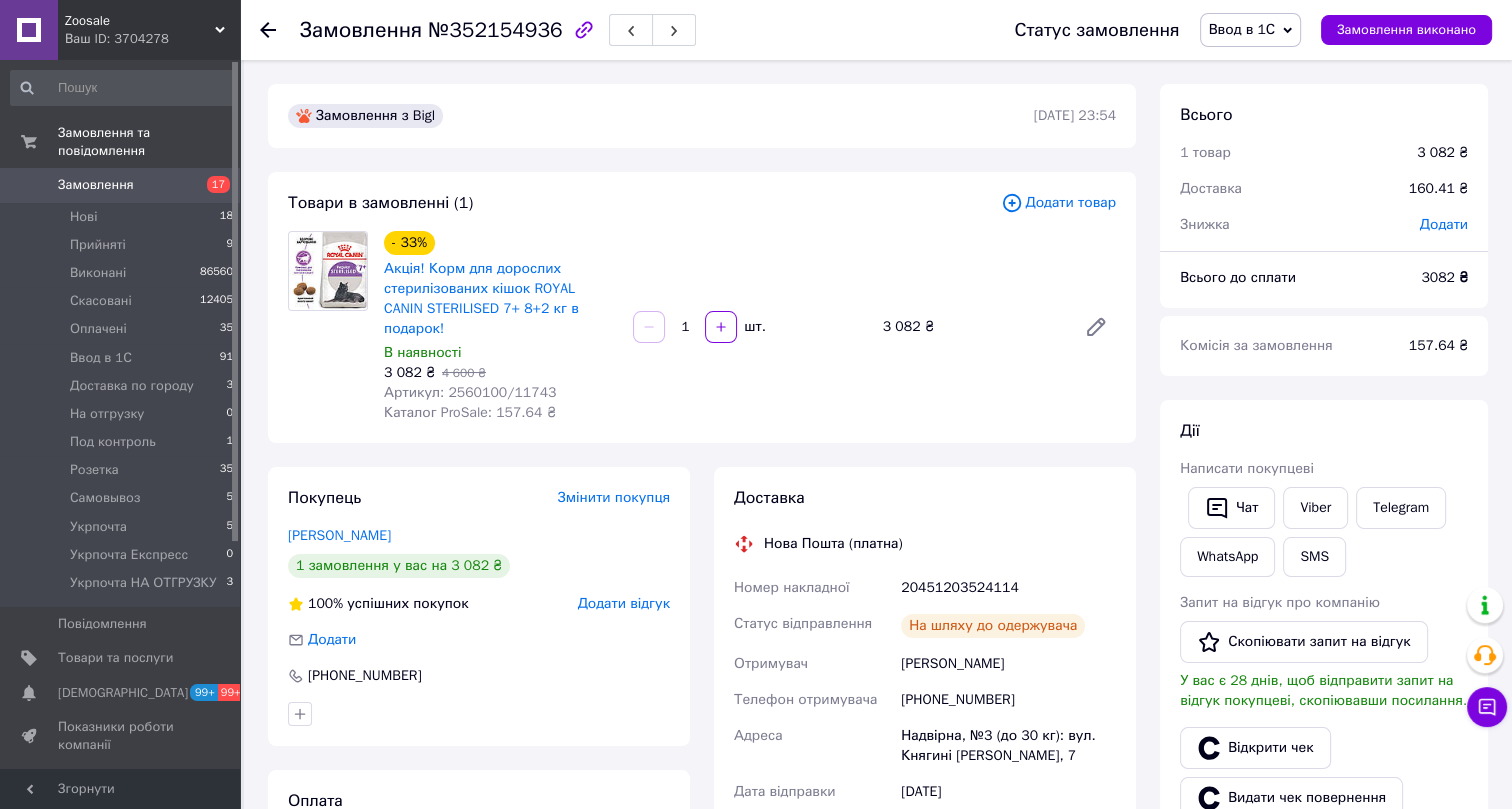 click on "Ввод в 1С" at bounding box center [1242, 29] 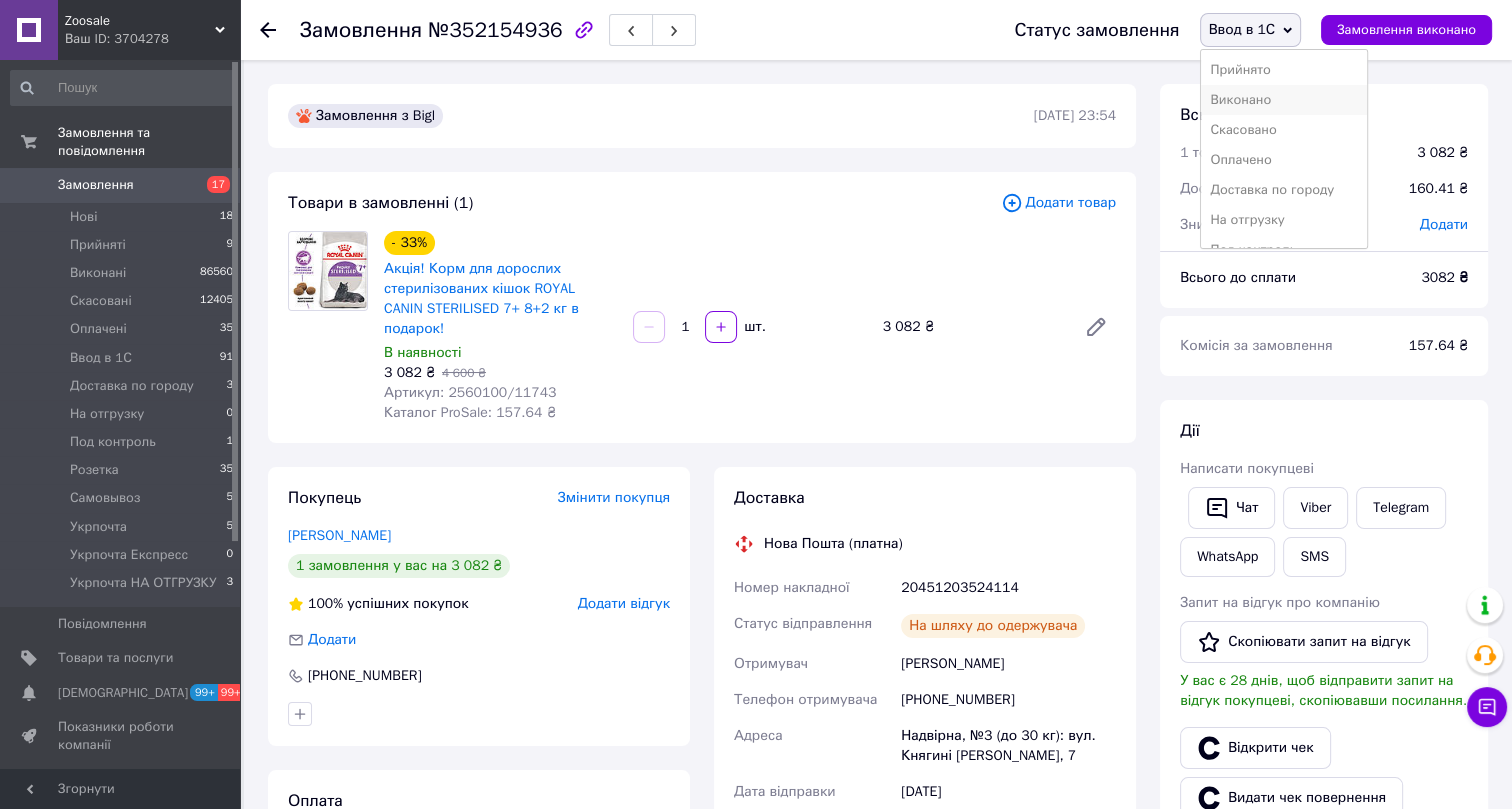 click on "Виконано" at bounding box center (1284, 100) 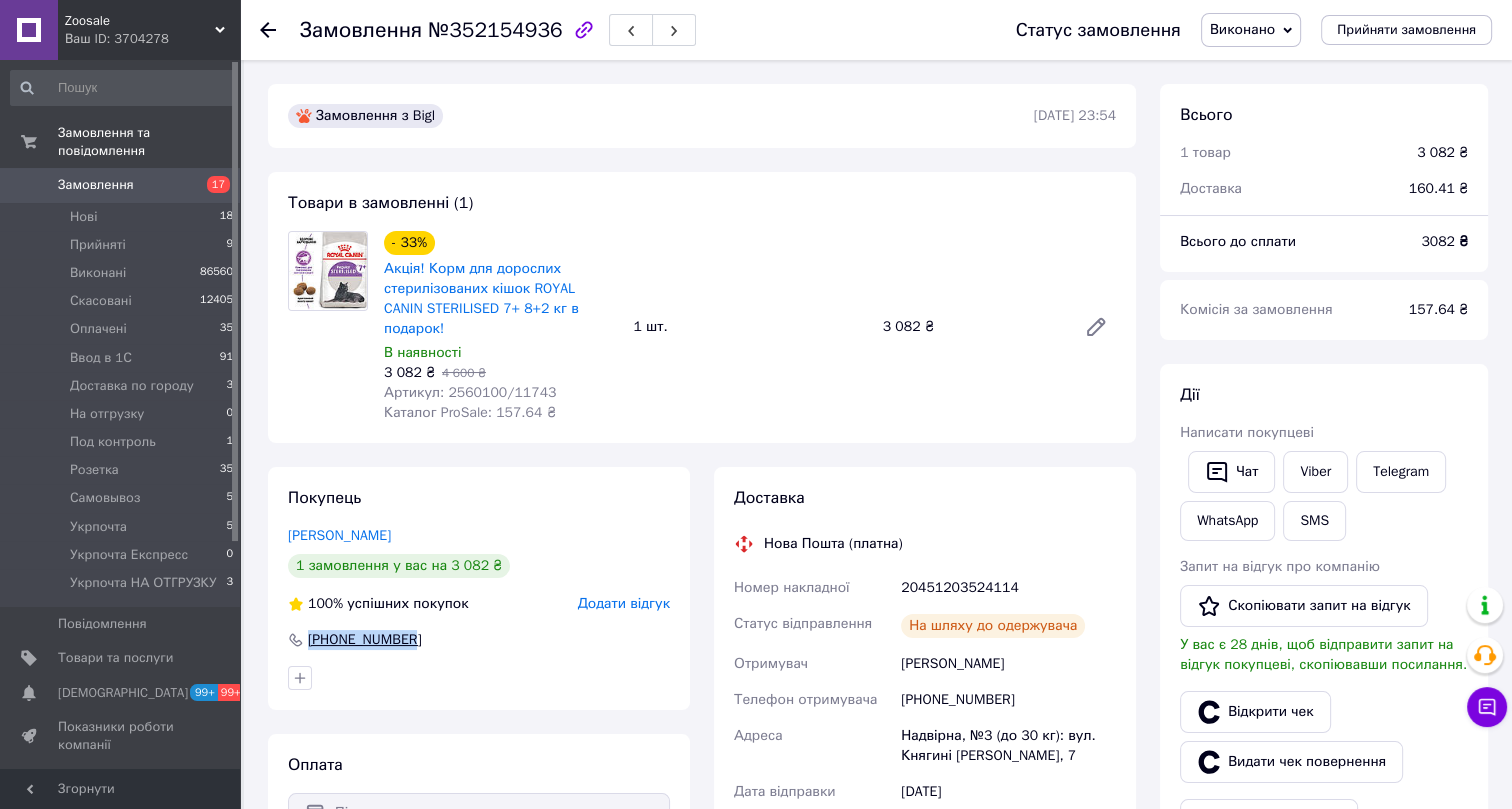 drag, startPoint x: 418, startPoint y: 619, endPoint x: 307, endPoint y: 619, distance: 111 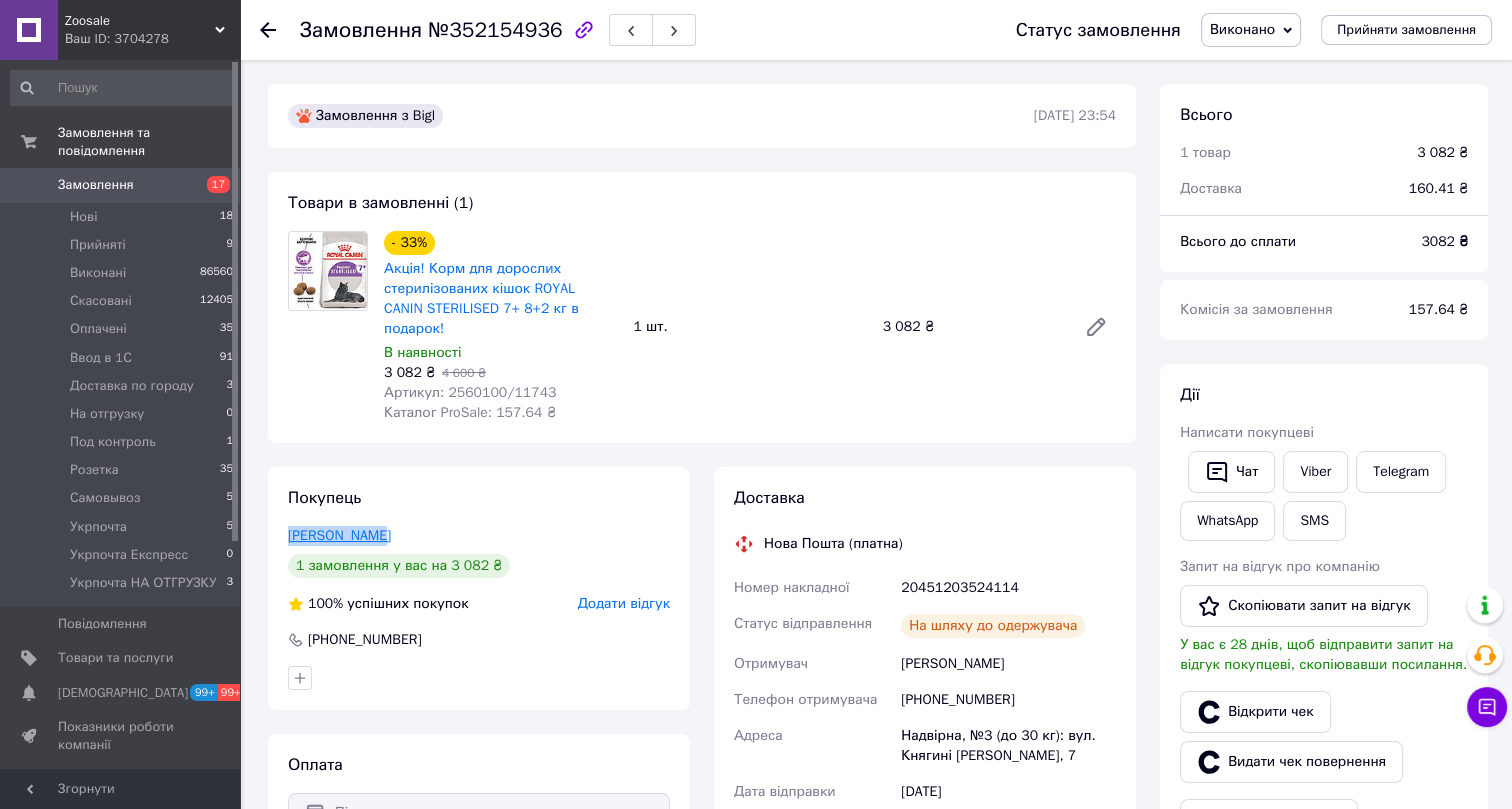 drag, startPoint x: 386, startPoint y: 512, endPoint x: 287, endPoint y: 513, distance: 99.00505 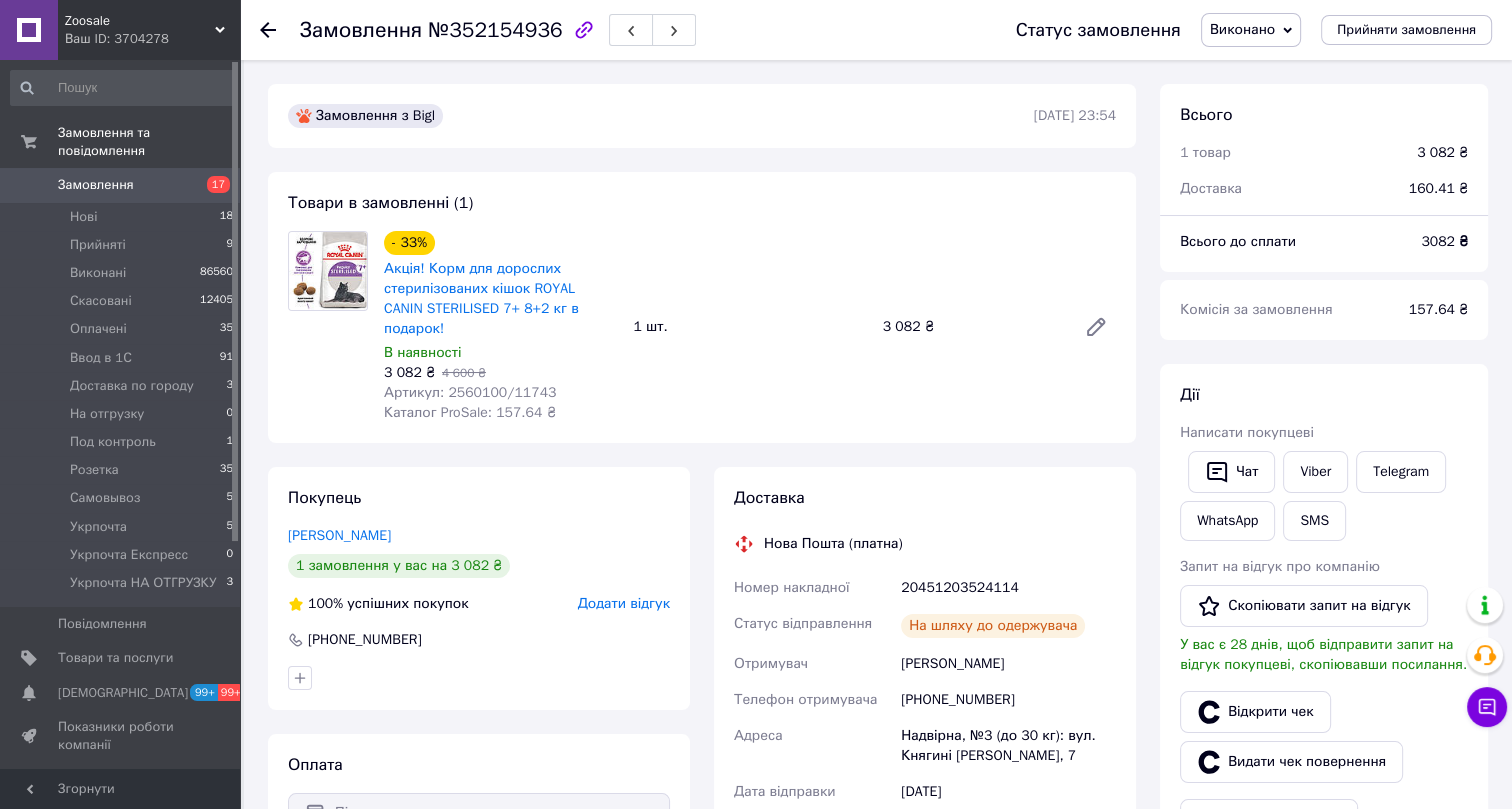 click on "Артикул: 2560100/11743" at bounding box center [470, 392] 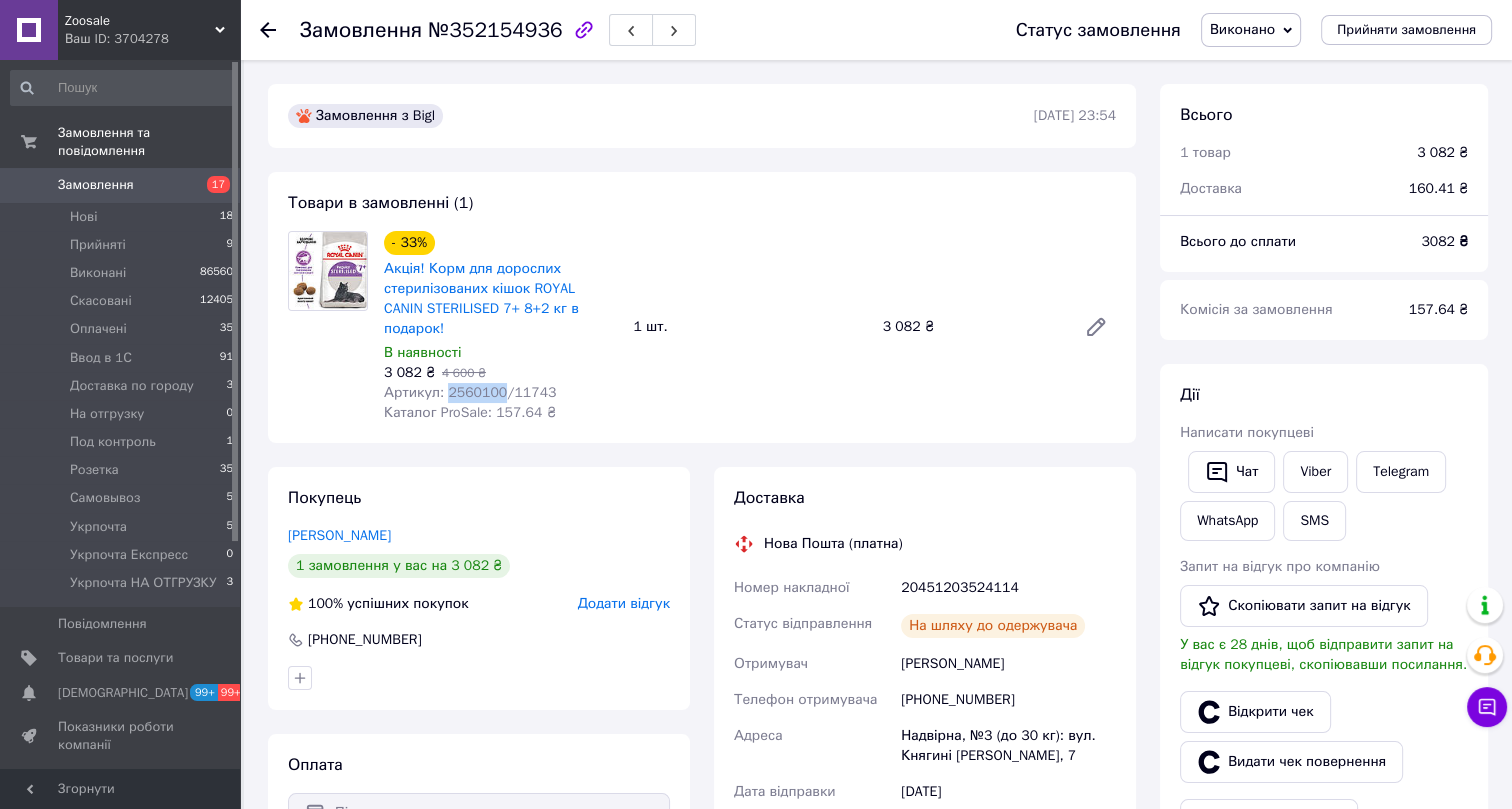 click on "Артикул: 2560100/11743" at bounding box center (470, 392) 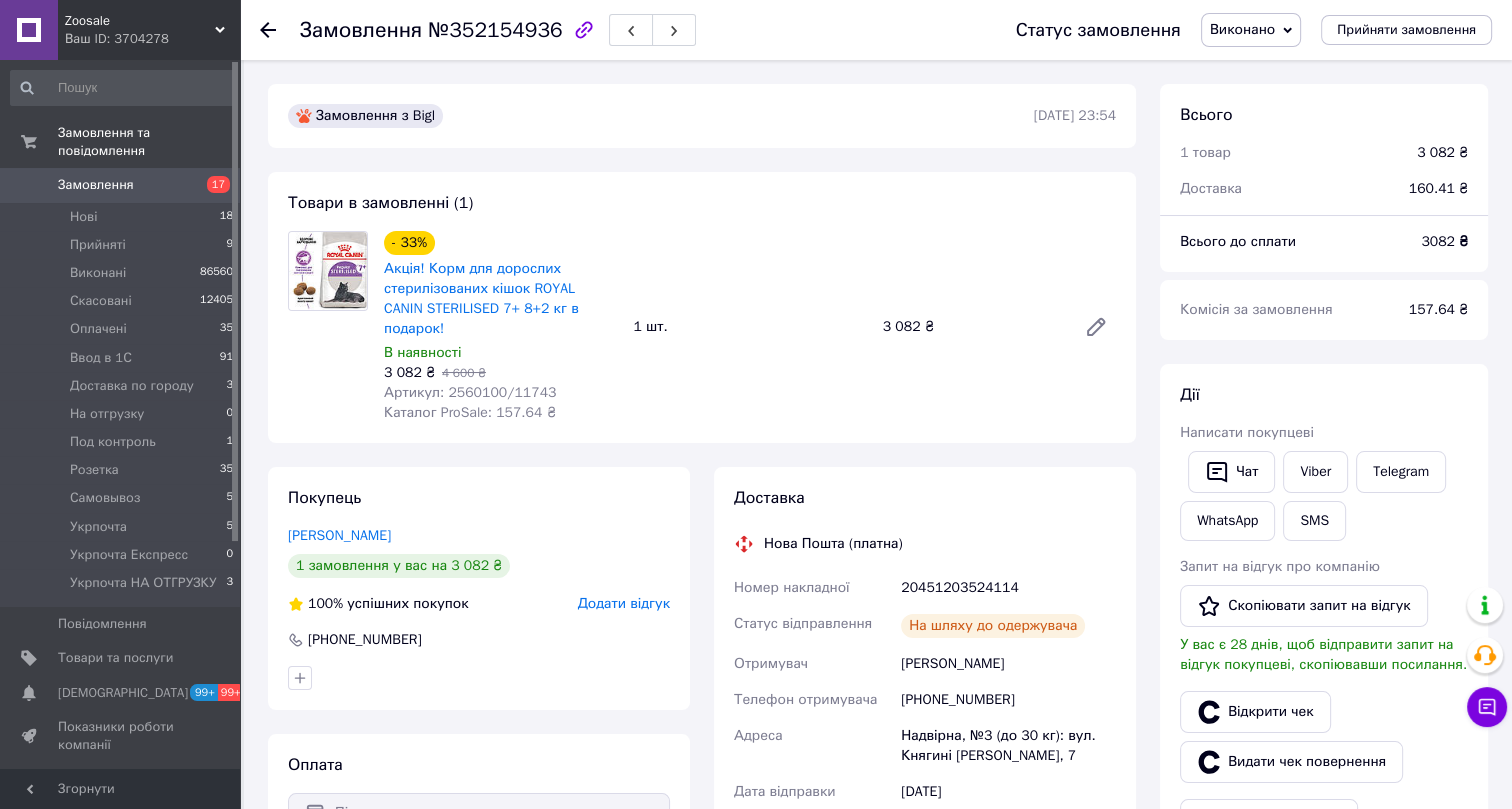click 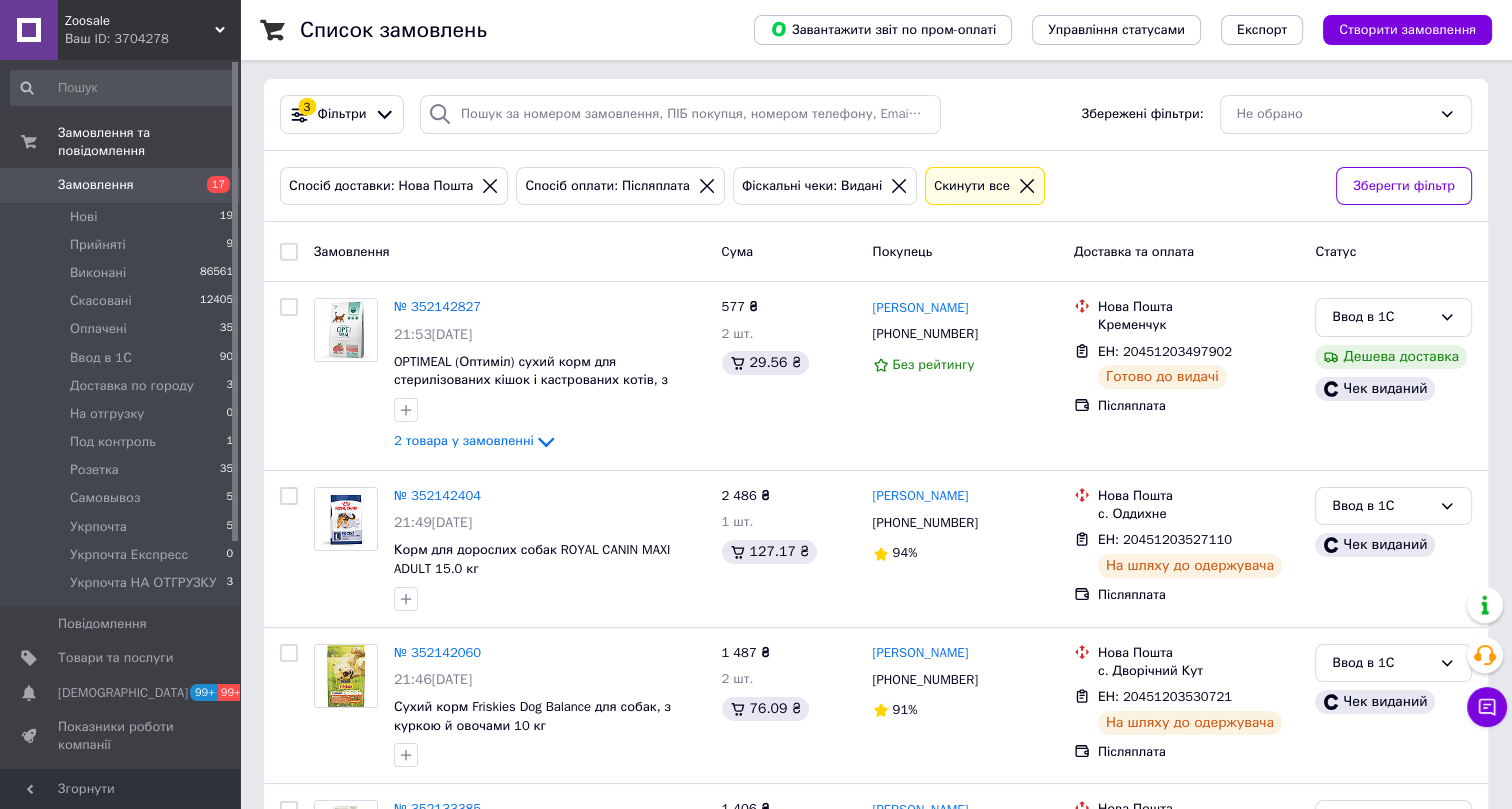 scroll, scrollTop: 0, scrollLeft: 0, axis: both 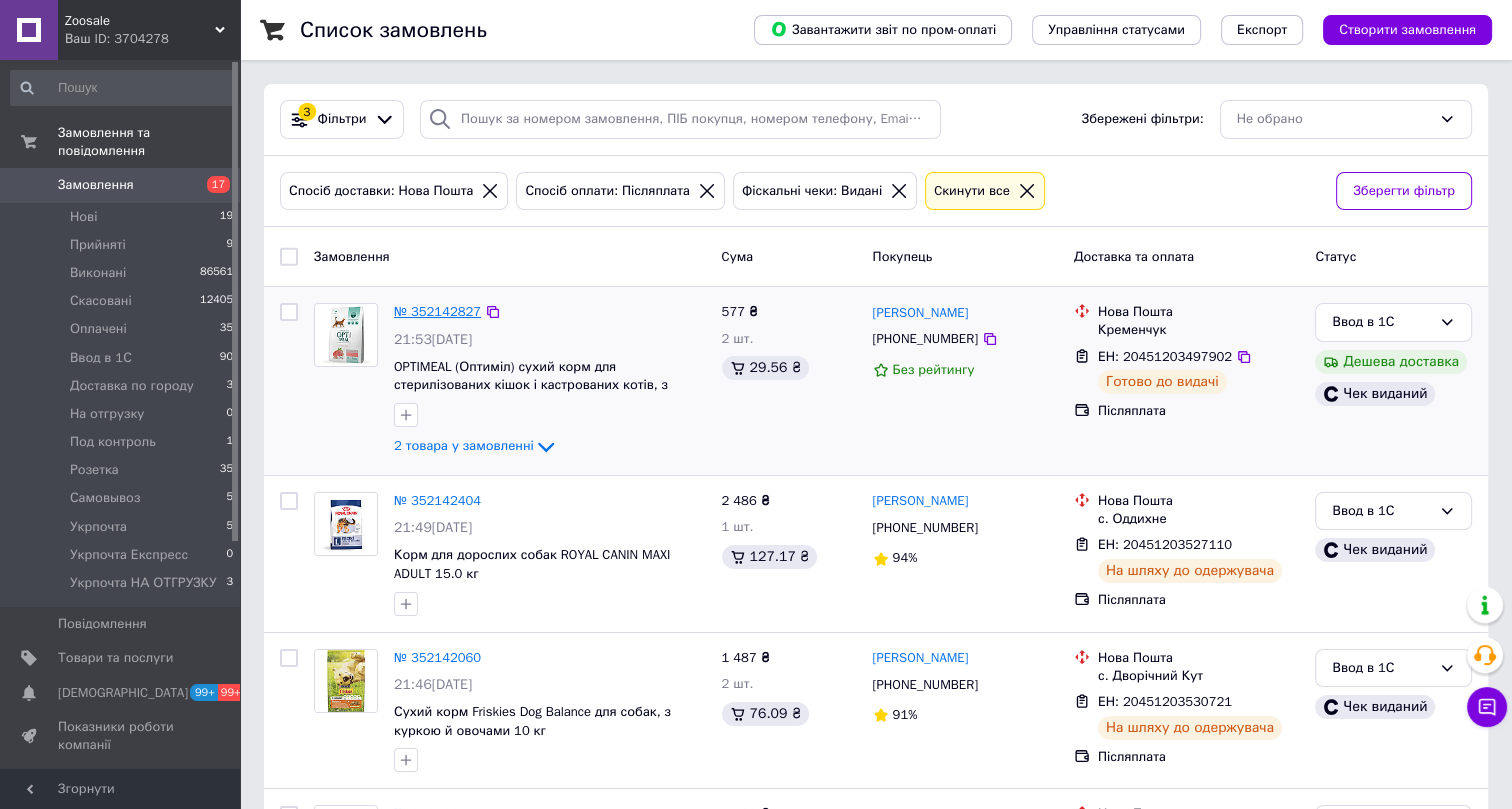 click on "№ 352142827" at bounding box center (437, 311) 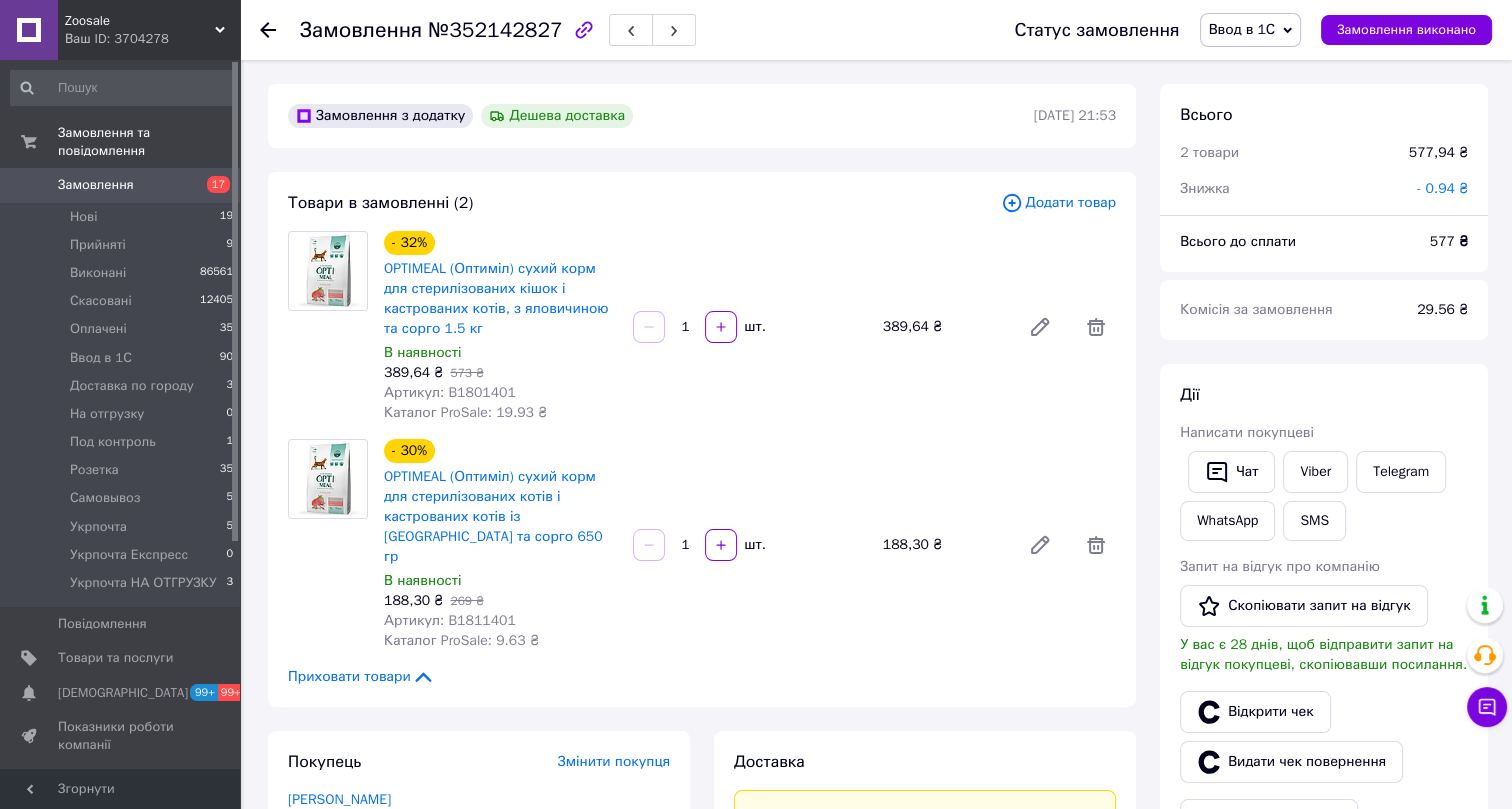 click on "Ввод в 1С" at bounding box center [1242, 29] 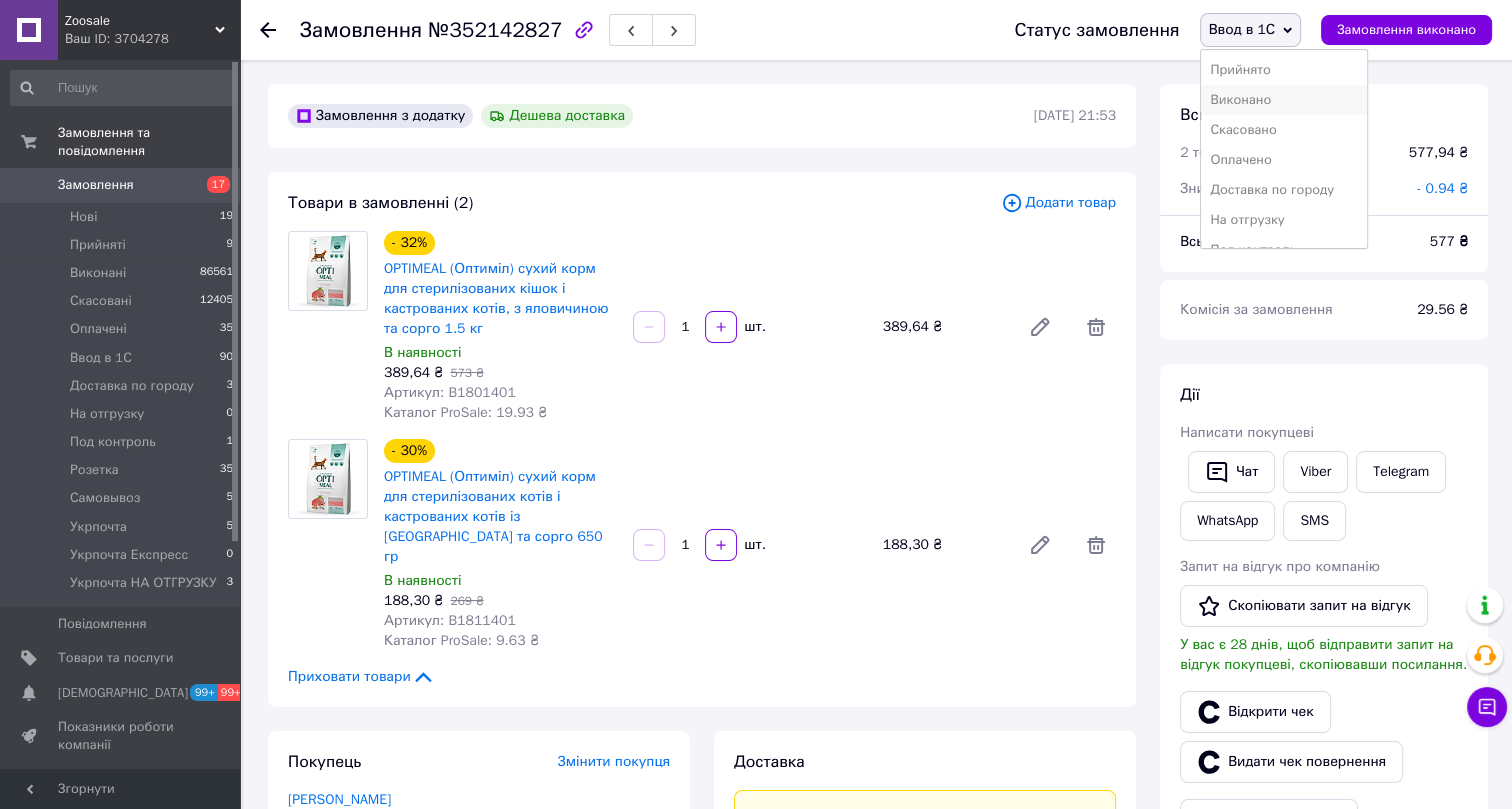 click on "Виконано" at bounding box center [1284, 100] 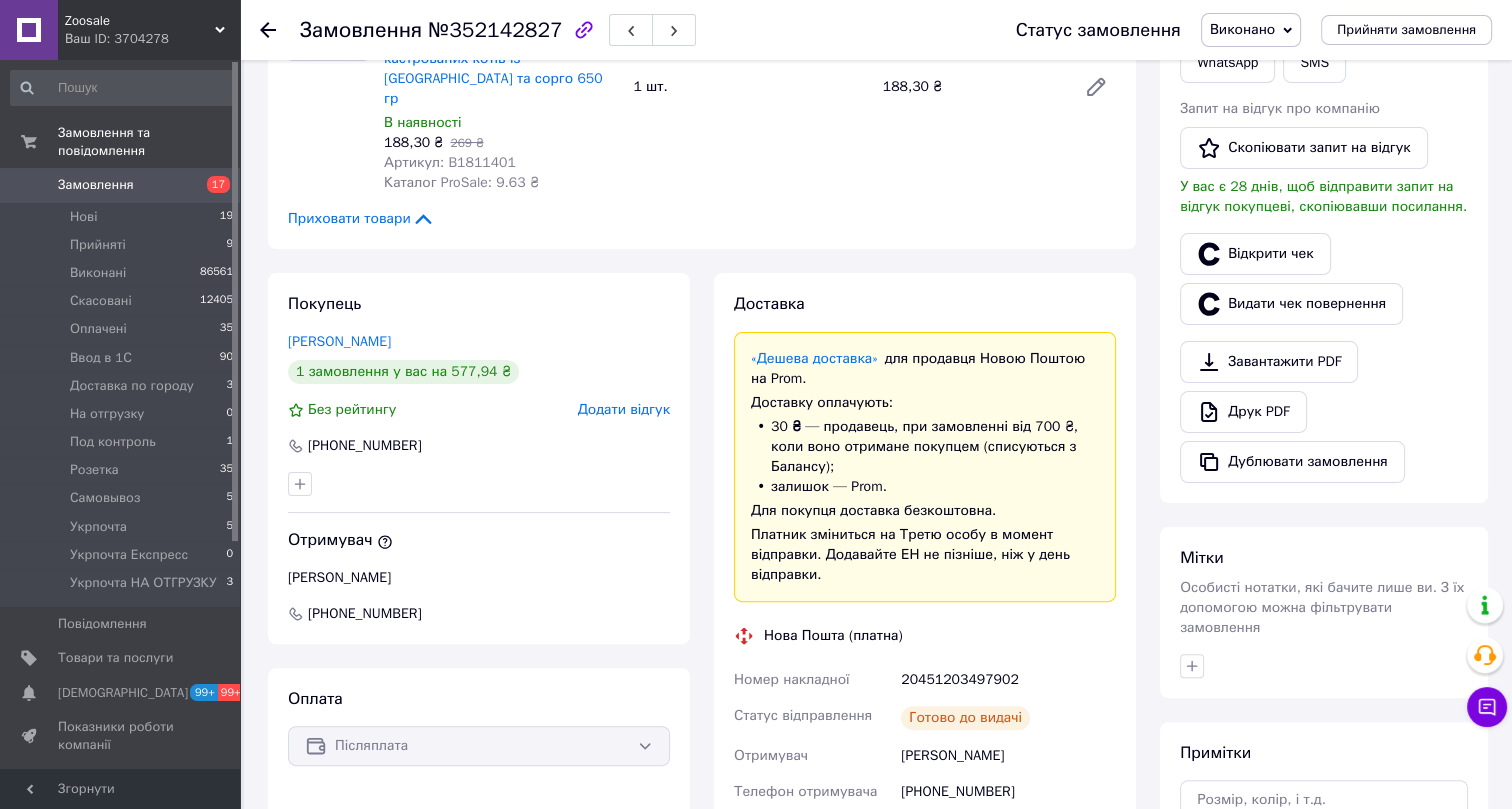 scroll, scrollTop: 454, scrollLeft: 0, axis: vertical 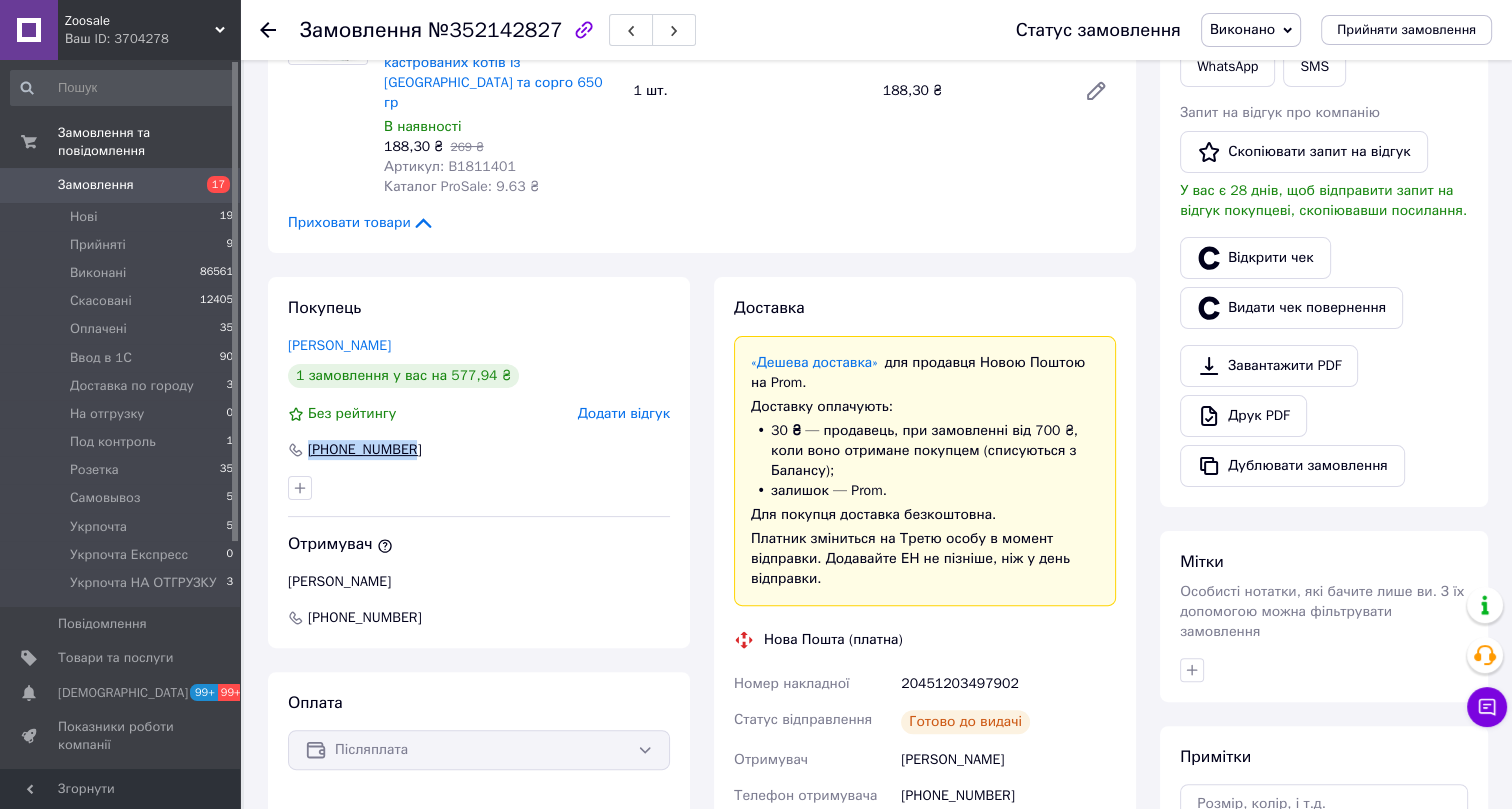 drag, startPoint x: 429, startPoint y: 383, endPoint x: 308, endPoint y: 387, distance: 121.0661 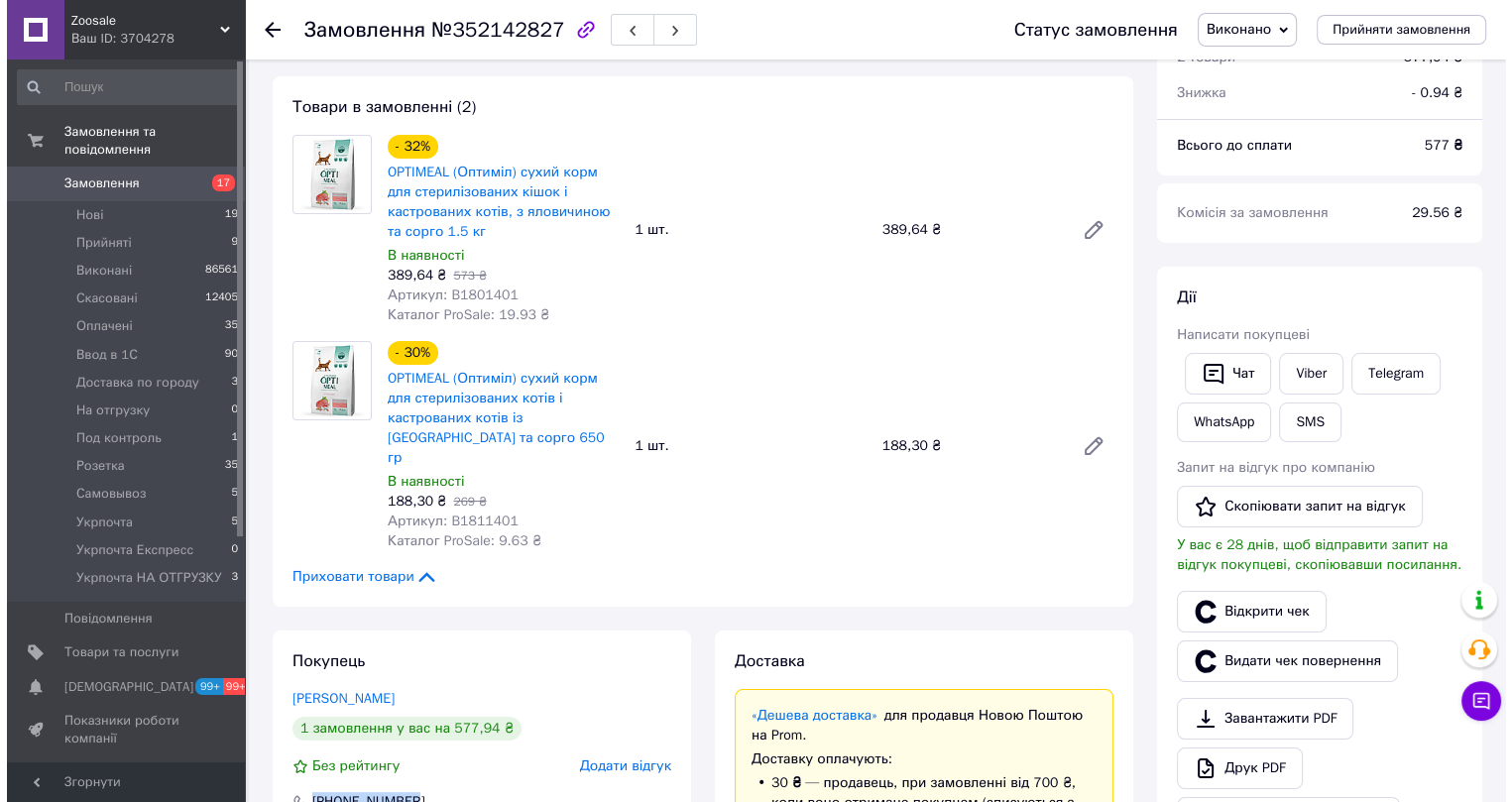scroll, scrollTop: 0, scrollLeft: 0, axis: both 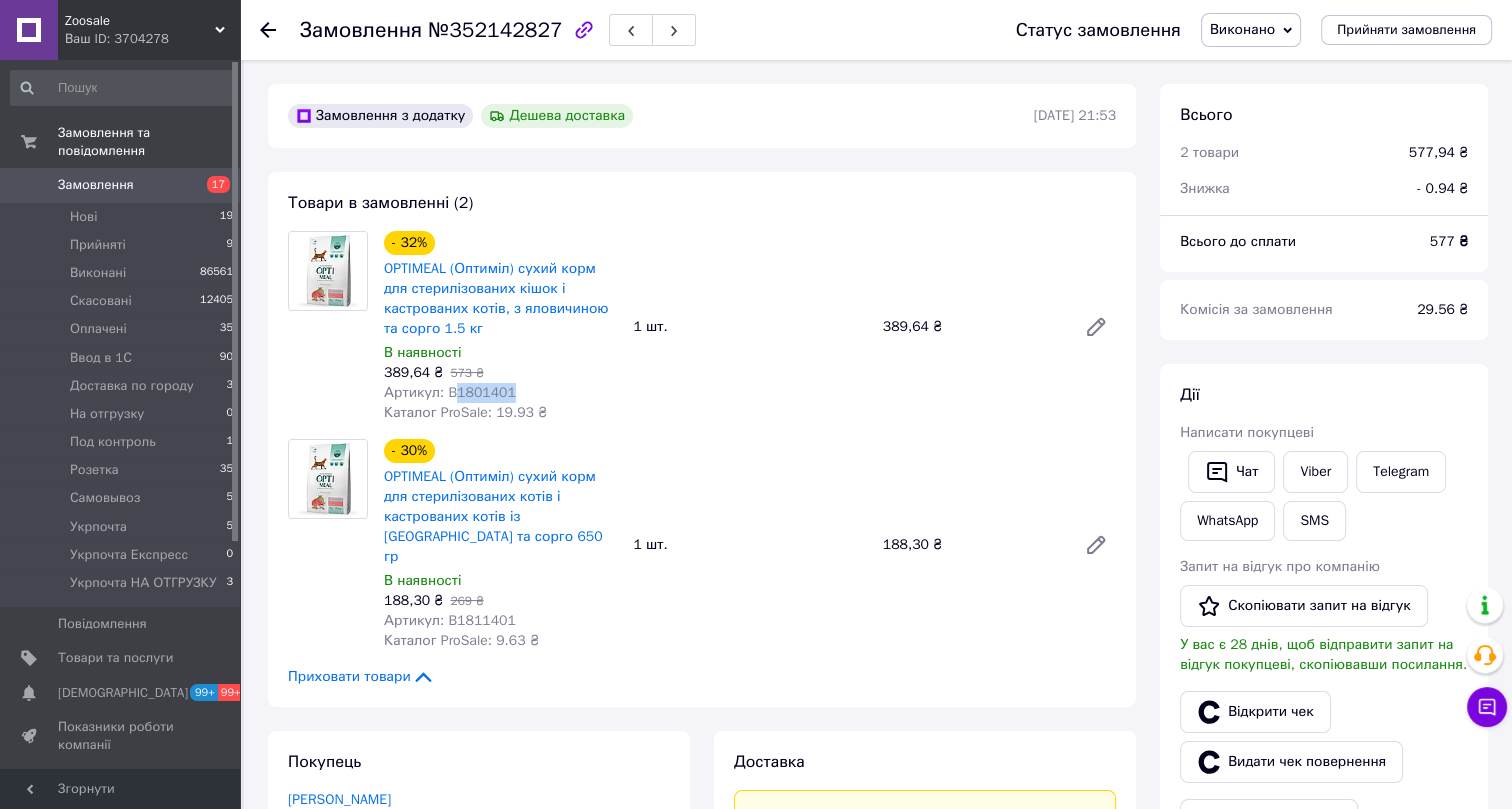 drag, startPoint x: 515, startPoint y: 372, endPoint x: 452, endPoint y: 370, distance: 63.03174 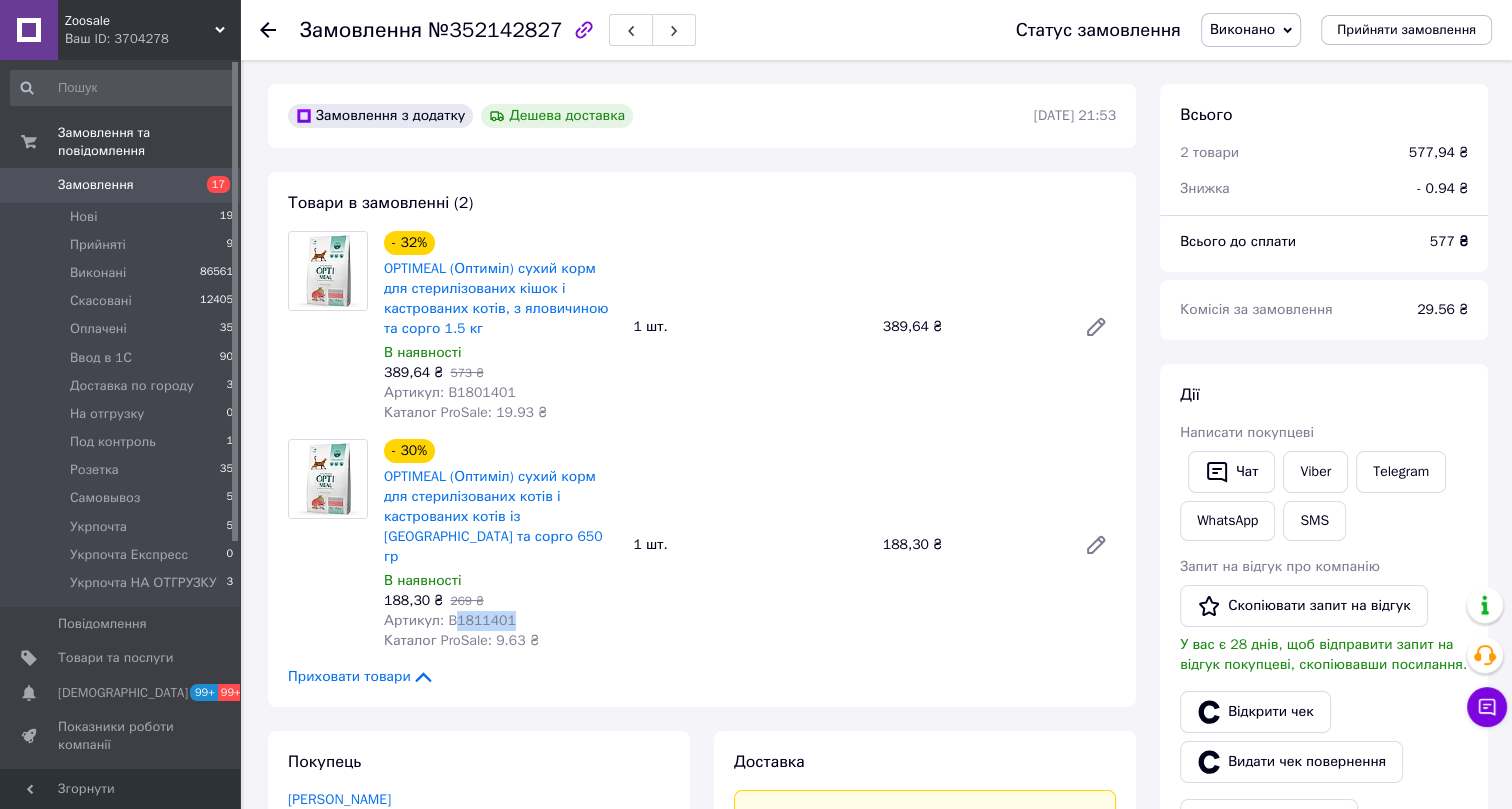drag, startPoint x: 509, startPoint y: 560, endPoint x: 453, endPoint y: 559, distance: 56.008926 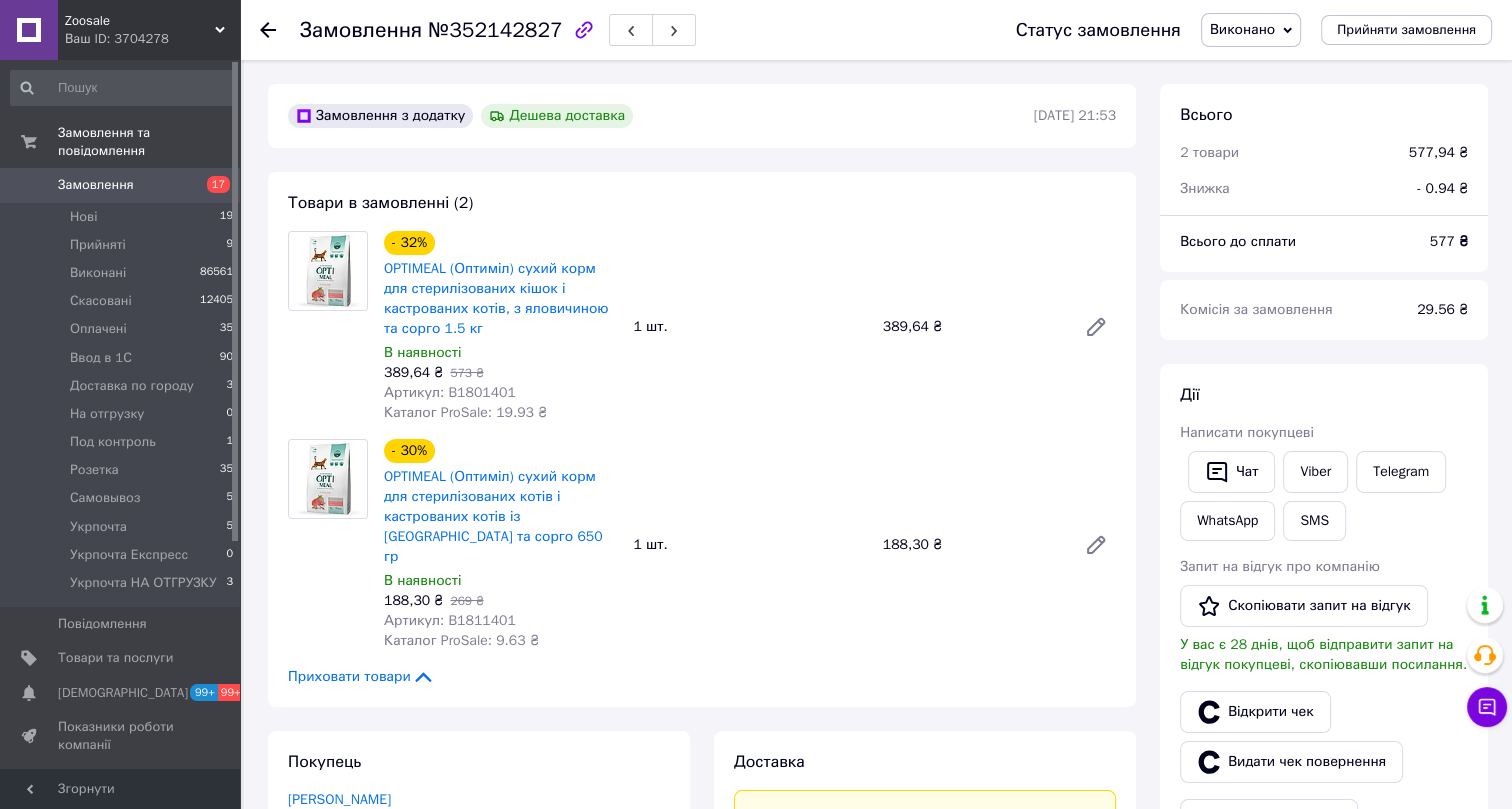 click 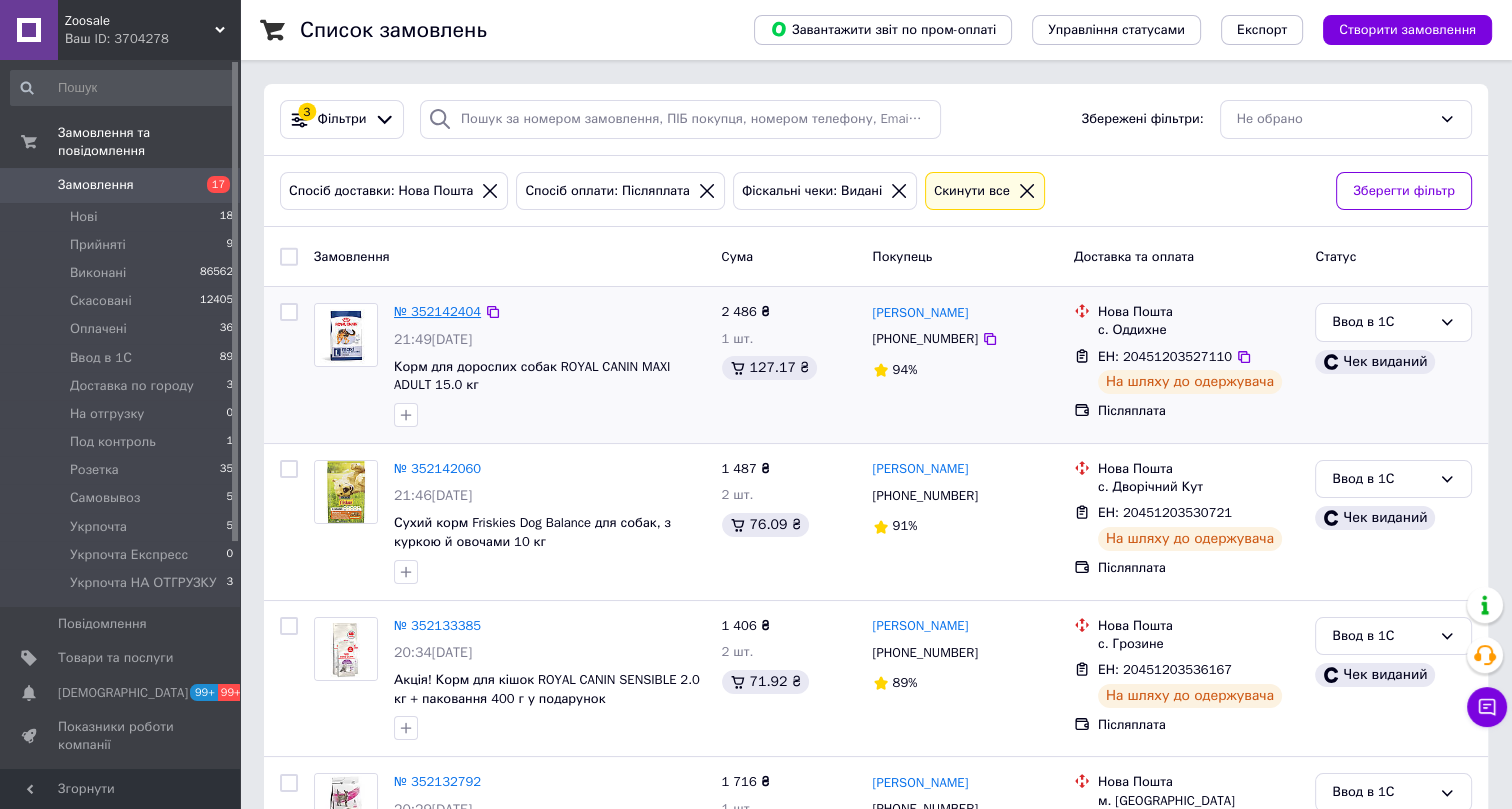 click on "№ 352142404" at bounding box center [437, 311] 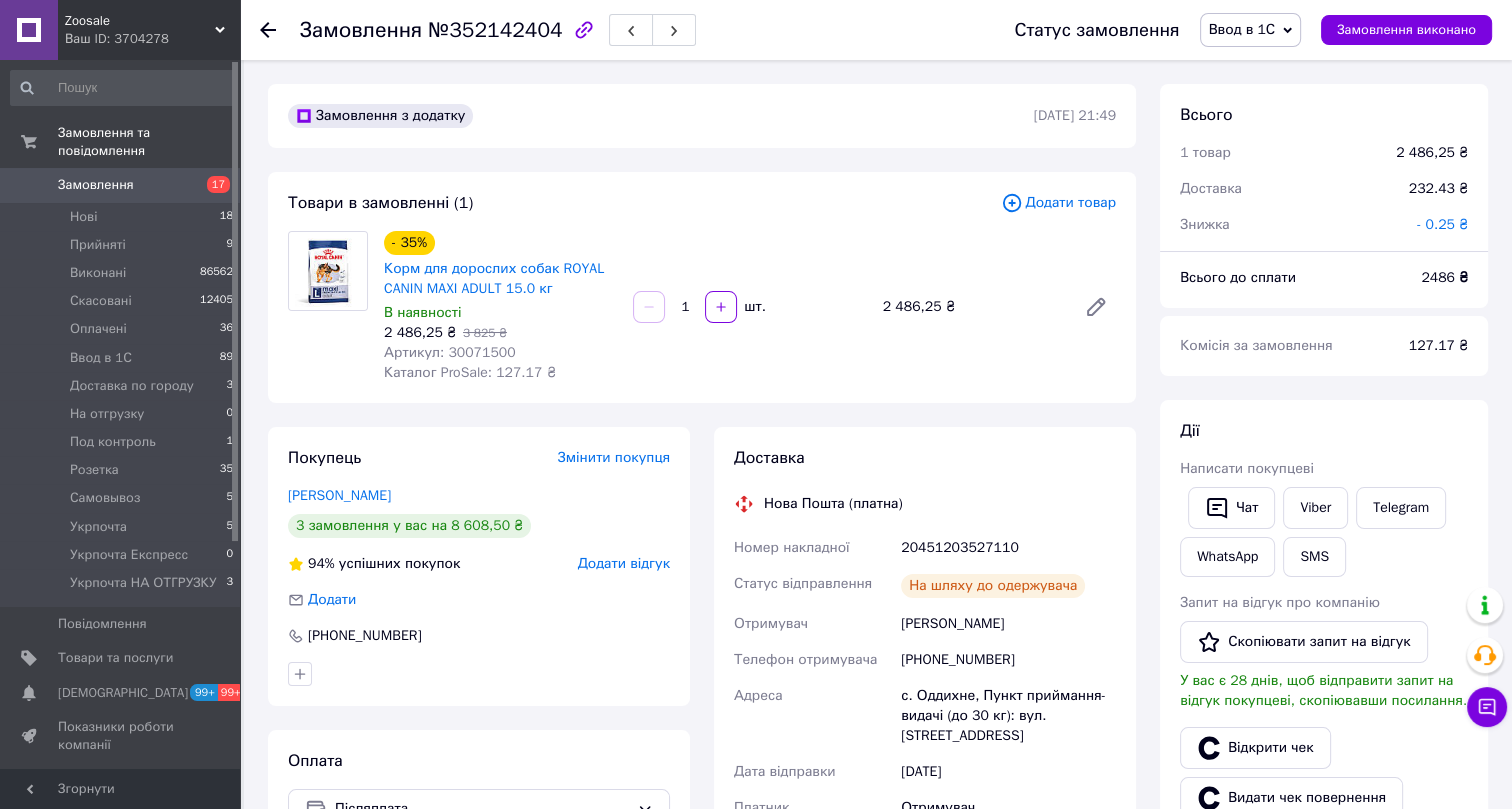 click on "Ввод в 1С" at bounding box center (1242, 29) 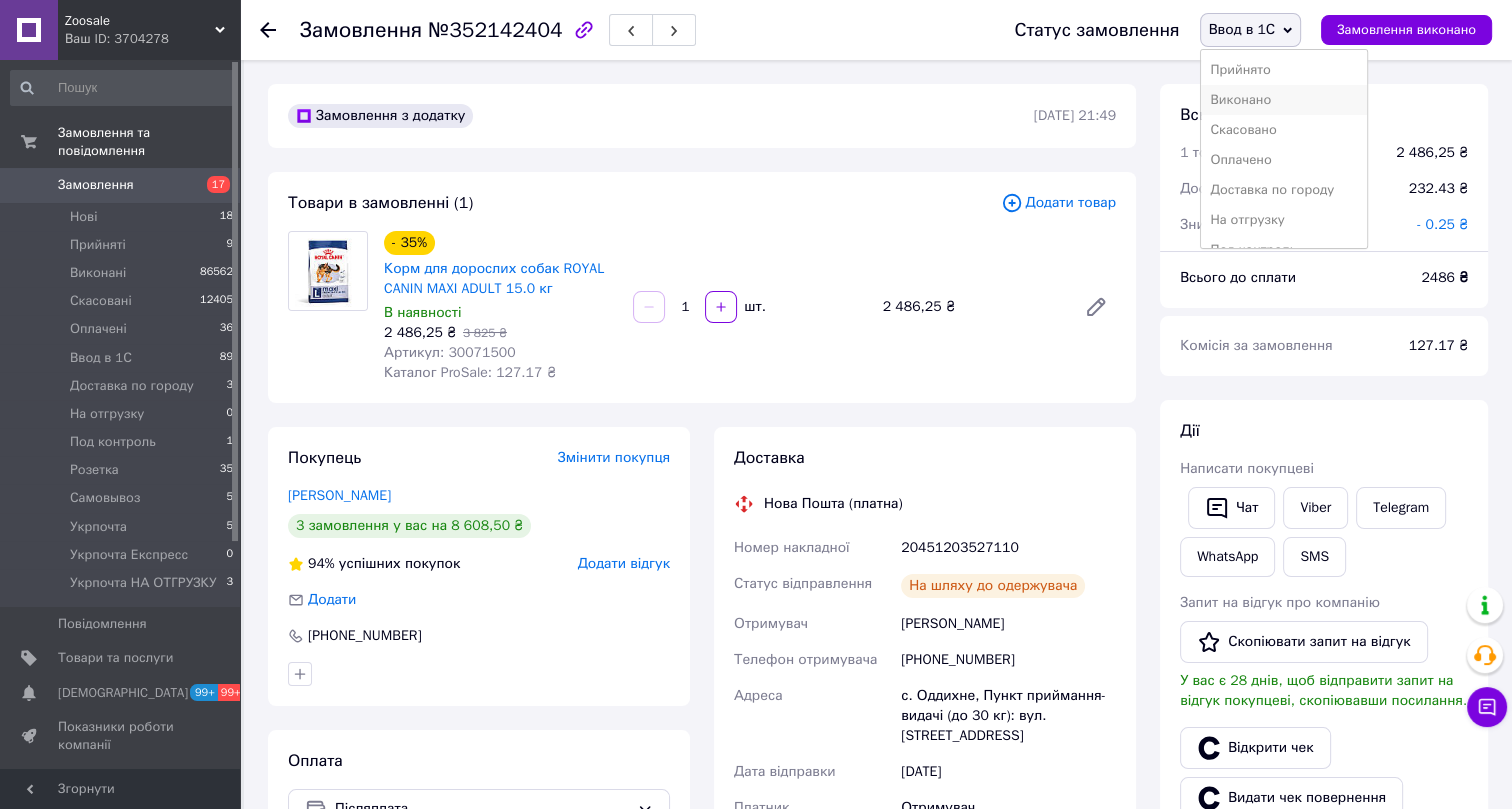 click on "Виконано" at bounding box center (1284, 100) 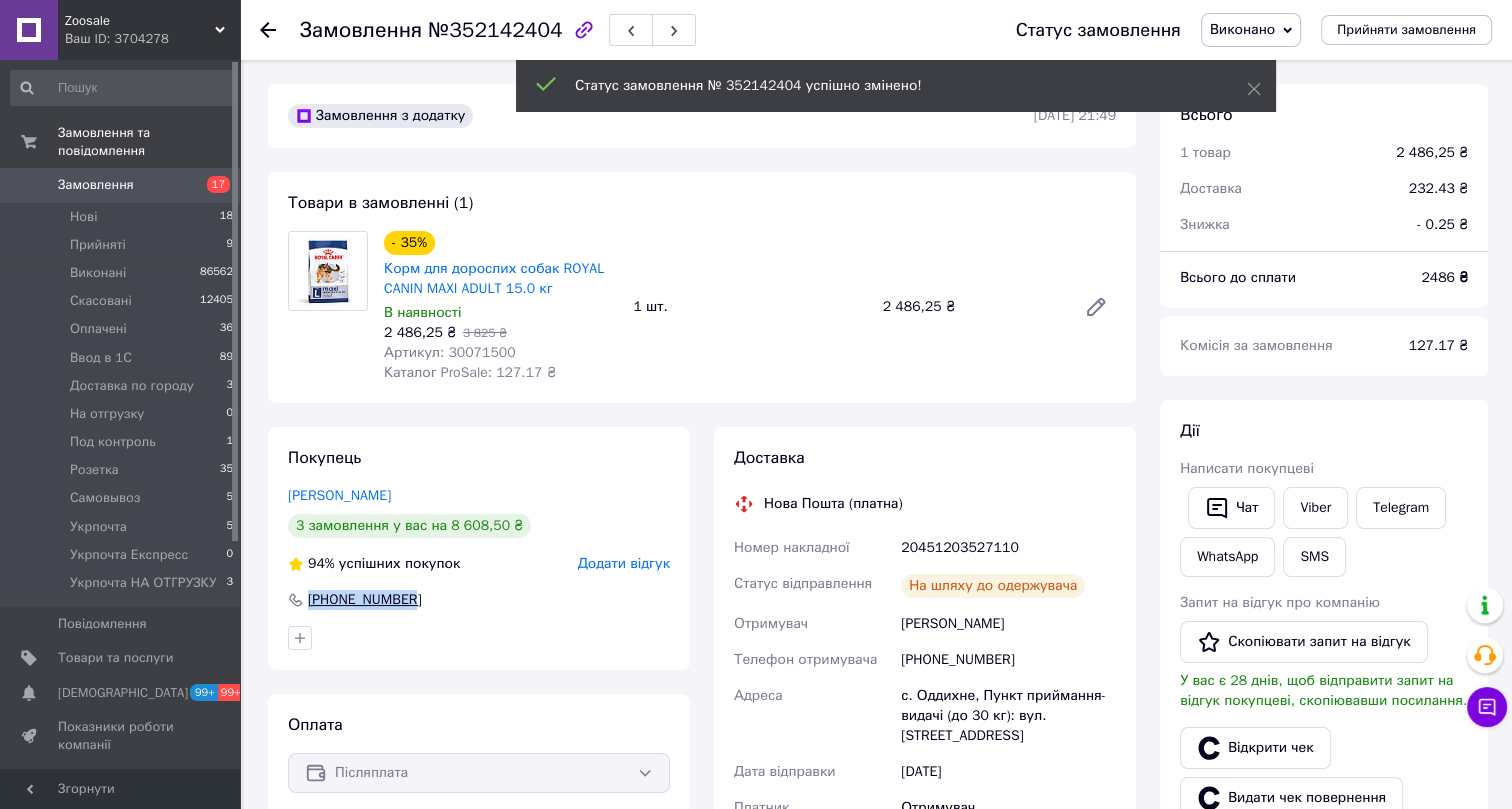 drag, startPoint x: 419, startPoint y: 598, endPoint x: 308, endPoint y: 600, distance: 111.01801 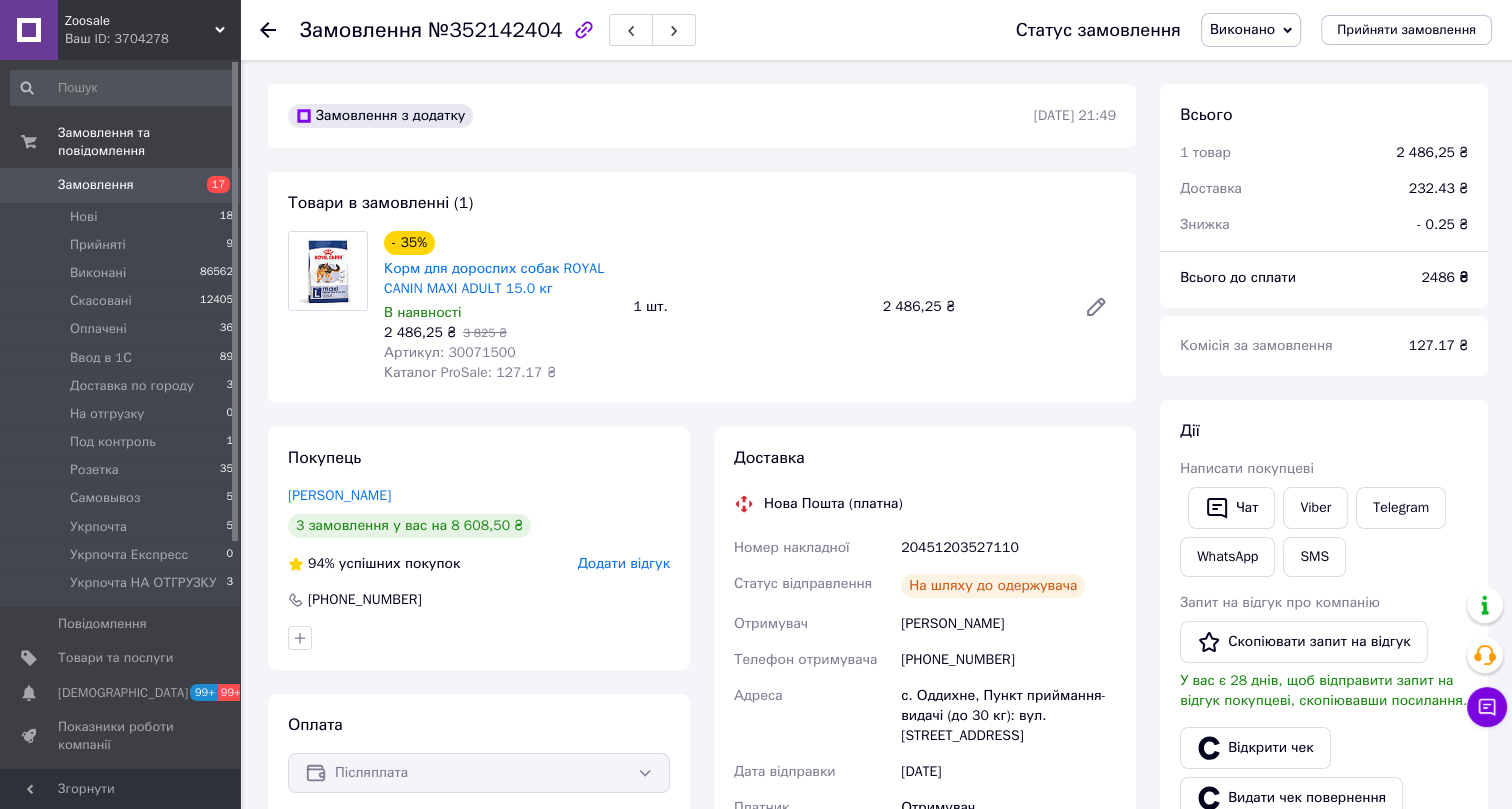click on "Артикул: 30071500" at bounding box center (450, 352) 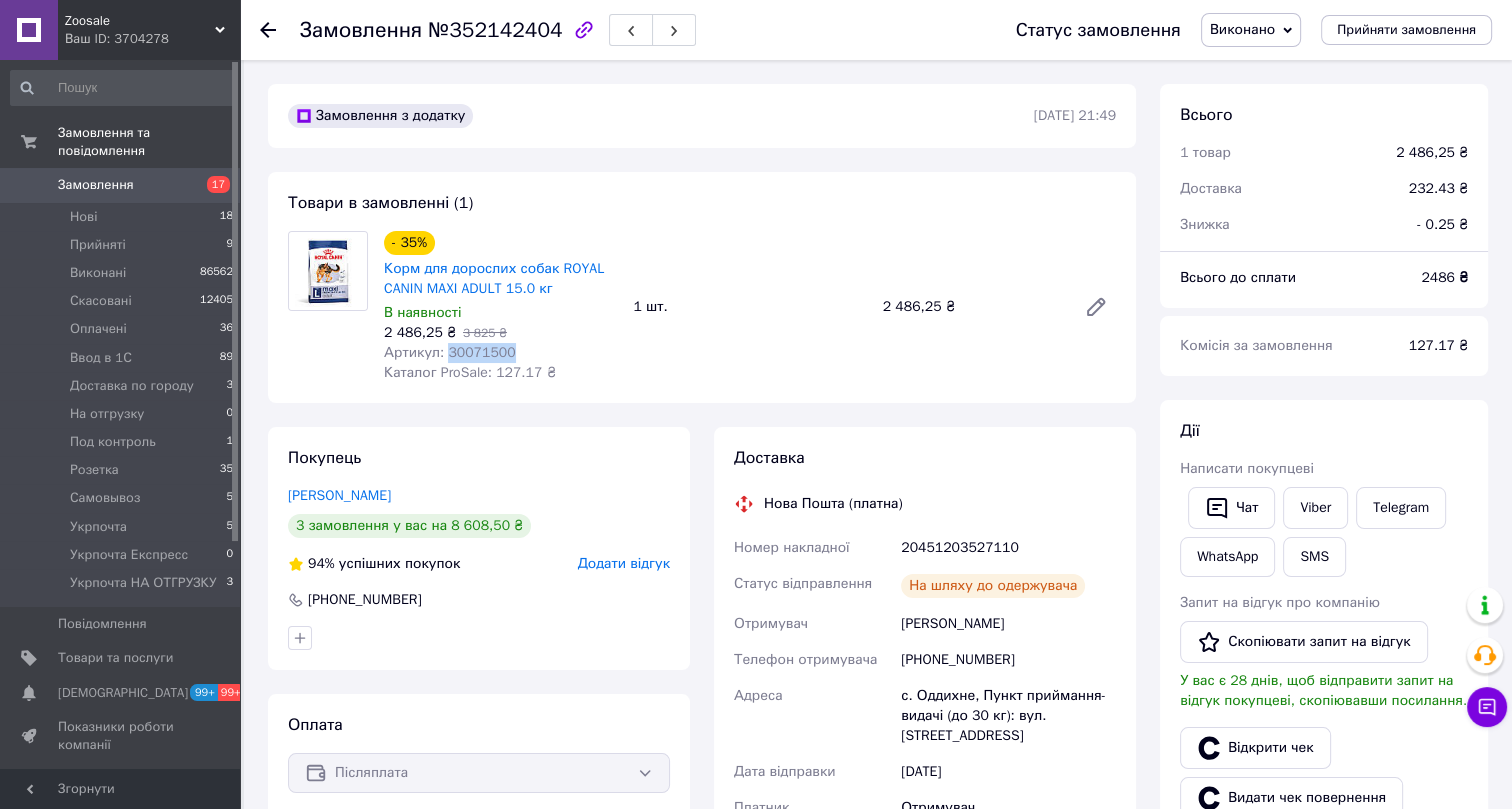 click on "Артикул: 30071500" at bounding box center (450, 352) 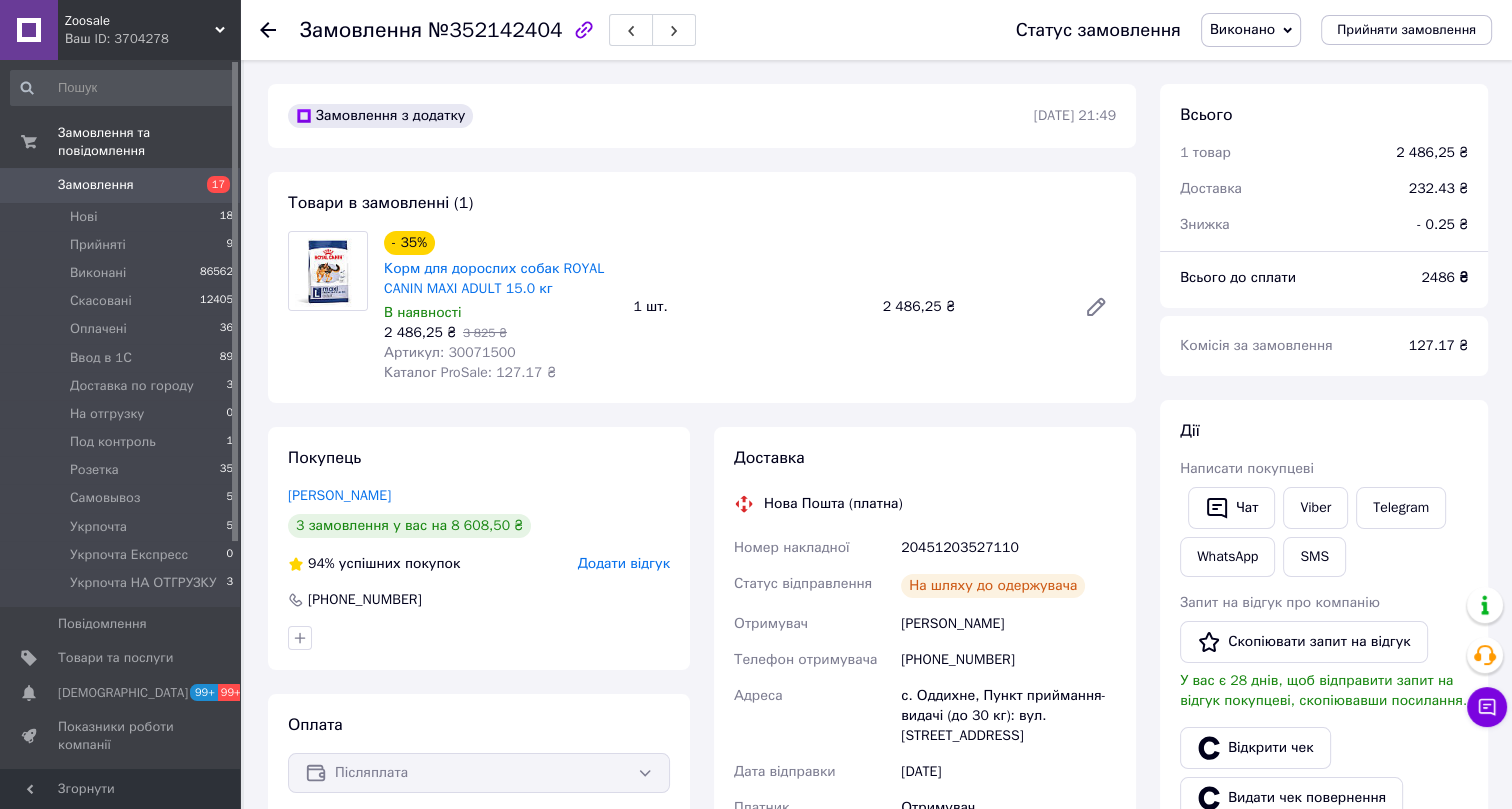 click 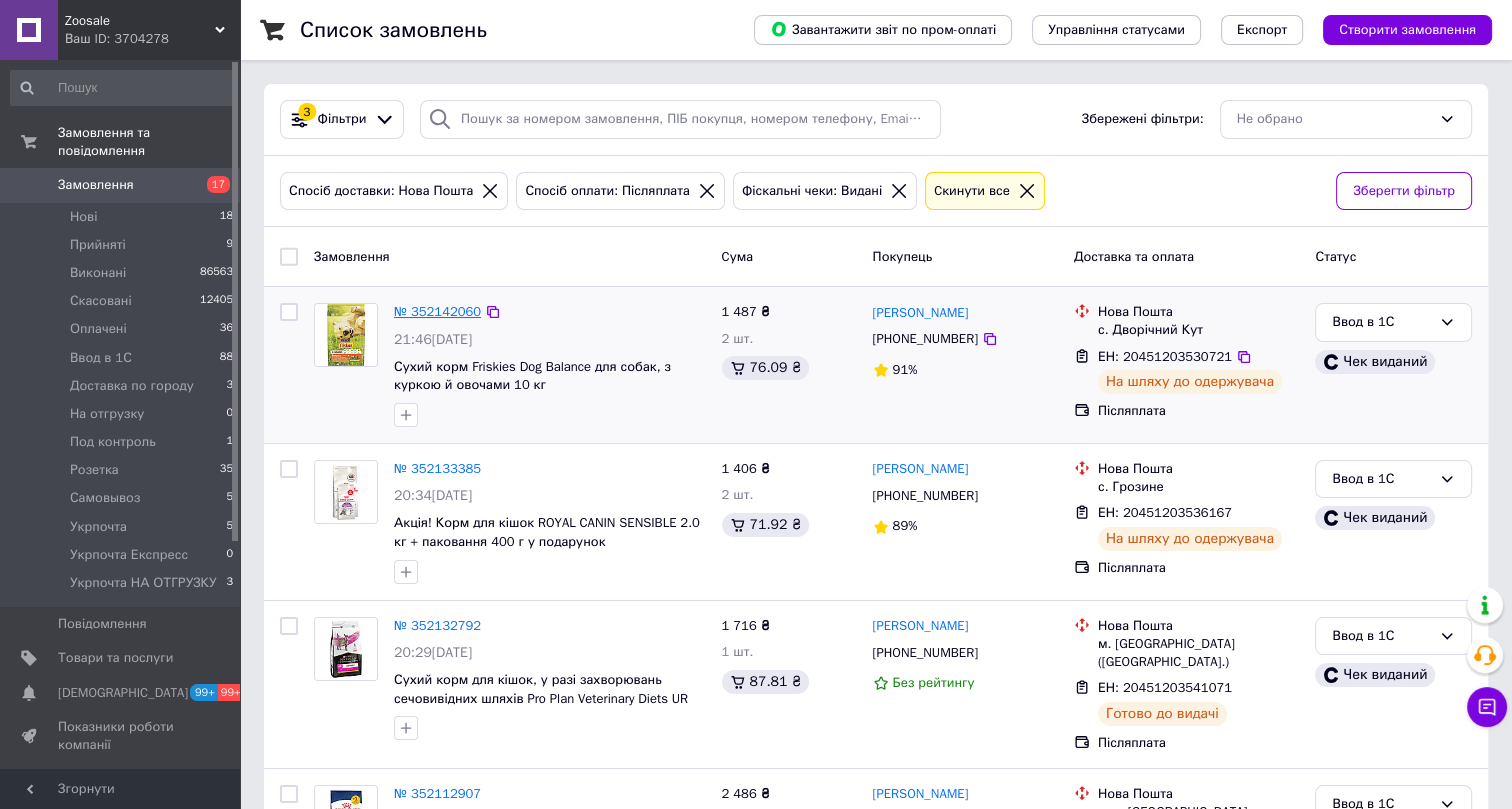click on "№ 352142060" at bounding box center [437, 311] 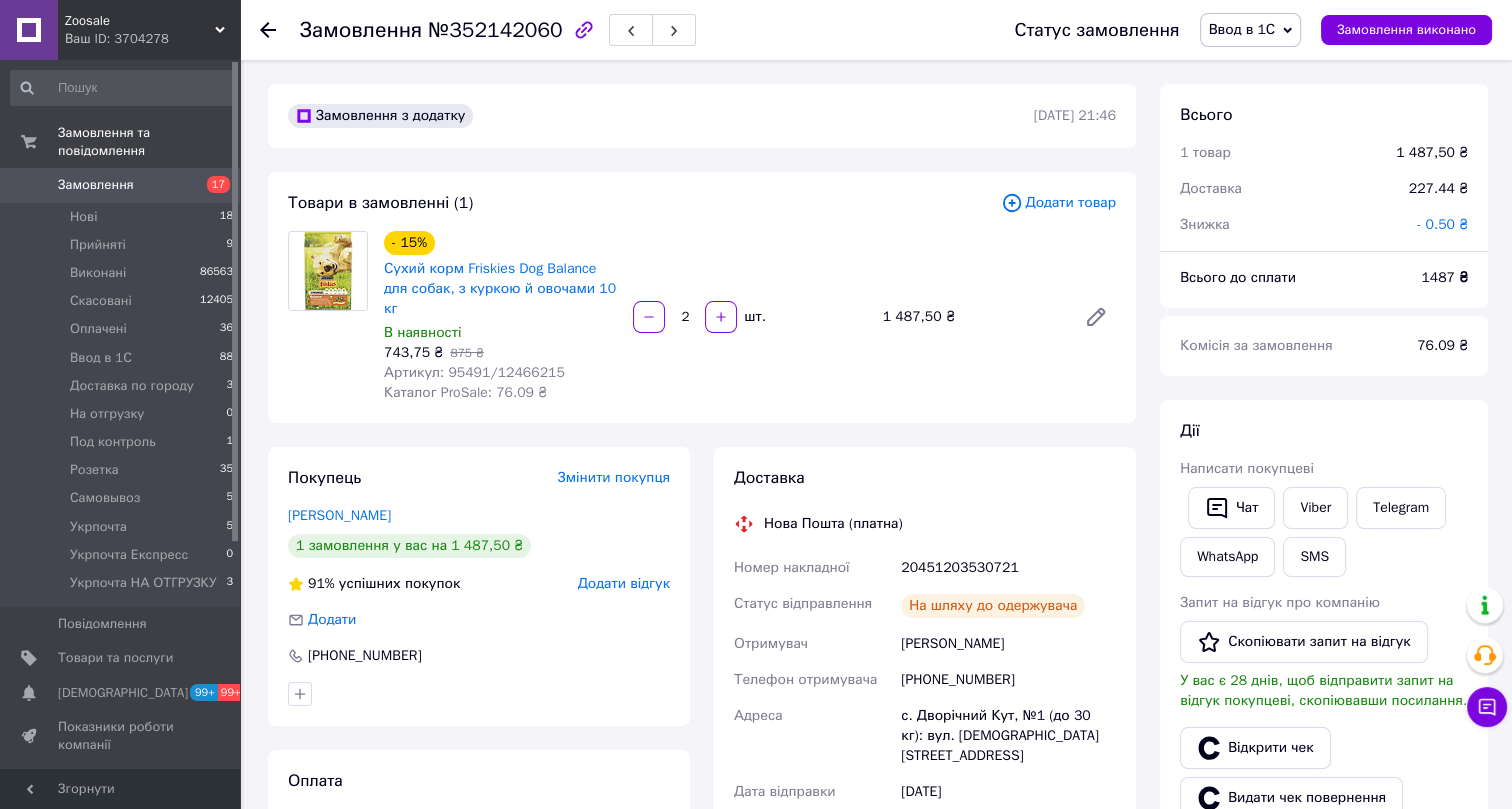 click on "Ввод в 1С" at bounding box center [1242, 29] 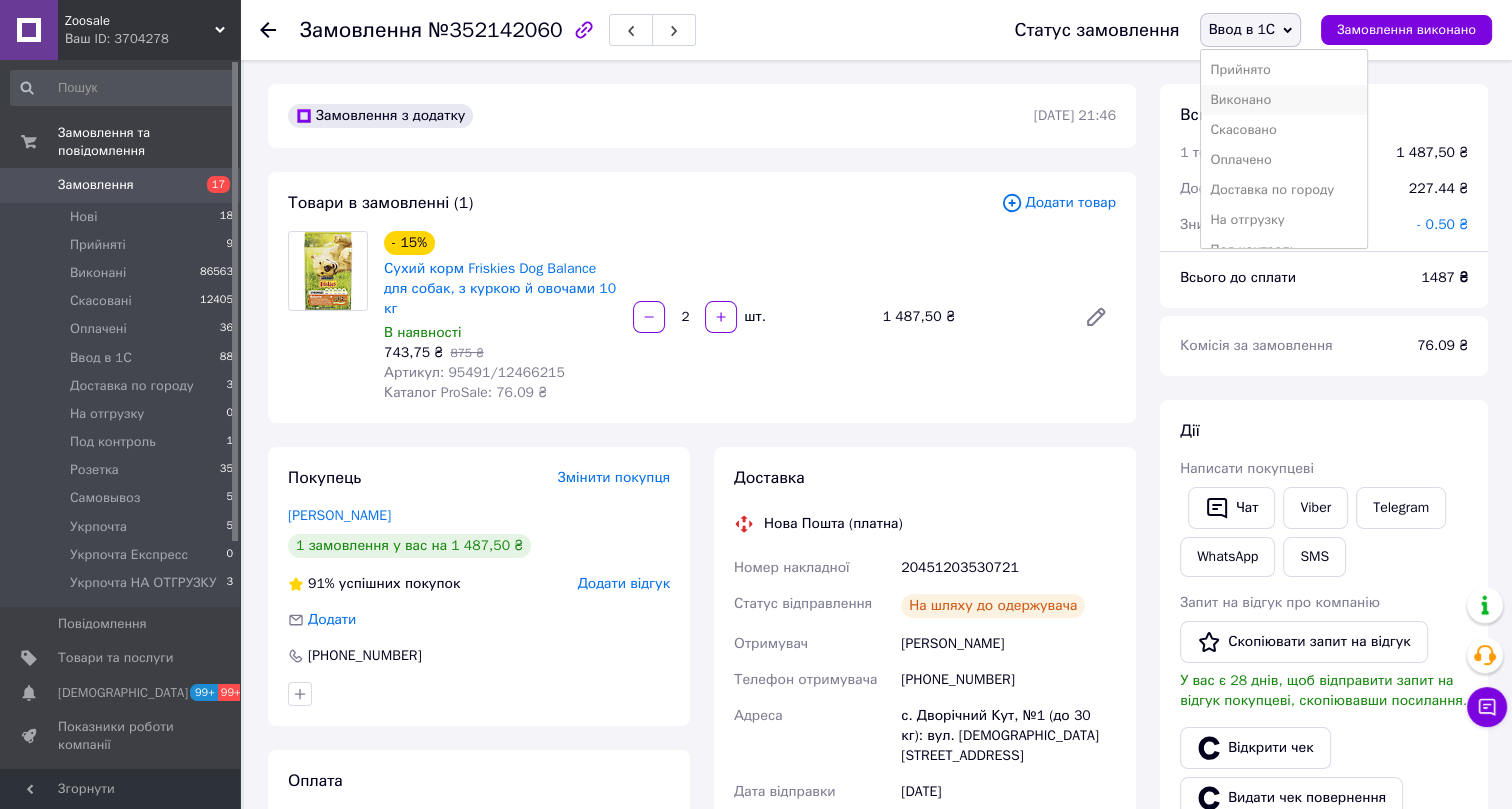 click on "Виконано" at bounding box center (1284, 100) 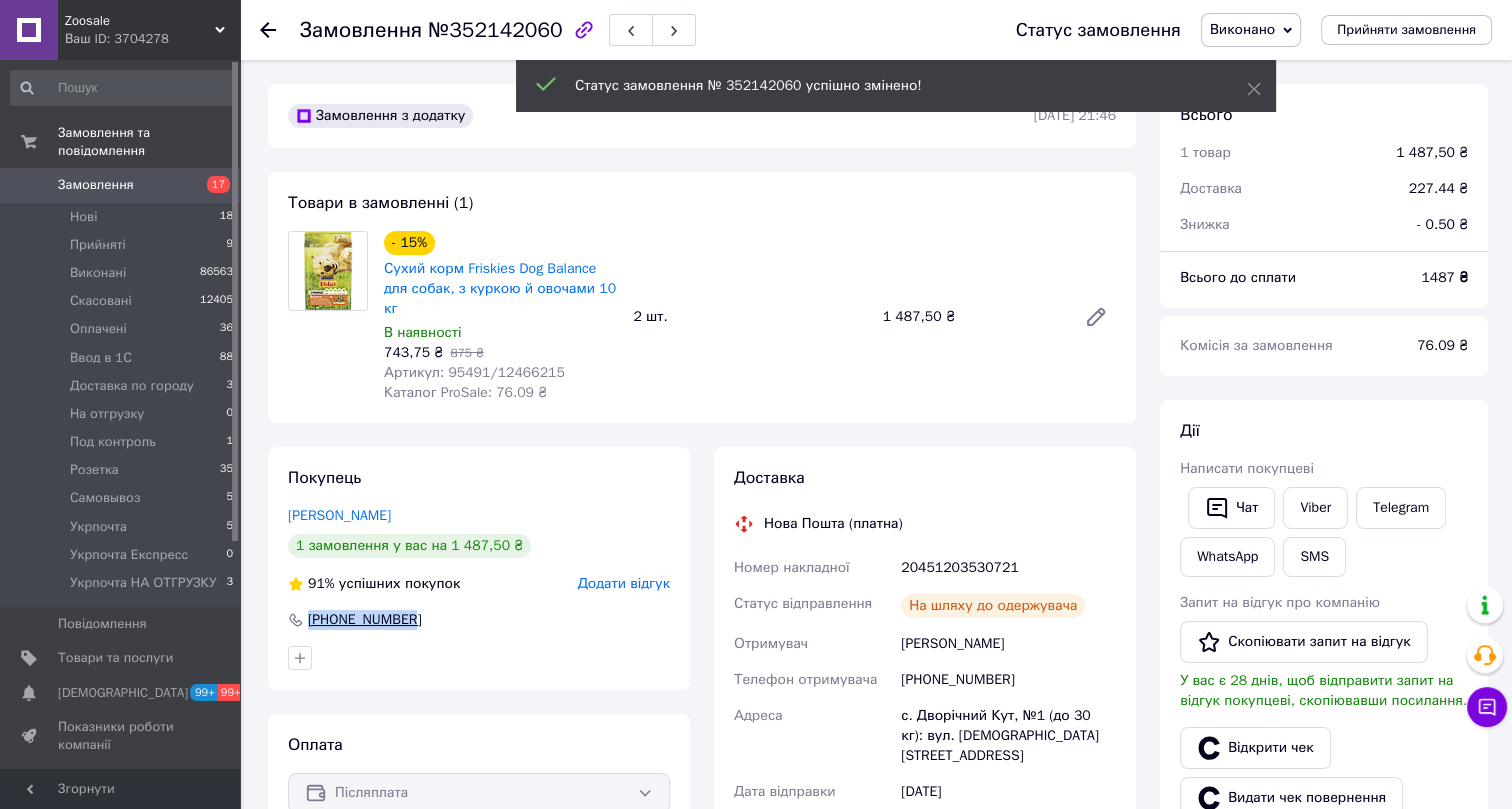 drag, startPoint x: 427, startPoint y: 600, endPoint x: 310, endPoint y: 596, distance: 117.06836 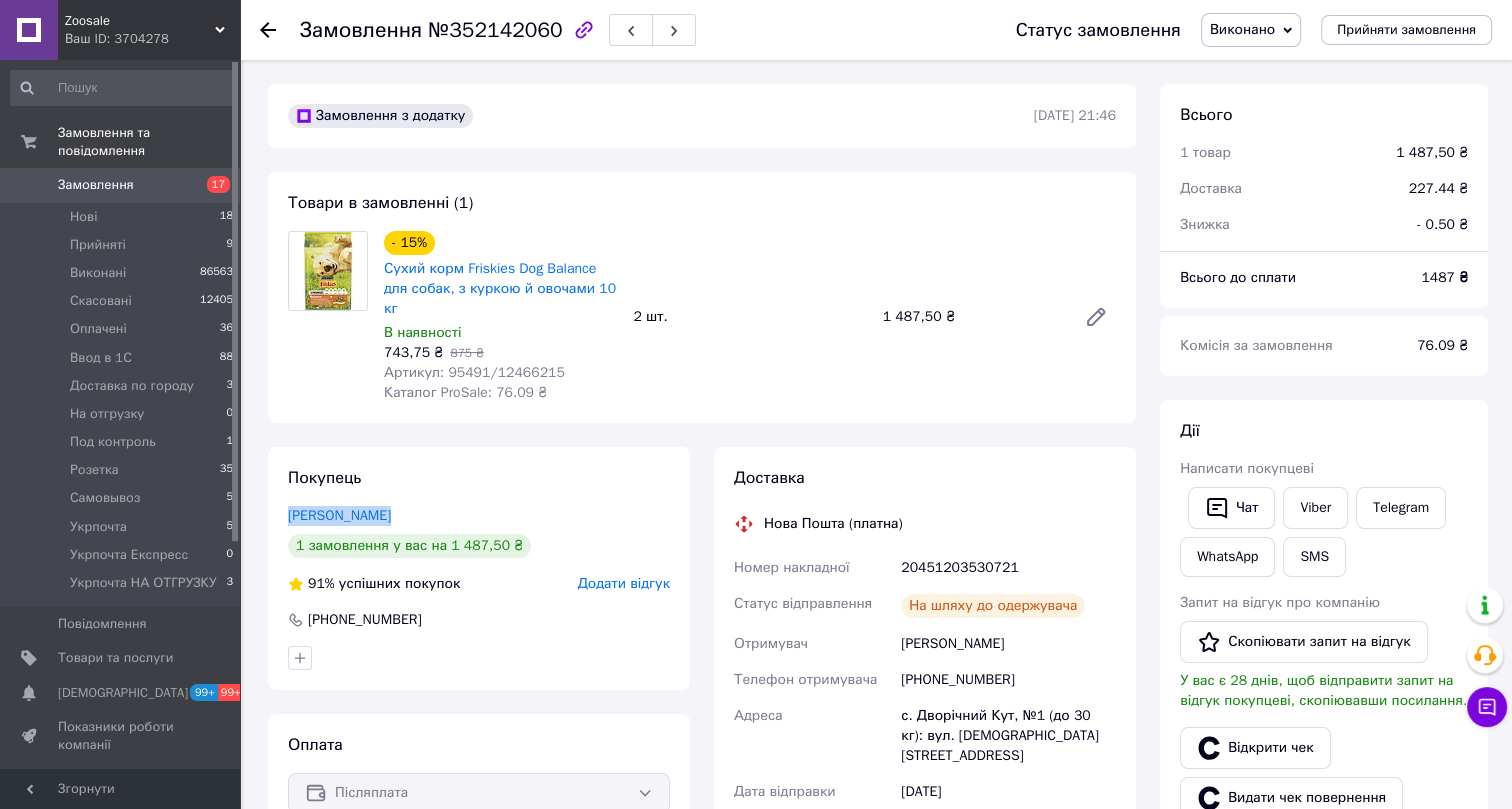 drag, startPoint x: 408, startPoint y: 493, endPoint x: 285, endPoint y: 497, distance: 123.065025 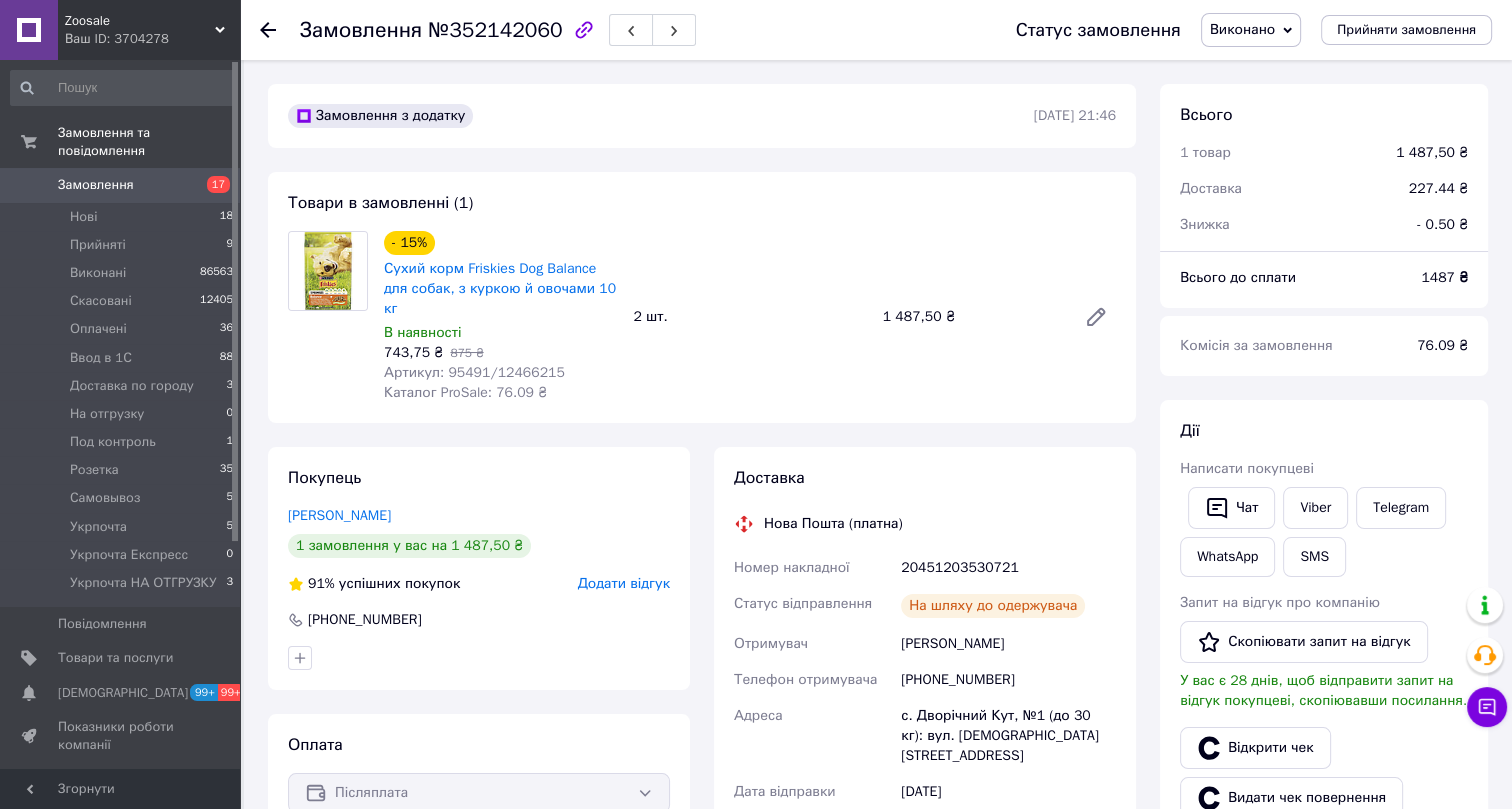 click on "Артикул: 95491/12466215" at bounding box center (474, 372) 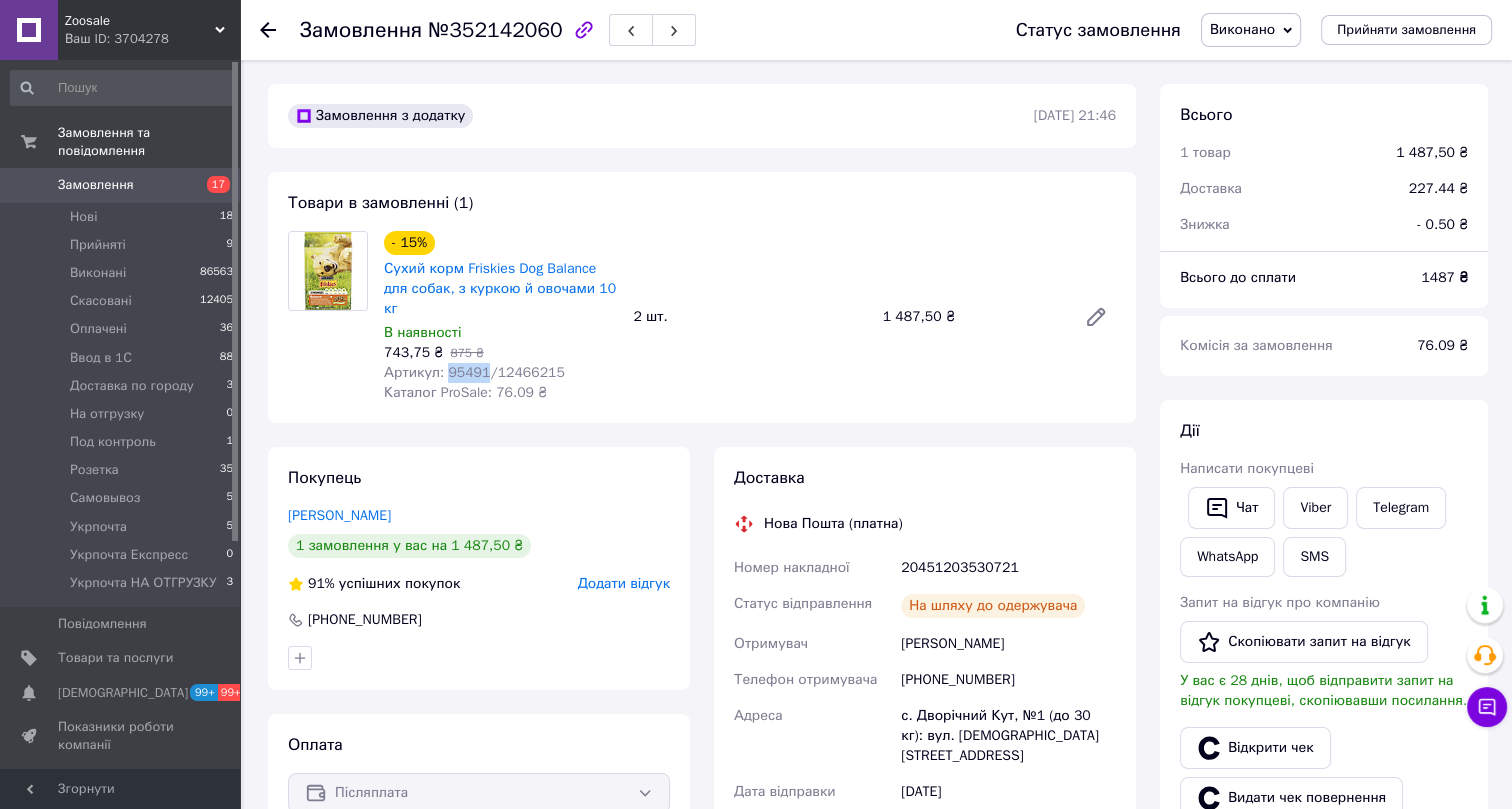 click on "Артикул: 95491/12466215" at bounding box center (474, 372) 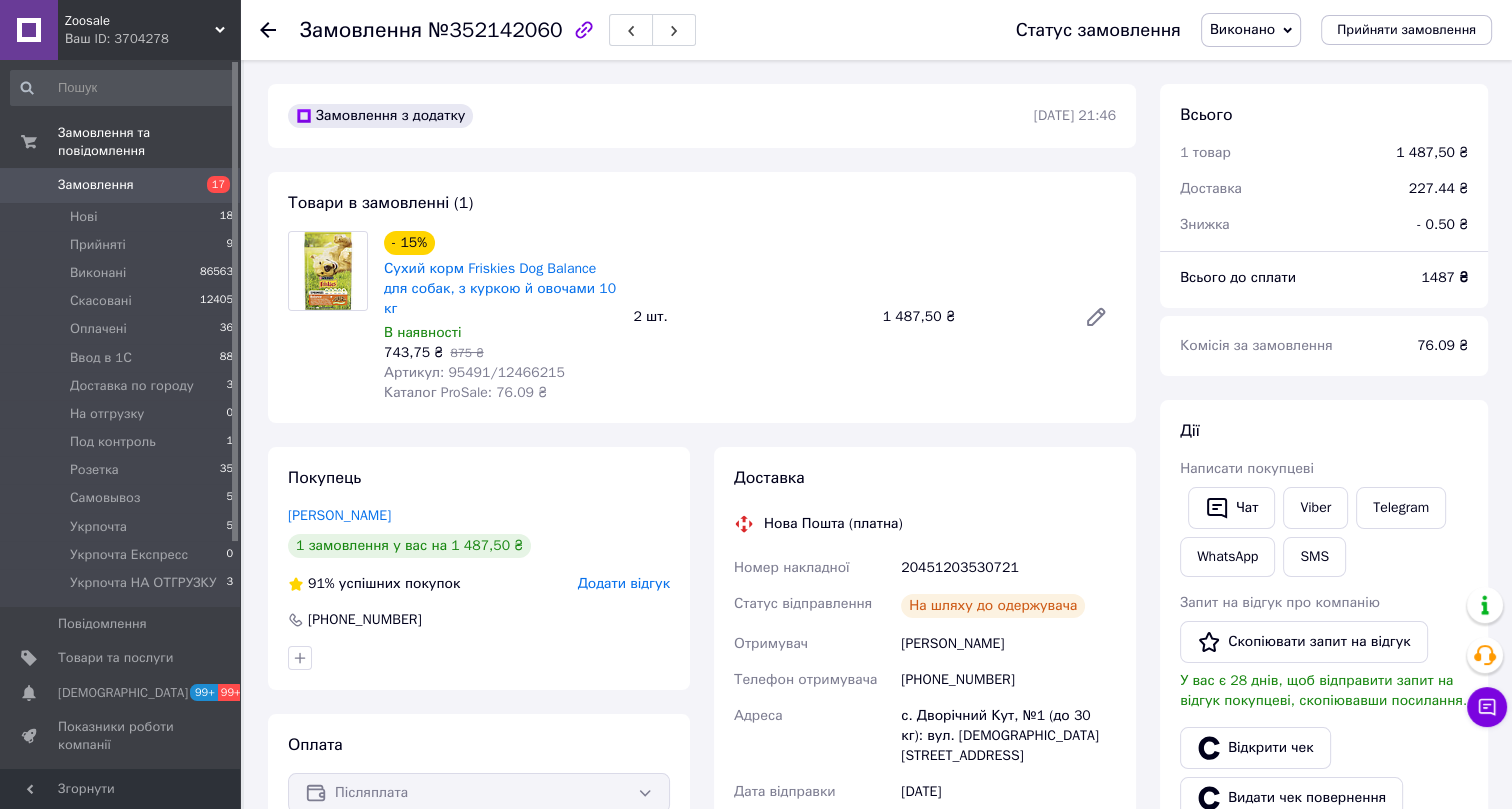 click 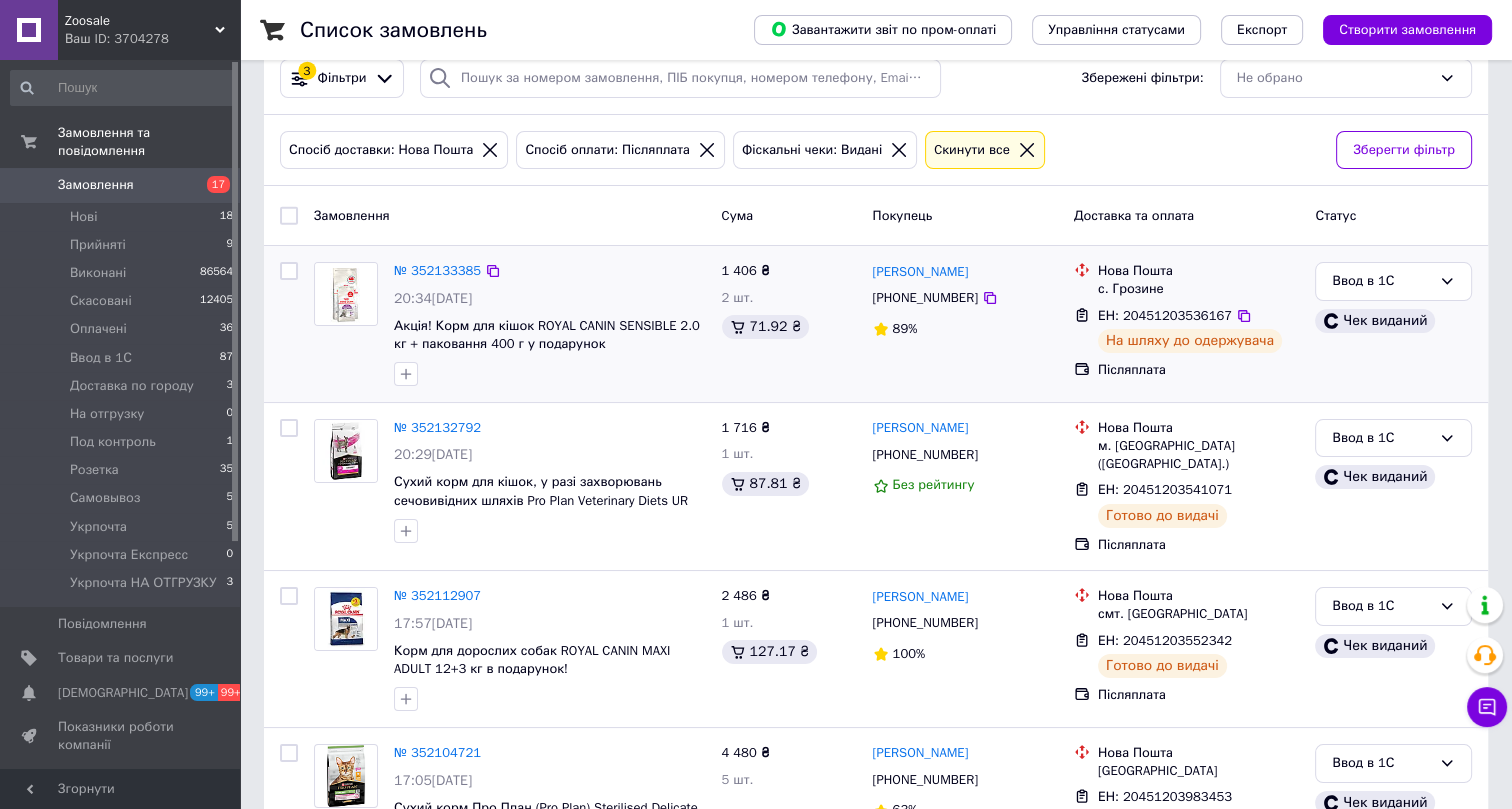 scroll, scrollTop: 0, scrollLeft: 0, axis: both 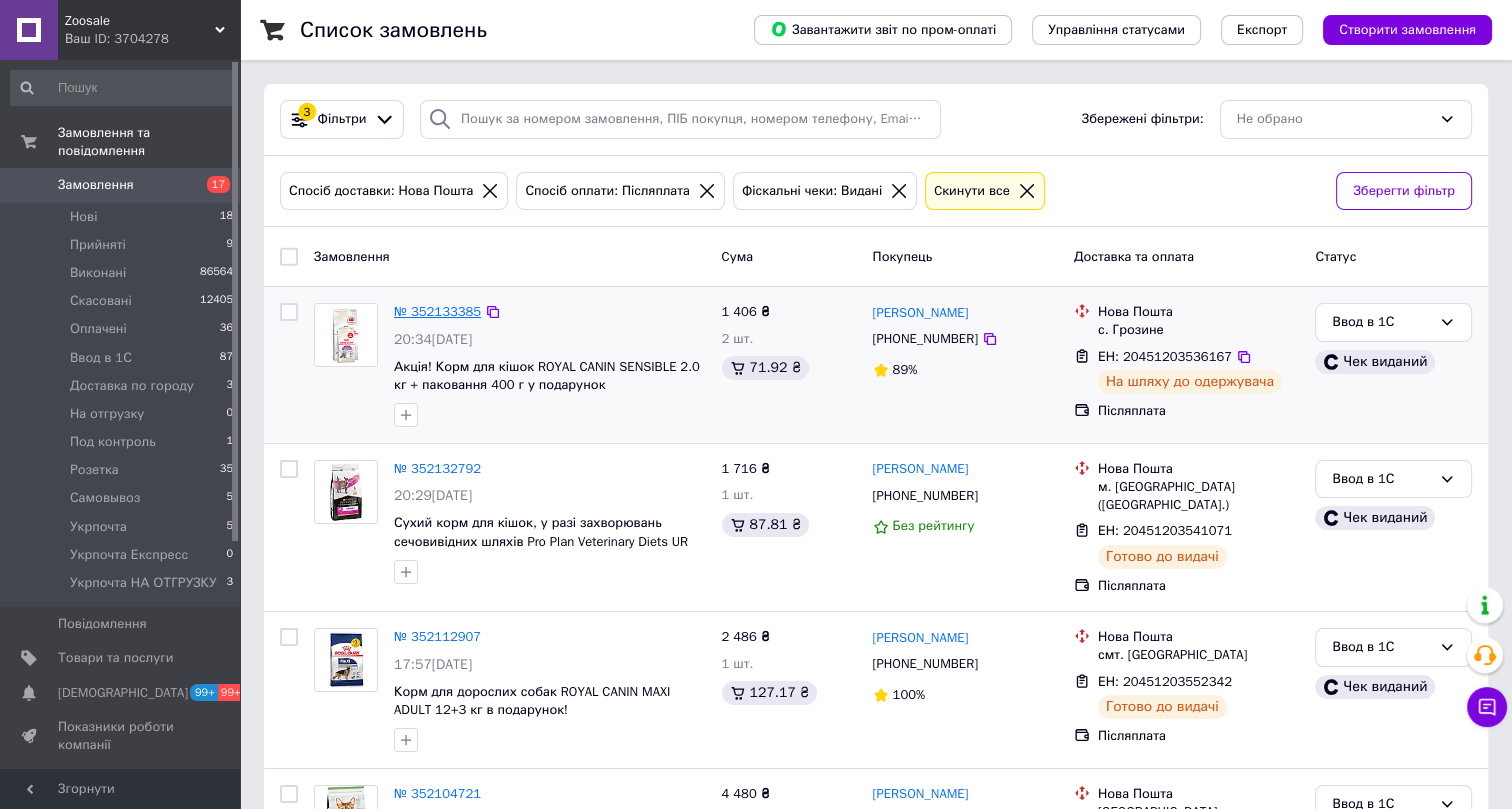 click on "№ 352133385" at bounding box center (437, 311) 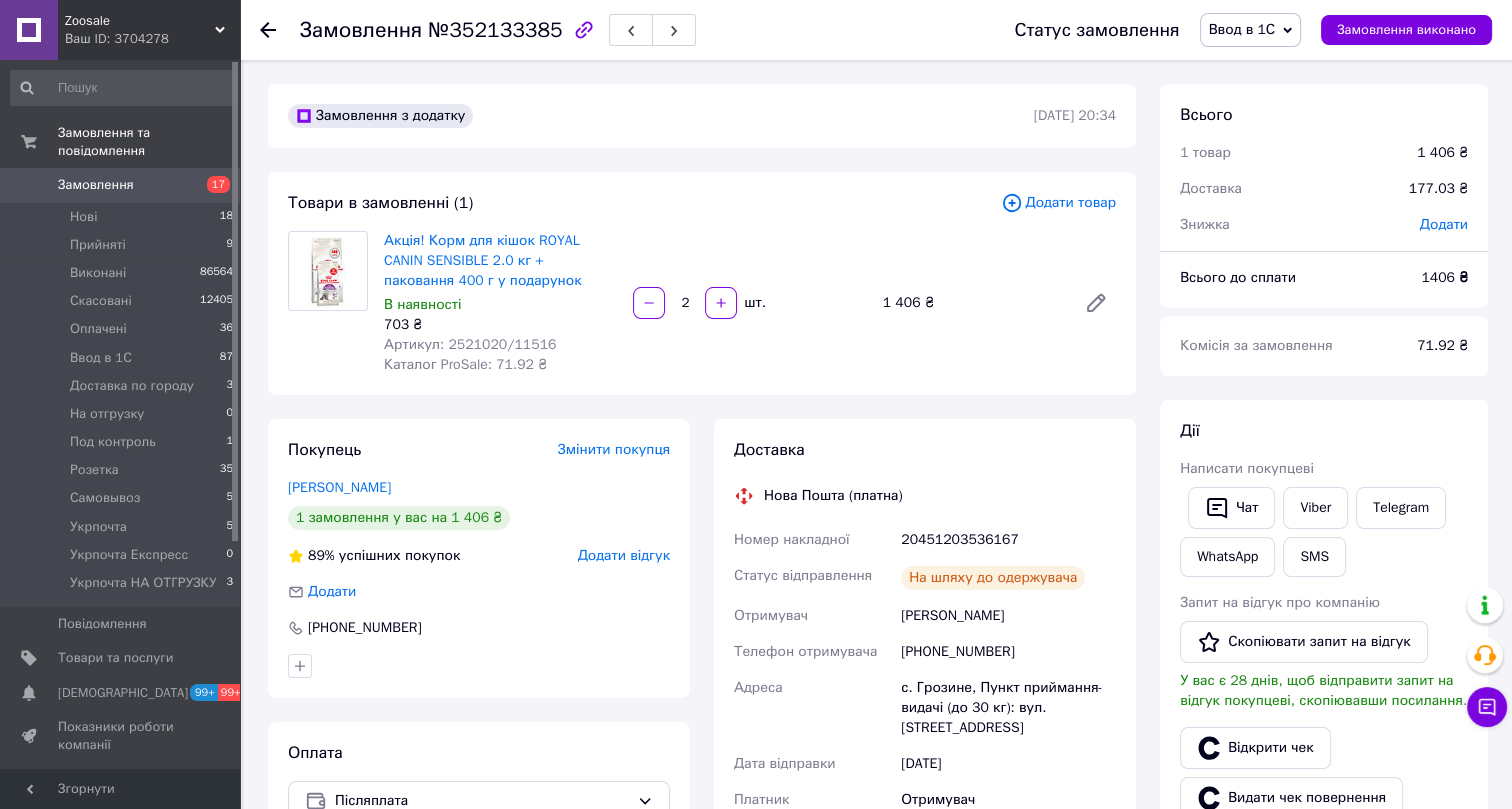click on "Ввод в 1С" at bounding box center [1242, 29] 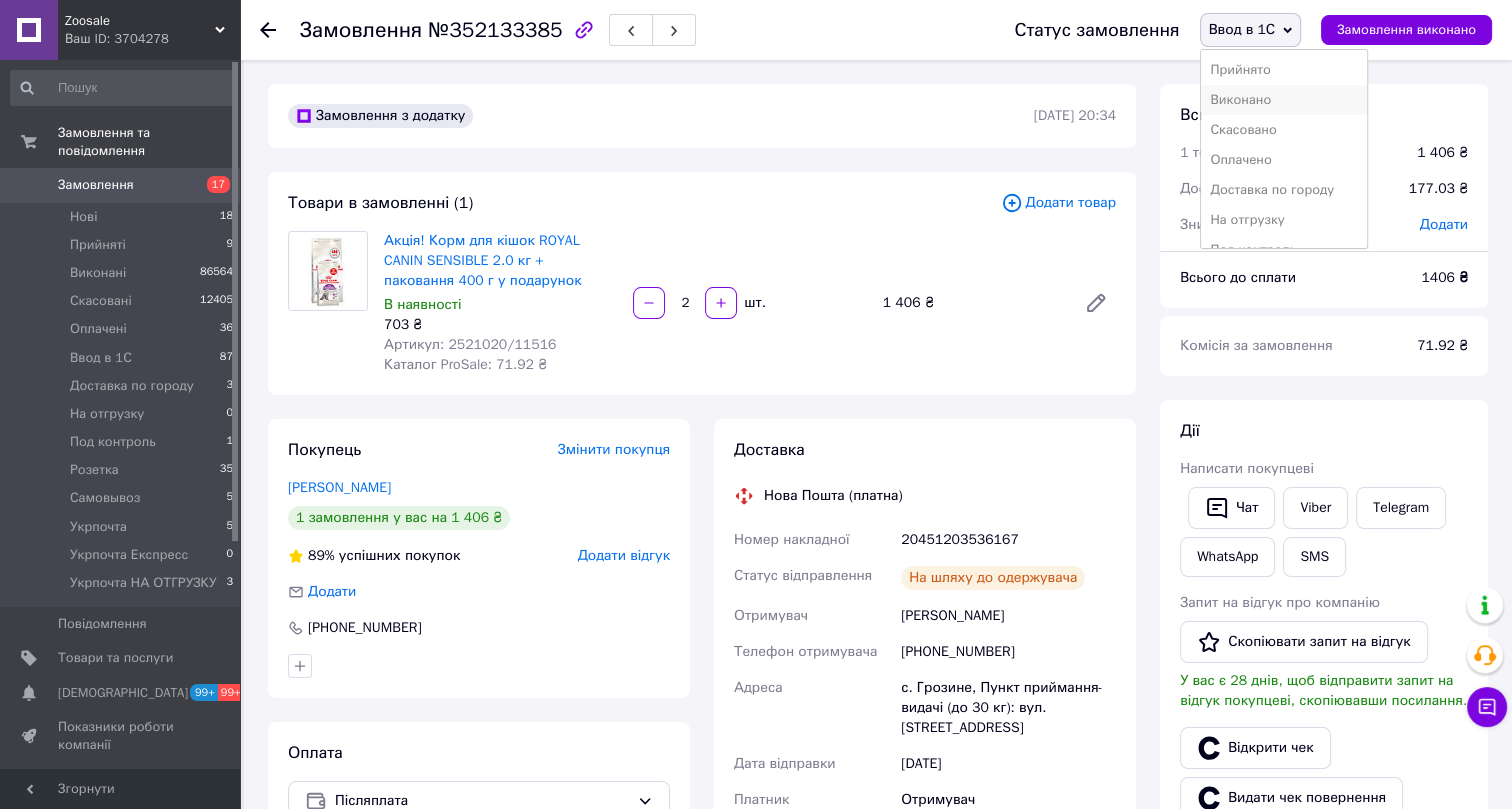 click on "Виконано" at bounding box center (1284, 100) 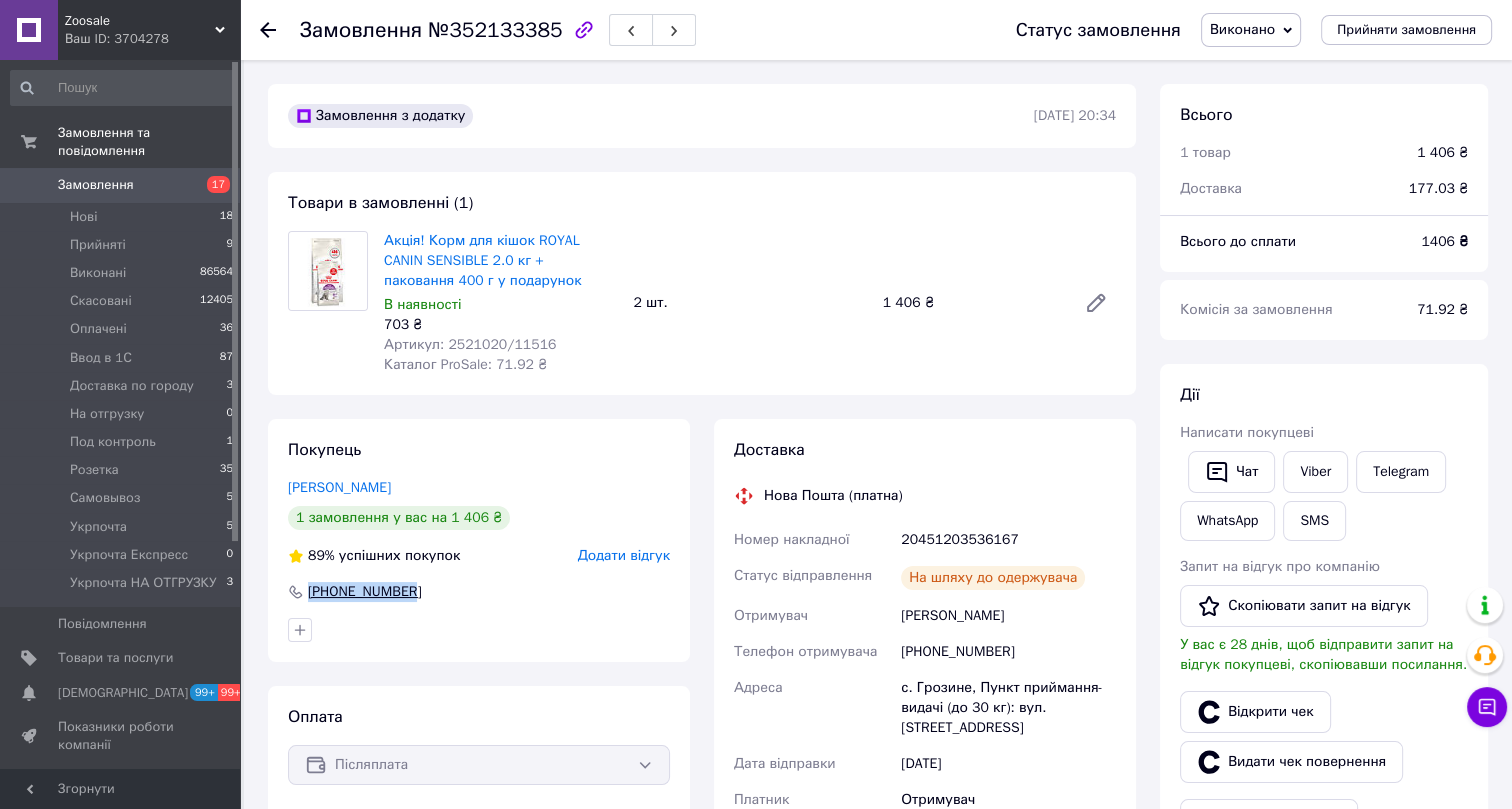drag, startPoint x: 429, startPoint y: 592, endPoint x: 310, endPoint y: 585, distance: 119.2057 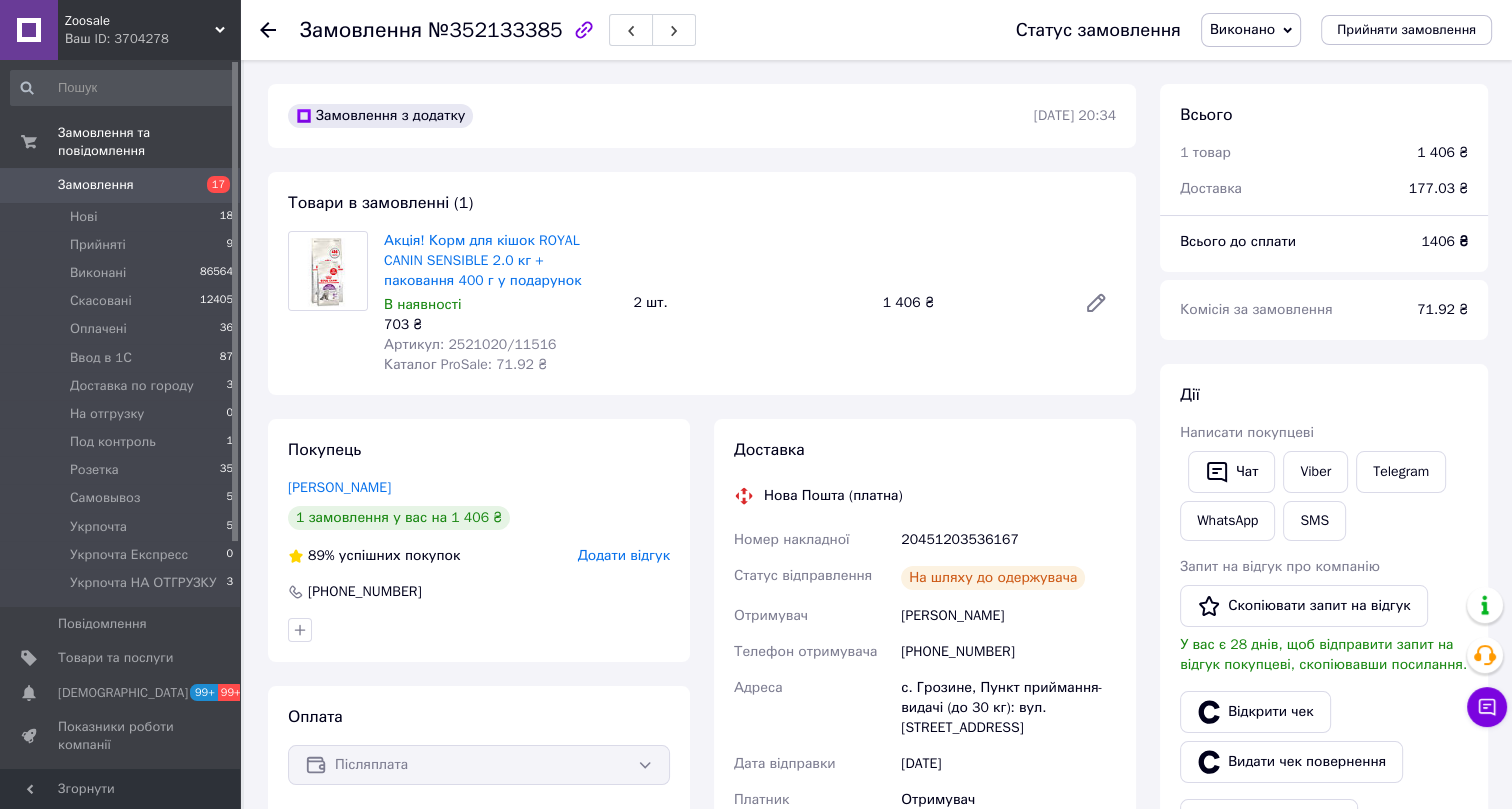 click on "Артикул: 2521020/11516" at bounding box center (470, 344) 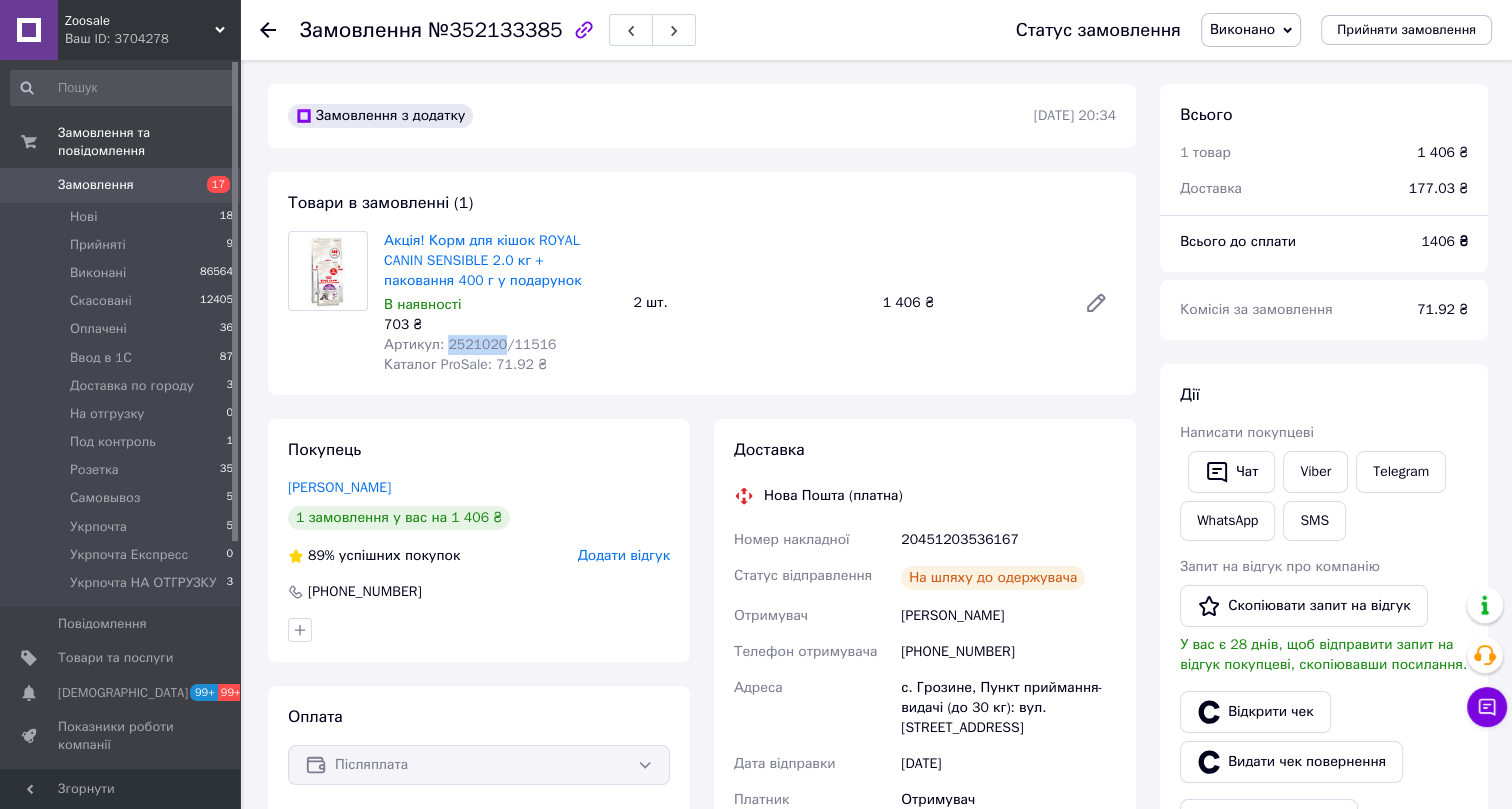 click on "Артикул: 2521020/11516" at bounding box center [470, 344] 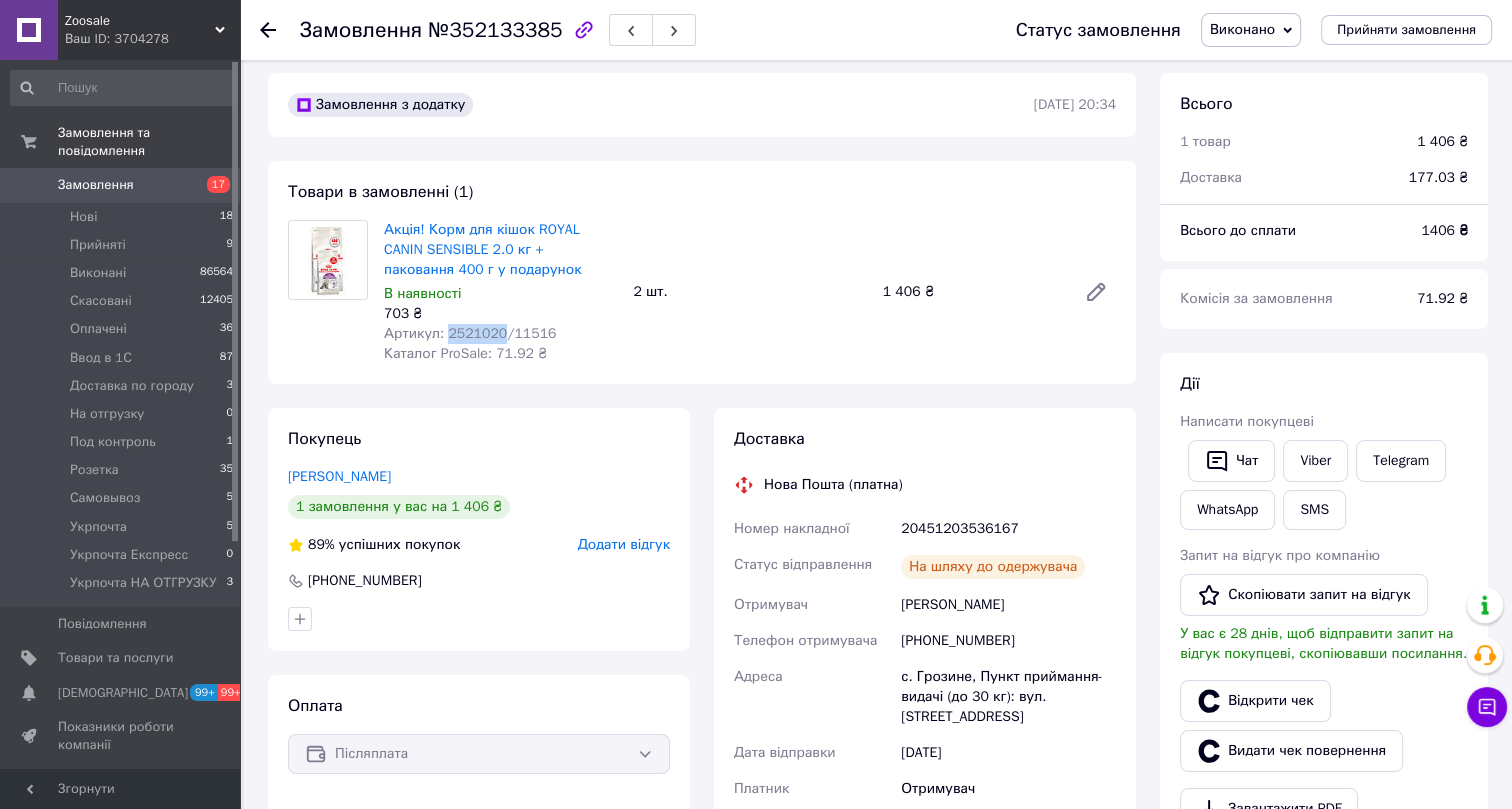 scroll, scrollTop: 0, scrollLeft: 0, axis: both 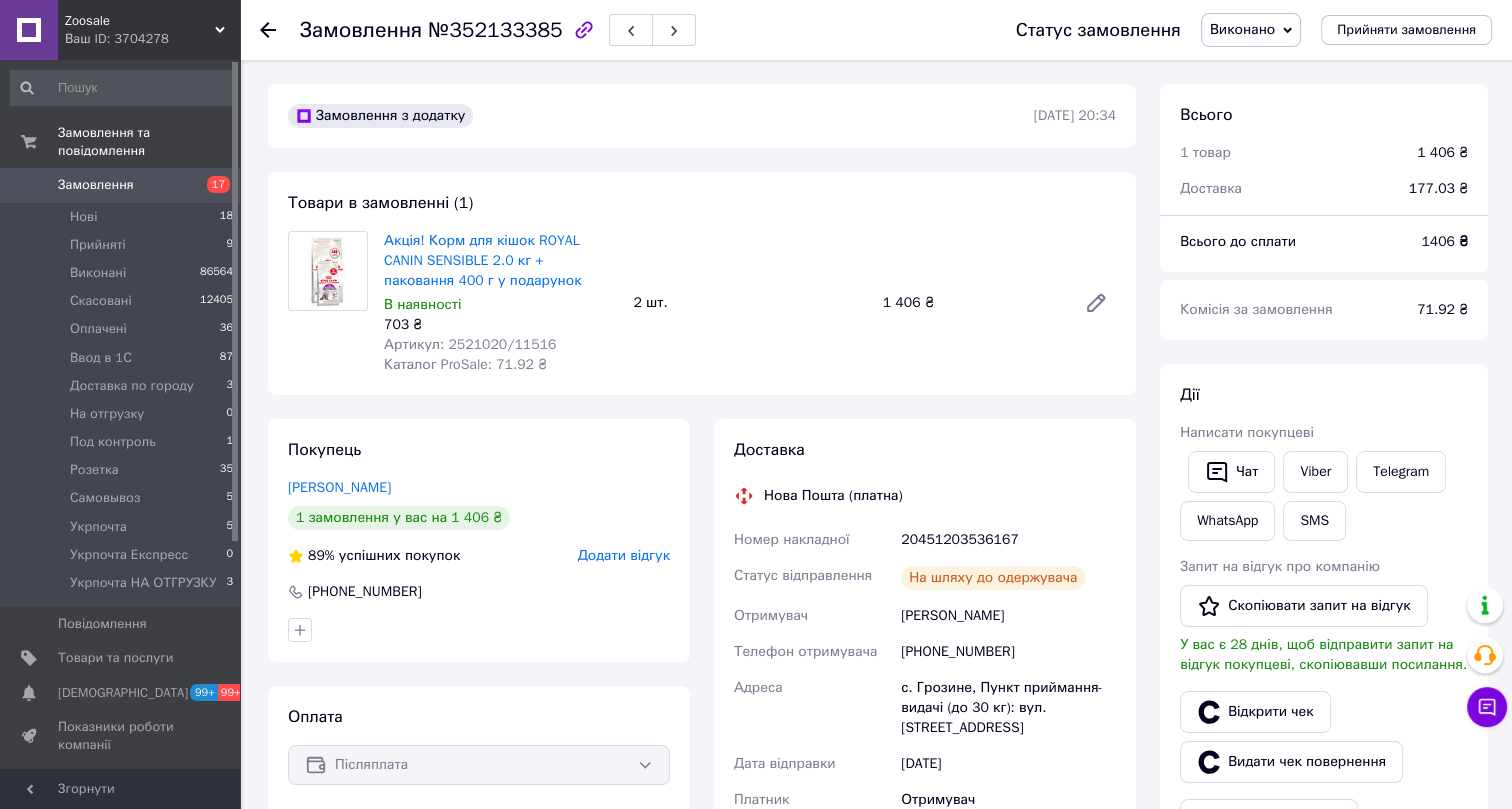 click 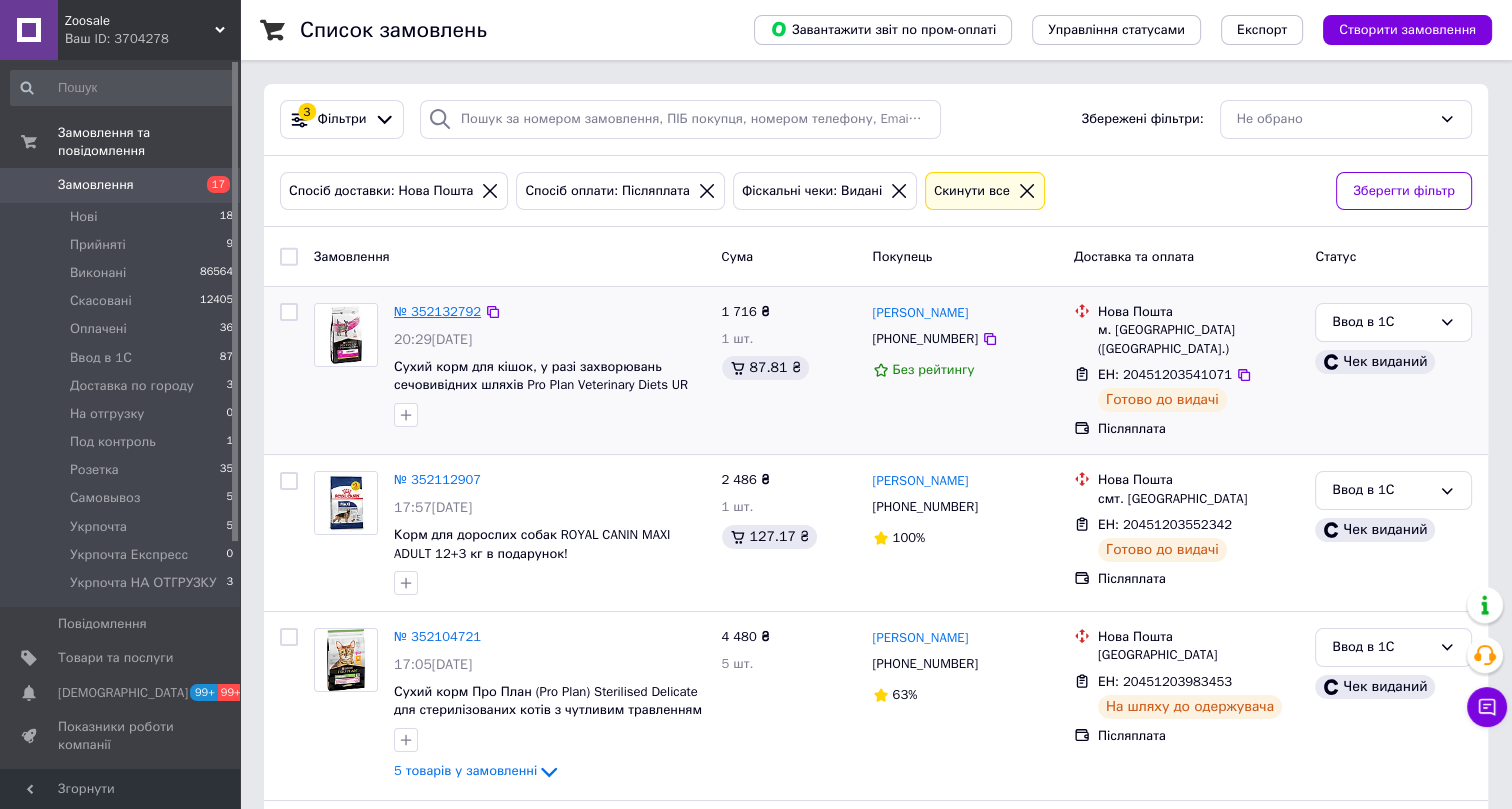 click on "№ 352132792" at bounding box center (437, 311) 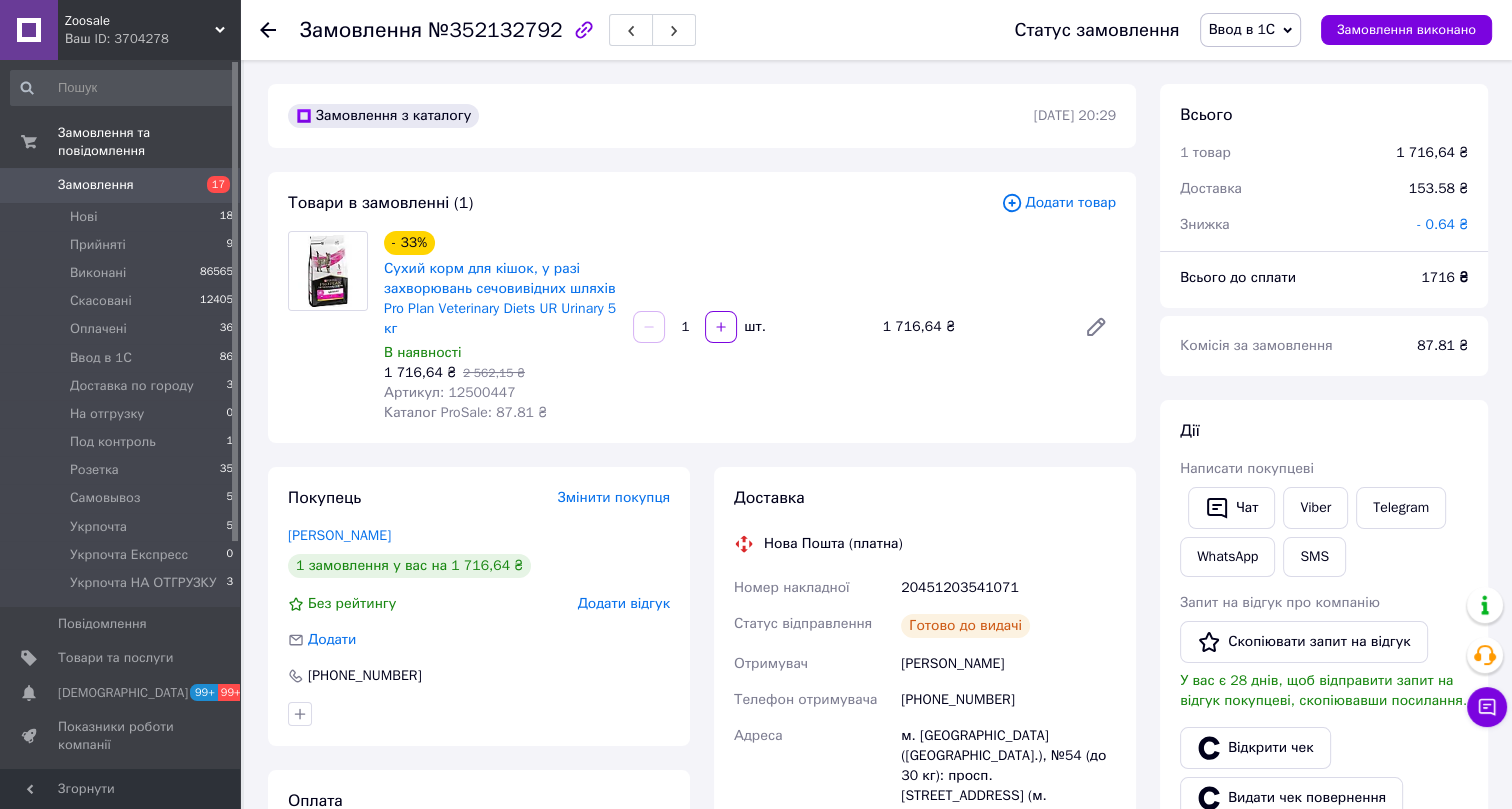 click on "Ввод в 1С" at bounding box center [1242, 29] 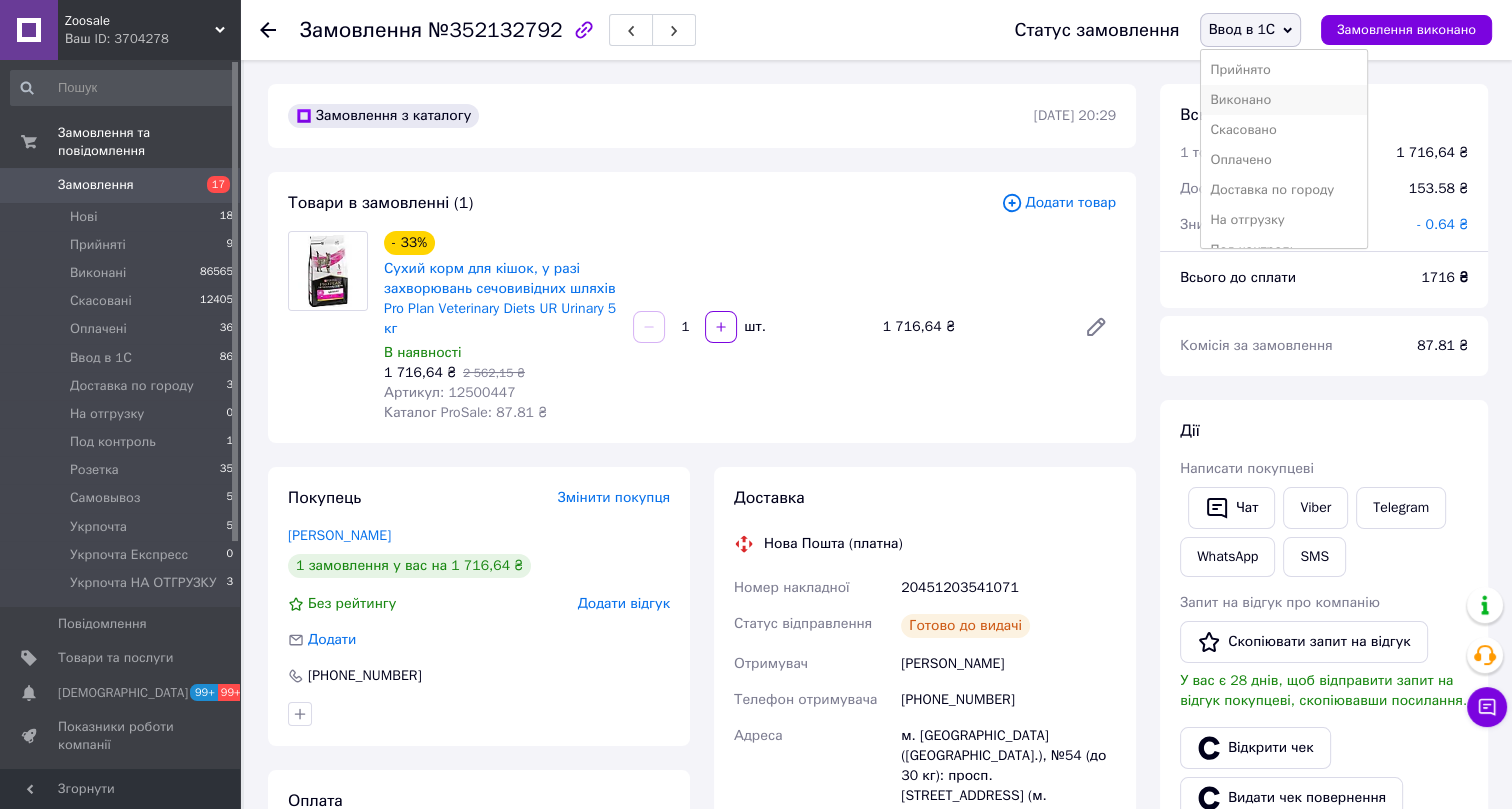 click on "Виконано" at bounding box center [1284, 100] 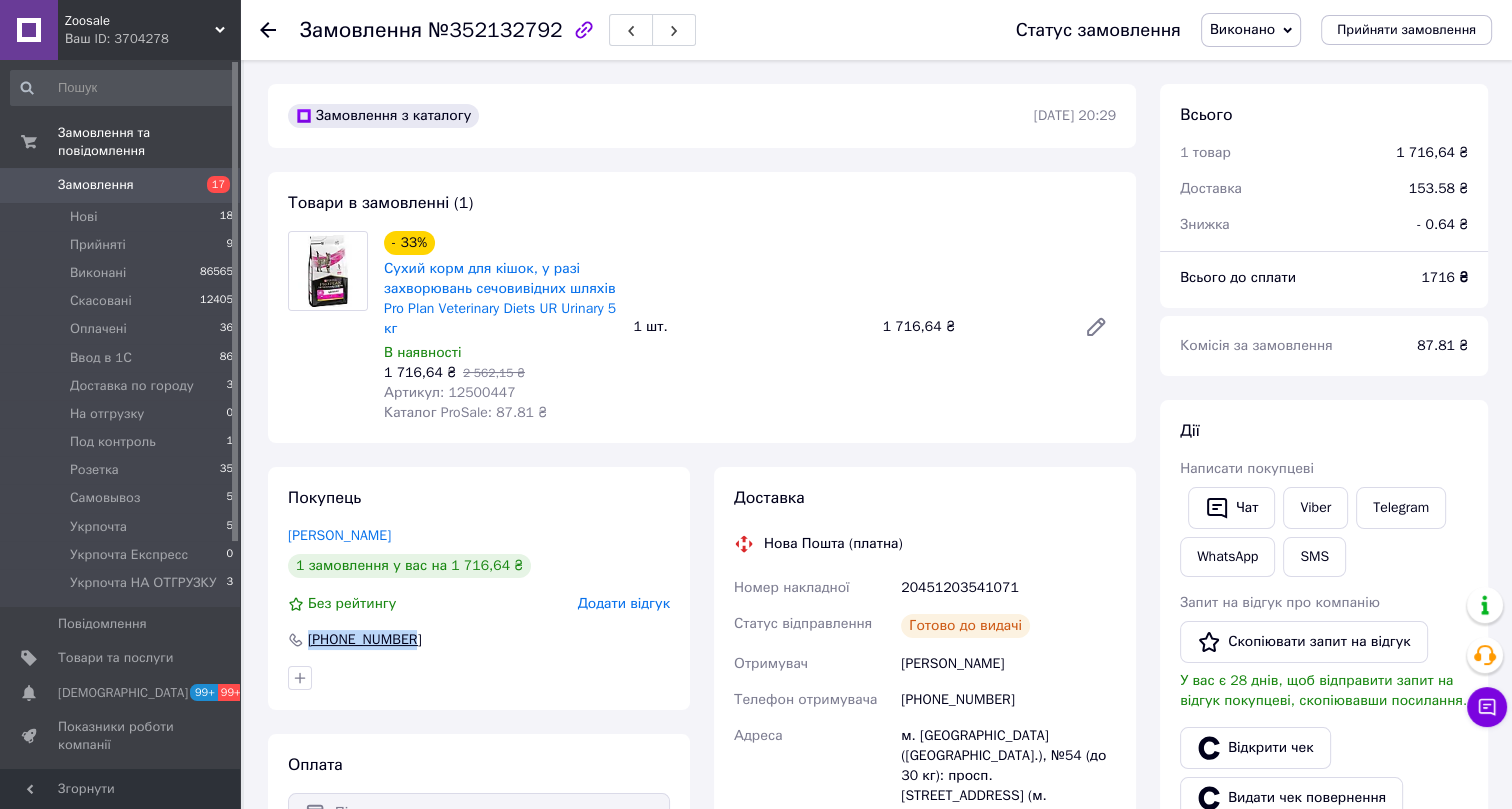 drag, startPoint x: 415, startPoint y: 635, endPoint x: 310, endPoint y: 636, distance: 105.00476 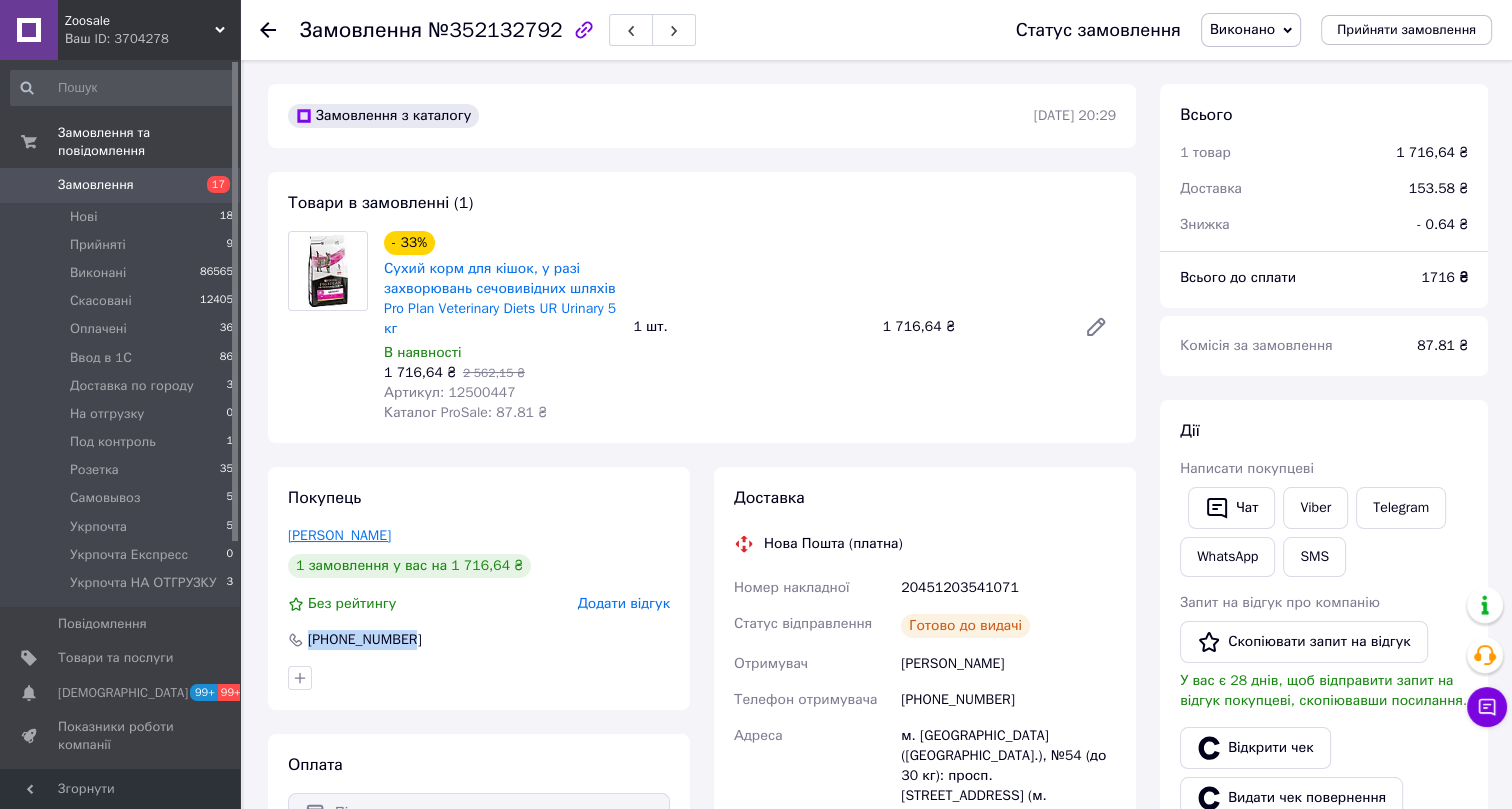 drag, startPoint x: 415, startPoint y: 533, endPoint x: 290, endPoint y: 531, distance: 125.016 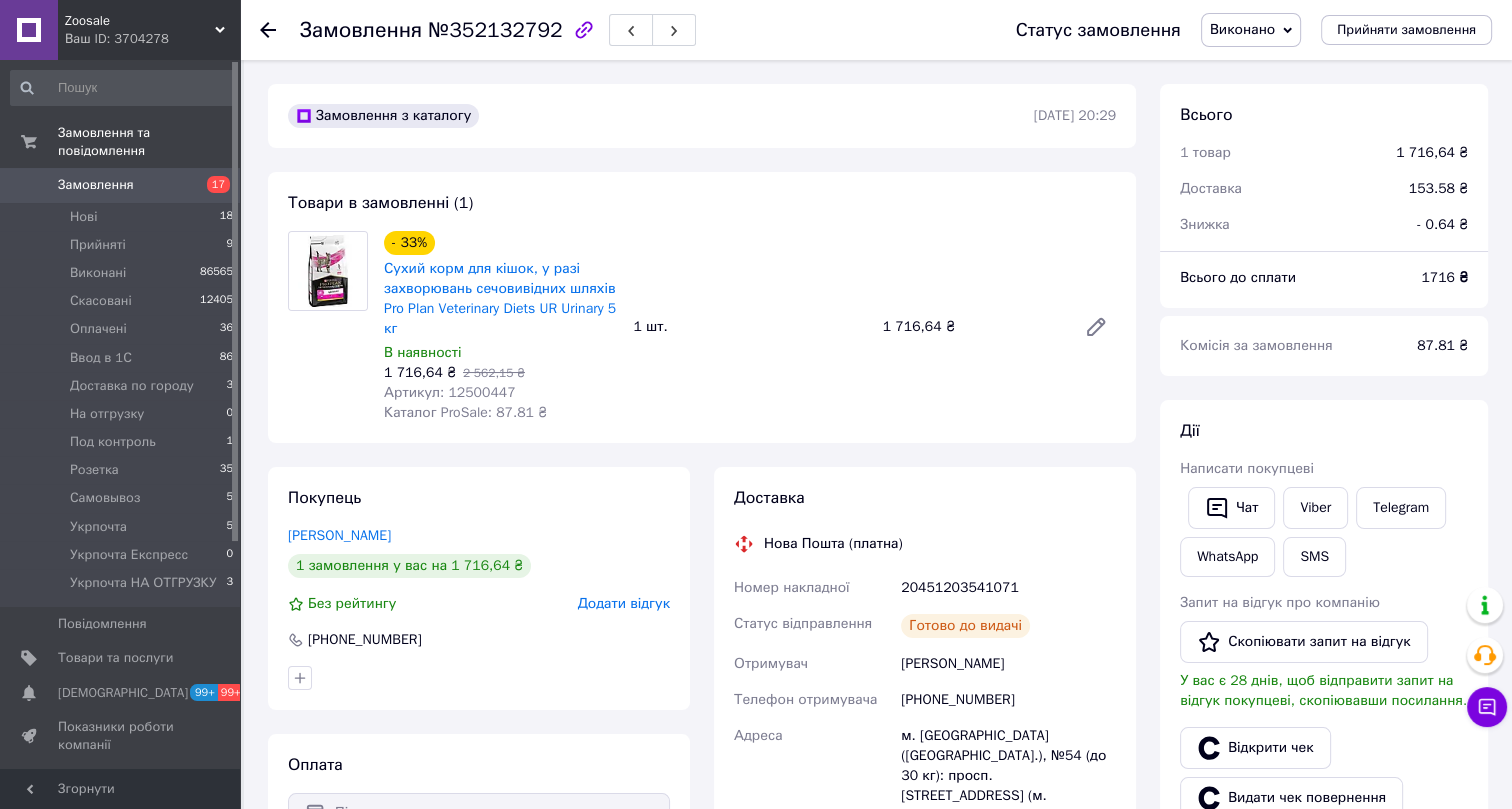 click on "Артикул: 12500447" at bounding box center [450, 392] 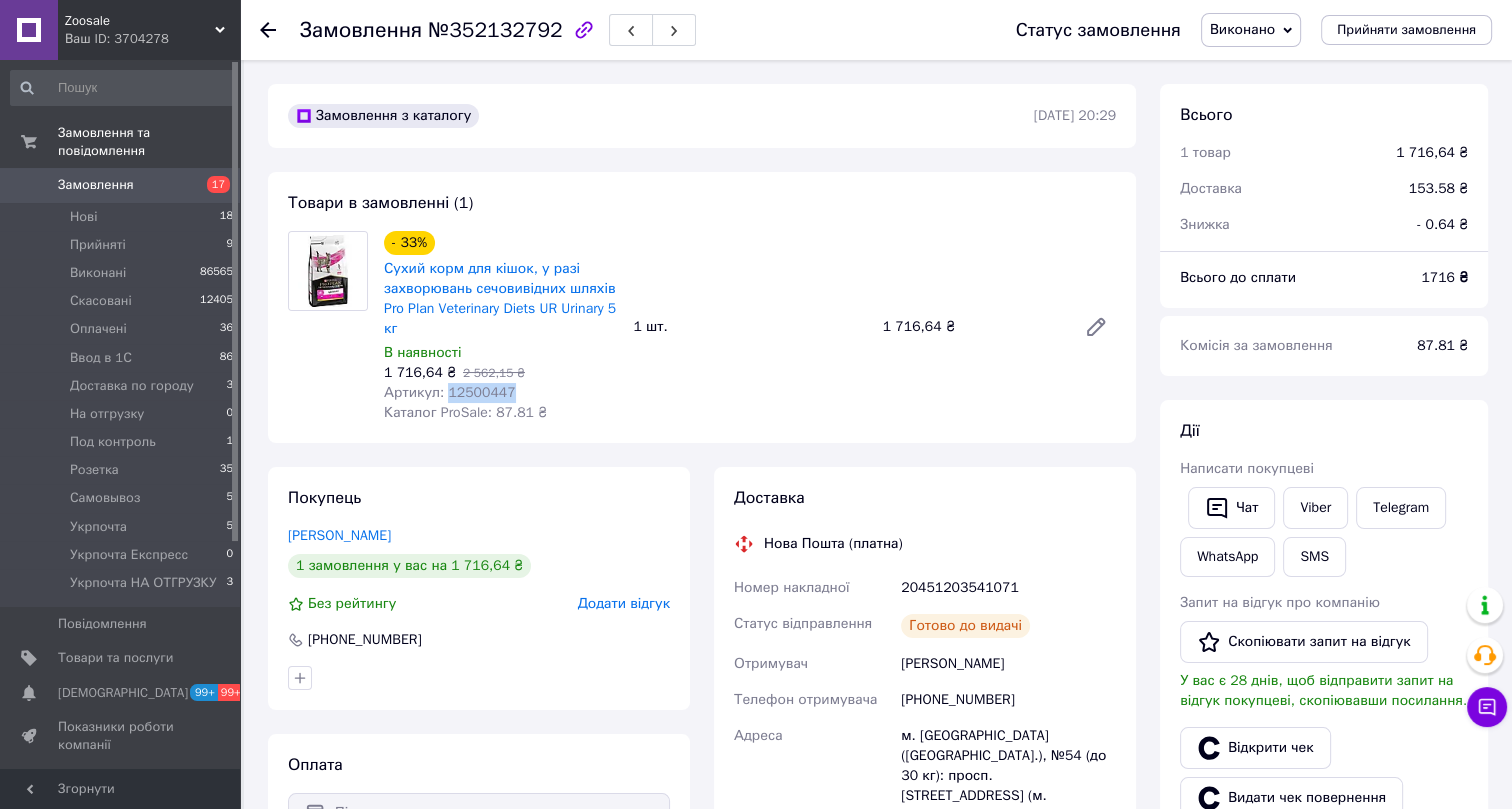 click on "Артикул: 12500447" at bounding box center [450, 392] 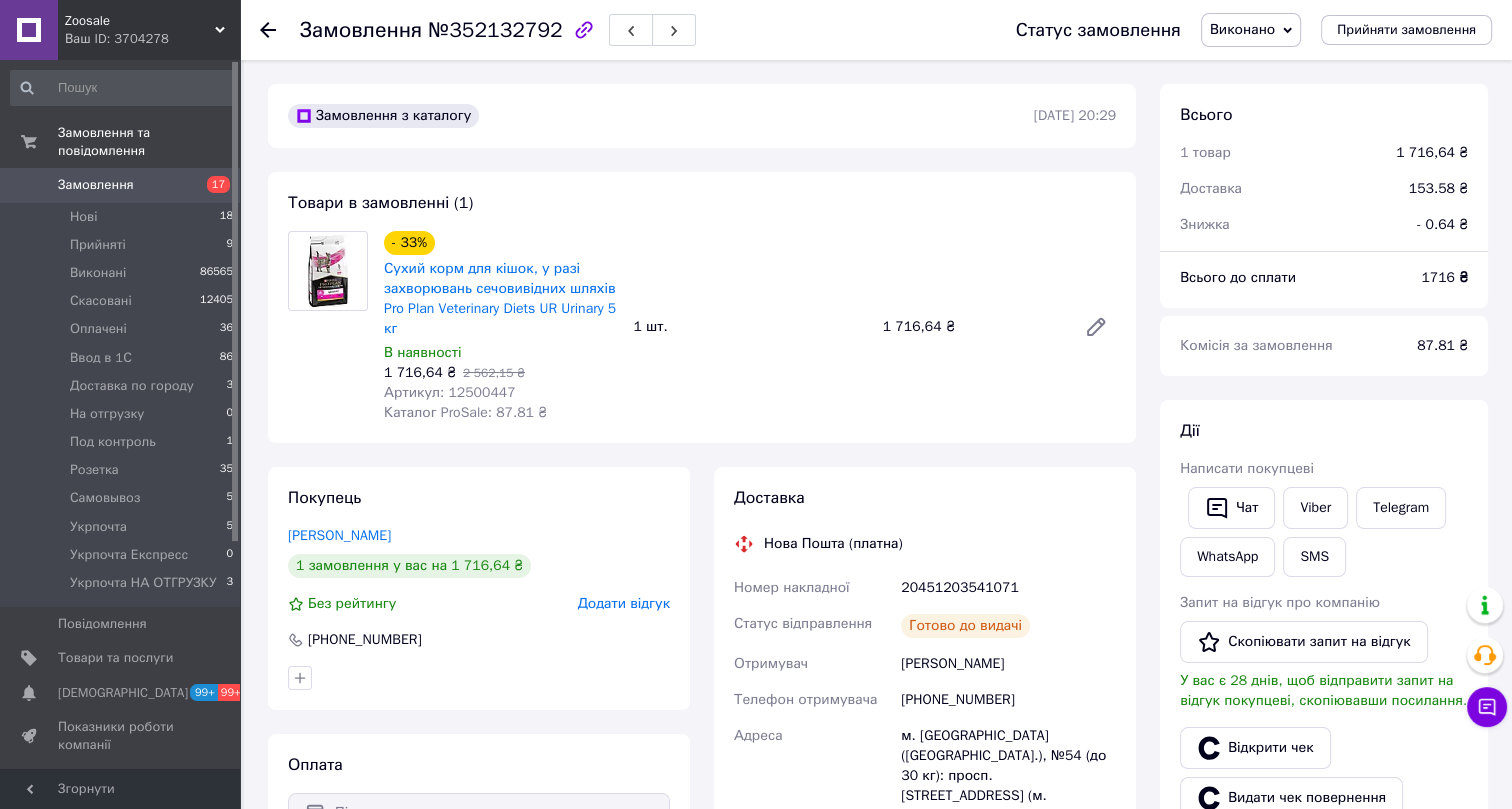 click 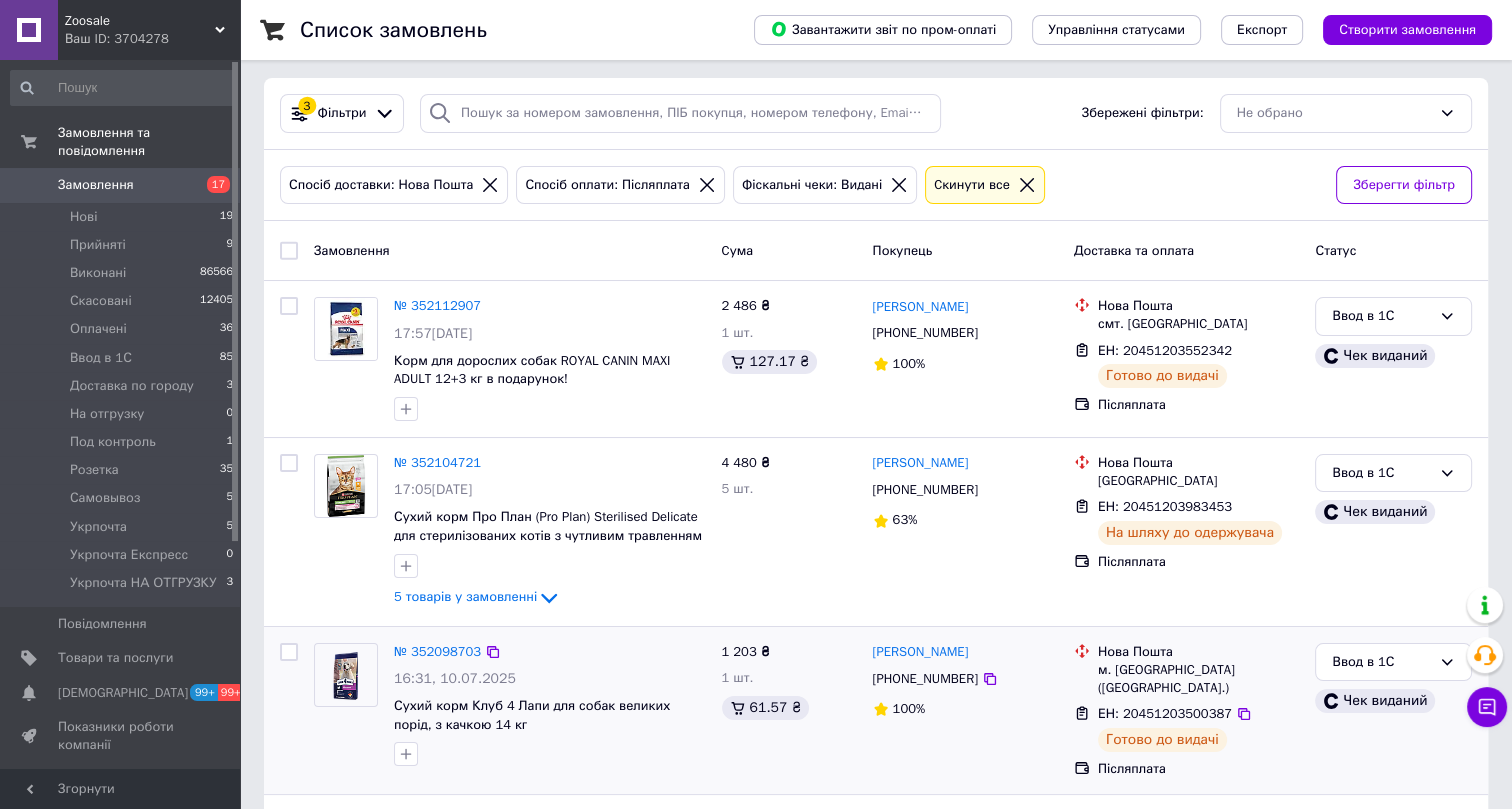 scroll, scrollTop: 0, scrollLeft: 0, axis: both 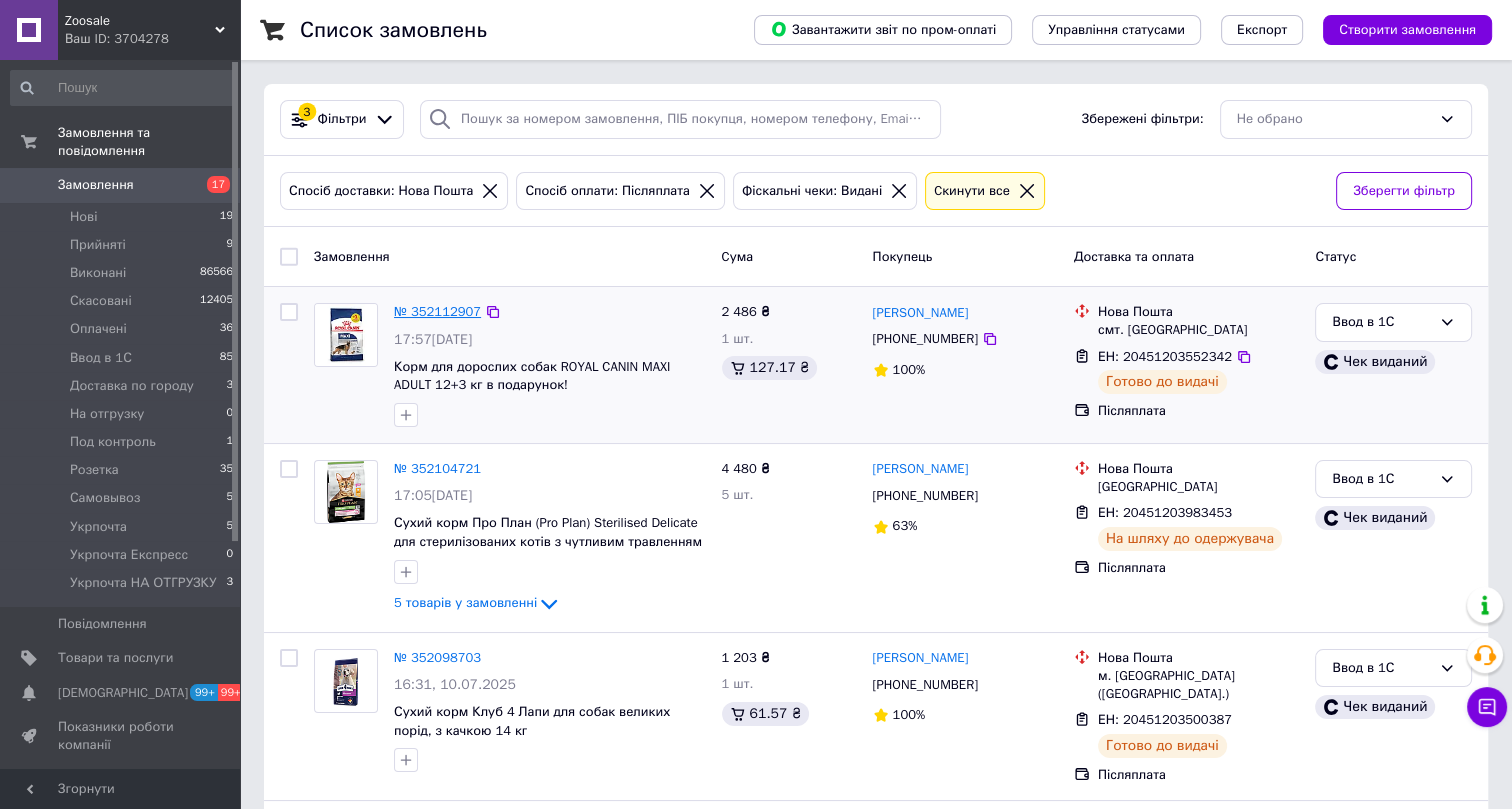 click on "№ 352112907" at bounding box center (437, 311) 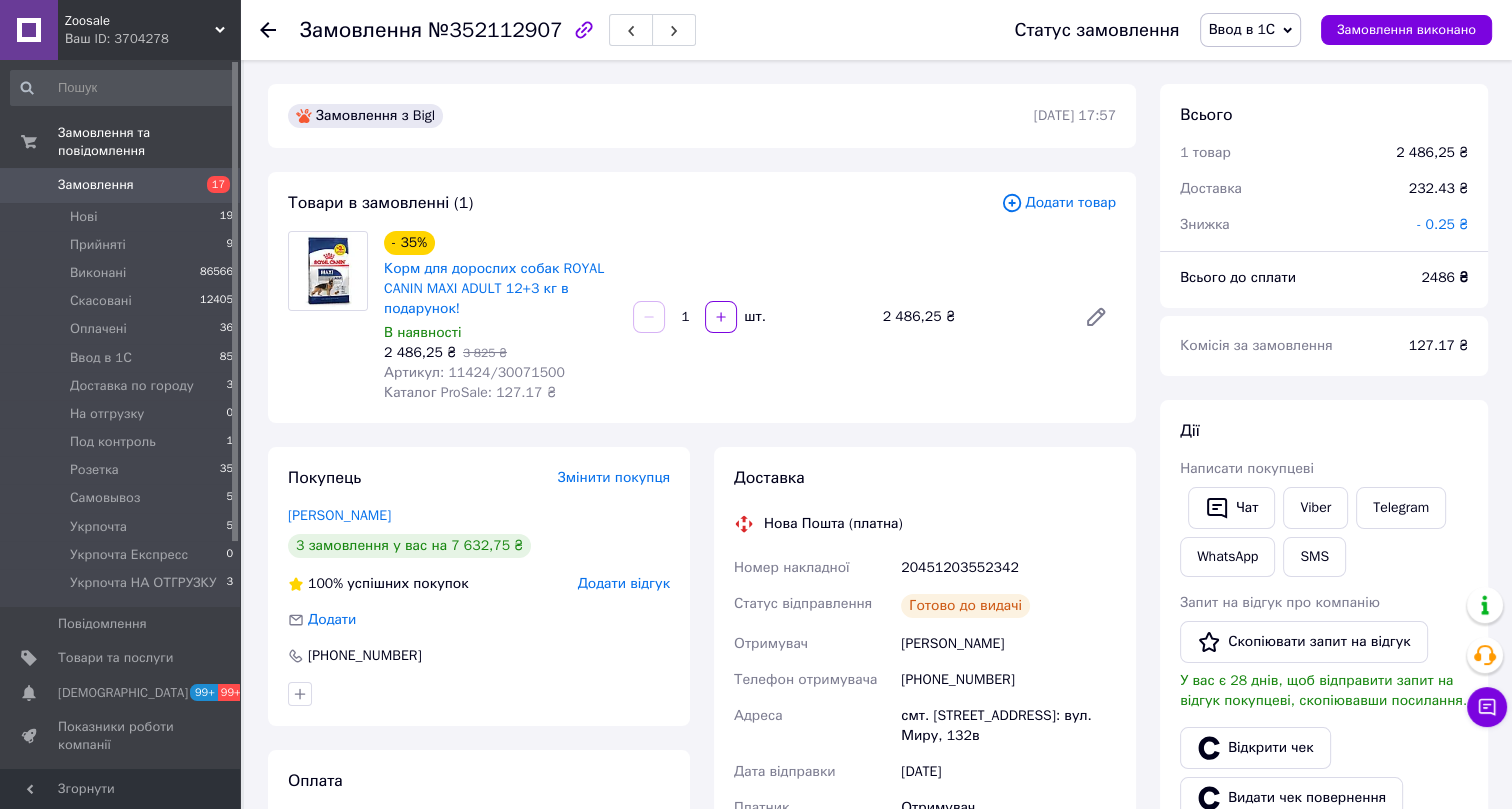 click on "Ввод в 1С" at bounding box center [1242, 29] 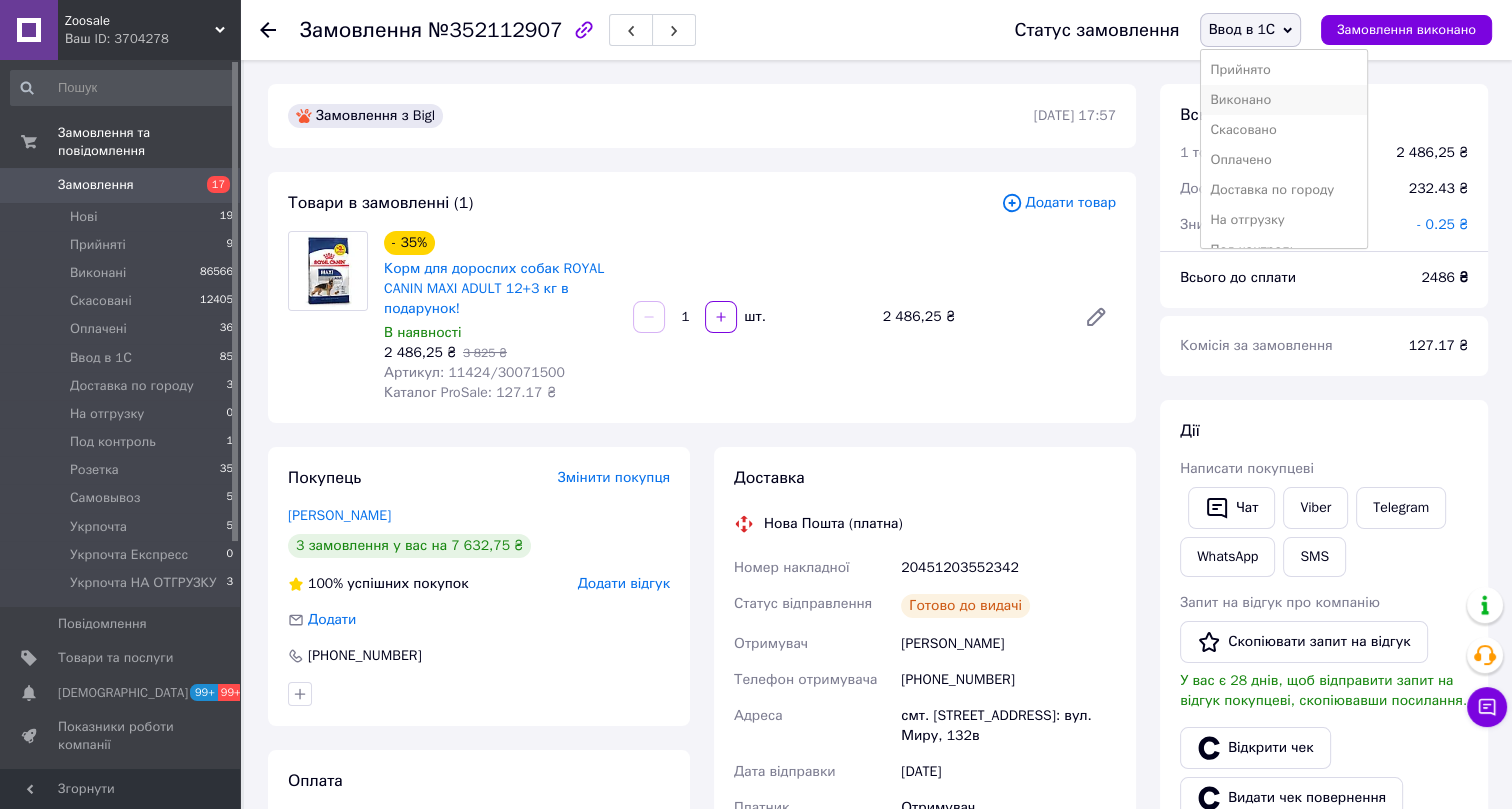 click on "Виконано" at bounding box center [1284, 100] 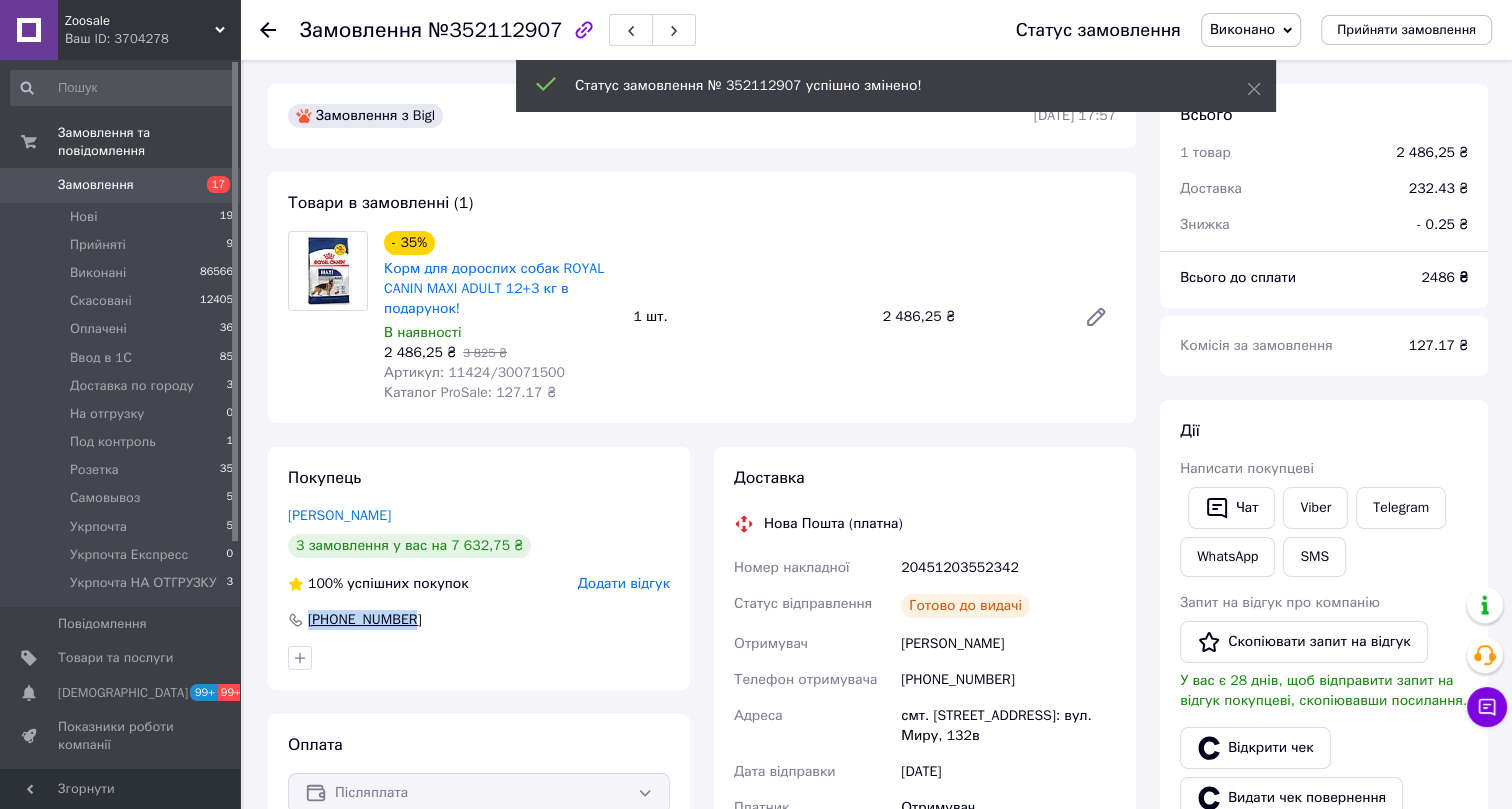 drag, startPoint x: 436, startPoint y: 618, endPoint x: 295, endPoint y: 619, distance: 141.00354 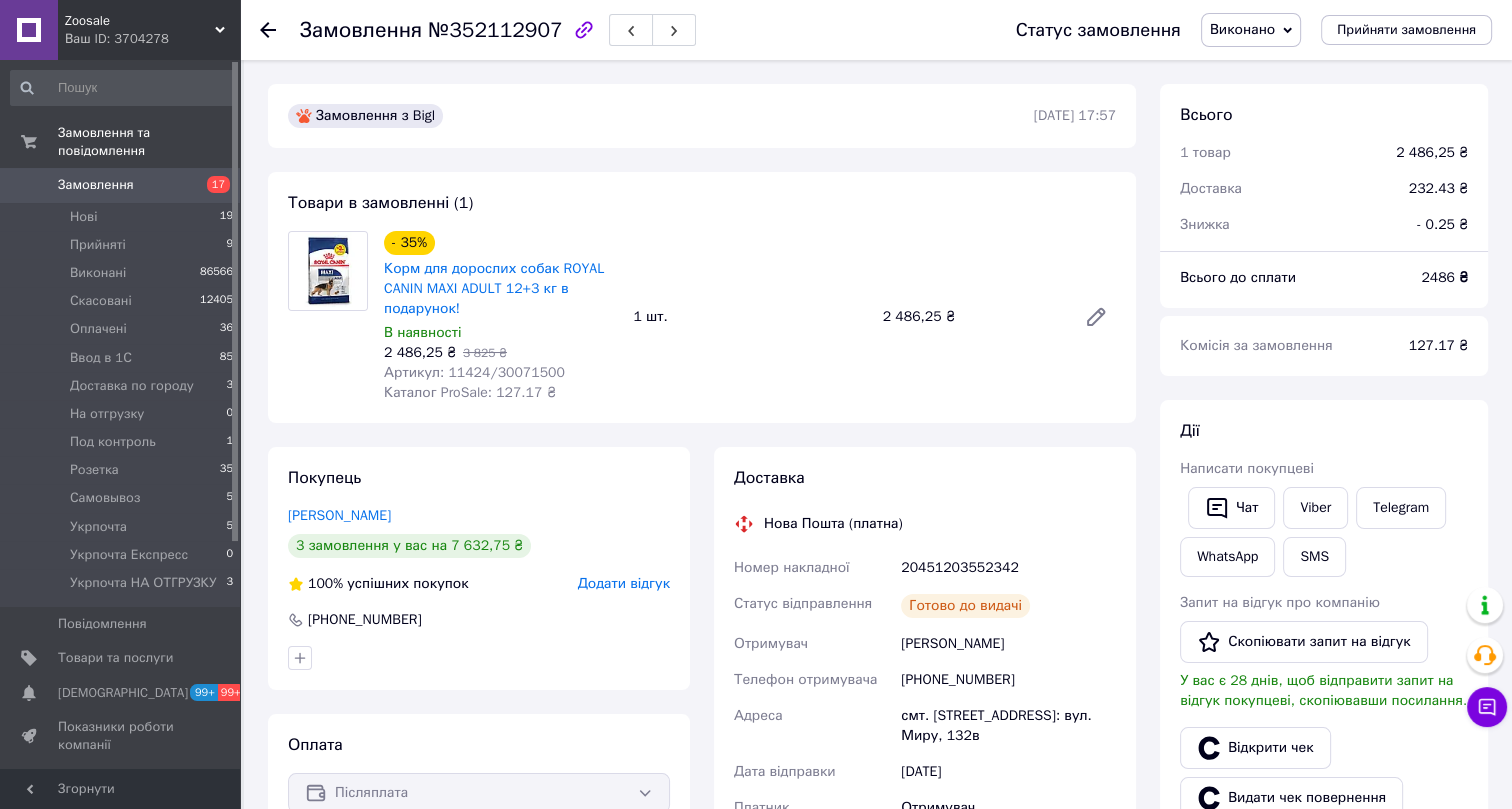 click on "Артикул: 11424/30071500" at bounding box center (474, 372) 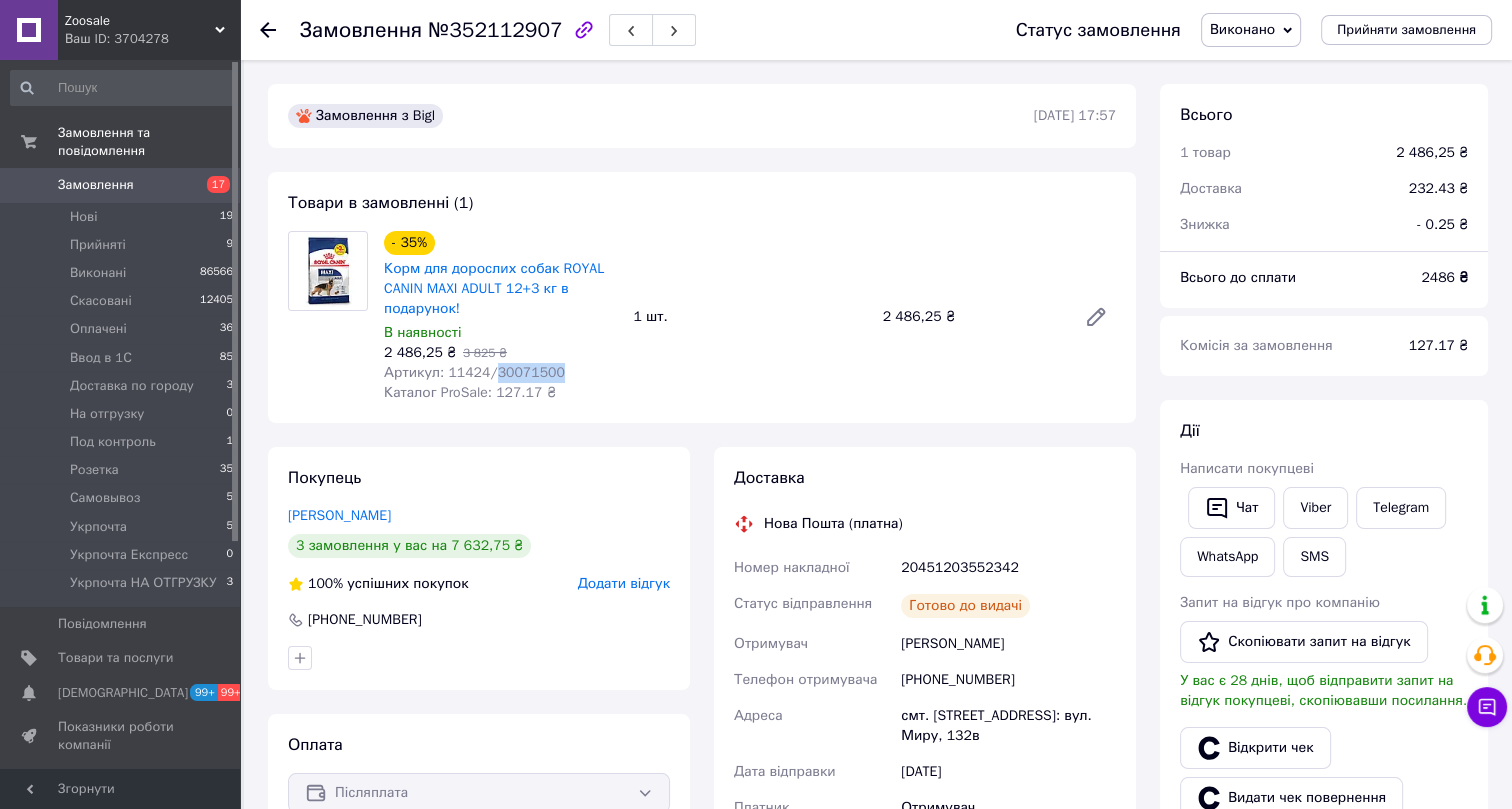 click on "Артикул: 11424/30071500" at bounding box center (474, 372) 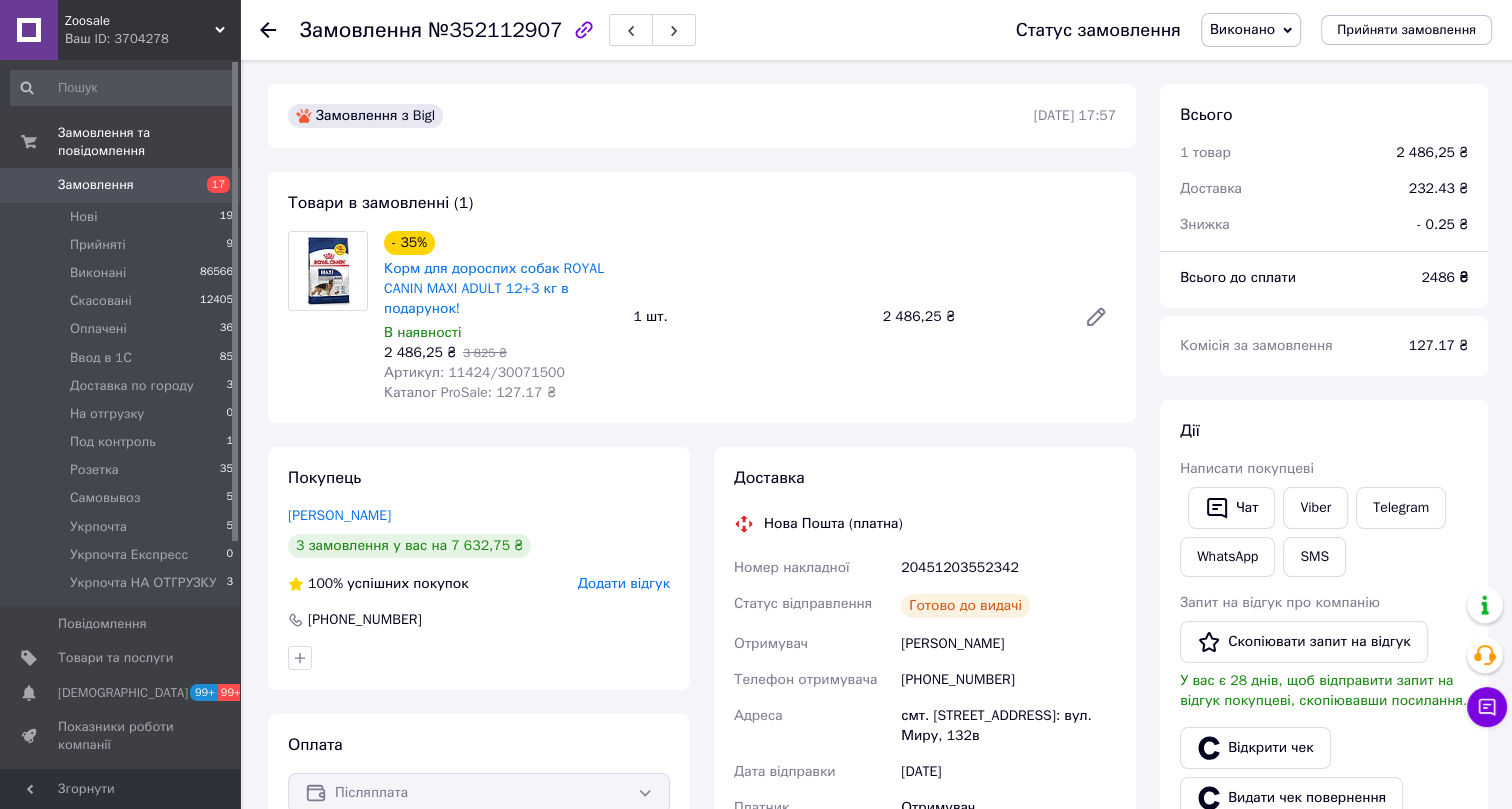 click 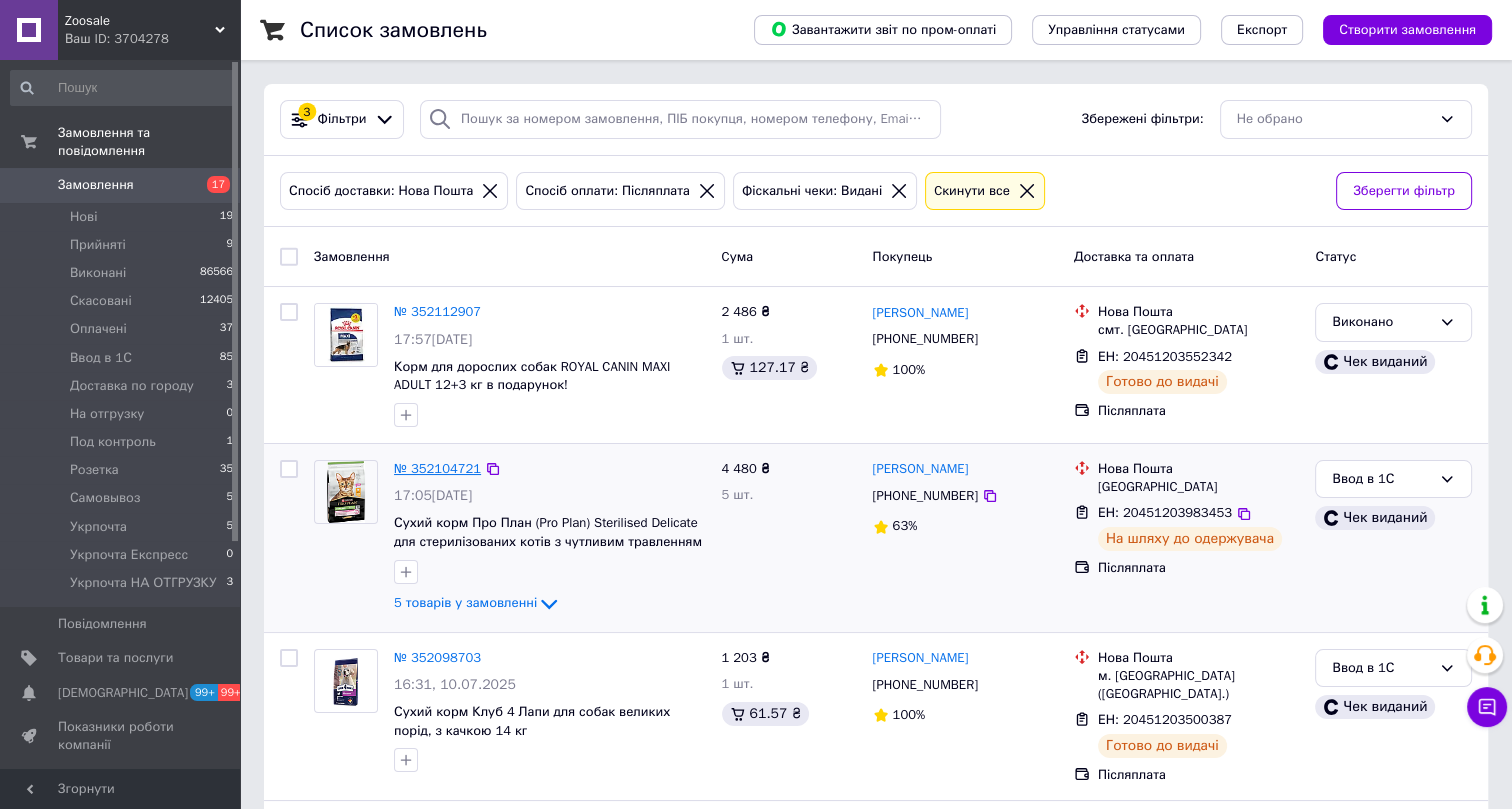 click on "№ 352104721" at bounding box center (437, 468) 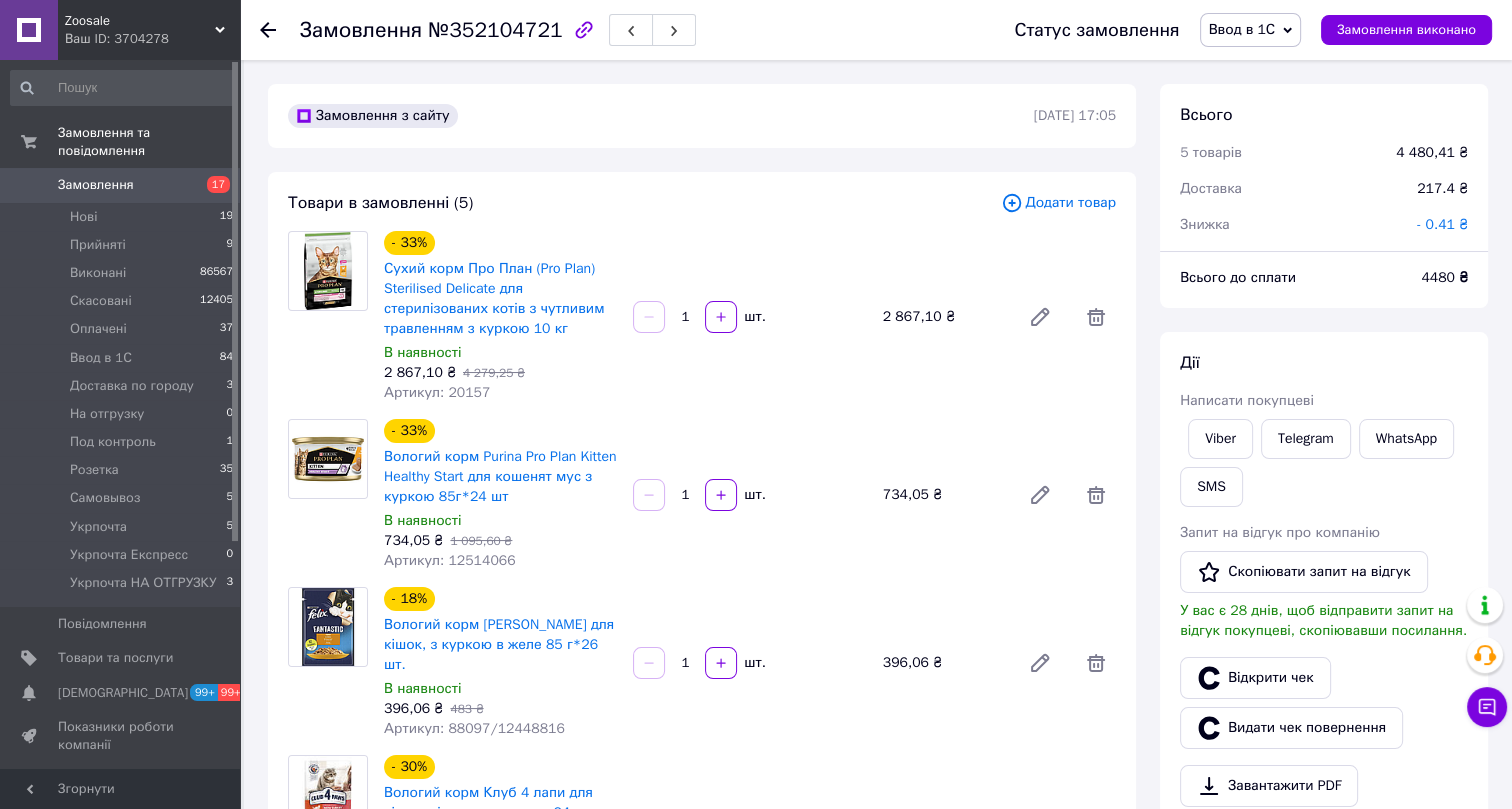click on "Ввод в 1С" at bounding box center (1242, 29) 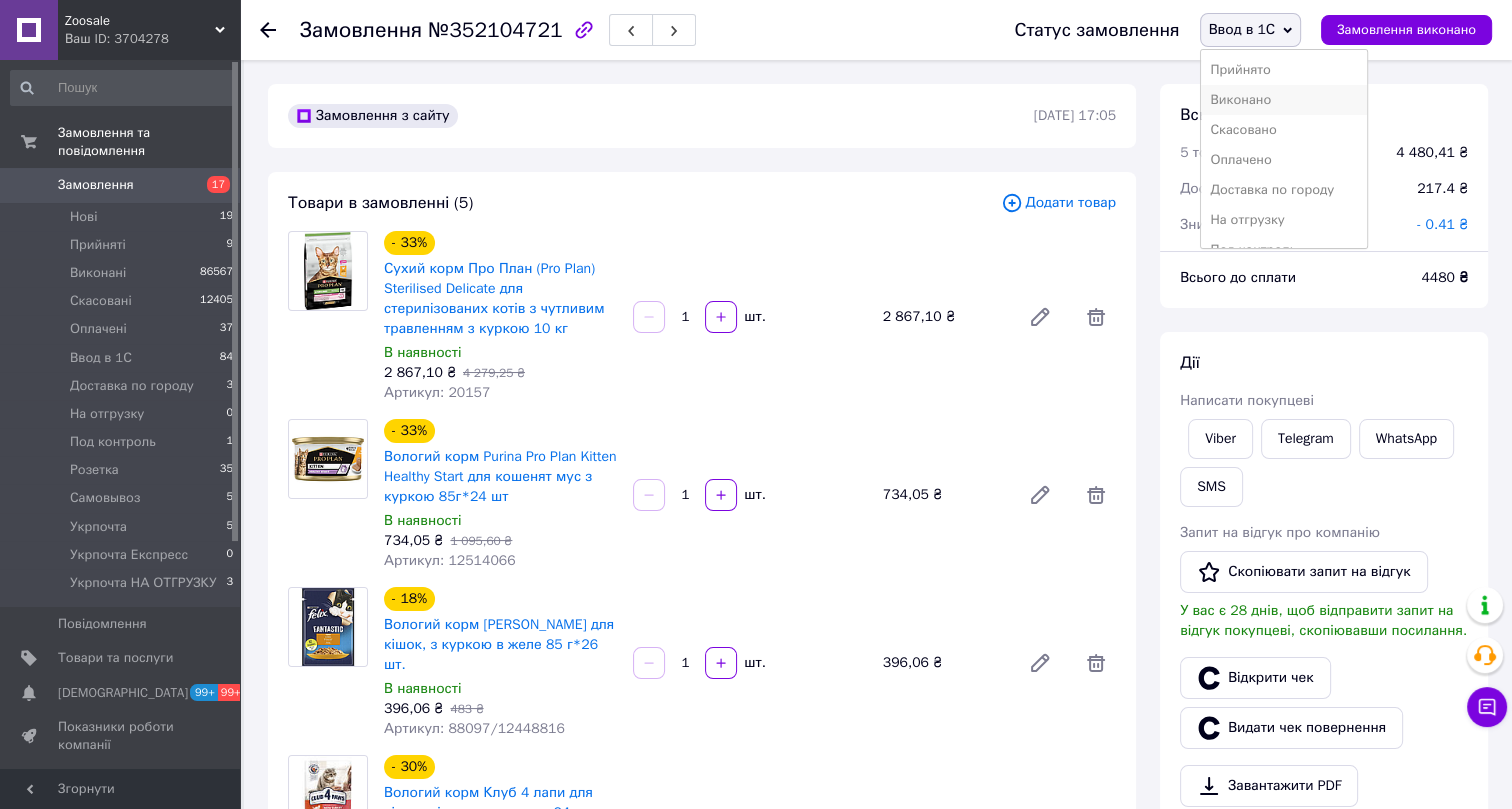 click on "Виконано" at bounding box center [1284, 100] 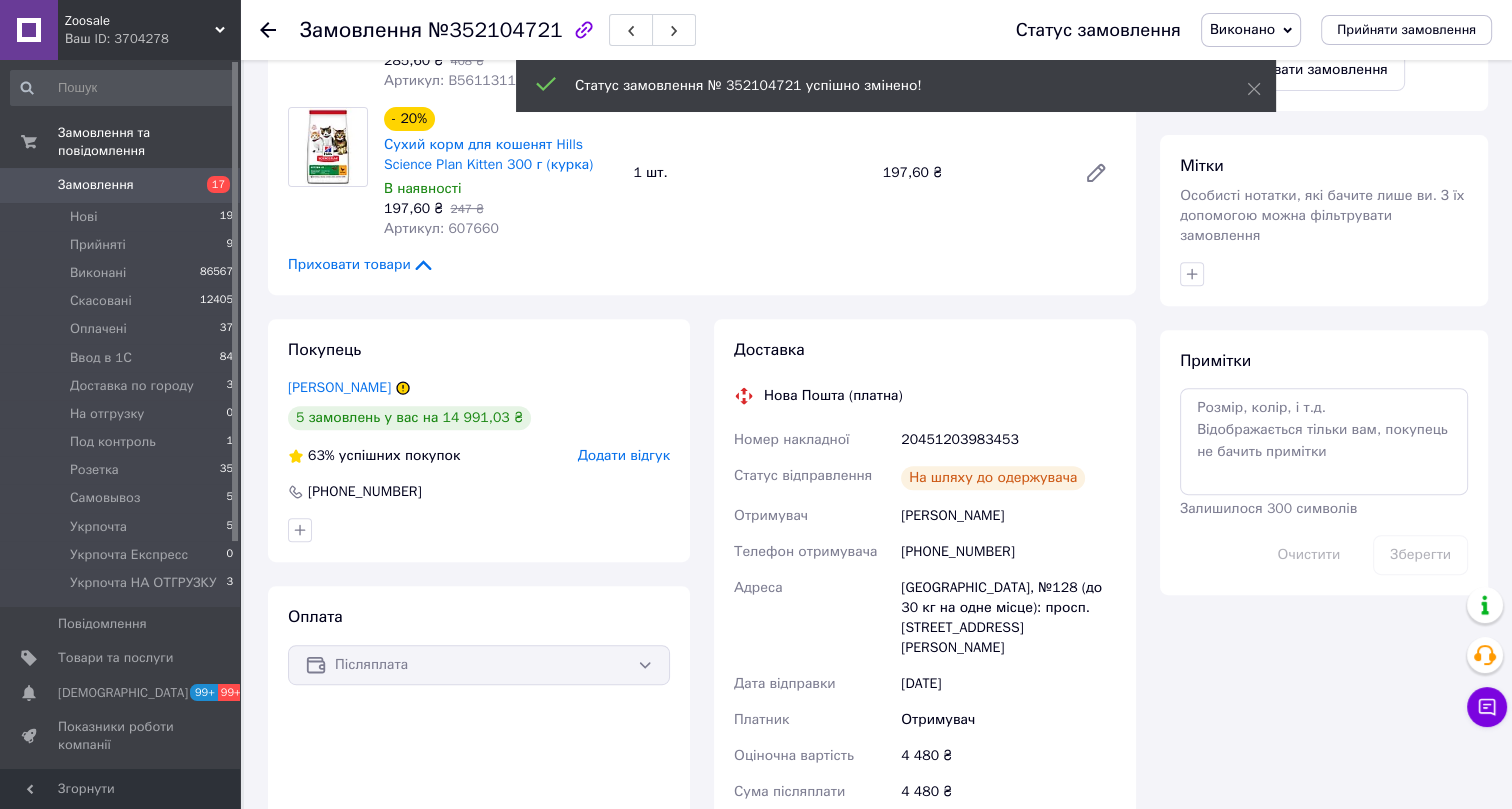 scroll, scrollTop: 818, scrollLeft: 0, axis: vertical 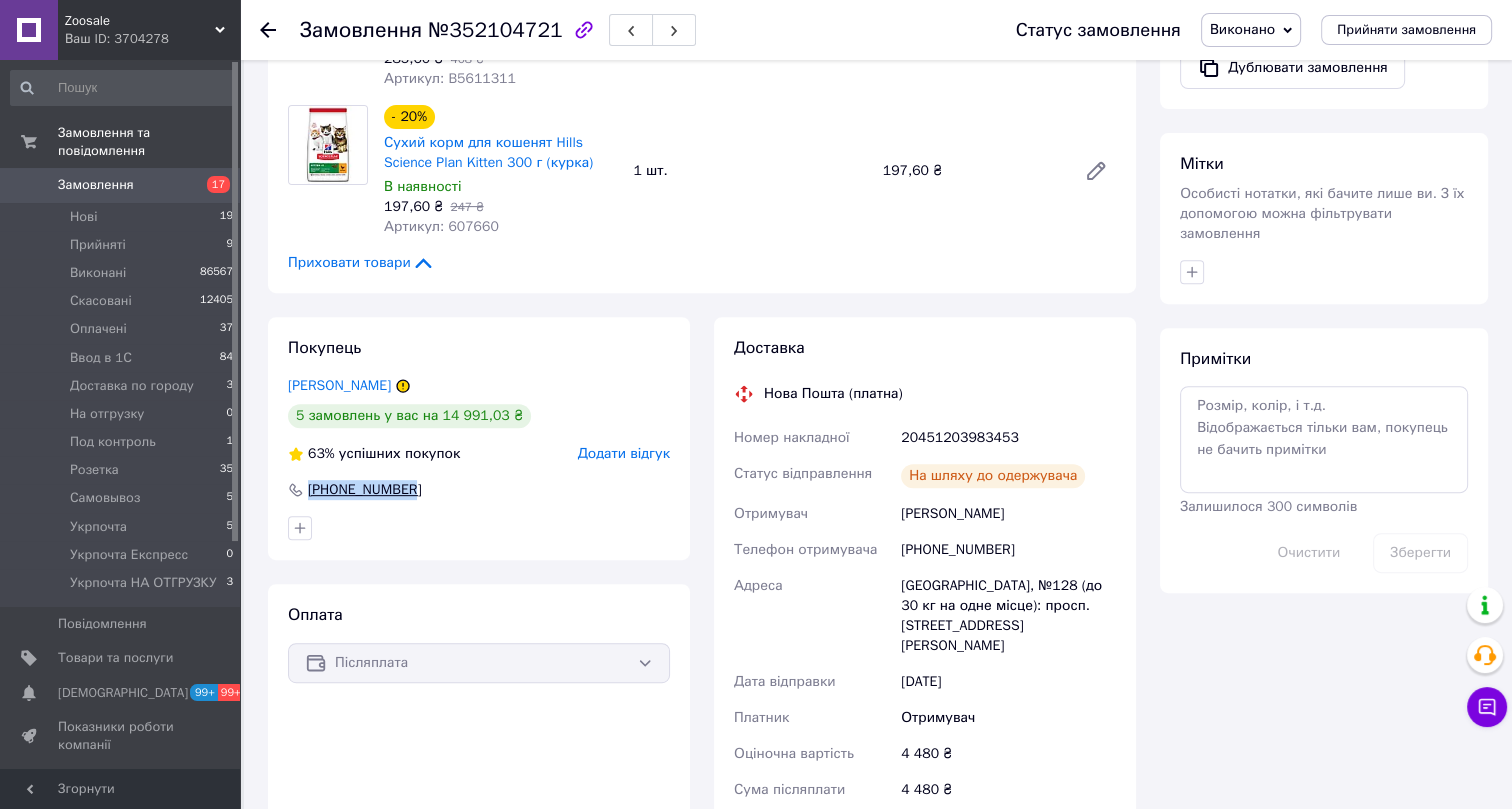drag, startPoint x: 430, startPoint y: 460, endPoint x: 302, endPoint y: 469, distance: 128.31601 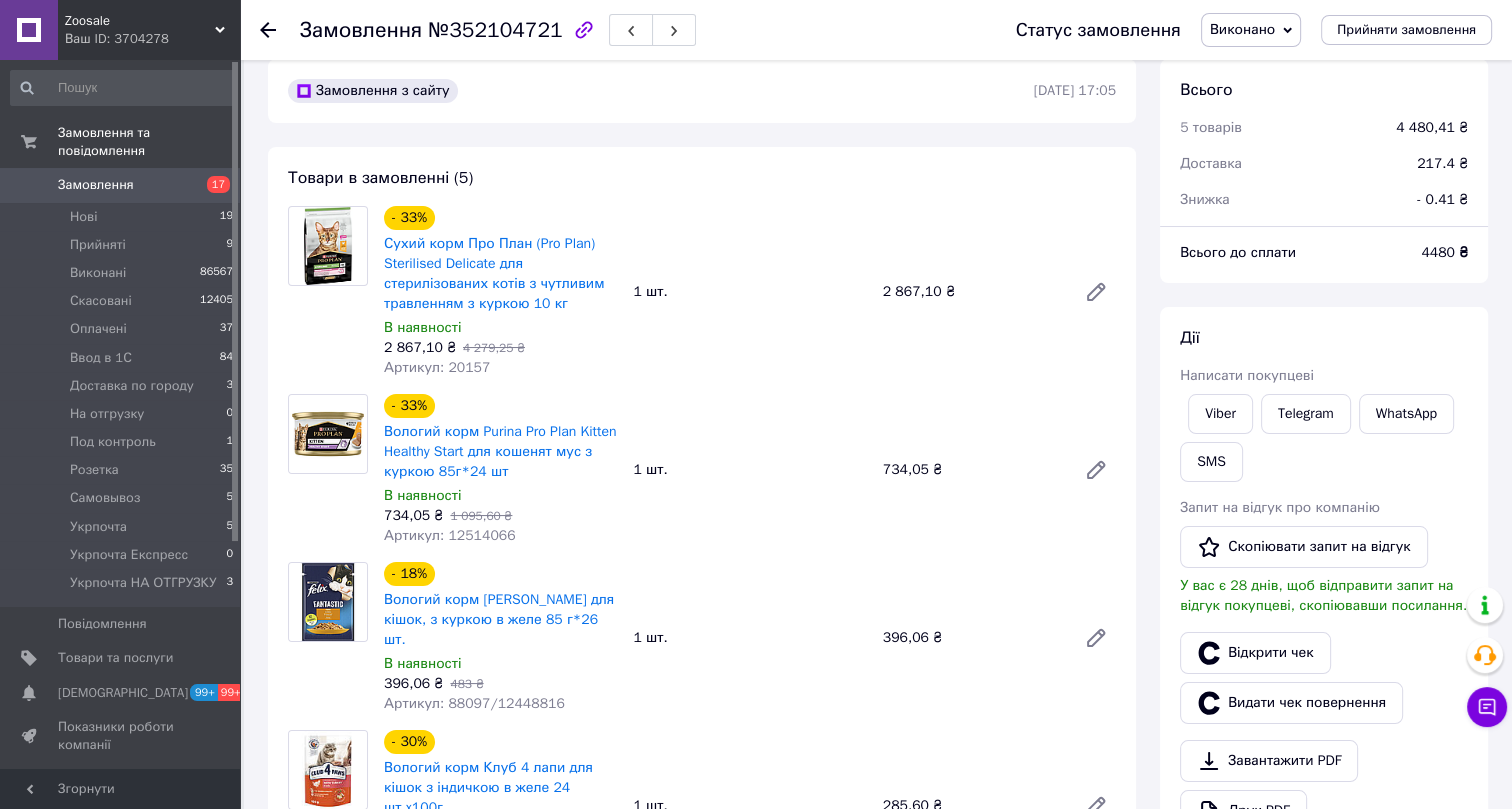 scroll, scrollTop: 0, scrollLeft: 0, axis: both 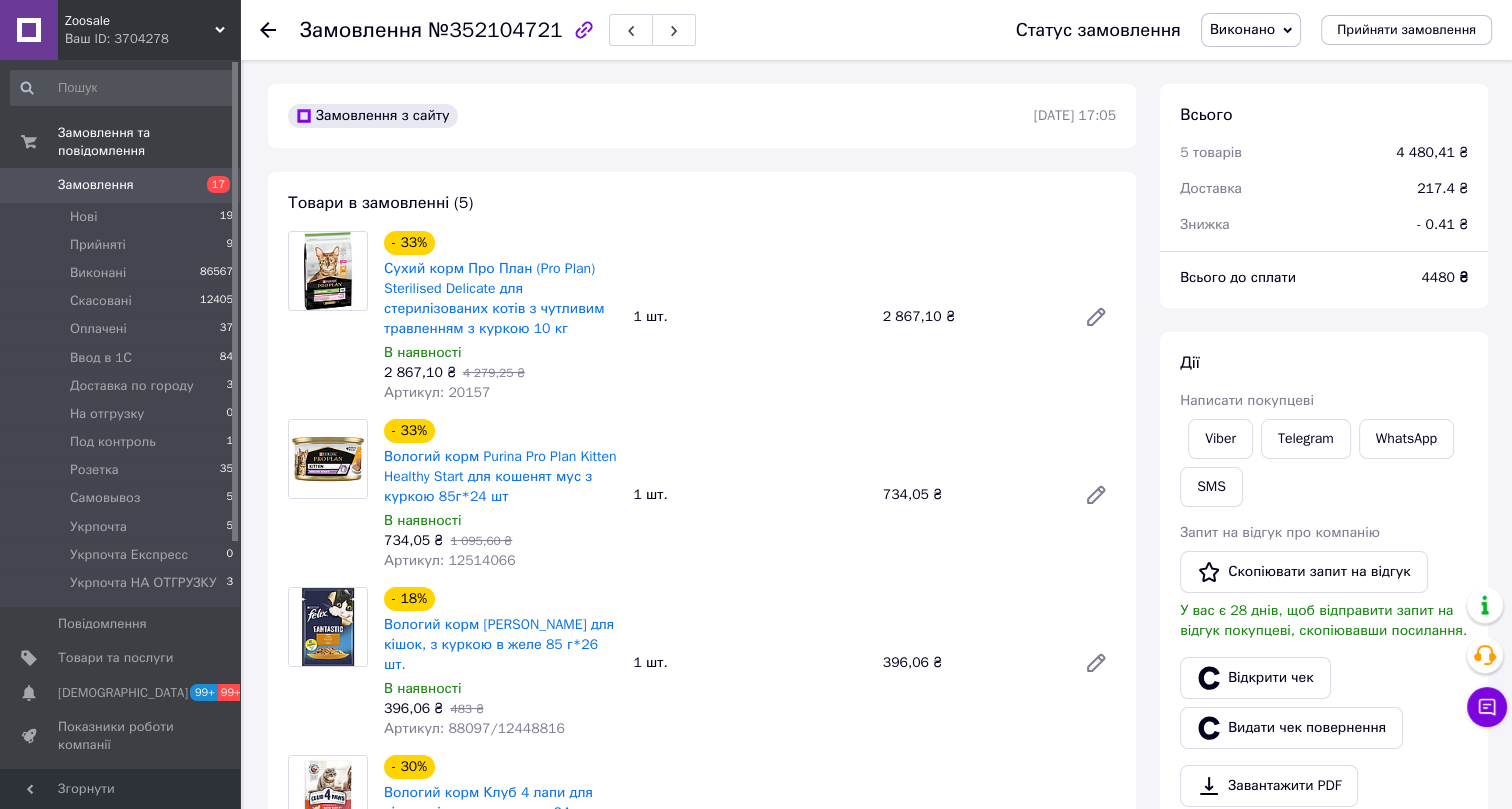 click on "Артикул: 20157" at bounding box center (437, 392) 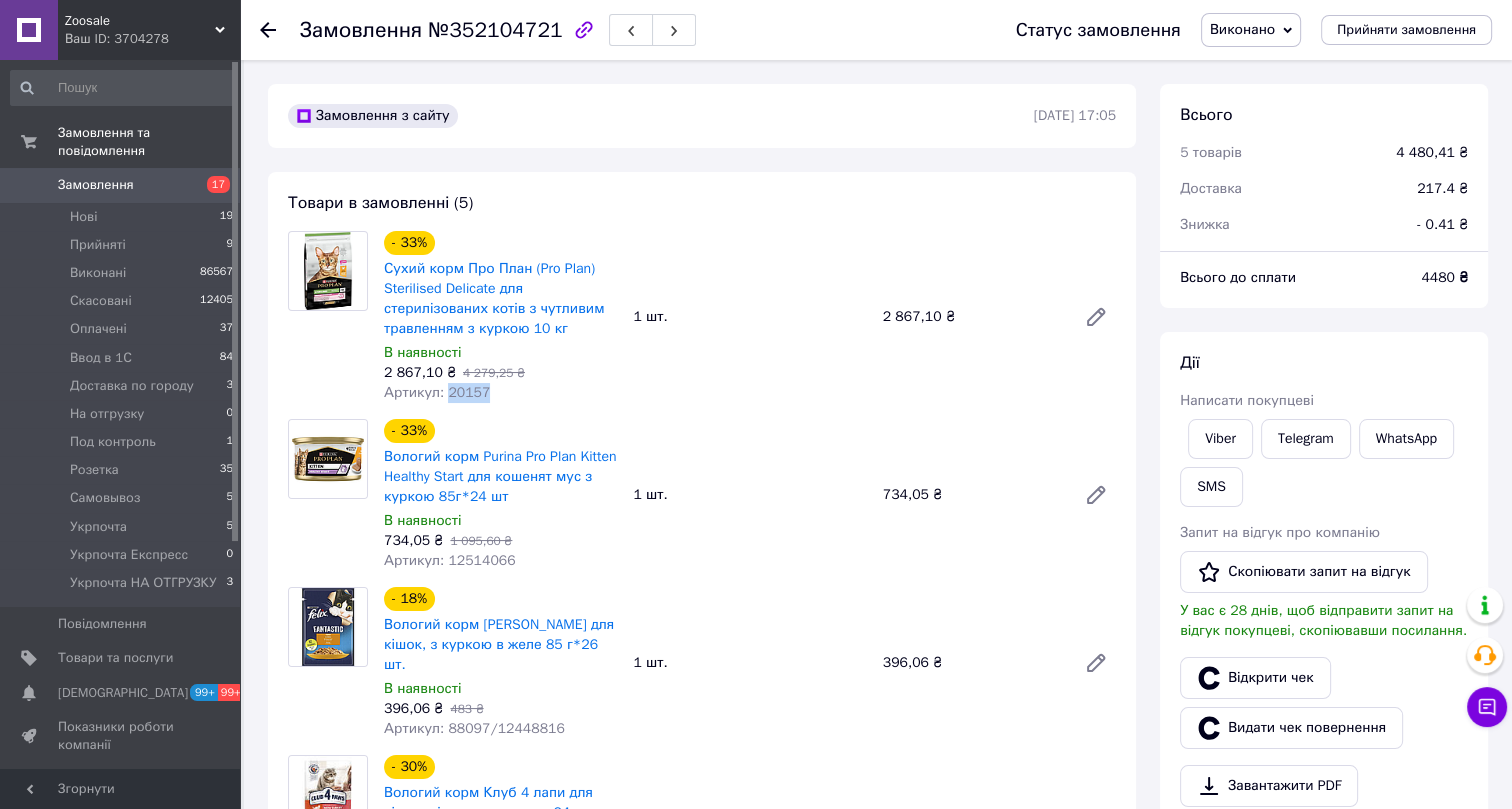 click on "Артикул: 20157" at bounding box center (437, 392) 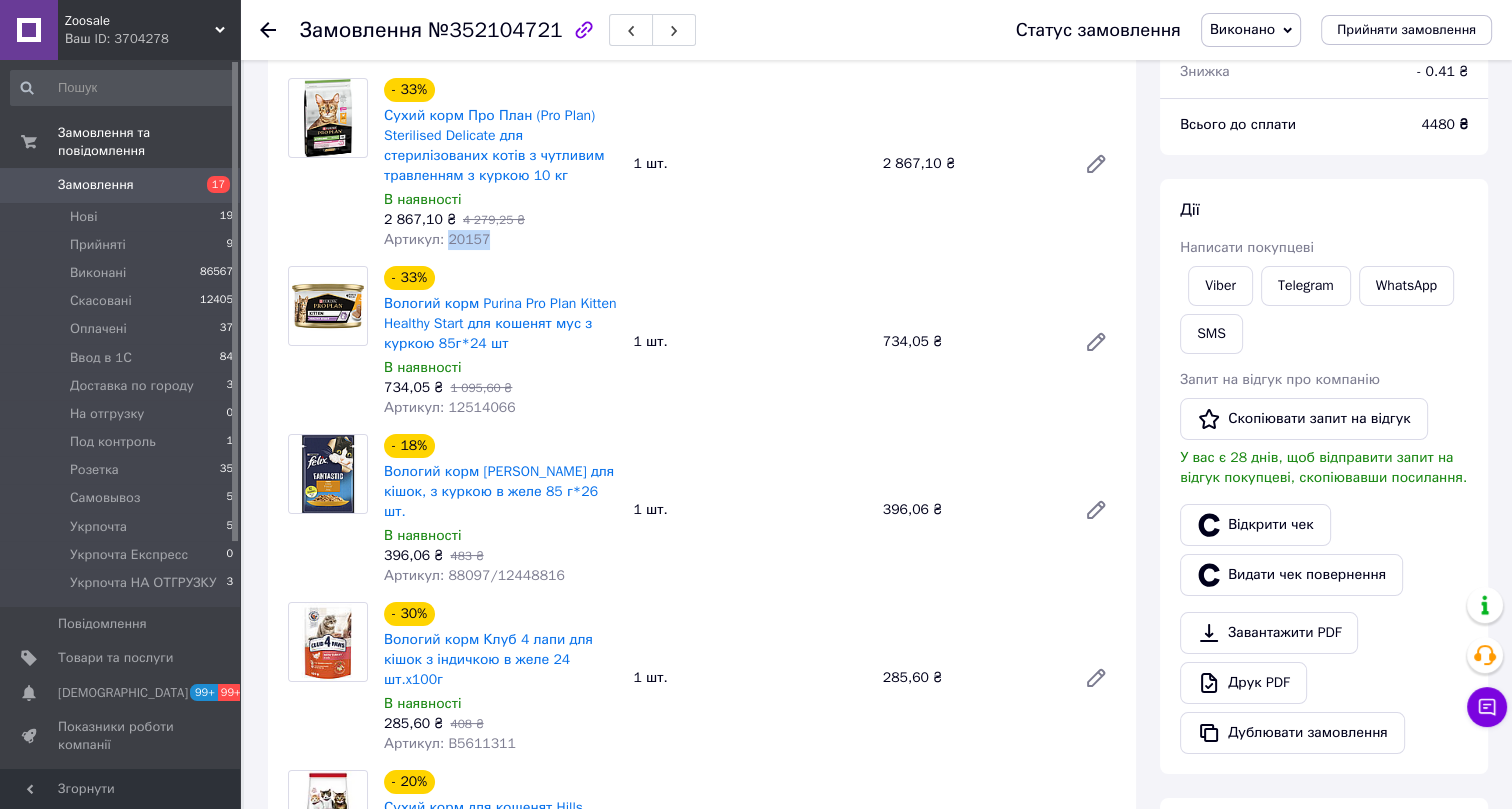 scroll, scrollTop: 272, scrollLeft: 0, axis: vertical 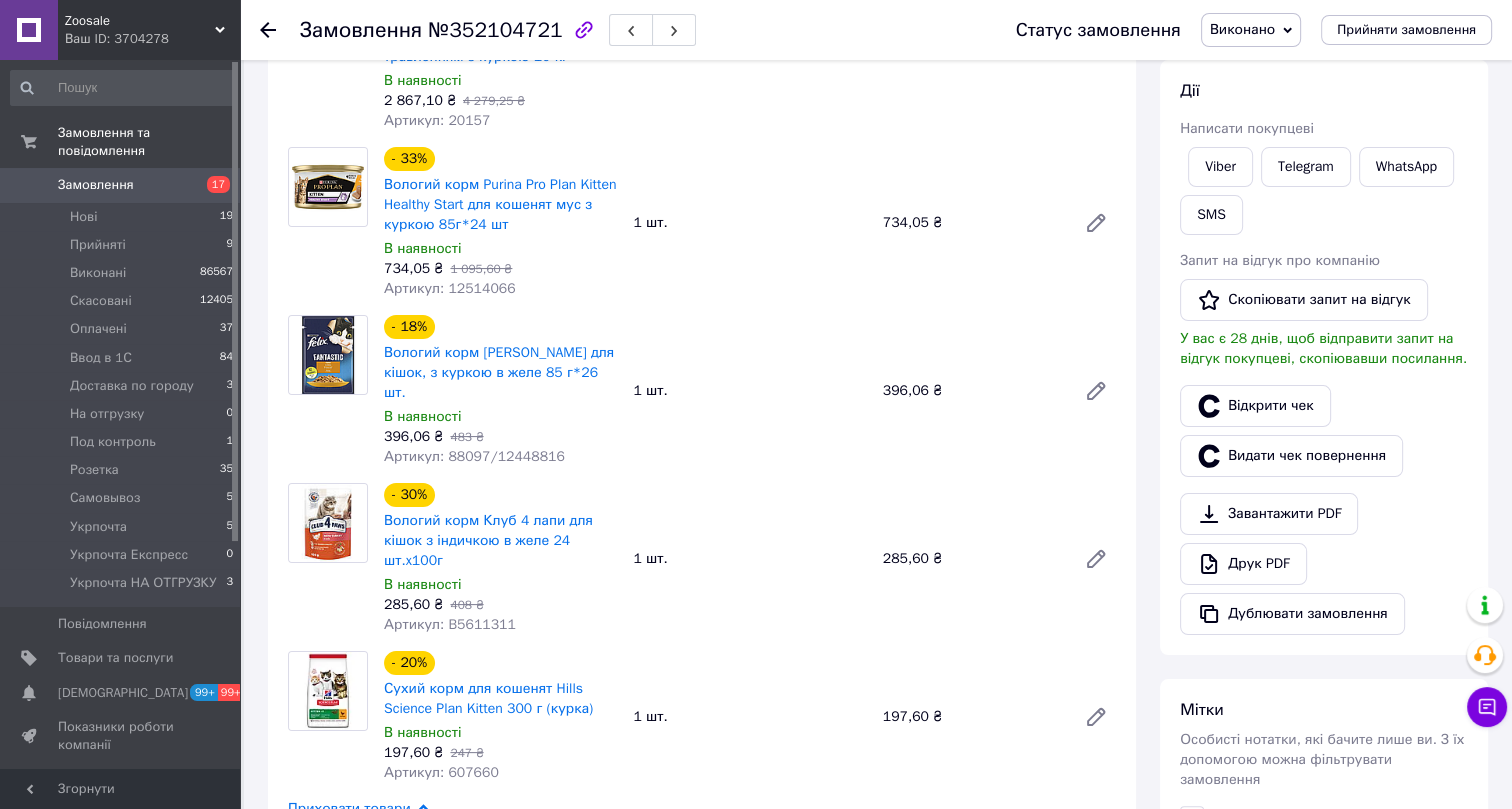 click on "Артикул: 12514066" at bounding box center (450, 288) 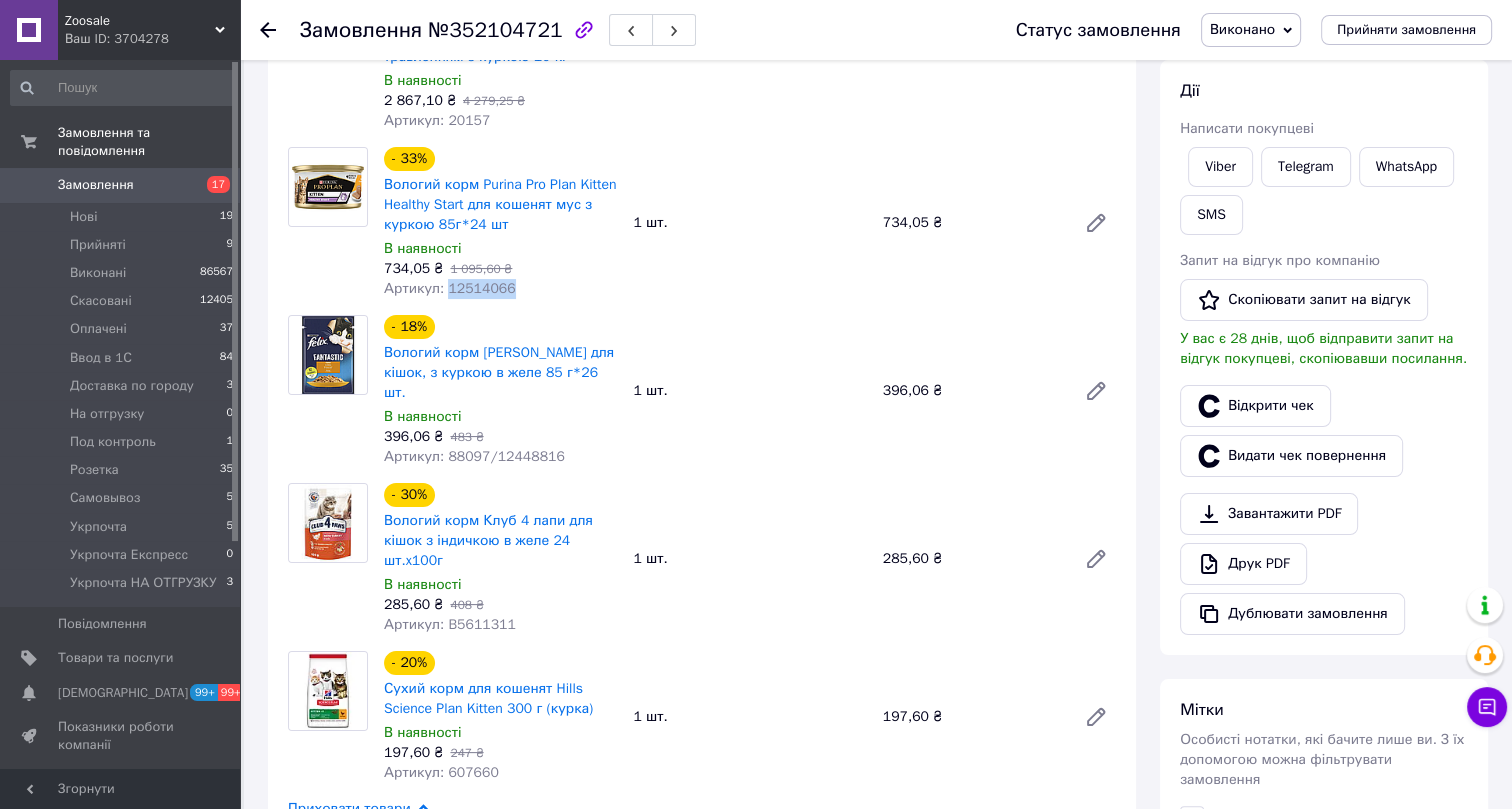 click on "Артикул: 12514066" at bounding box center [450, 288] 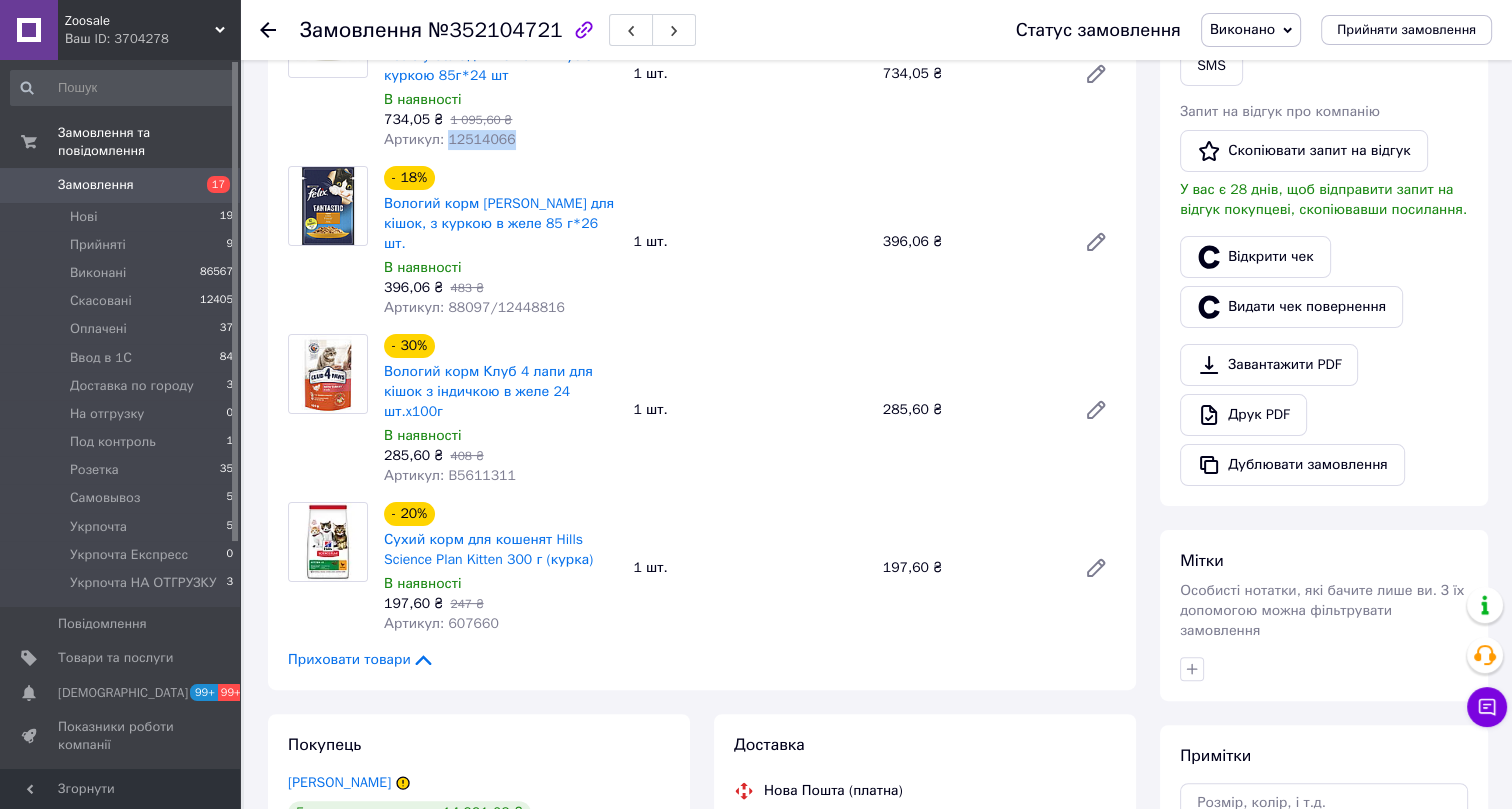 scroll, scrollTop: 454, scrollLeft: 0, axis: vertical 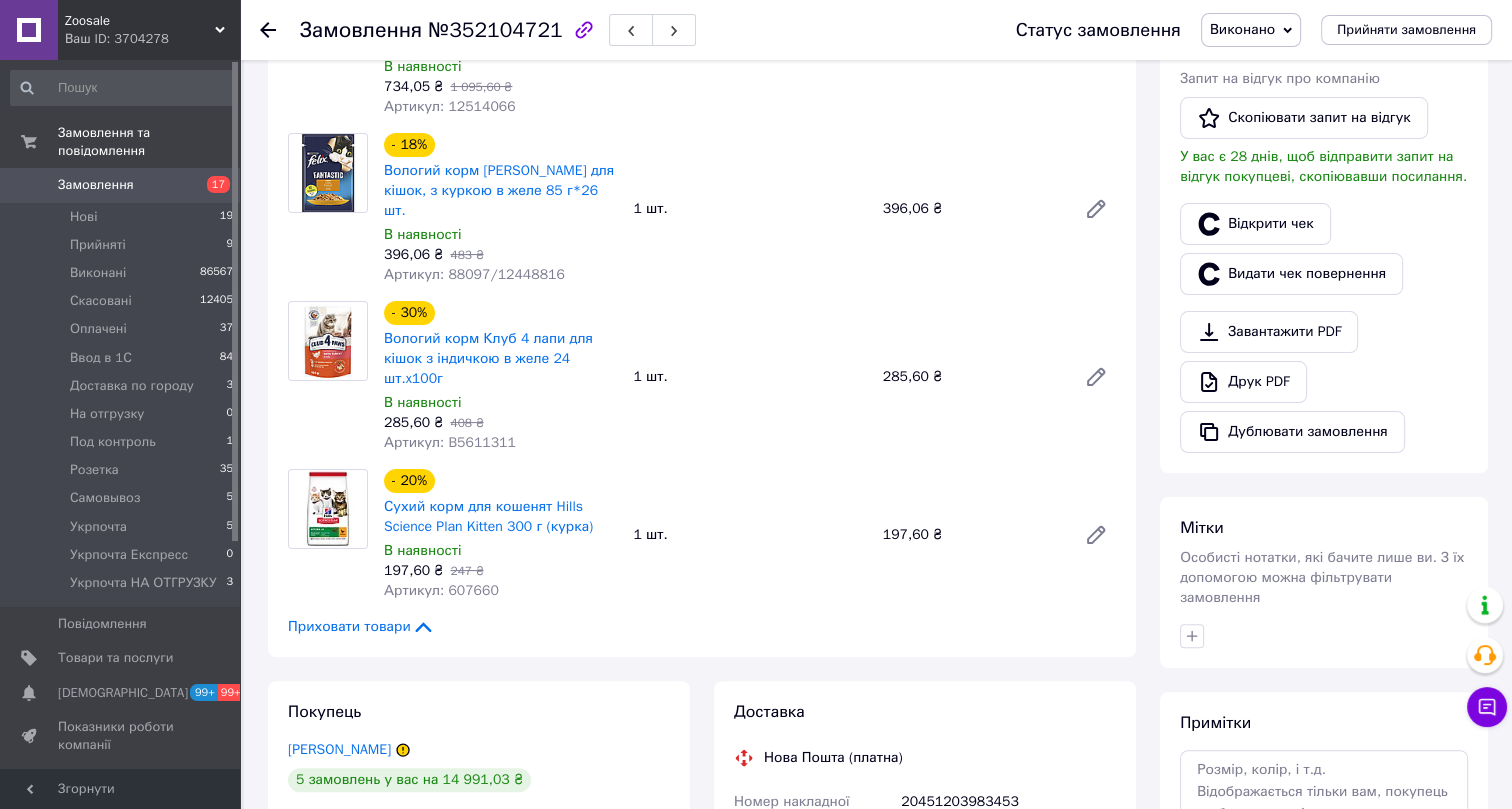 click on "Артикул: 88097/12448816" at bounding box center (474, 274) 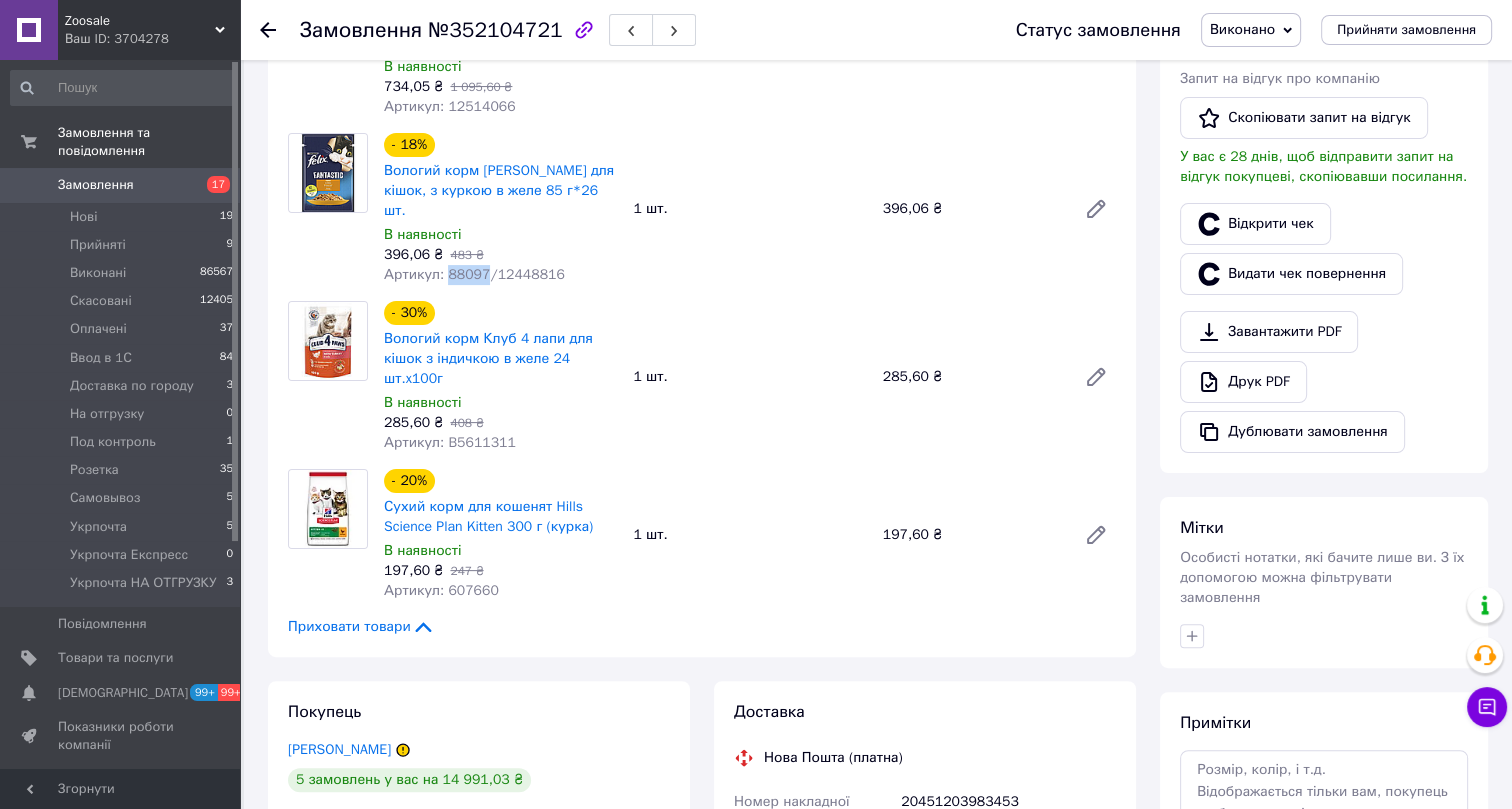 click on "Артикул: 88097/12448816" at bounding box center [474, 274] 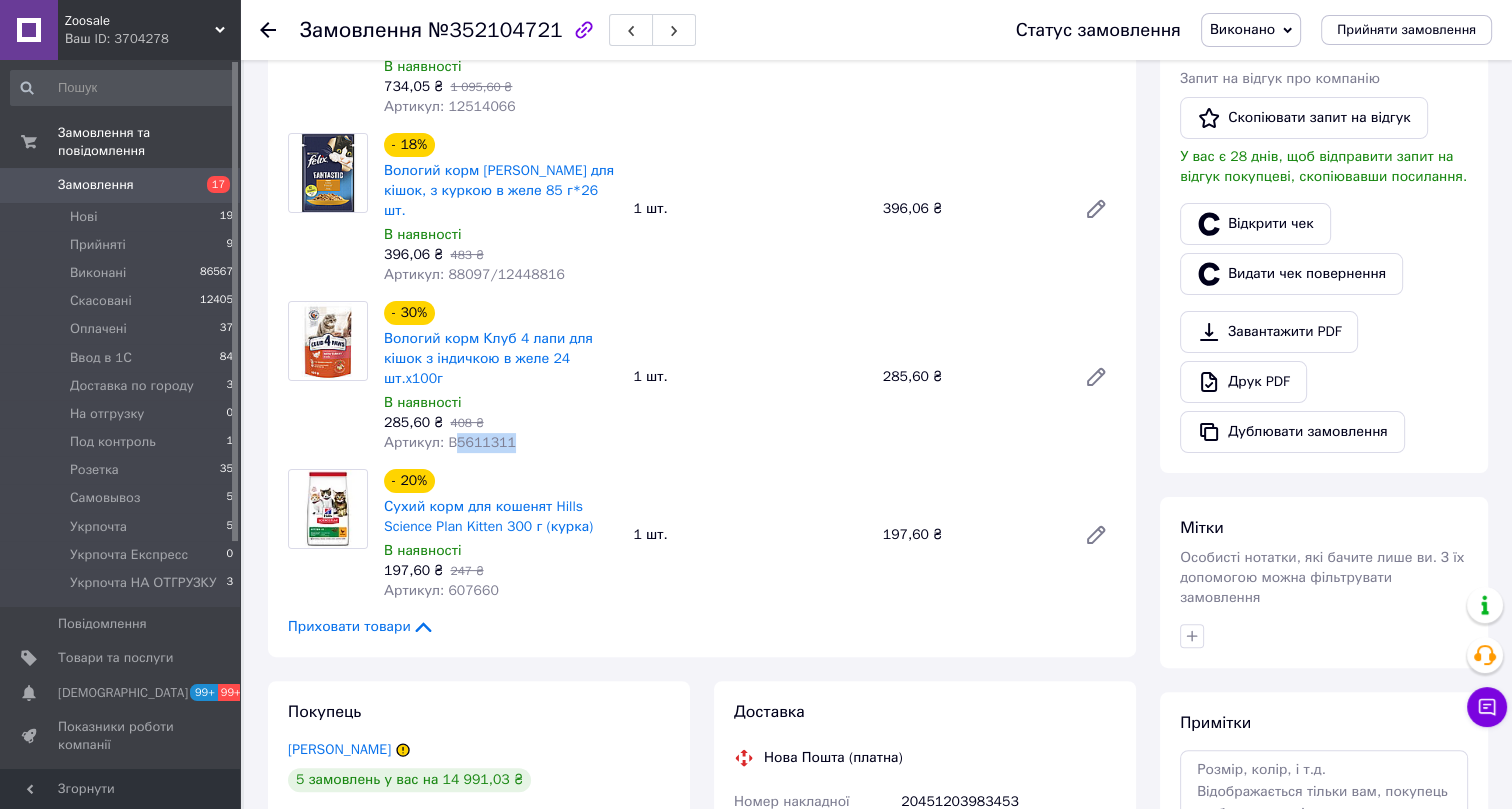 drag, startPoint x: 514, startPoint y: 417, endPoint x: 449, endPoint y: 417, distance: 65 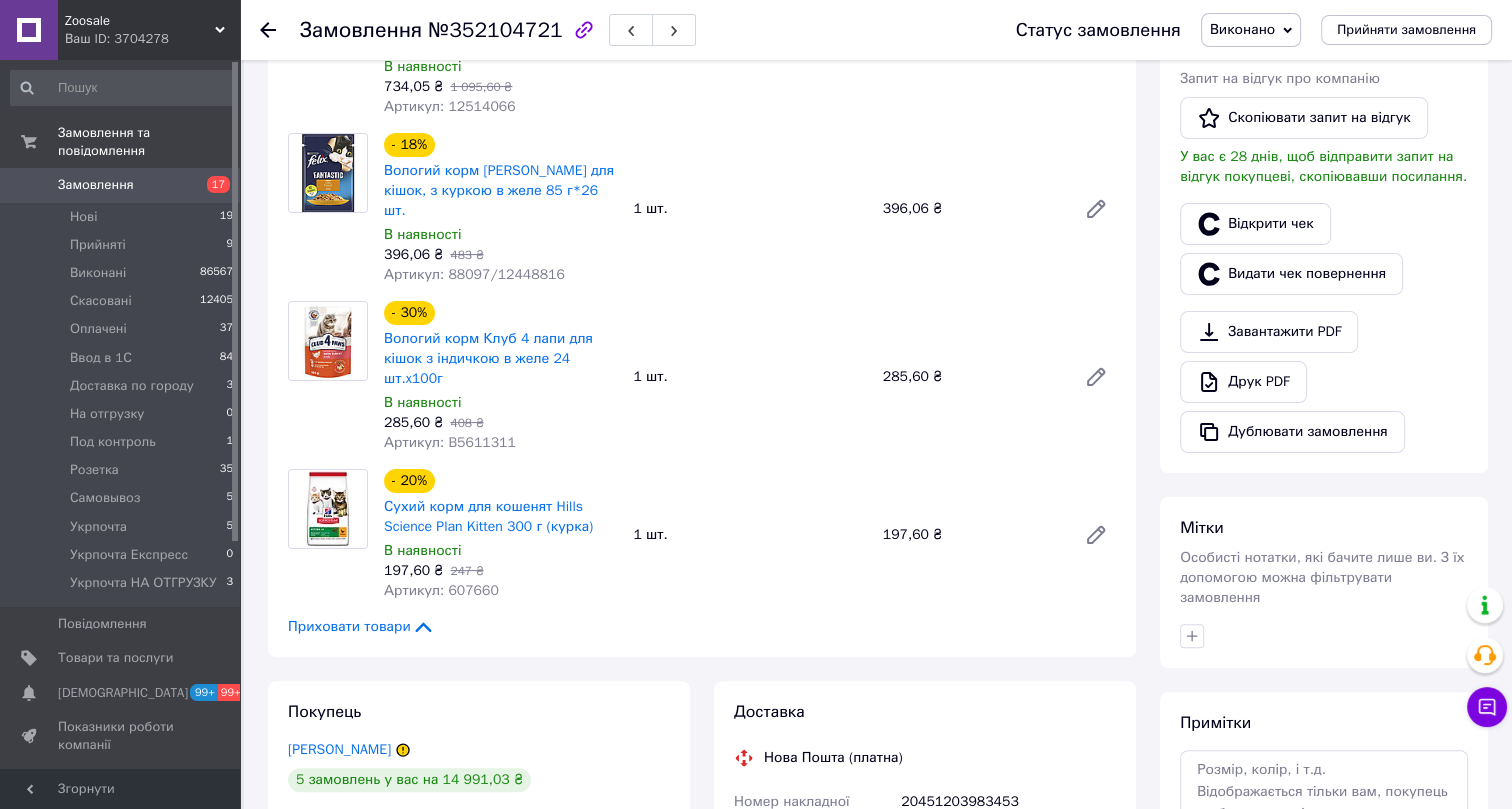 click on "Артикул: 607660" at bounding box center (441, 590) 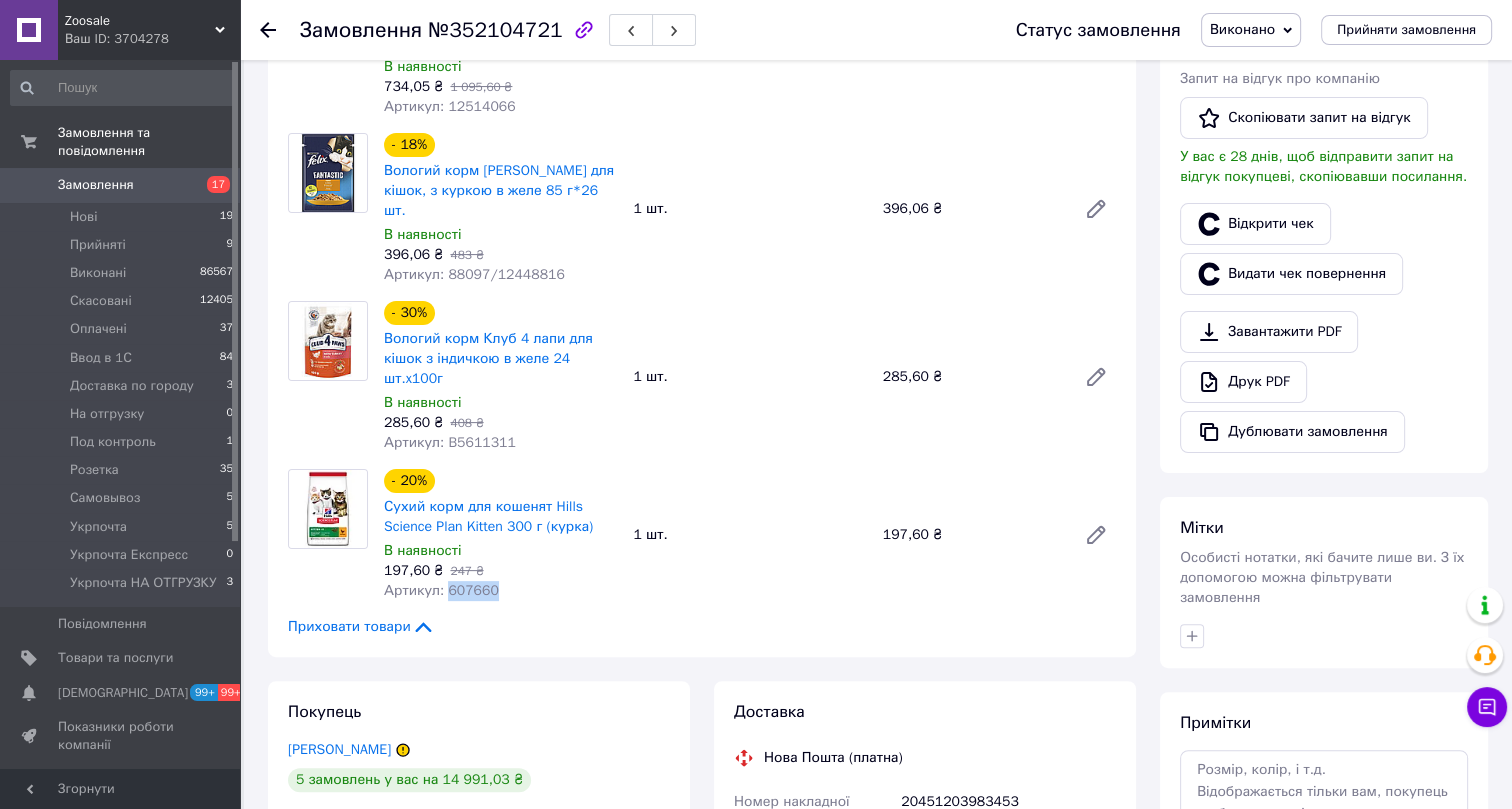 click on "Артикул: 607660" at bounding box center (441, 590) 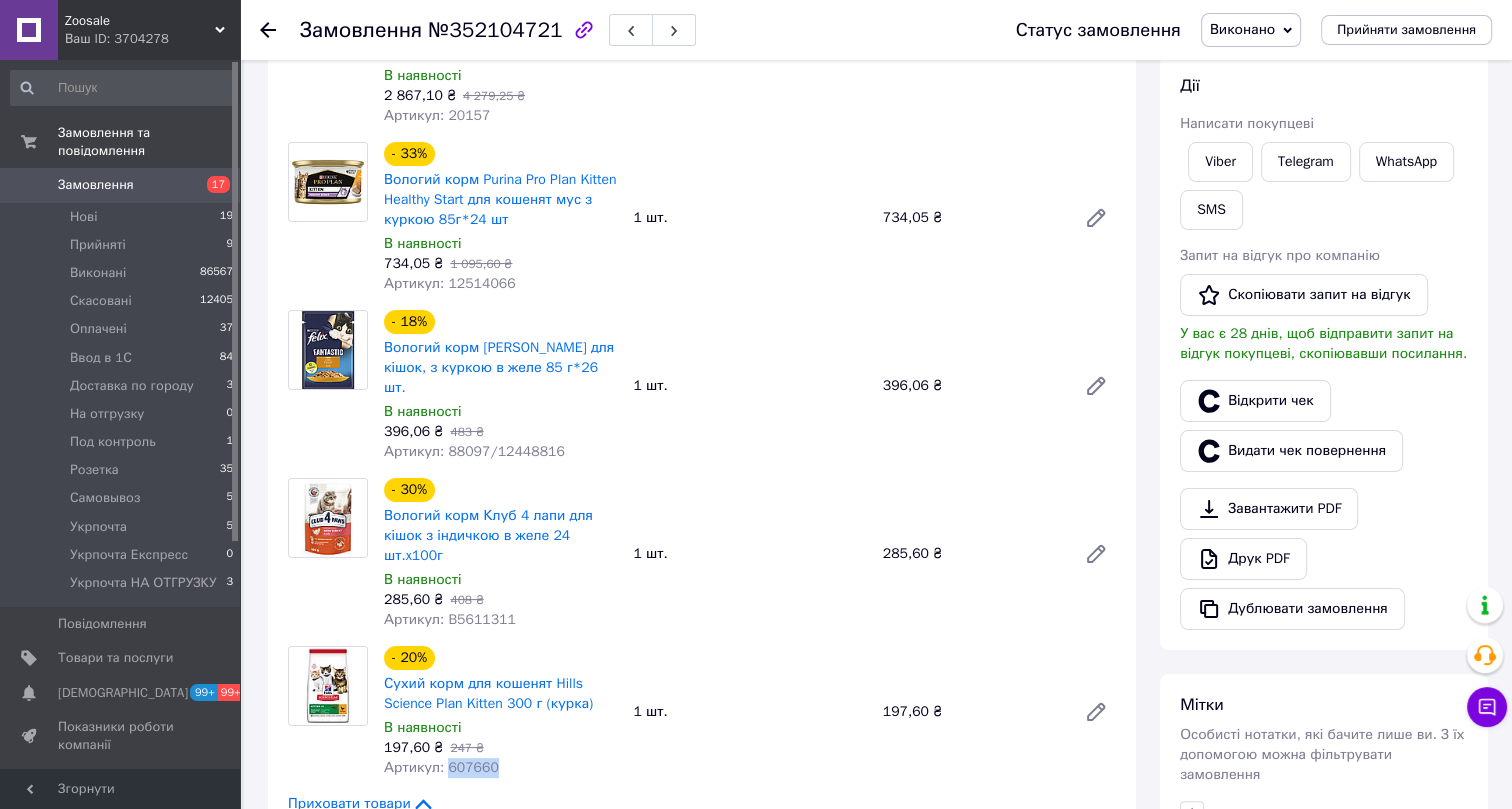 scroll, scrollTop: 0, scrollLeft: 0, axis: both 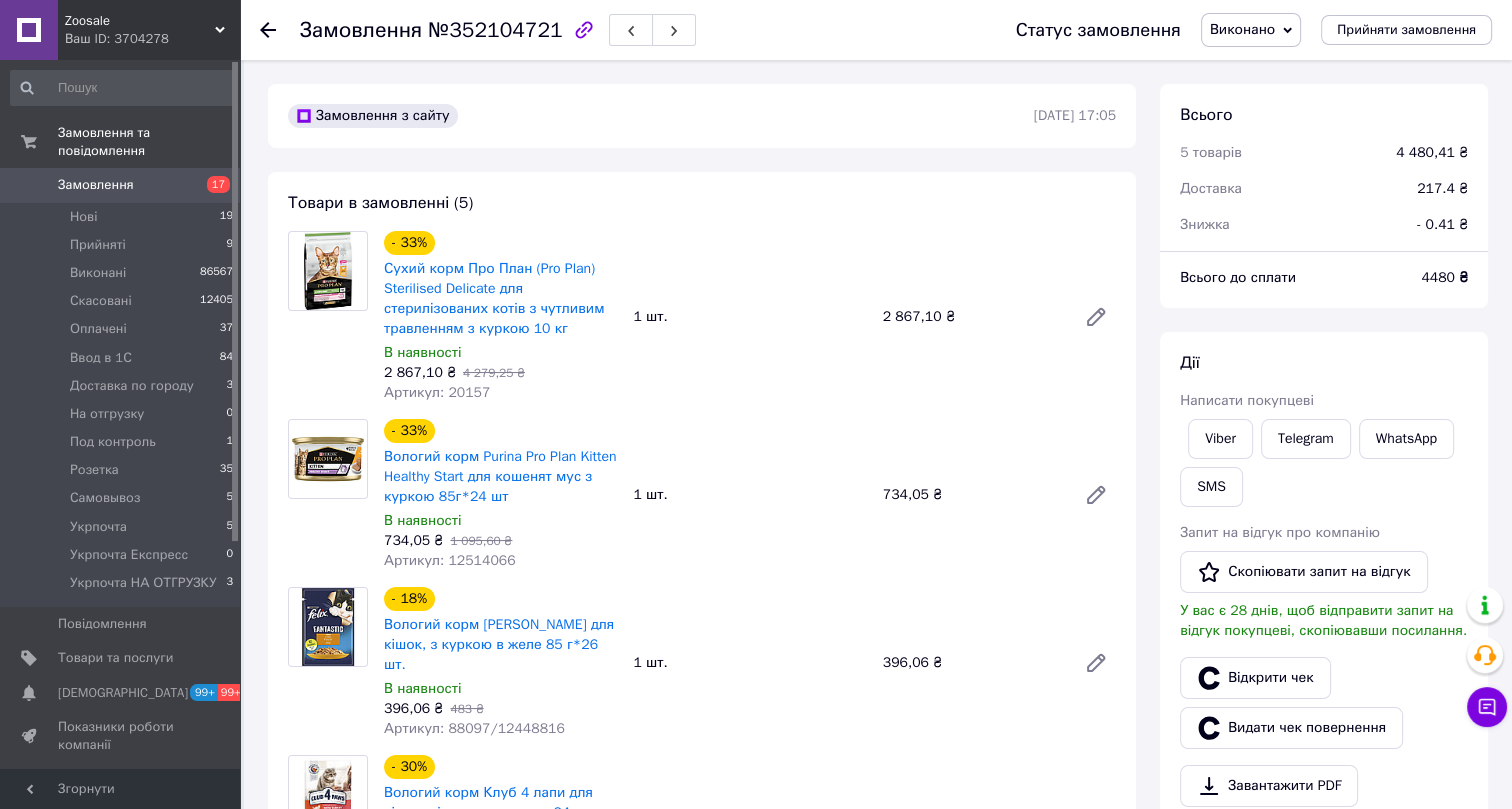 click 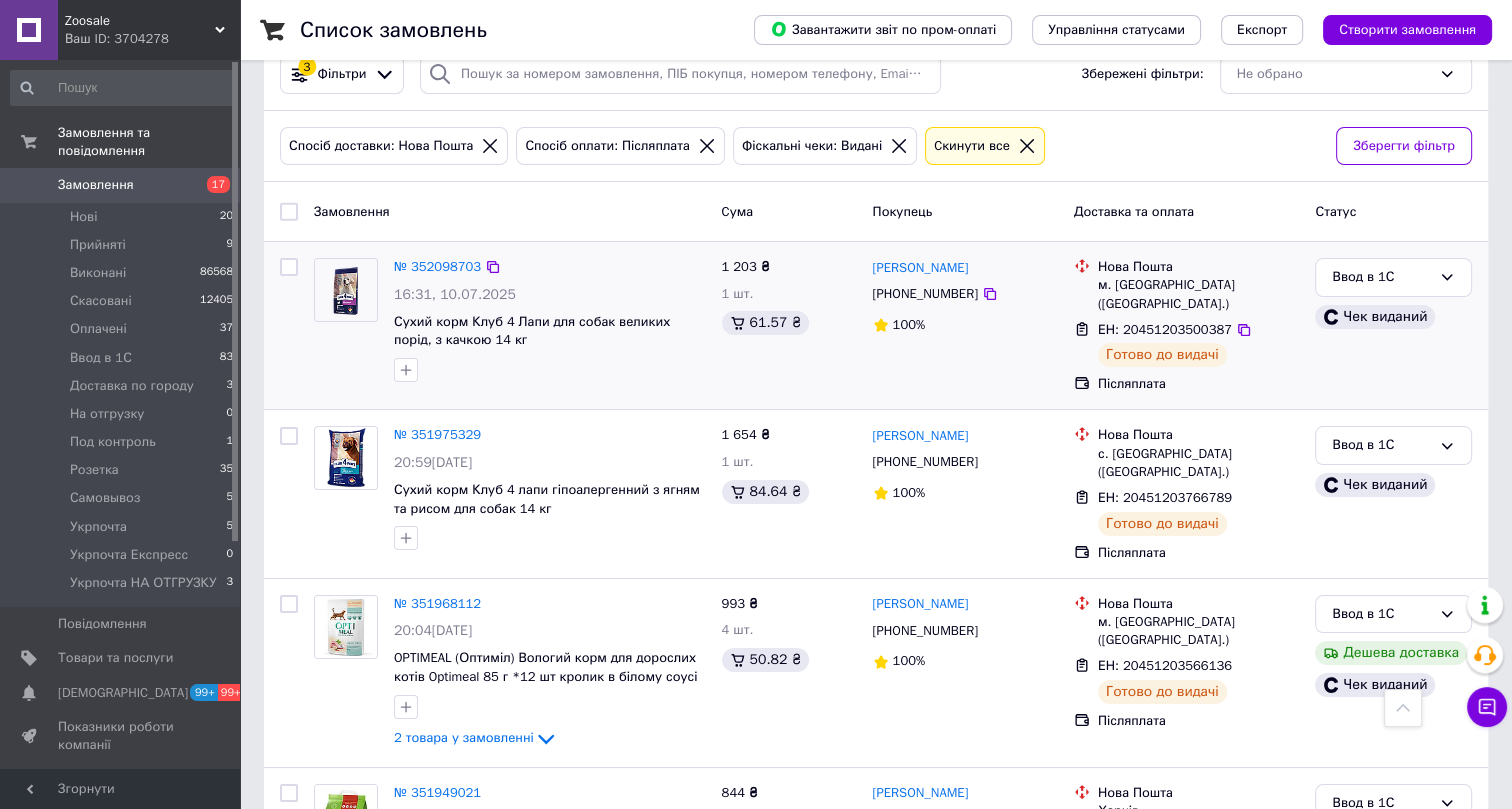 scroll, scrollTop: 0, scrollLeft: 0, axis: both 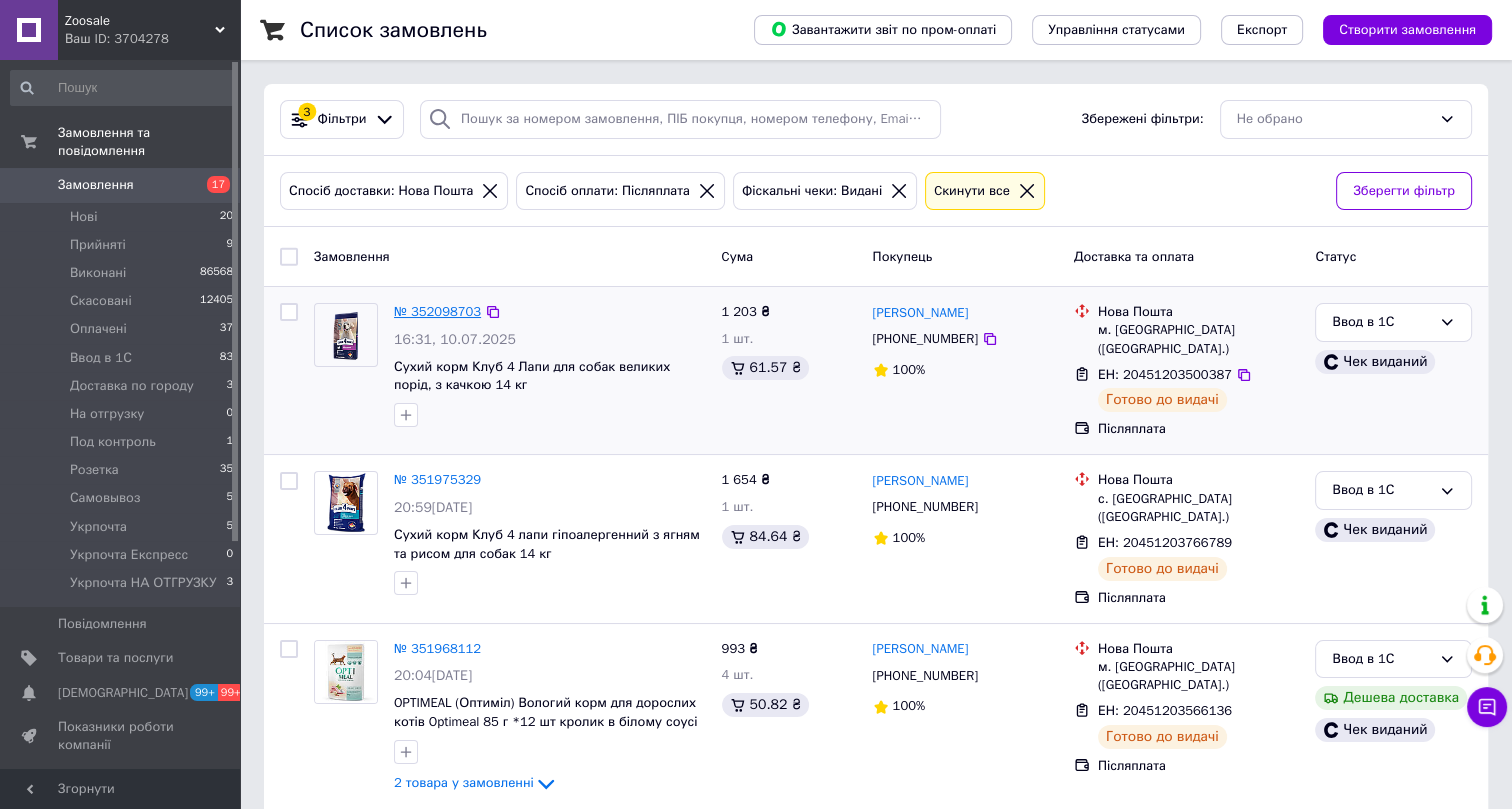 click on "№ 352098703" at bounding box center [437, 311] 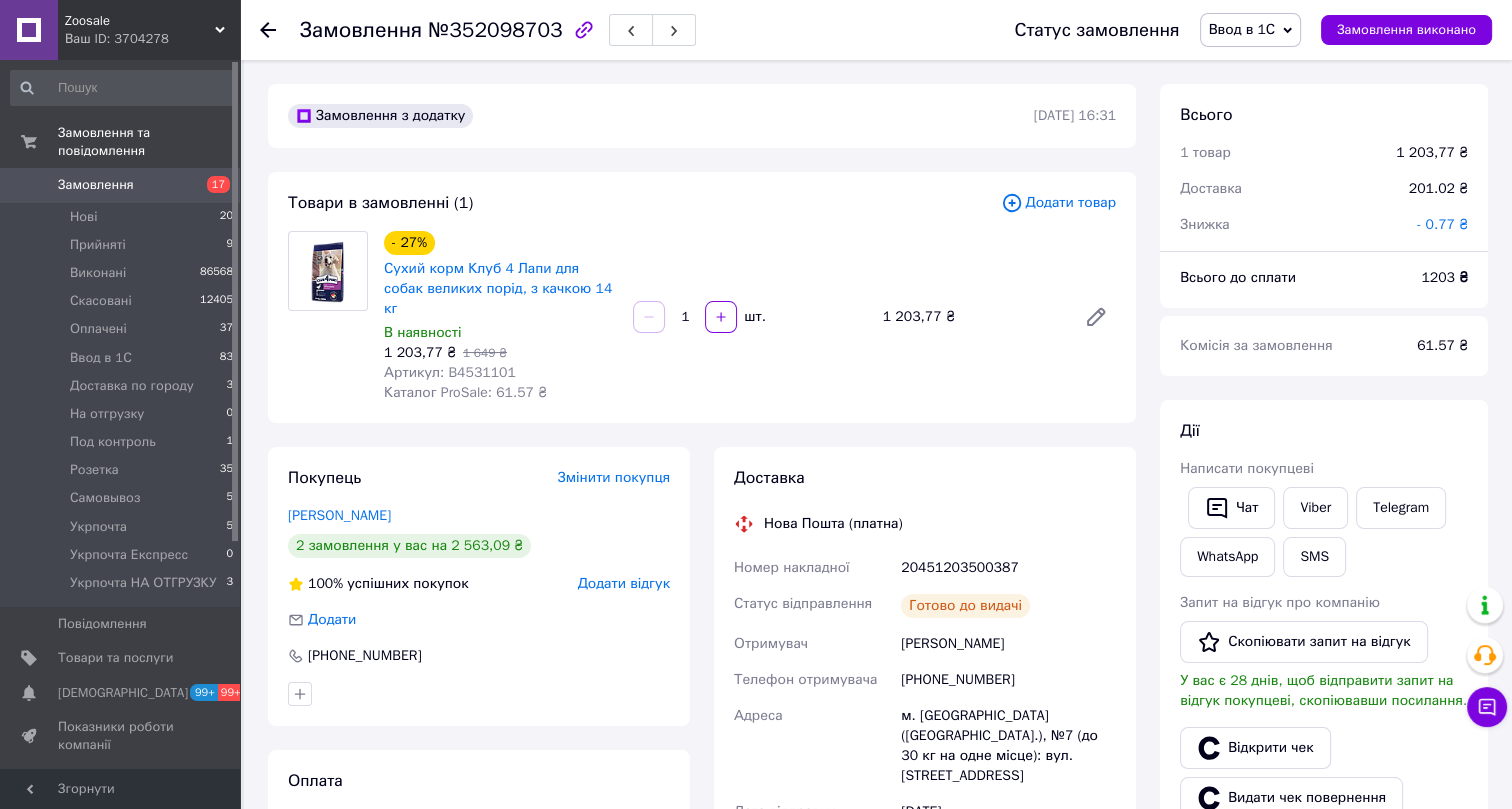 click on "Ввод в 1С" at bounding box center (1242, 29) 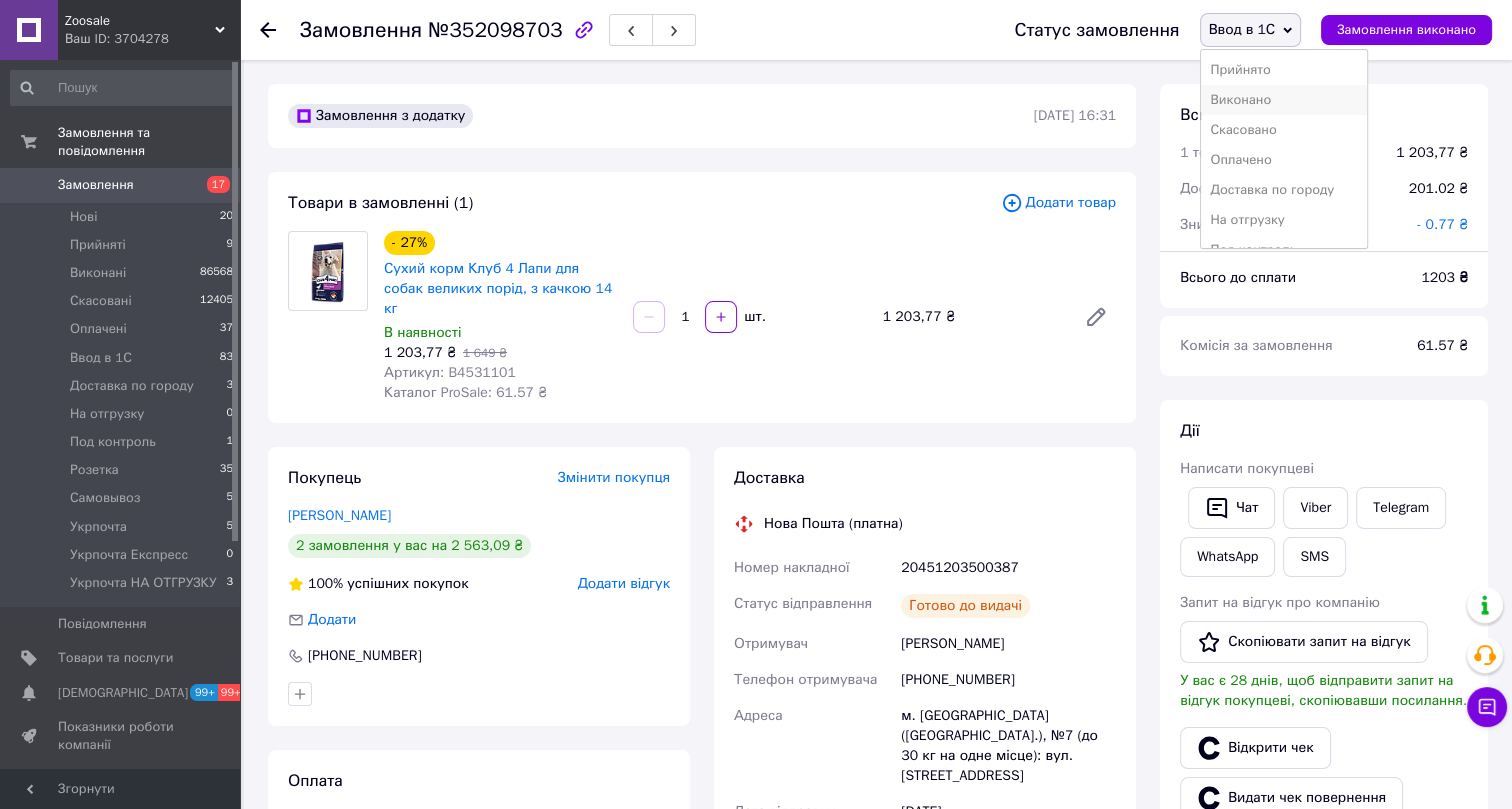 click on "Виконано" at bounding box center [1284, 100] 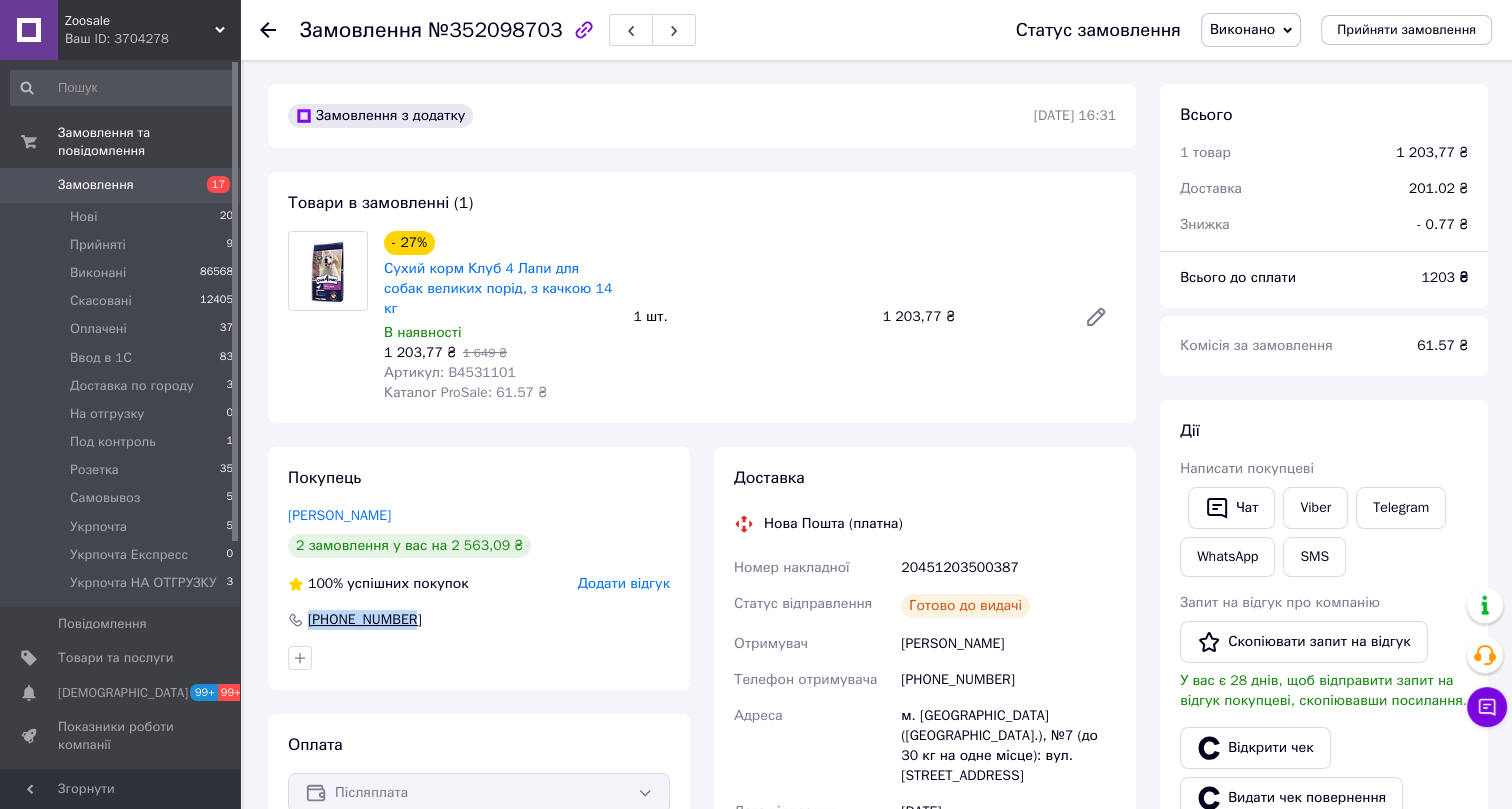 drag, startPoint x: 425, startPoint y: 596, endPoint x: 298, endPoint y: 600, distance: 127.06297 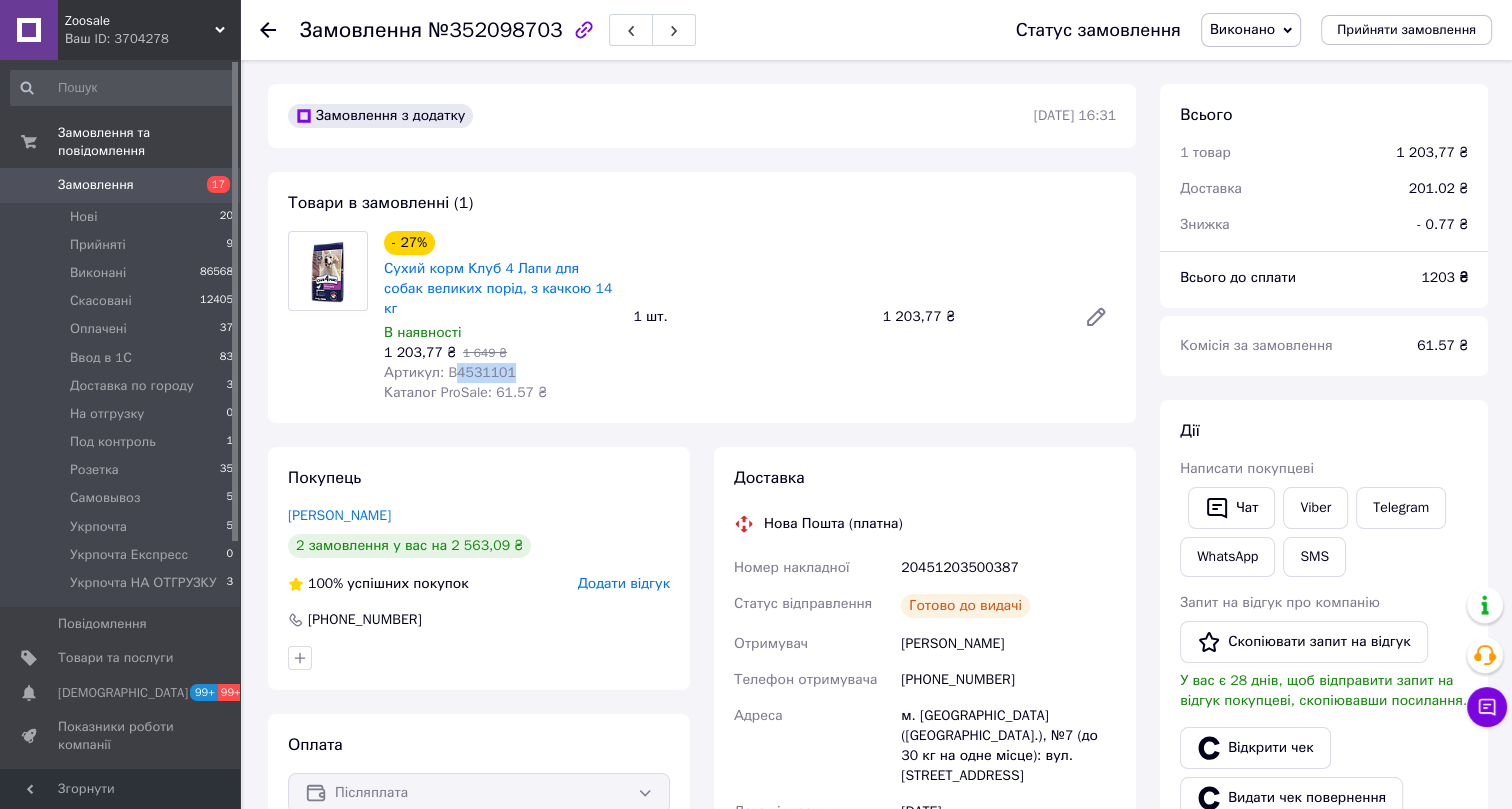 drag, startPoint x: 519, startPoint y: 347, endPoint x: 448, endPoint y: 354, distance: 71.34424 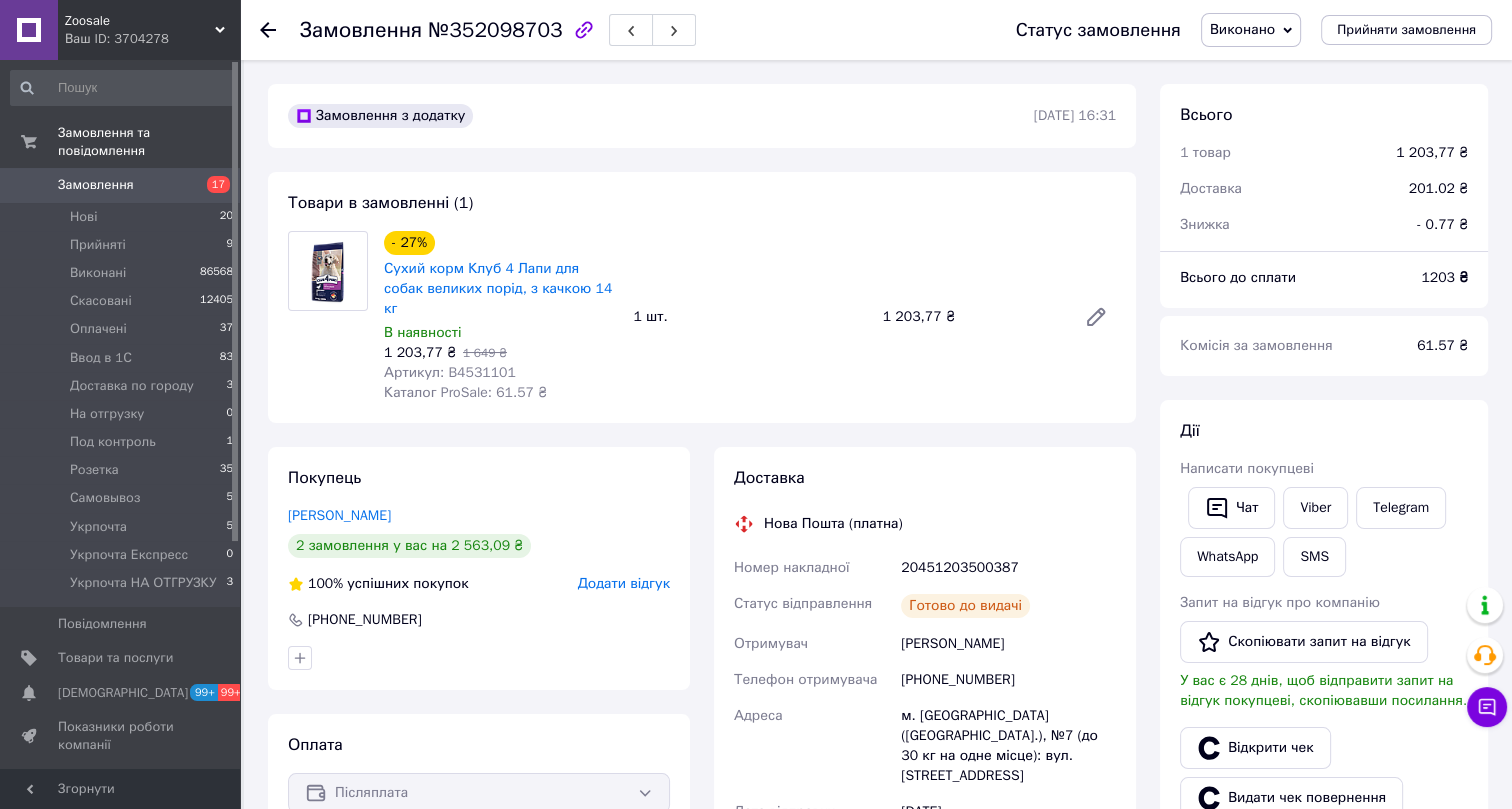 click 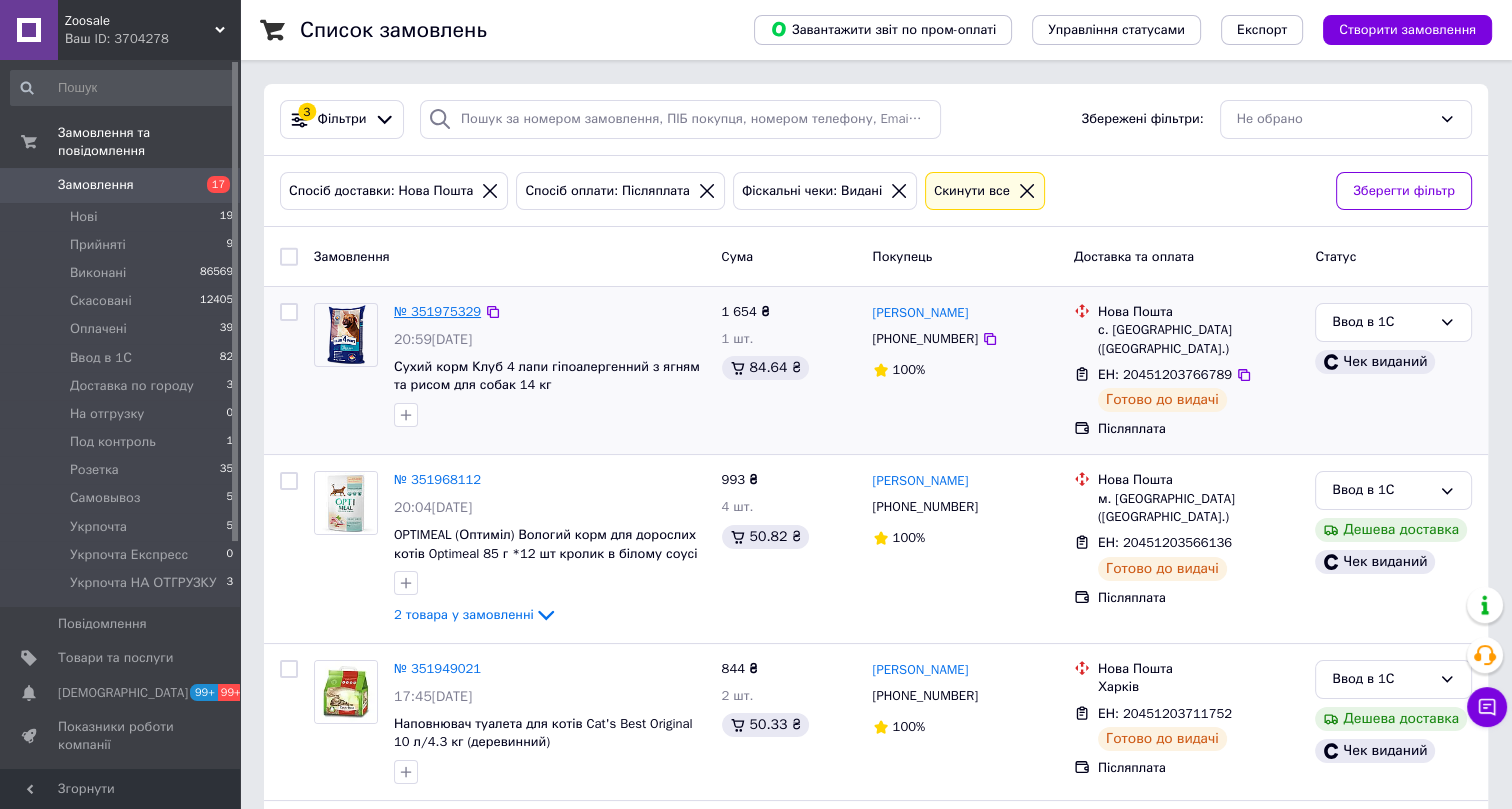 click on "№ 351975329" at bounding box center (437, 311) 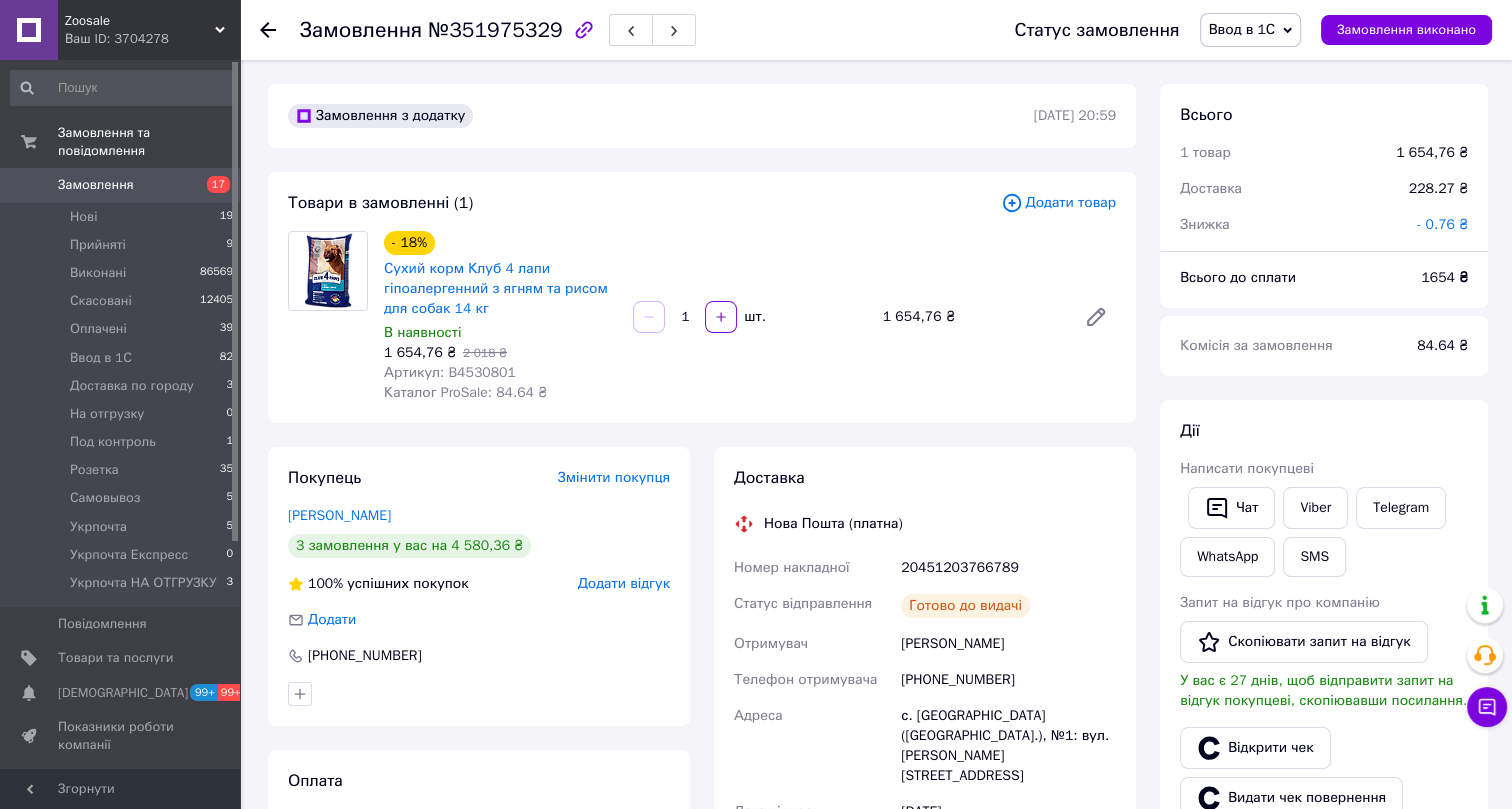 click on "Ввод в 1С" at bounding box center (1242, 29) 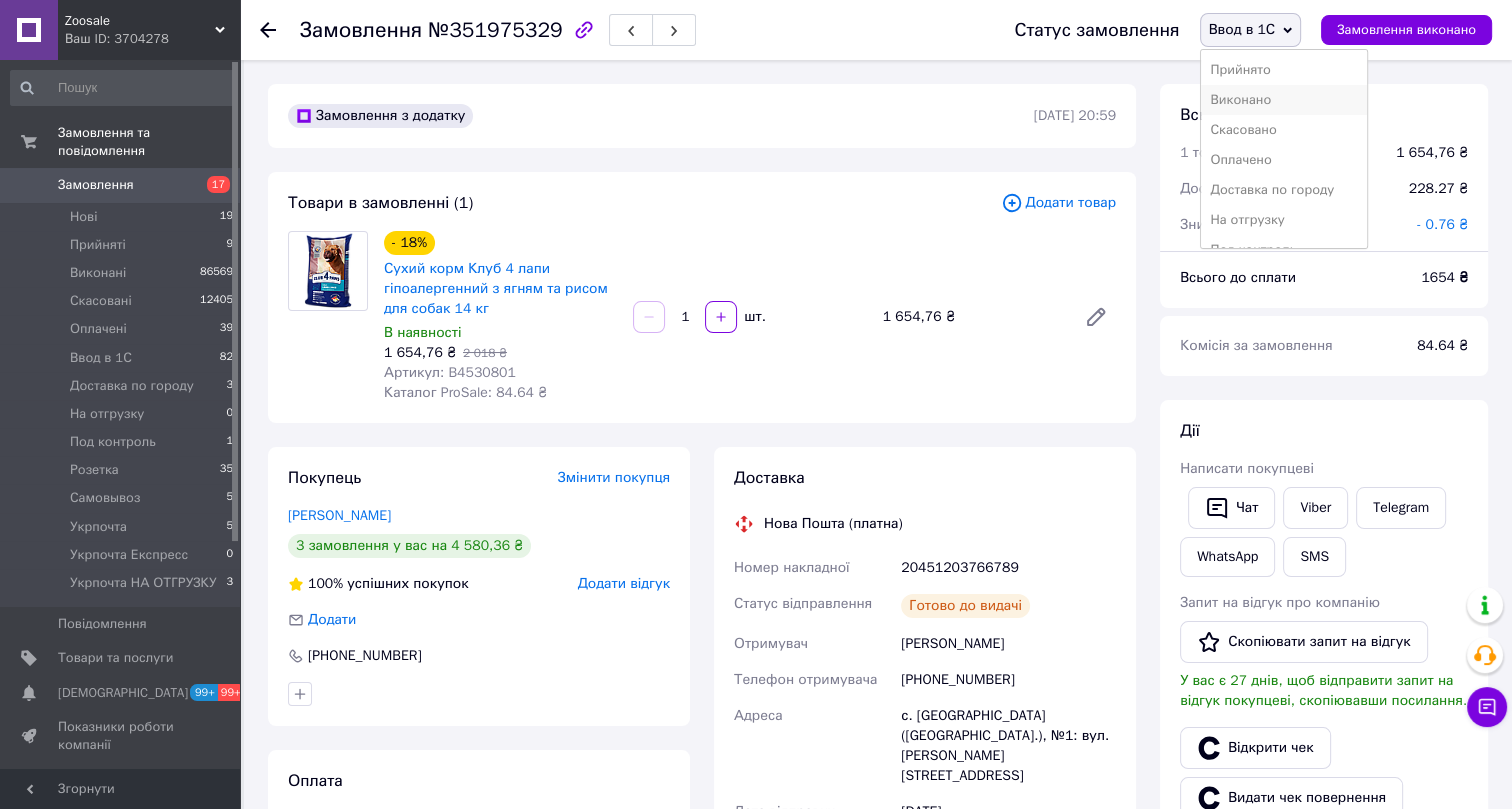 click on "Виконано" at bounding box center [1284, 100] 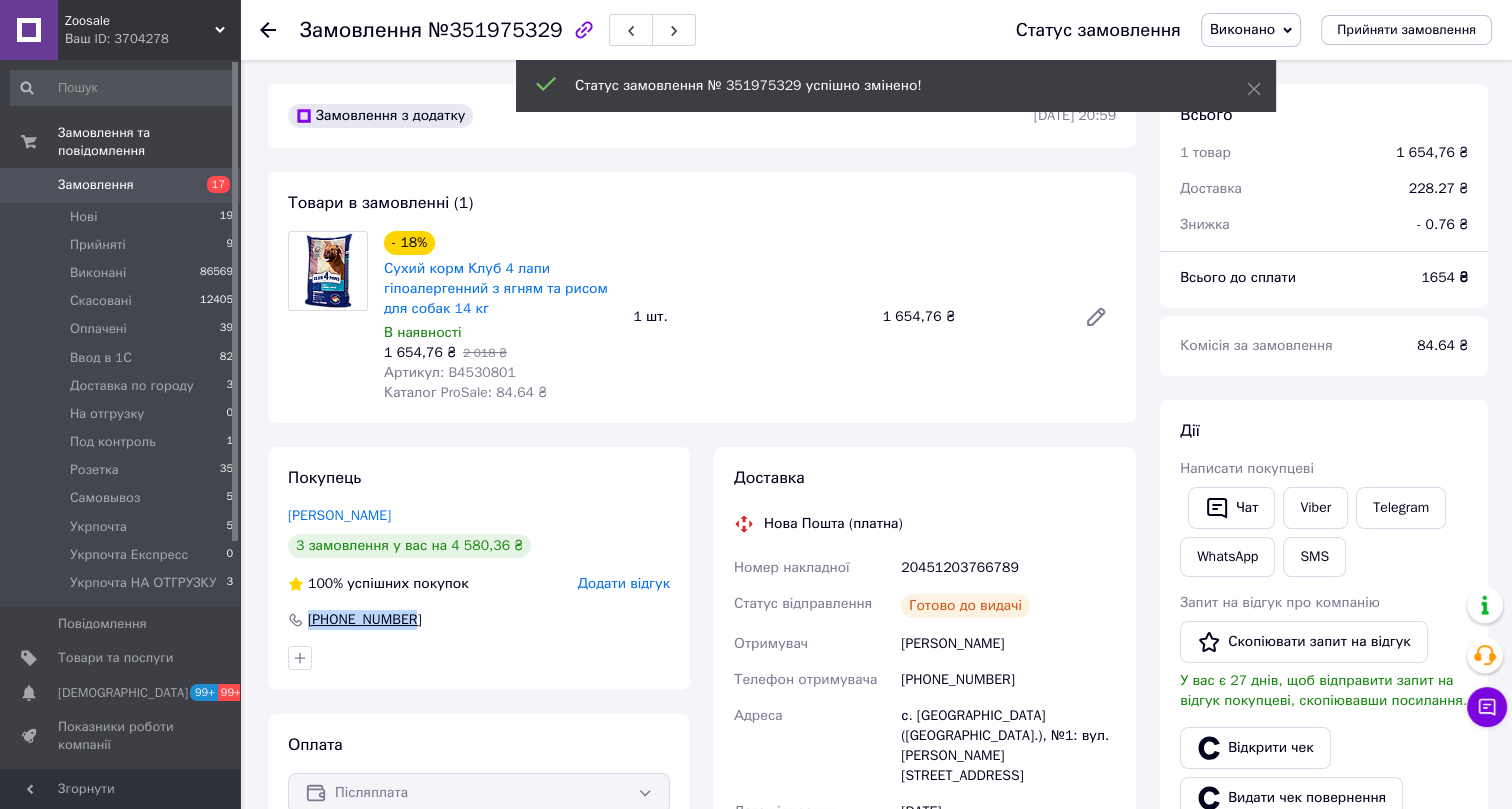 drag, startPoint x: 428, startPoint y: 619, endPoint x: 312, endPoint y: 610, distance: 116.34862 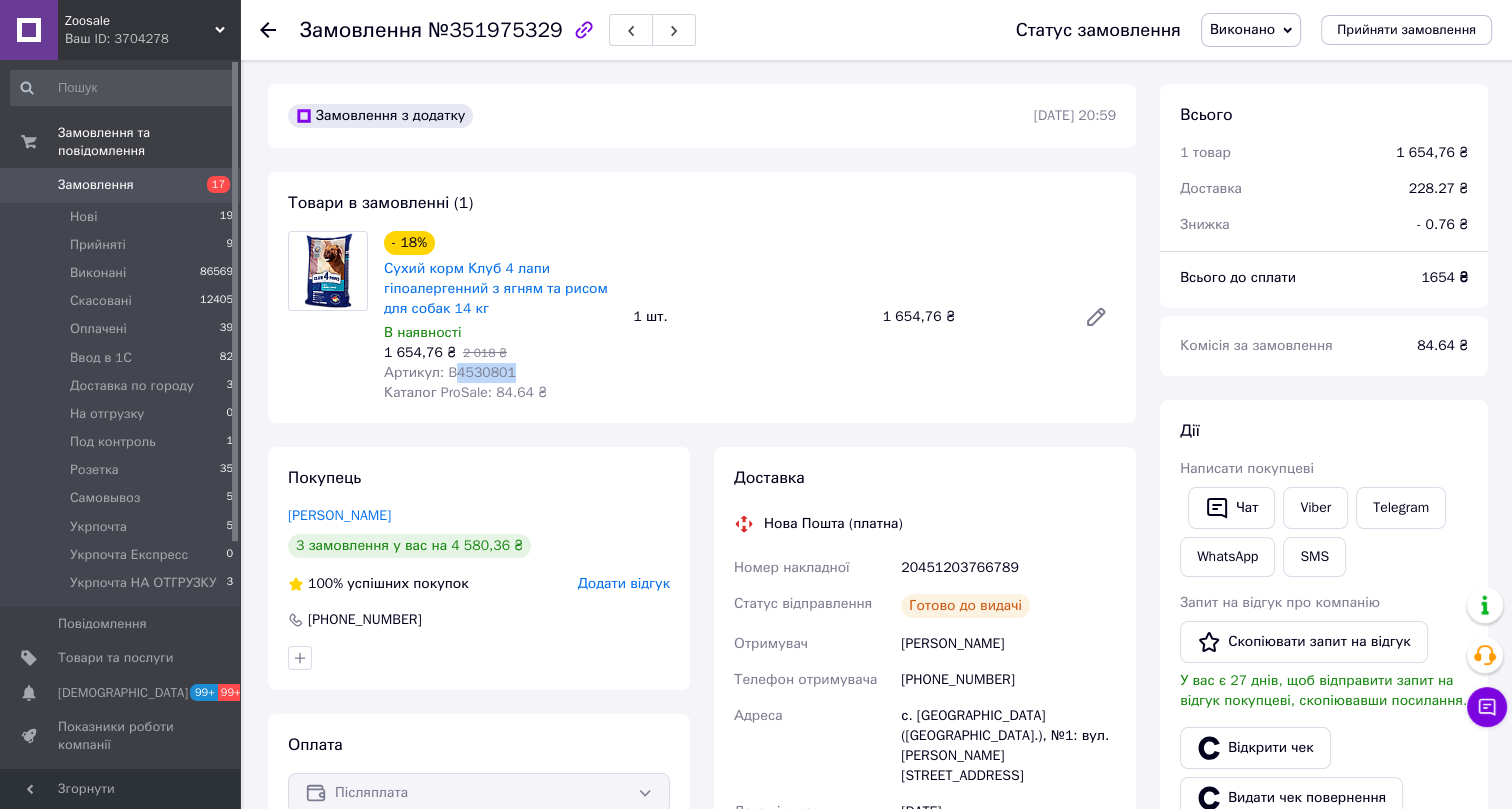 drag, startPoint x: 513, startPoint y: 370, endPoint x: 449, endPoint y: 369, distance: 64.00781 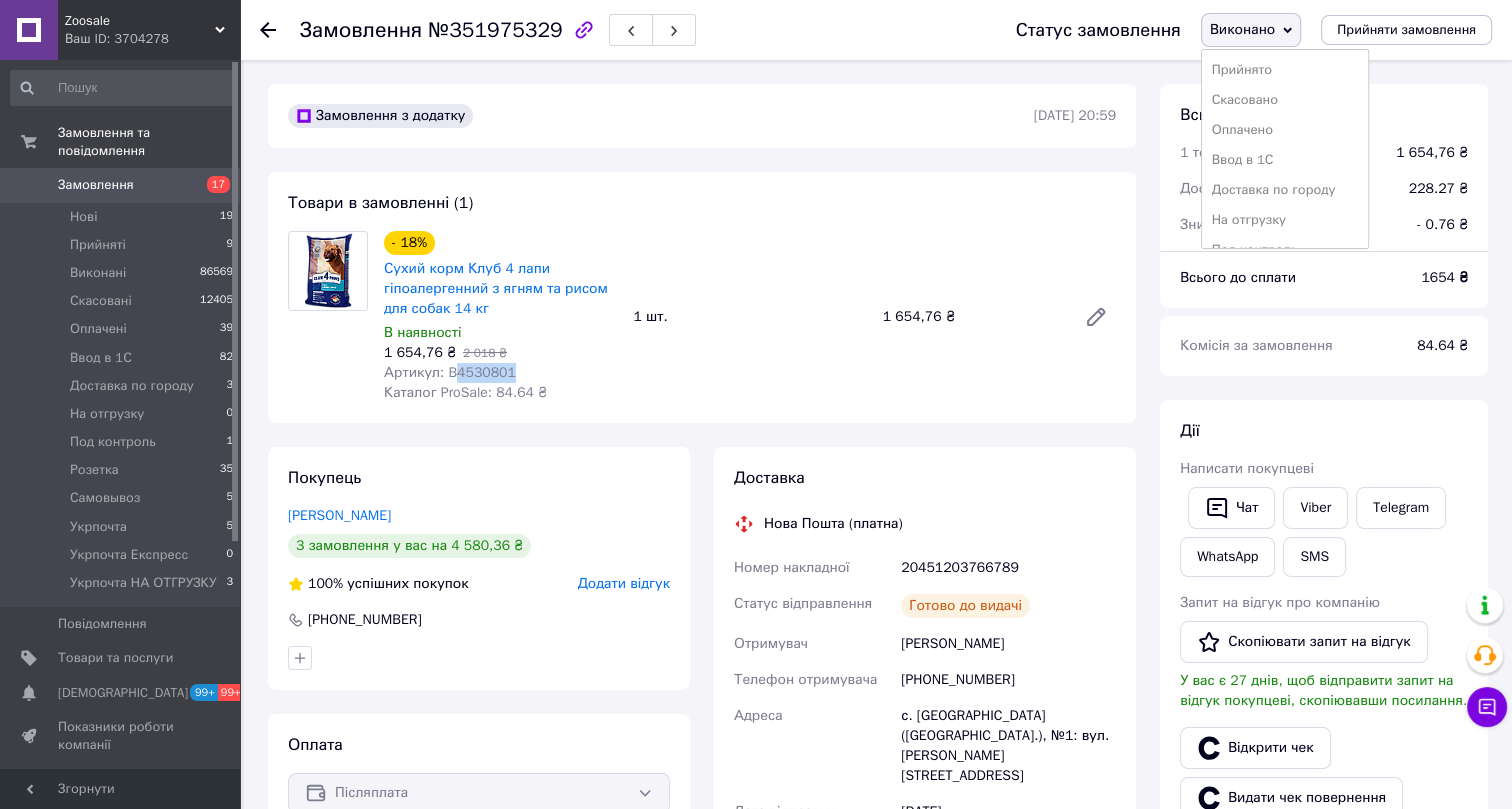 click on "Виконано" at bounding box center [1242, 29] 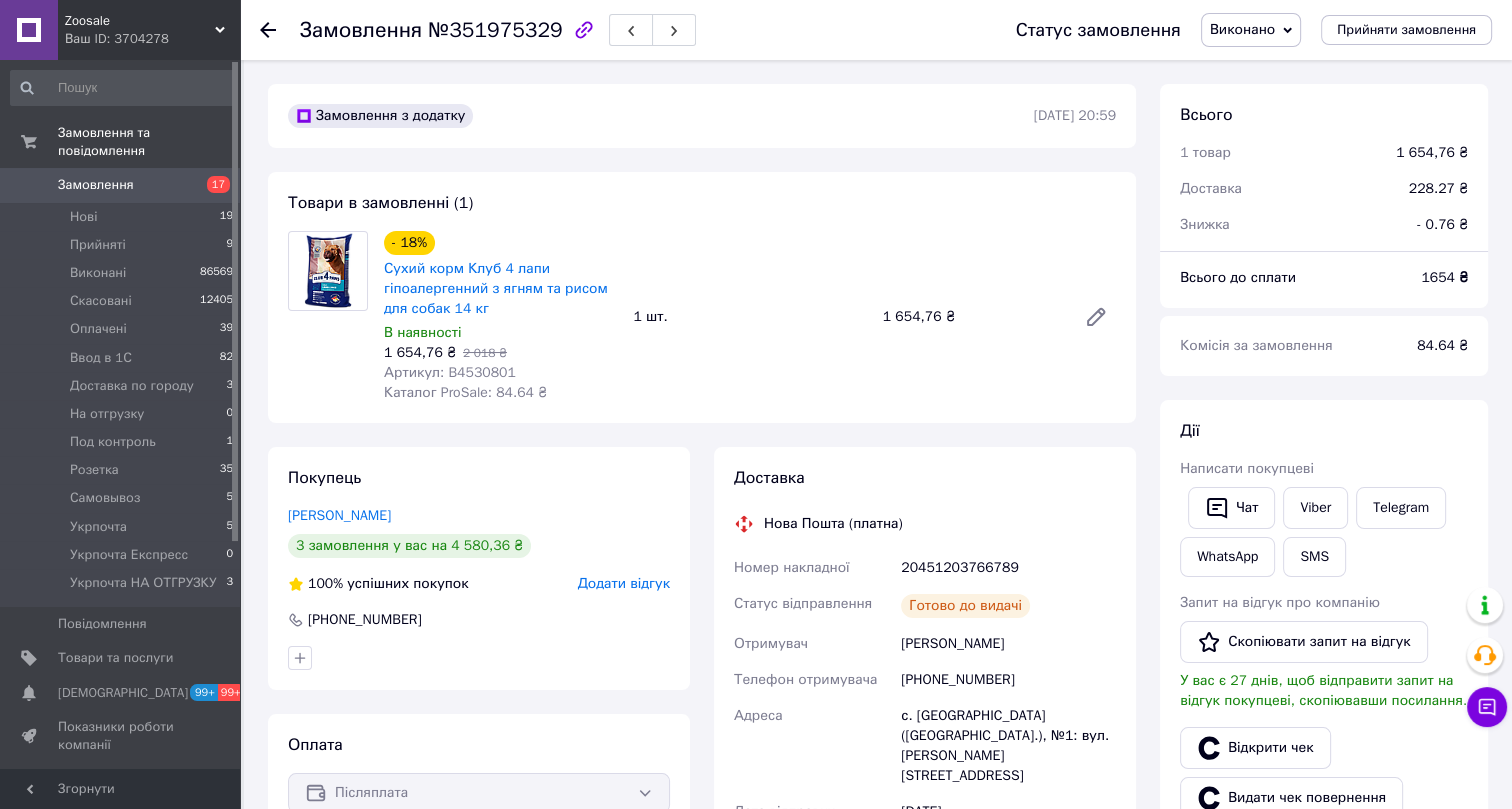 click 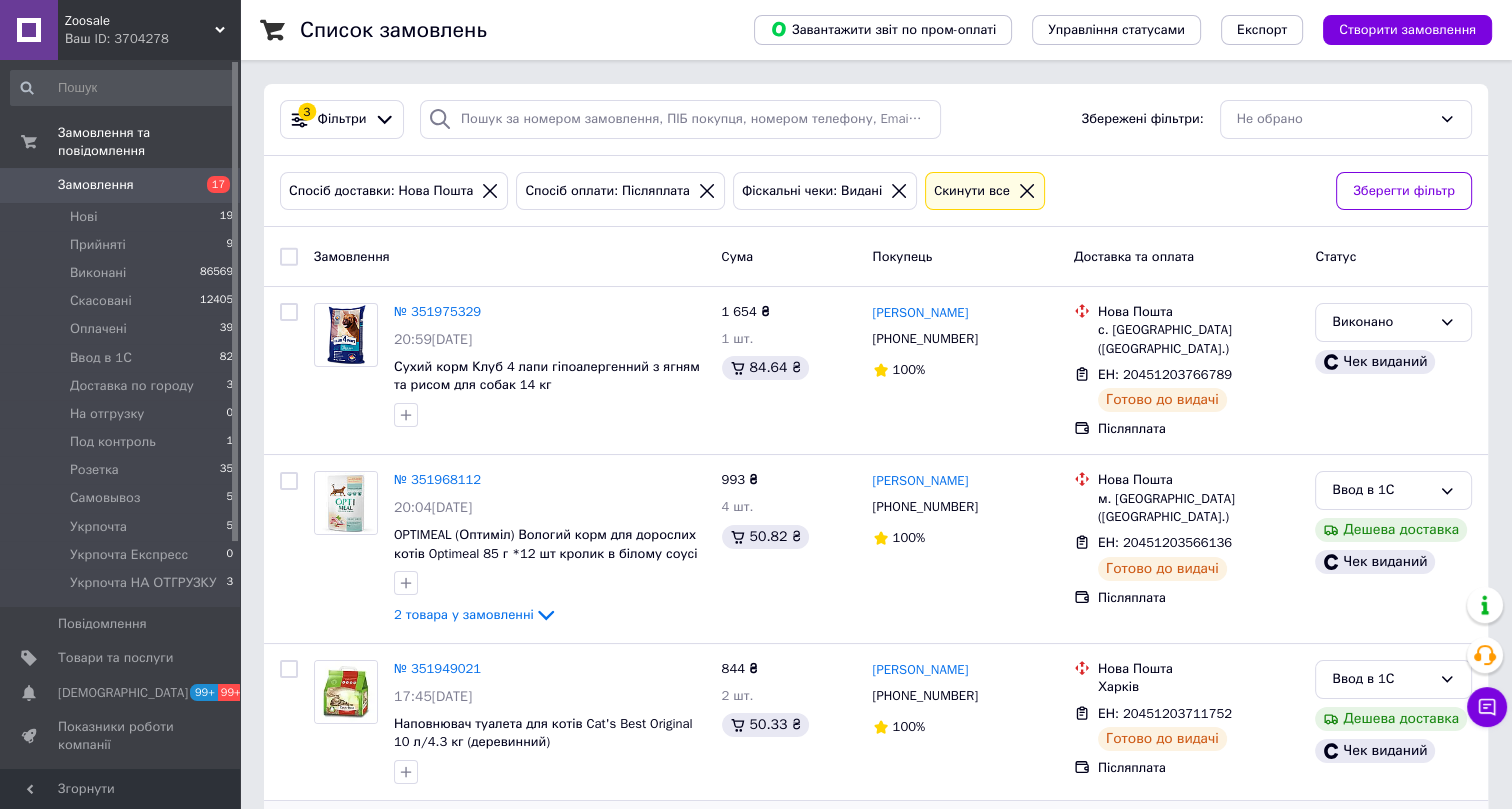 scroll, scrollTop: 0, scrollLeft: 0, axis: both 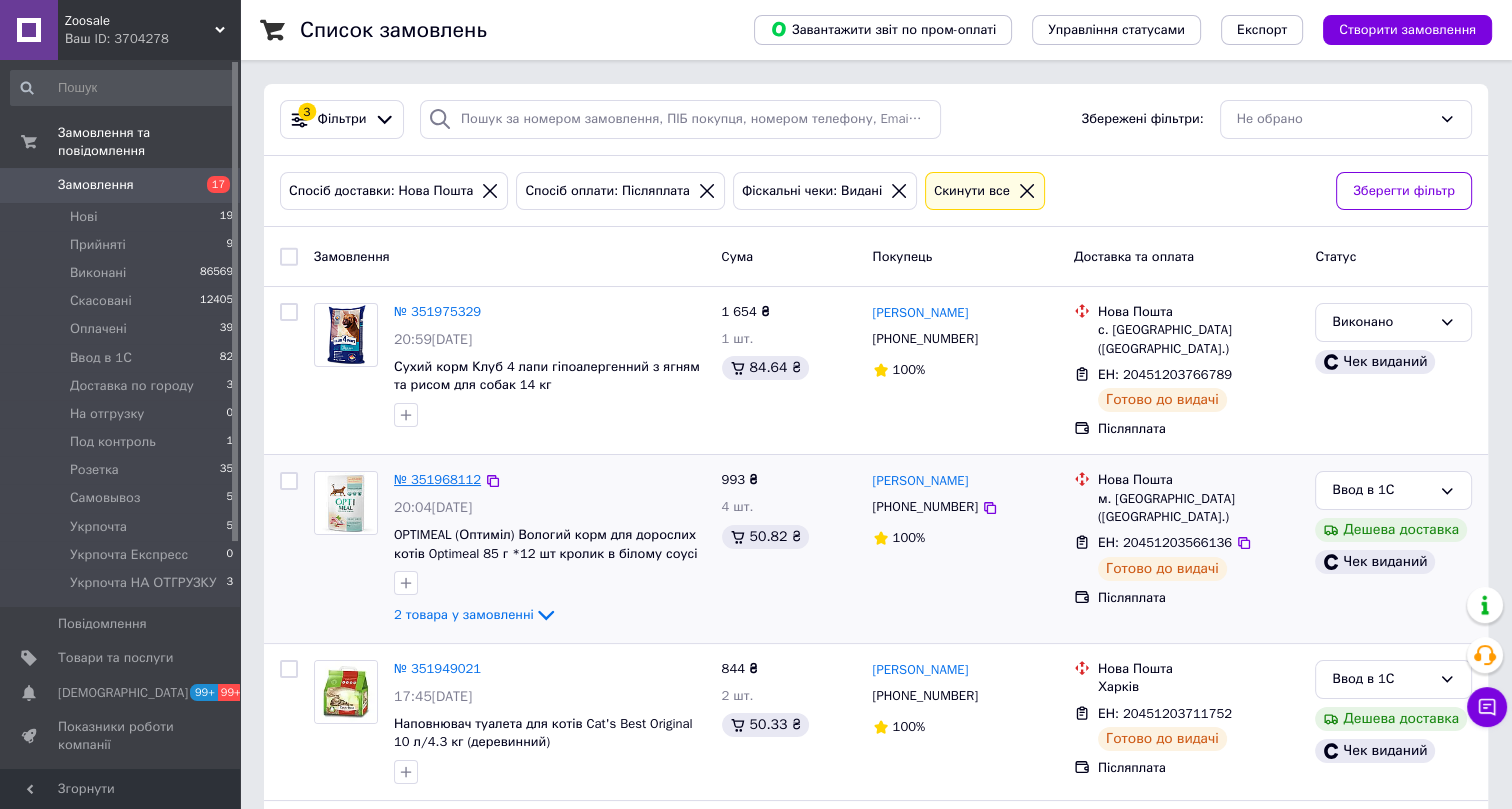 click on "№ 351968112" at bounding box center (437, 479) 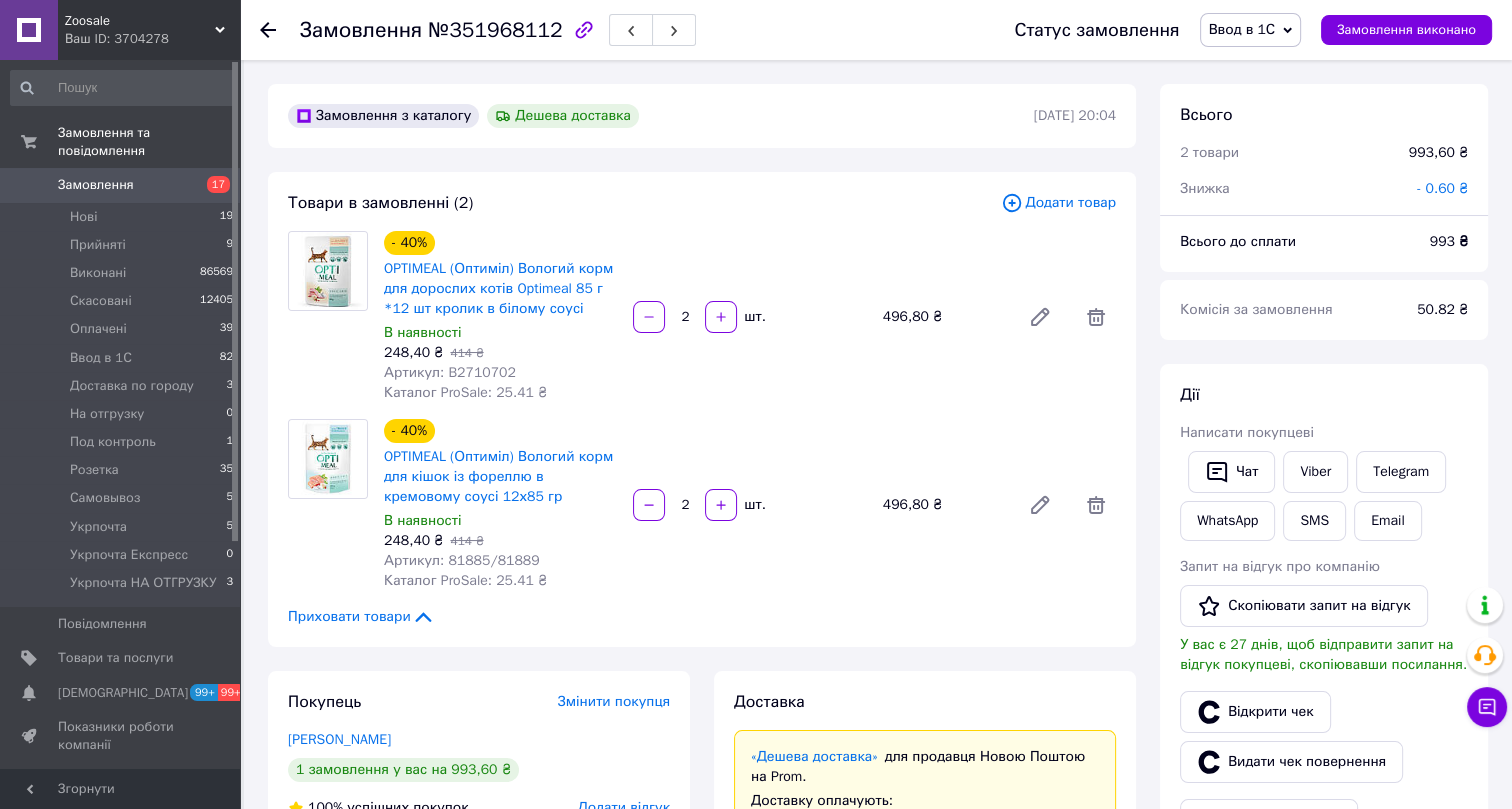 click on "Ввод в 1С" at bounding box center [1242, 29] 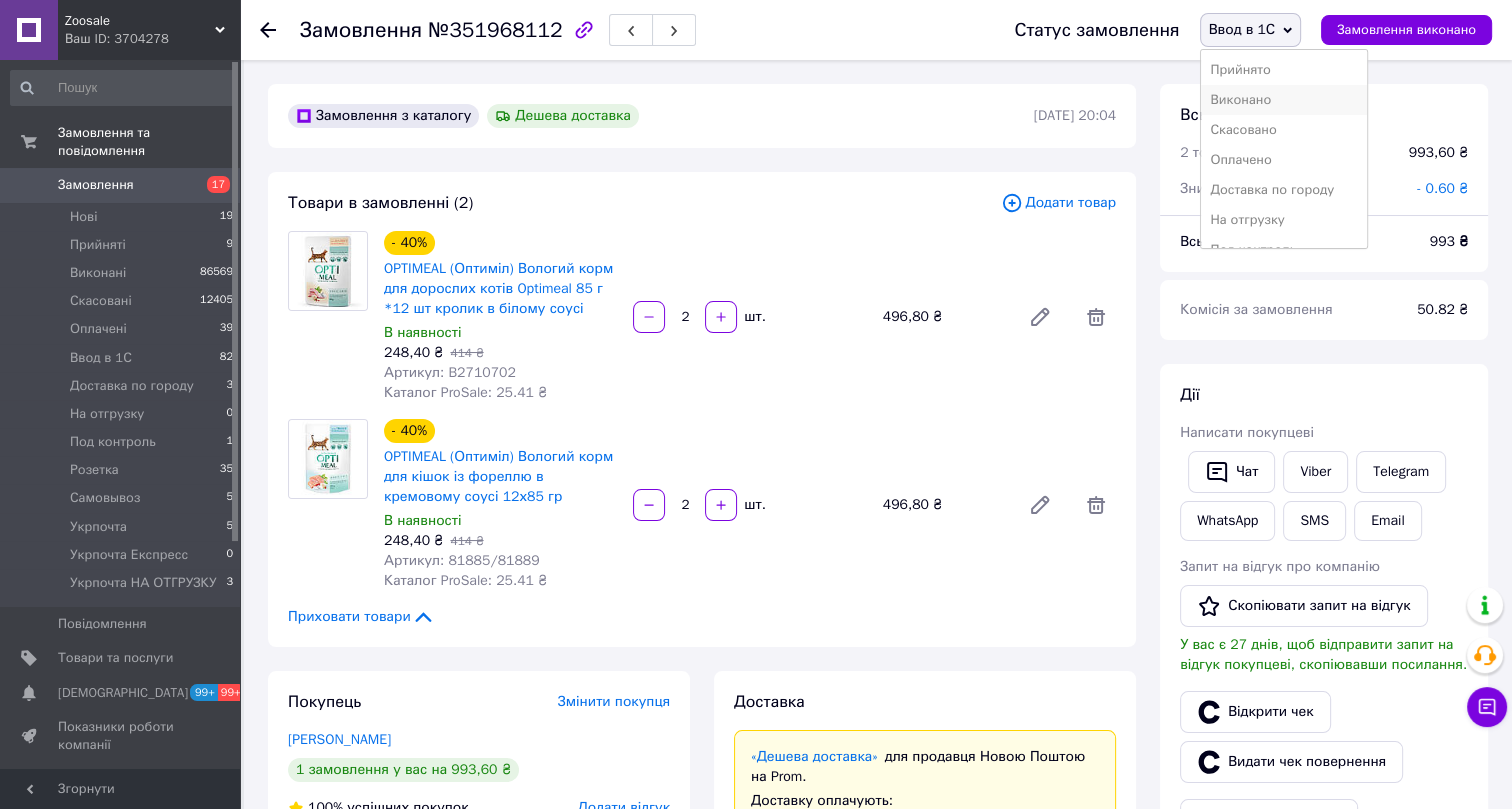 click on "Виконано" at bounding box center [1284, 100] 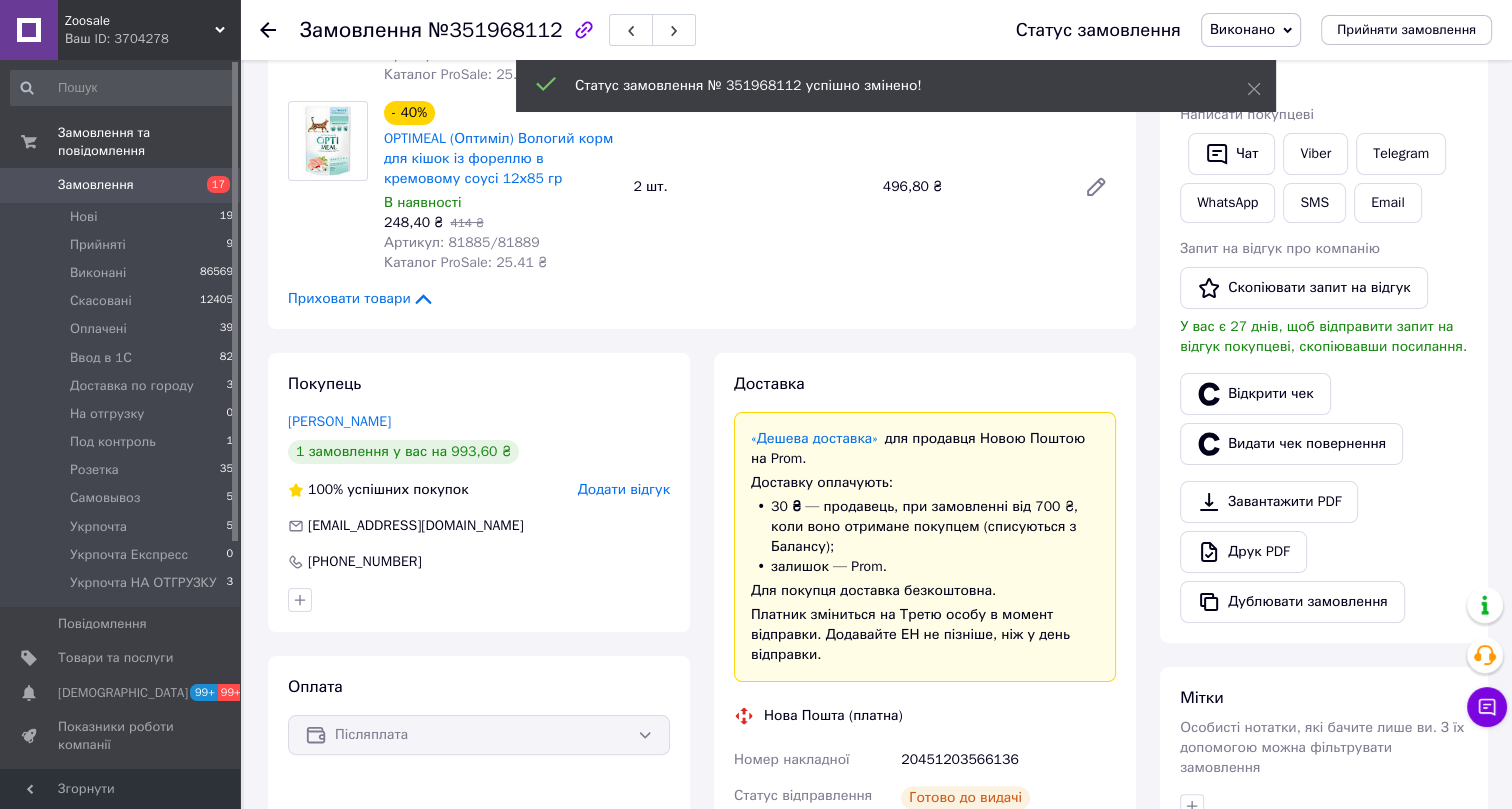 scroll, scrollTop: 363, scrollLeft: 0, axis: vertical 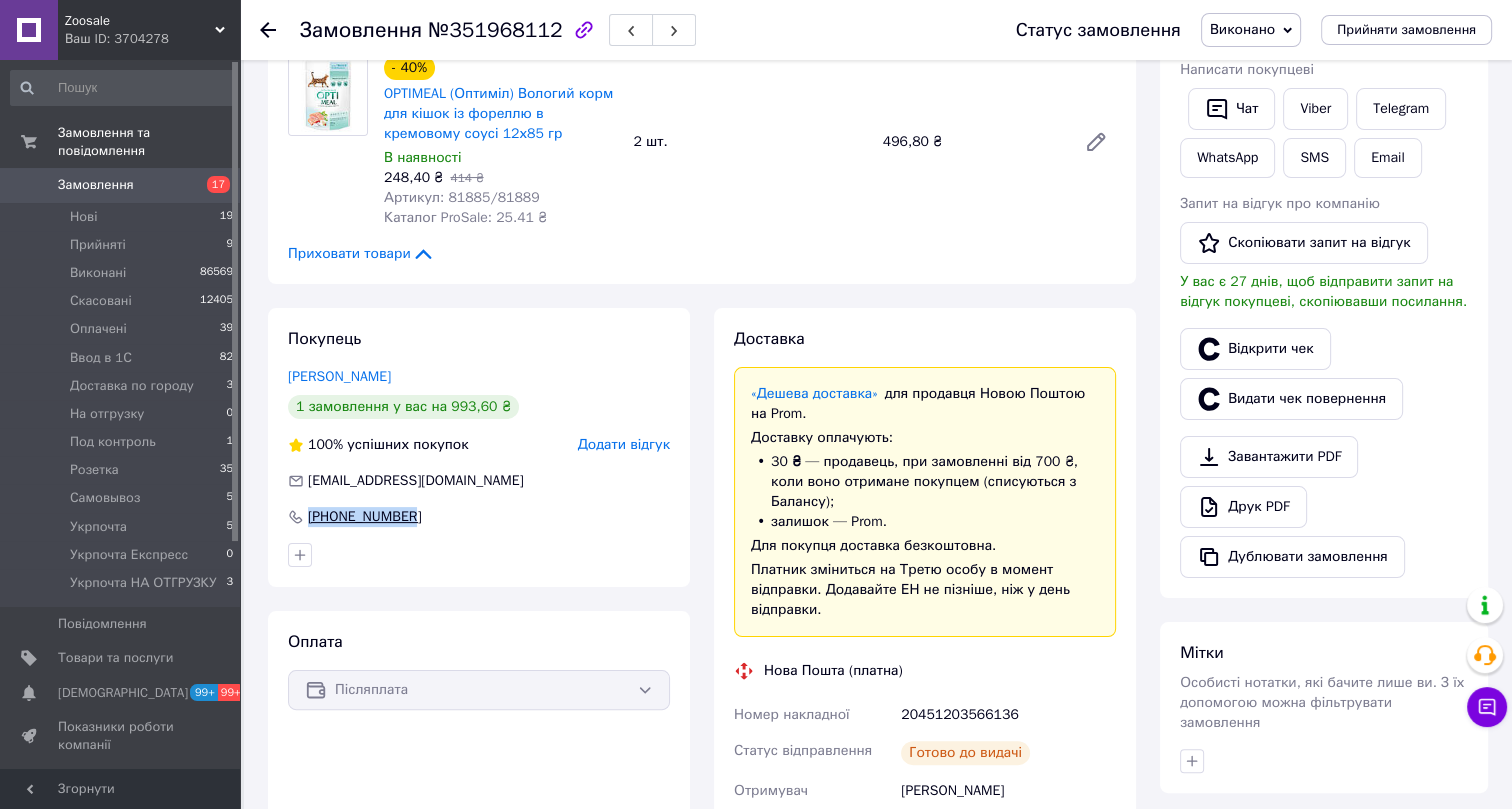 drag, startPoint x: 426, startPoint y: 514, endPoint x: 311, endPoint y: 508, distance: 115.15642 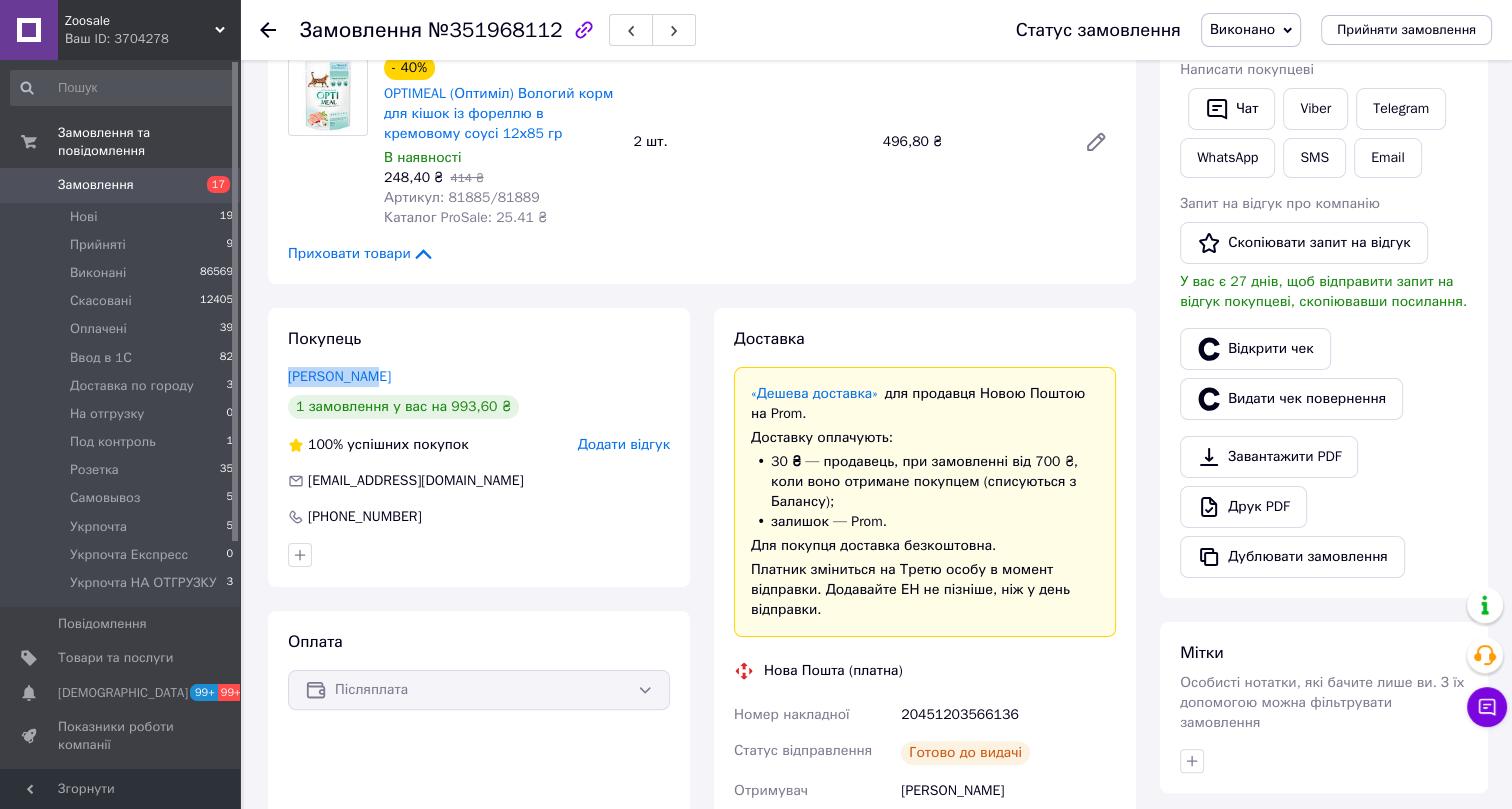 drag, startPoint x: 385, startPoint y: 374, endPoint x: 275, endPoint y: 370, distance: 110.0727 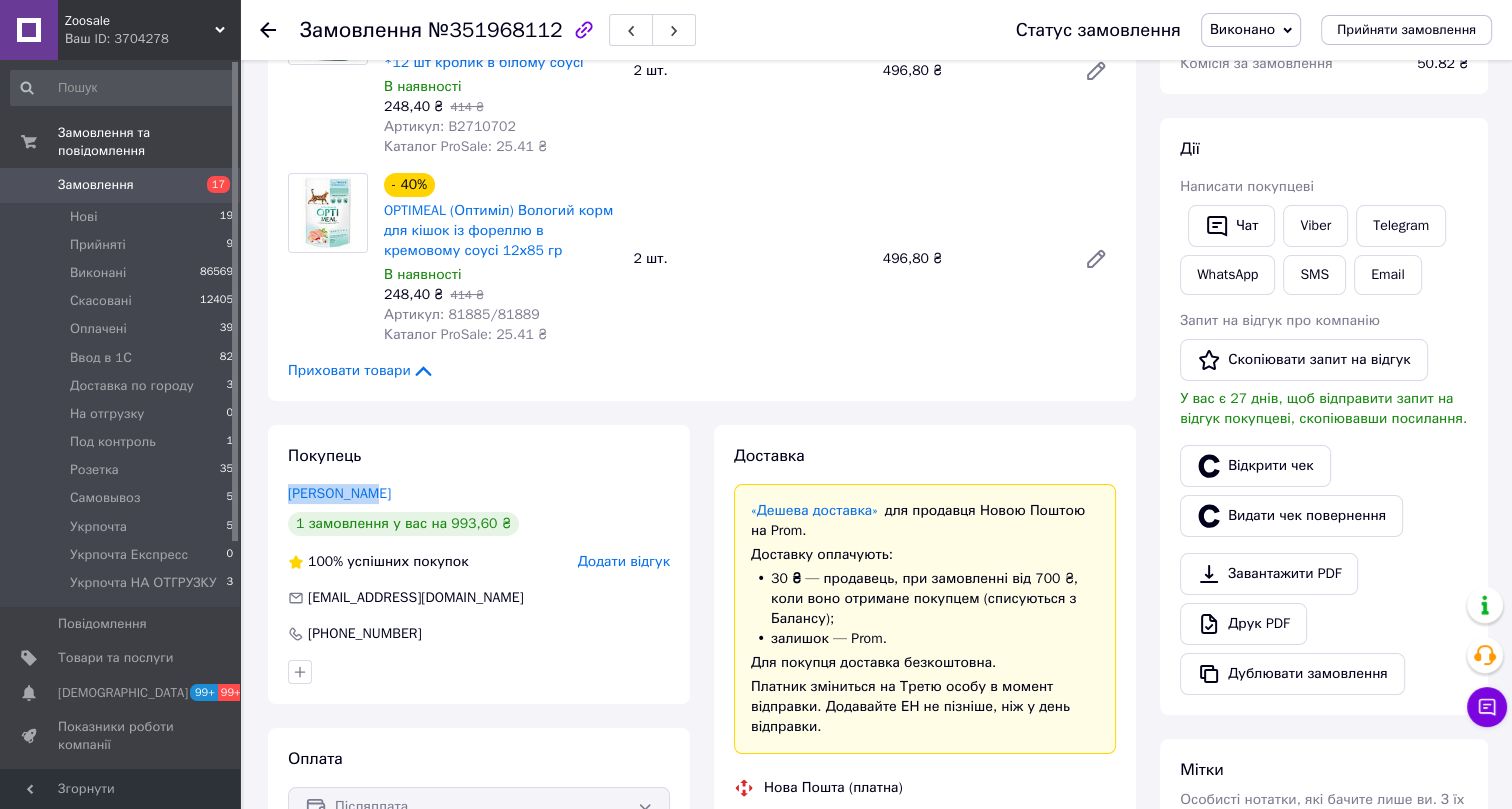 scroll, scrollTop: 0, scrollLeft: 0, axis: both 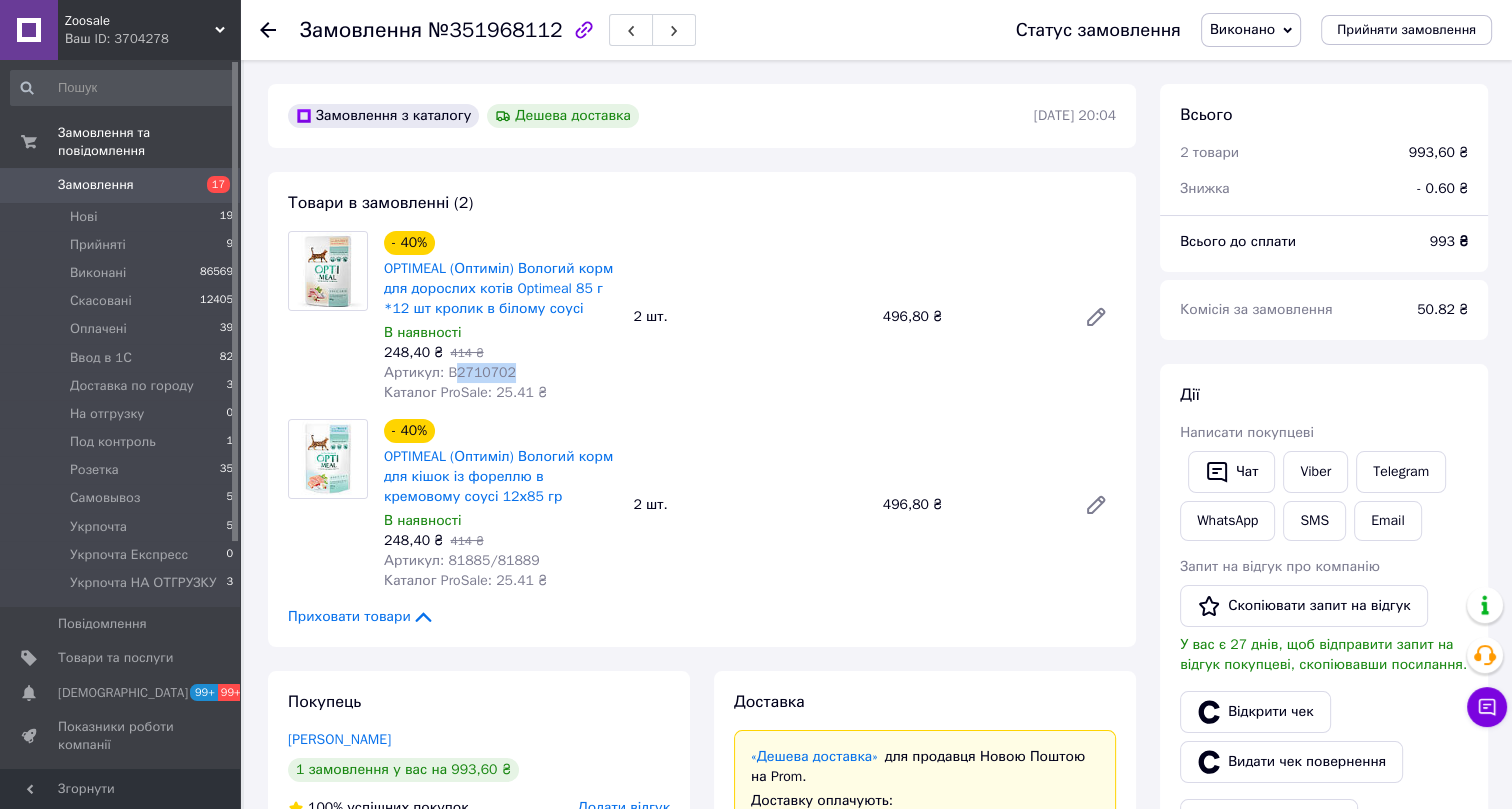drag, startPoint x: 501, startPoint y: 374, endPoint x: 449, endPoint y: 372, distance: 52.03845 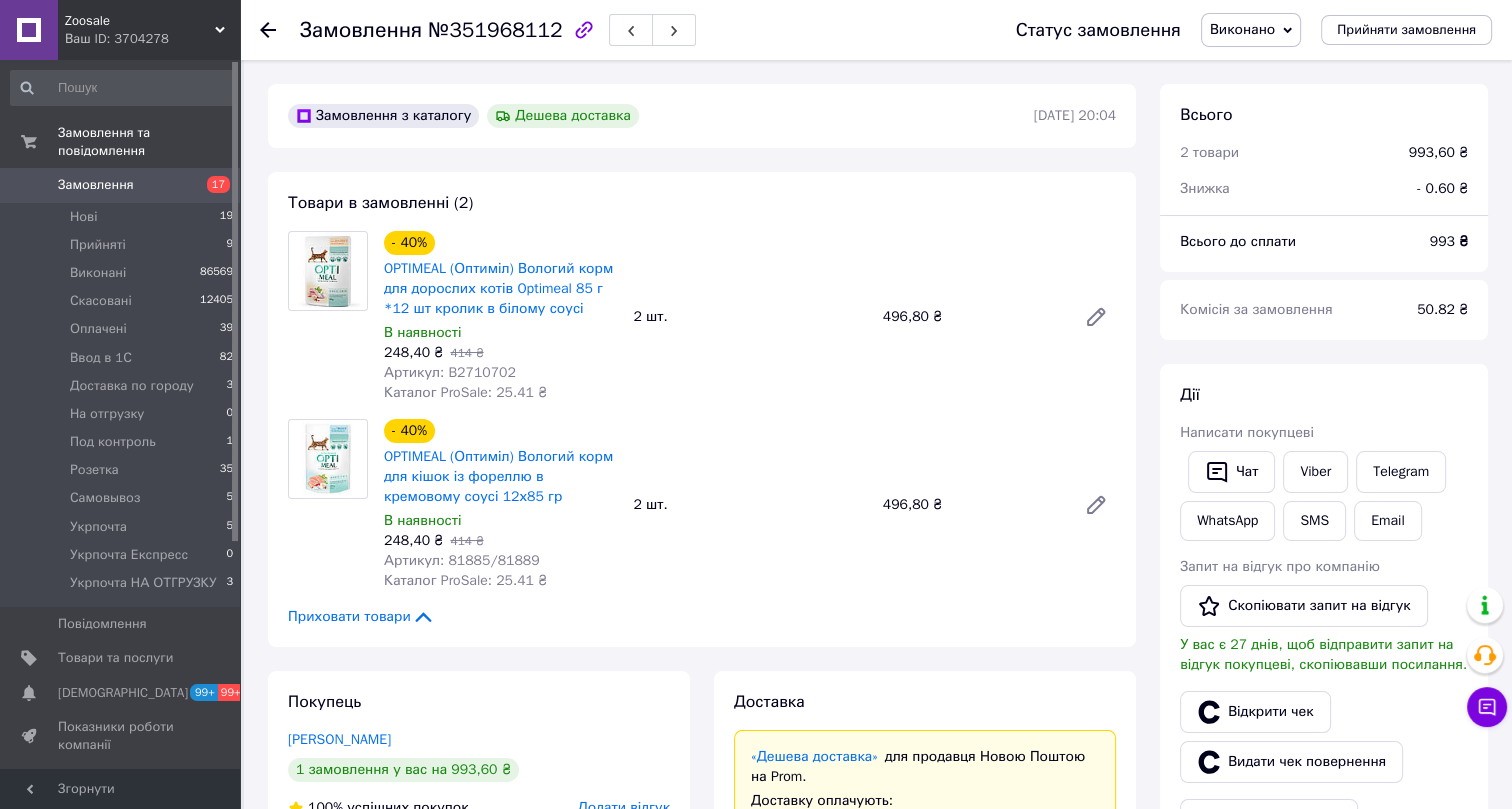 click on "Артикул: 81885/81889" at bounding box center (462, 560) 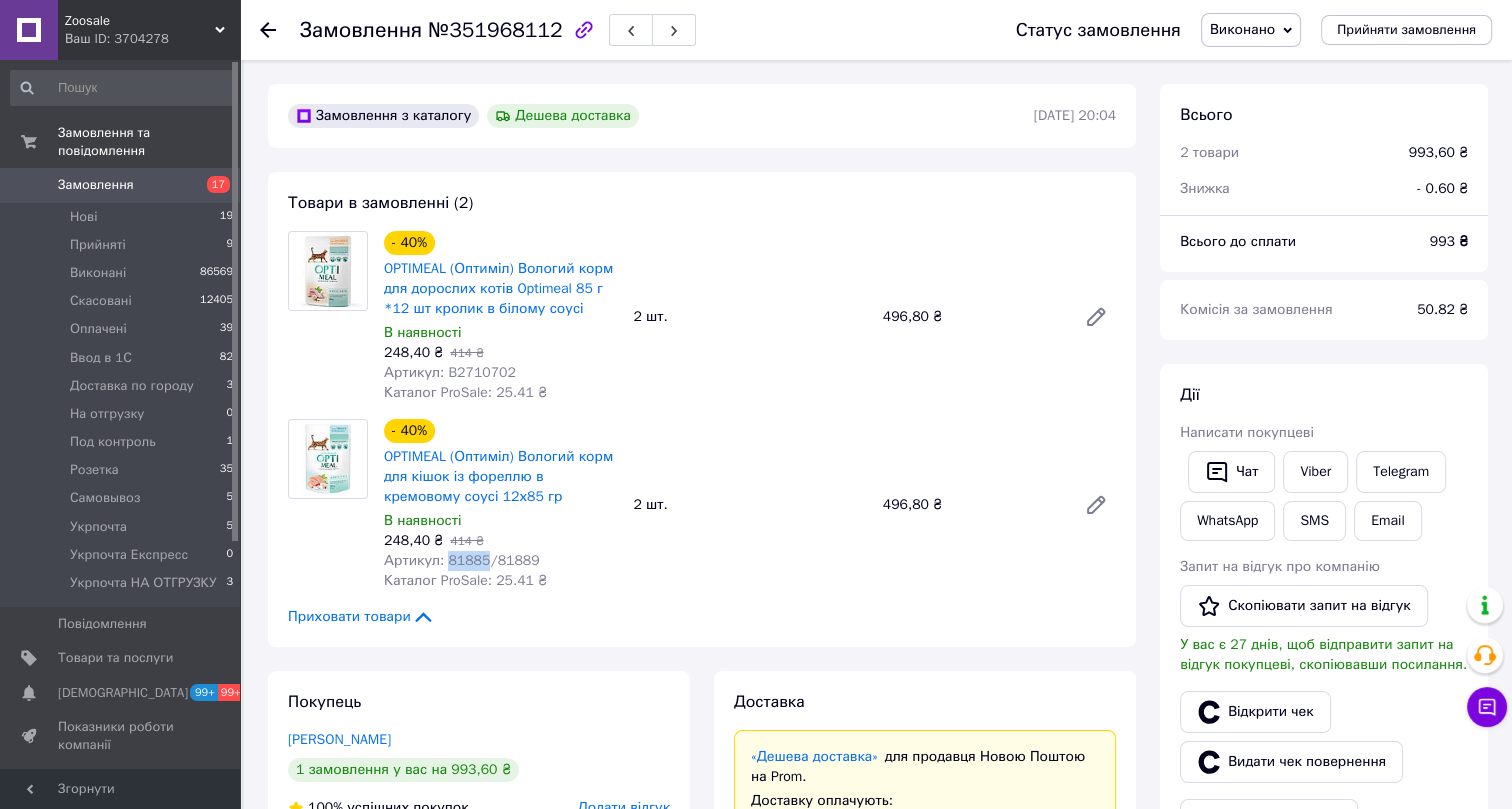 click on "Артикул: 81885/81889" at bounding box center (462, 560) 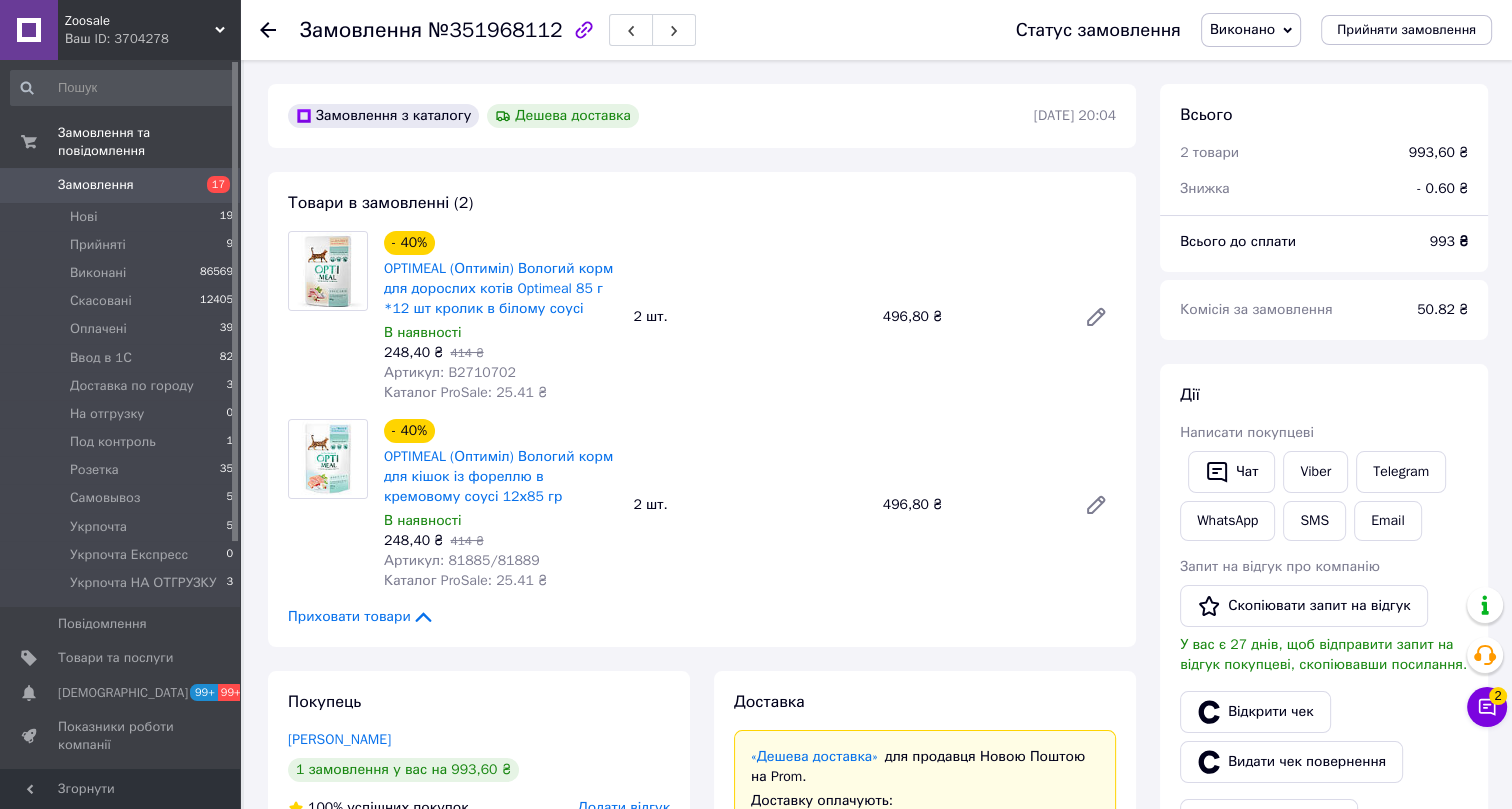 click 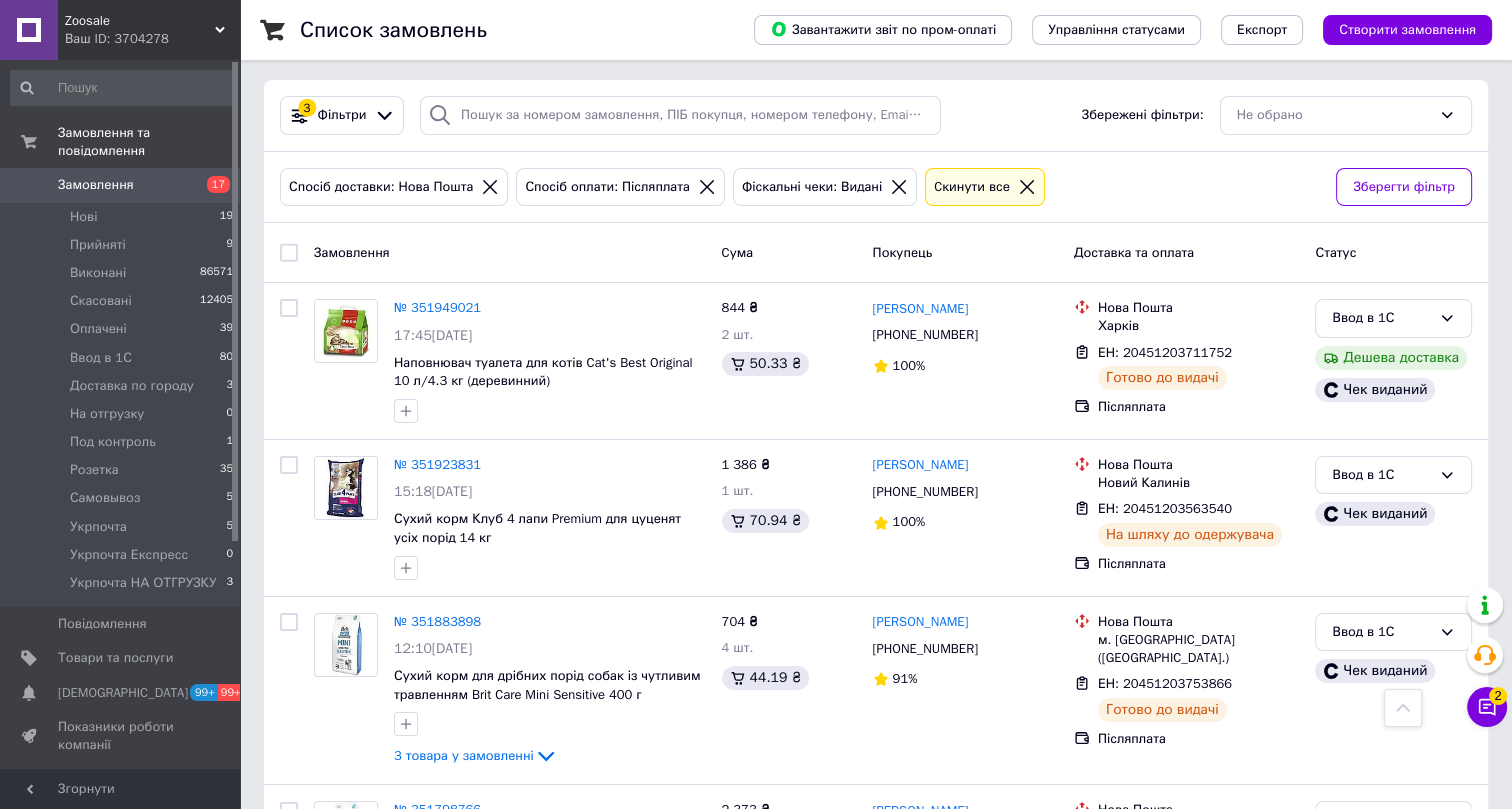 scroll, scrollTop: 0, scrollLeft: 0, axis: both 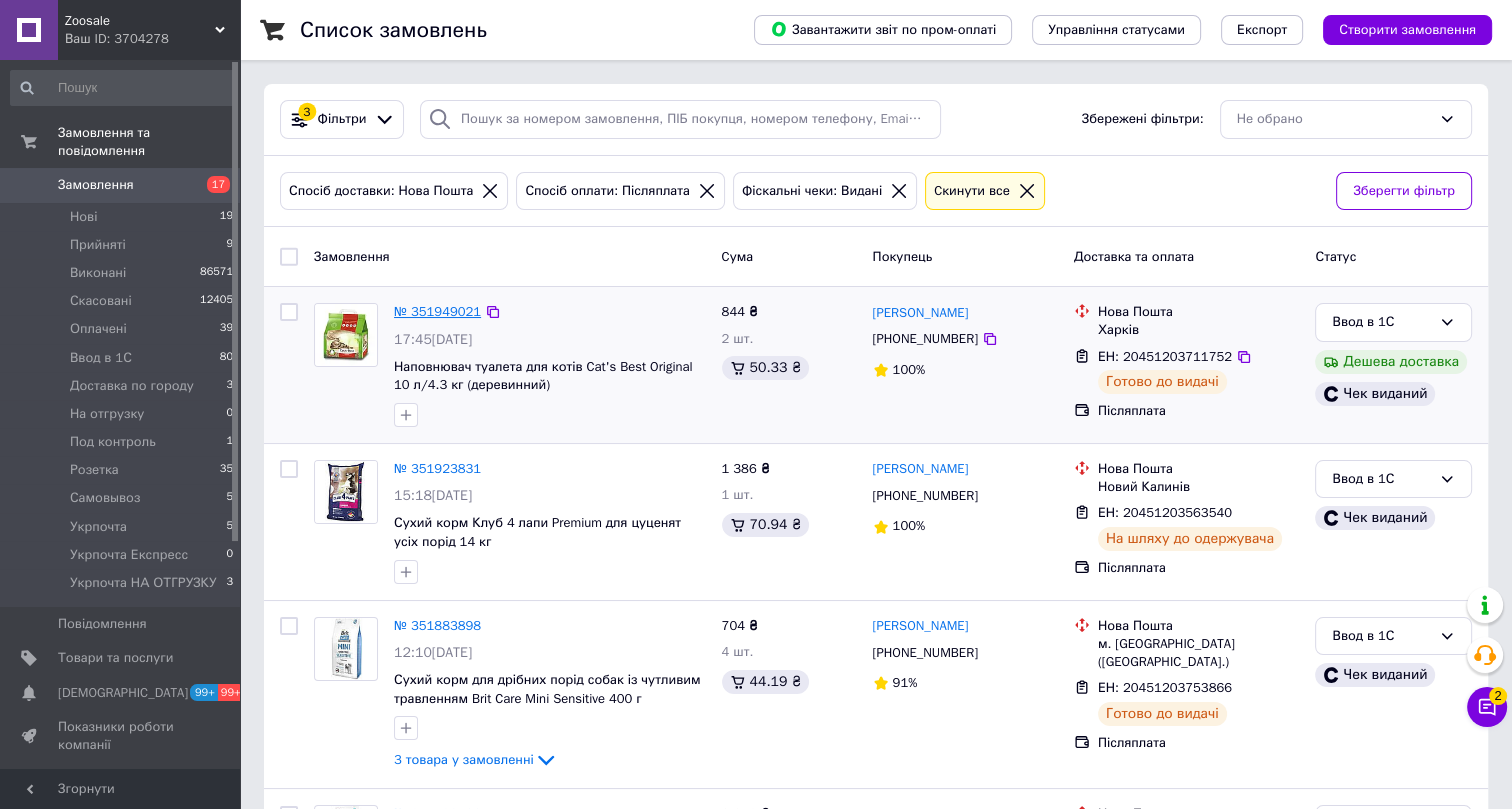 click on "№ 351949021" at bounding box center (437, 311) 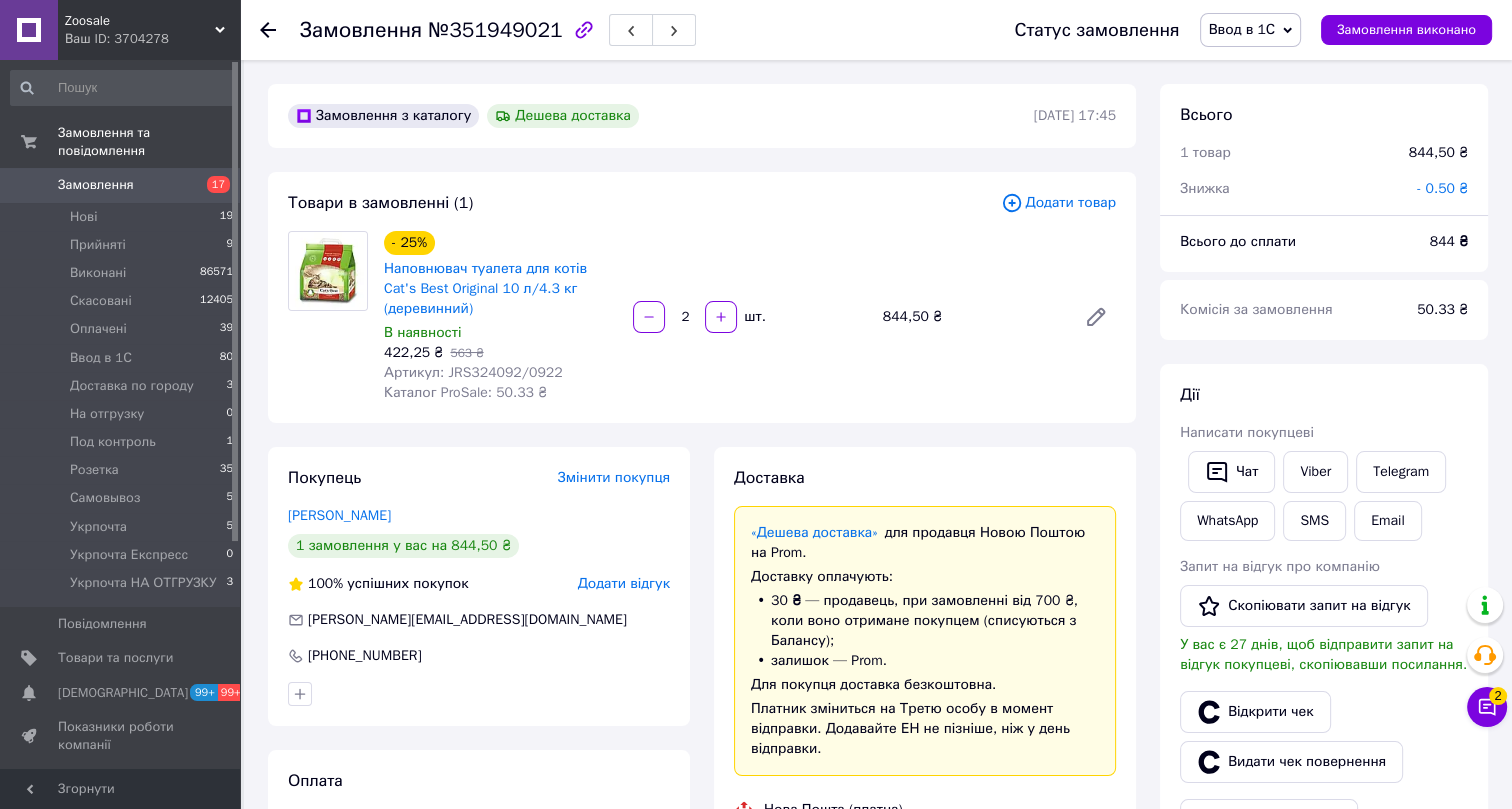 click on "Ввод в 1С" at bounding box center [1242, 29] 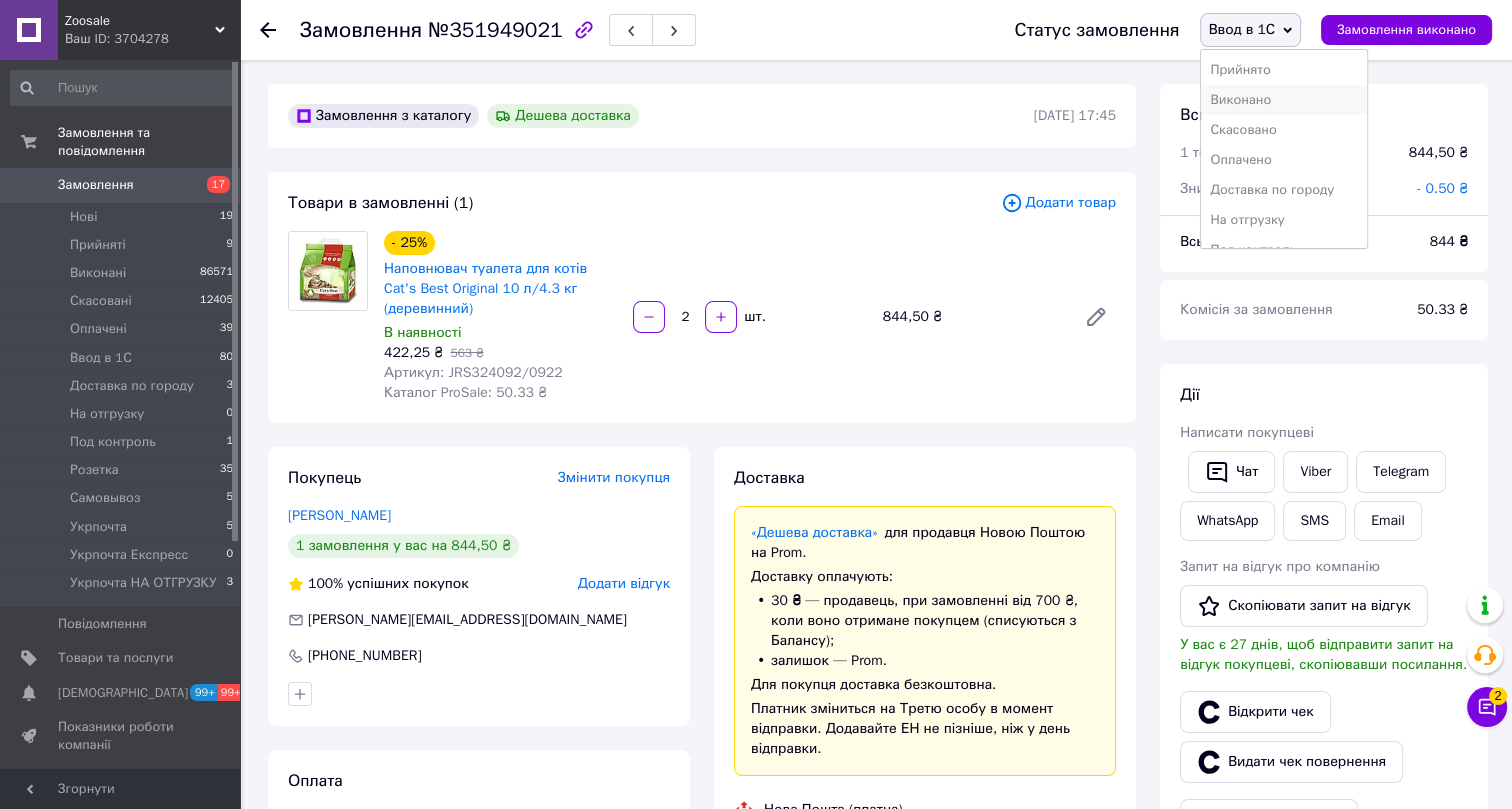 click on "Виконано" at bounding box center (1284, 100) 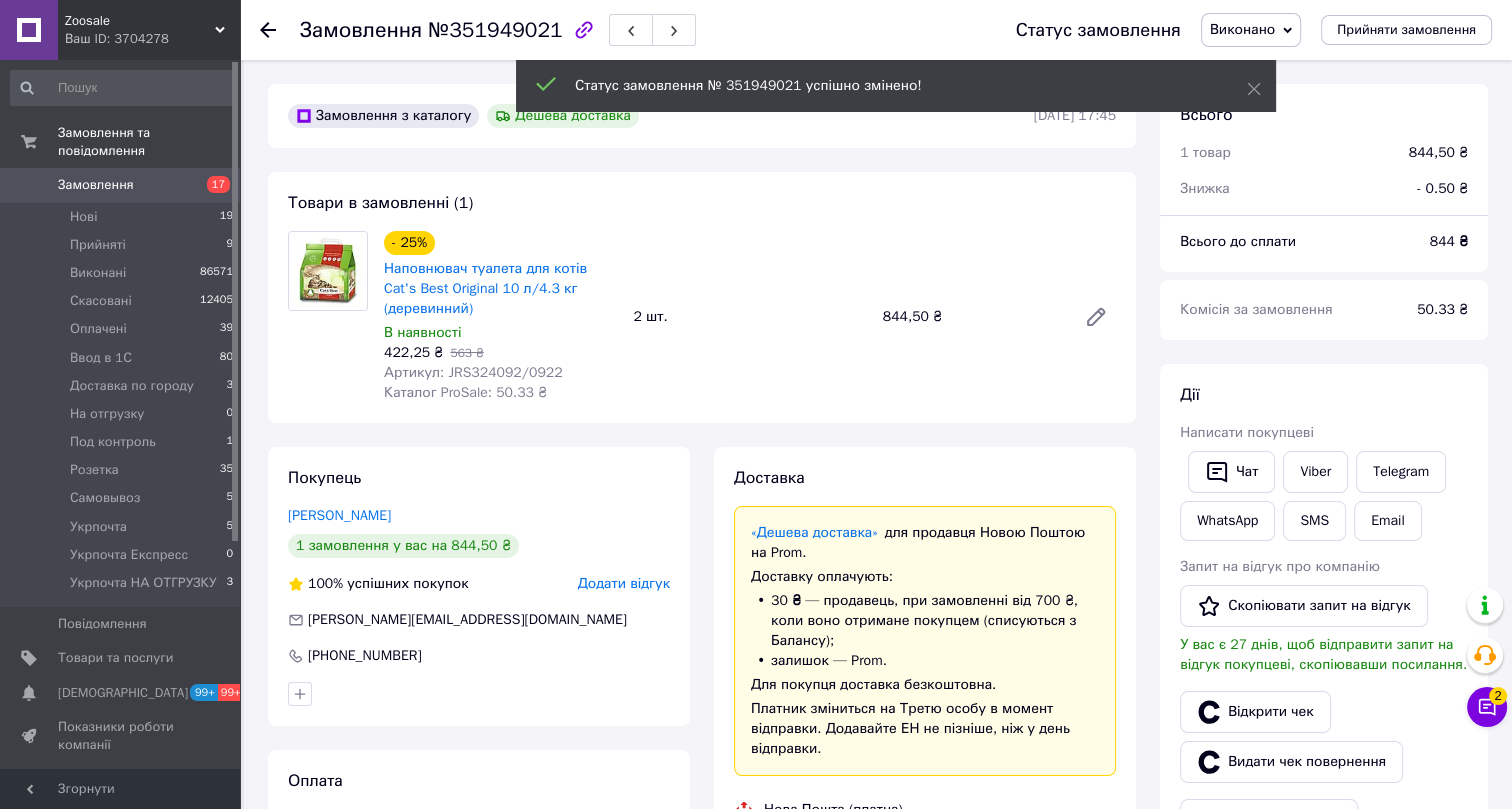 scroll, scrollTop: 20, scrollLeft: 0, axis: vertical 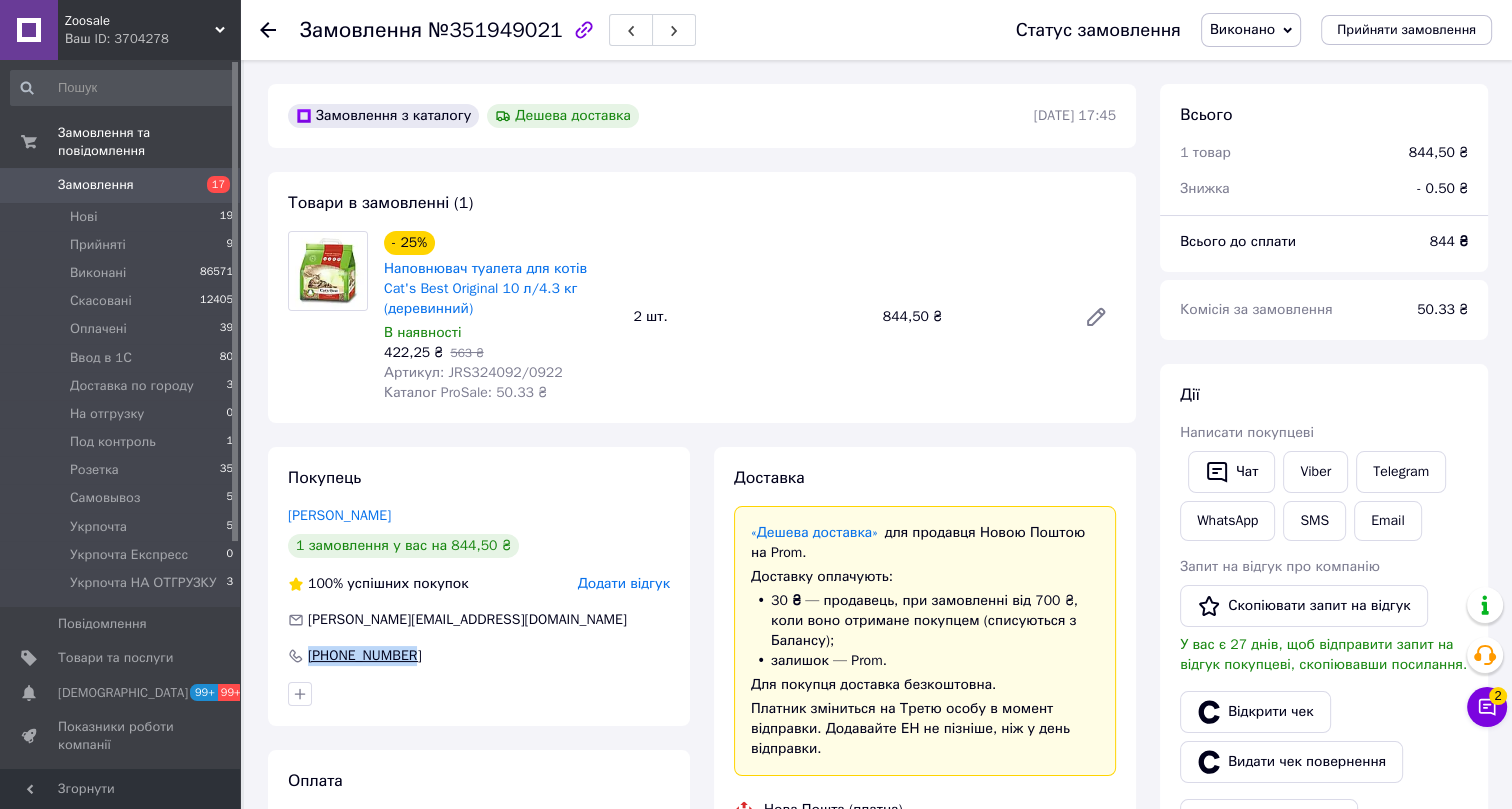 drag, startPoint x: 440, startPoint y: 647, endPoint x: 295, endPoint y: 649, distance: 145.0138 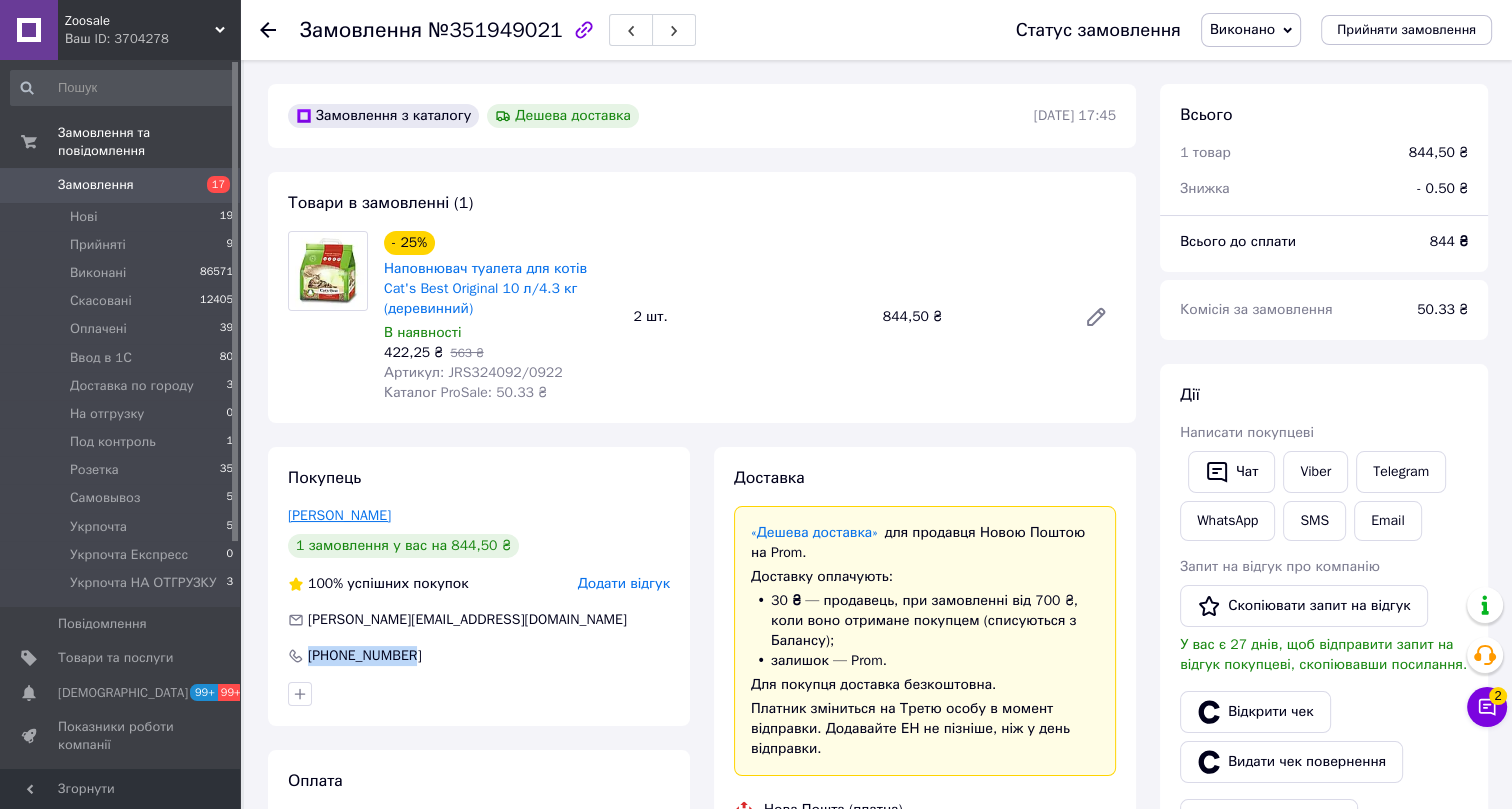 drag, startPoint x: 414, startPoint y: 519, endPoint x: 291, endPoint y: 518, distance: 123.00407 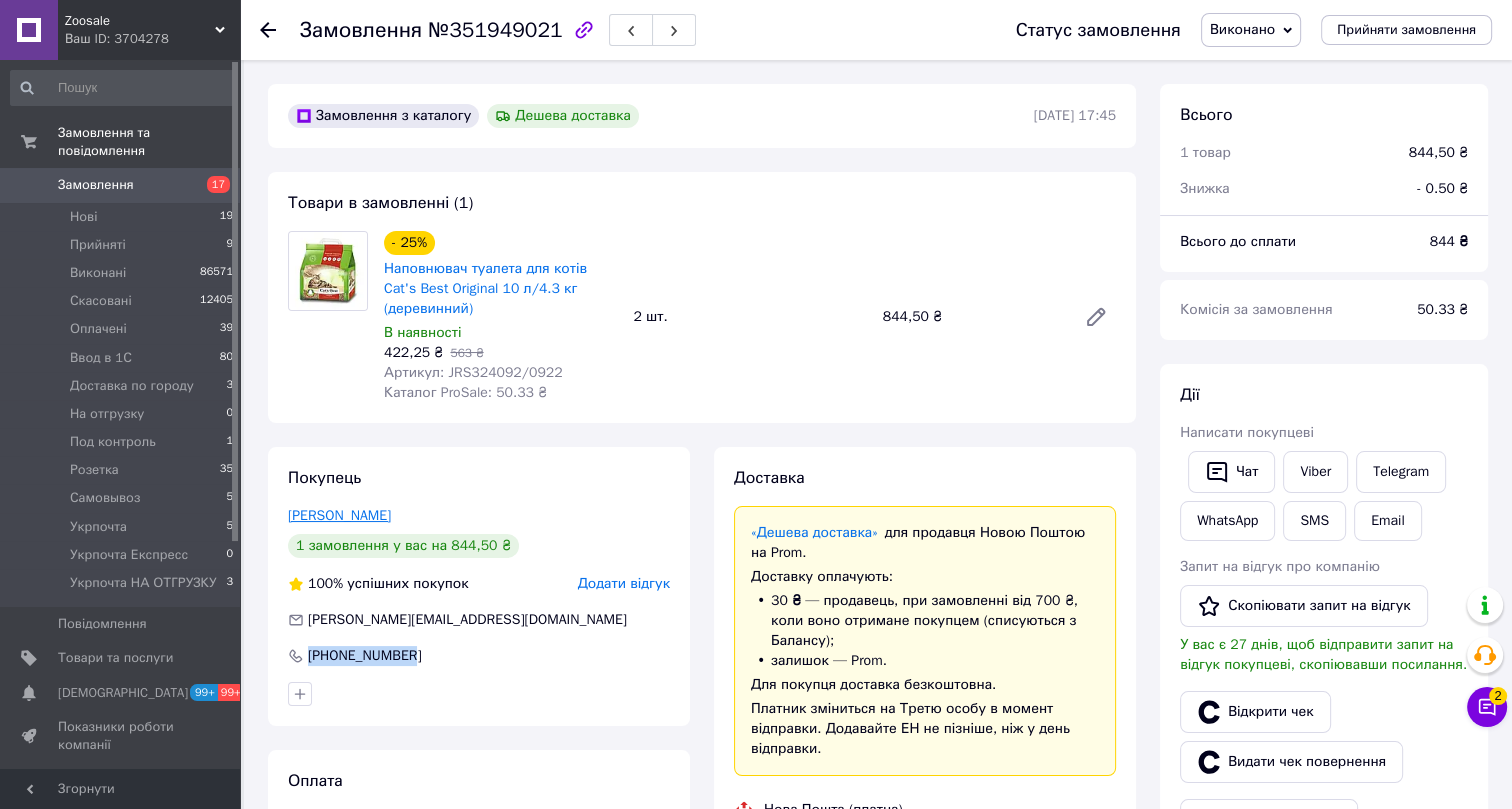 click on "Фоменко Дмитро" at bounding box center (479, 516) 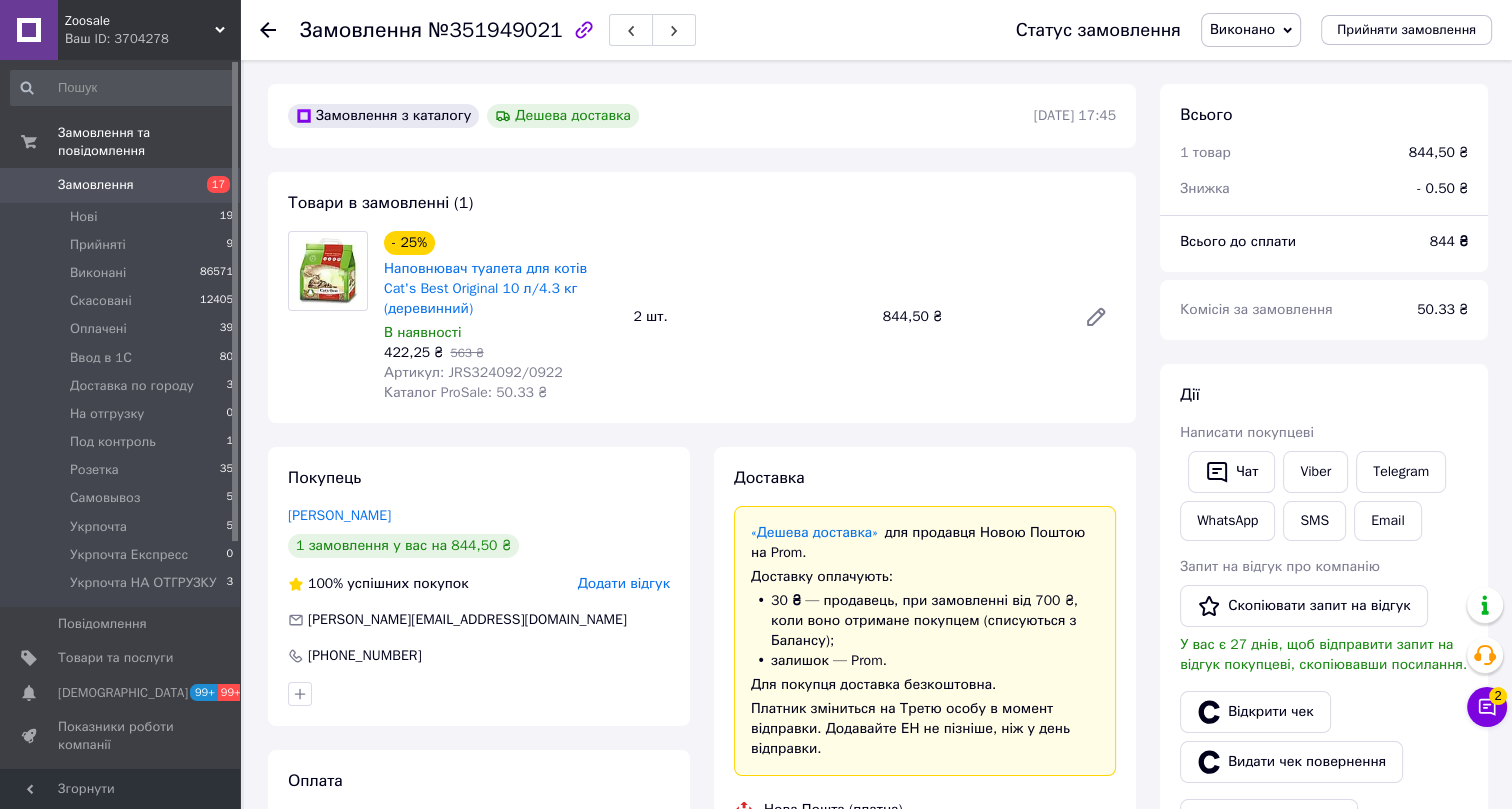 click on "Артикул: JRS324092/0922" at bounding box center [473, 372] 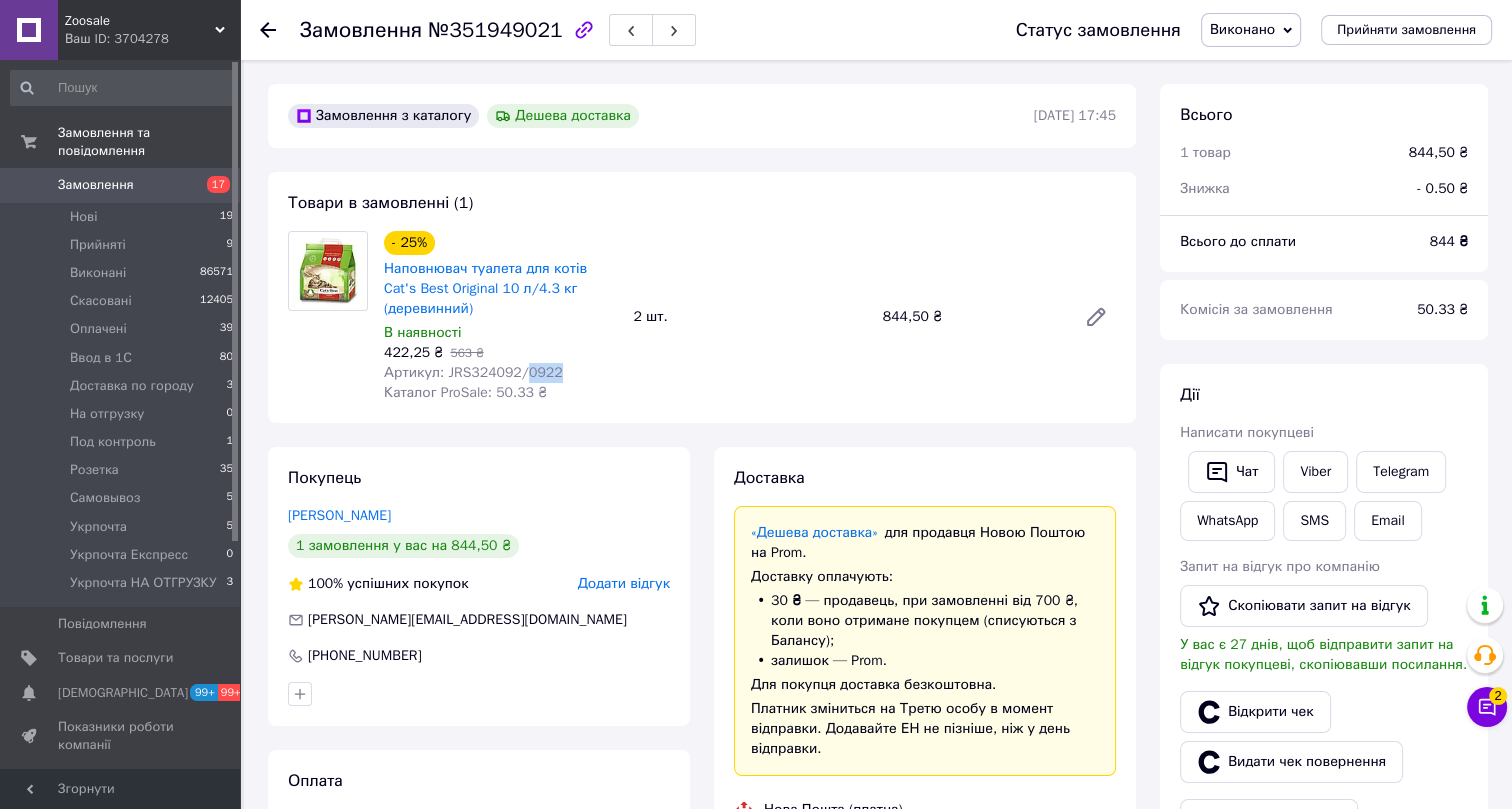 click on "Артикул: JRS324092/0922" at bounding box center (473, 372) 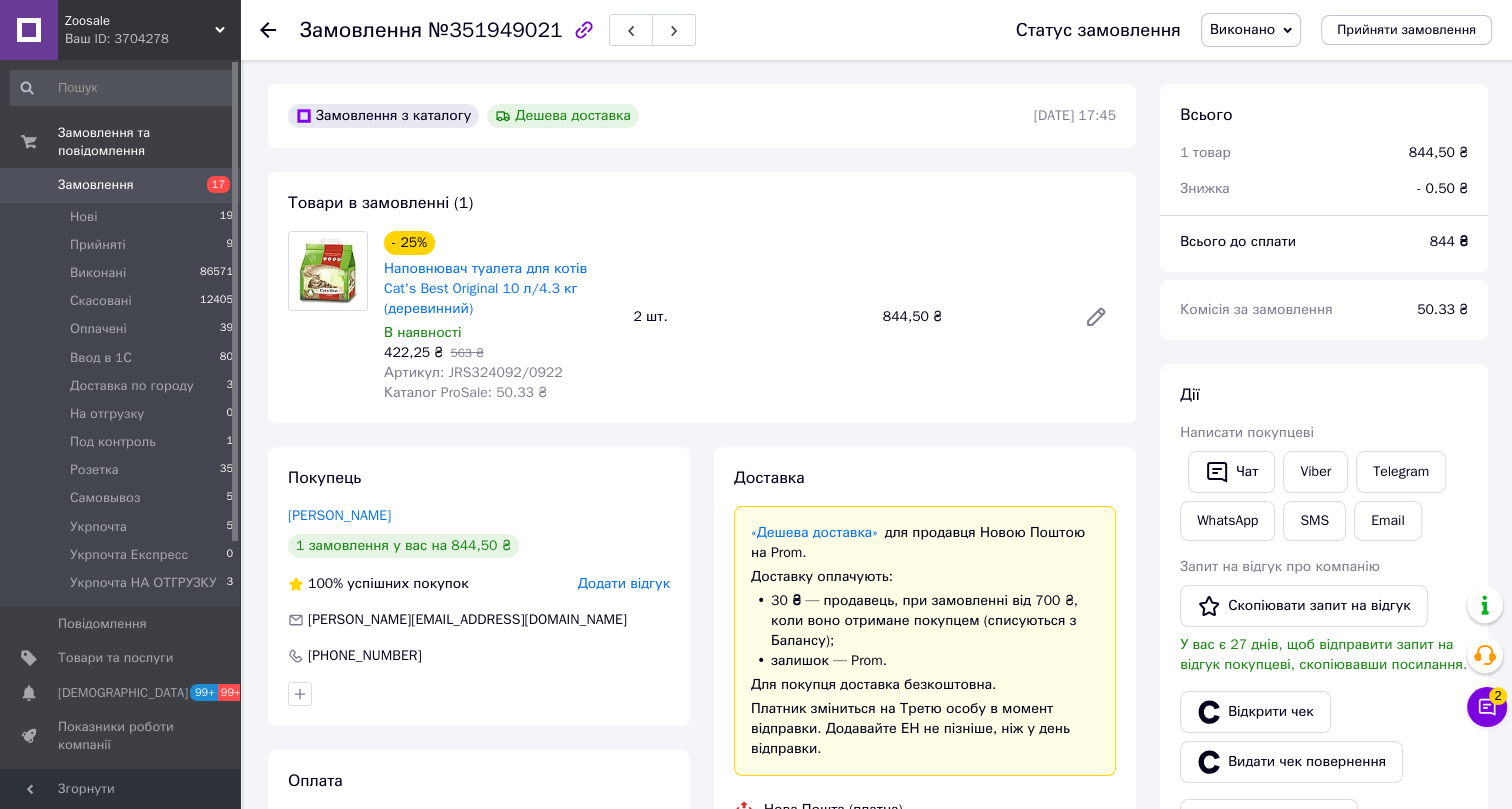 click 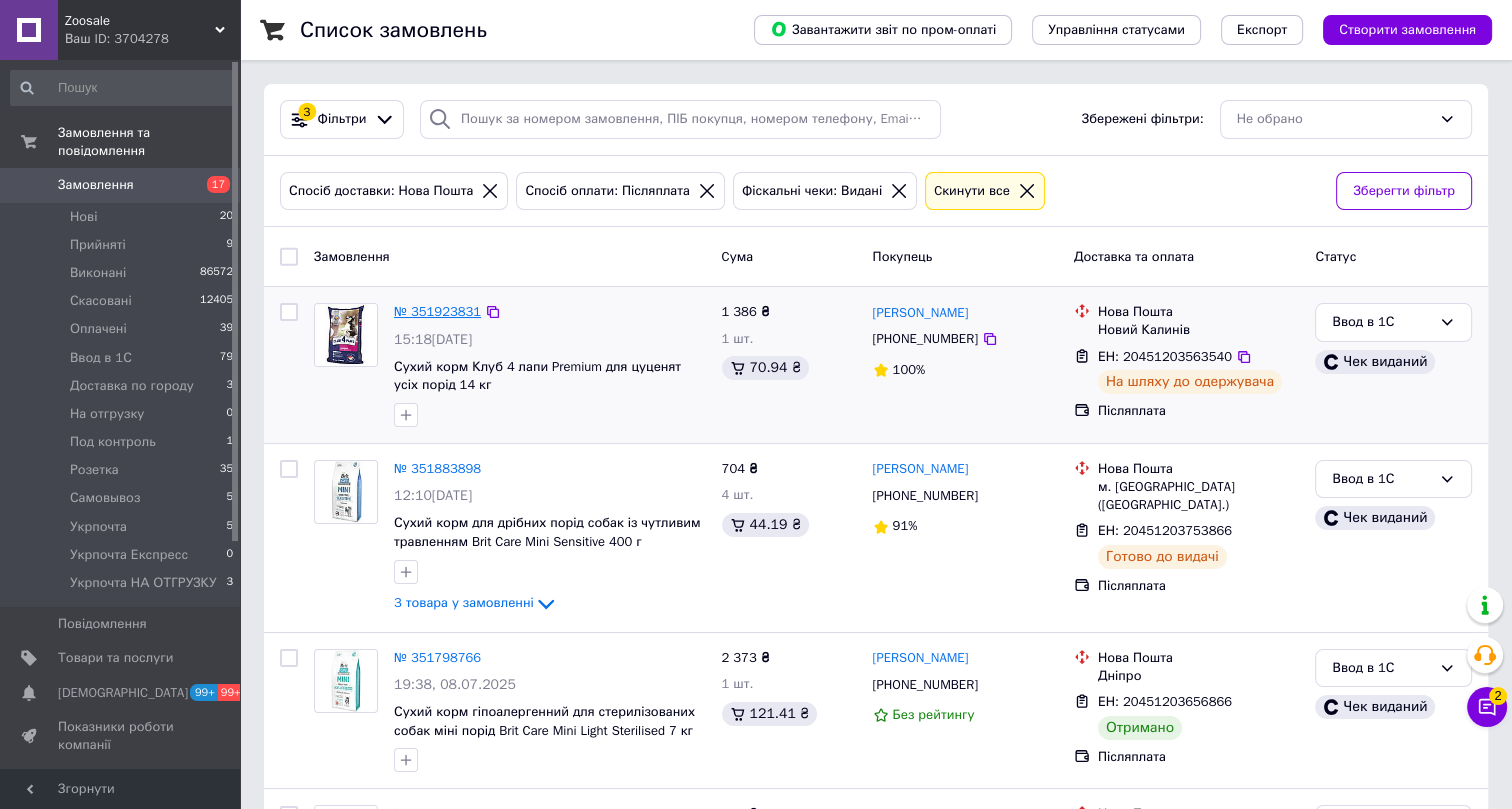 drag, startPoint x: 479, startPoint y: 311, endPoint x: 439, endPoint y: 312, distance: 40.012497 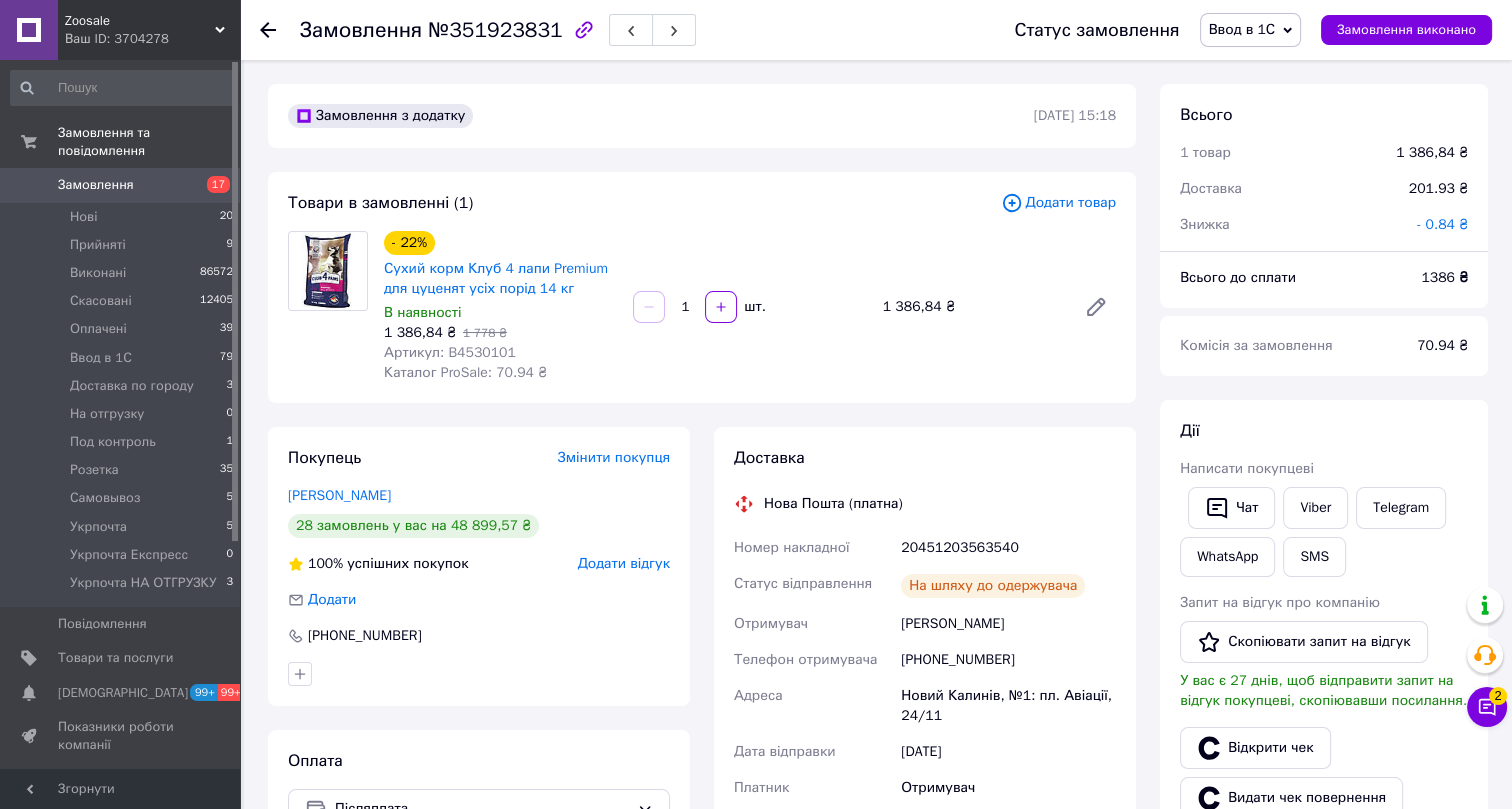 click on "Ввод в 1С" at bounding box center (1242, 29) 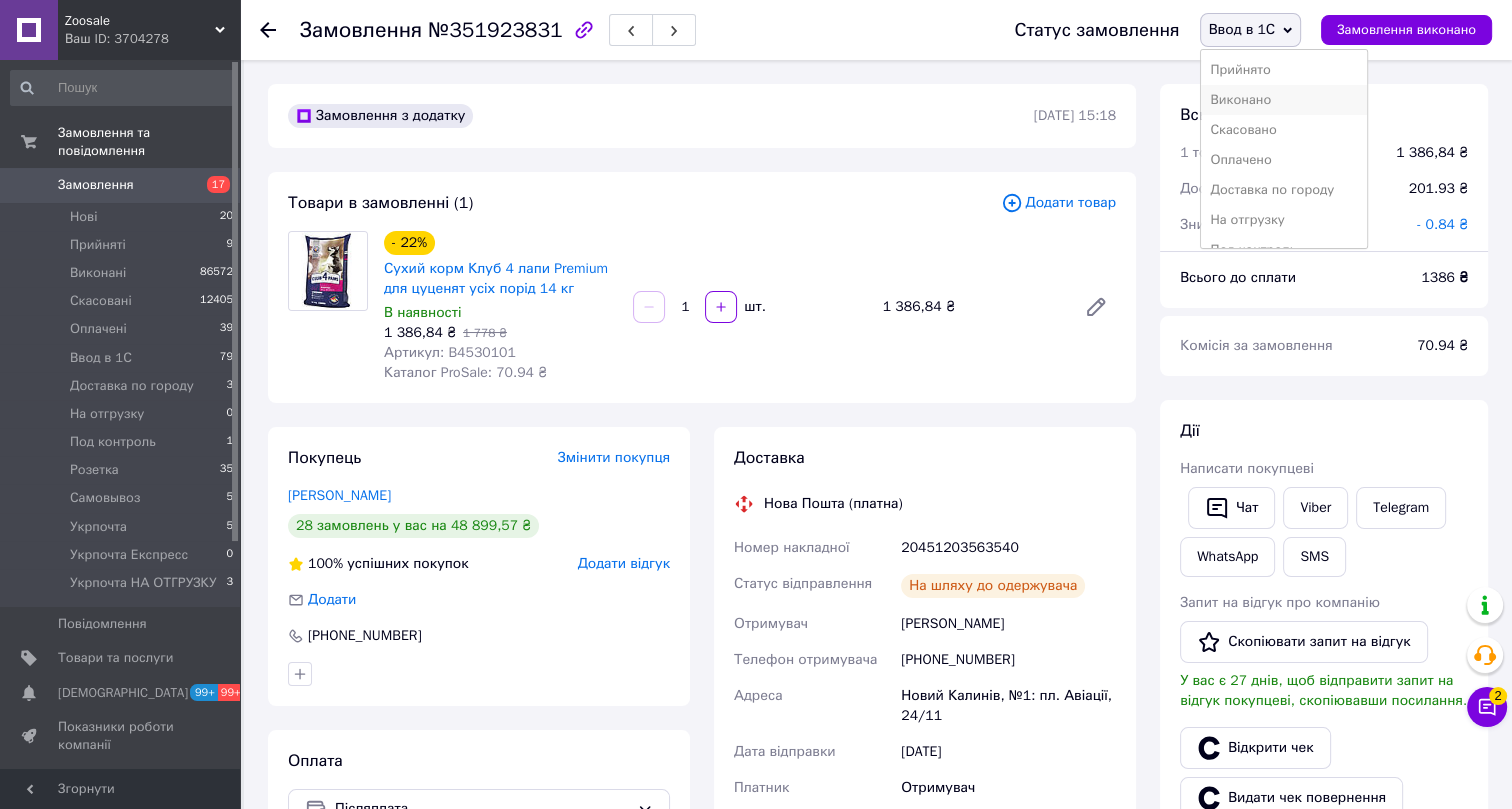 click on "Виконано" at bounding box center [1284, 100] 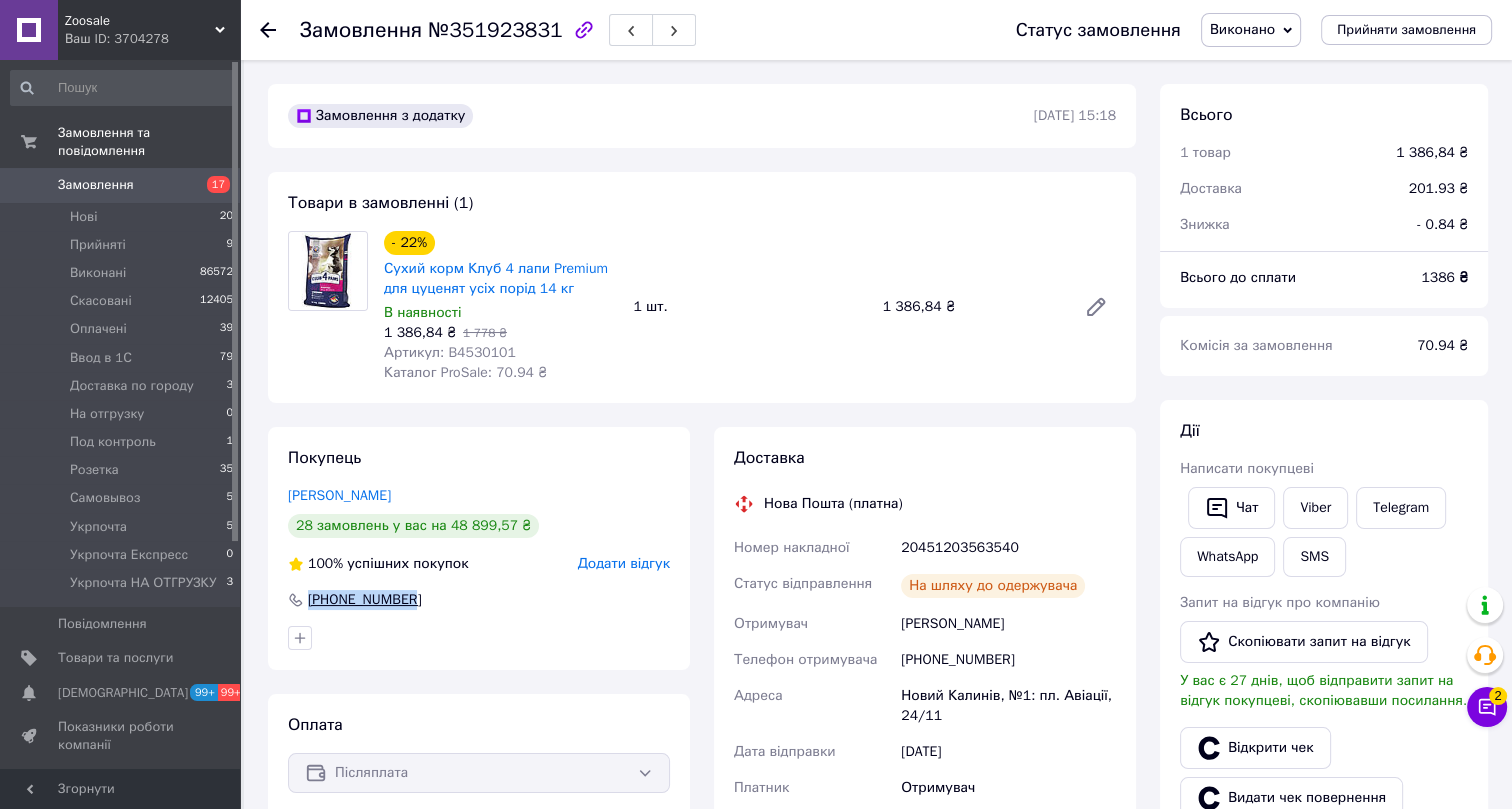 drag, startPoint x: 422, startPoint y: 595, endPoint x: 307, endPoint y: 602, distance: 115.212845 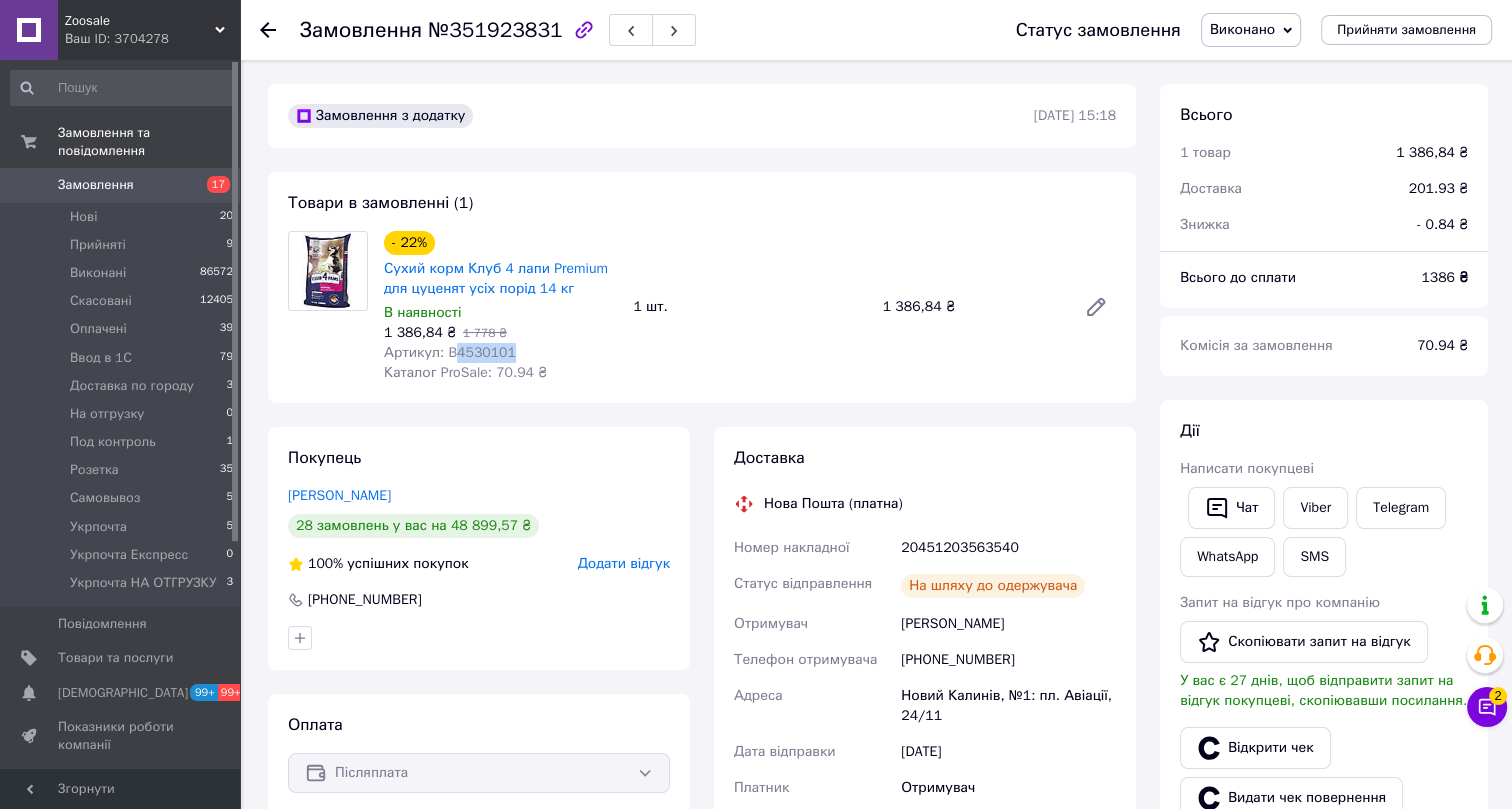 drag, startPoint x: 507, startPoint y: 348, endPoint x: 452, endPoint y: 349, distance: 55.00909 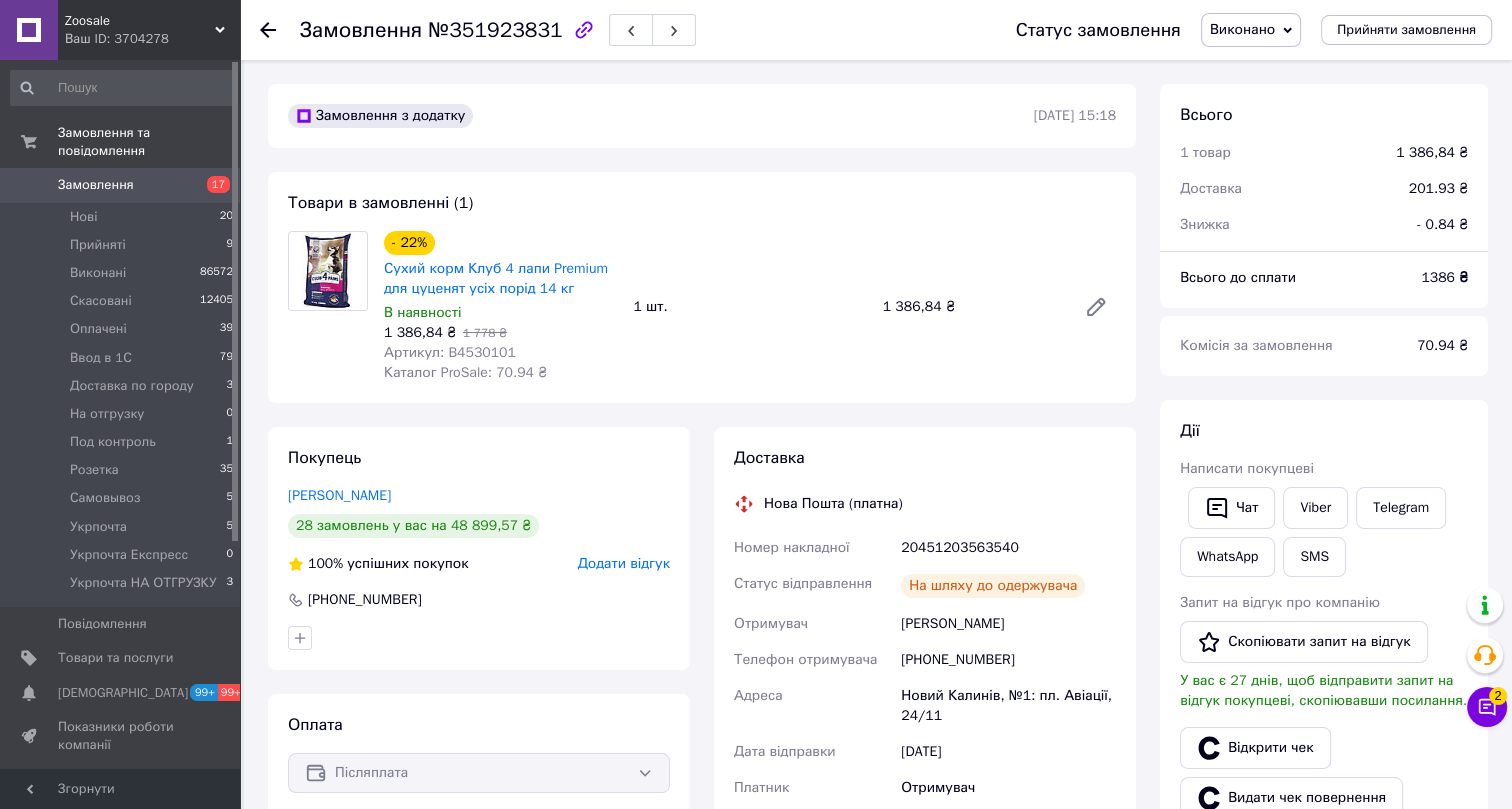 click 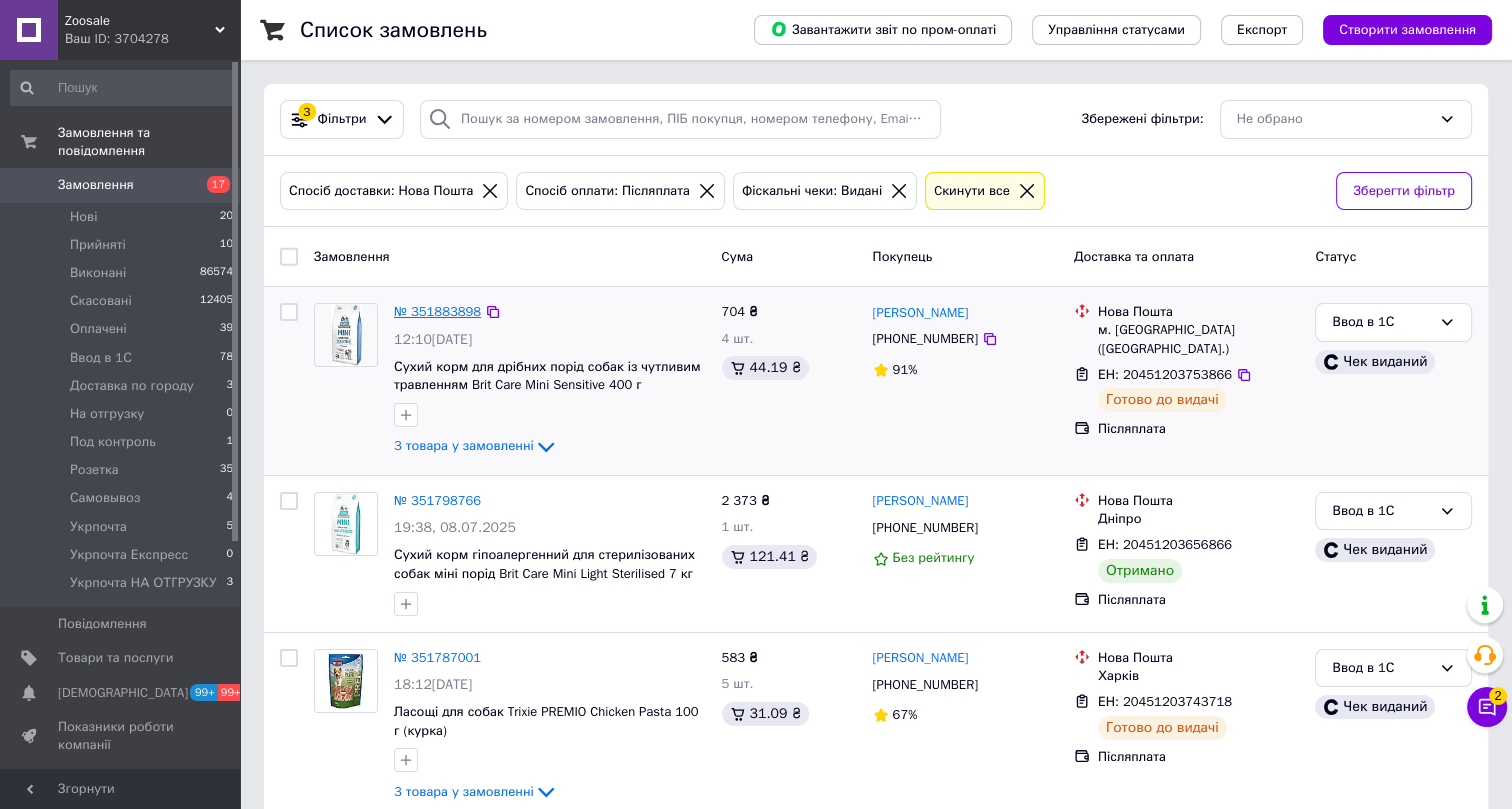 click on "№ 351883898" at bounding box center [437, 311] 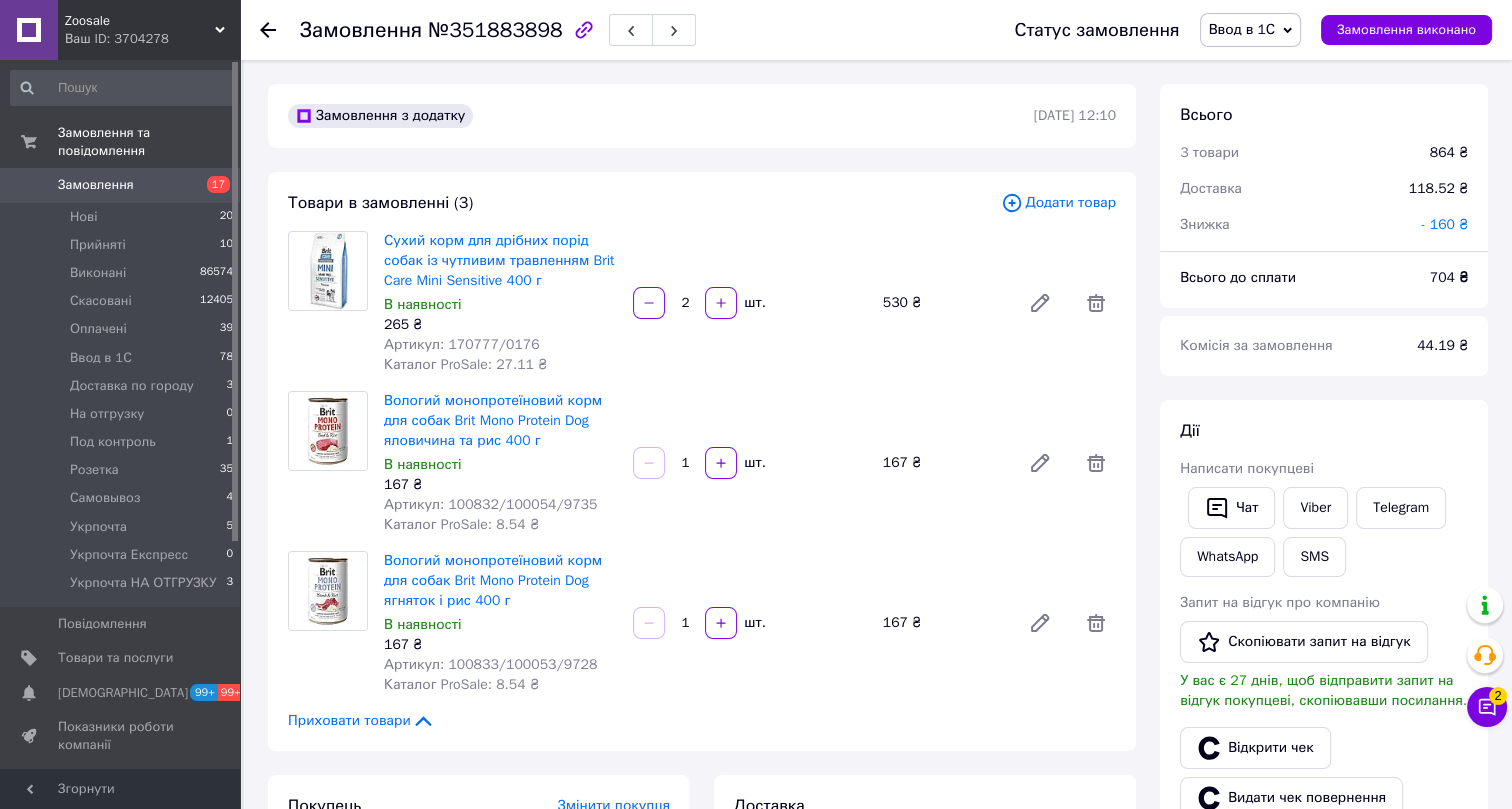 scroll, scrollTop: 560, scrollLeft: 0, axis: vertical 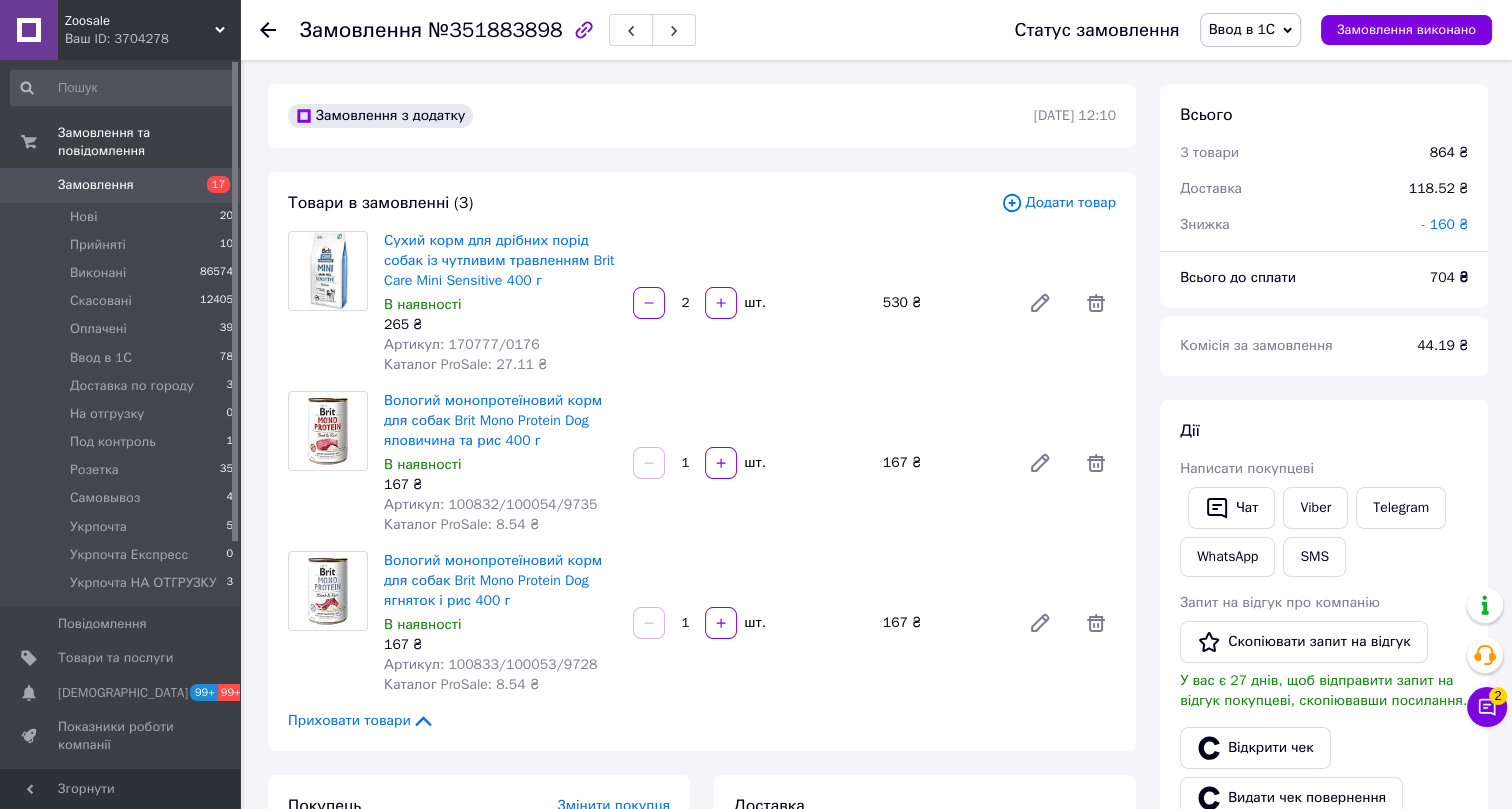 click on "Ввод в 1С" at bounding box center (1242, 29) 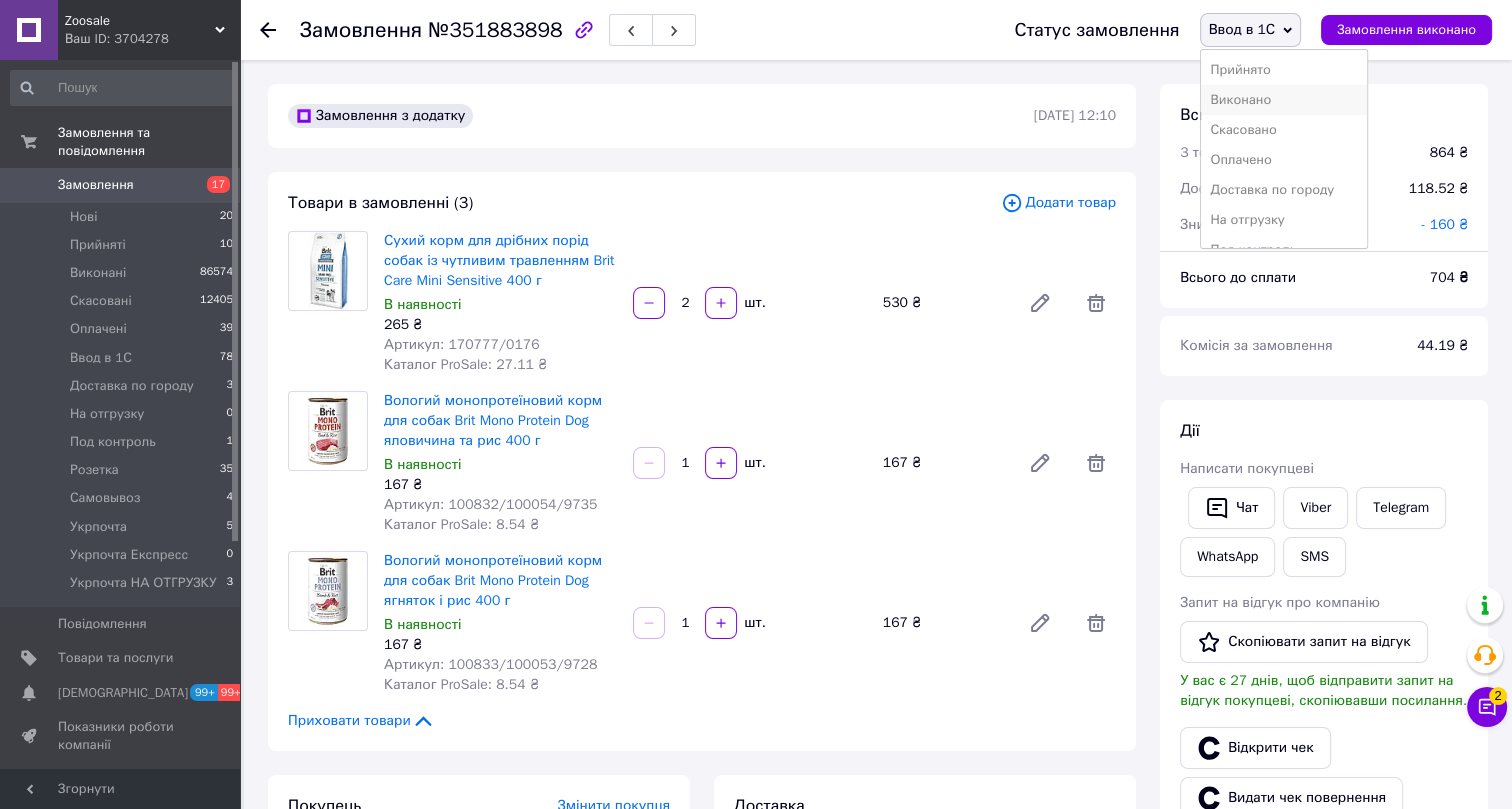 click on "Виконано" at bounding box center (1284, 100) 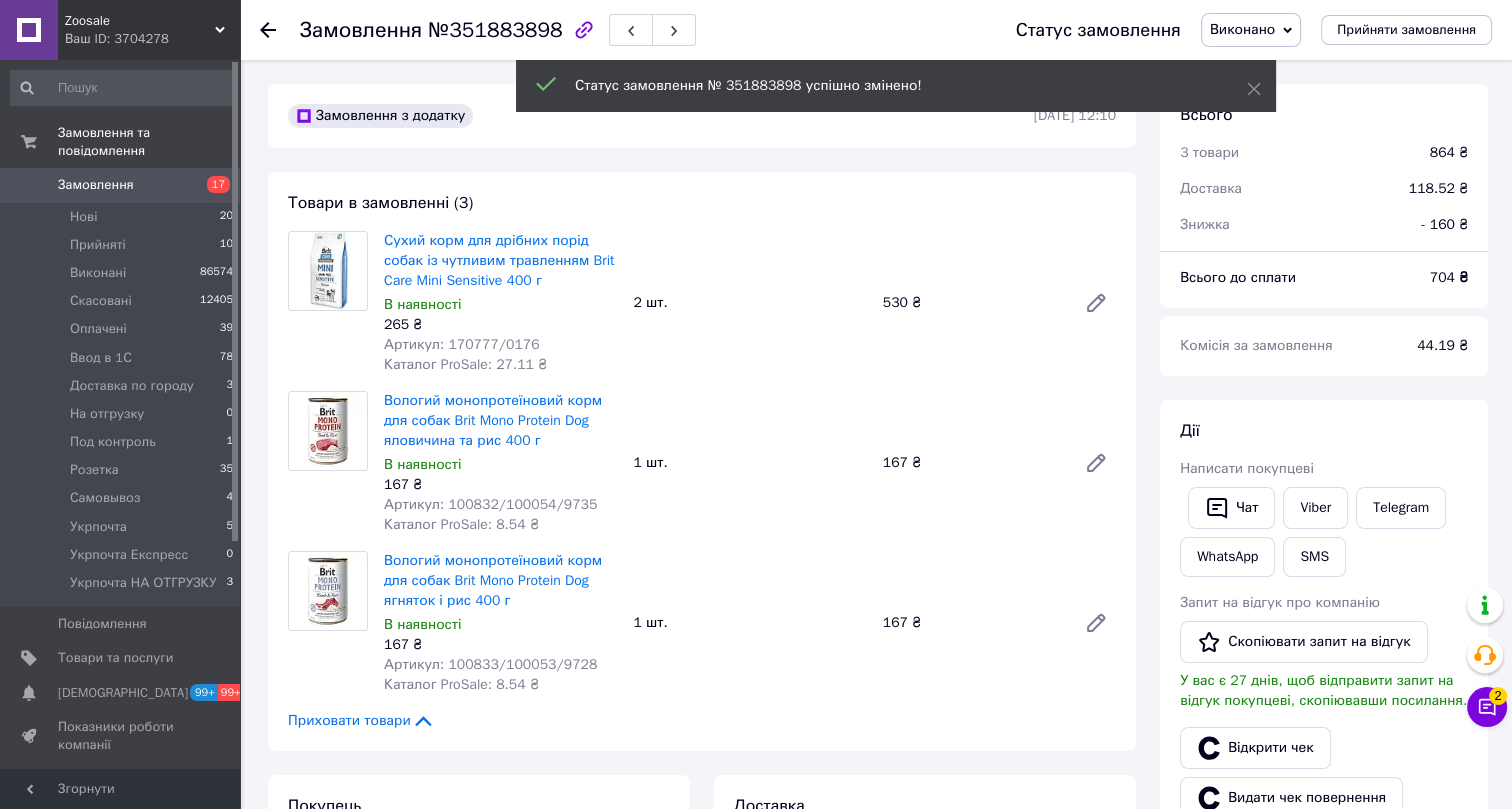 scroll, scrollTop: 608, scrollLeft: 0, axis: vertical 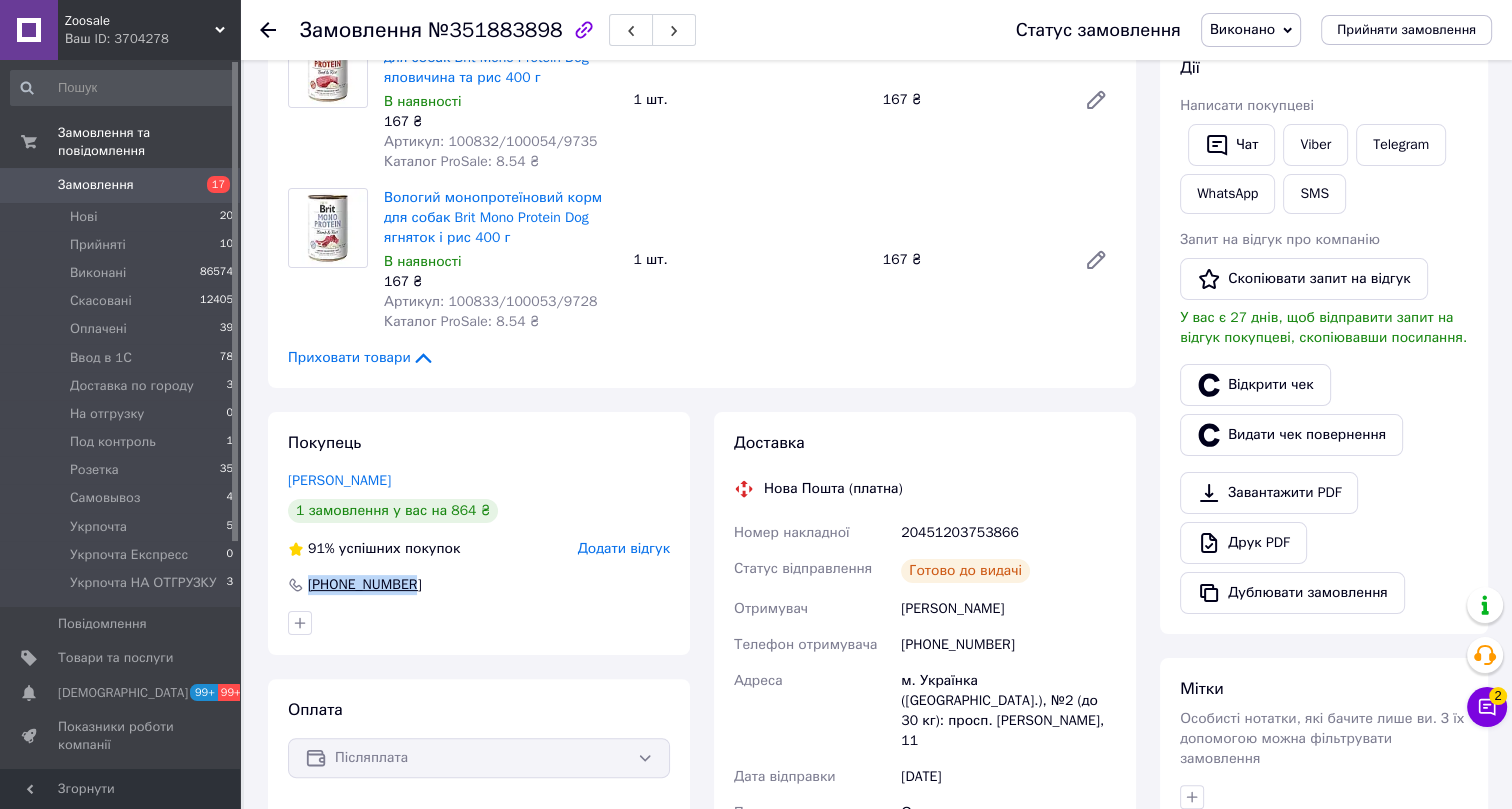 drag, startPoint x: 428, startPoint y: 576, endPoint x: 317, endPoint y: 577, distance: 111.0045 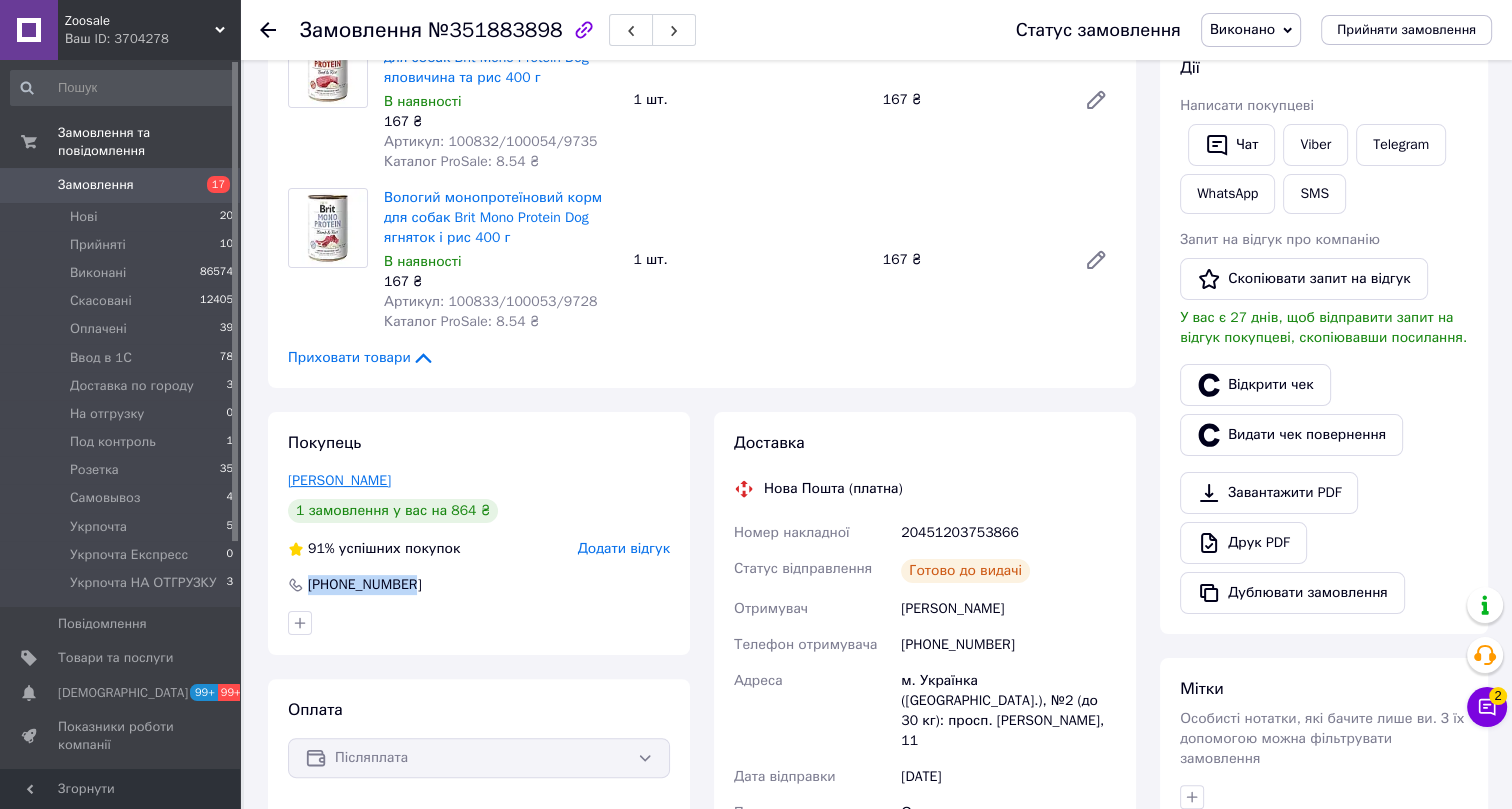 drag, startPoint x: 410, startPoint y: 482, endPoint x: 290, endPoint y: 480, distance: 120.01666 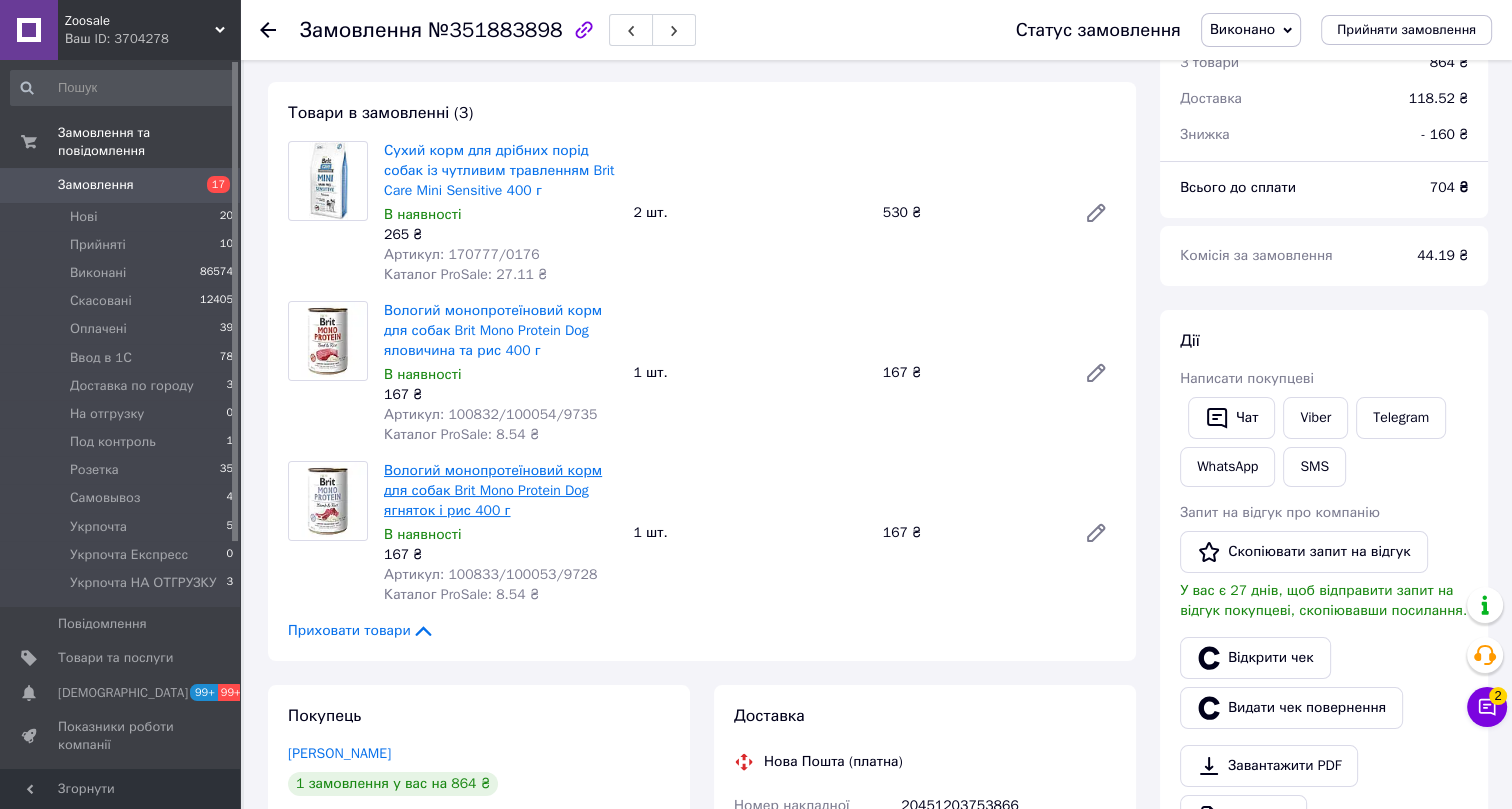 scroll, scrollTop: 0, scrollLeft: 0, axis: both 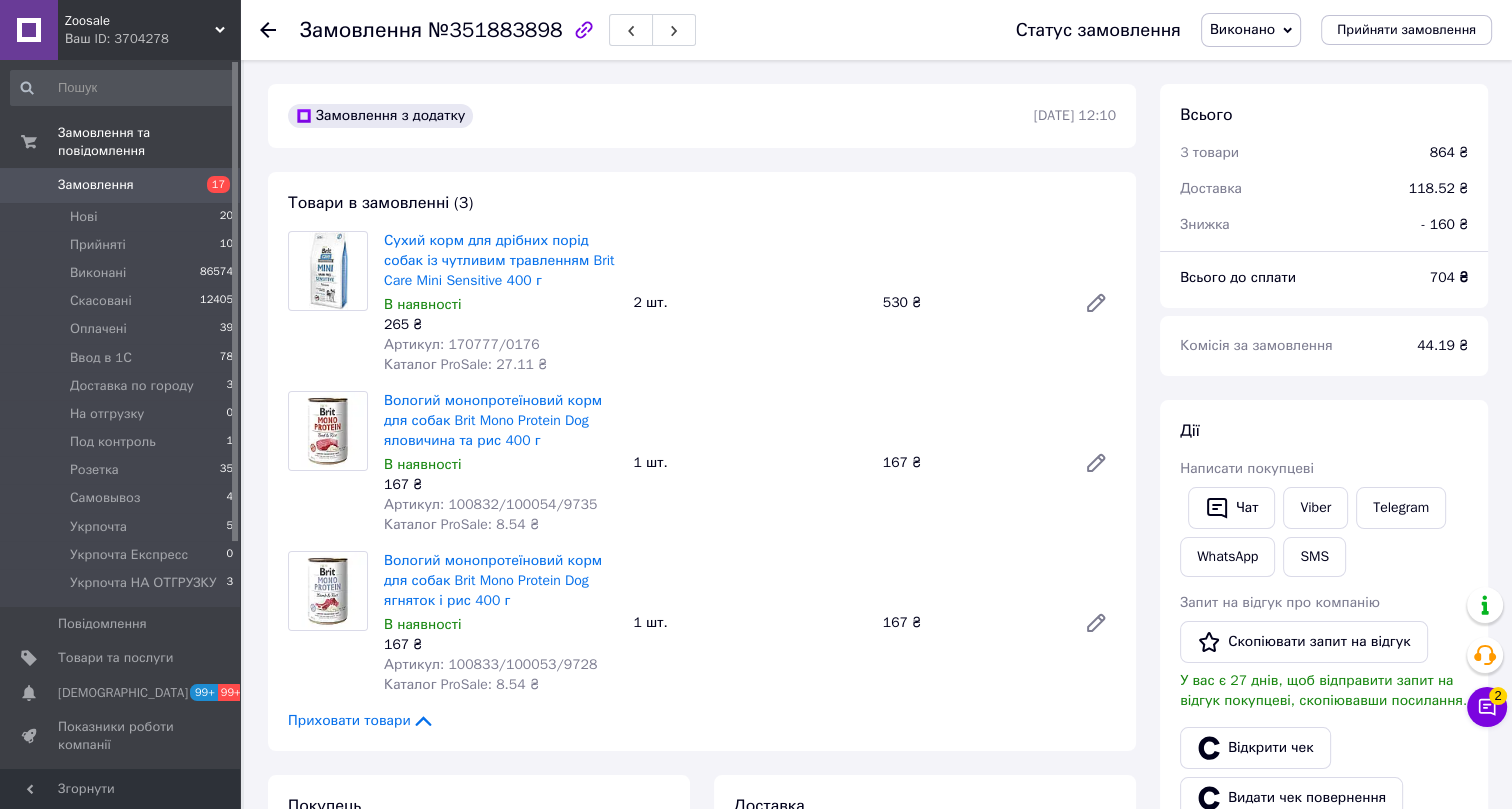 click on "Артикул: 170777/0176" at bounding box center (462, 344) 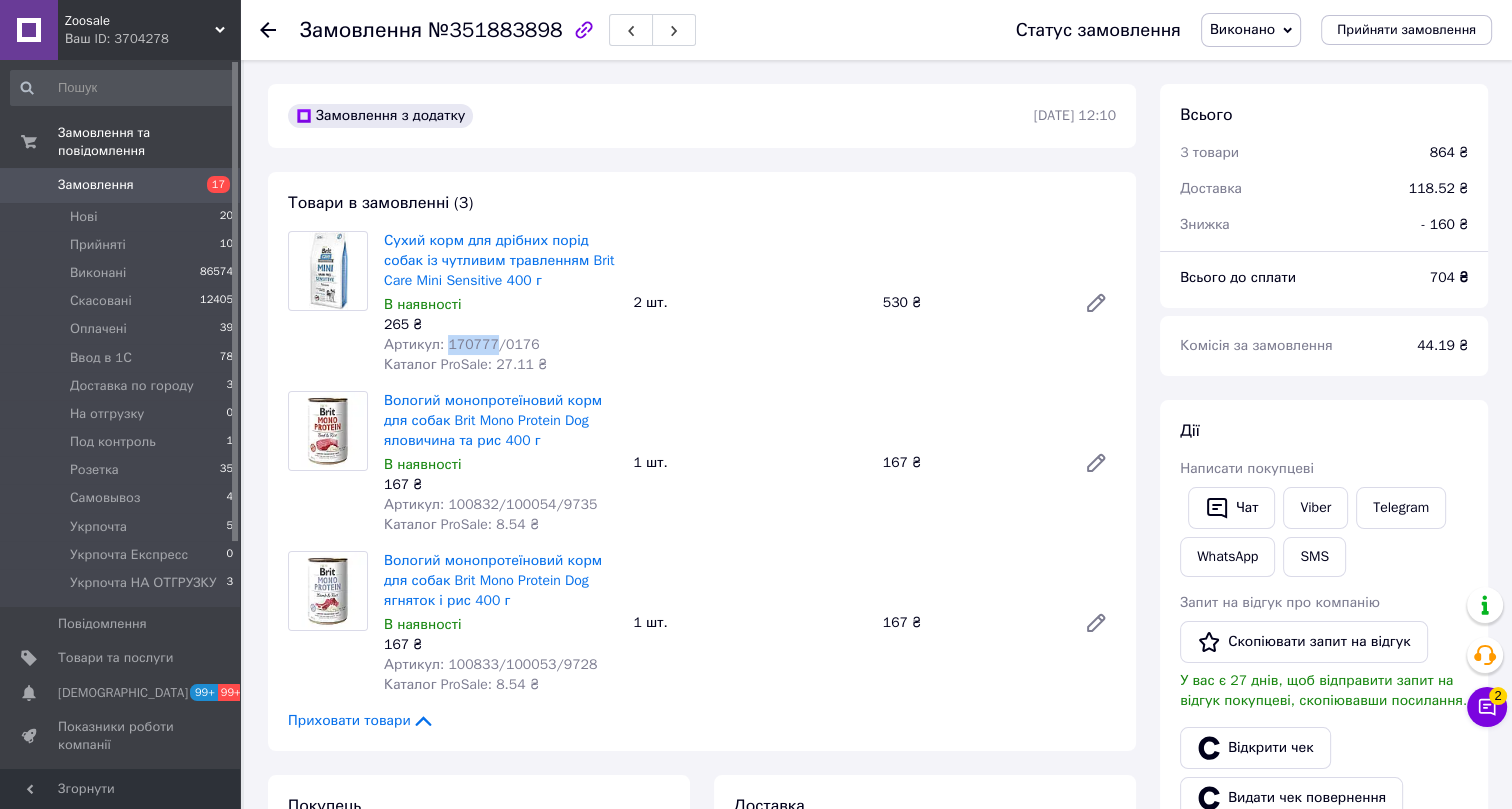 click on "Артикул: 170777/0176" at bounding box center [462, 344] 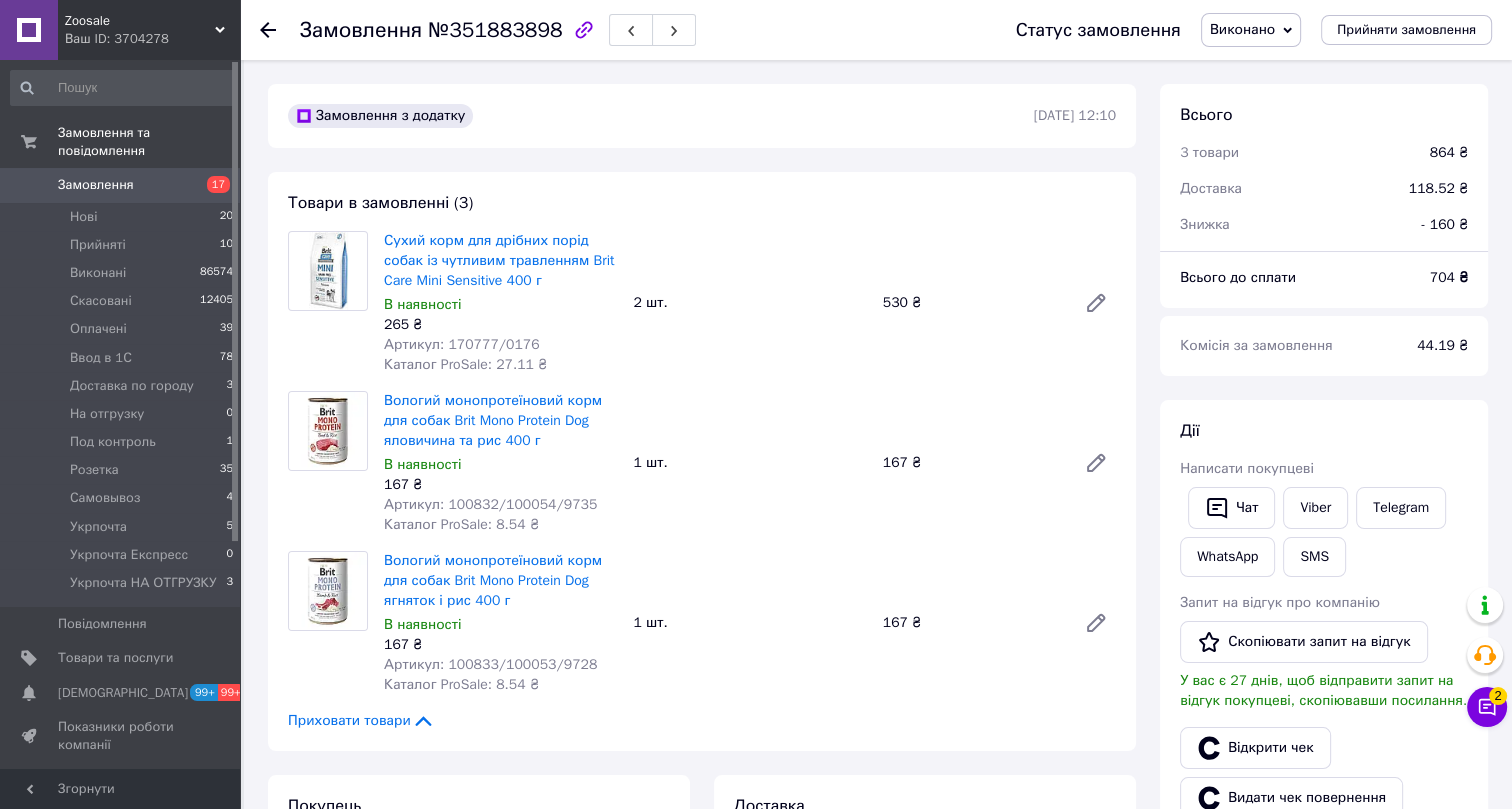 click on "Артикул: 100832/100054/9735" at bounding box center [490, 504] 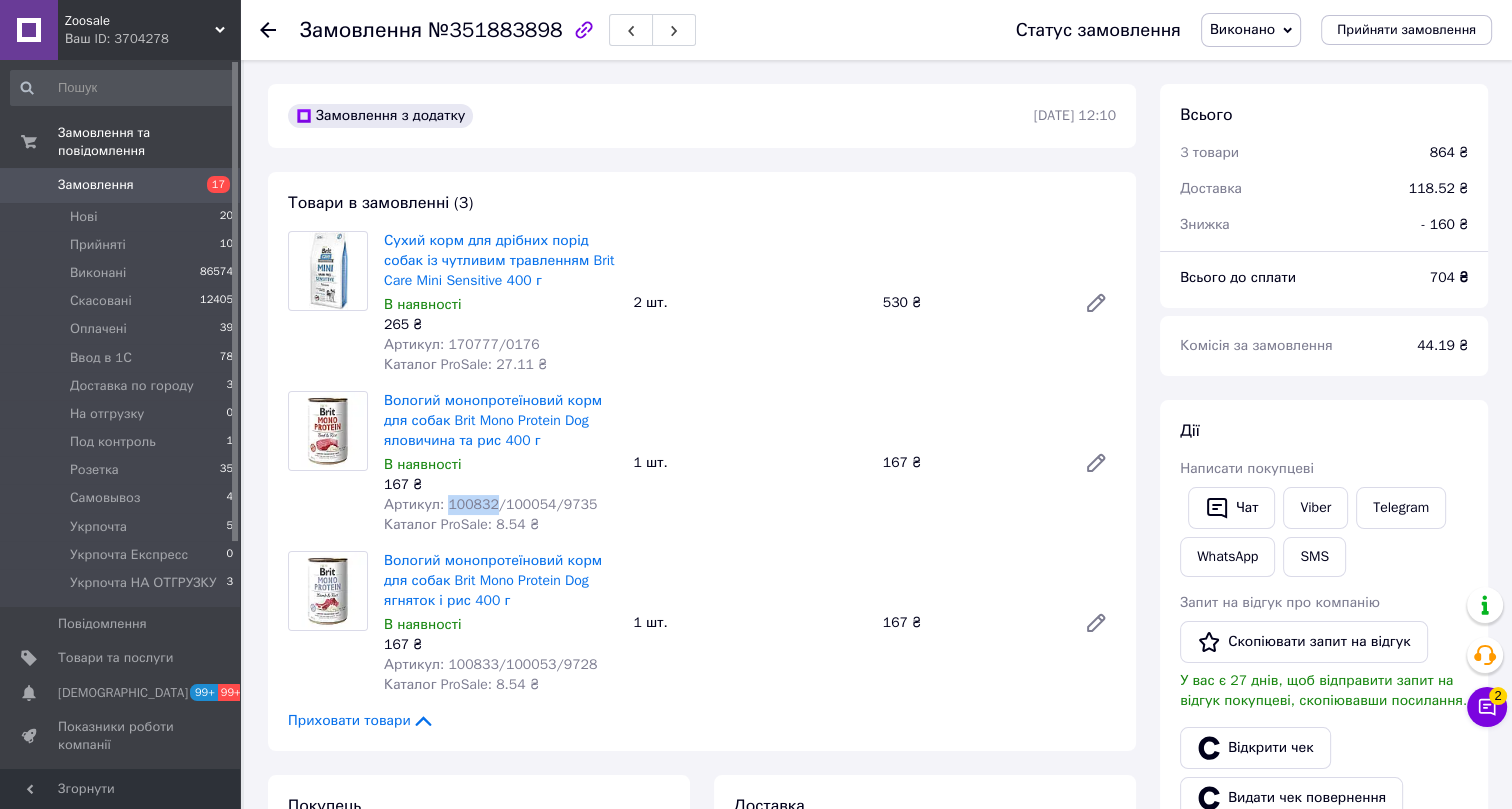 click on "Артикул: 100832/100054/9735" at bounding box center [490, 504] 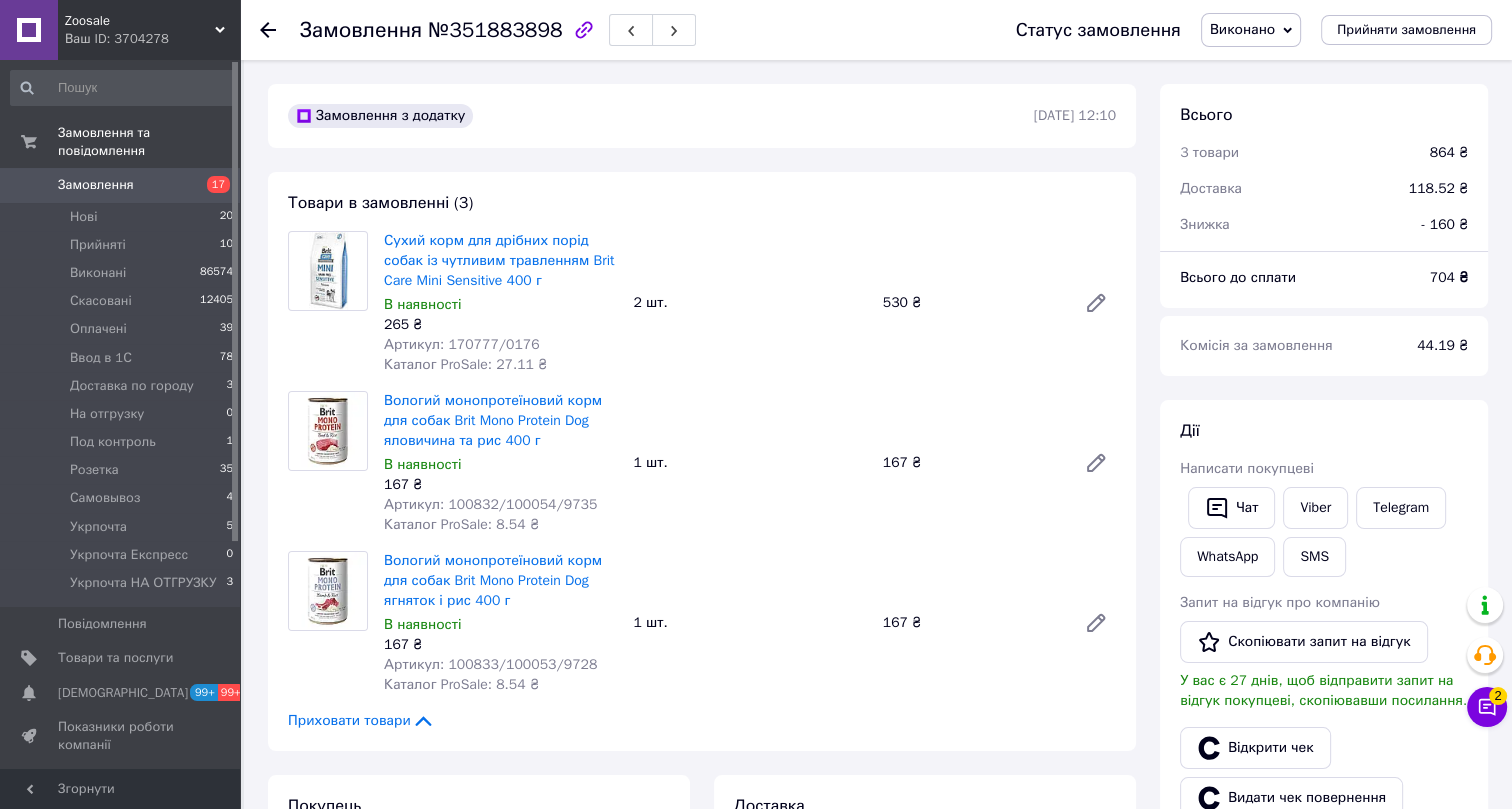 click on "Артикул: 100833/100053/9728" at bounding box center (490, 664) 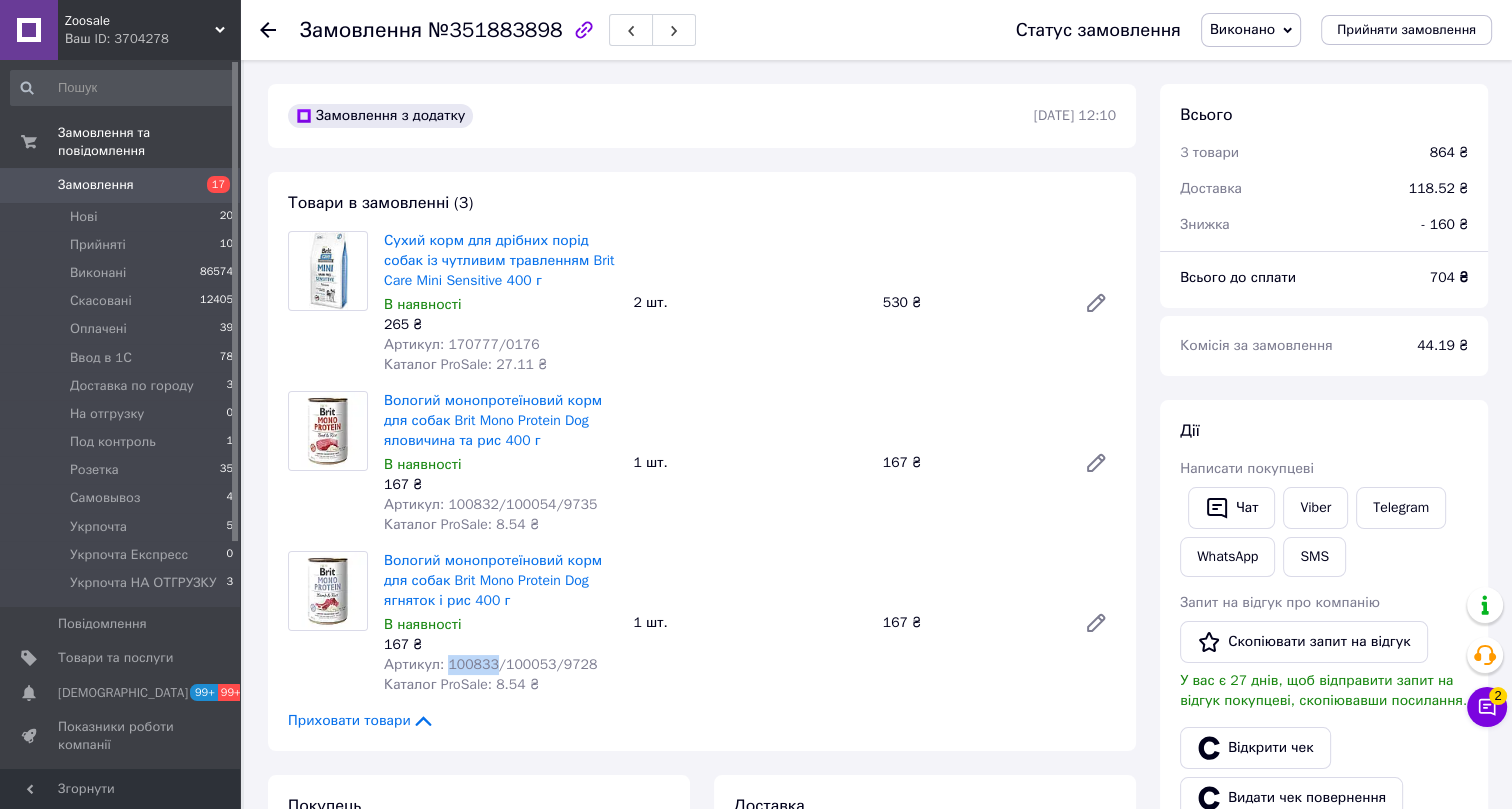click on "Артикул: 100833/100053/9728" at bounding box center (490, 664) 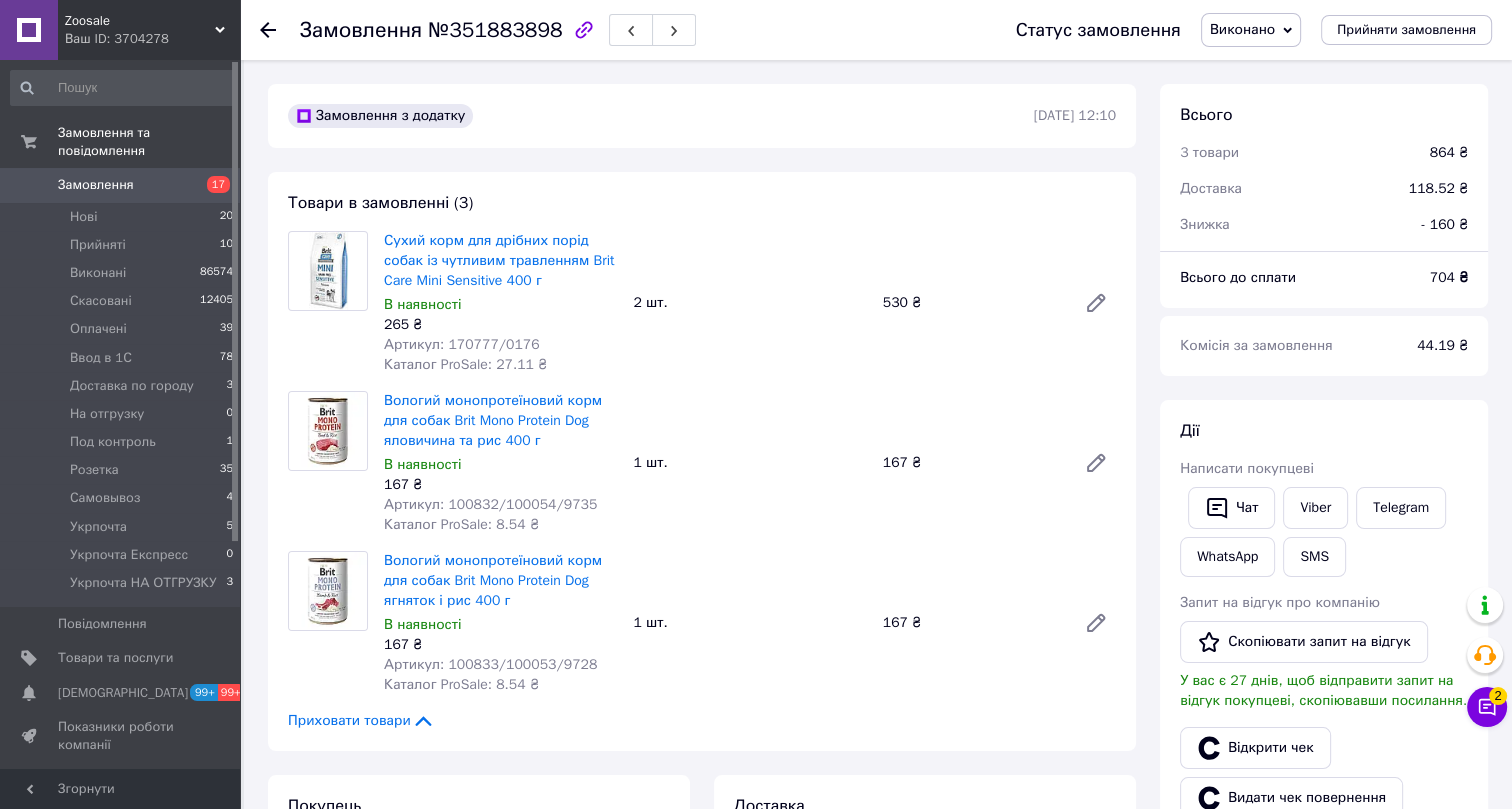 click 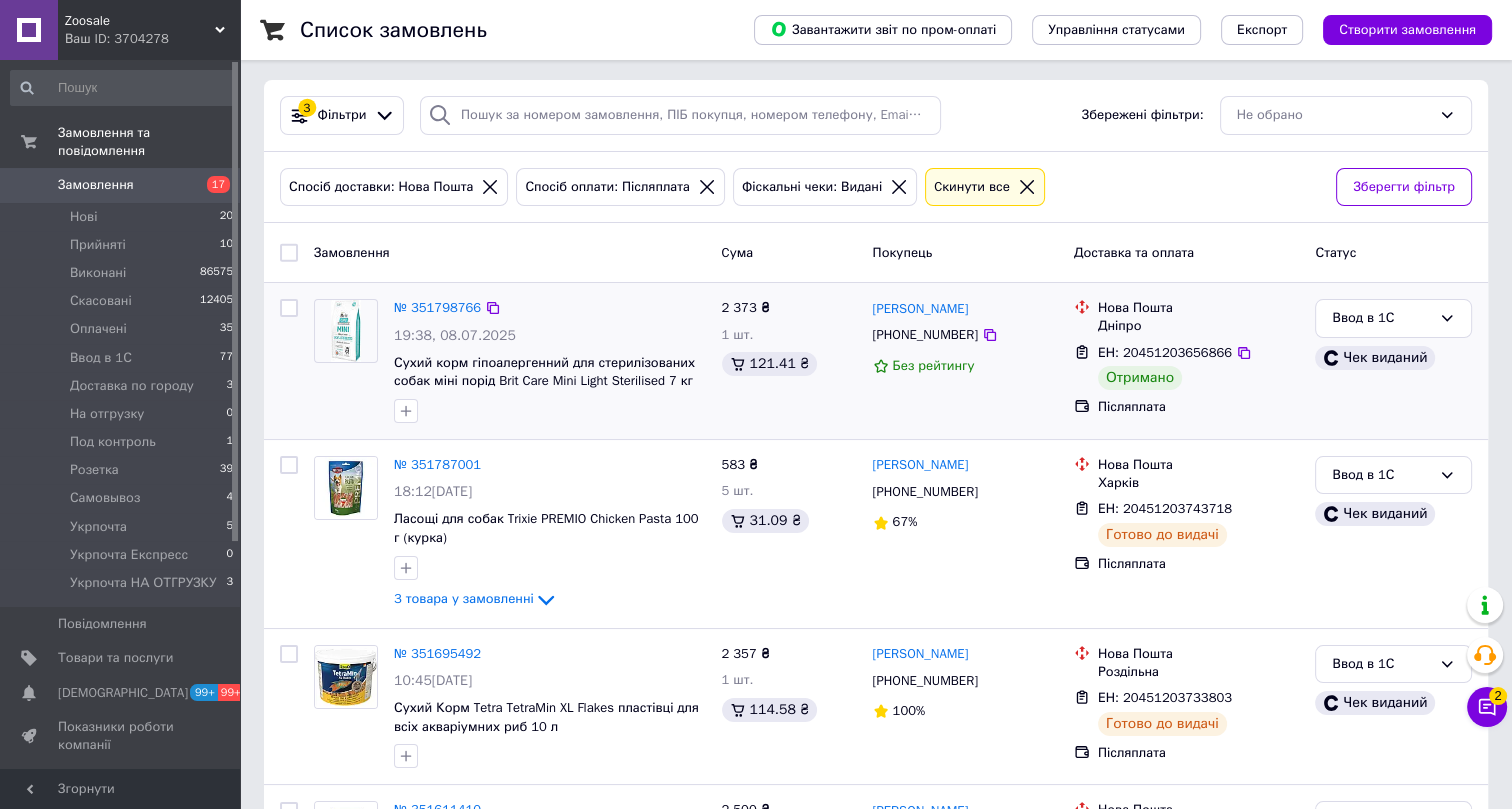 scroll, scrollTop: 0, scrollLeft: 0, axis: both 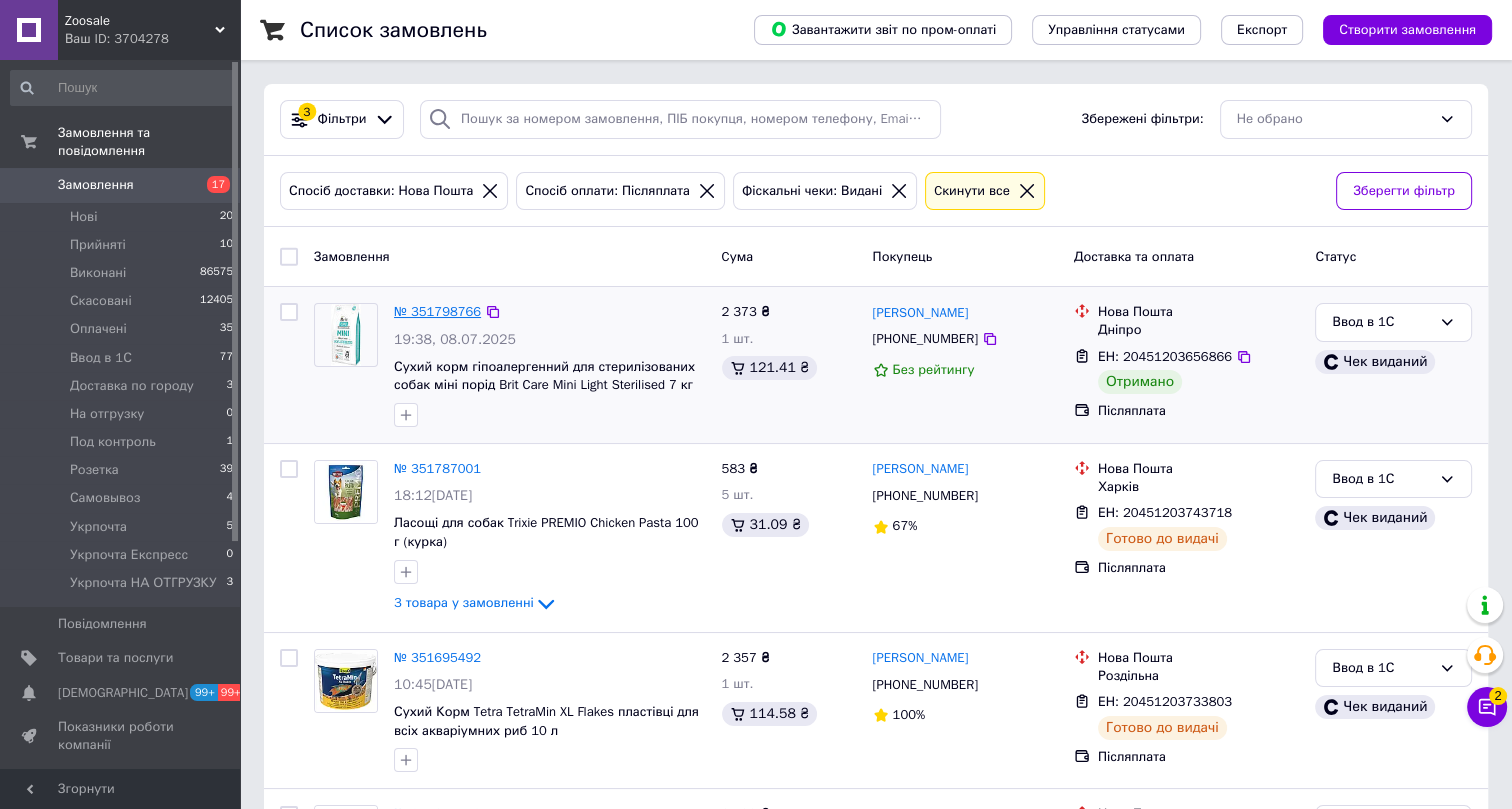 click on "№ 351798766" at bounding box center [437, 311] 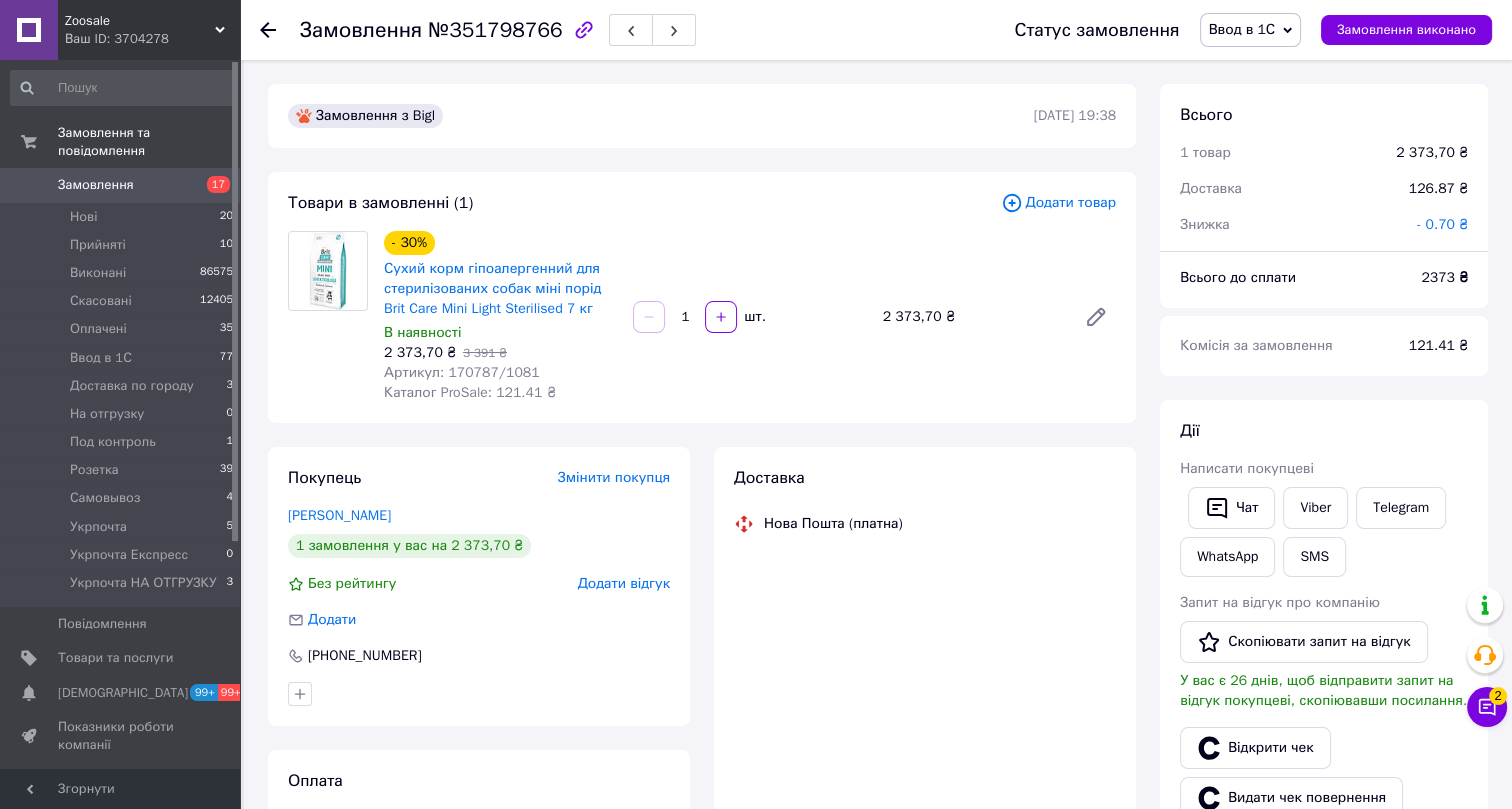 scroll, scrollTop: 68, scrollLeft: 0, axis: vertical 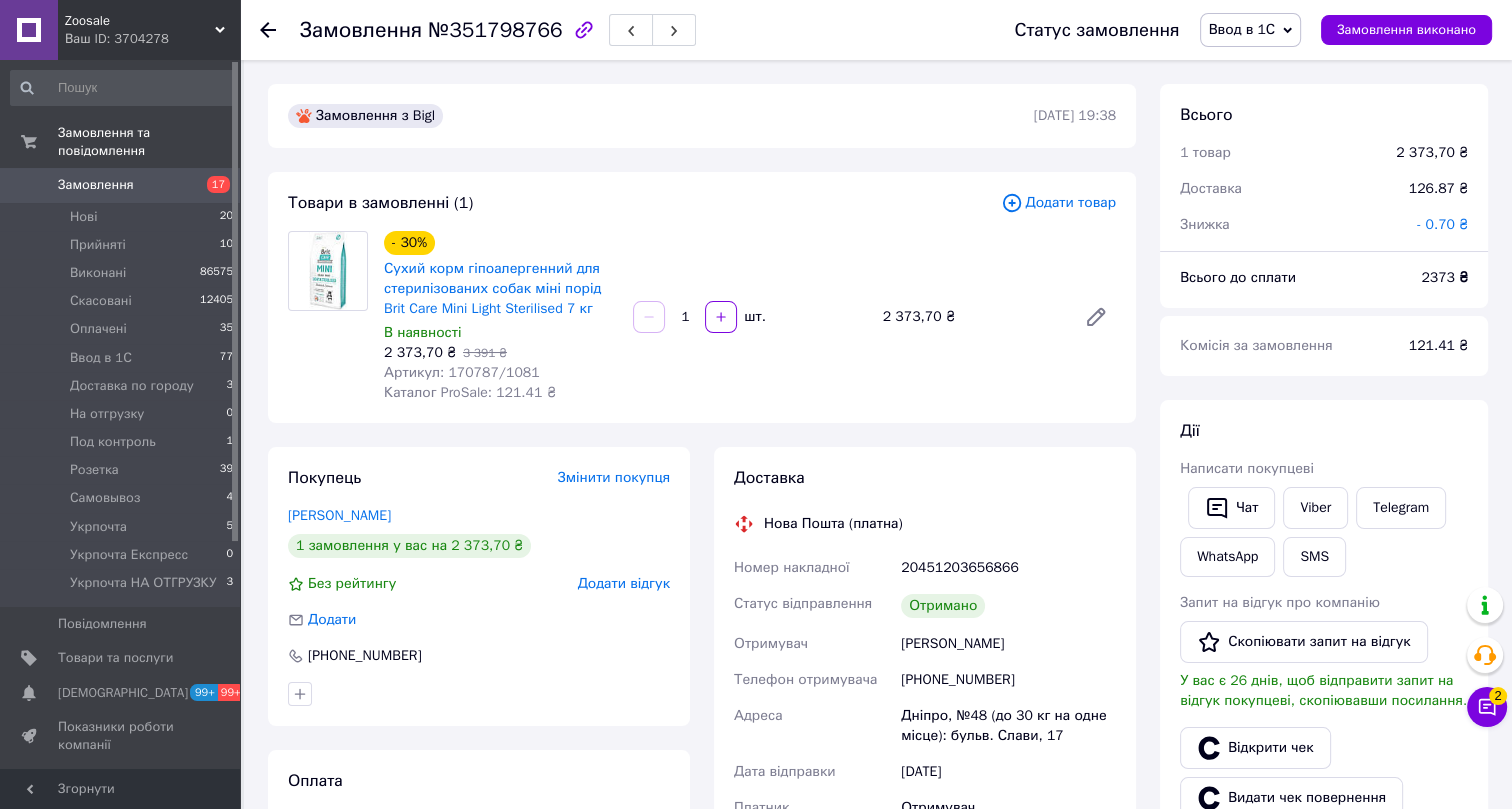 click on "Ввод в 1С" at bounding box center (1242, 29) 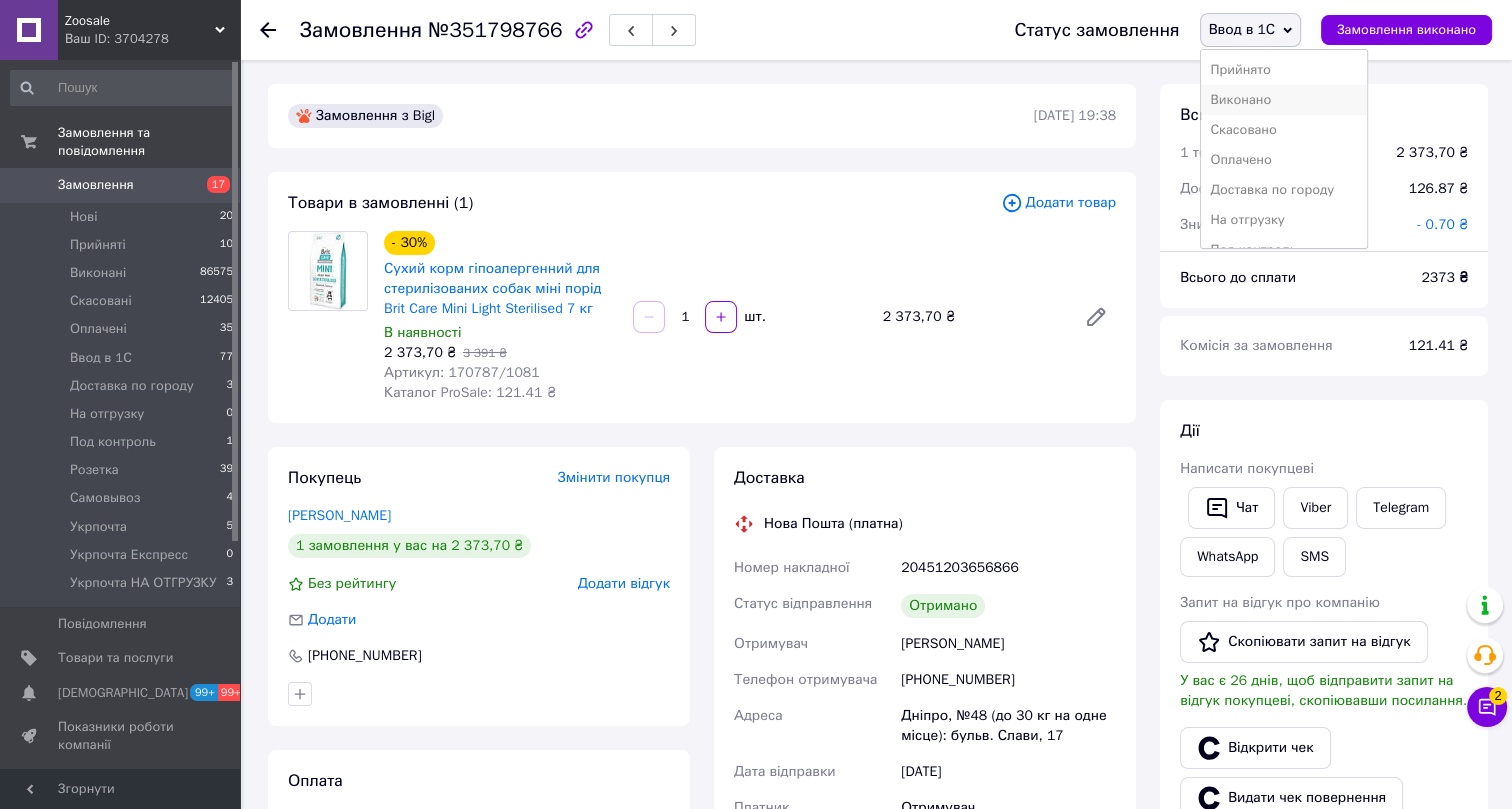 click on "Виконано" at bounding box center (1284, 100) 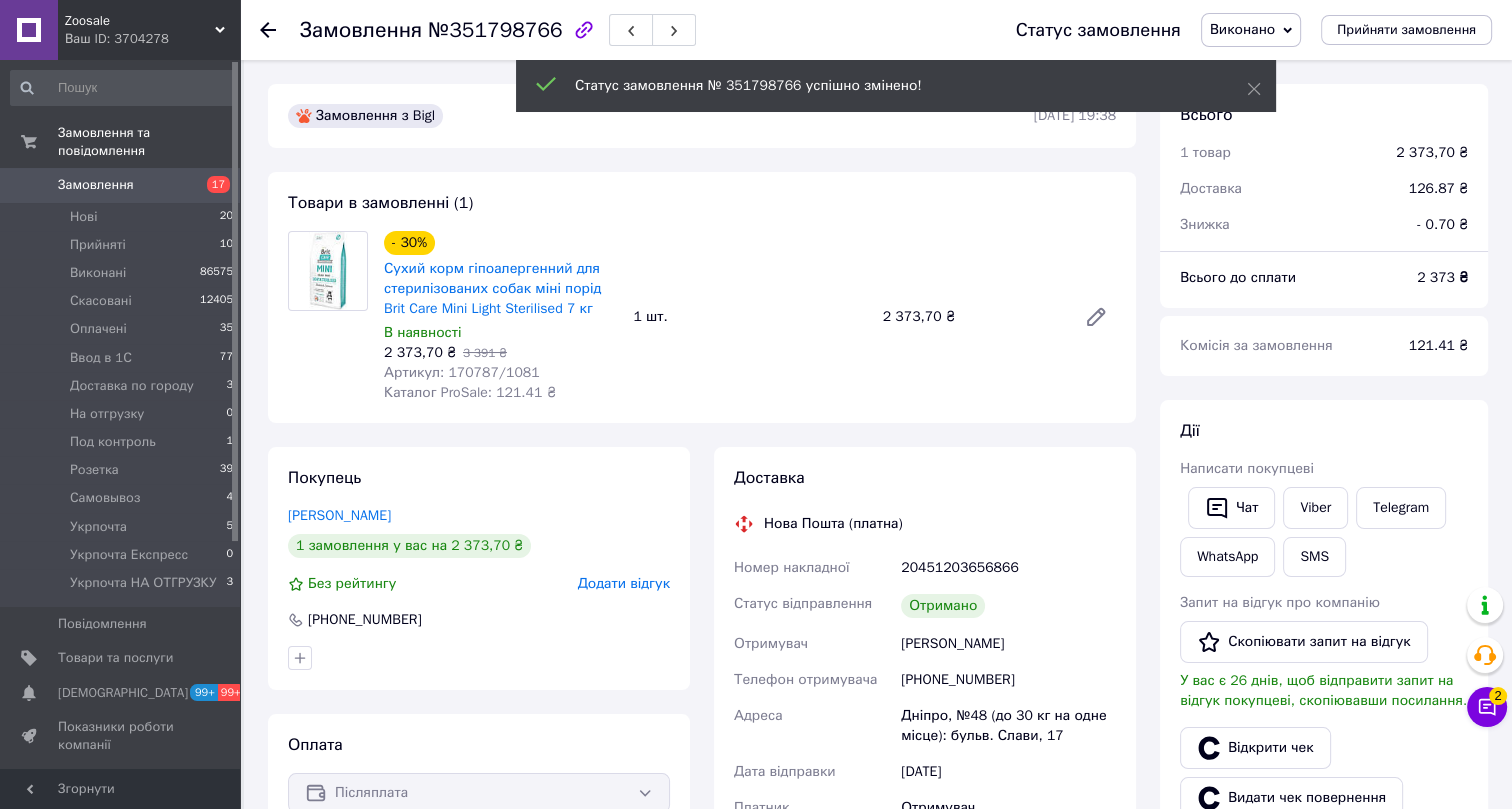scroll, scrollTop: 116, scrollLeft: 0, axis: vertical 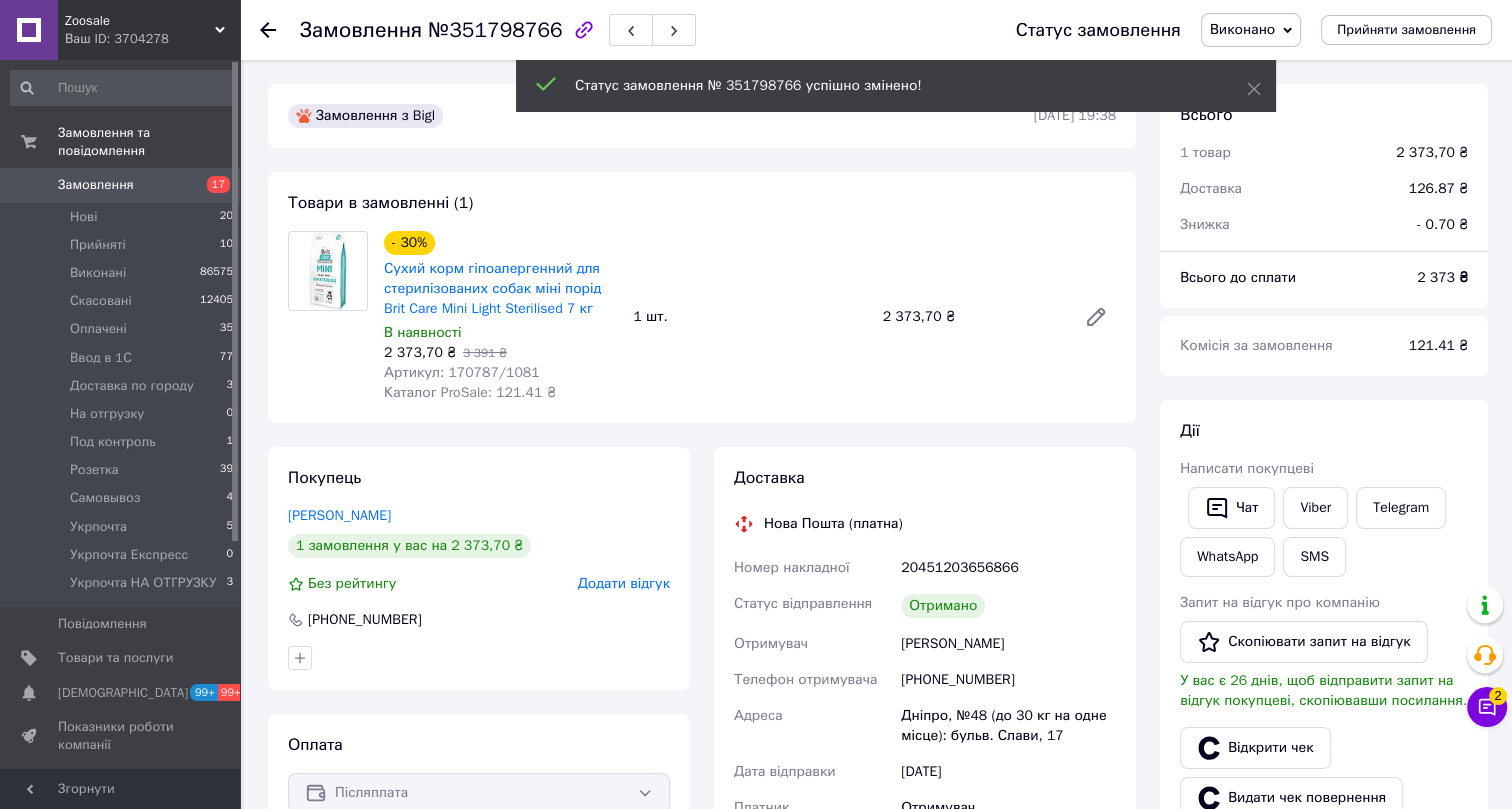 click on "№351798766" at bounding box center [495, 30] 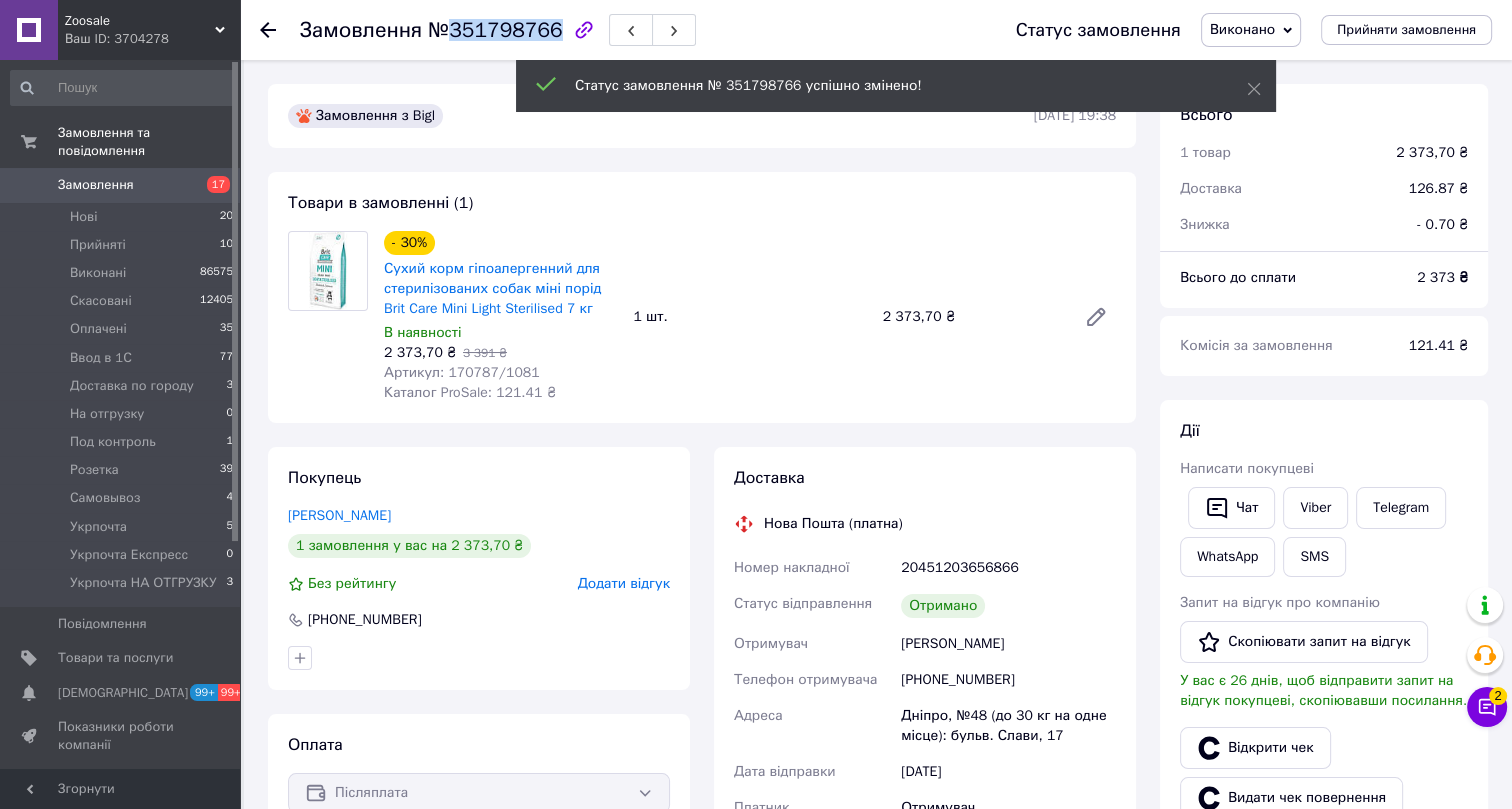 click on "№351798766" at bounding box center [495, 30] 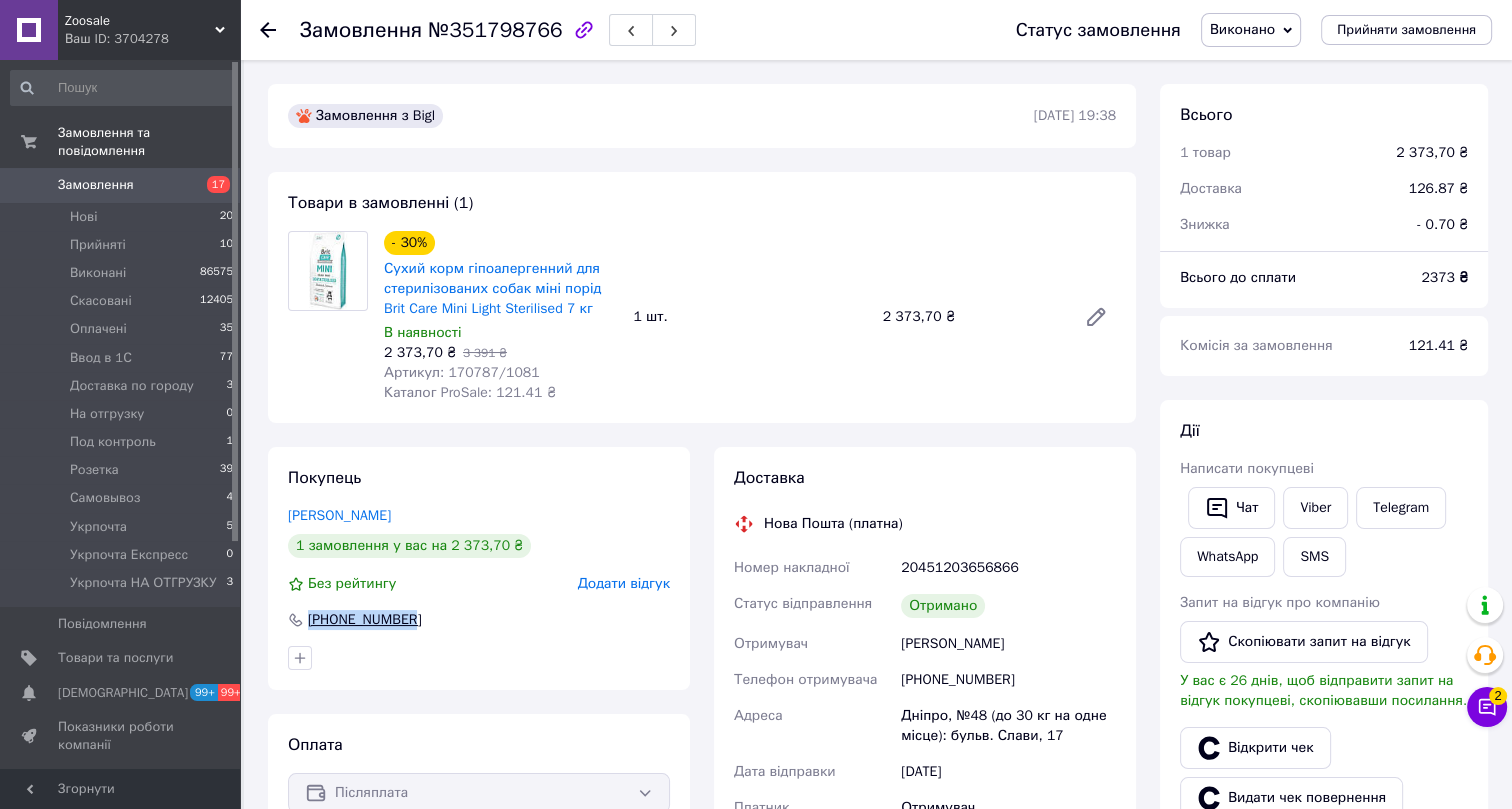 drag, startPoint x: 440, startPoint y: 625, endPoint x: 287, endPoint y: 625, distance: 153 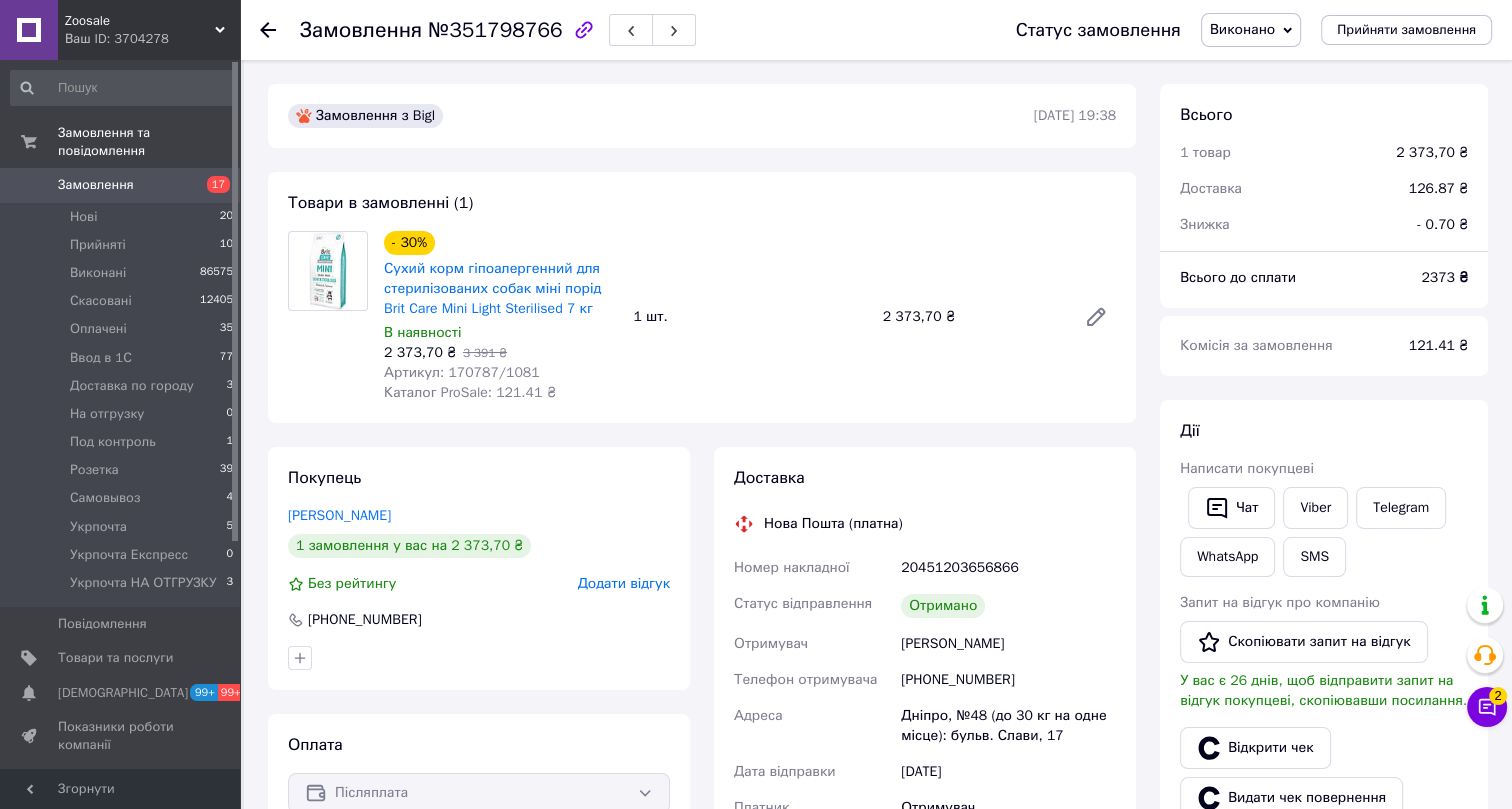 click on "Артикул: 170787/1081" at bounding box center (462, 372) 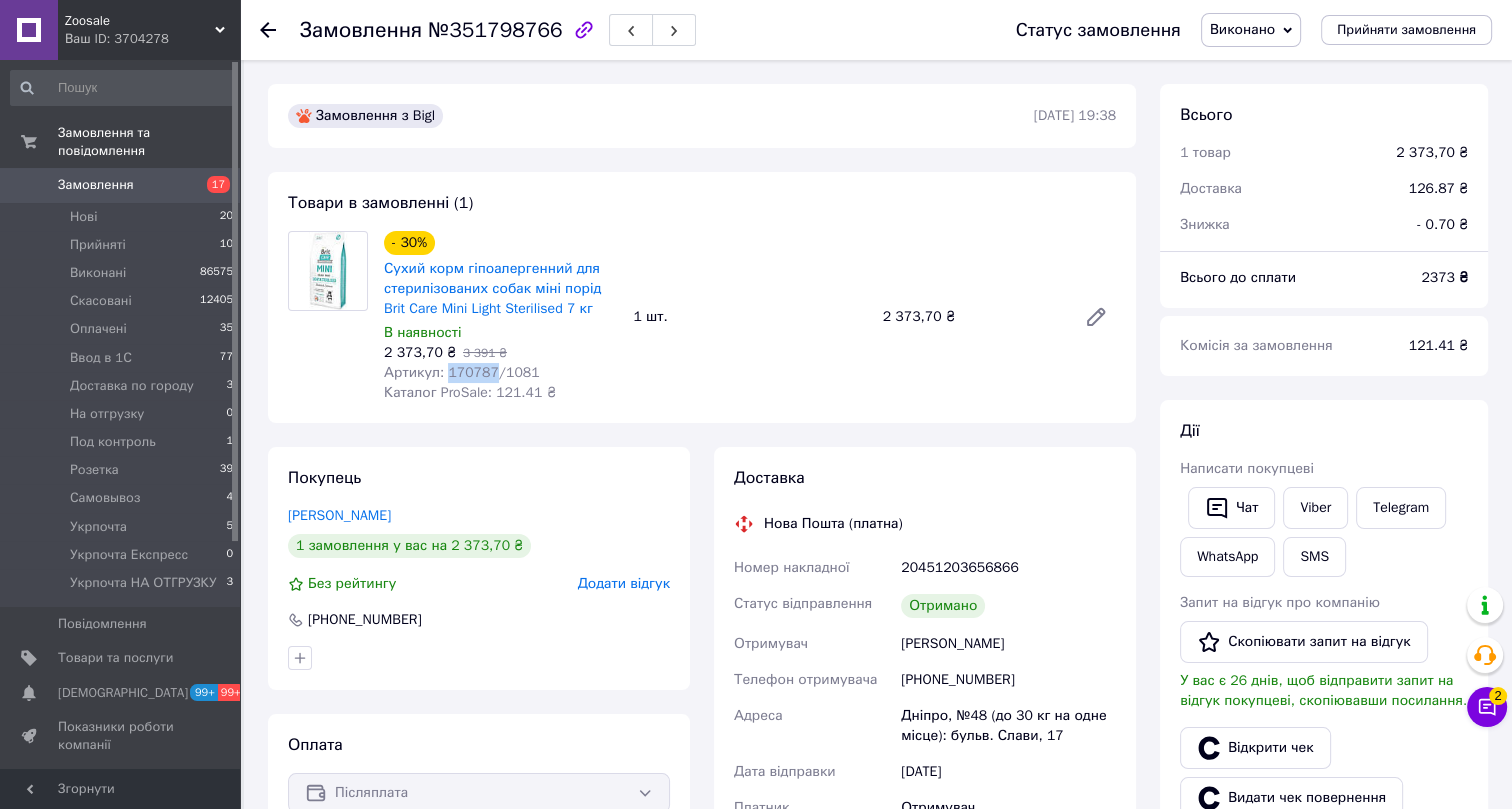 click on "Артикул: 170787/1081" at bounding box center [462, 372] 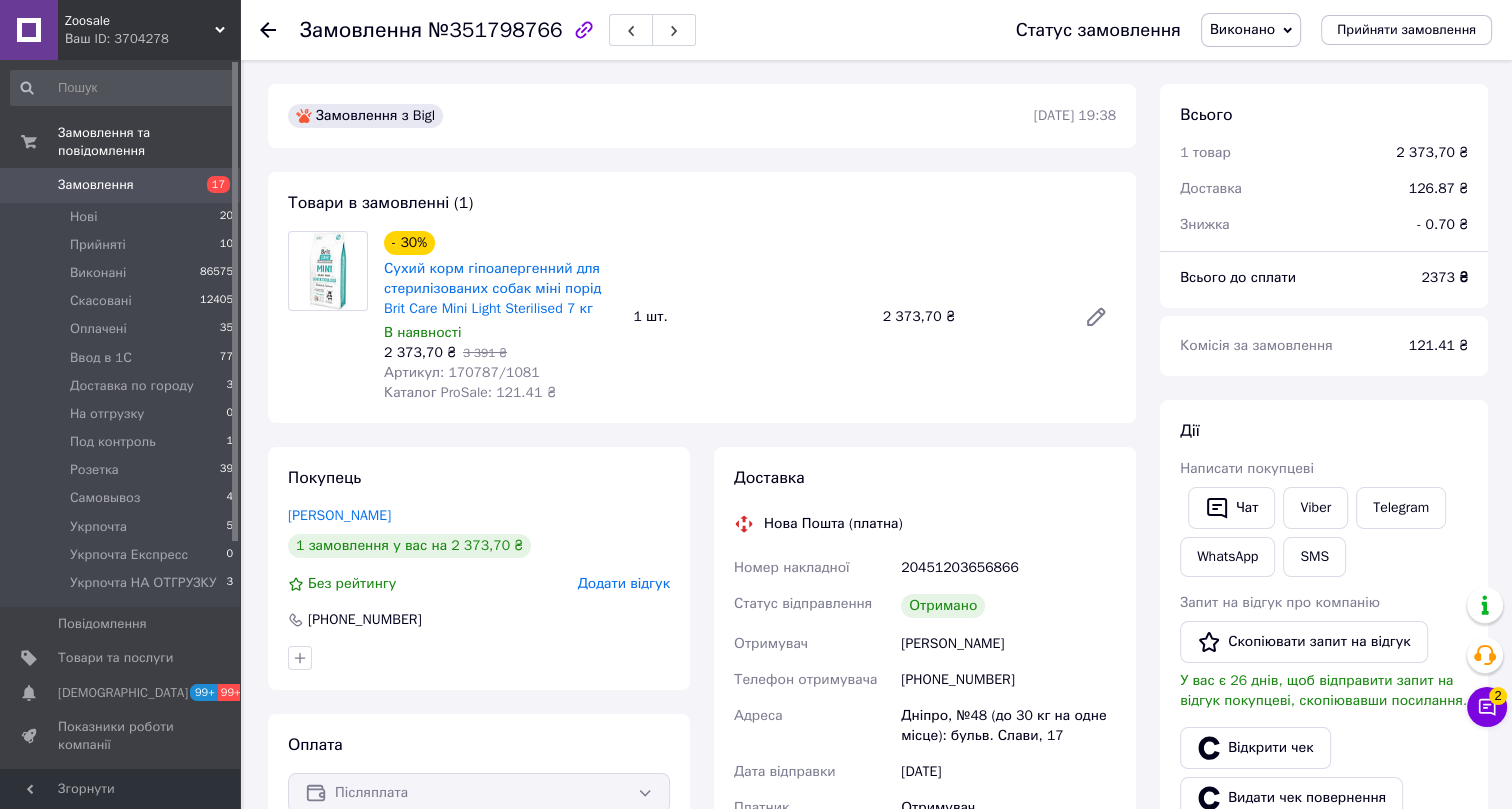 click 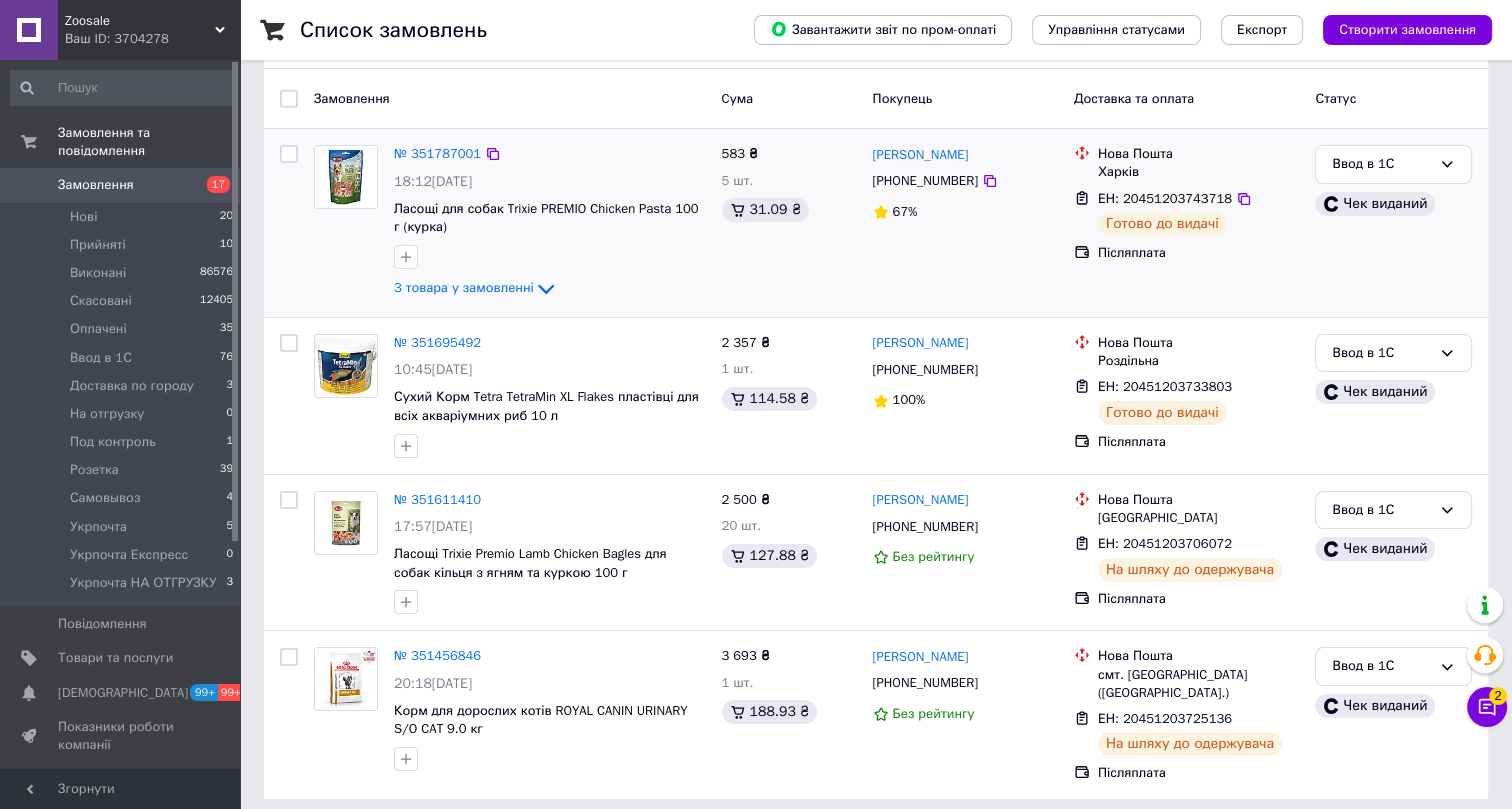 scroll, scrollTop: 159, scrollLeft: 0, axis: vertical 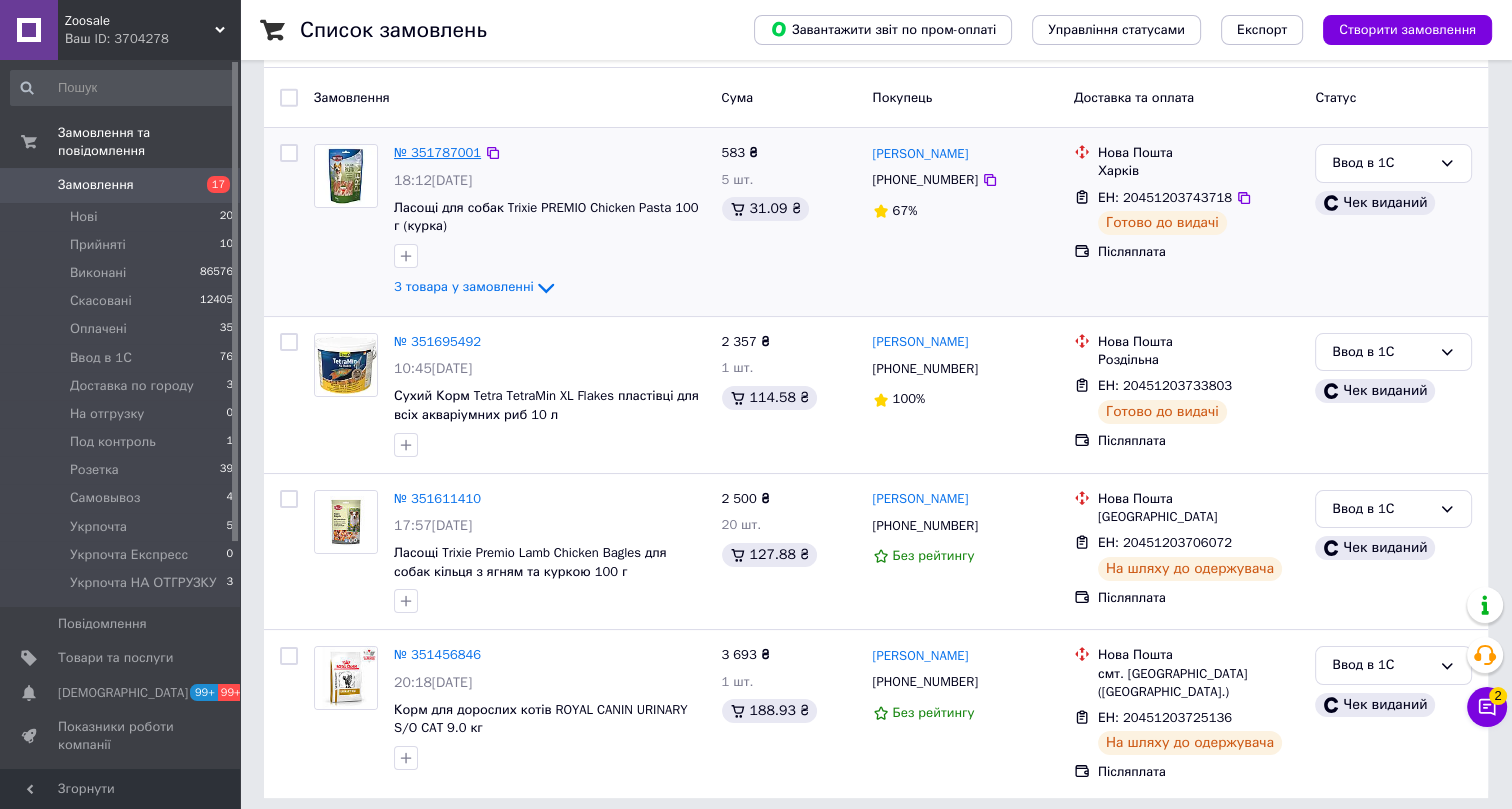 click on "№ 351787001" at bounding box center (437, 152) 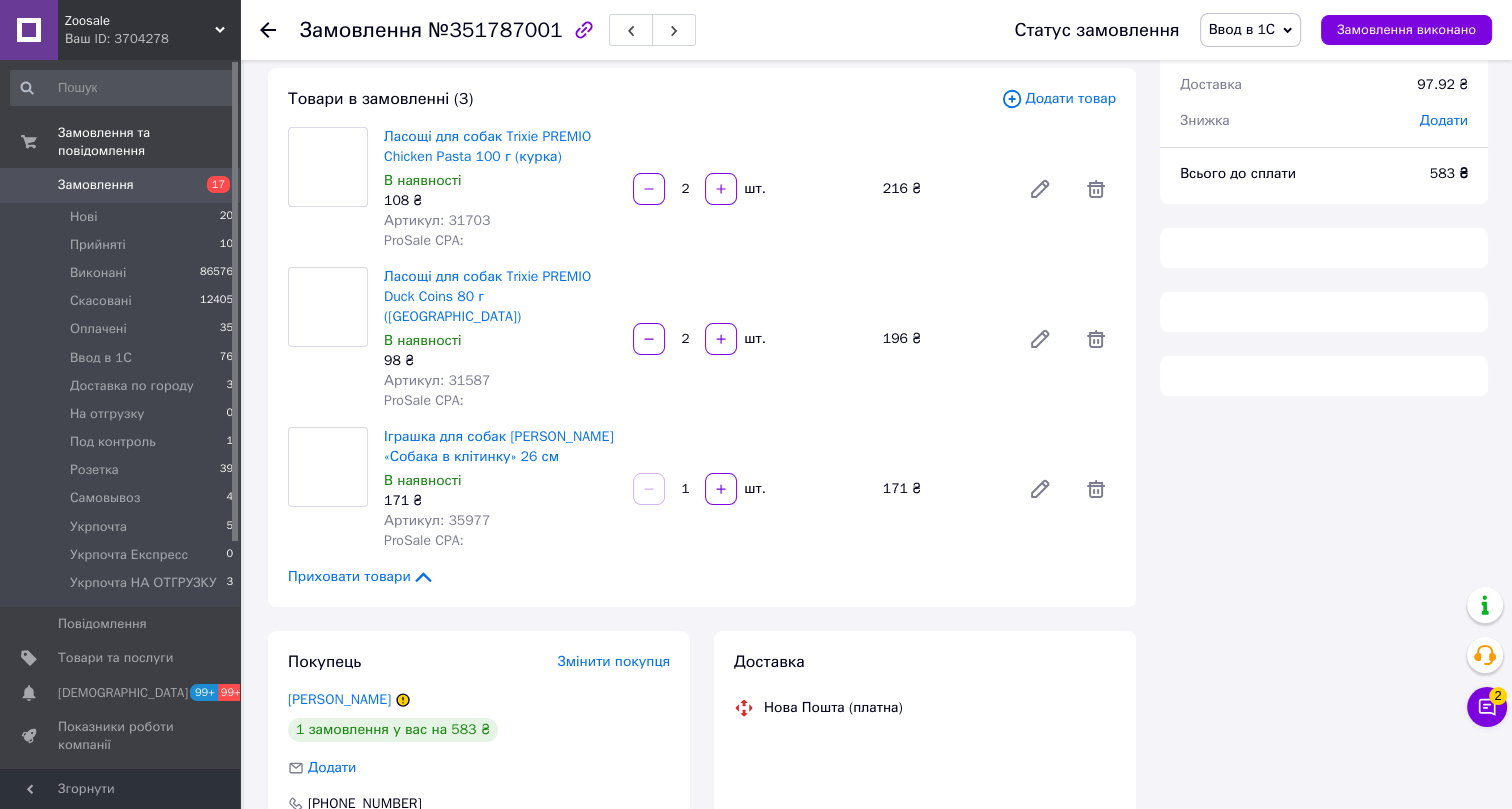 scroll, scrollTop: 159, scrollLeft: 0, axis: vertical 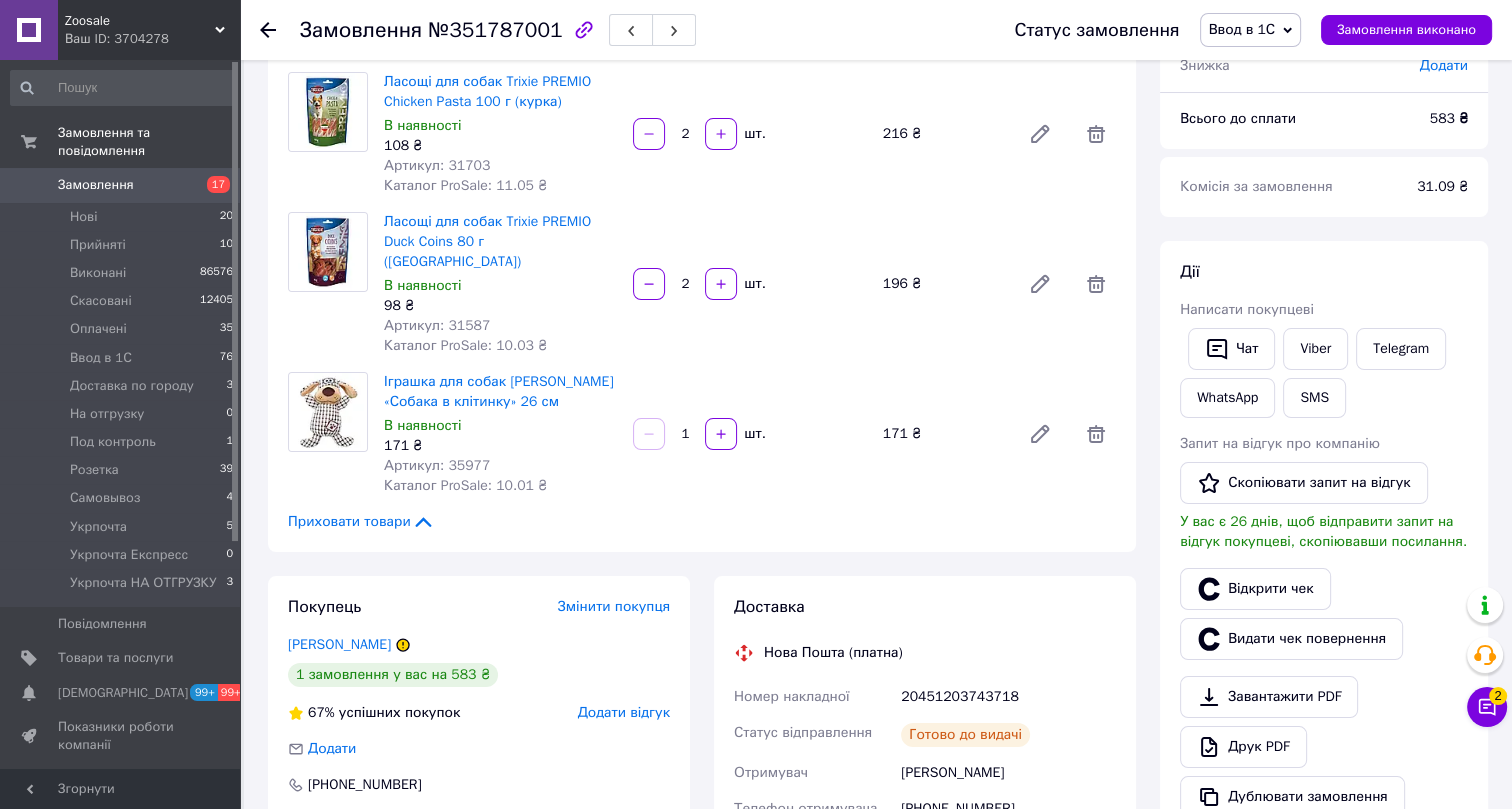 click on "Ввод в 1С" at bounding box center [1242, 29] 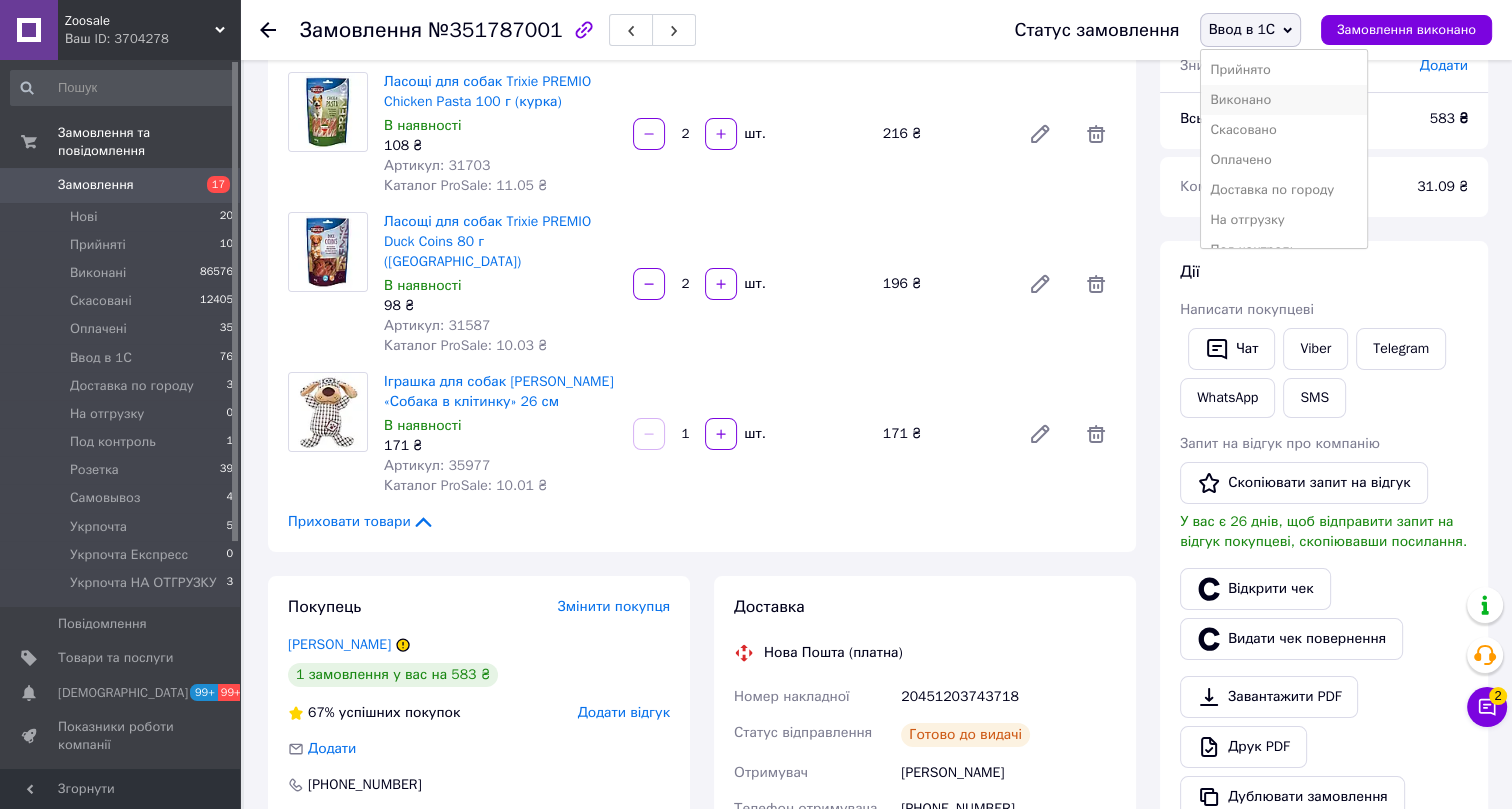 click on "Виконано" at bounding box center (1284, 100) 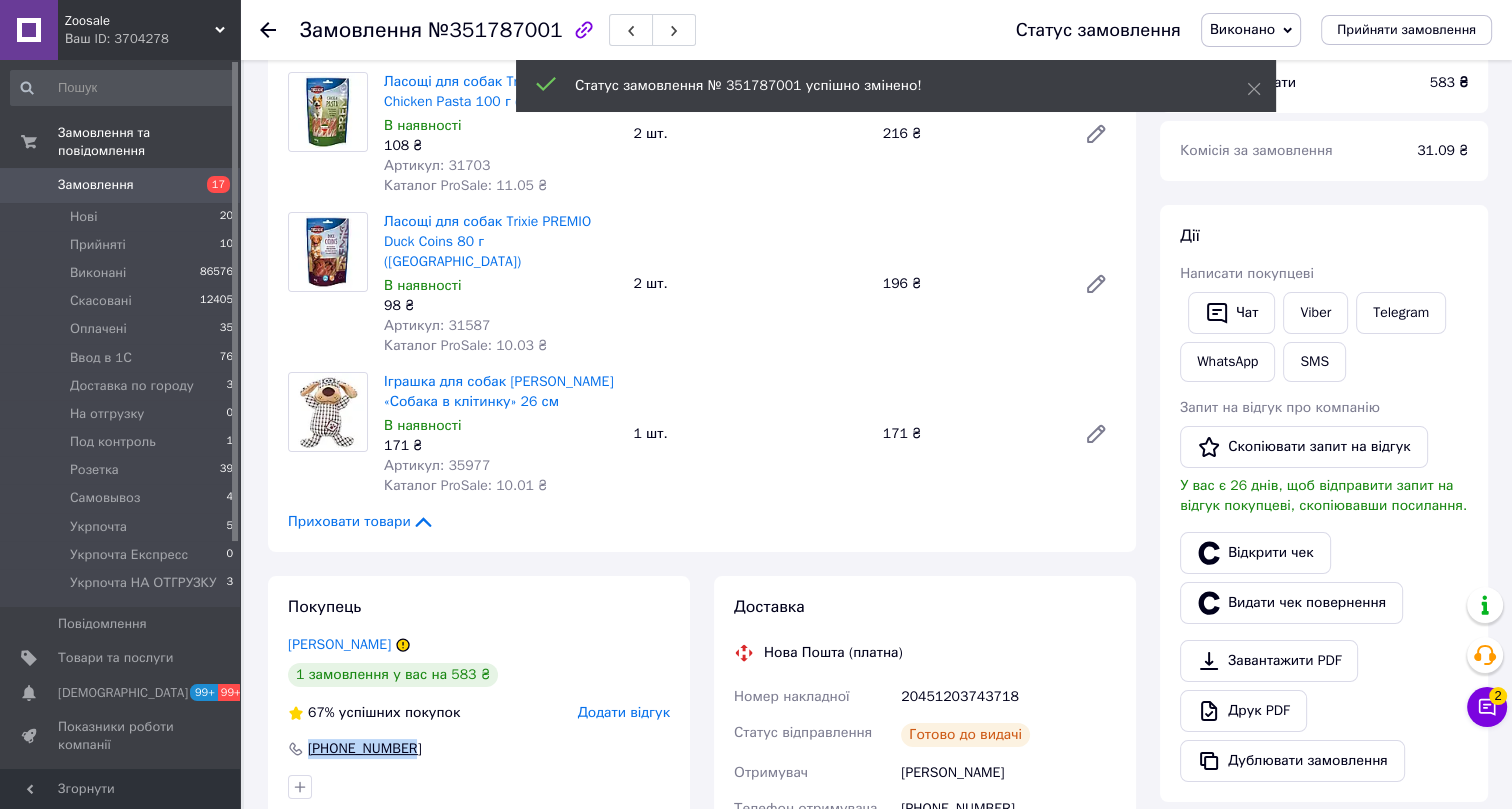 drag, startPoint x: 430, startPoint y: 720, endPoint x: 306, endPoint y: 723, distance: 124.036285 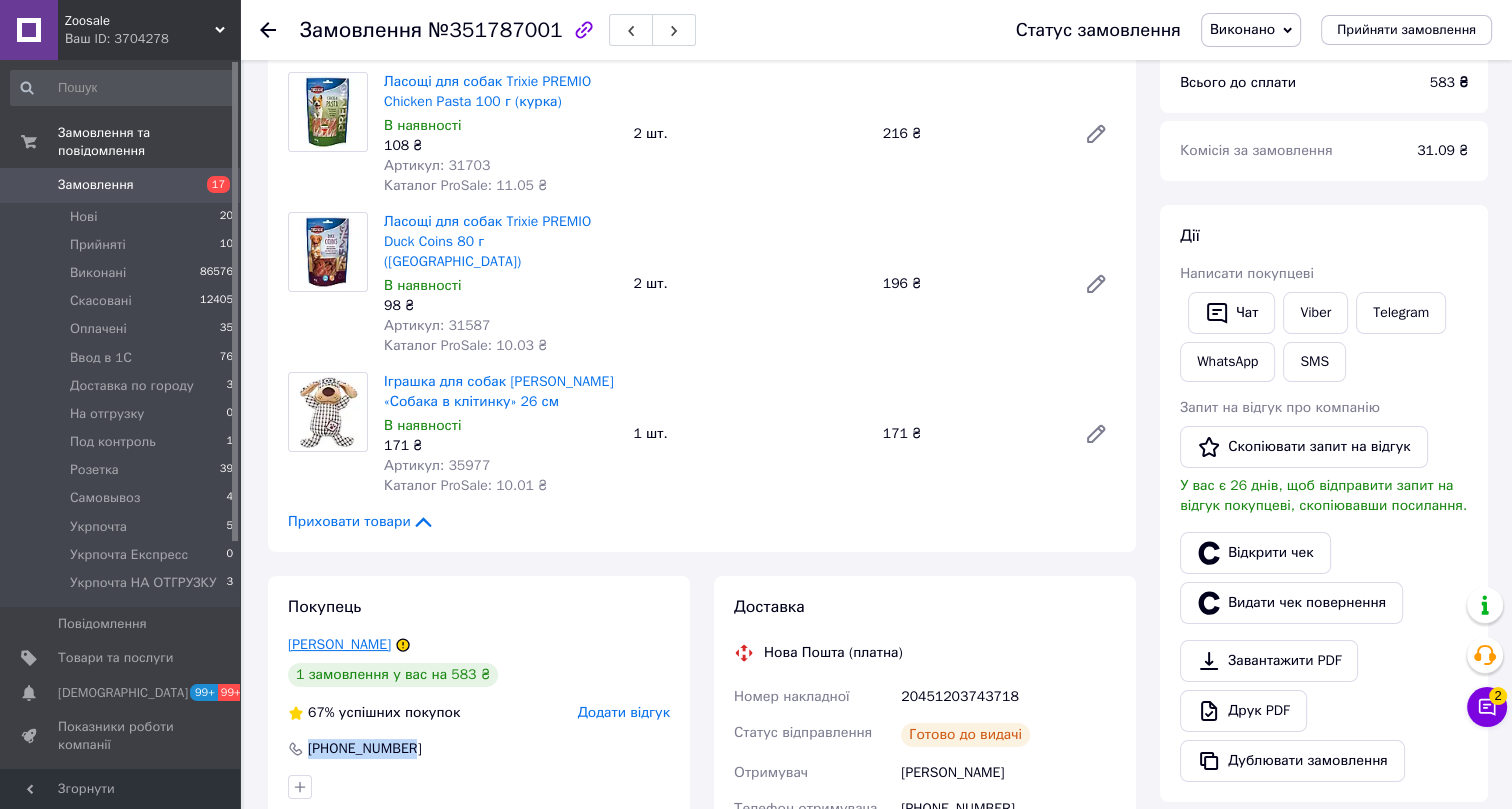 drag, startPoint x: 284, startPoint y: 620, endPoint x: 391, endPoint y: 620, distance: 107 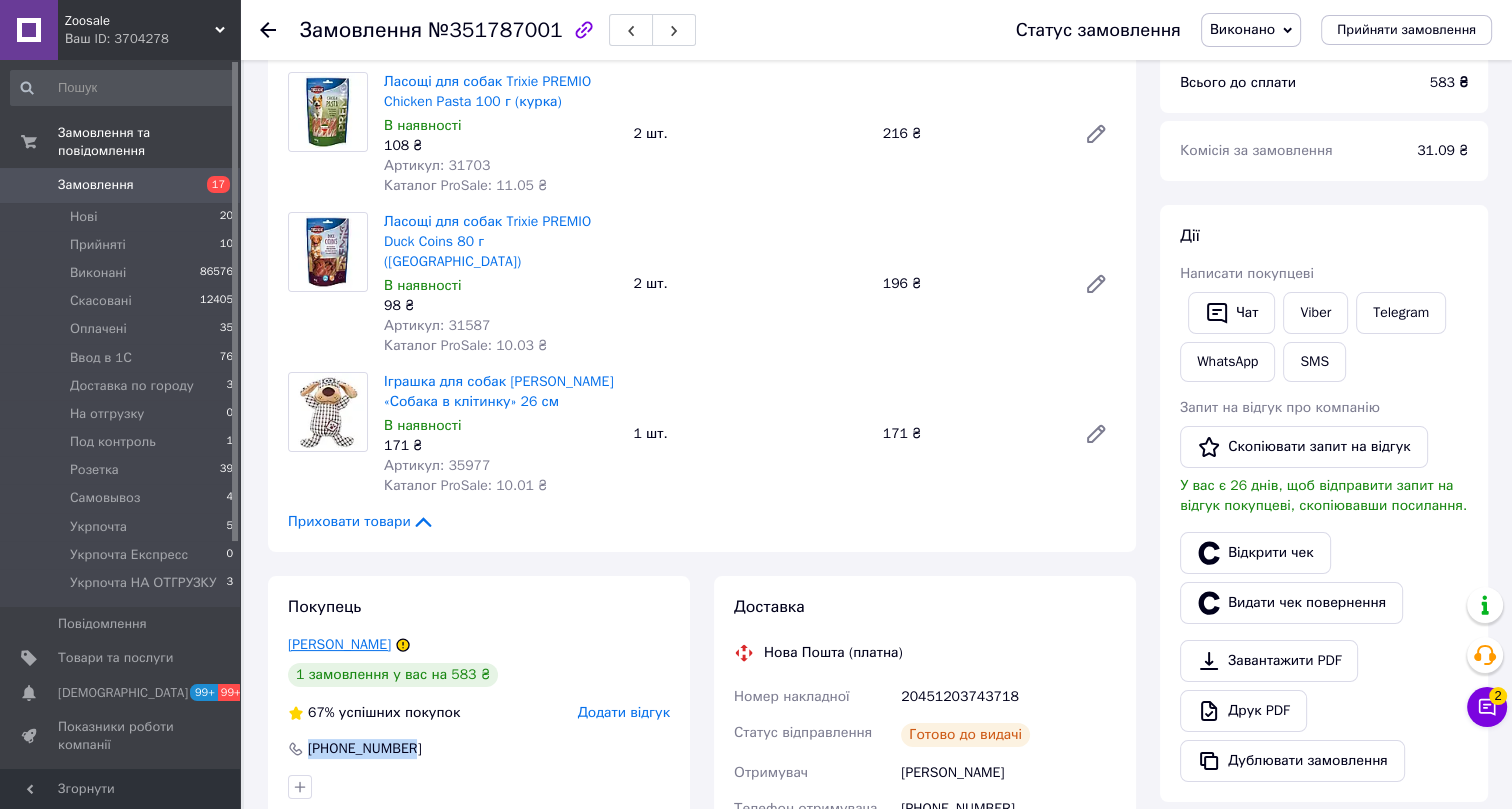 click on "Покупець Алейникова Яна 1 замовлення у вас на 583 ₴ 67%   успішних покупок Додати відгук +380677174608" at bounding box center [479, 697] 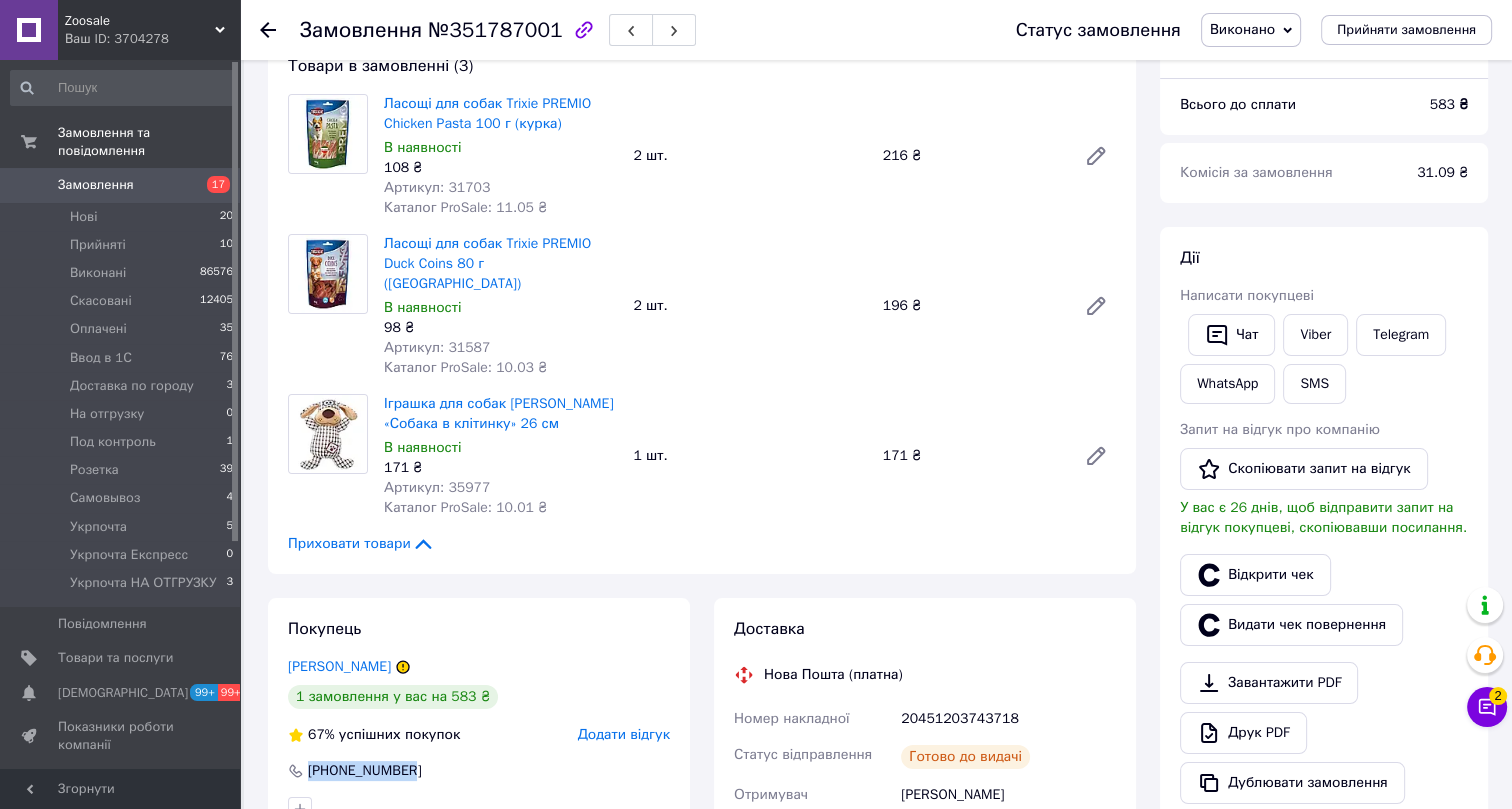scroll, scrollTop: 0, scrollLeft: 0, axis: both 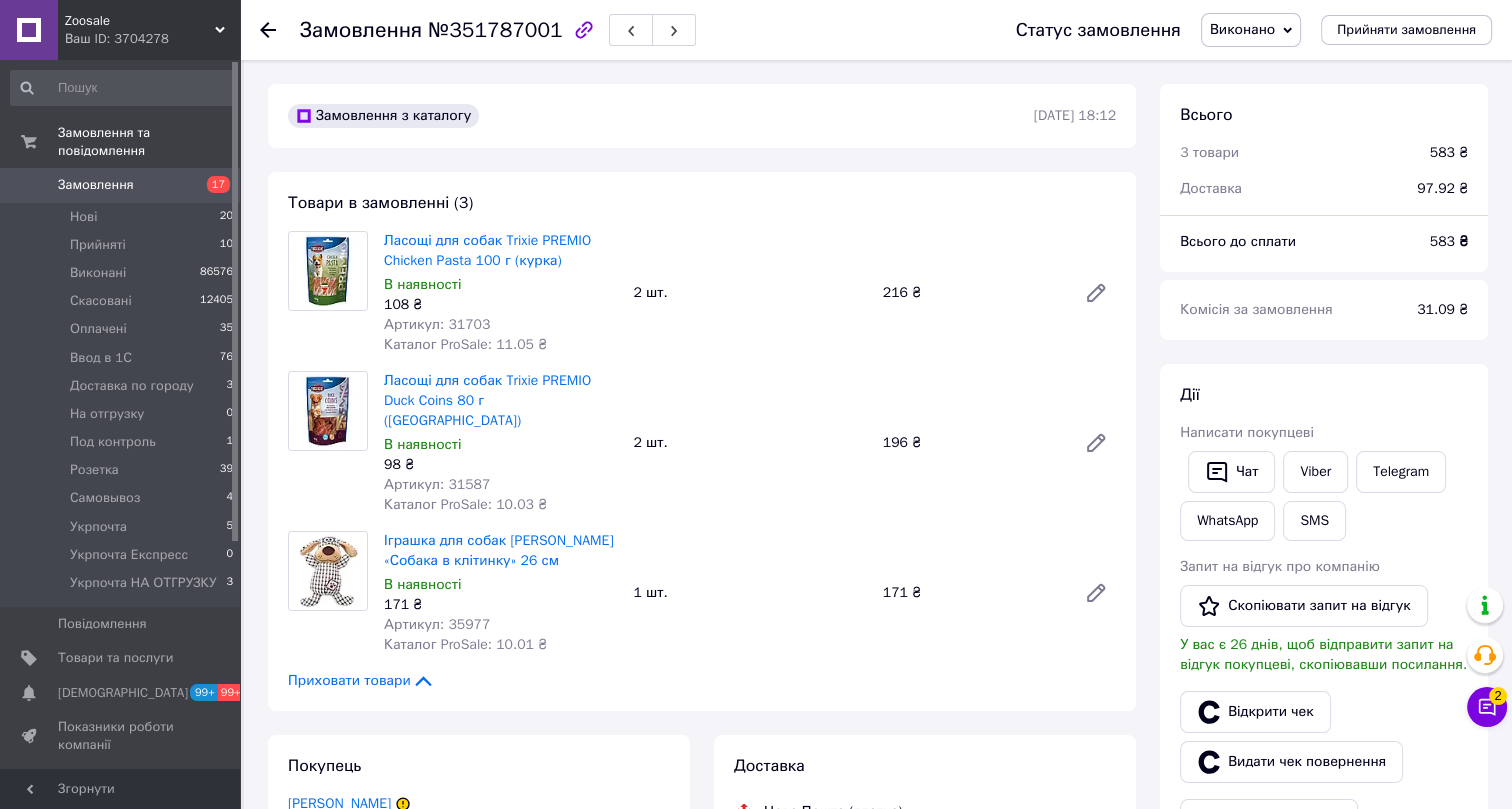 click on "Артикул: 31703" at bounding box center [437, 324] 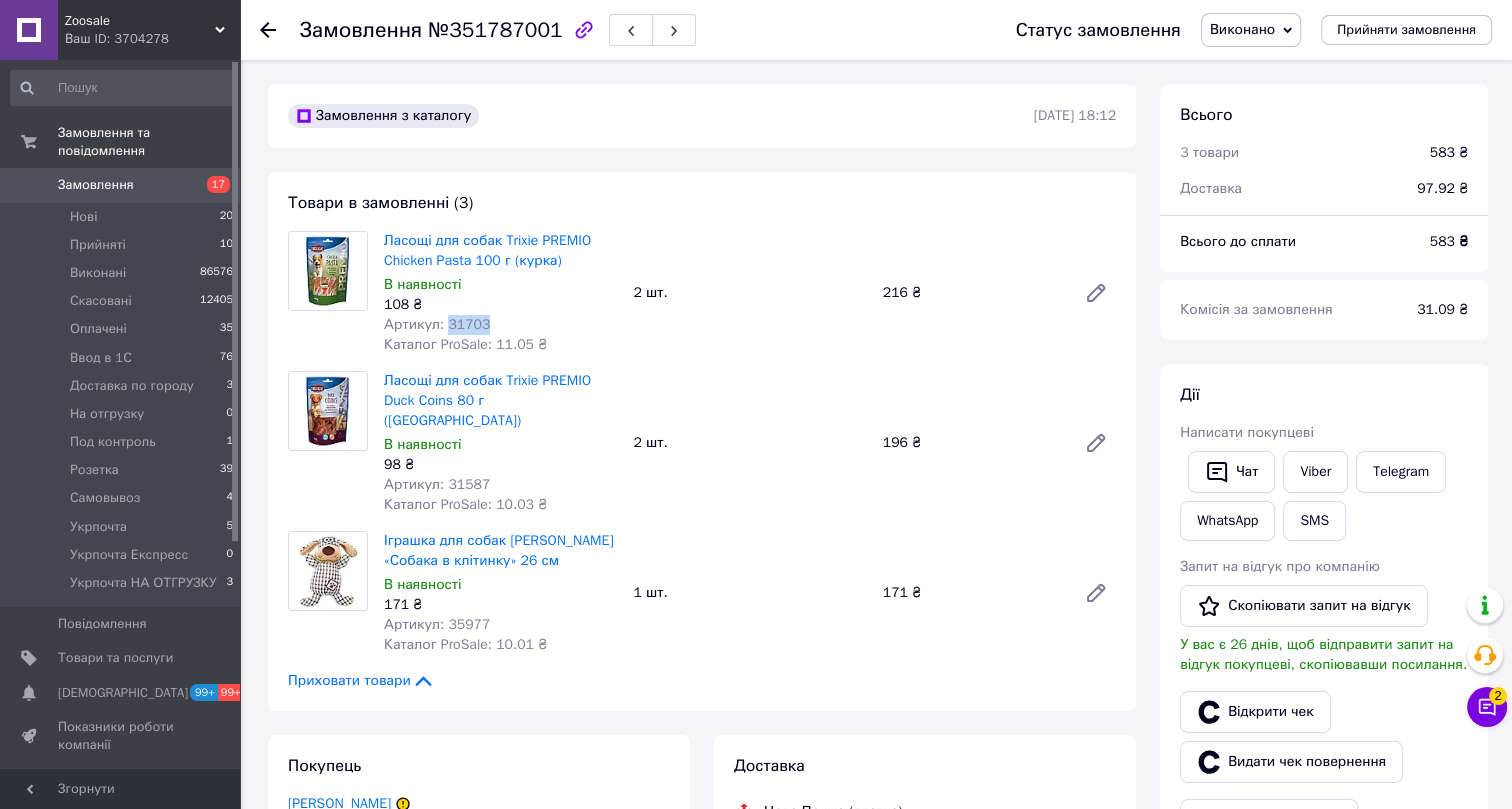 click on "Артикул: 31703" at bounding box center [437, 324] 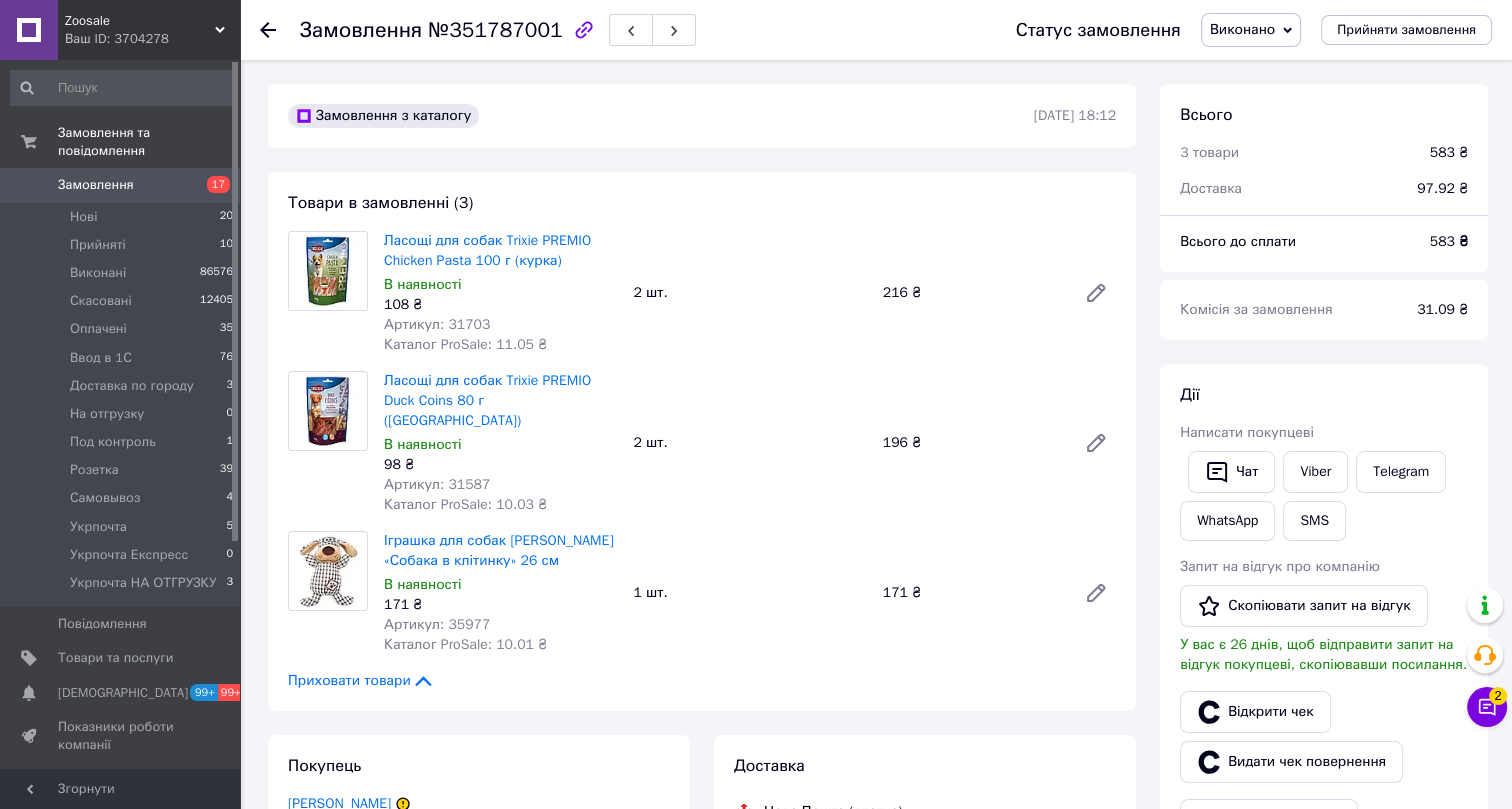 click on "Артикул: 31587" at bounding box center (437, 484) 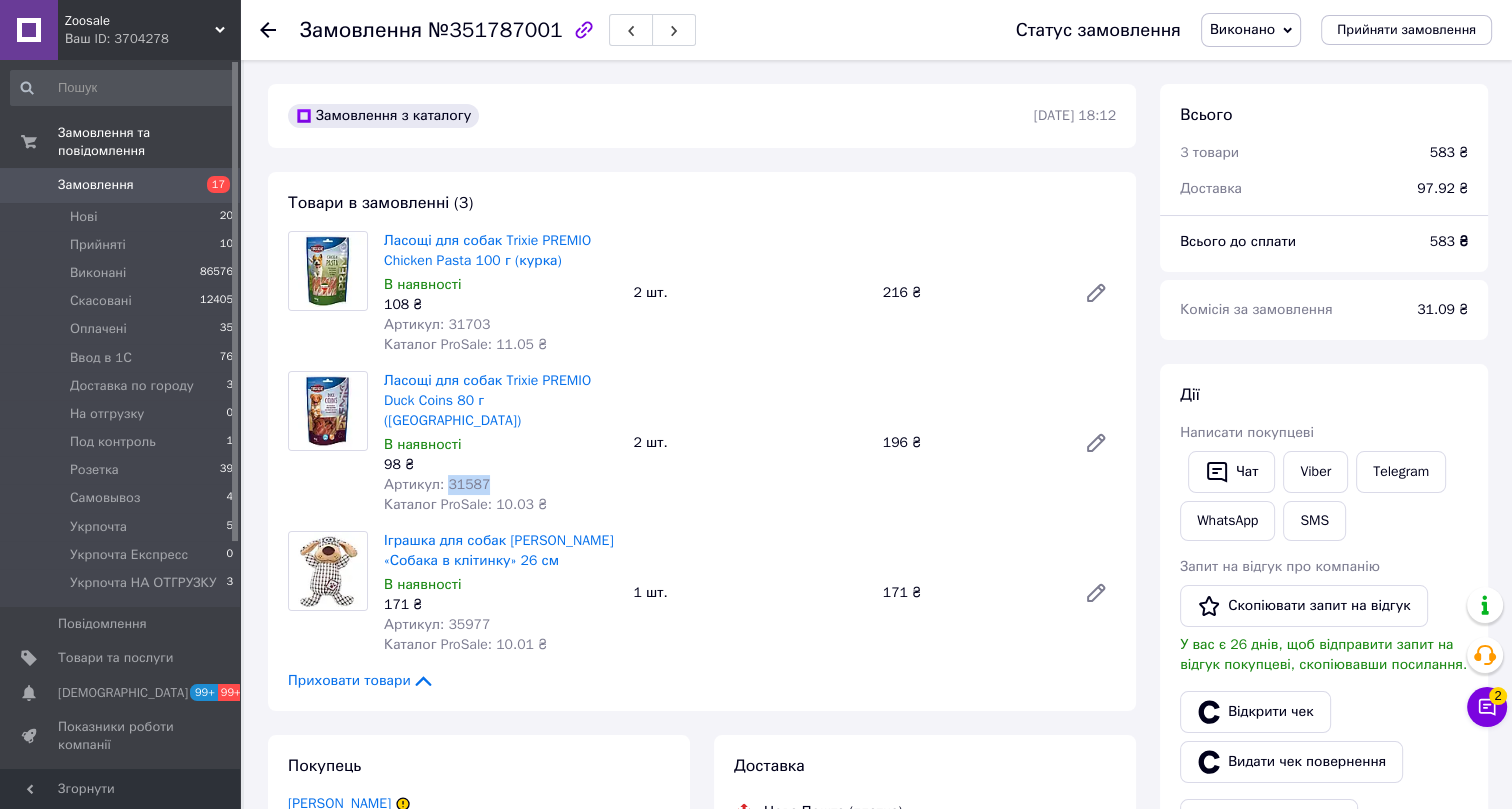 click on "Артикул: 31587" at bounding box center (437, 484) 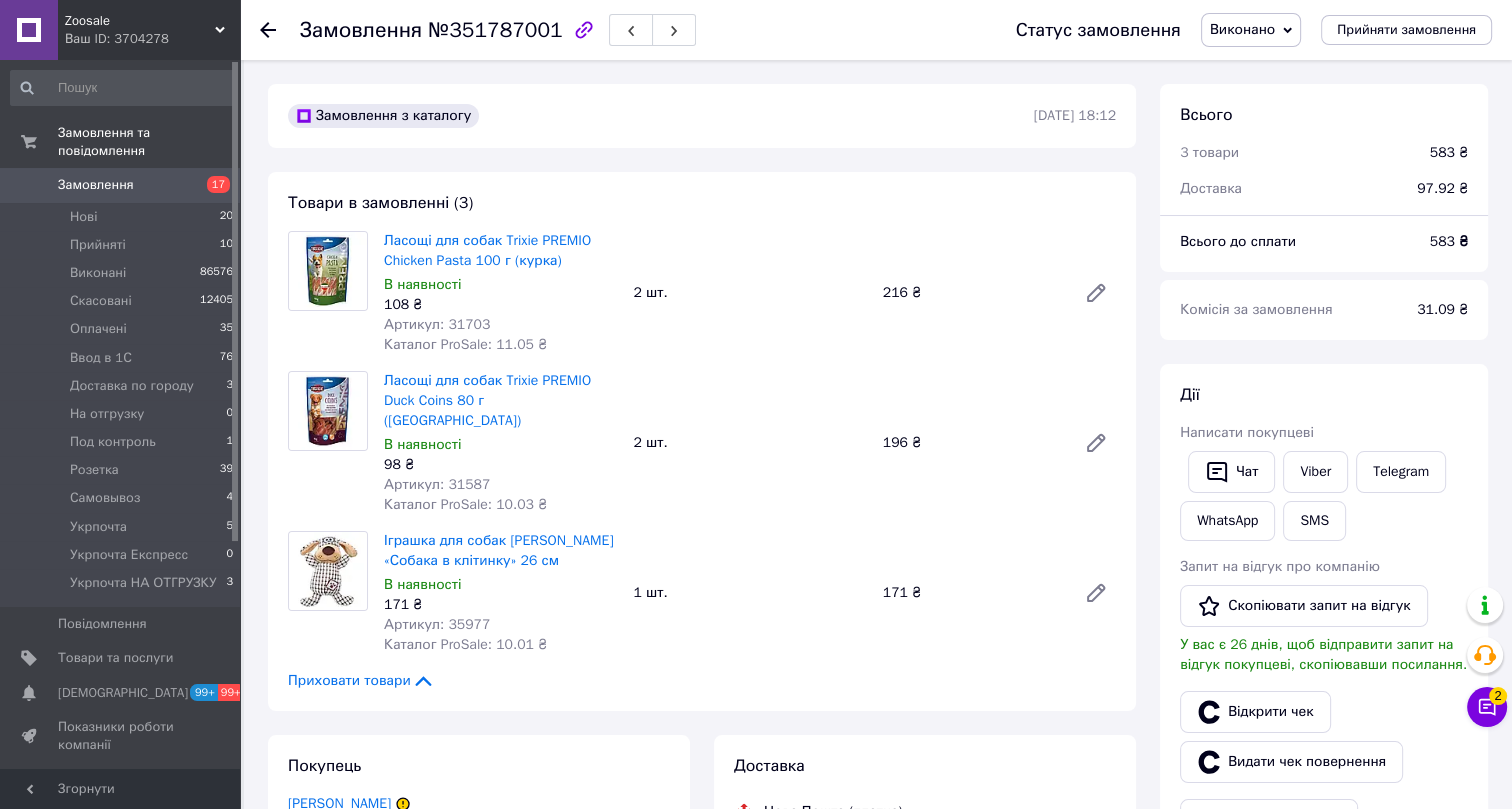 click on "Артикул: 35977" at bounding box center [437, 624] 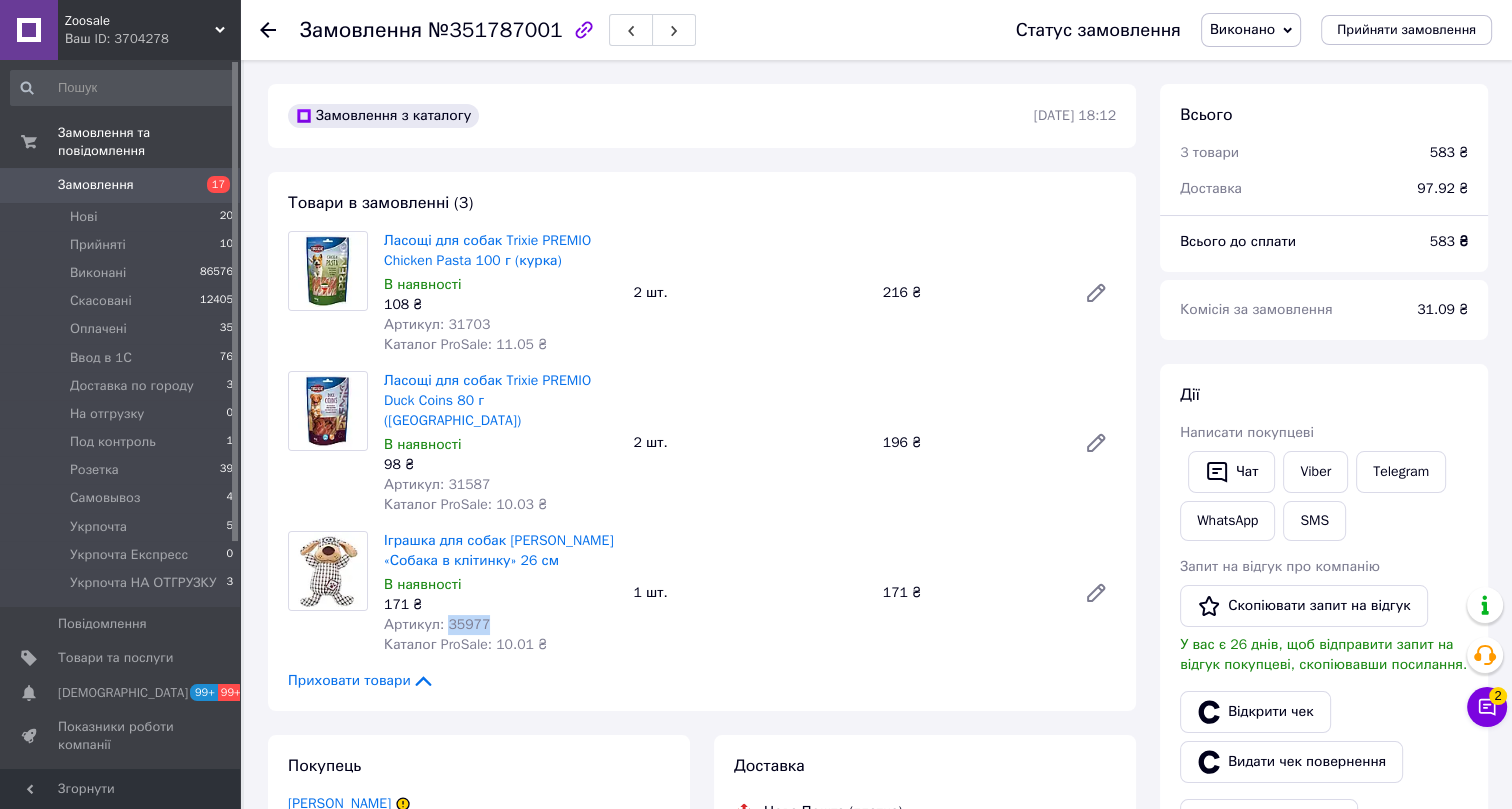 click on "Артикул: 35977" at bounding box center (437, 624) 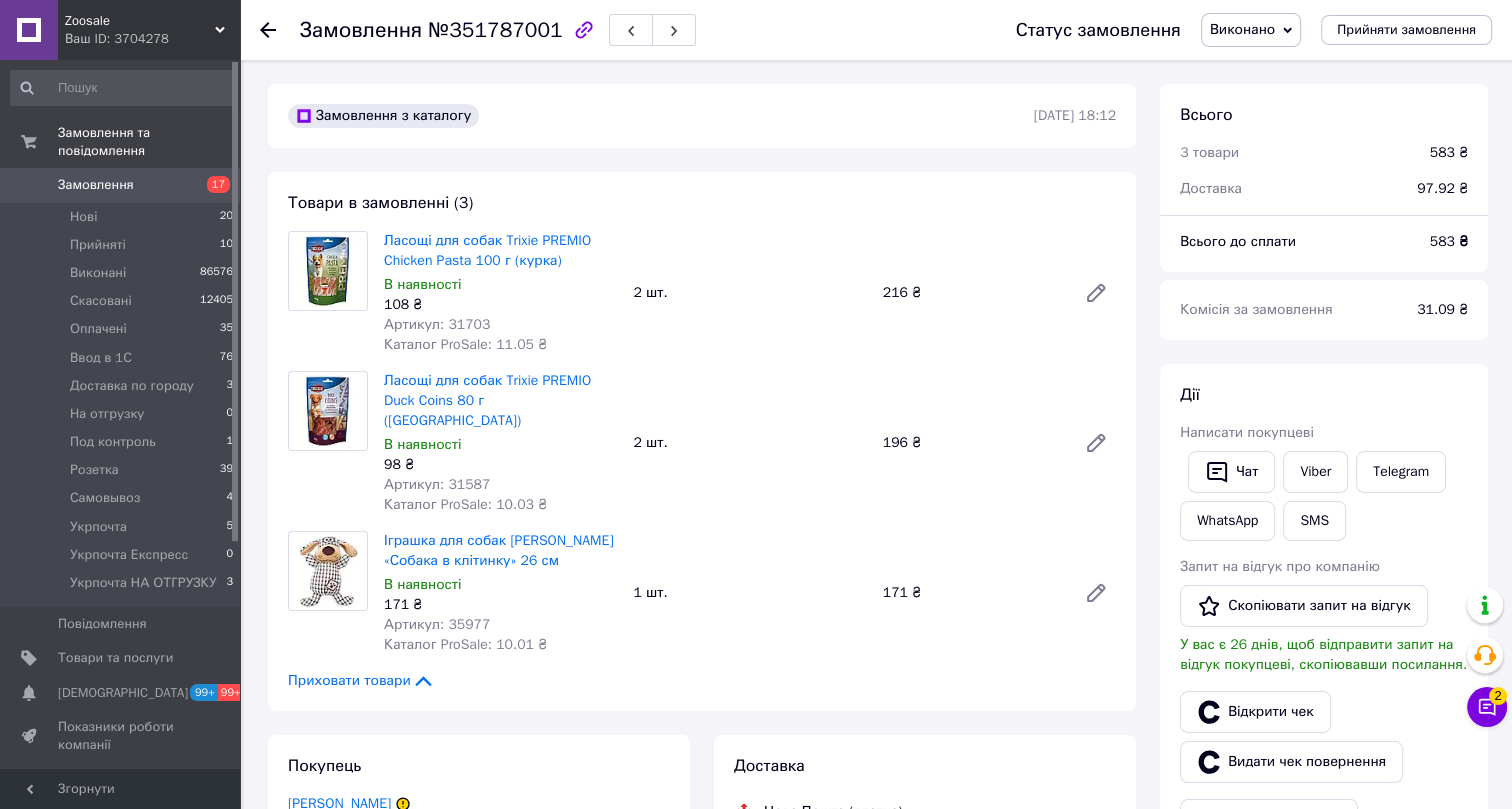 click 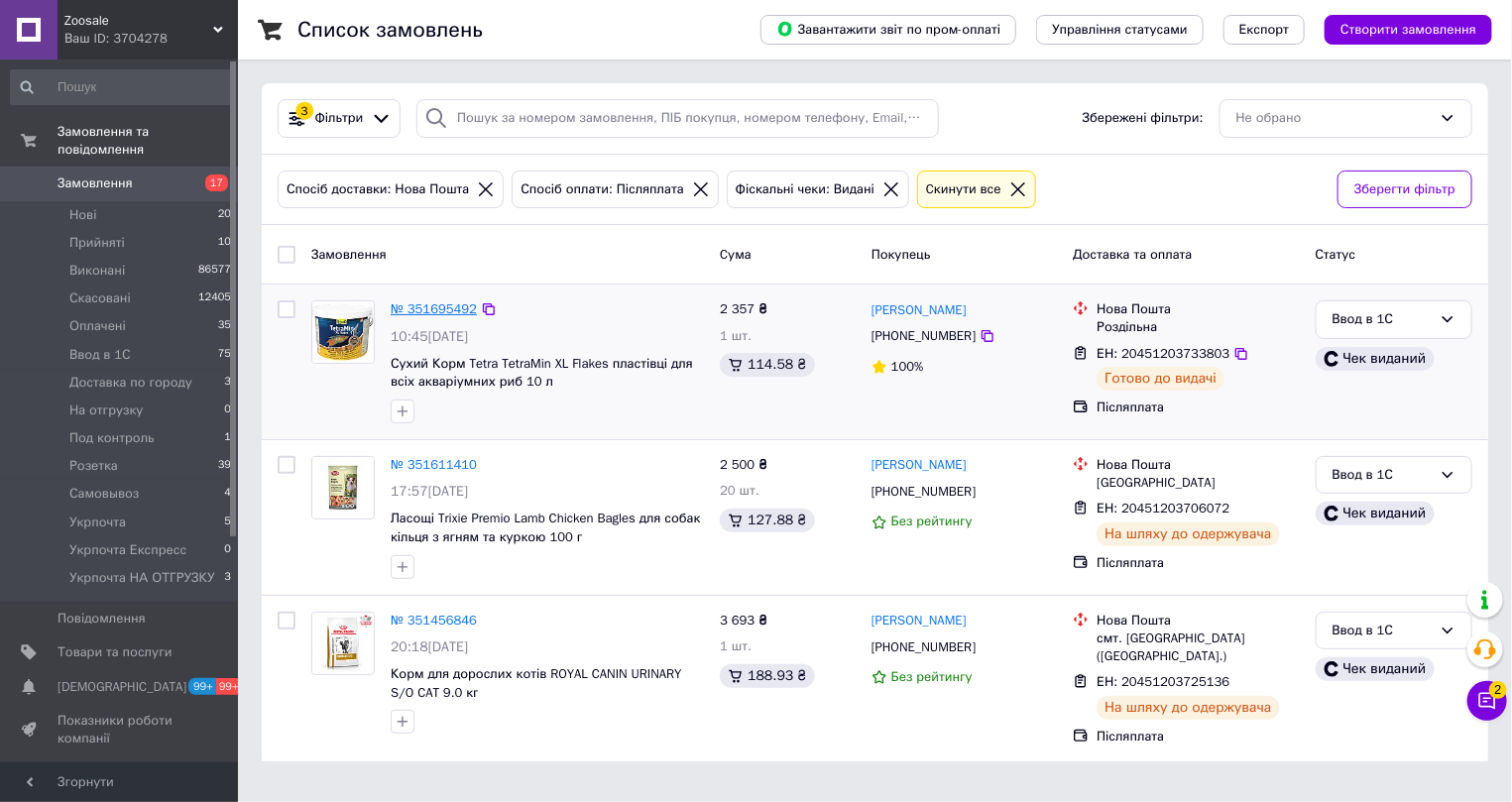 click on "№ 351695492" at bounding box center (433, 308) 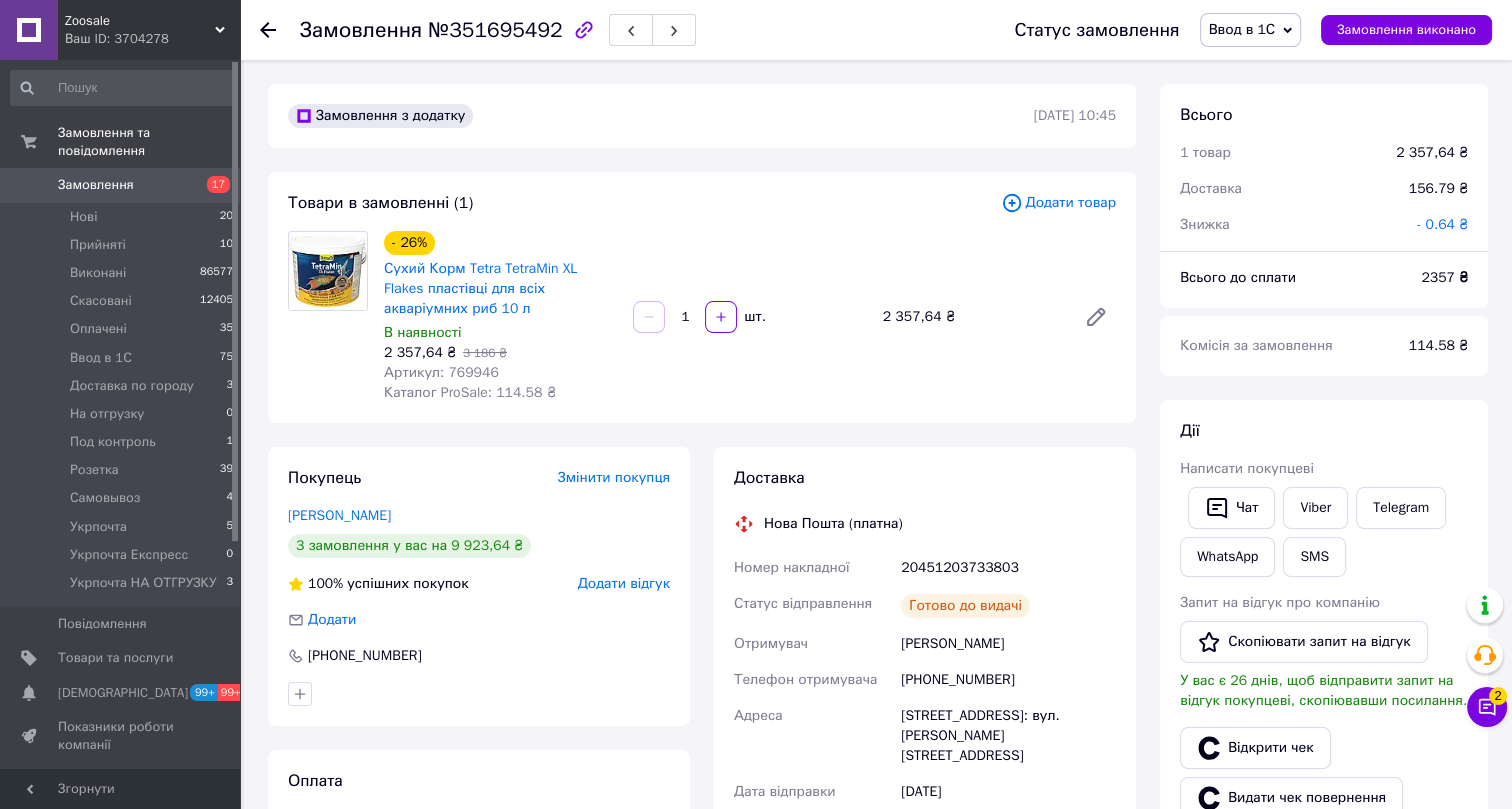 click on "Ввод в 1С" at bounding box center (1242, 29) 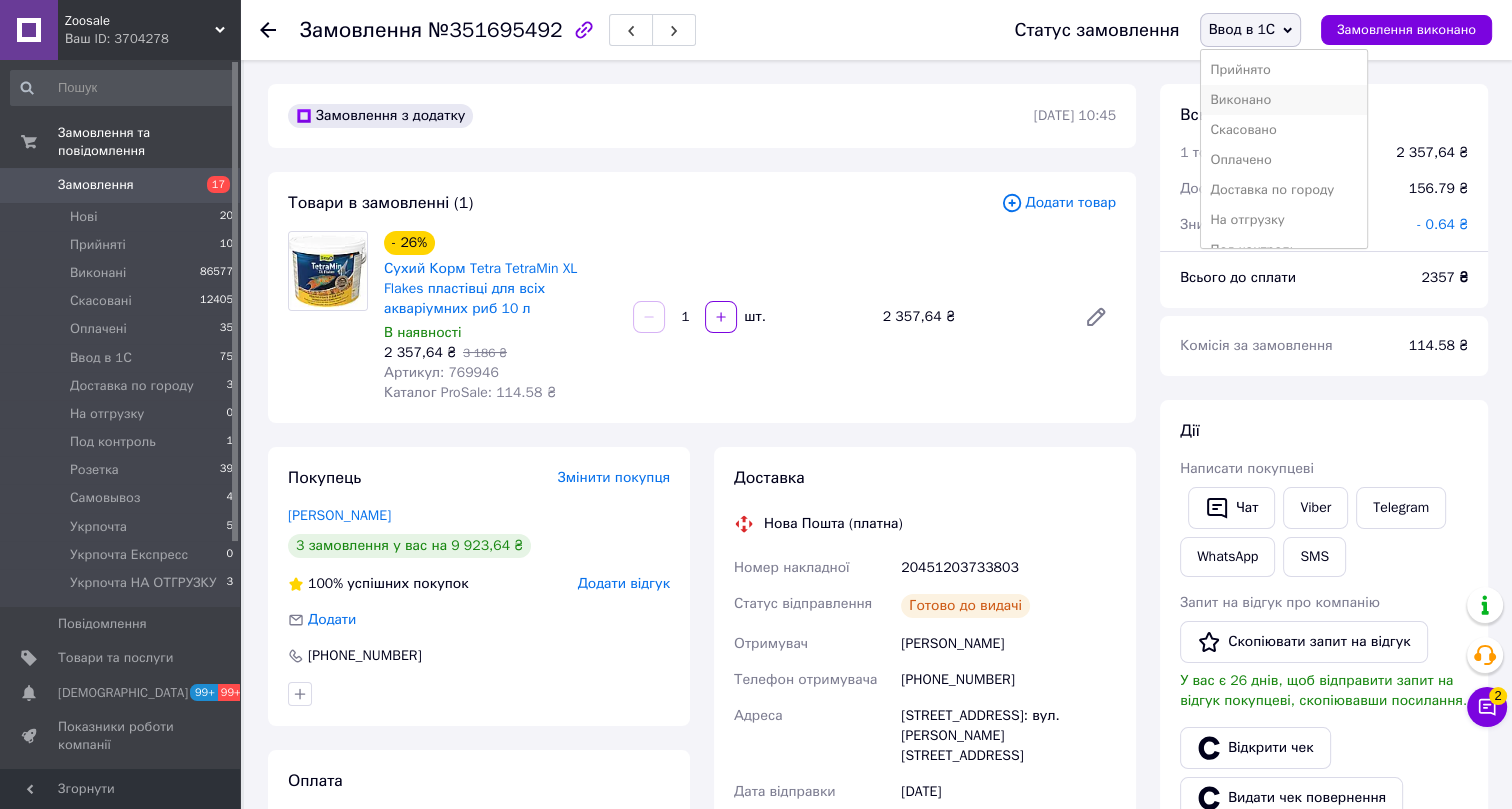 click on "Виконано" at bounding box center [1284, 100] 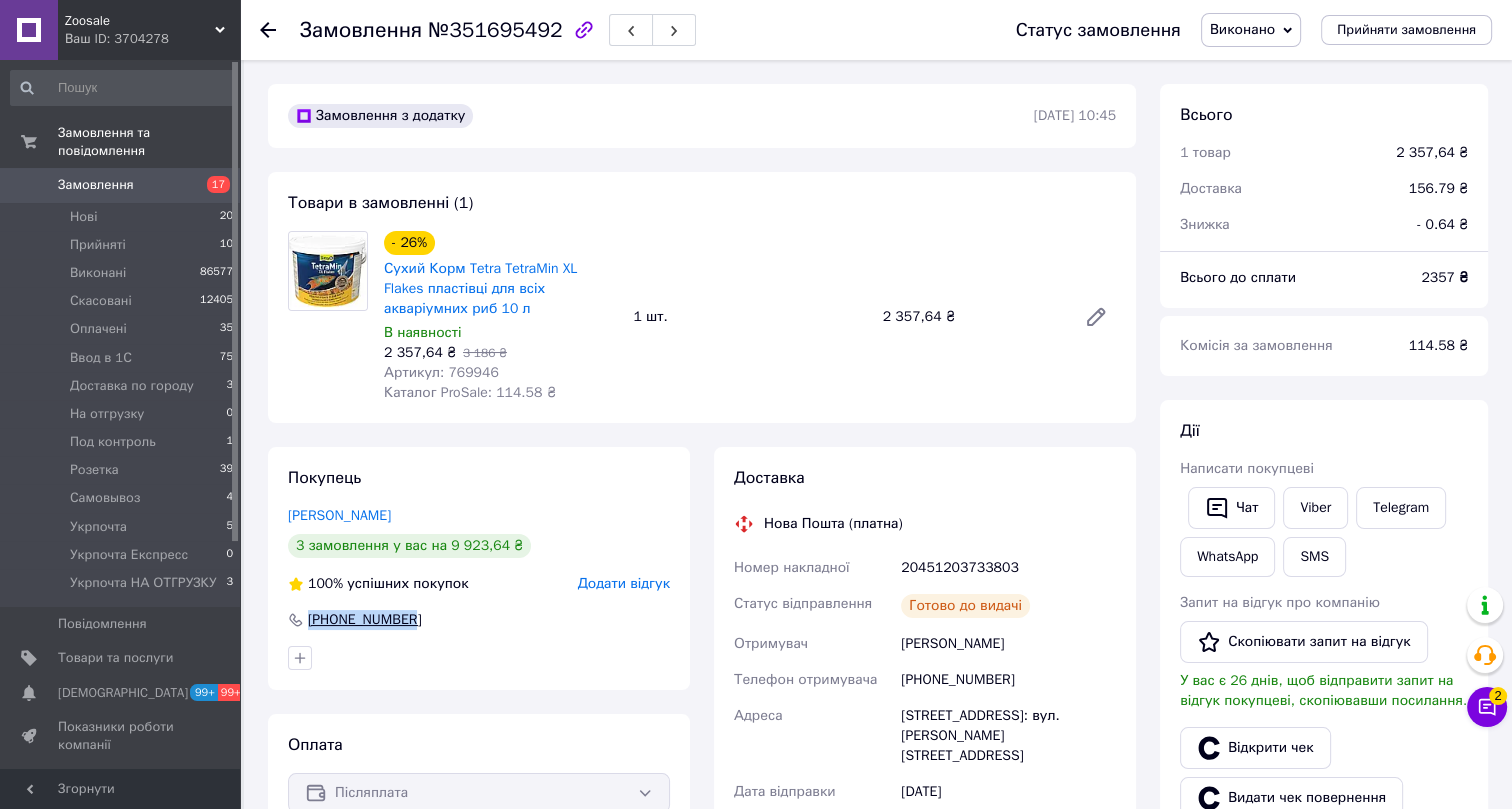 drag, startPoint x: 420, startPoint y: 612, endPoint x: 310, endPoint y: 619, distance: 110.2225 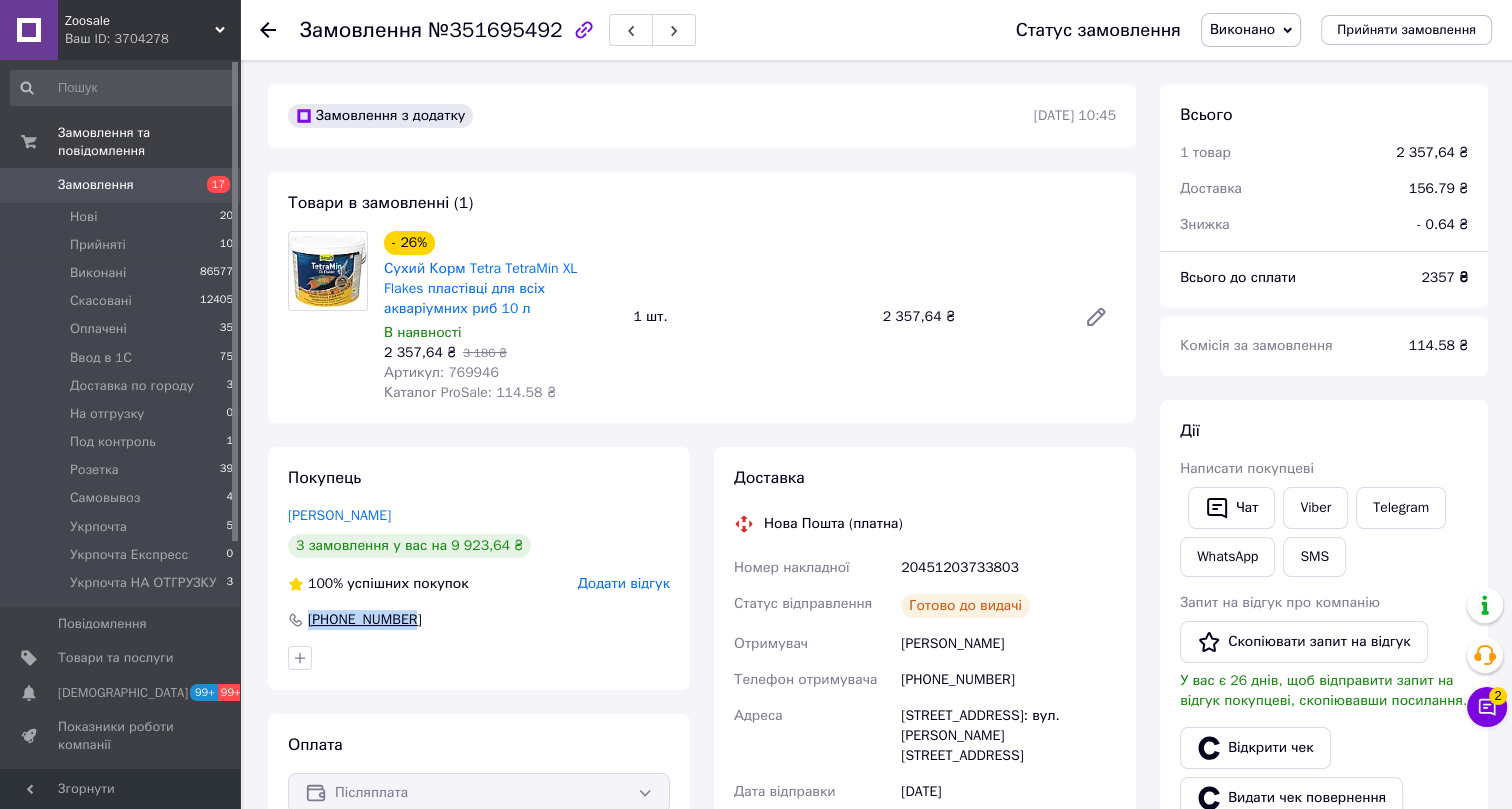 click on "+380957775104" at bounding box center (479, 620) 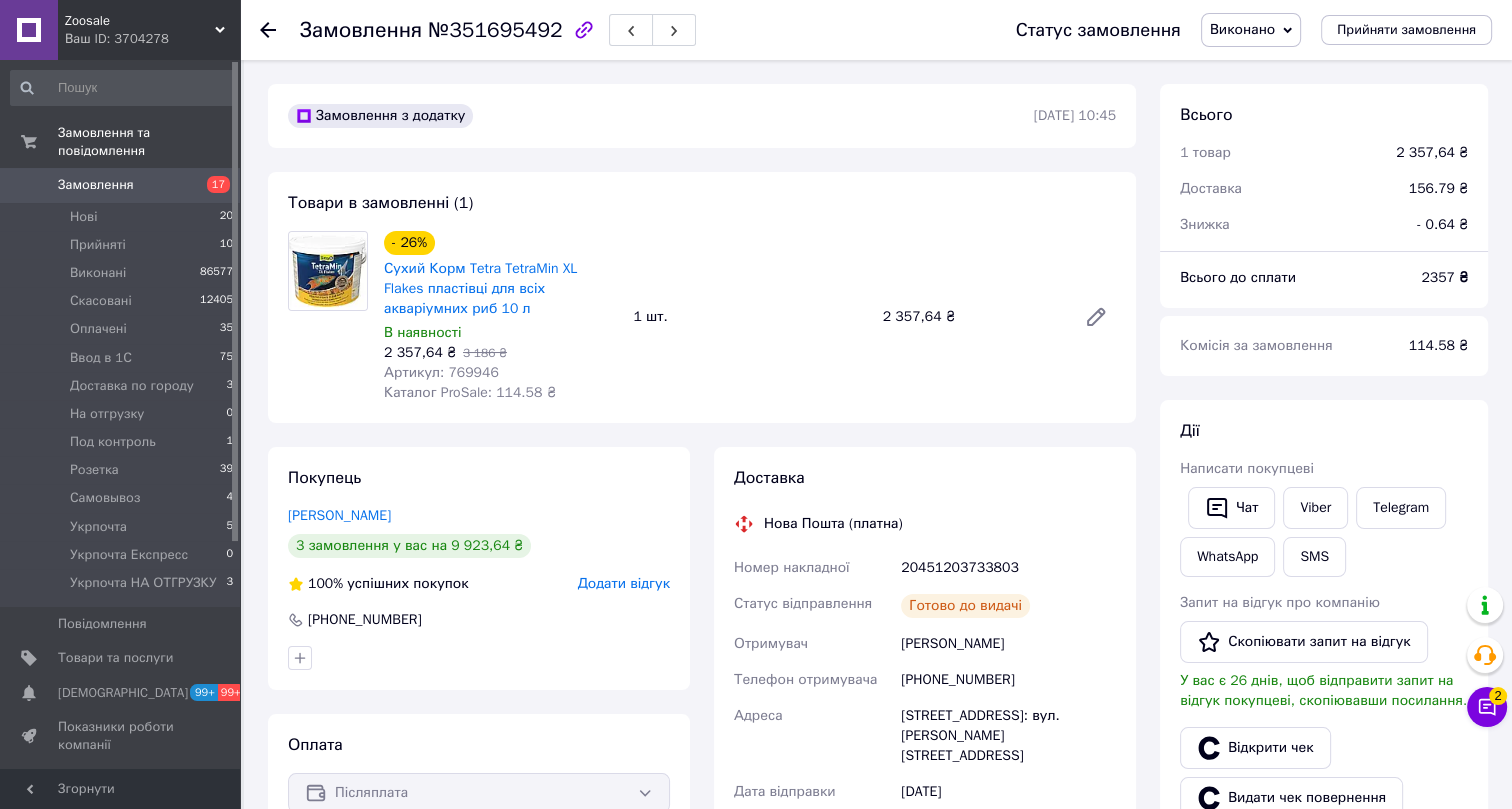 click on "Артикул: 769946" at bounding box center [441, 372] 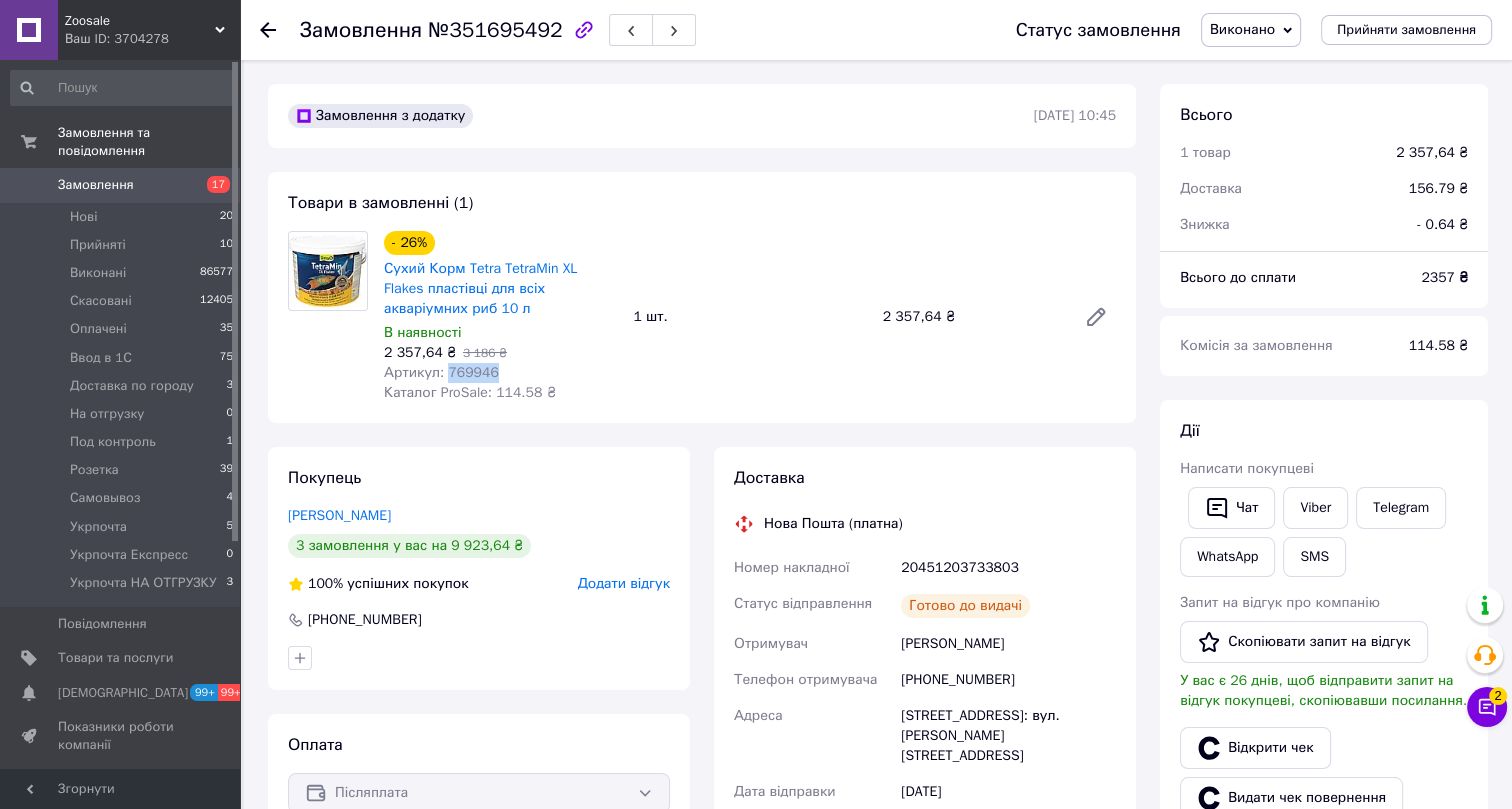 click on "Артикул: 769946" at bounding box center [441, 372] 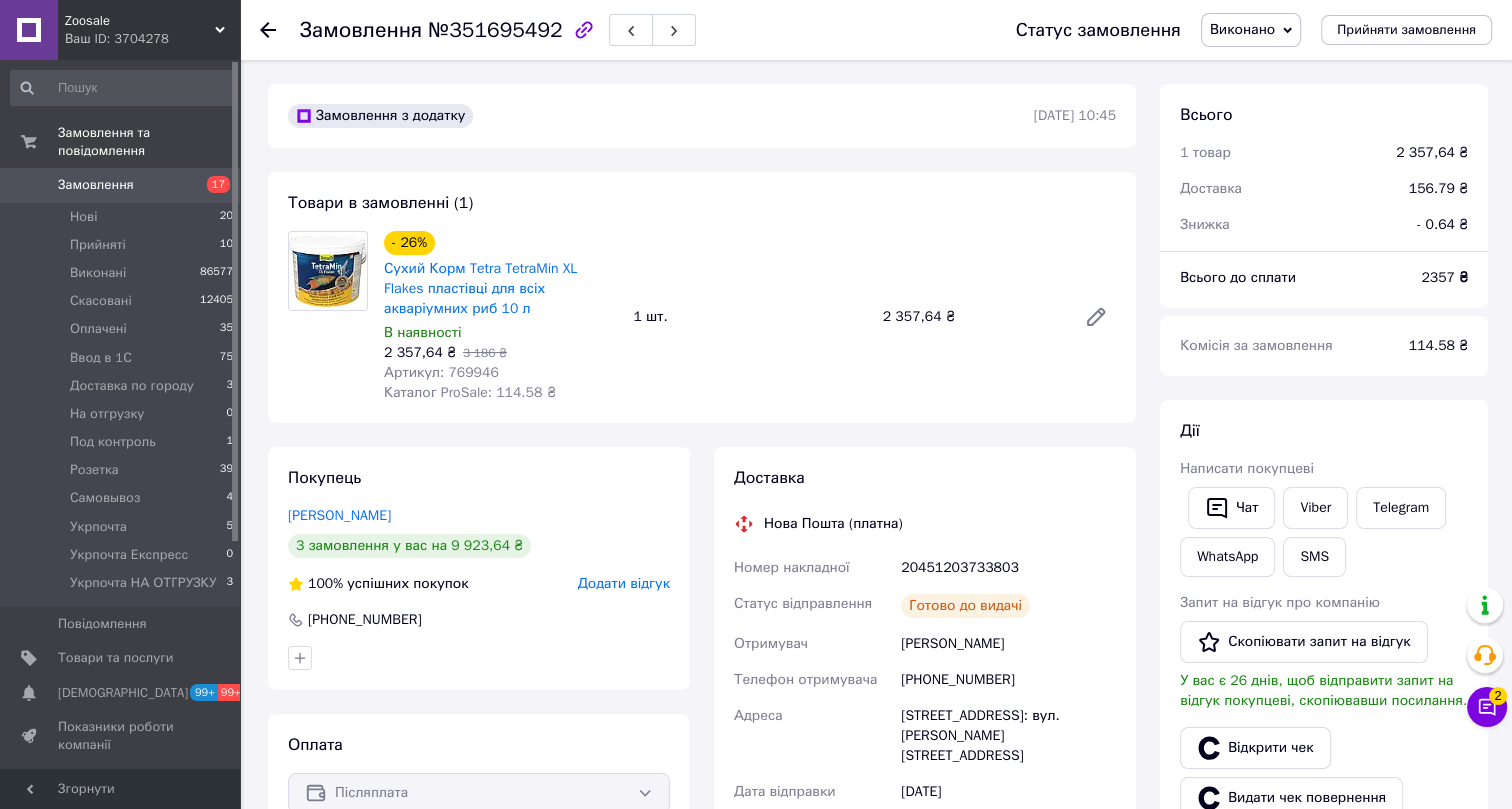 click 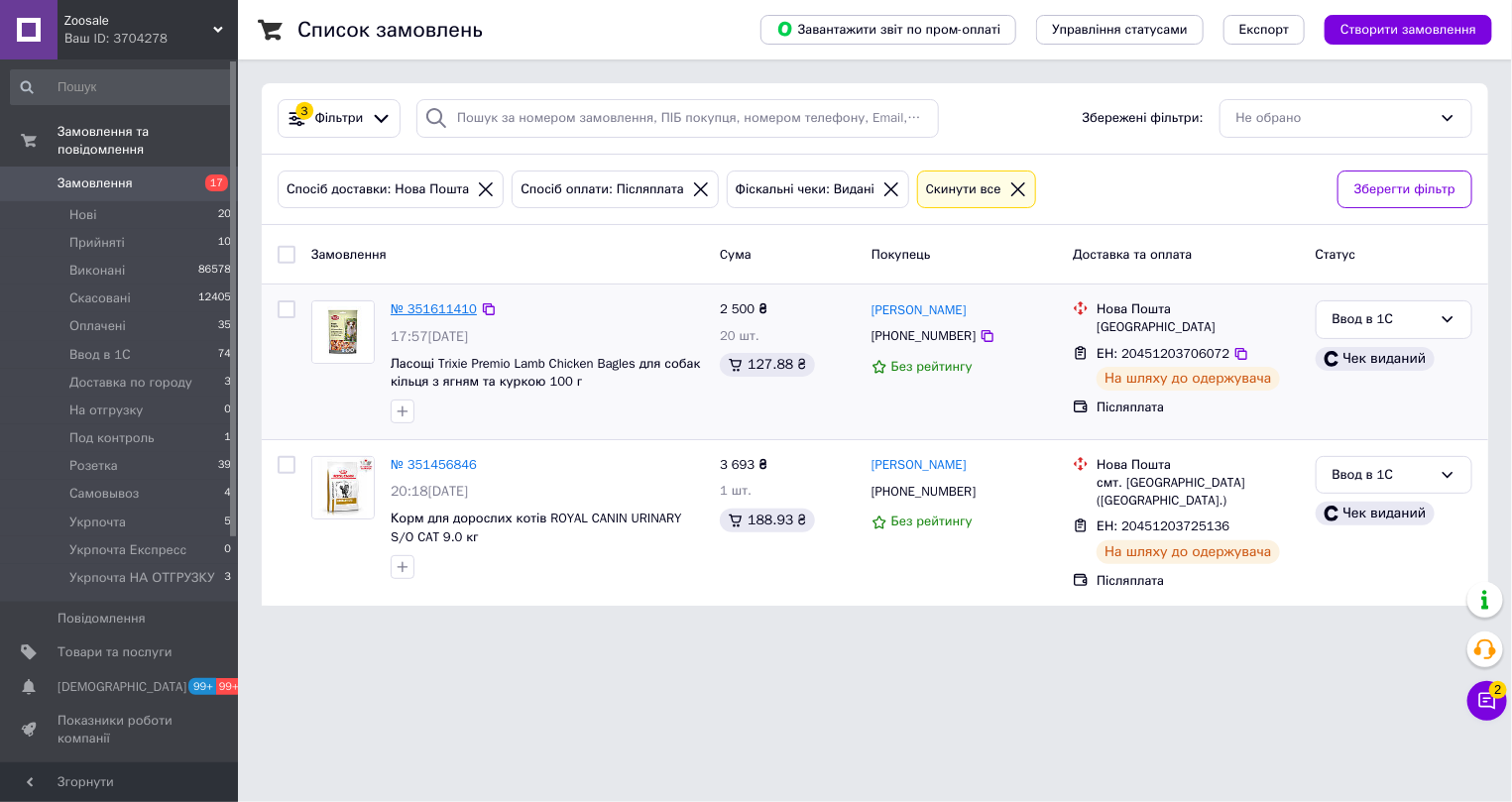 click on "№ 351611410" at bounding box center (433, 308) 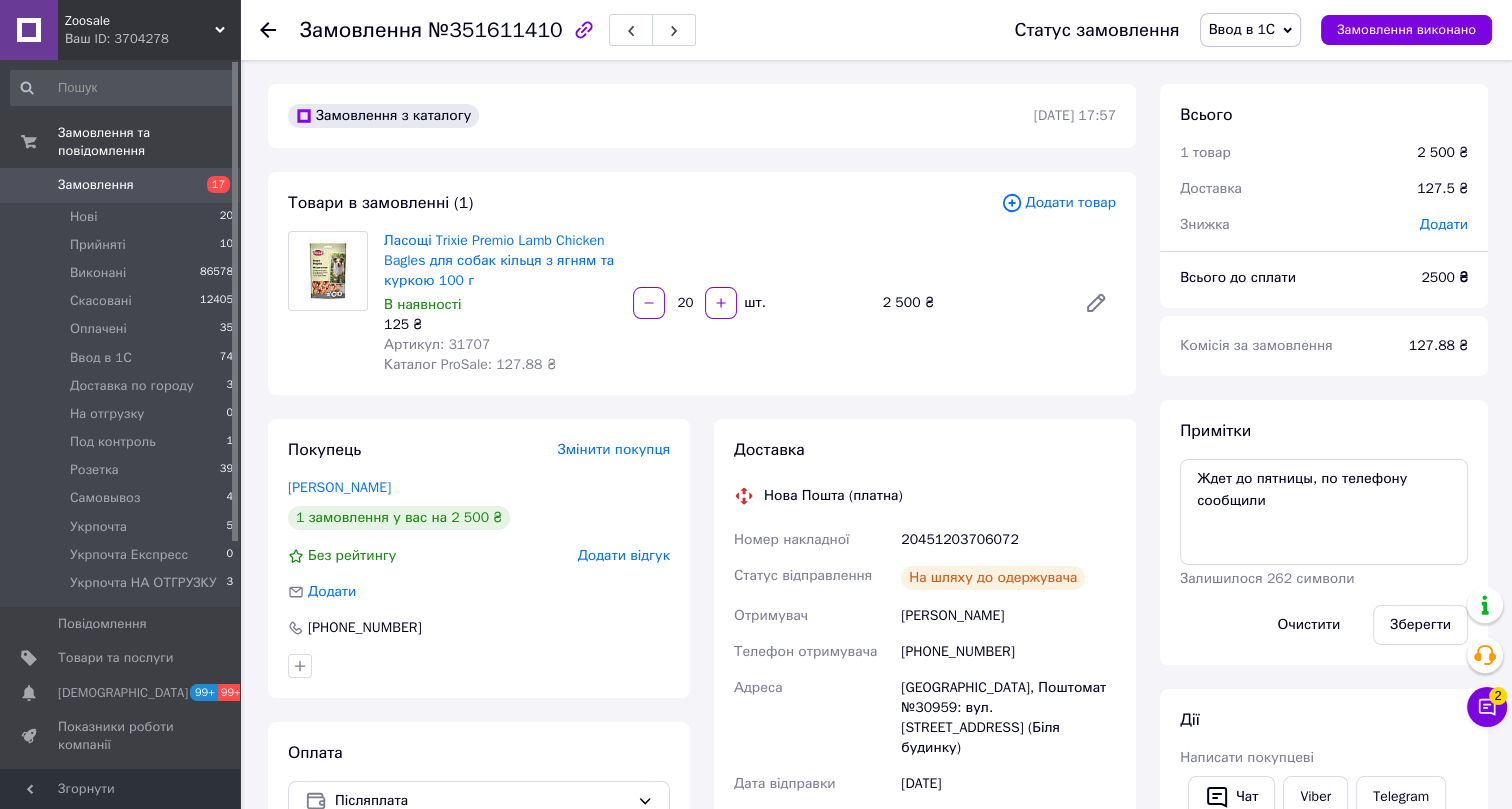 click on "Ввод в 1С" at bounding box center (1250, 30) 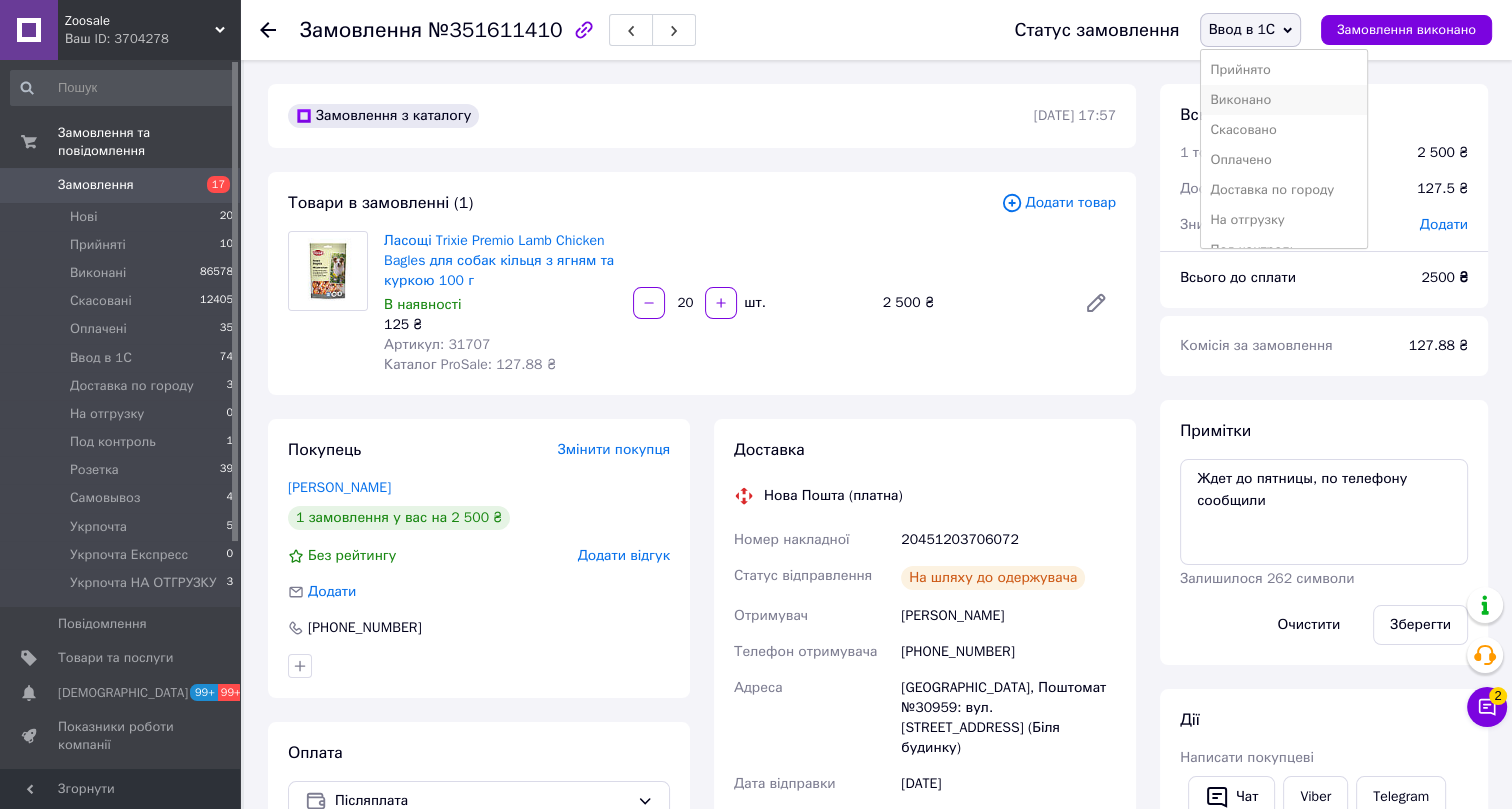 click on "Виконано" at bounding box center [1284, 100] 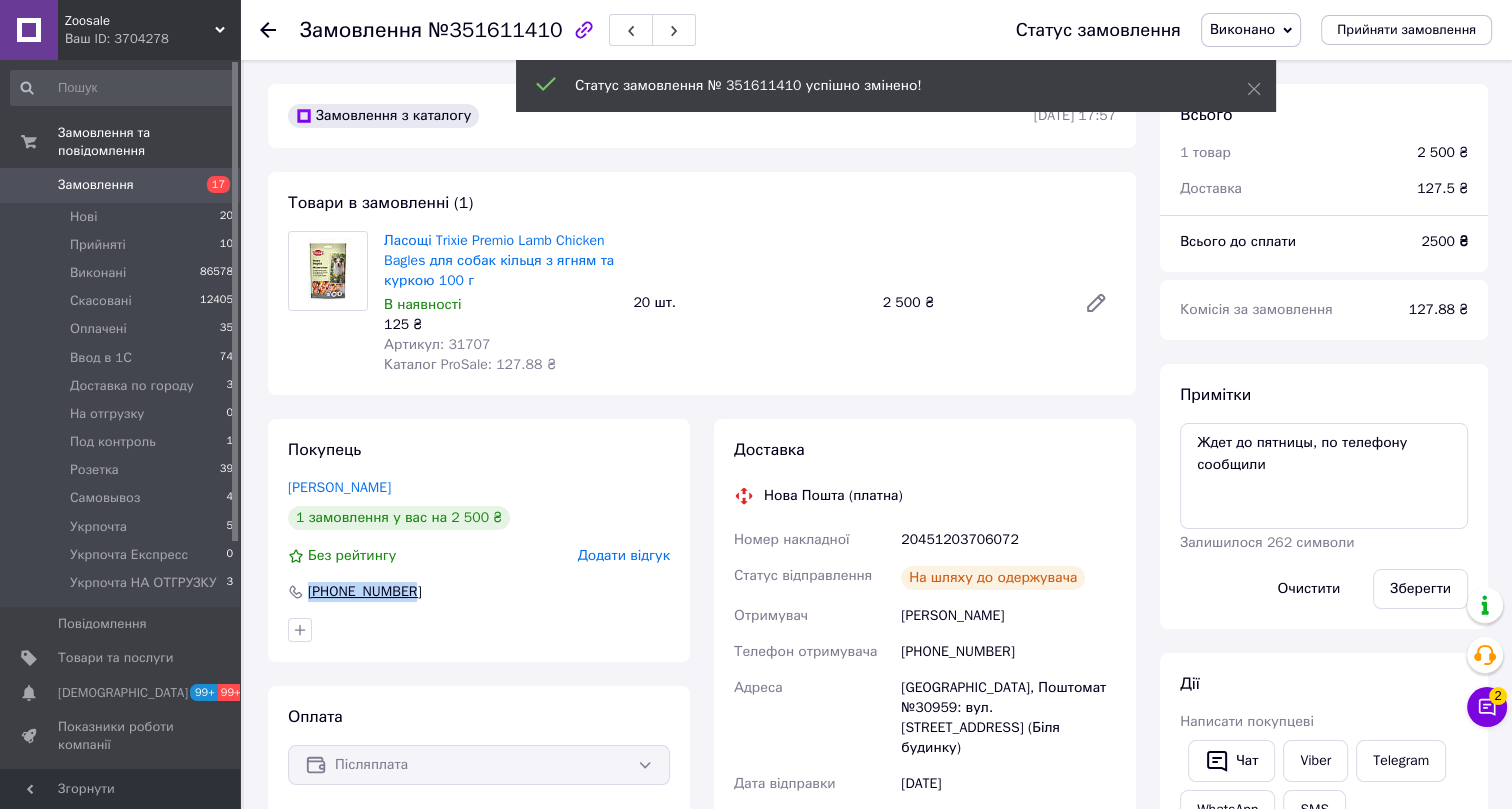 drag, startPoint x: 439, startPoint y: 591, endPoint x: 302, endPoint y: 588, distance: 137.03284 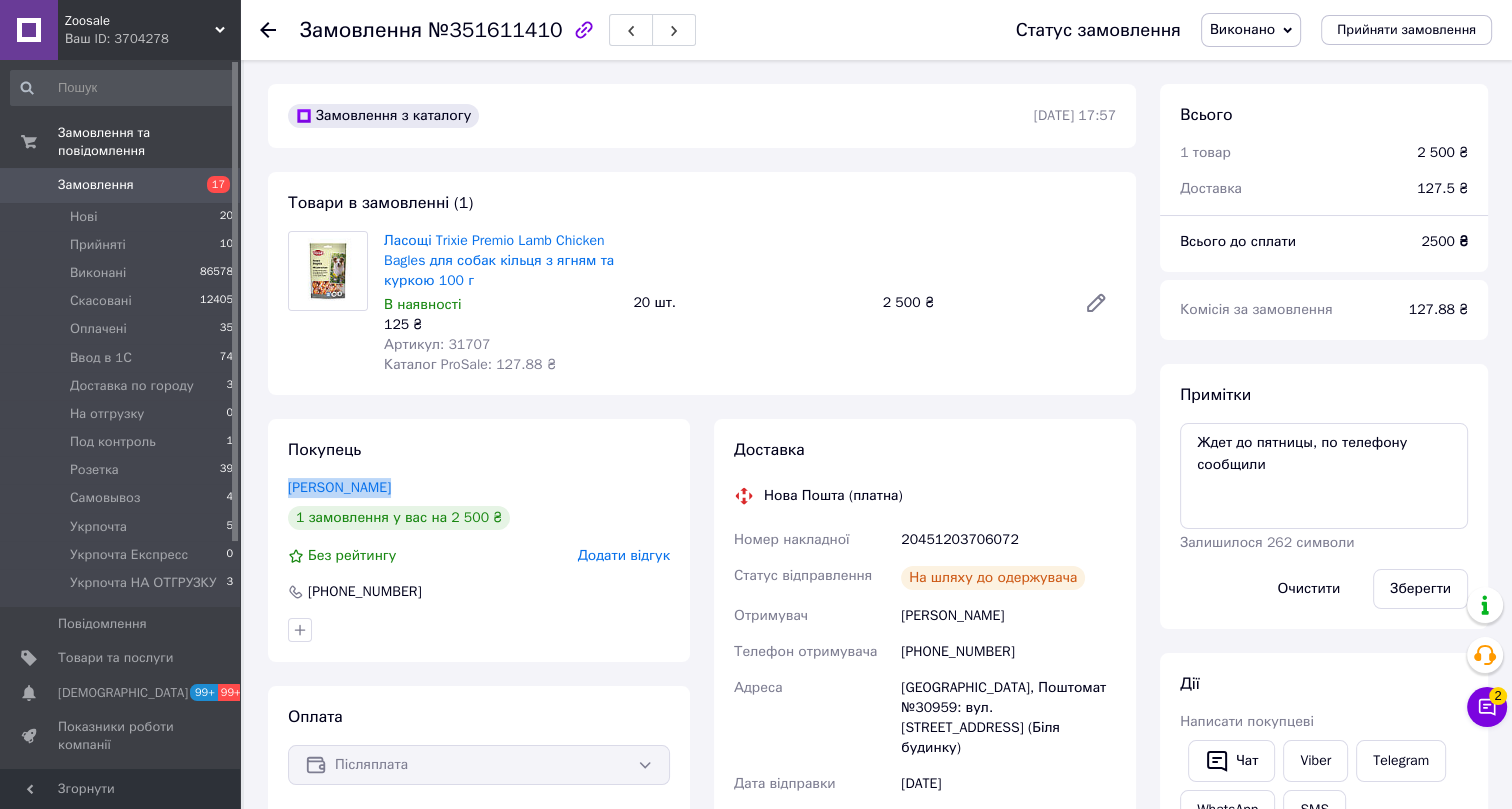 drag, startPoint x: 404, startPoint y: 481, endPoint x: 285, endPoint y: 484, distance: 119.03781 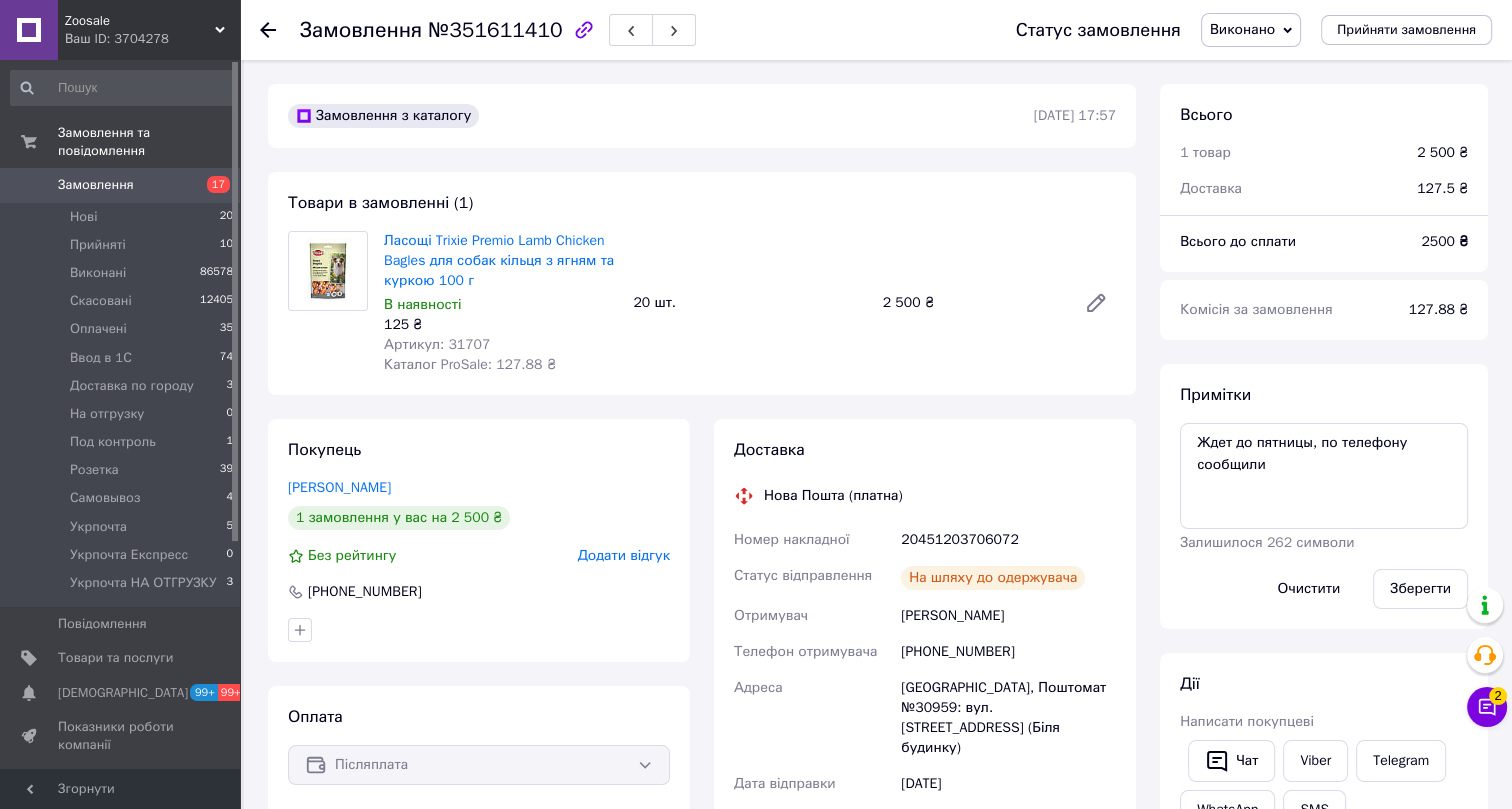 click on "Артикул: 31707" at bounding box center [437, 344] 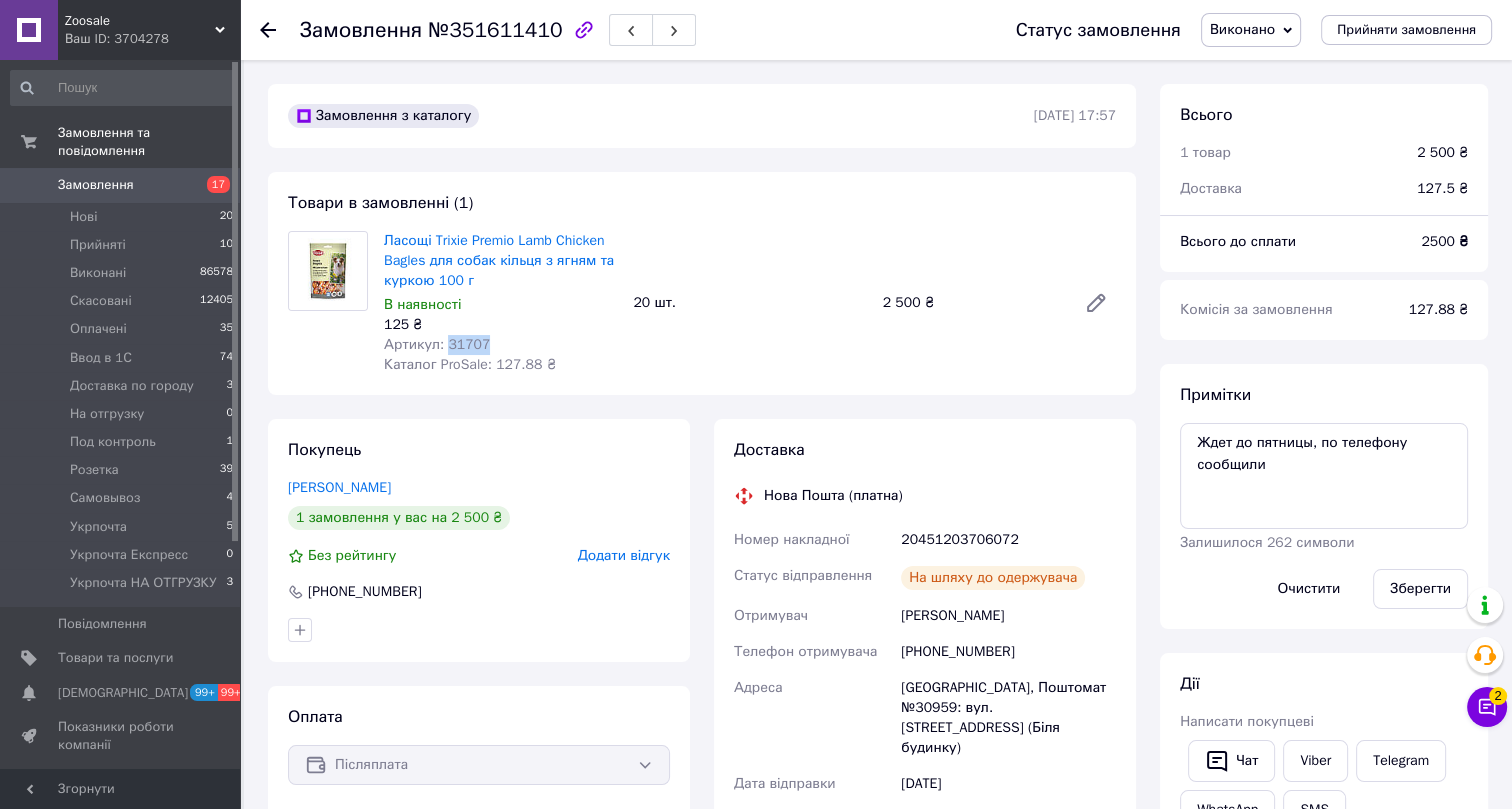 click on "Артикул: 31707" at bounding box center (437, 344) 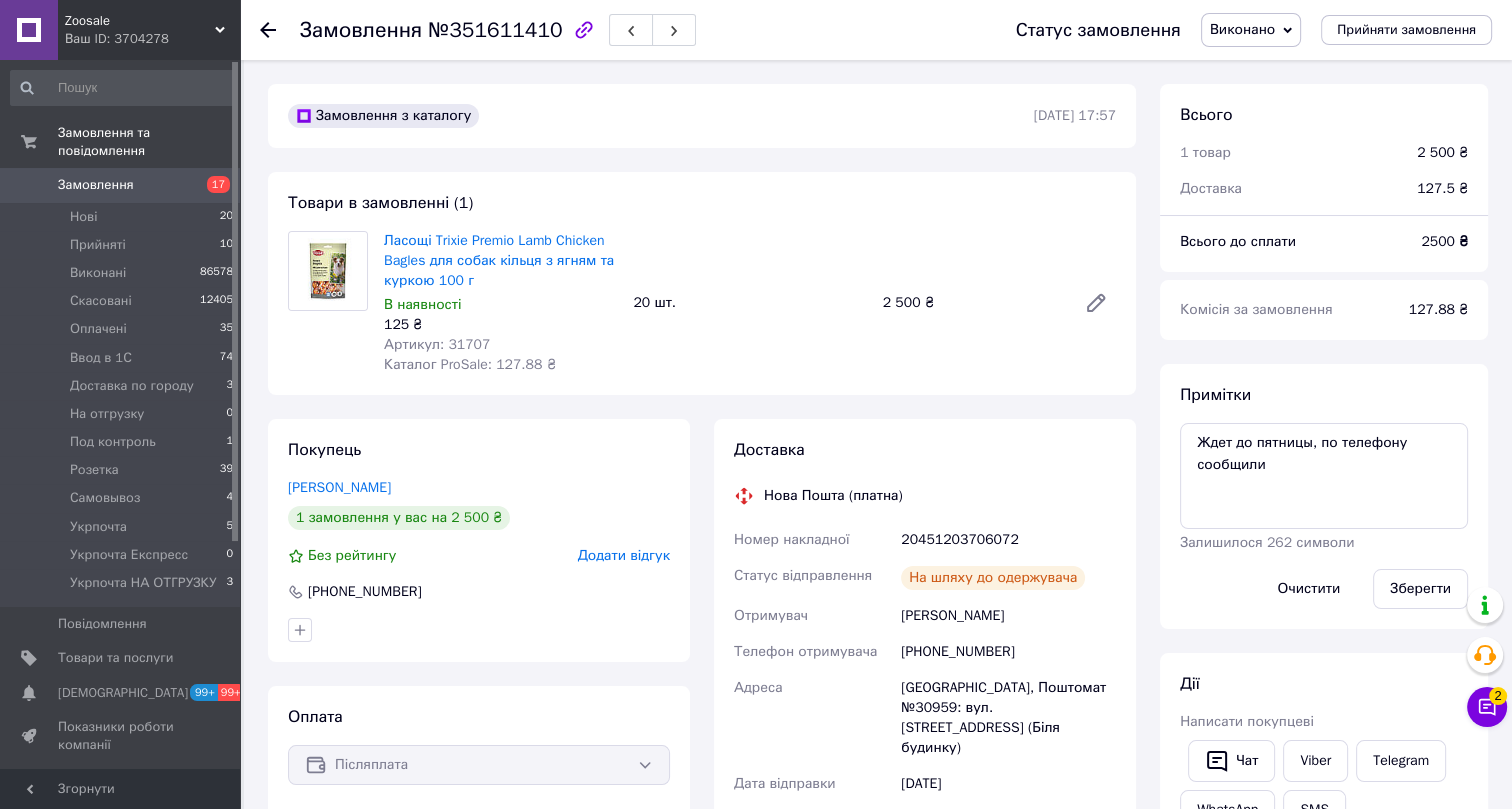 click 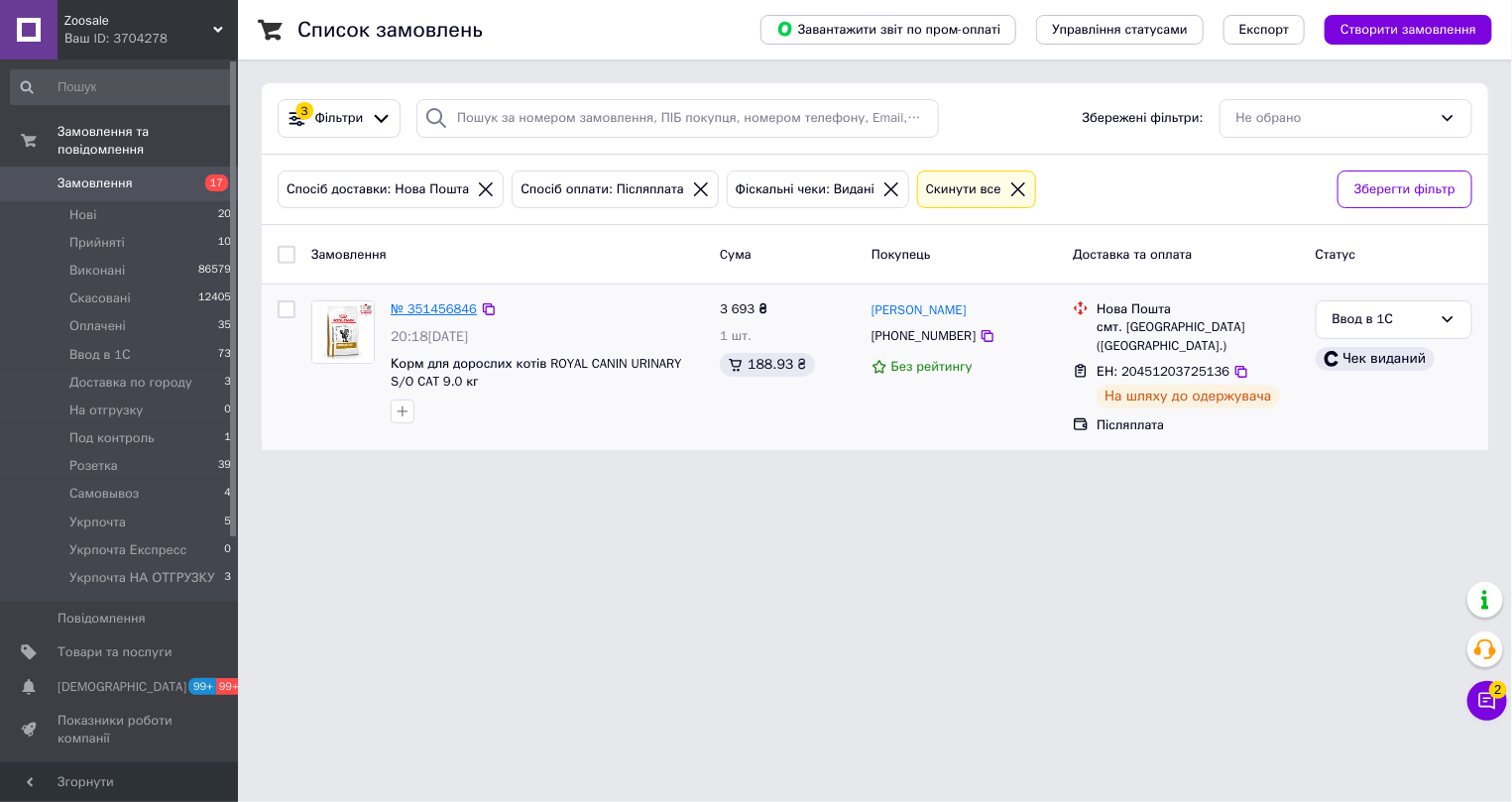 click on "№ 351456846" at bounding box center (433, 308) 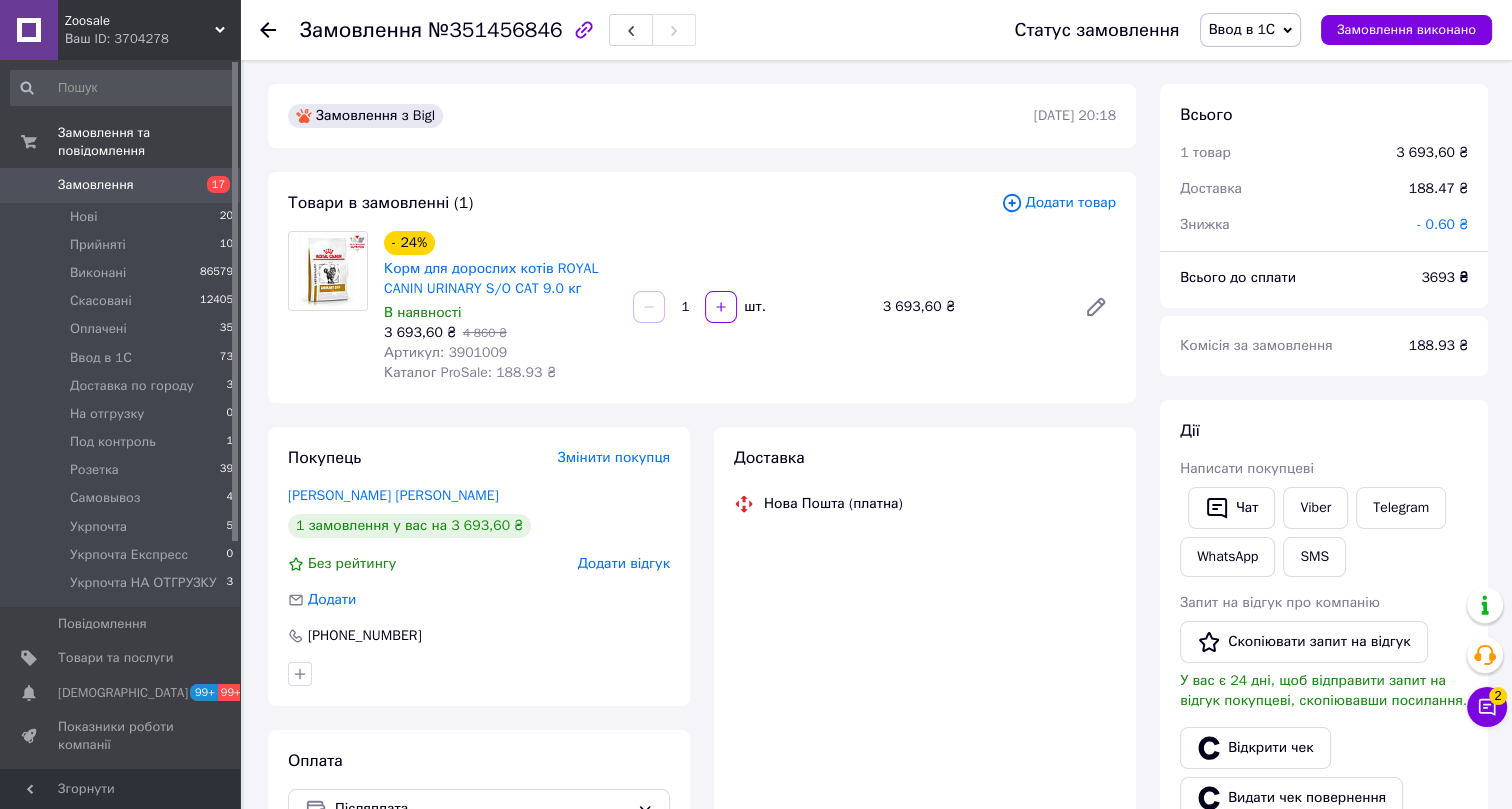 scroll, scrollTop: 288, scrollLeft: 0, axis: vertical 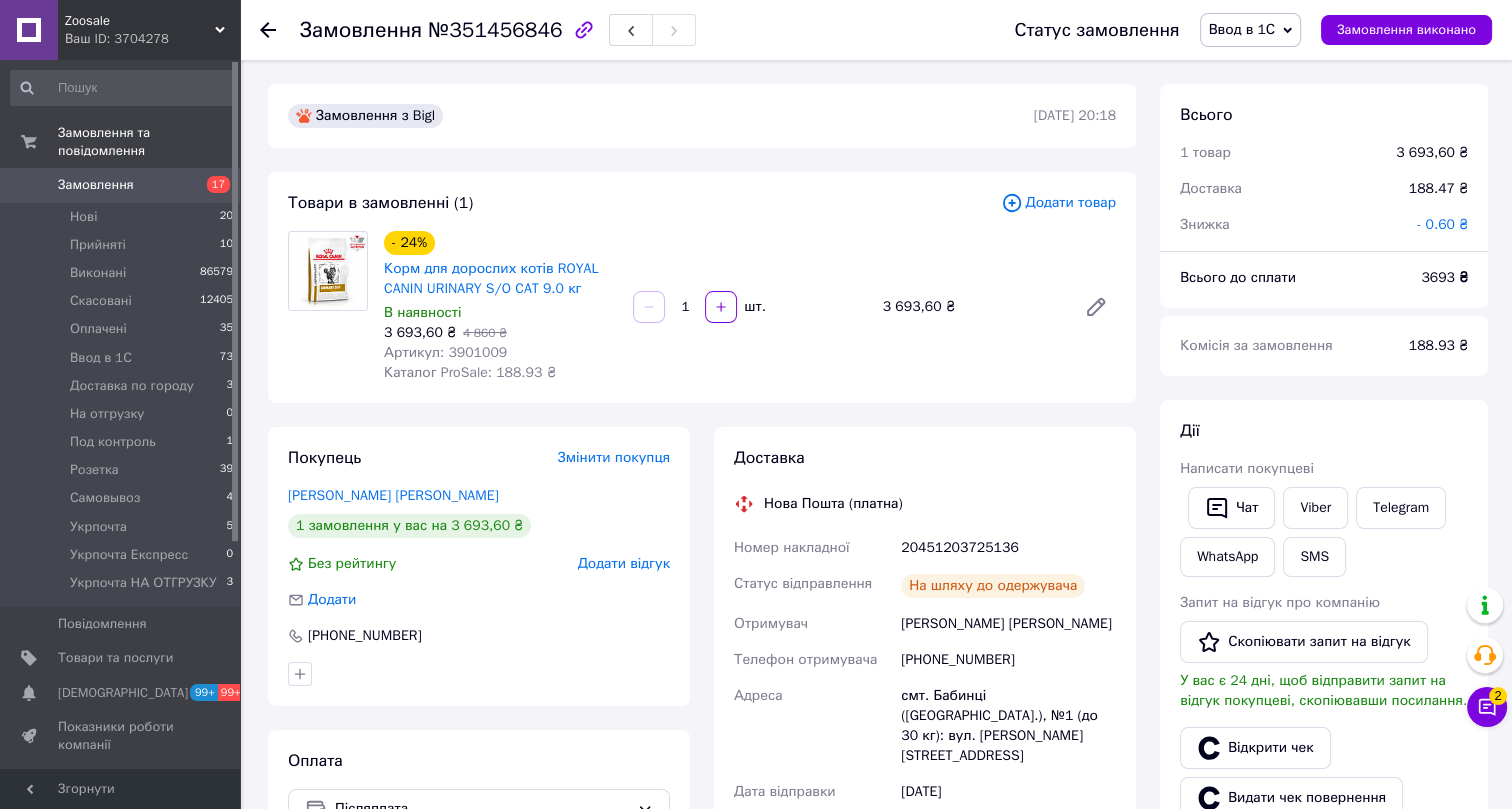 click on "Ввод в 1С" at bounding box center (1242, 29) 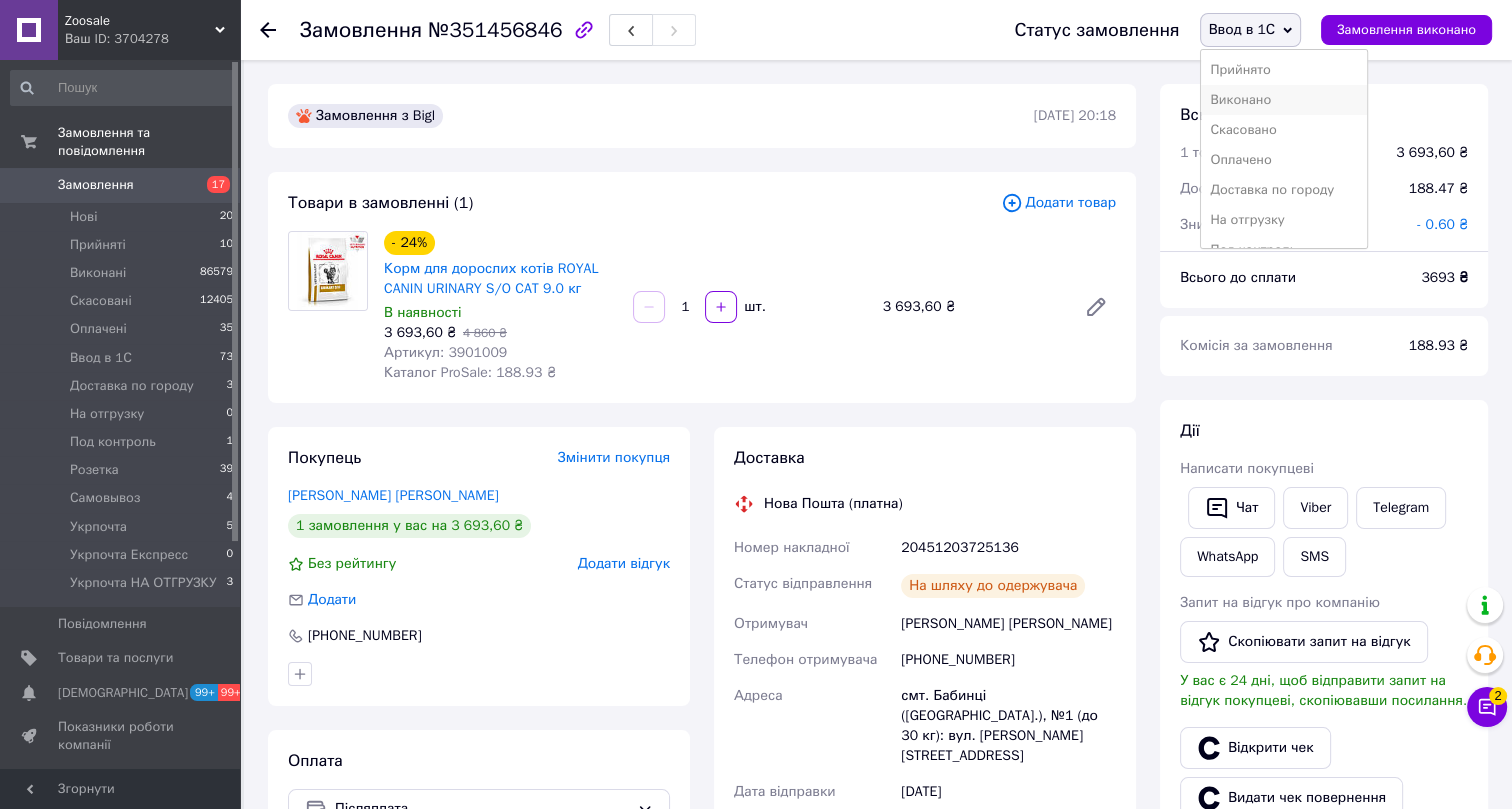 click on "Виконано" at bounding box center (1284, 100) 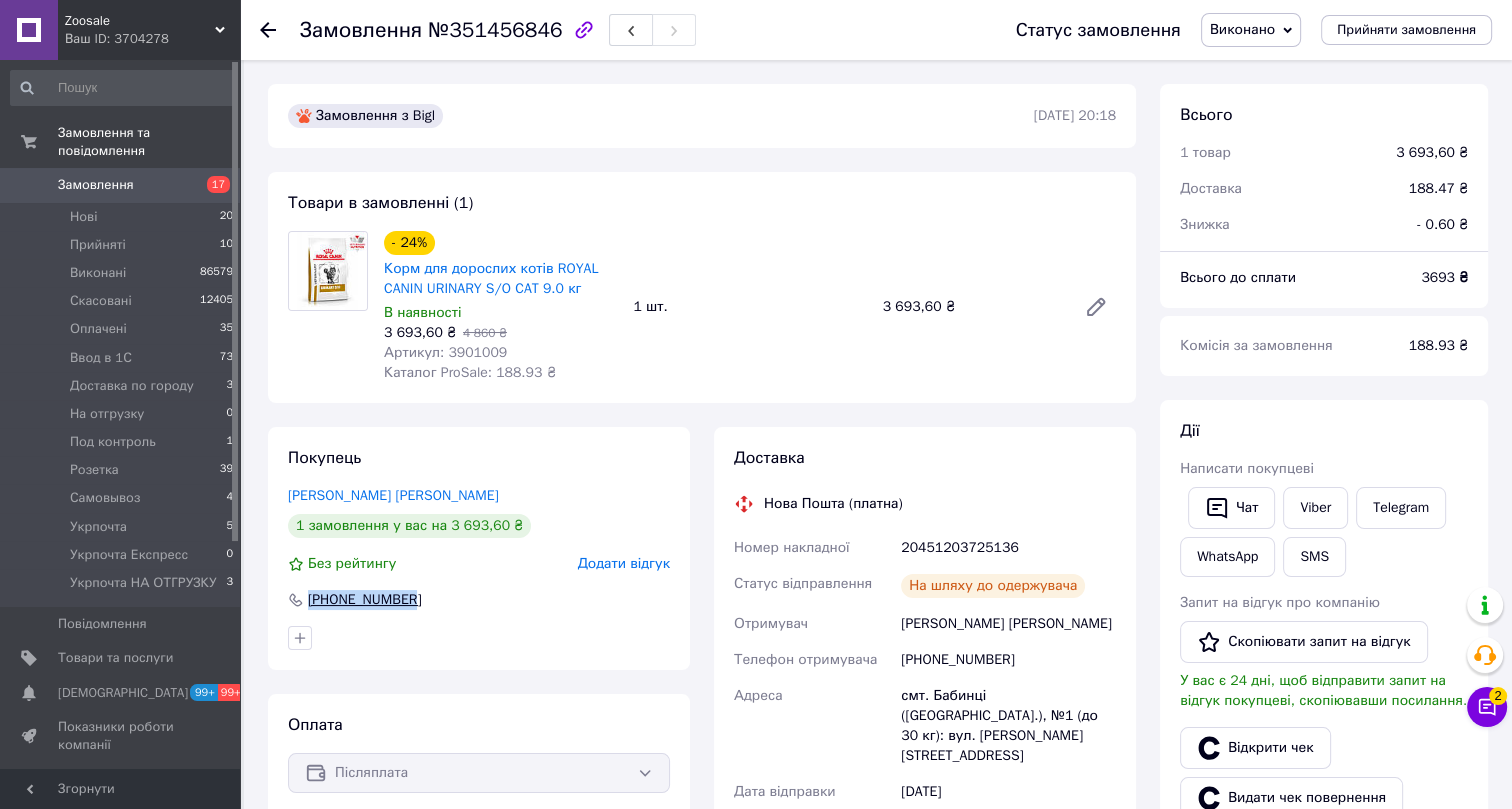 drag, startPoint x: 422, startPoint y: 598, endPoint x: 305, endPoint y: 598, distance: 117 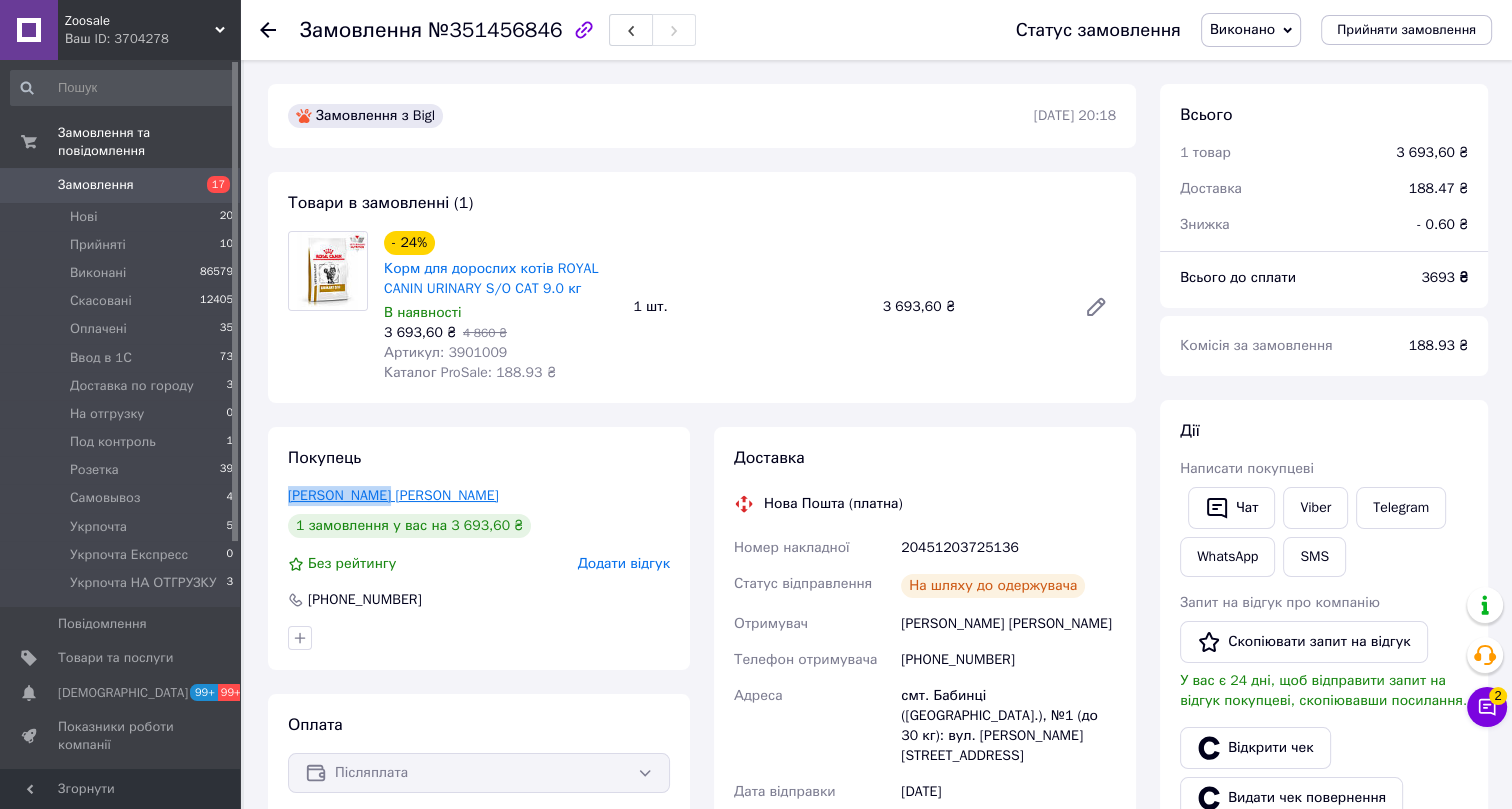drag, startPoint x: 392, startPoint y: 492, endPoint x: 291, endPoint y: 491, distance: 101.00495 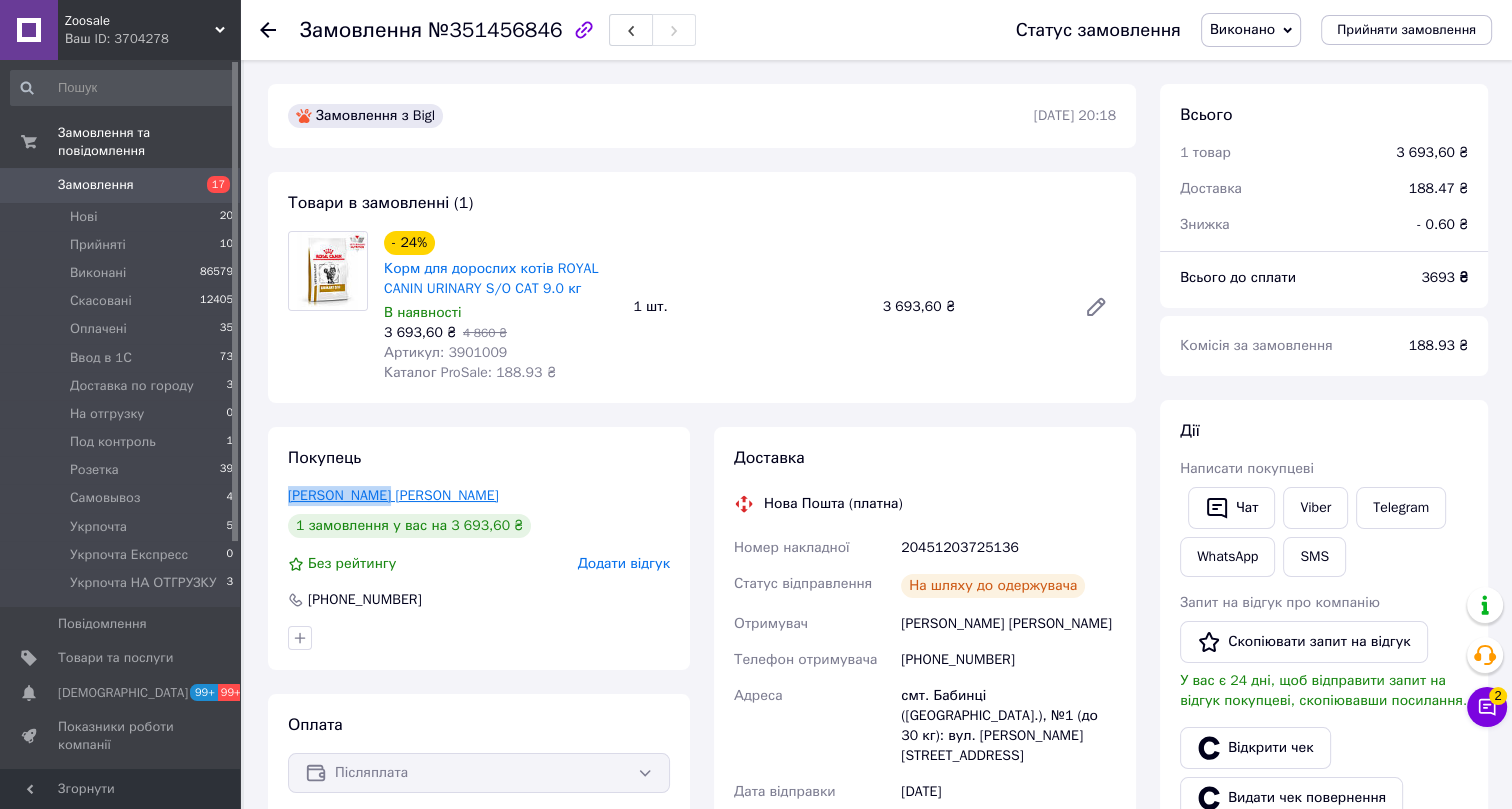 click on "Рибінцов Ігор" at bounding box center [479, 496] 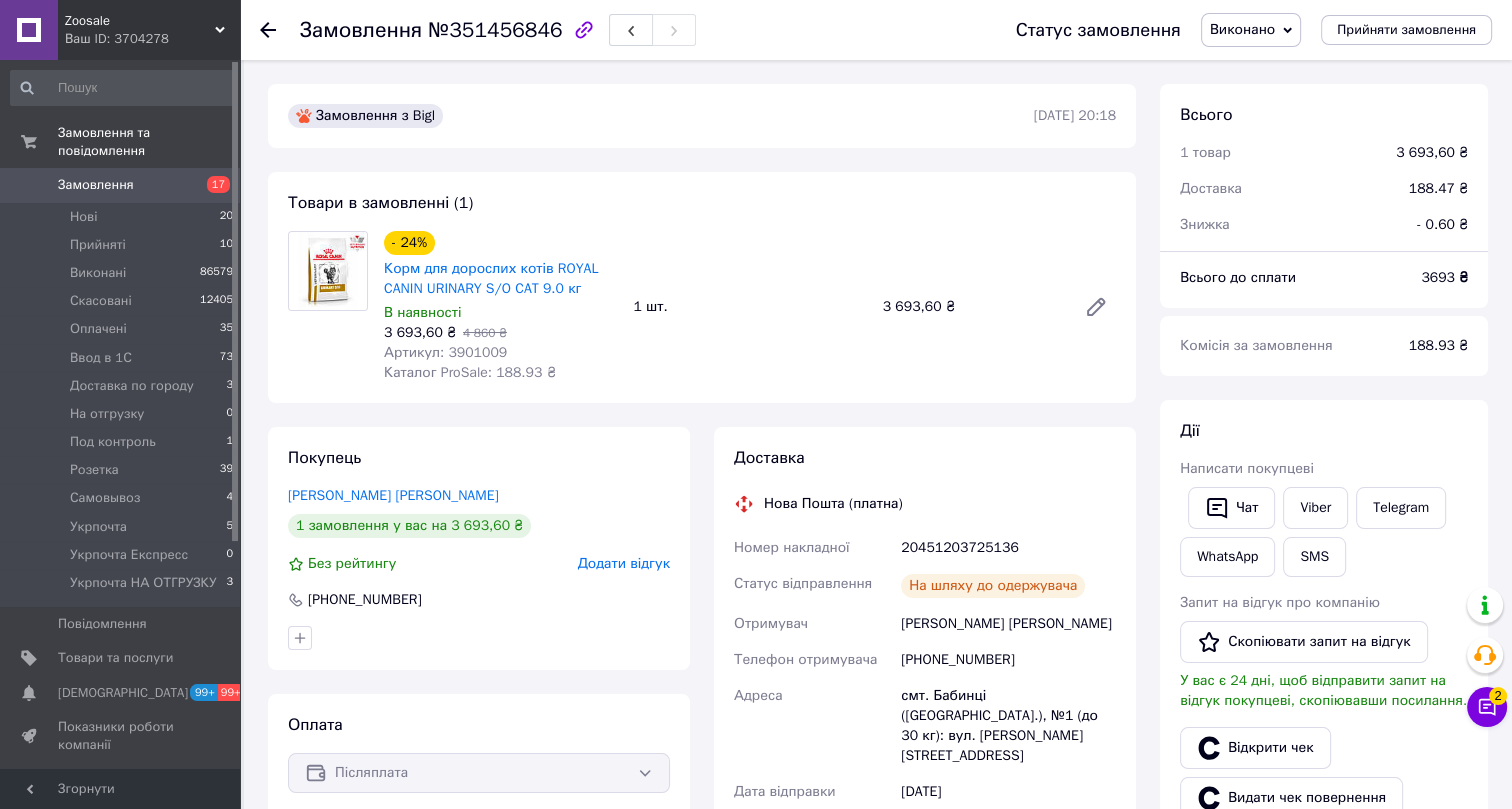 click on "Артикул: 3901009" at bounding box center (445, 352) 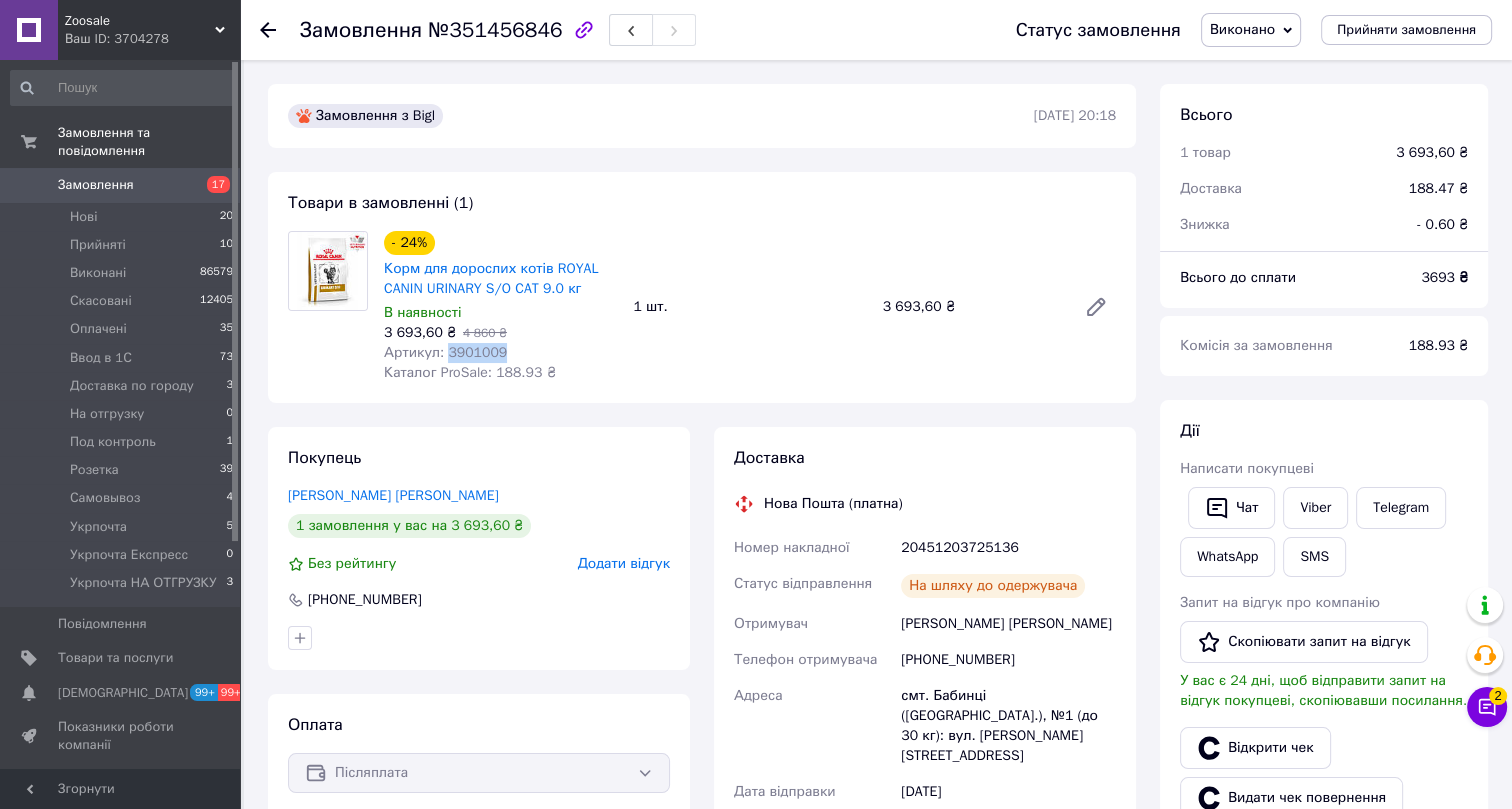 click on "Артикул: 3901009" at bounding box center (445, 352) 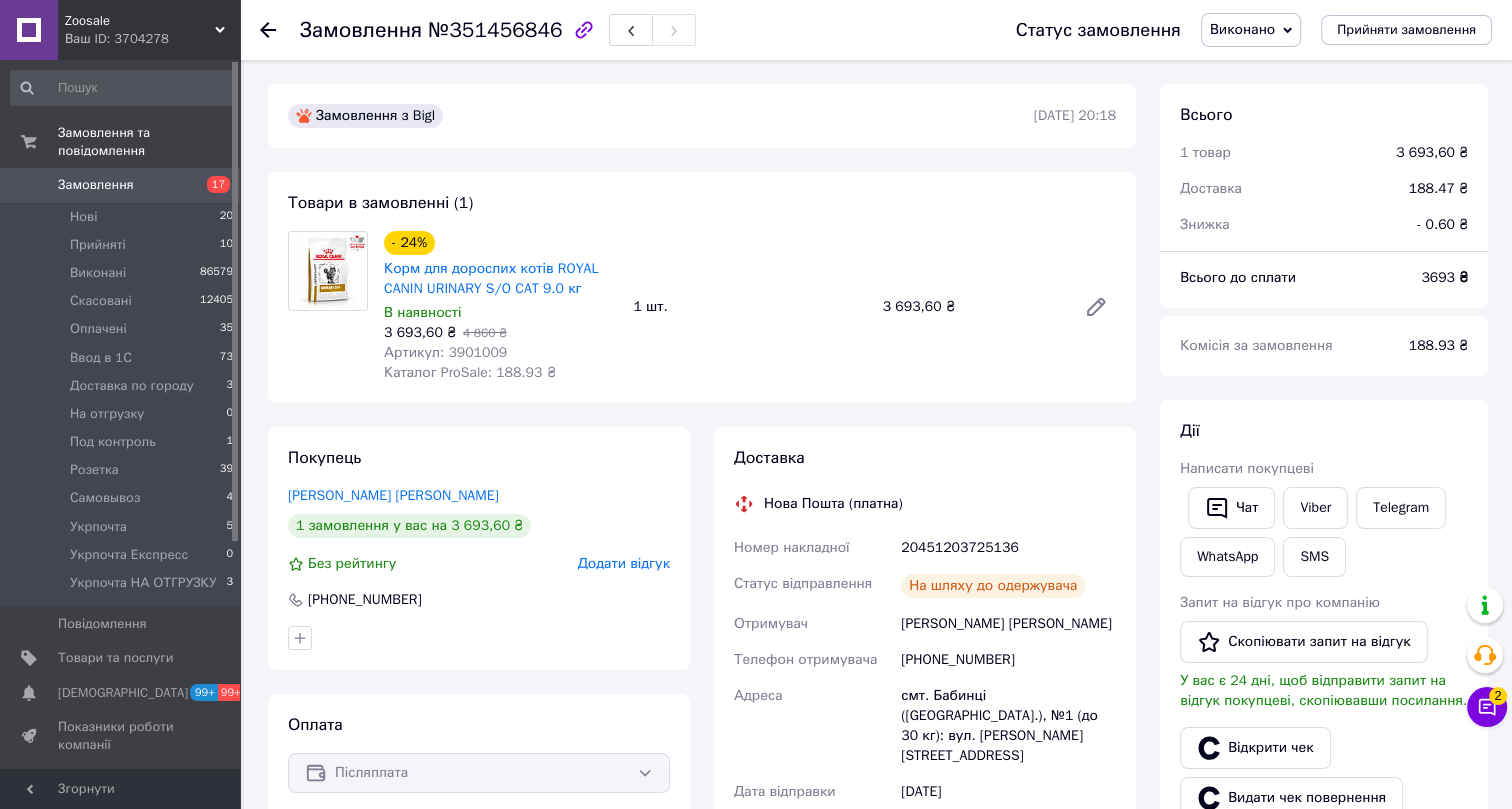 click 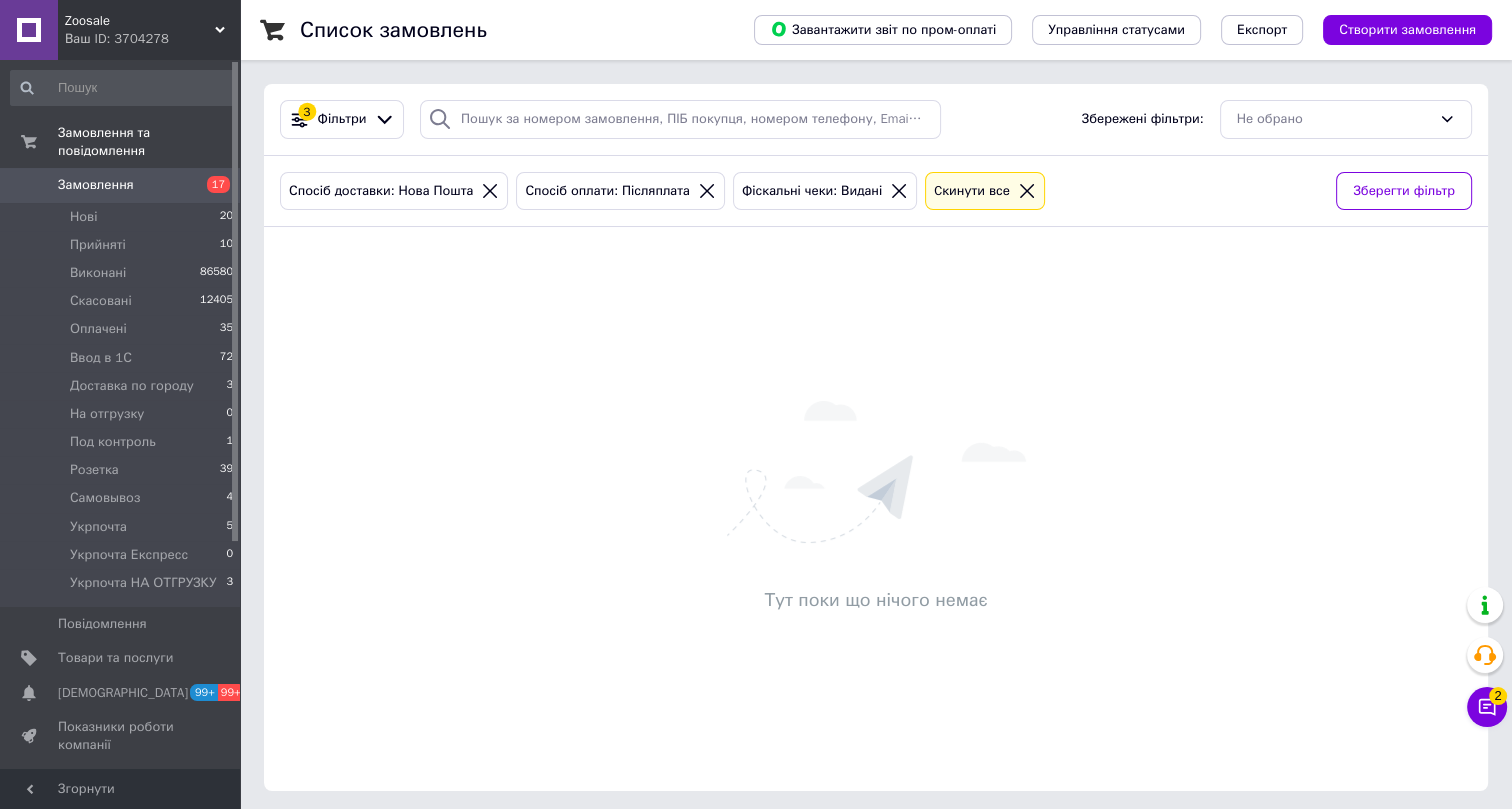 click 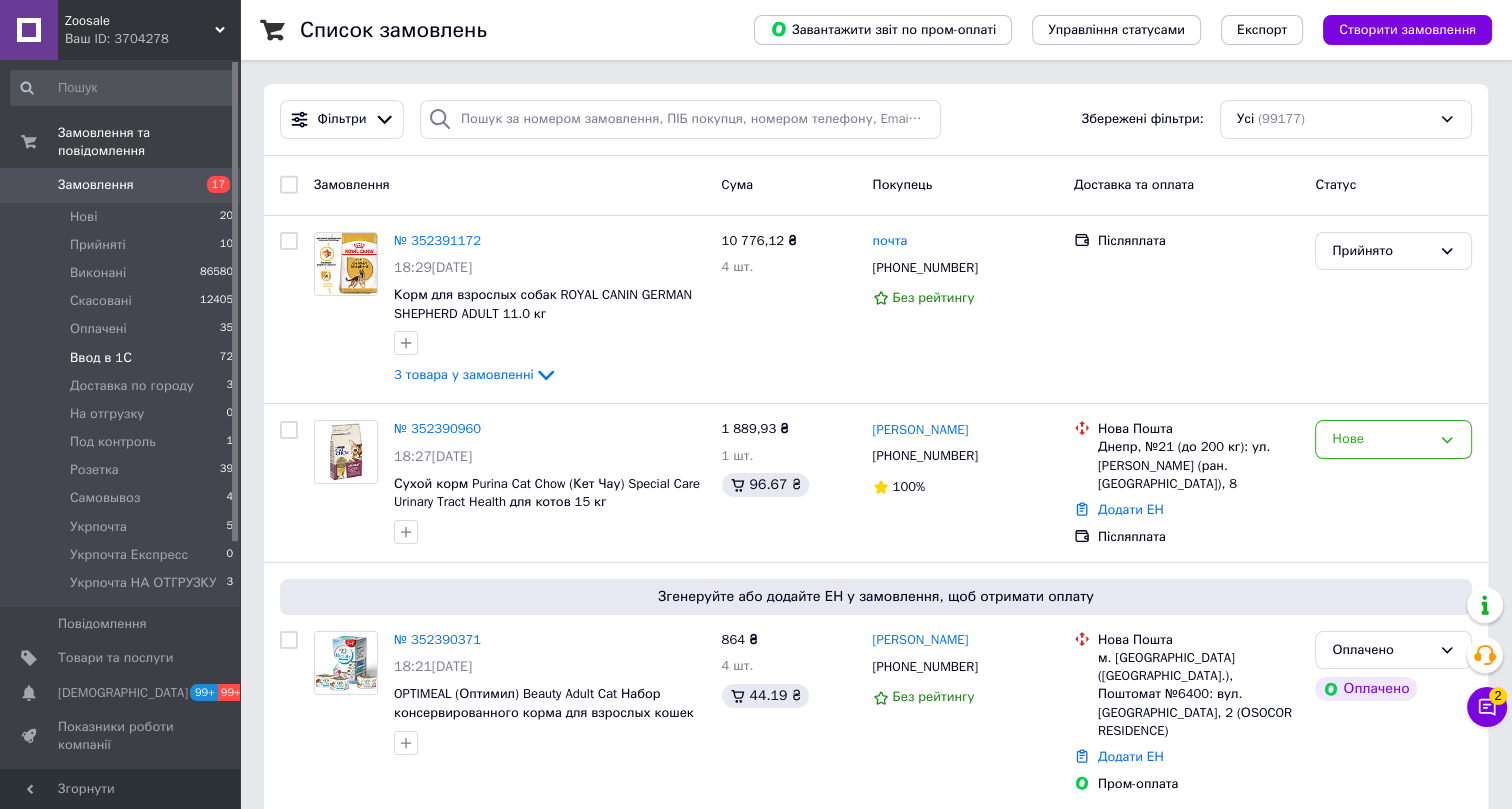 click on "Ввод в 1С" at bounding box center (101, 358) 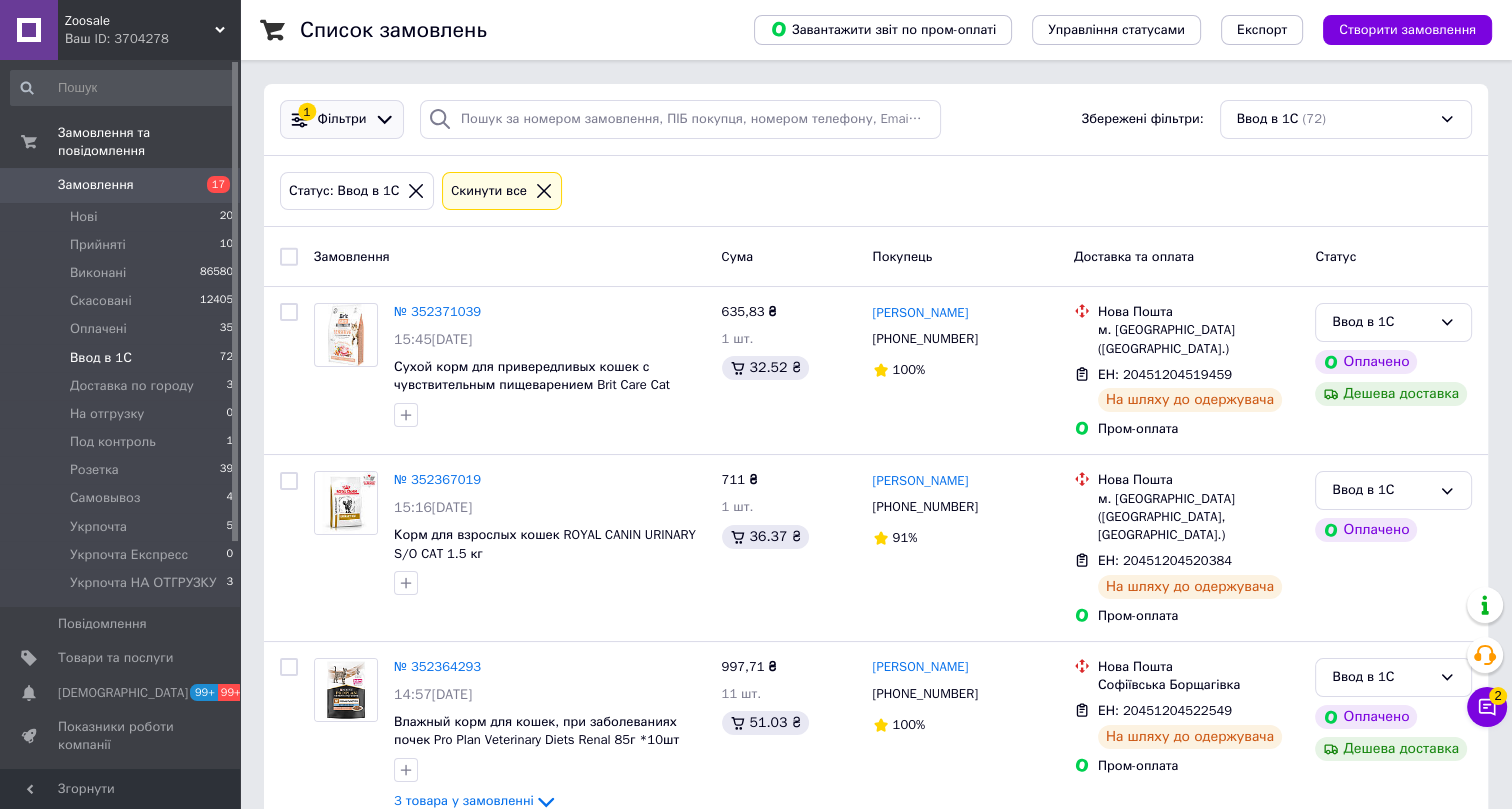 click on "Фільтри" at bounding box center (342, 119) 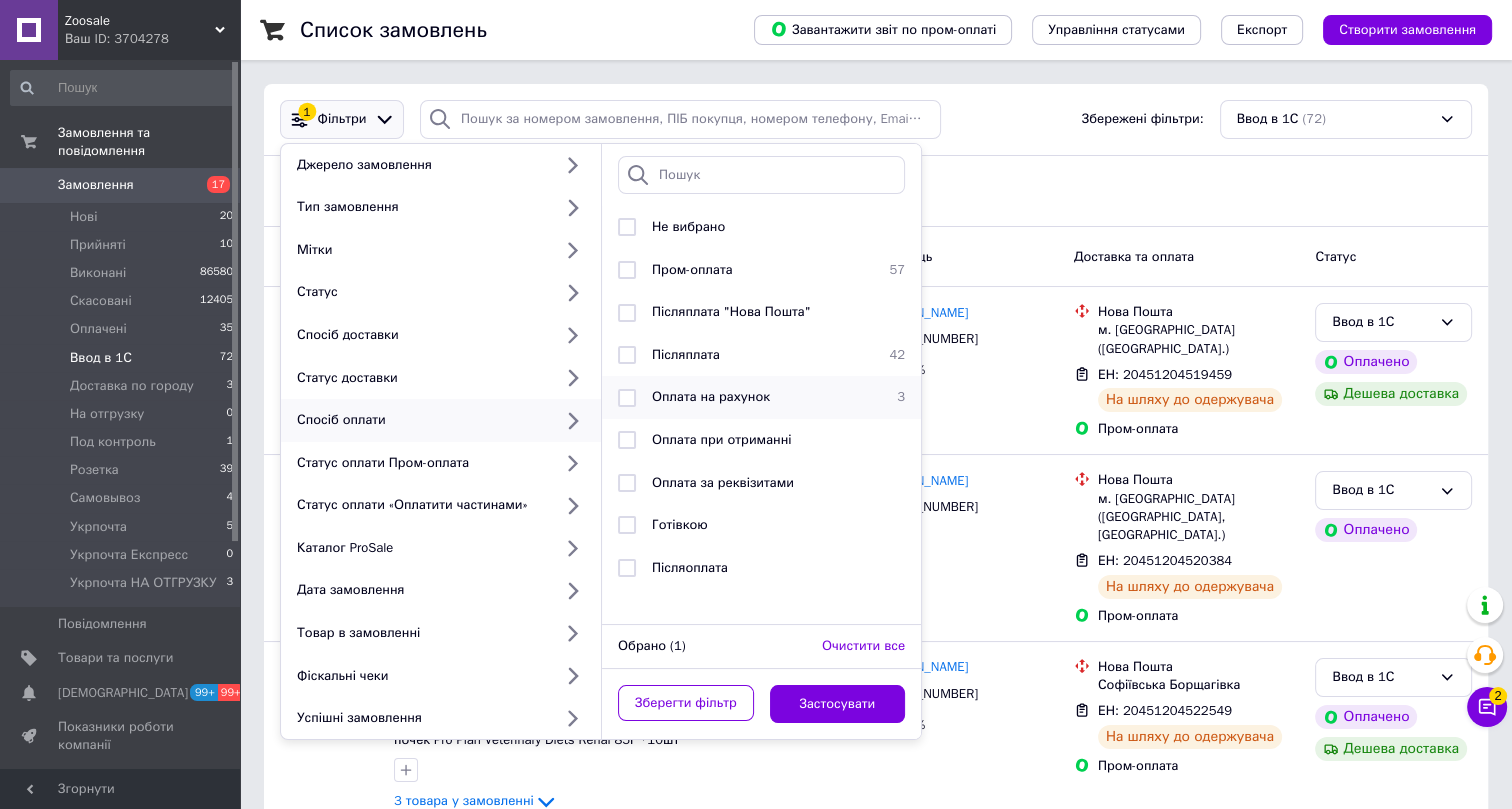 click on "Оплата на рахунок" at bounding box center [711, 396] 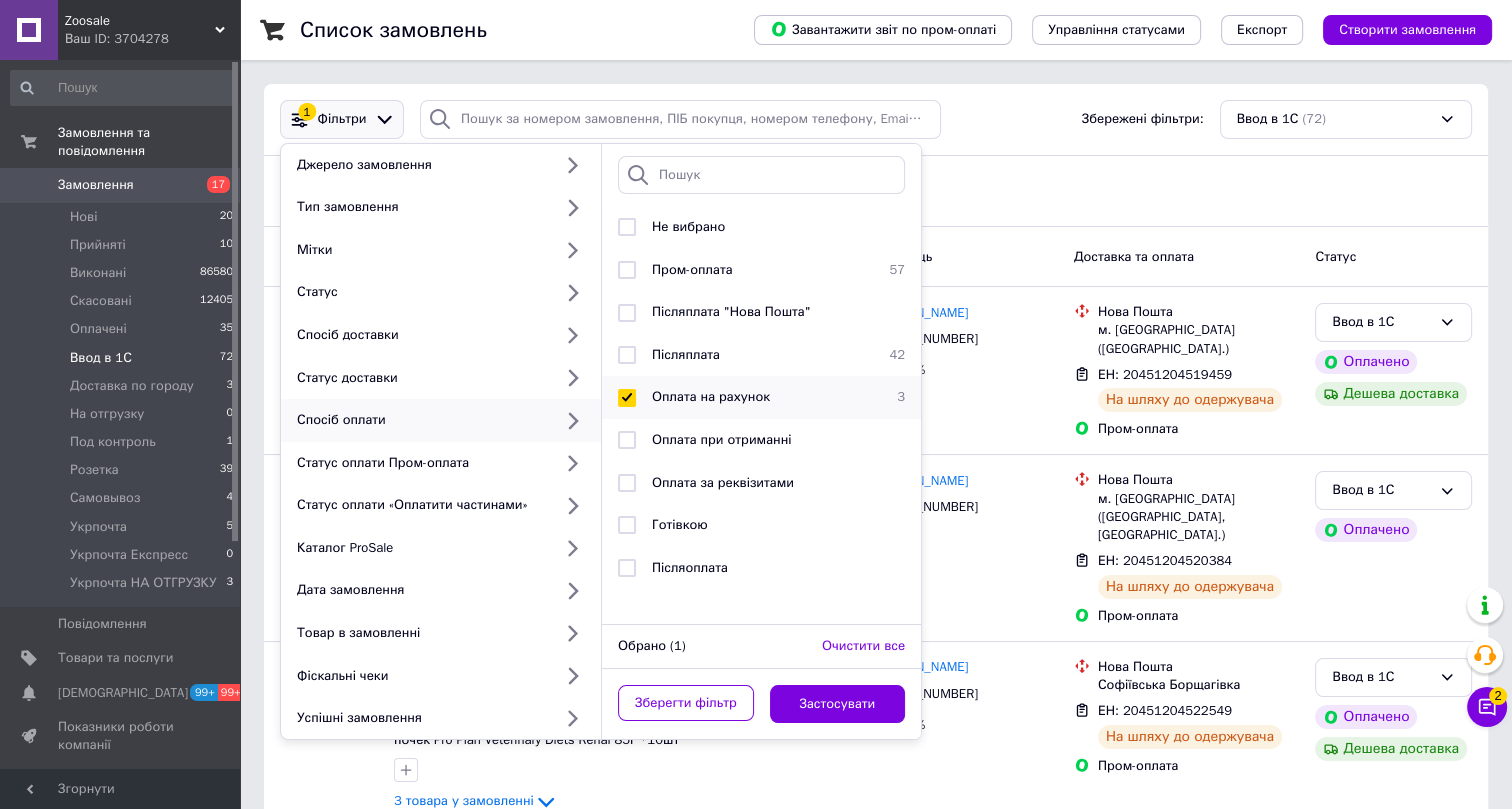 checkbox on "true" 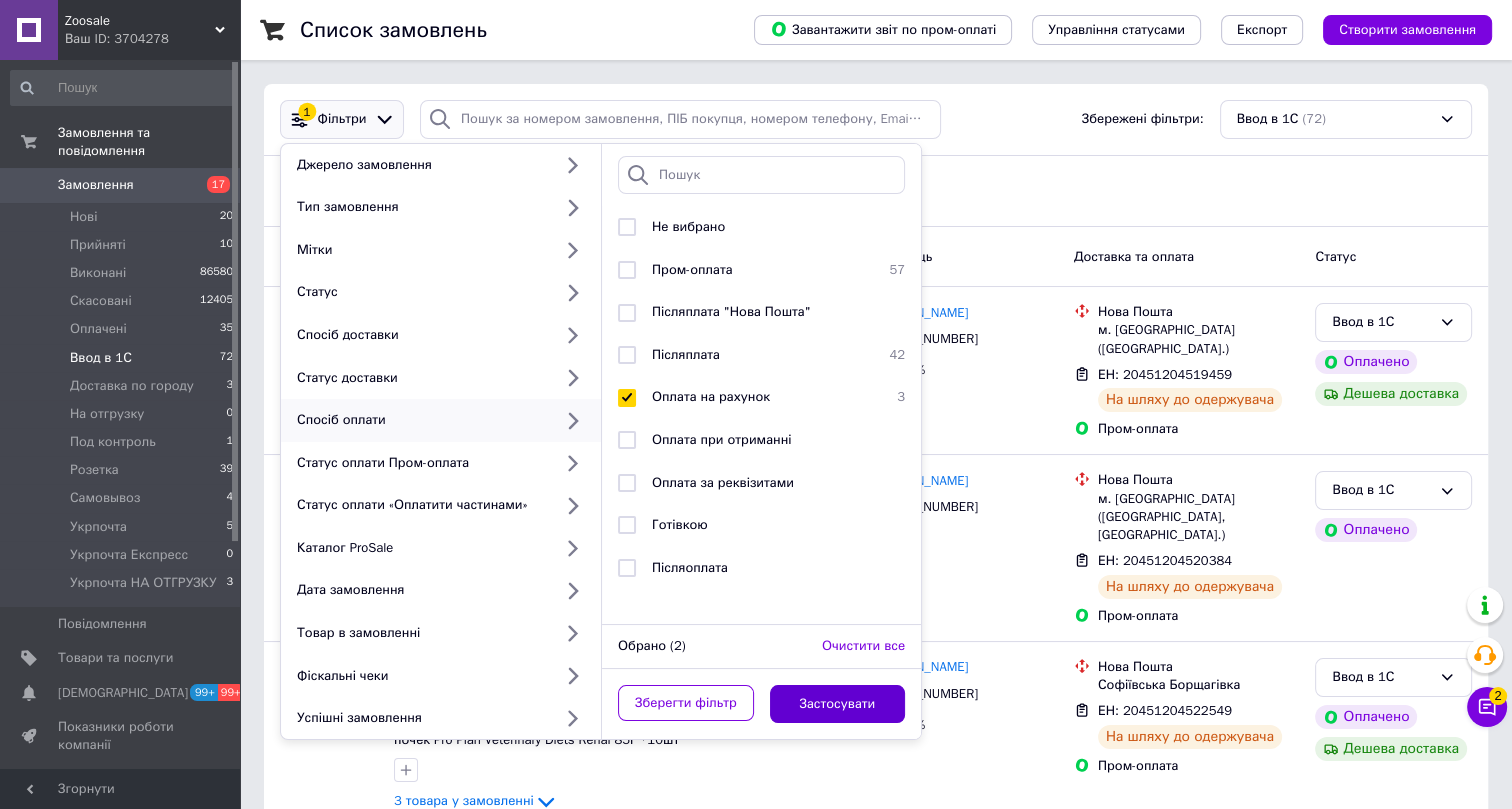 click on "Застосувати" at bounding box center (838, 704) 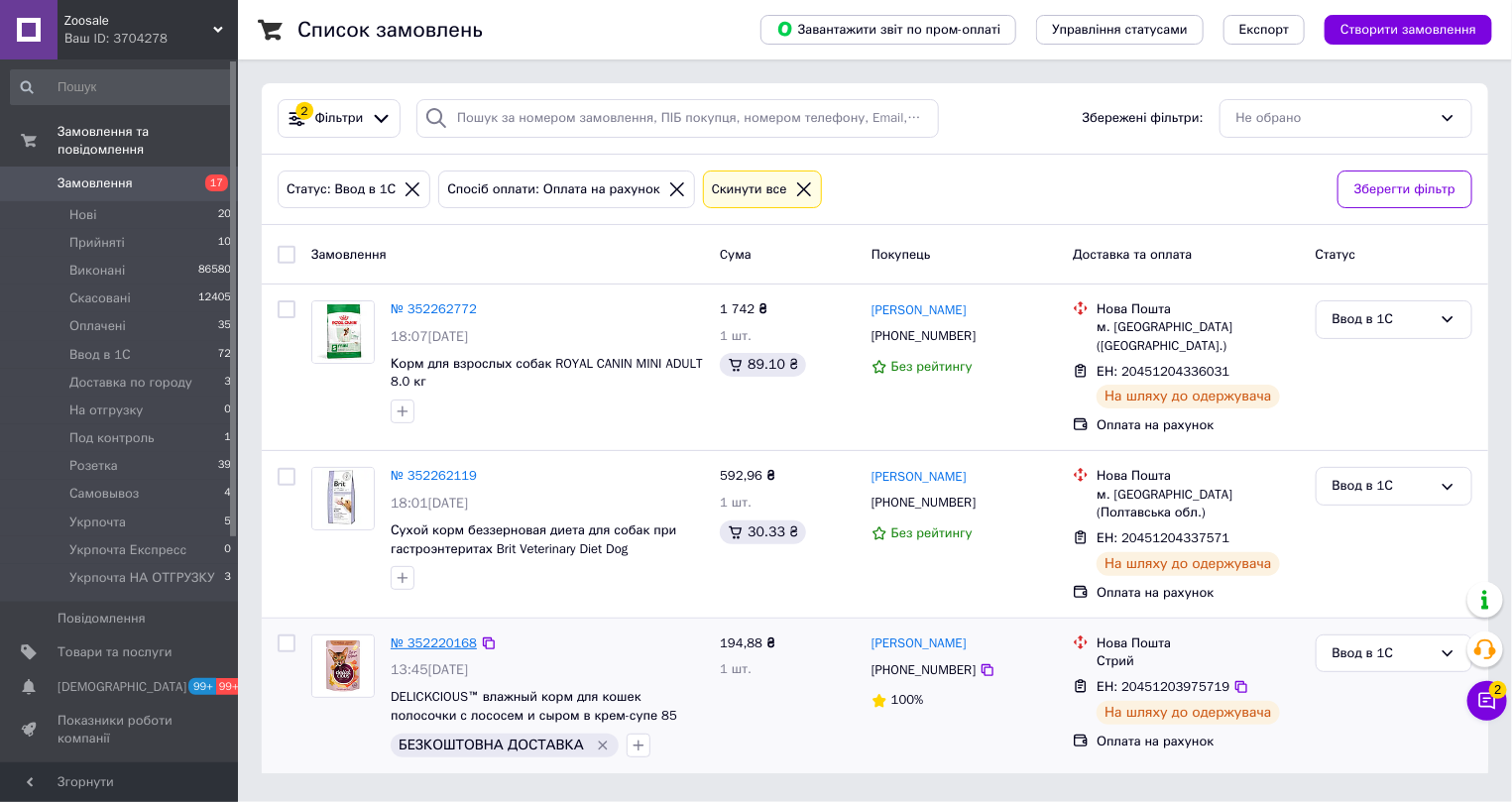 click on "№ 352220168" at bounding box center (433, 642) 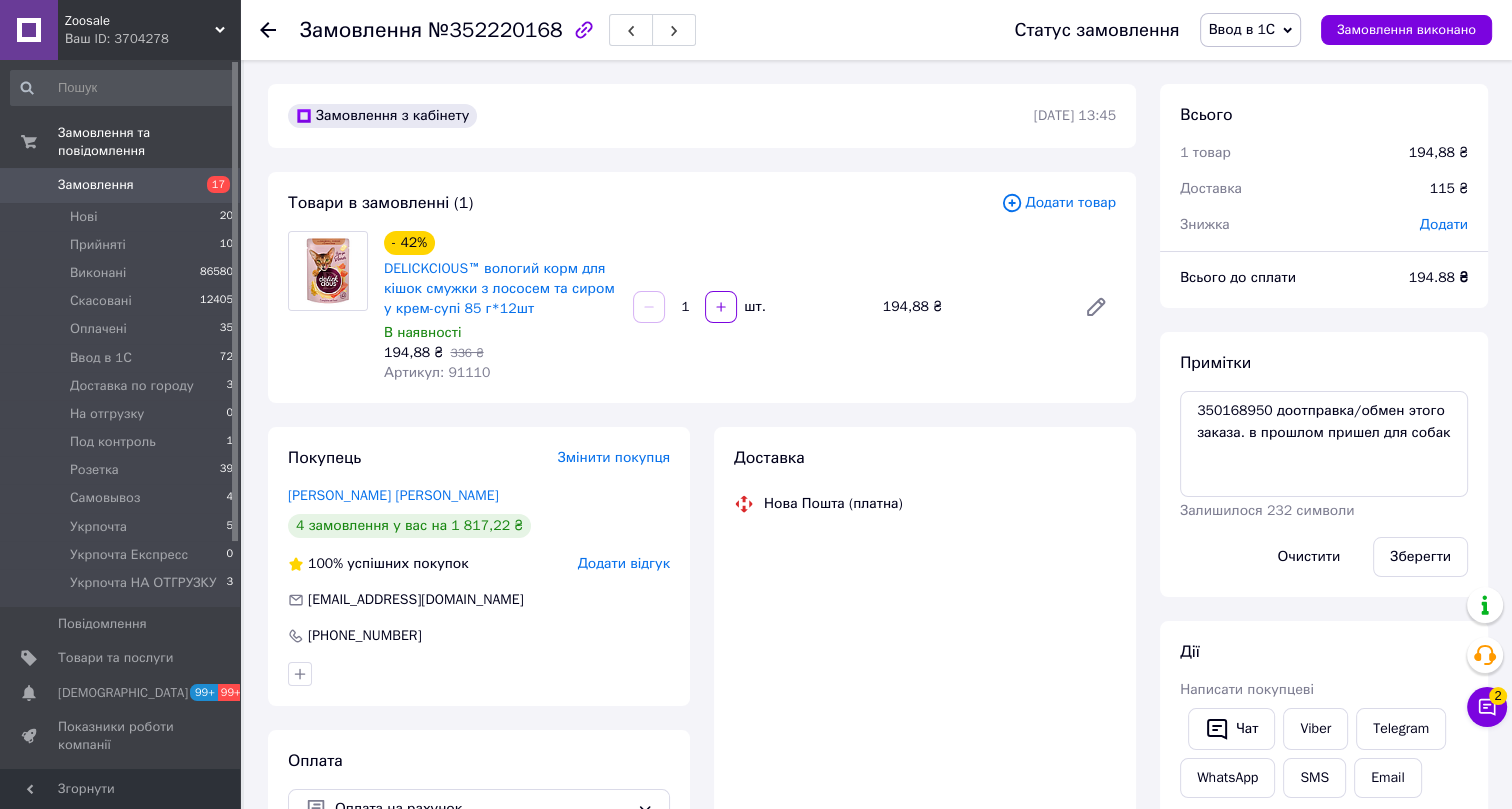 scroll, scrollTop: 68, scrollLeft: 0, axis: vertical 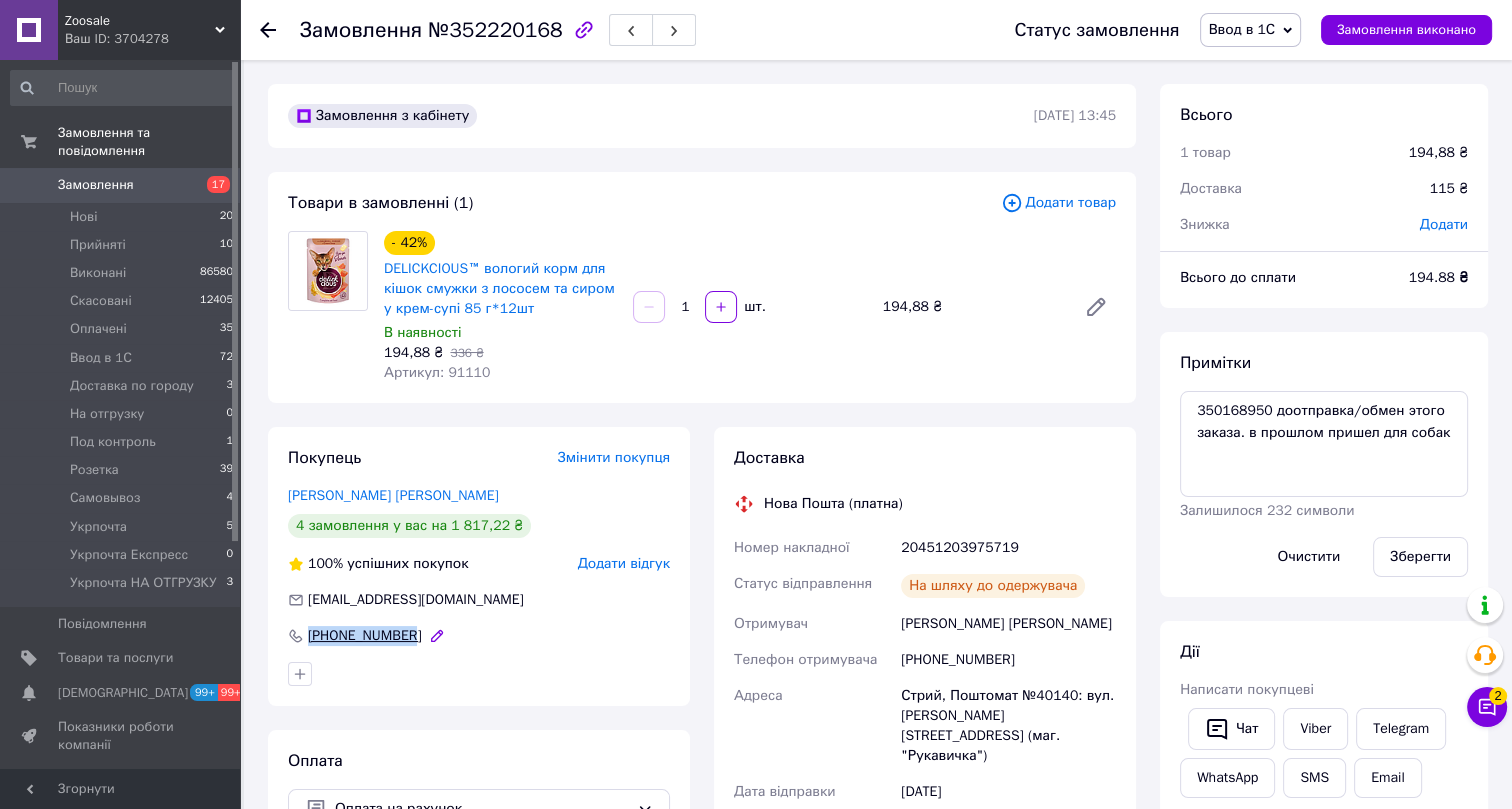 drag, startPoint x: 424, startPoint y: 630, endPoint x: 307, endPoint y: 633, distance: 117.03845 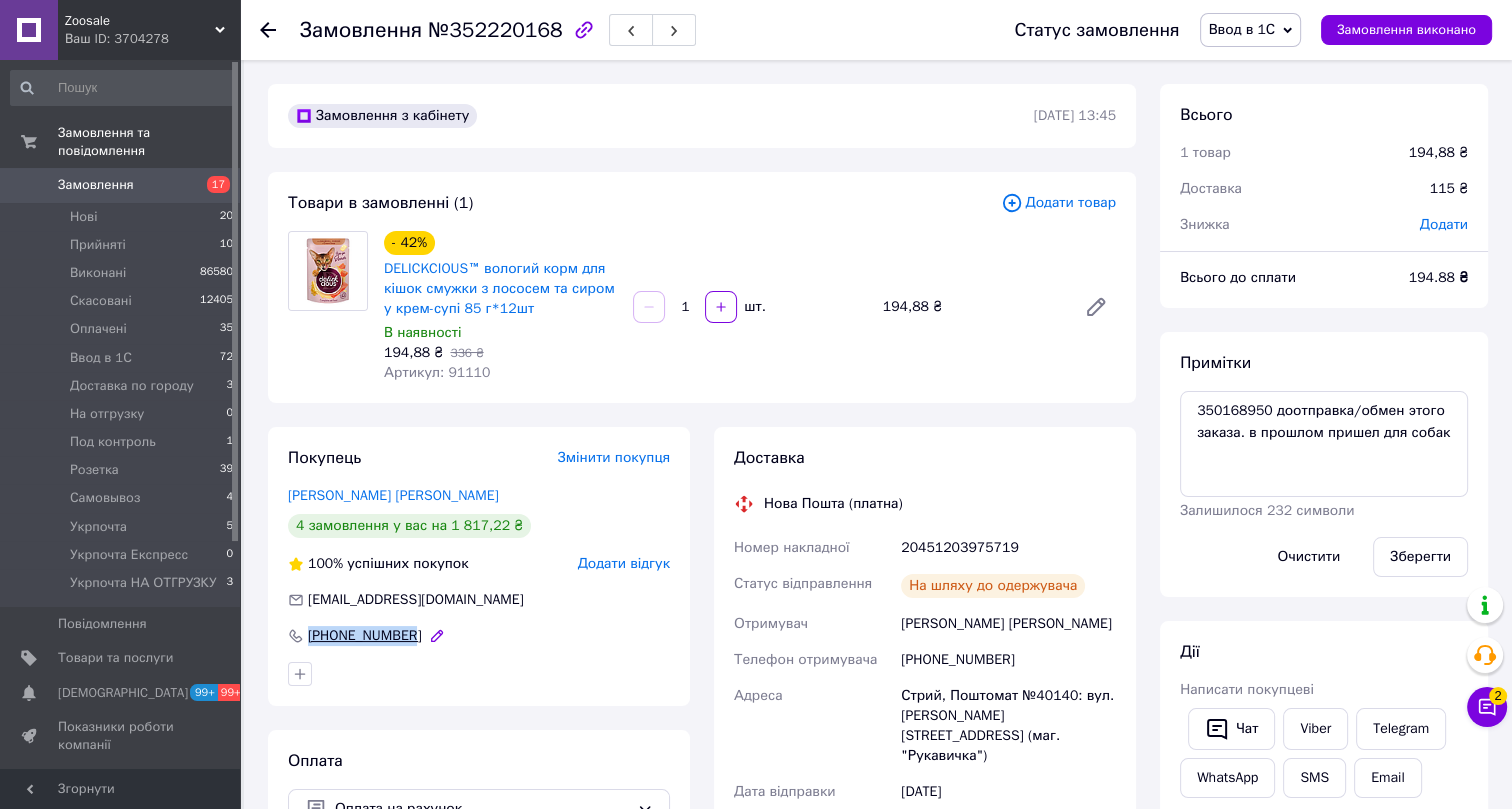click on "+380977277187" at bounding box center [479, 636] 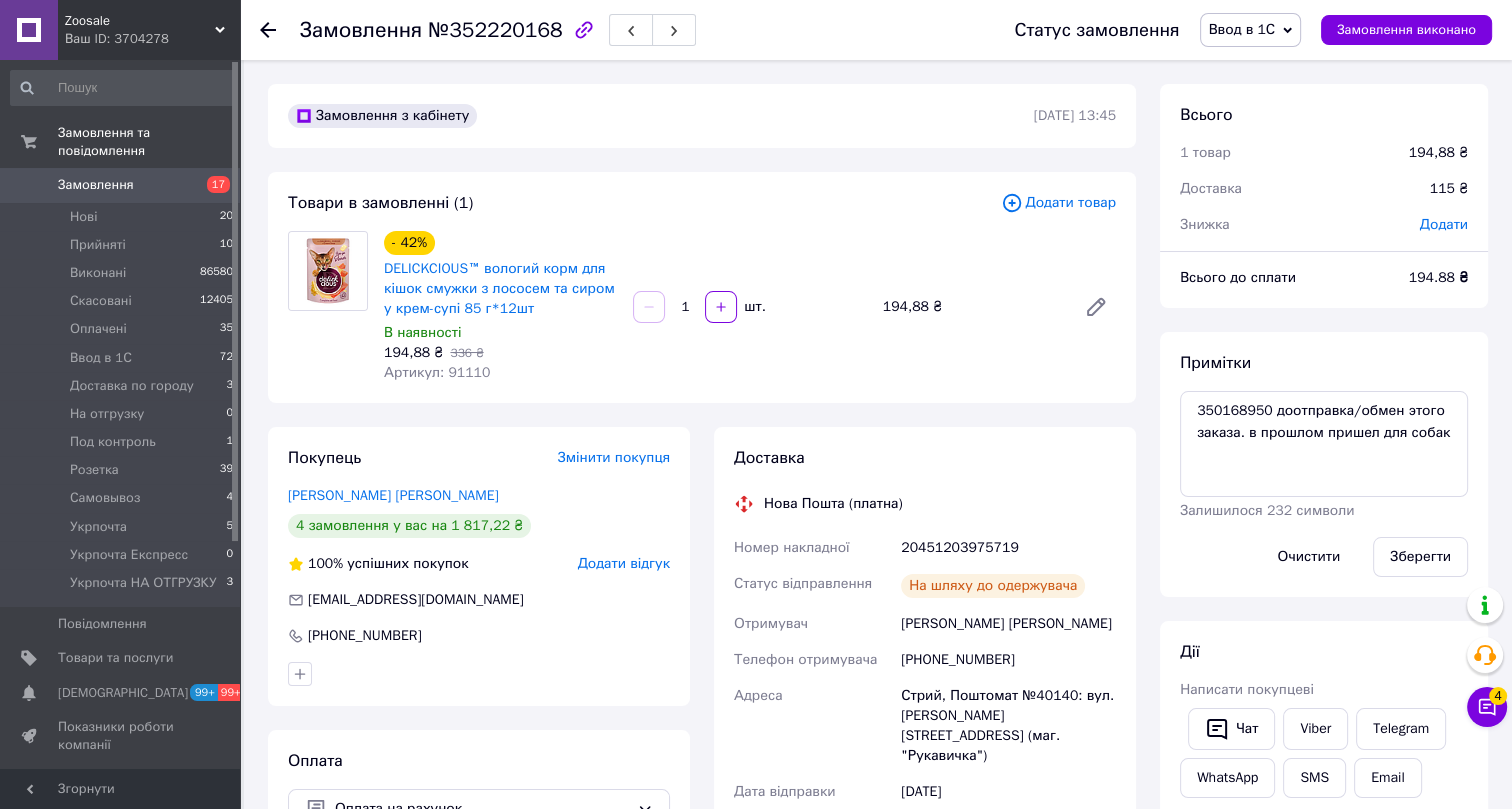 click on "Артикул: 91110" at bounding box center [437, 372] 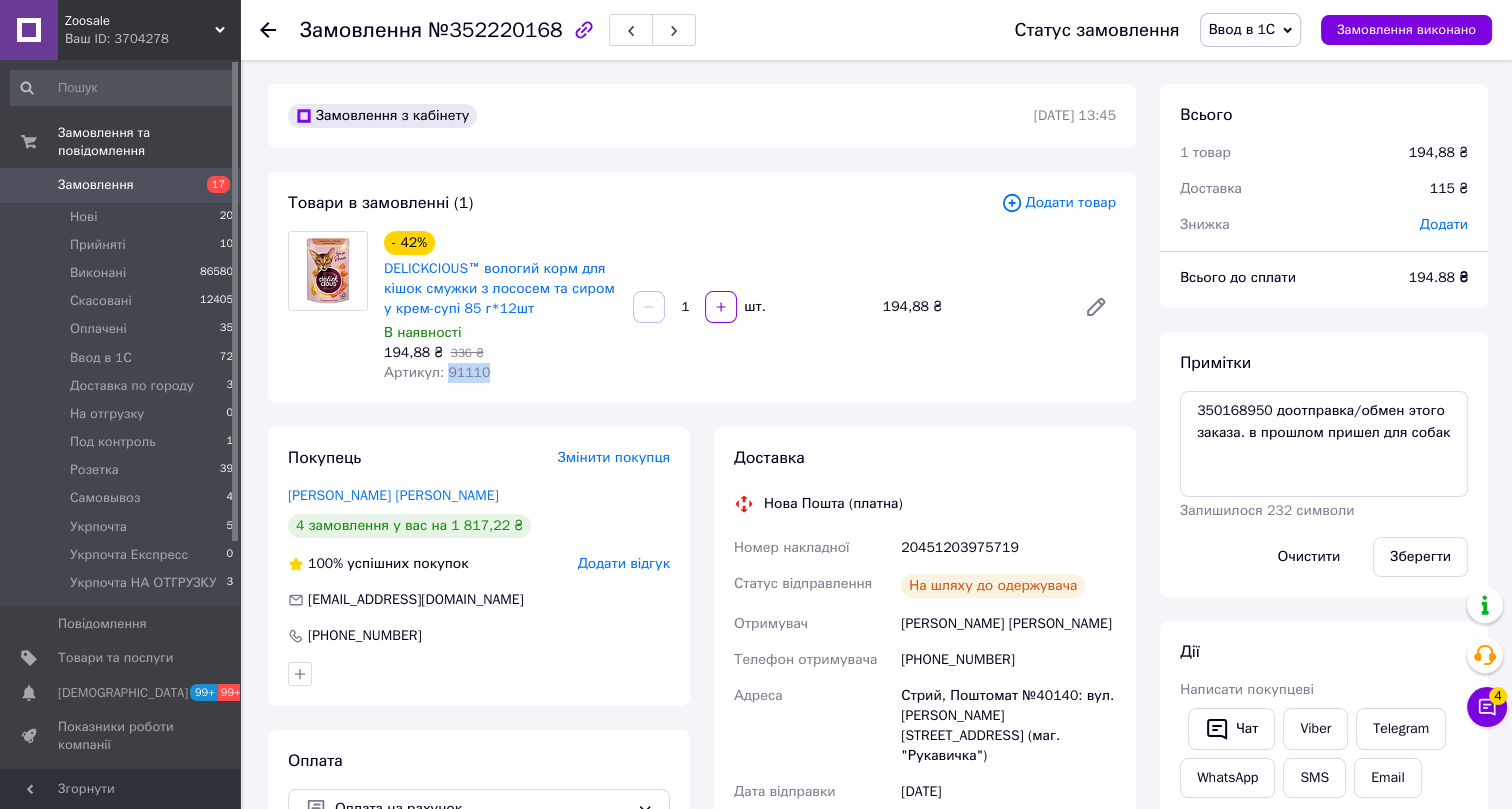 click on "Артикул: 91110" at bounding box center [437, 372] 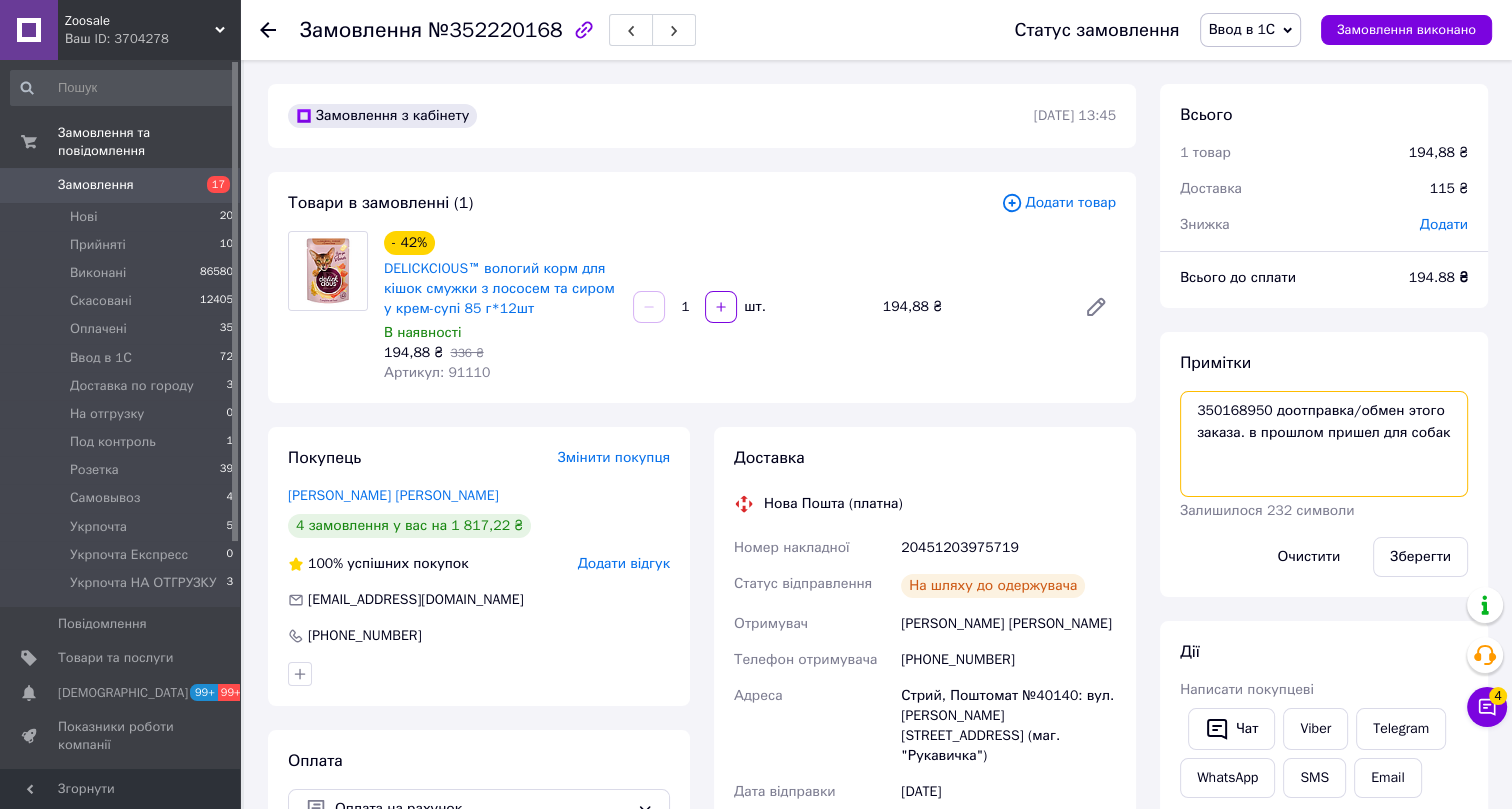 drag, startPoint x: 1236, startPoint y: 434, endPoint x: 1270, endPoint y: 407, distance: 43.416588 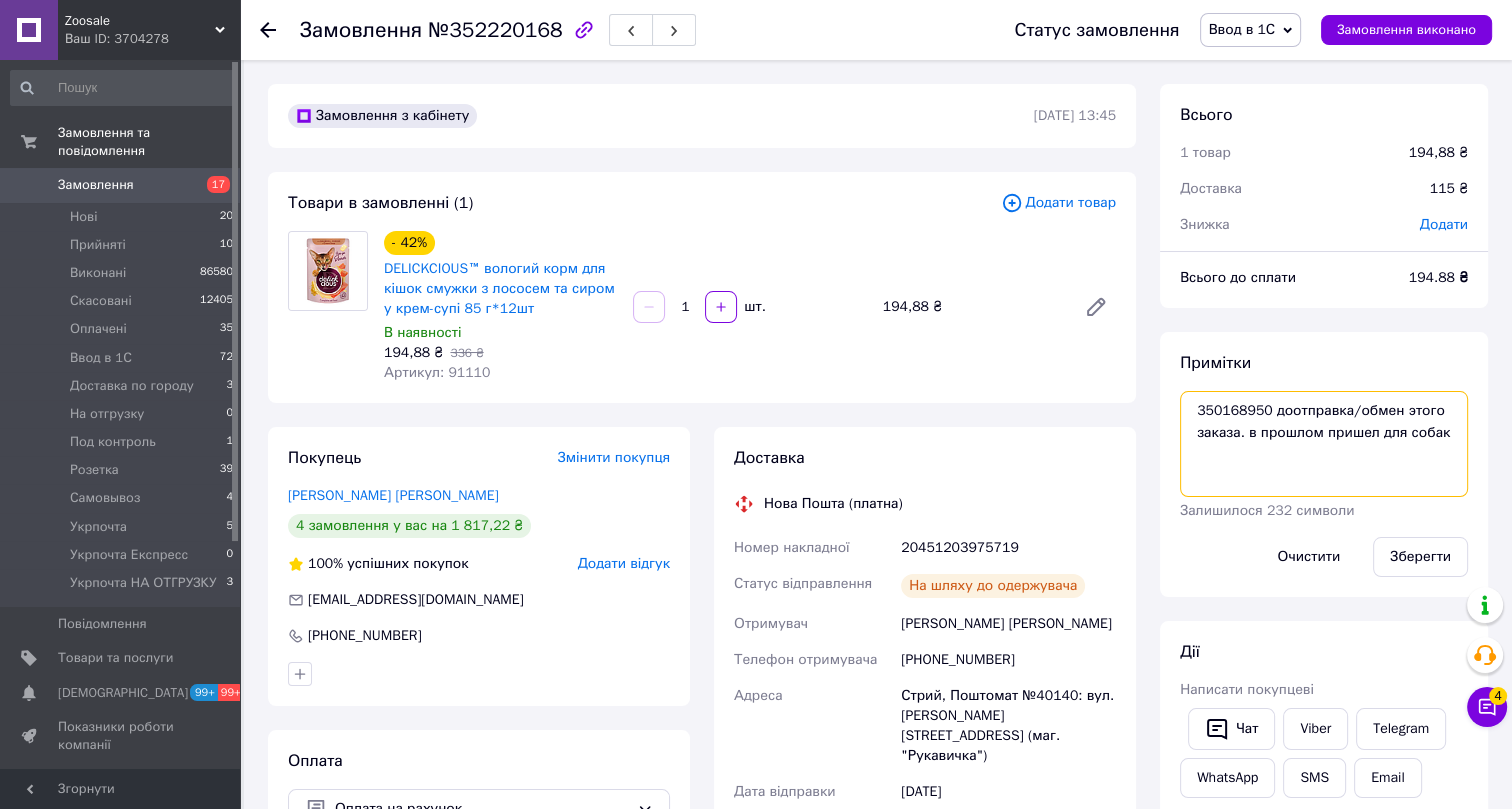 click on "350168950 доотправка/обмен этого заказа. в прошлом пришел для собак" at bounding box center [1324, 444] 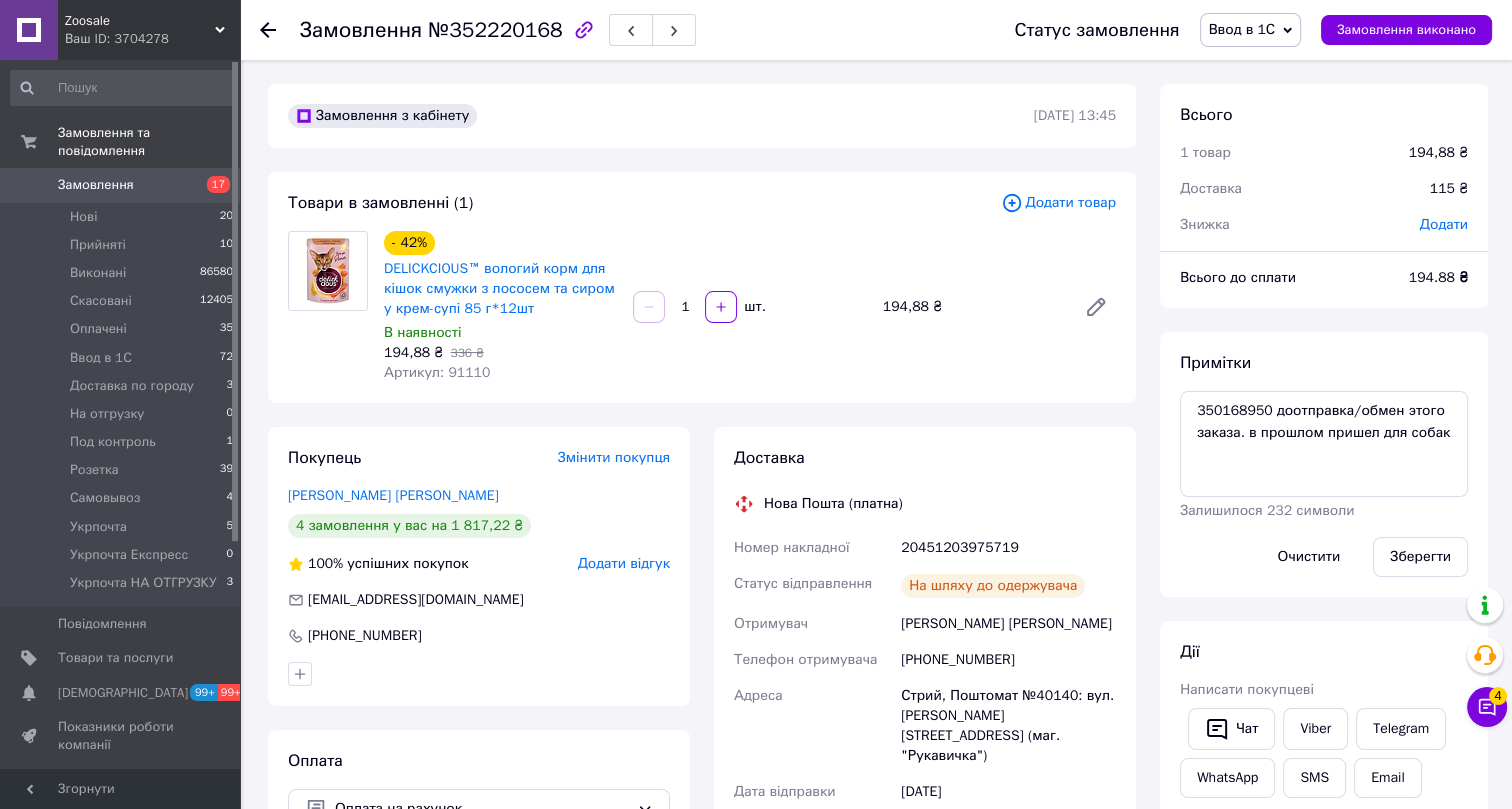 click on "Ввод в 1С" at bounding box center [1242, 29] 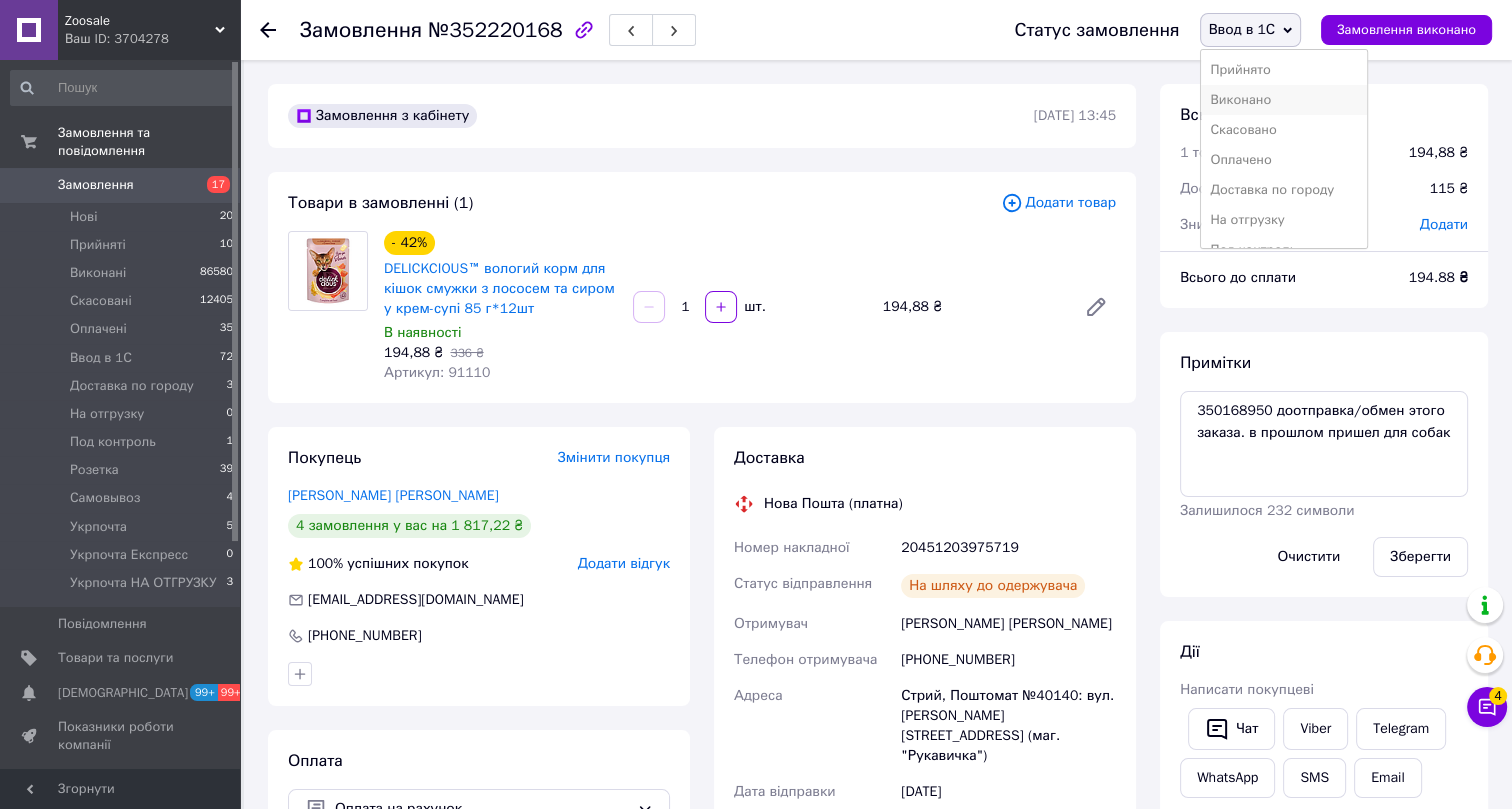 click on "Виконано" at bounding box center [1284, 100] 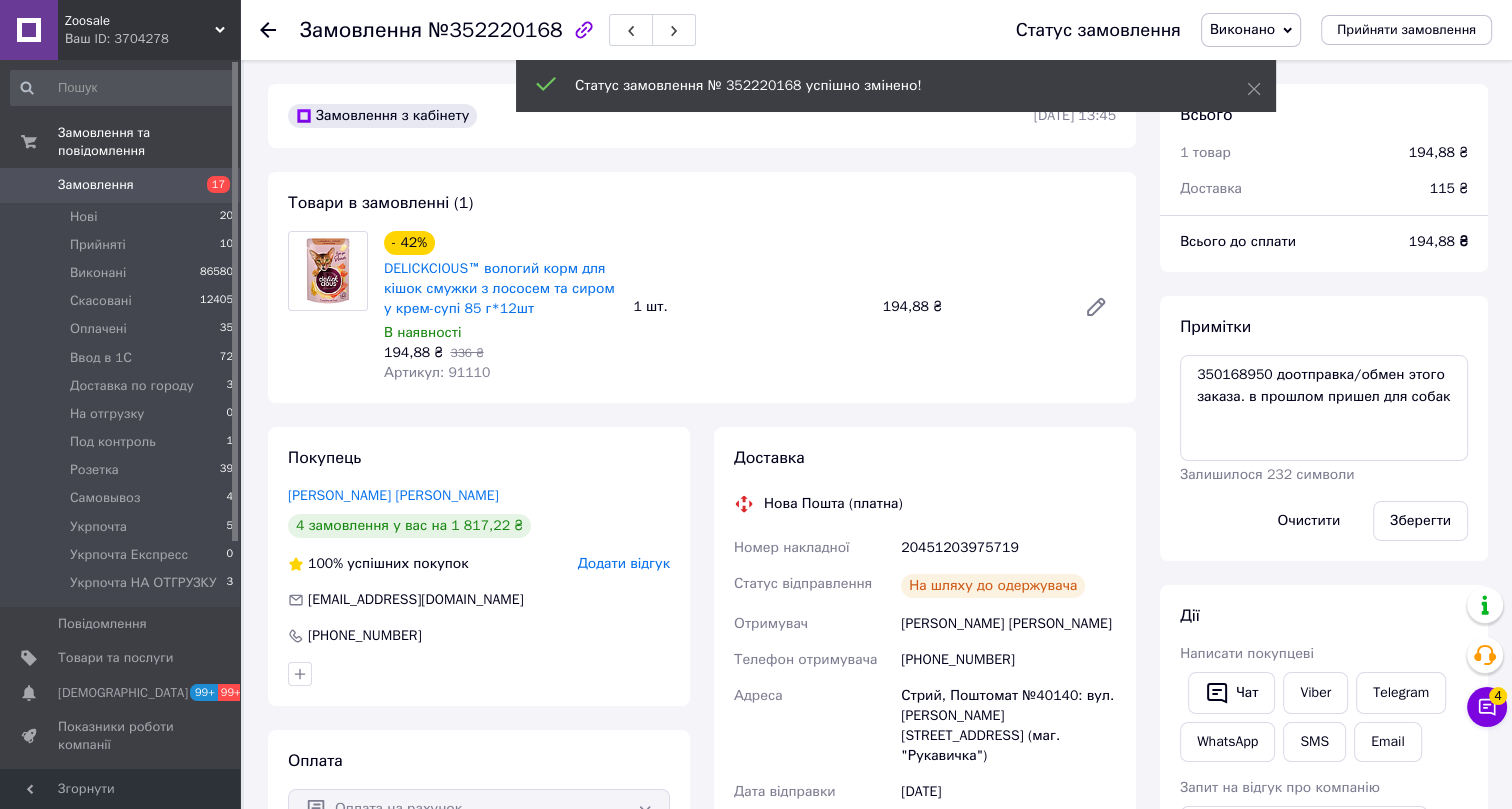scroll, scrollTop: 116, scrollLeft: 0, axis: vertical 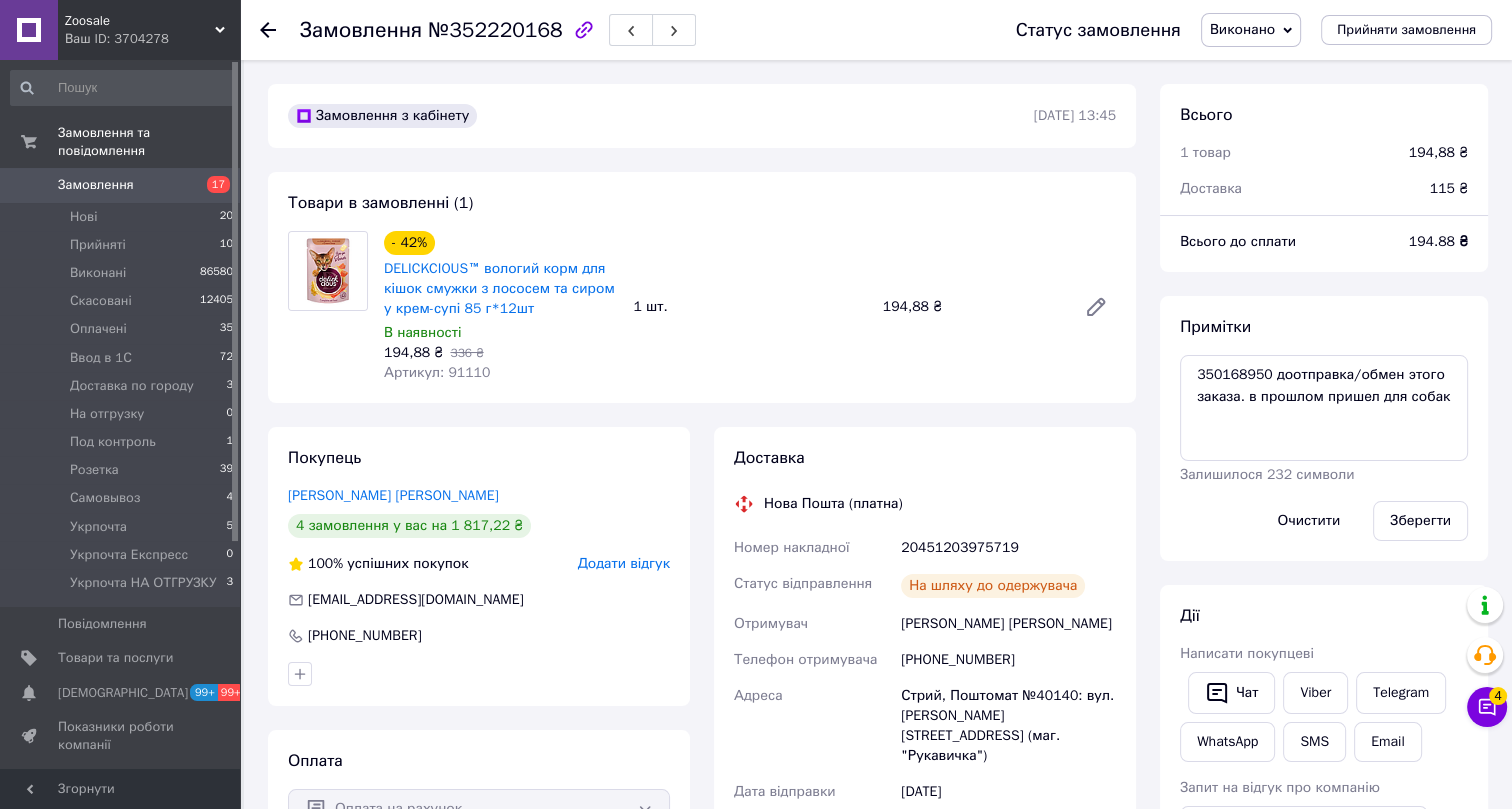 click 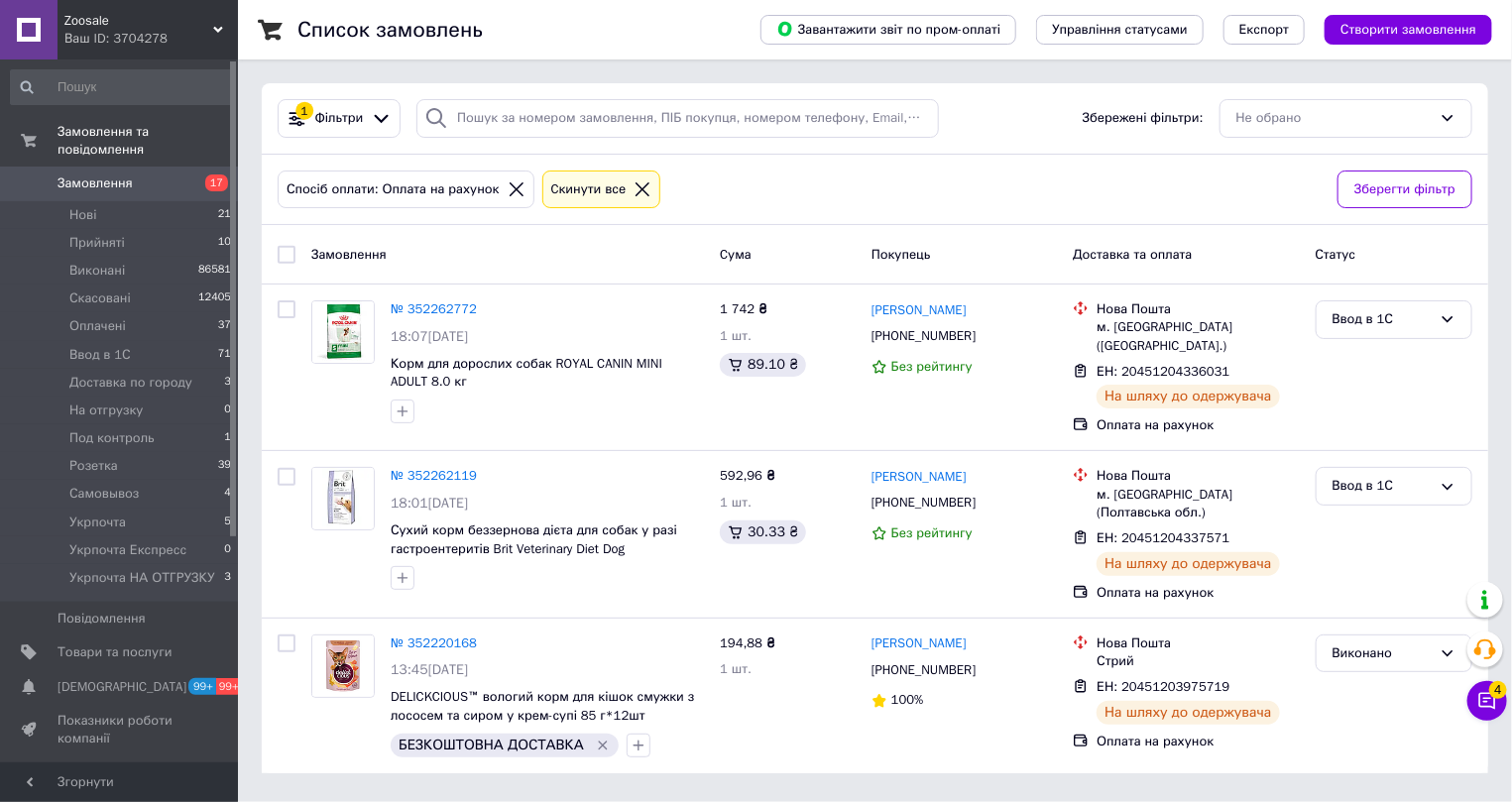 click 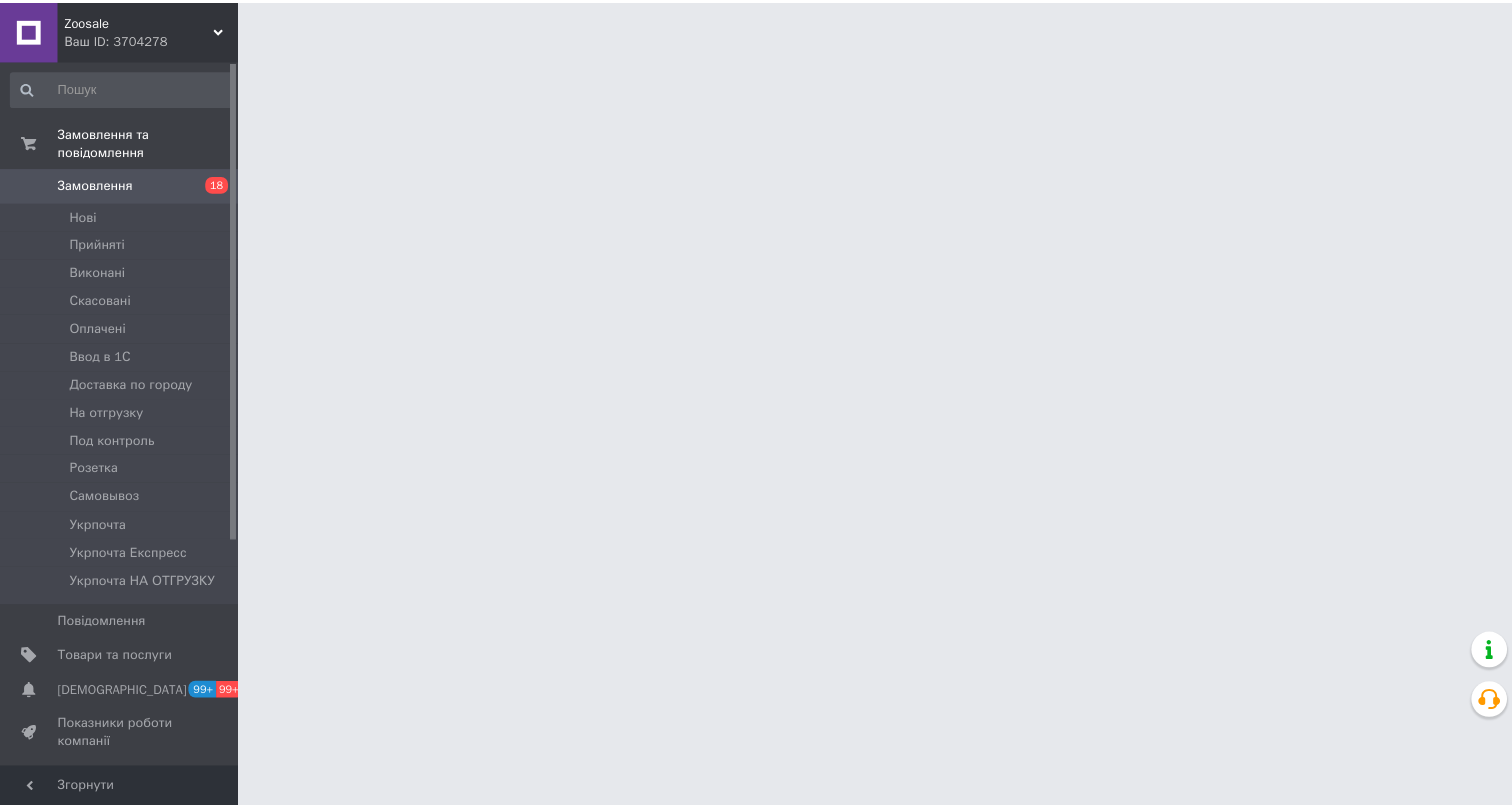 scroll, scrollTop: 0, scrollLeft: 0, axis: both 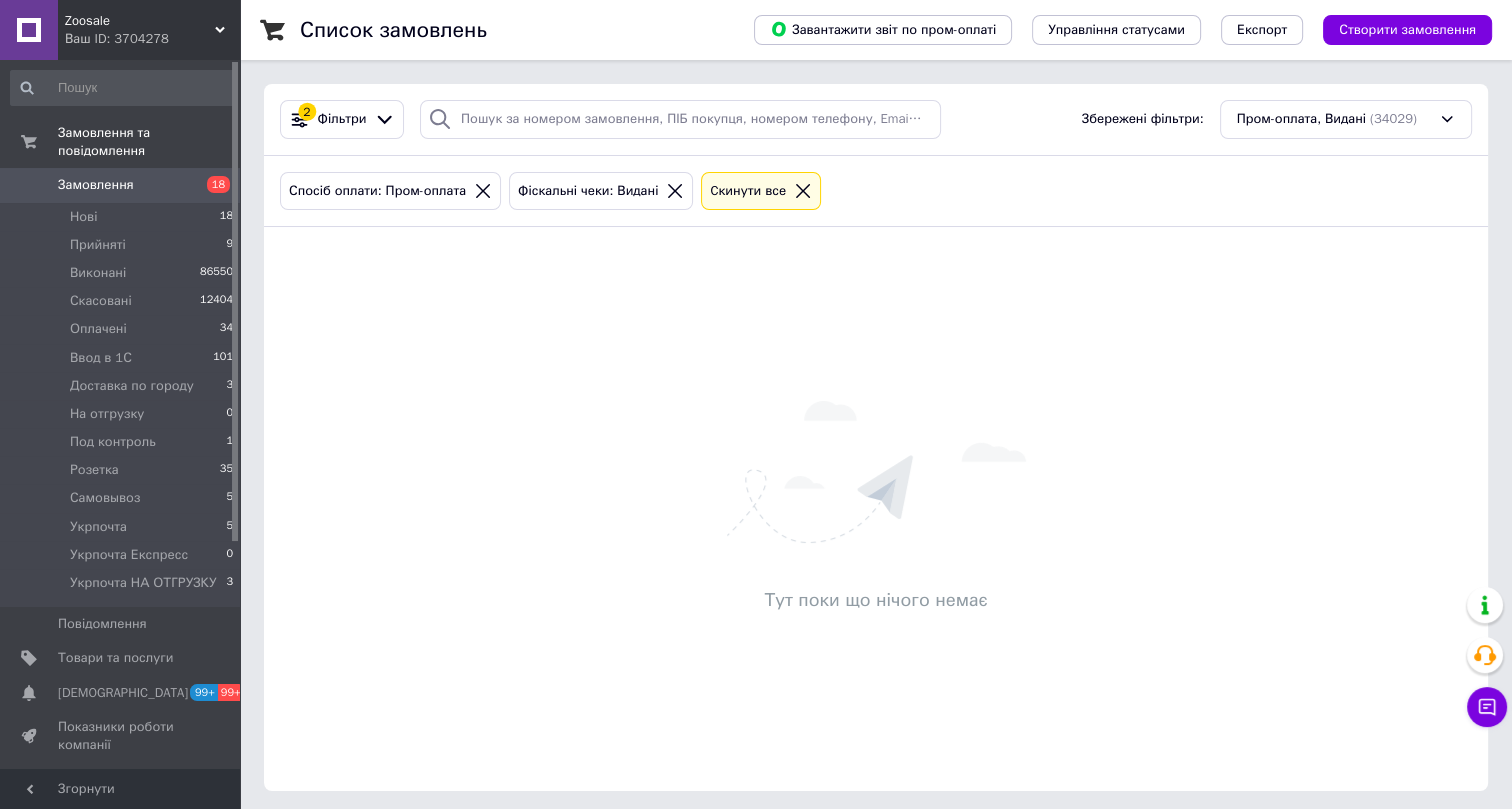 click 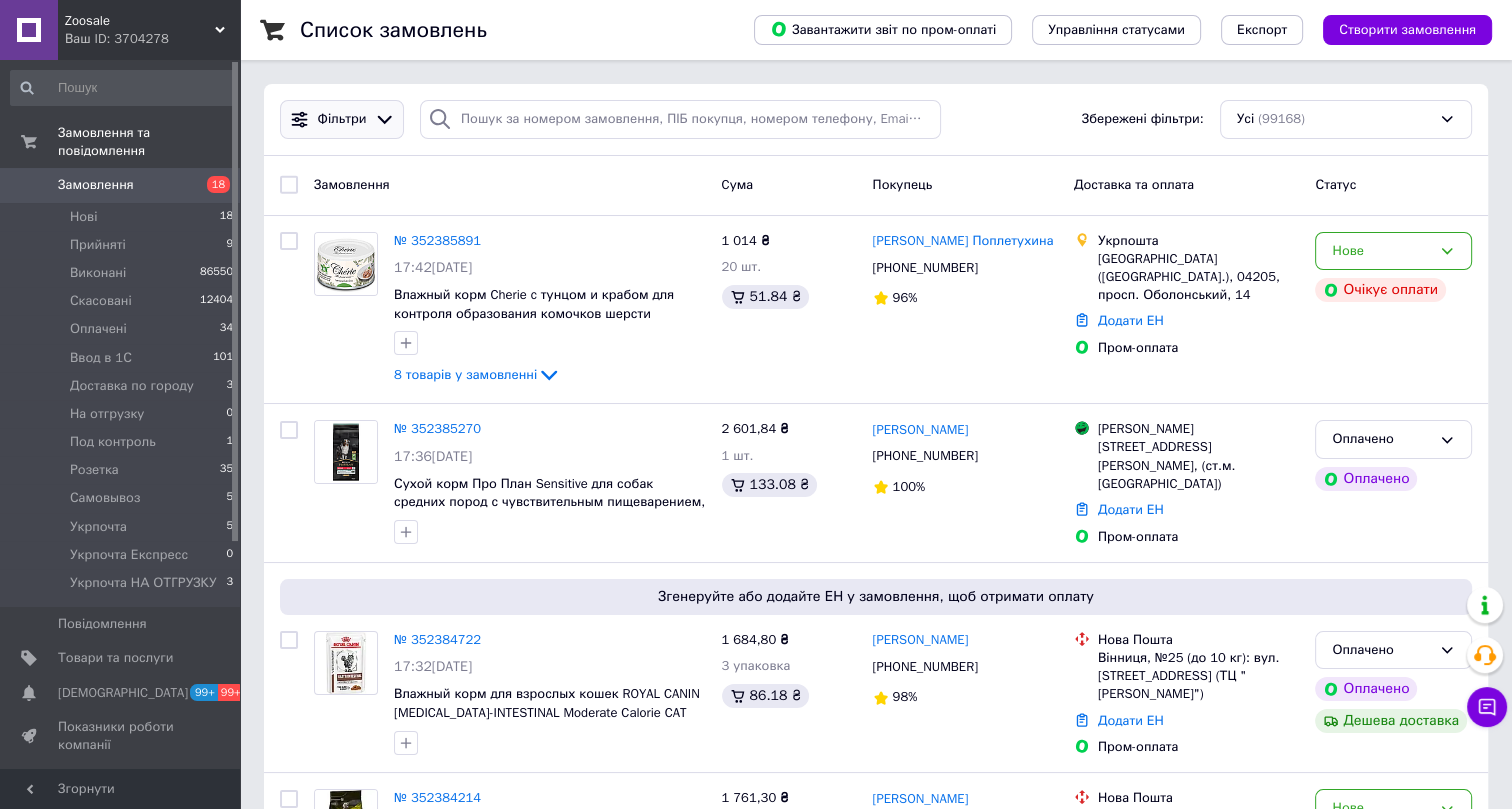 click on "Фільтри" at bounding box center (342, 119) 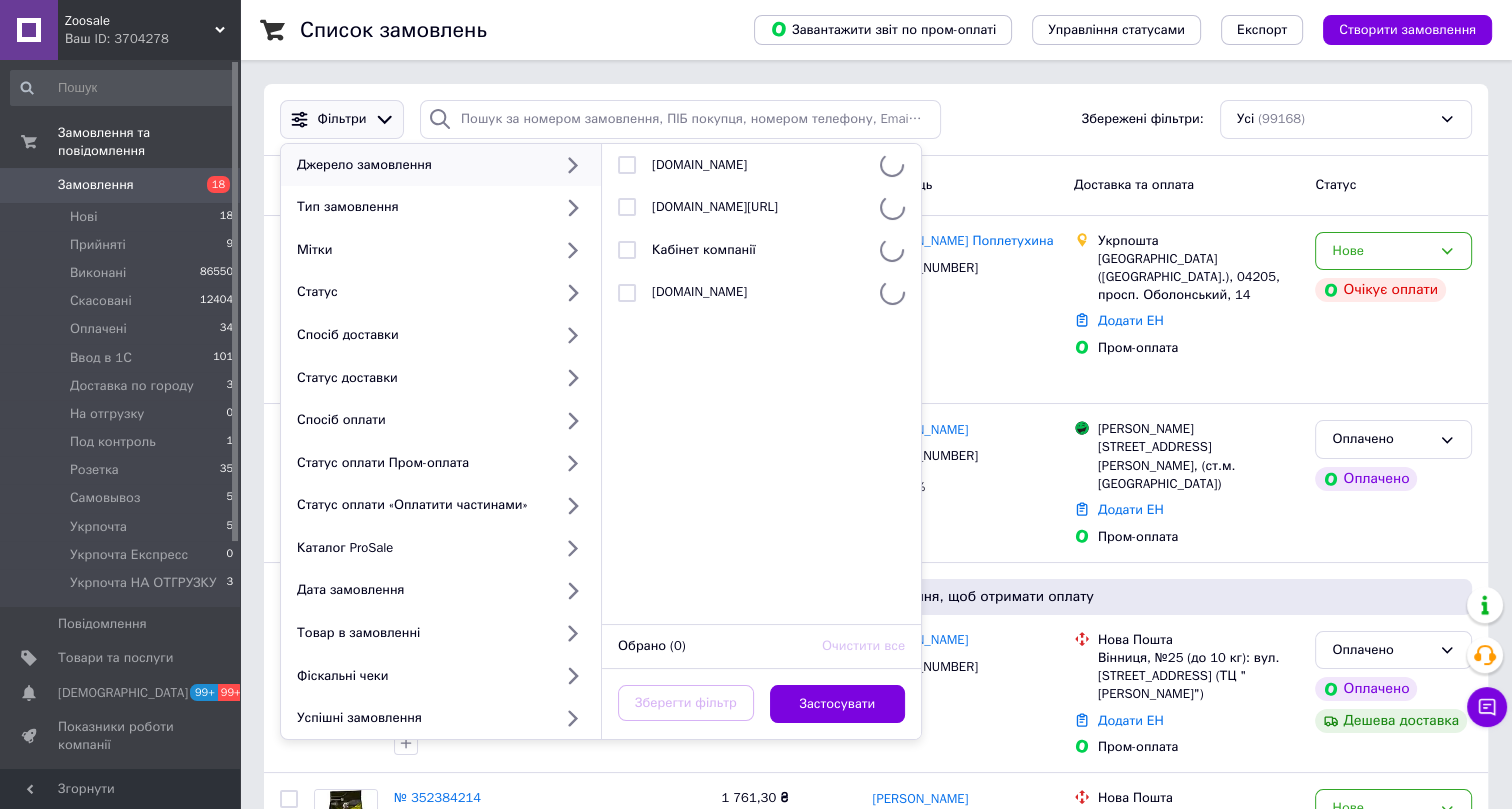 click on "Список замовлень" at bounding box center (507, 30) 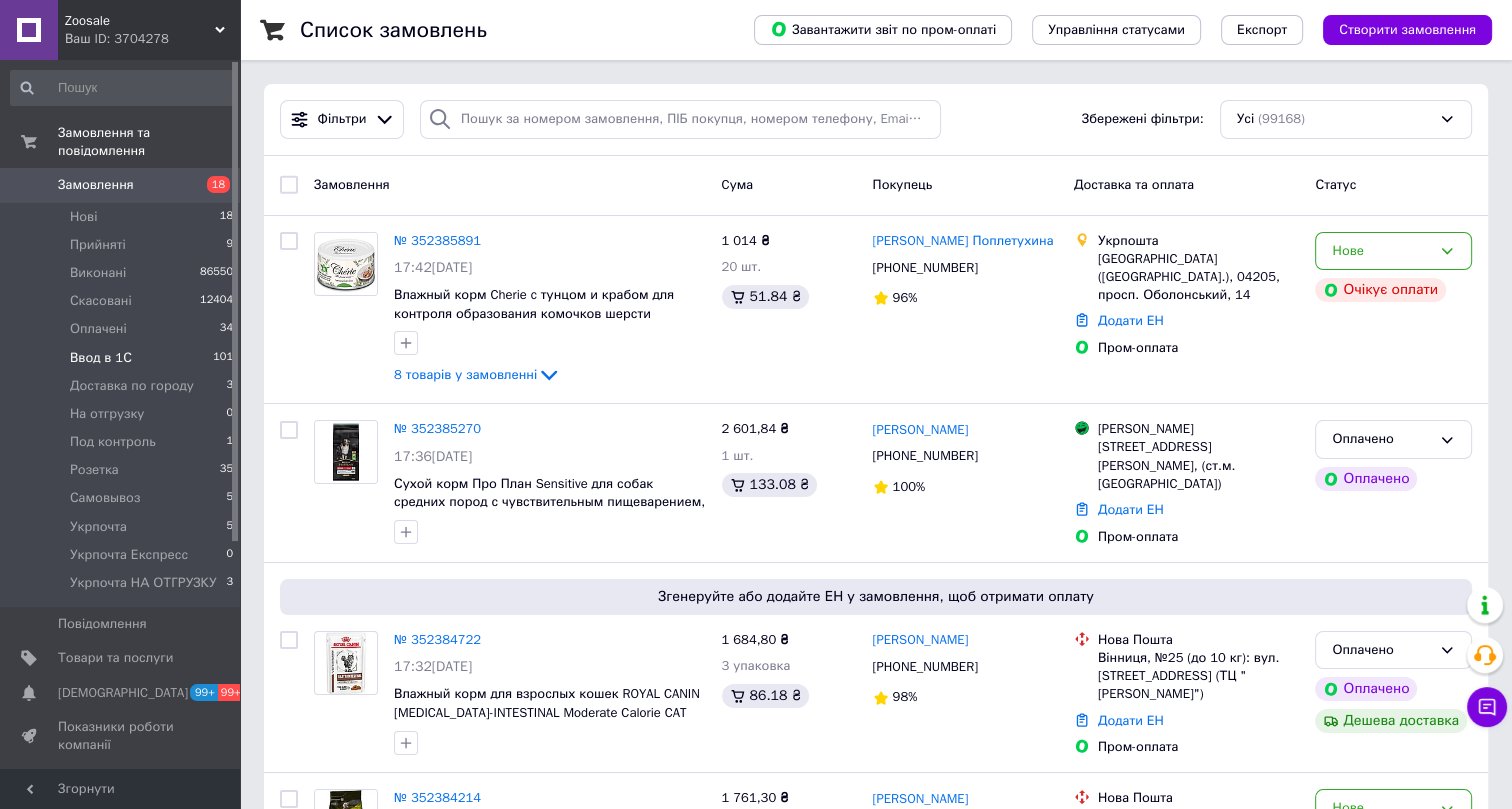 click on "Ввод в 1С" at bounding box center [101, 358] 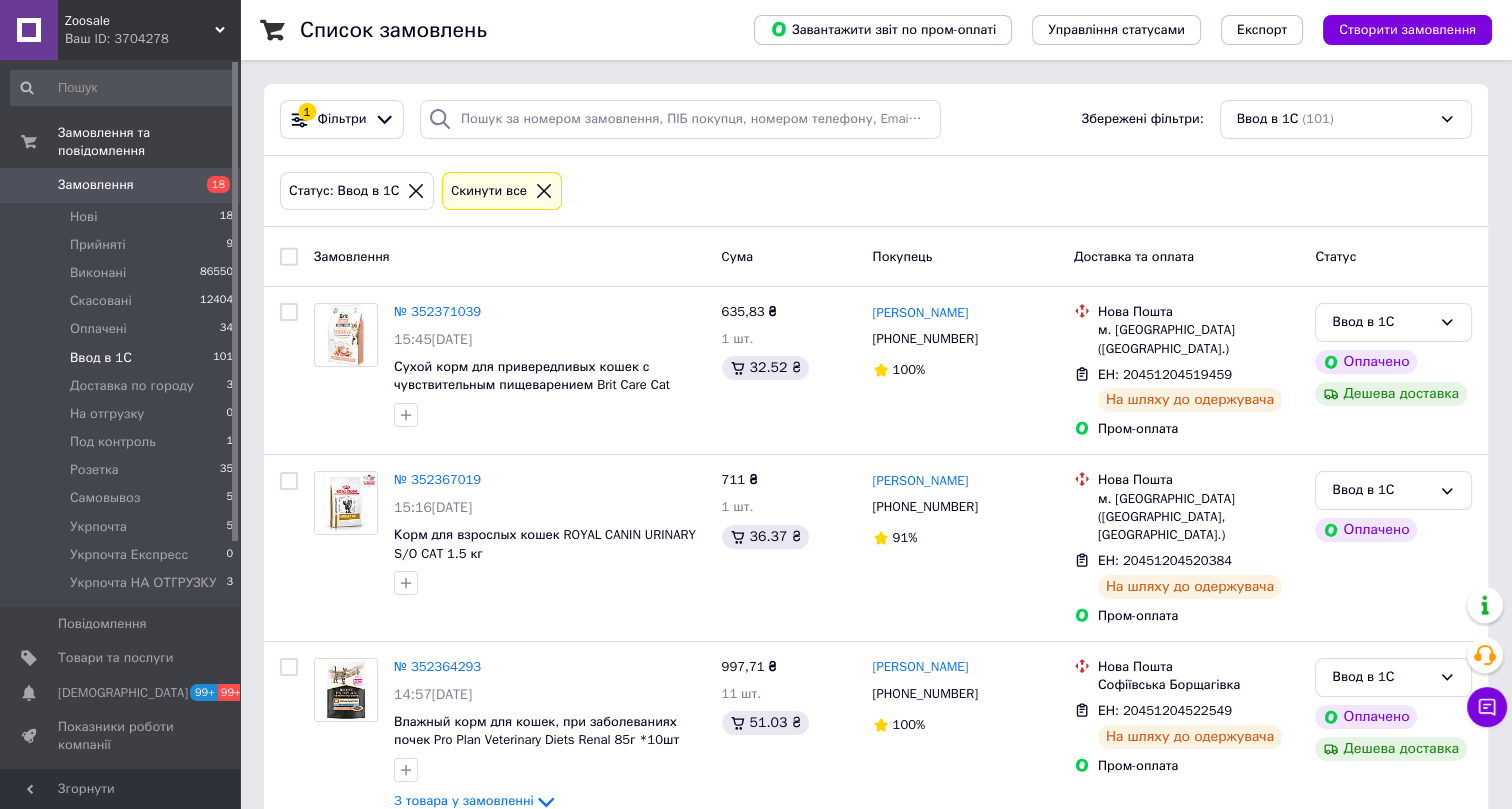 click on "Фільтри" at bounding box center [342, 119] 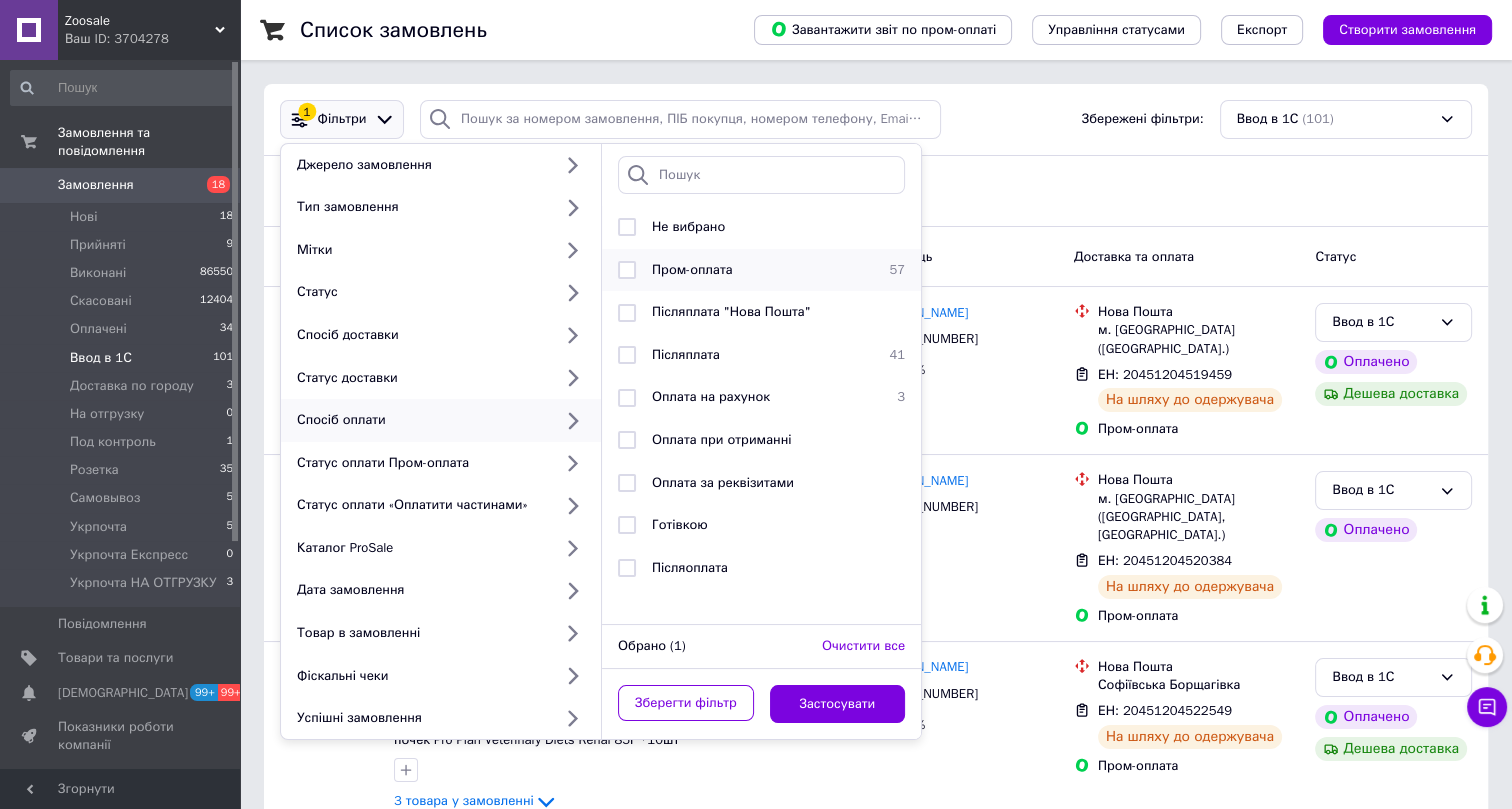 click on "Пром-оплата" at bounding box center [758, 270] 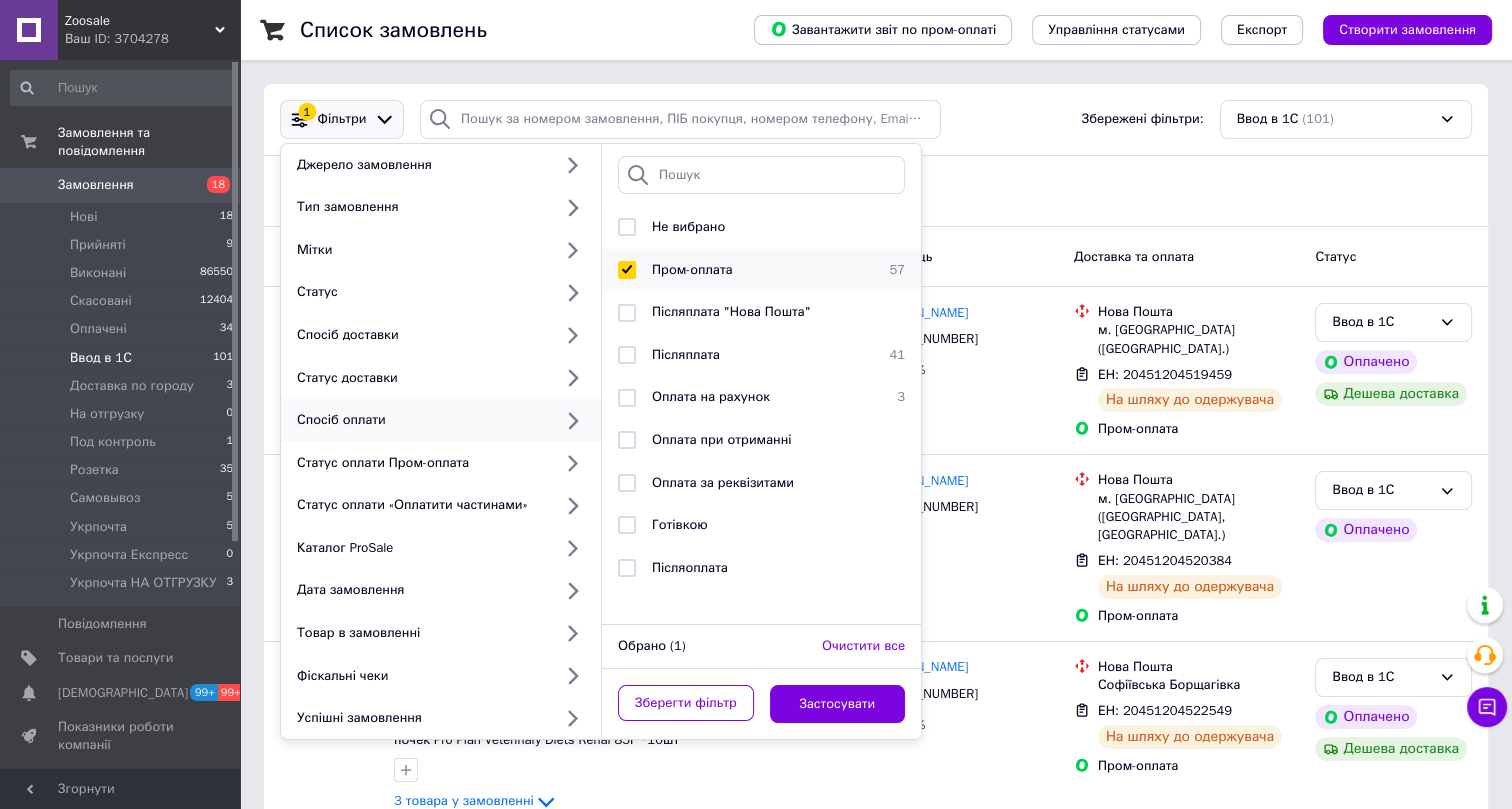 checkbox on "true" 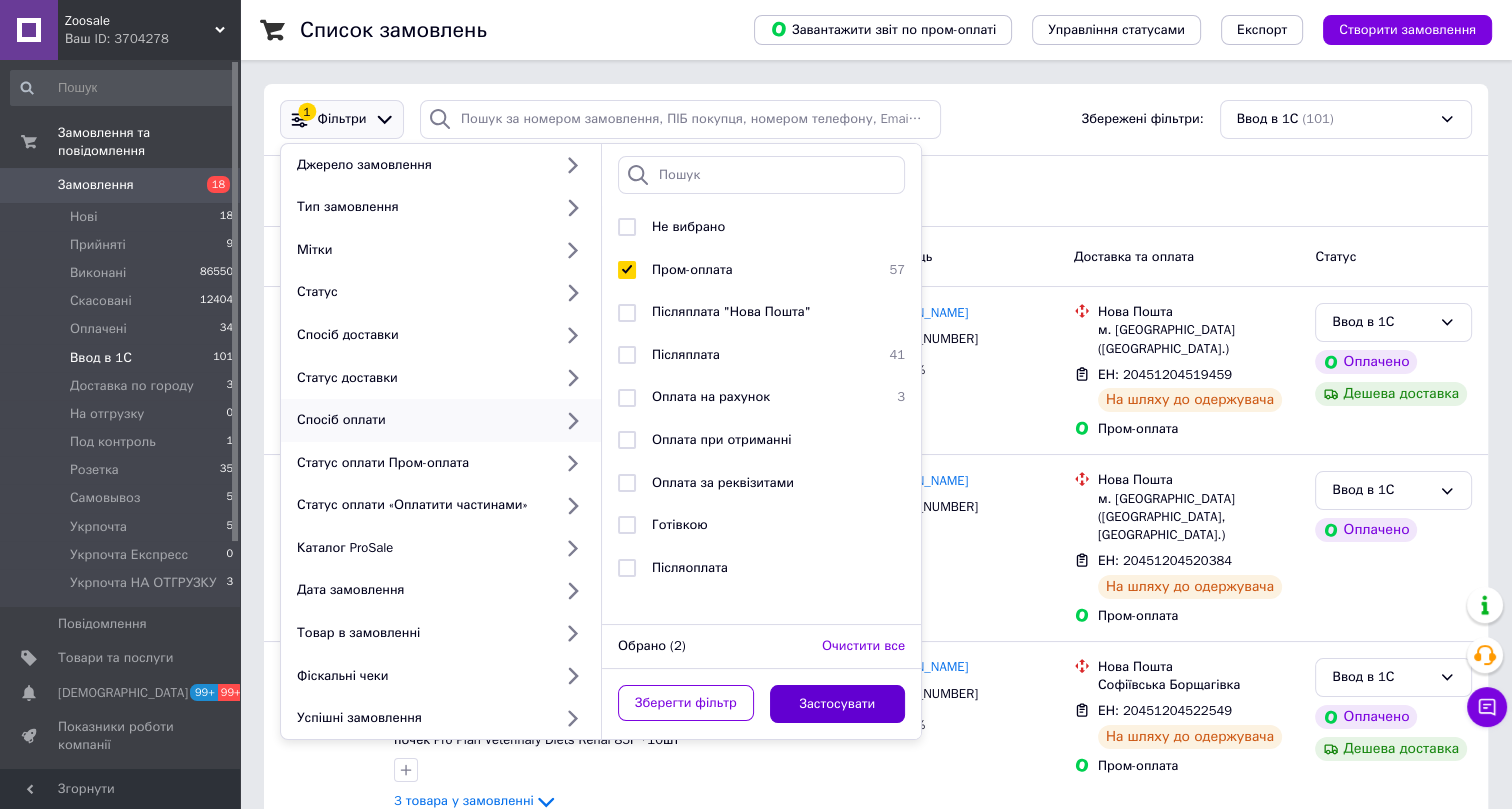 click on "Застосувати" at bounding box center (838, 704) 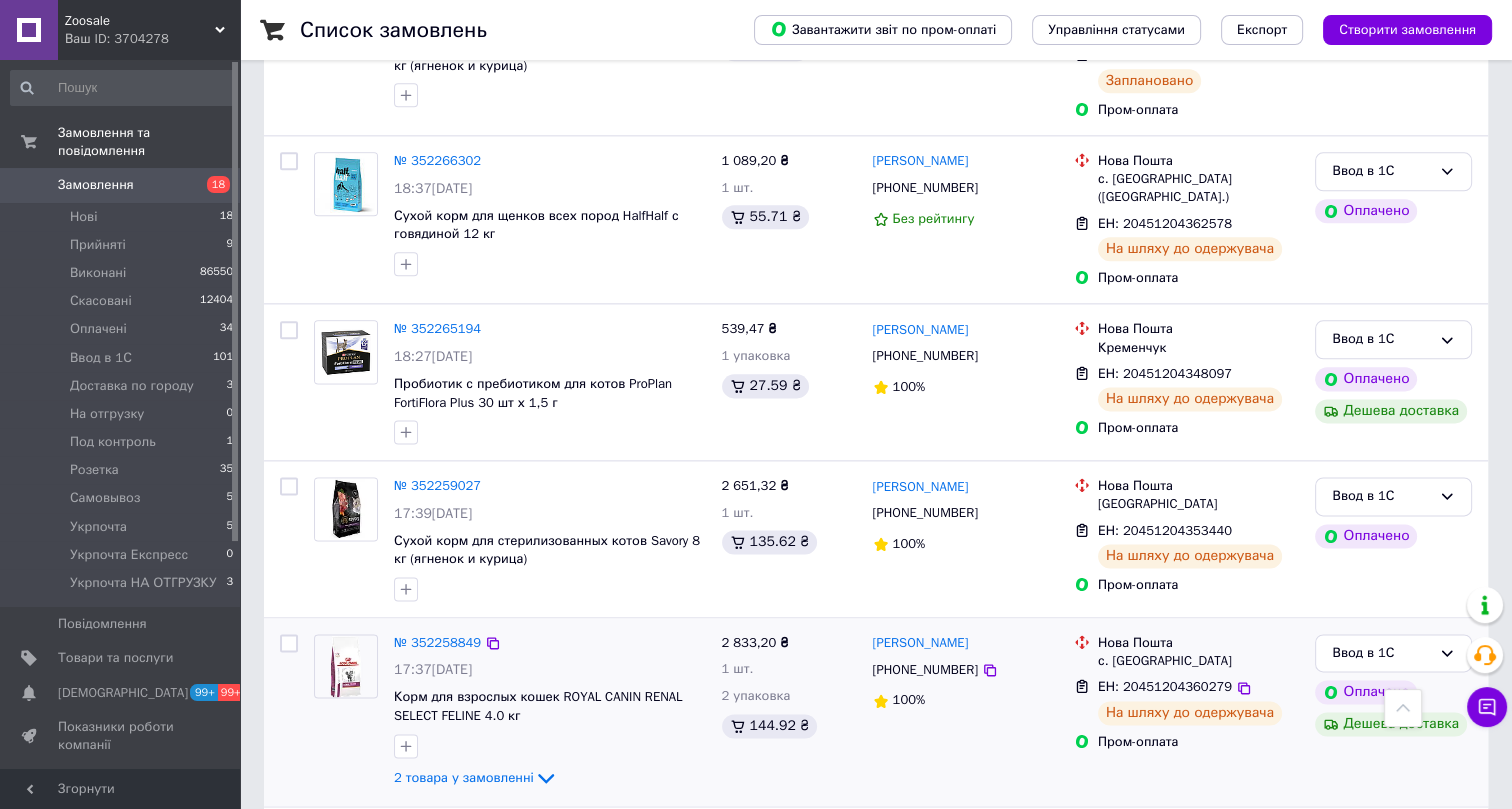 scroll, scrollTop: 11158, scrollLeft: 0, axis: vertical 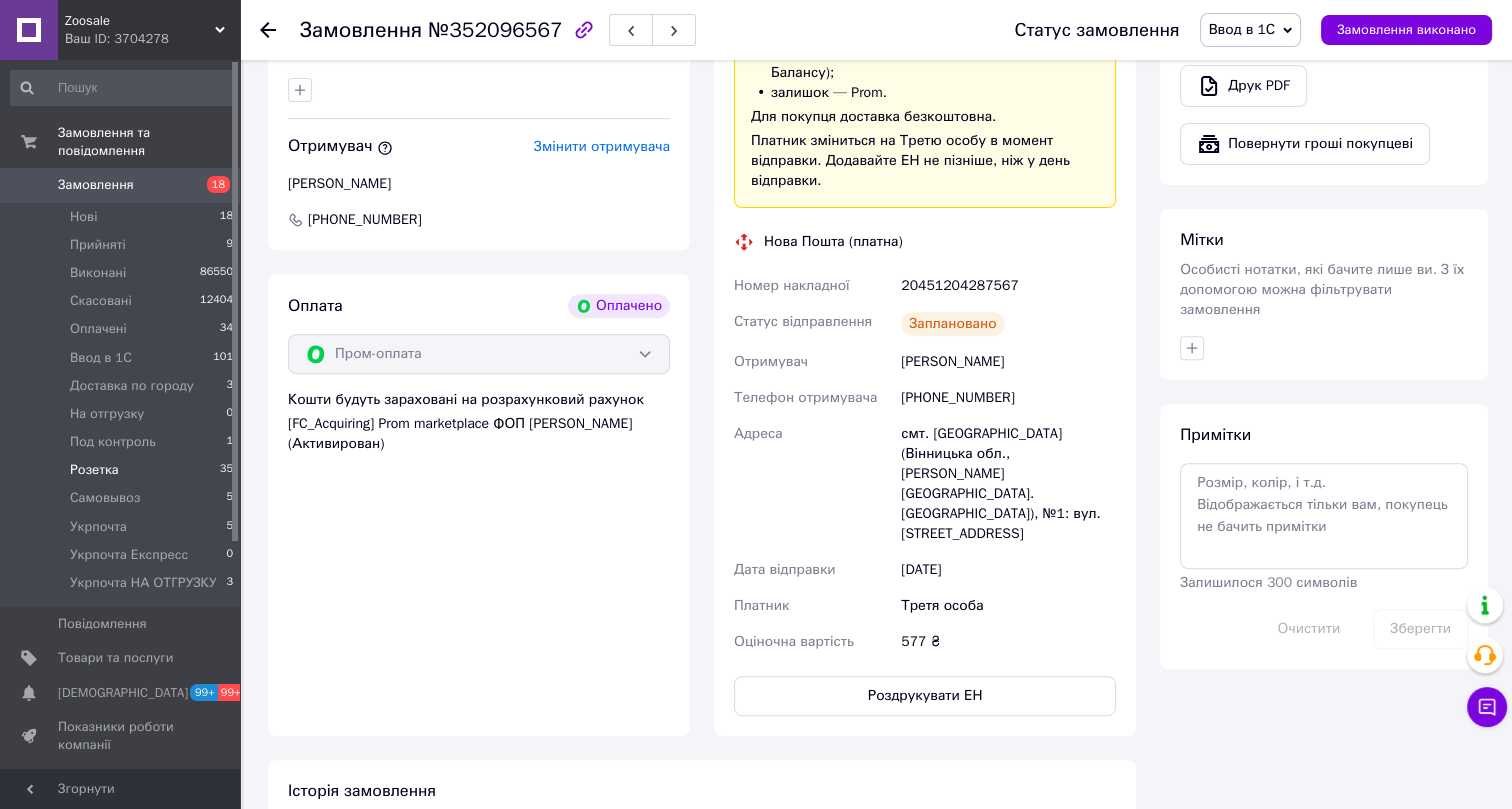 click on "Розетка" at bounding box center (94, 470) 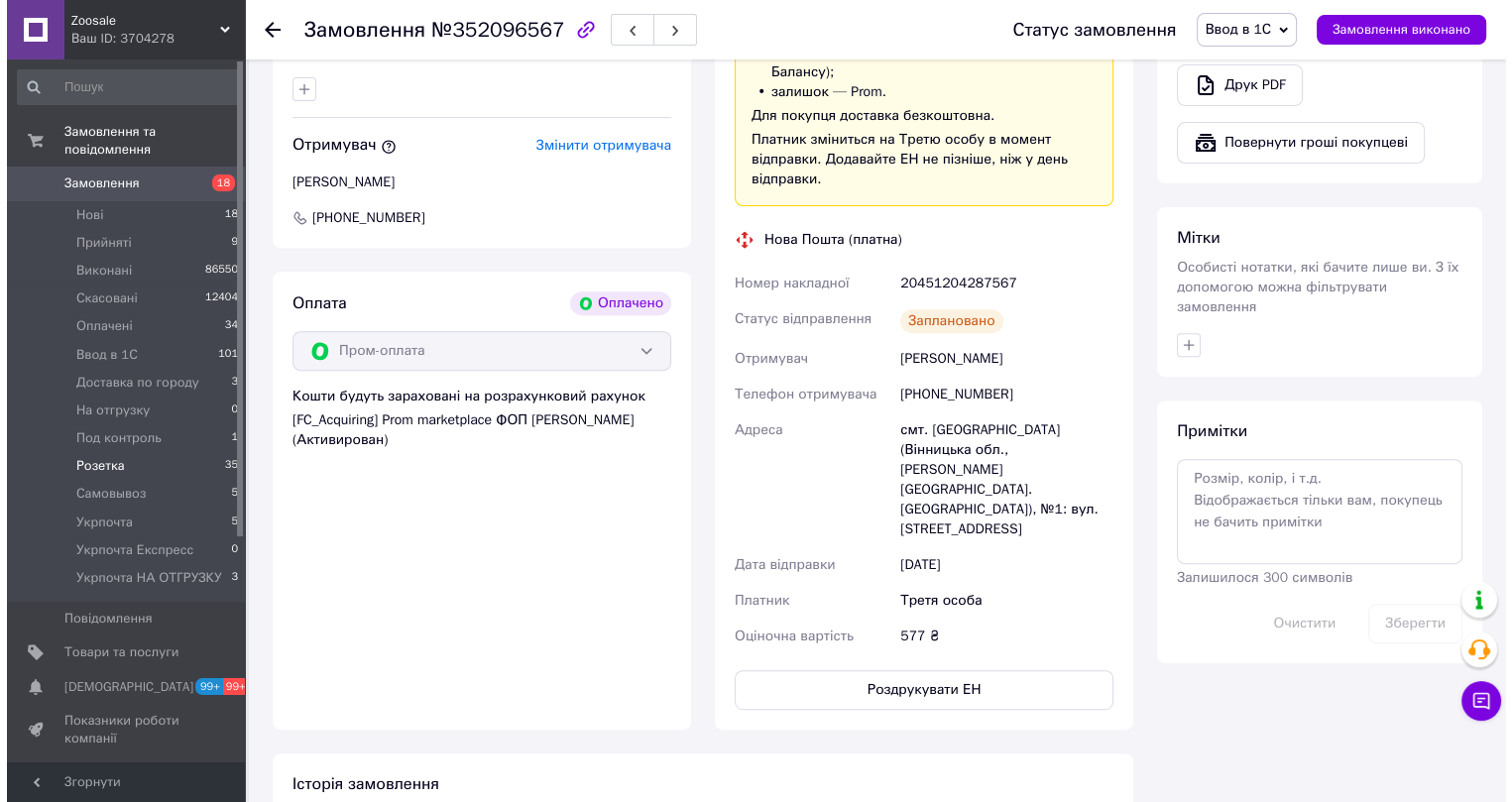 scroll, scrollTop: 0, scrollLeft: 0, axis: both 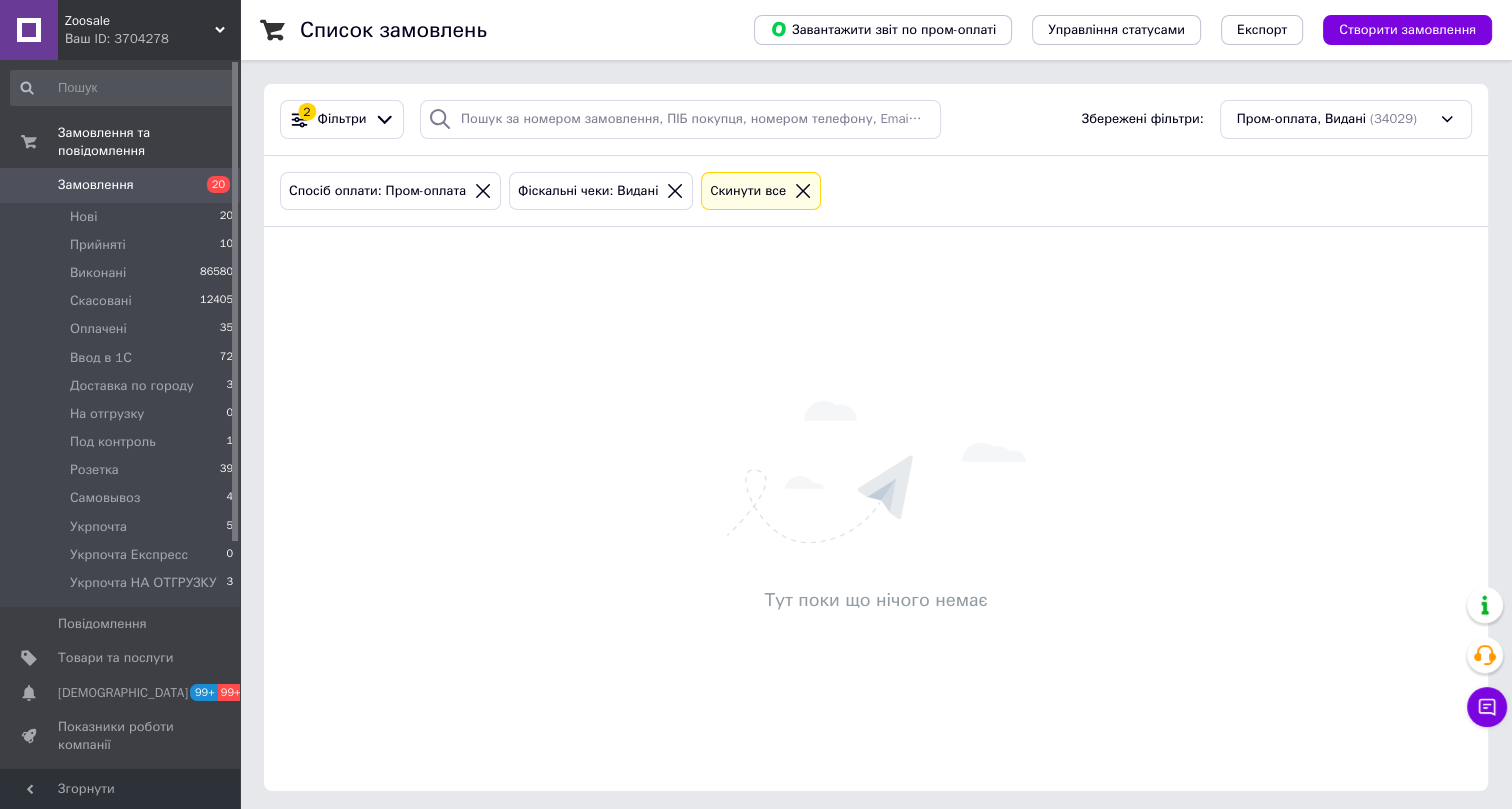 click 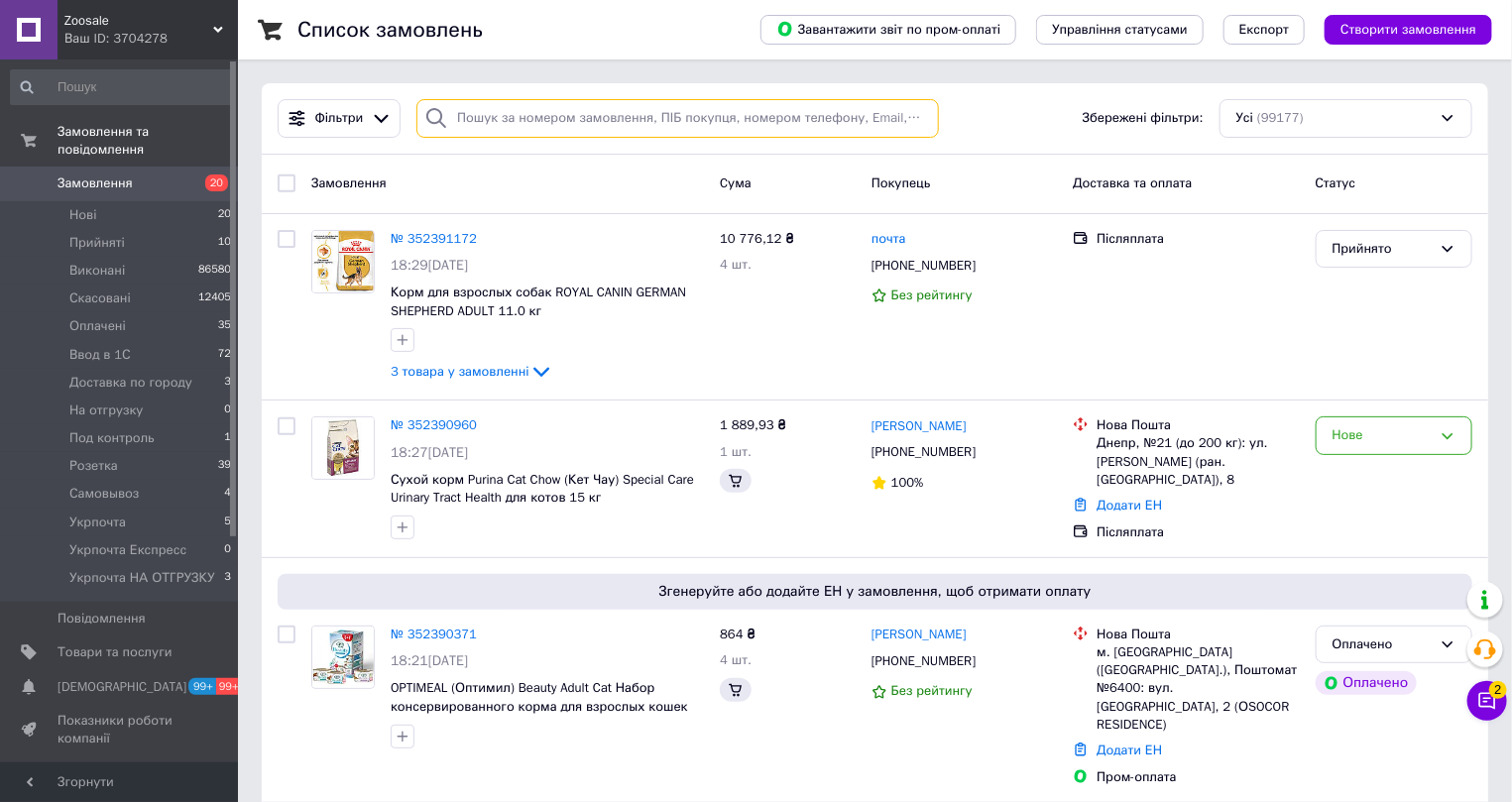 click at bounding box center [677, 118] 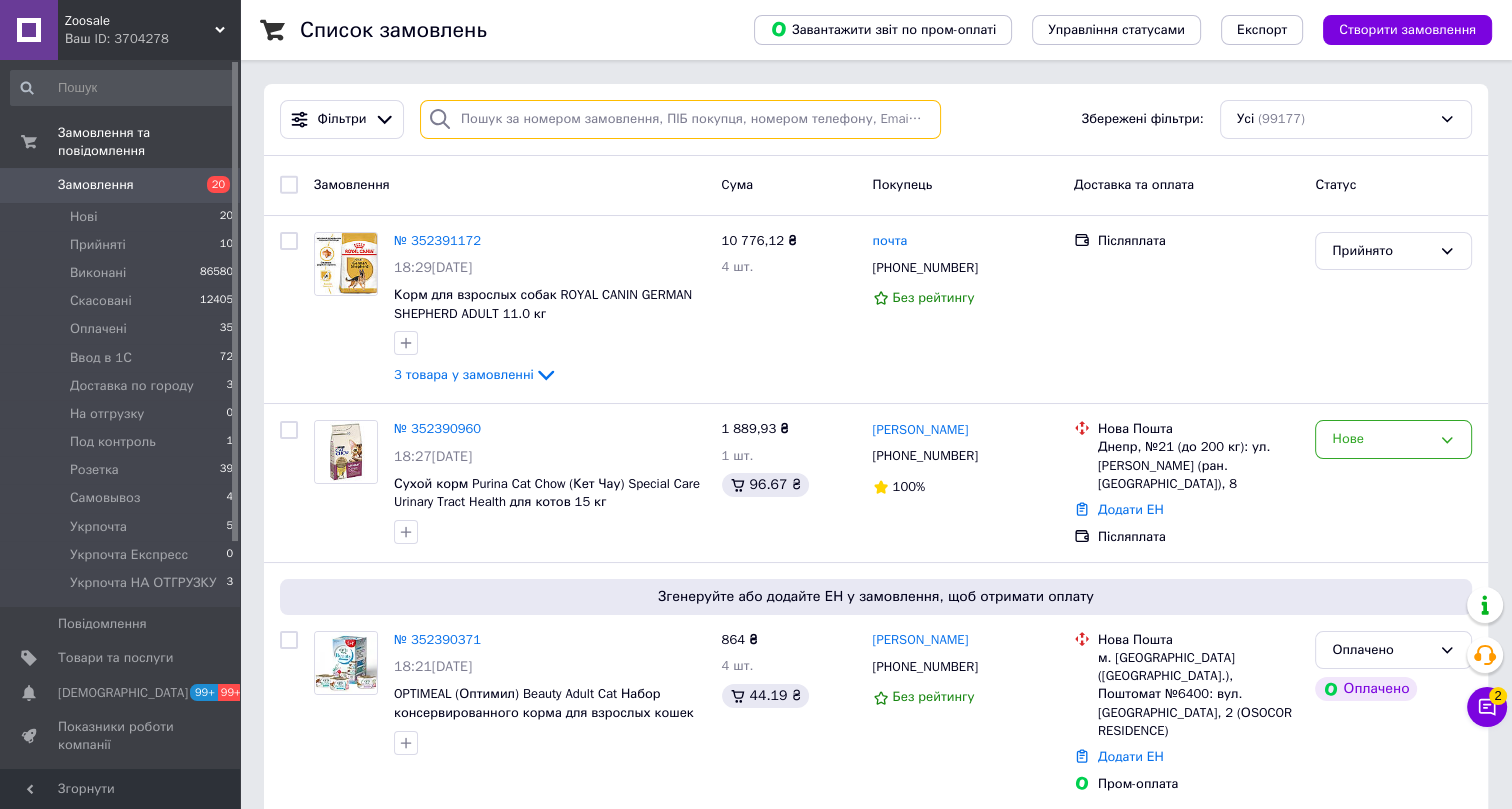 paste on "[PHONE_NUMBER]" 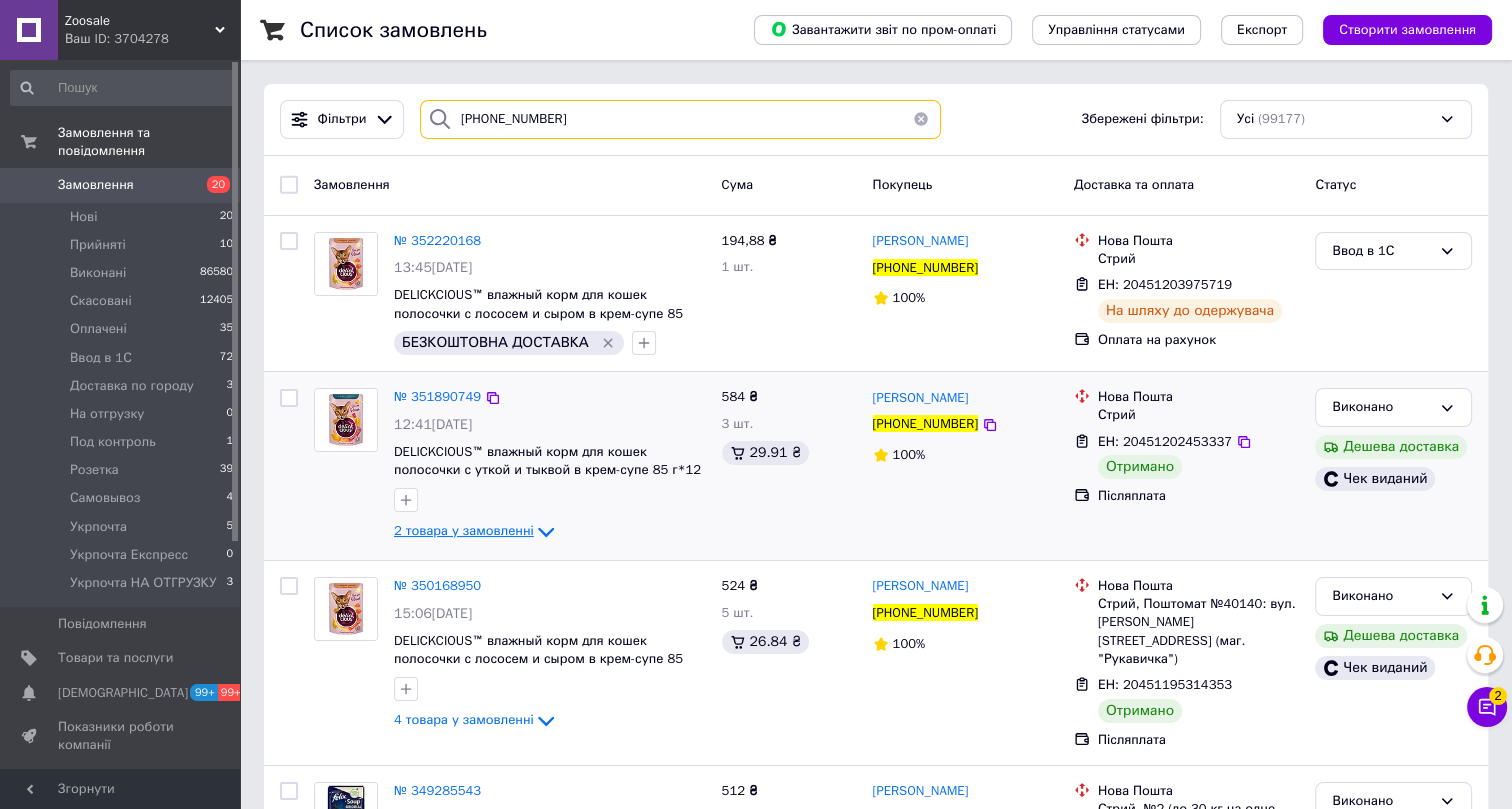 type on "[PHONE_NUMBER]" 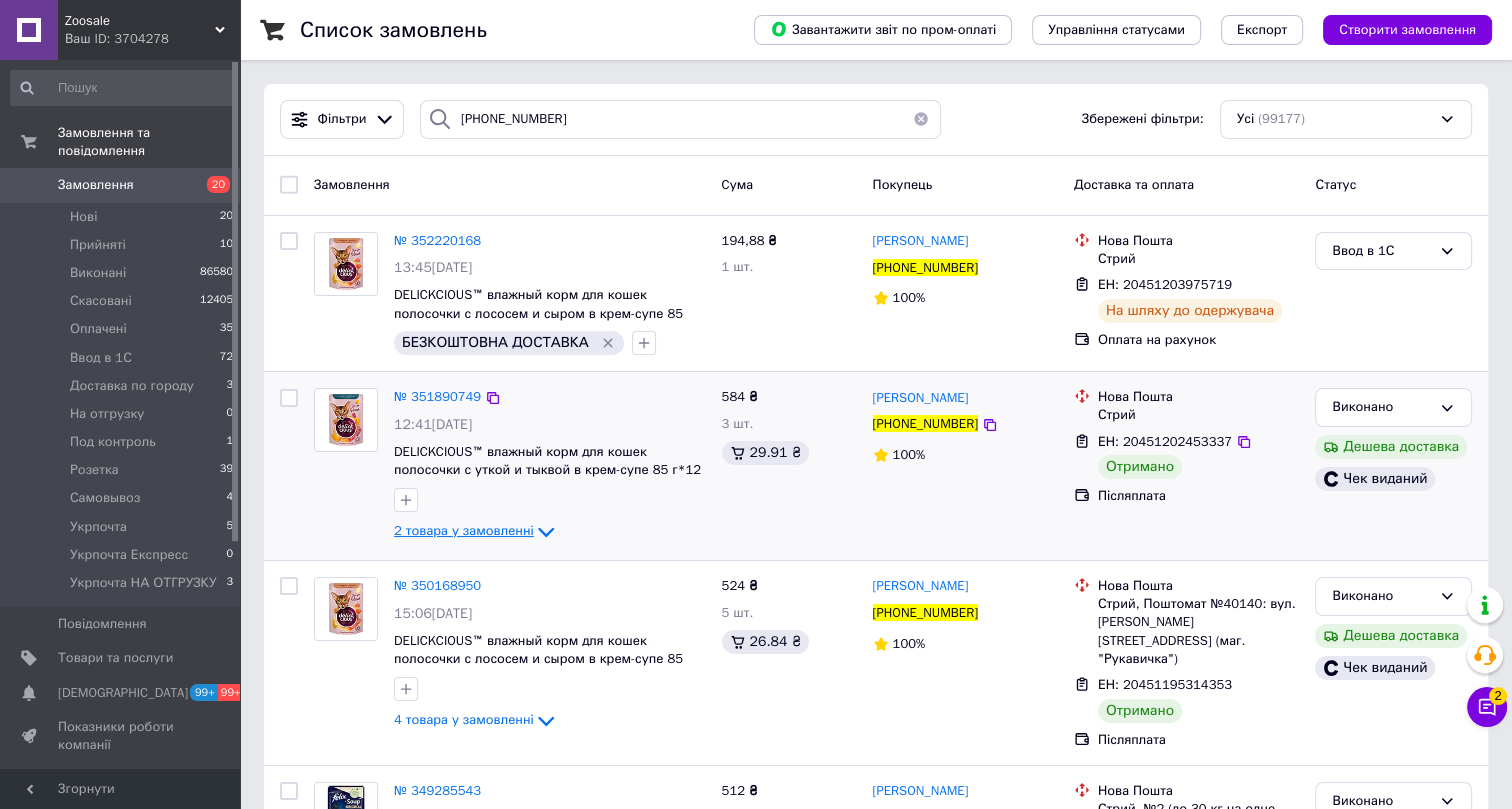 click on "2 товара у замовленні" at bounding box center (464, 531) 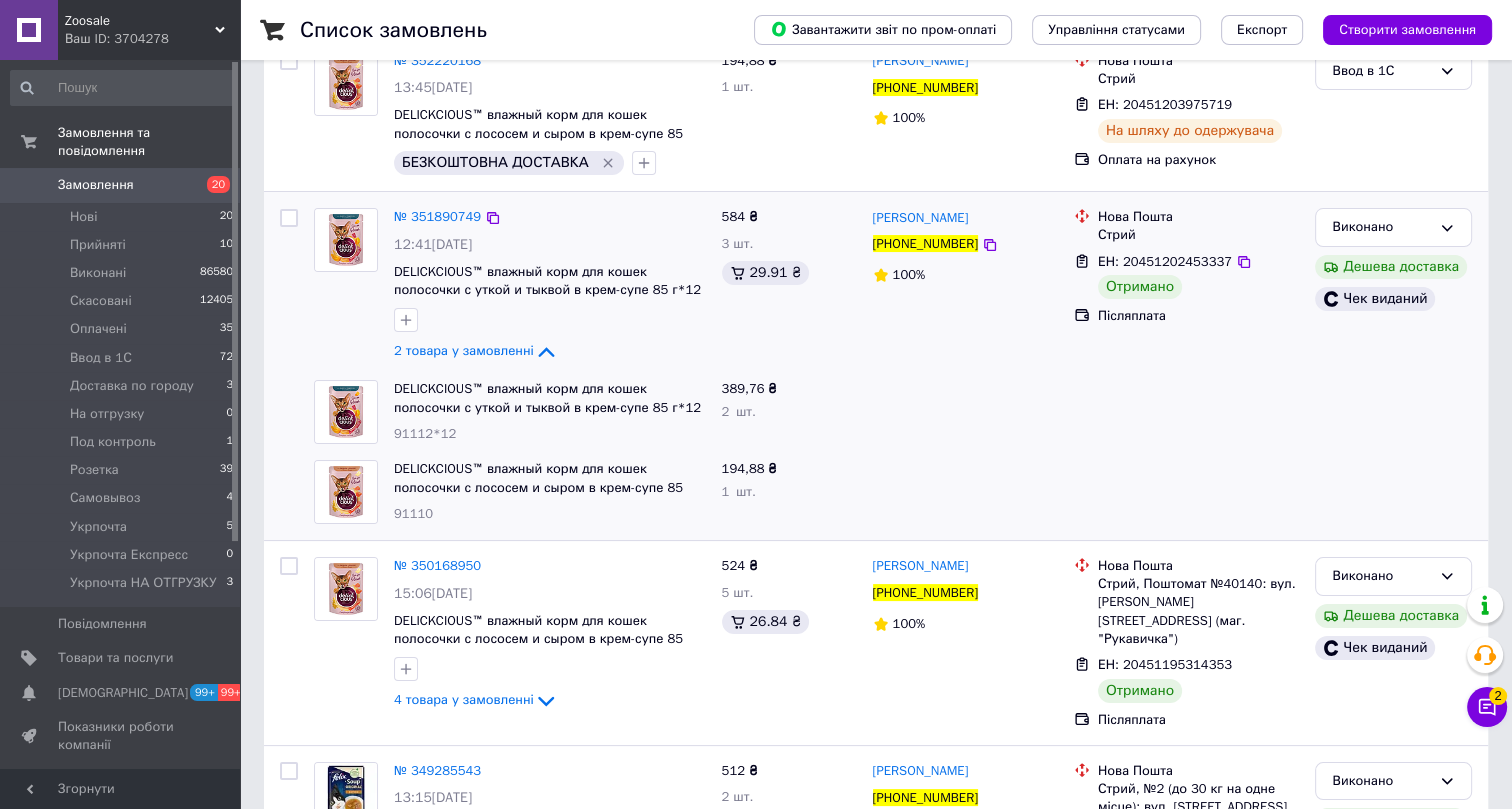 scroll, scrollTop: 181, scrollLeft: 0, axis: vertical 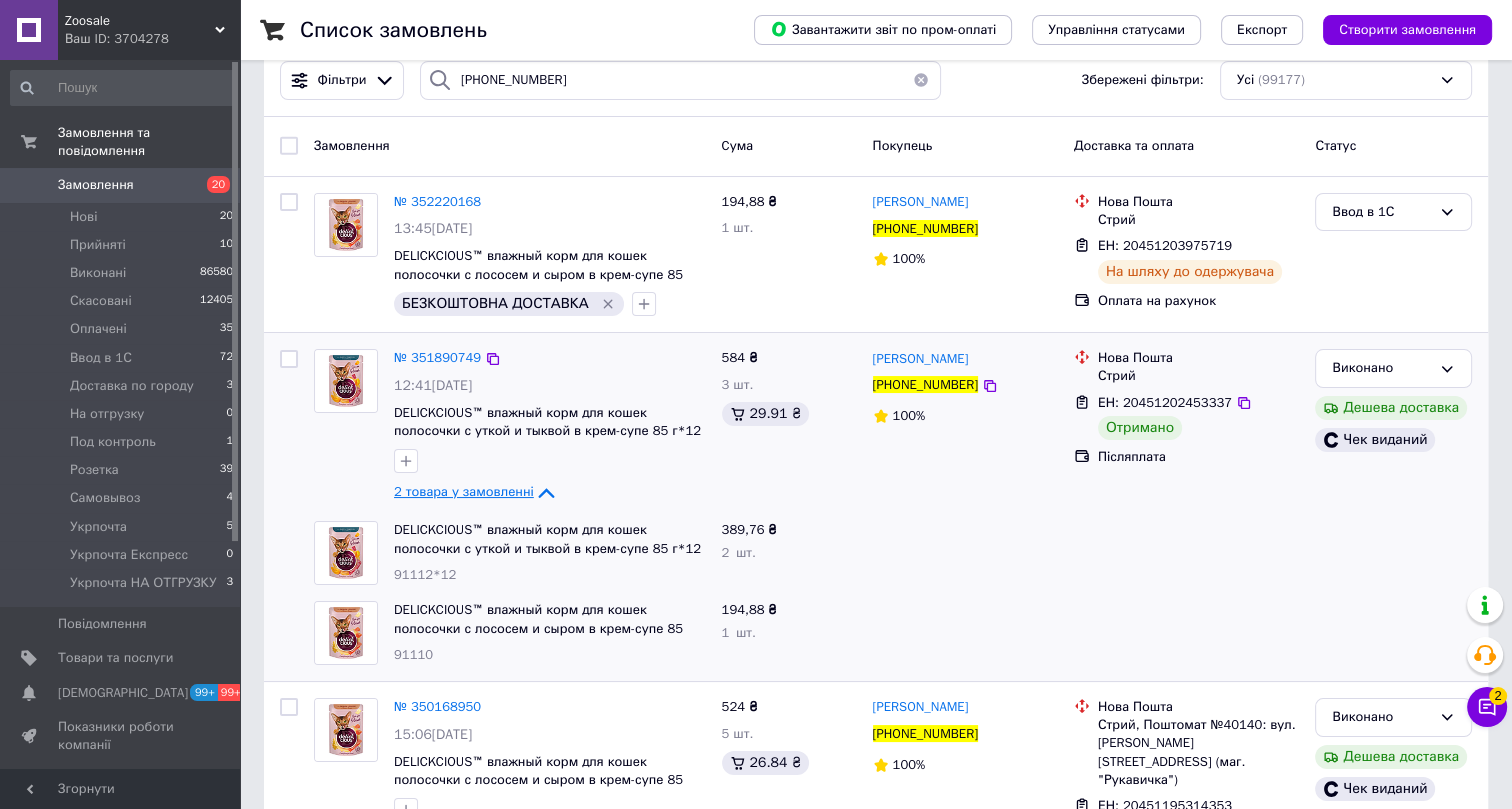 click on "2 товара у замовленні" at bounding box center [464, 492] 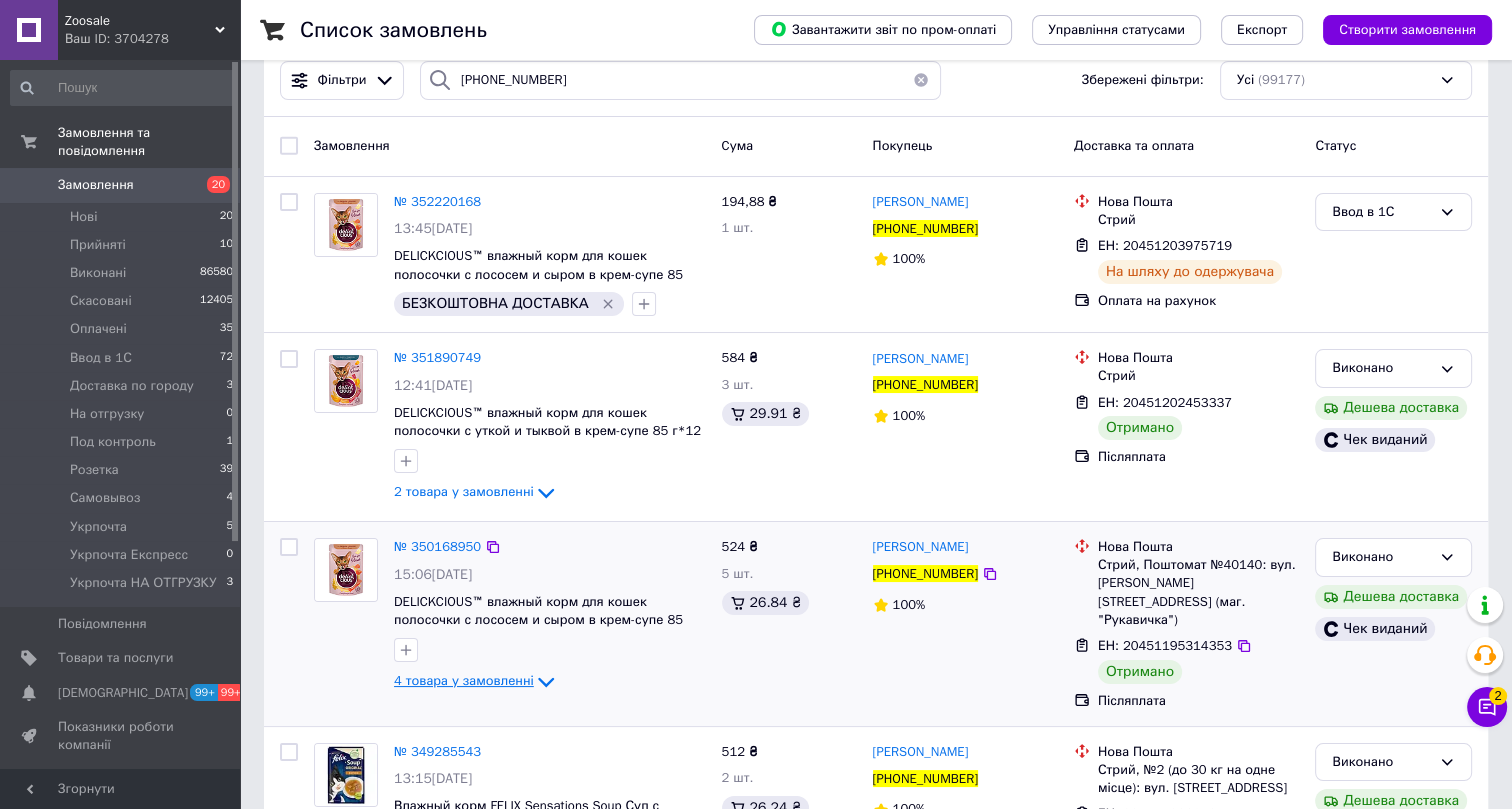 click on "4 товара у замовленні" at bounding box center (464, 680) 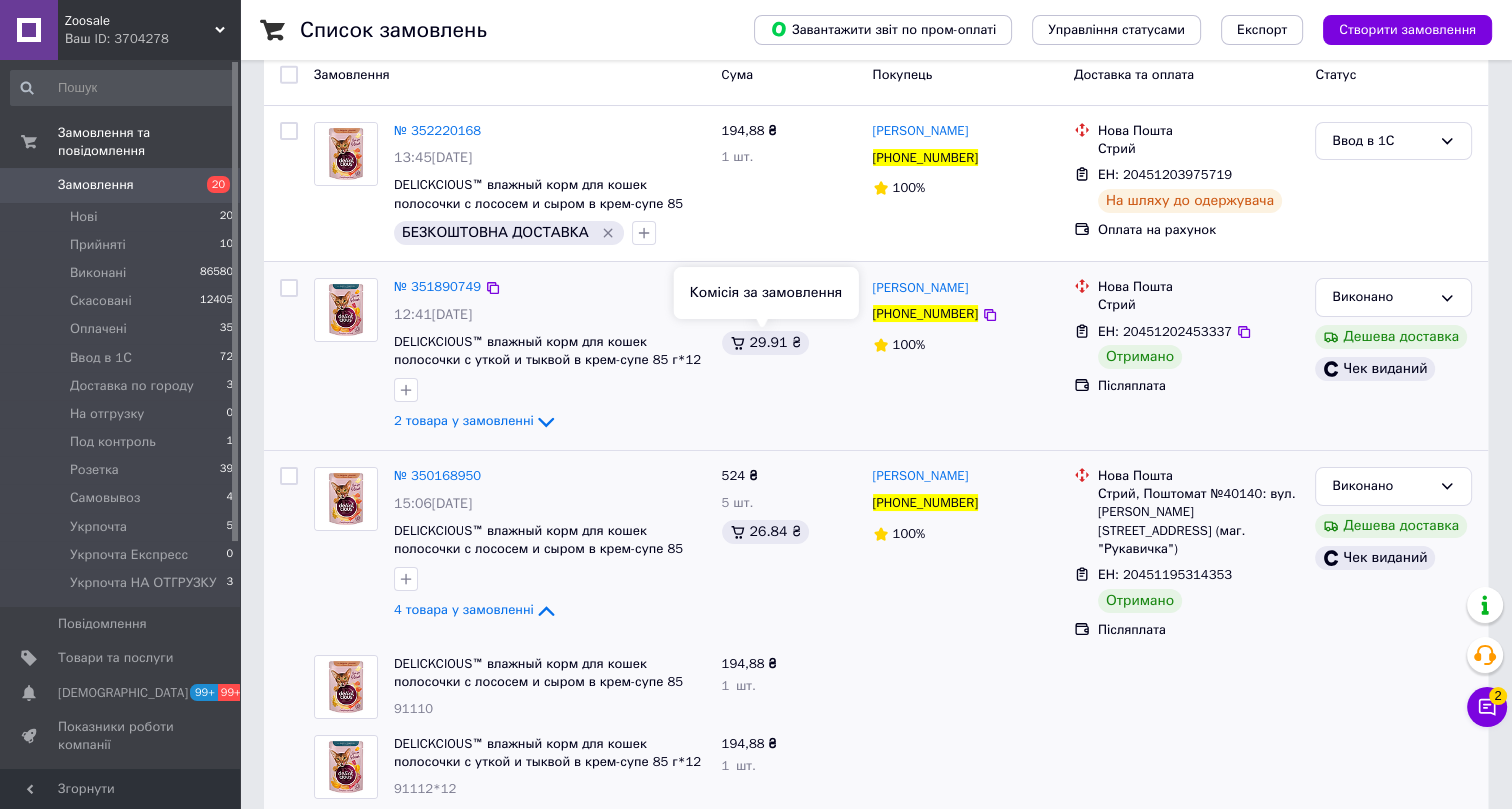 scroll, scrollTop: 108, scrollLeft: 0, axis: vertical 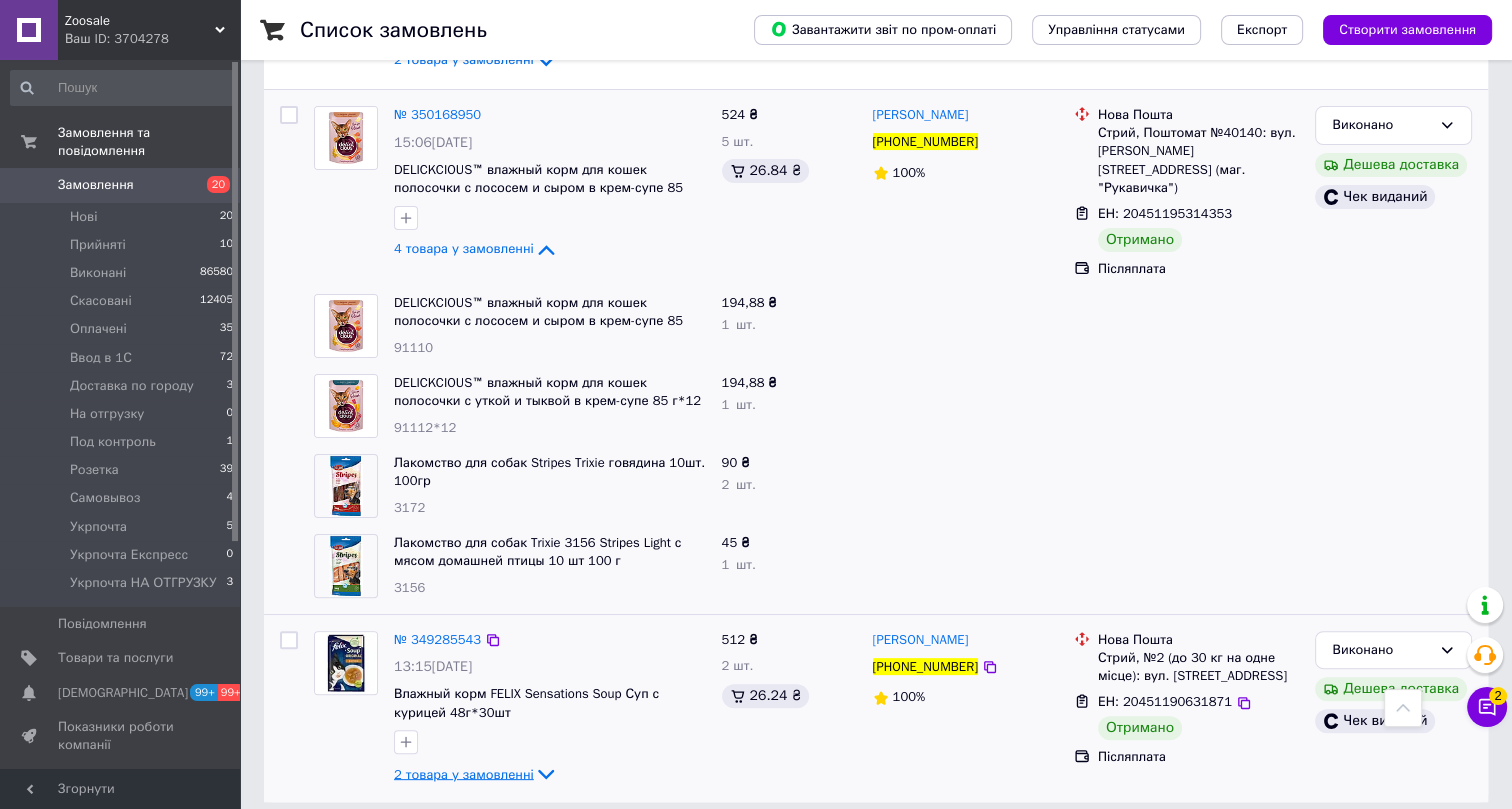 click on "2 товара у замовленні" at bounding box center (464, 773) 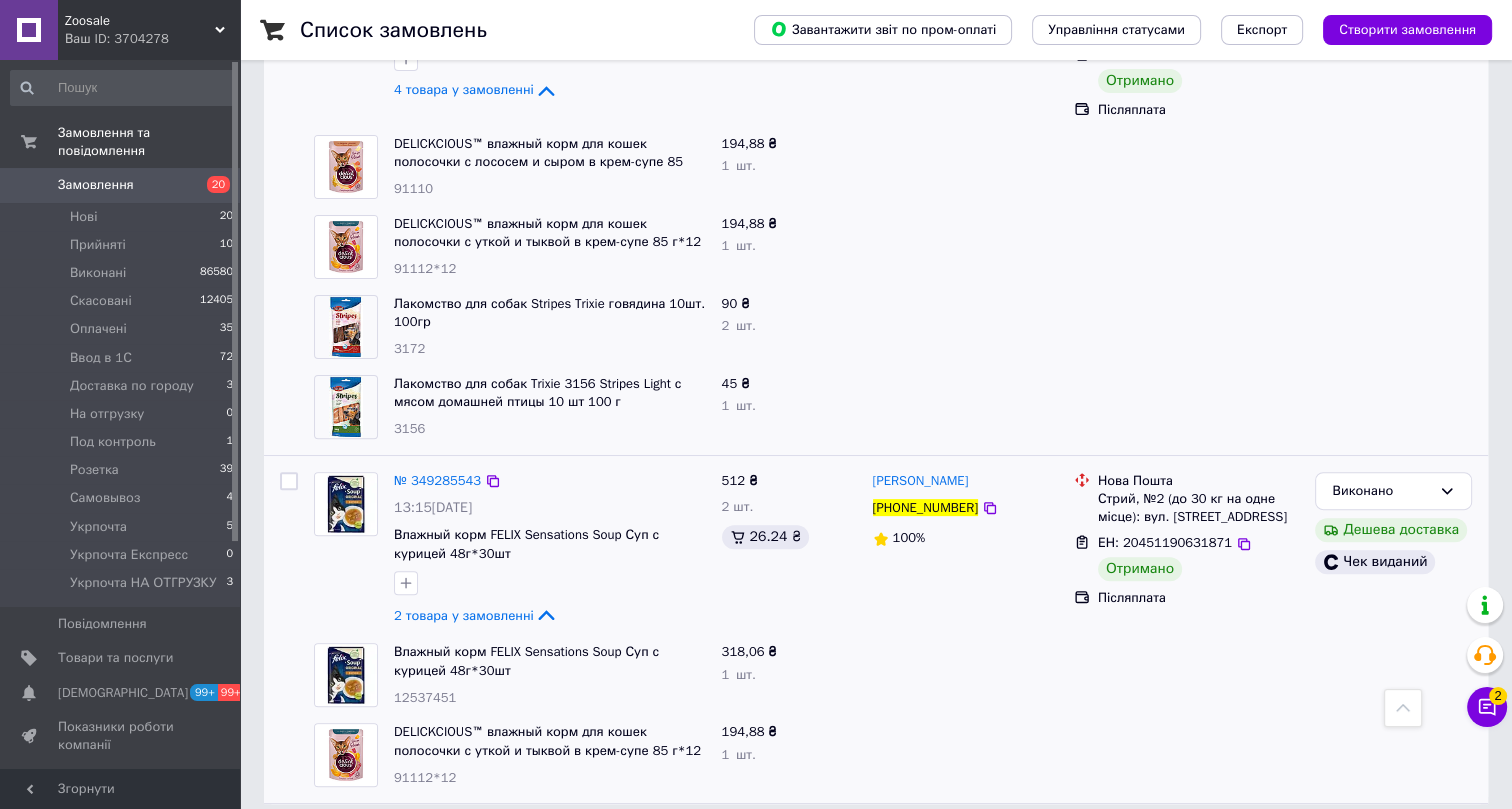 scroll, scrollTop: 632, scrollLeft: 0, axis: vertical 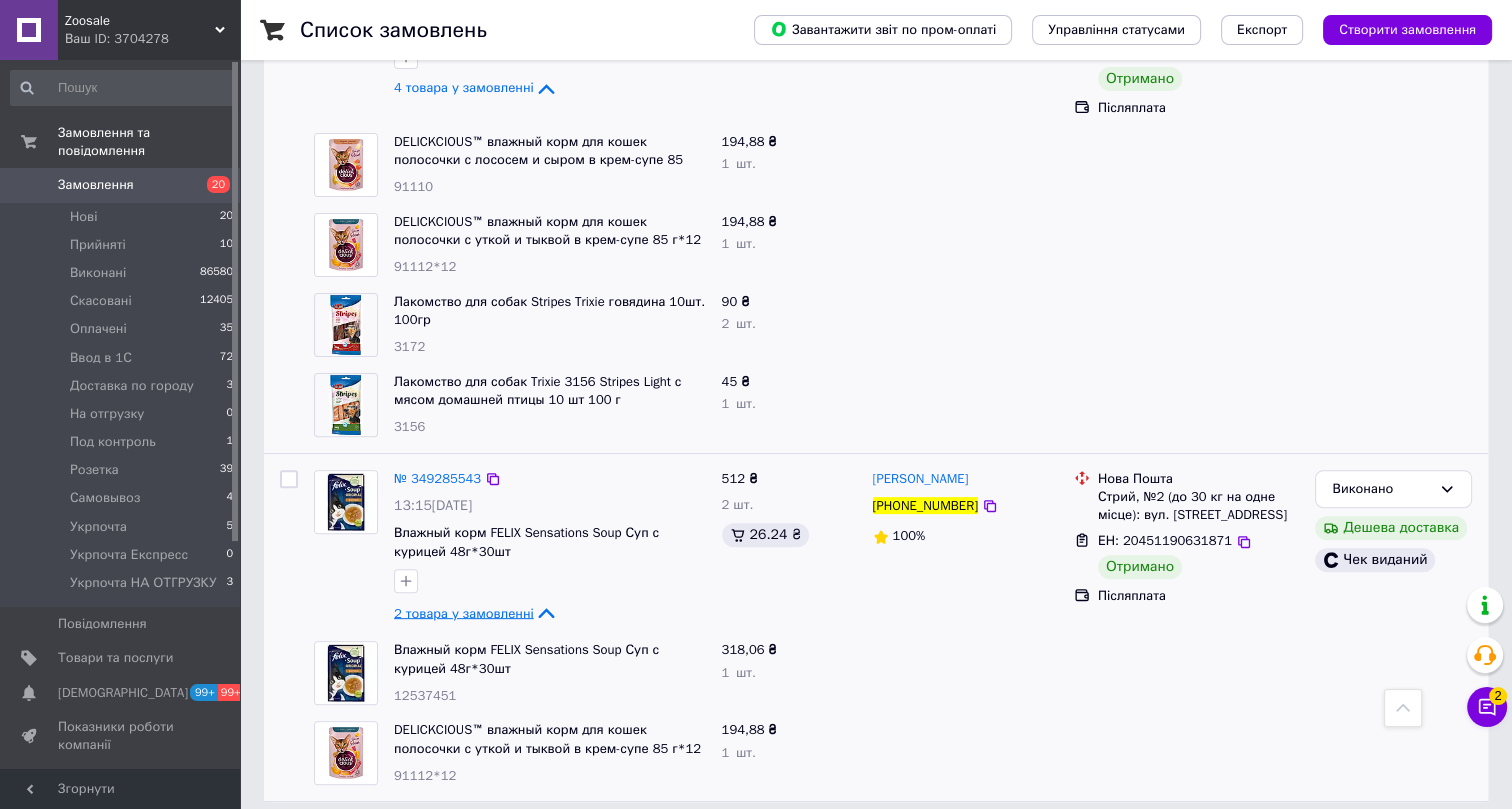 click on "2 товара у замовленні" at bounding box center (464, 612) 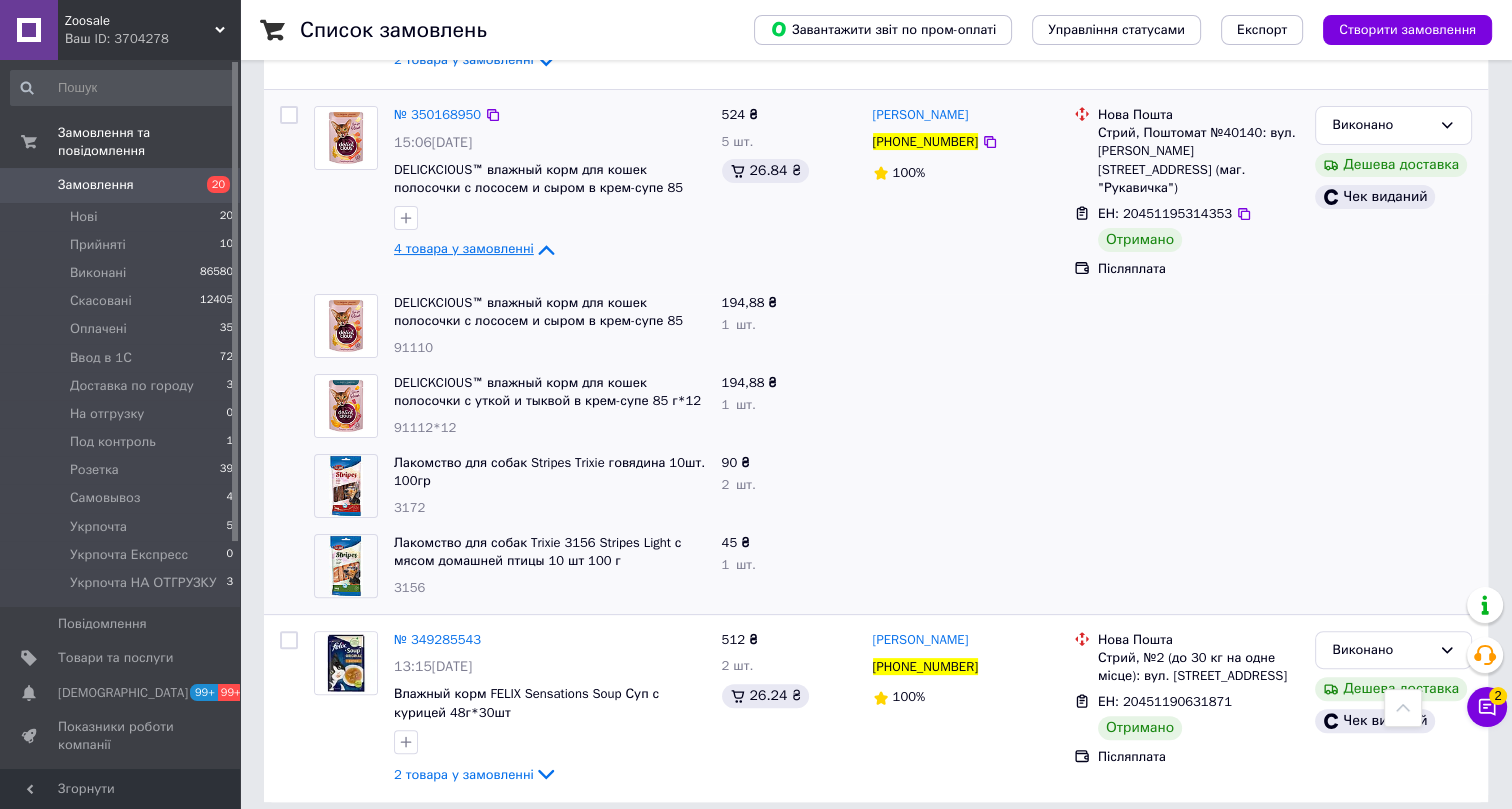 click on "4 товара у замовленні" at bounding box center [464, 248] 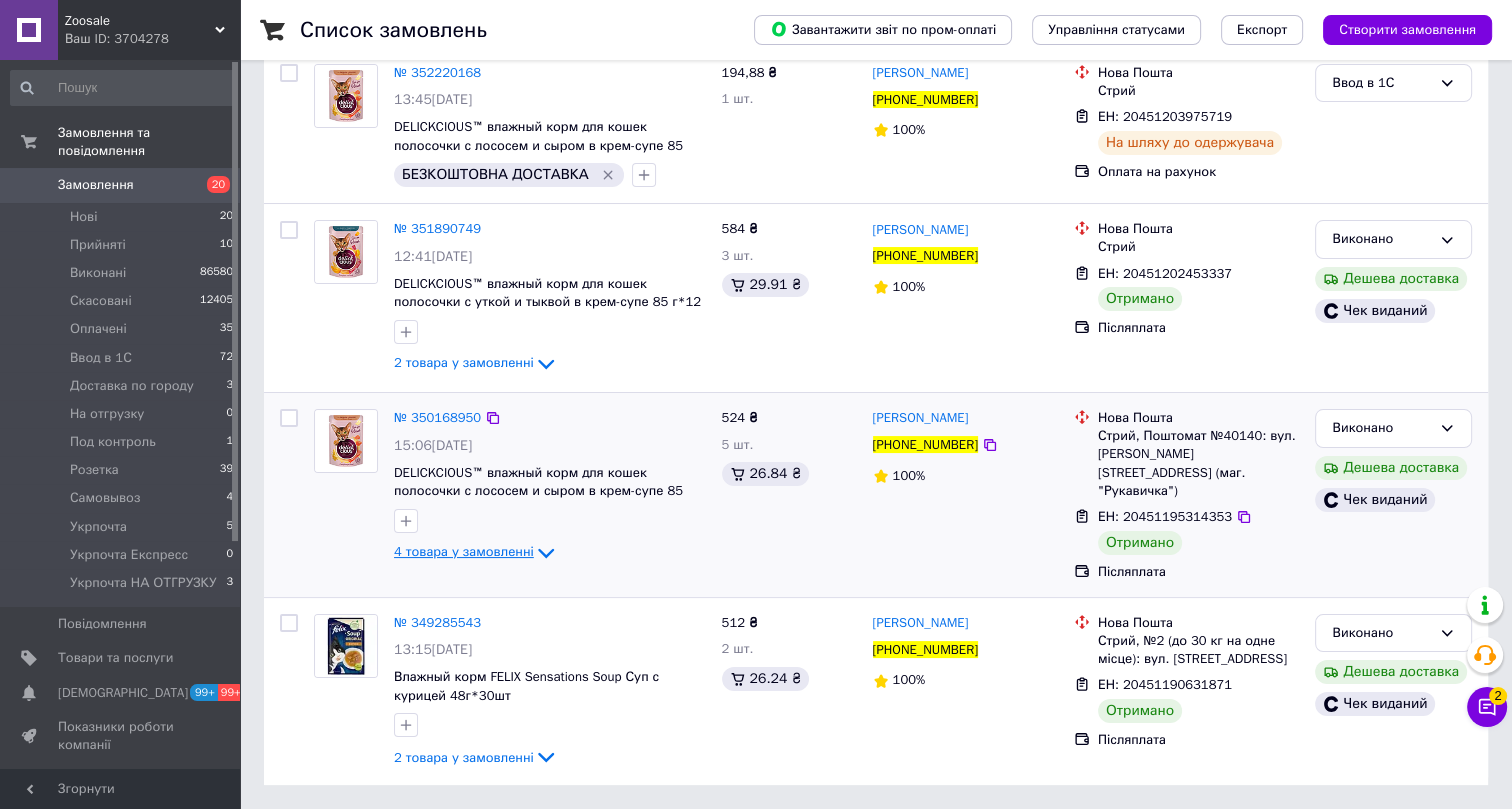 scroll, scrollTop: 151, scrollLeft: 0, axis: vertical 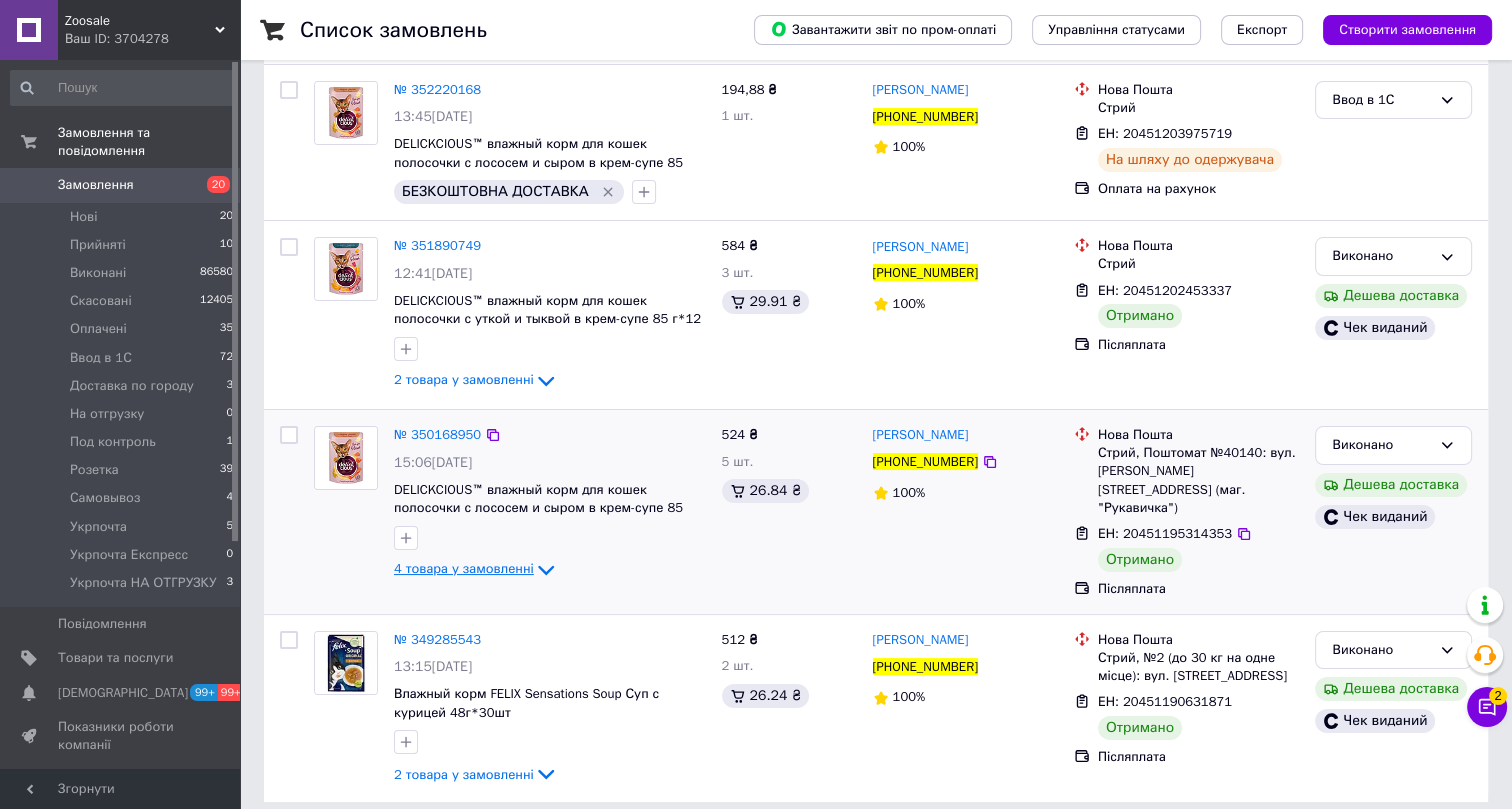 click on "4 товара у замовленні" at bounding box center [464, 568] 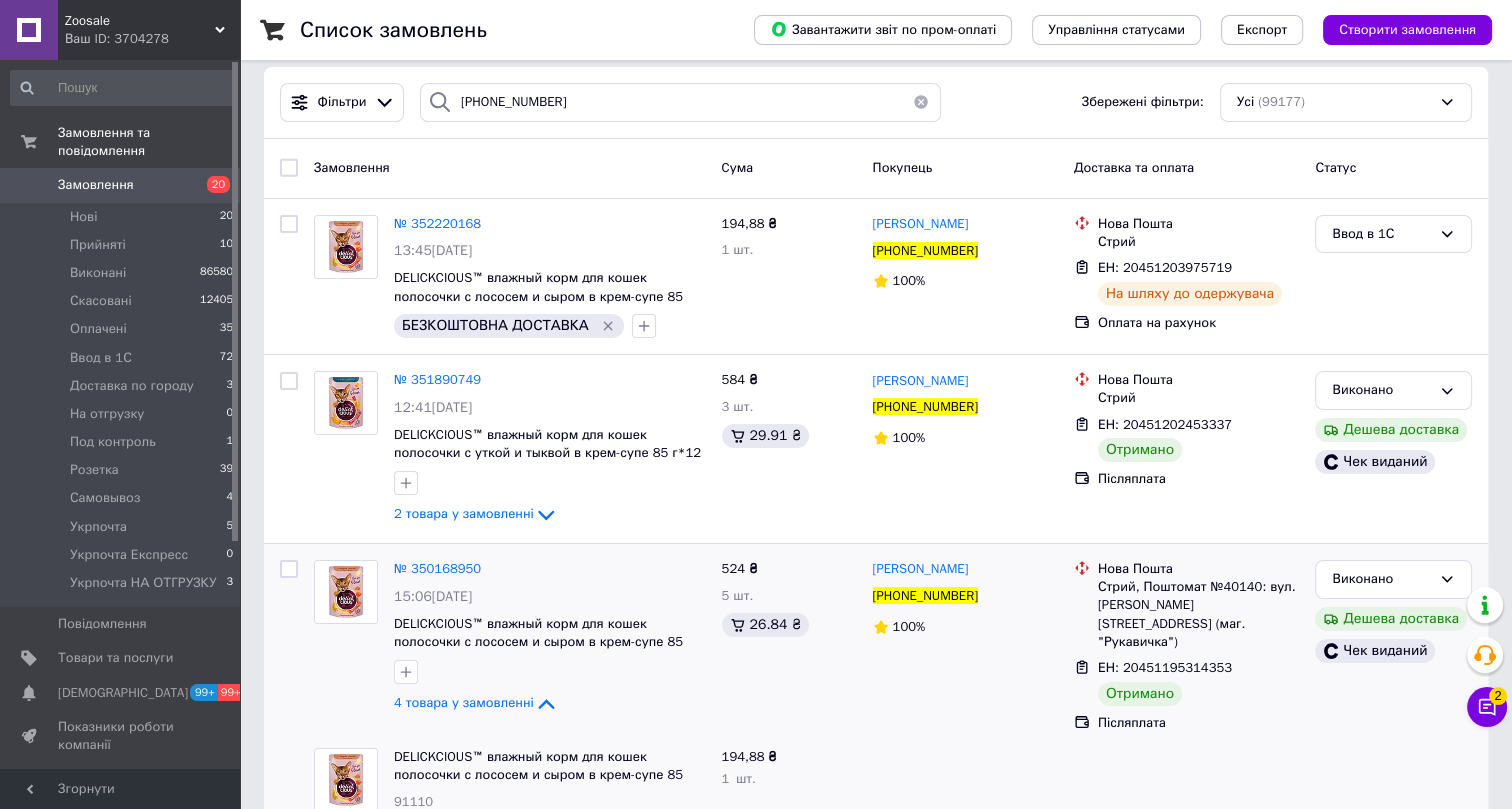 scroll, scrollTop: 199, scrollLeft: 0, axis: vertical 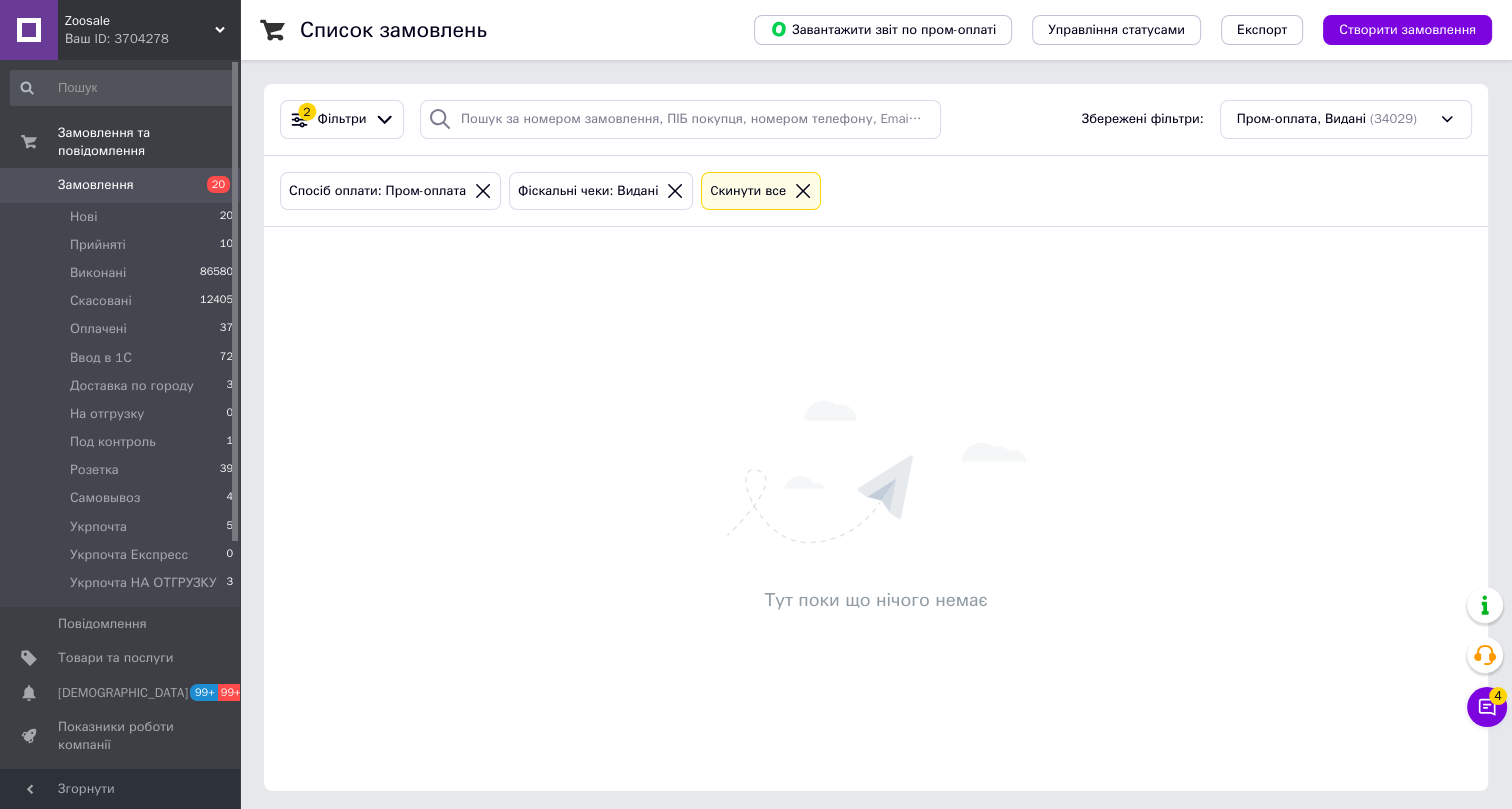 click 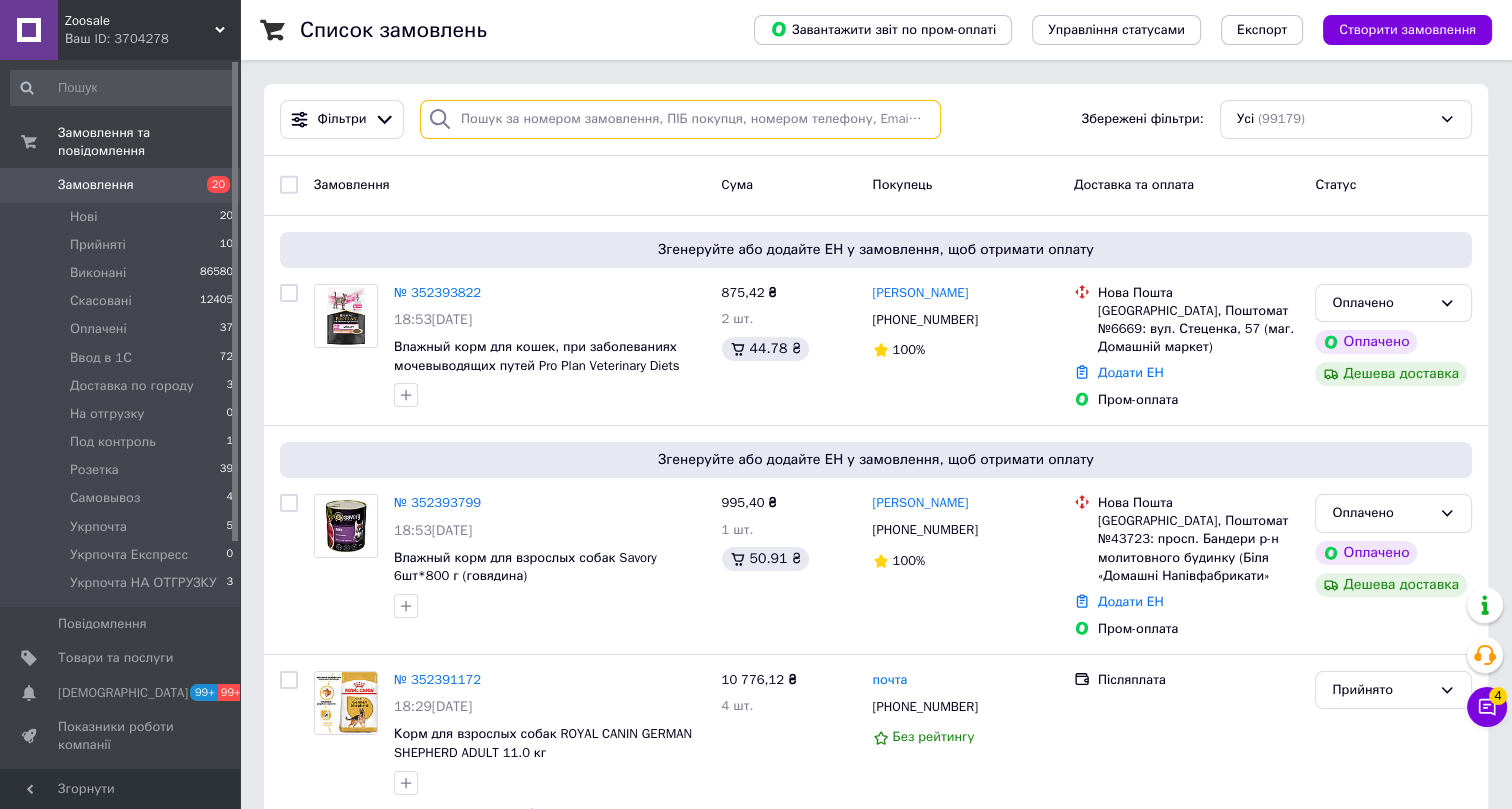 paste on "350168950" 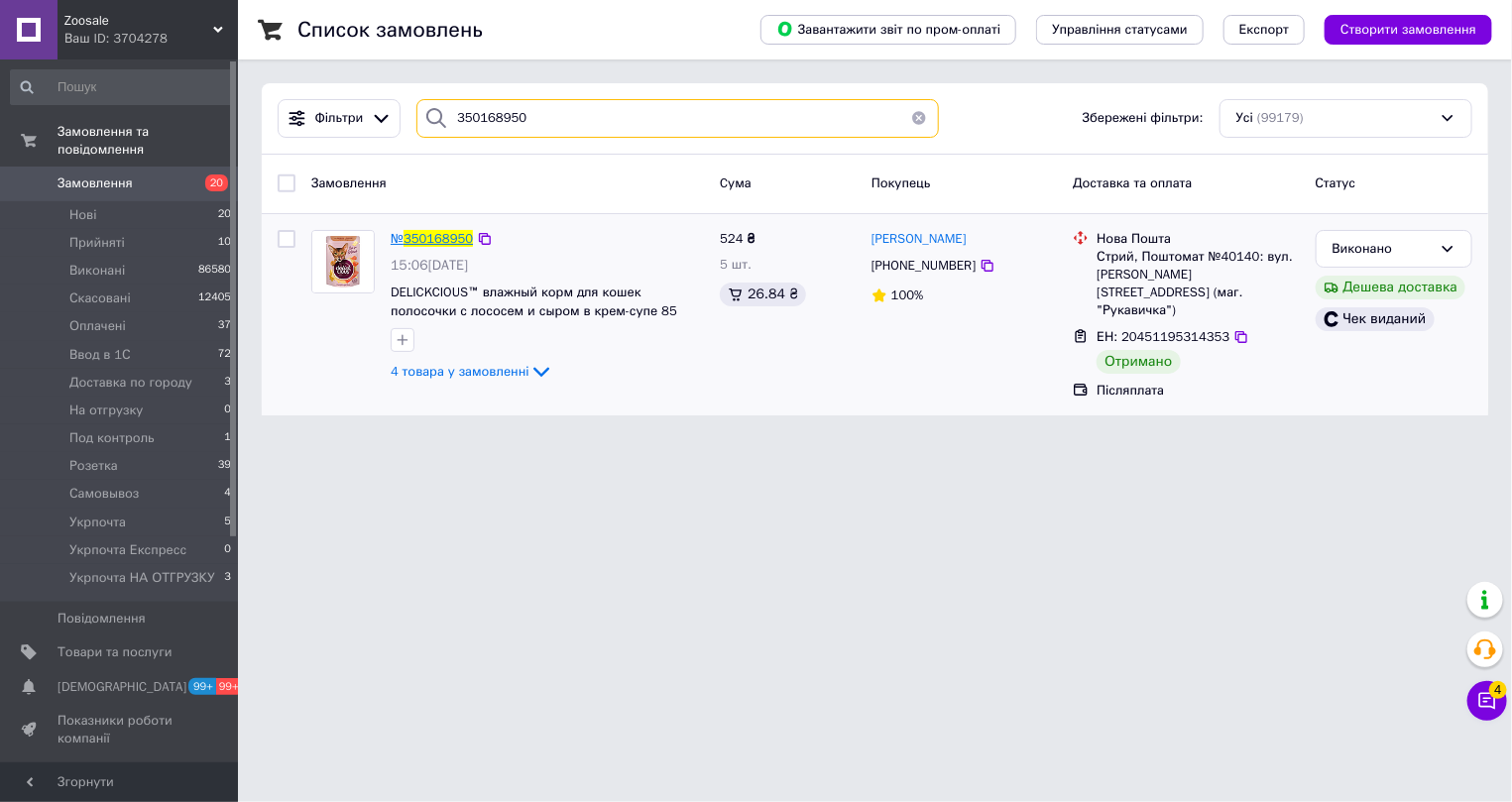 type on "350168950" 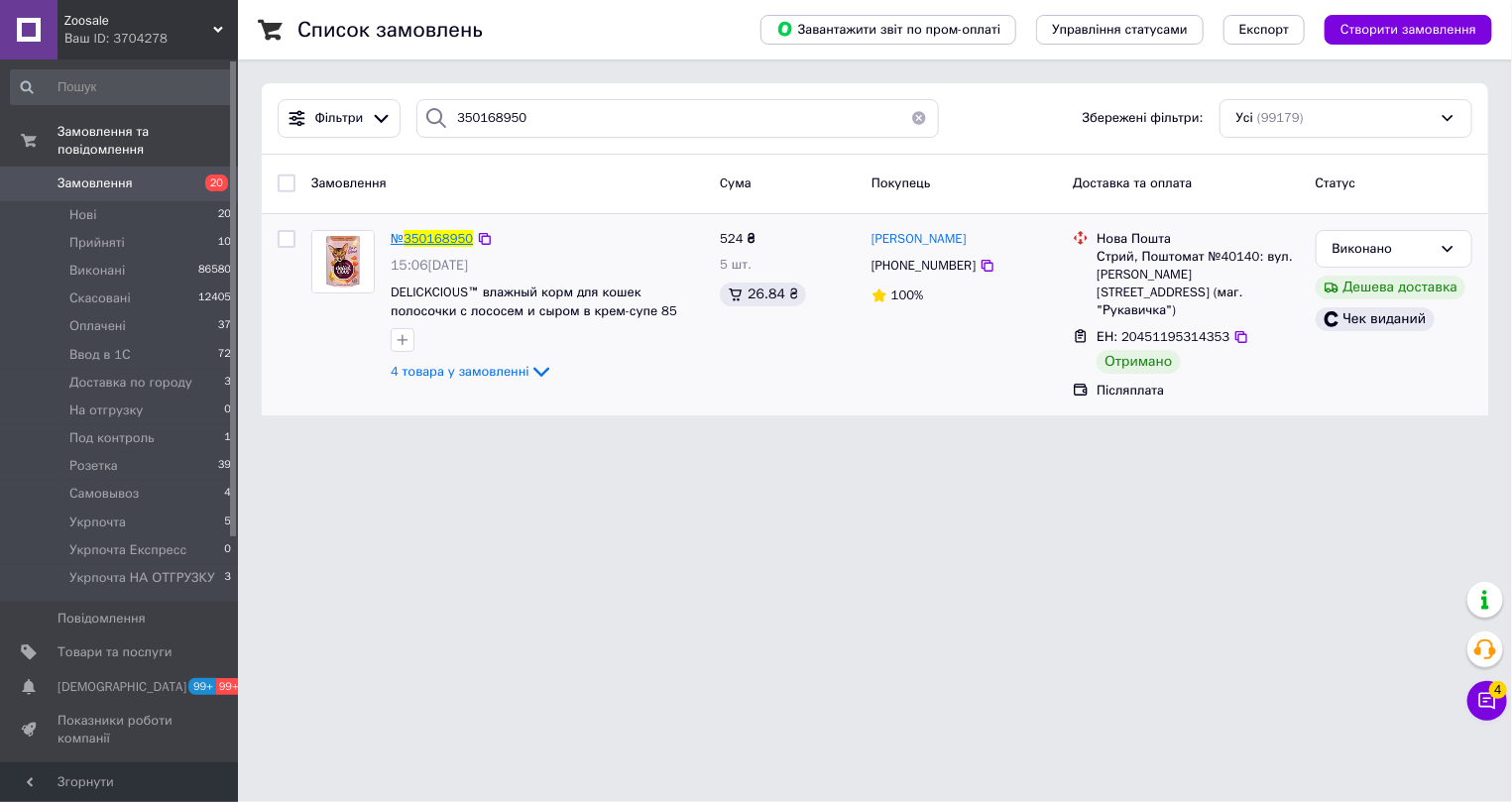 click on "350168950" at bounding box center [438, 238] 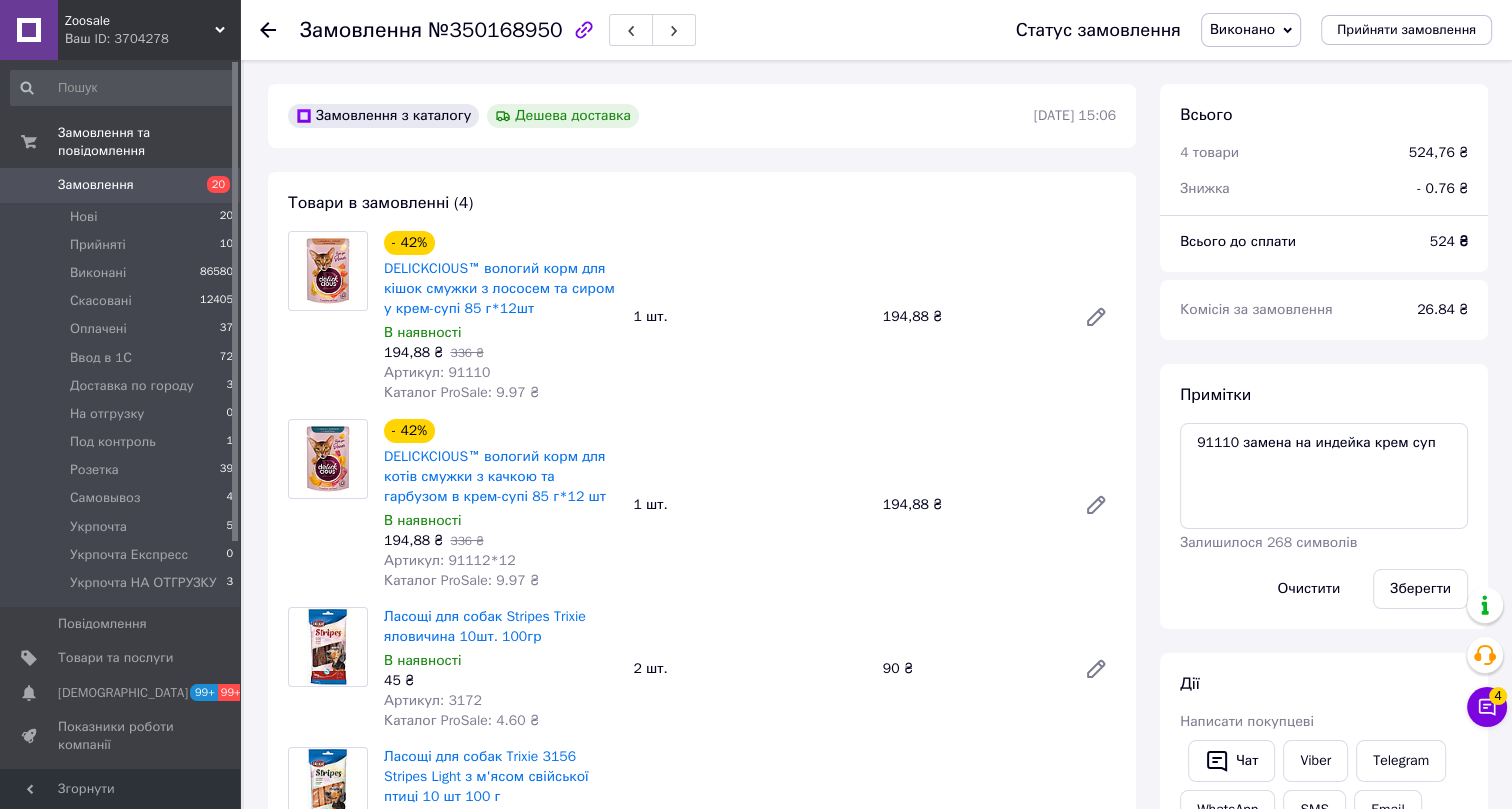 scroll, scrollTop: 143, scrollLeft: 0, axis: vertical 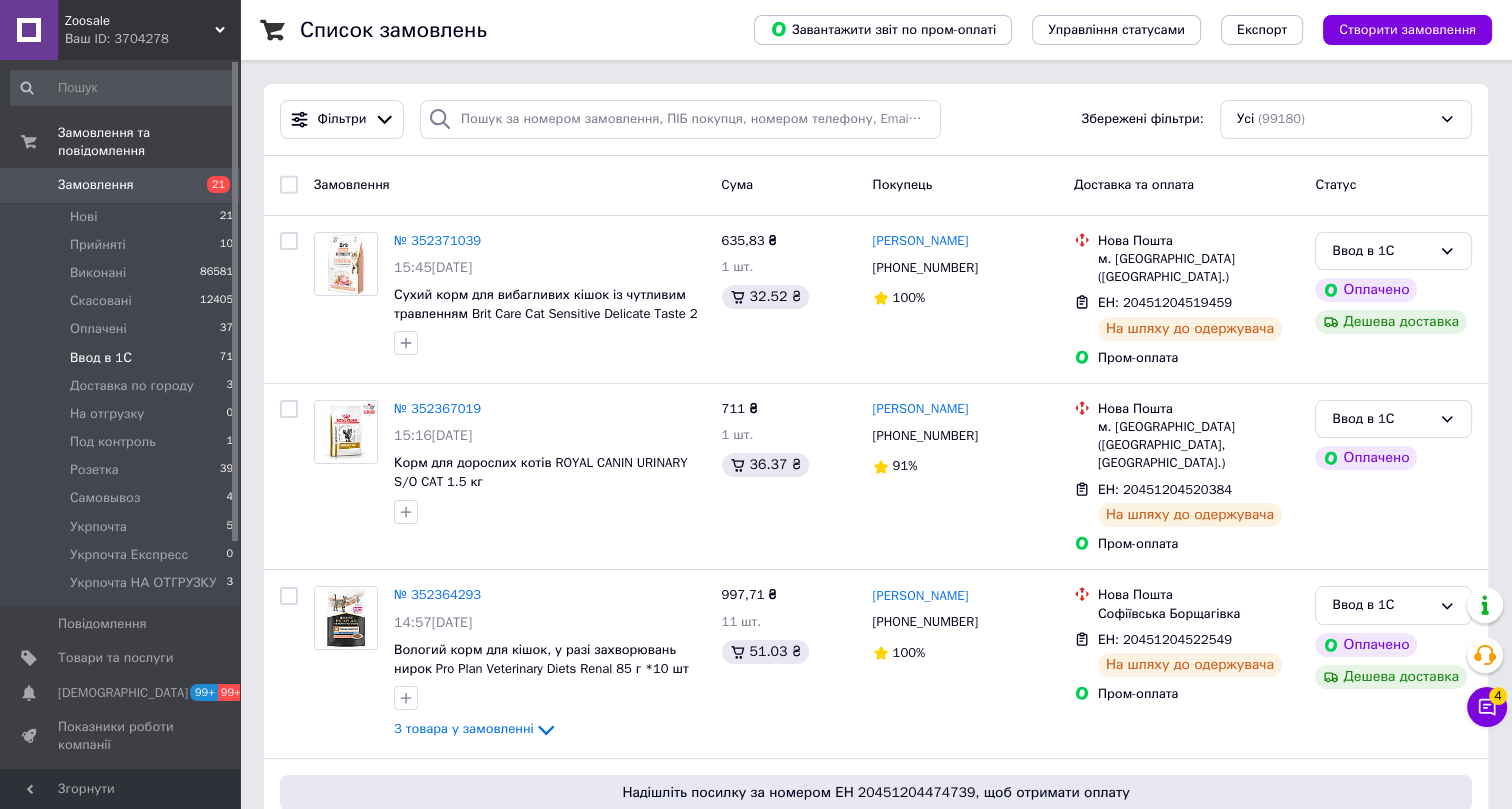 click on "Ввод в 1С" at bounding box center [101, 358] 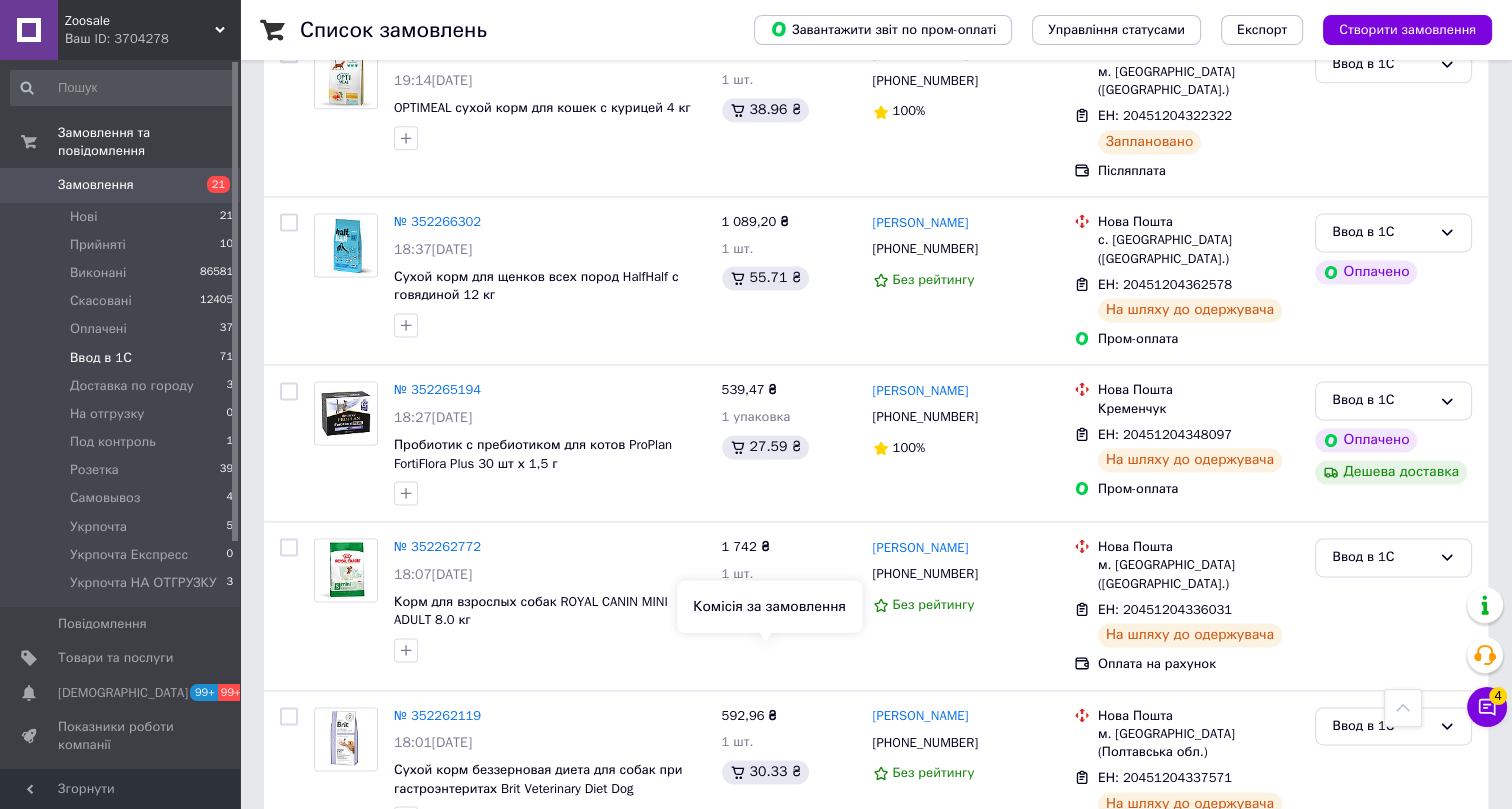 scroll, scrollTop: 11184, scrollLeft: 0, axis: vertical 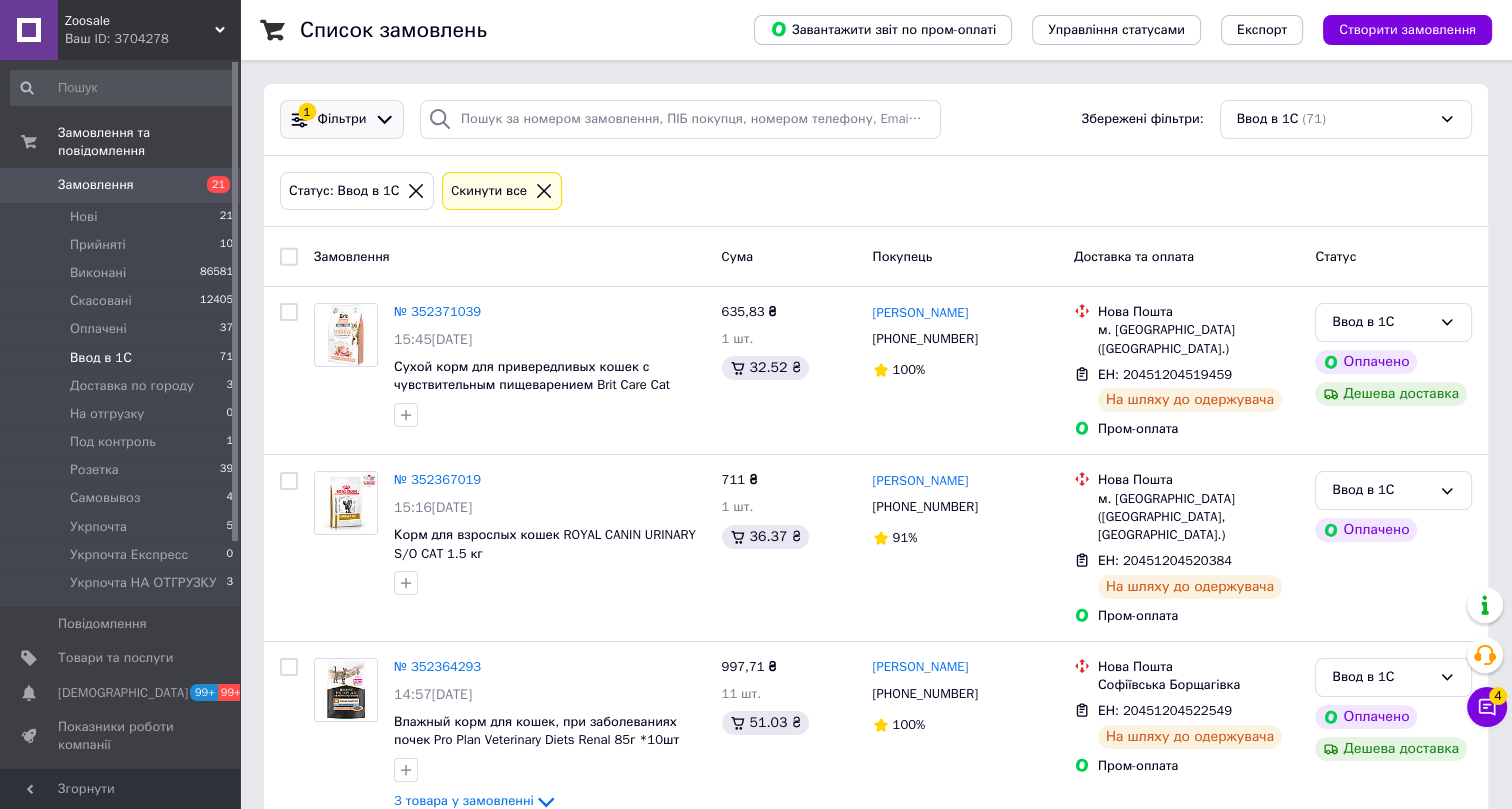click on "Фільтри" at bounding box center [342, 119] 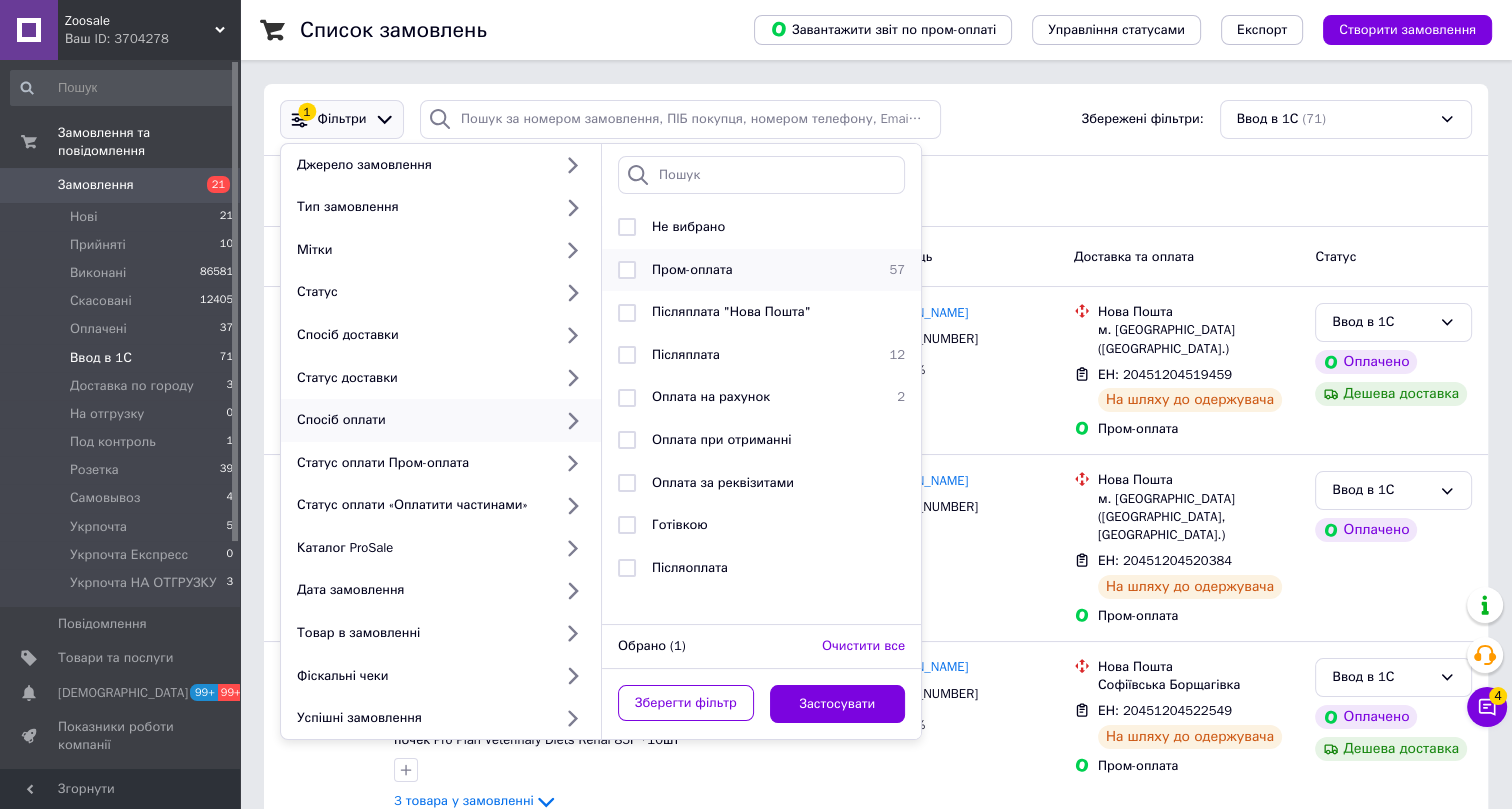 click on "Пром-оплата" at bounding box center (692, 269) 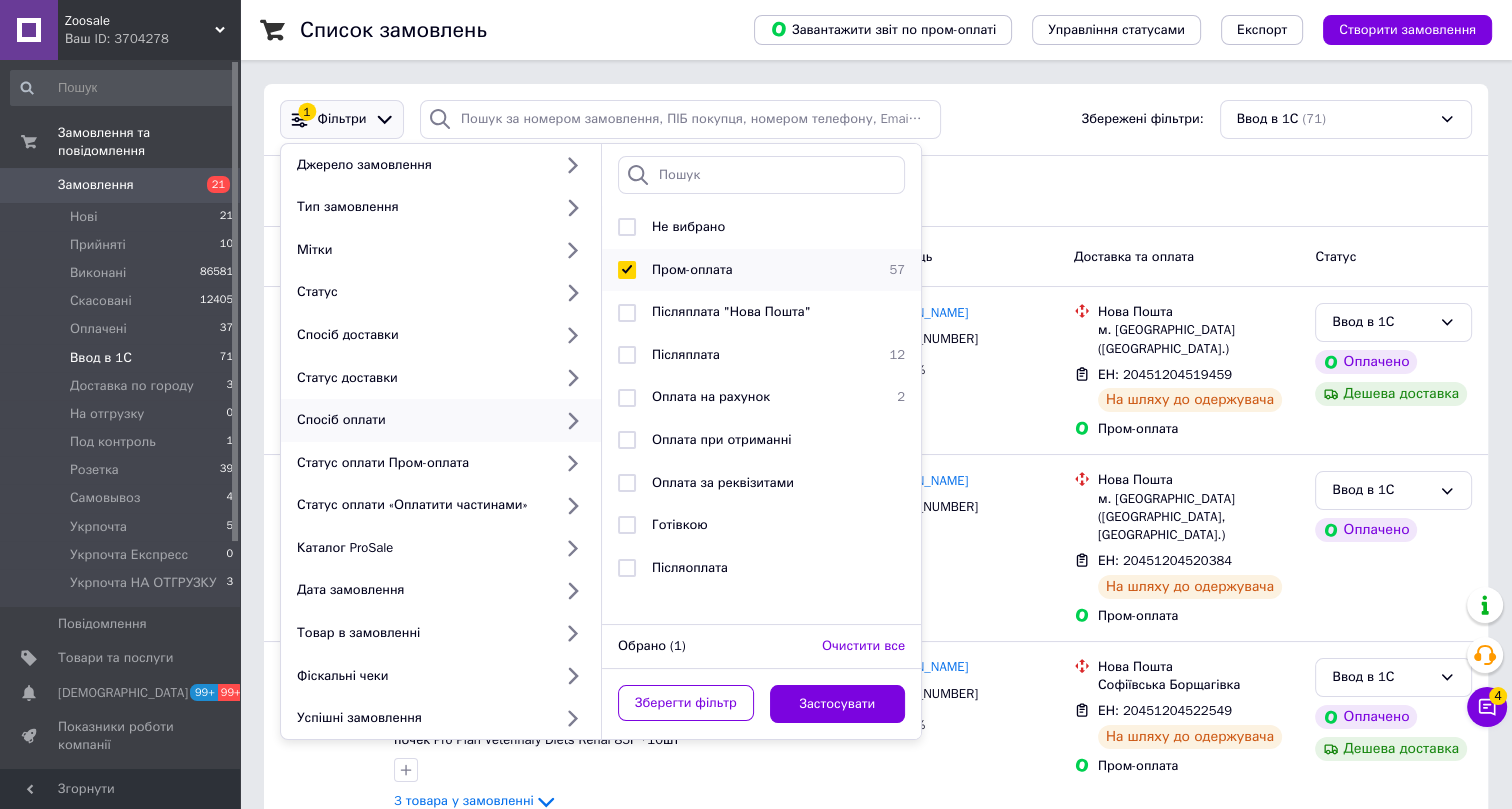 checkbox on "true" 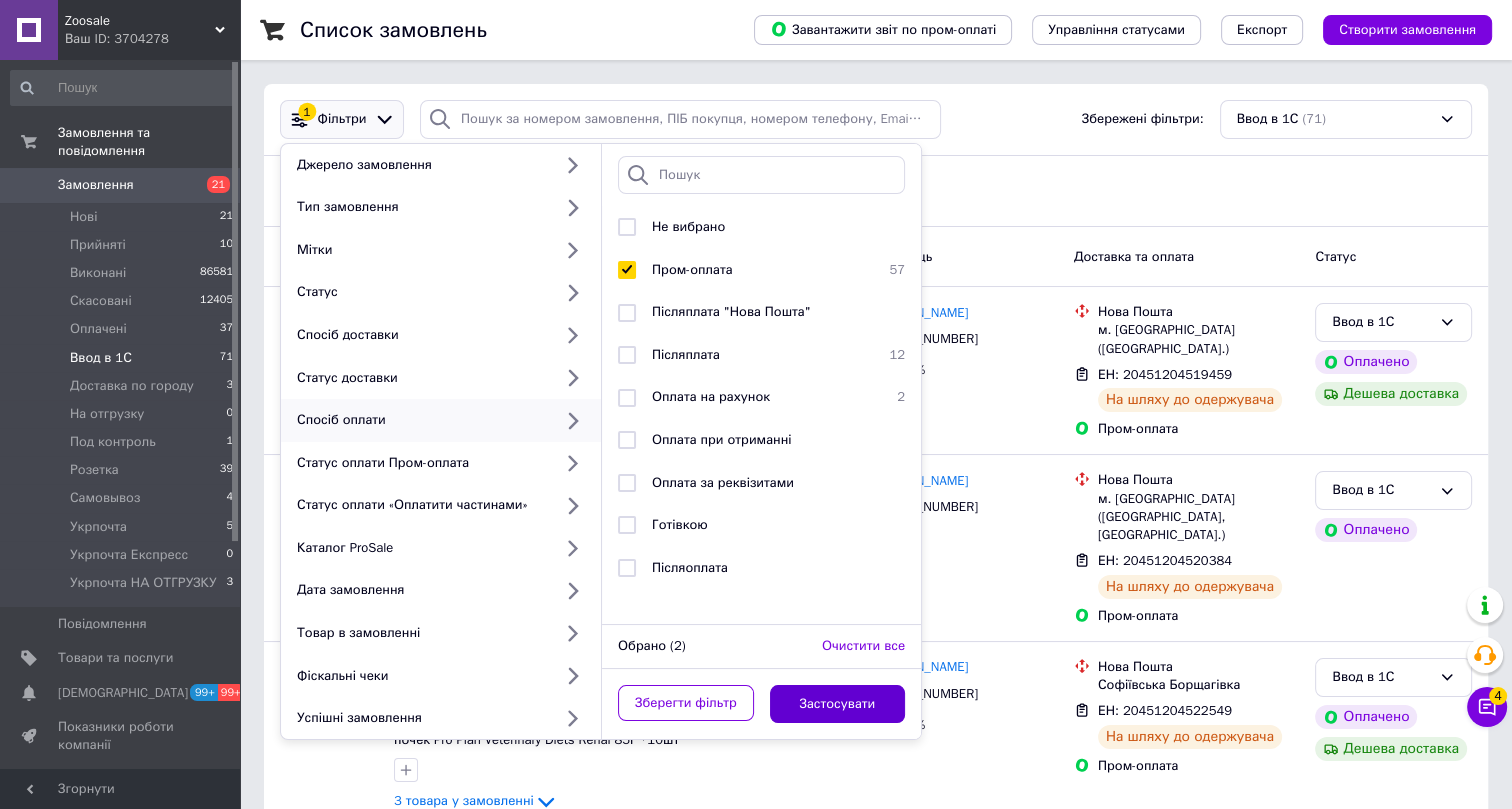 click on "Застосувати" at bounding box center (838, 704) 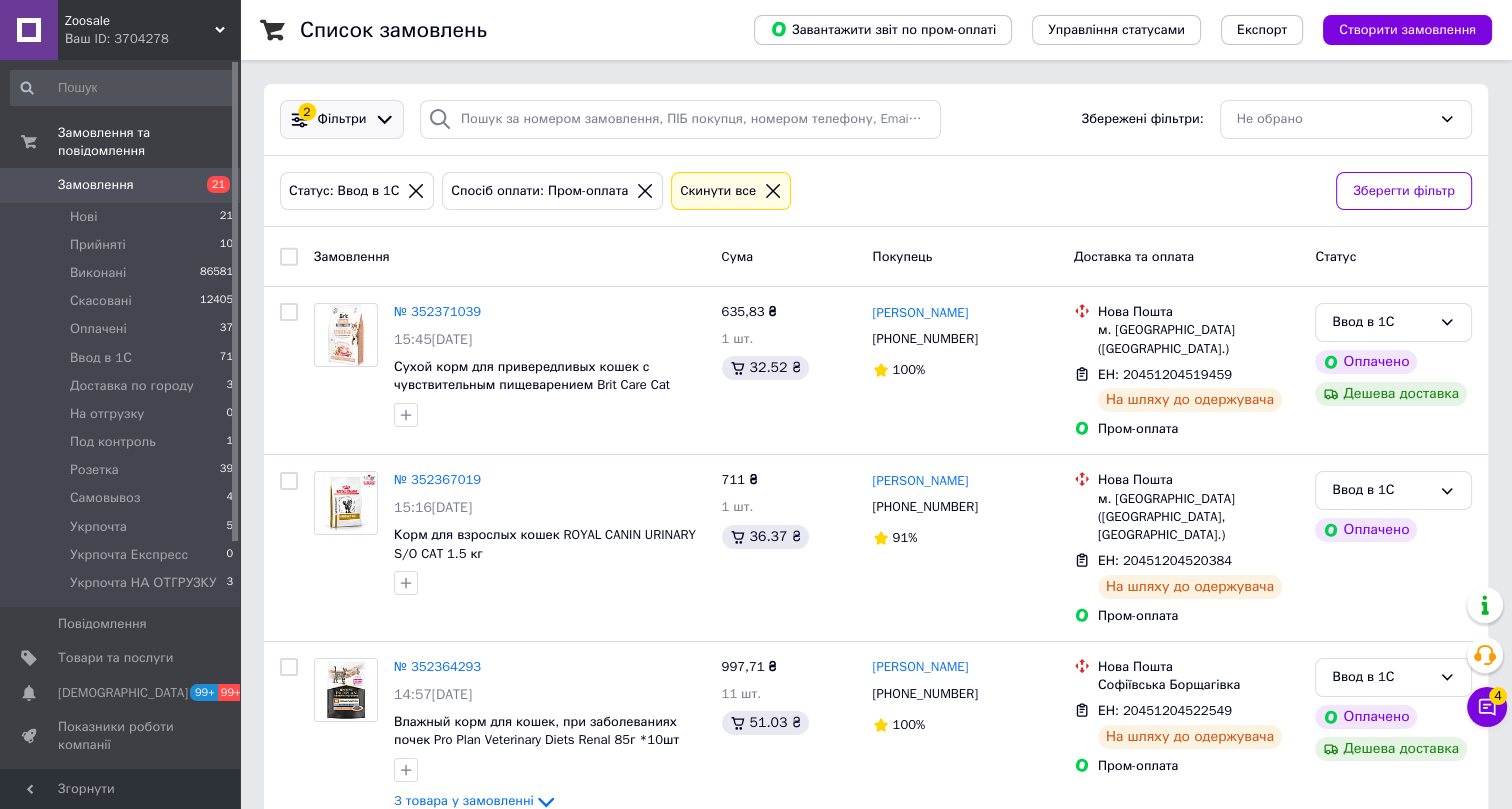 click on "Фільтри" at bounding box center (342, 119) 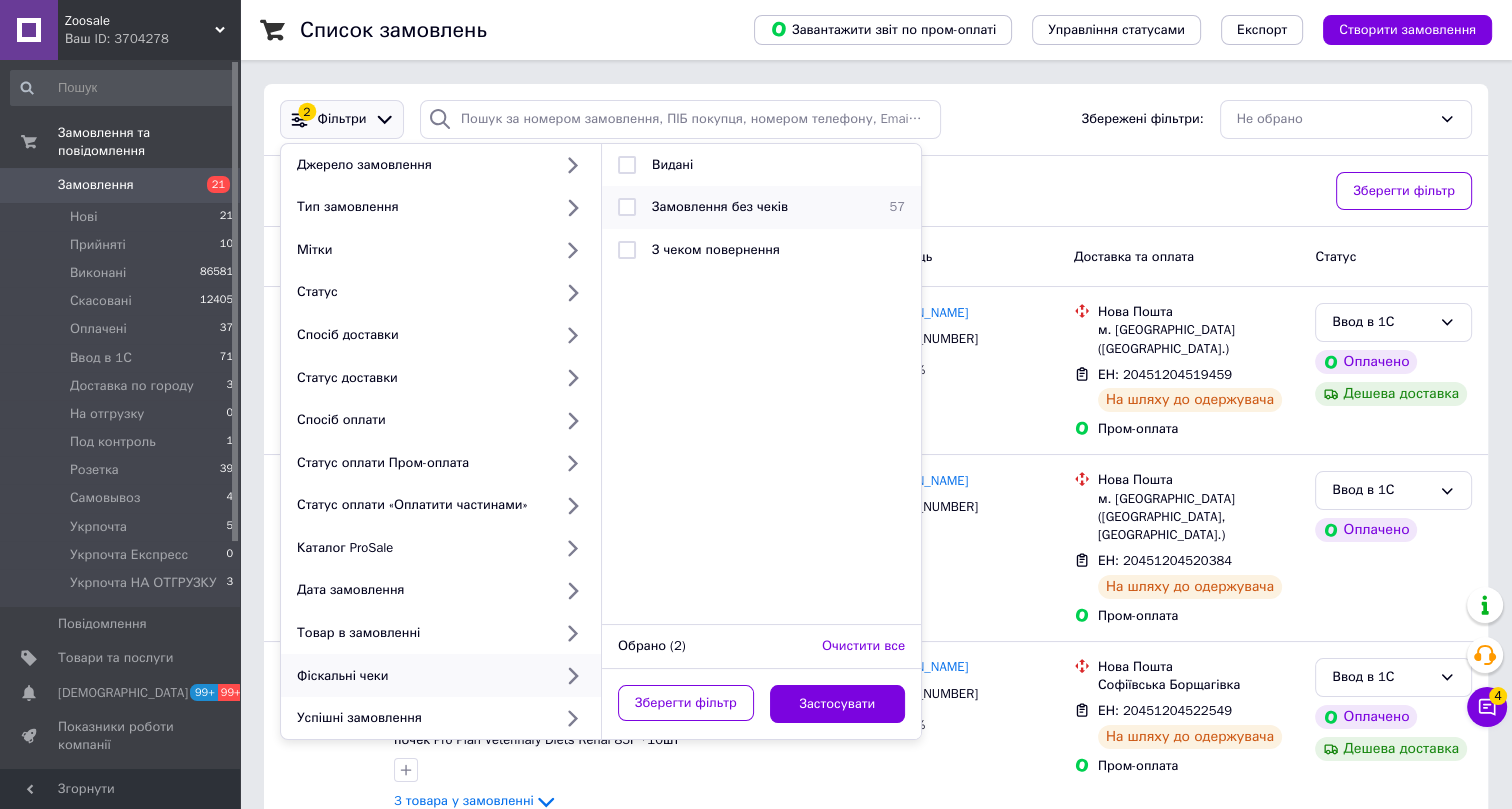 click on "Замовлення без чеків" at bounding box center [720, 206] 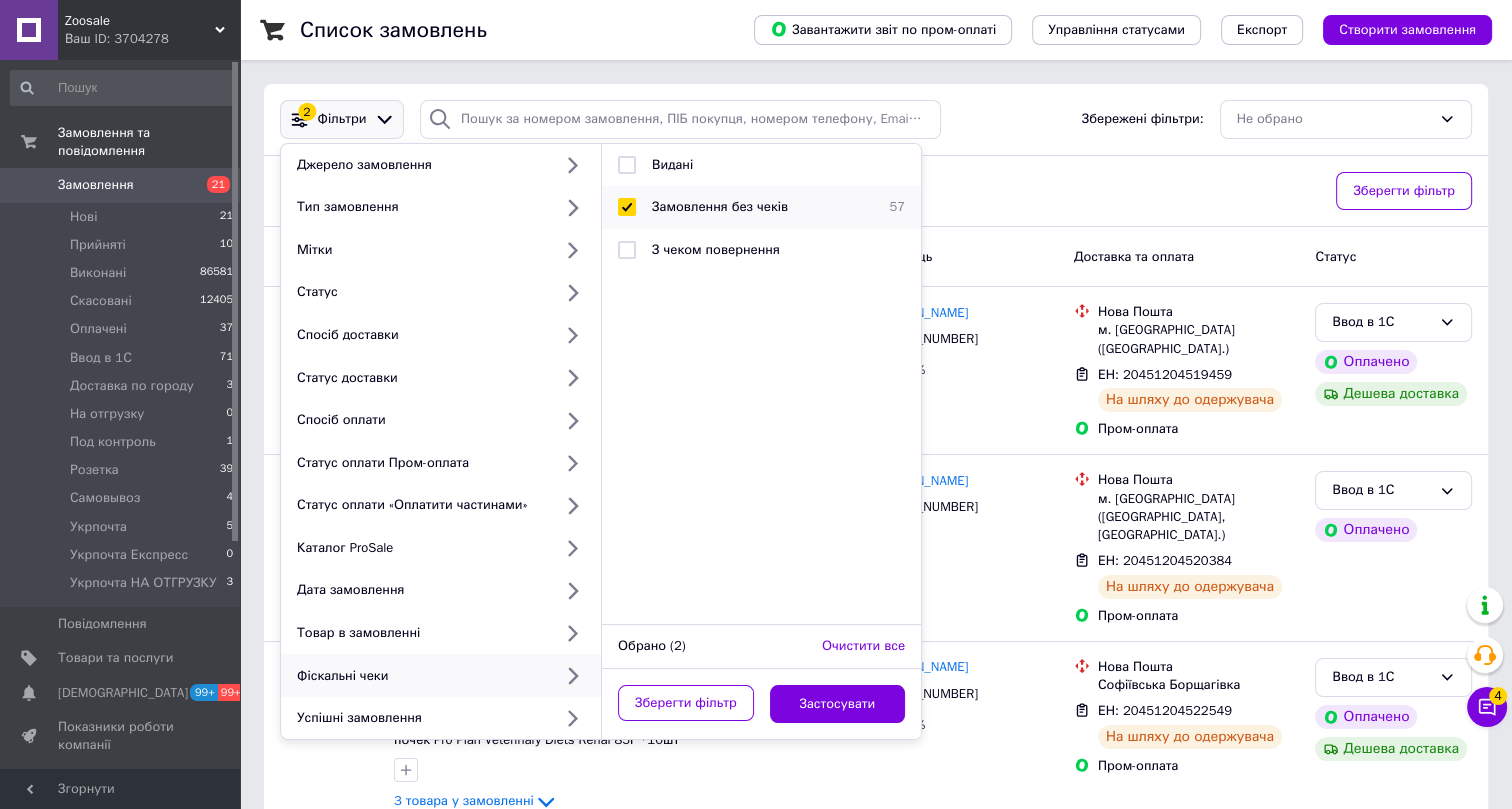 checkbox on "true" 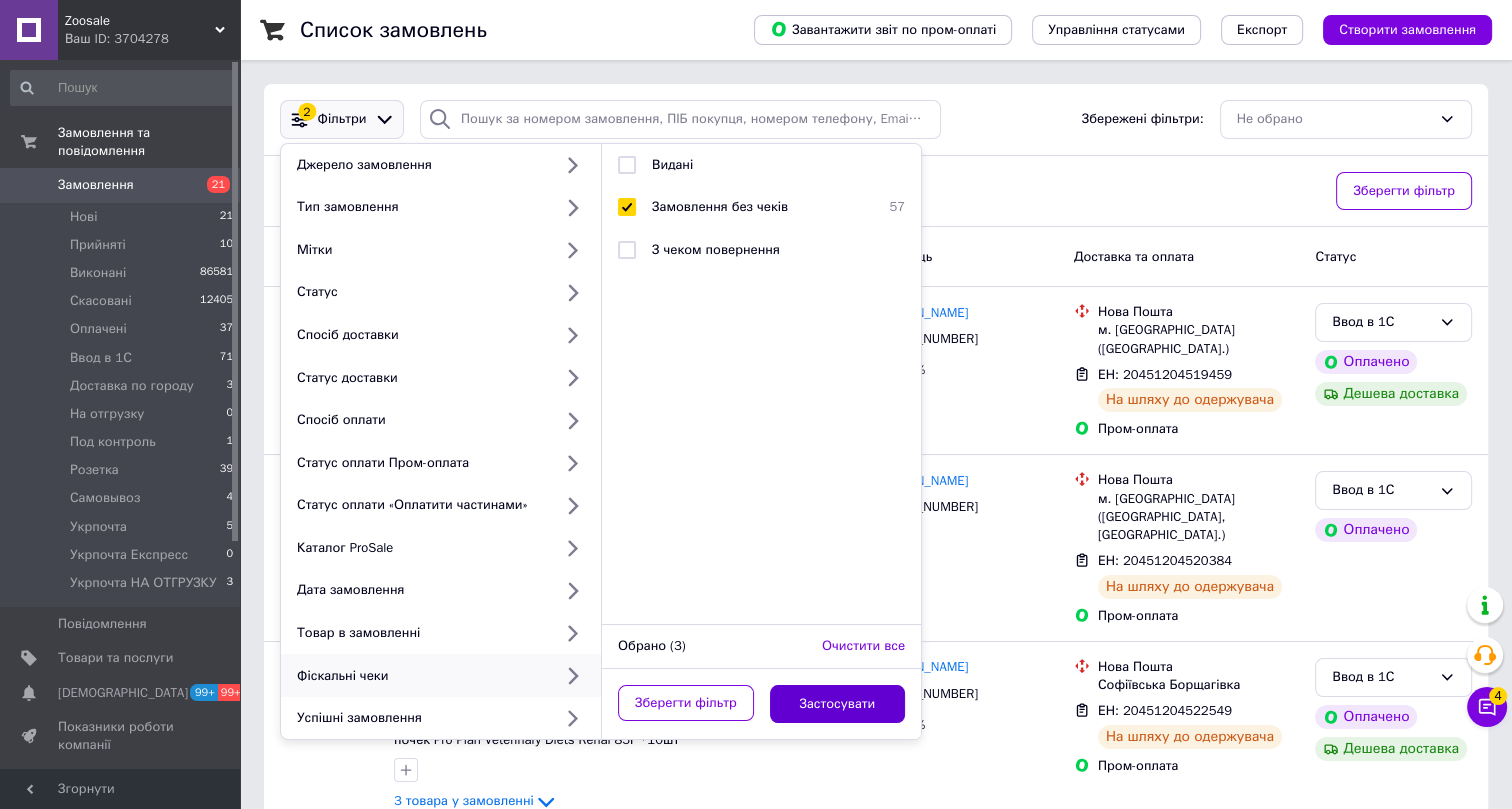 click on "Застосувати" at bounding box center [838, 704] 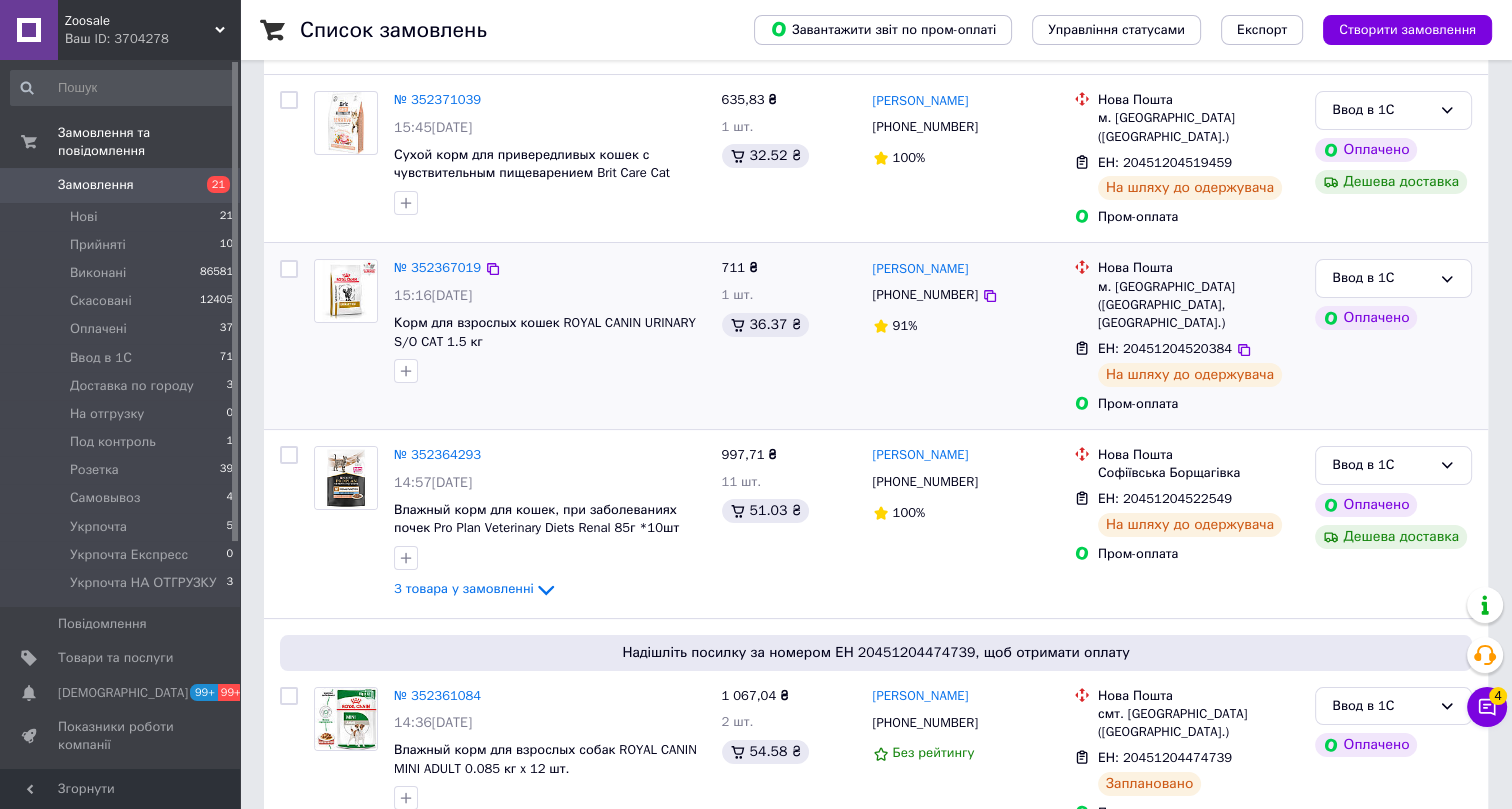 scroll, scrollTop: 272, scrollLeft: 0, axis: vertical 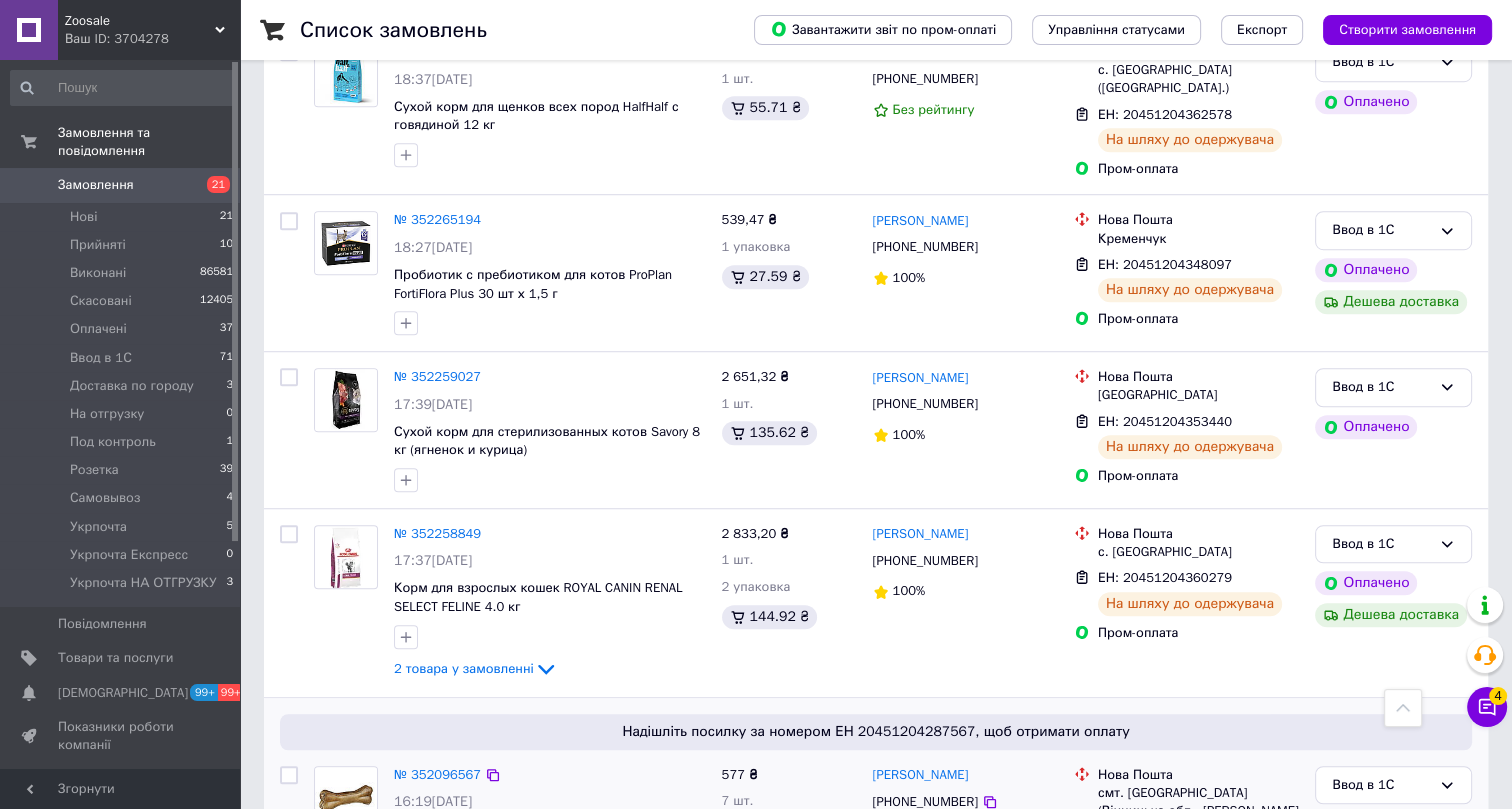 click at bounding box center (289, 775) 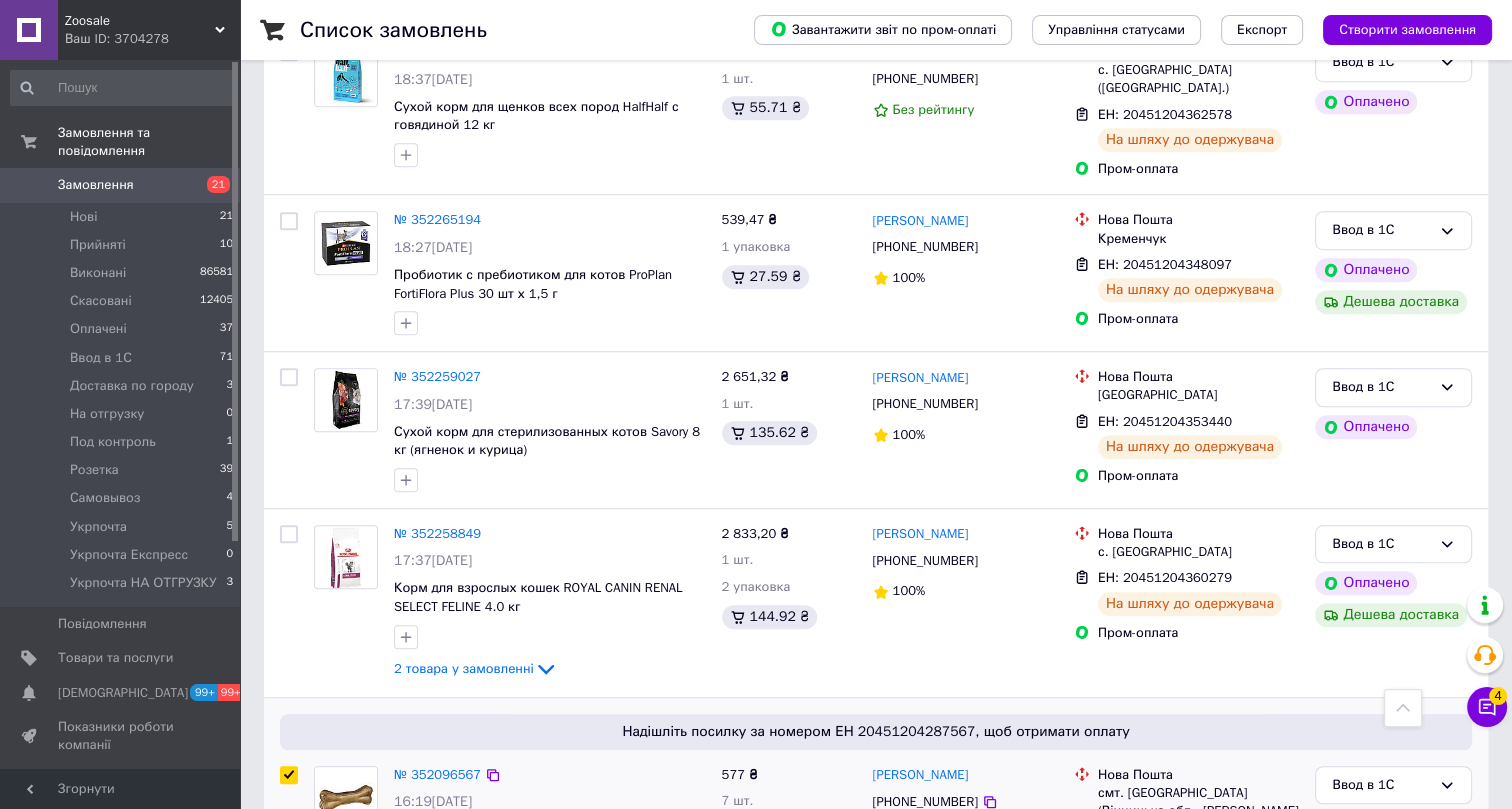 checkbox on "true" 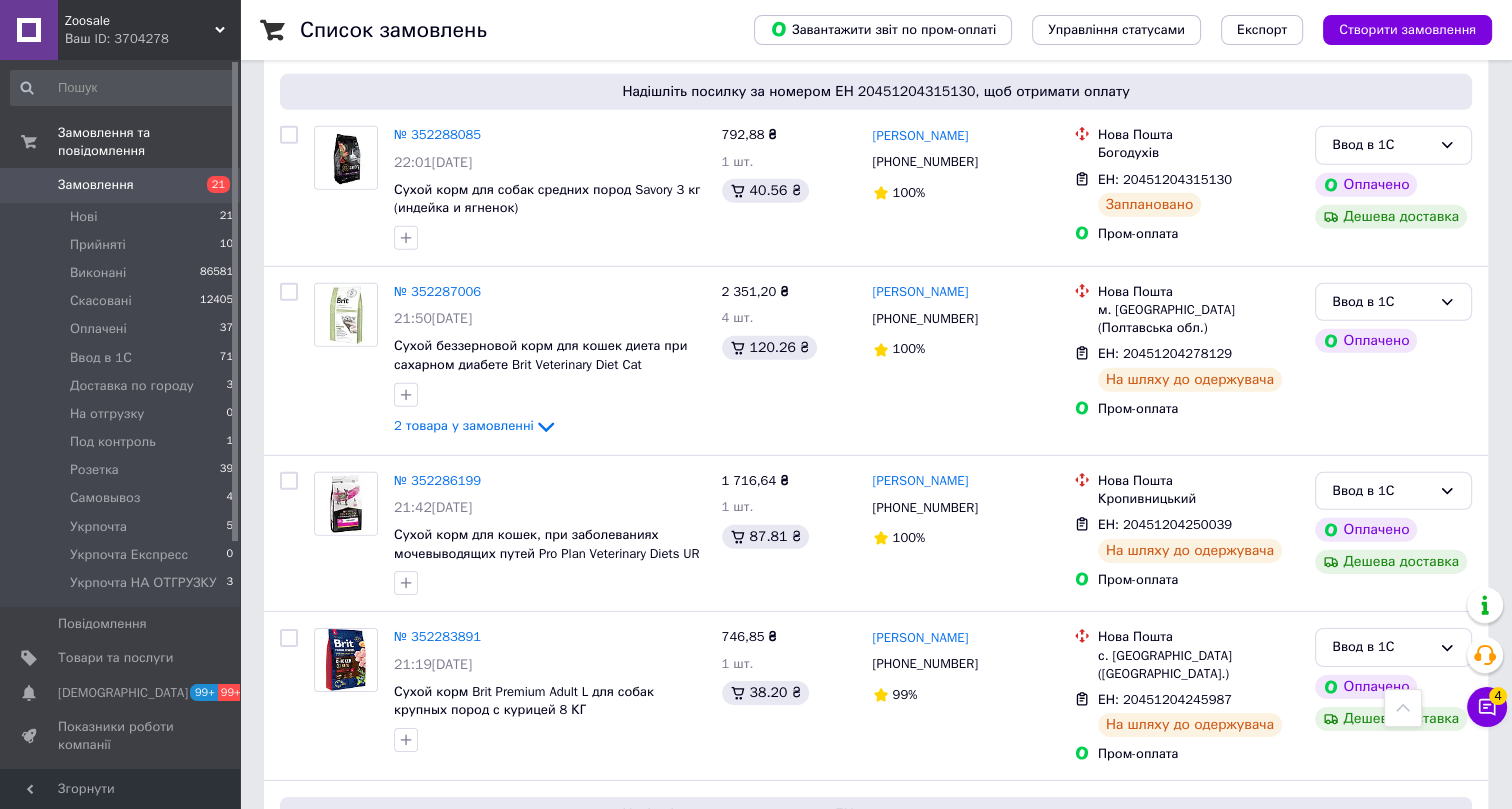 scroll, scrollTop: 6909, scrollLeft: 0, axis: vertical 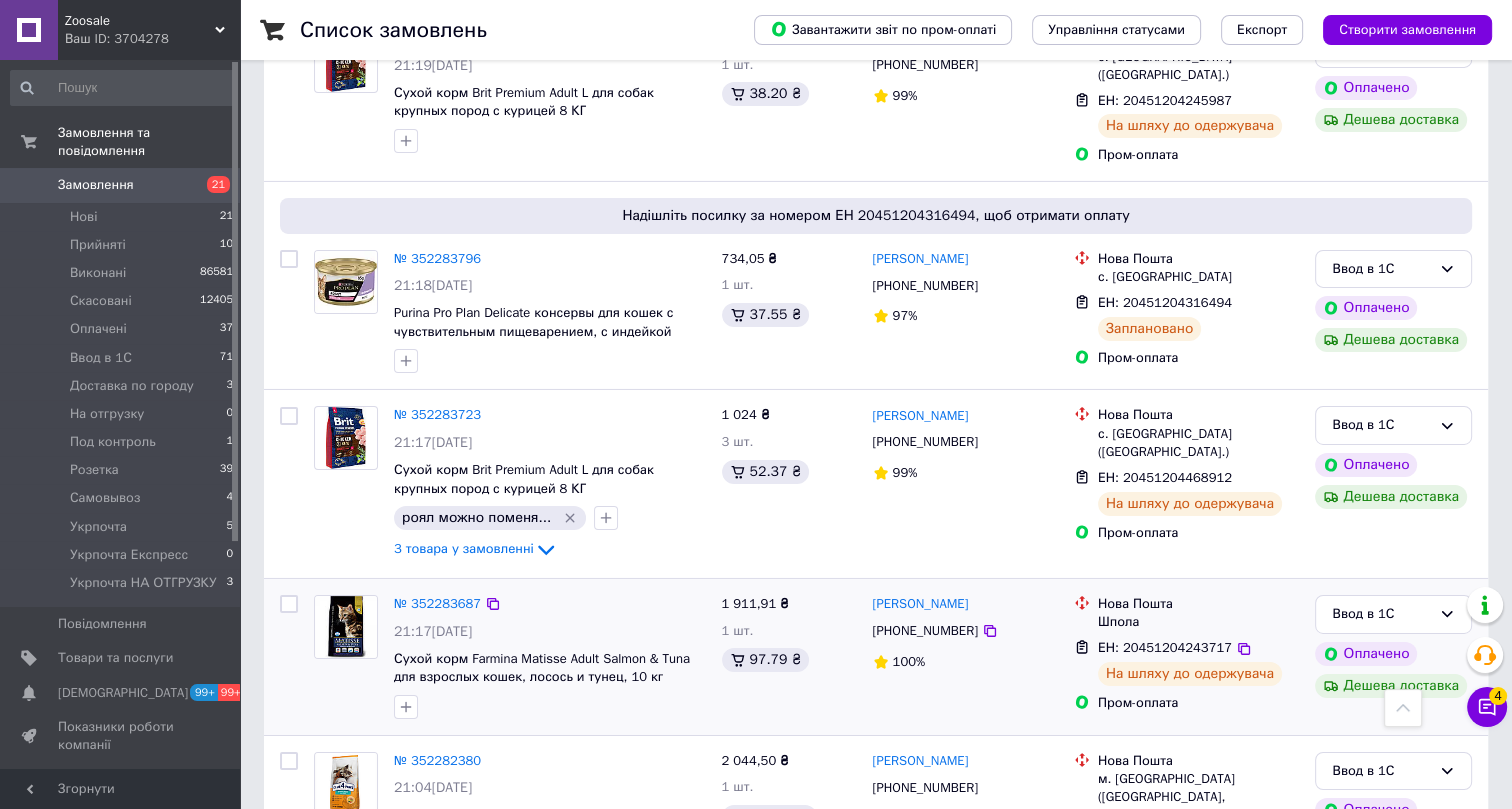 click at bounding box center [289, 604] 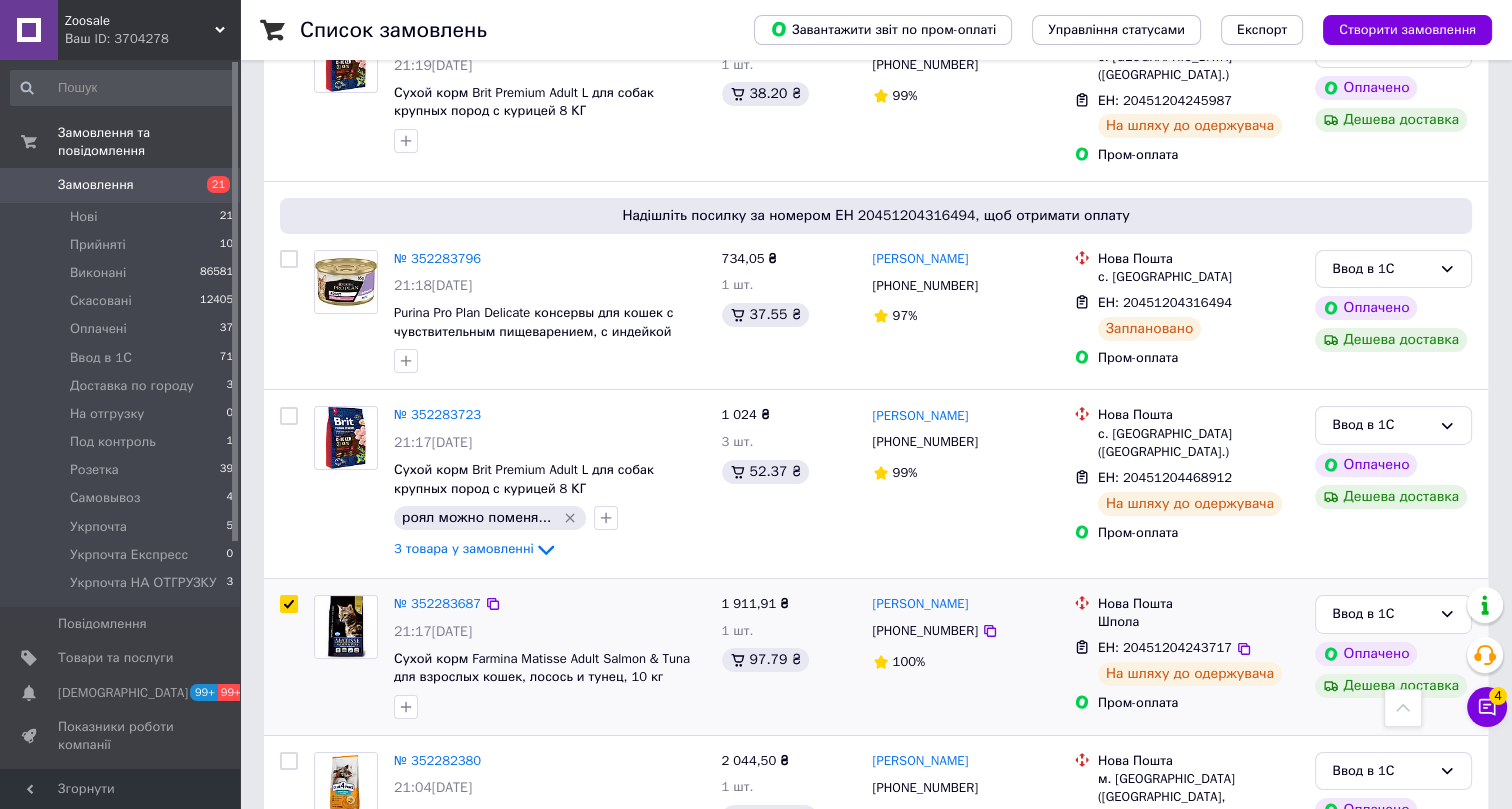 checkbox on "true" 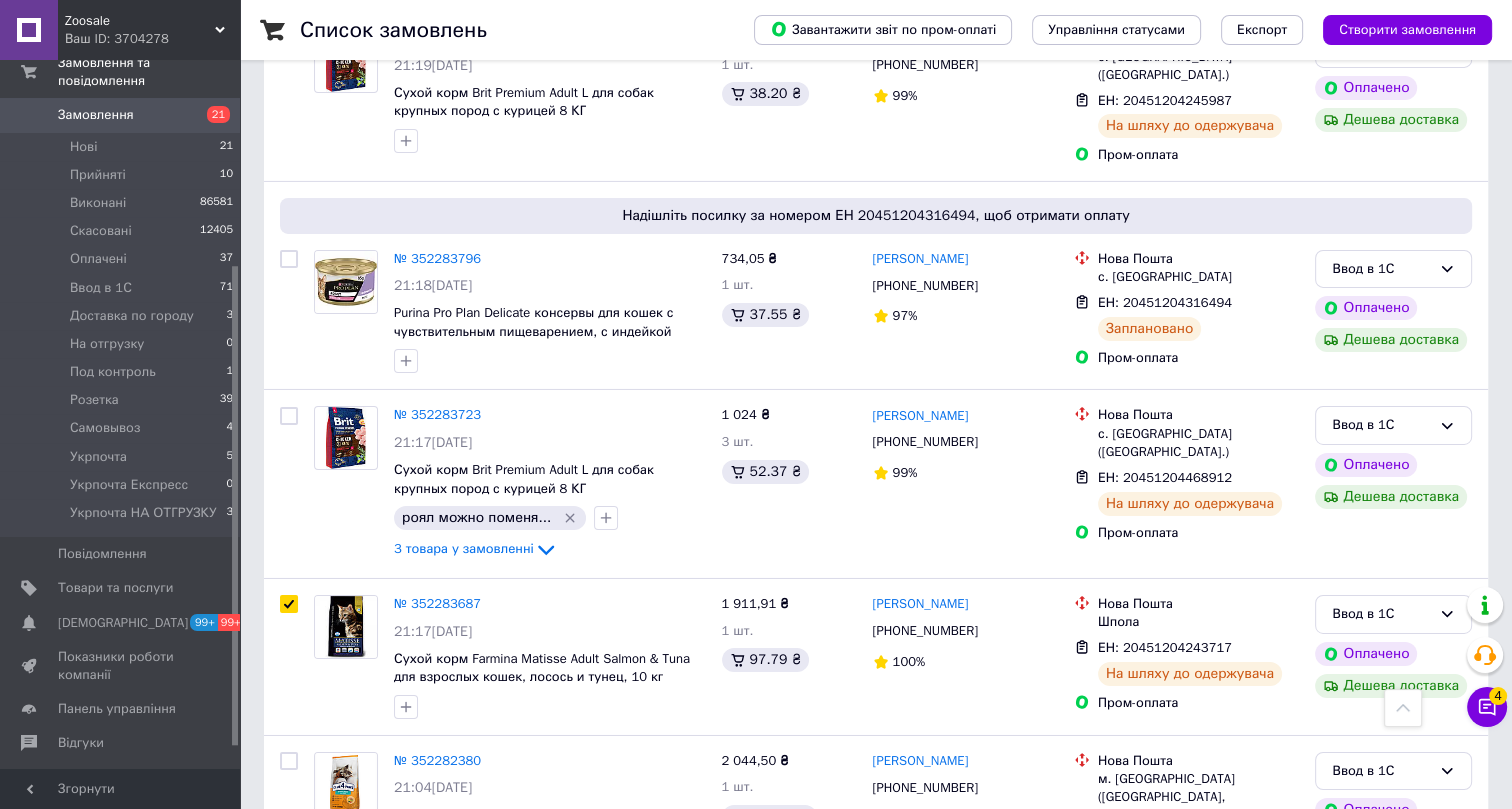 scroll, scrollTop: 335, scrollLeft: 0, axis: vertical 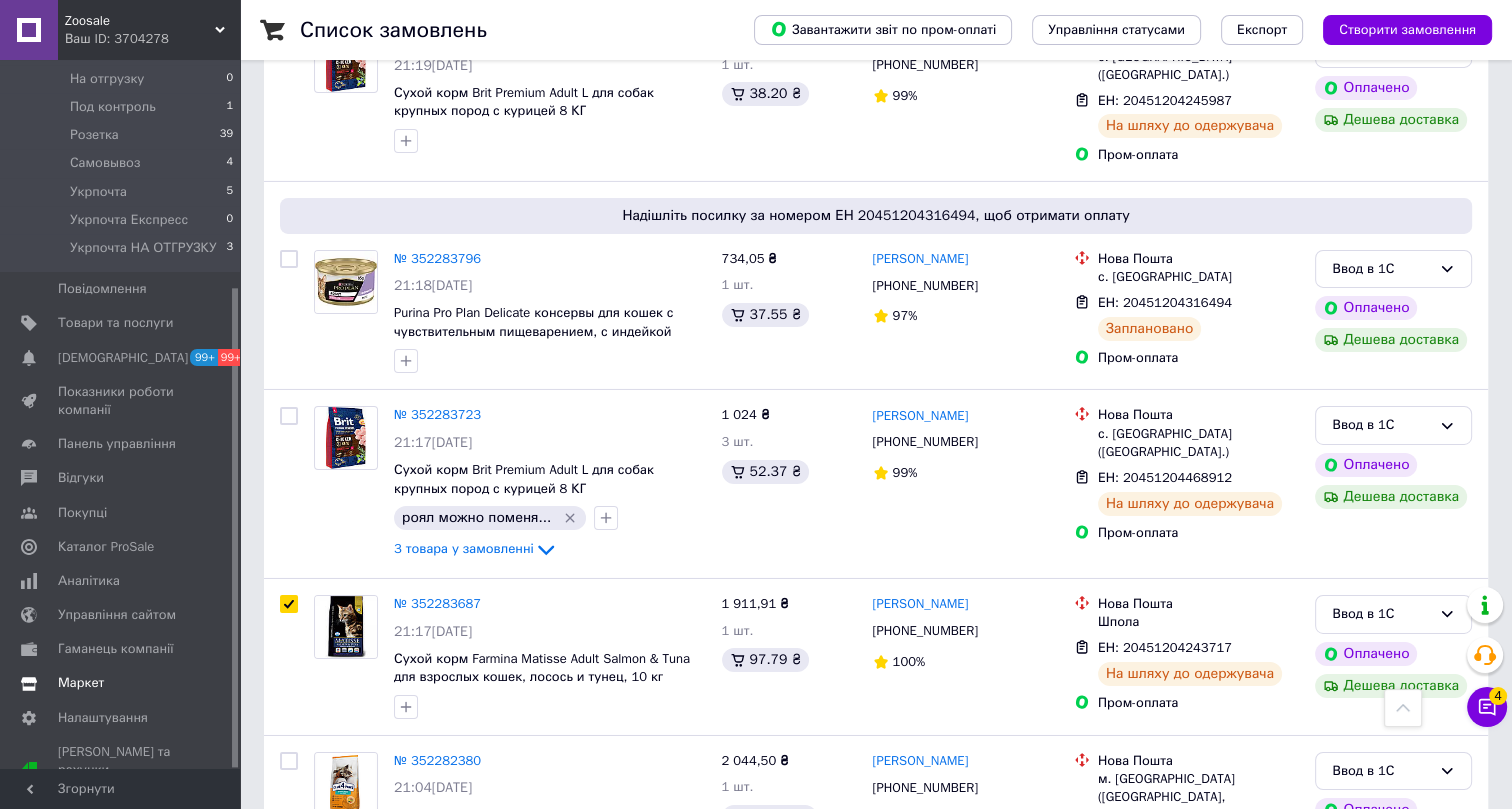 click on "Маркет" at bounding box center (81, 683) 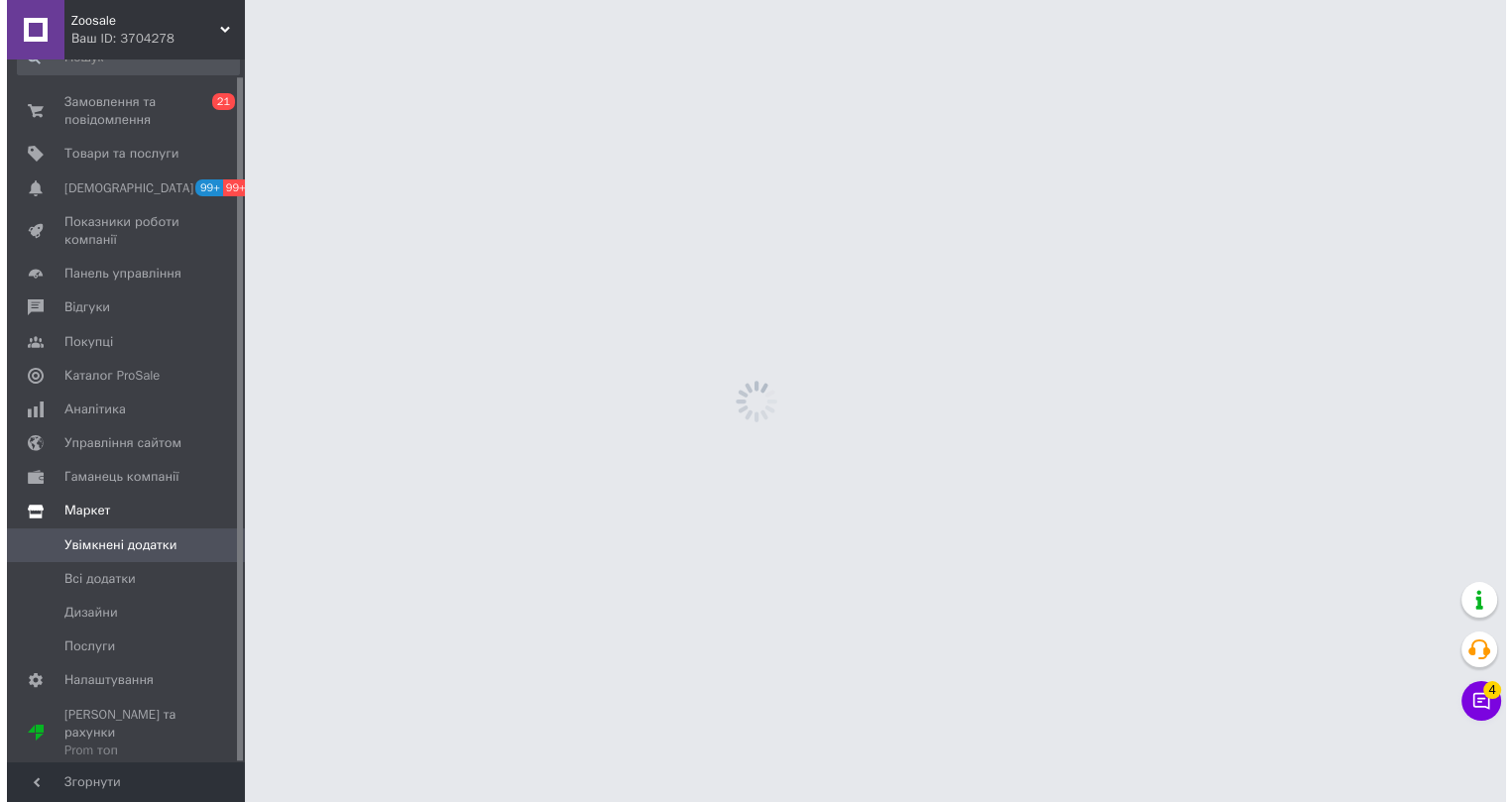 scroll, scrollTop: 0, scrollLeft: 0, axis: both 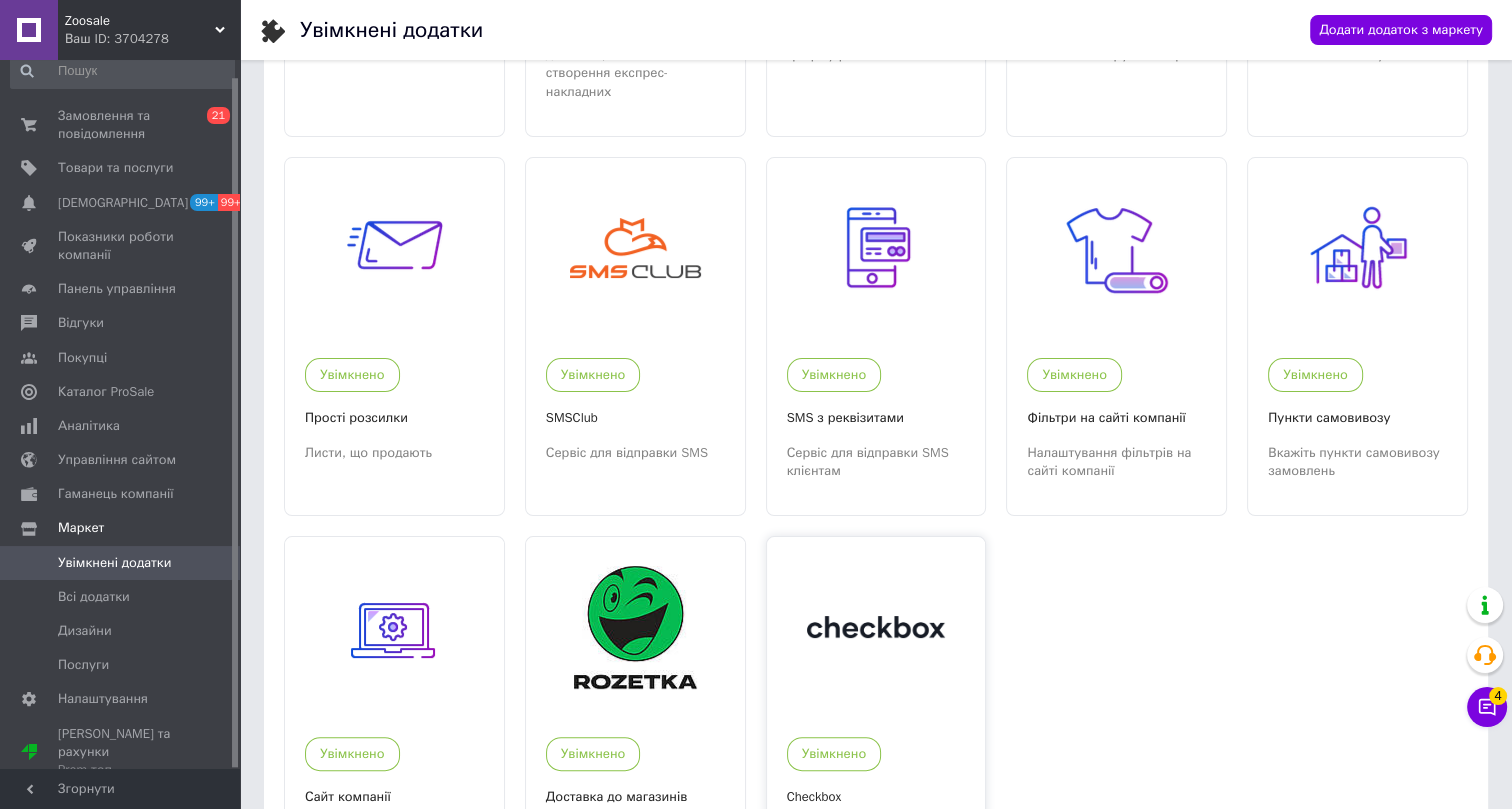 click at bounding box center (876, 627) 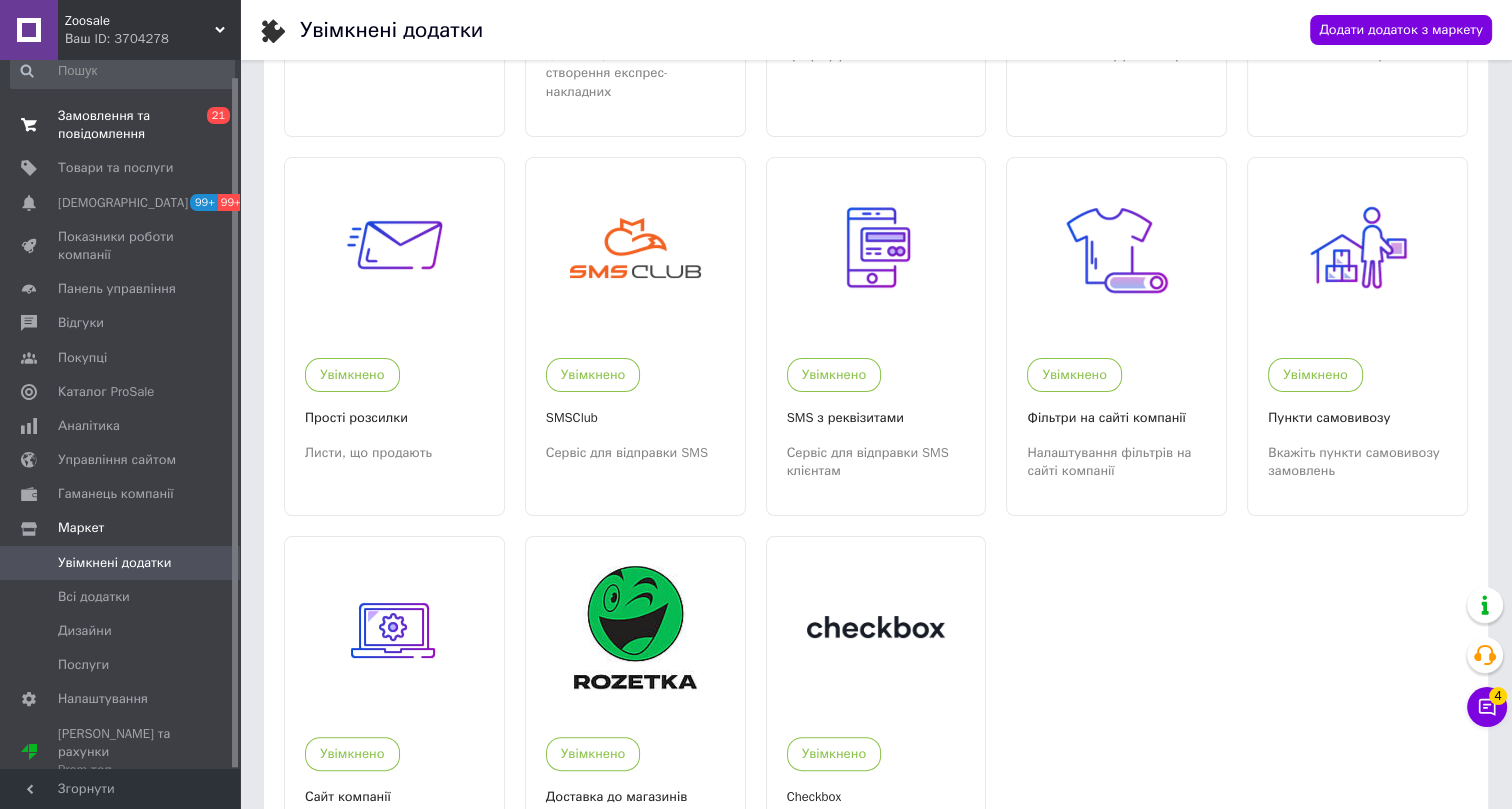 click on "Замовлення та повідомлення" at bounding box center [121, 125] 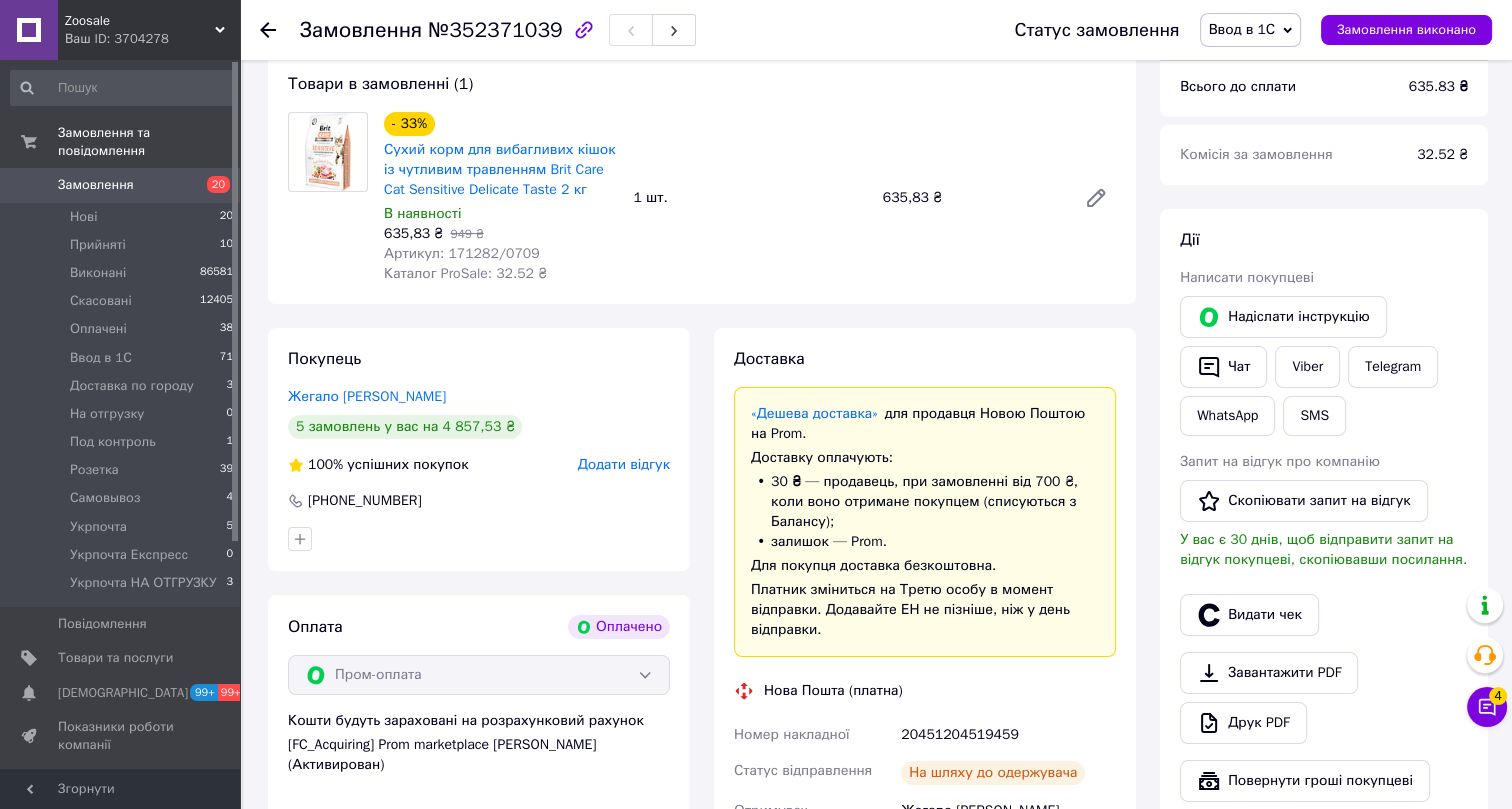 scroll, scrollTop: 363, scrollLeft: 0, axis: vertical 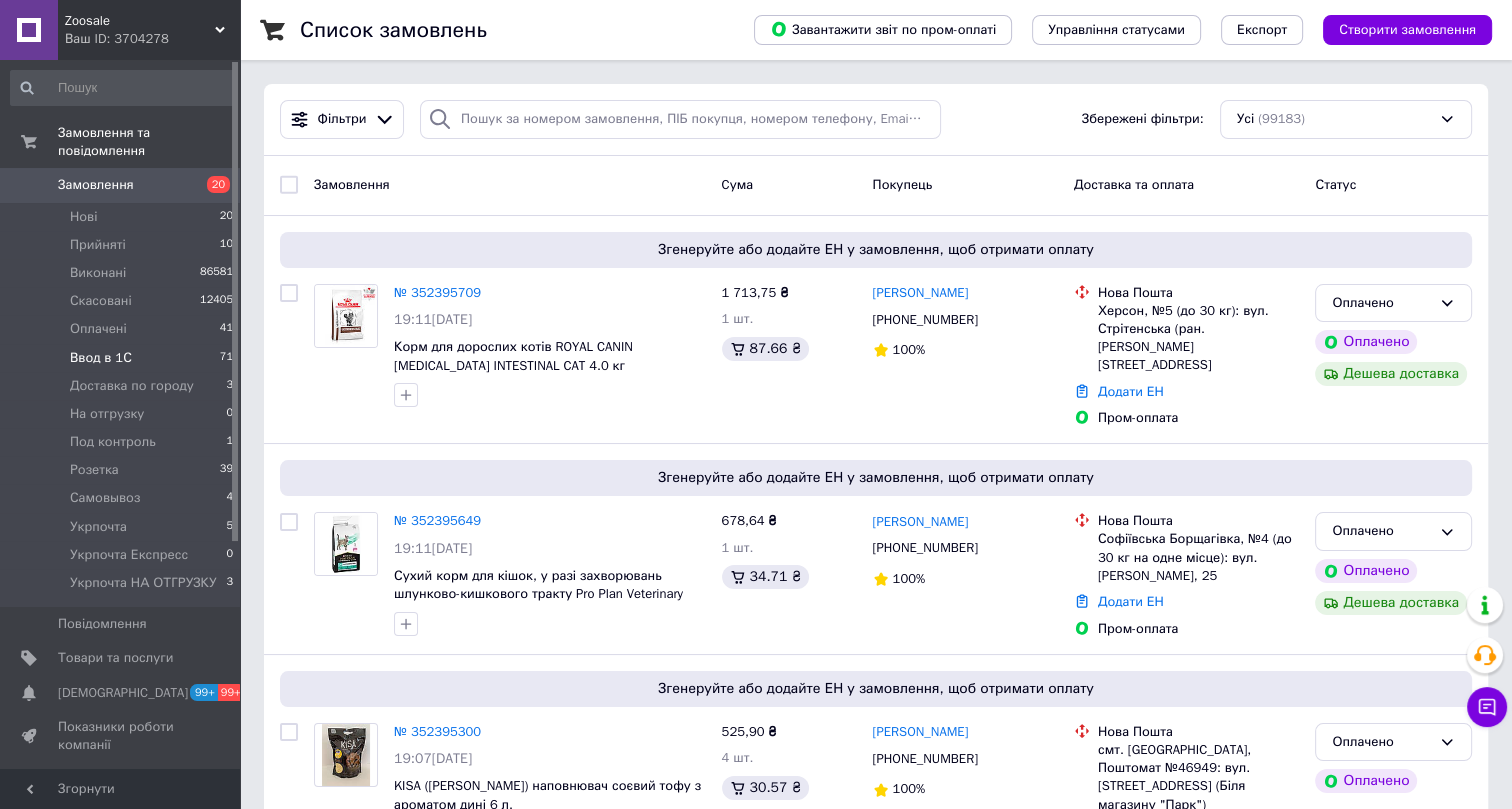 click on "Ввод в 1С" at bounding box center (101, 358) 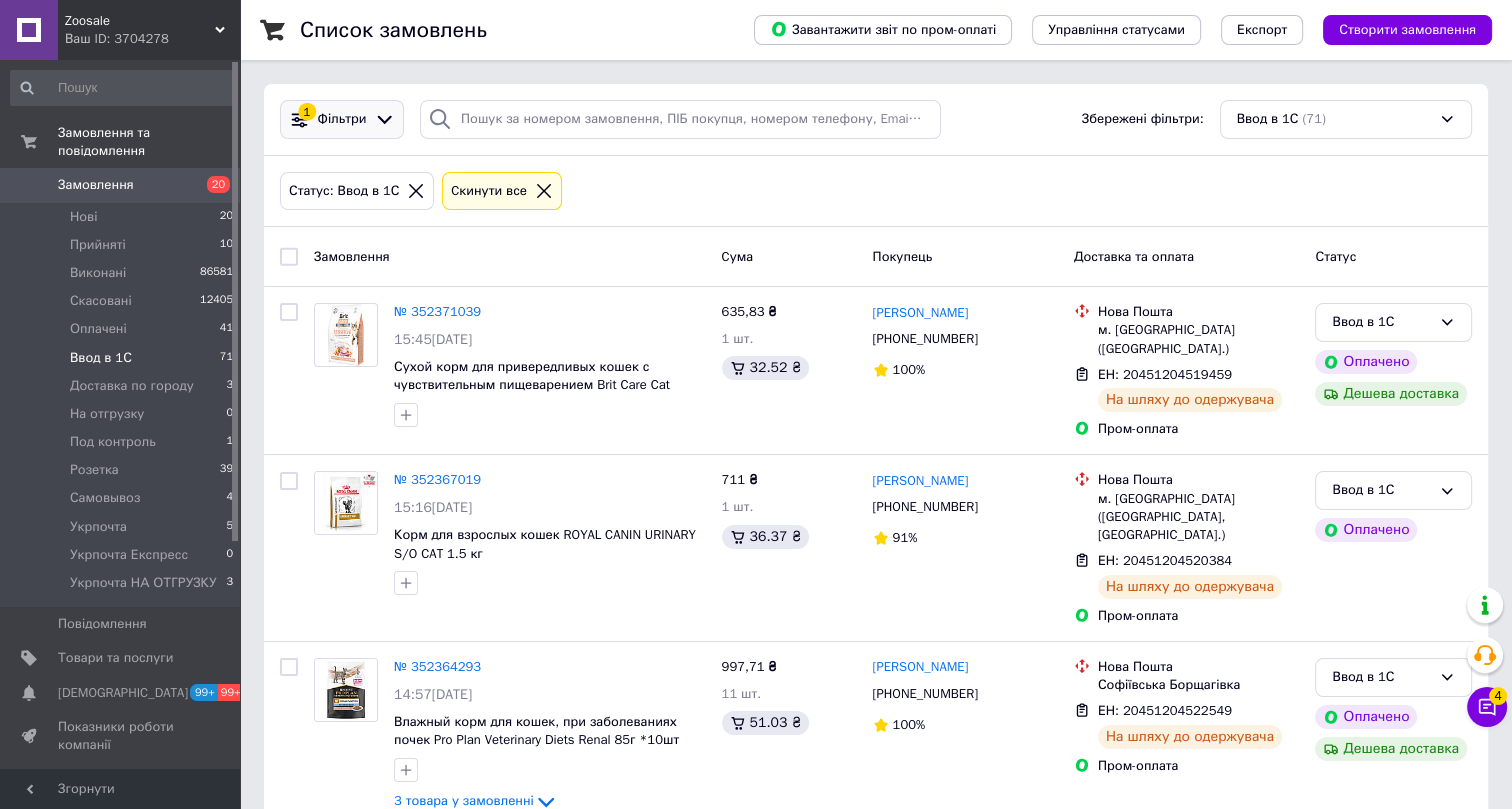 click on "Фільтри" at bounding box center (342, 119) 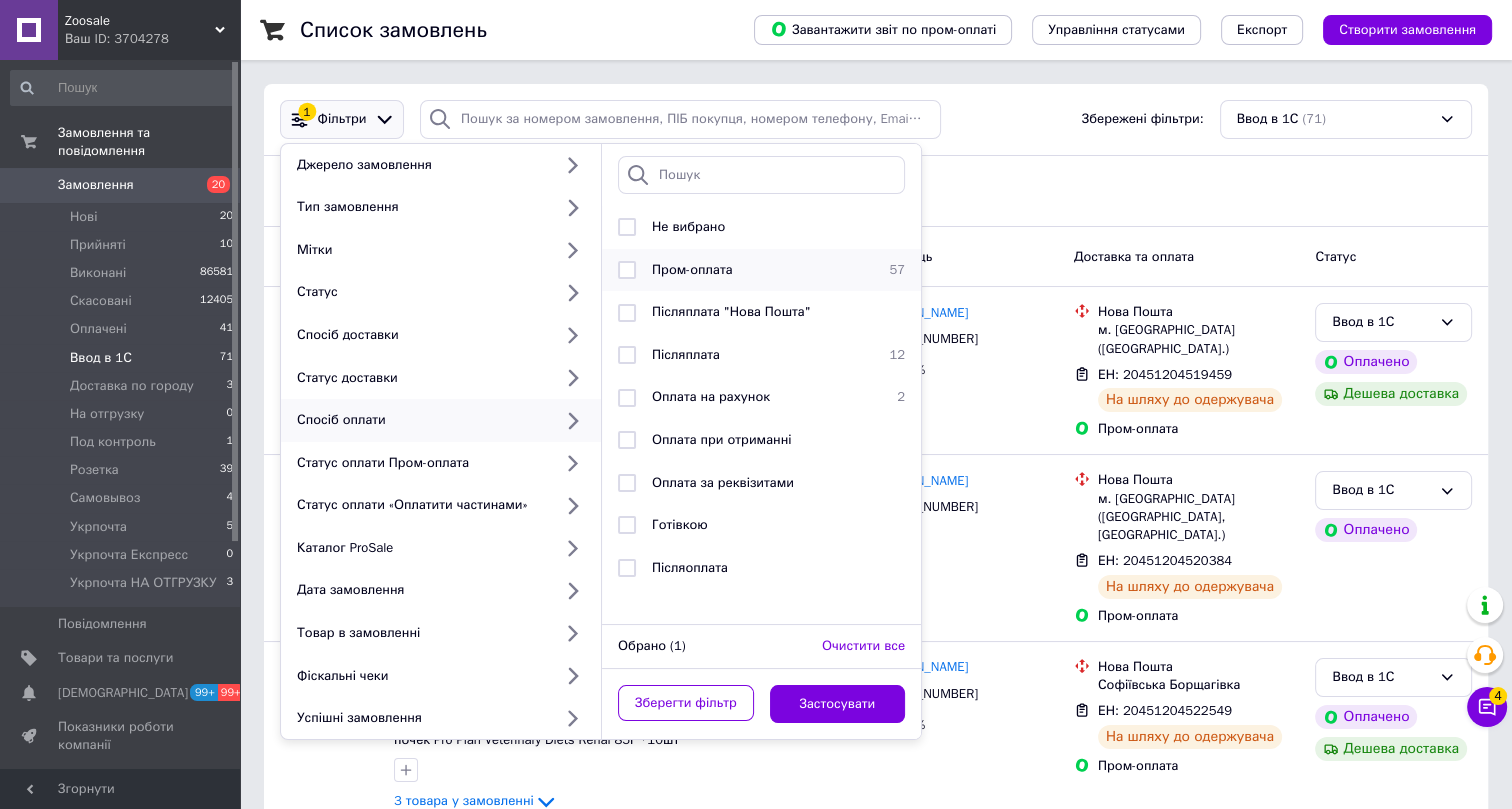 click on "Пром-оплата" at bounding box center [692, 269] 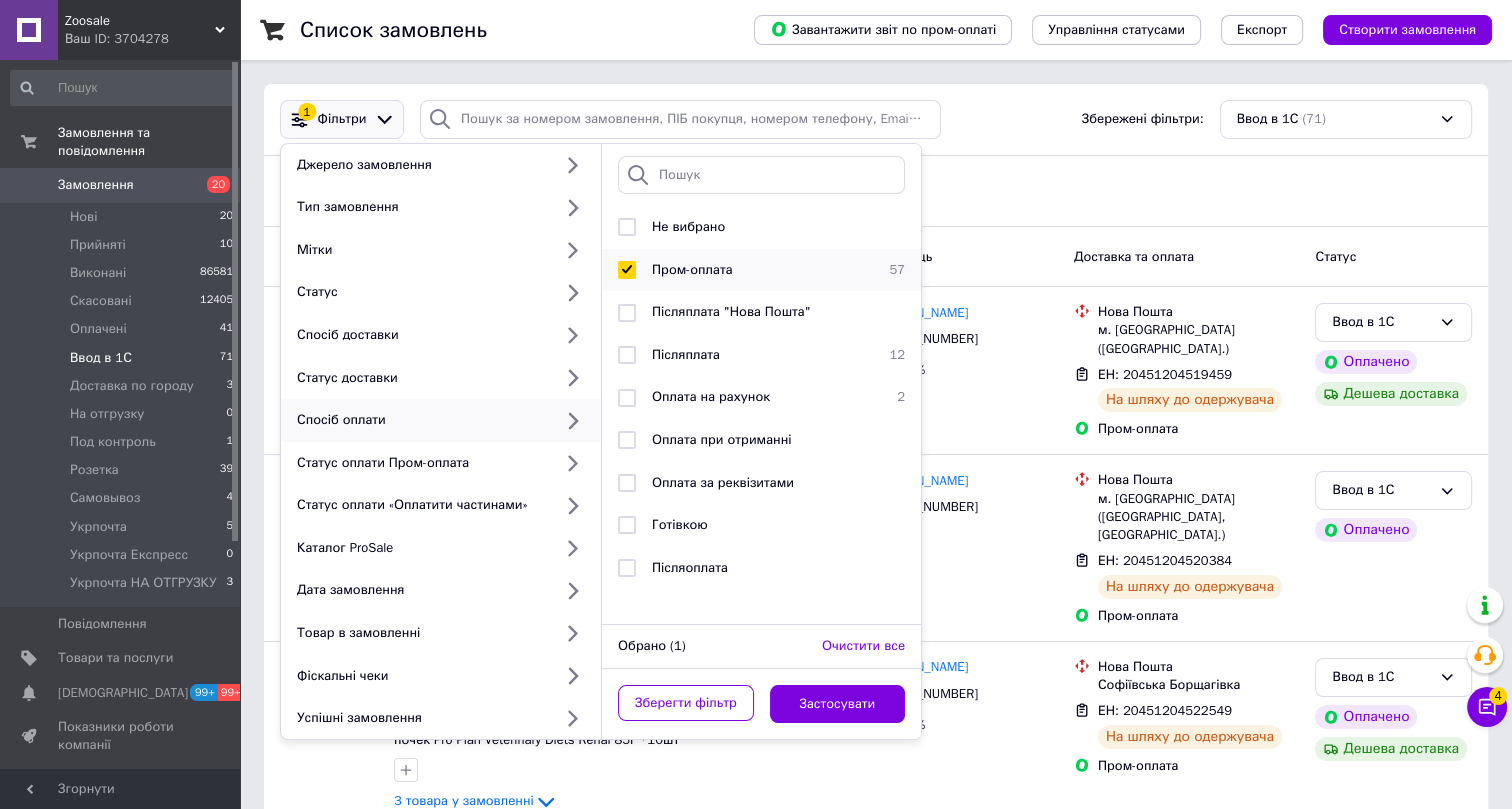 checkbox on "true" 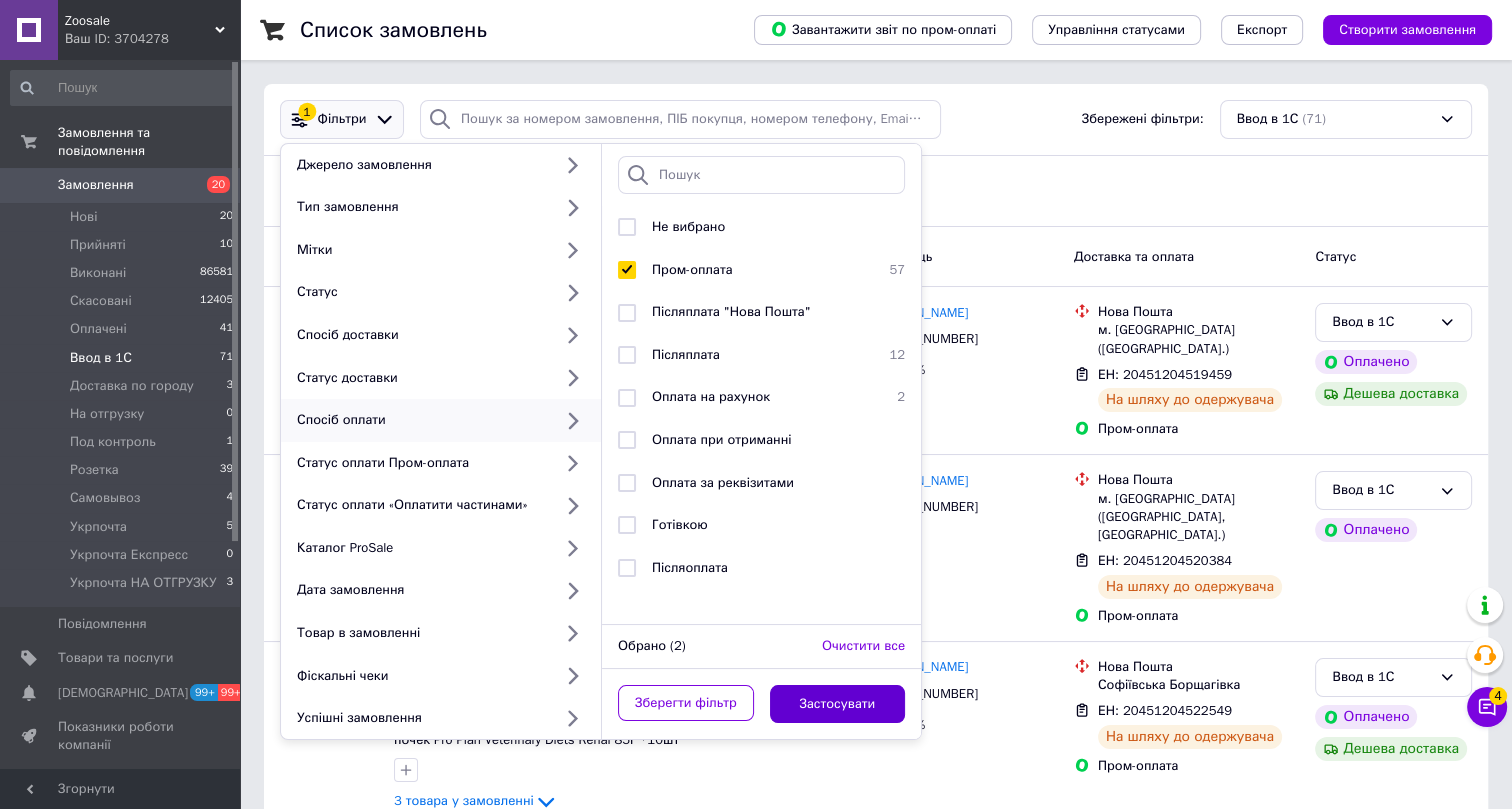 click on "Застосувати" at bounding box center (838, 704) 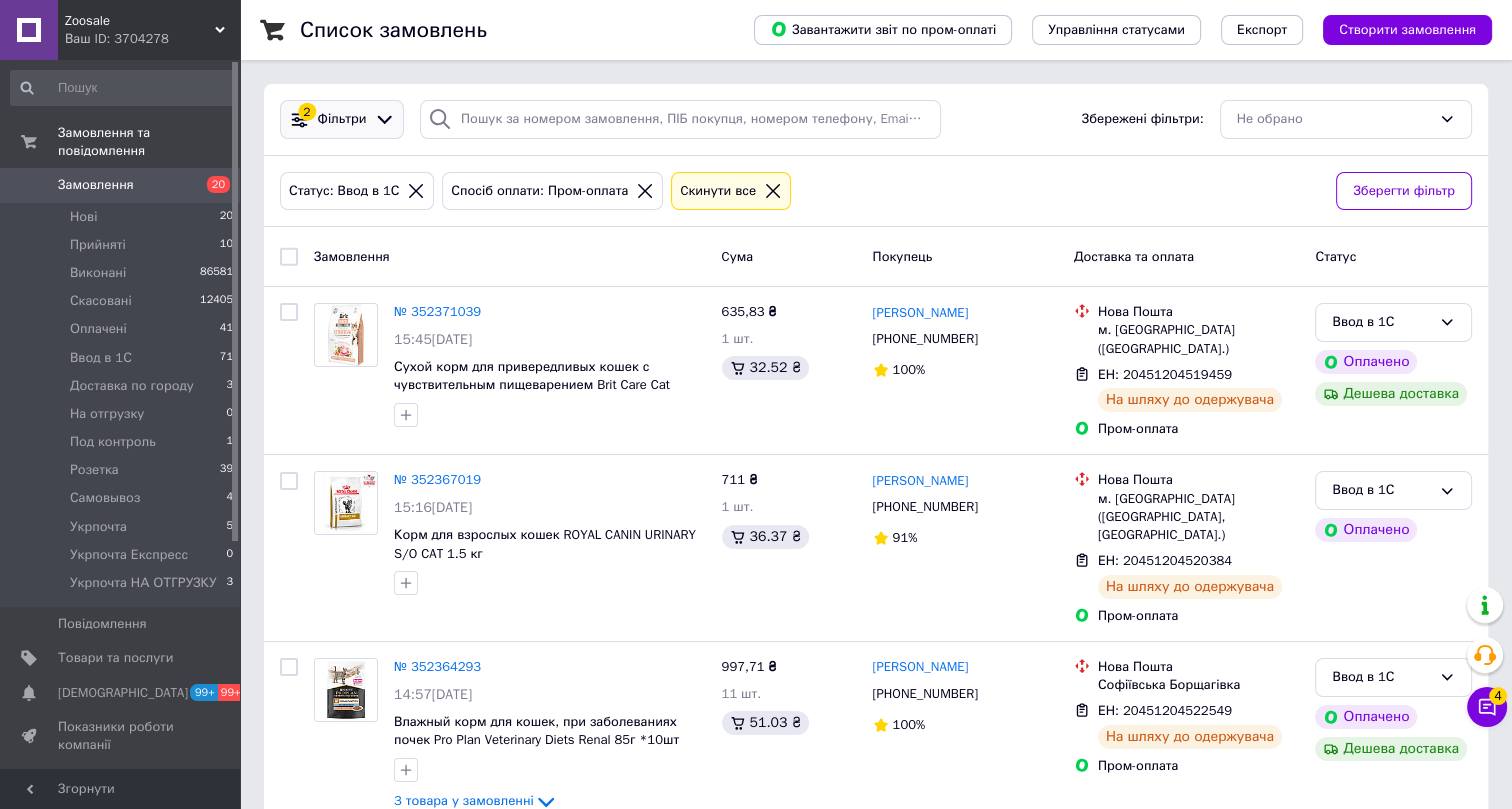 click on "Фільтри" at bounding box center [342, 119] 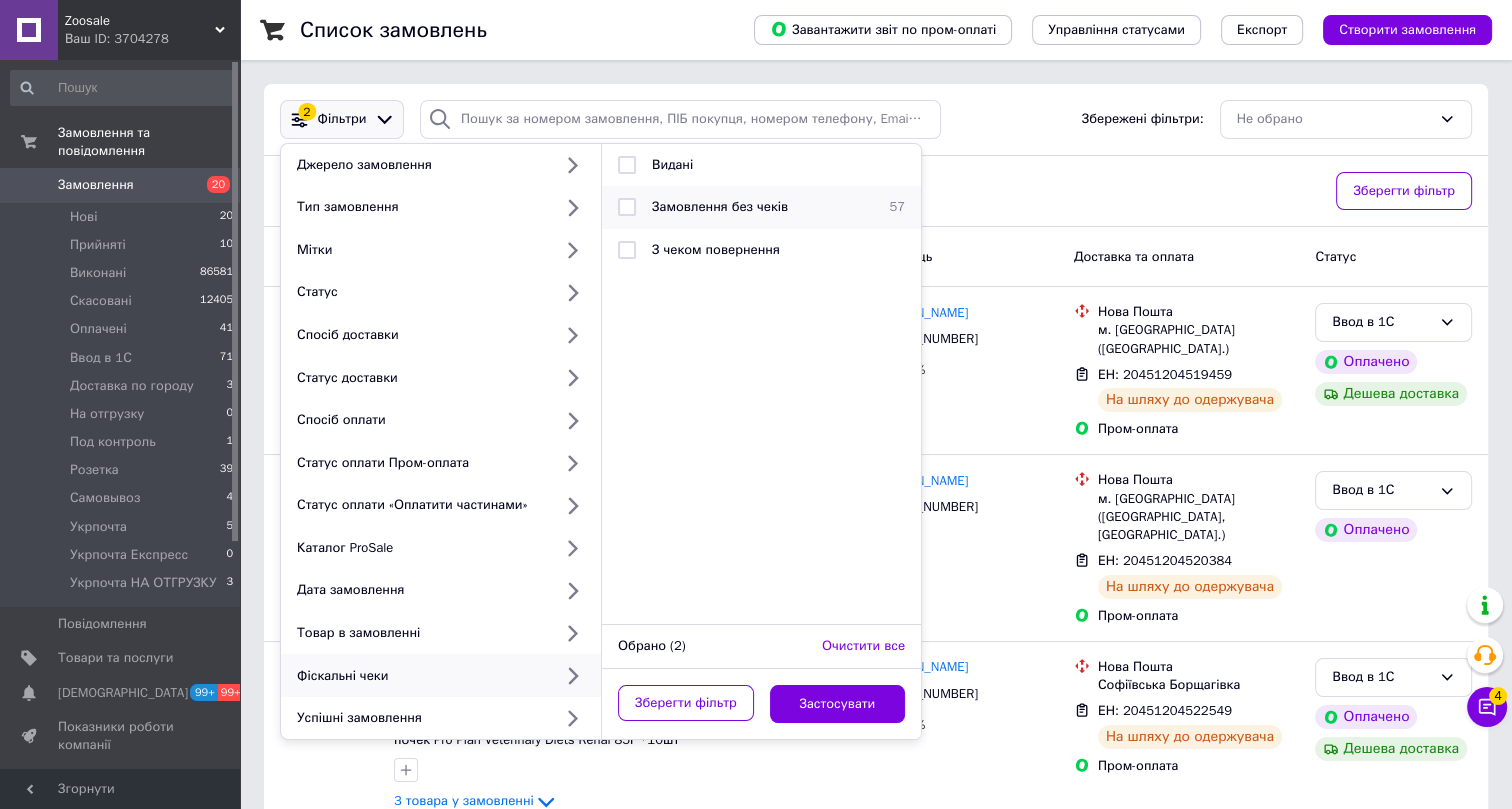 click on "Замовлення без чеків" at bounding box center (720, 206) 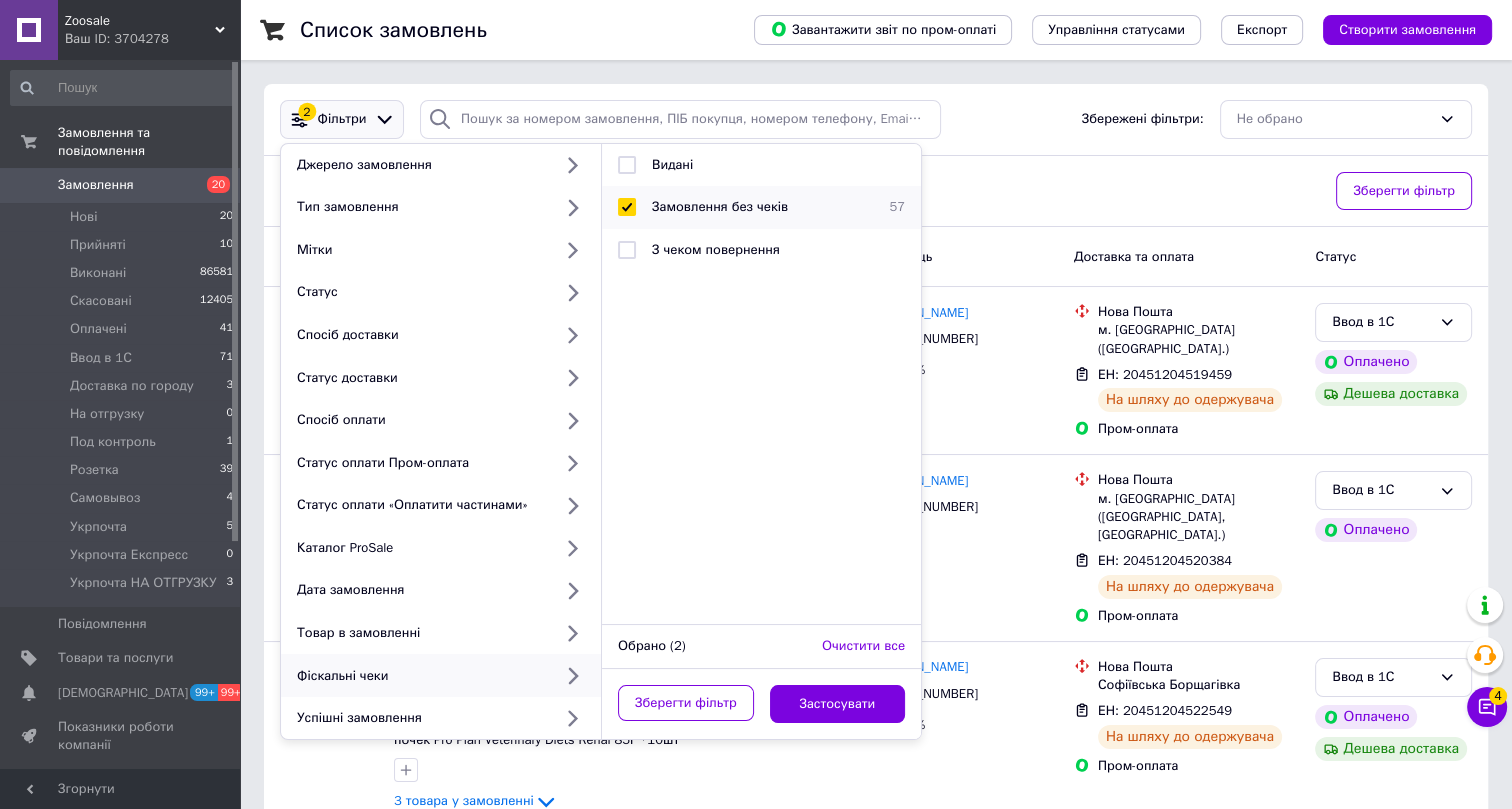 checkbox on "true" 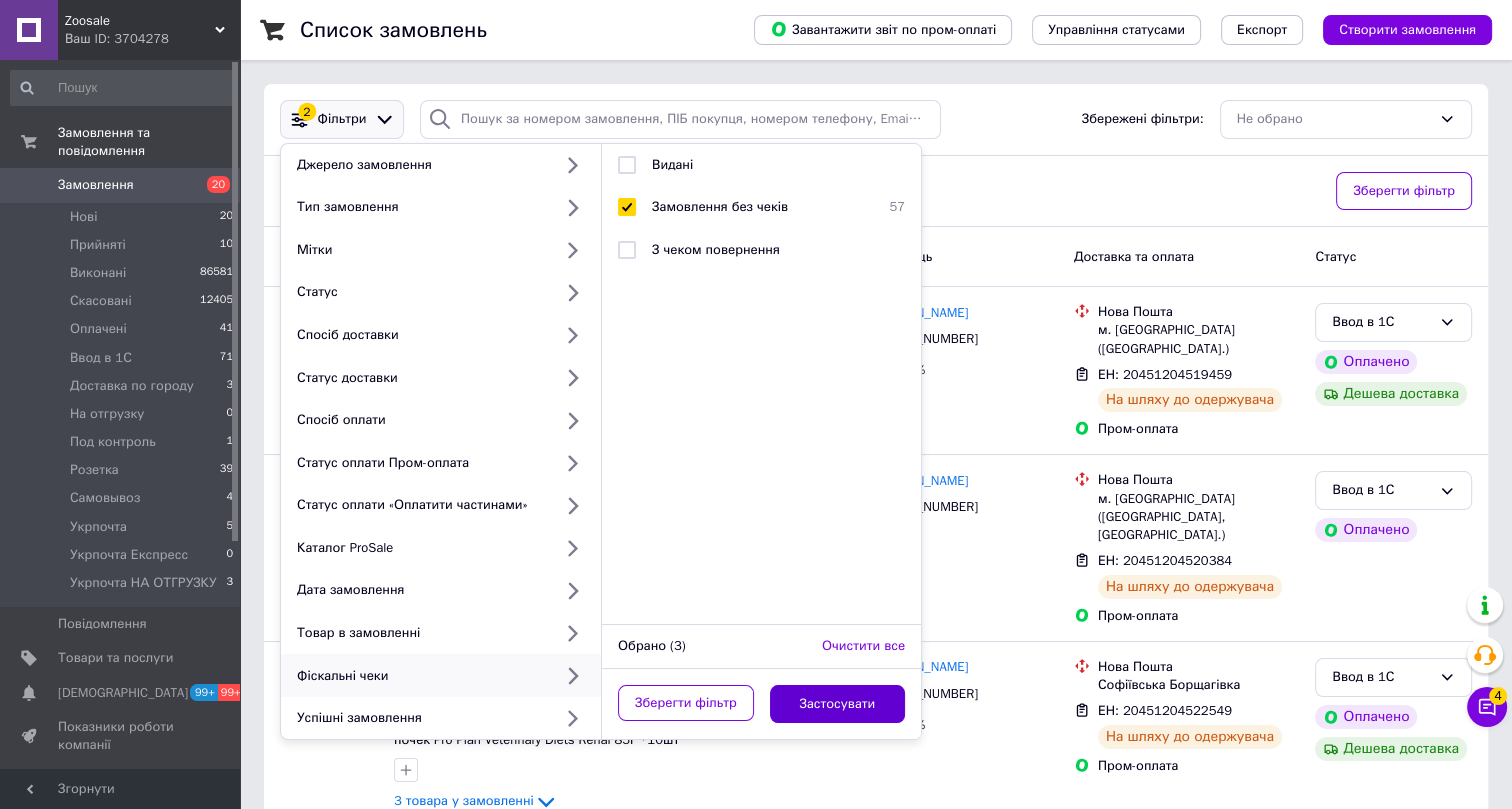 click on "Застосувати" at bounding box center (838, 704) 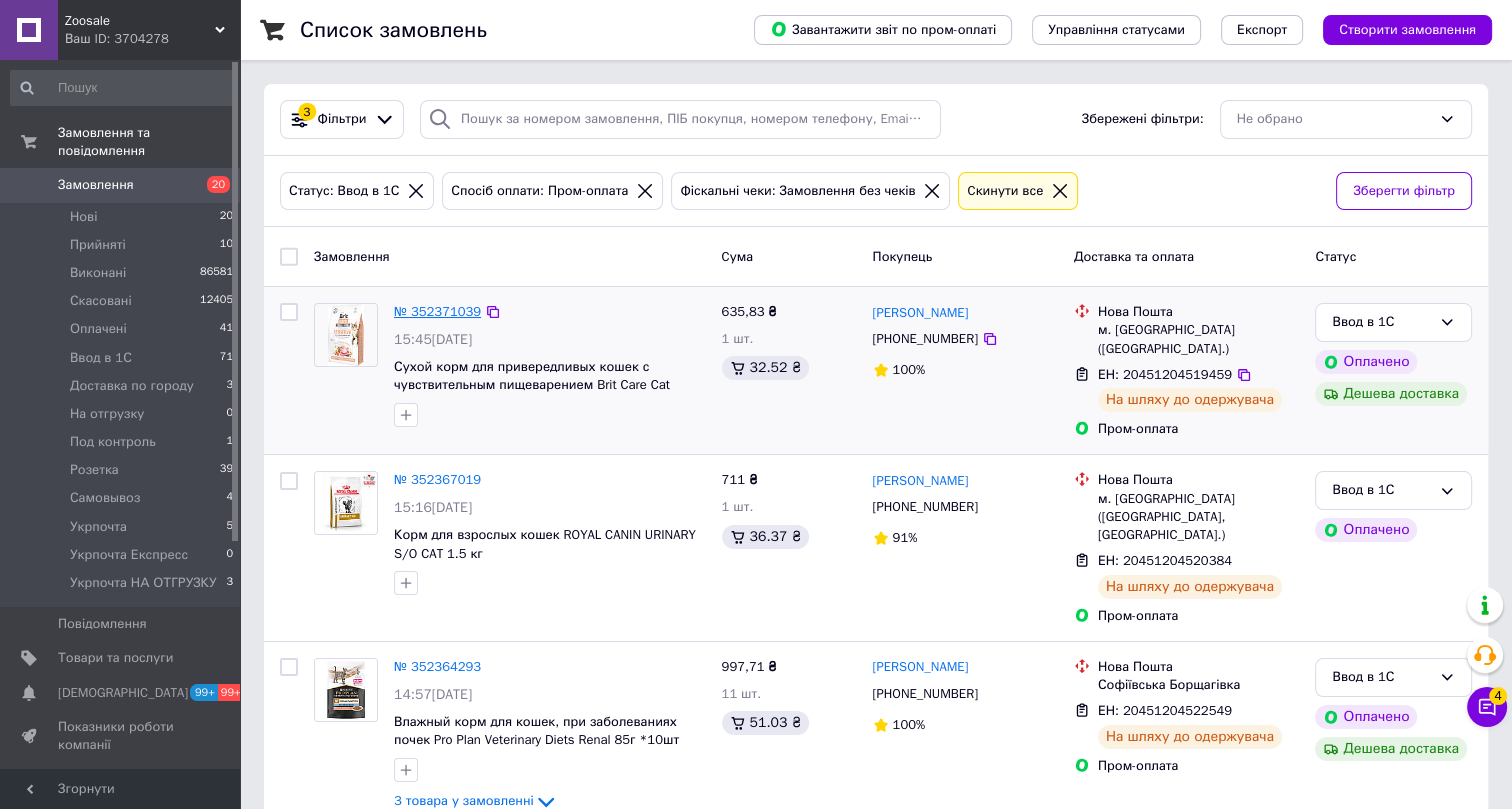 click on "№ 352371039" at bounding box center [437, 311] 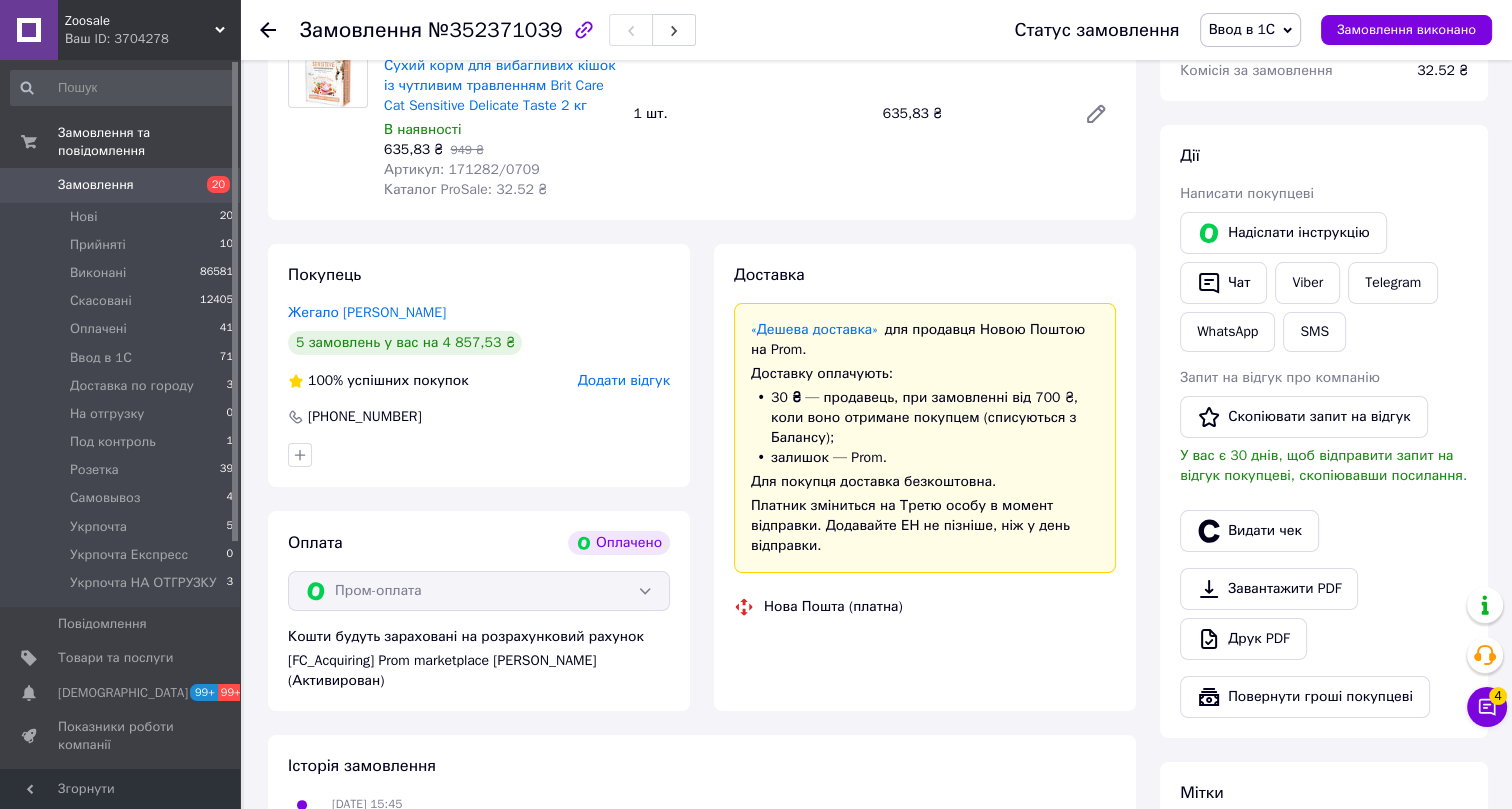 scroll, scrollTop: 272, scrollLeft: 0, axis: vertical 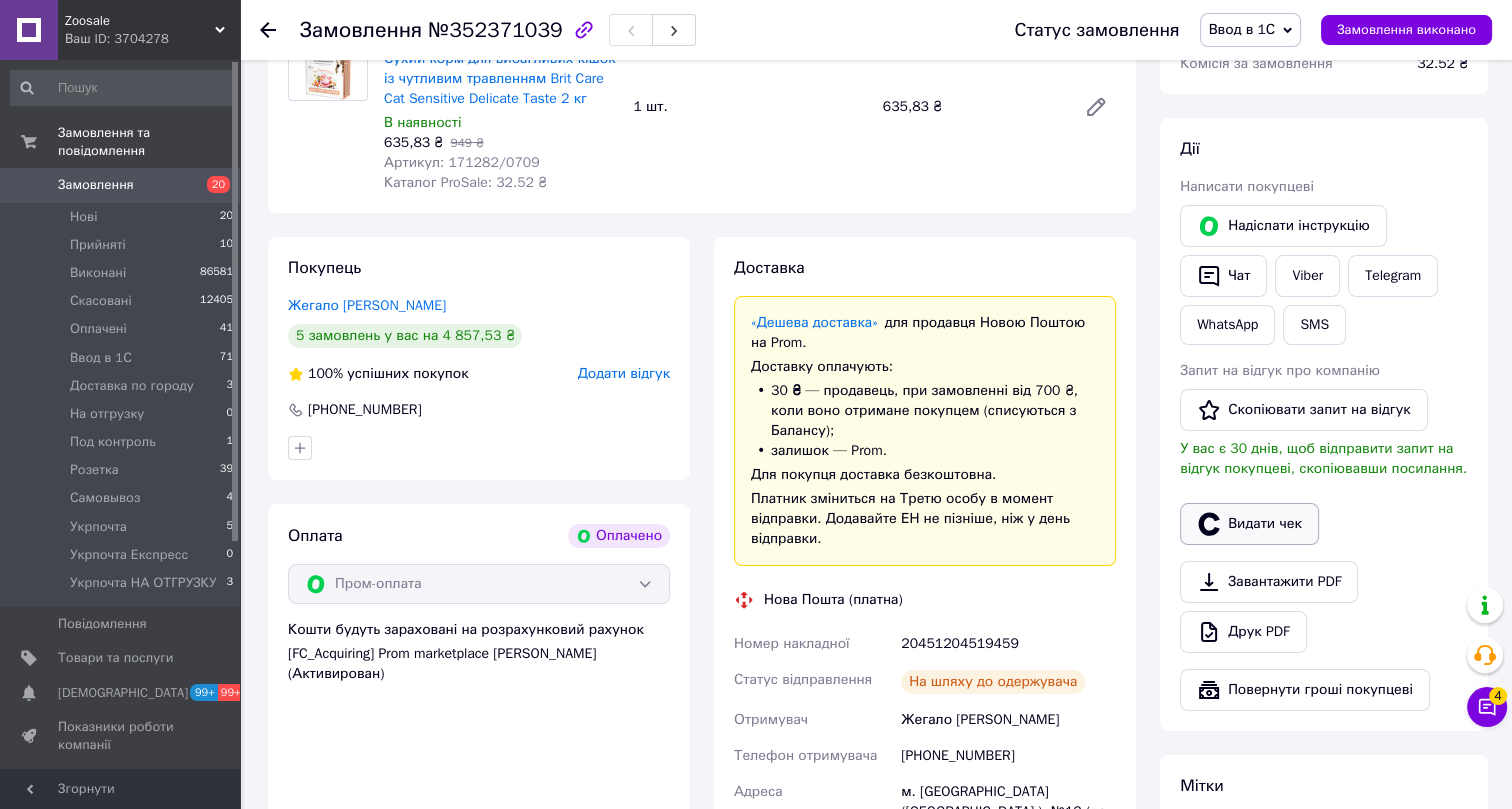 click on "Видати чек" at bounding box center (1249, 524) 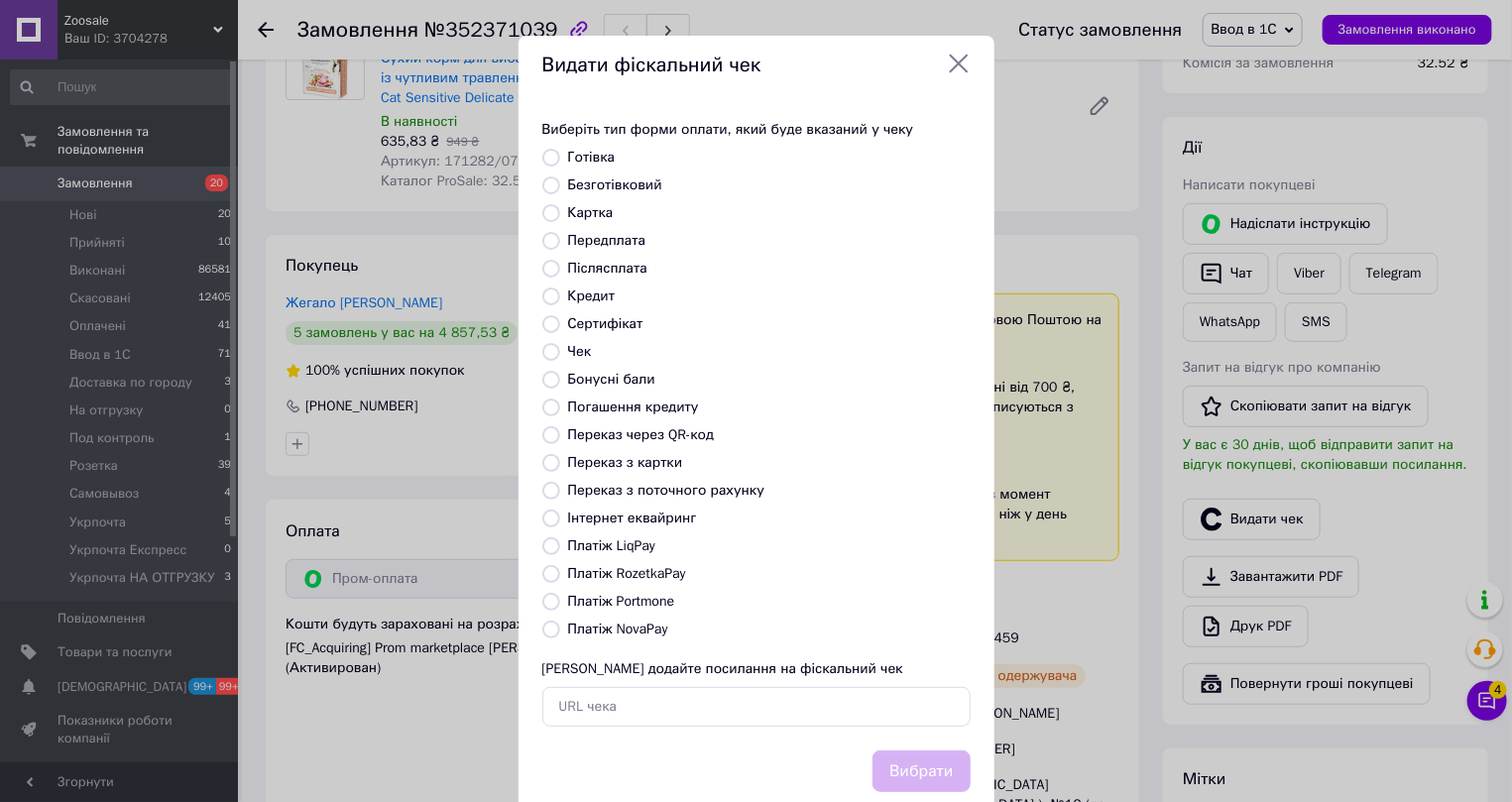 click on "Інтернет еквайринг" at bounding box center (633, 517) 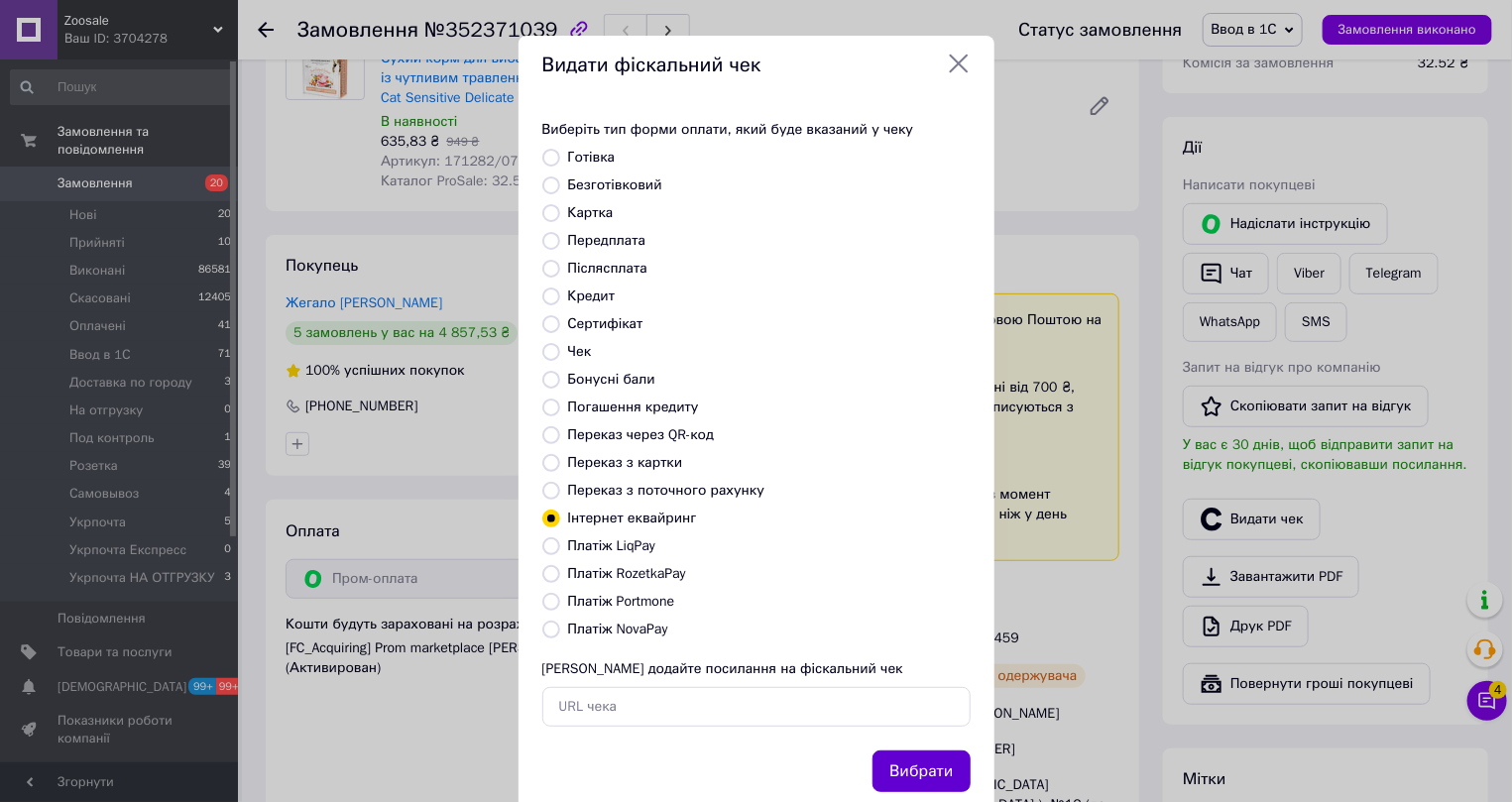 click on "Вибрати" at bounding box center [921, 771] 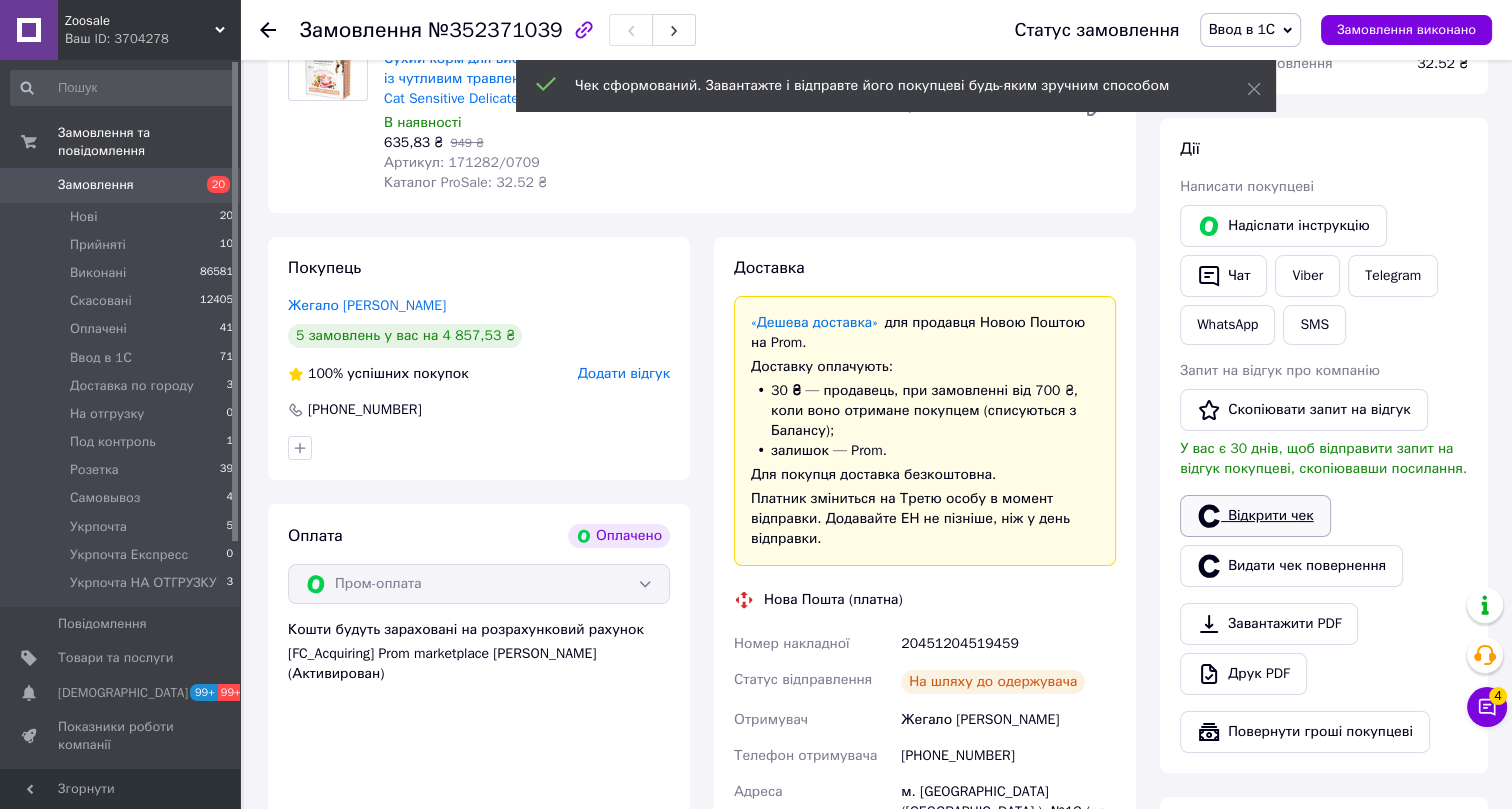 click on "Відкрити чек" at bounding box center (1255, 516) 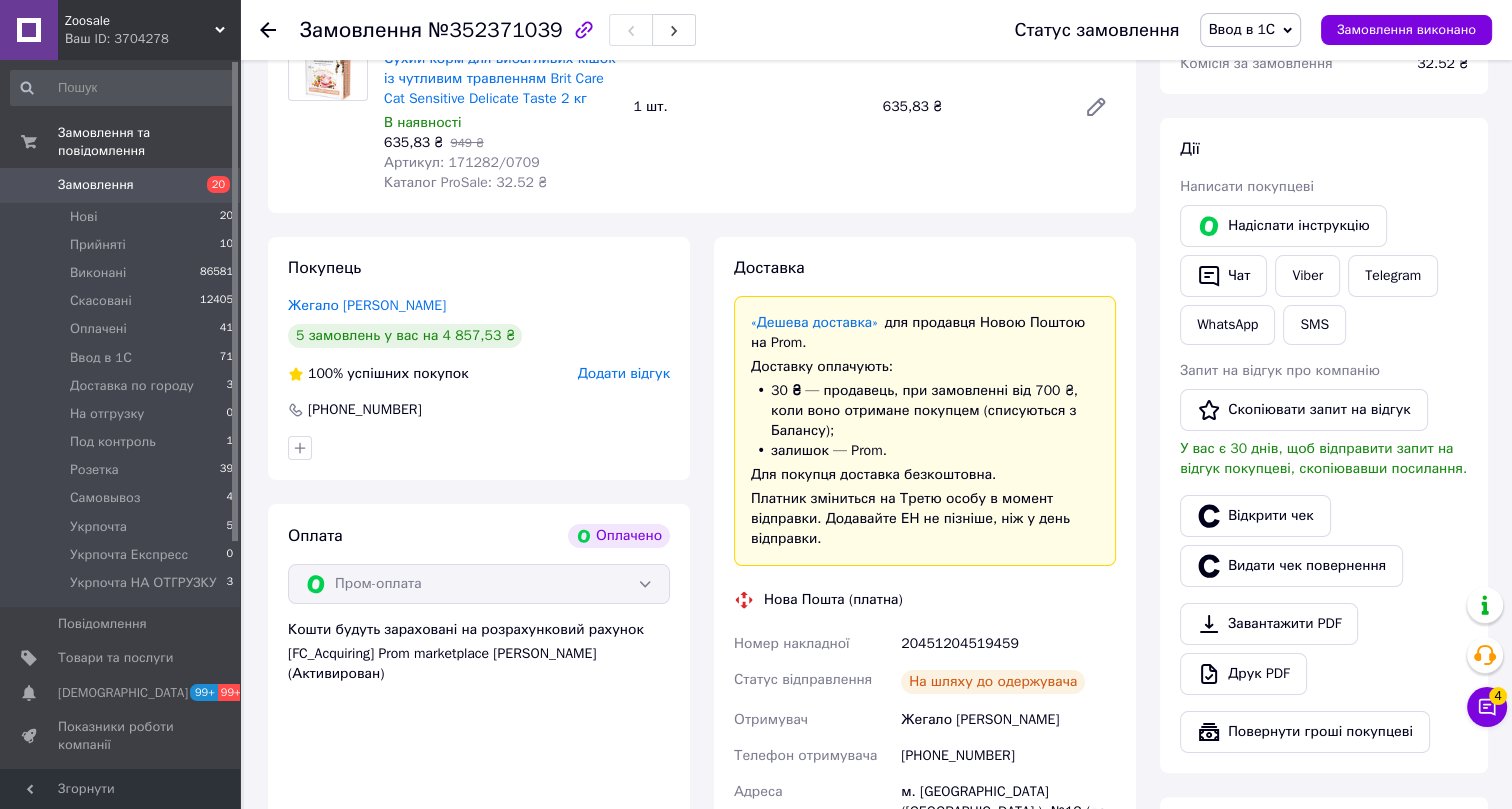 click 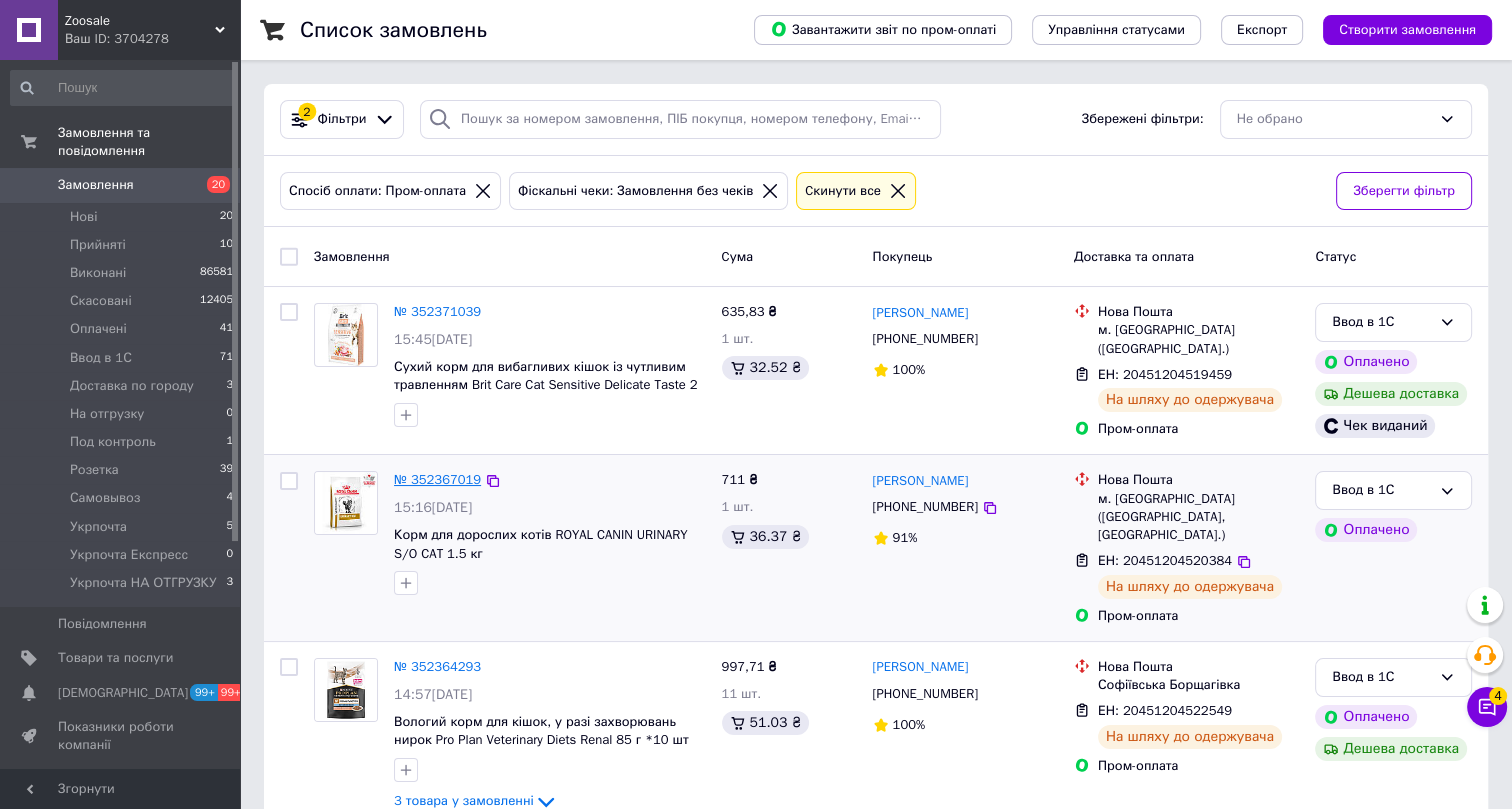 click on "№ 352367019" at bounding box center [437, 479] 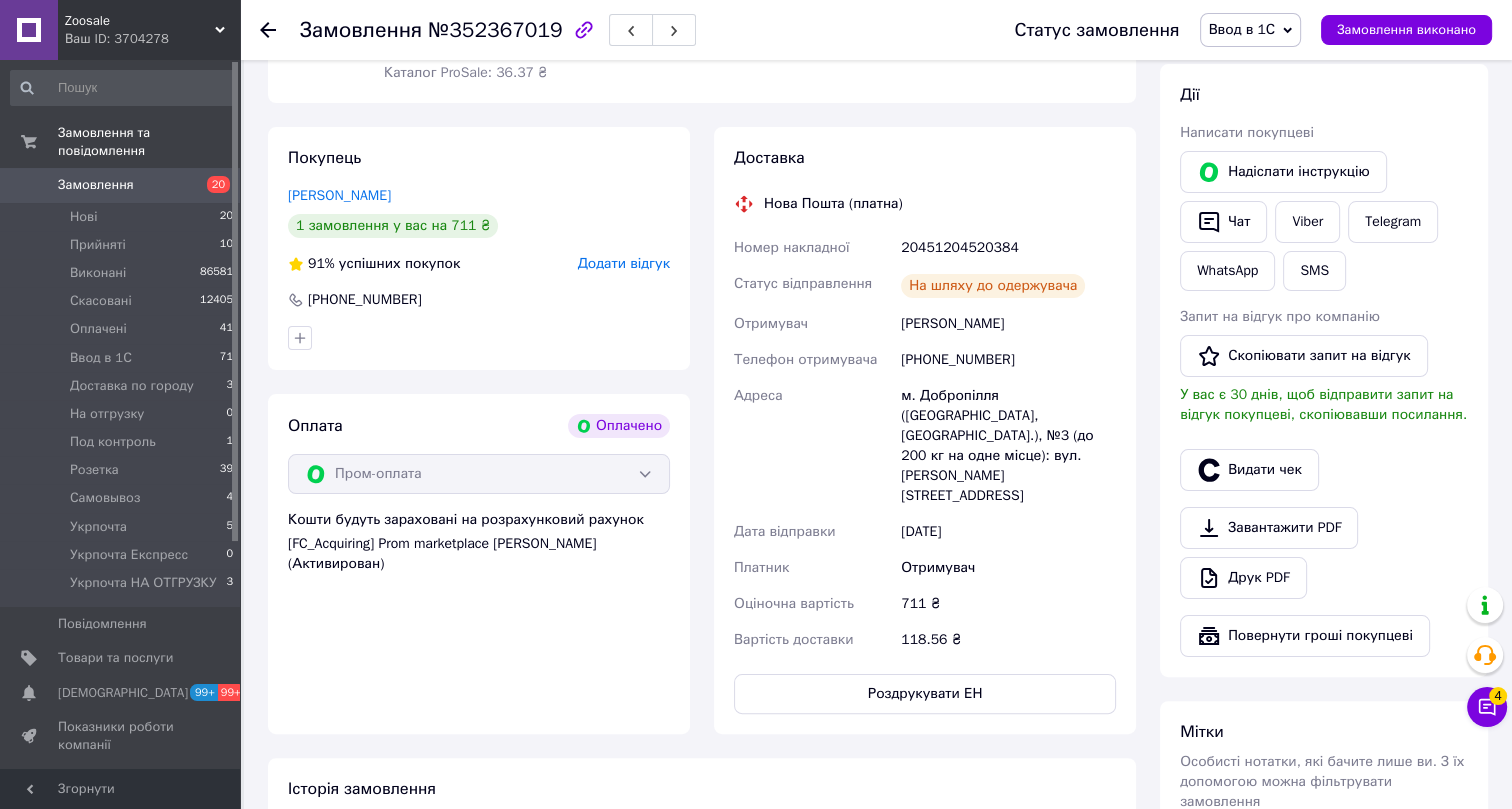 scroll, scrollTop: 363, scrollLeft: 0, axis: vertical 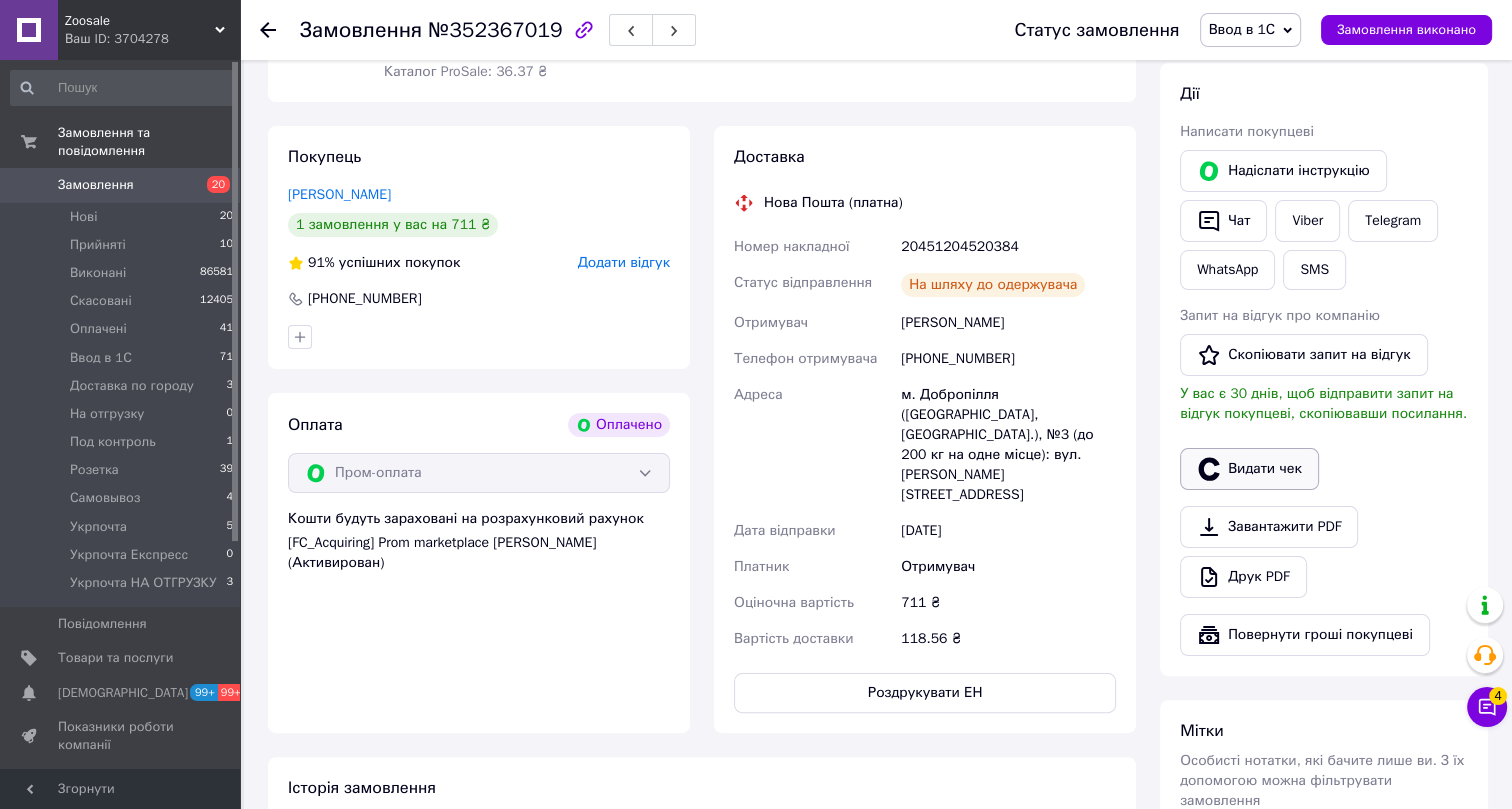 click on "Видати чек" at bounding box center [1249, 469] 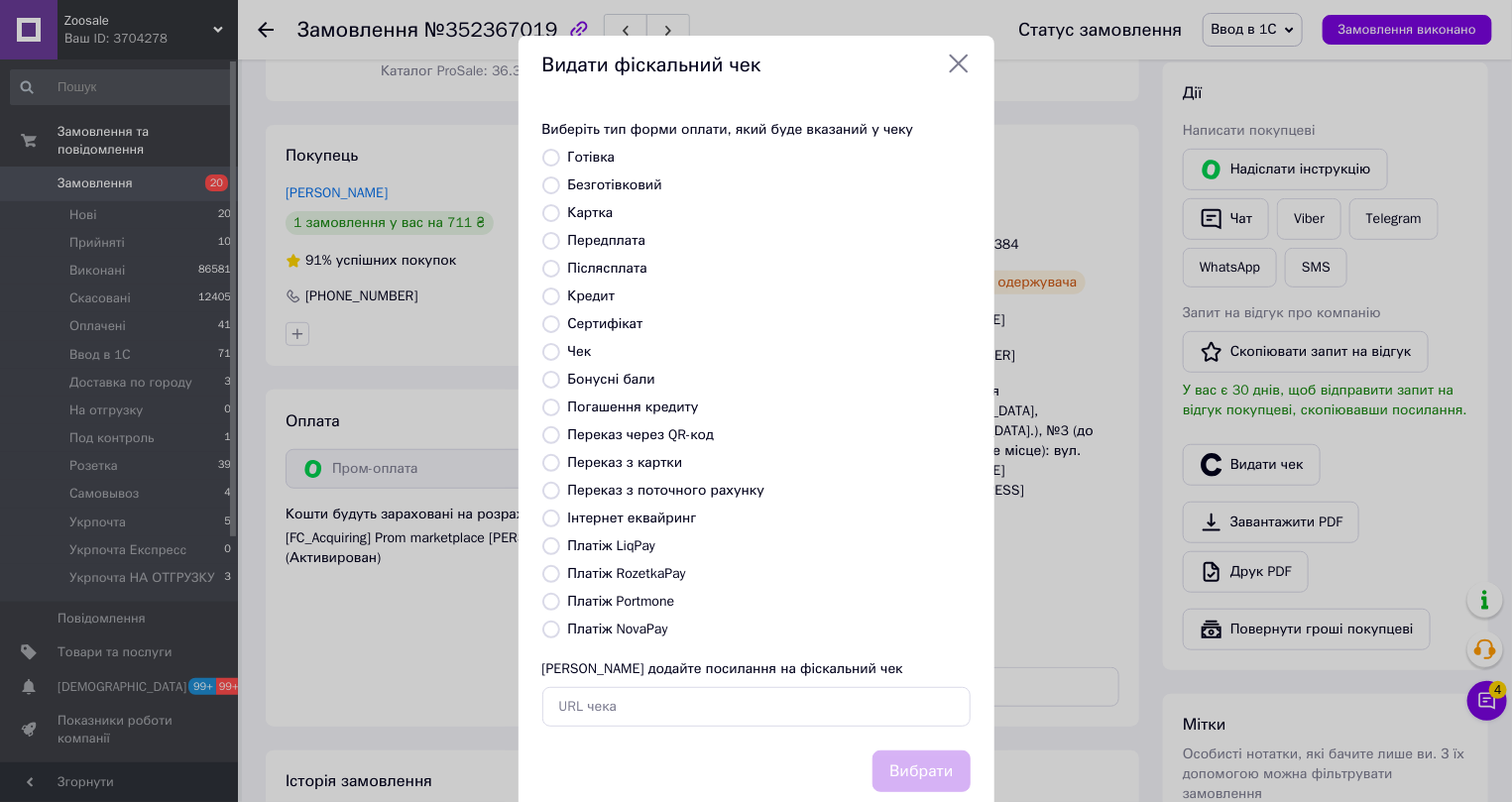 click on "Інтернет еквайринг" at bounding box center [633, 517] 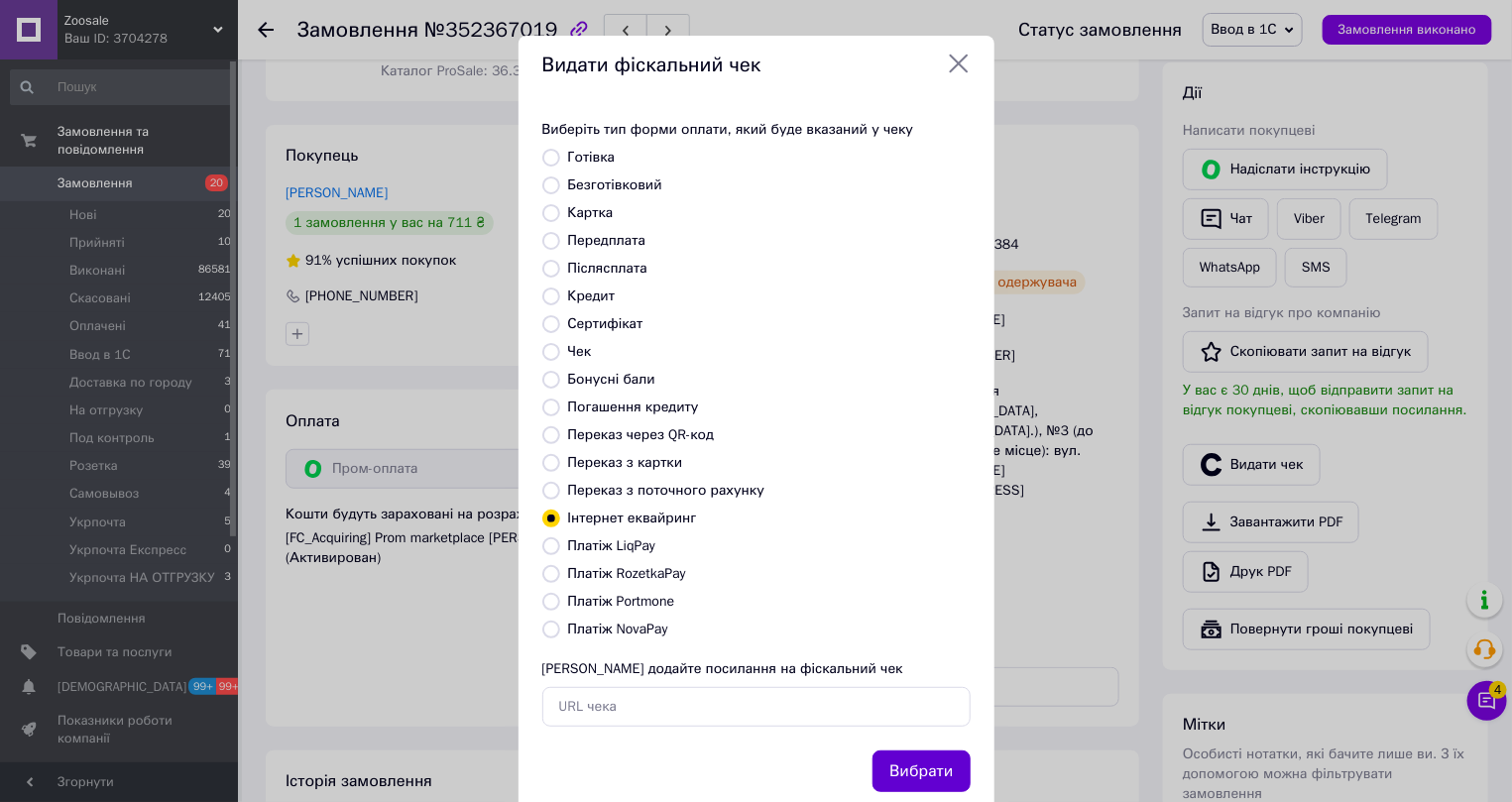 click on "Вибрати" at bounding box center [921, 771] 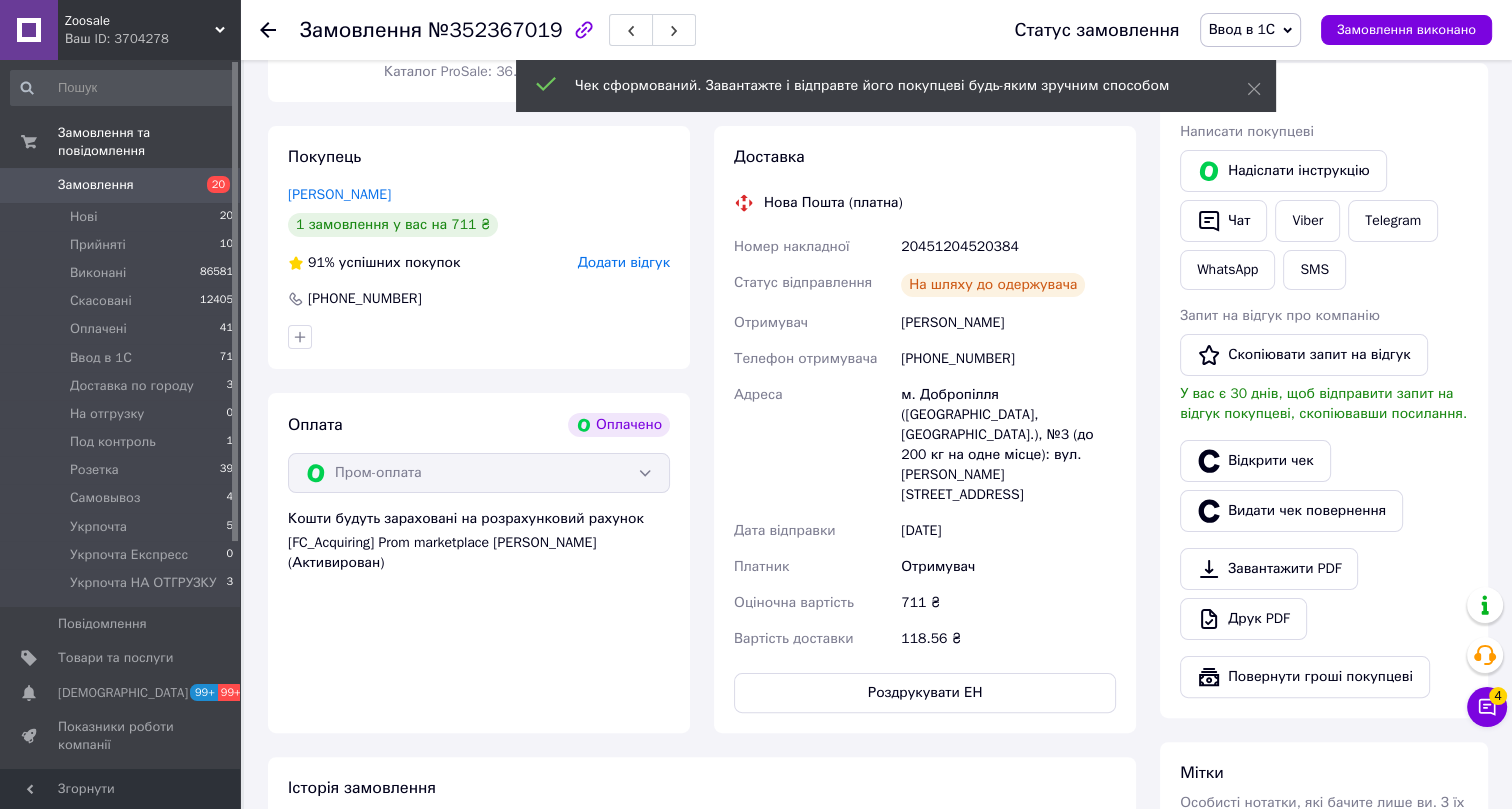 click 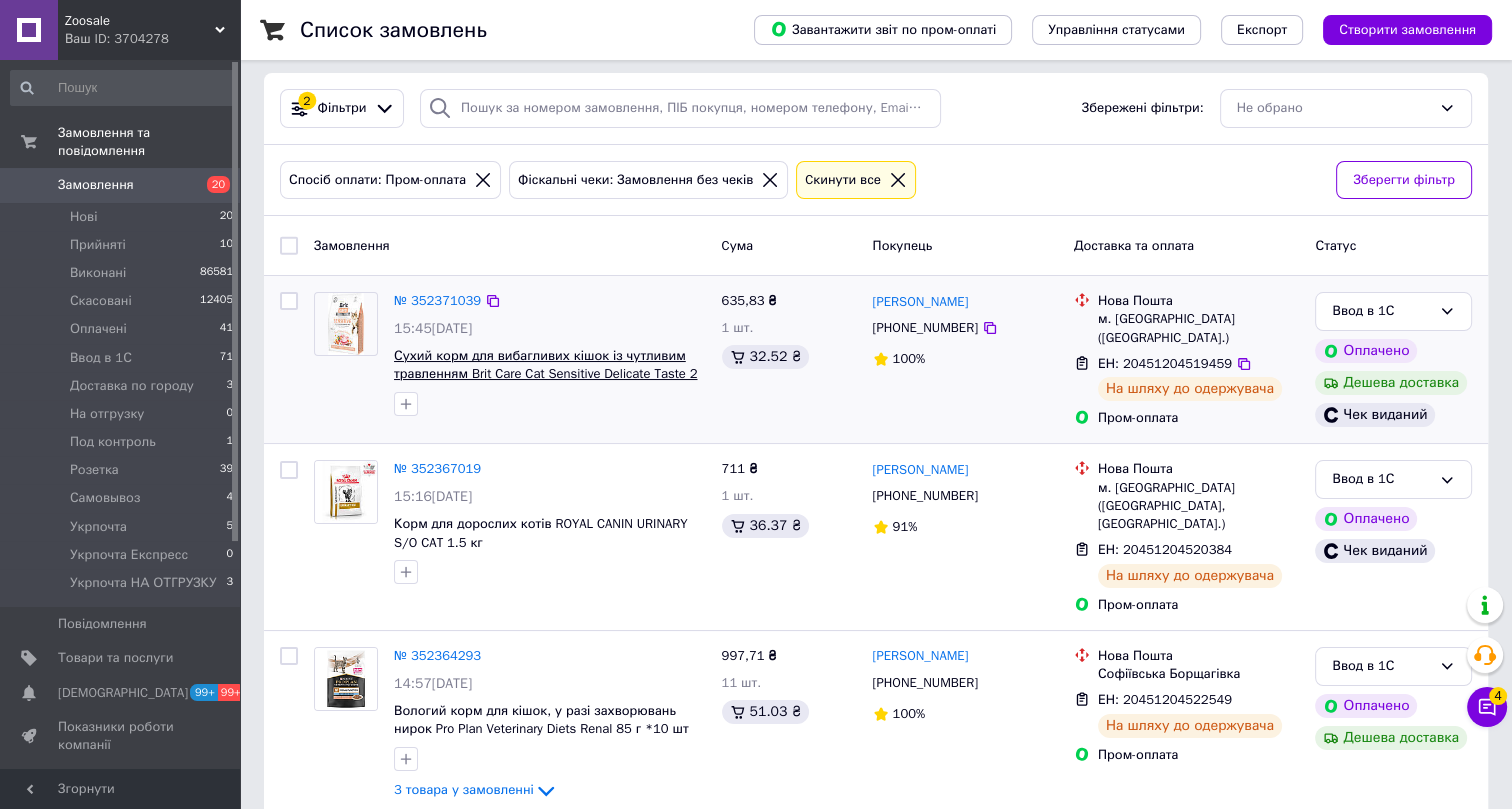 scroll, scrollTop: 90, scrollLeft: 0, axis: vertical 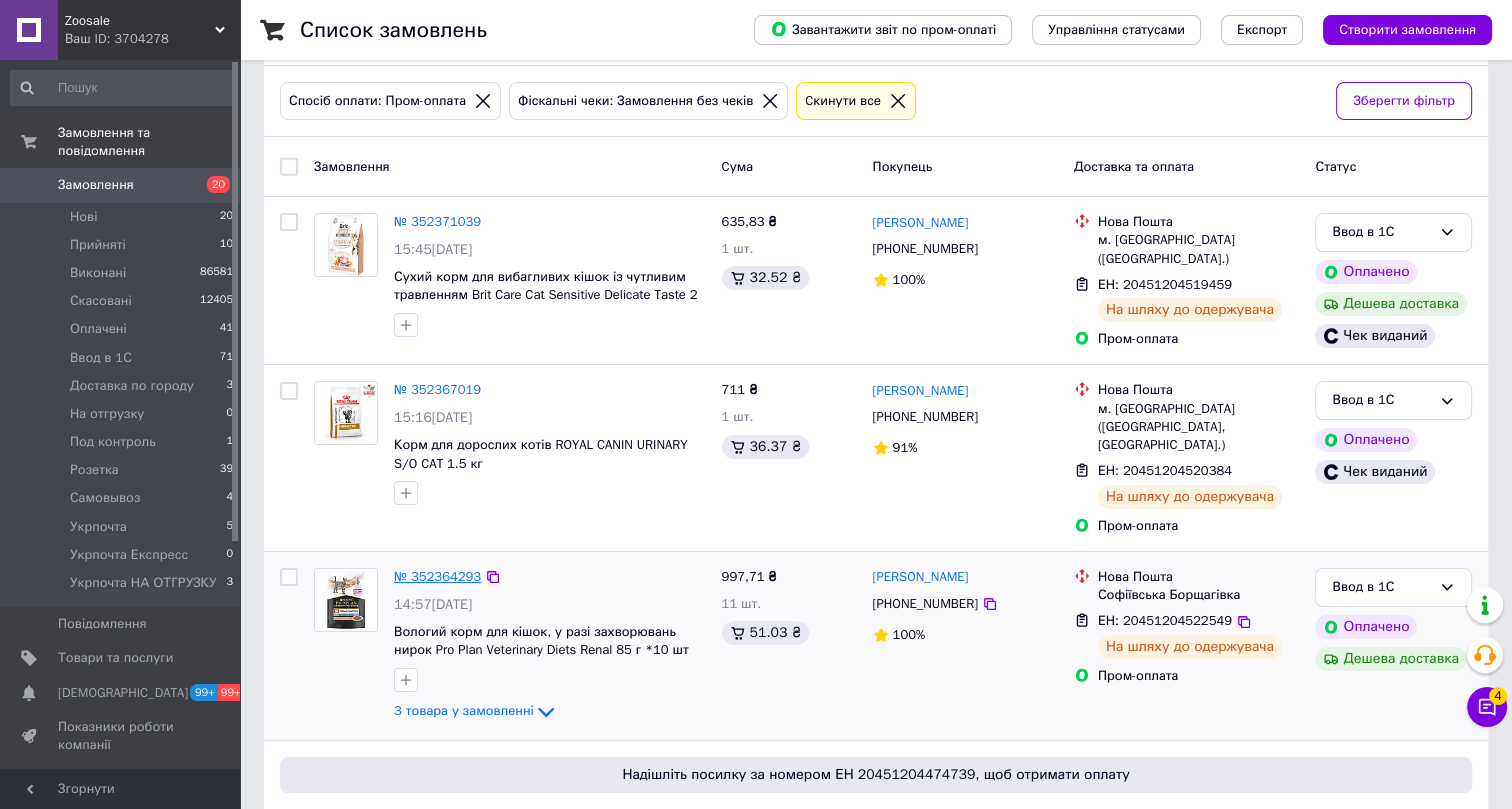 click on "№ 352364293" at bounding box center [437, 576] 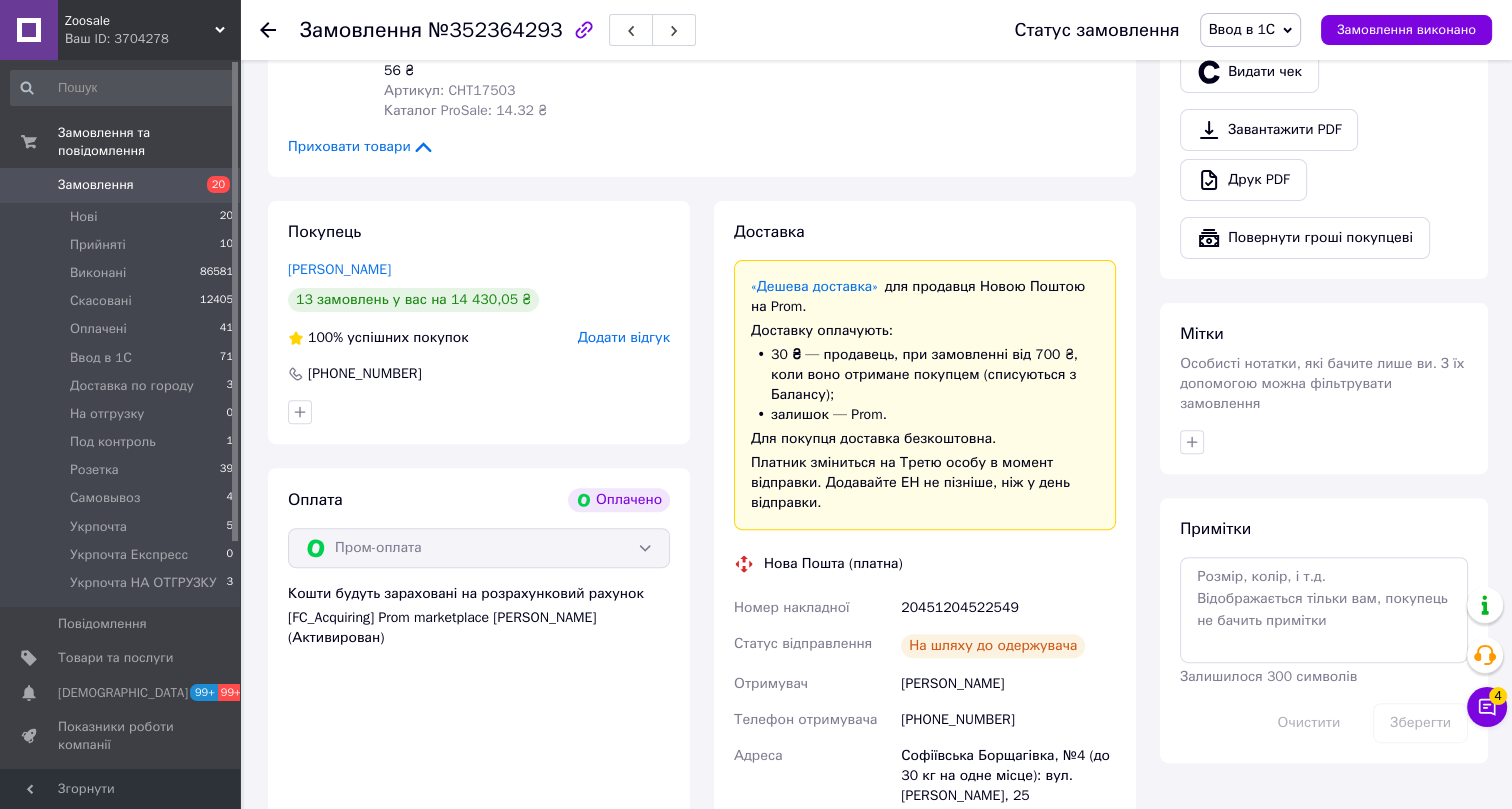 scroll, scrollTop: 636, scrollLeft: 0, axis: vertical 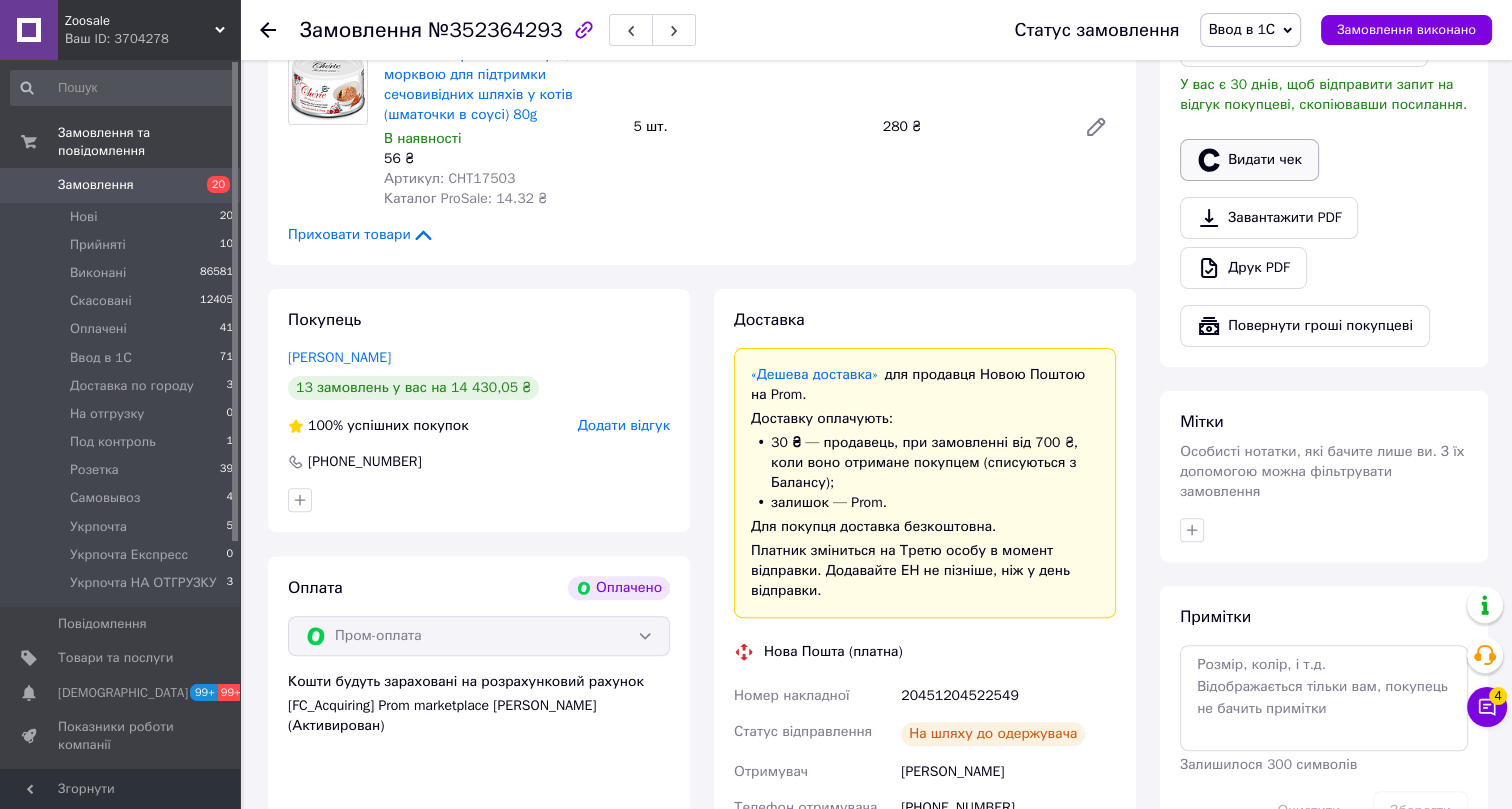 click on "Видати чек" at bounding box center [1249, 160] 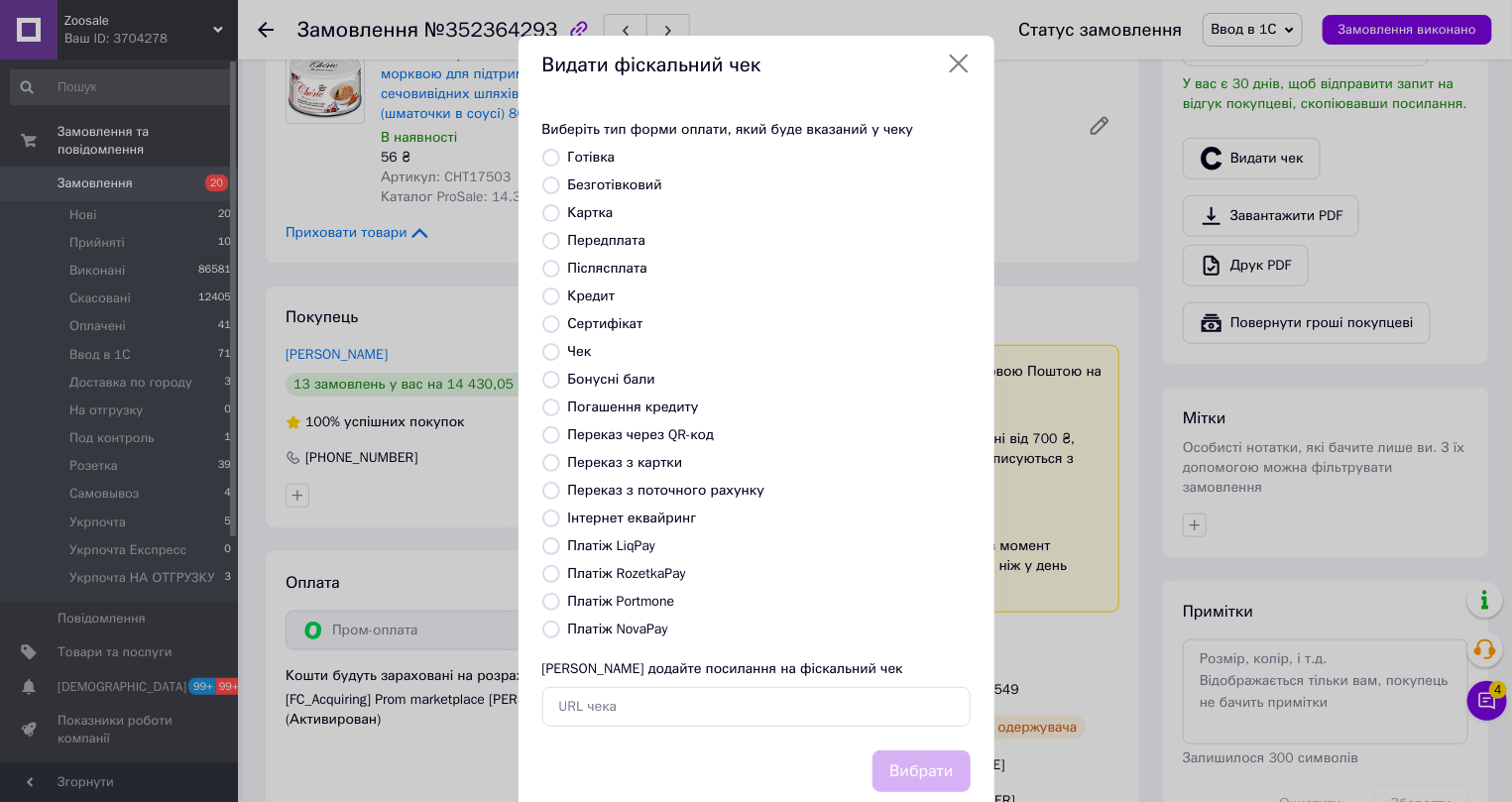 click on "Інтернет еквайринг" at bounding box center [633, 517] 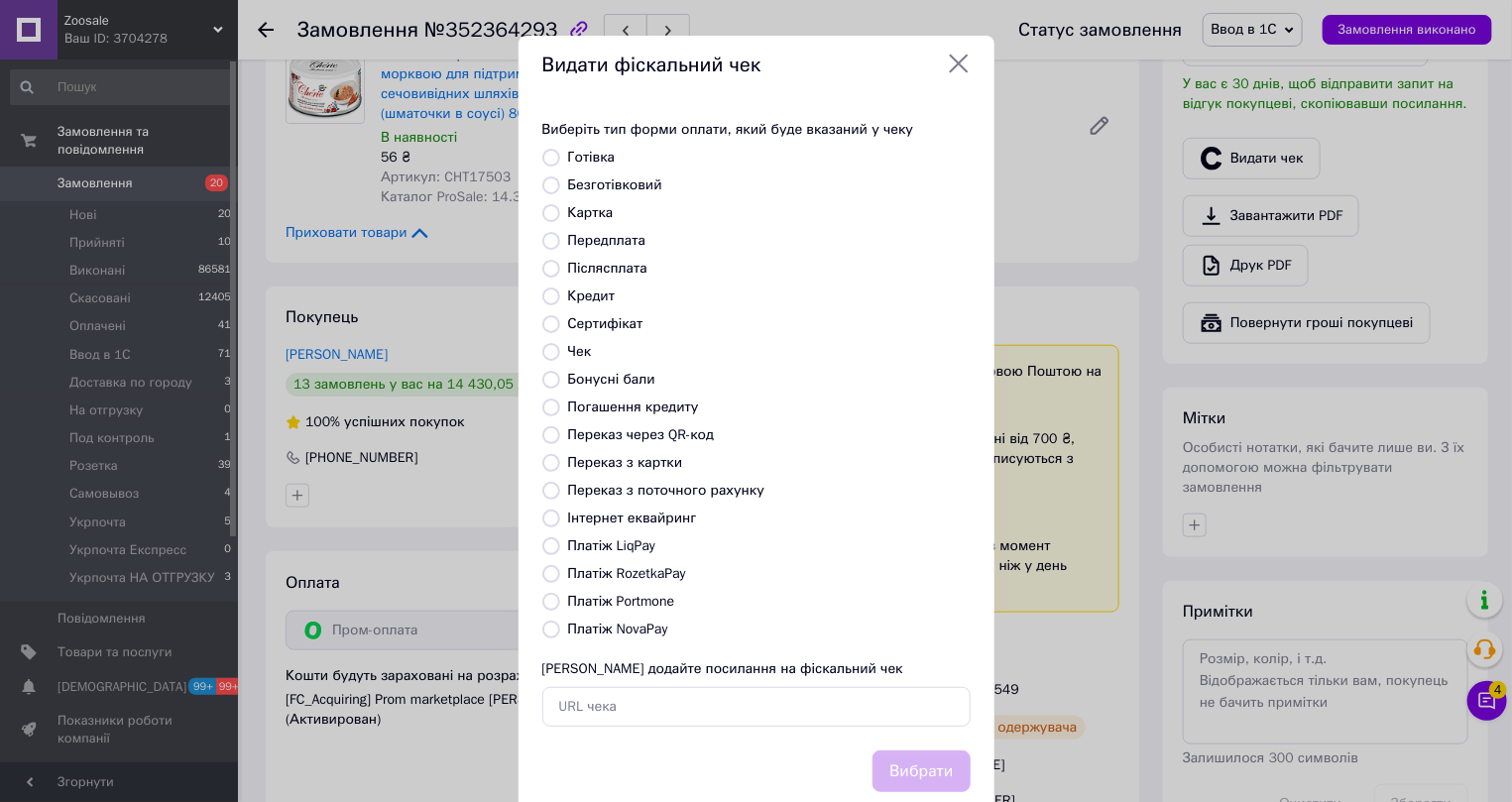 click on "Інтернет еквайринг" at bounding box center (551, 518) 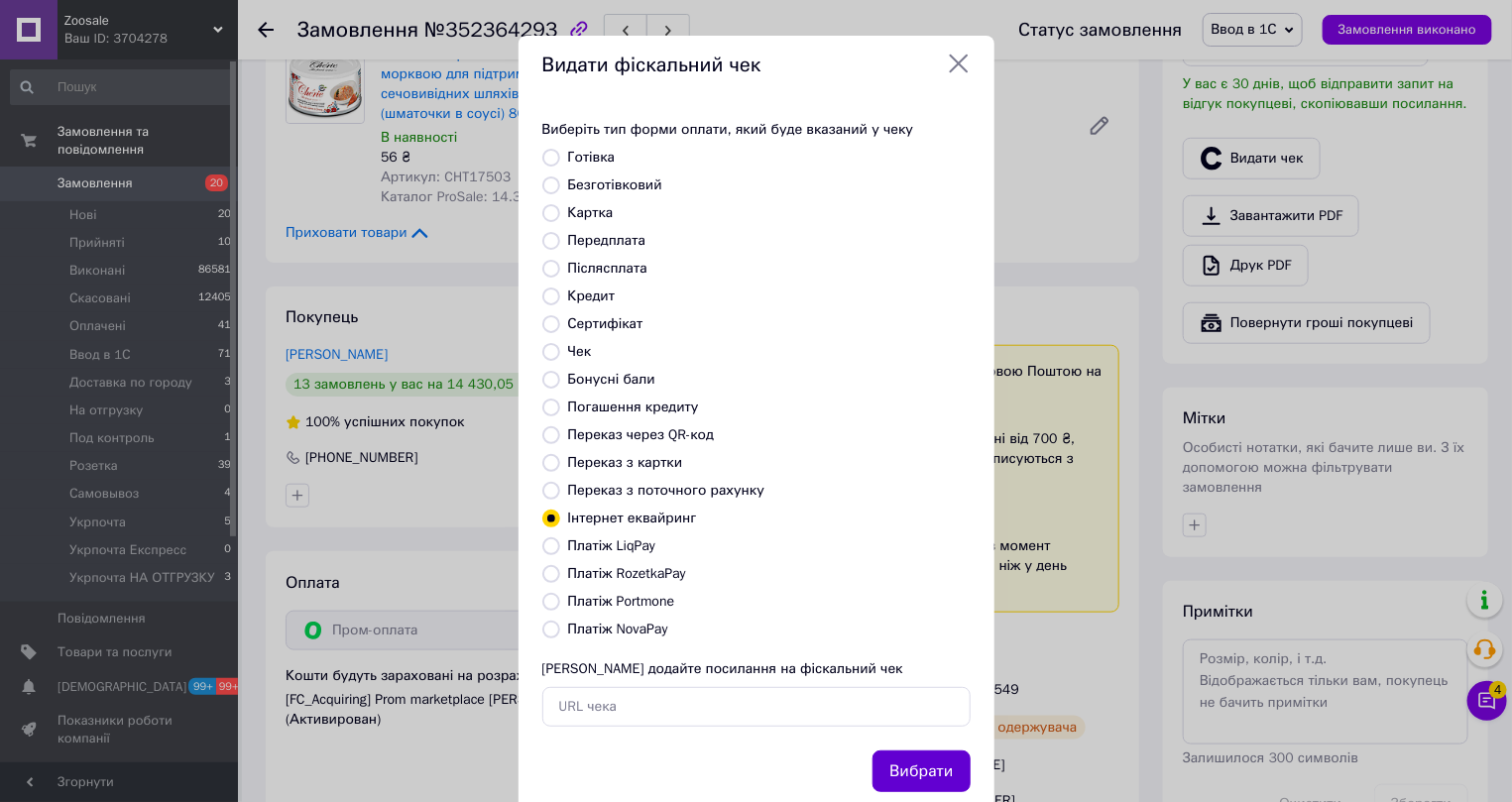 click on "Вибрати" at bounding box center (921, 771) 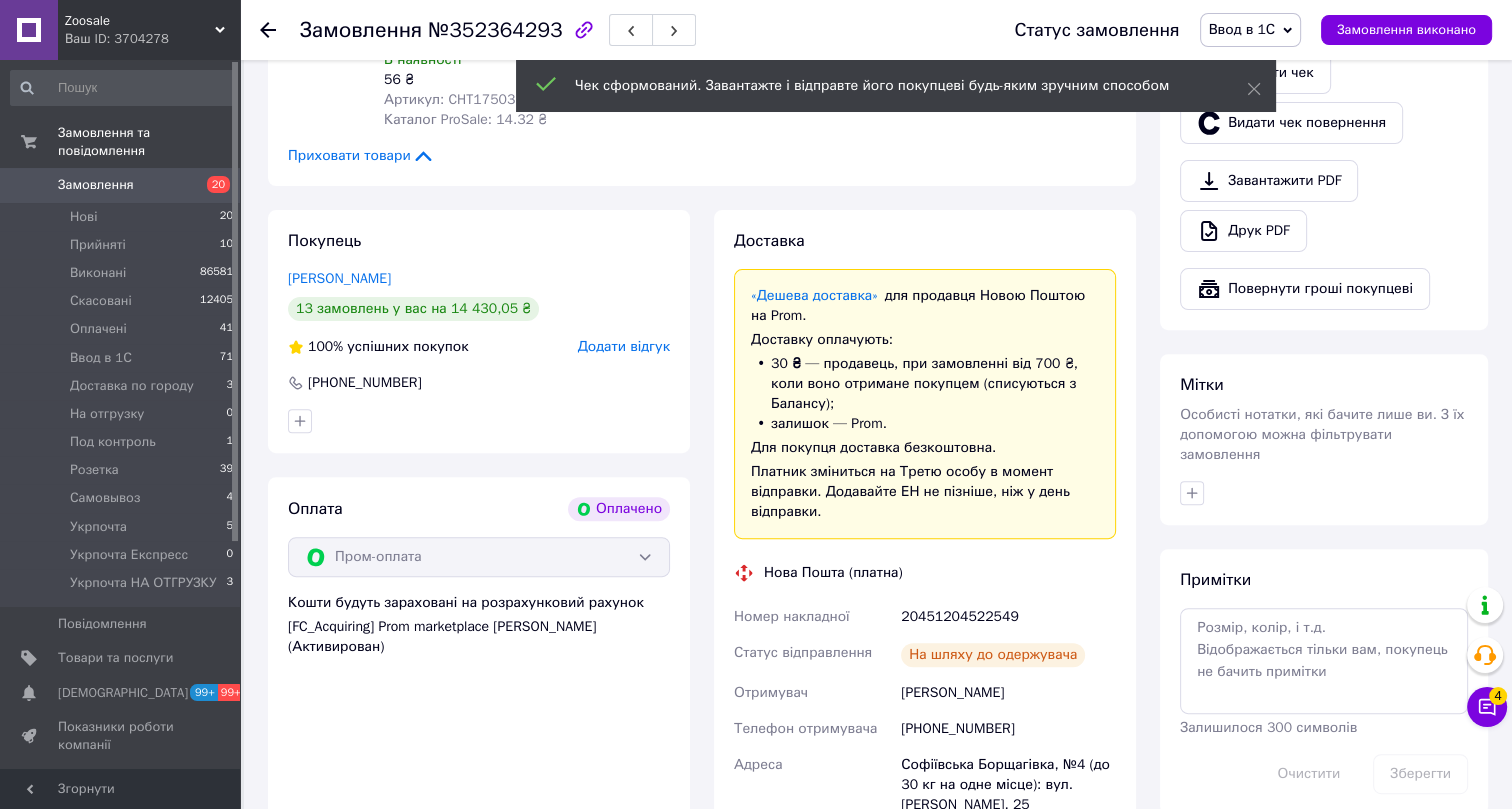 scroll, scrollTop: 909, scrollLeft: 0, axis: vertical 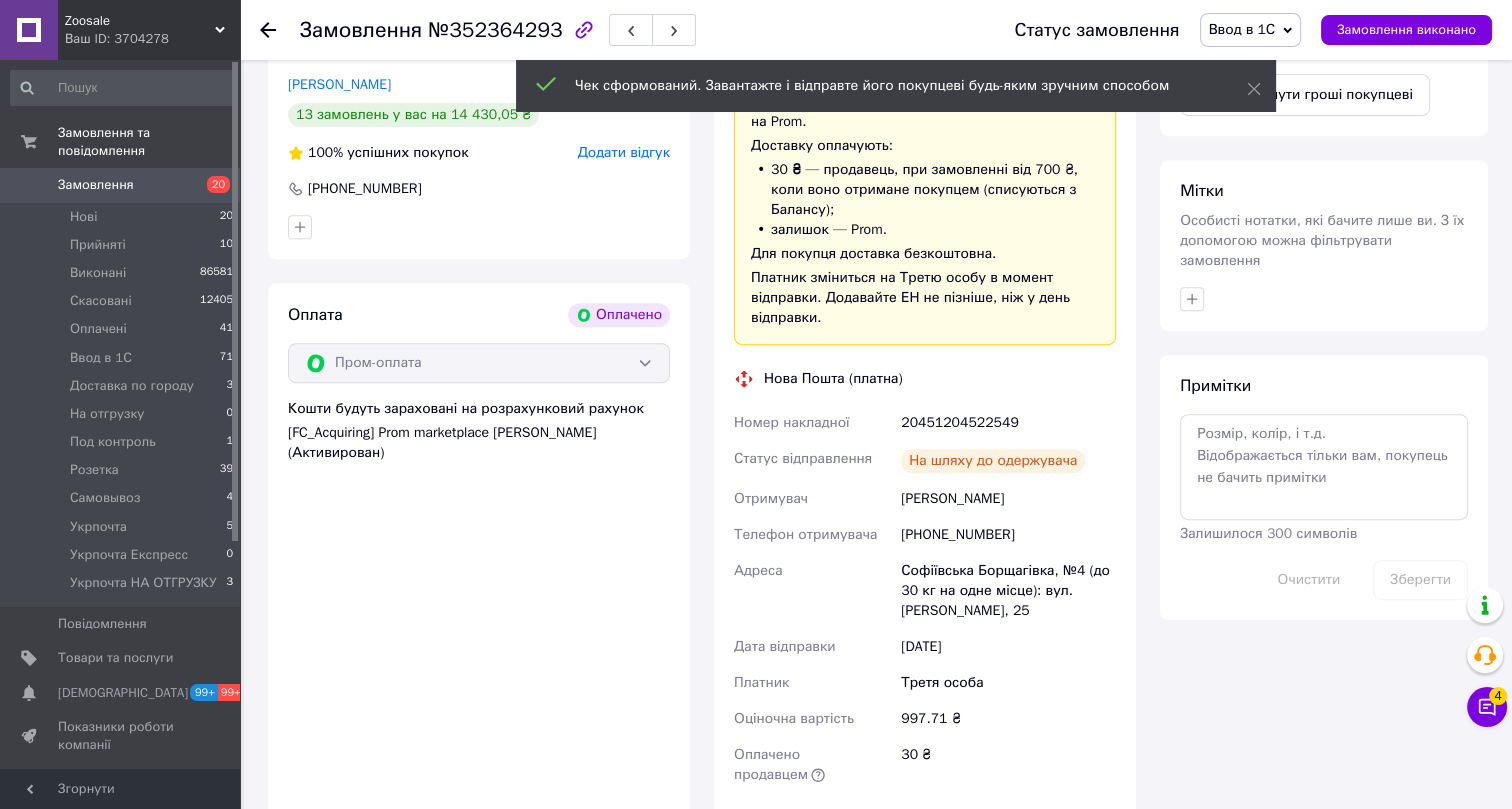 click 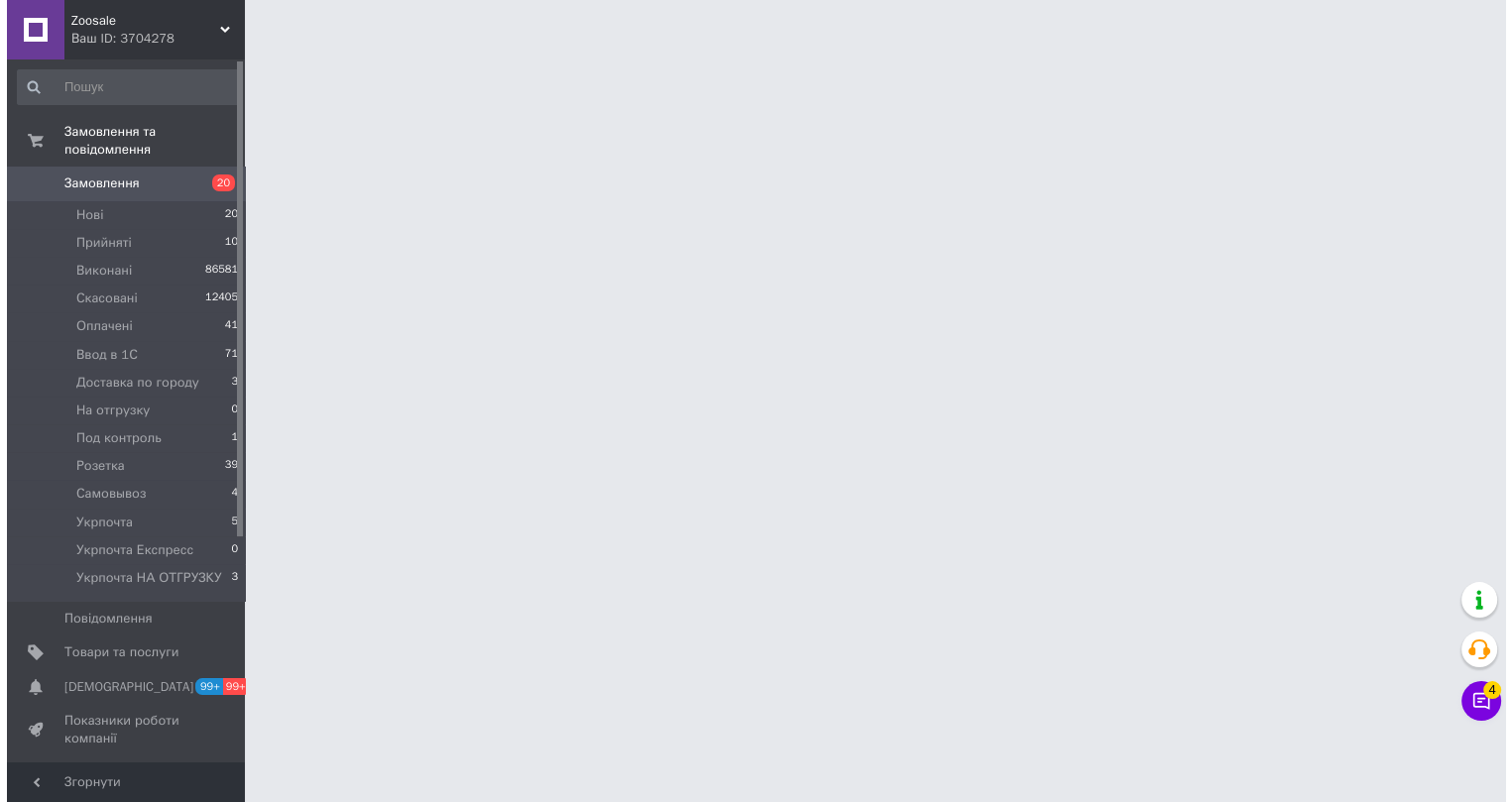 scroll, scrollTop: 0, scrollLeft: 0, axis: both 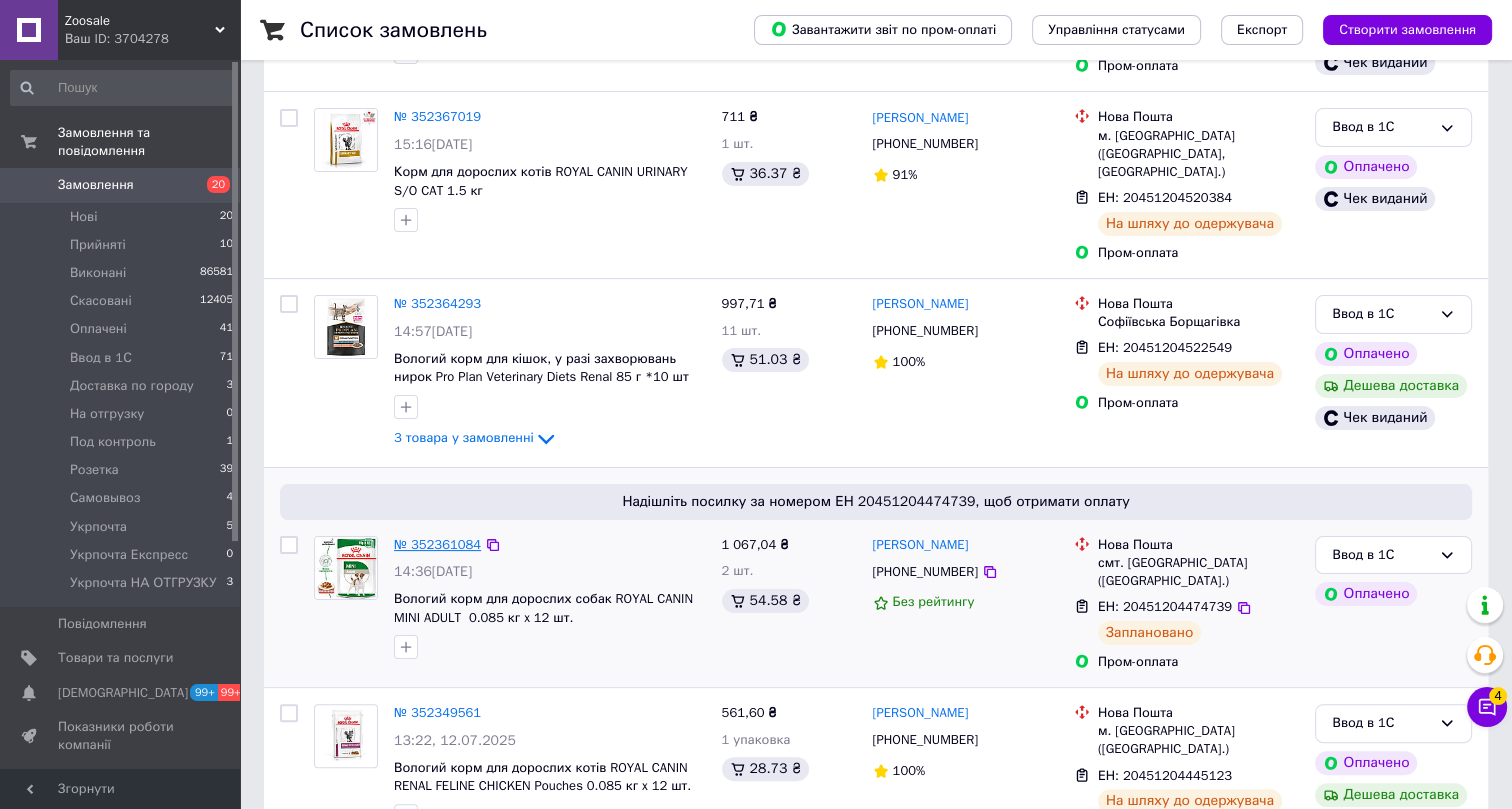 click on "№ 352361084" at bounding box center [437, 544] 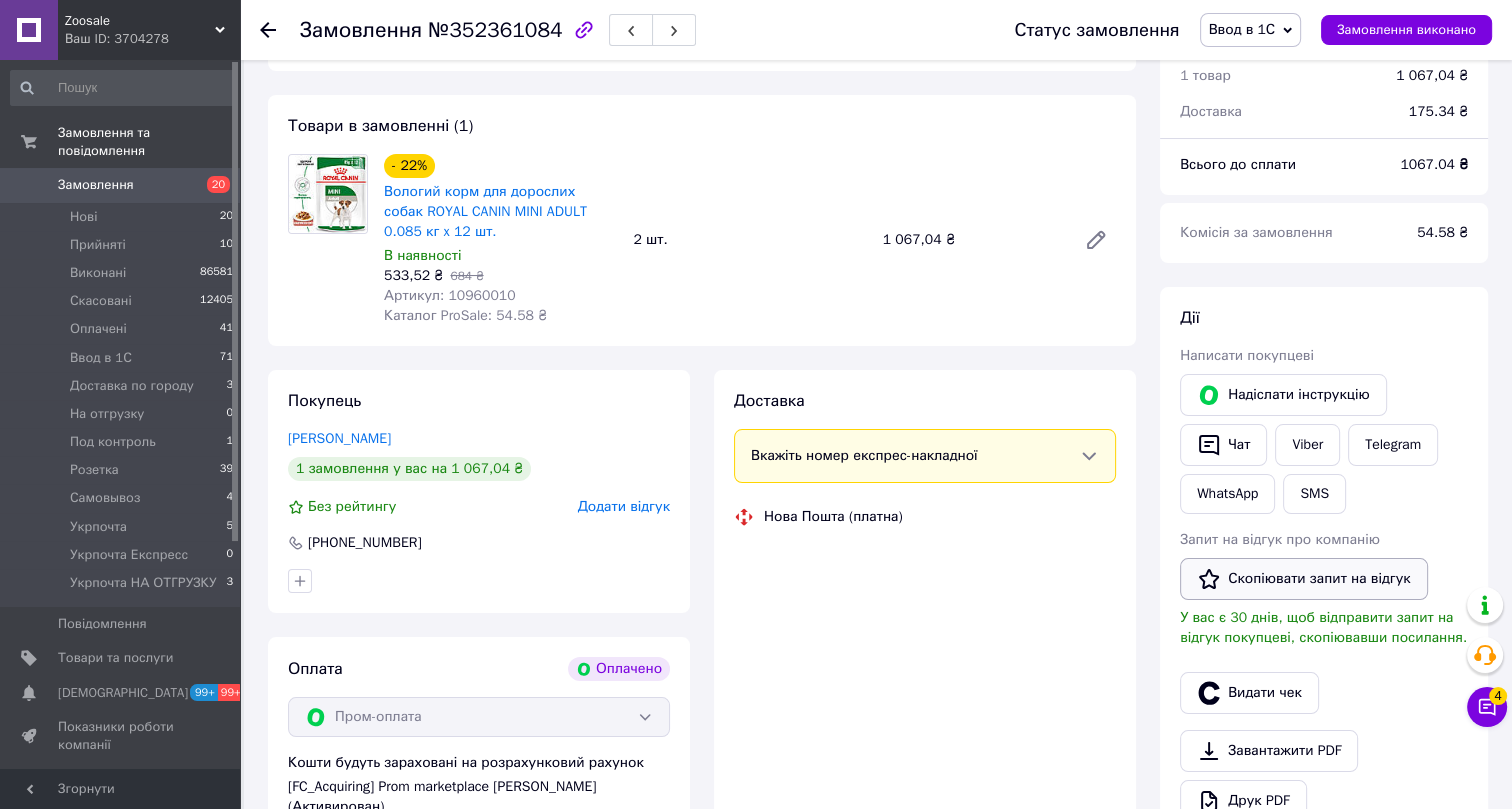 scroll, scrollTop: 363, scrollLeft: 0, axis: vertical 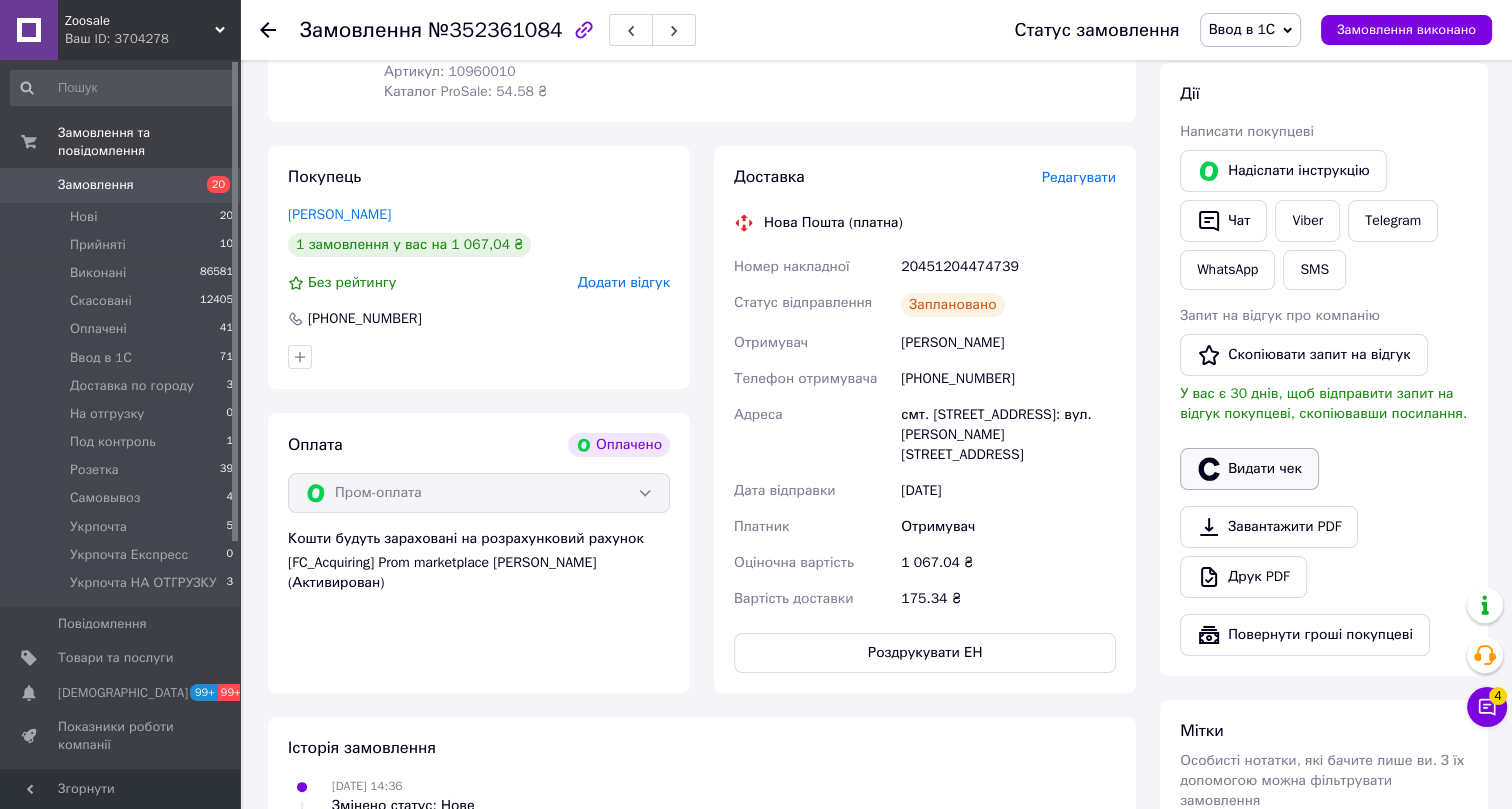 click on "Видати чек" at bounding box center (1249, 469) 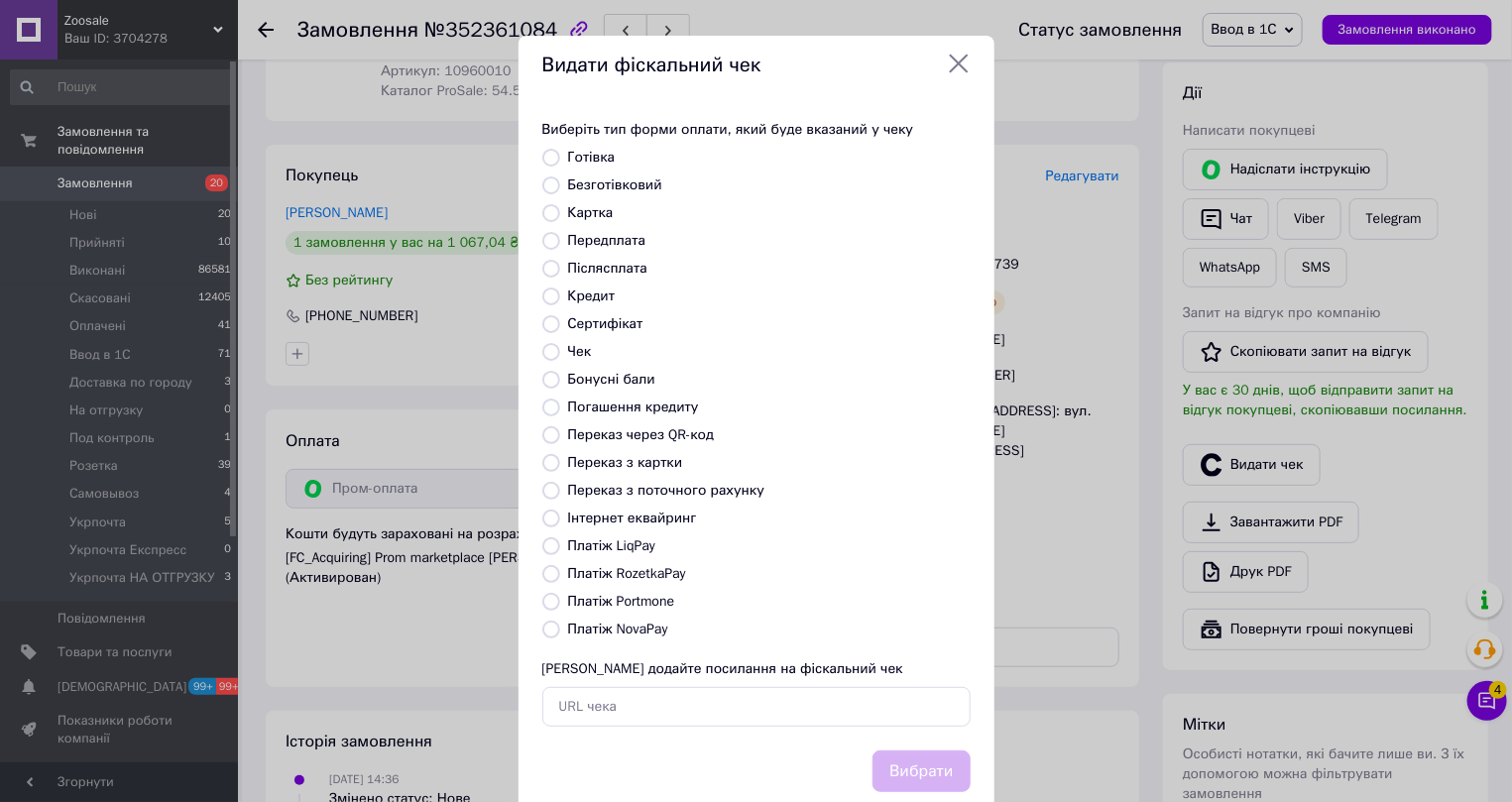 click on "Інтернет еквайринг" at bounding box center [633, 517] 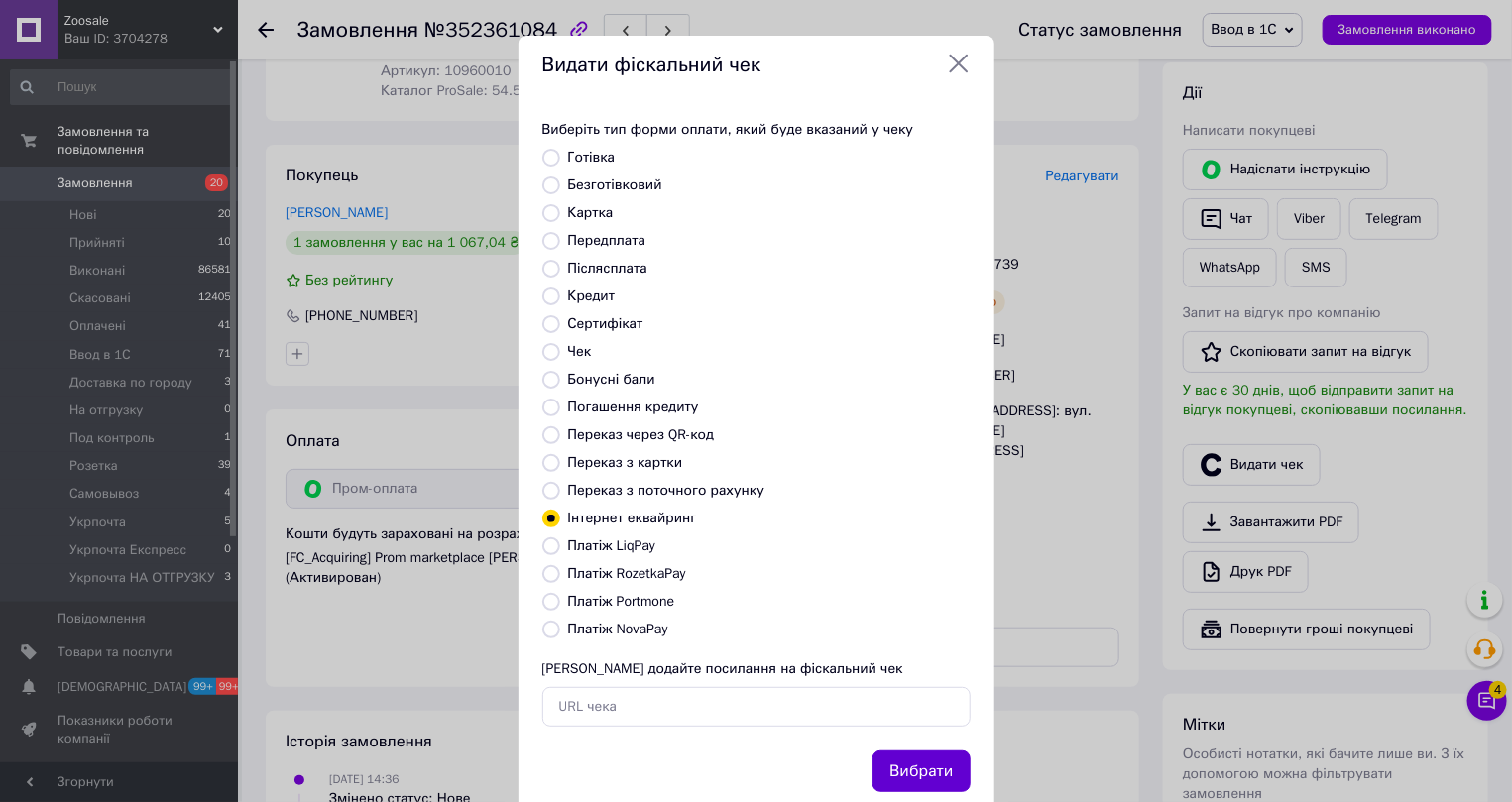 click on "Вибрати" at bounding box center [921, 771] 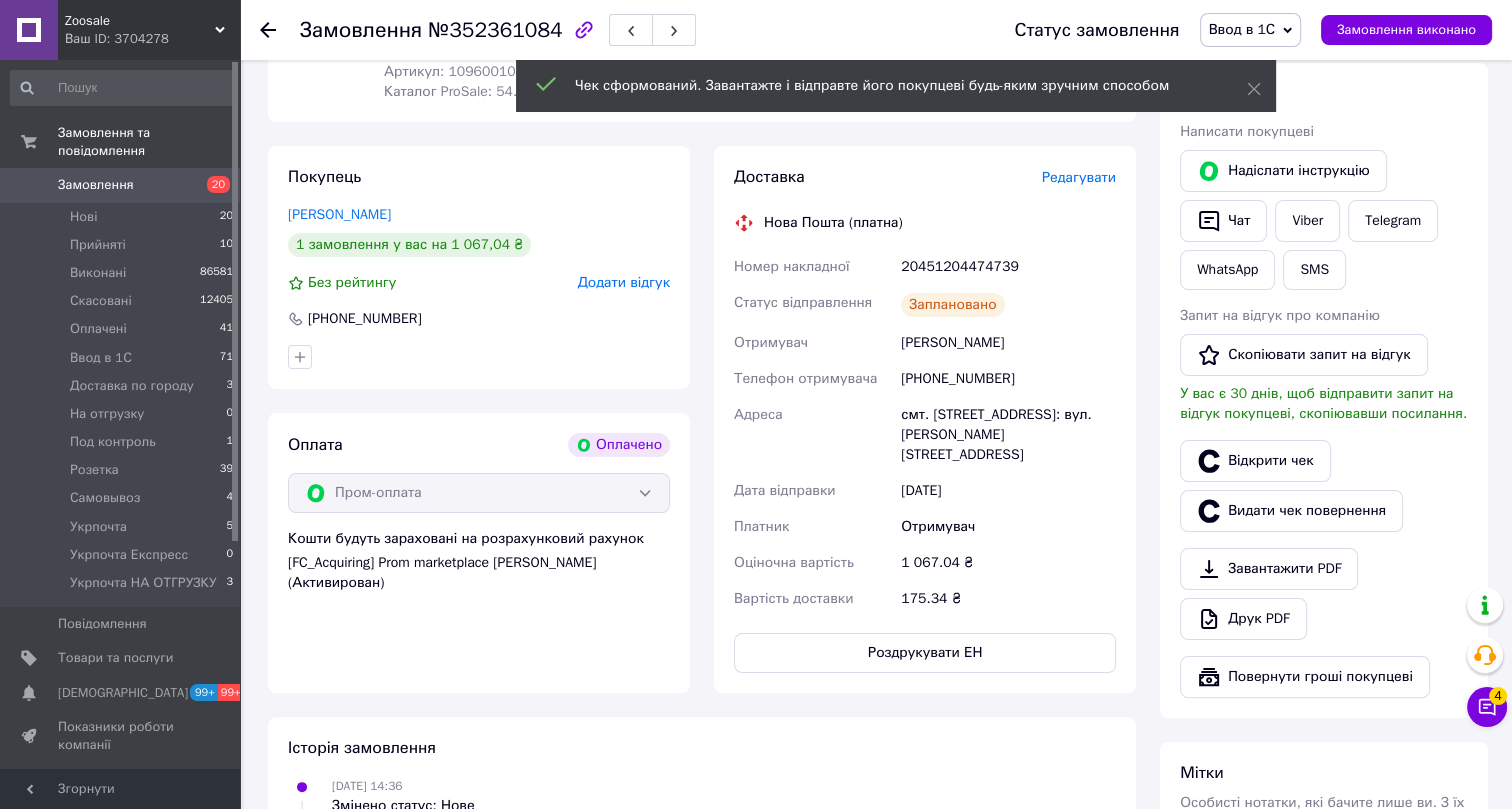 click 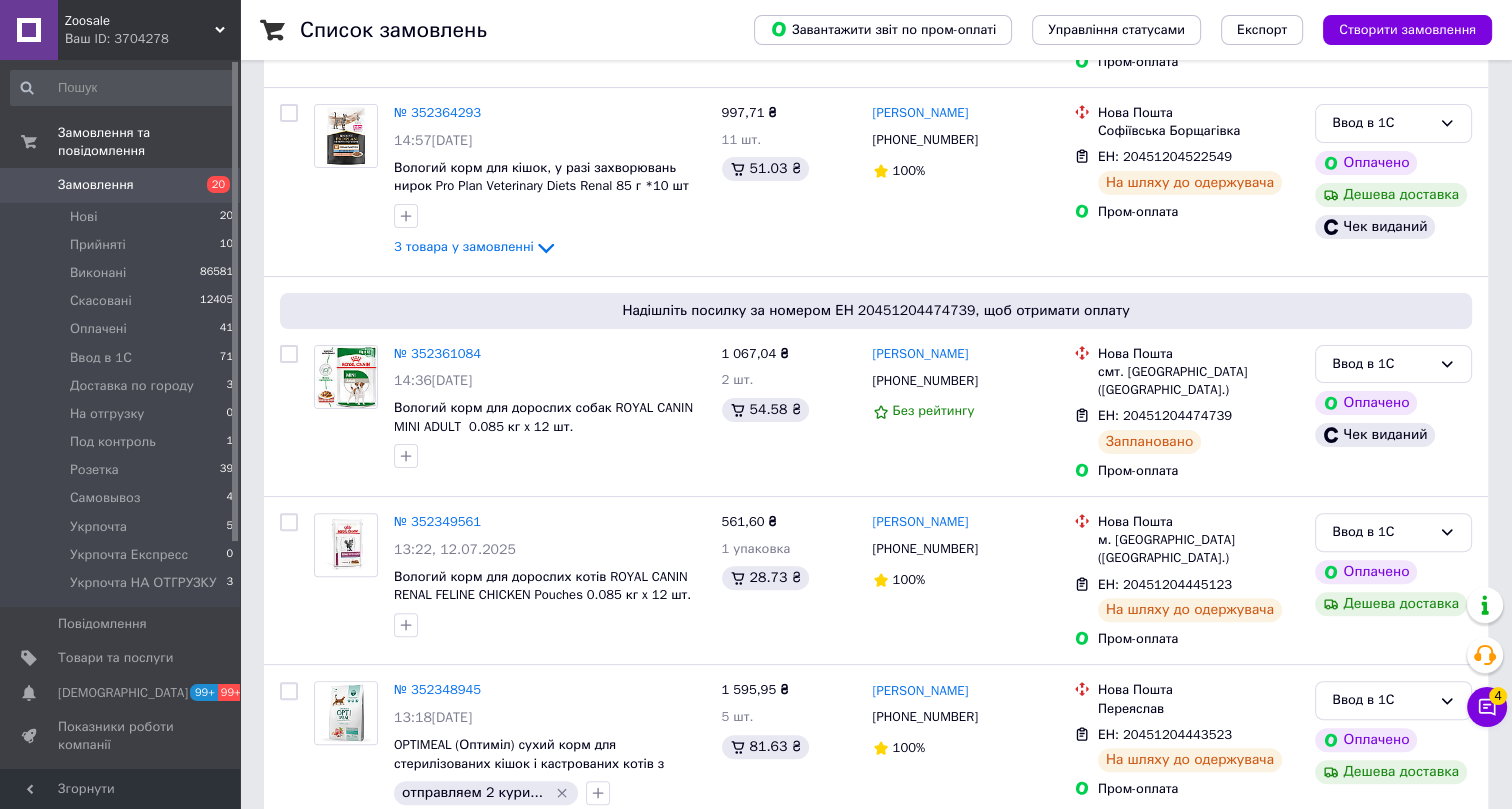 scroll, scrollTop: 636, scrollLeft: 0, axis: vertical 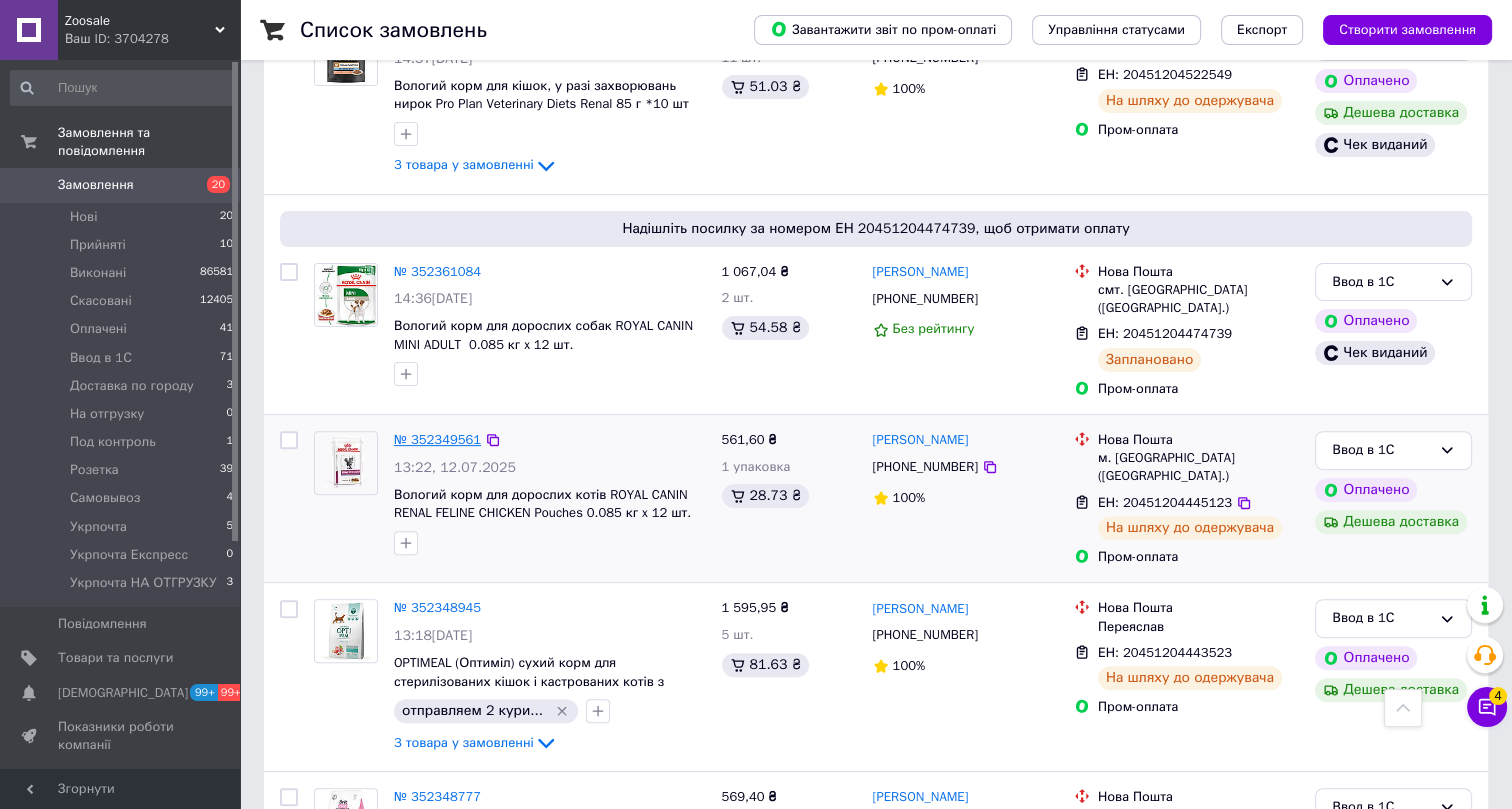 click on "№ 352349561" at bounding box center [437, 439] 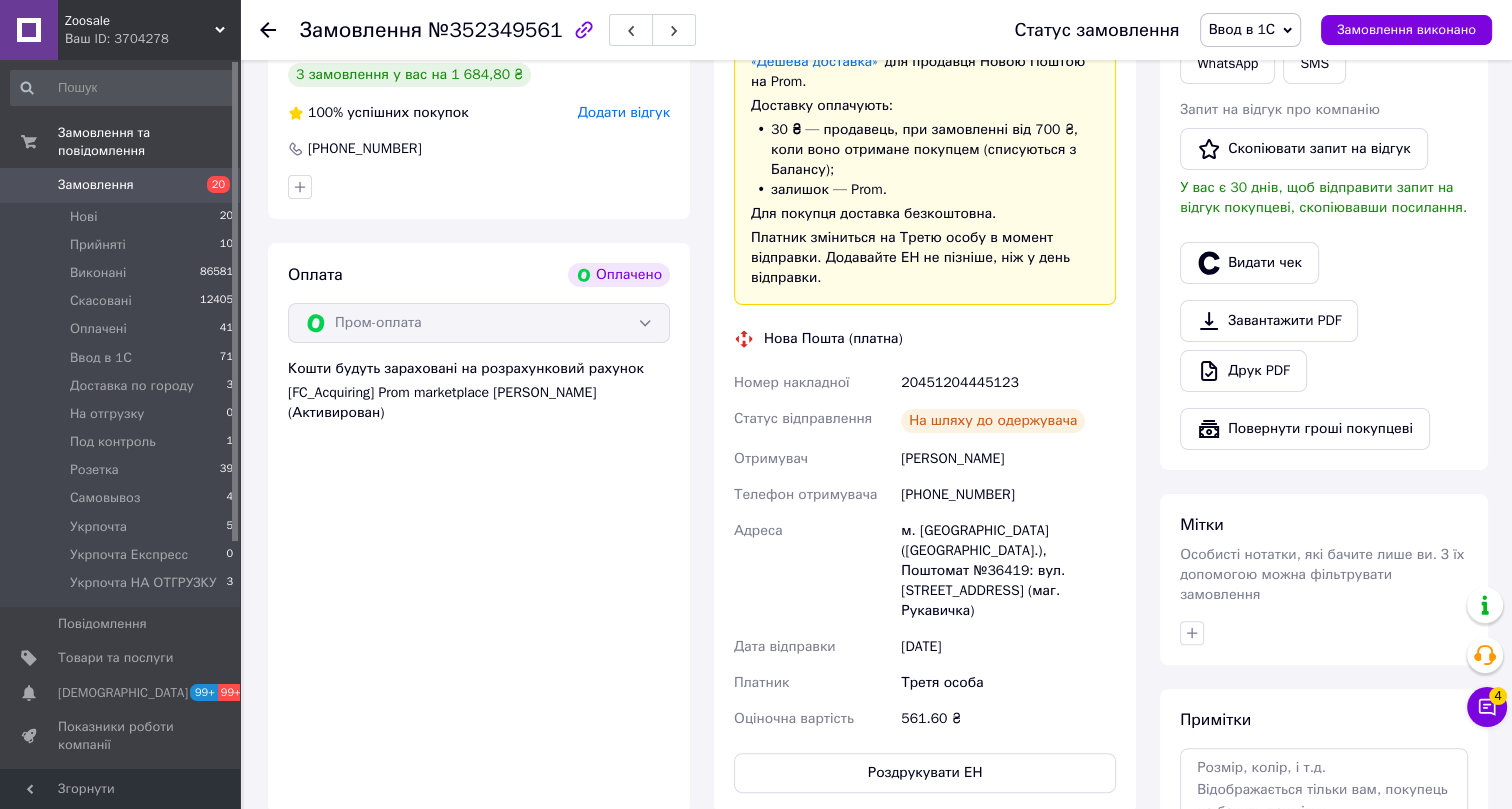 scroll, scrollTop: 332, scrollLeft: 0, axis: vertical 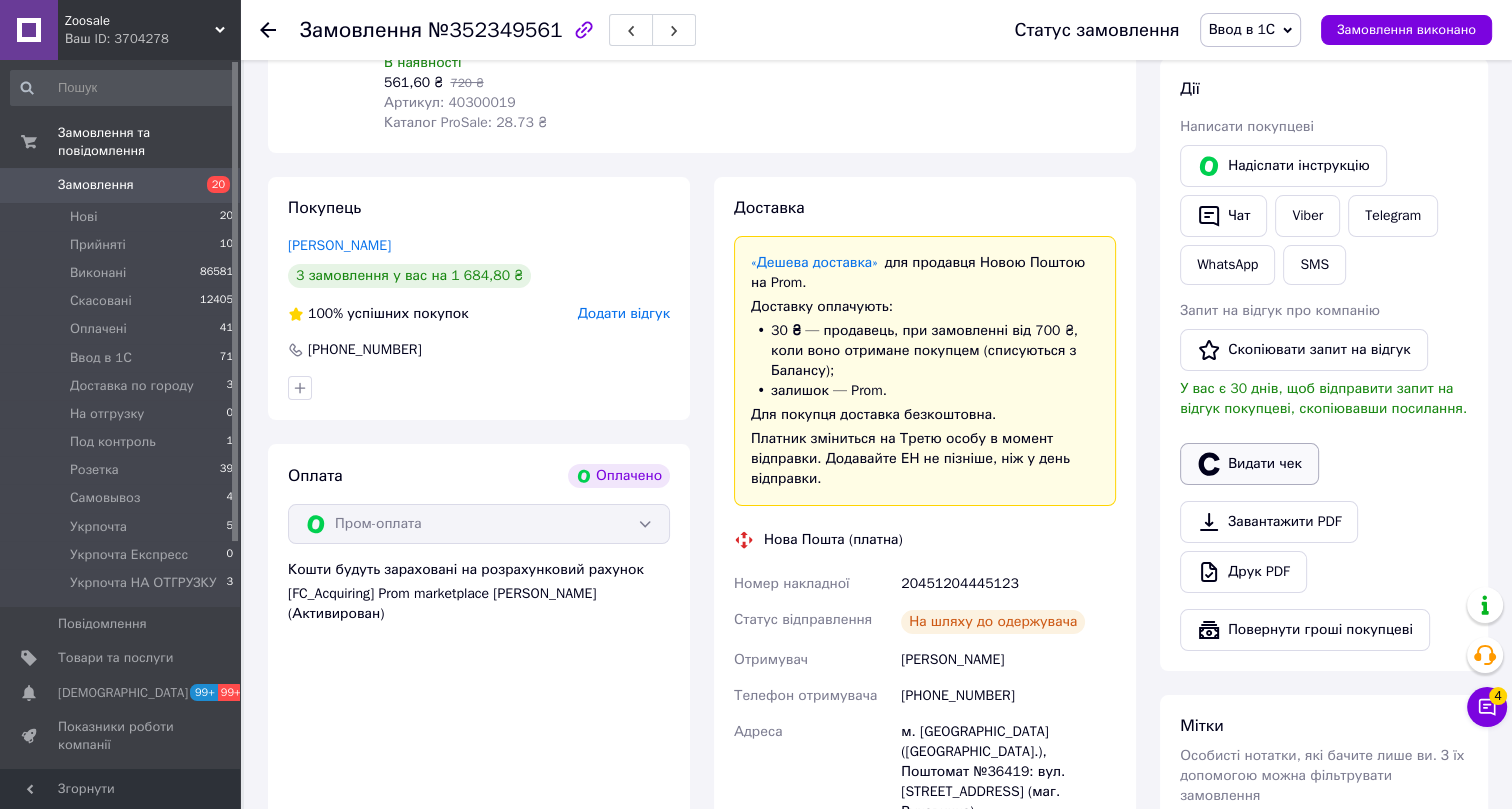 click on "Видати чек" at bounding box center (1249, 464) 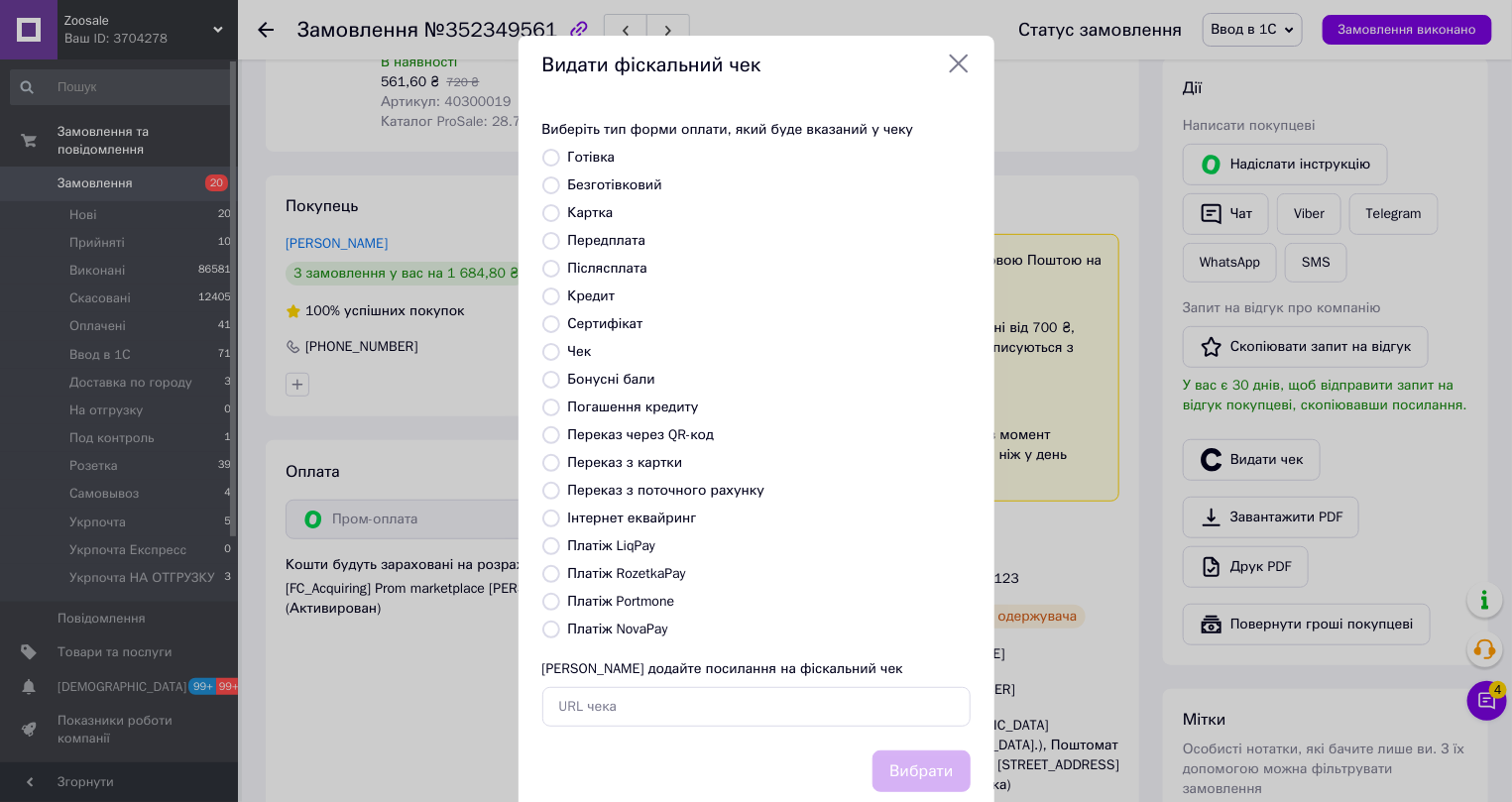 click on "Інтернет еквайринг" at bounding box center [633, 517] 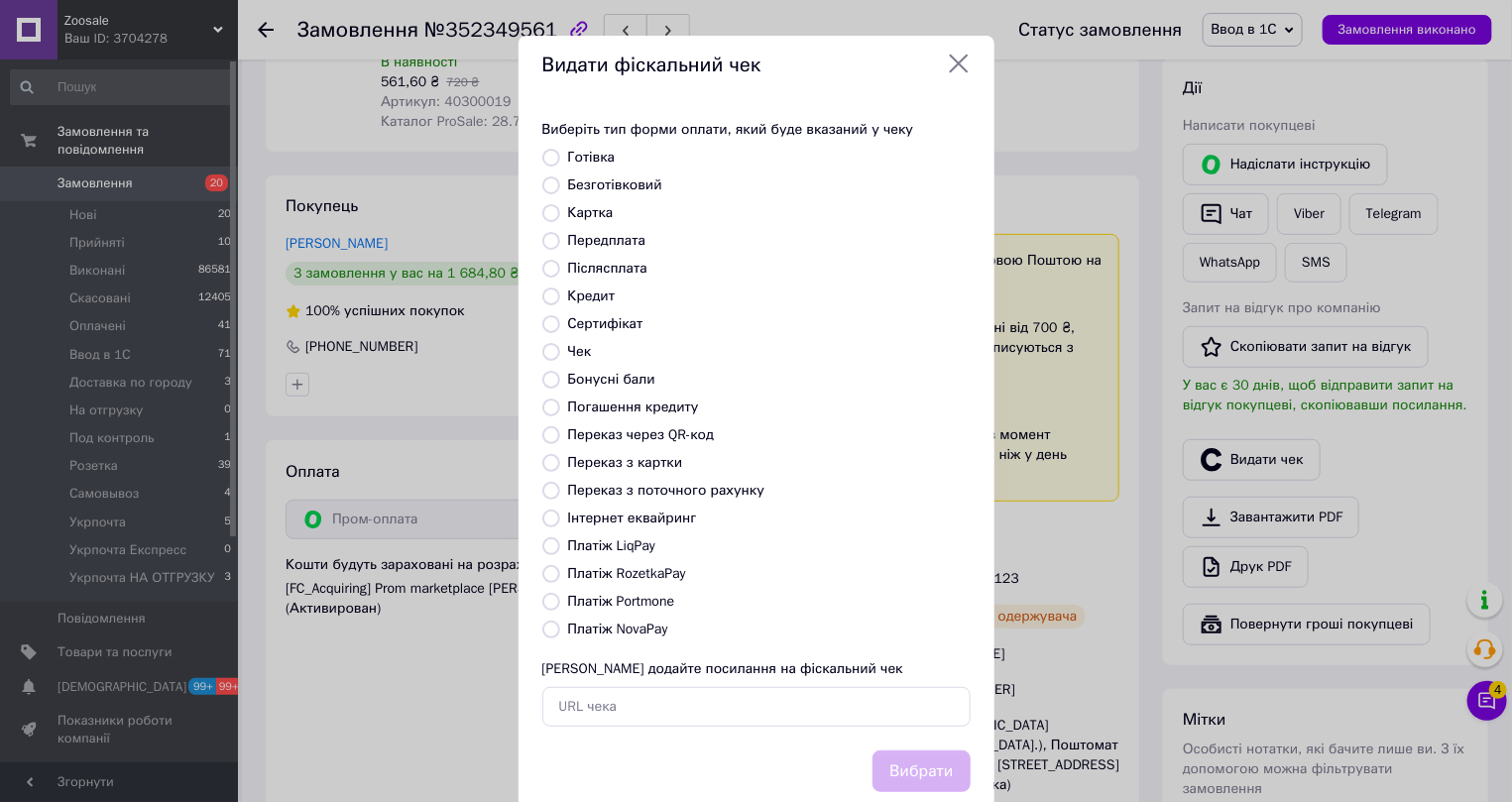 click on "Інтернет еквайринг" at bounding box center [551, 518] 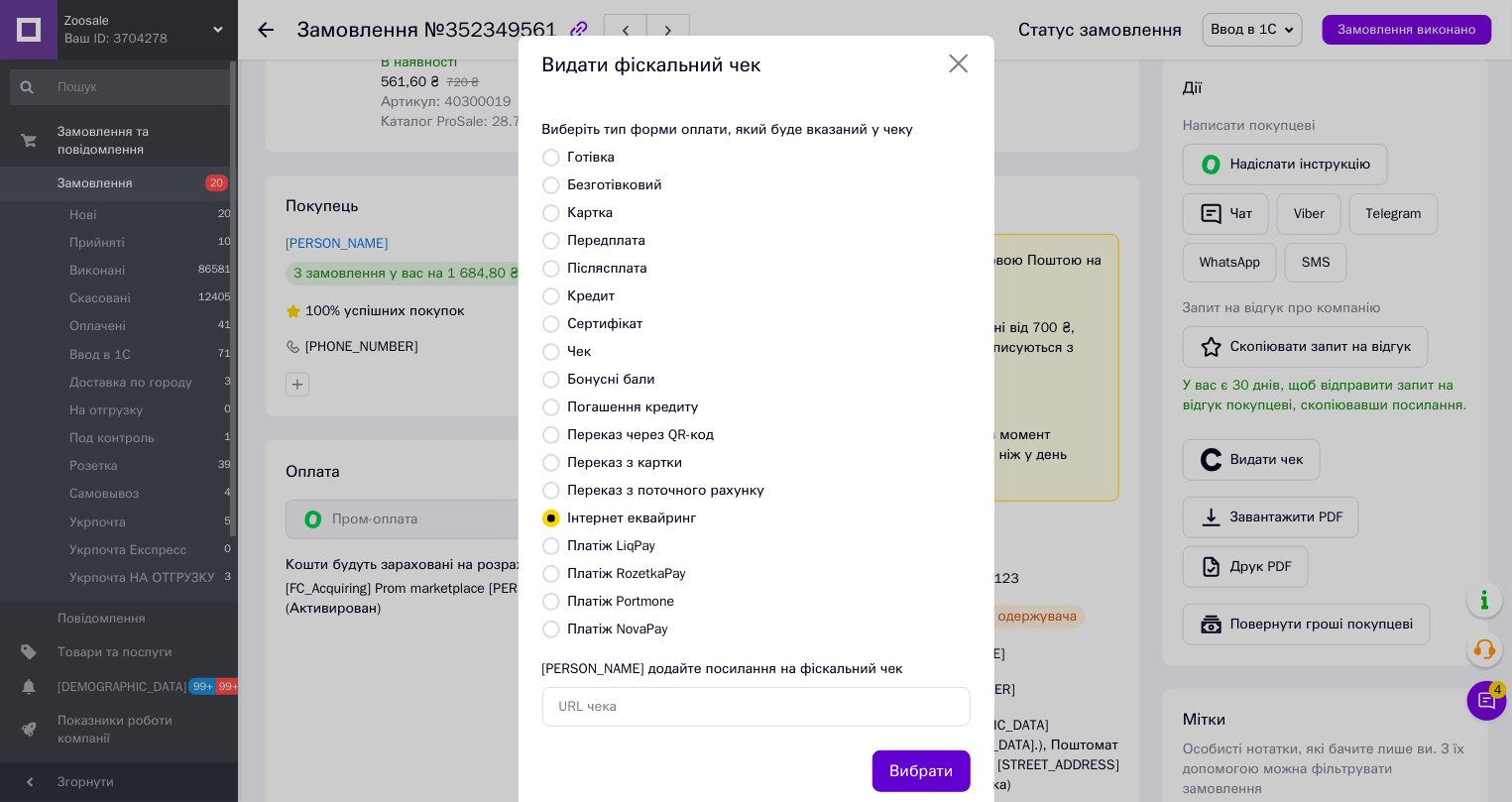 click on "Вибрати" at bounding box center [921, 771] 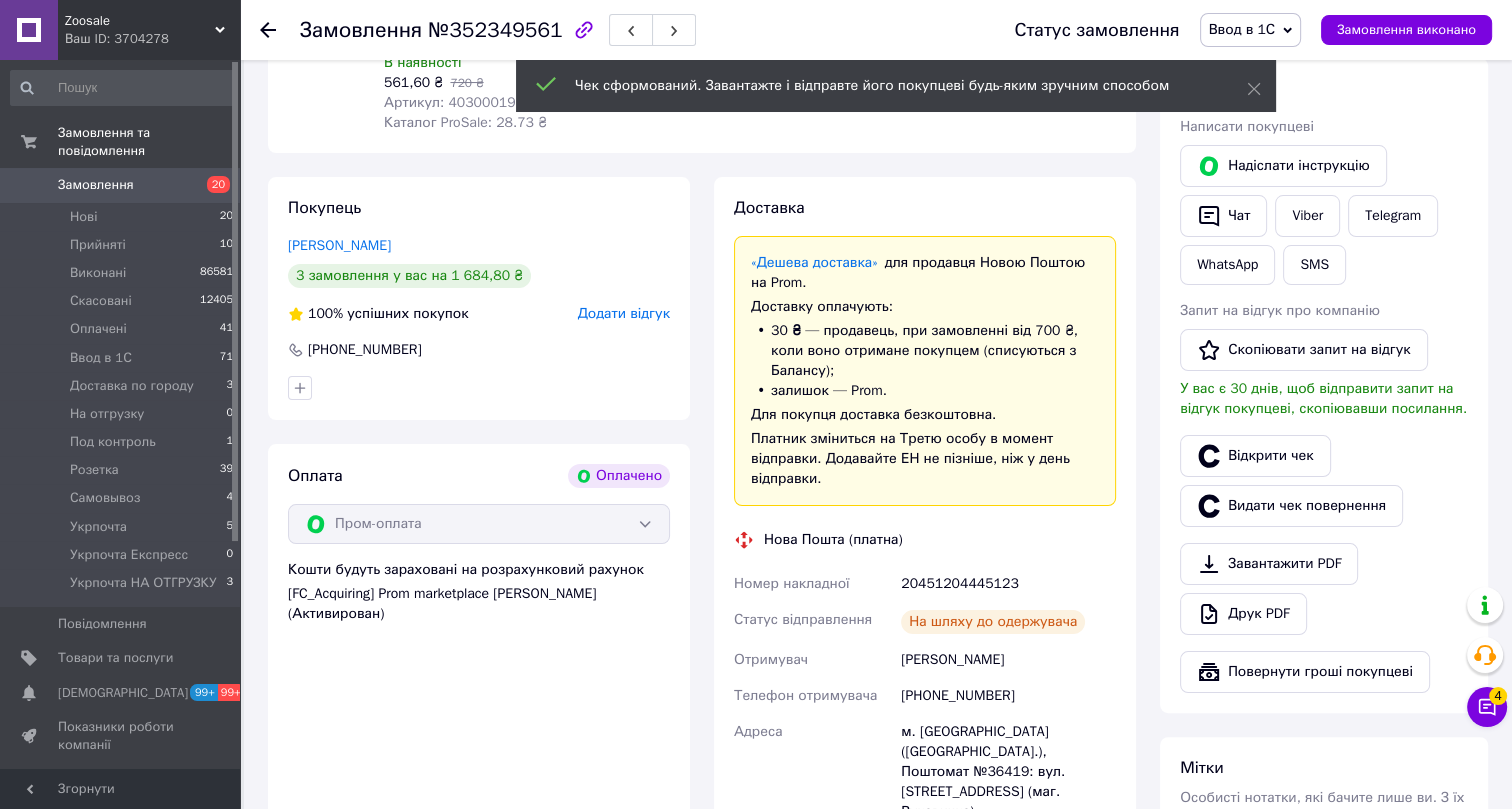 click 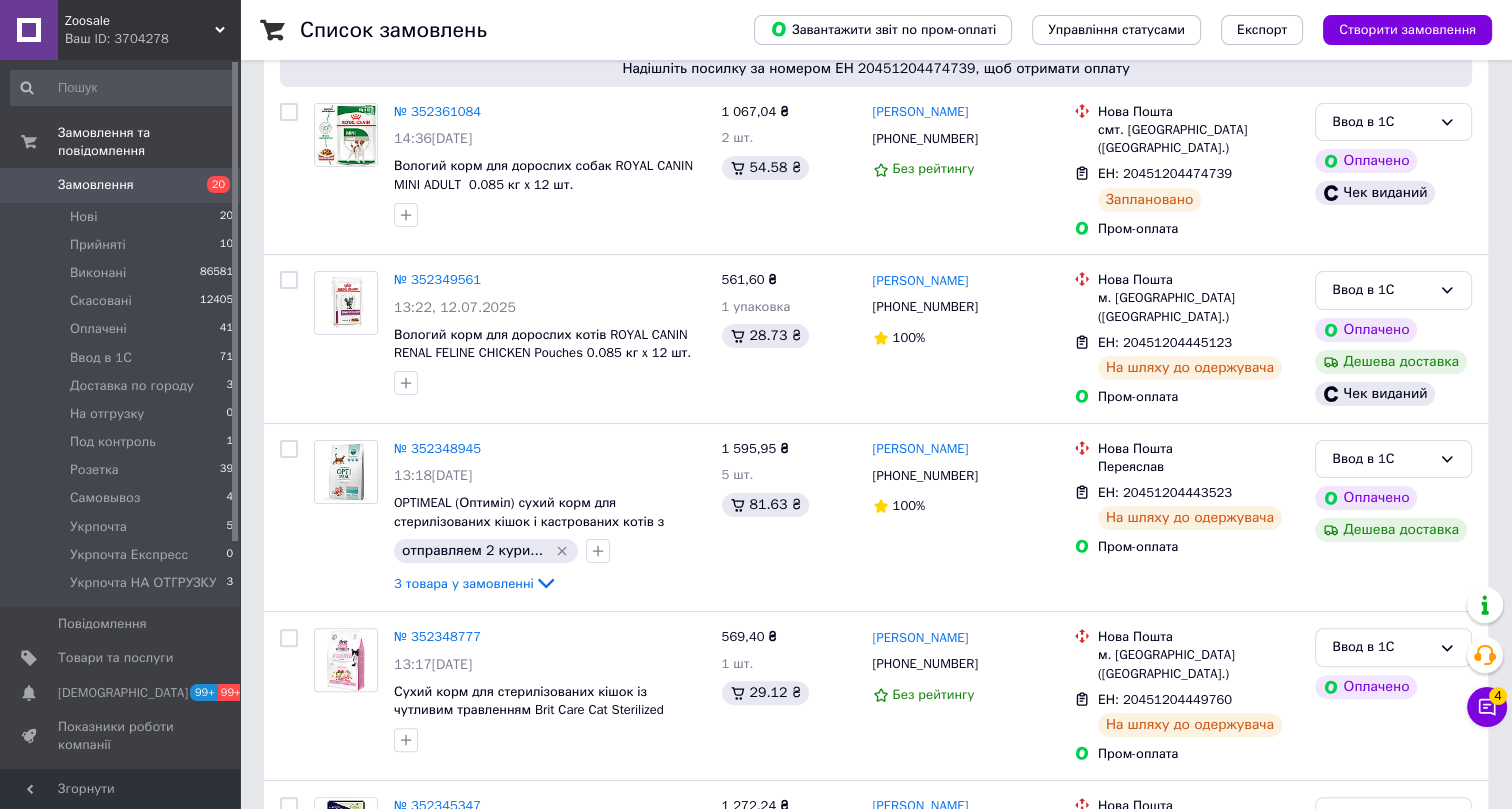 scroll, scrollTop: 454, scrollLeft: 0, axis: vertical 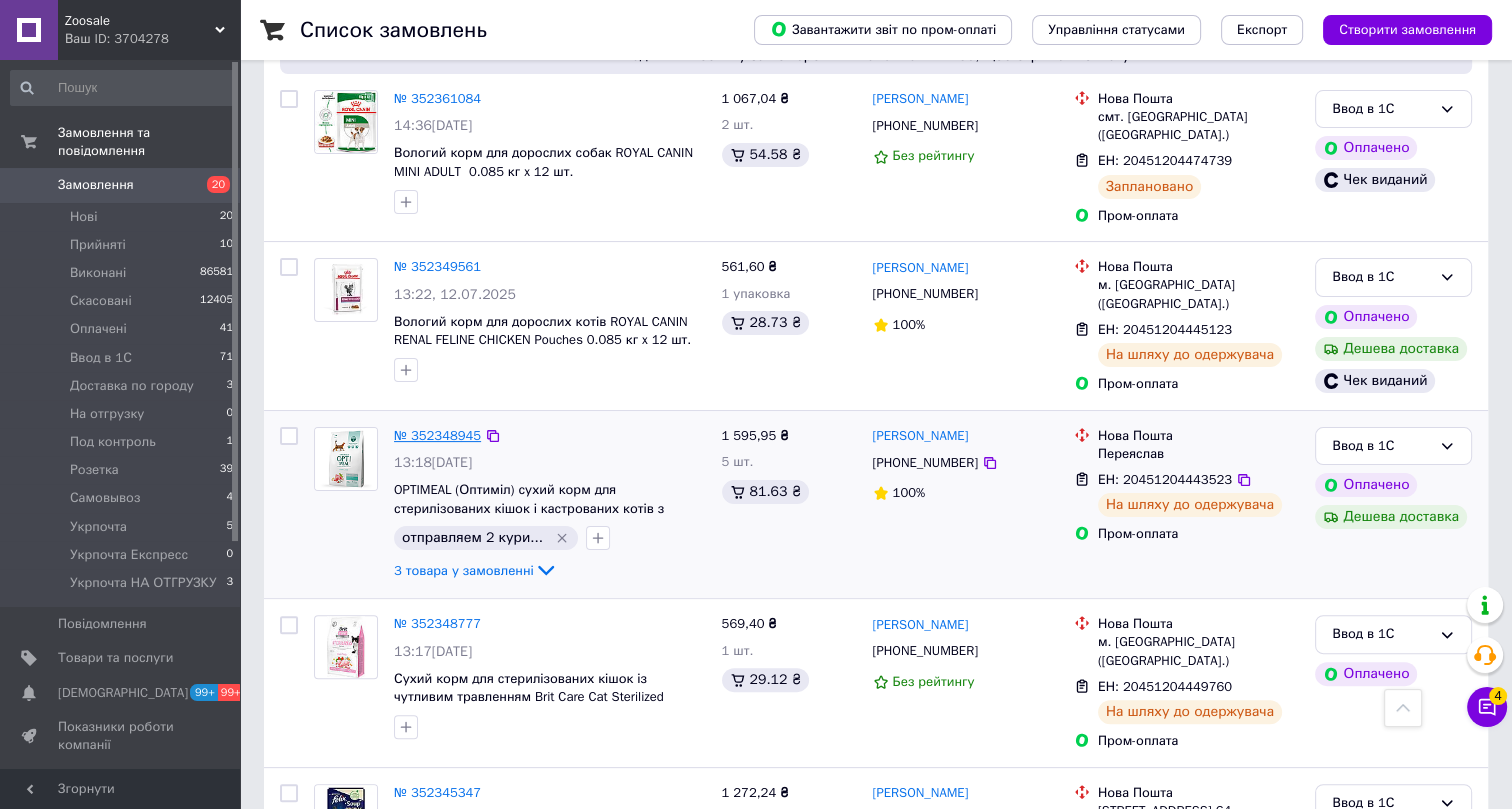 click on "№ 352348945" at bounding box center (437, 435) 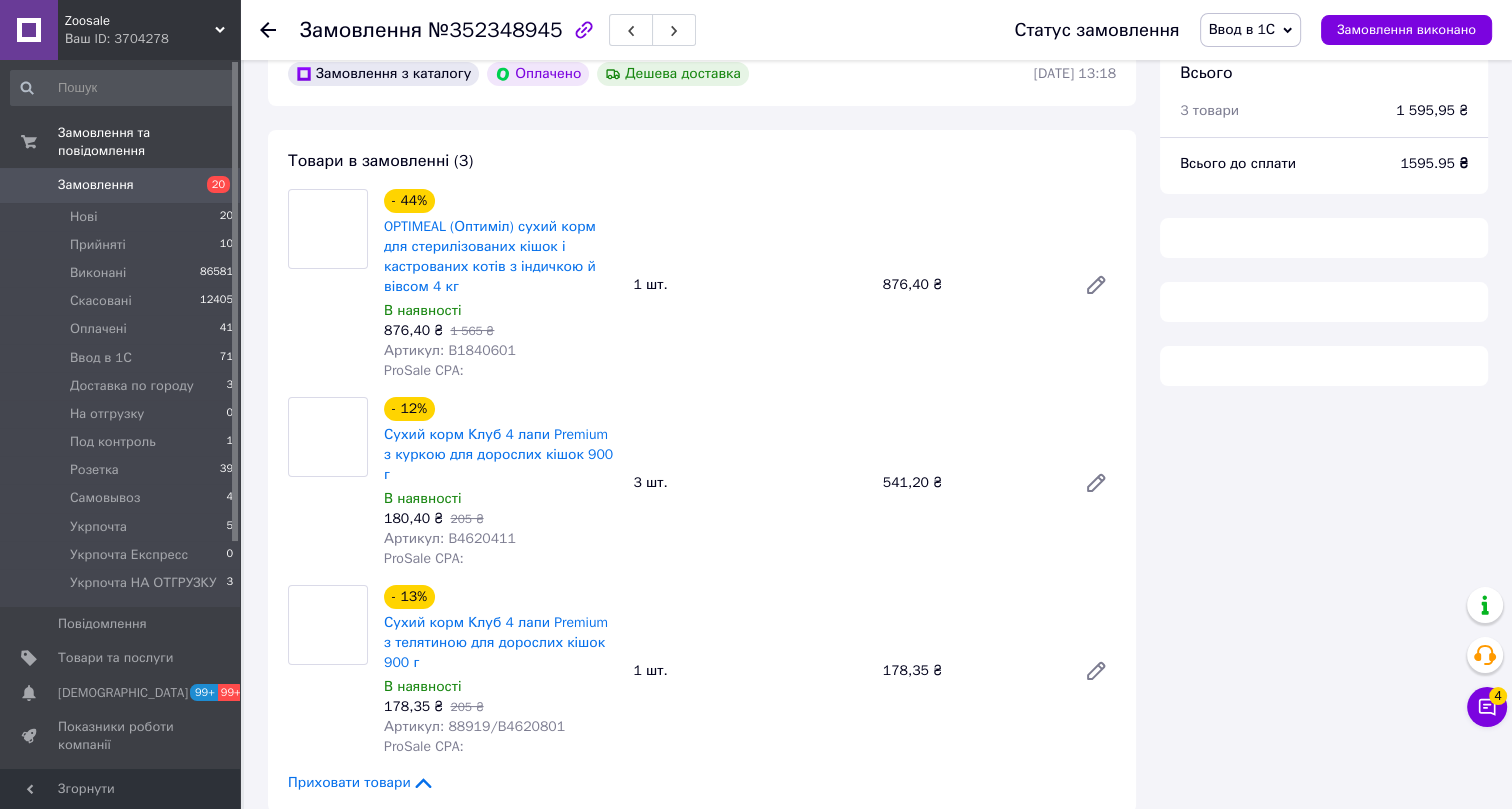 scroll, scrollTop: 454, scrollLeft: 0, axis: vertical 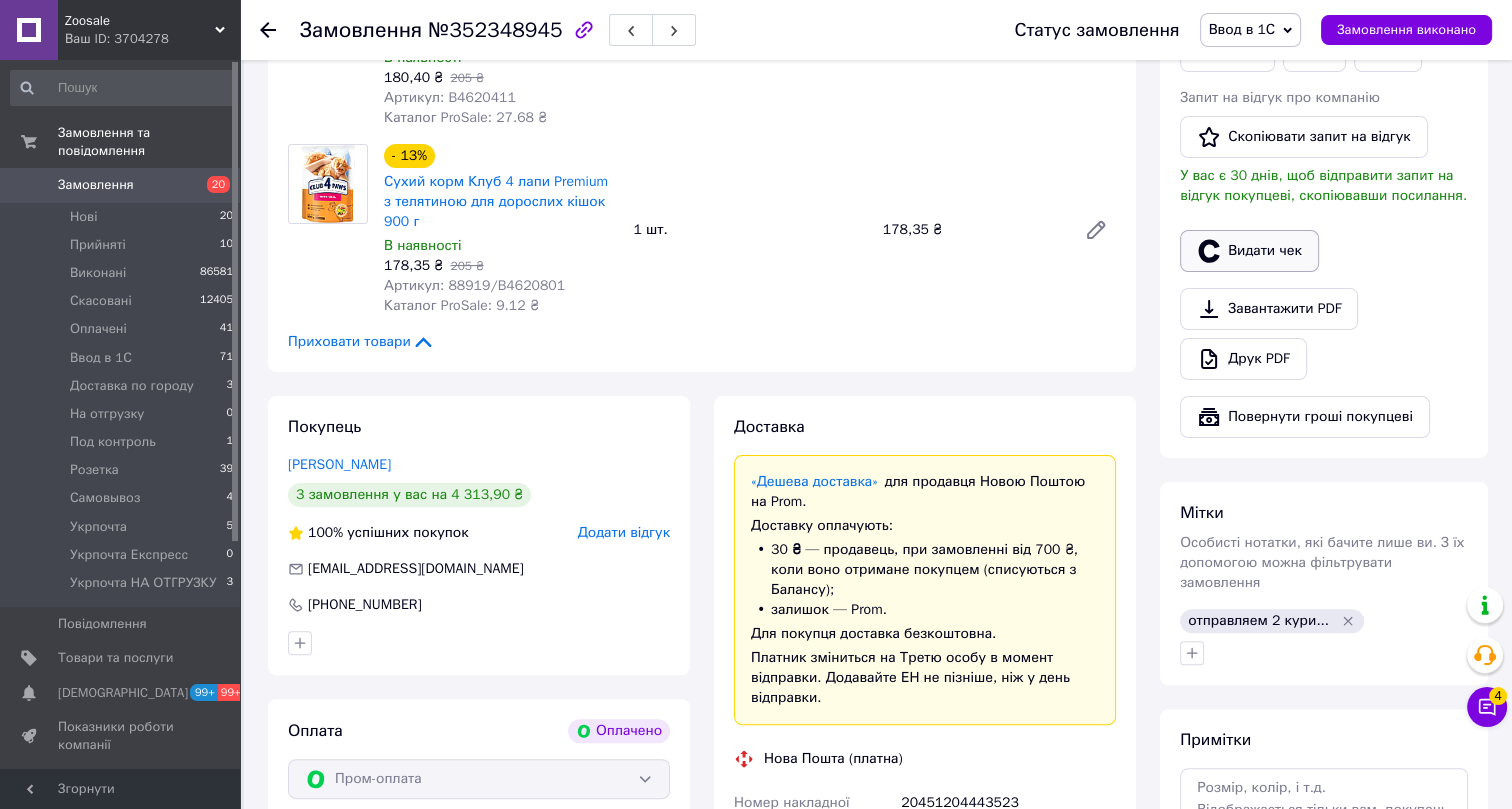 click on "Видати чек" at bounding box center [1249, 251] 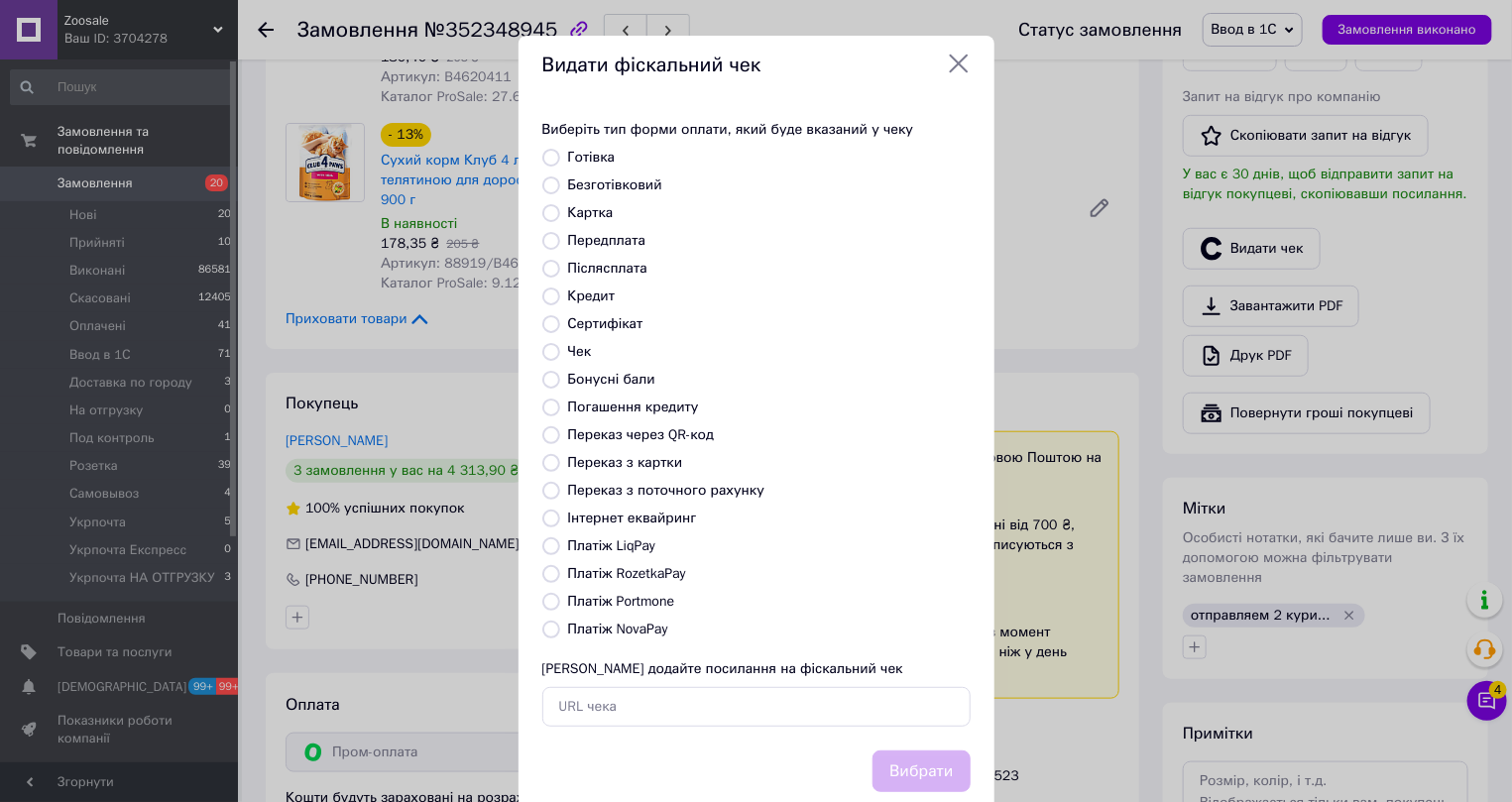 click on "Інтернет еквайринг" at bounding box center (633, 517) 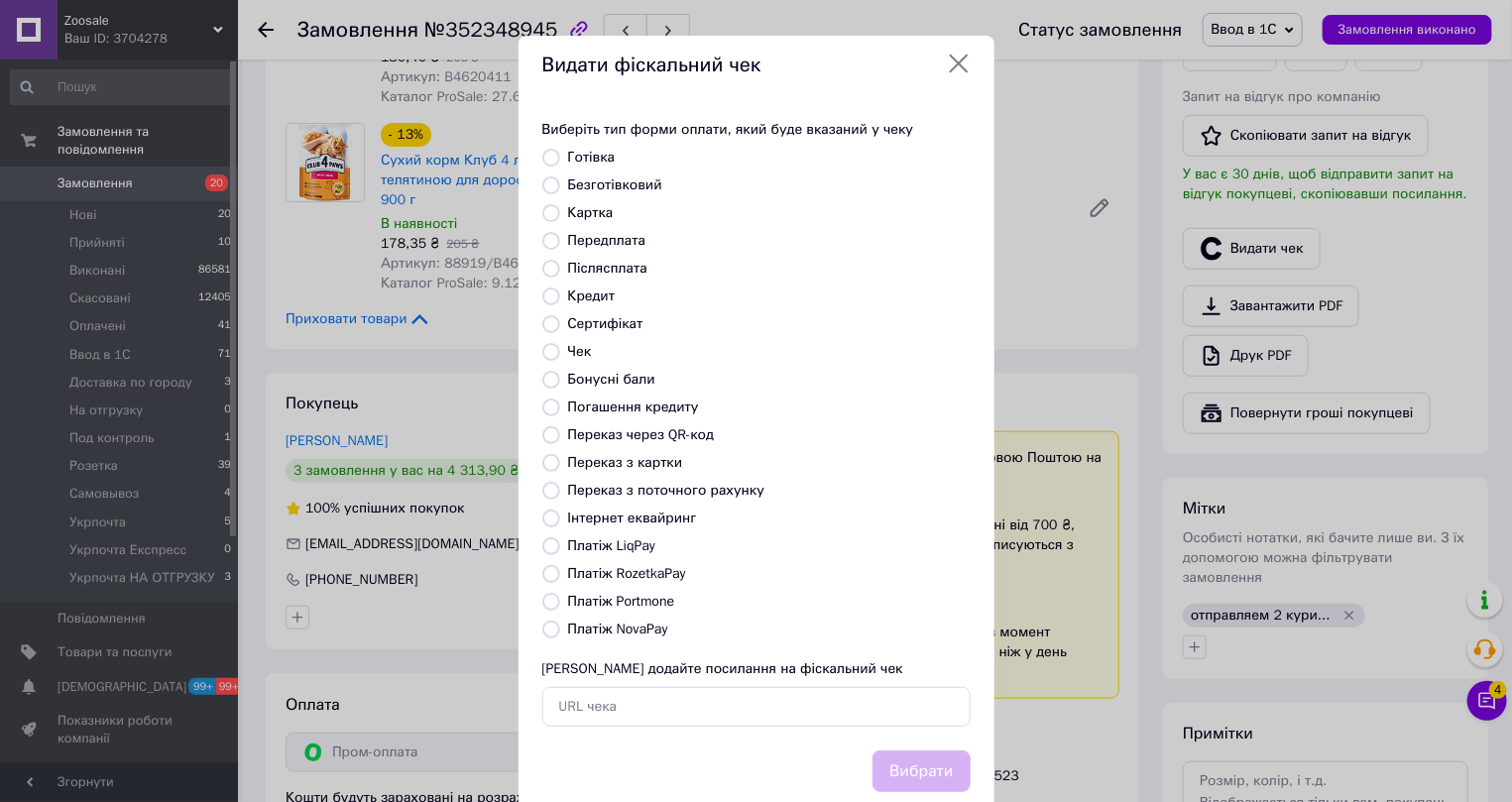 click on "Інтернет еквайринг" at bounding box center (551, 518) 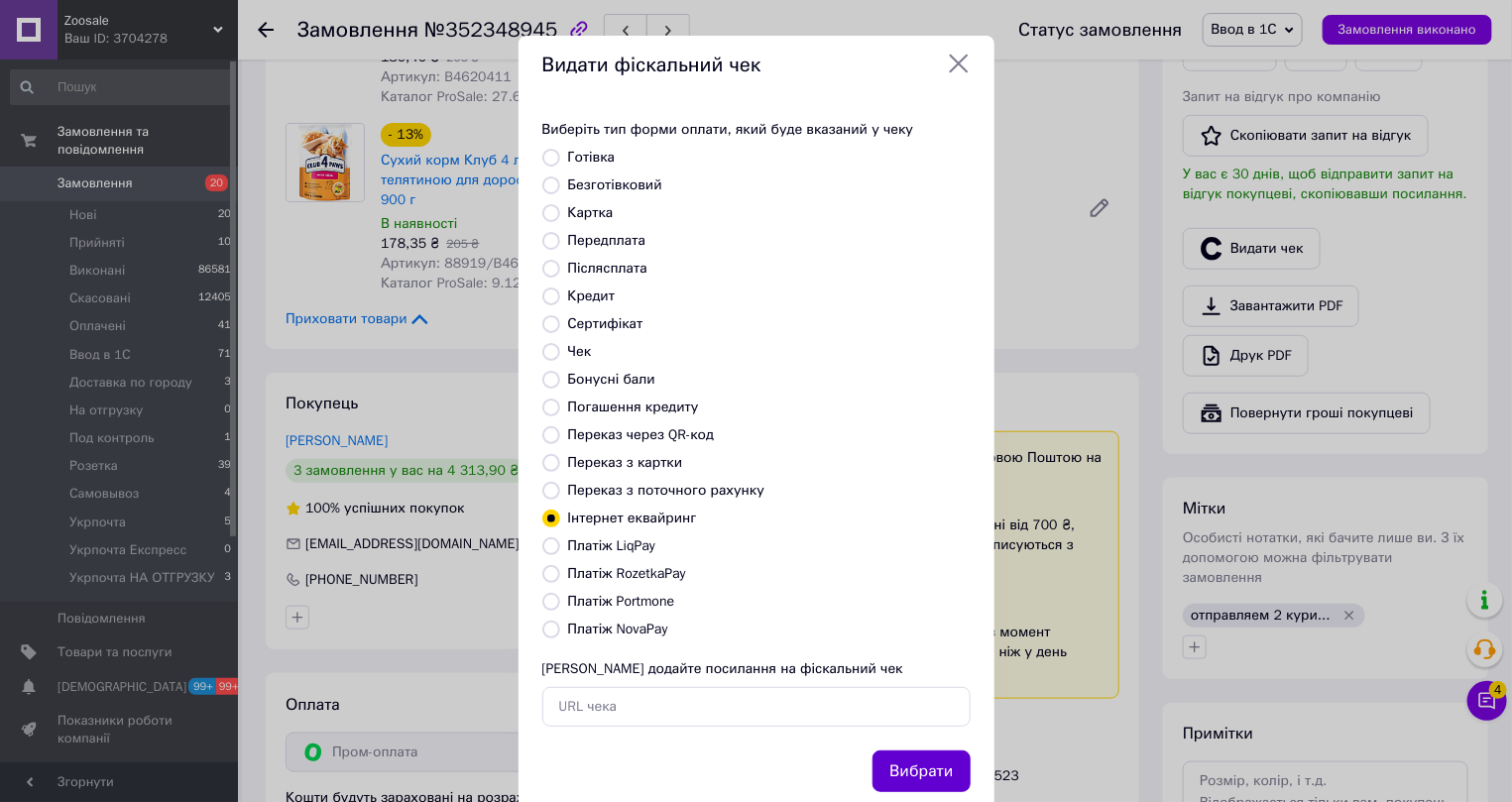 click on "Вибрати" at bounding box center (921, 771) 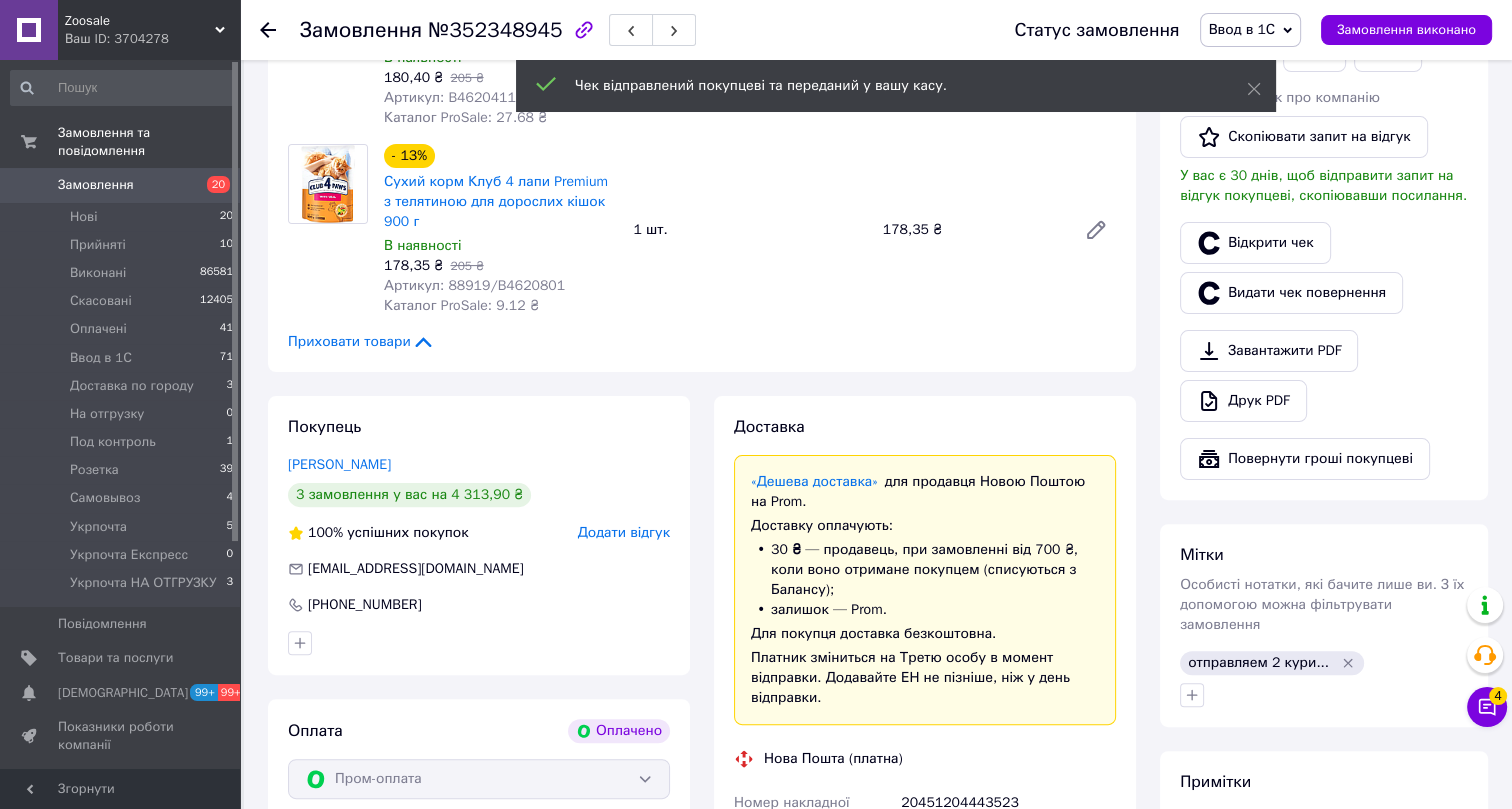 click 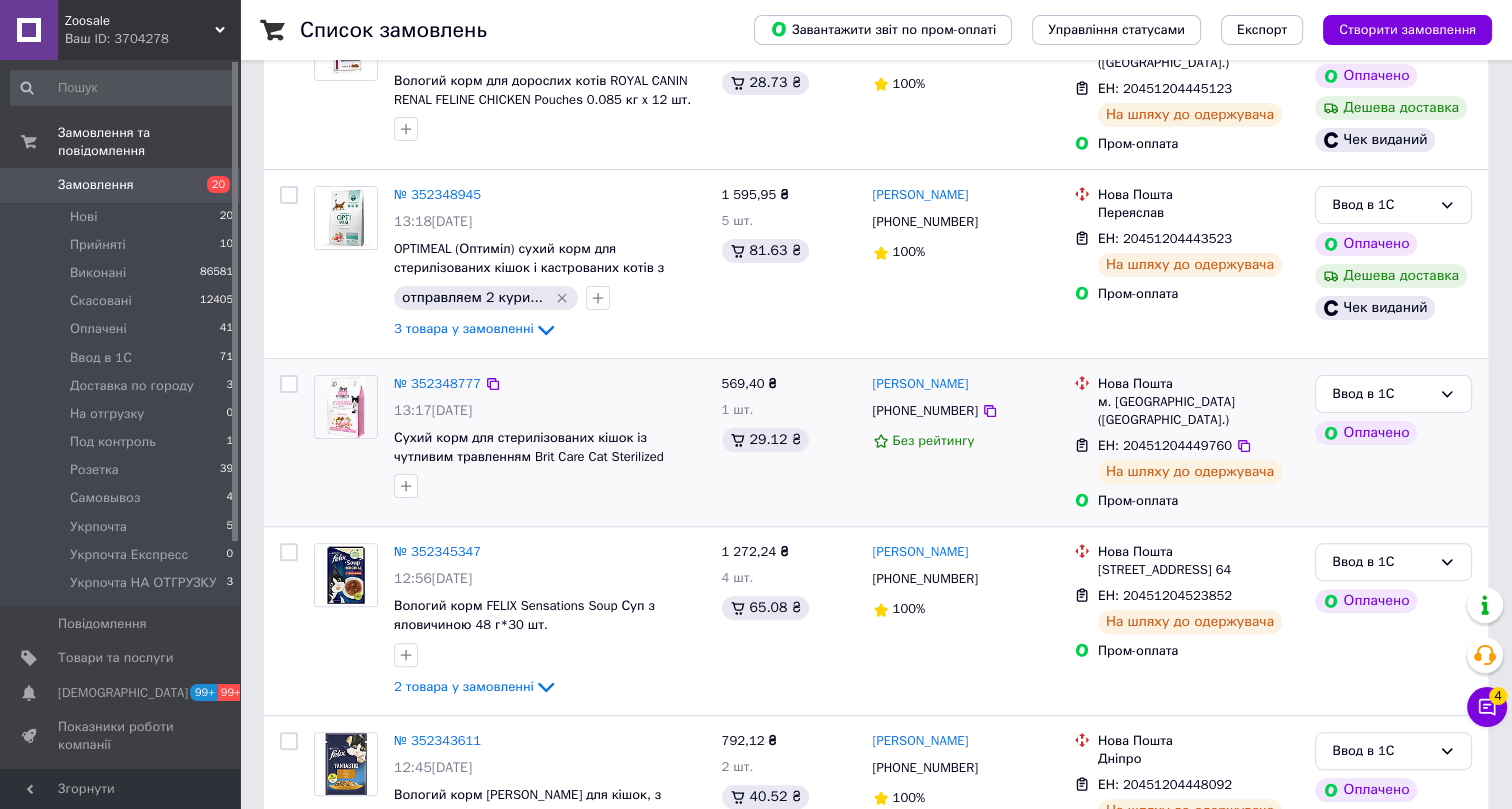 scroll, scrollTop: 545, scrollLeft: 0, axis: vertical 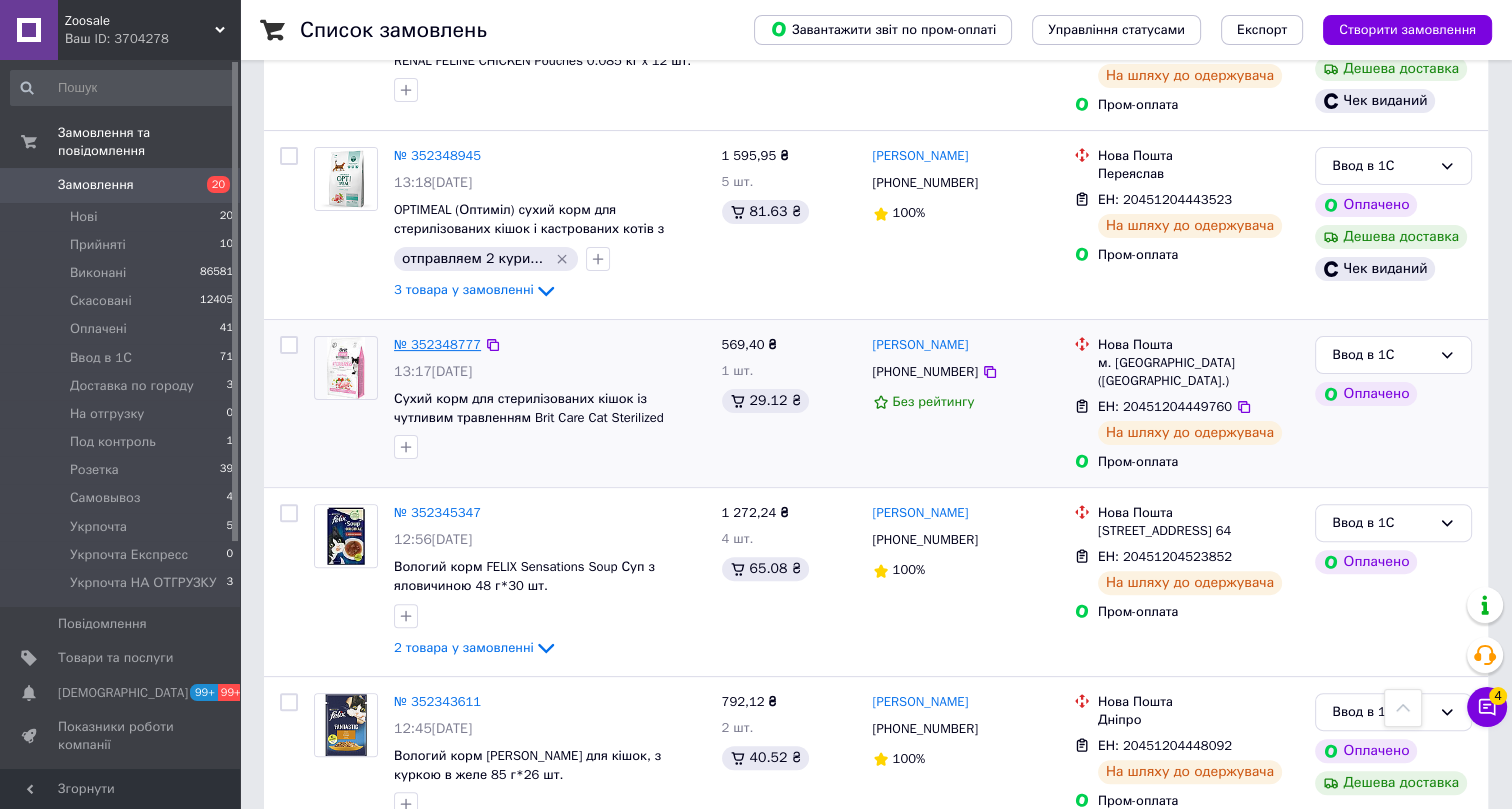 click on "№ 352348777" at bounding box center [437, 344] 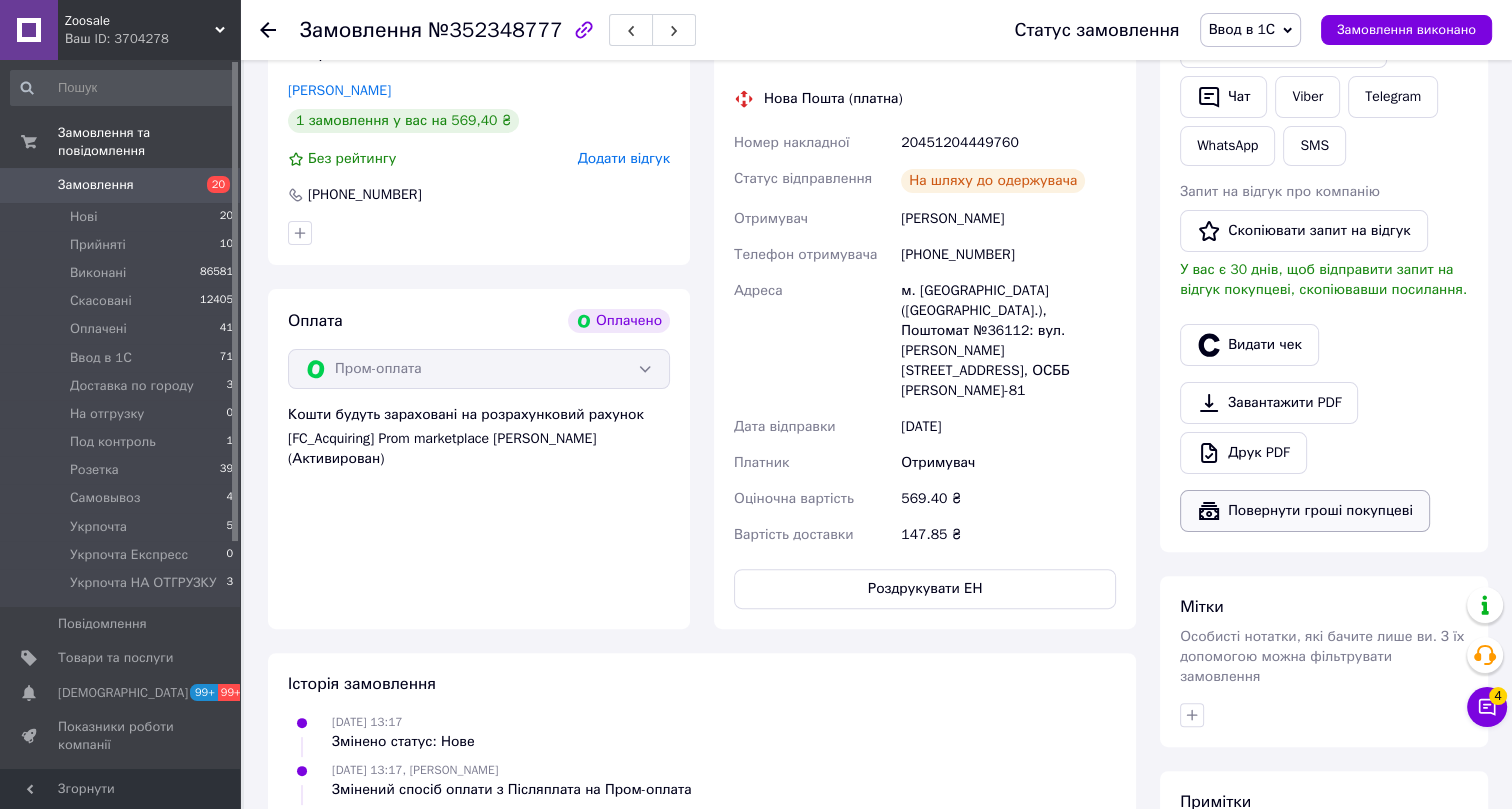 scroll, scrollTop: 454, scrollLeft: 0, axis: vertical 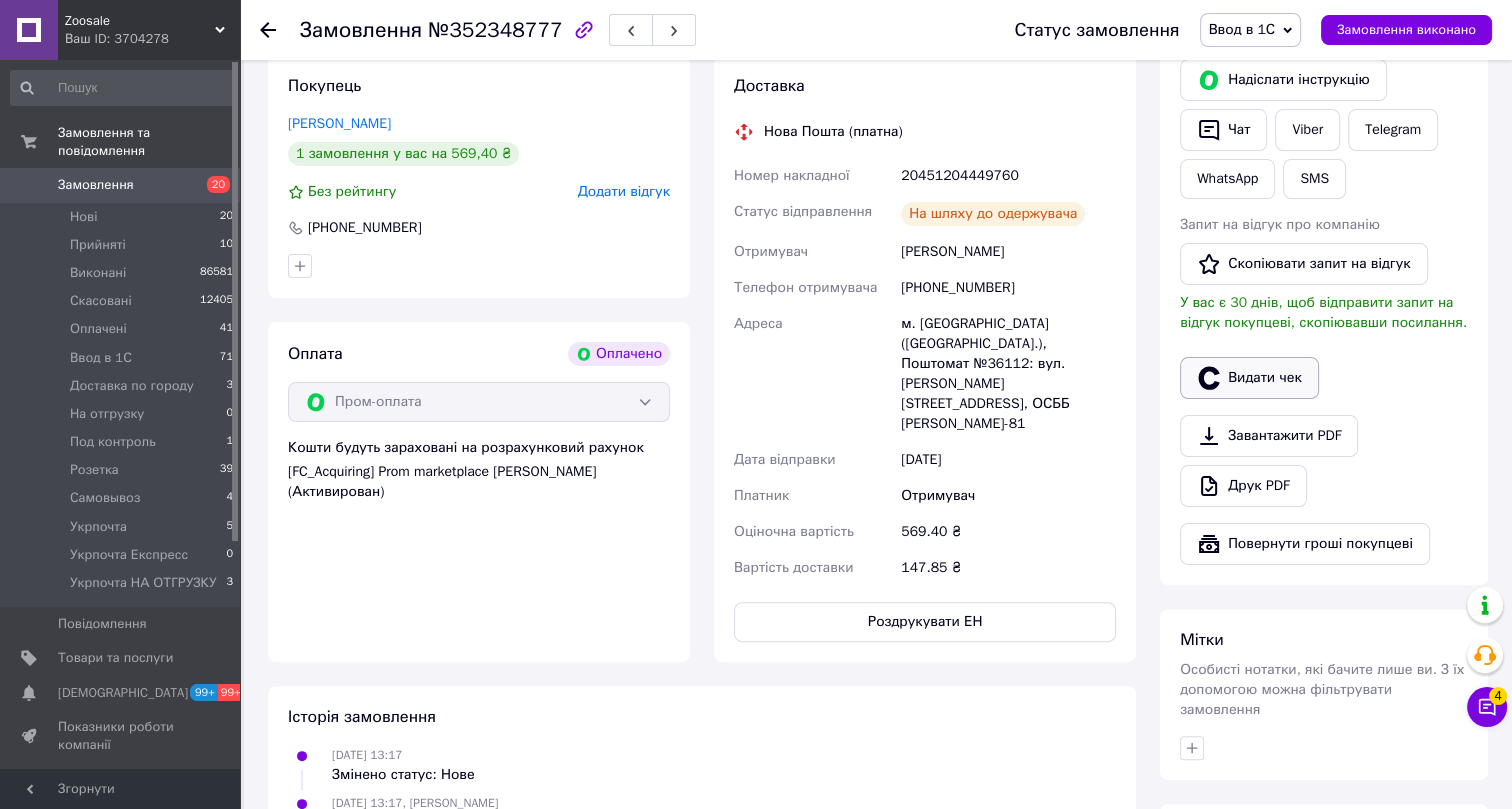 click on "Видати чек" at bounding box center [1249, 378] 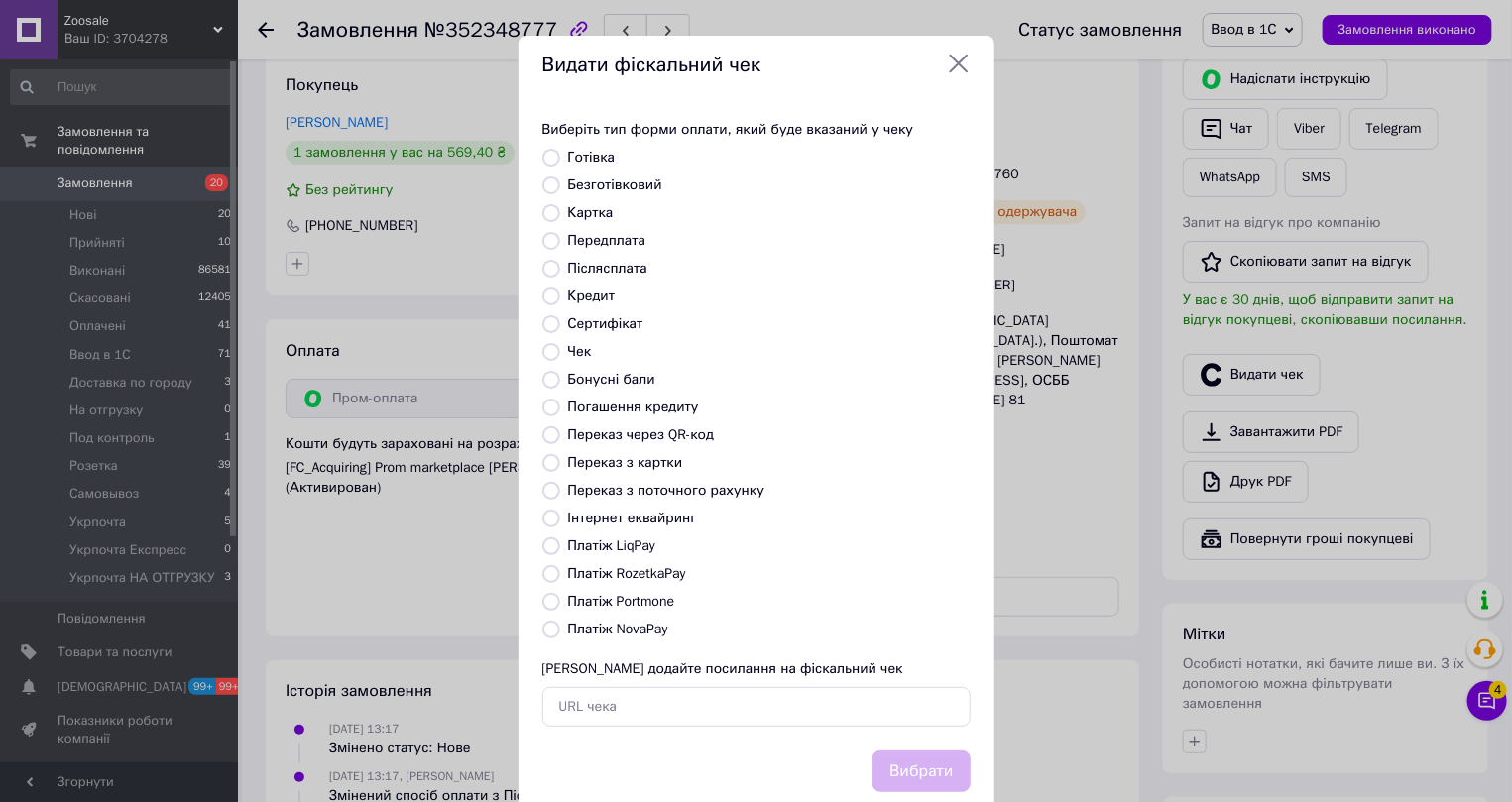 click on "Інтернет еквайринг" at bounding box center [633, 517] 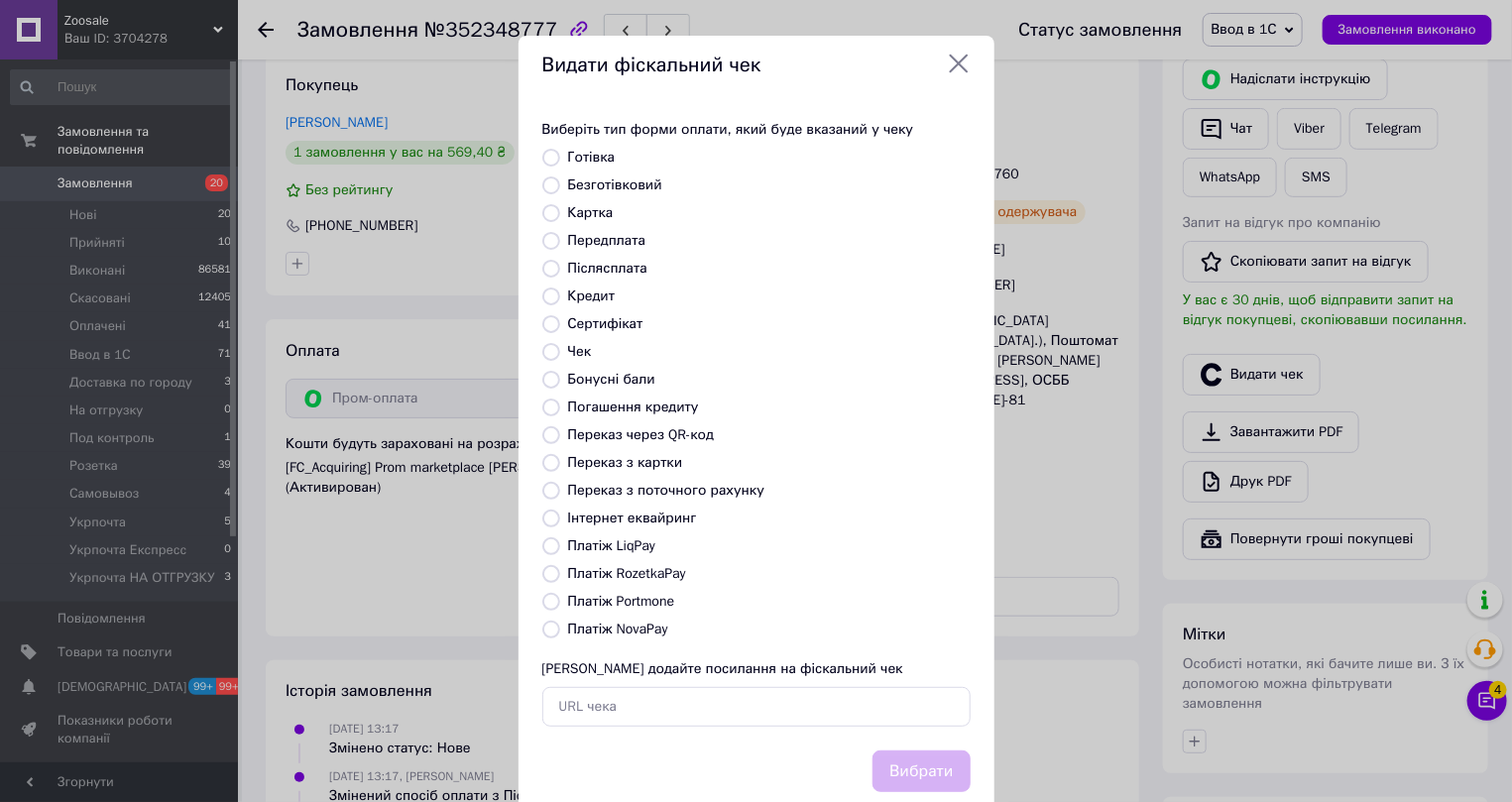 click on "Інтернет еквайринг" at bounding box center (551, 518) 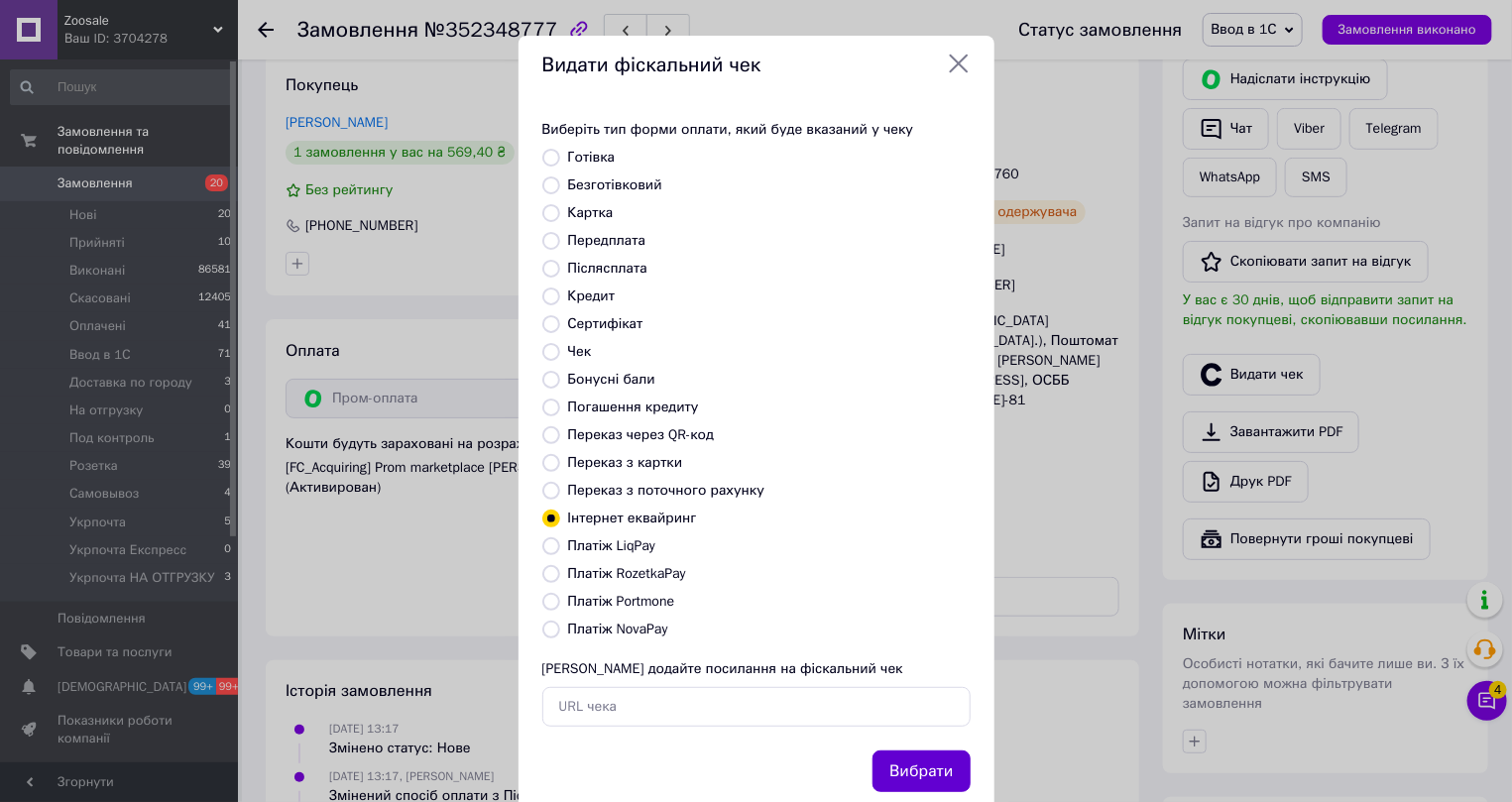 click on "Вибрати" at bounding box center [921, 771] 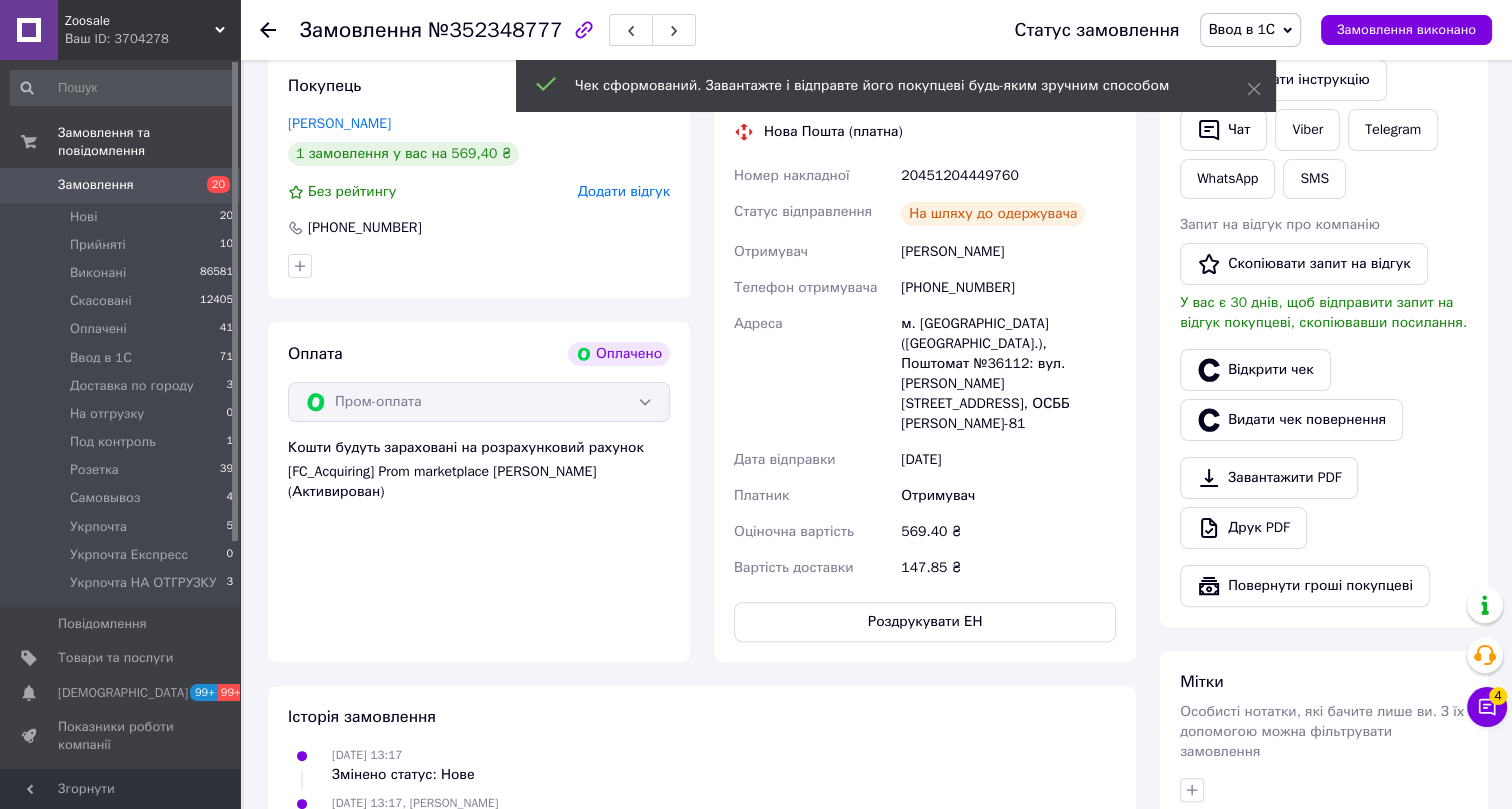 click 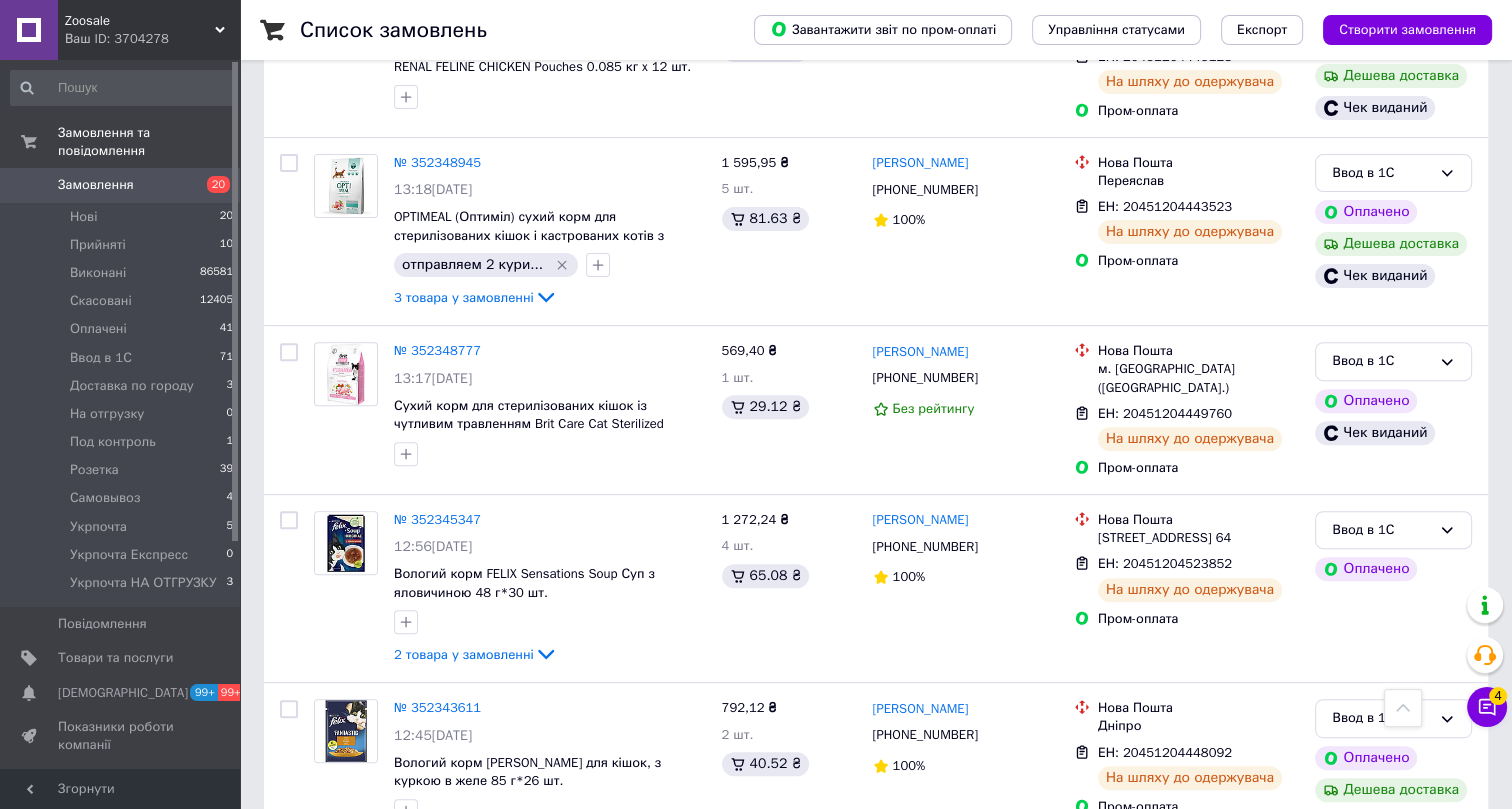scroll, scrollTop: 1000, scrollLeft: 0, axis: vertical 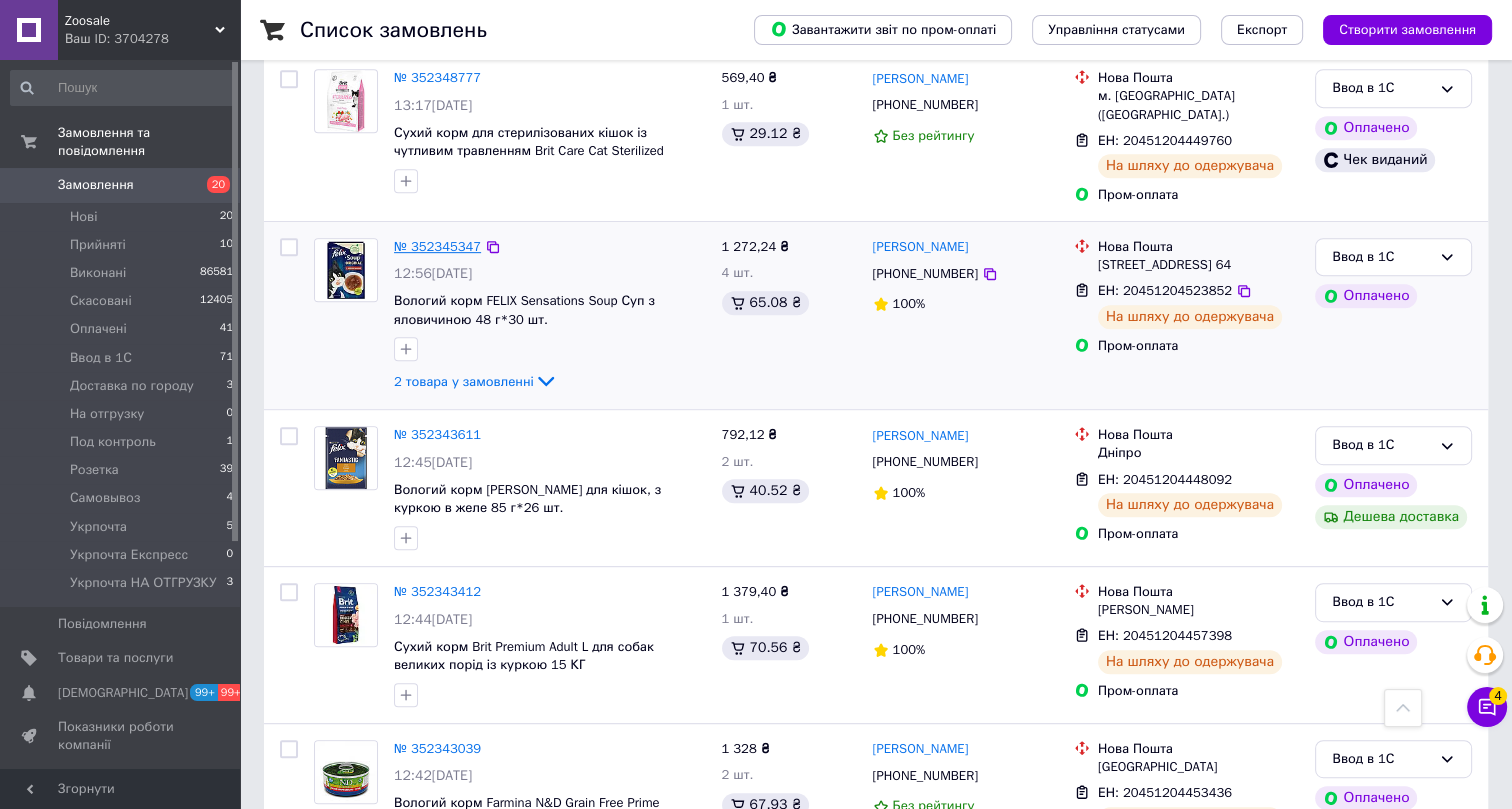 click on "№ 352345347" at bounding box center (437, 246) 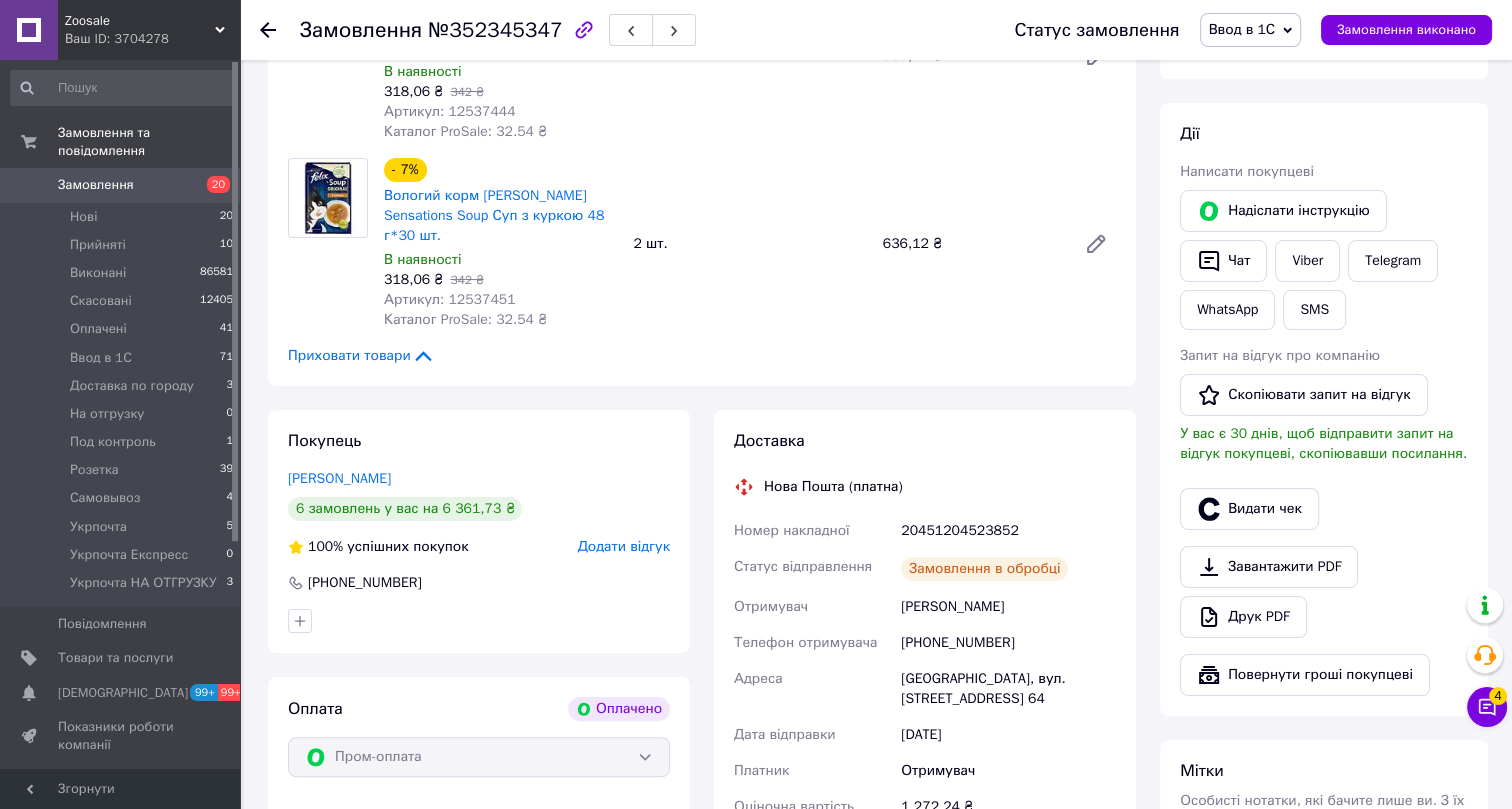 scroll, scrollTop: 998, scrollLeft: 0, axis: vertical 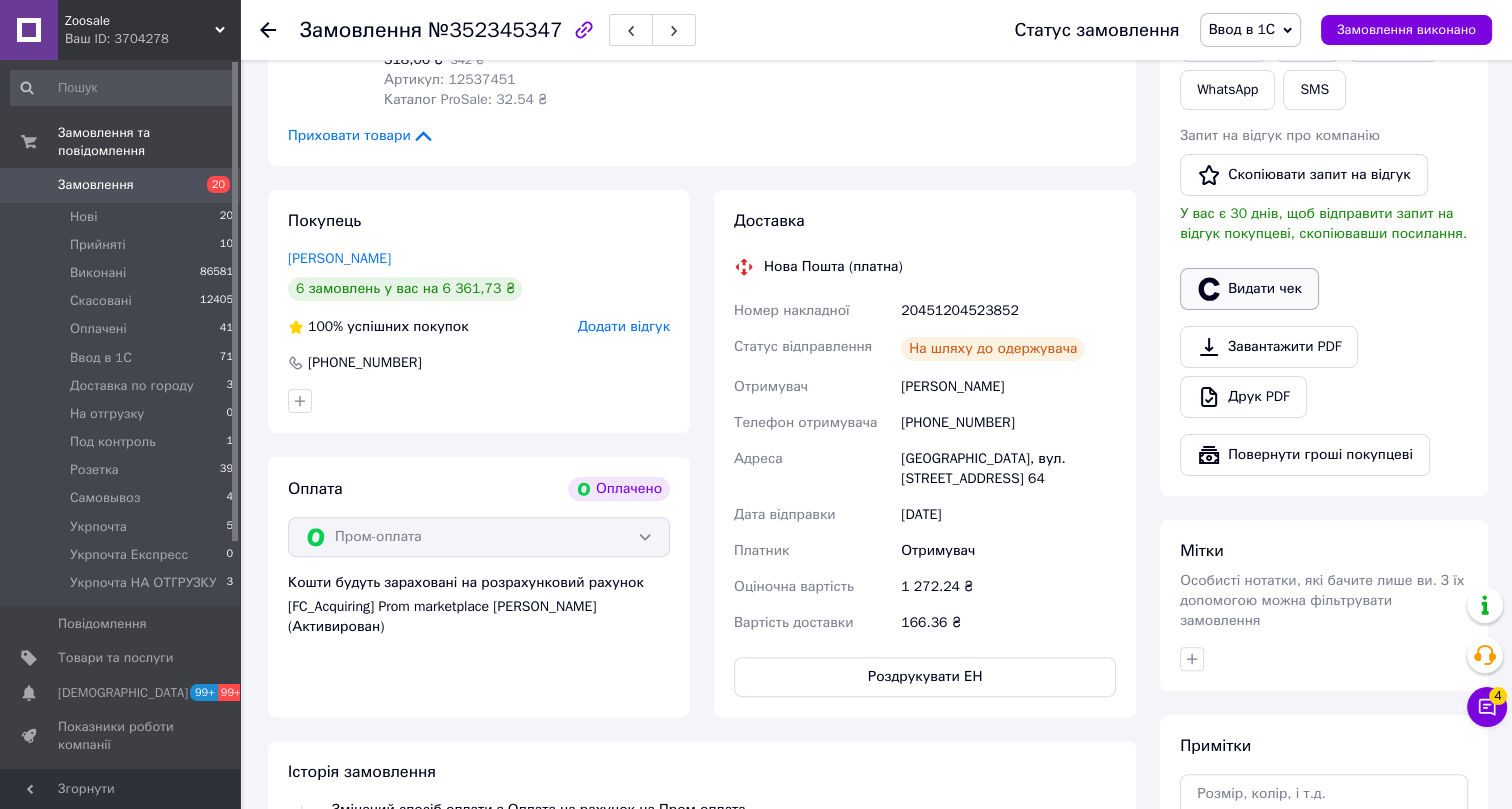 click on "Видати чек" at bounding box center [1249, 289] 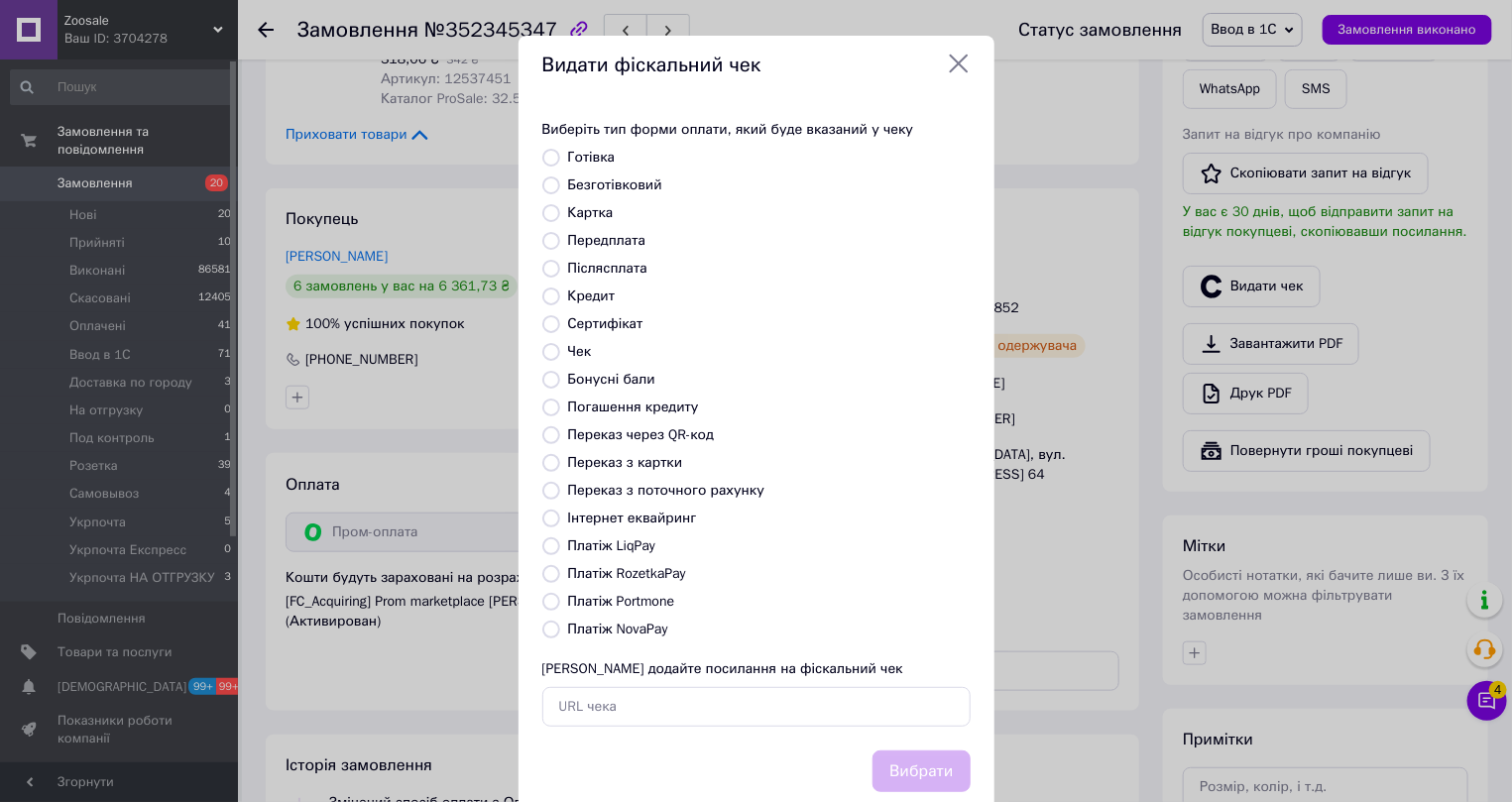 click on "Інтернет еквайринг" at bounding box center (633, 517) 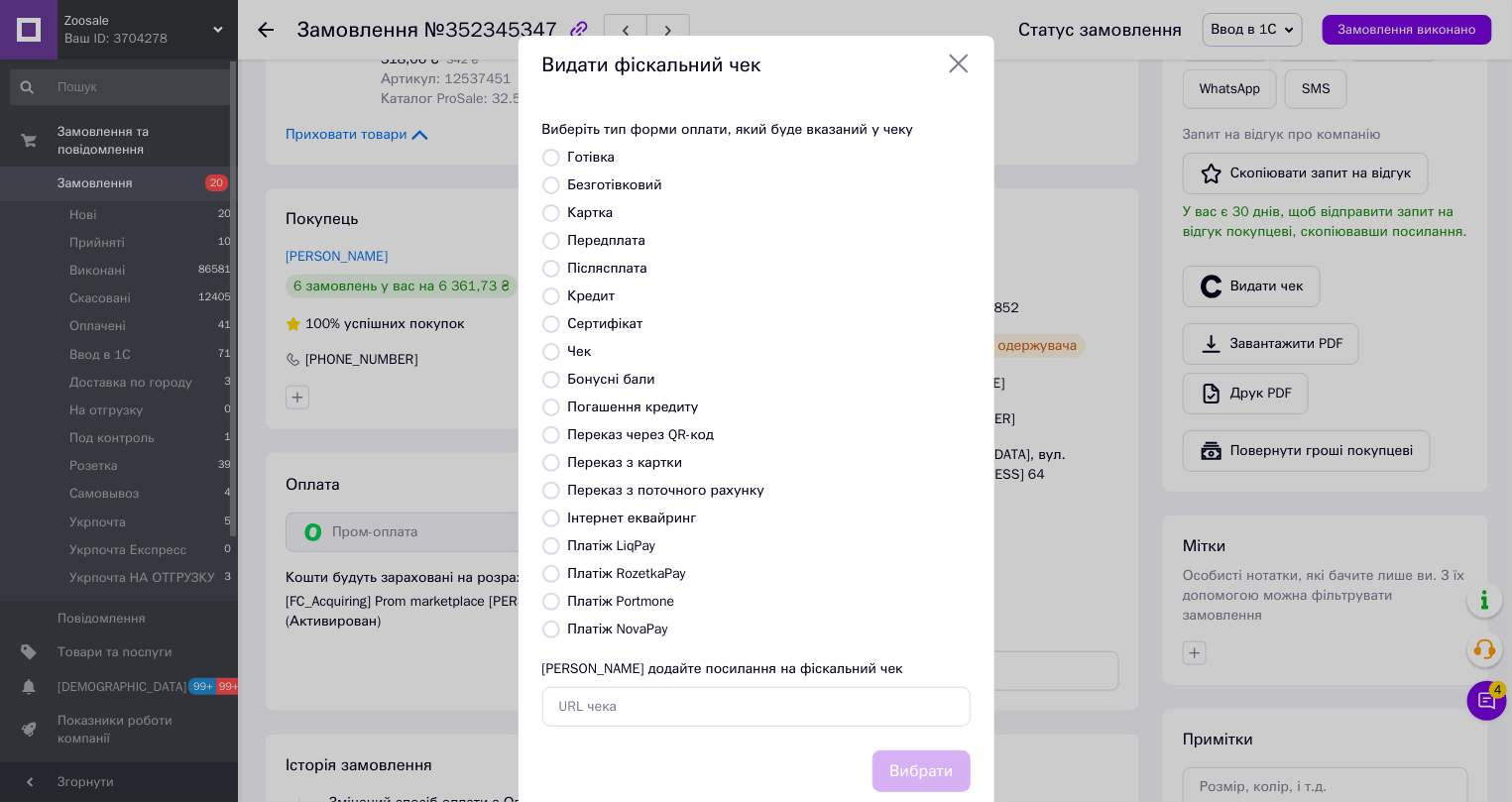 click on "Інтернет еквайринг" at bounding box center [551, 518] 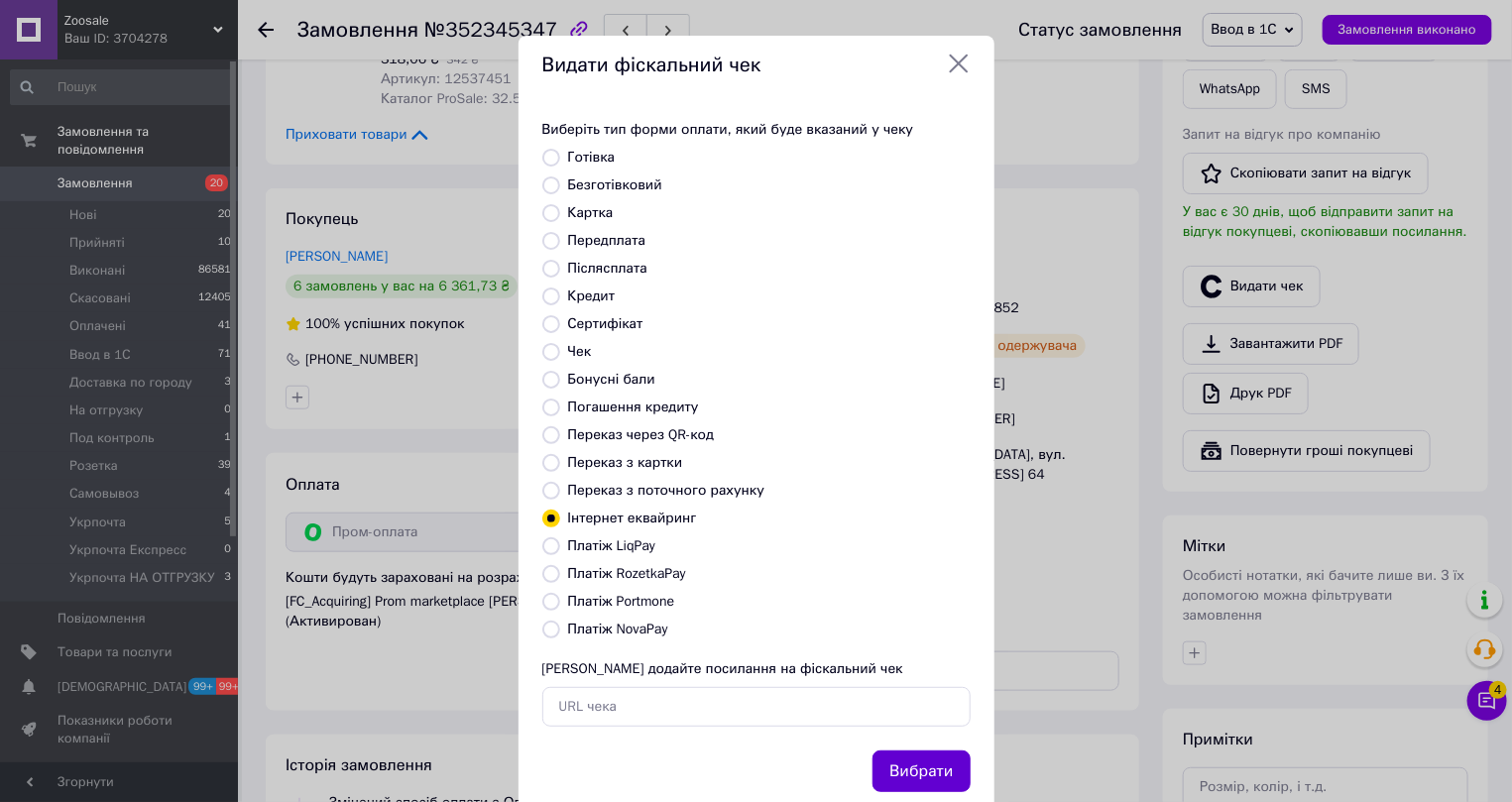 click on "Вибрати" at bounding box center [921, 771] 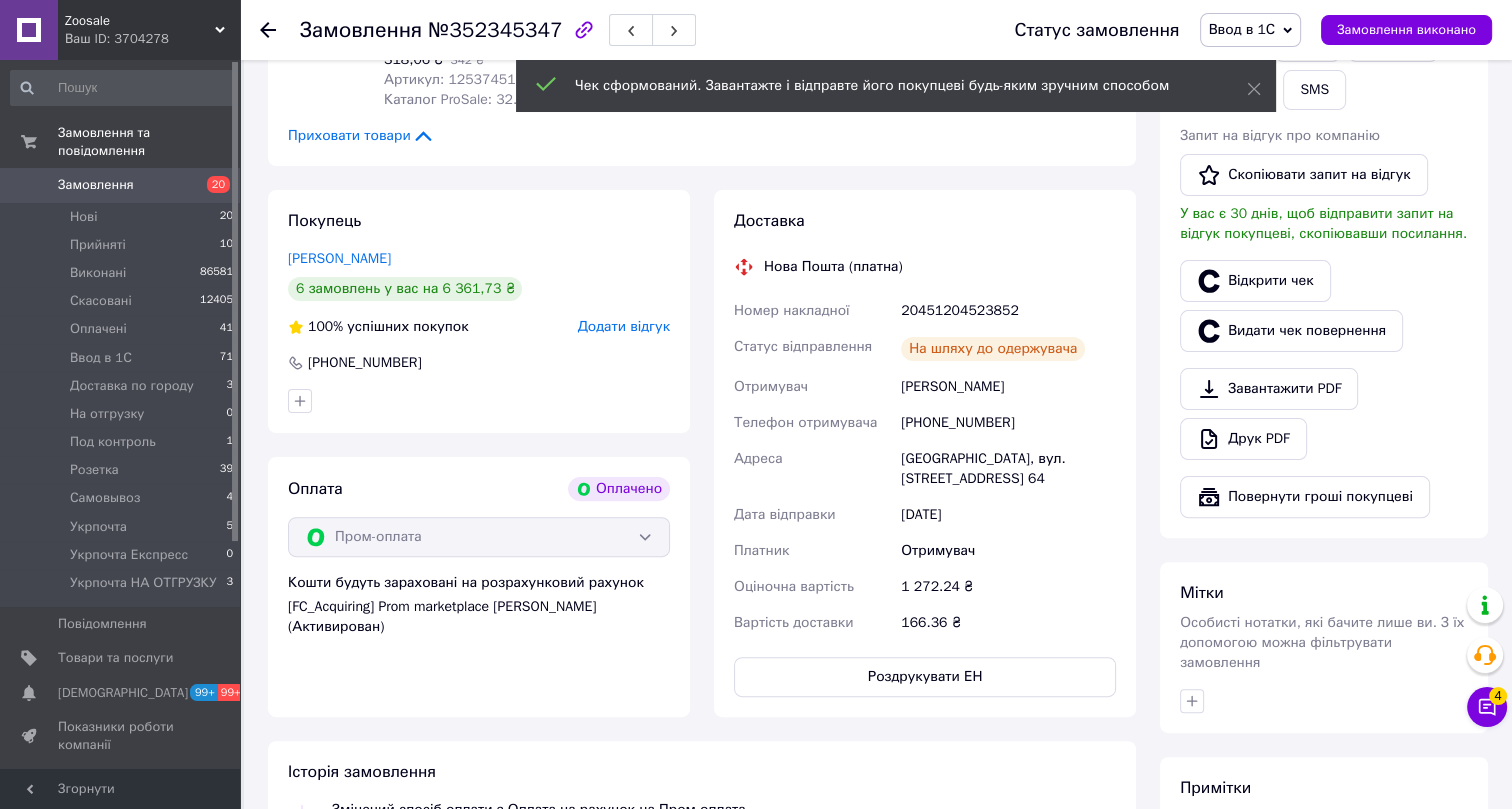 click 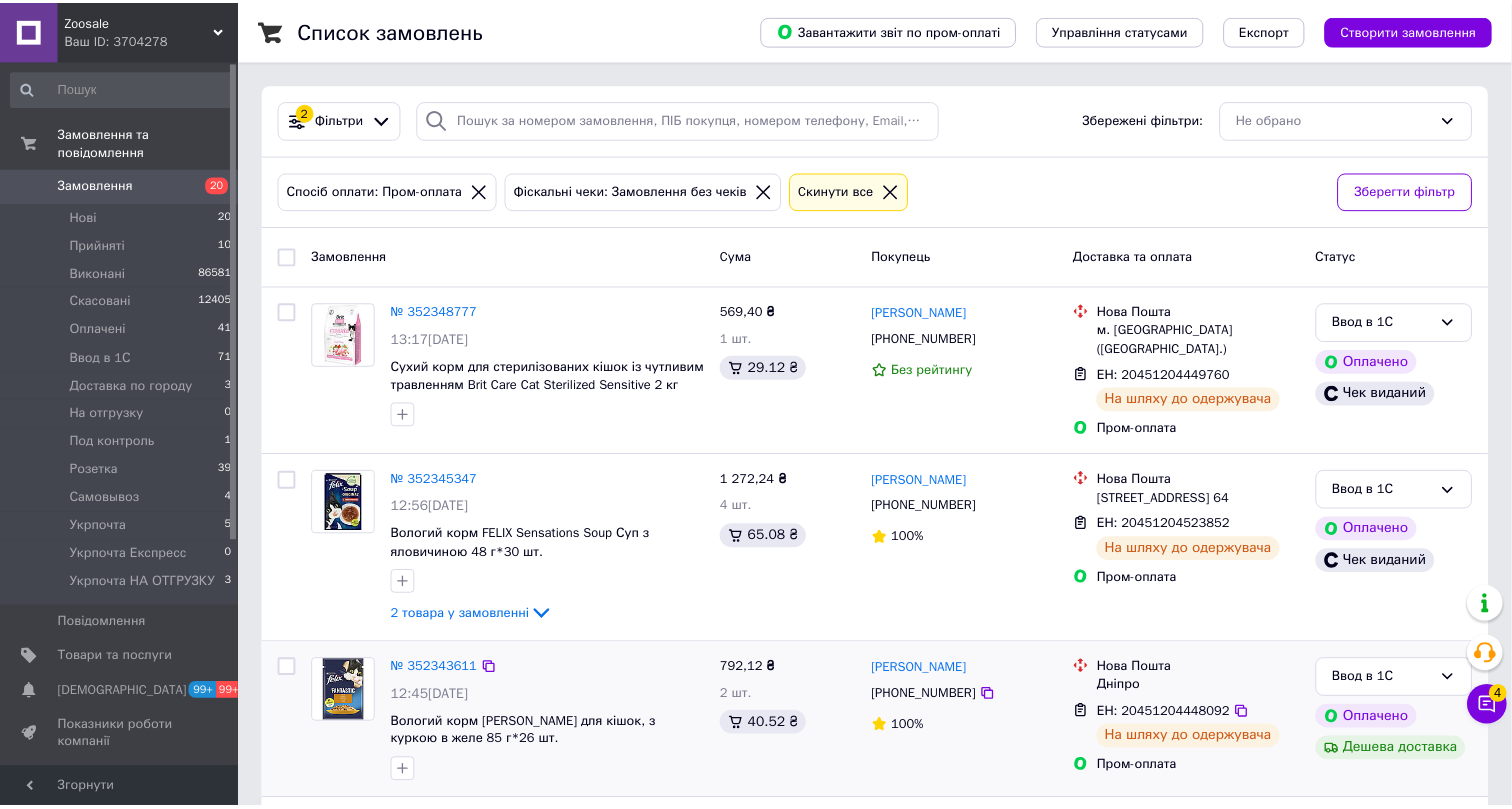 scroll, scrollTop: 272, scrollLeft: 0, axis: vertical 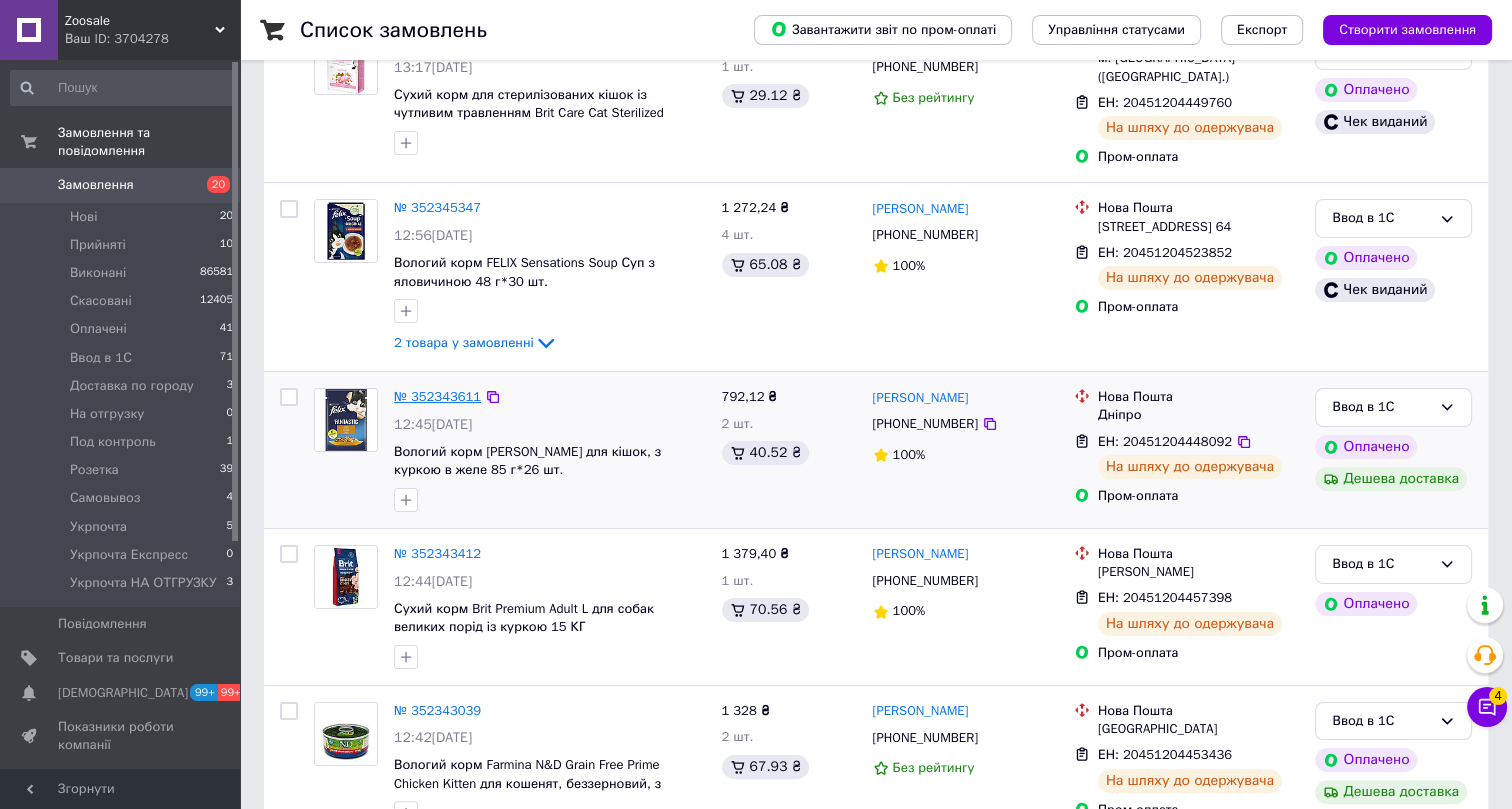 click on "№ 352343611" at bounding box center [437, 396] 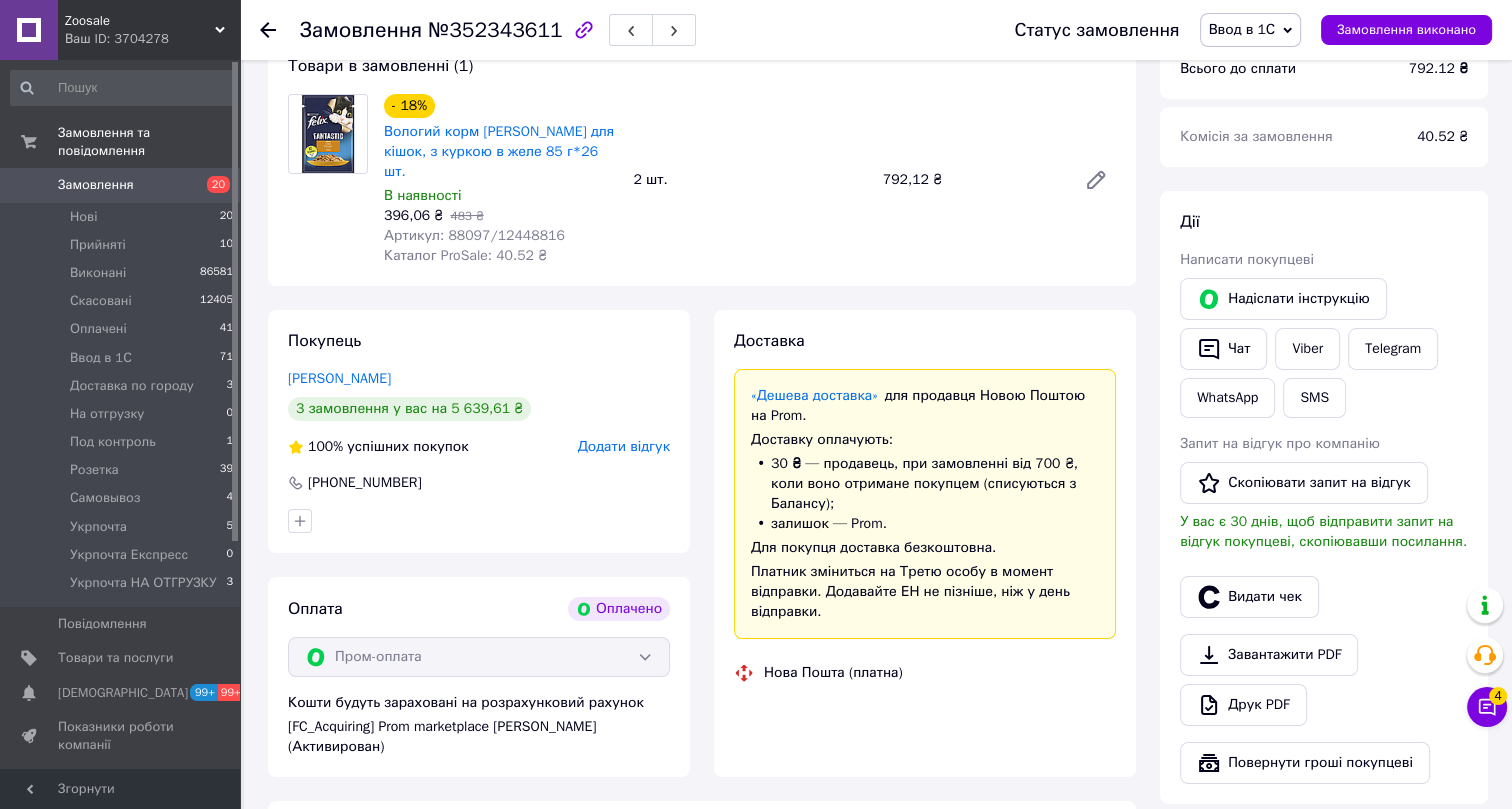 scroll, scrollTop: 272, scrollLeft: 0, axis: vertical 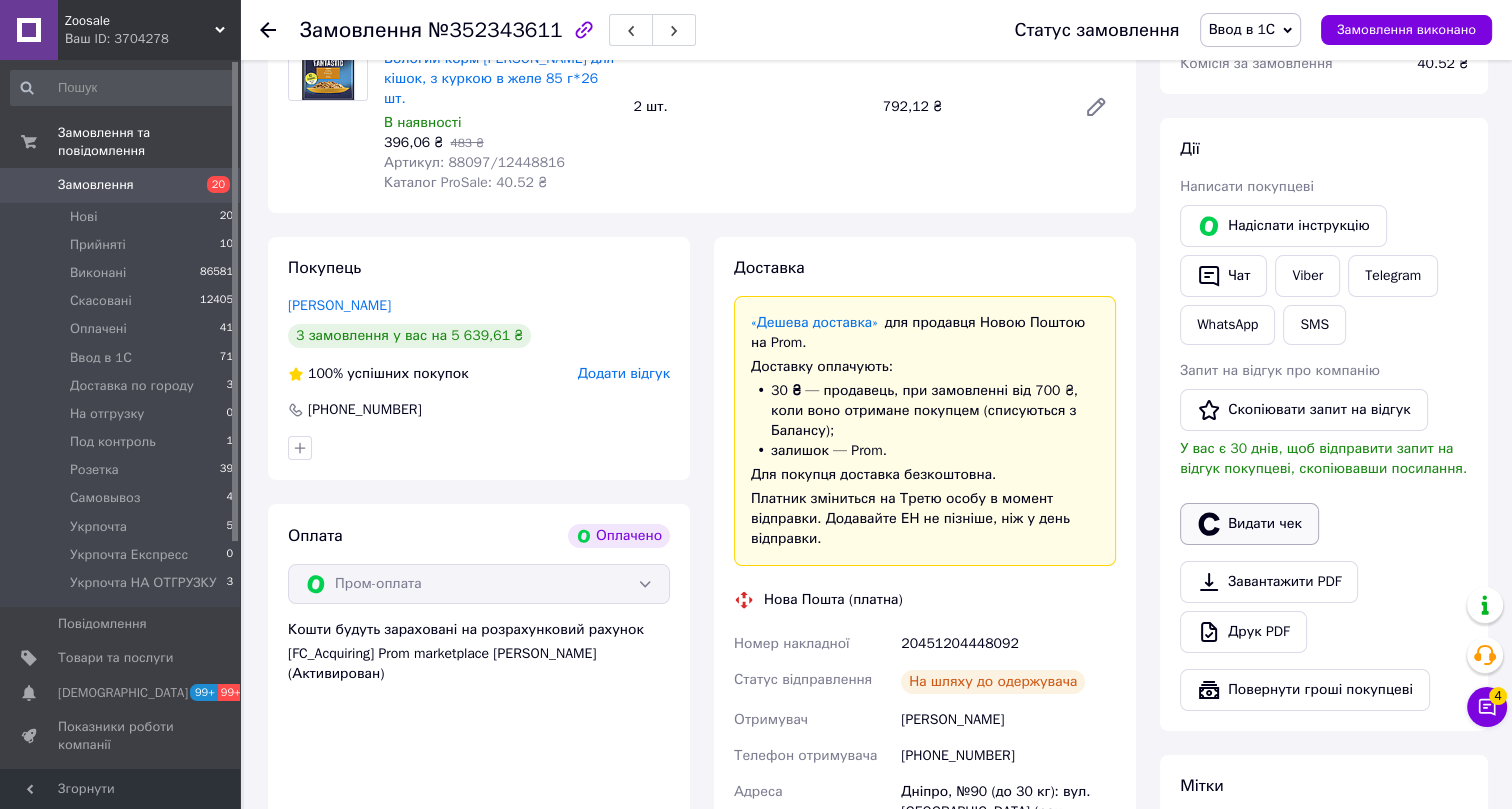 click on "Видати чек" at bounding box center [1249, 524] 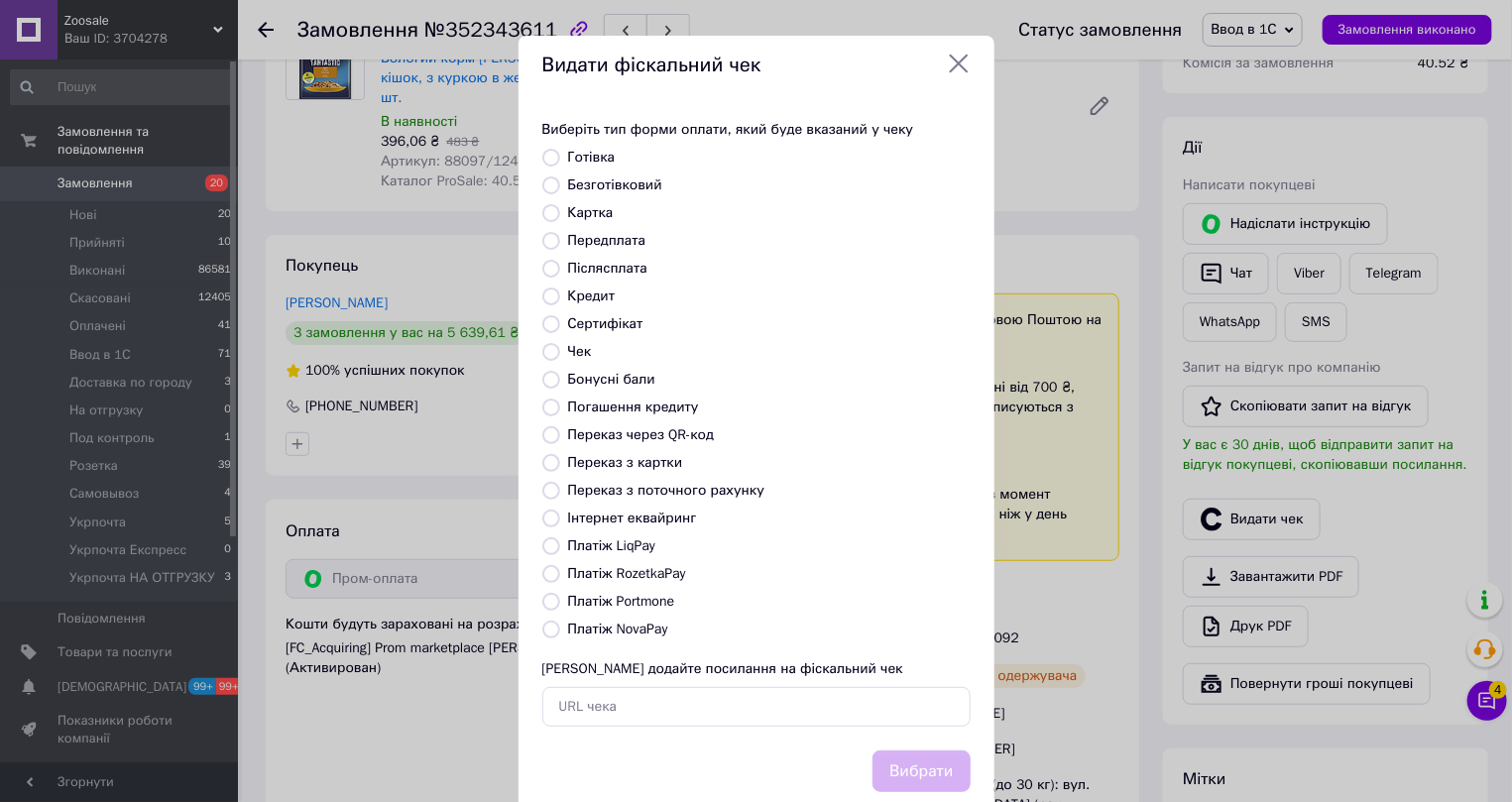 click on "Інтернет еквайринг" at bounding box center [633, 517] 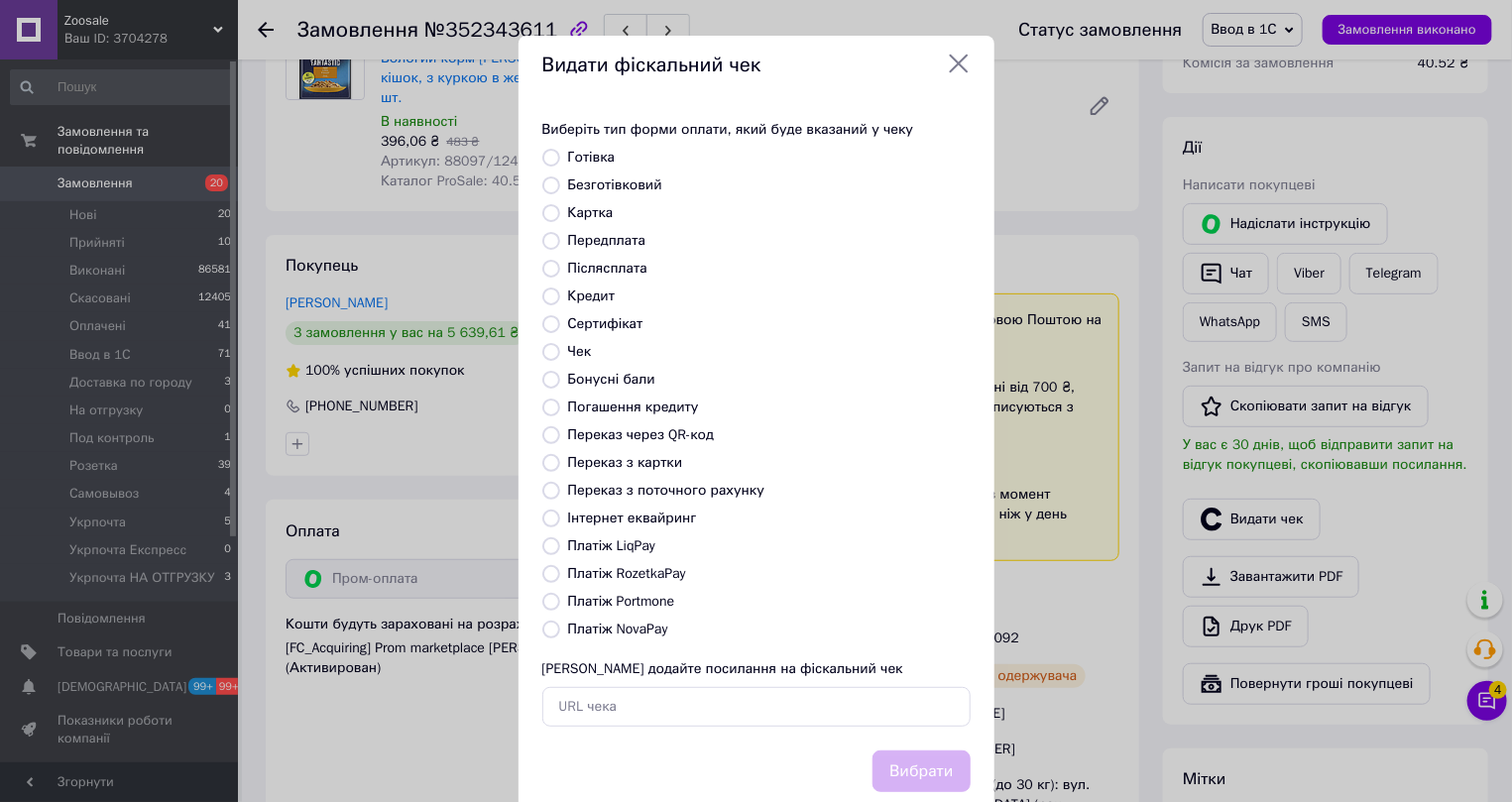click on "Інтернет еквайринг" at bounding box center (551, 518) 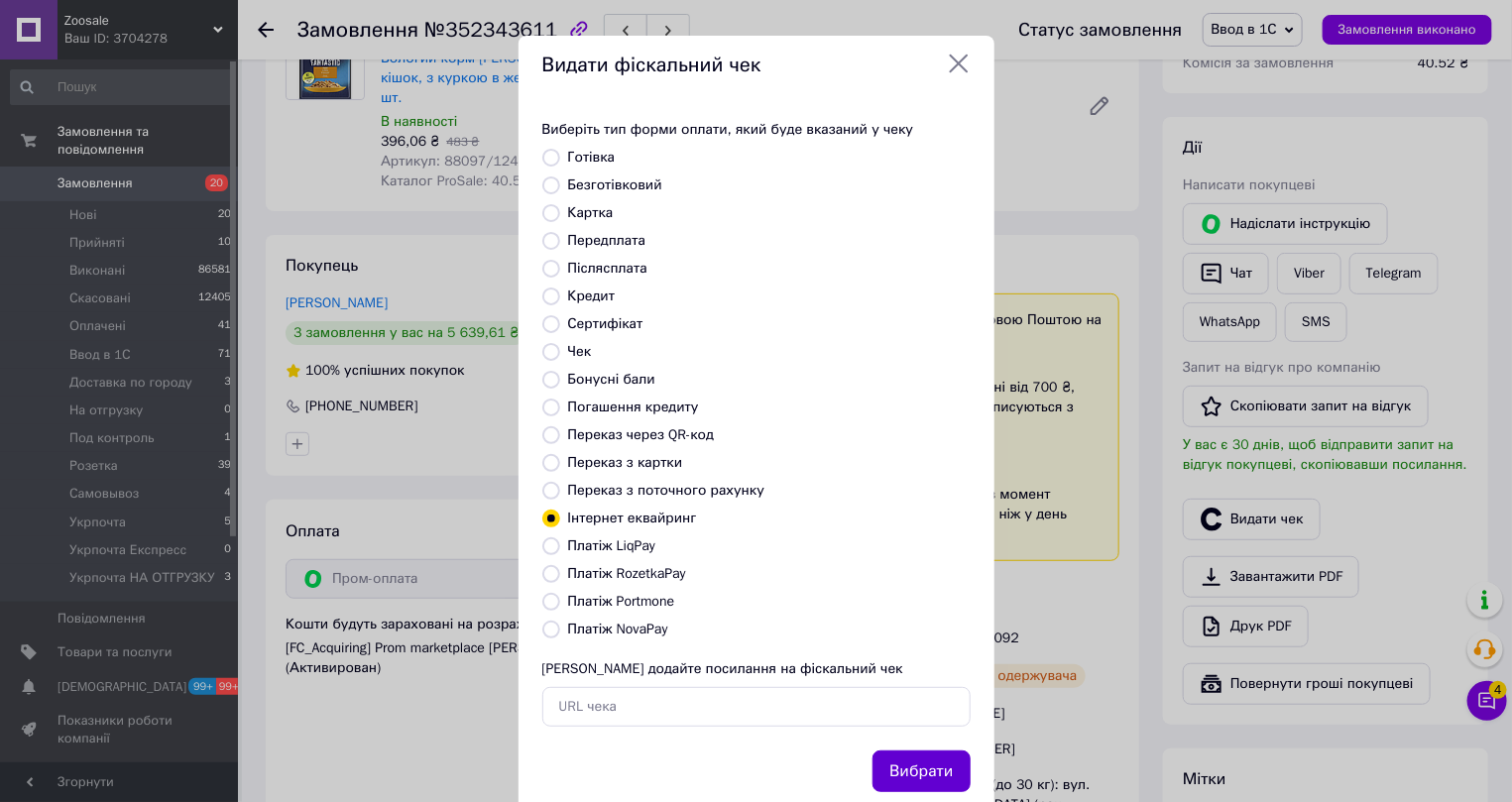 click on "Вибрати" at bounding box center (921, 771) 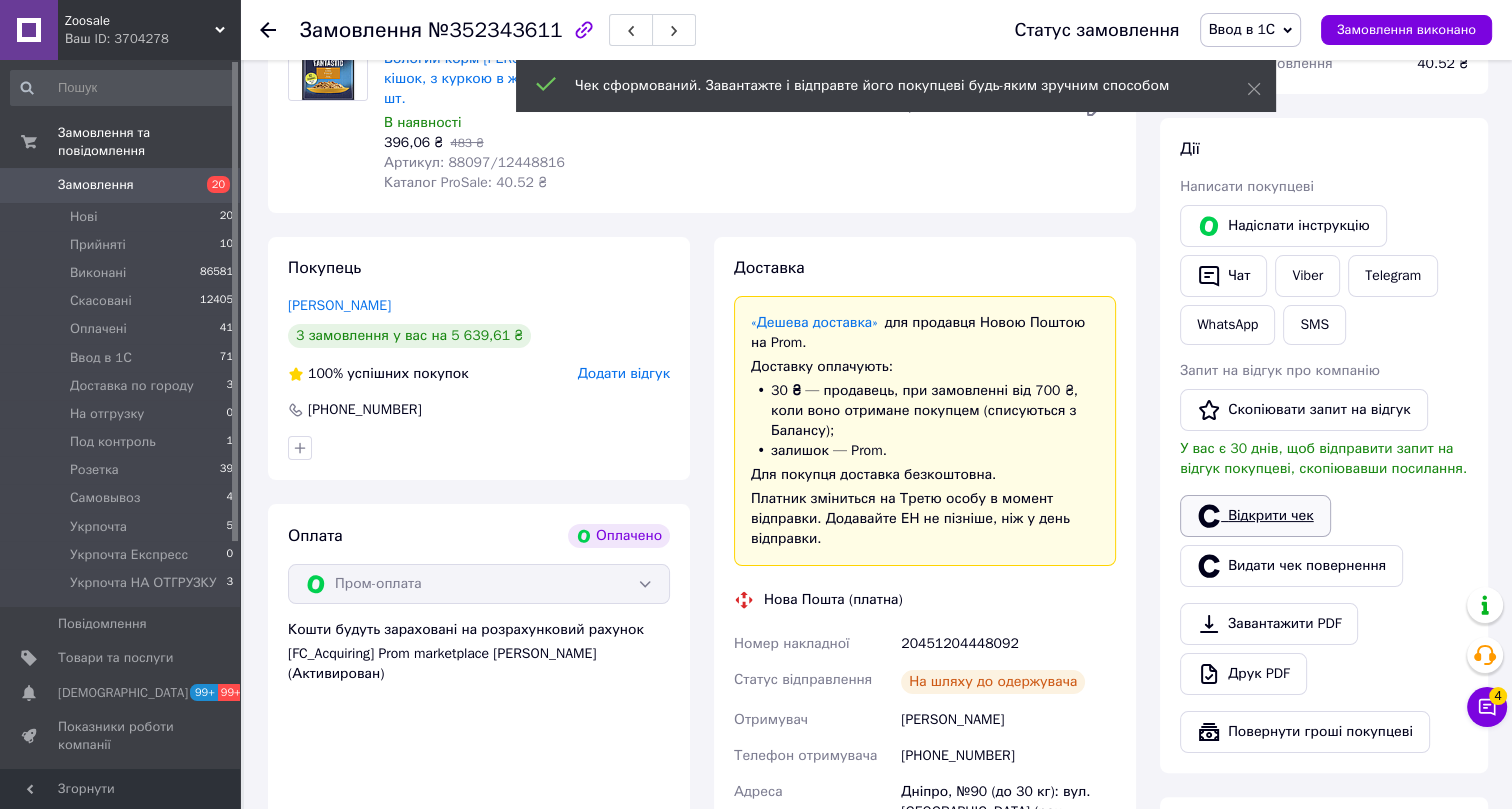 click on "Відкрити чек" at bounding box center [1255, 516] 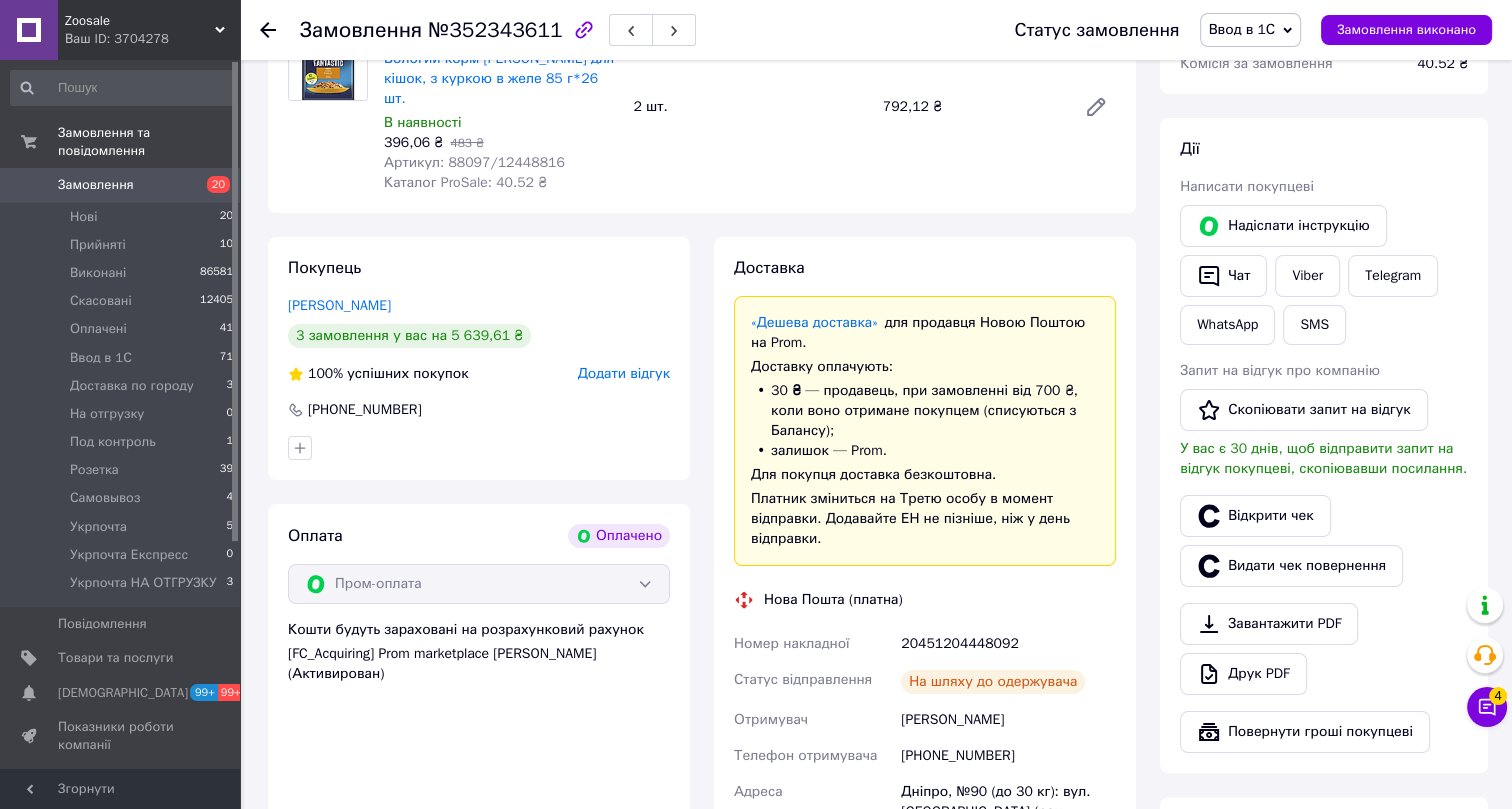 click 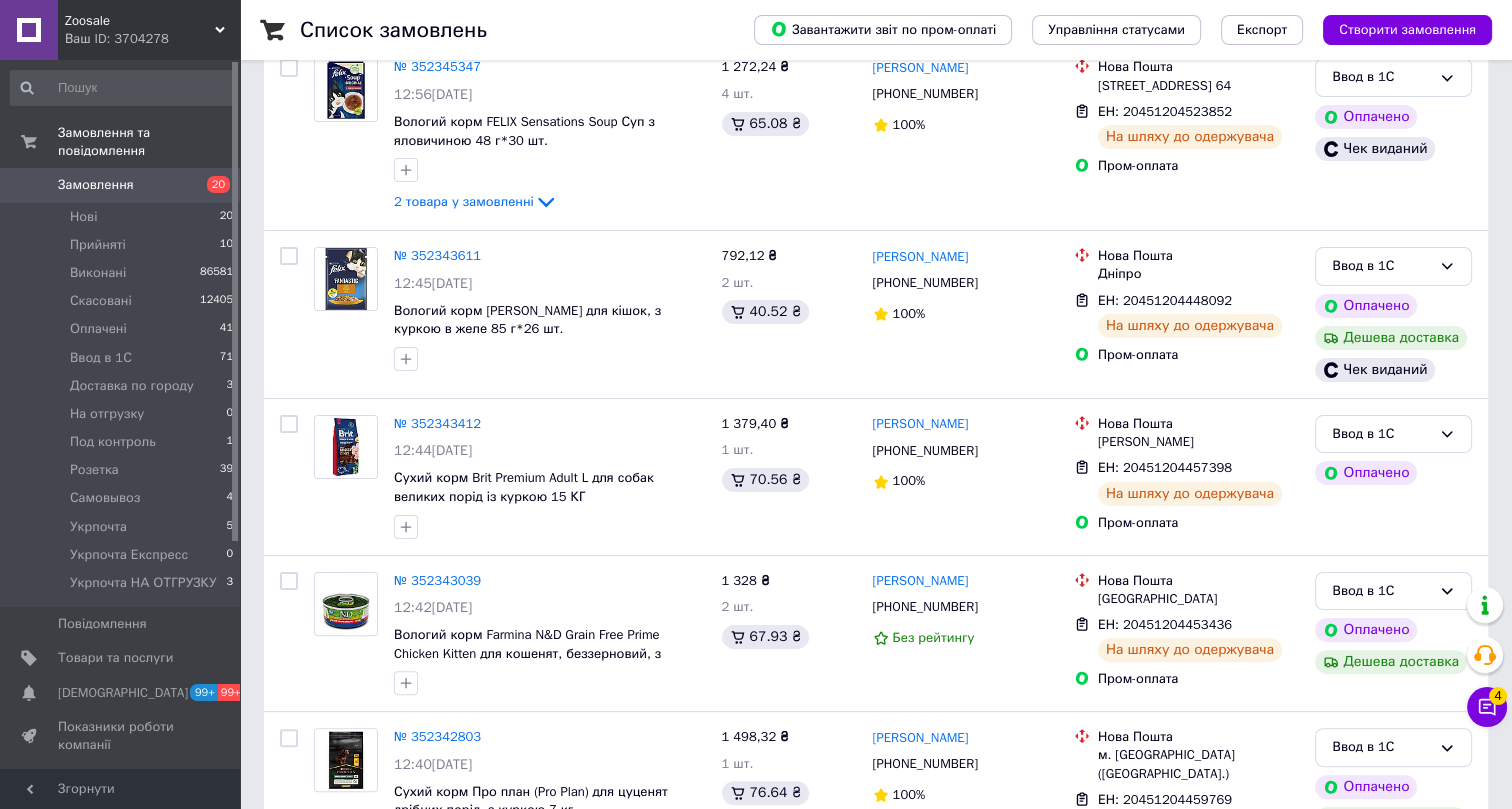 scroll, scrollTop: 454, scrollLeft: 0, axis: vertical 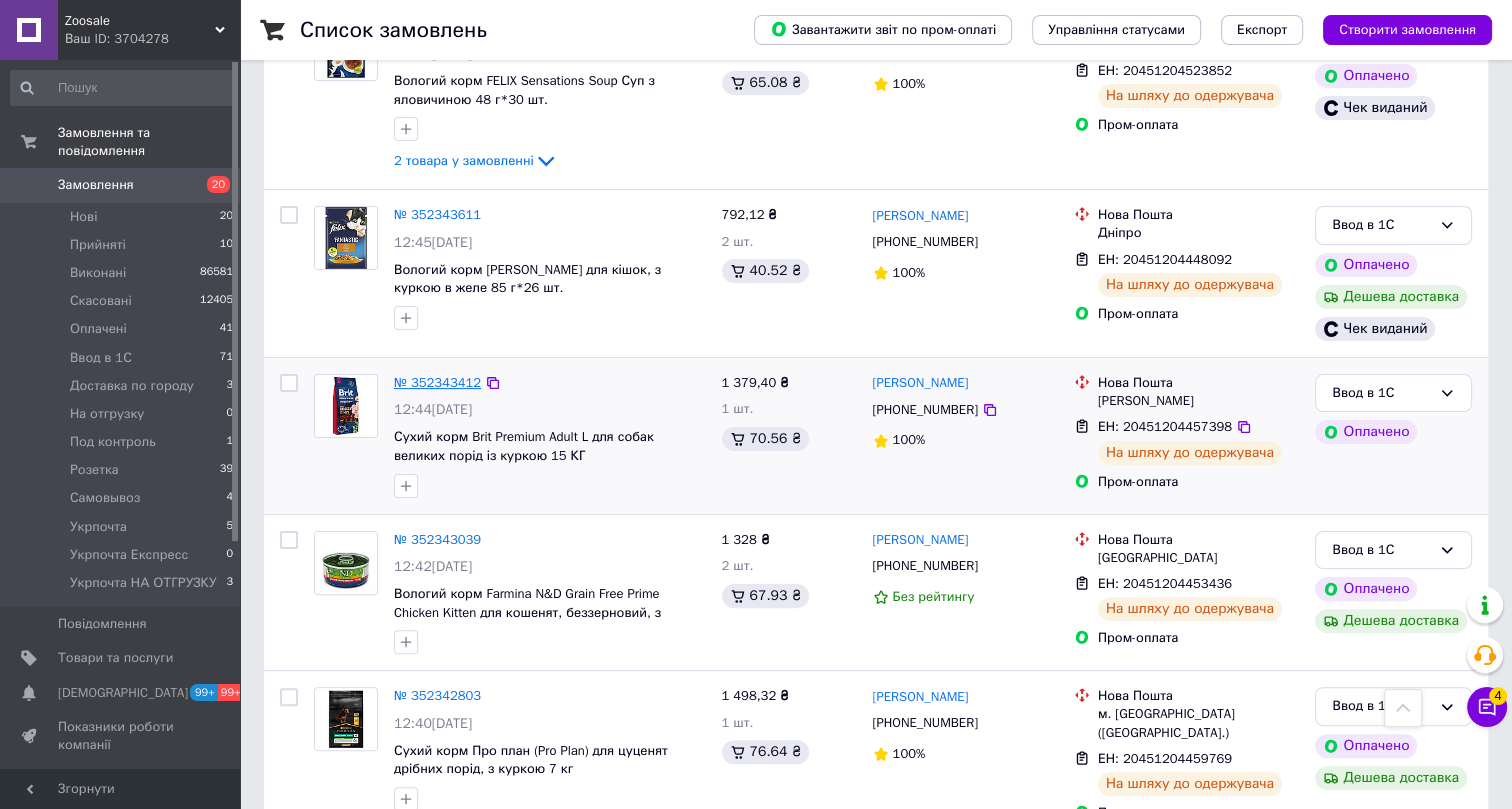 click on "№ 352343412" at bounding box center (437, 382) 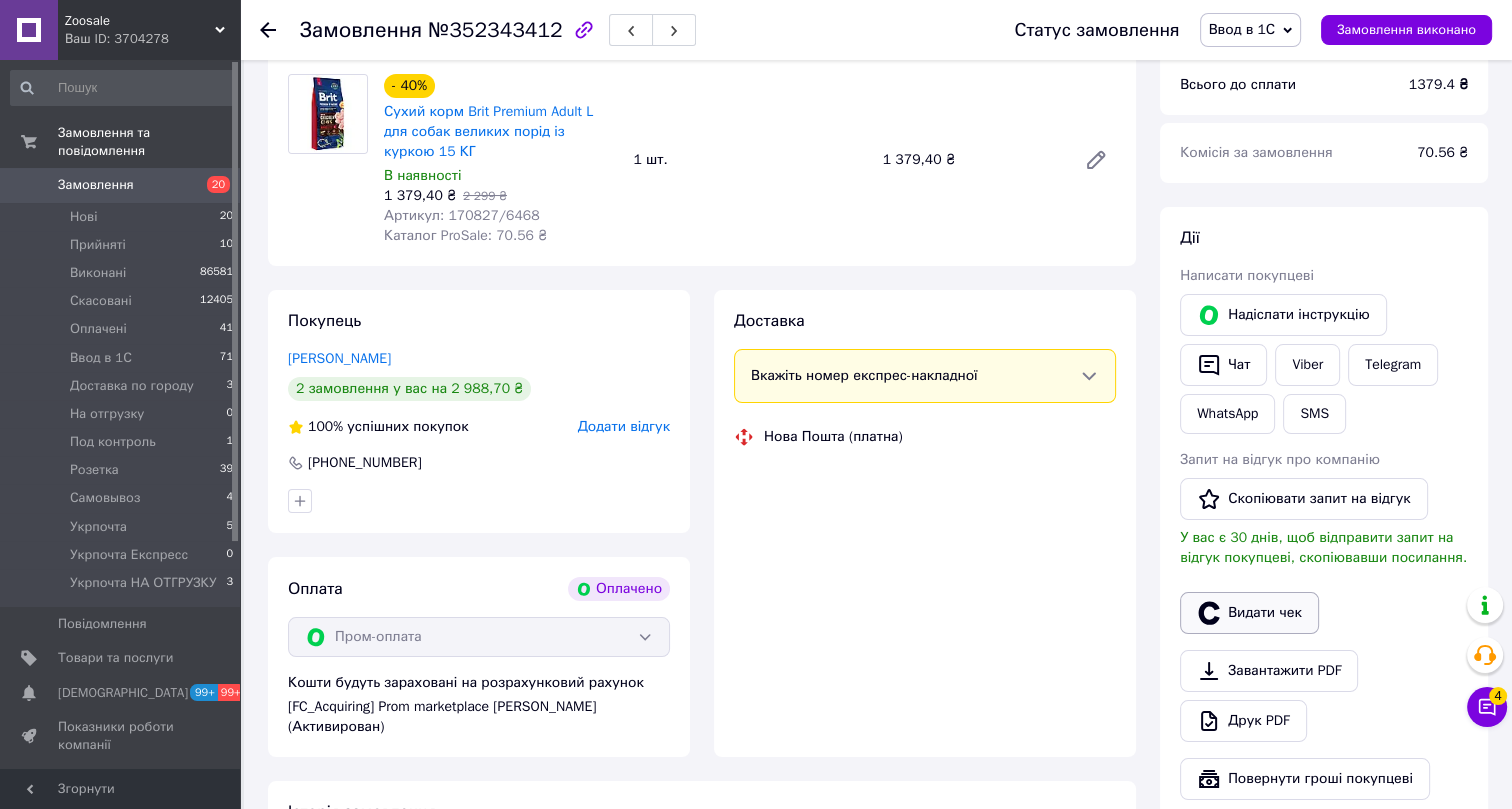 scroll, scrollTop: 454, scrollLeft: 0, axis: vertical 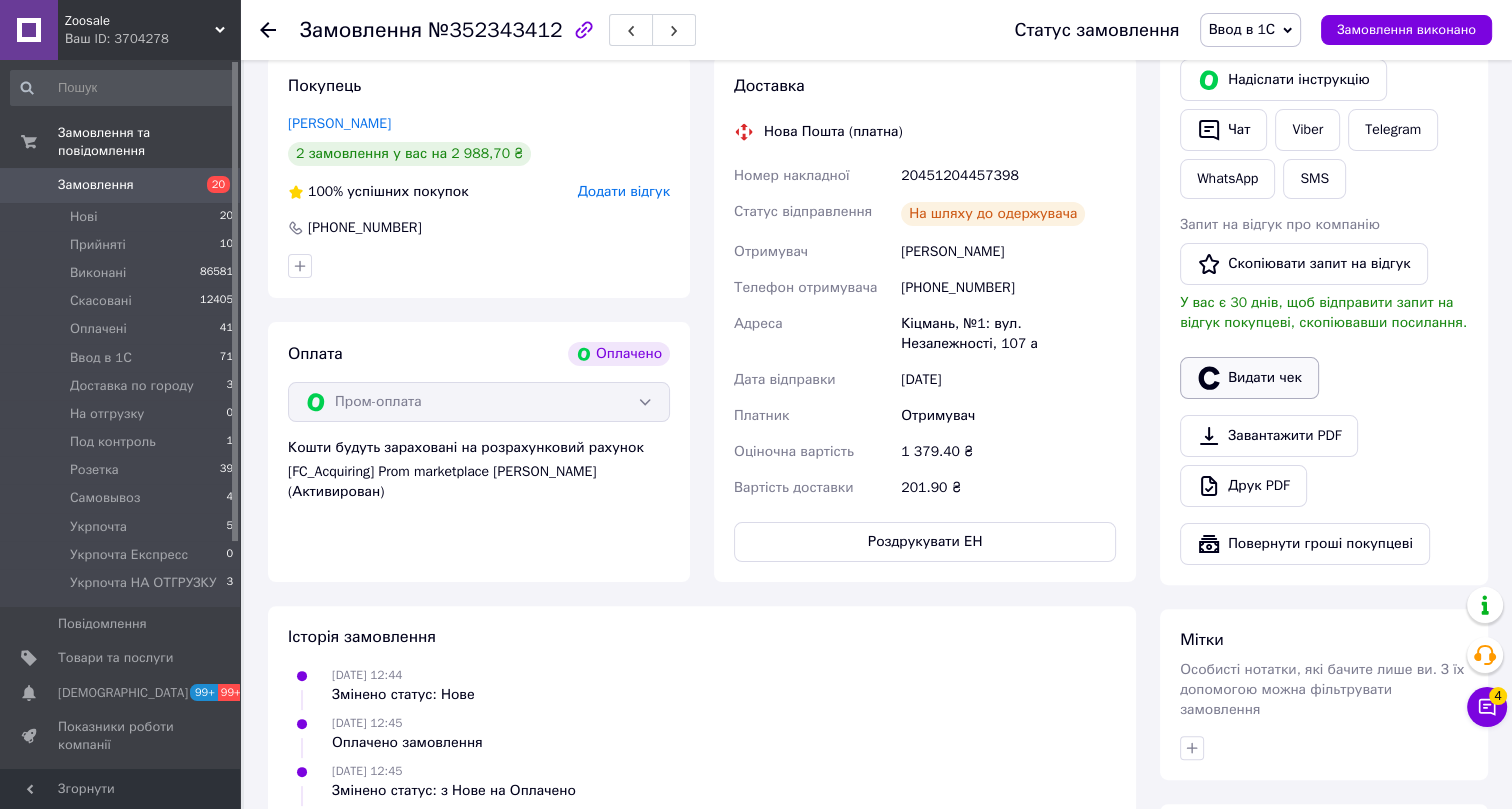 click on "Видати чек" at bounding box center (1249, 378) 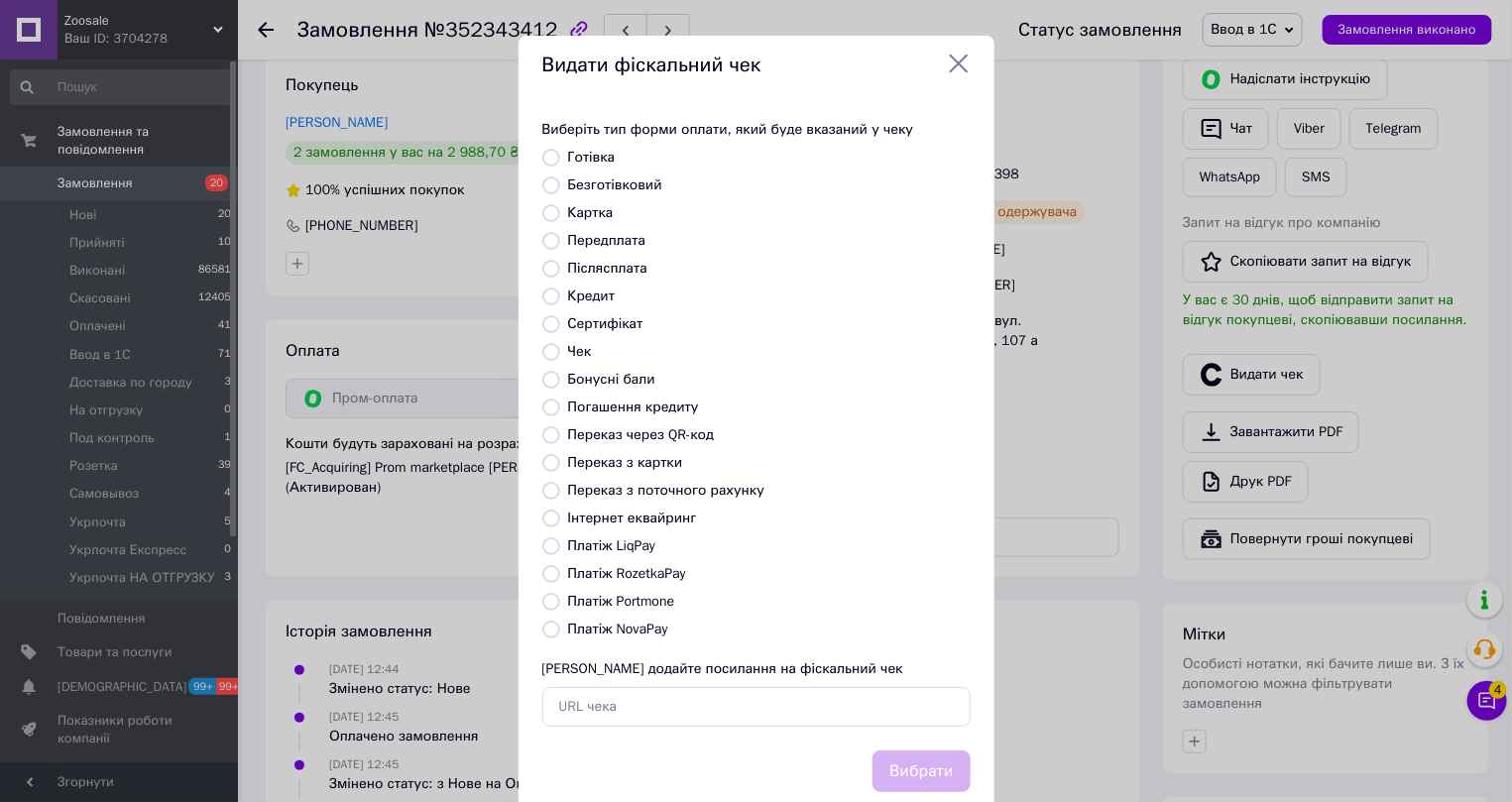 click on "Інтернет еквайринг" at bounding box center [633, 517] 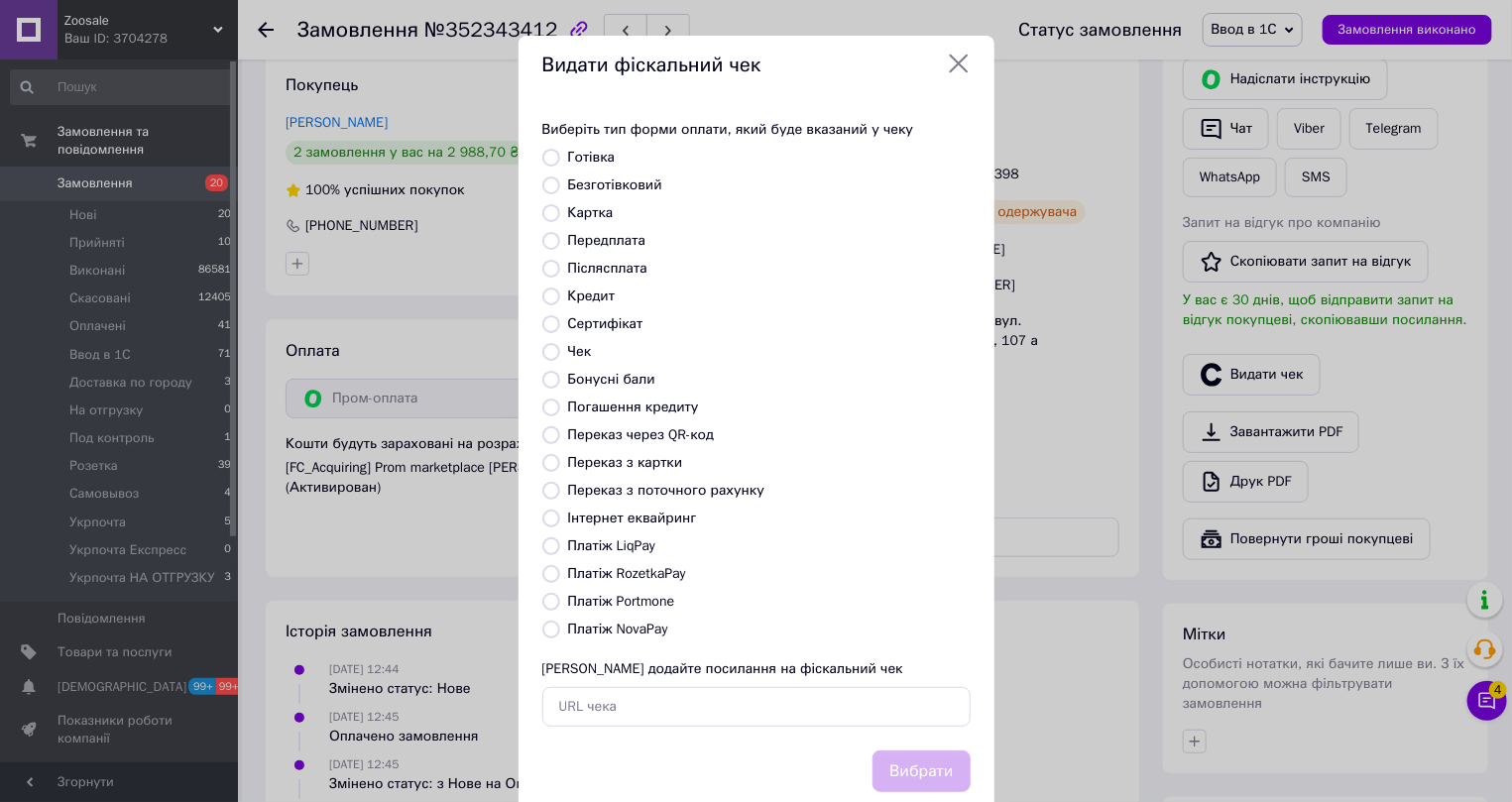 click on "Інтернет еквайринг" at bounding box center (551, 518) 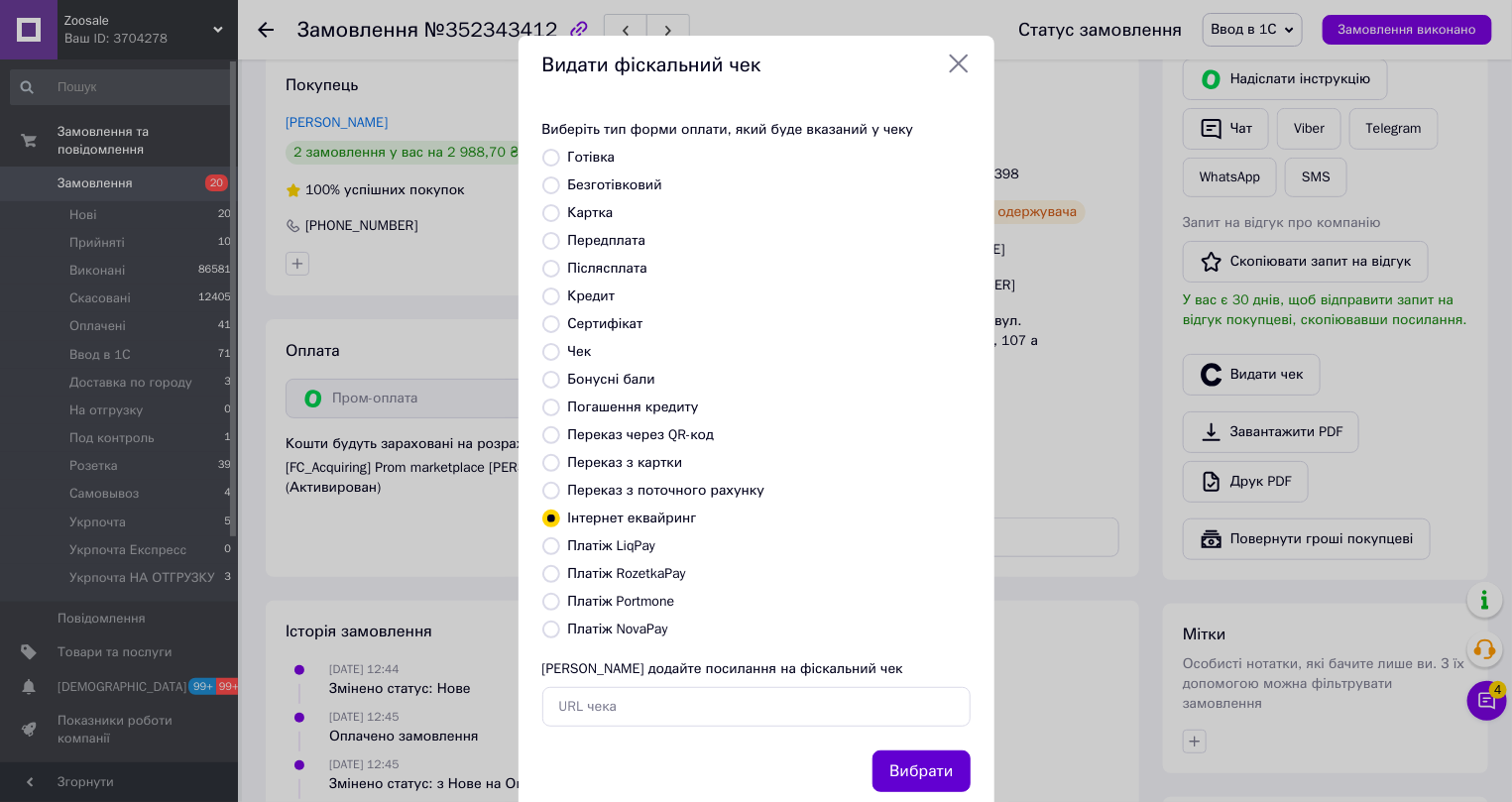 click on "Вибрати" at bounding box center (921, 771) 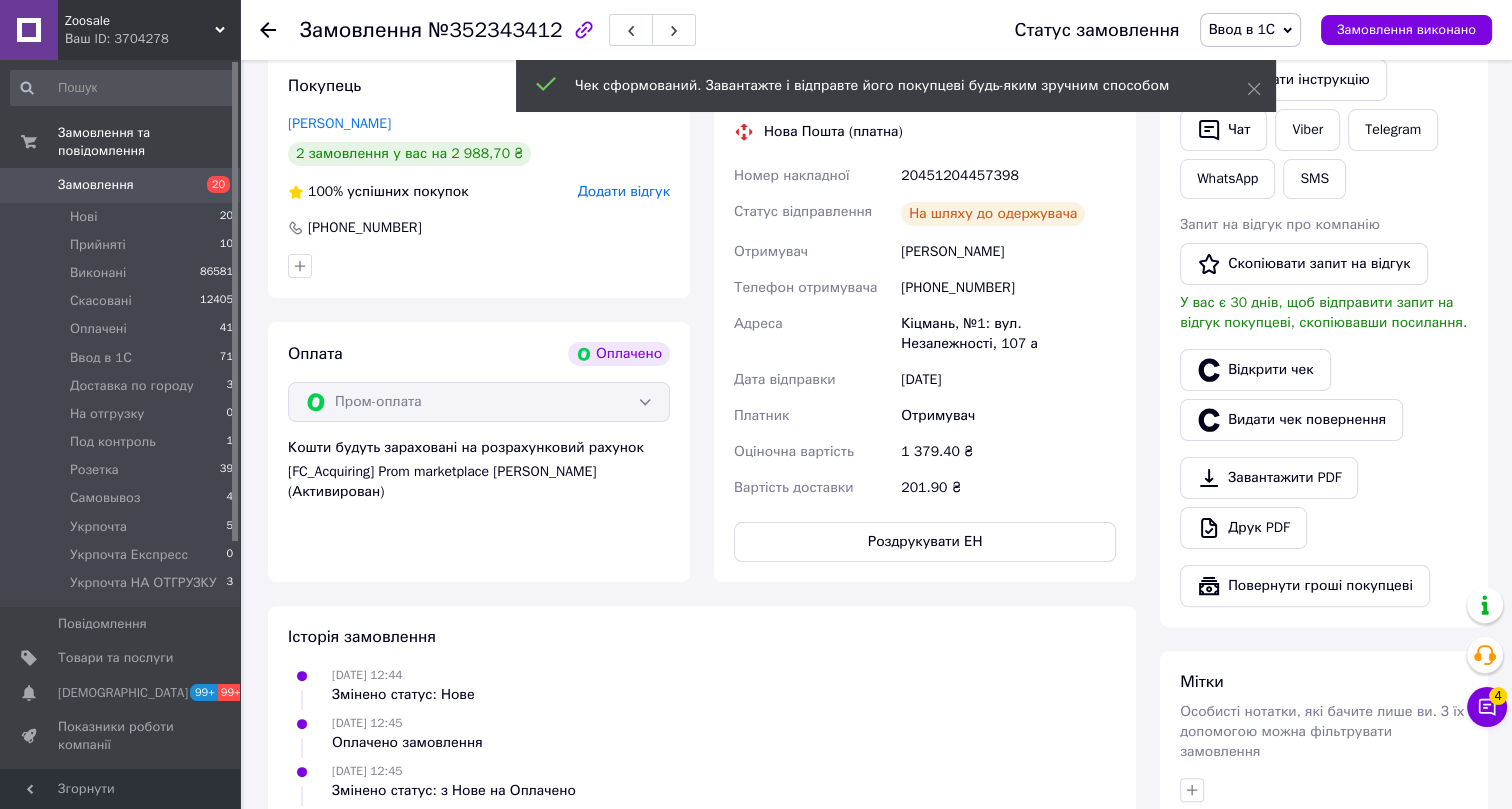 click 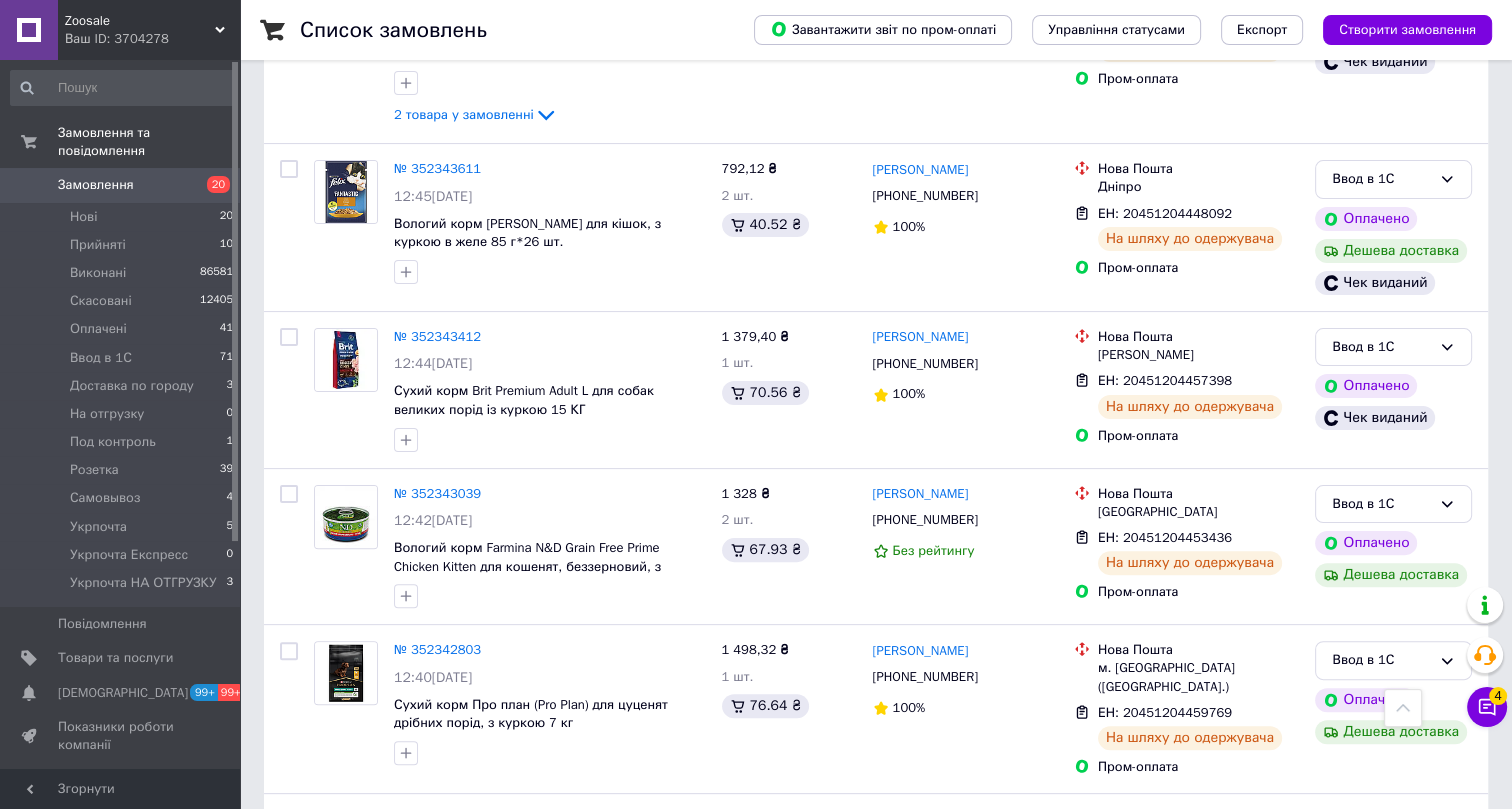 scroll, scrollTop: 545, scrollLeft: 0, axis: vertical 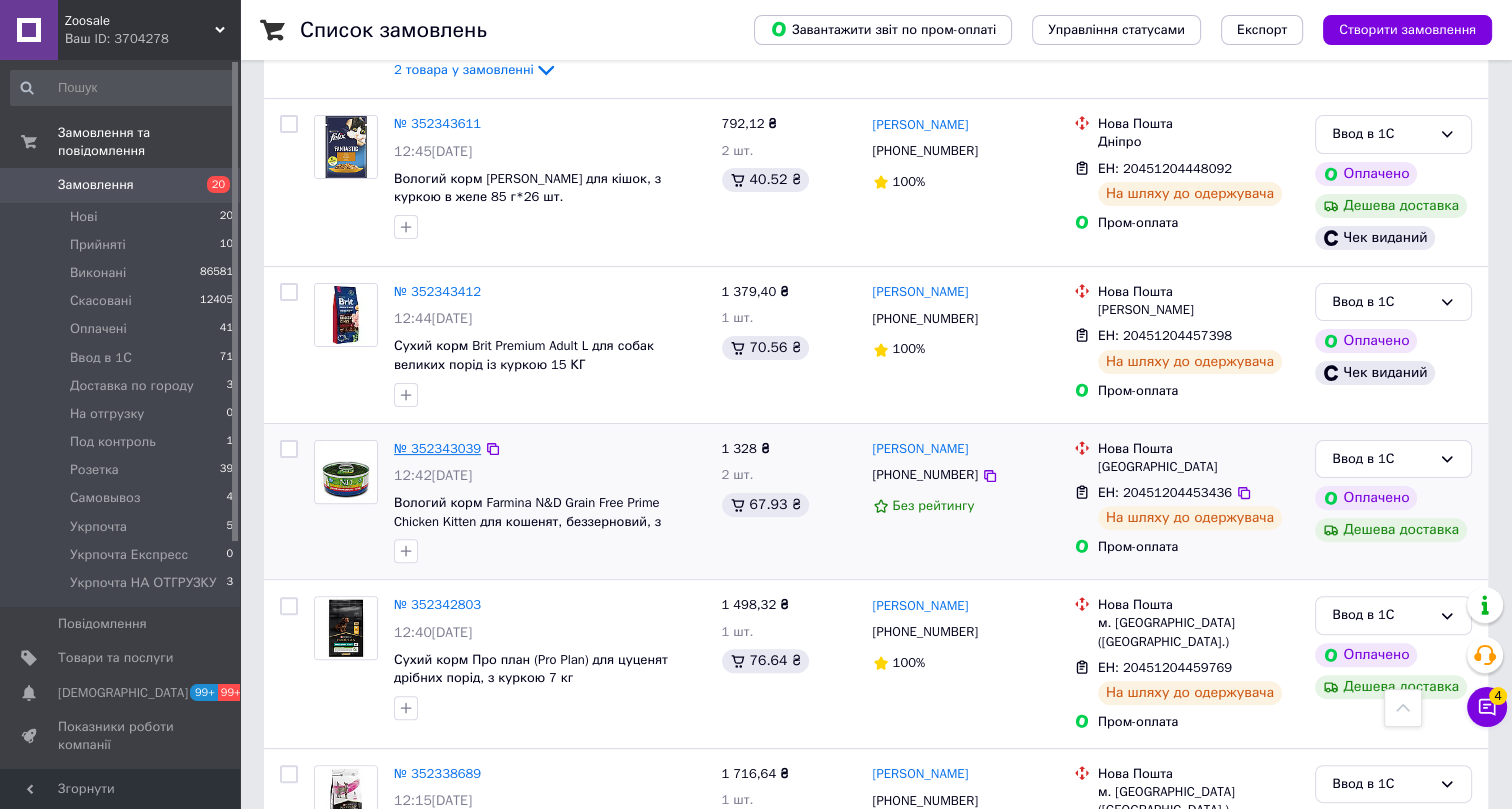 click on "№ 352343039" at bounding box center [437, 448] 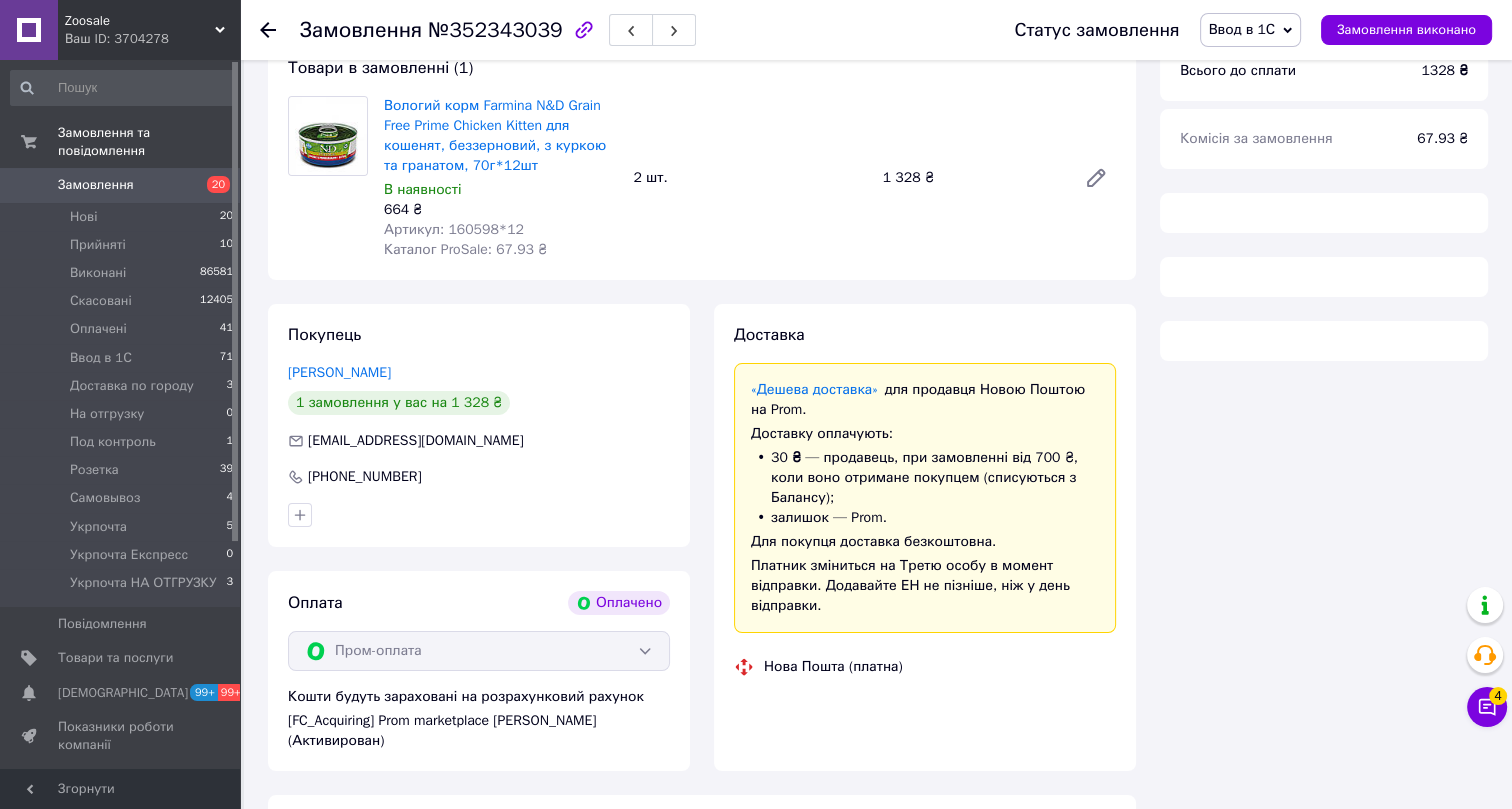 scroll, scrollTop: 545, scrollLeft: 0, axis: vertical 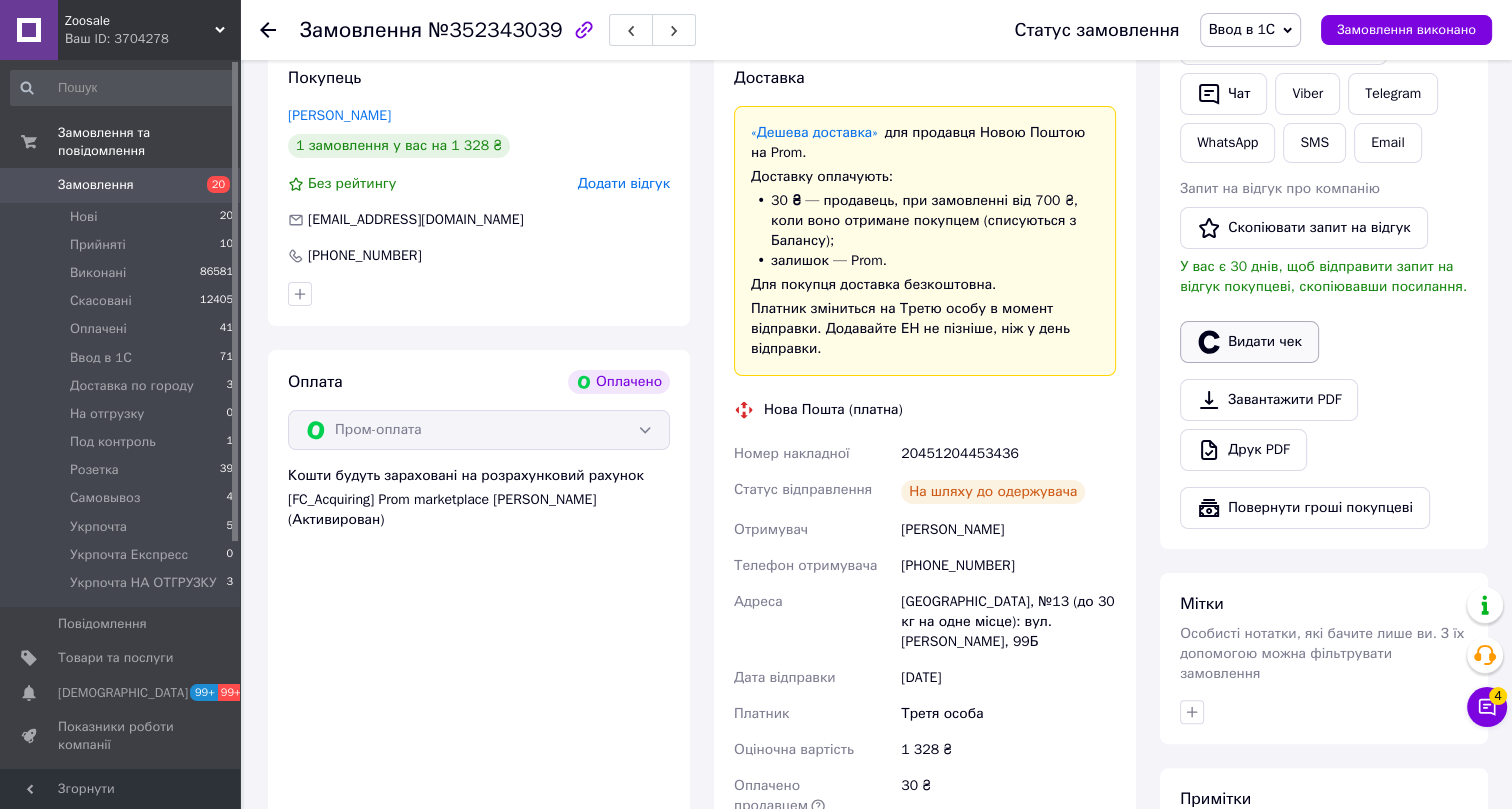 click on "Видати чек" at bounding box center (1249, 342) 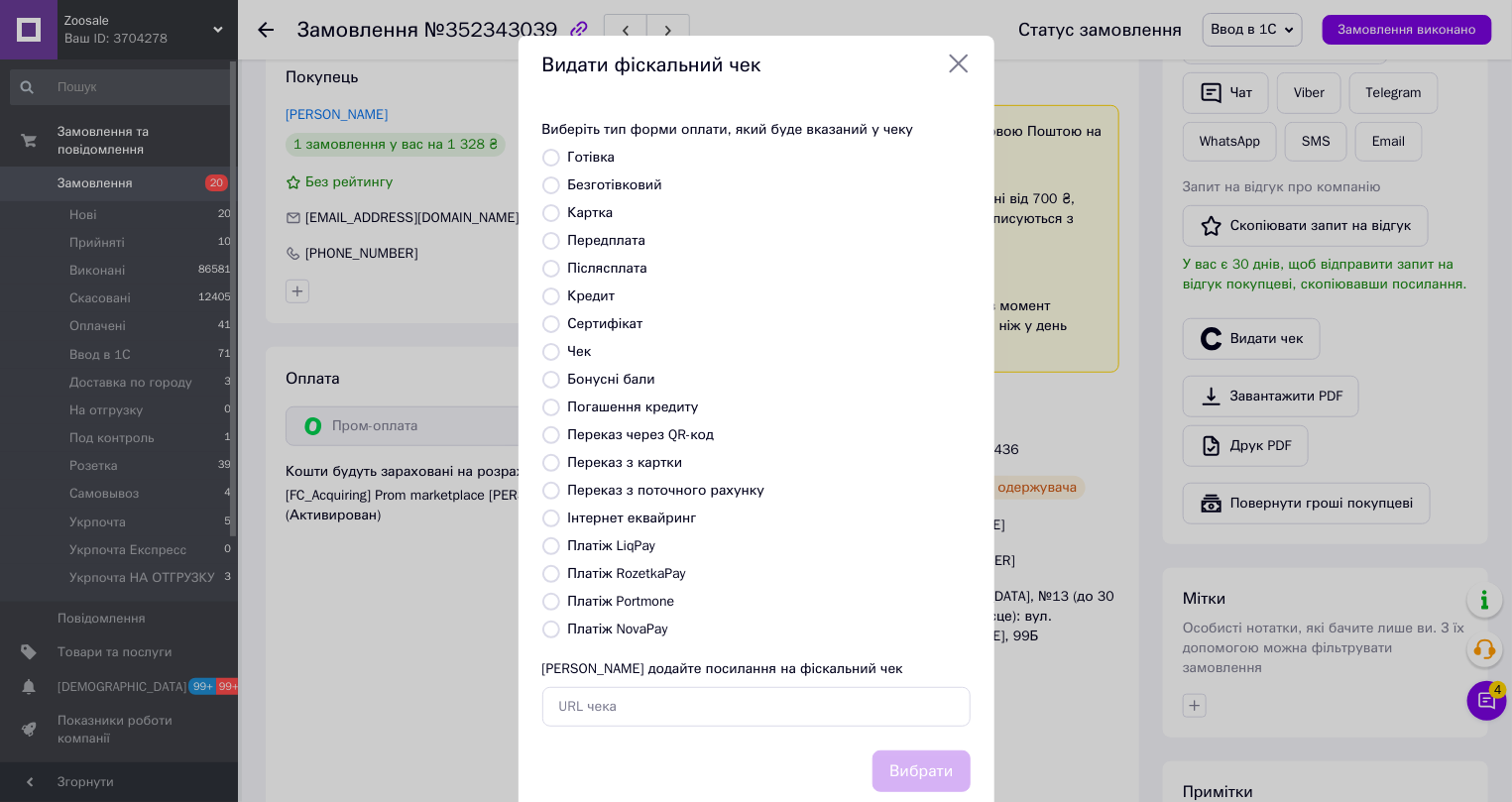 click on "Інтернет еквайринг" at bounding box center [633, 517] 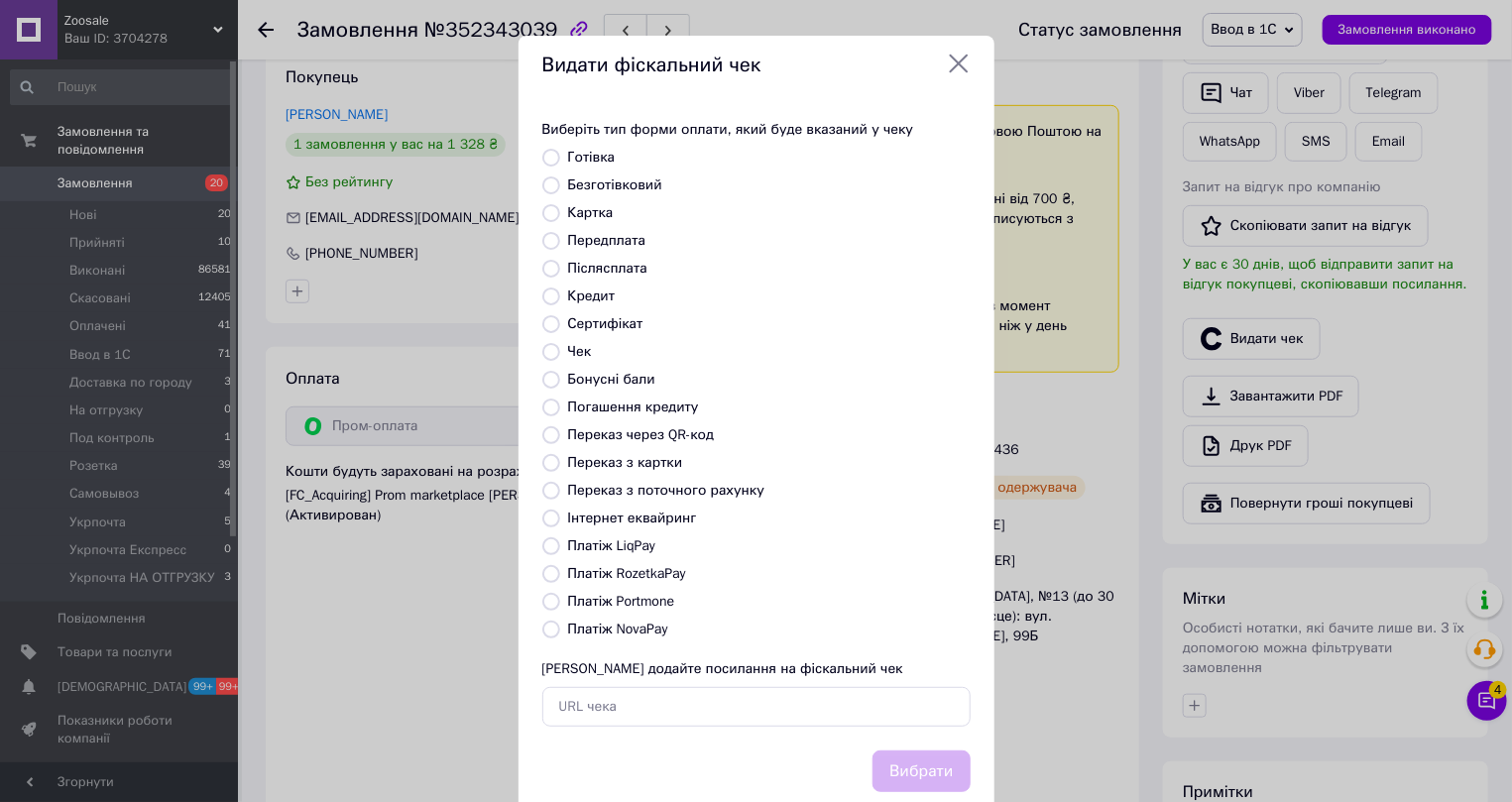 click on "Інтернет еквайринг" at bounding box center [551, 518] 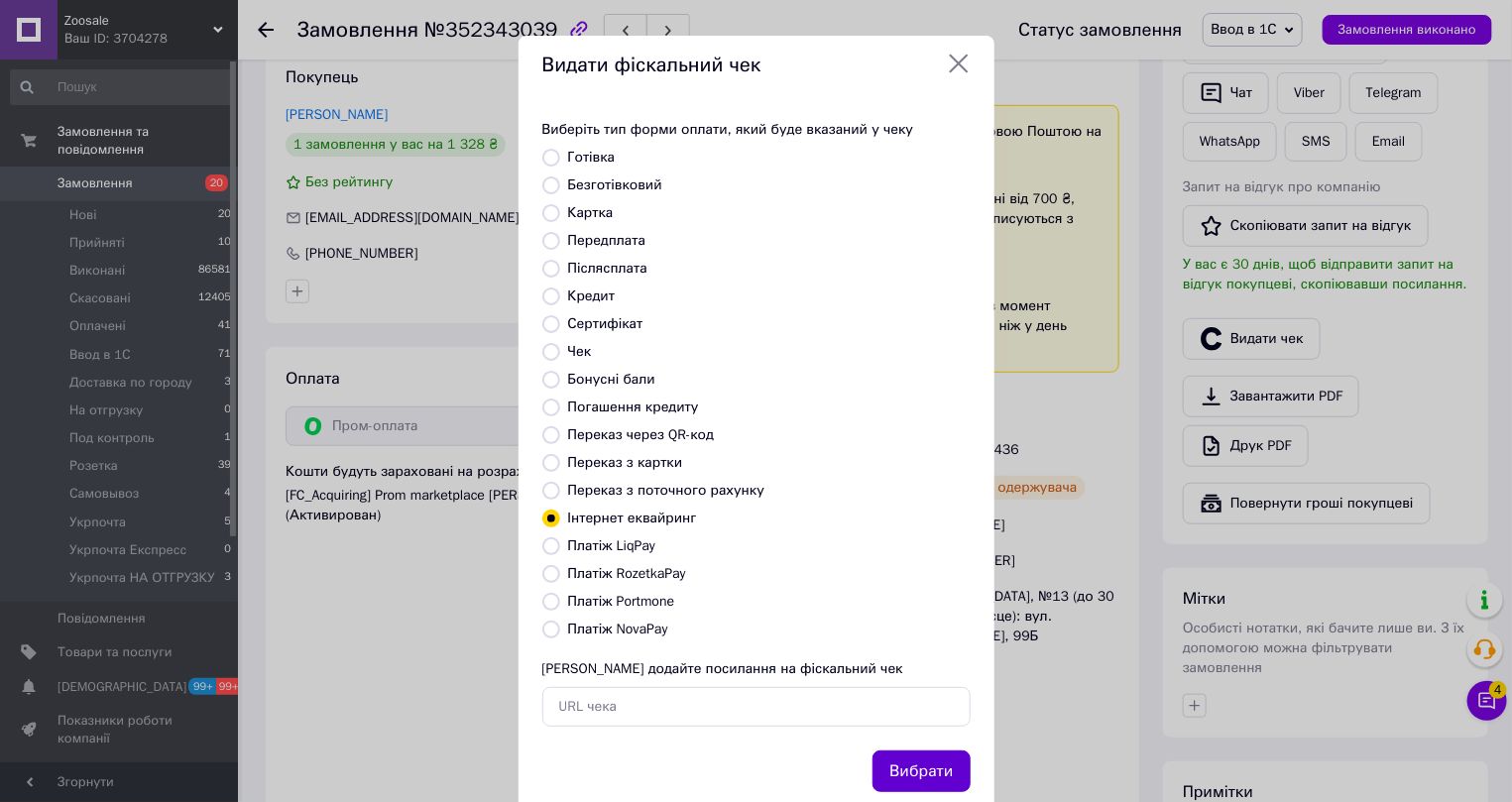 click on "Вибрати" at bounding box center [921, 771] 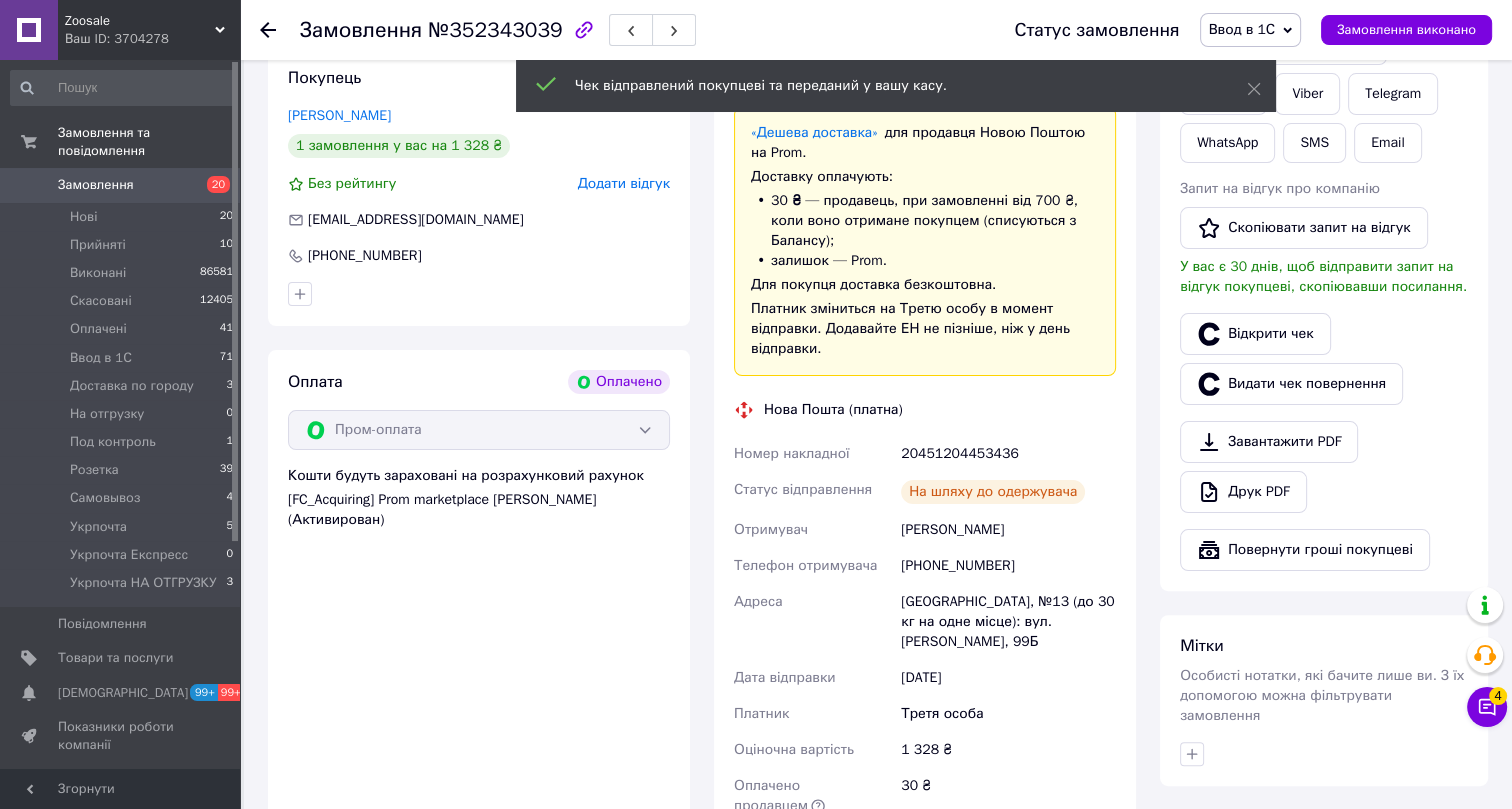 click 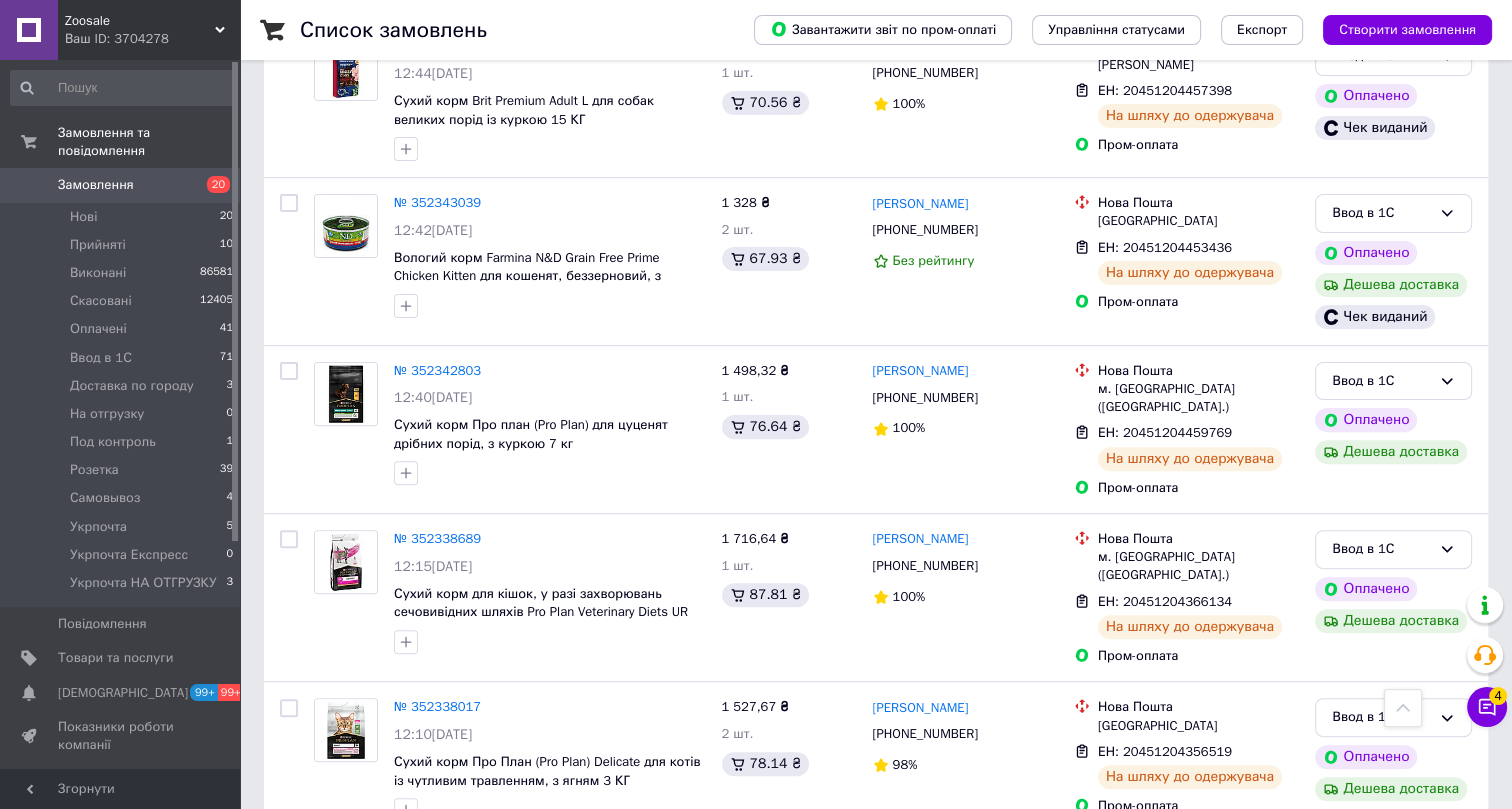 scroll, scrollTop: 727, scrollLeft: 0, axis: vertical 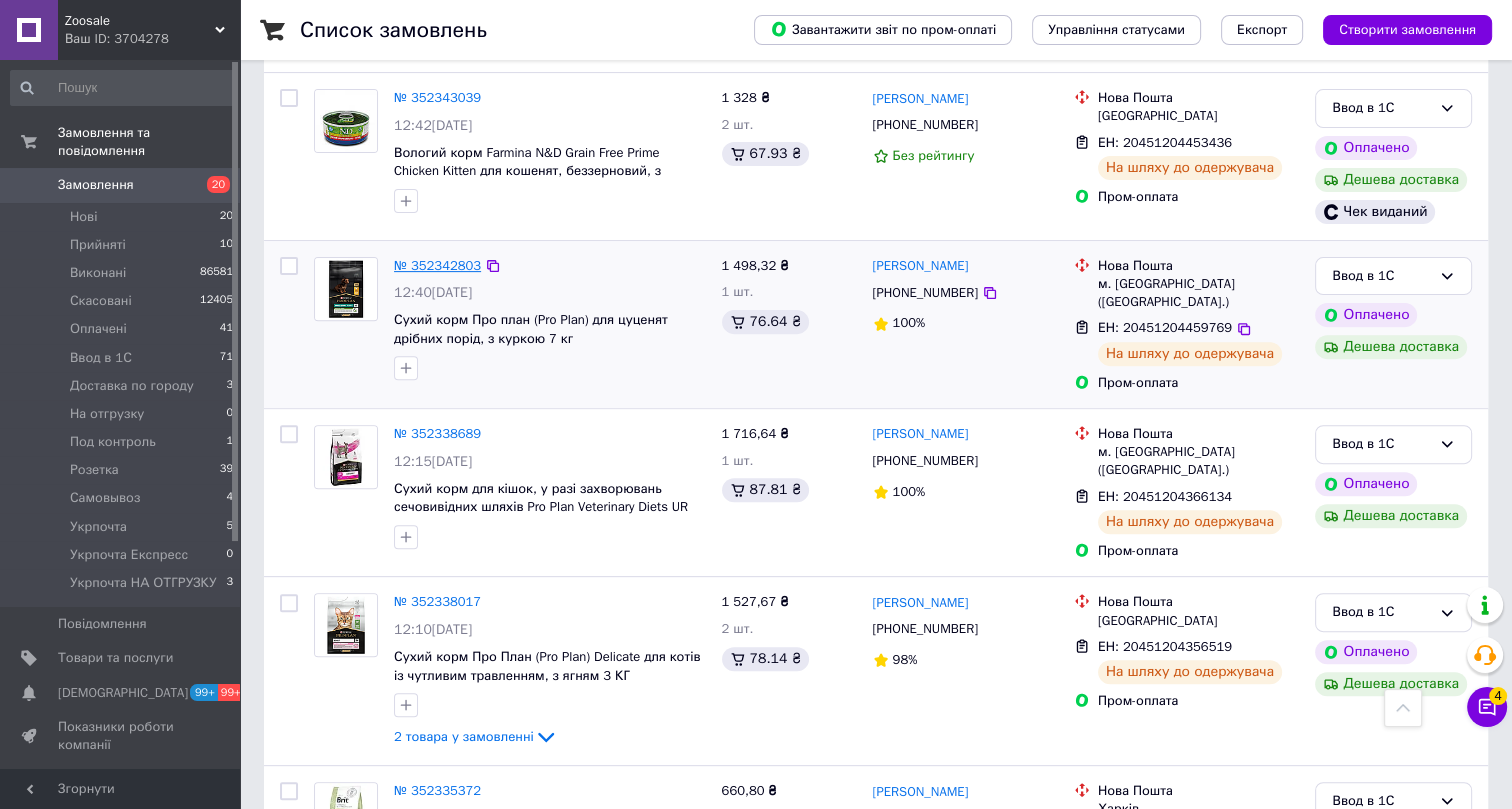 click on "№ 352342803" at bounding box center (437, 265) 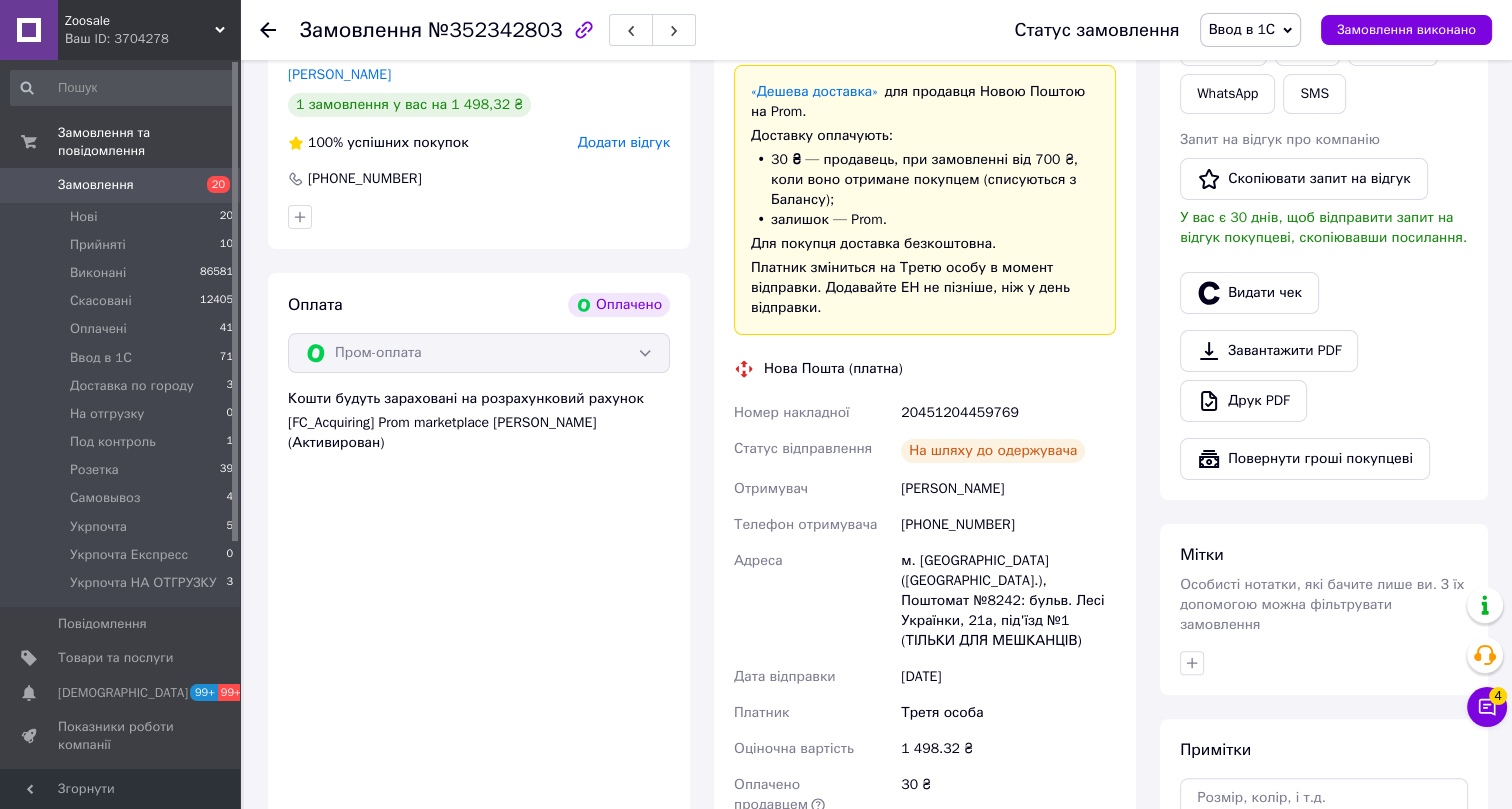scroll, scrollTop: 454, scrollLeft: 0, axis: vertical 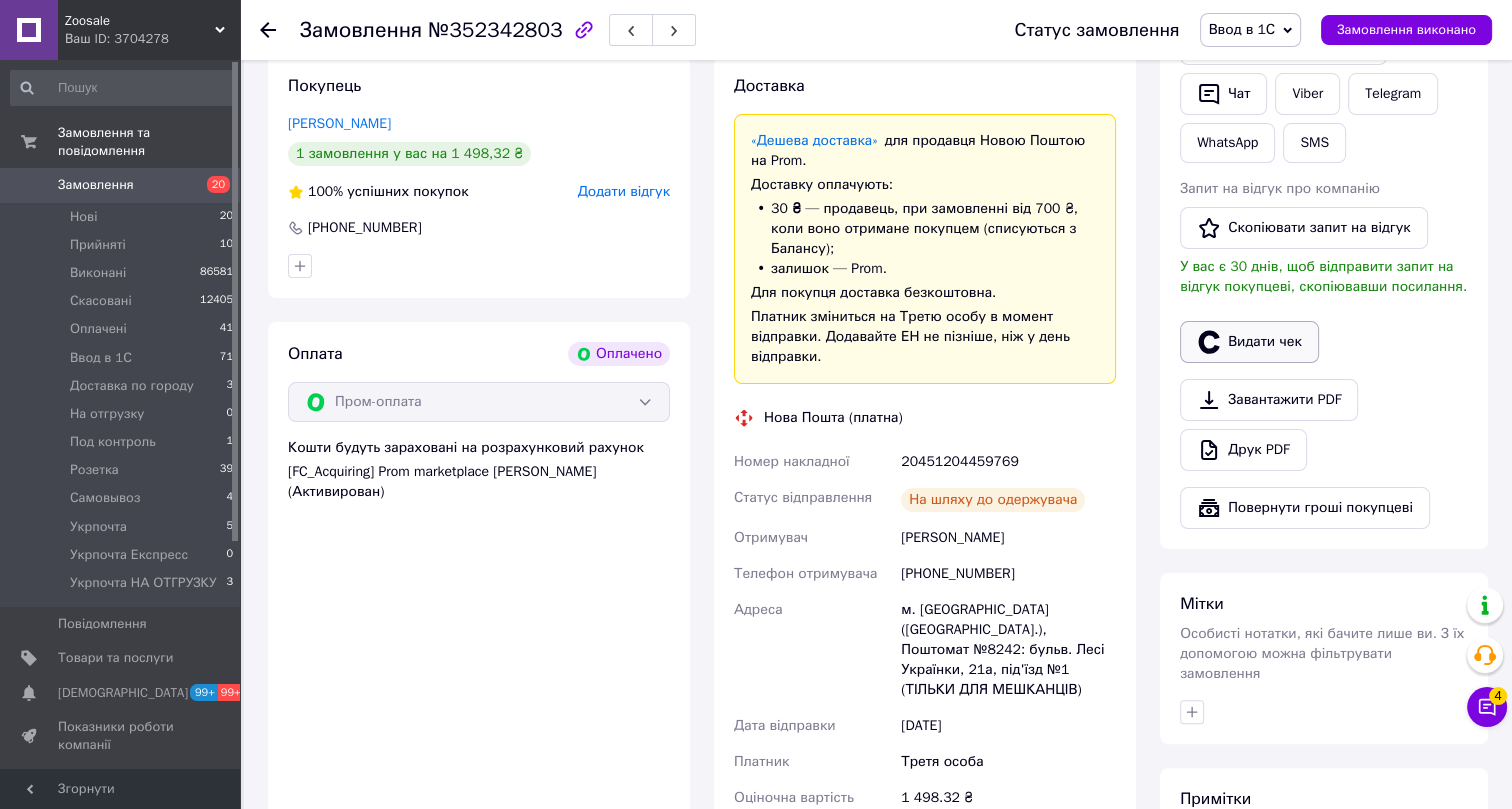 click on "Видати чек" at bounding box center (1249, 342) 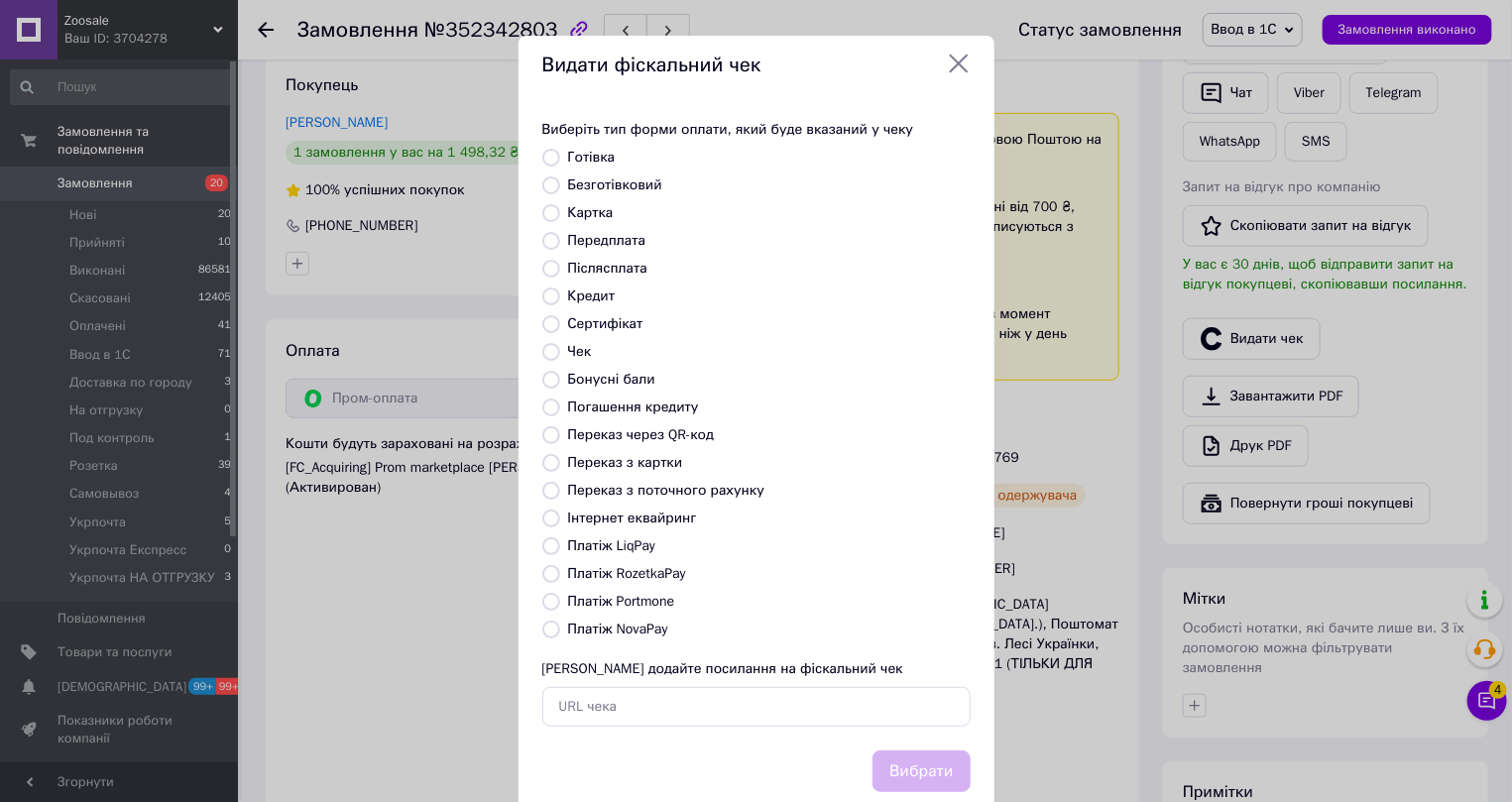 click on "Інтернет еквайринг" at bounding box center (633, 517) 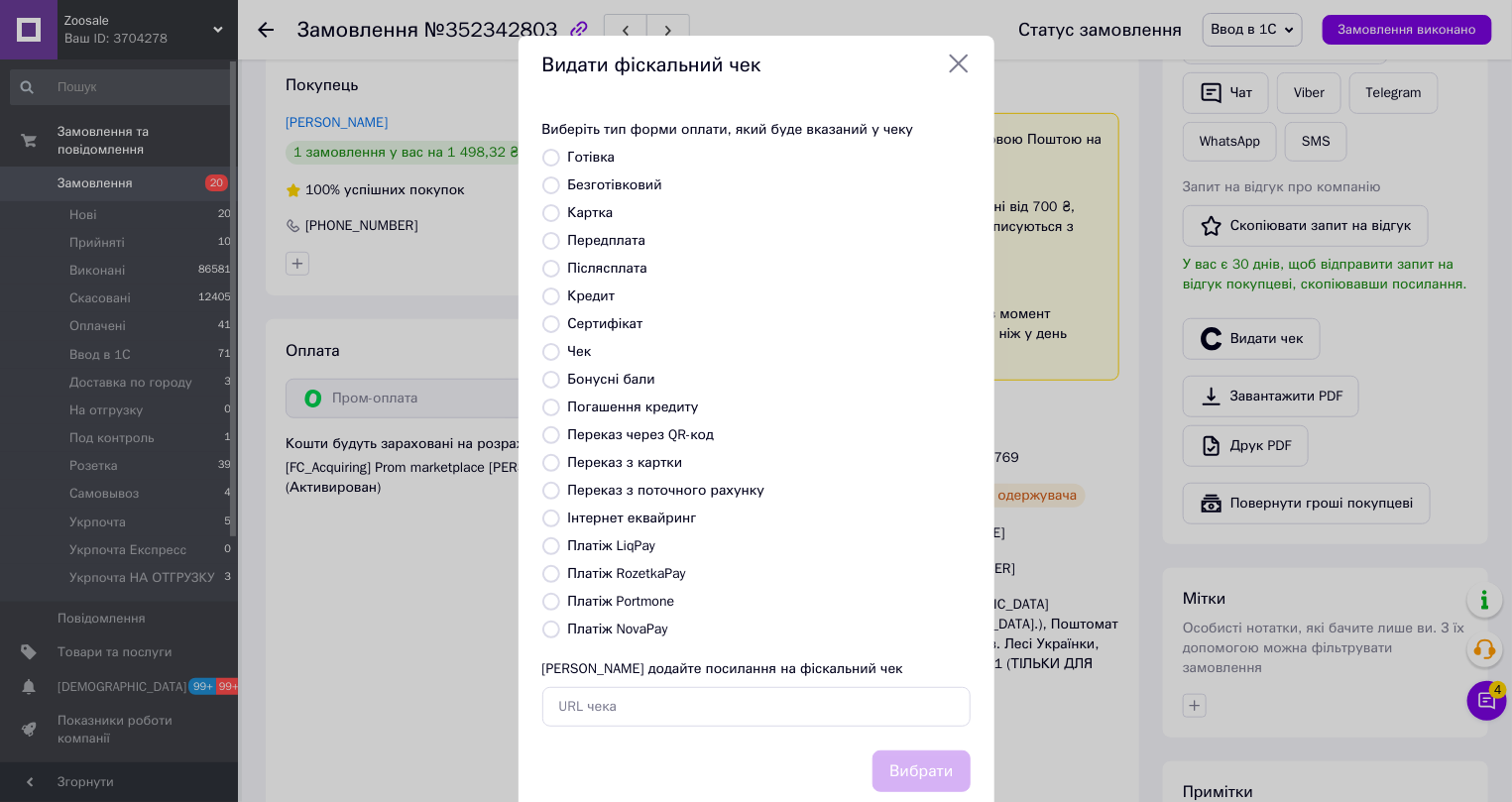 click on "Інтернет еквайринг" at bounding box center [551, 518] 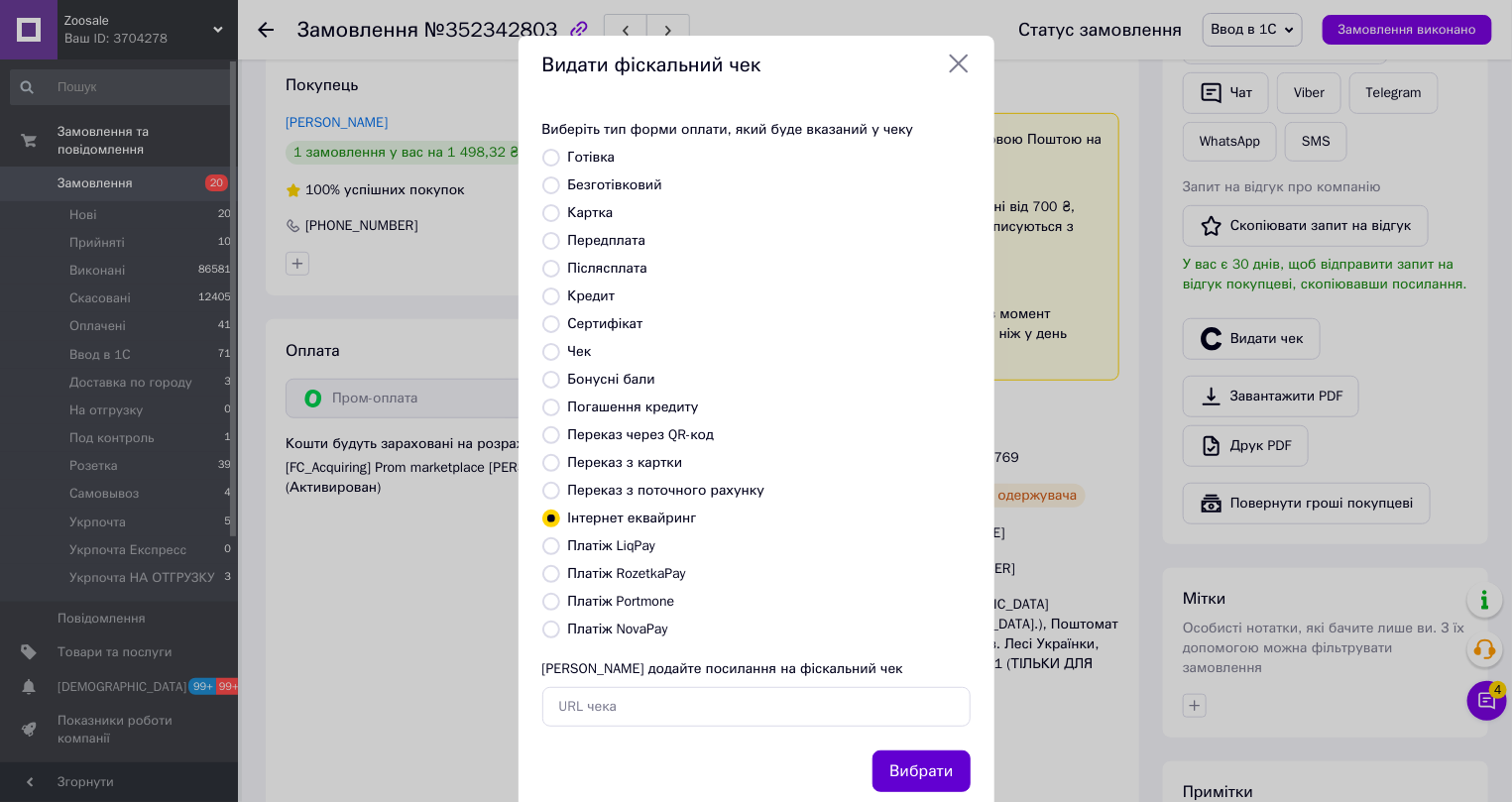 click on "Вибрати" at bounding box center [921, 771] 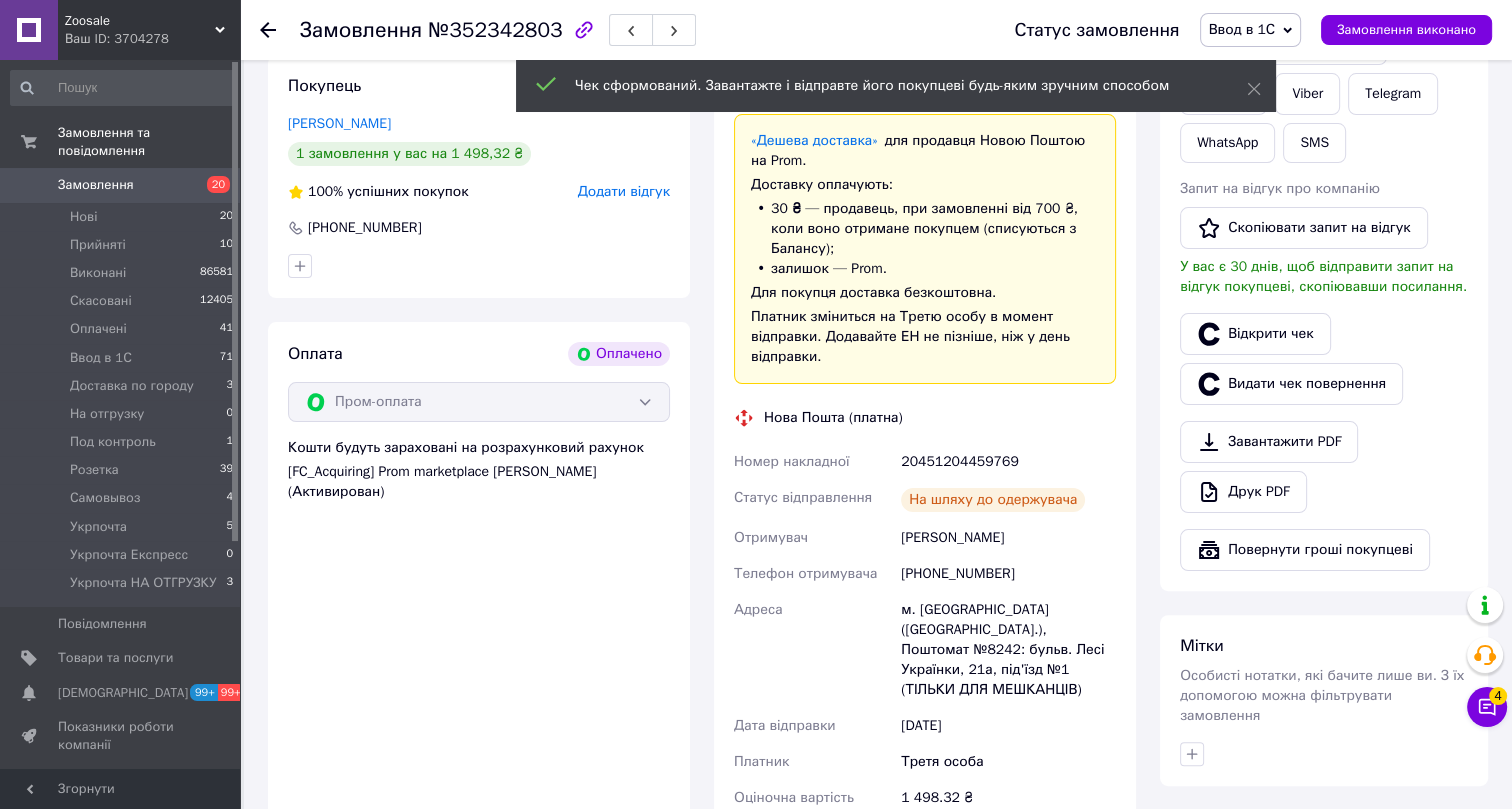 click 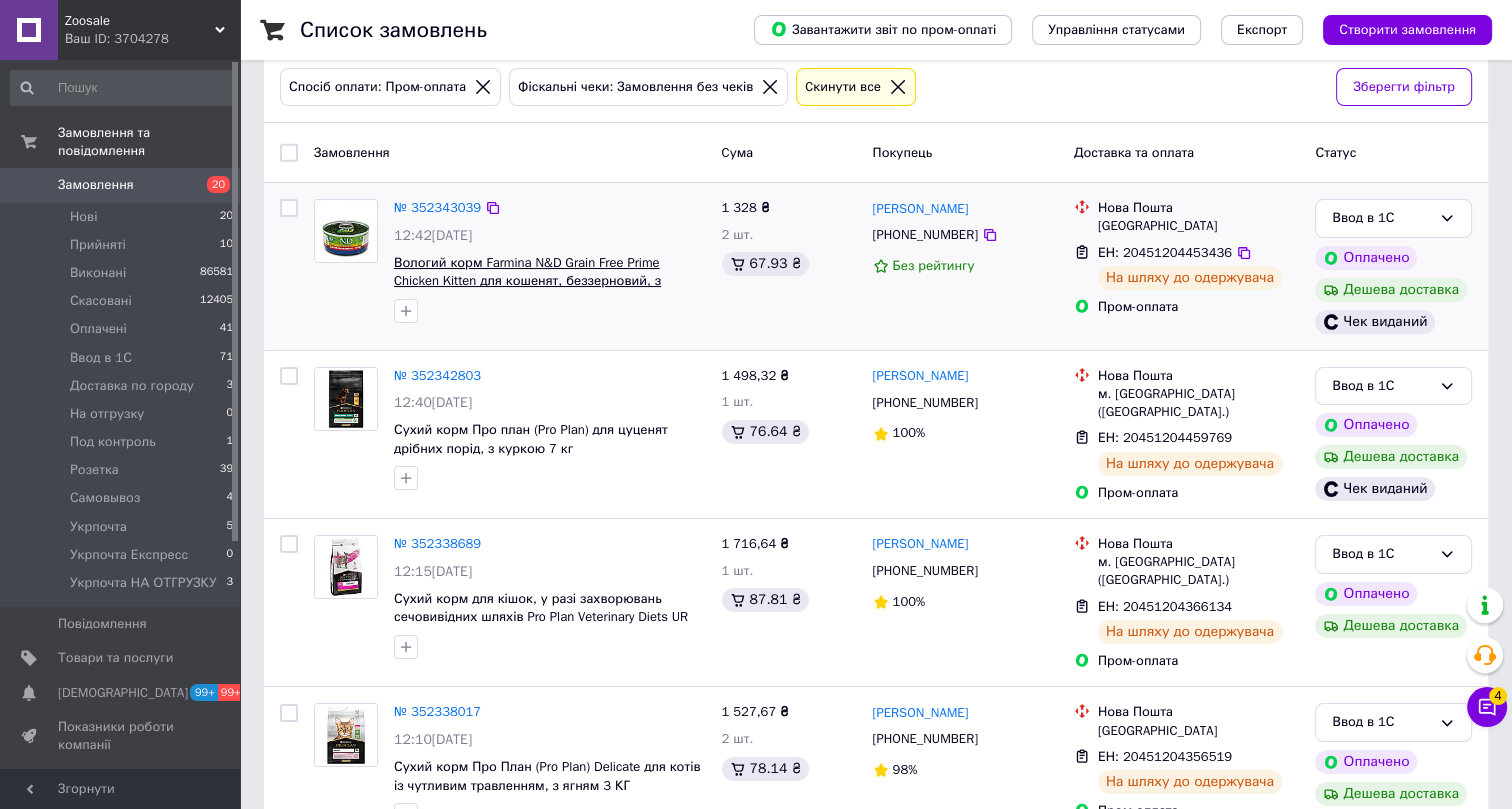scroll, scrollTop: 272, scrollLeft: 0, axis: vertical 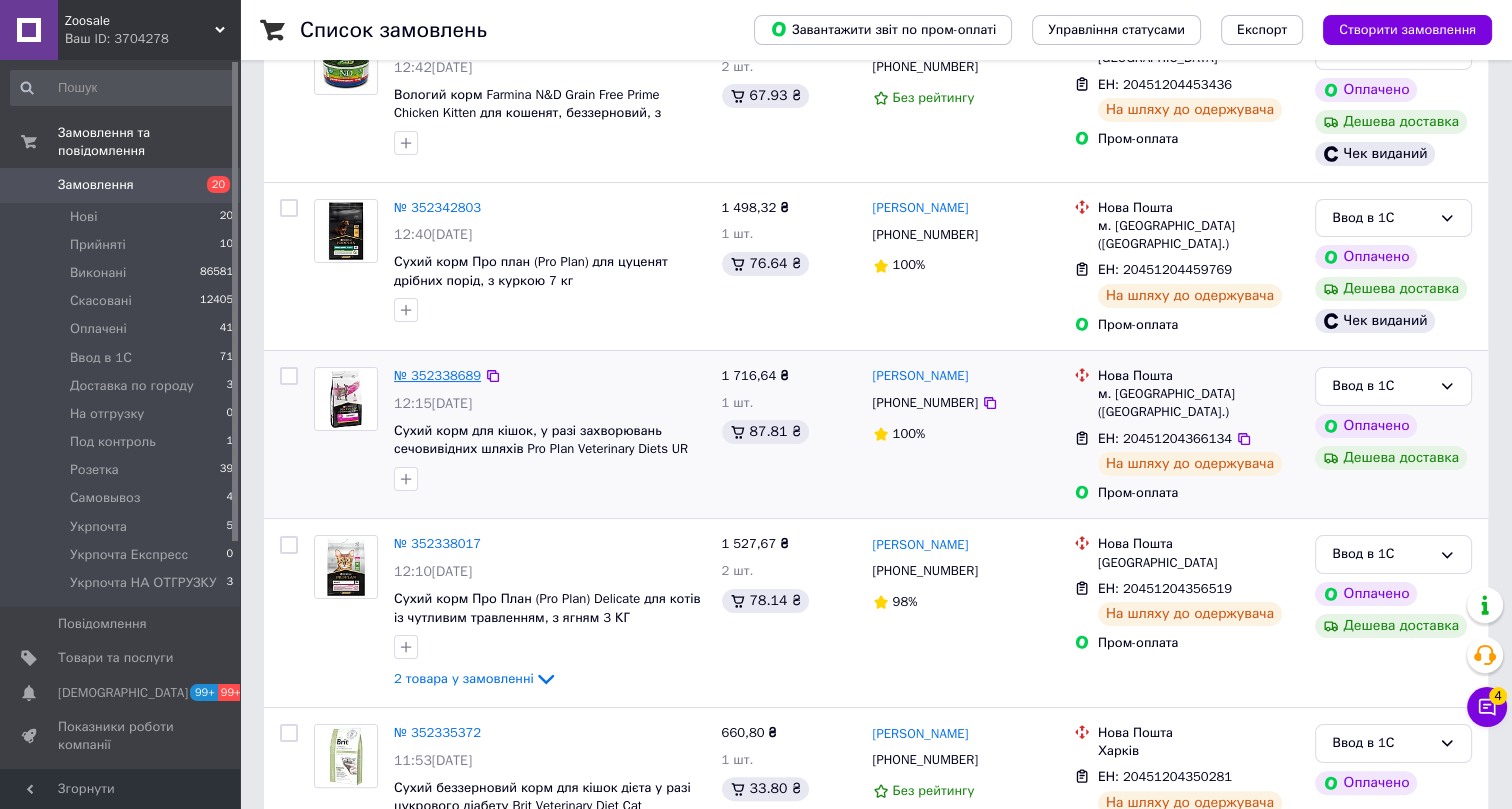 click on "№ 352338689" at bounding box center [437, 375] 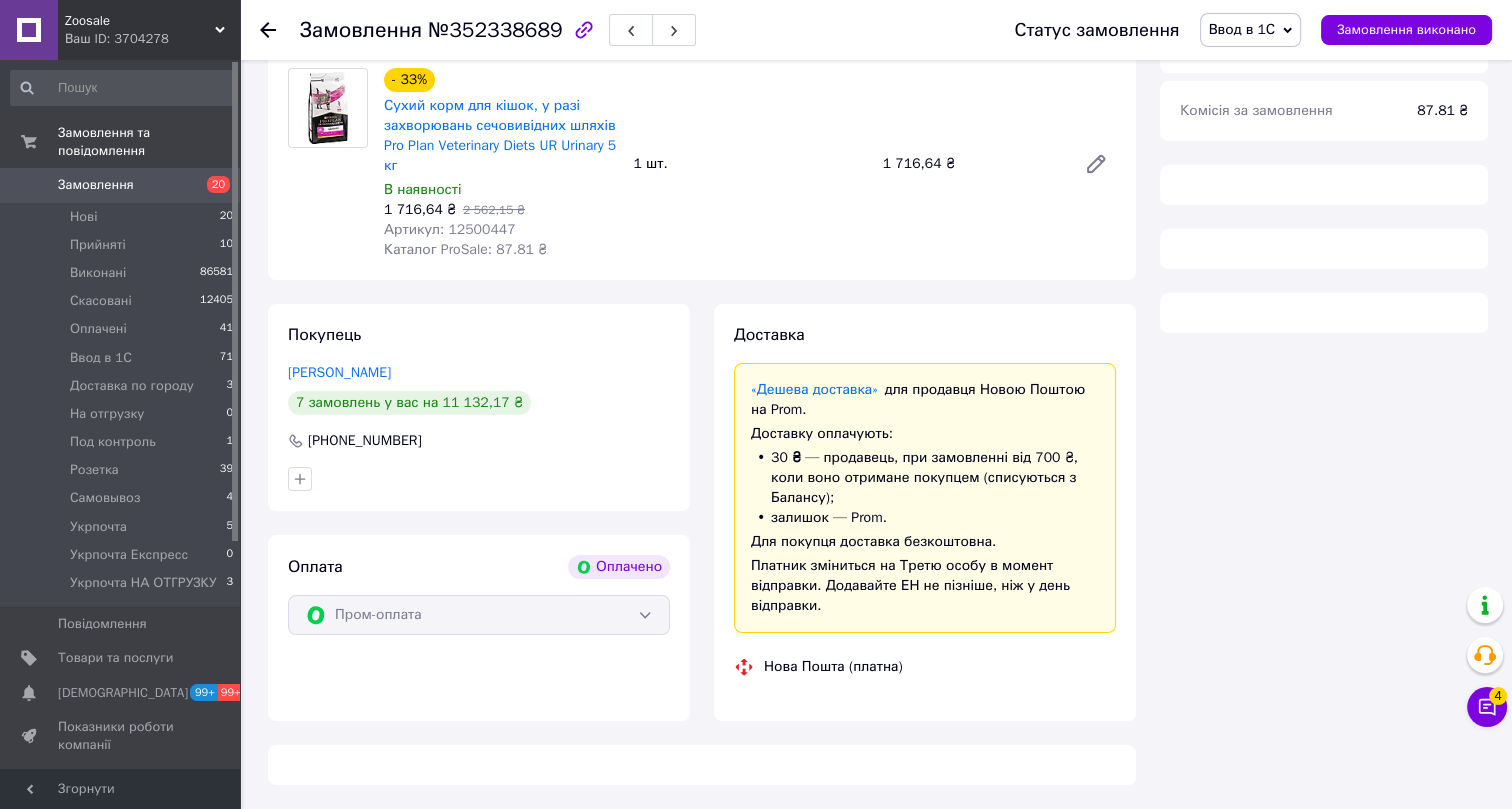 scroll, scrollTop: 272, scrollLeft: 0, axis: vertical 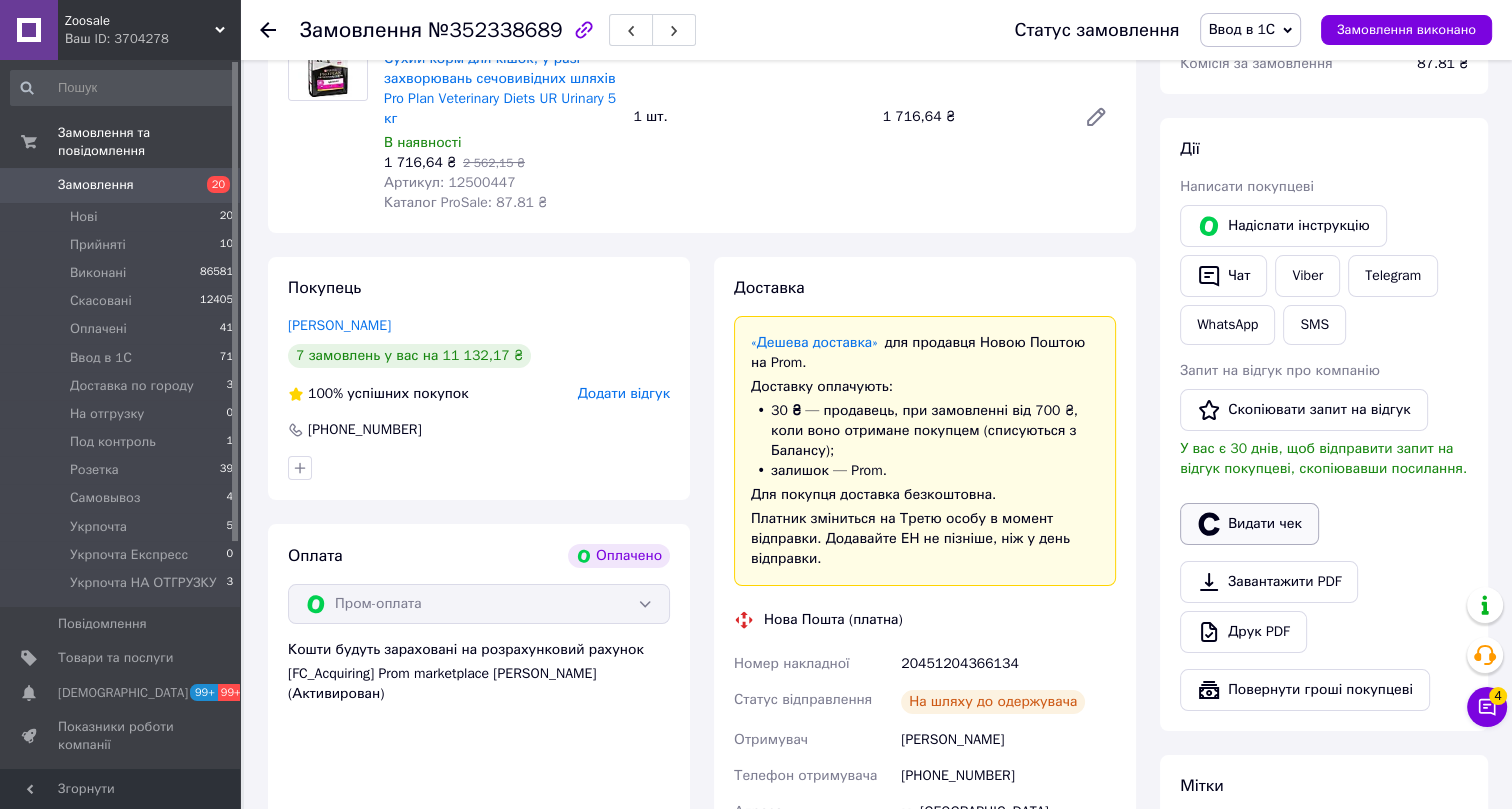 click on "Видати чек" at bounding box center [1249, 524] 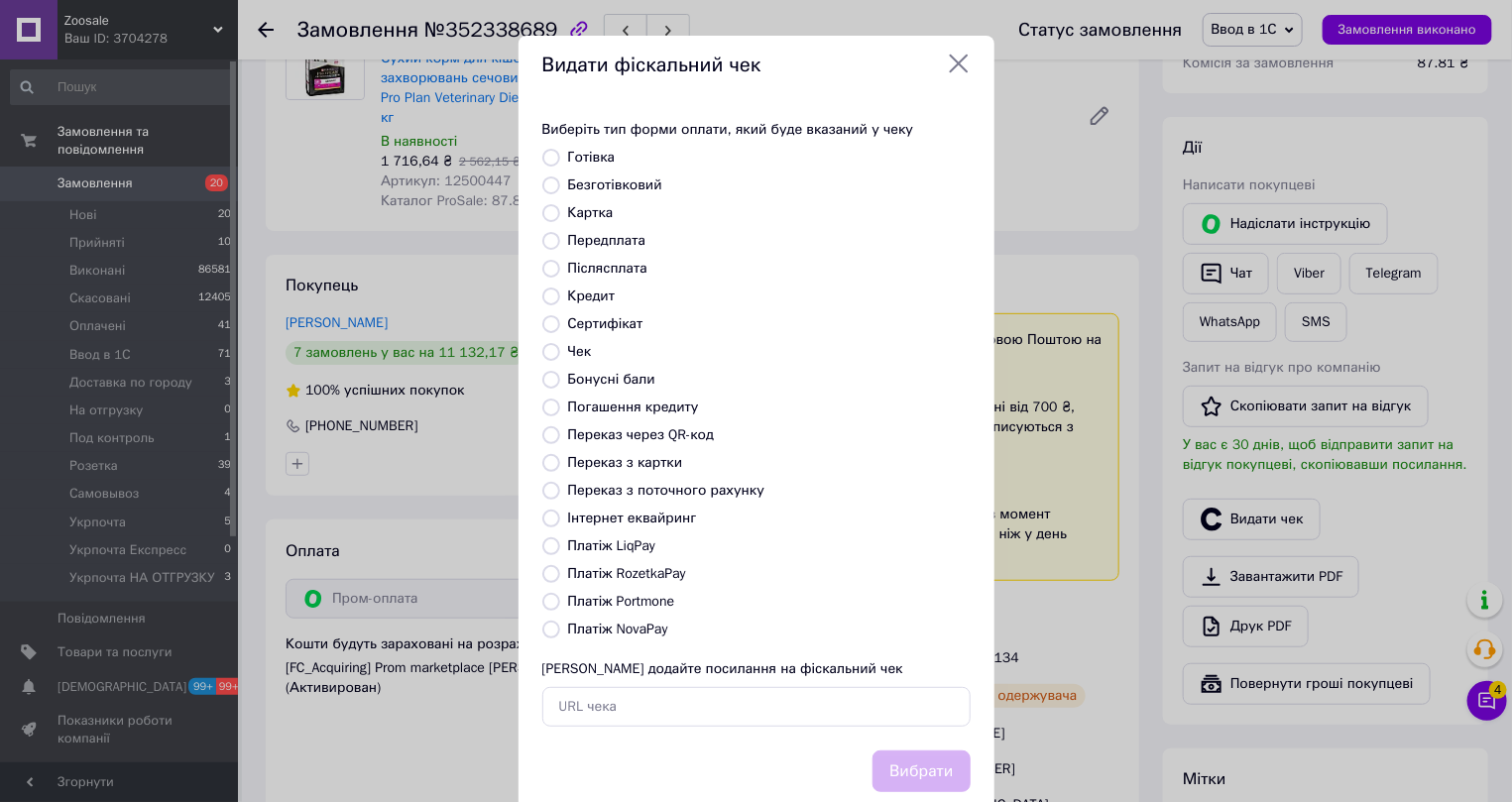 click on "Інтернет еквайринг" at bounding box center (633, 517) 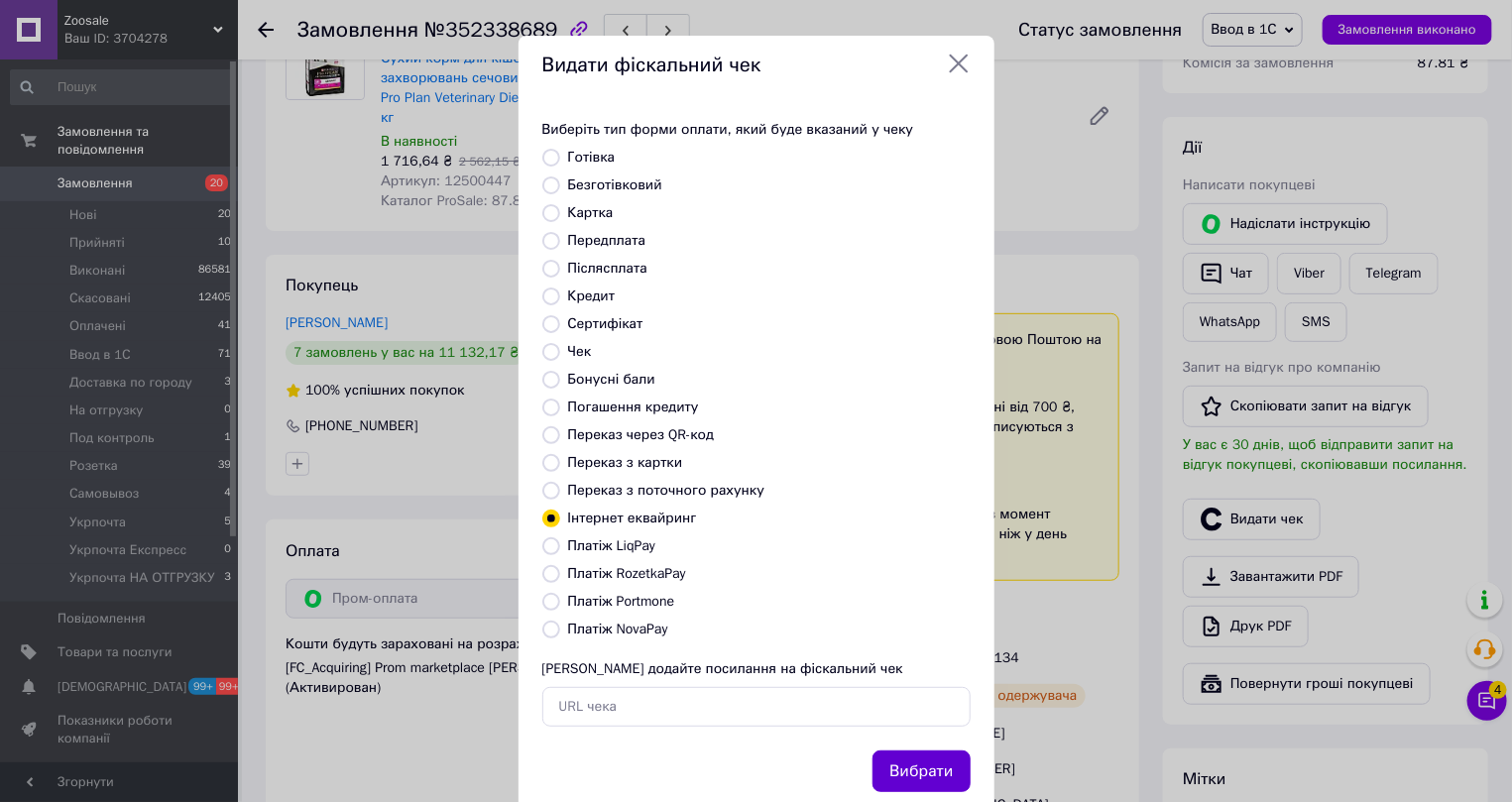 click on "Вибрати" at bounding box center (921, 771) 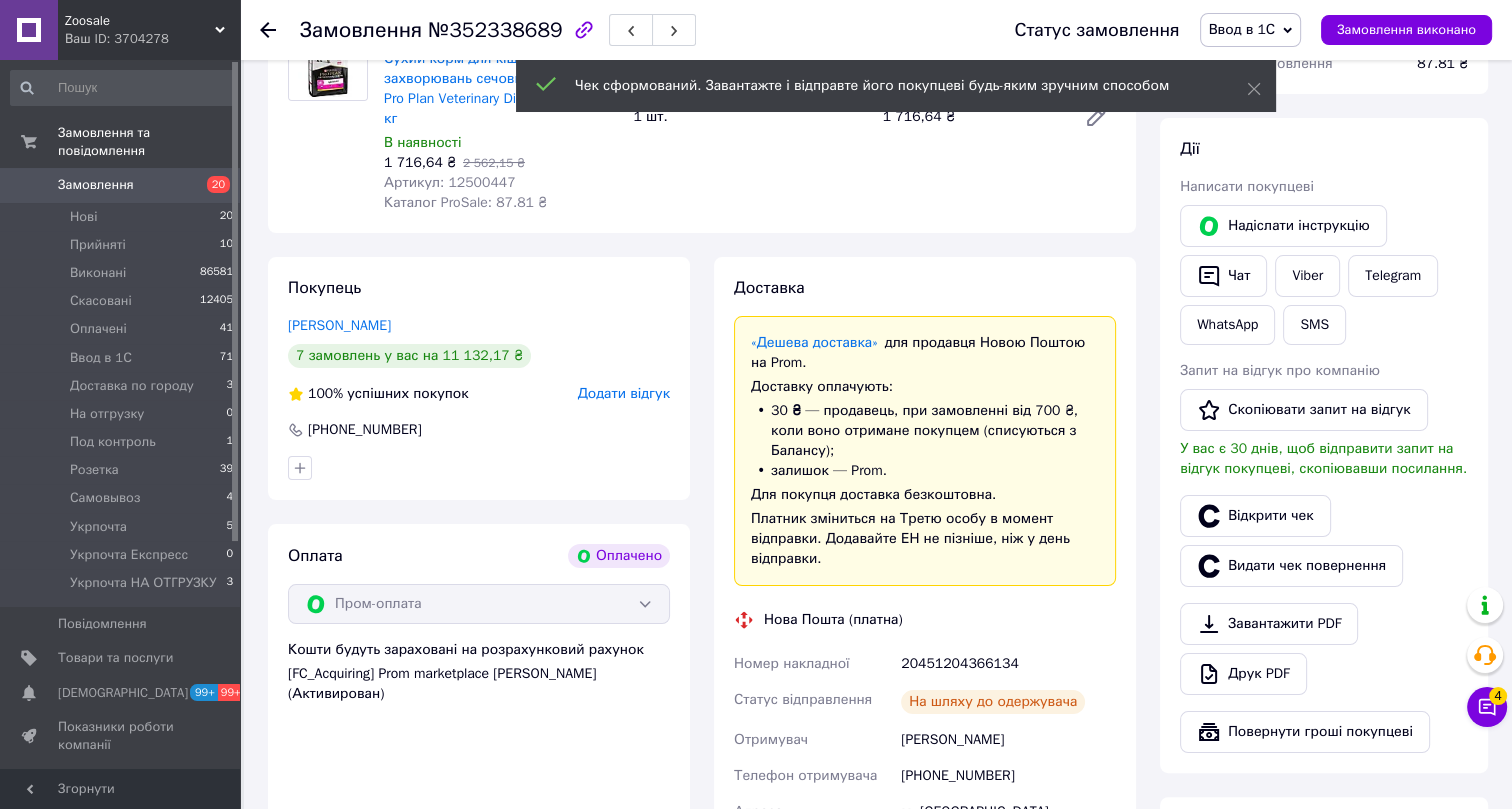 click at bounding box center [268, 30] 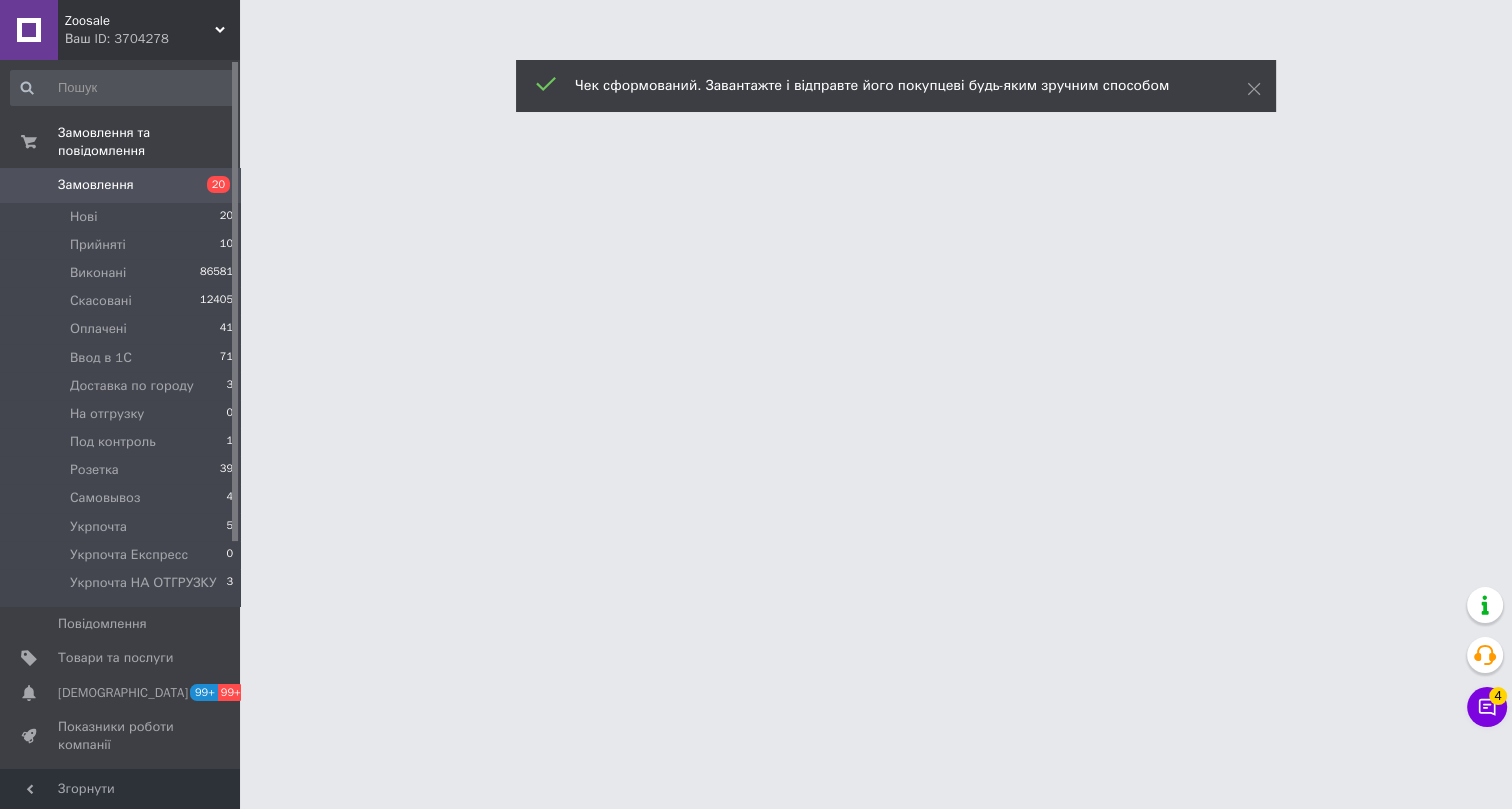 scroll, scrollTop: 0, scrollLeft: 0, axis: both 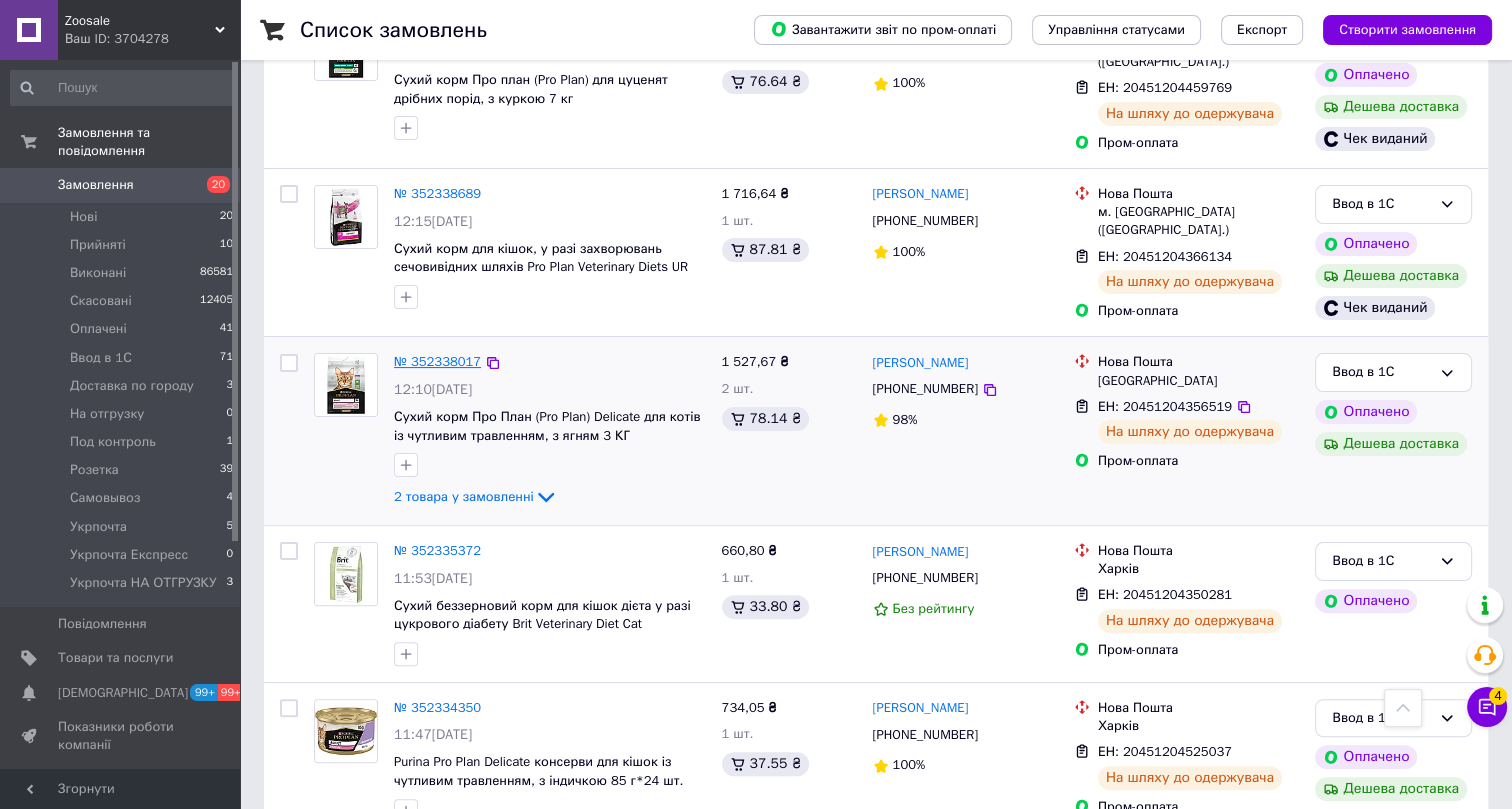 click on "№ 352338017" at bounding box center [437, 361] 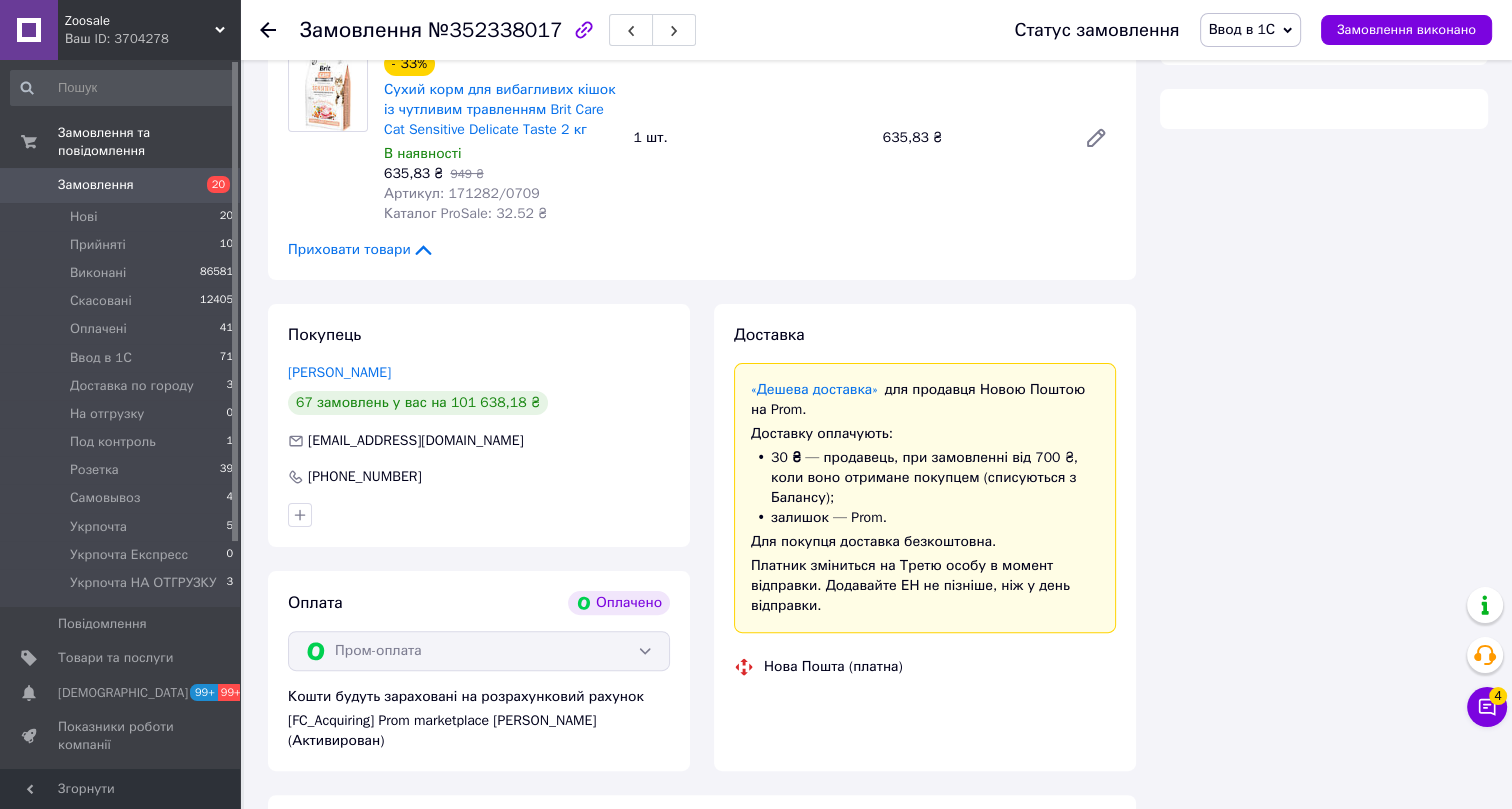 scroll, scrollTop: 454, scrollLeft: 0, axis: vertical 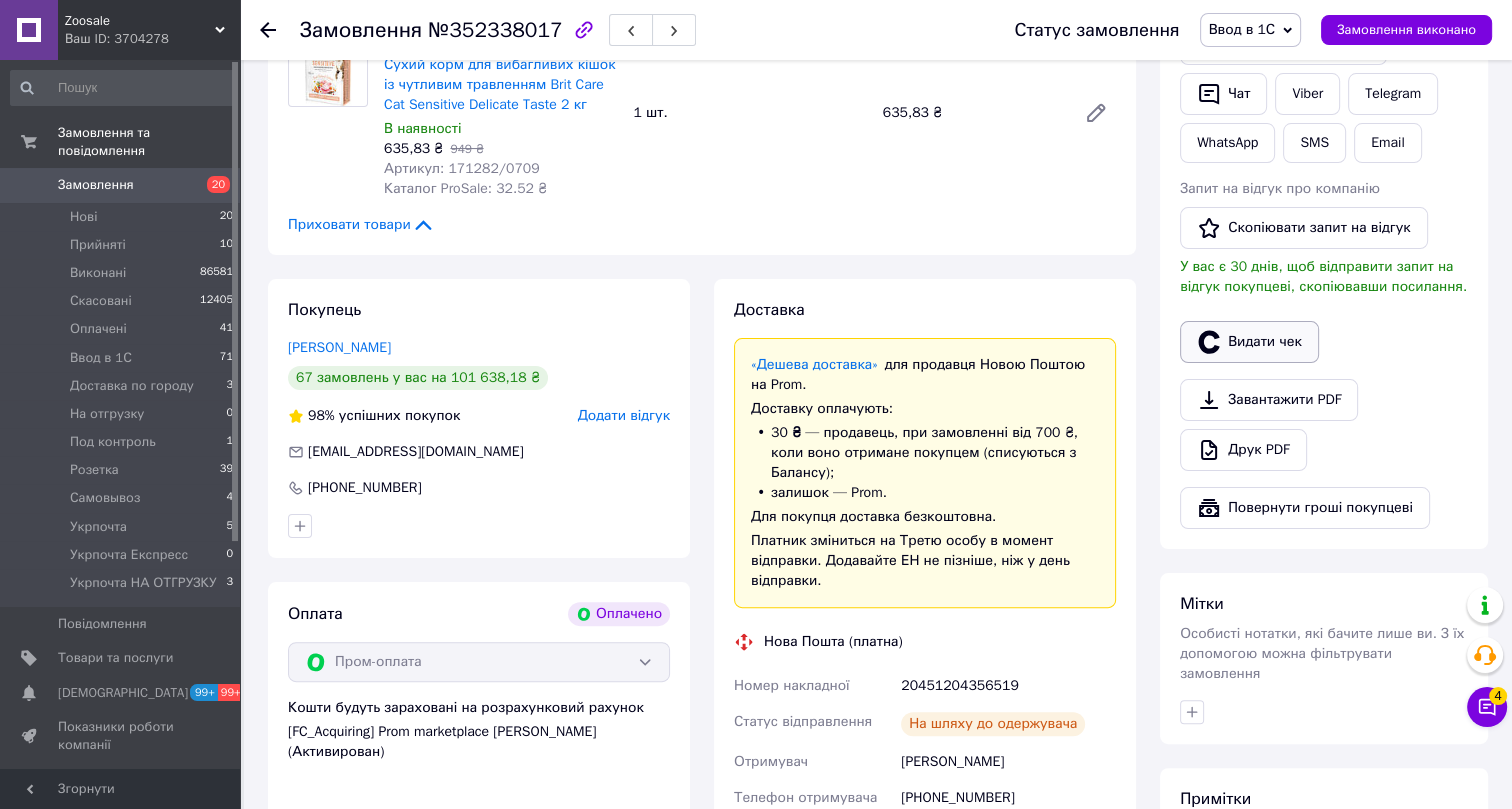 click on "Видати чек" at bounding box center [1249, 342] 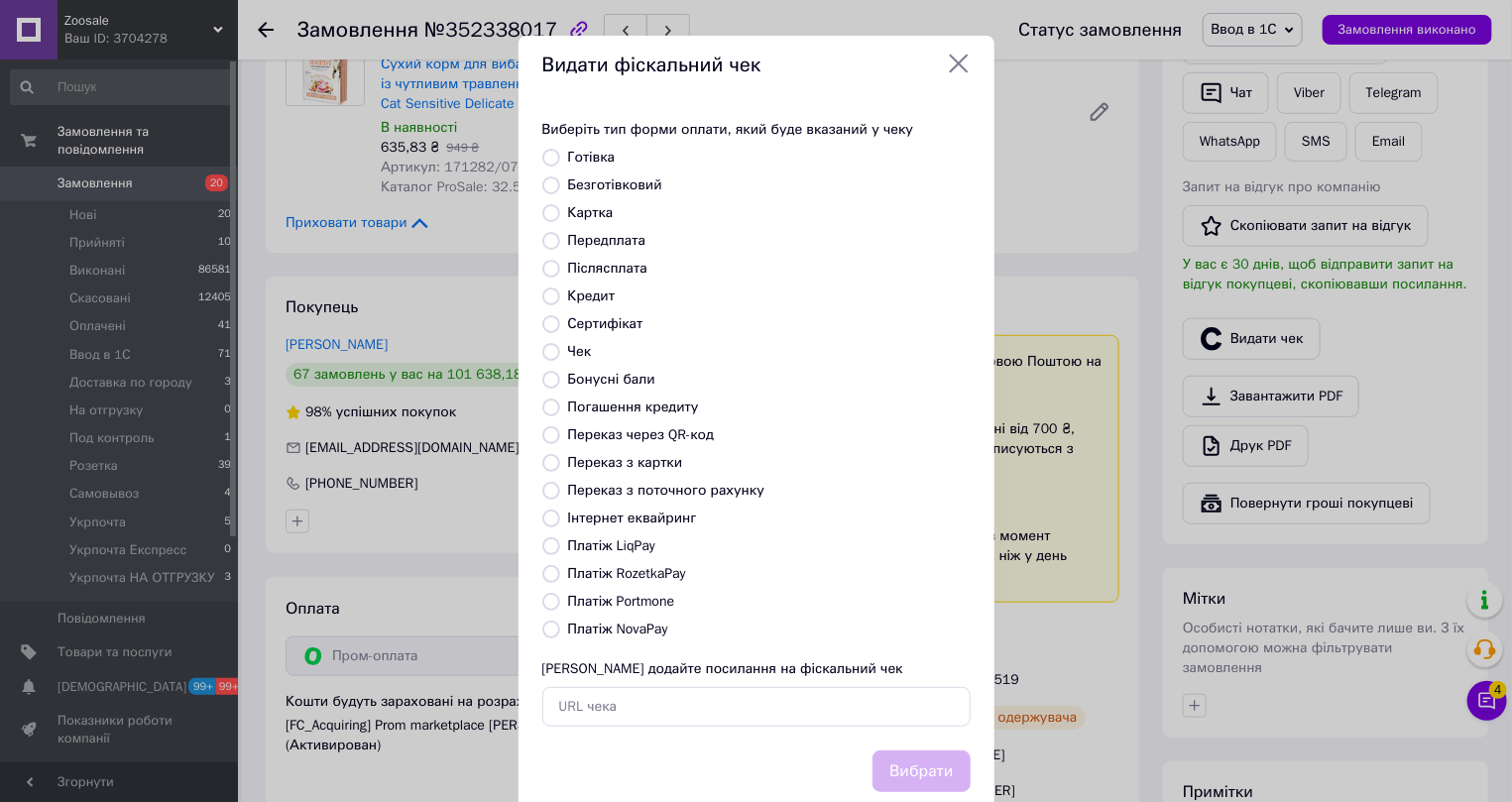 click on "Інтернет еквайринг" at bounding box center [633, 517] 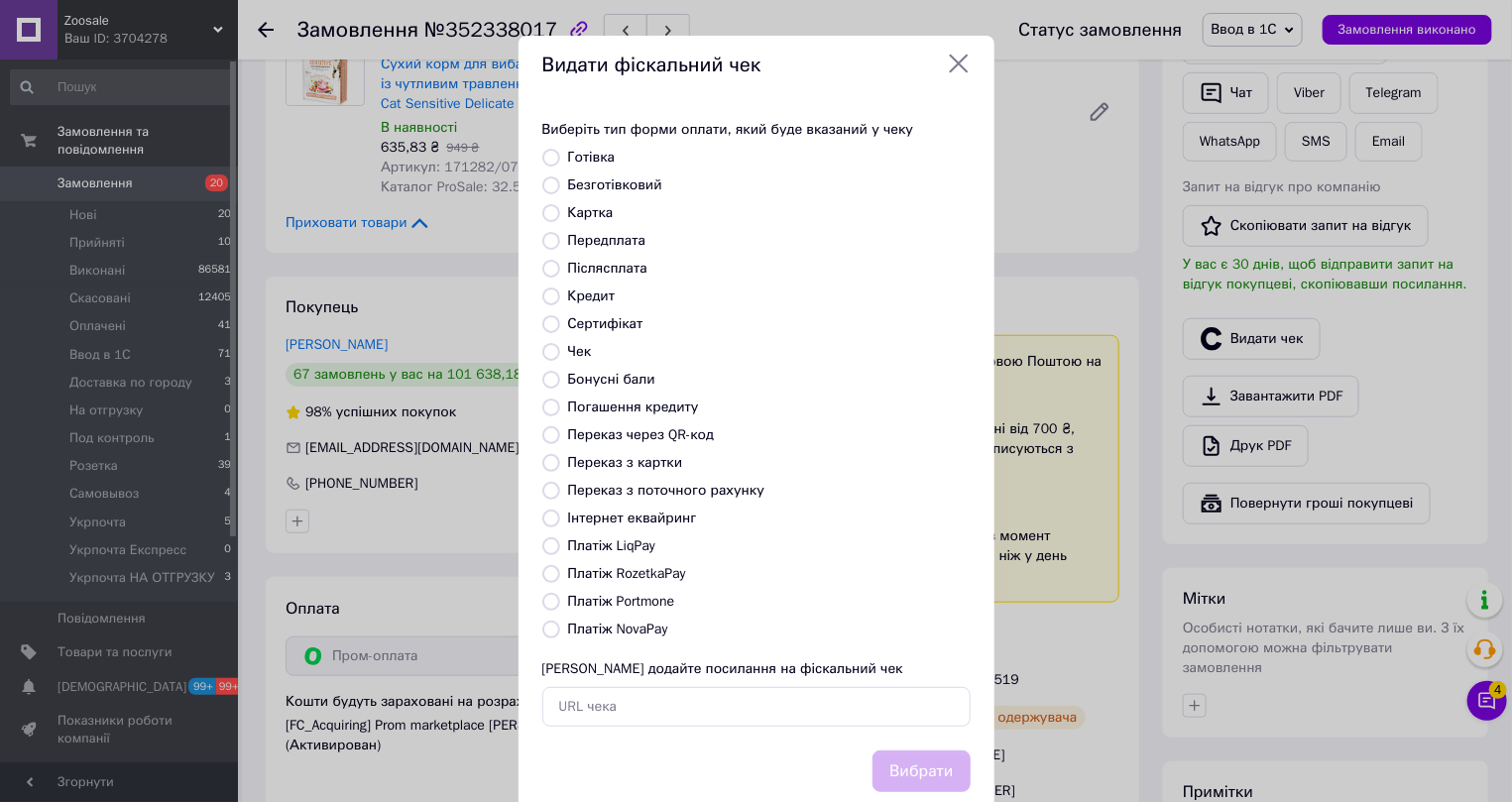 click on "Інтернет еквайринг" at bounding box center (551, 518) 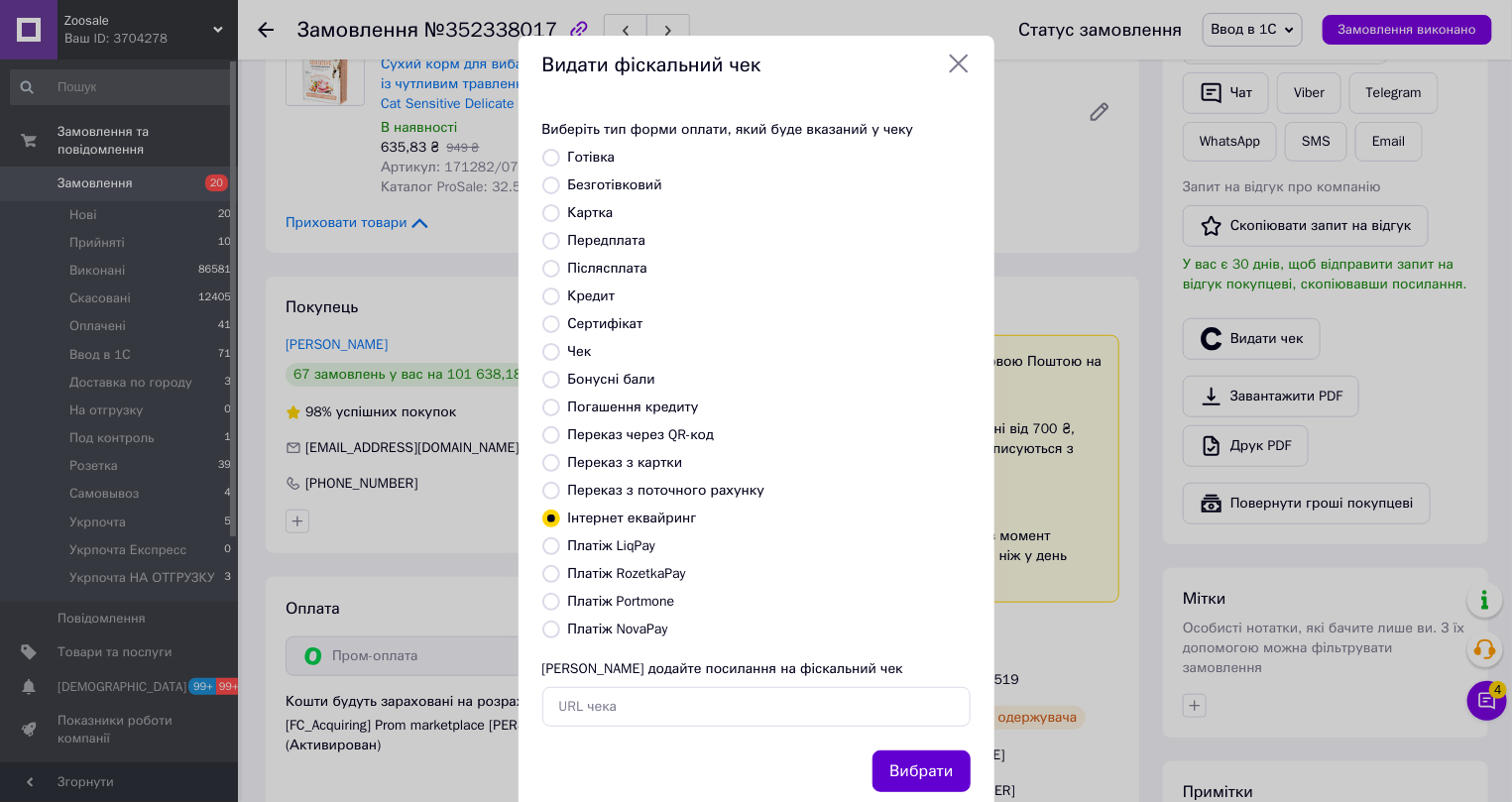click on "Вибрати" at bounding box center [921, 771] 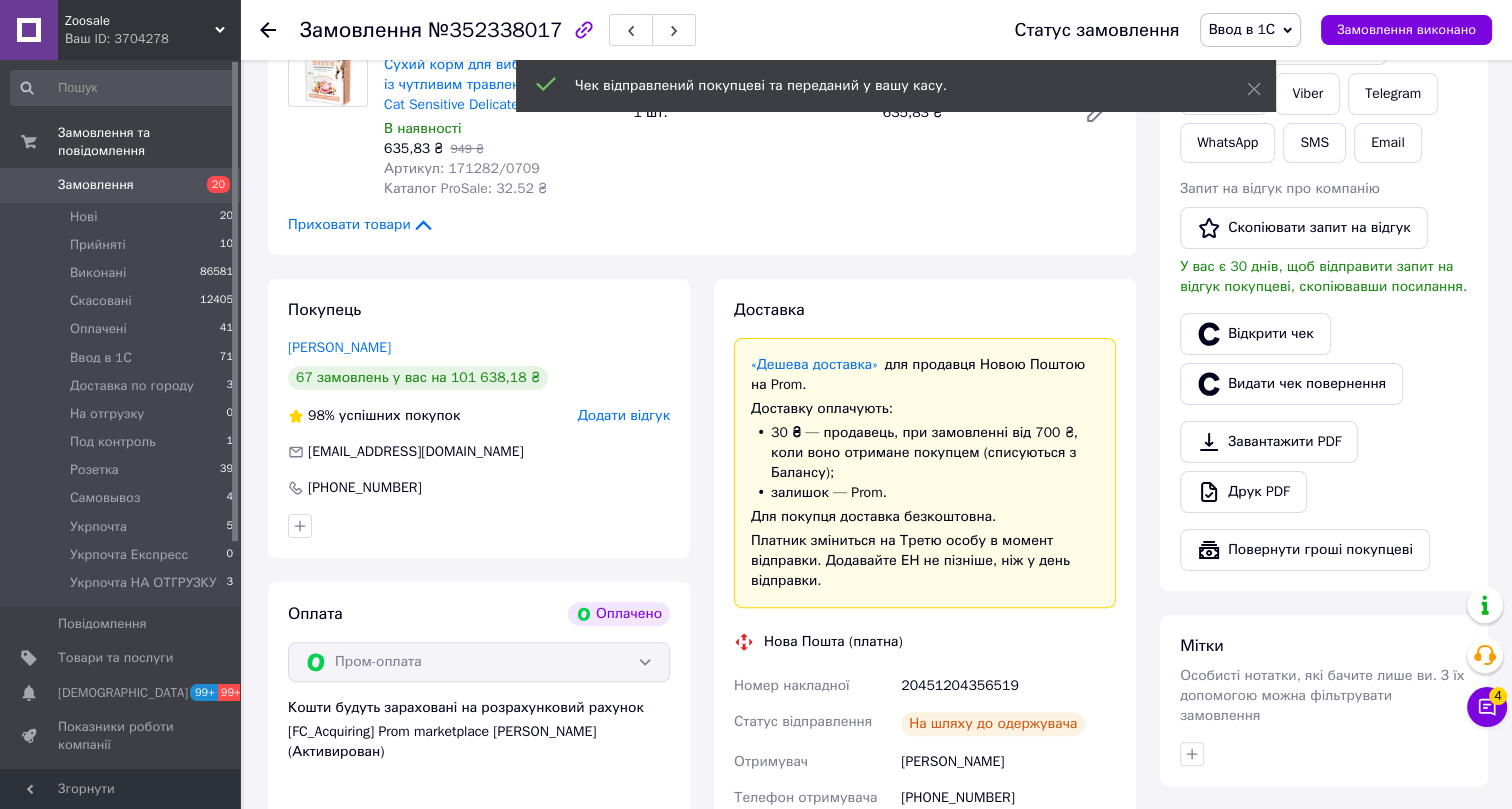 click 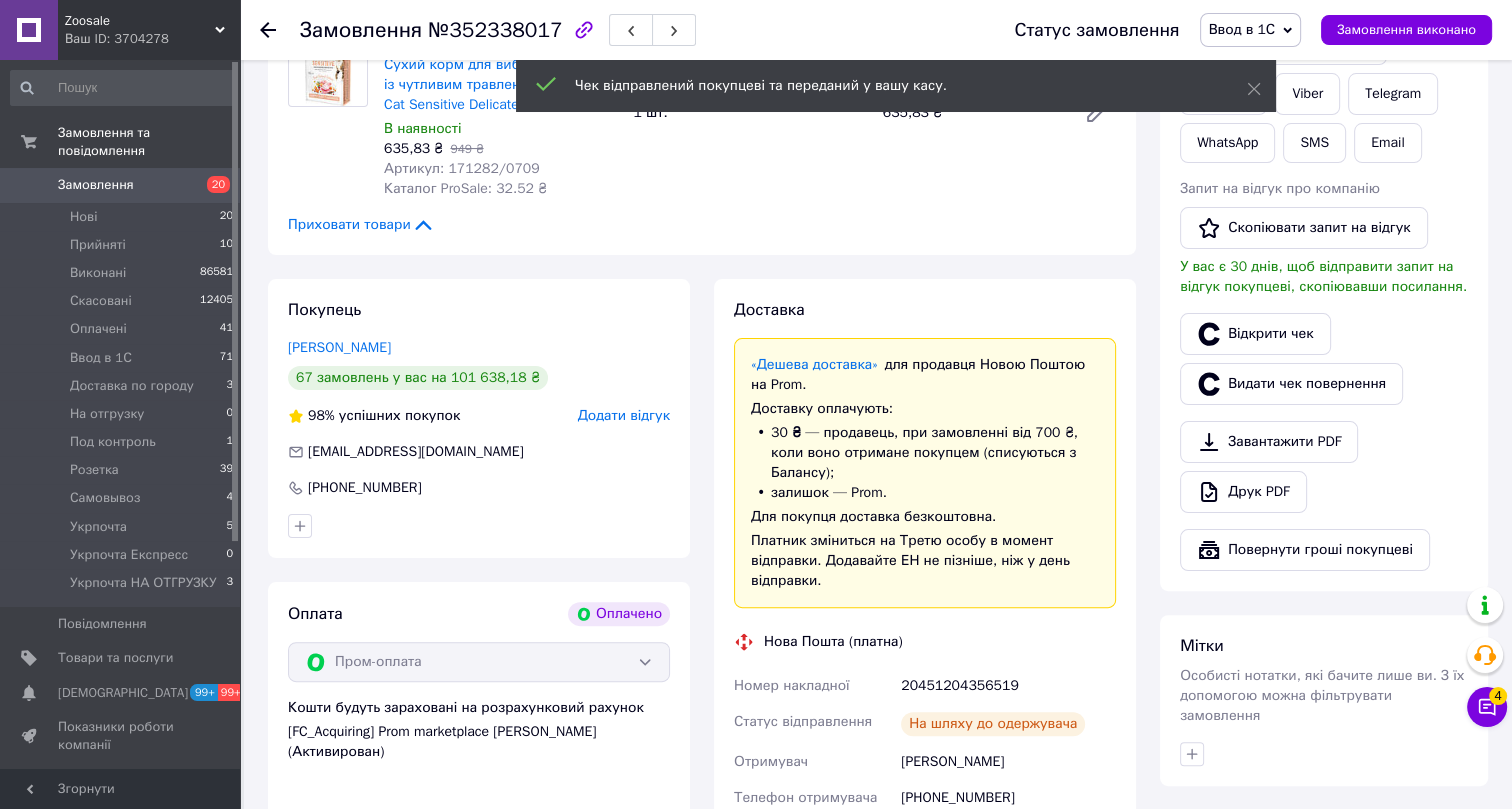 scroll, scrollTop: 0, scrollLeft: 0, axis: both 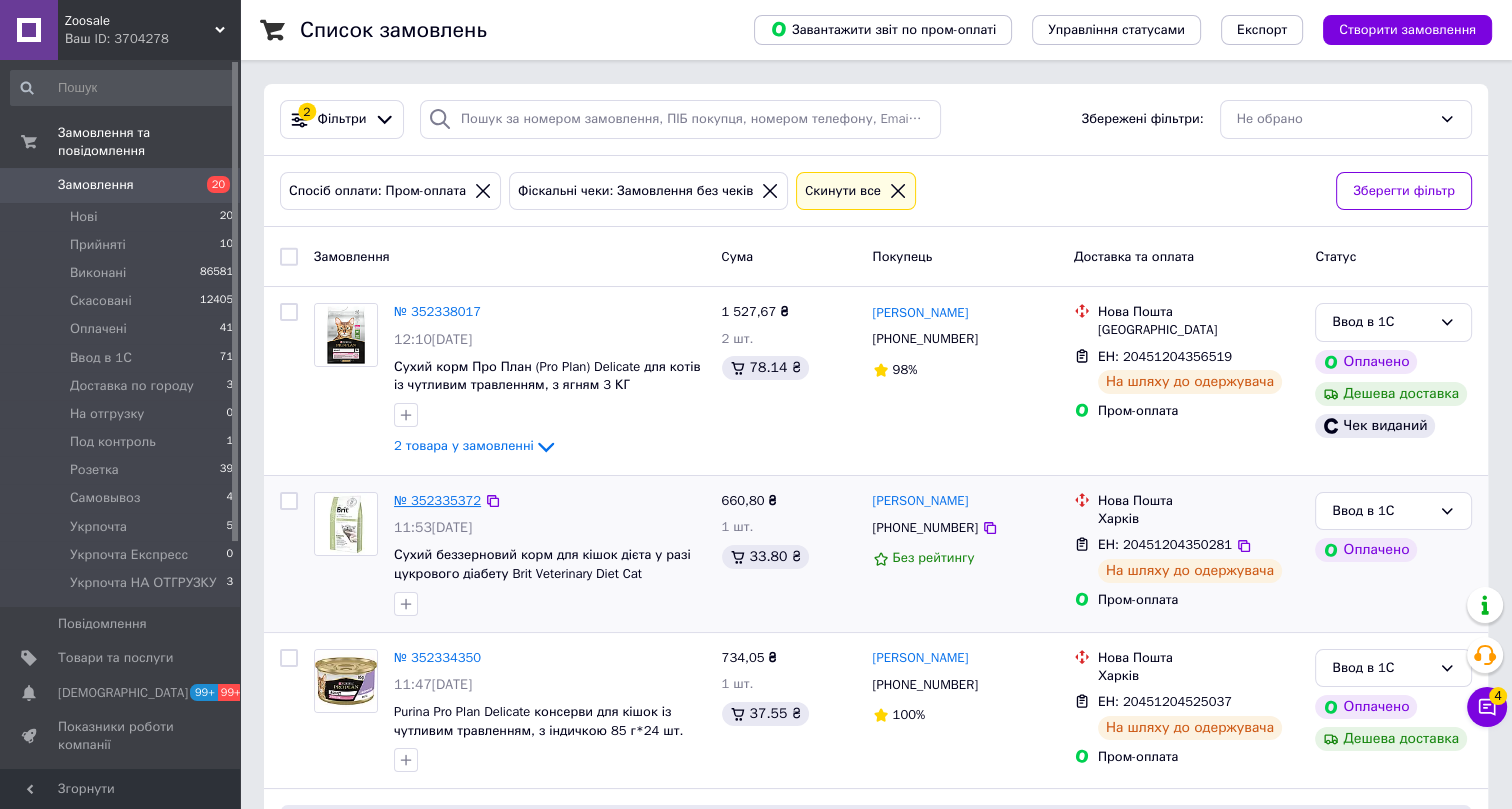click on "№ 352335372" at bounding box center (437, 500) 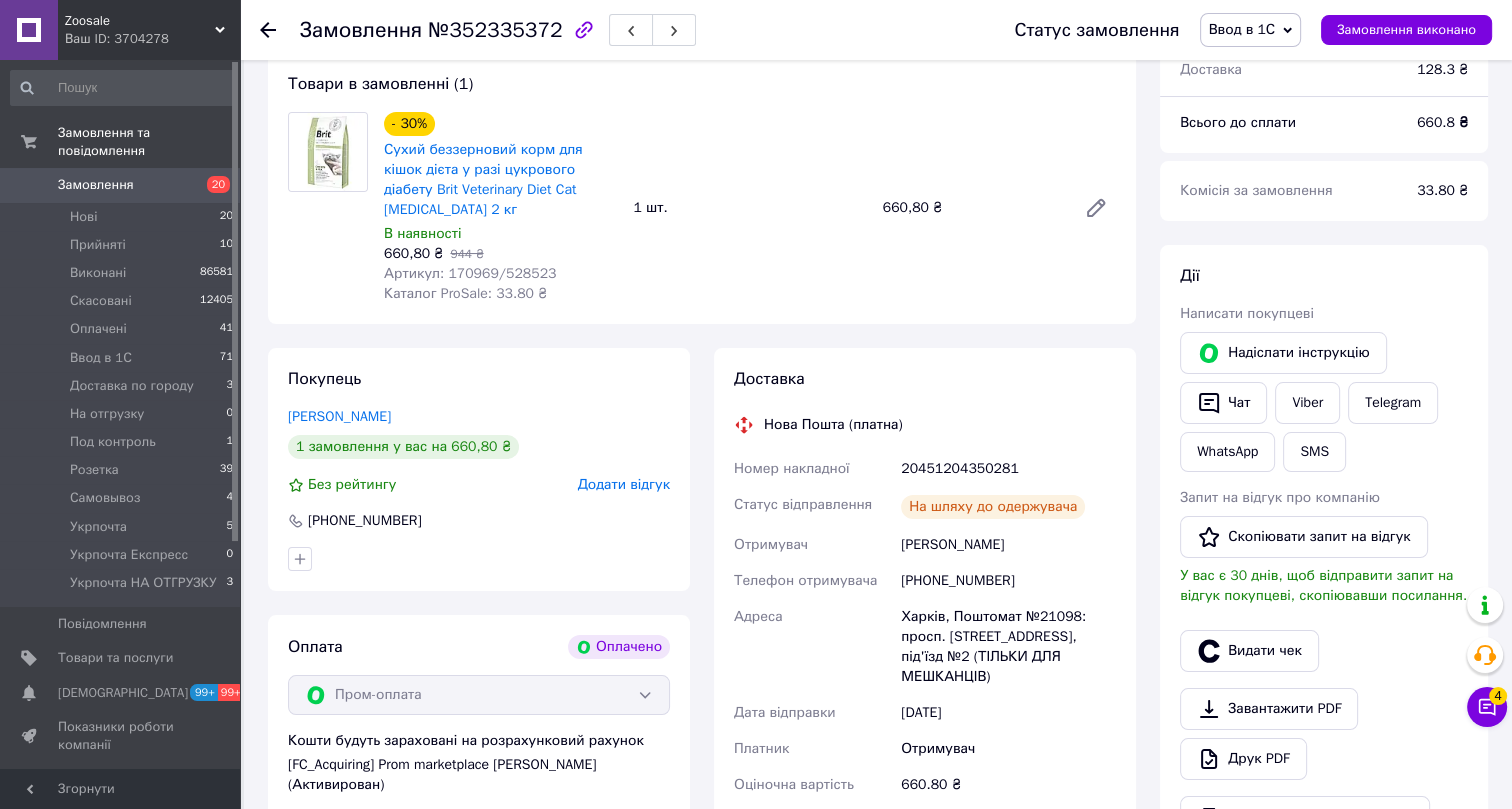scroll, scrollTop: 272, scrollLeft: 0, axis: vertical 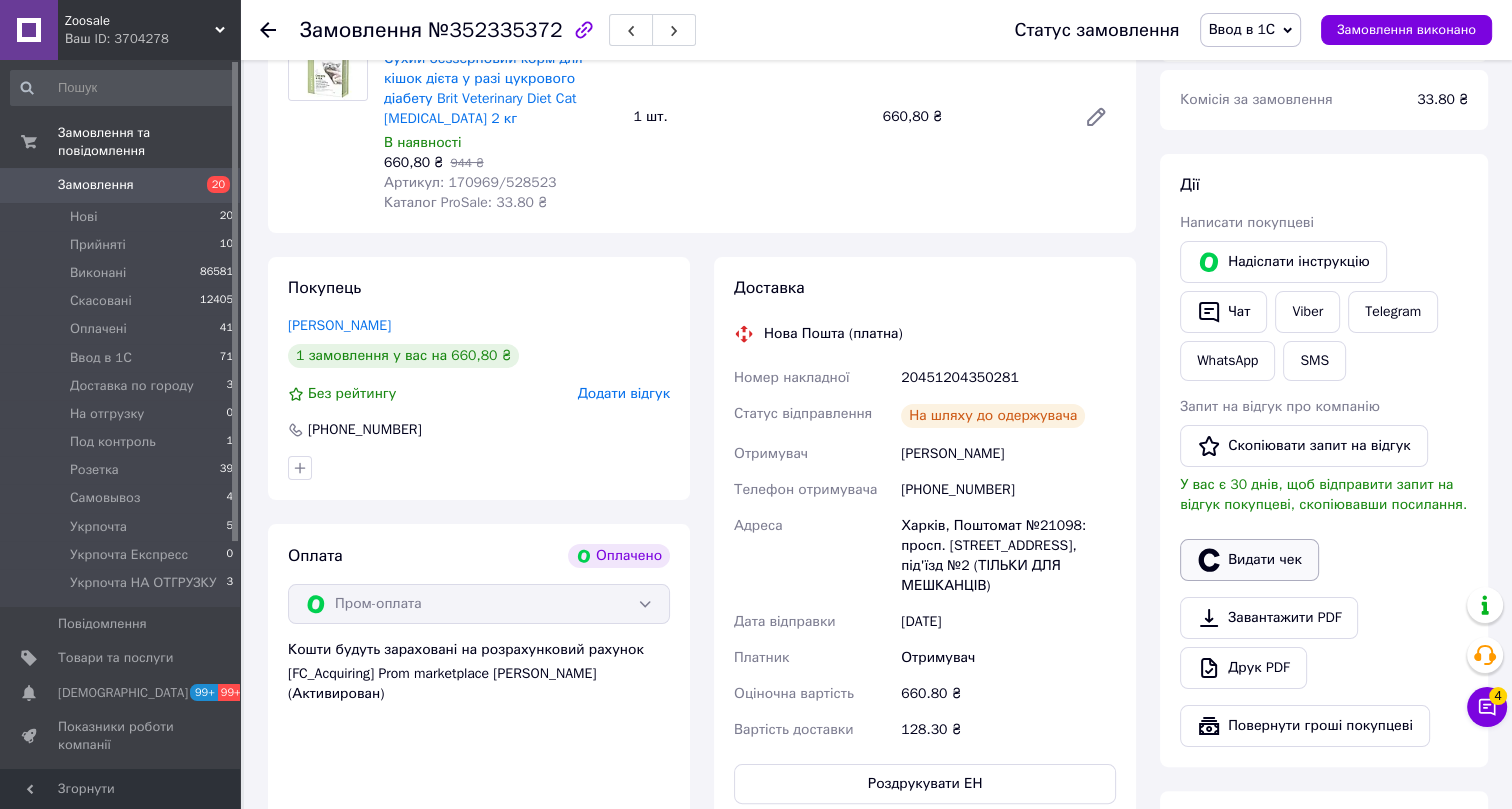click on "Видати чек" at bounding box center [1249, 560] 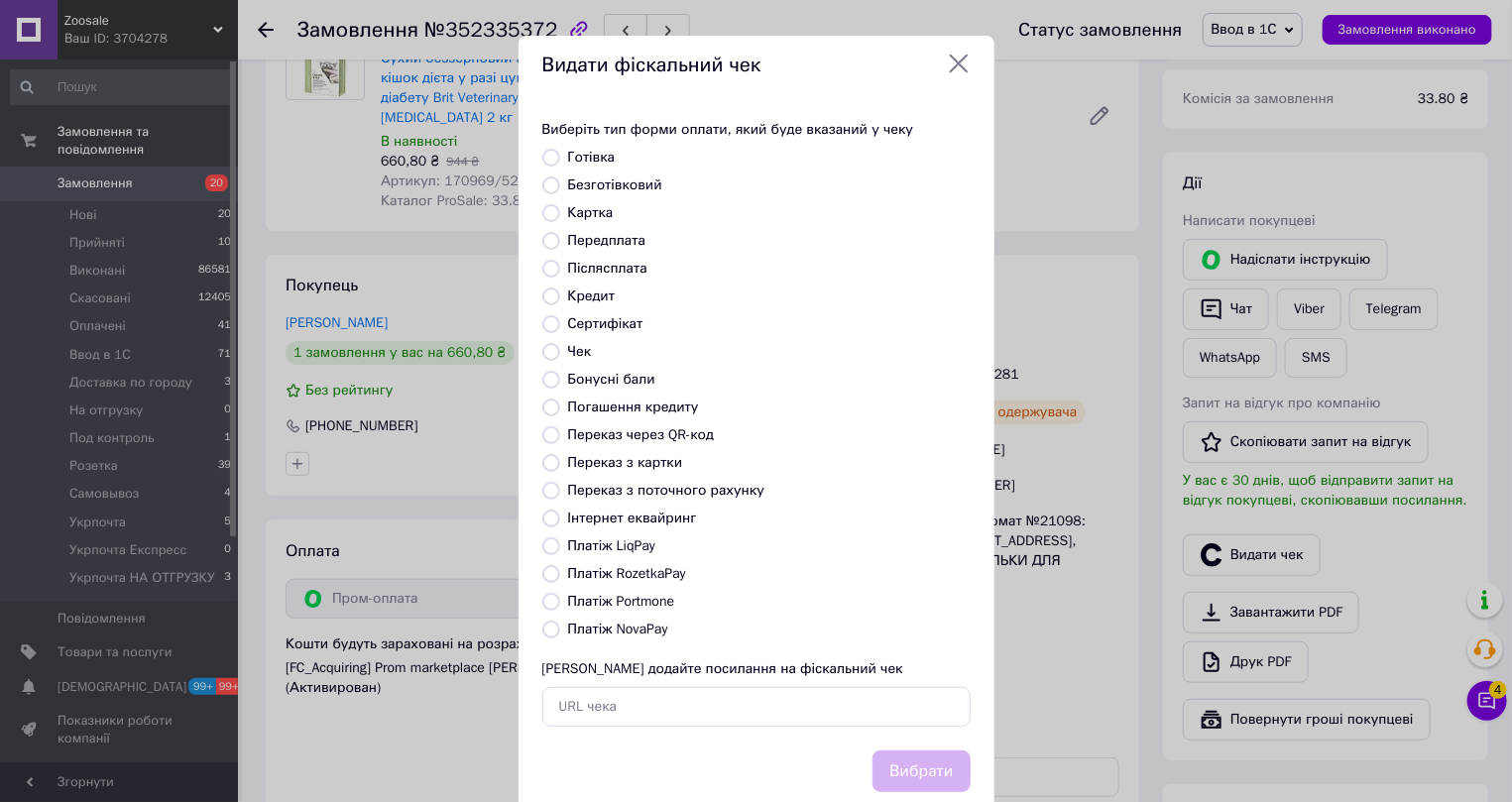 click on "Інтернет еквайринг" at bounding box center (633, 517) 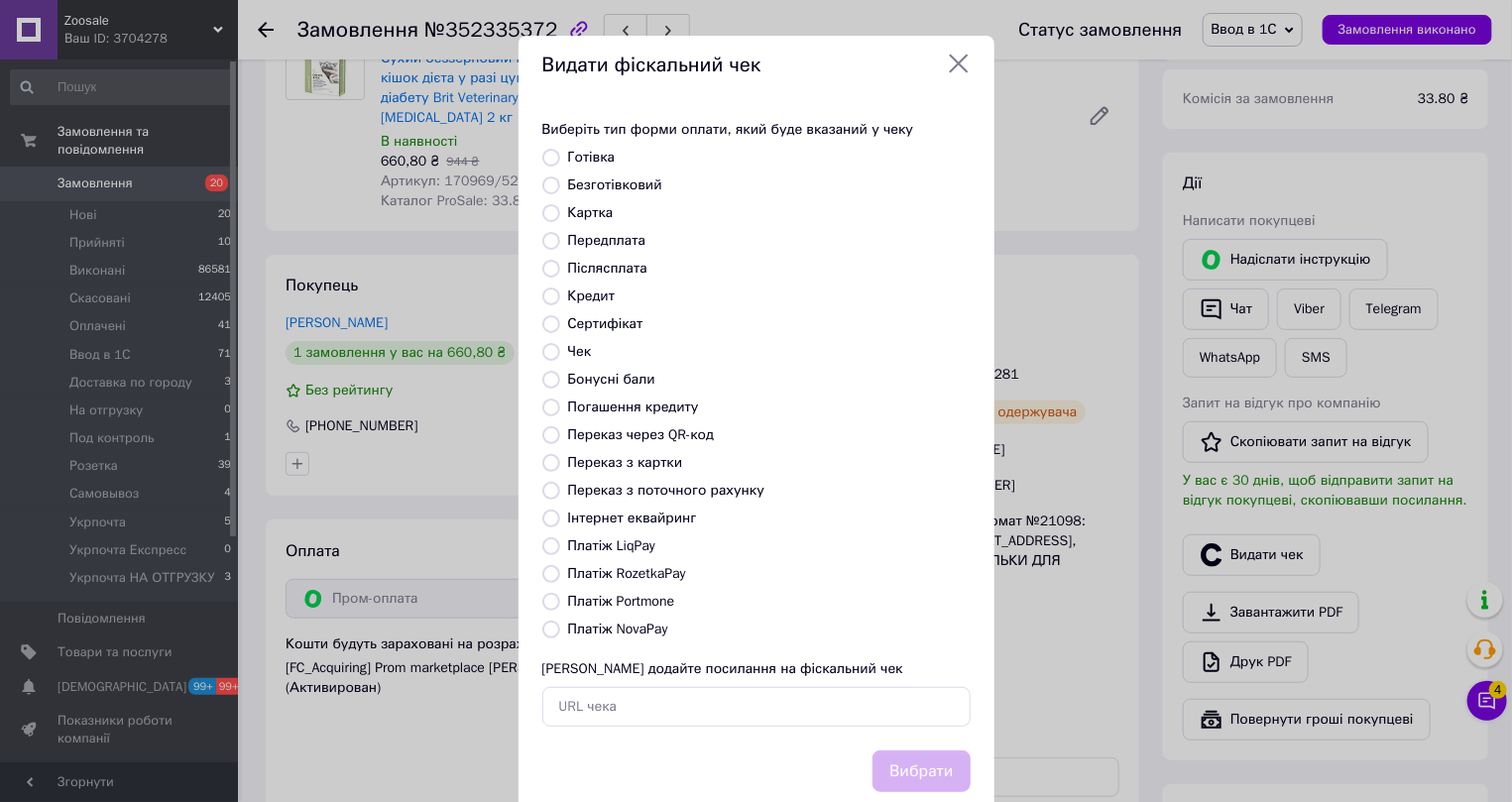click on "Інтернет еквайринг" at bounding box center (551, 518) 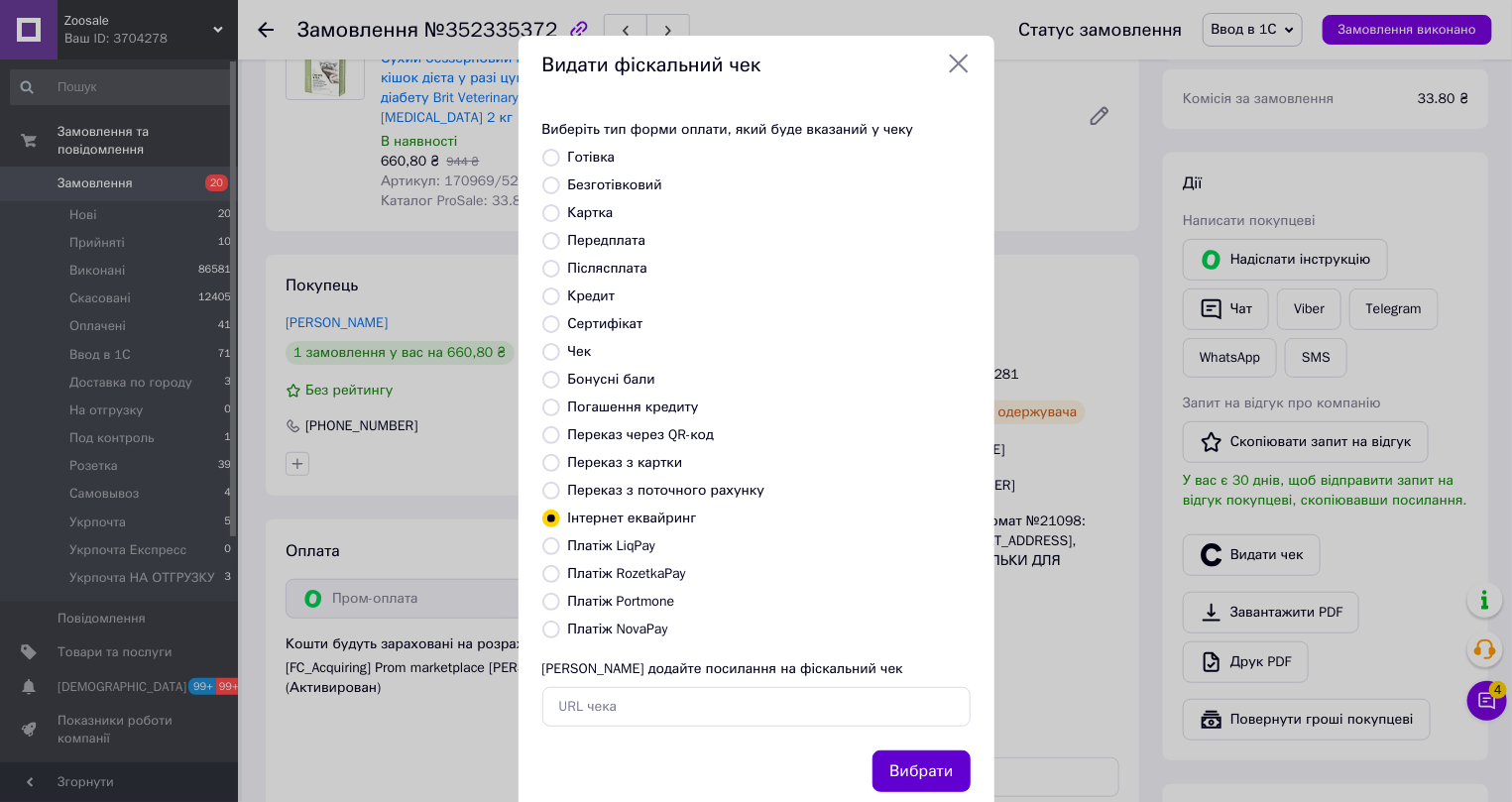 click on "Вибрати" at bounding box center (921, 771) 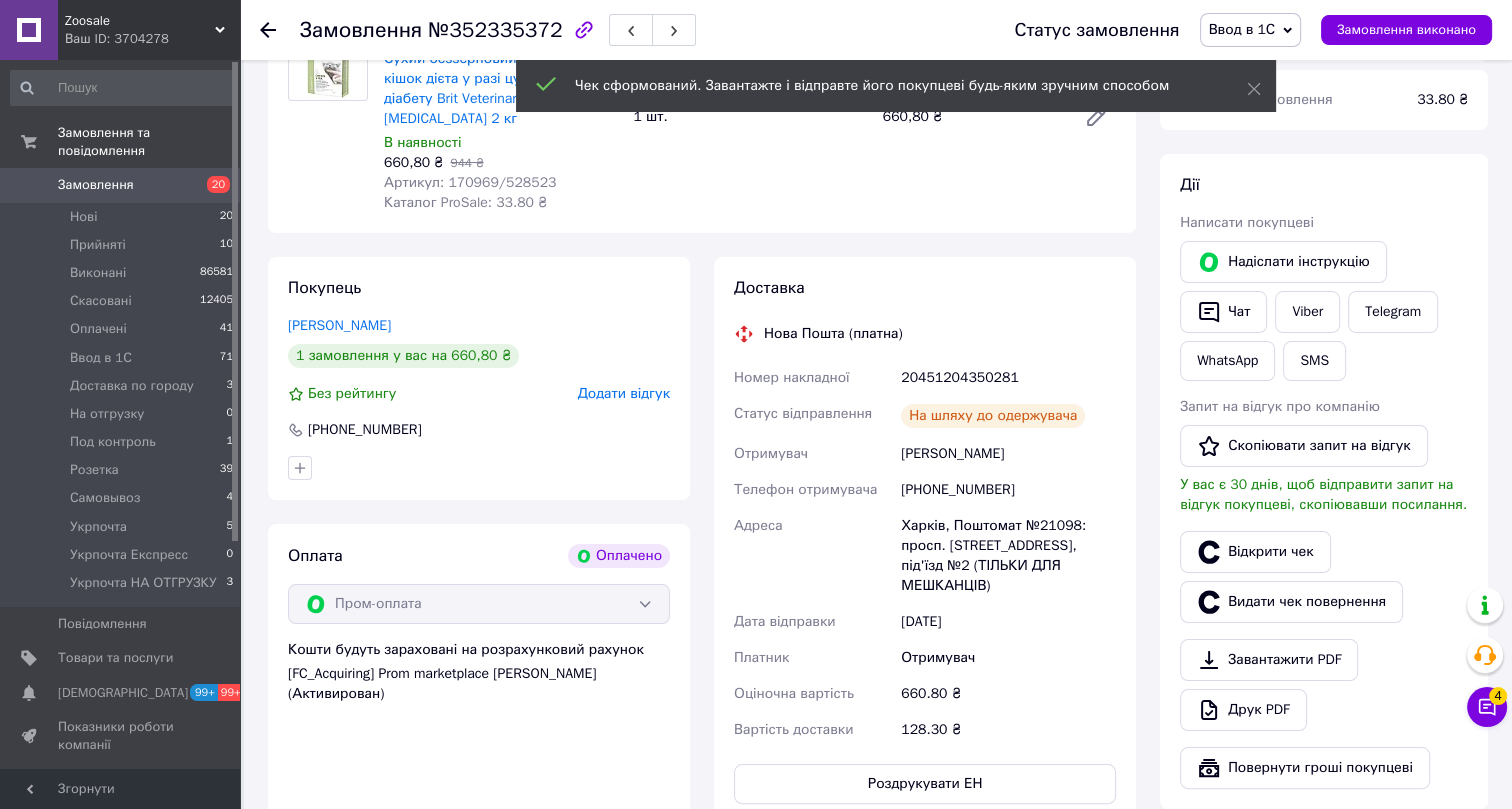 click 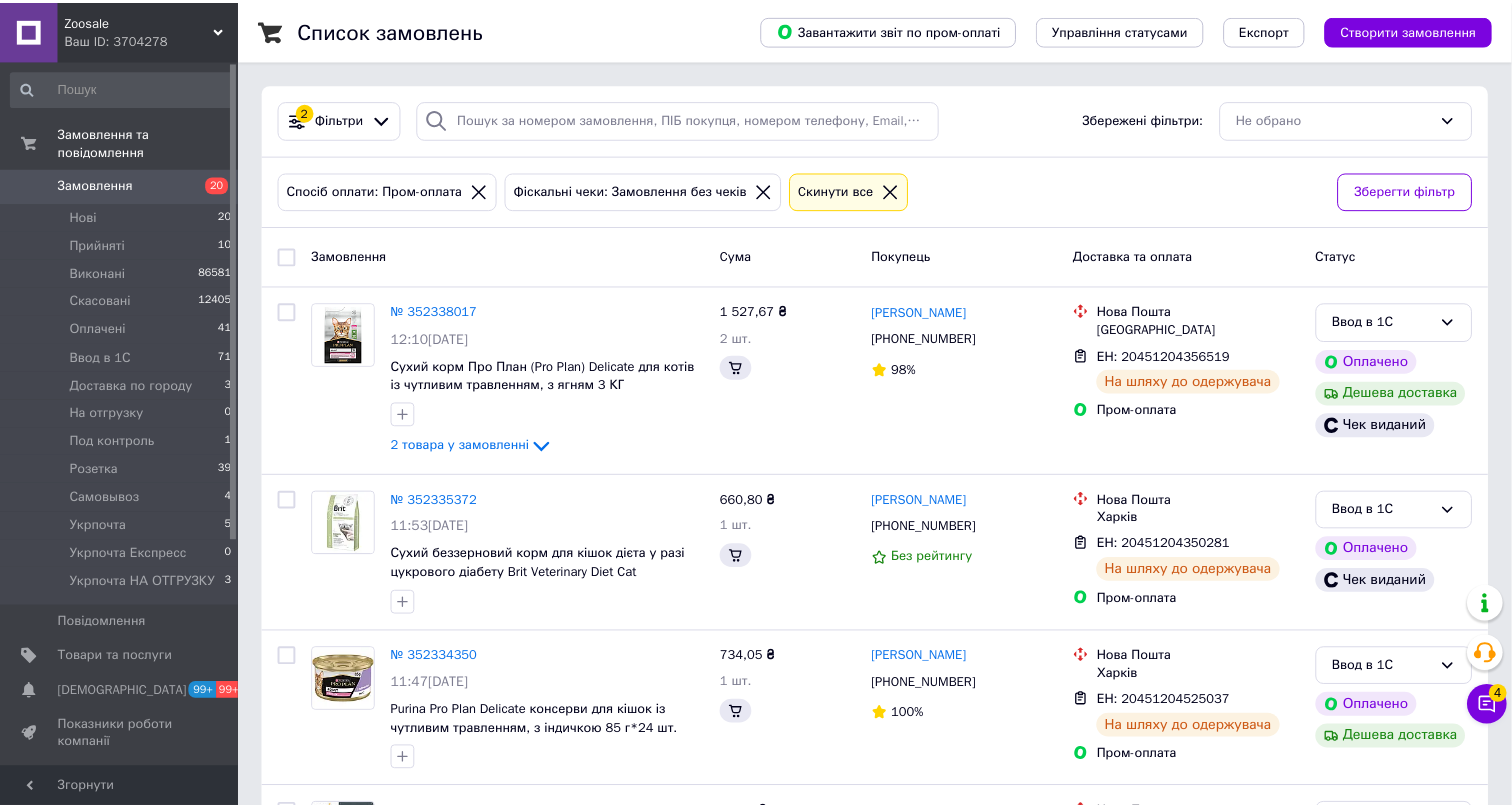 scroll, scrollTop: 90, scrollLeft: 0, axis: vertical 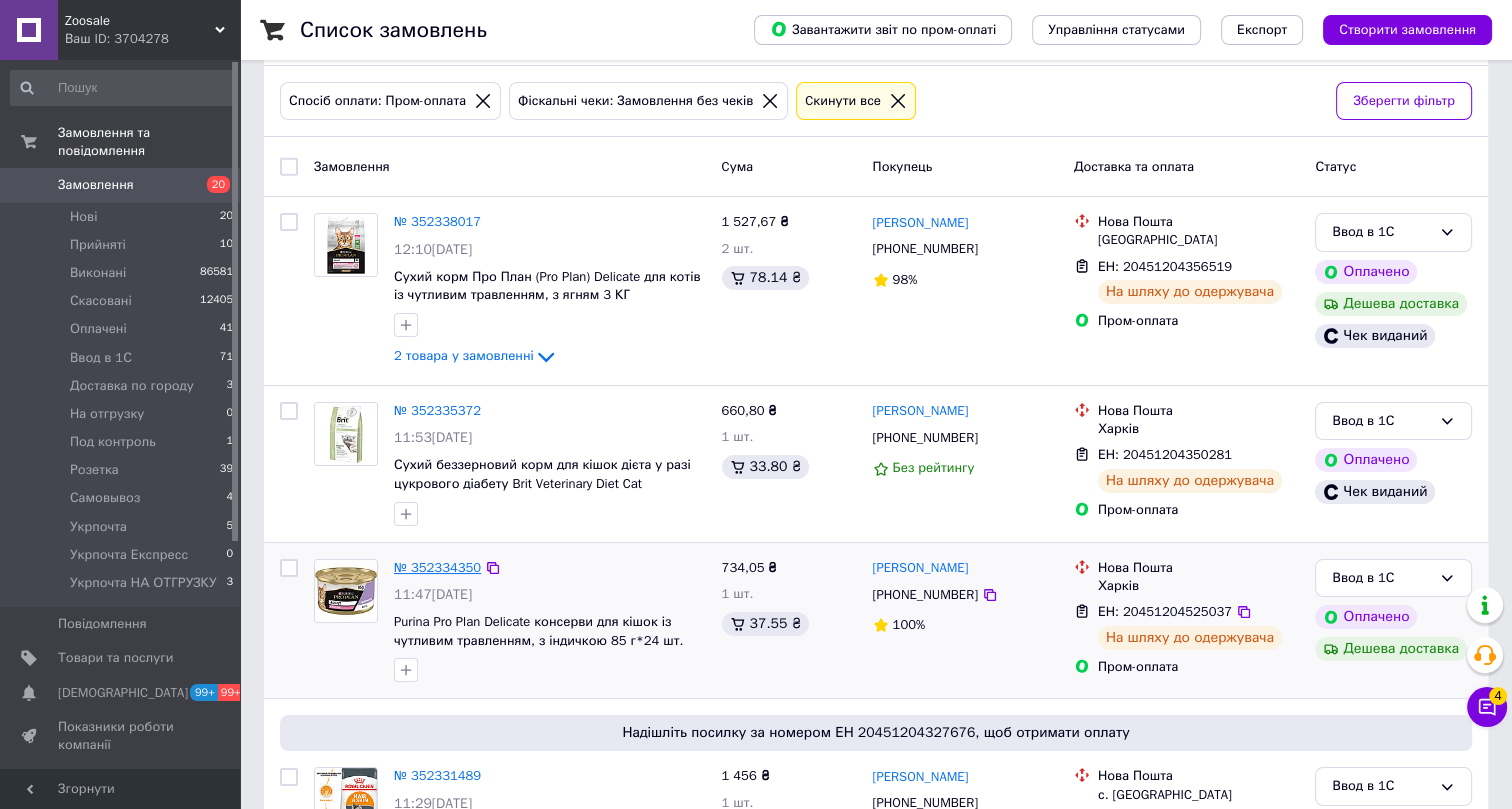 click on "№ 352334350" at bounding box center [437, 567] 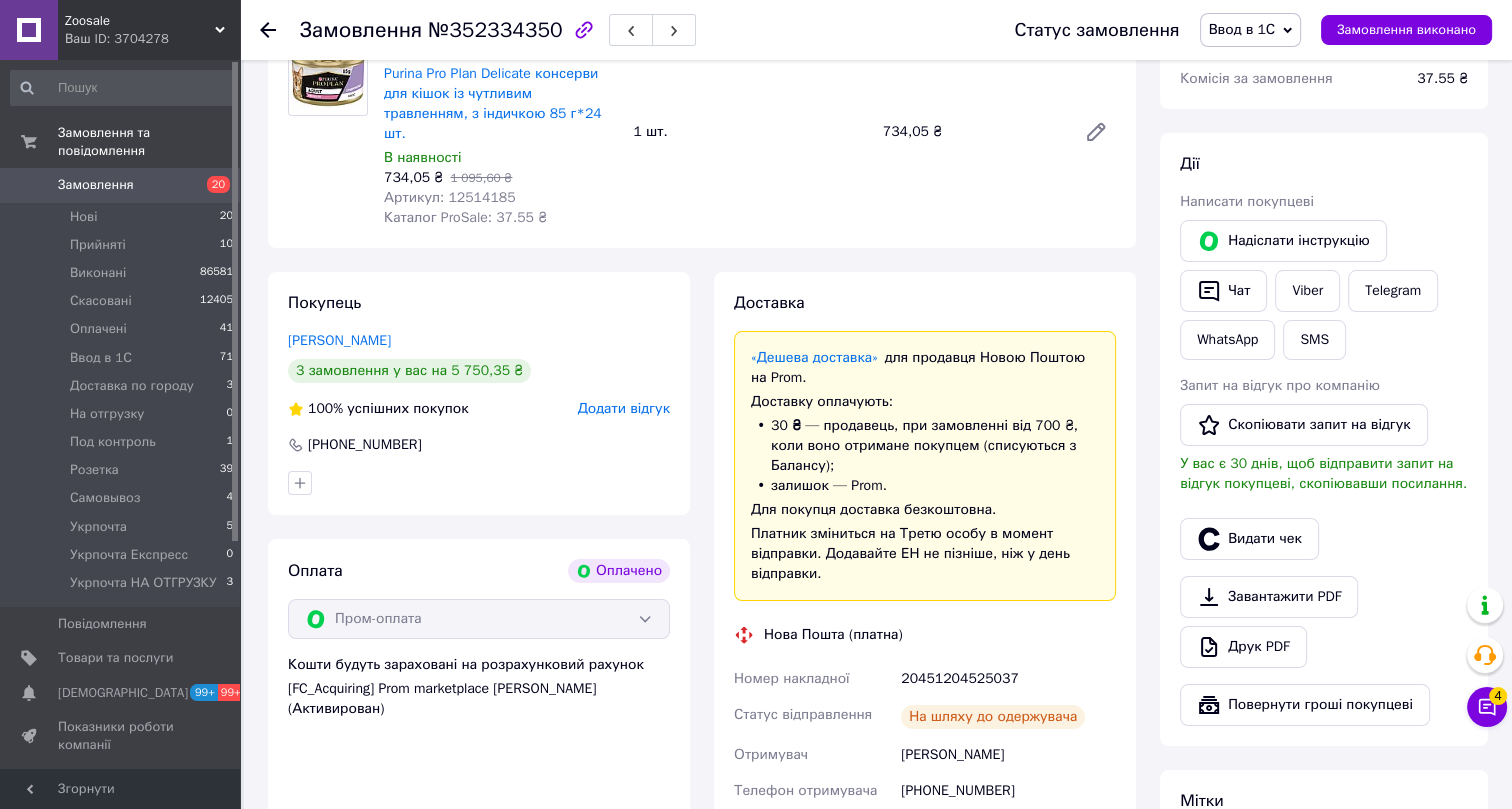 scroll, scrollTop: 272, scrollLeft: 0, axis: vertical 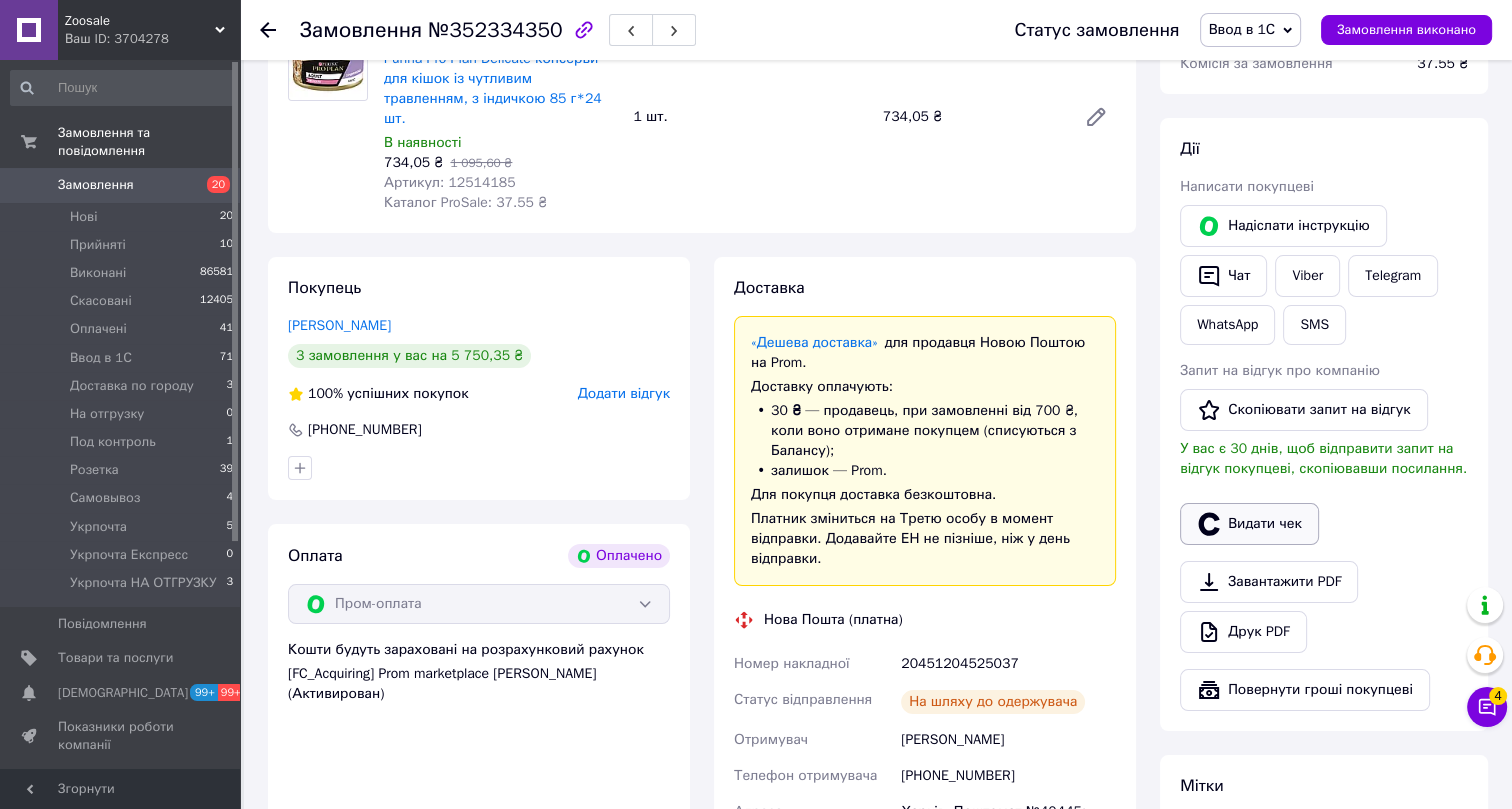 click on "Видати чек" at bounding box center [1249, 524] 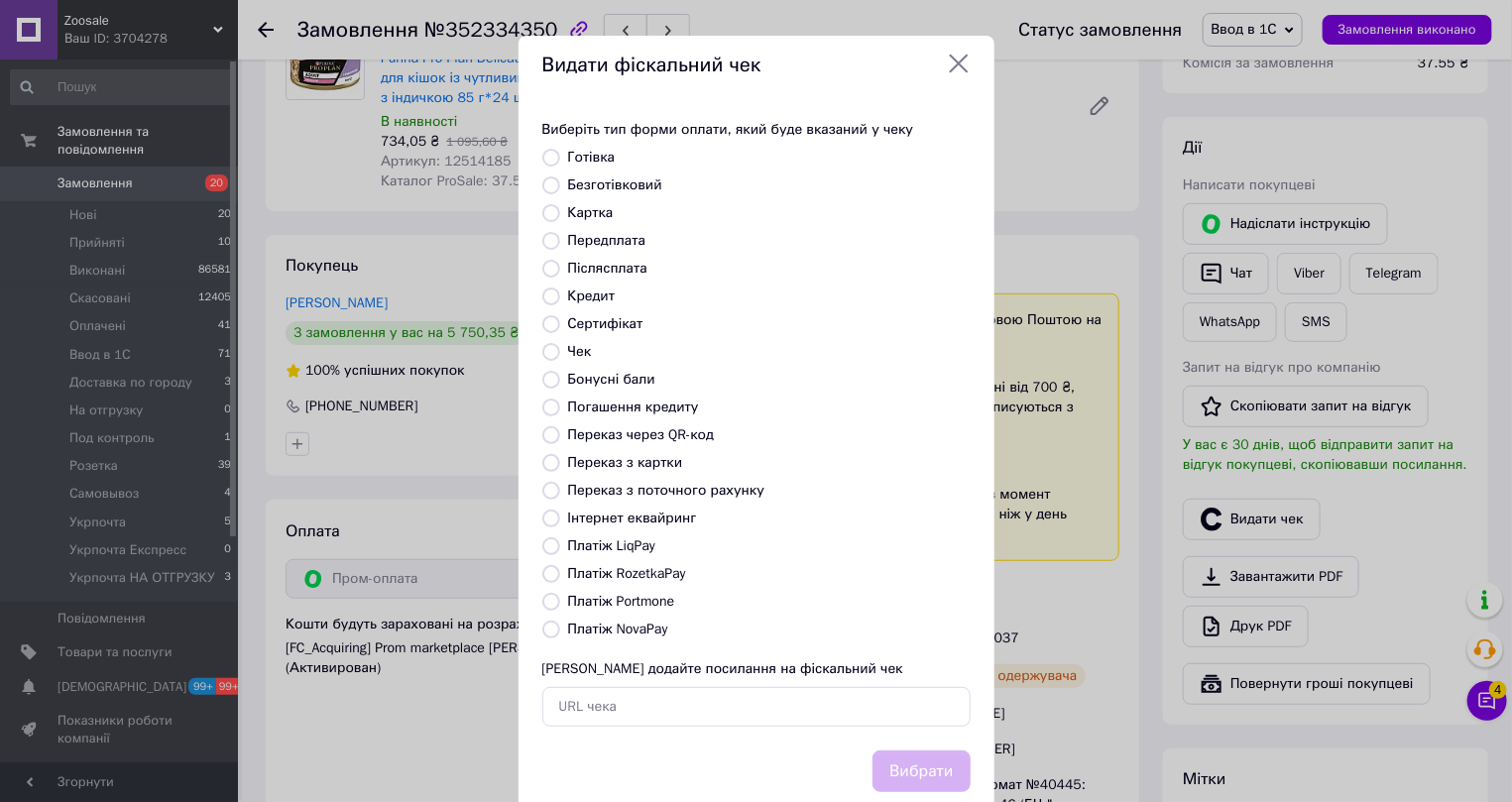 click on "Інтернет еквайринг" at bounding box center [633, 517] 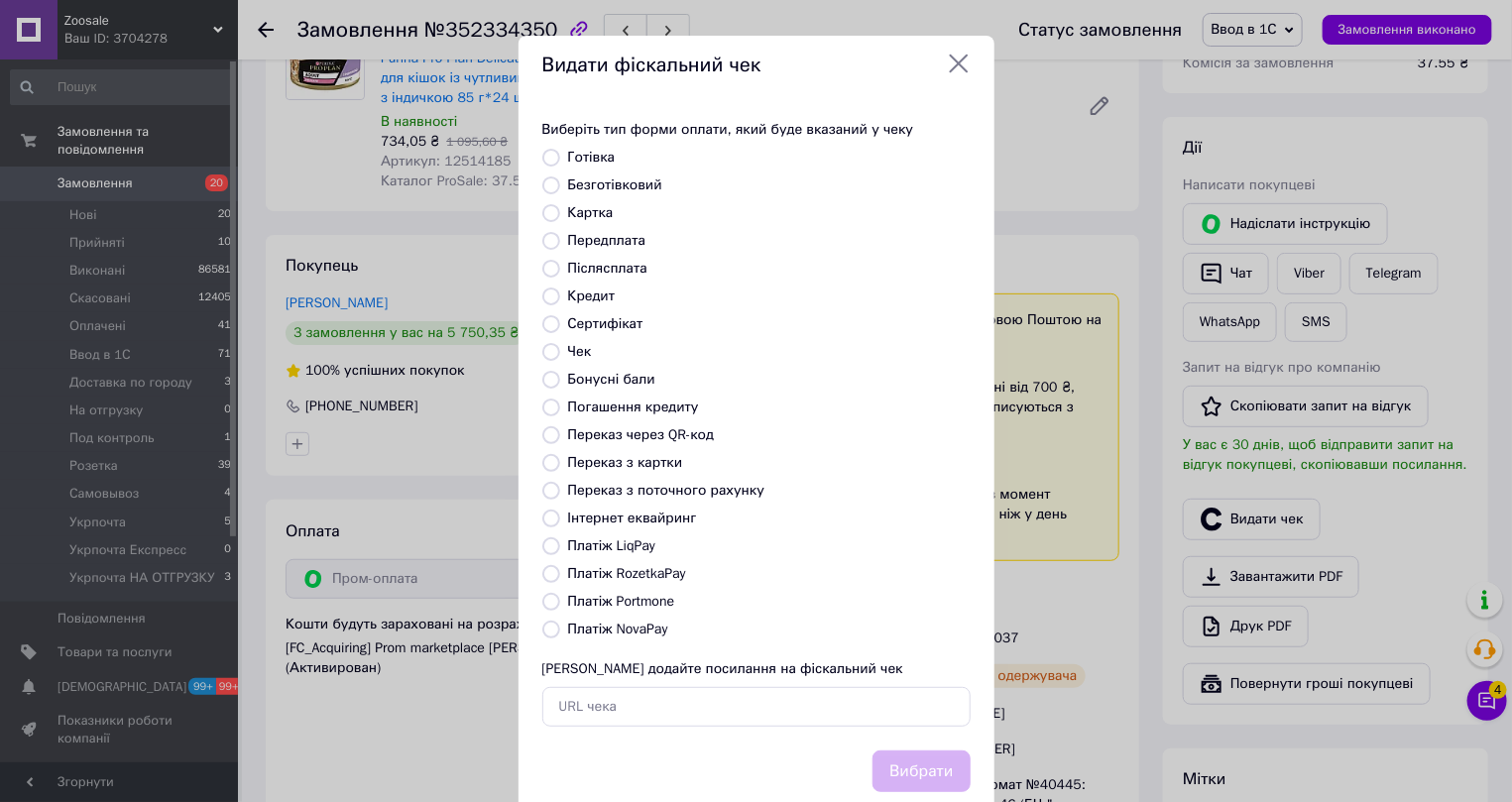 click on "Інтернет еквайринг" at bounding box center [551, 518] 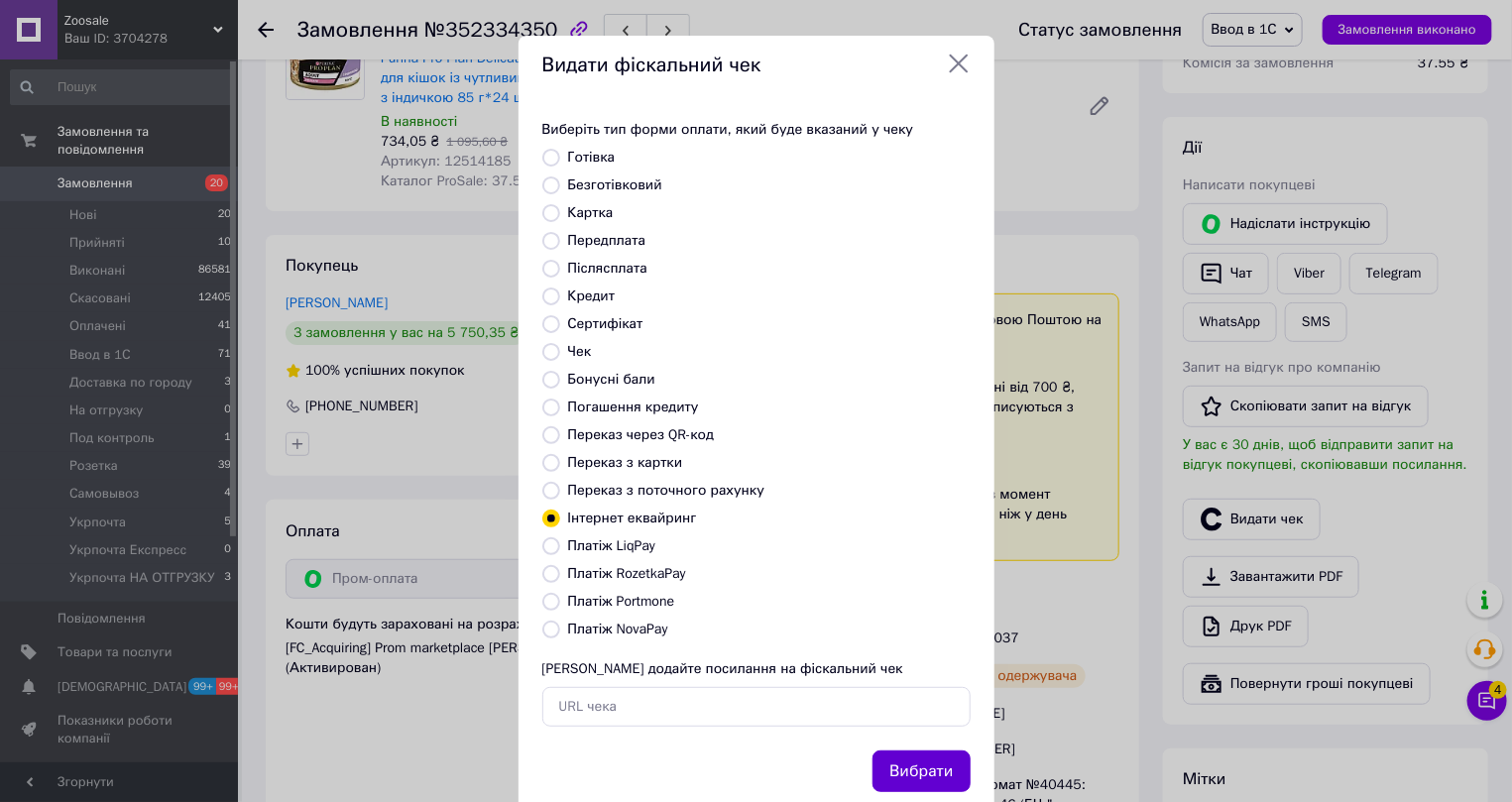 click on "Вибрати" at bounding box center [921, 771] 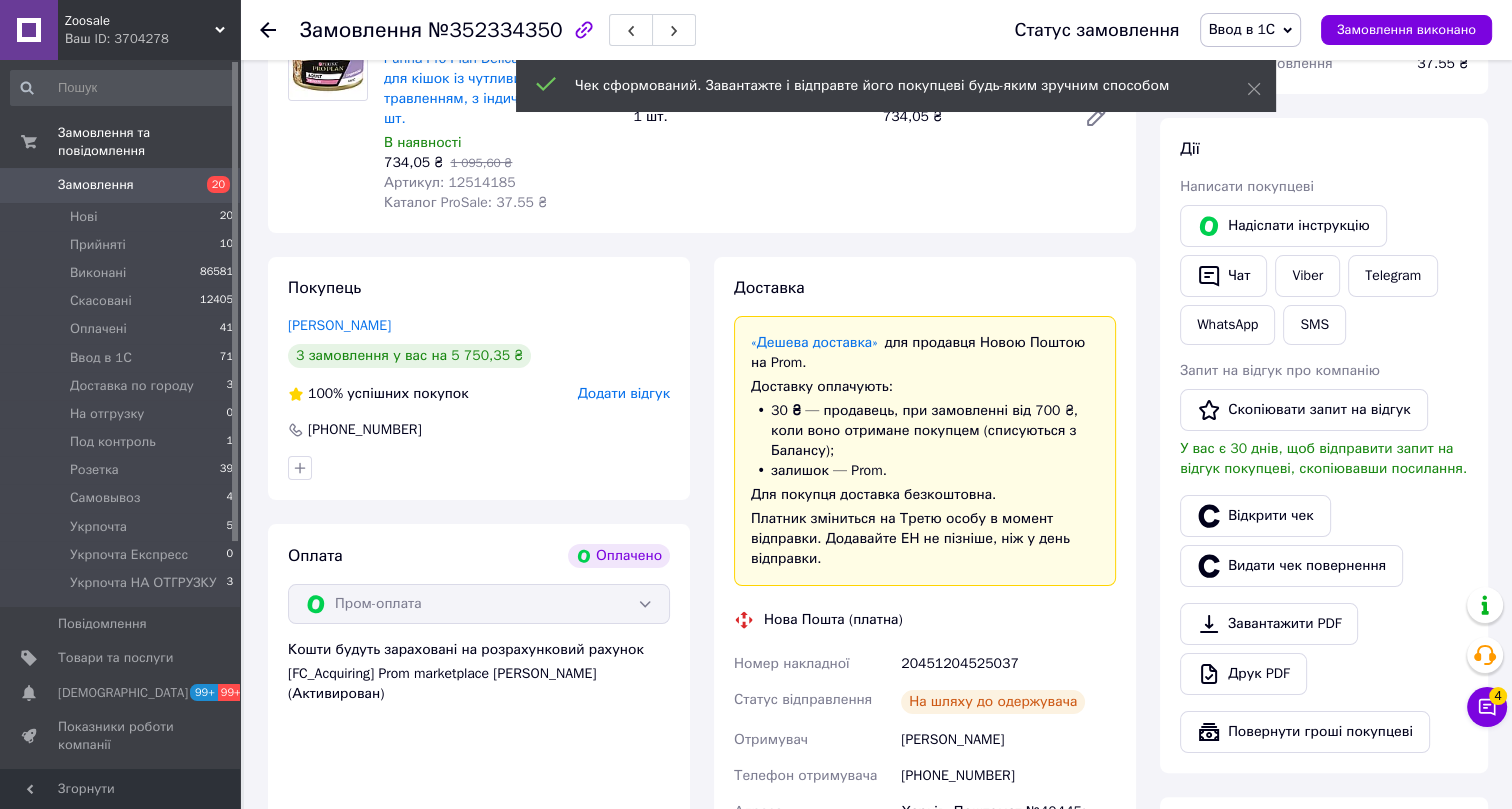 click 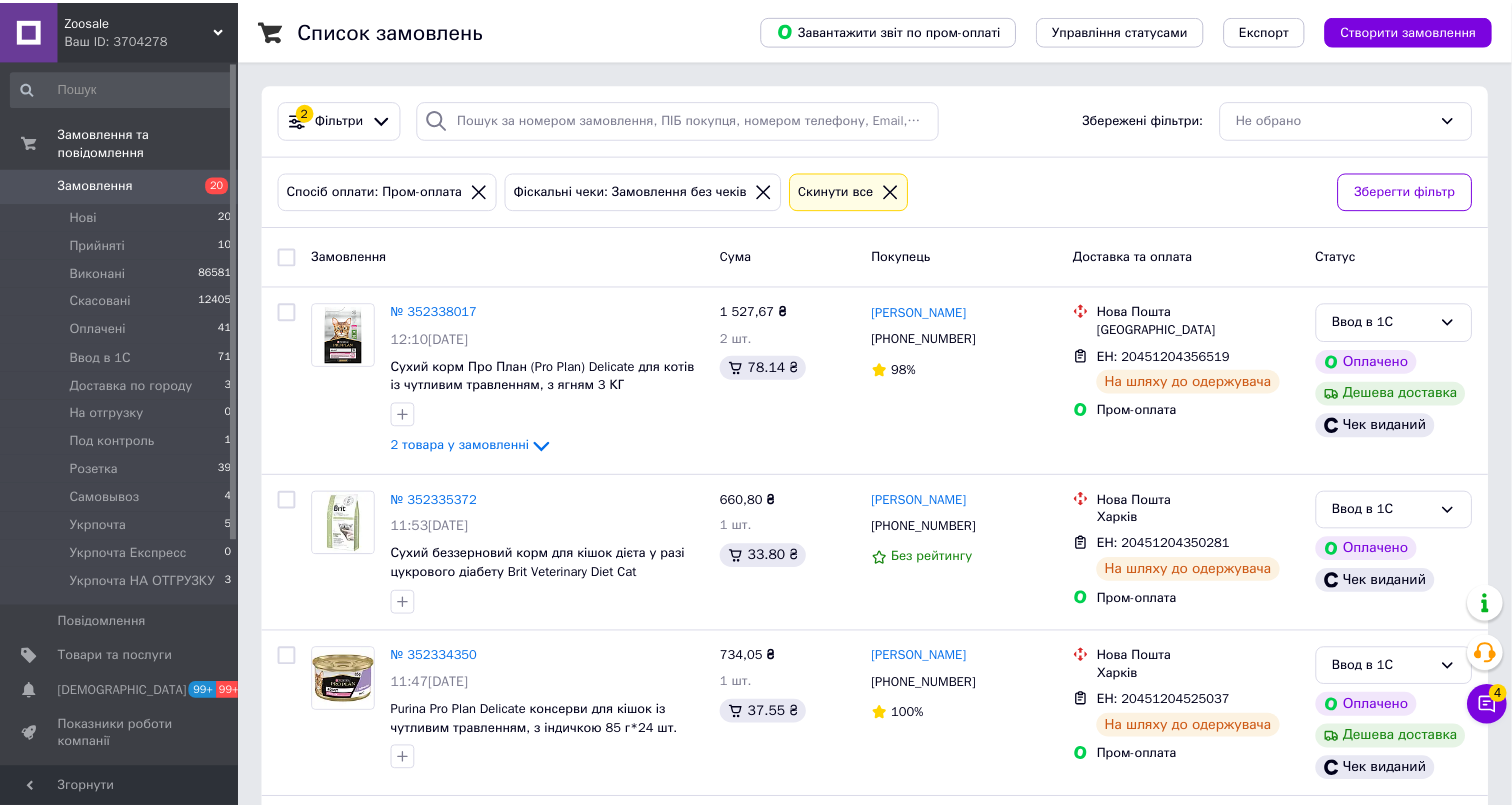 scroll, scrollTop: 90, scrollLeft: 0, axis: vertical 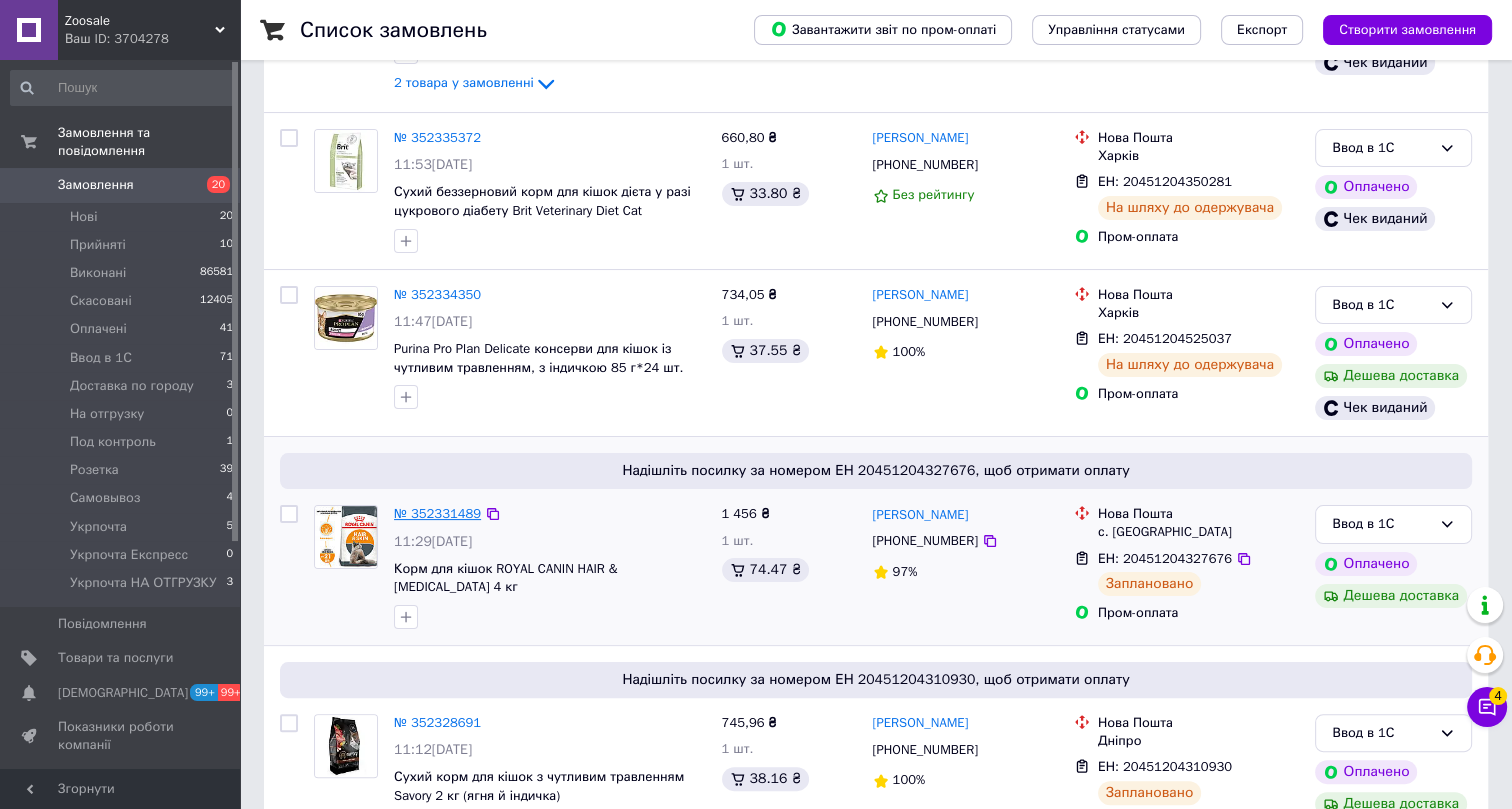 click on "№ 352331489" at bounding box center [437, 513] 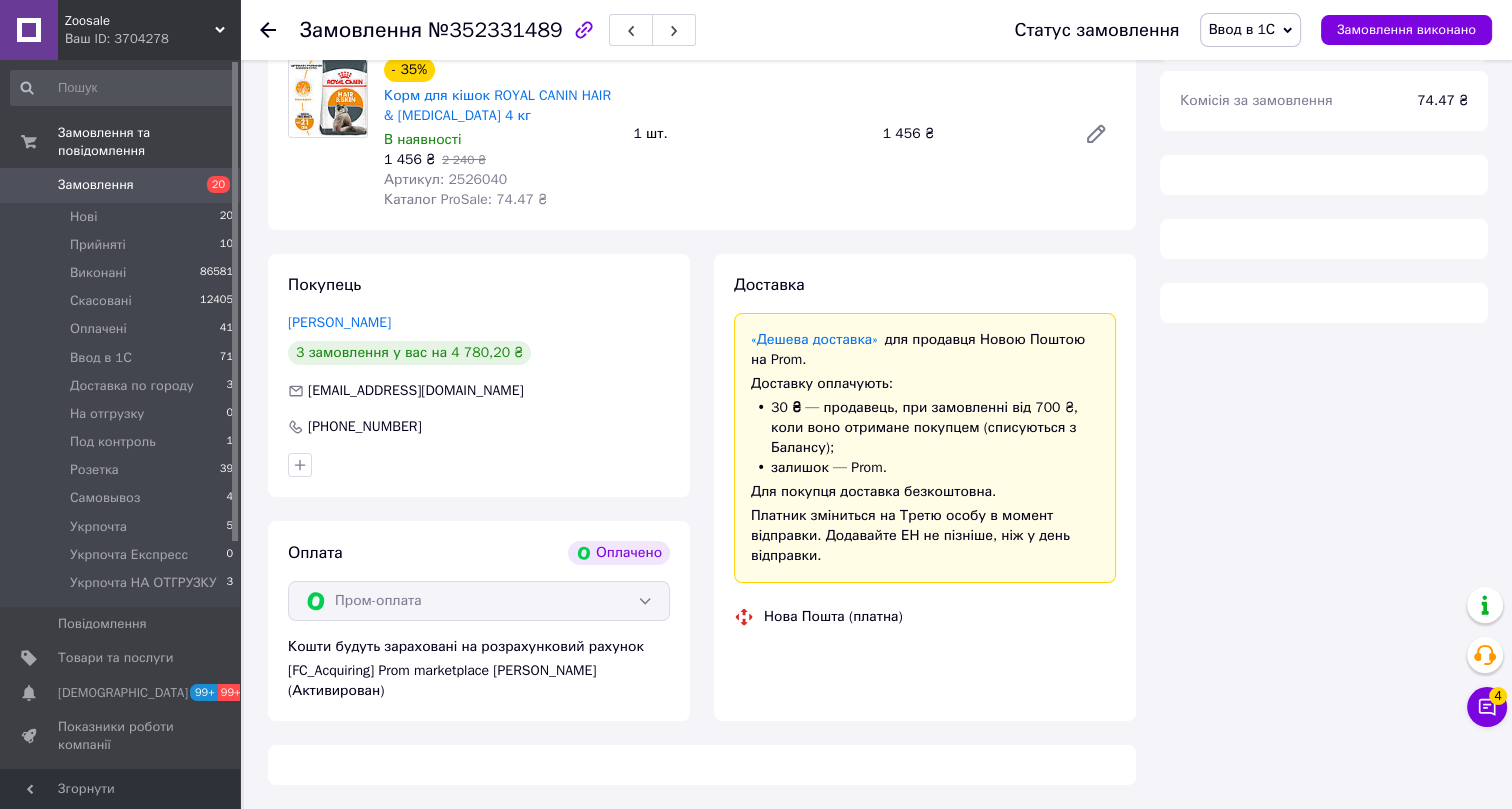 scroll, scrollTop: 363, scrollLeft: 0, axis: vertical 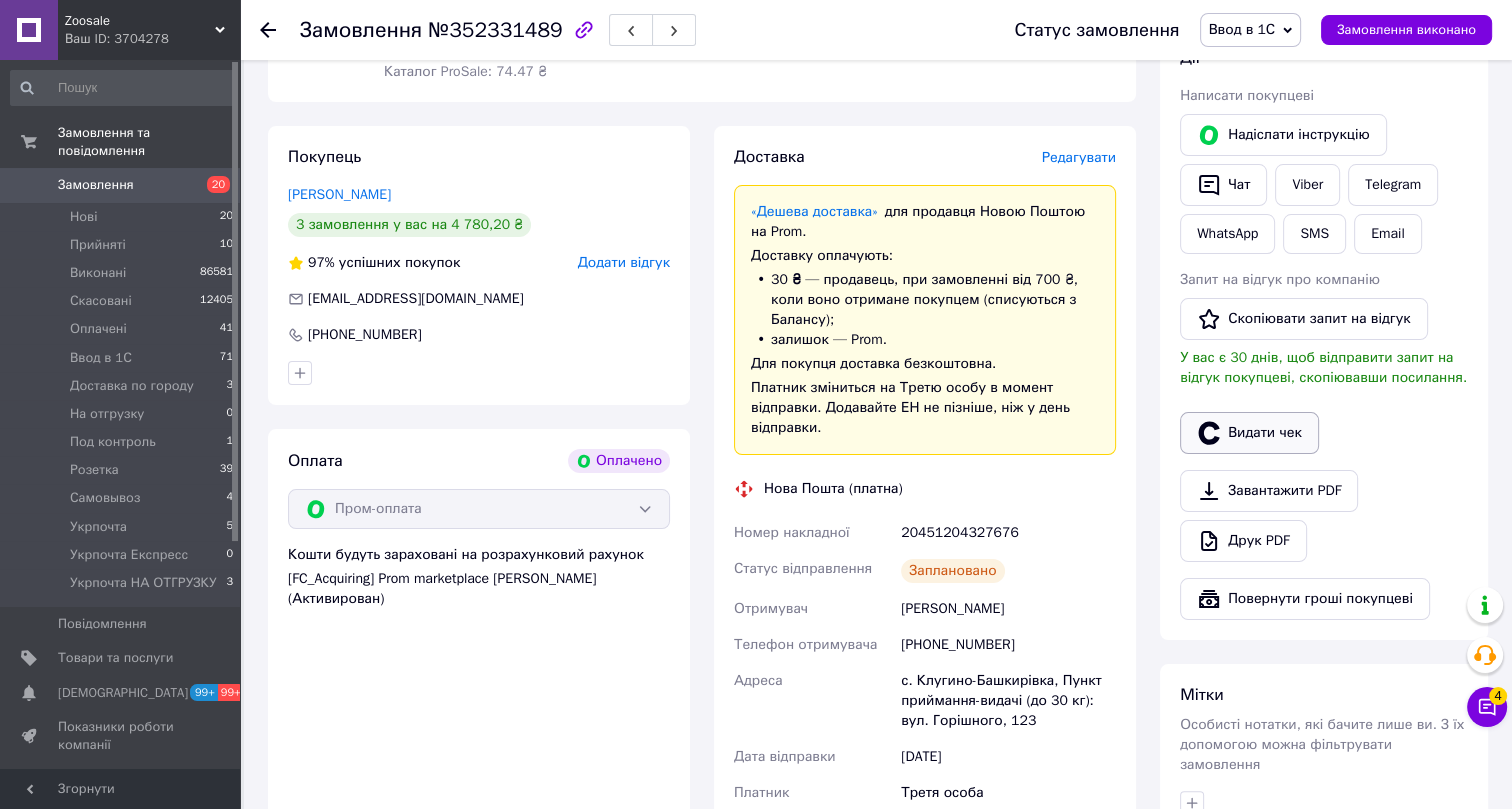 click on "Видати чек" at bounding box center [1249, 433] 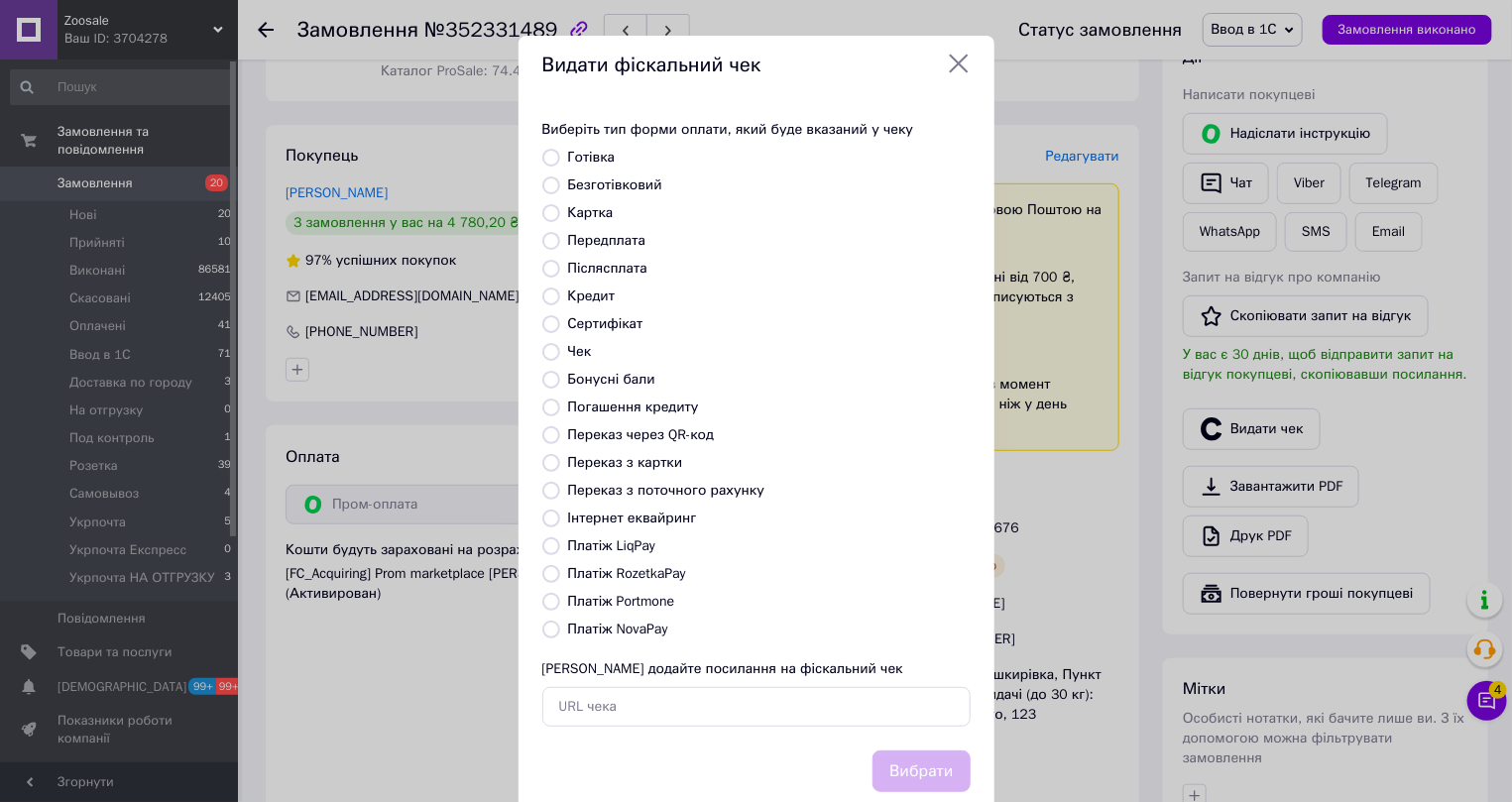 click on "Інтернет еквайринг" at bounding box center [633, 517] 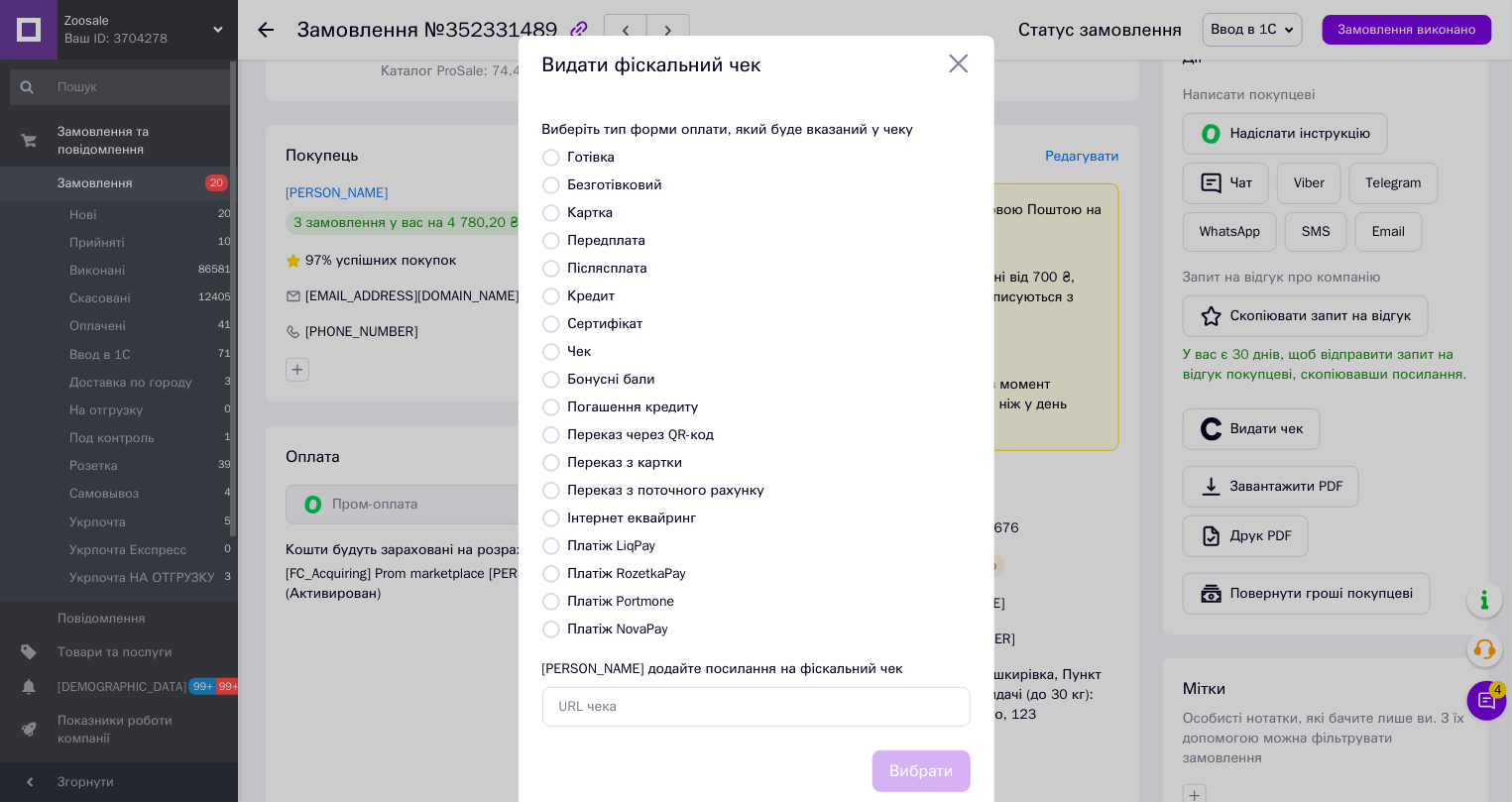 click on "Інтернет еквайринг" at bounding box center (551, 518) 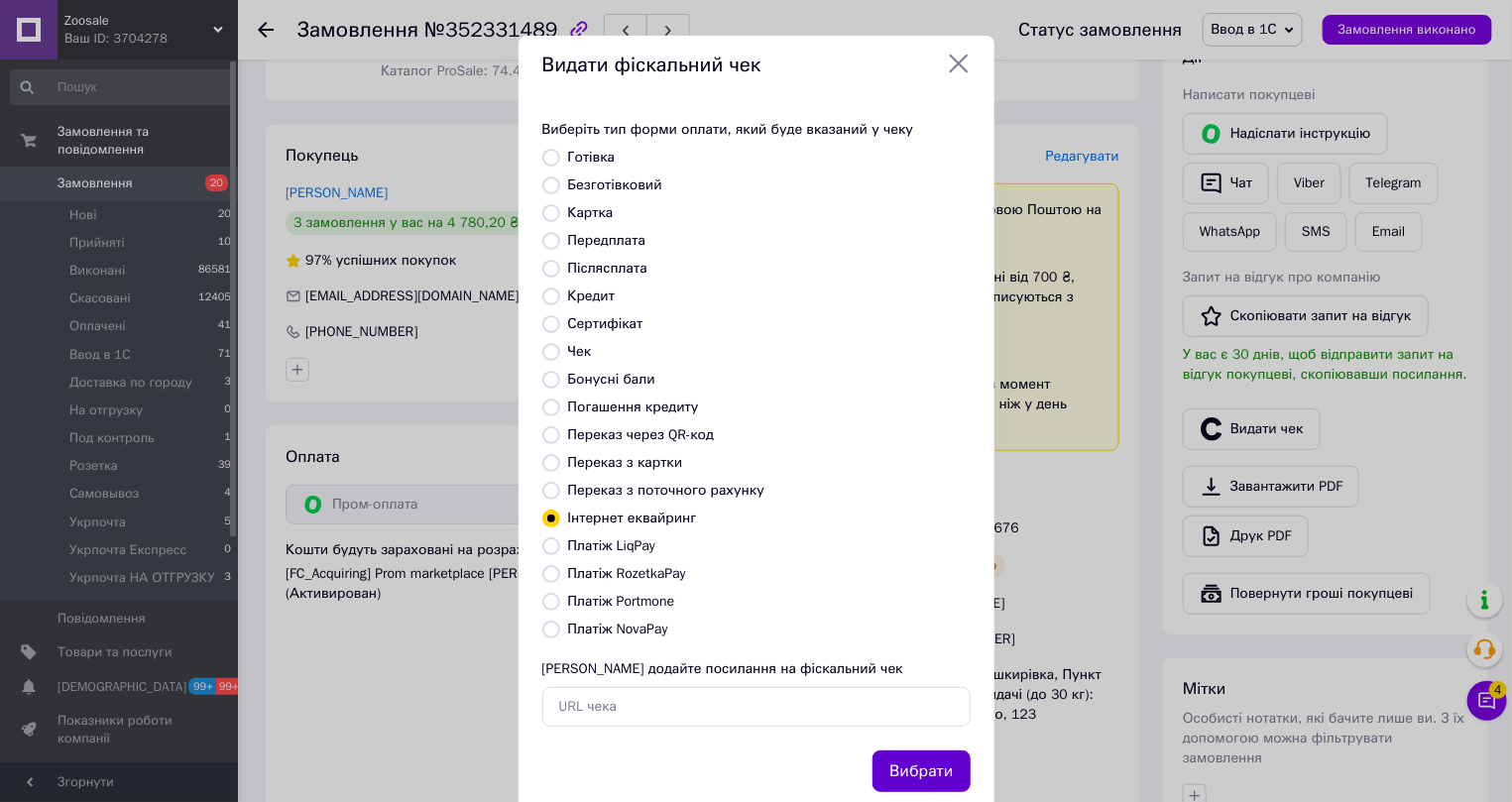 click on "Вибрати" at bounding box center (921, 771) 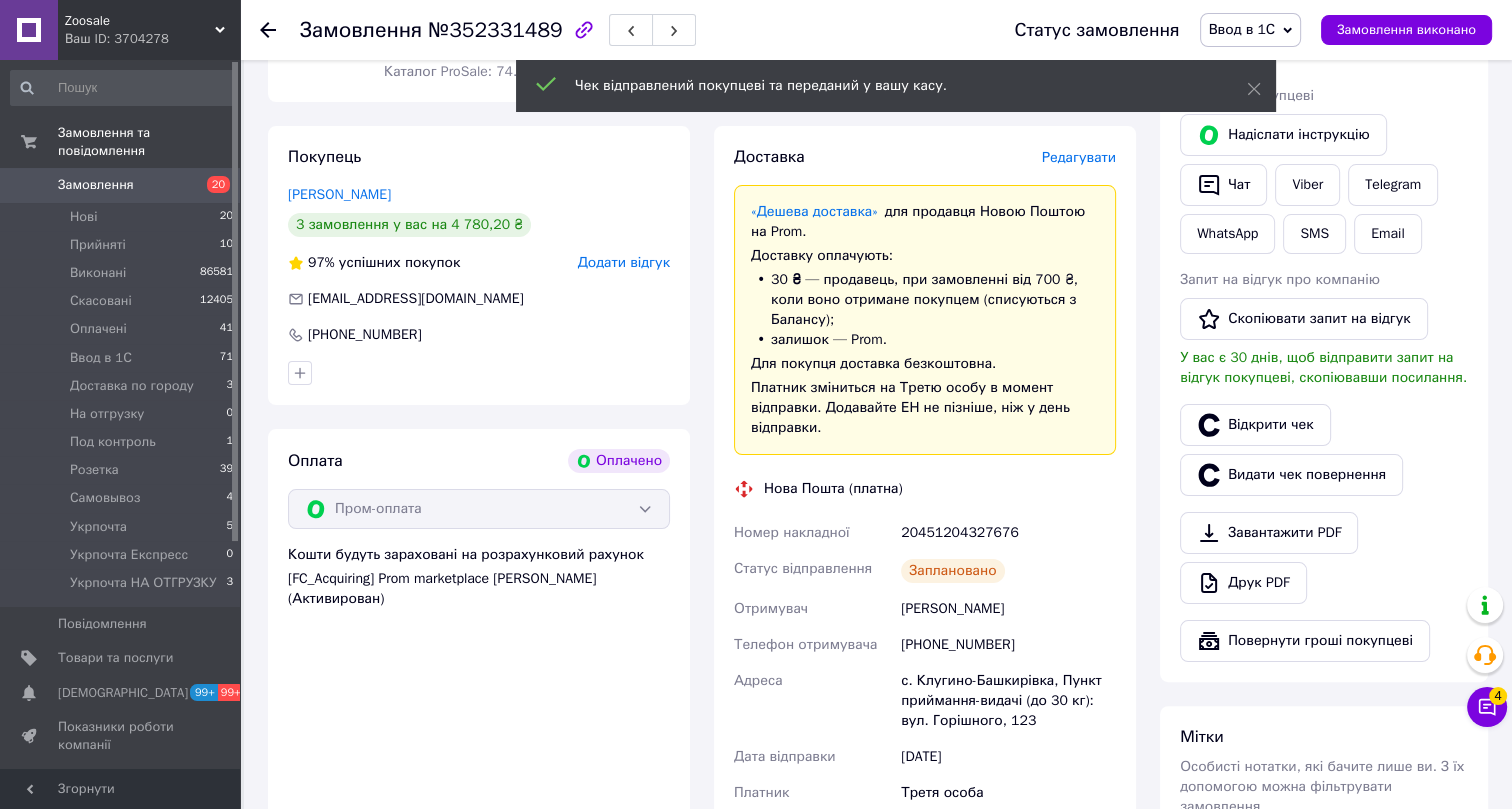 click 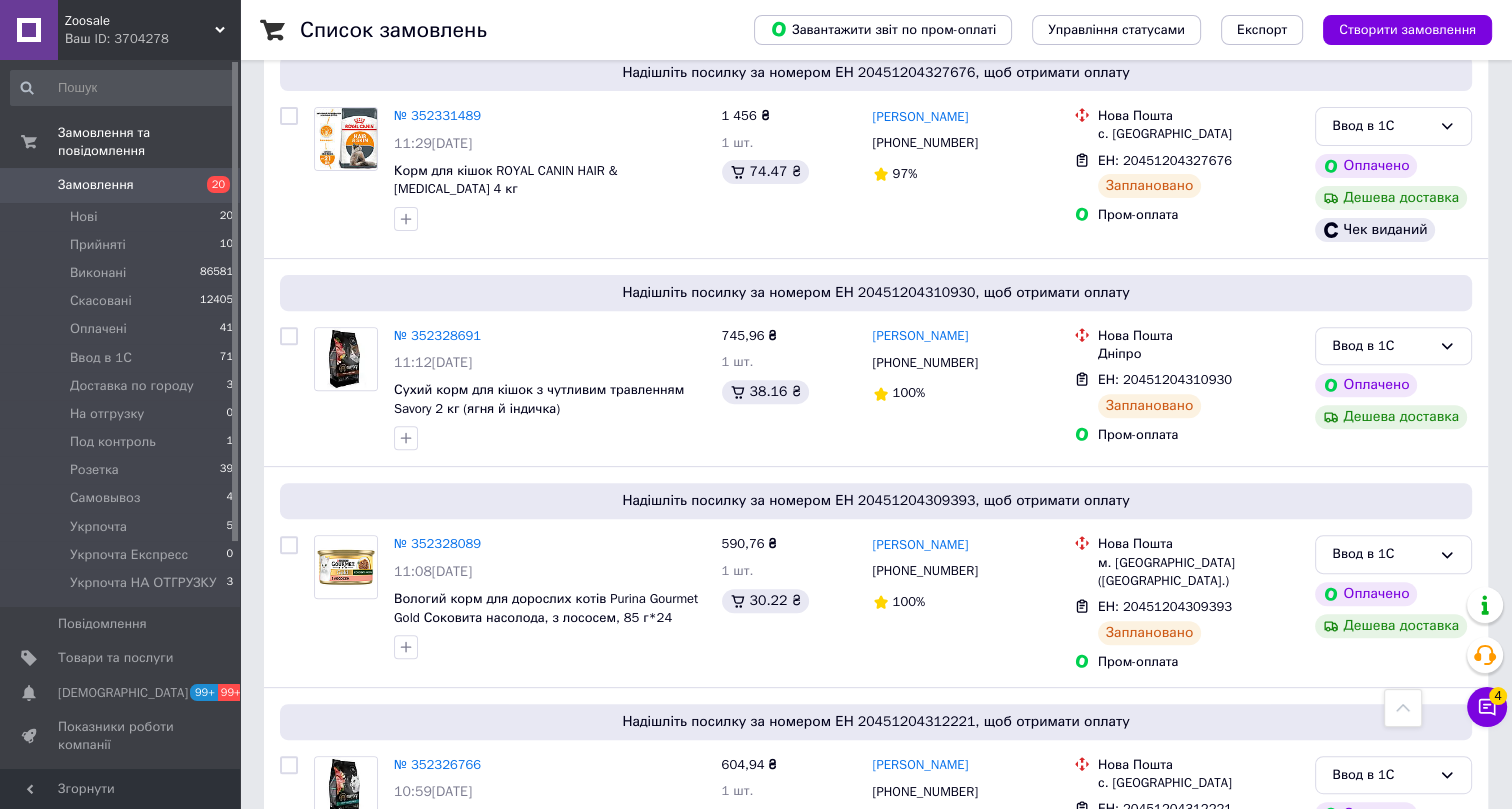 scroll, scrollTop: 818, scrollLeft: 0, axis: vertical 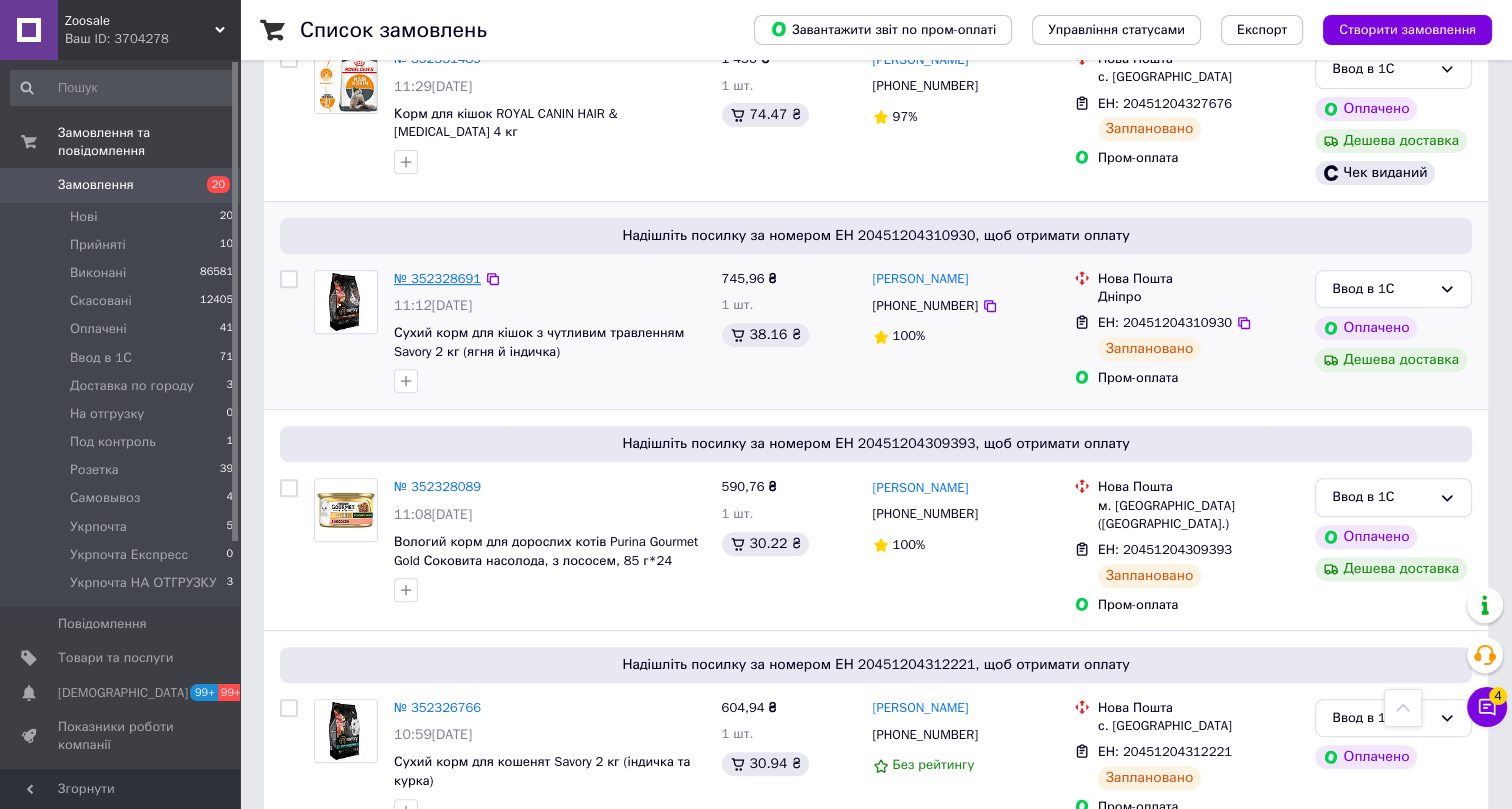 click on "№ 352328691" at bounding box center [437, 278] 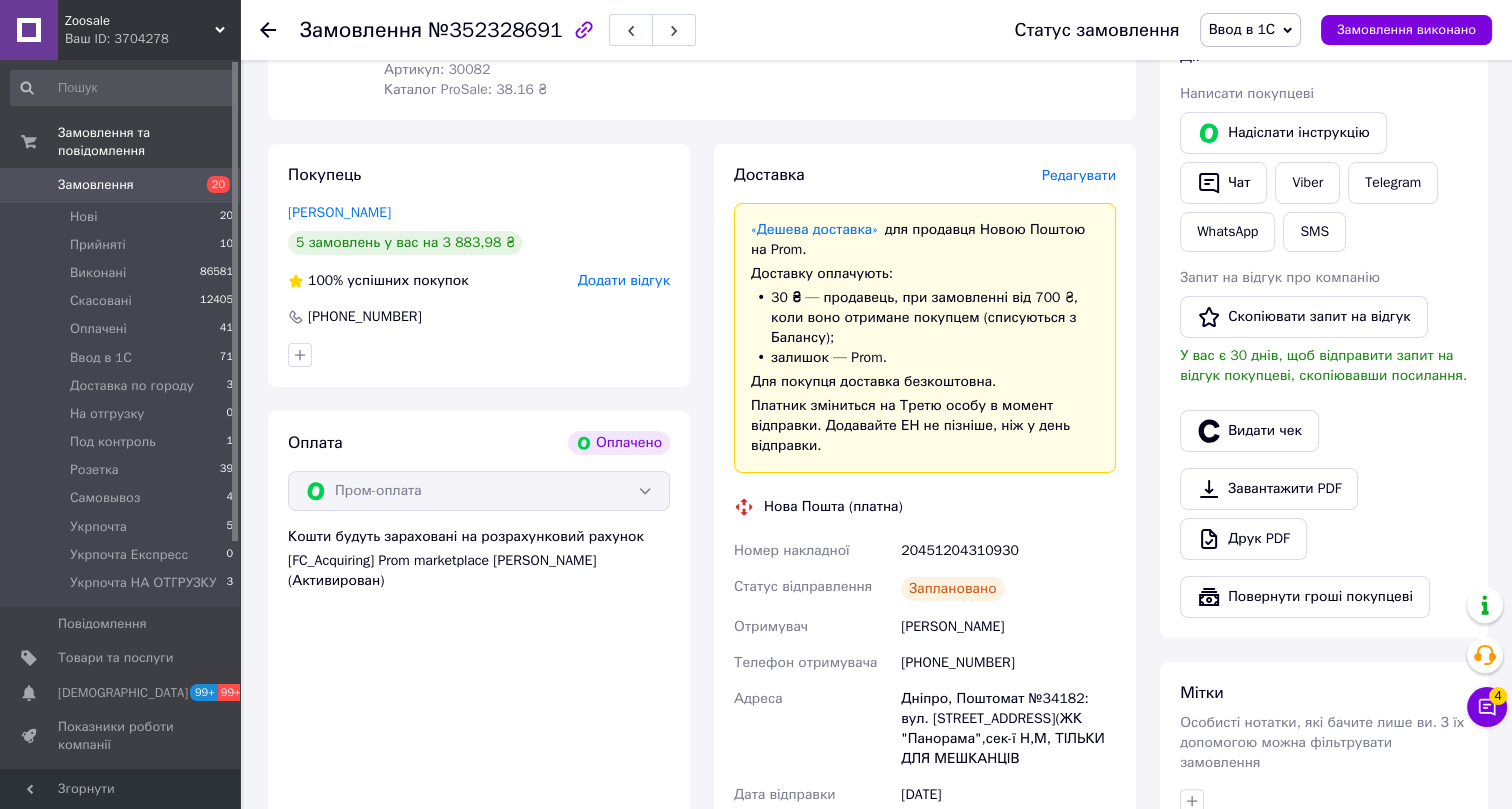 scroll, scrollTop: 363, scrollLeft: 0, axis: vertical 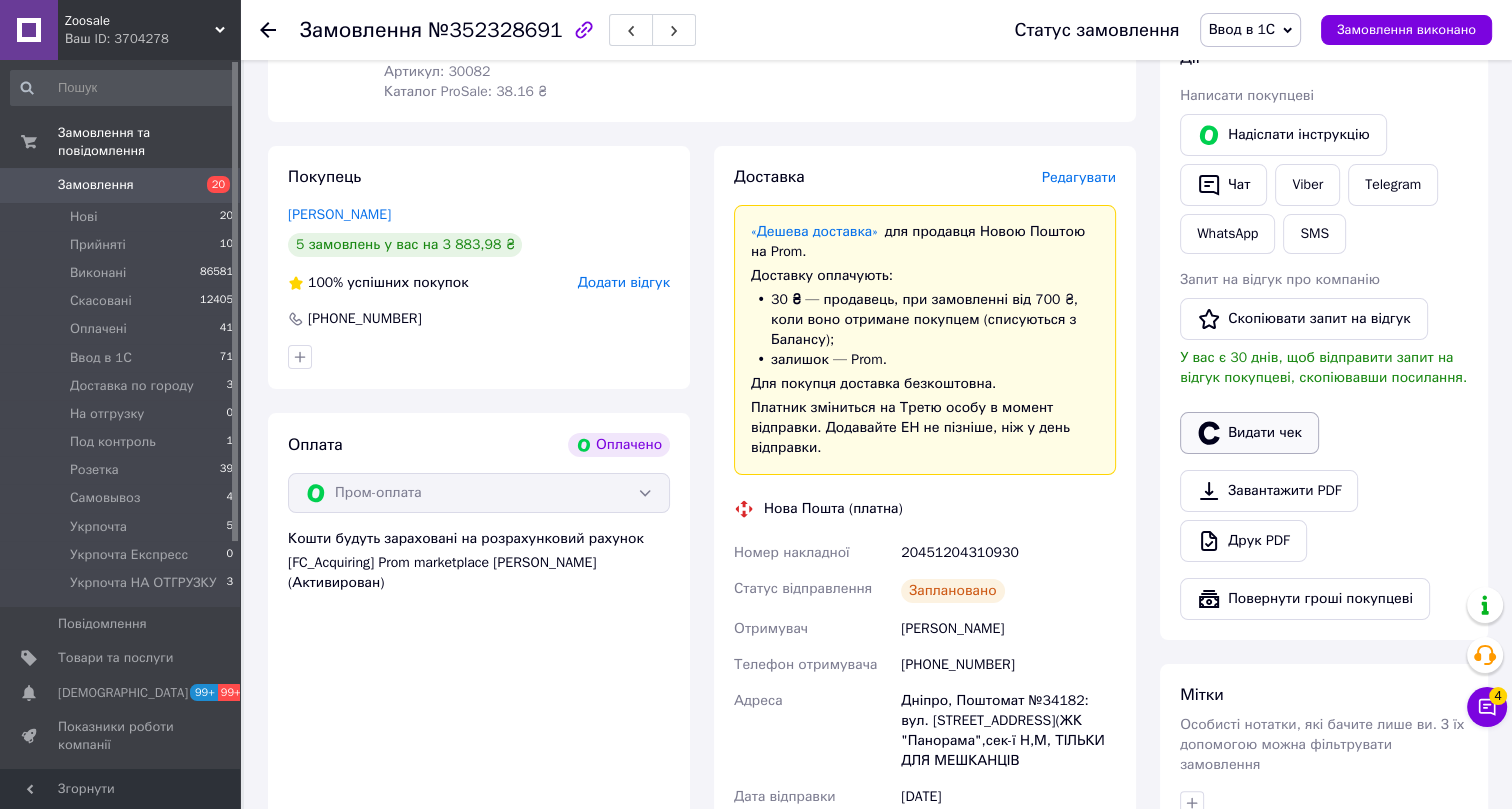 click on "Видати чек" at bounding box center [1249, 433] 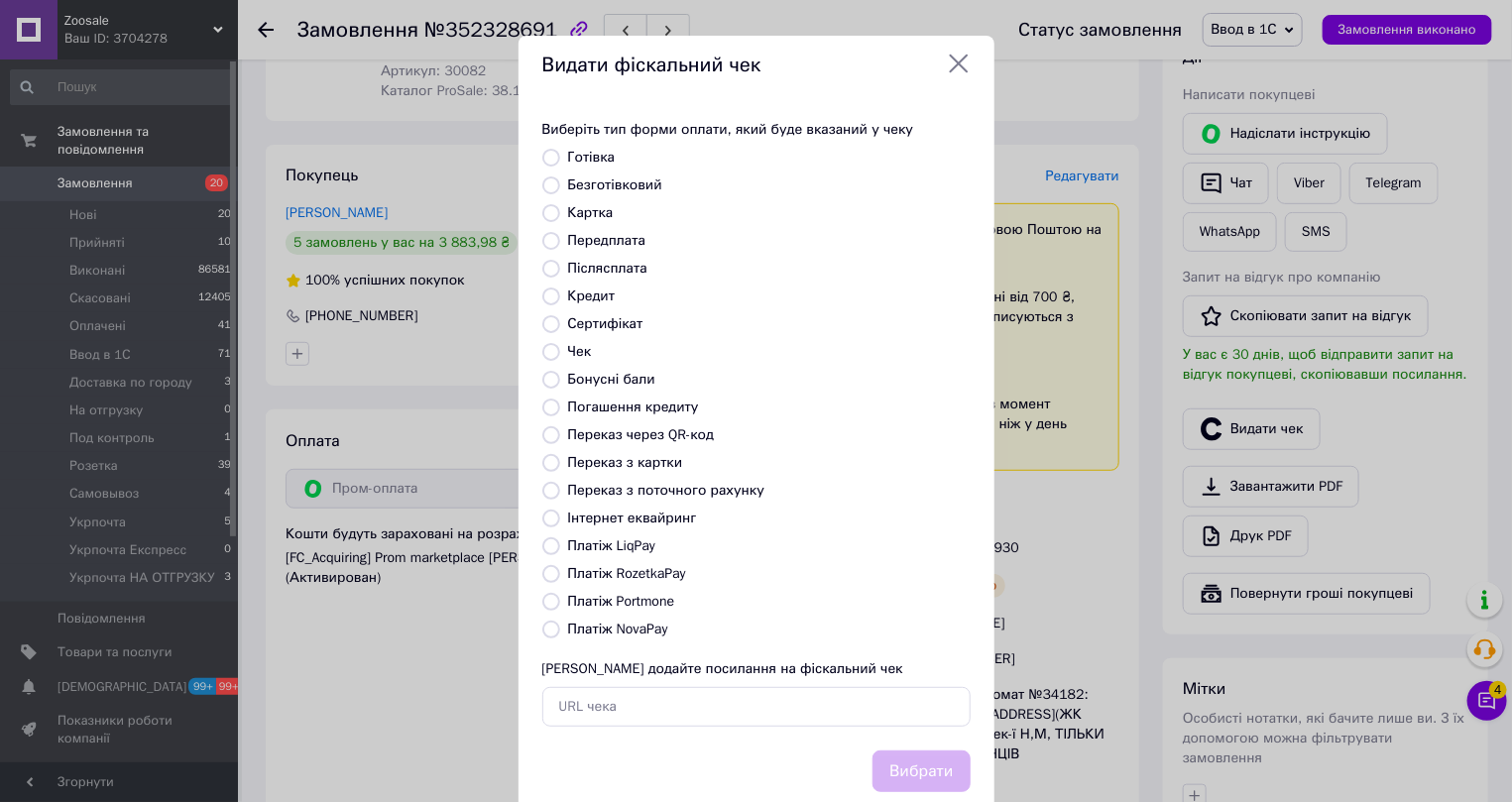 click on "Інтернет еквайринг" at bounding box center (633, 517) 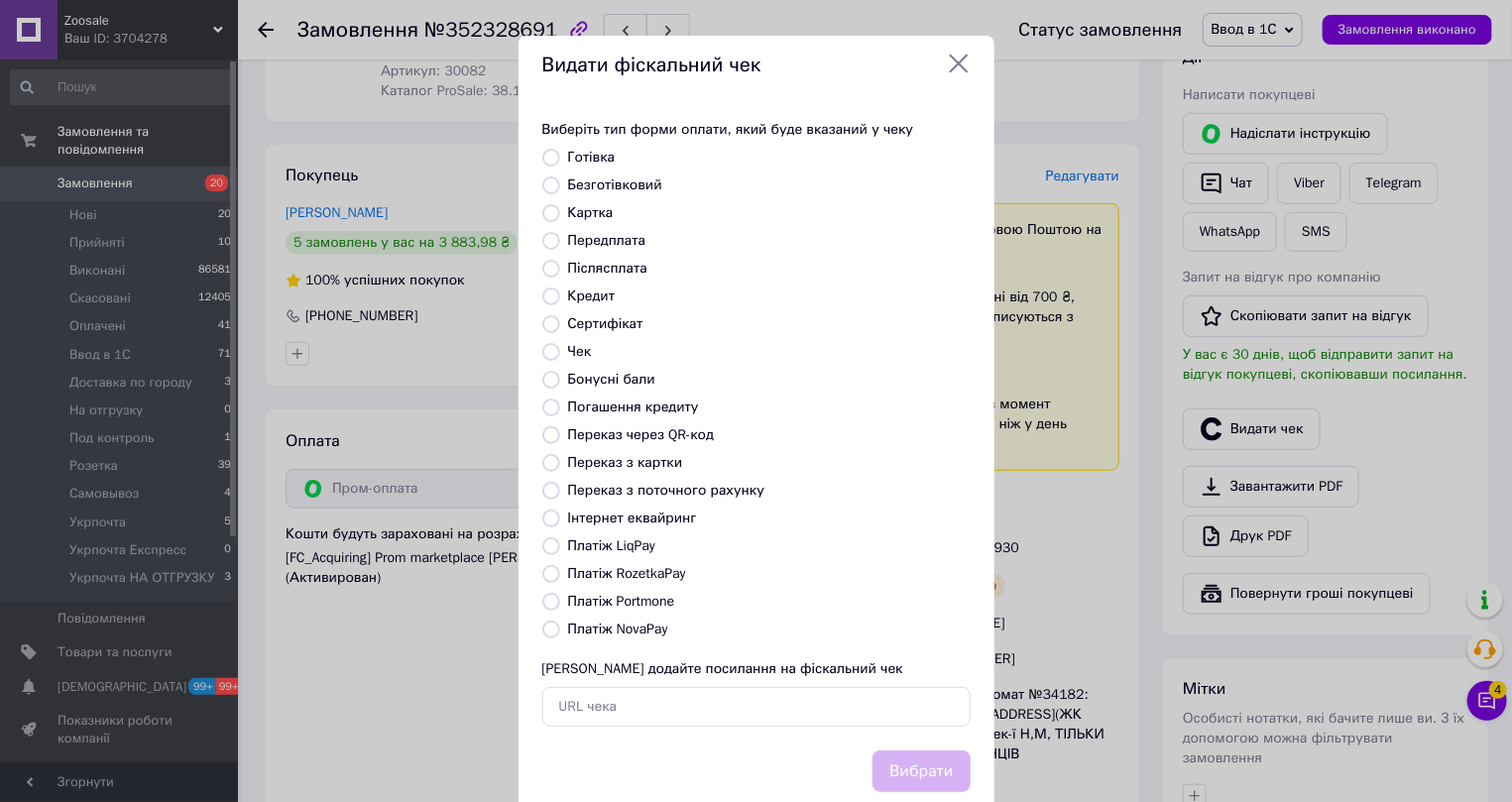 click on "Інтернет еквайринг" at bounding box center (551, 518) 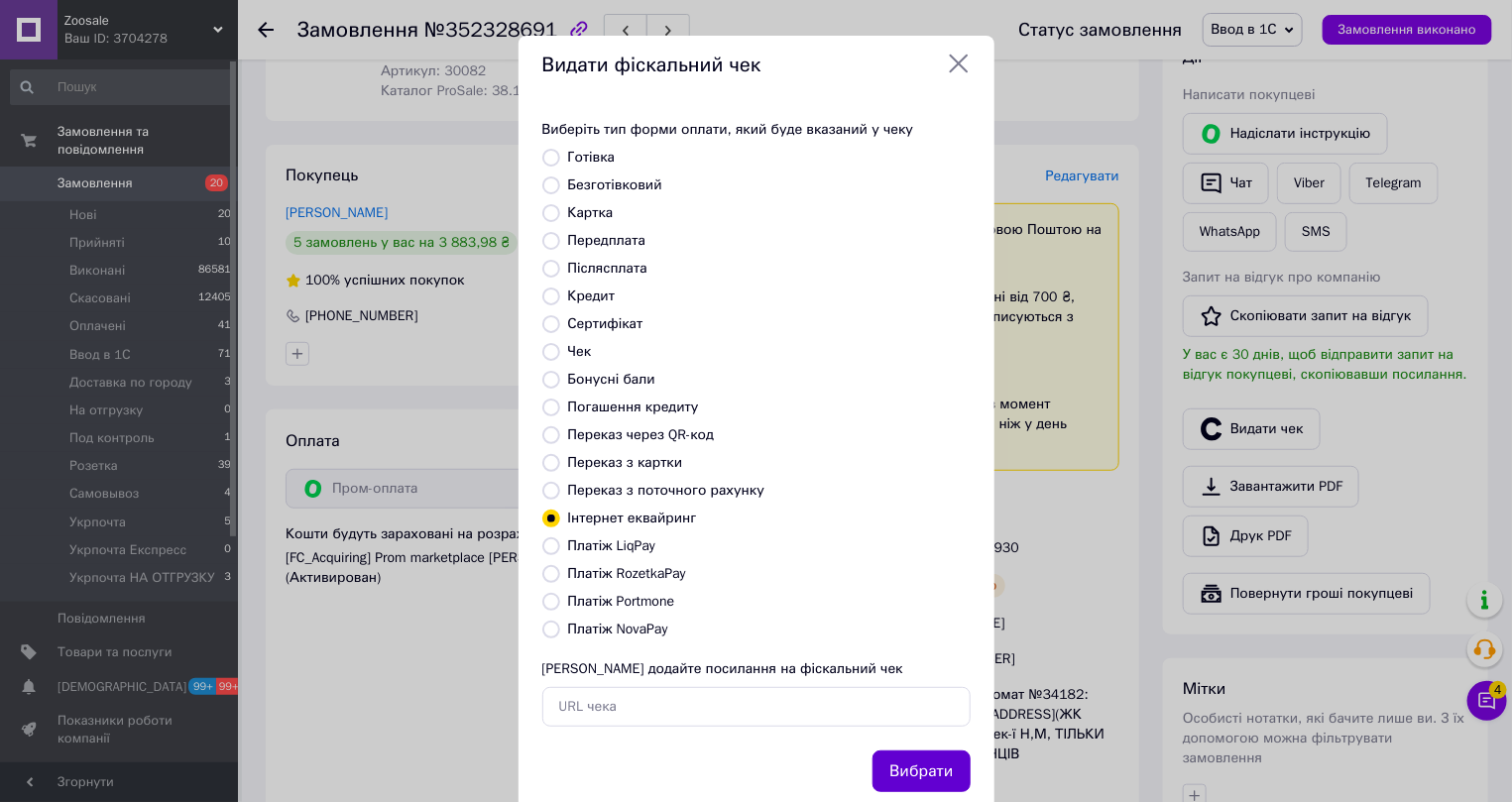 click on "Вибрати" at bounding box center (921, 771) 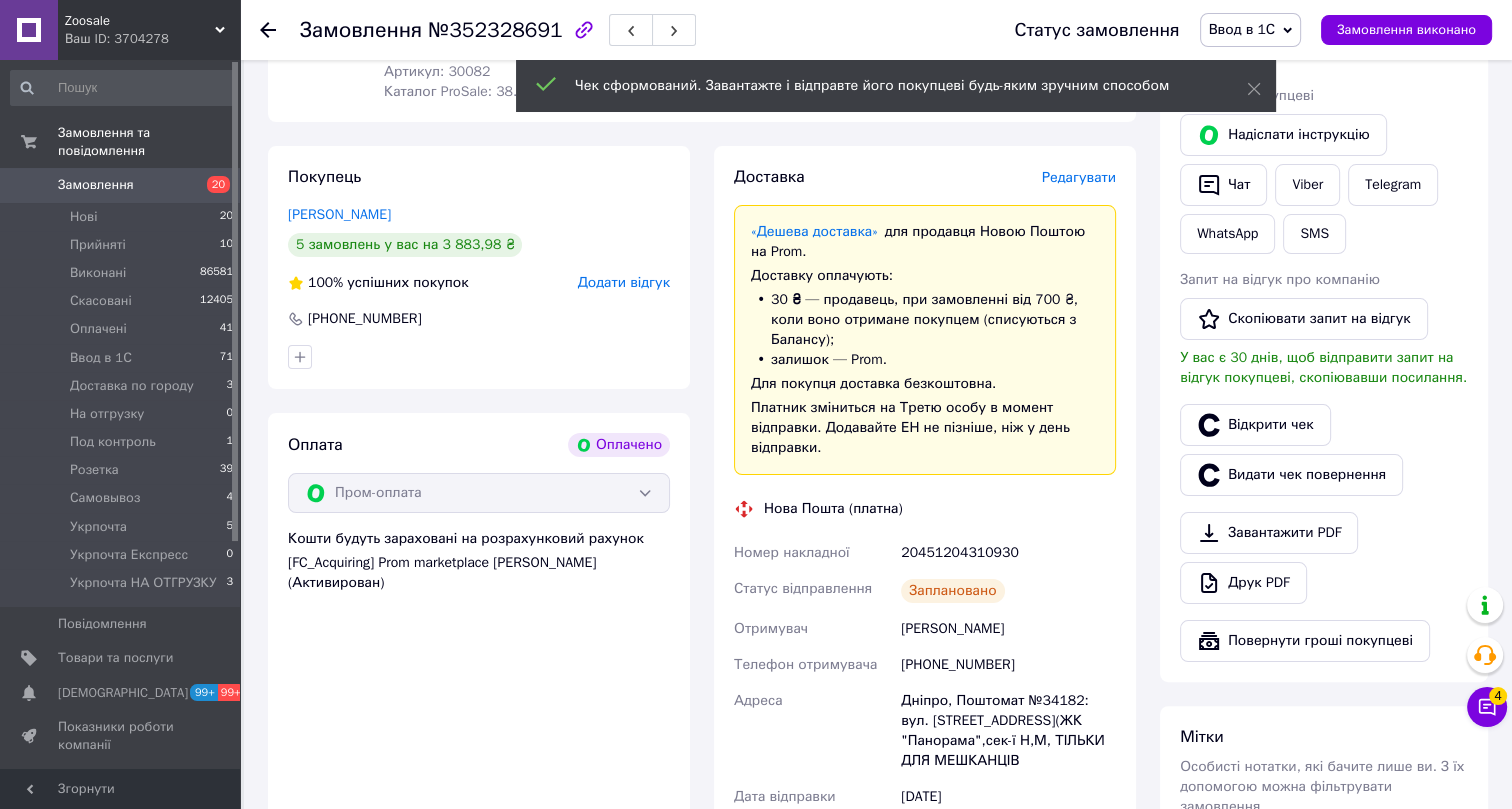 click 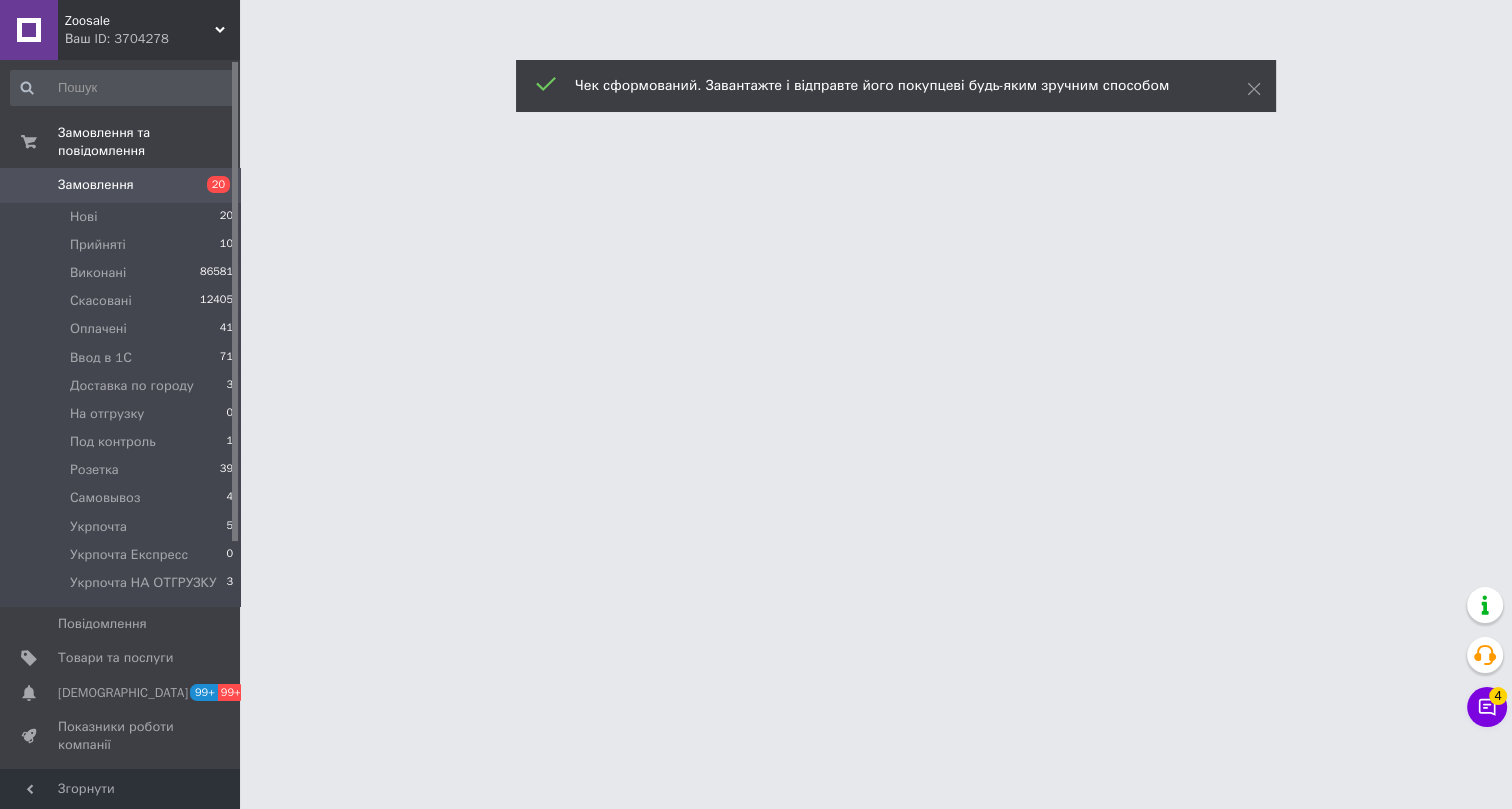 scroll, scrollTop: 0, scrollLeft: 0, axis: both 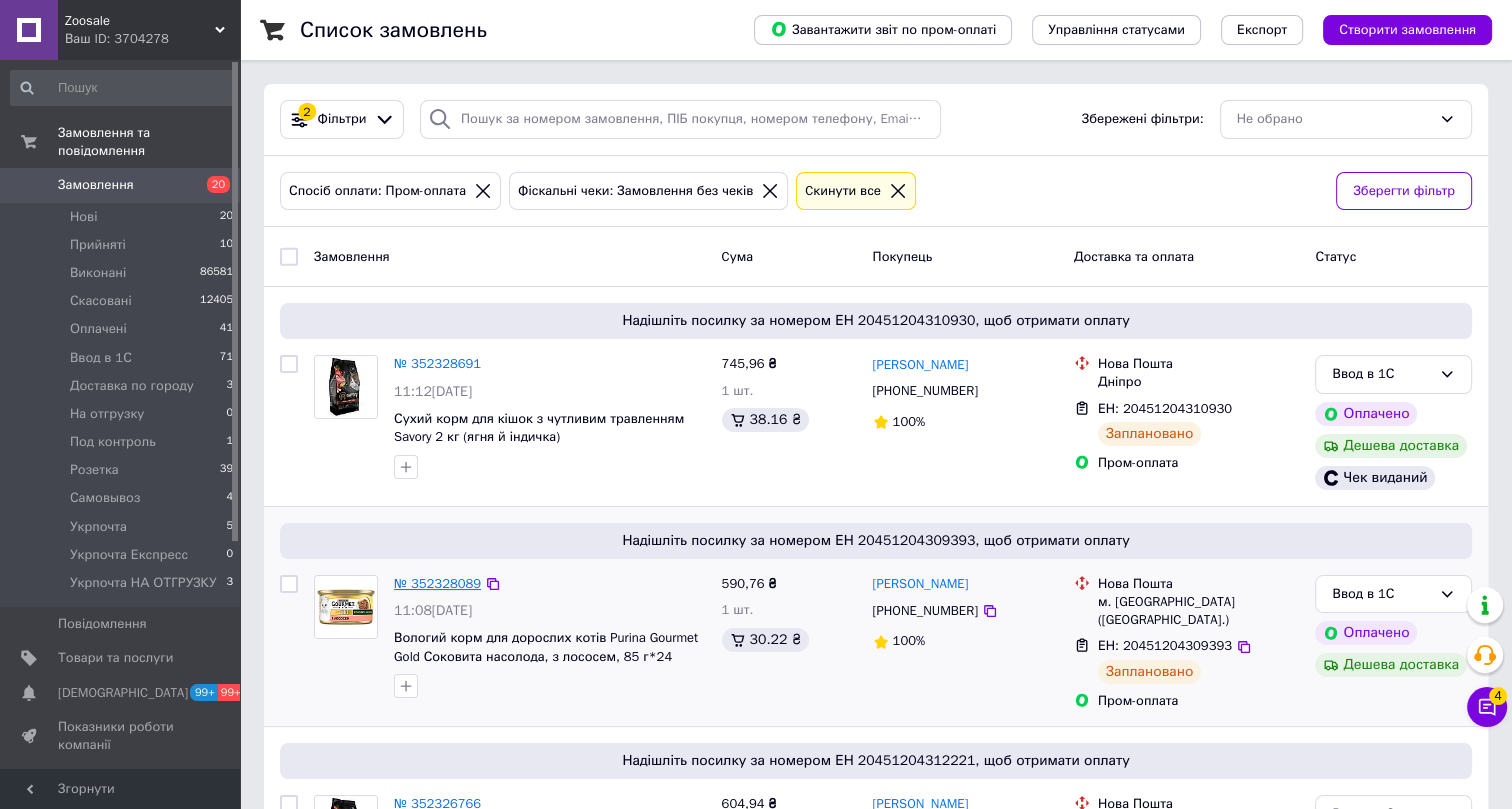 click on "№ 352328089" at bounding box center [437, 583] 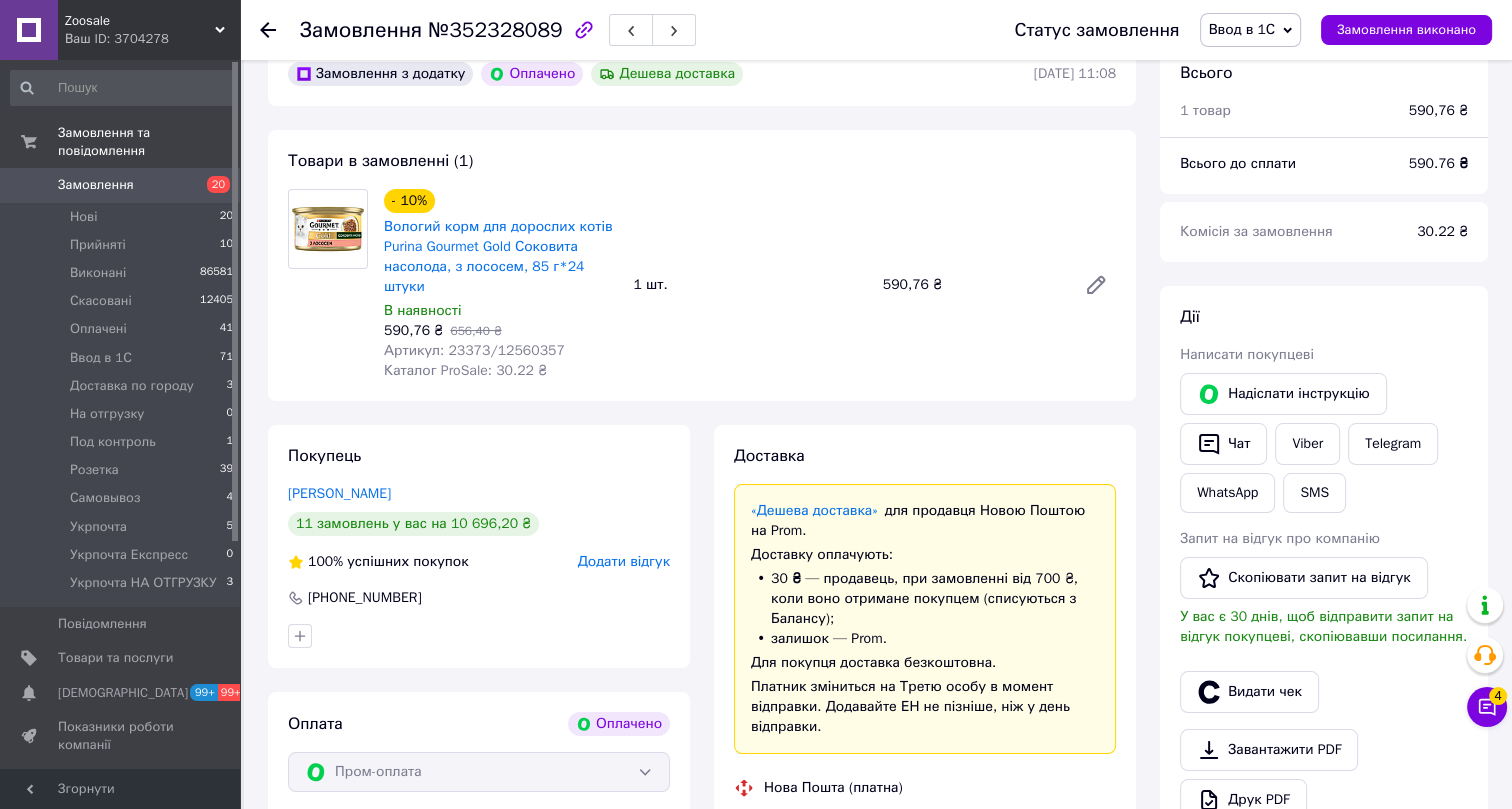 scroll, scrollTop: 272, scrollLeft: 0, axis: vertical 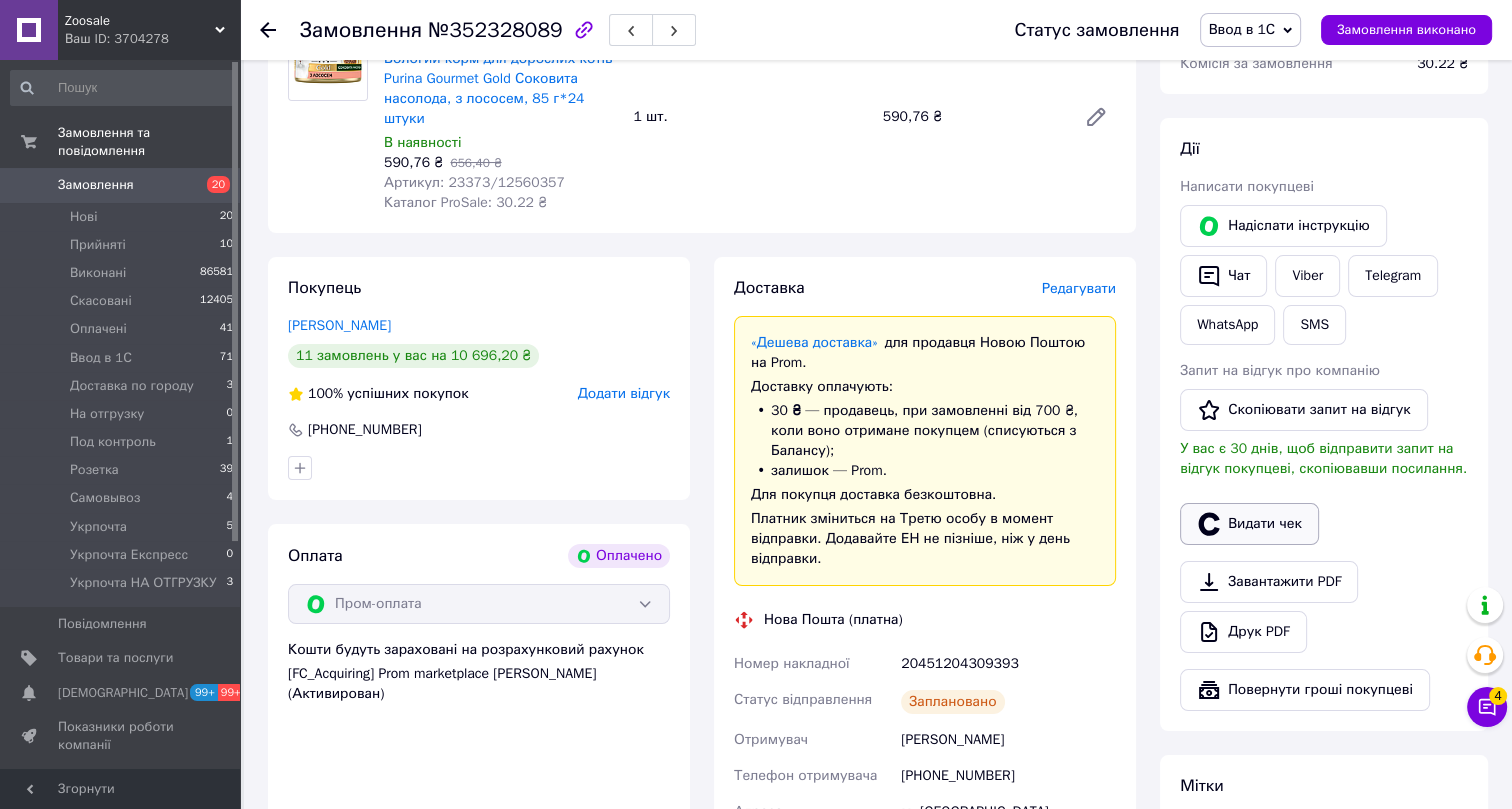 click on "Видати чек" at bounding box center [1249, 524] 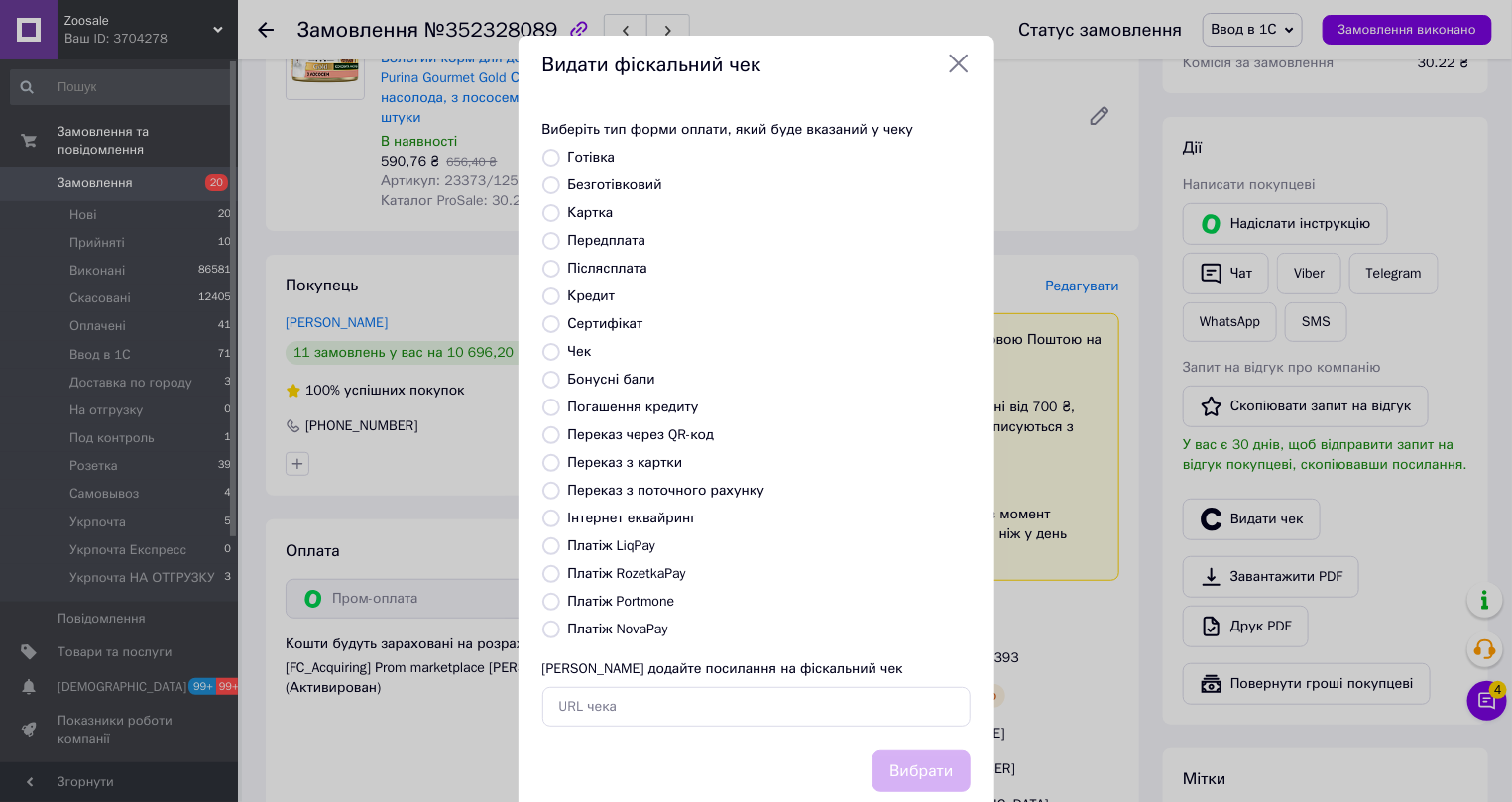 click on "Інтернет еквайринг" at bounding box center (633, 517) 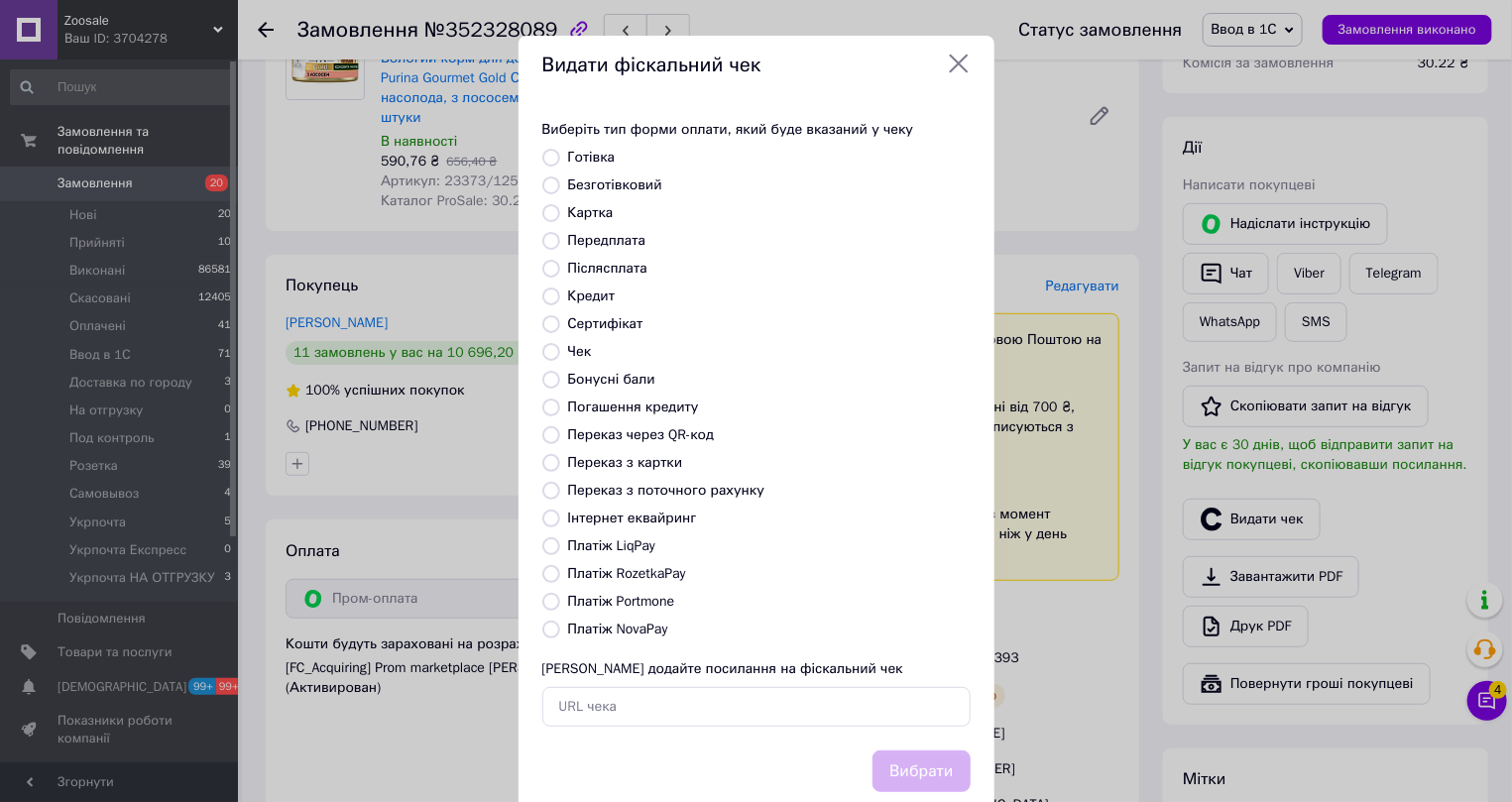 click on "Інтернет еквайринг" at bounding box center (551, 518) 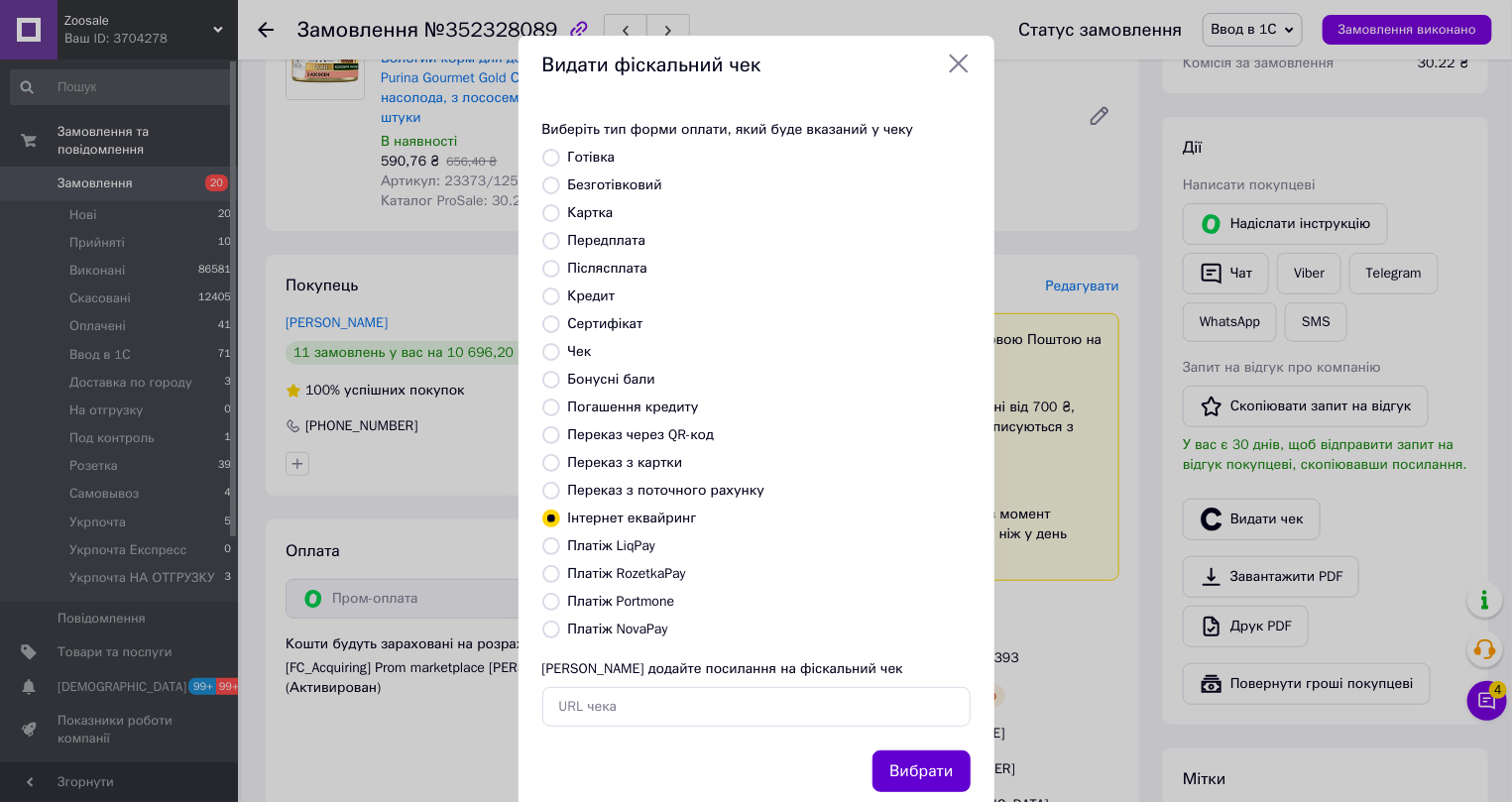 click on "Вибрати" at bounding box center (921, 771) 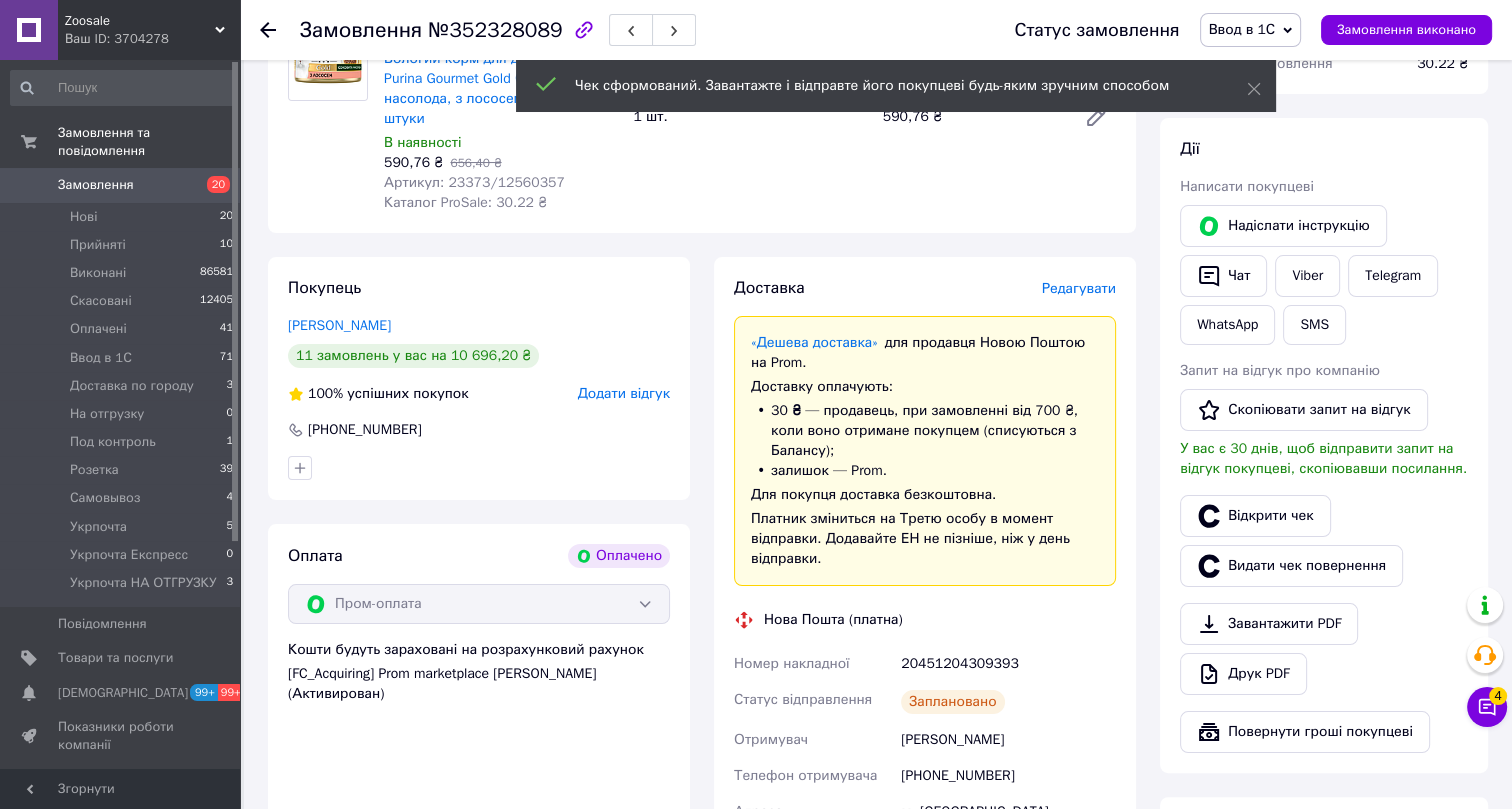 click 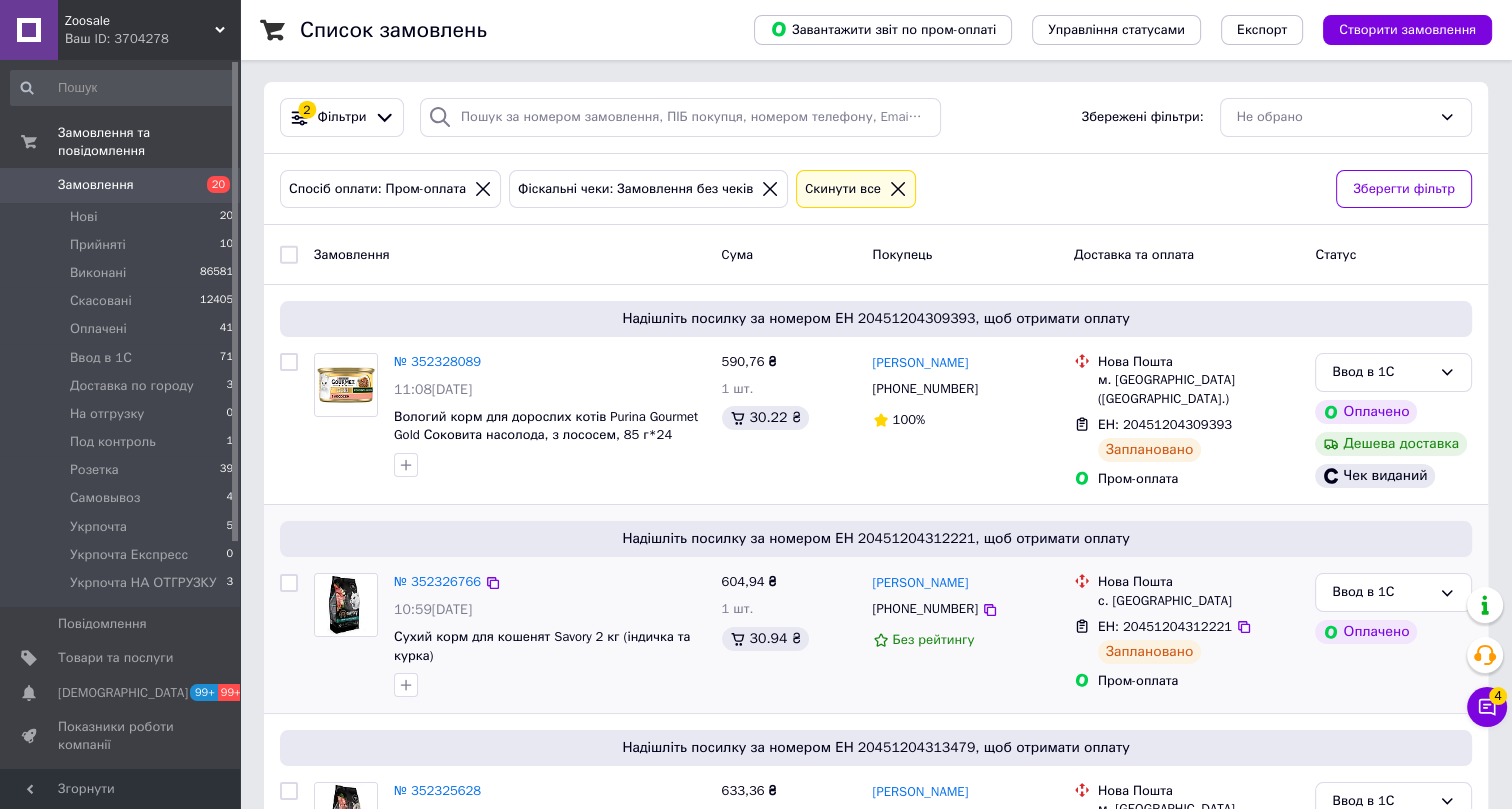 scroll, scrollTop: 181, scrollLeft: 0, axis: vertical 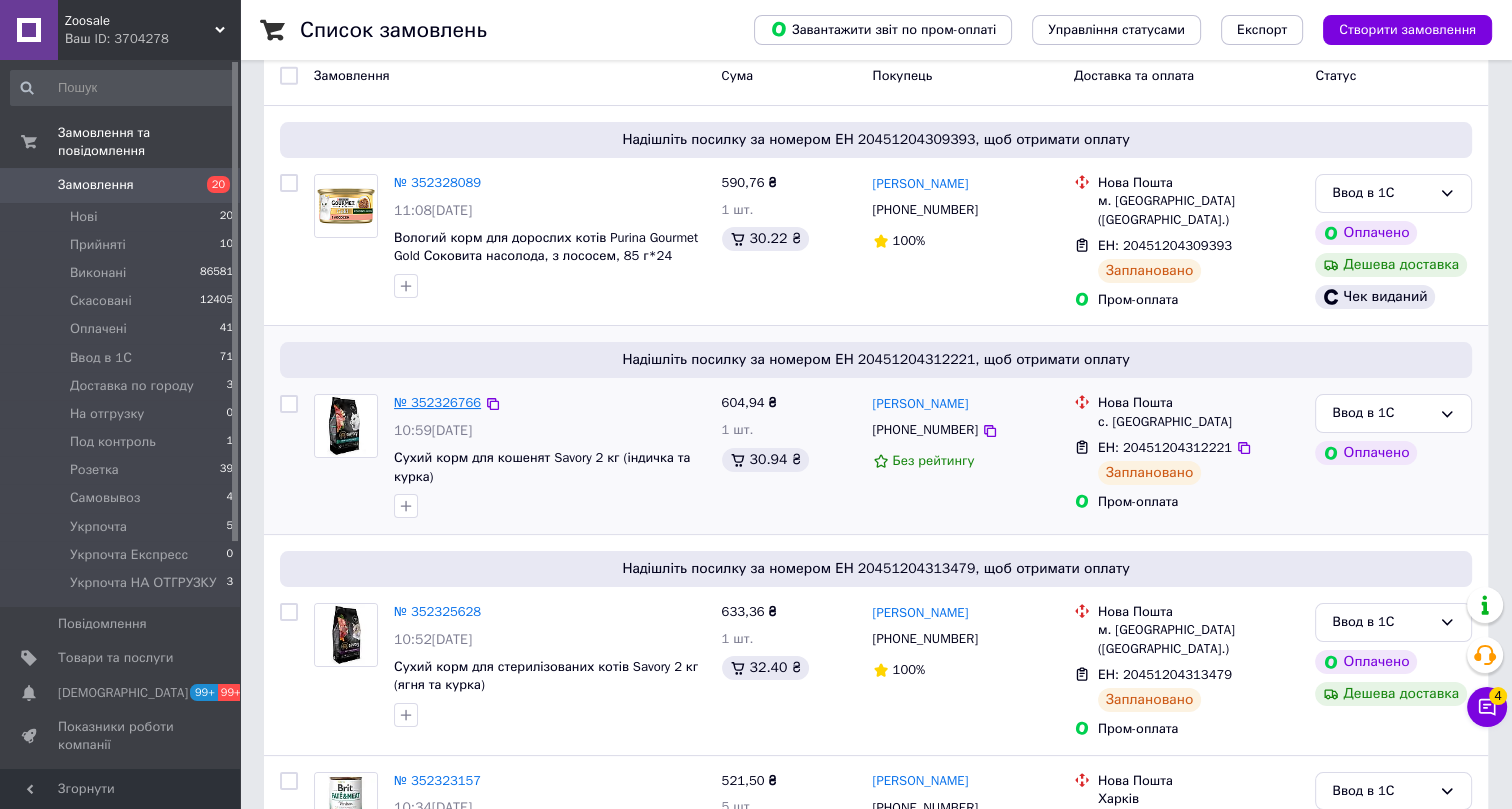 click on "№ 352326766" at bounding box center (437, 402) 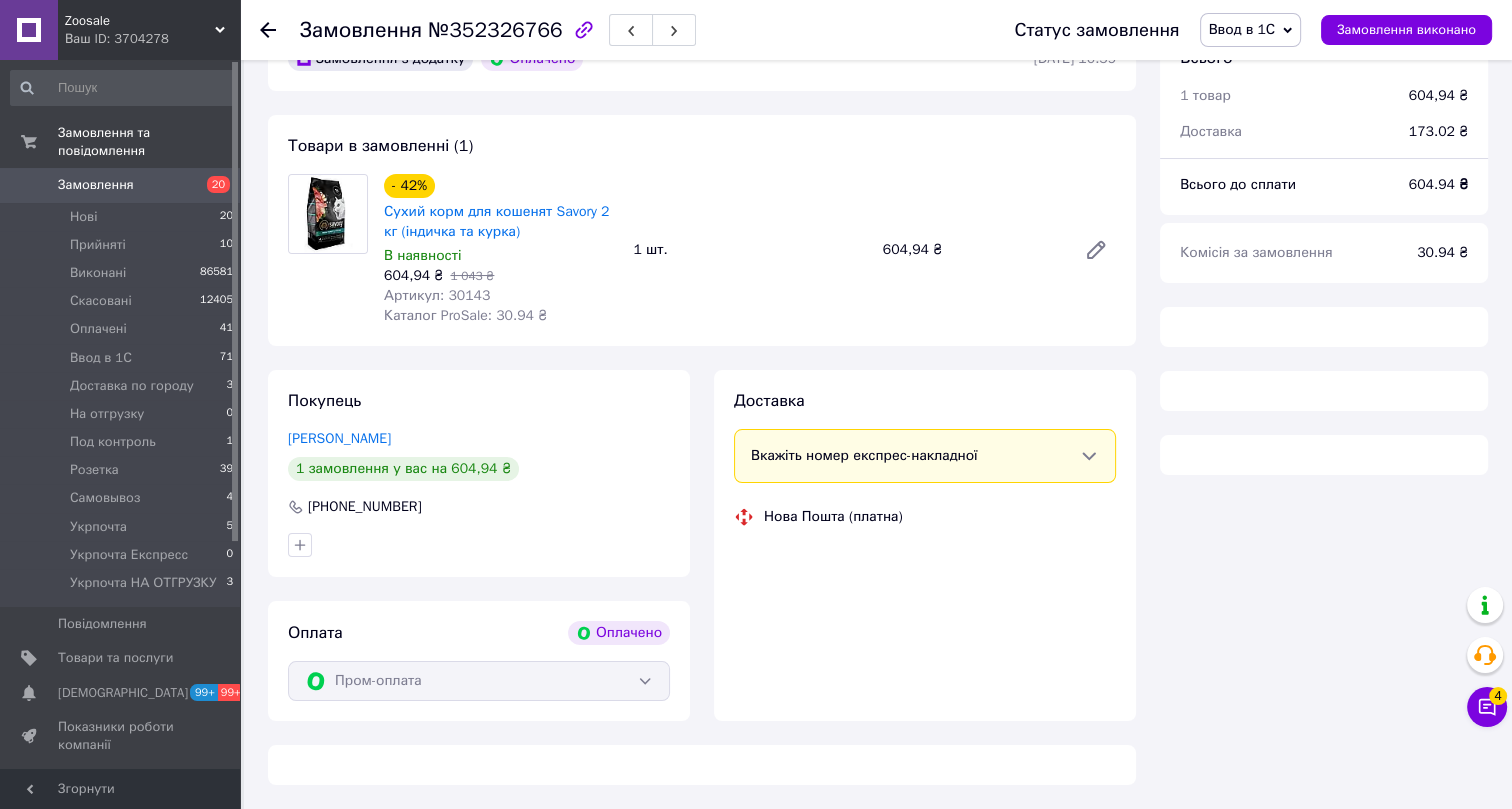 scroll, scrollTop: 181, scrollLeft: 0, axis: vertical 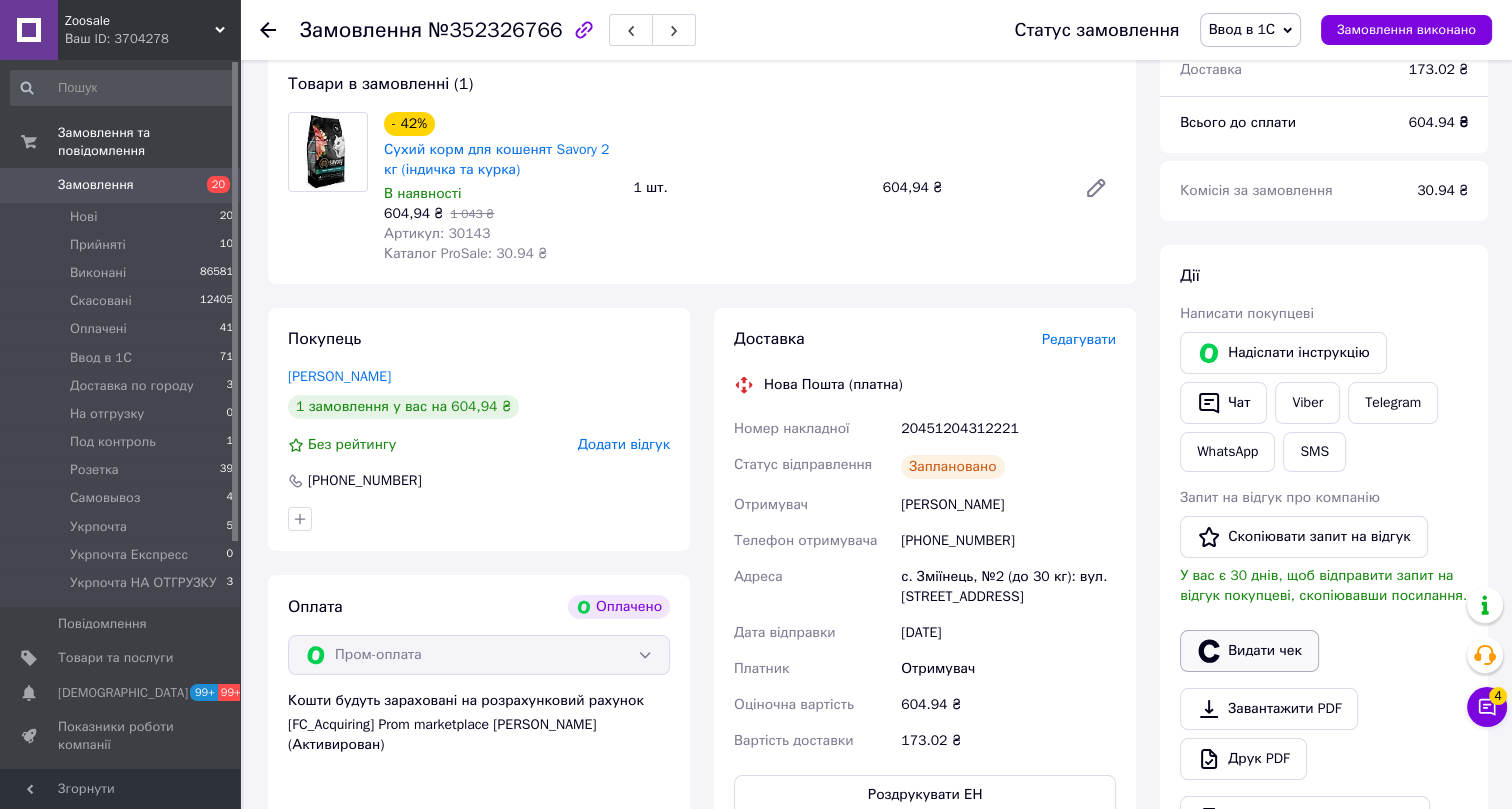 click on "Видати чек" at bounding box center [1249, 651] 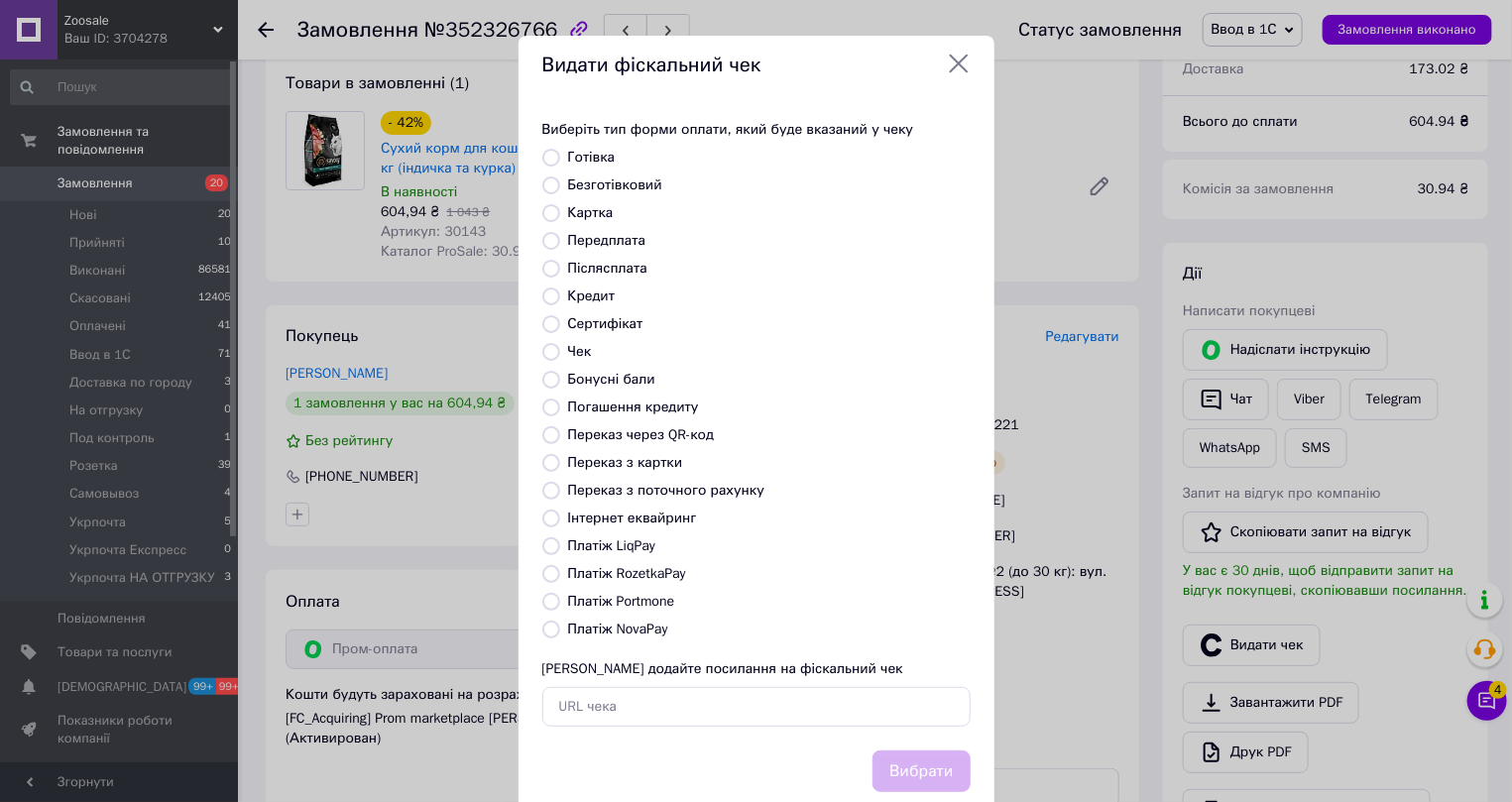 click on "Інтернет еквайринг" at bounding box center (633, 517) 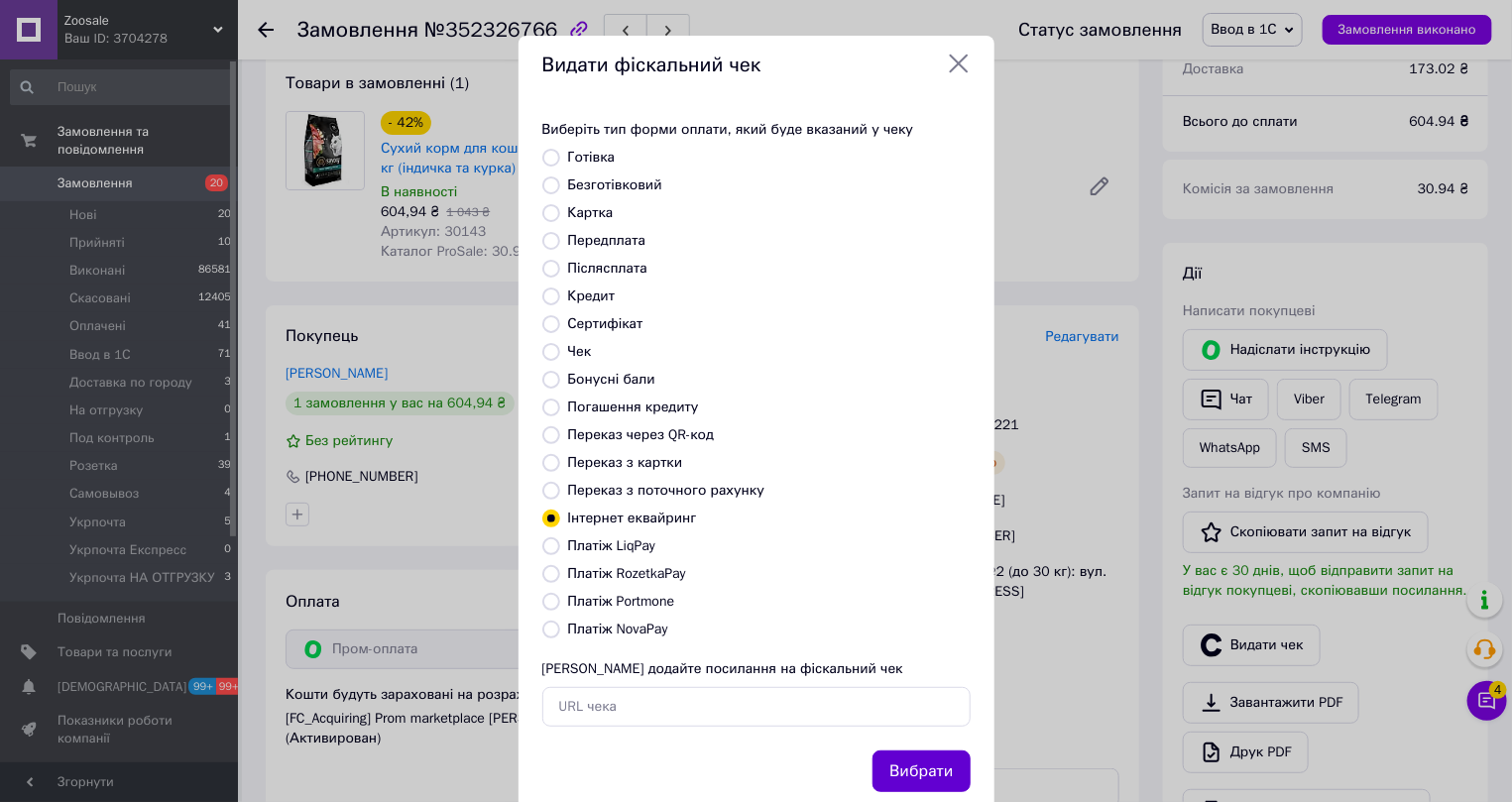 click on "Вибрати" at bounding box center [921, 771] 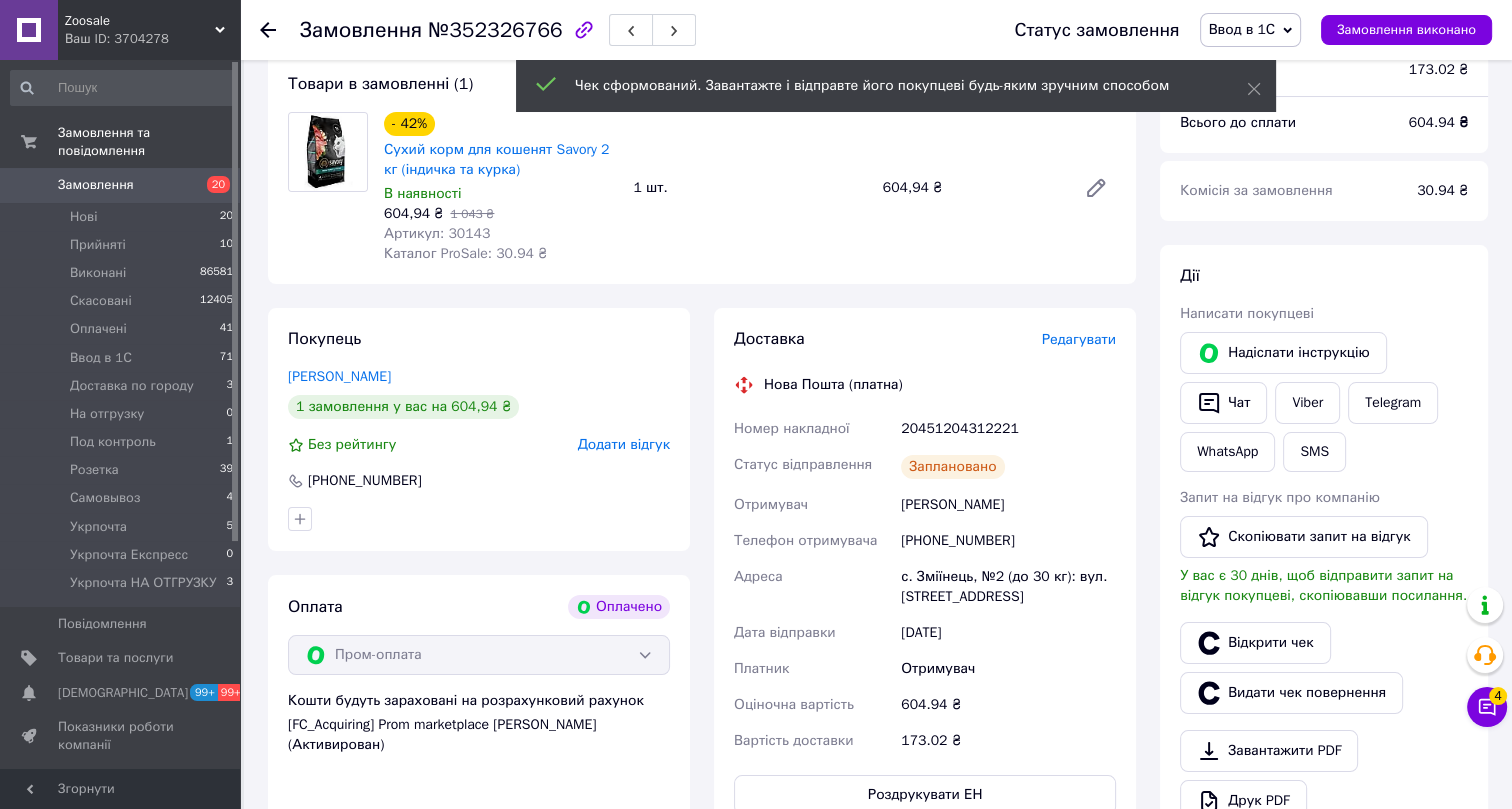 click 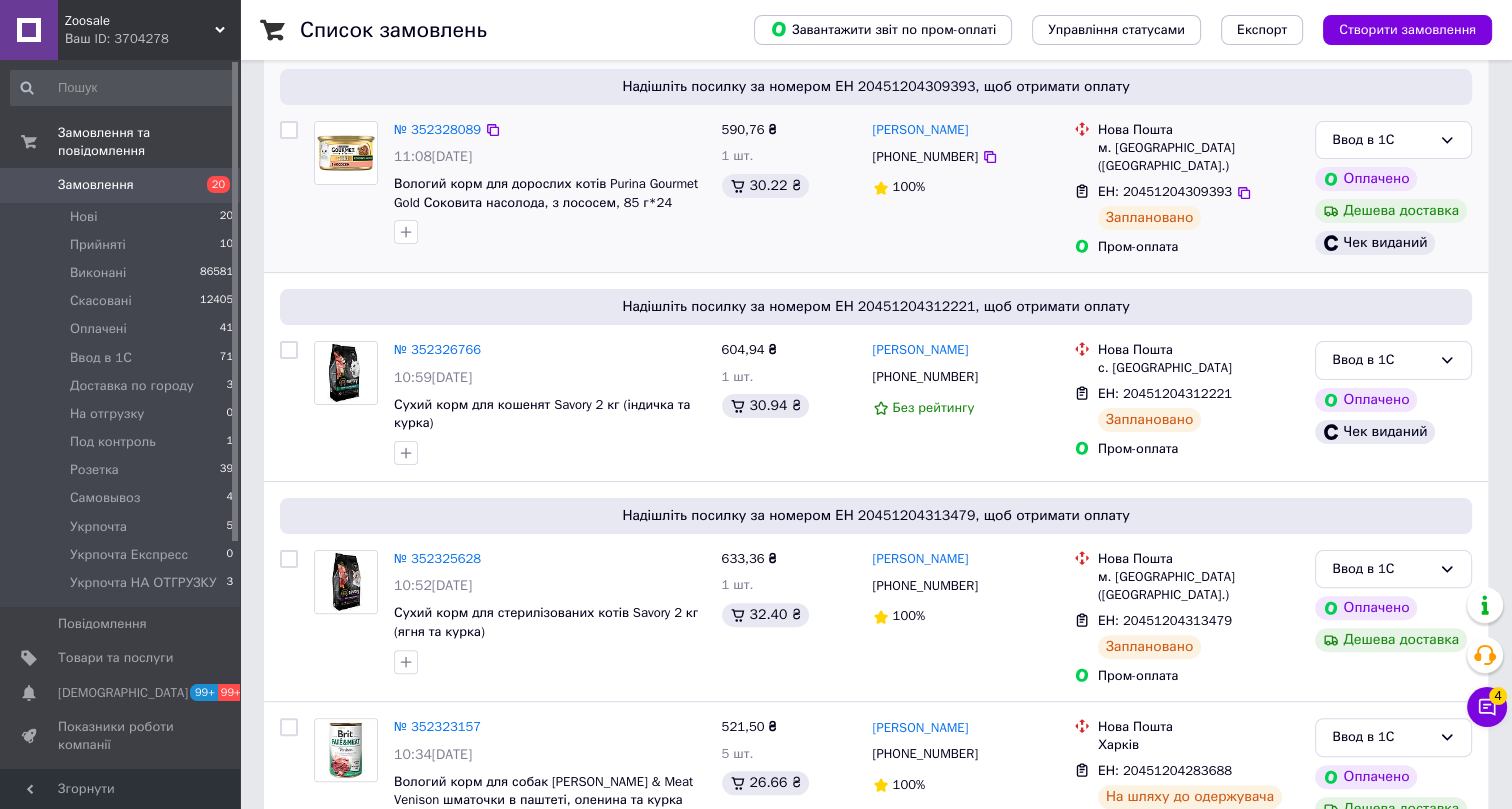 scroll, scrollTop: 636, scrollLeft: 0, axis: vertical 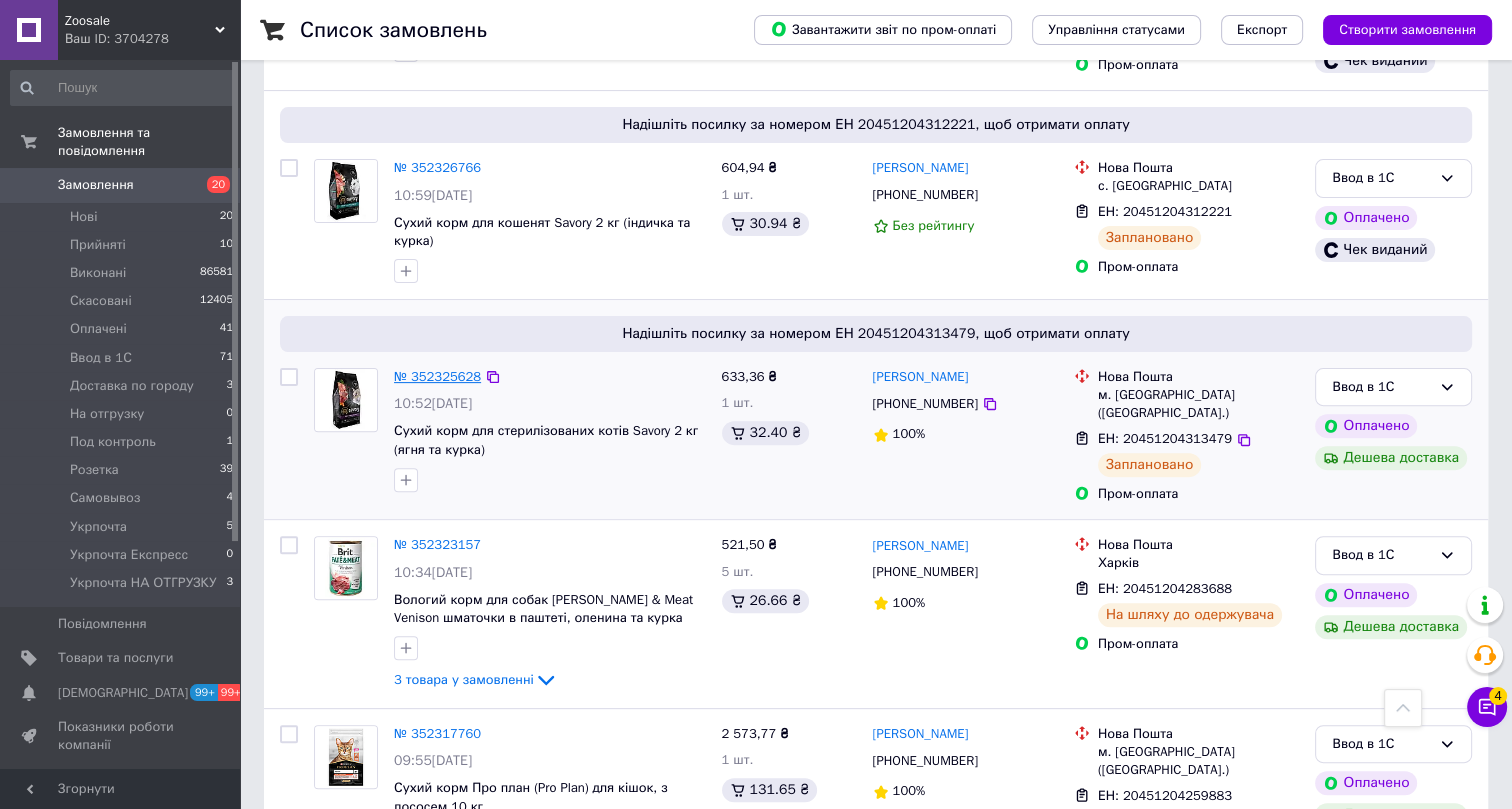 click on "№ 352325628" at bounding box center (437, 376) 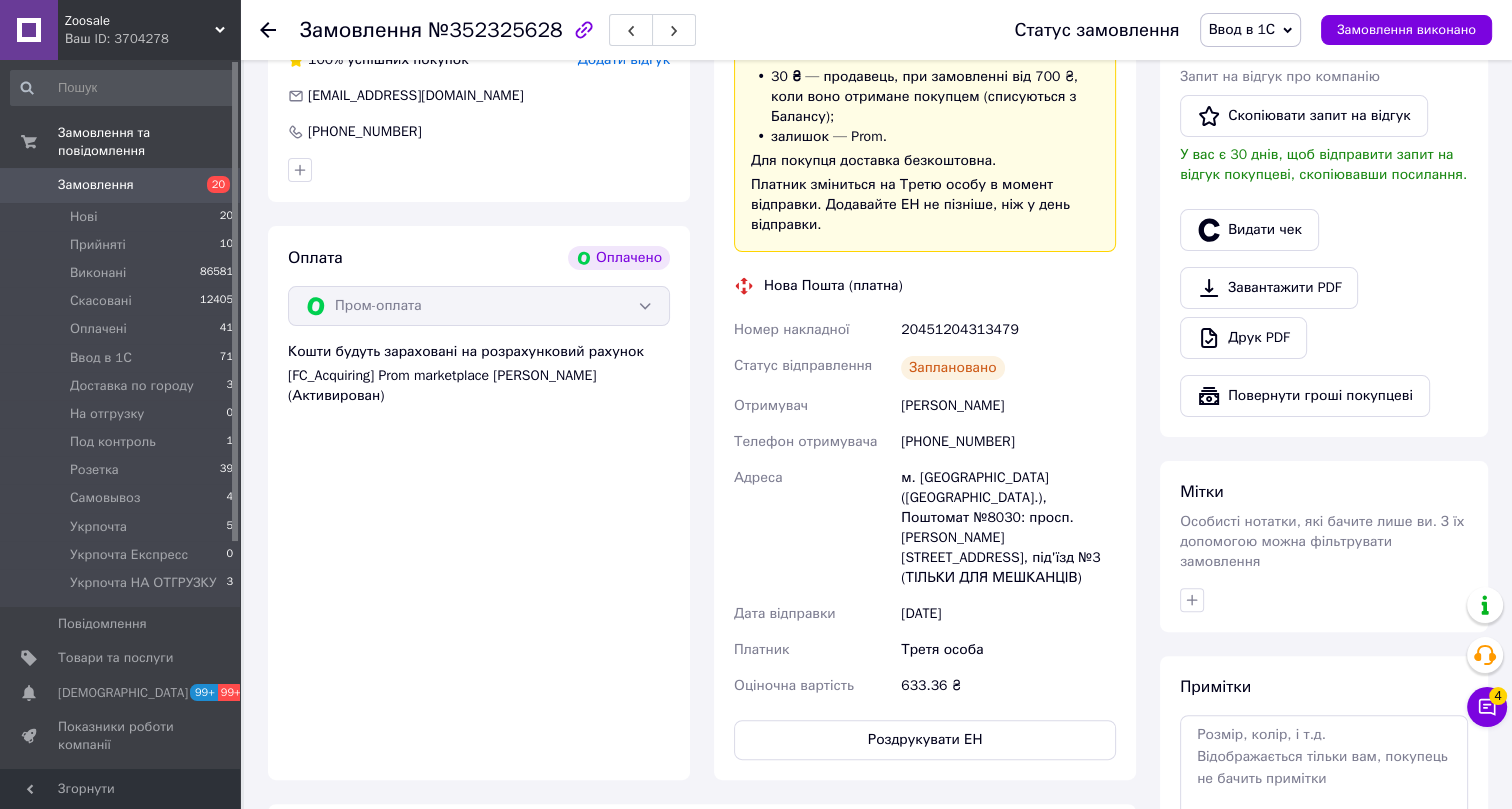 scroll, scrollTop: 454, scrollLeft: 0, axis: vertical 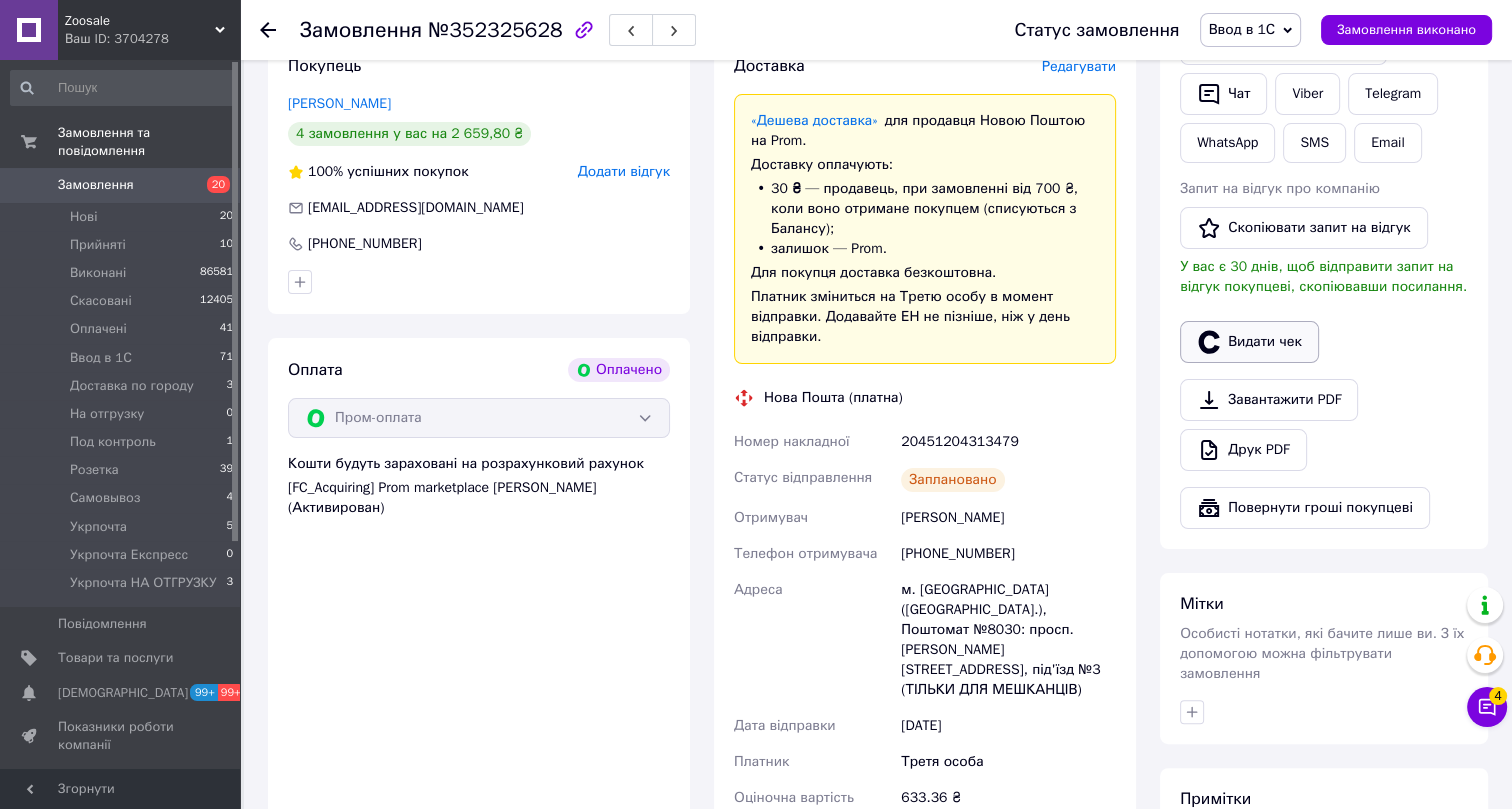 click on "Видати чек" at bounding box center [1249, 342] 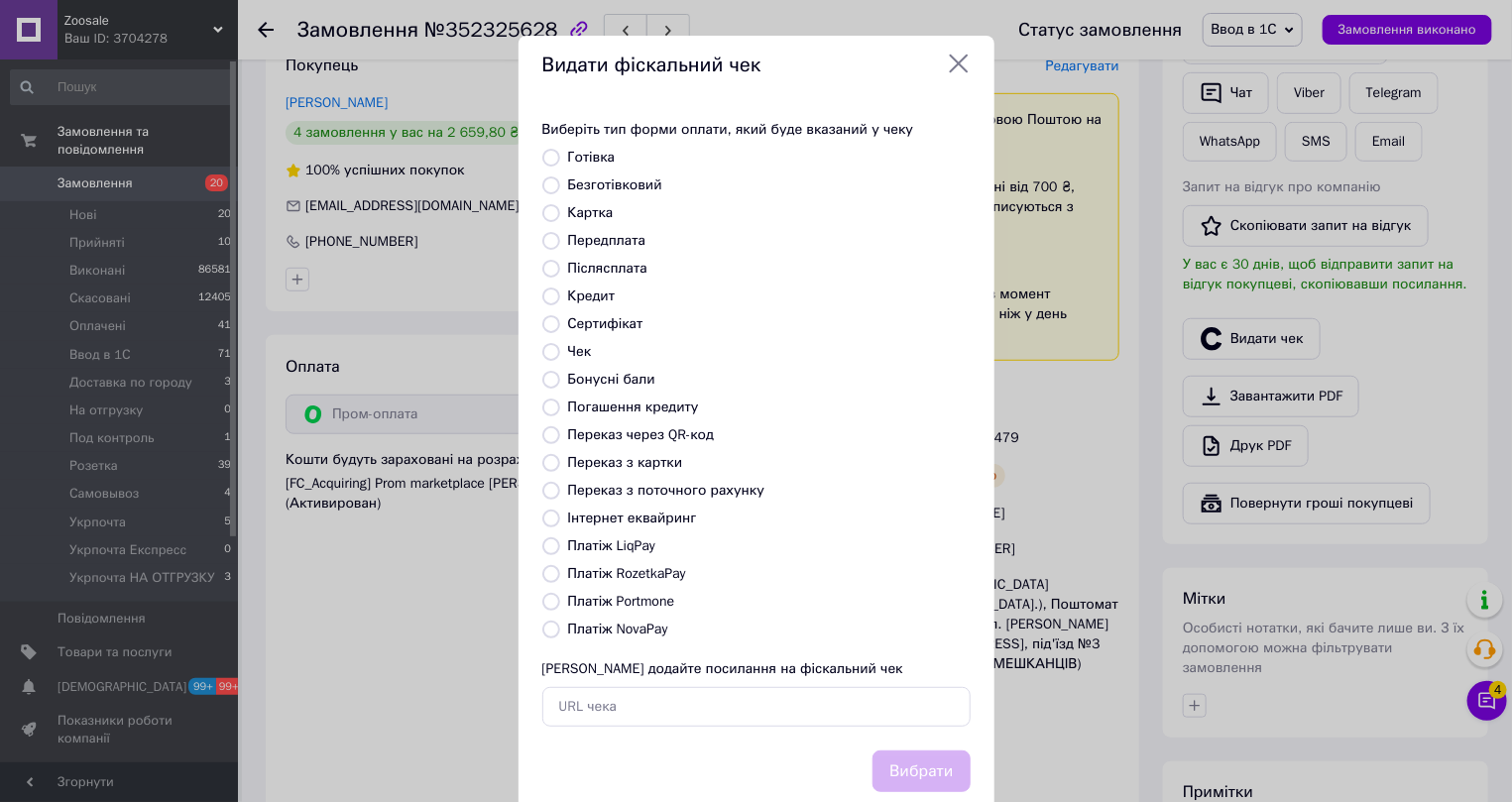 click on "Інтернет еквайринг" at bounding box center [633, 517] 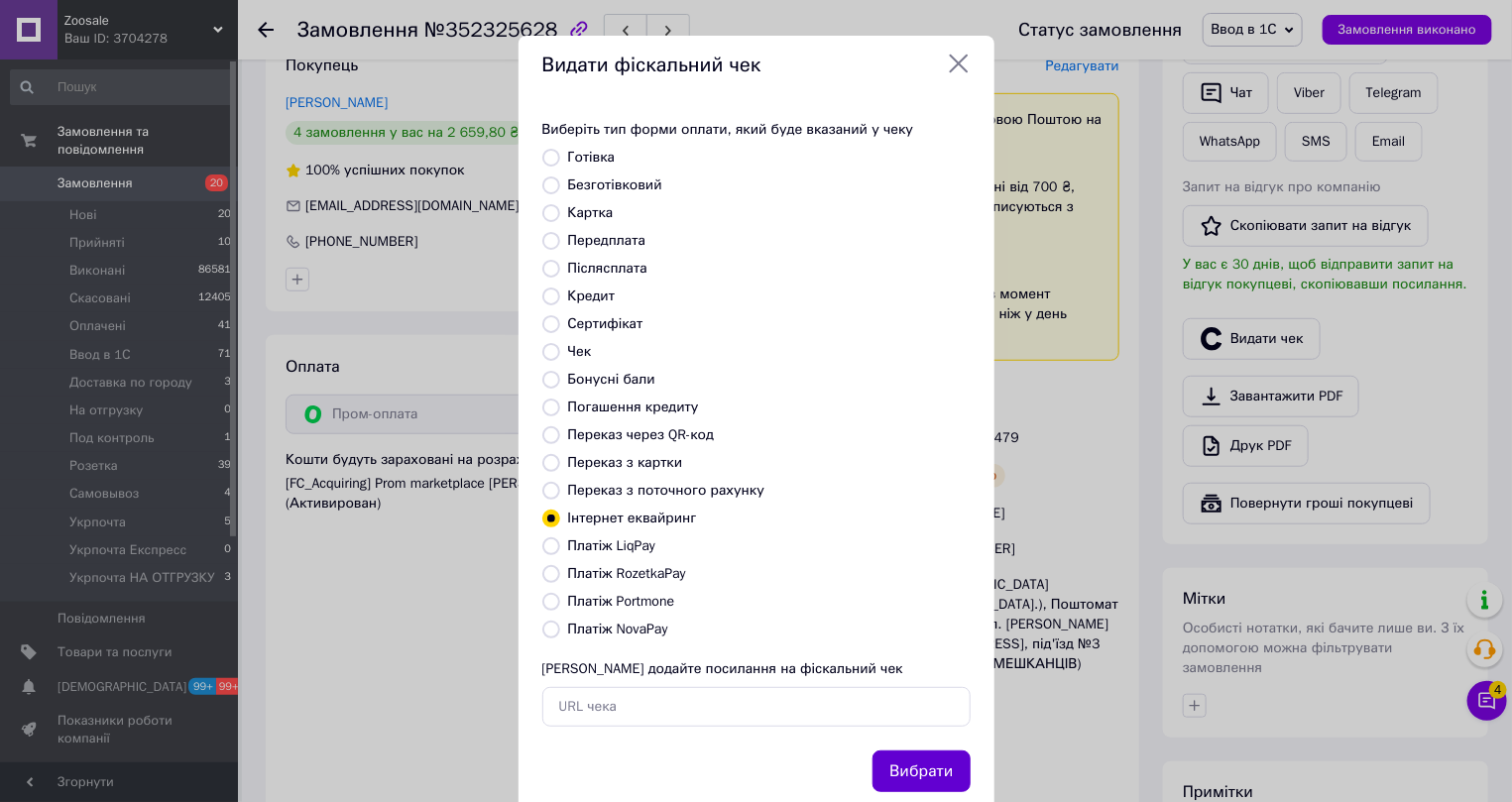 click on "Вибрати" at bounding box center [921, 771] 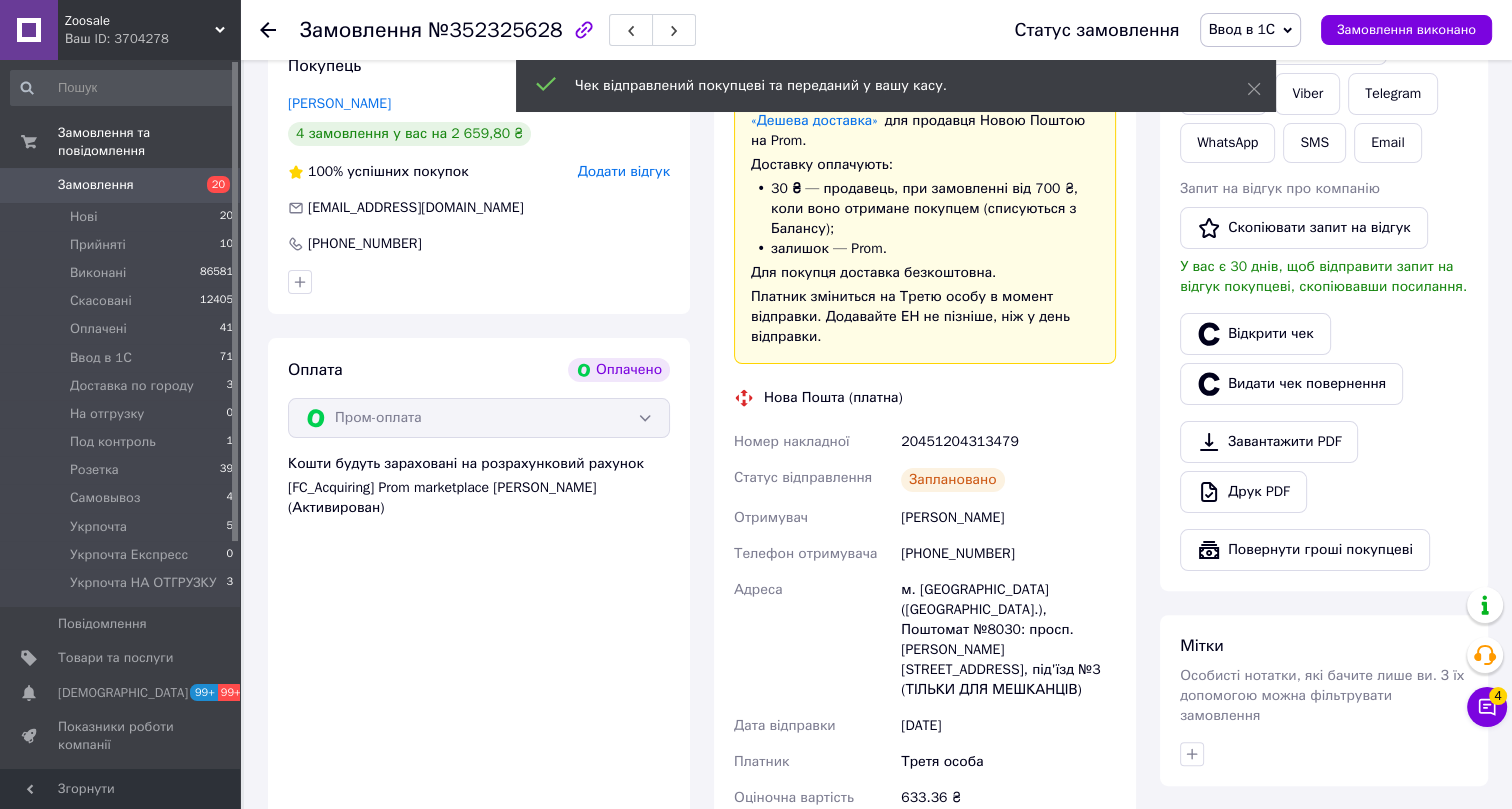 click 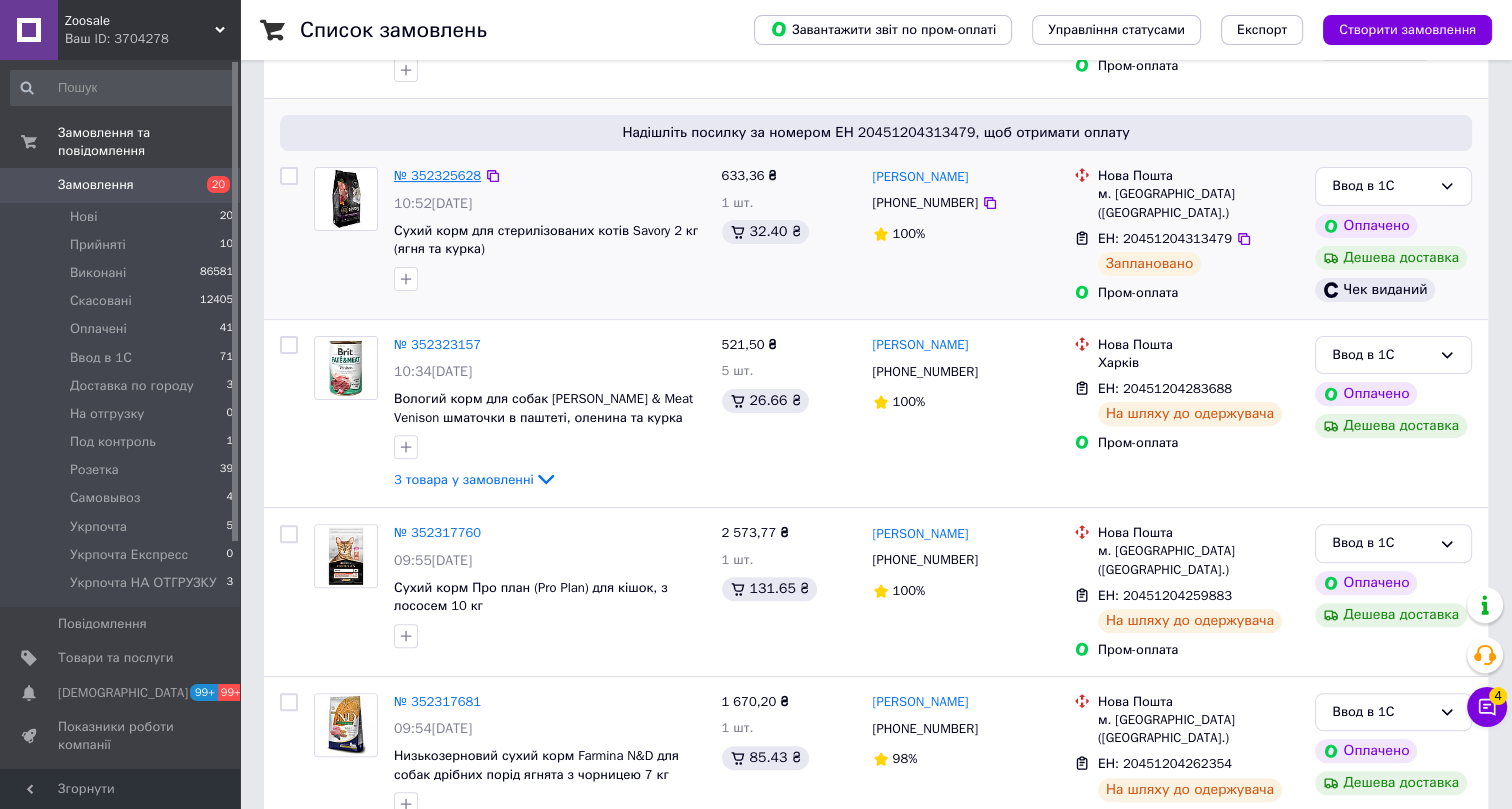scroll, scrollTop: 636, scrollLeft: 0, axis: vertical 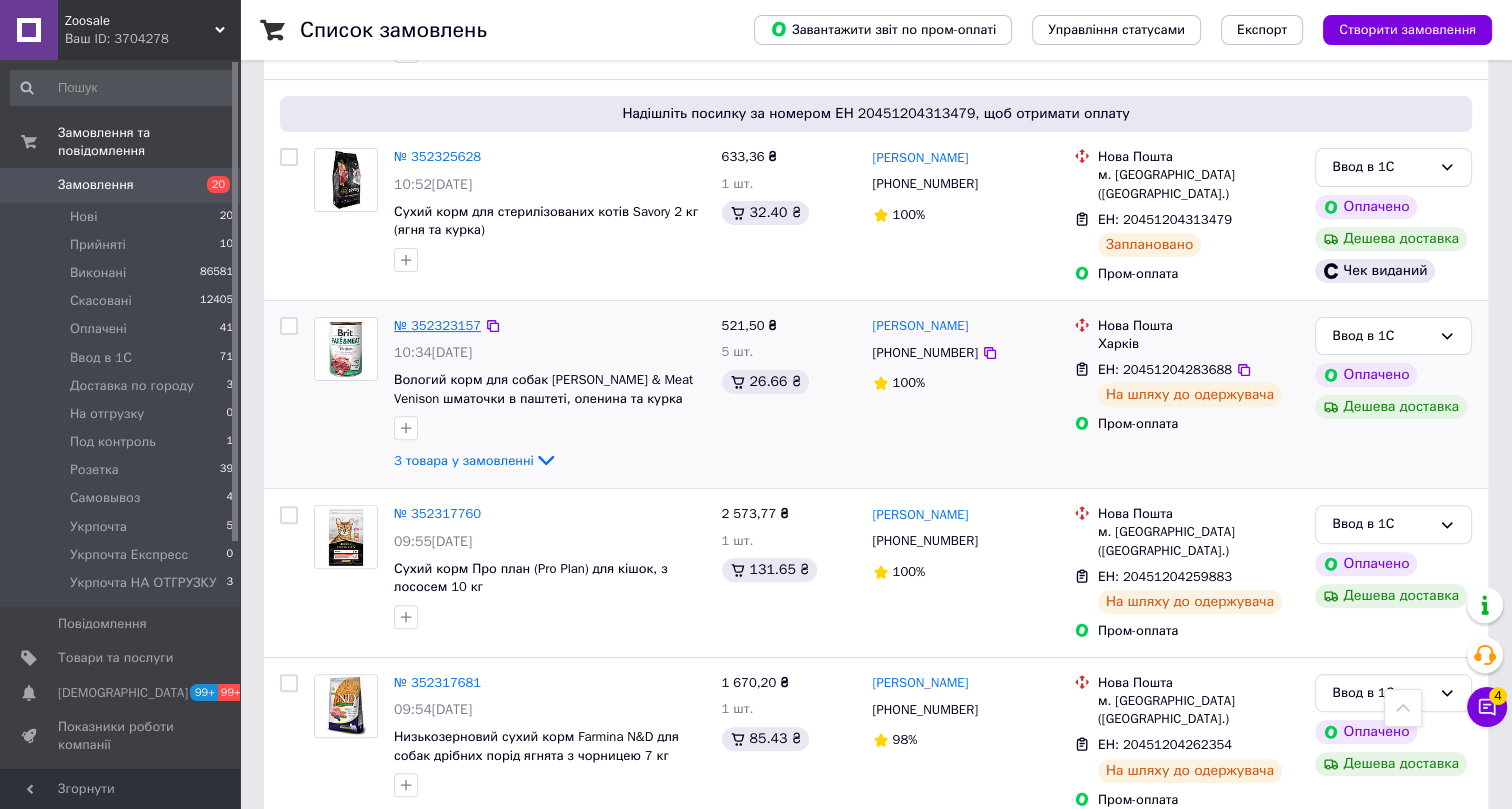 click on "№ 352323157" at bounding box center (437, 325) 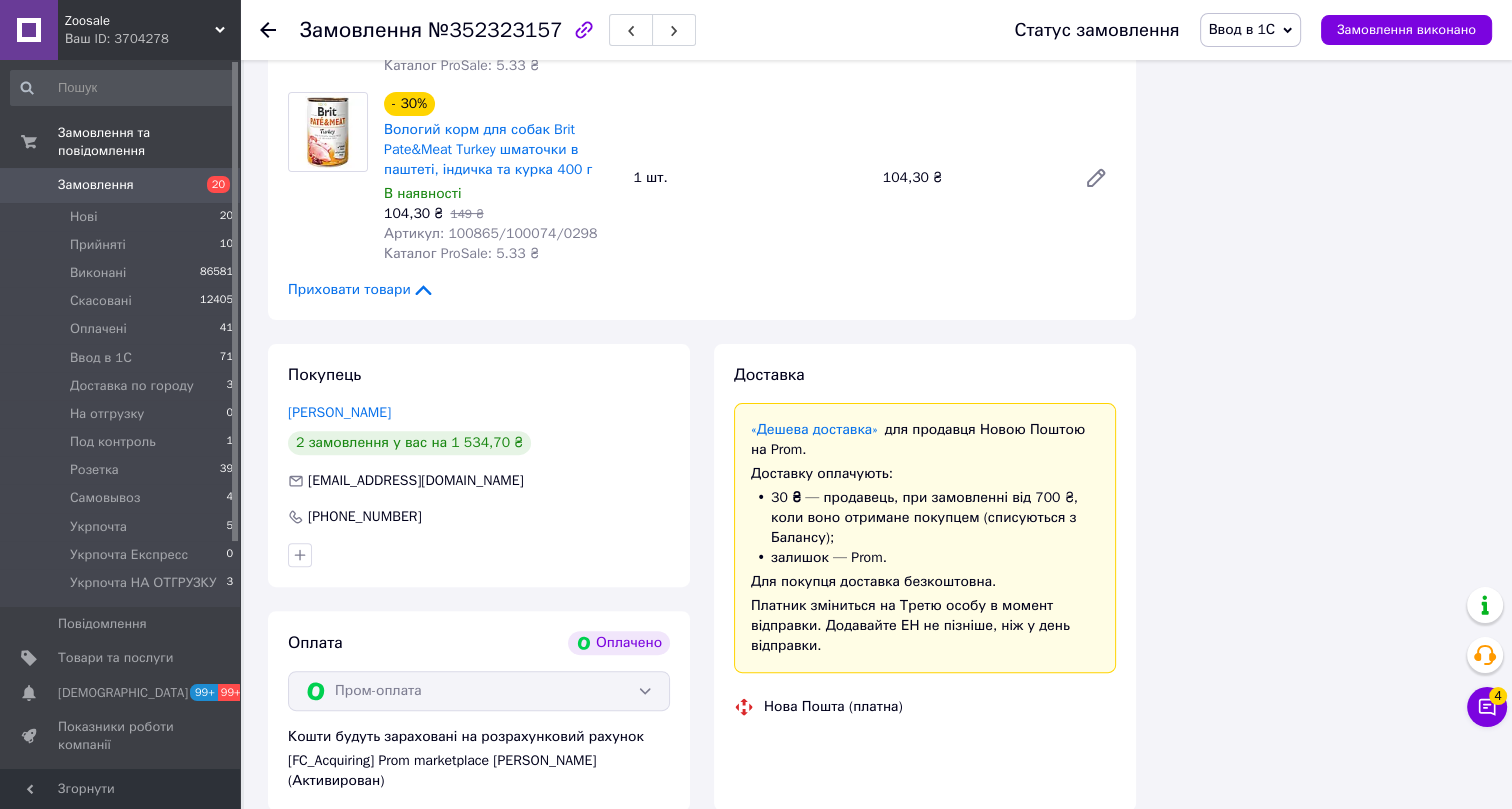 scroll, scrollTop: 636, scrollLeft: 0, axis: vertical 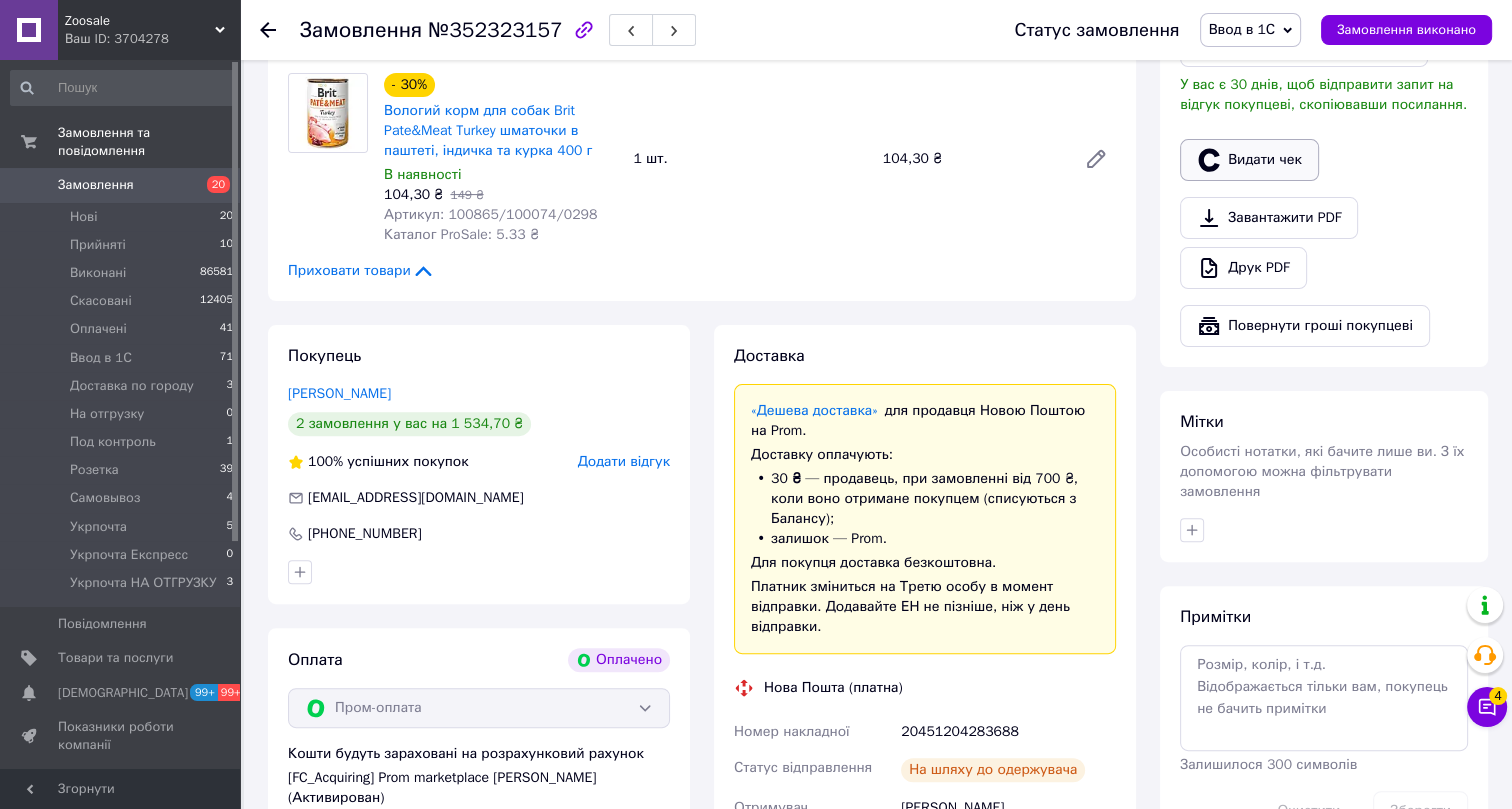 click on "Видати чек" at bounding box center (1249, 160) 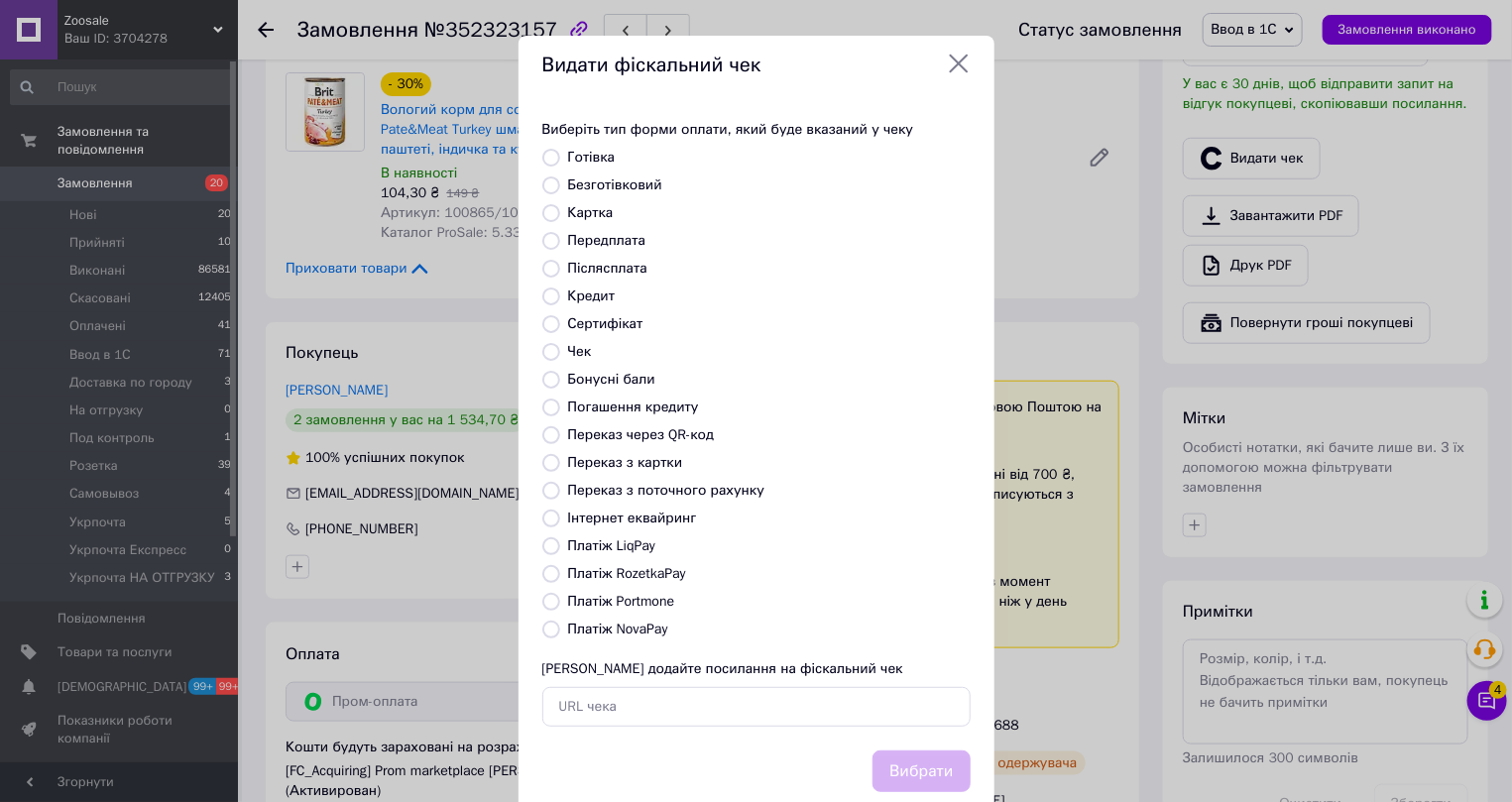 click on "Інтернет еквайринг" at bounding box center (633, 517) 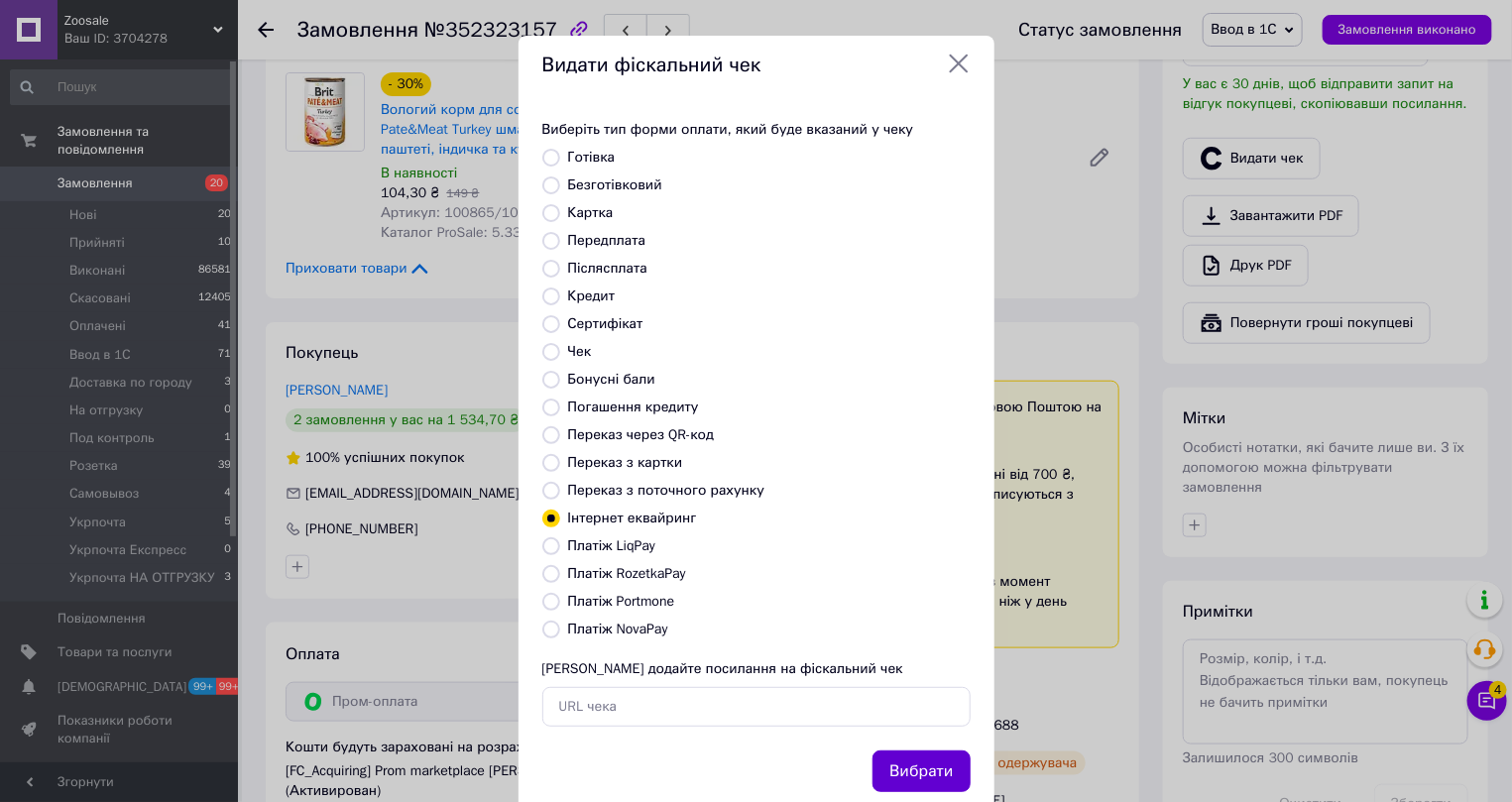 click on "Вибрати" at bounding box center [921, 771] 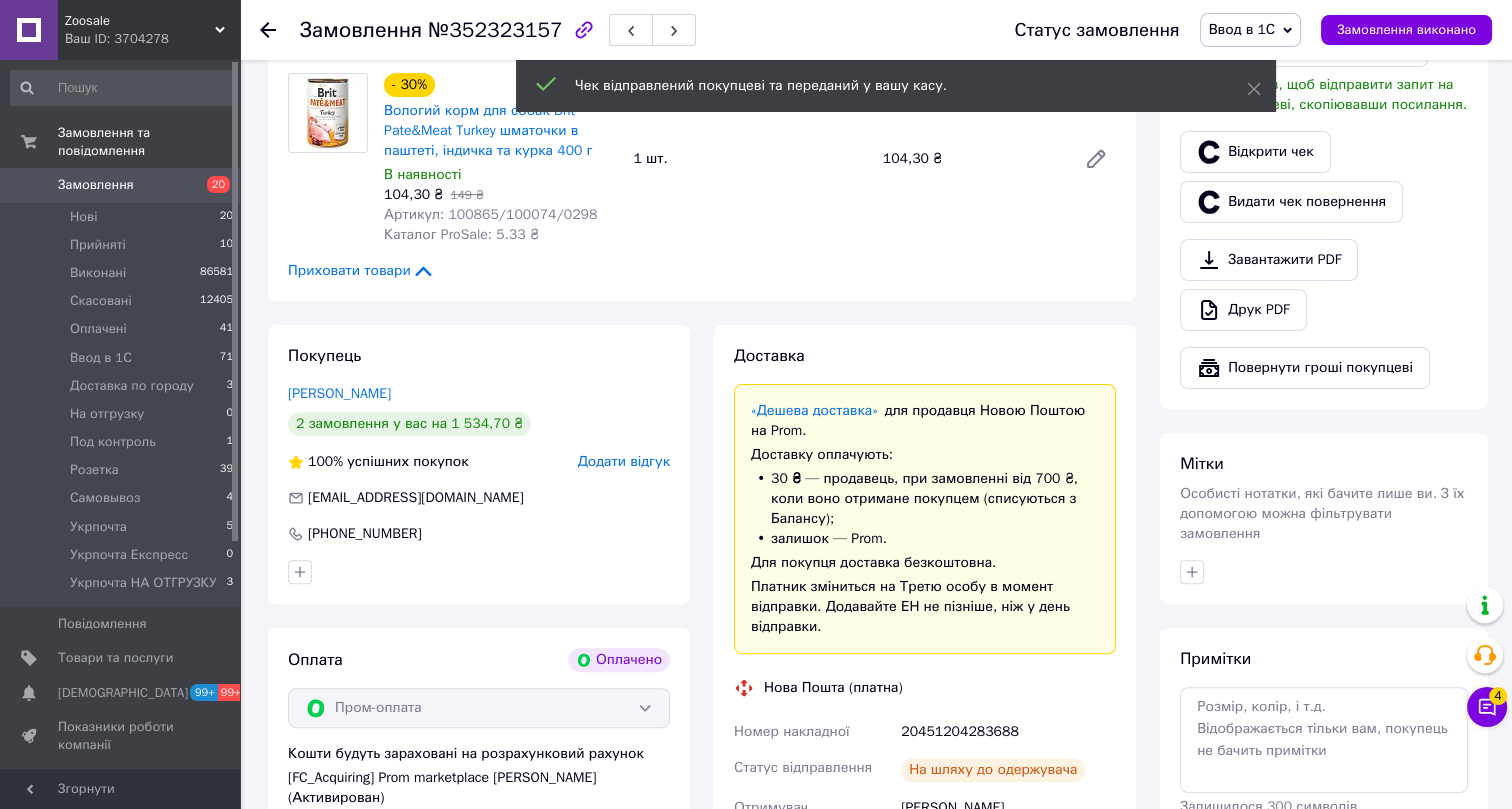 click 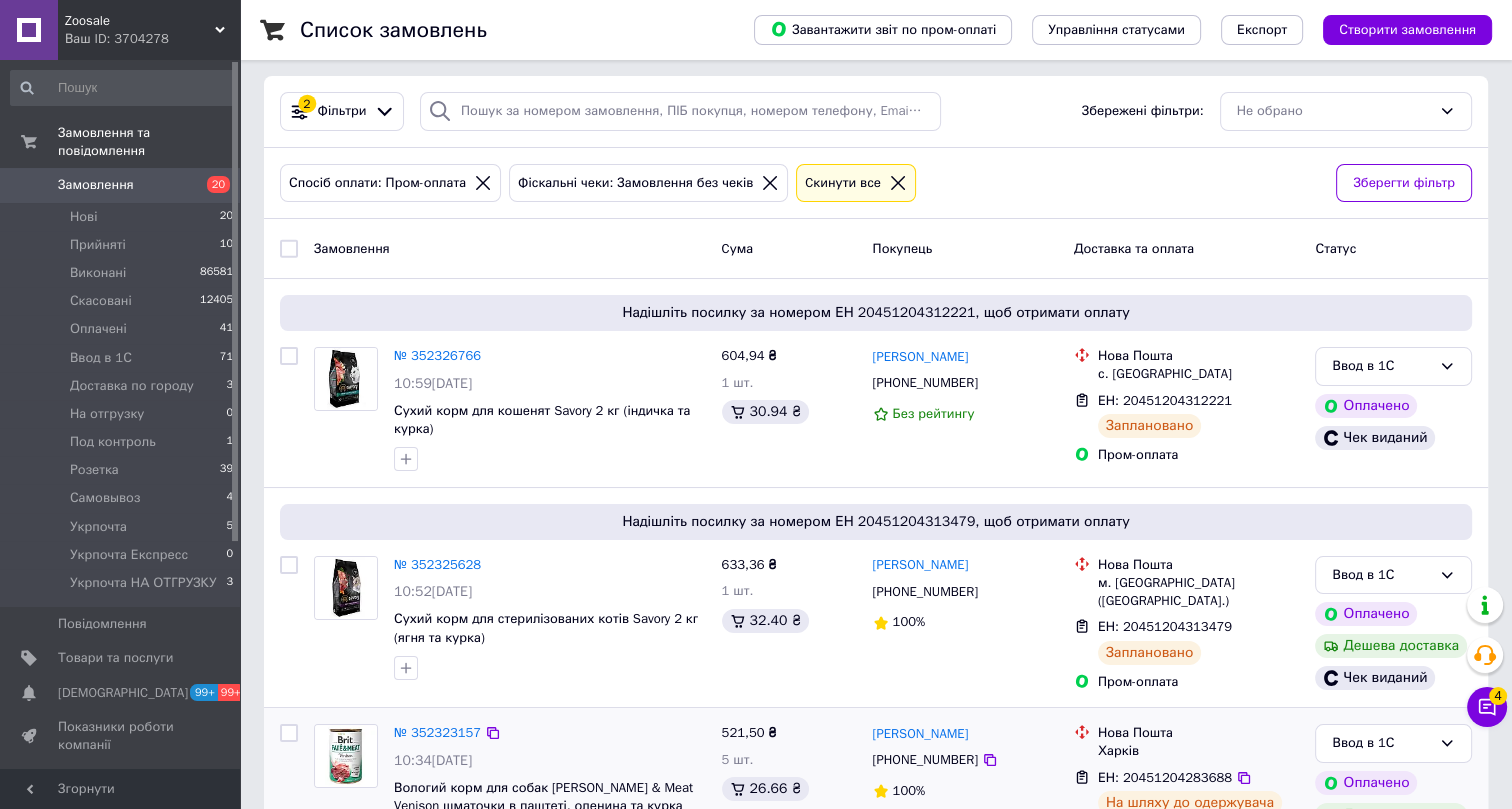 scroll, scrollTop: 454, scrollLeft: 0, axis: vertical 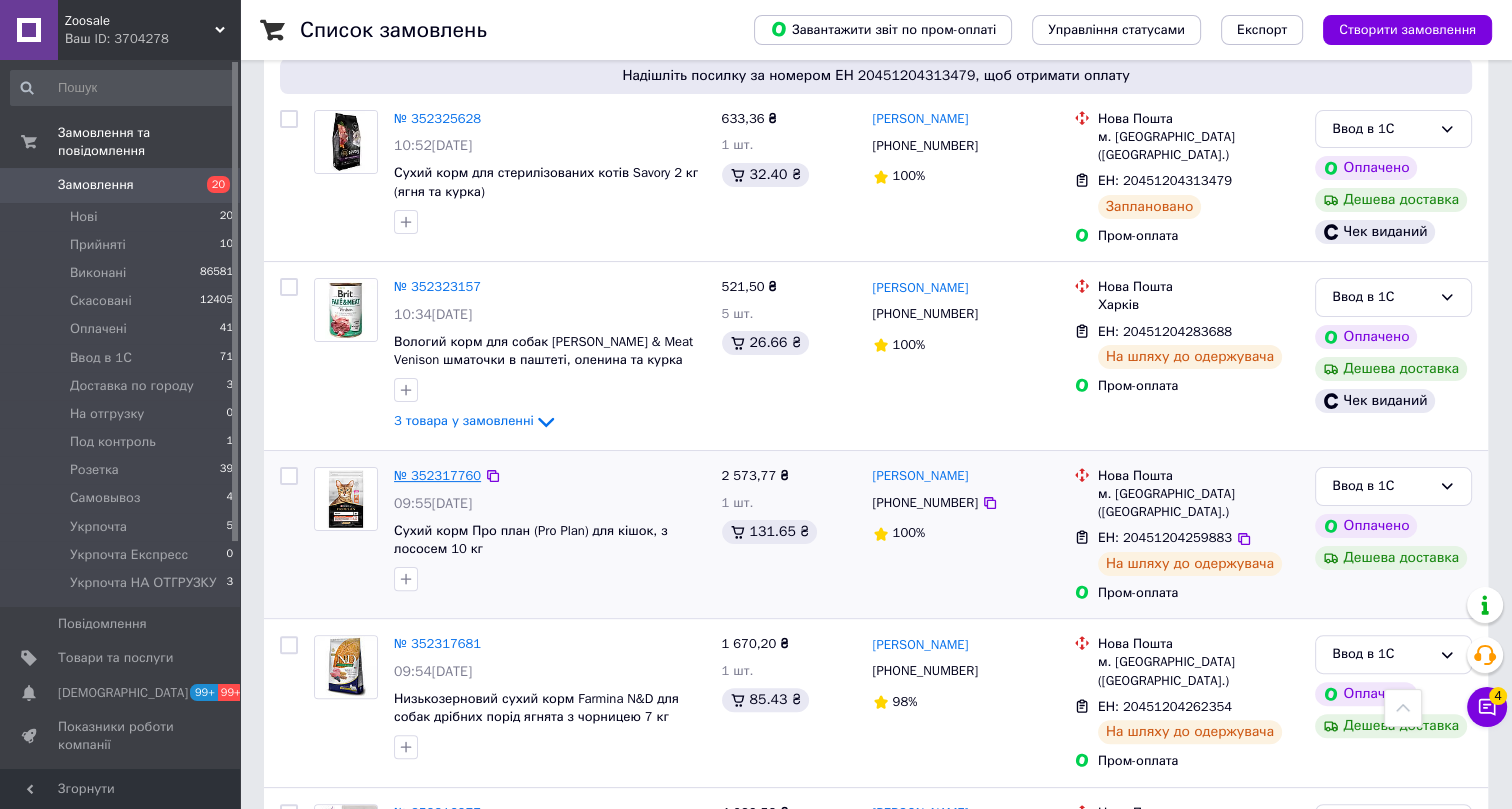 click on "№ 352317760" at bounding box center (437, 475) 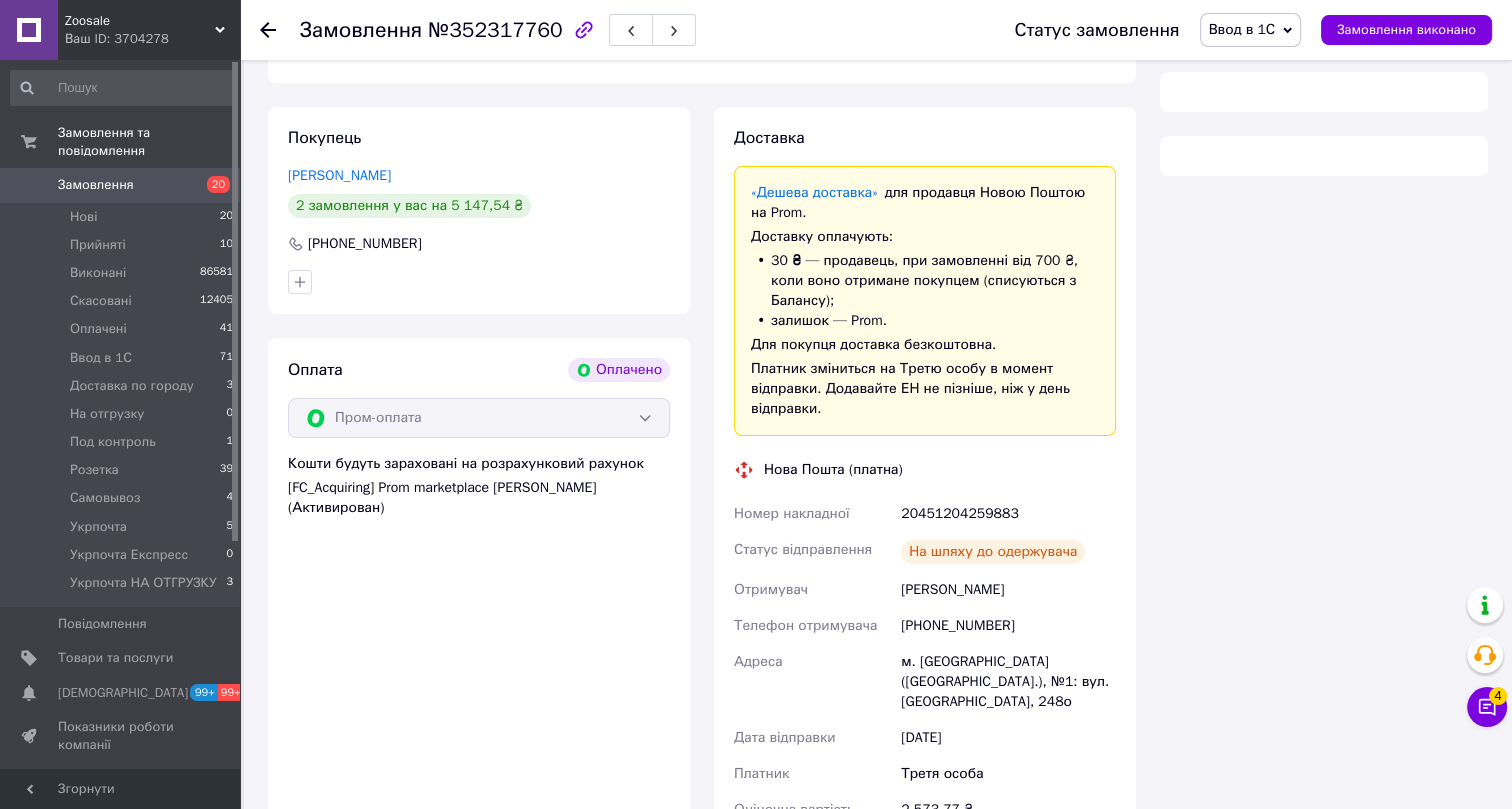 scroll, scrollTop: 272, scrollLeft: 0, axis: vertical 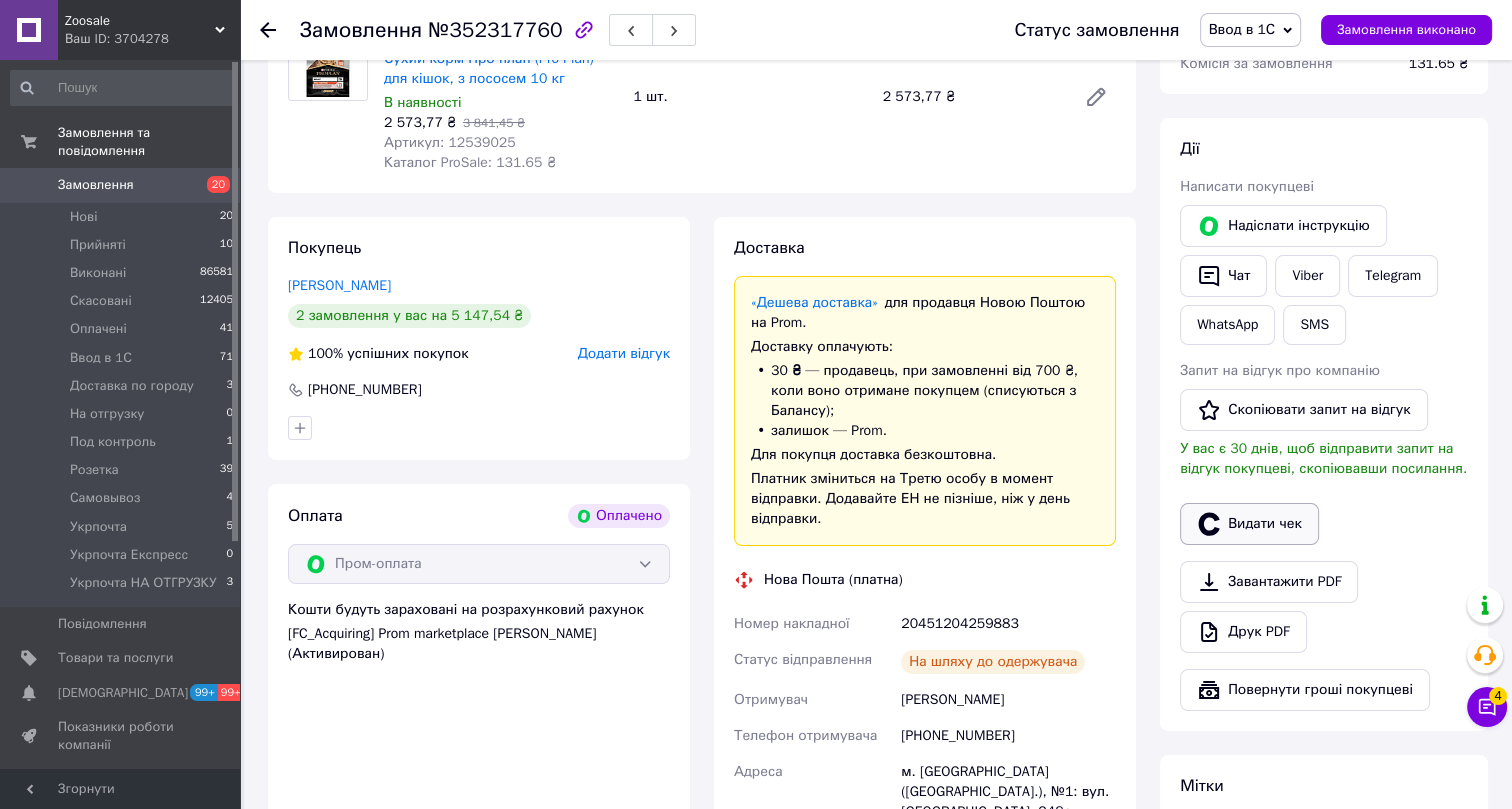 click on "Видати чек" at bounding box center (1249, 524) 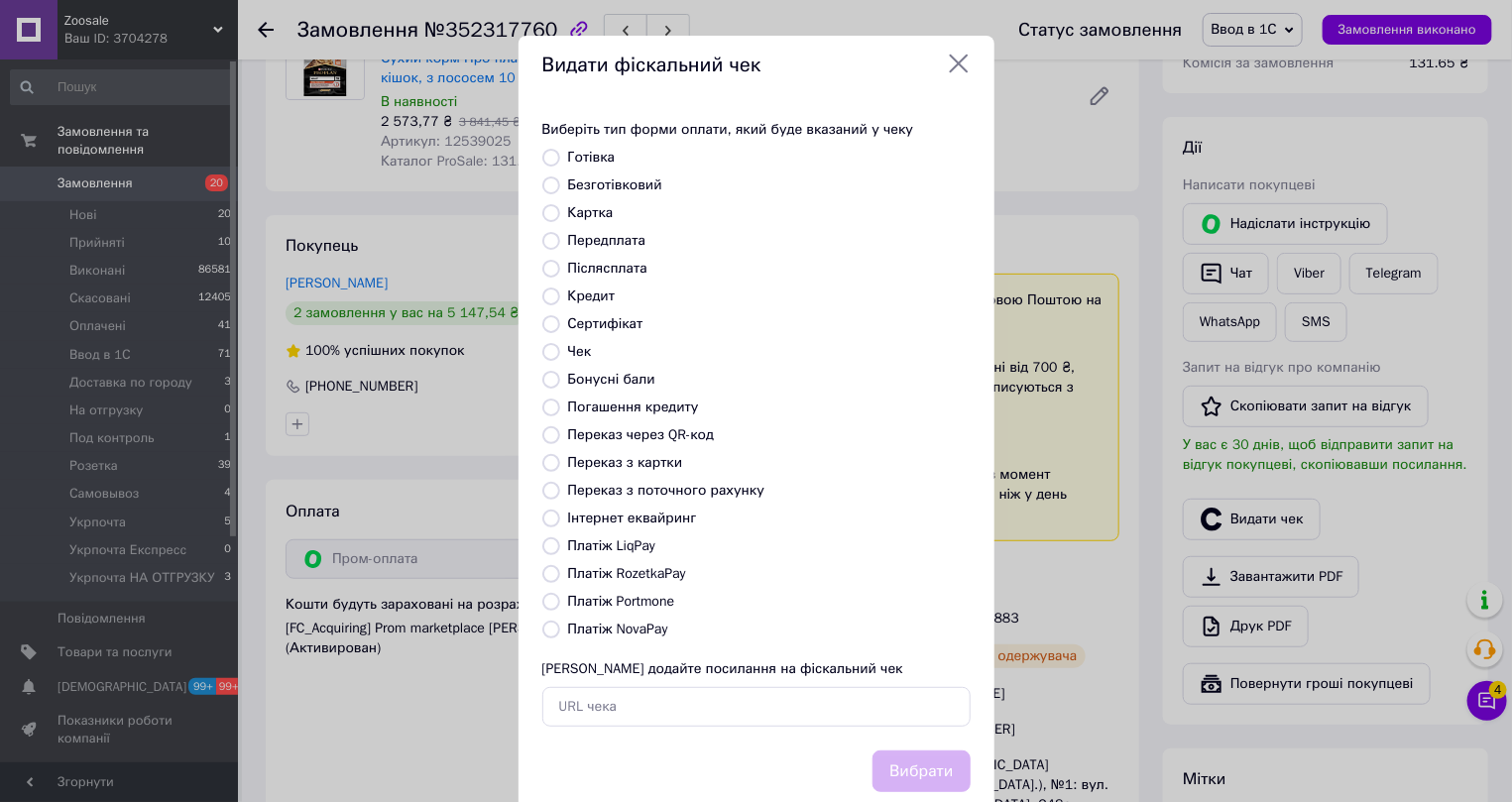 click on "Інтернет еквайринг" at bounding box center [633, 517] 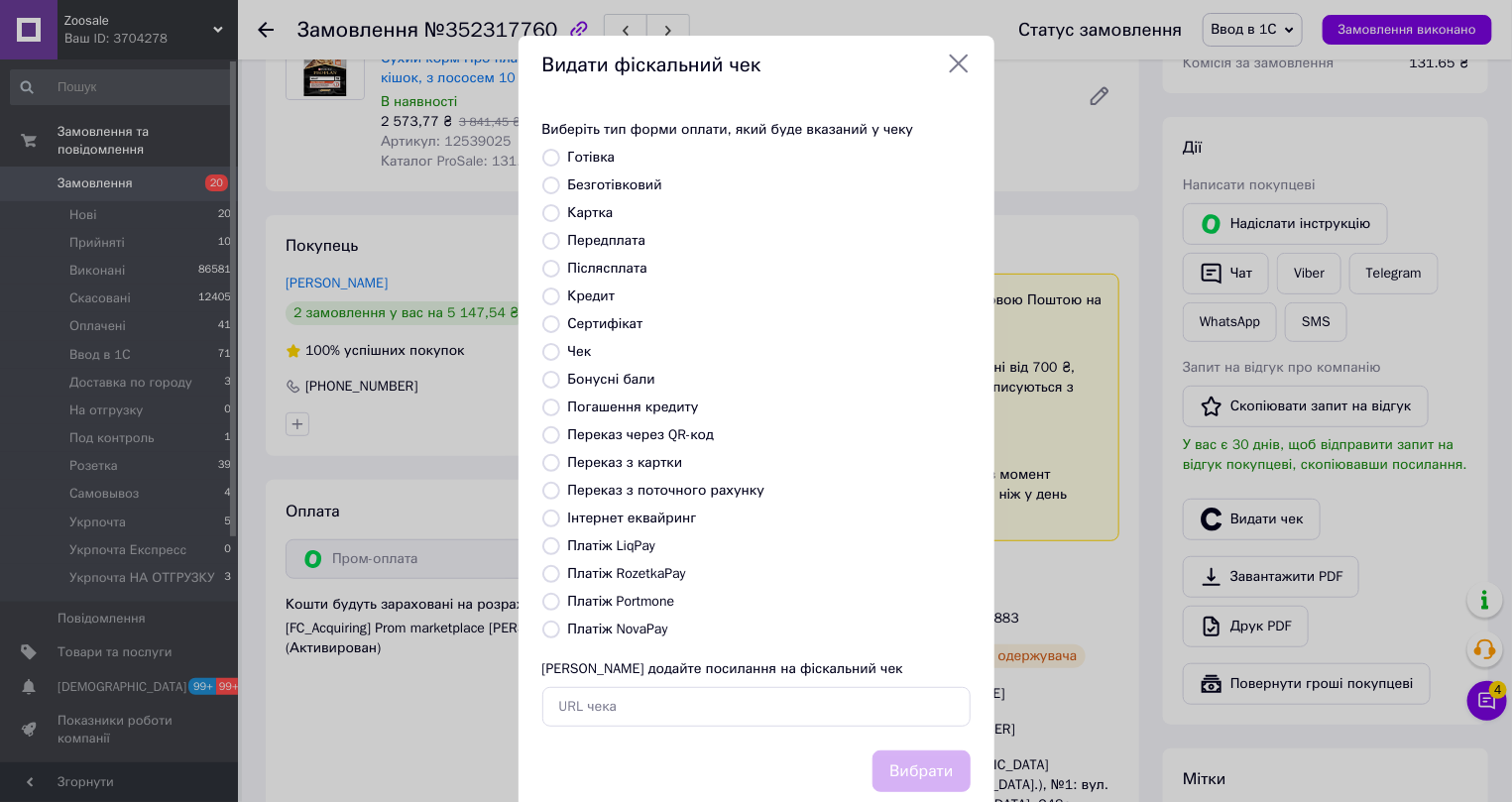 click on "Інтернет еквайринг" at bounding box center [551, 518] 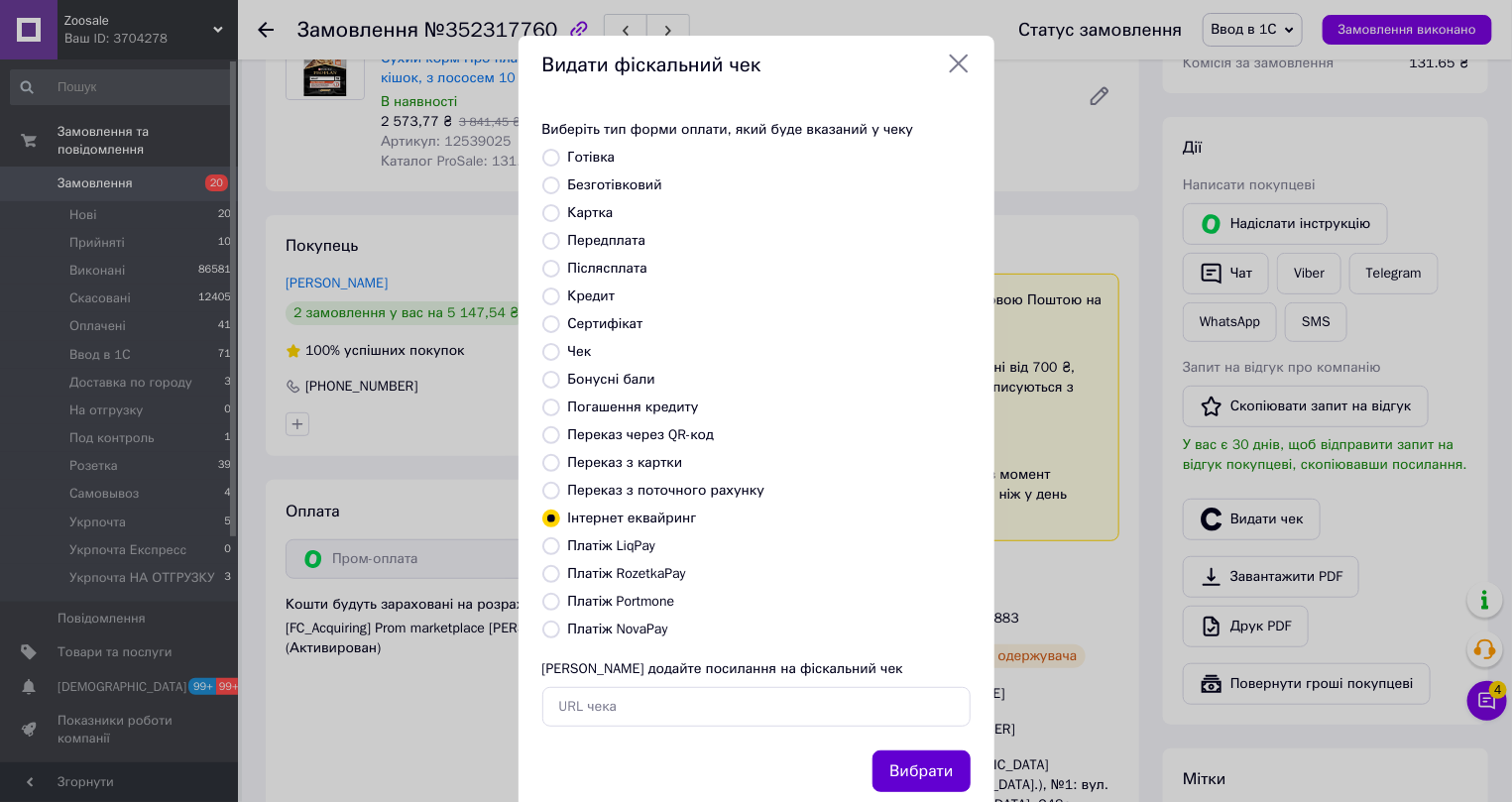 click on "Вибрати" at bounding box center [921, 771] 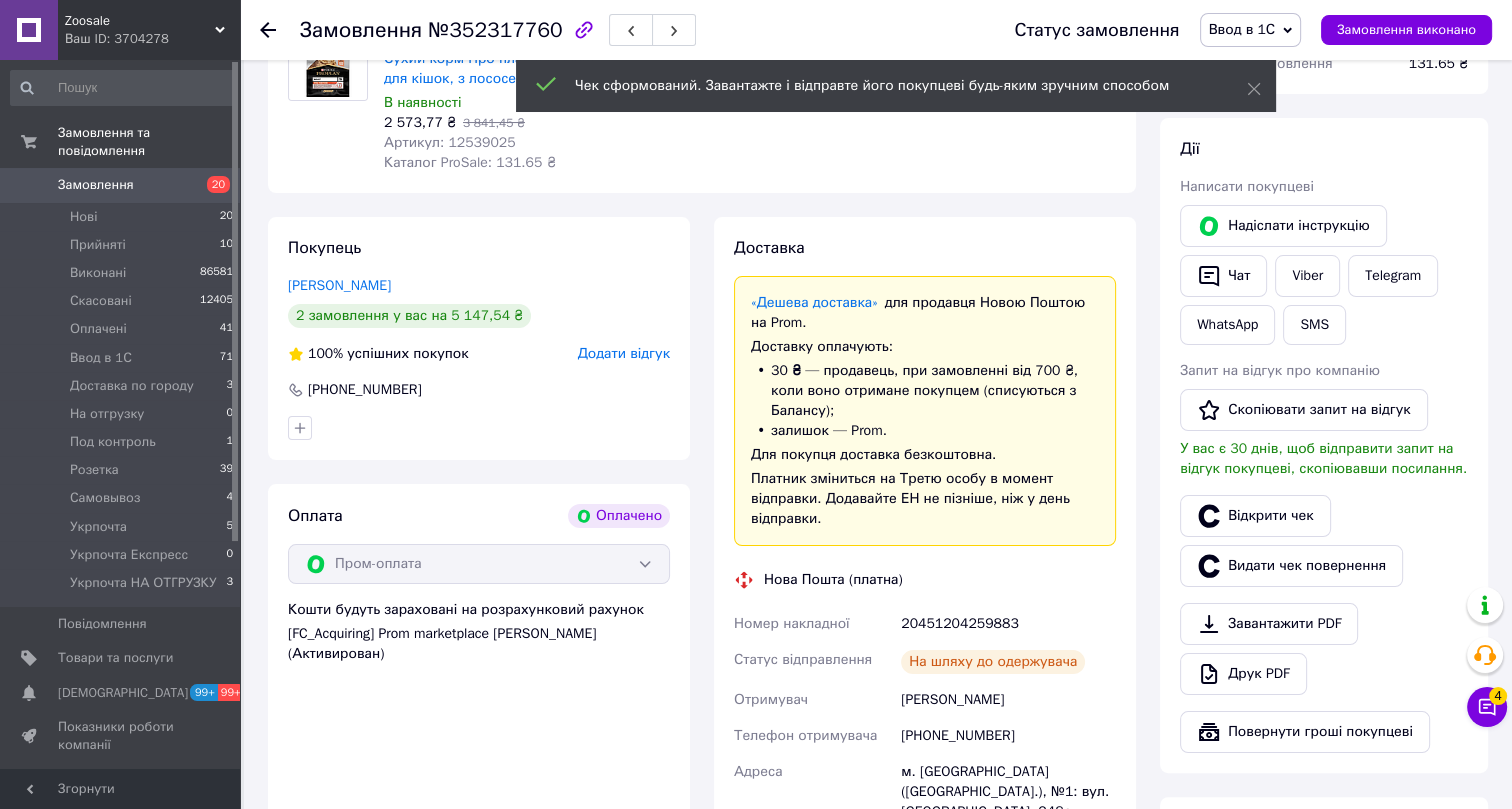 click 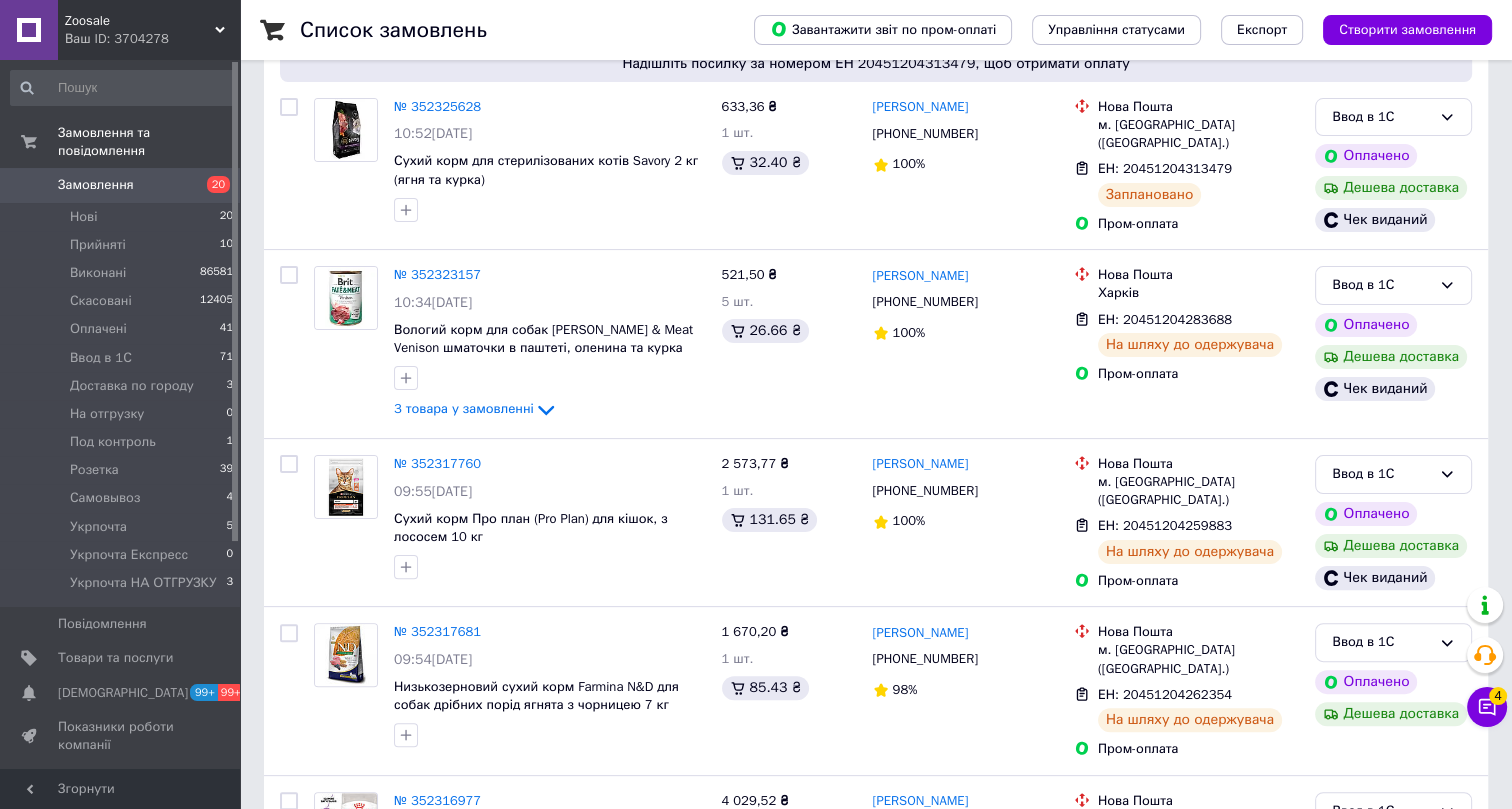 scroll, scrollTop: 818, scrollLeft: 0, axis: vertical 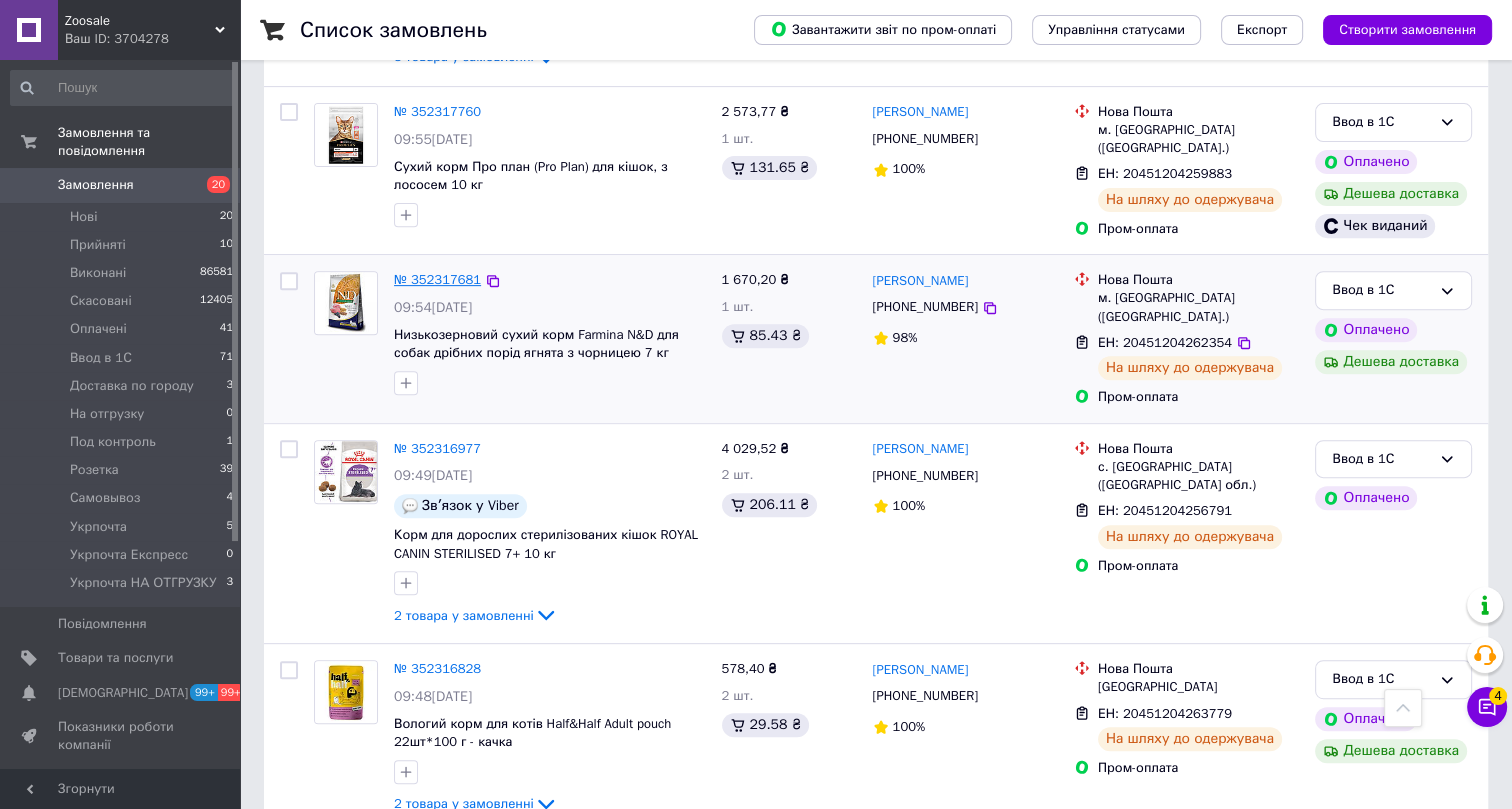 click on "№ 352317681" at bounding box center (437, 279) 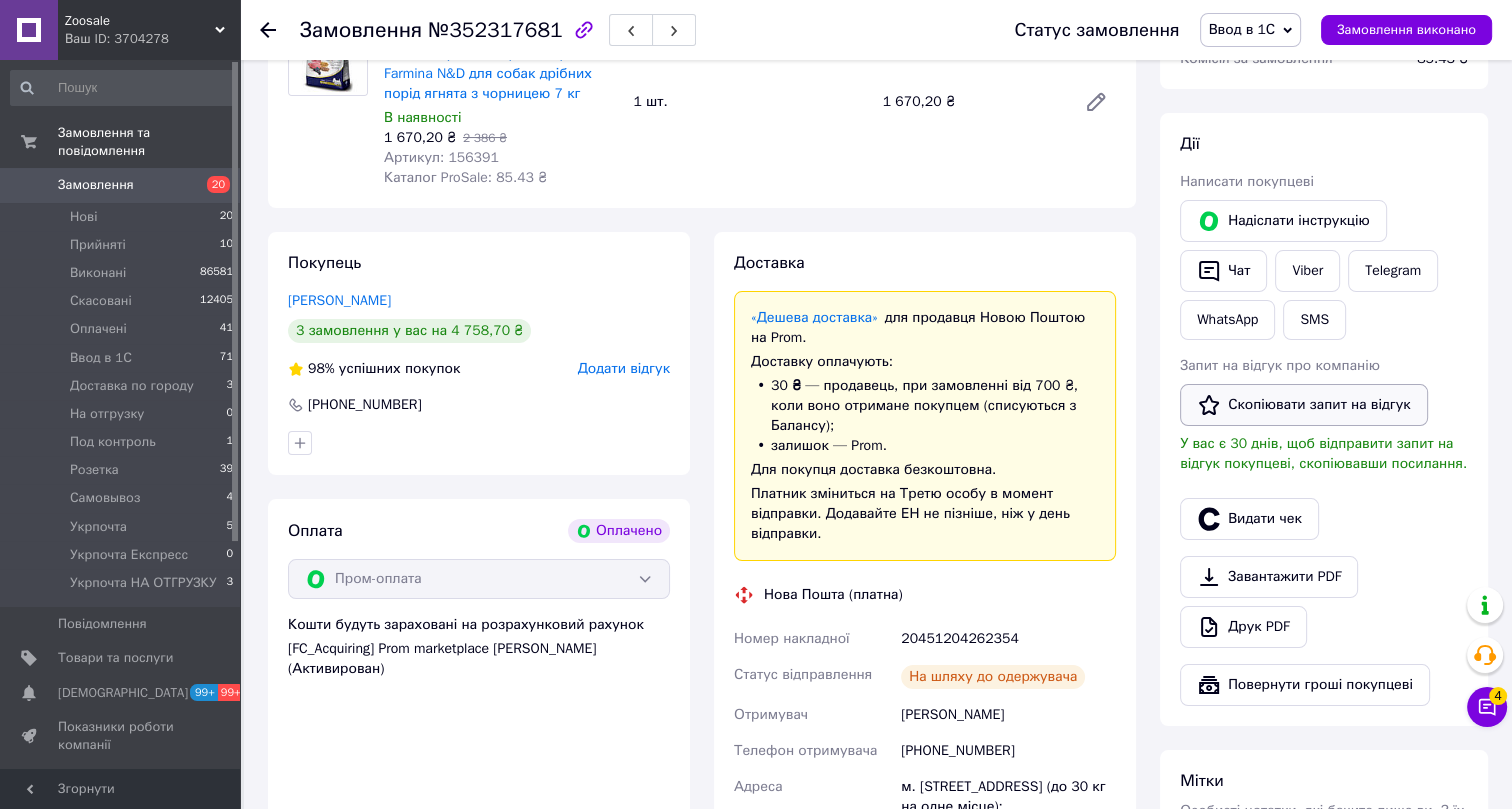 scroll, scrollTop: 272, scrollLeft: 0, axis: vertical 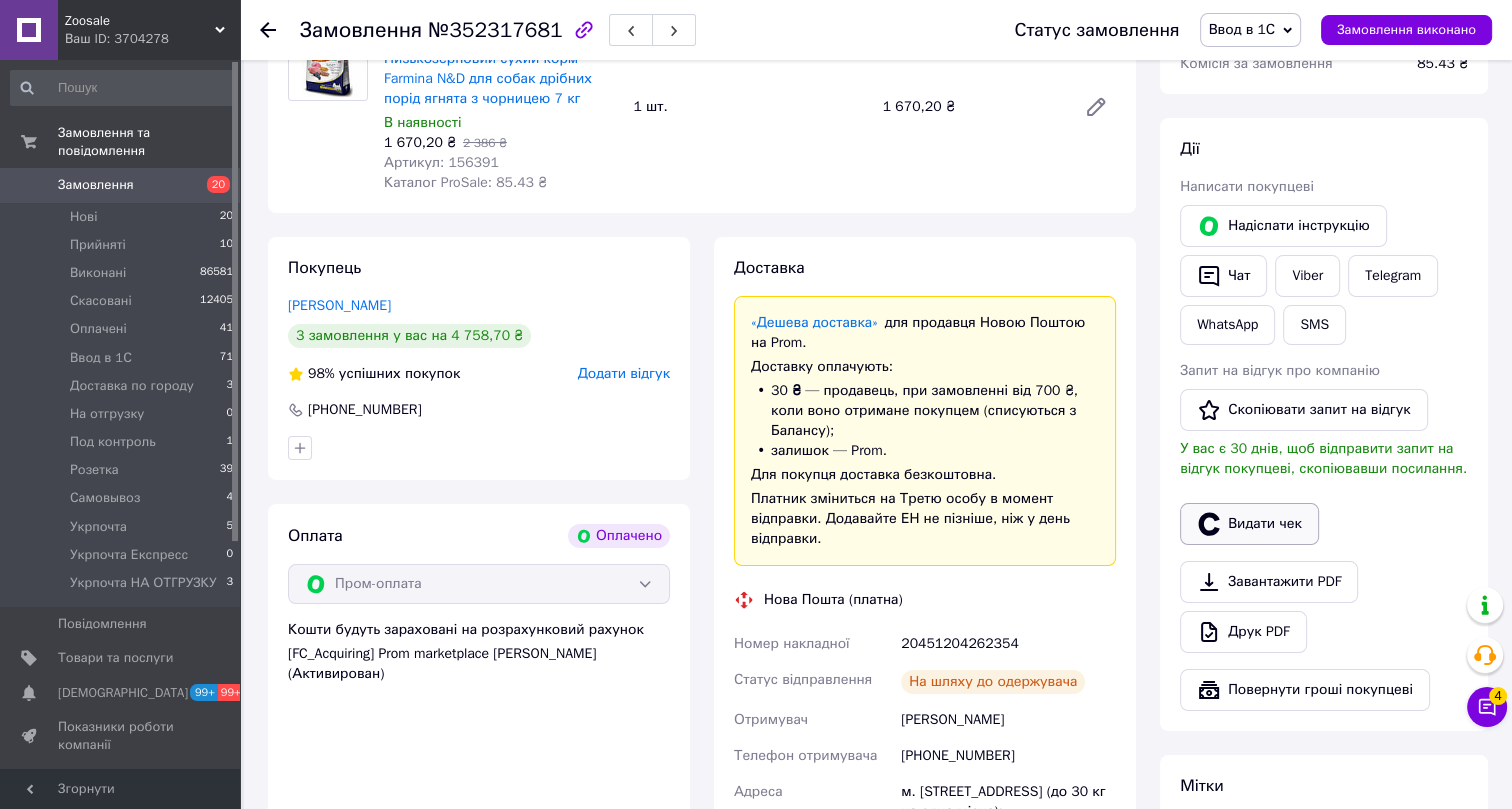 click on "Видати чек" at bounding box center [1249, 524] 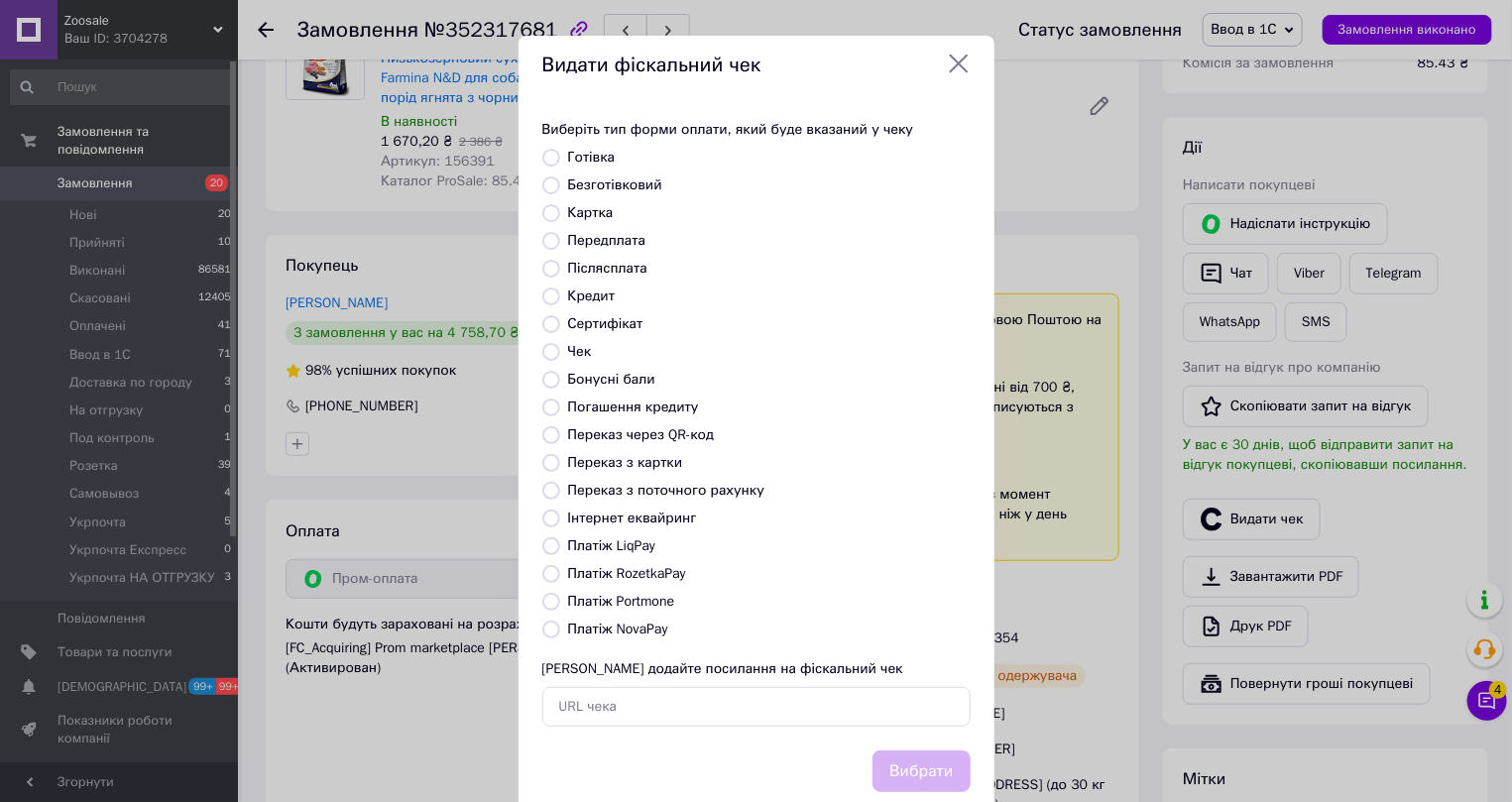 click on "Інтернет еквайринг" at bounding box center [633, 517] 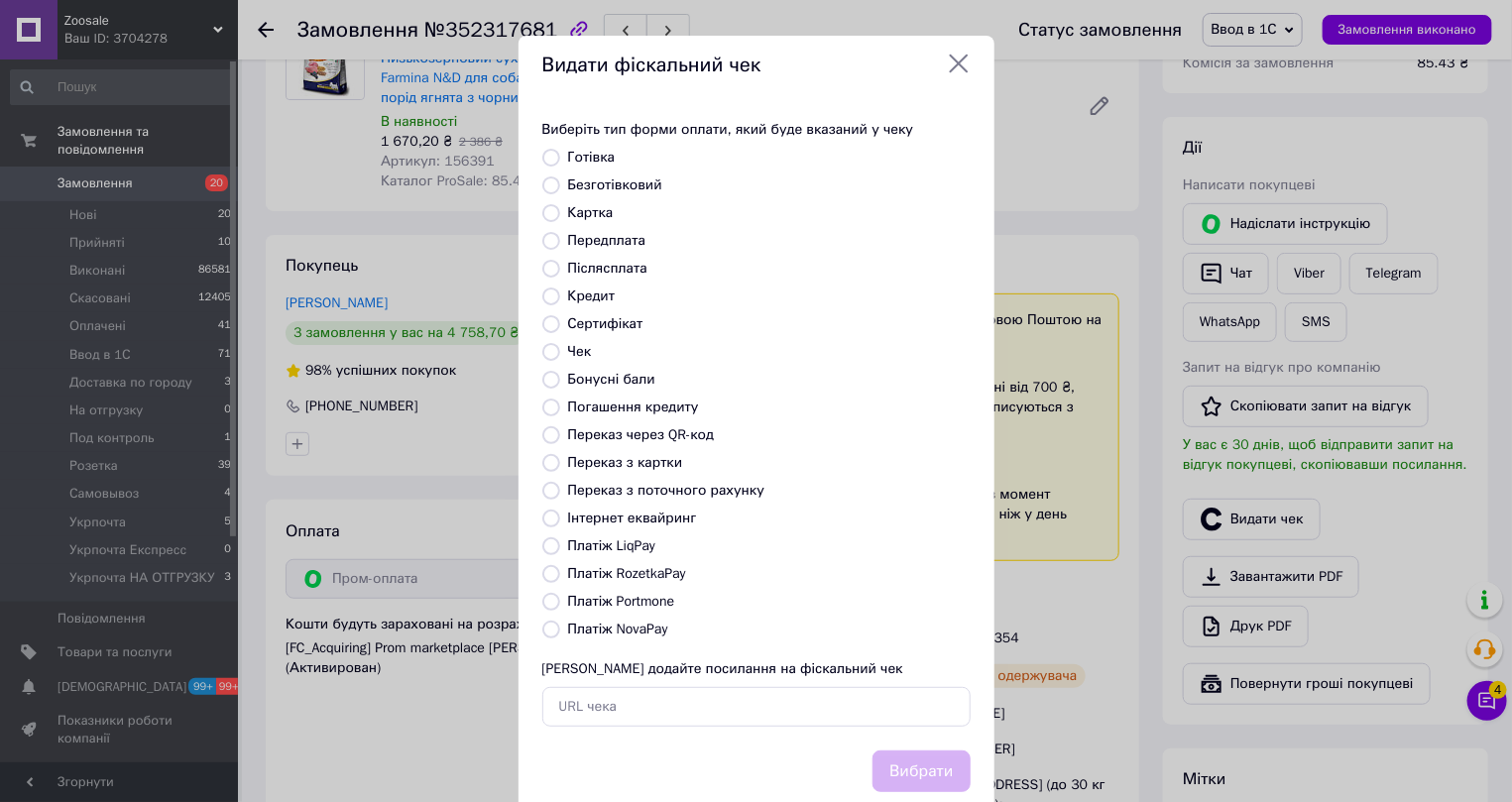 click on "Інтернет еквайринг" at bounding box center [551, 518] 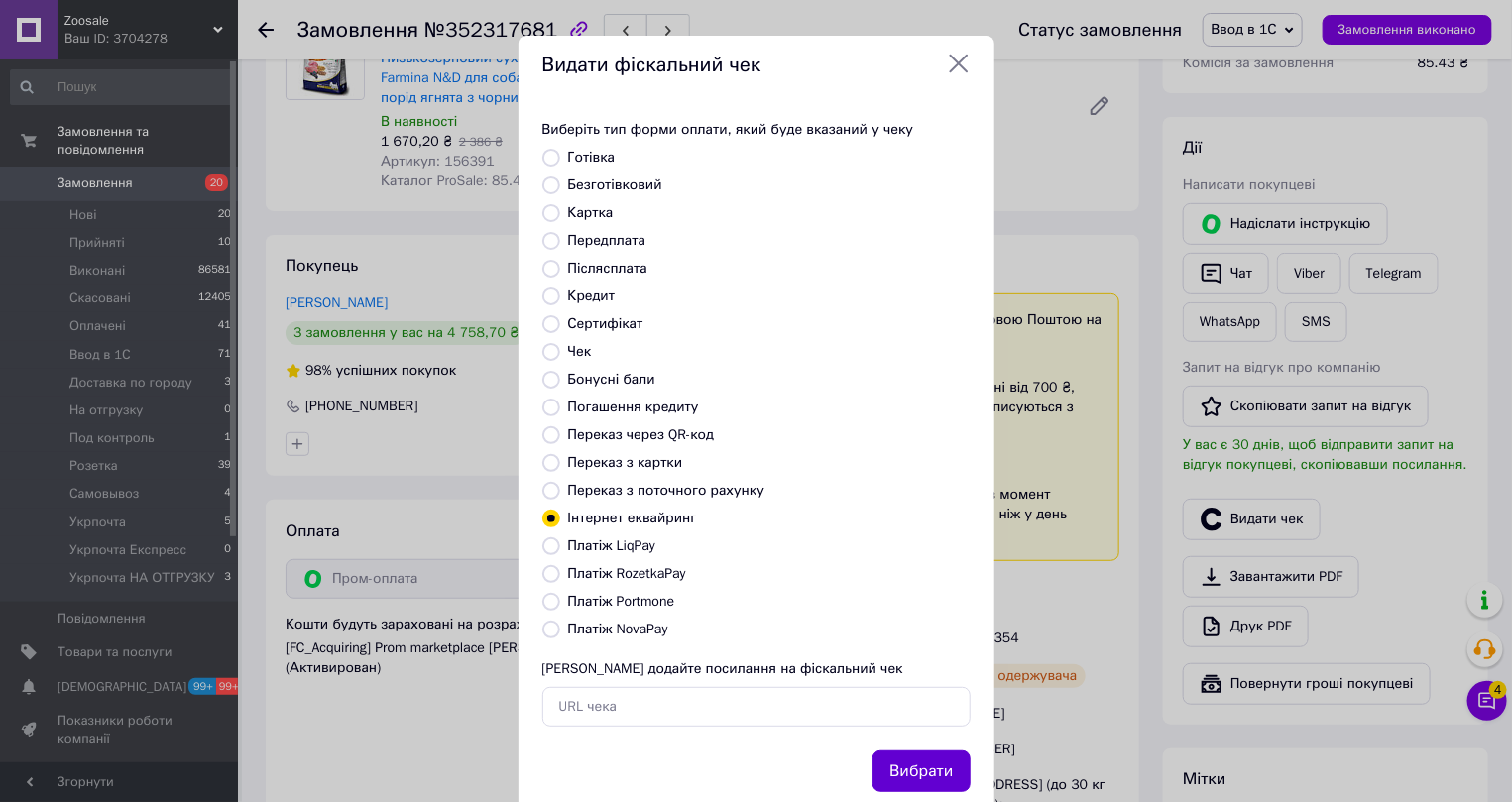 click on "Вибрати" at bounding box center (921, 771) 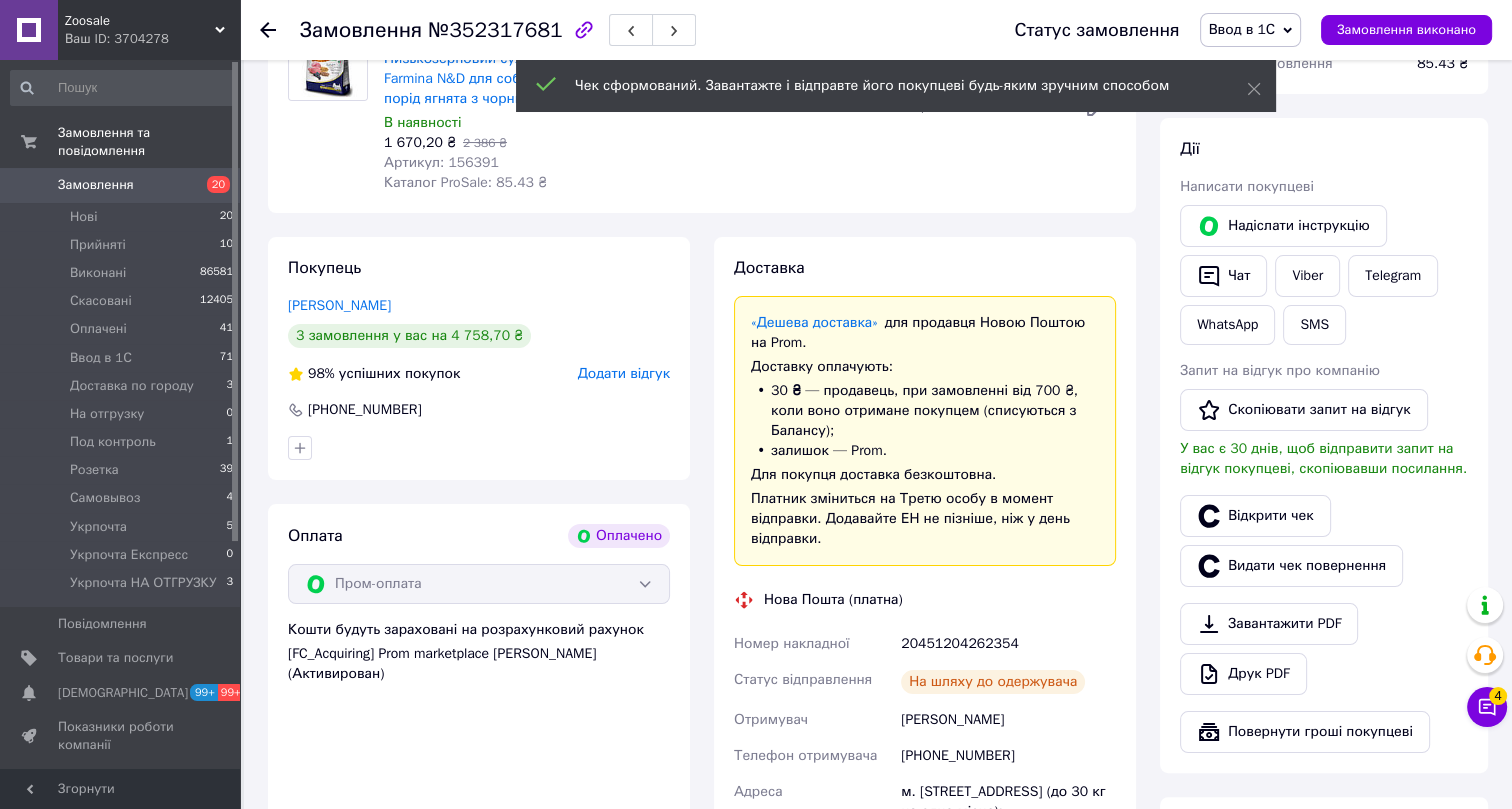 click 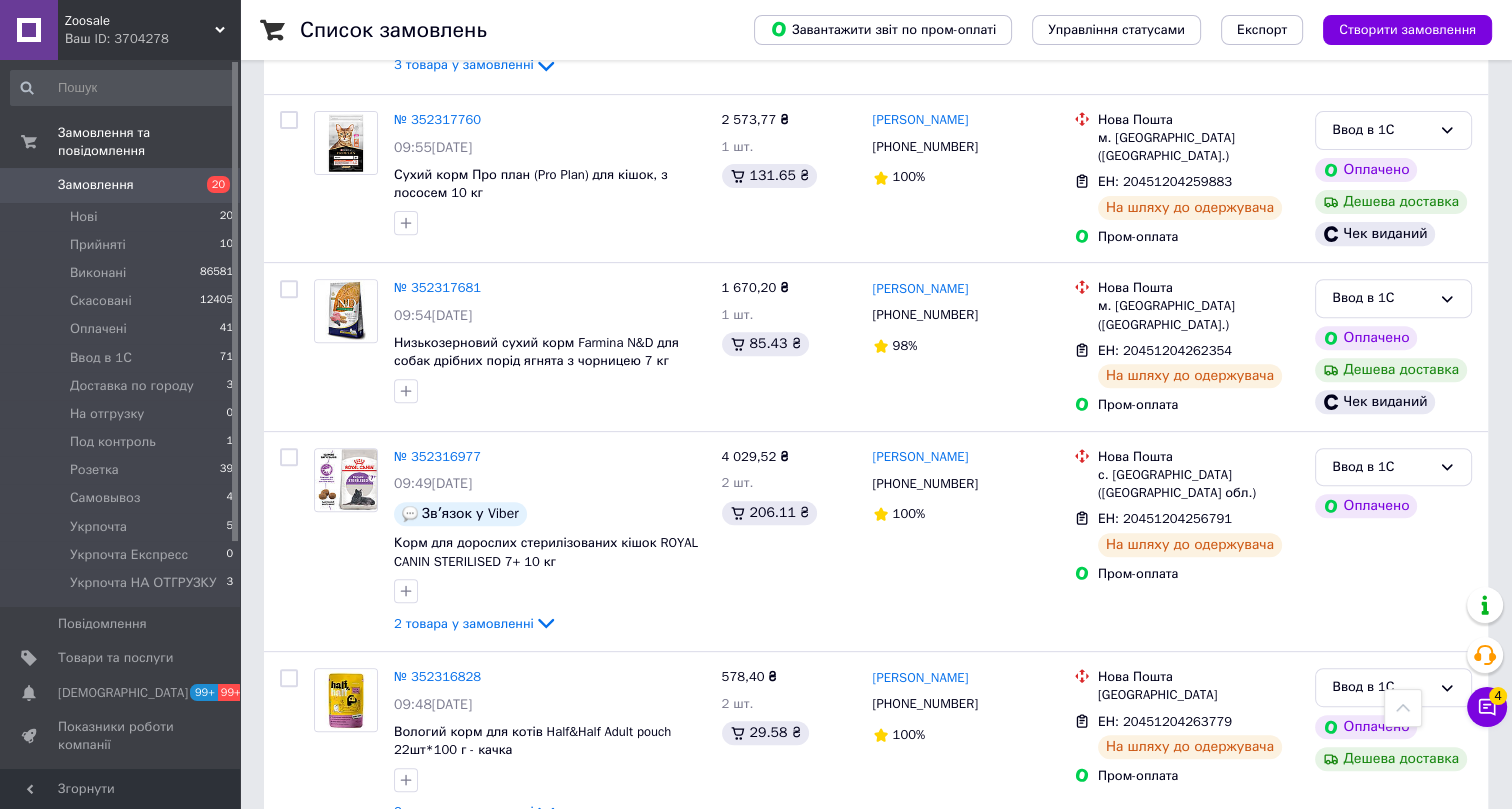 scroll, scrollTop: 818, scrollLeft: 0, axis: vertical 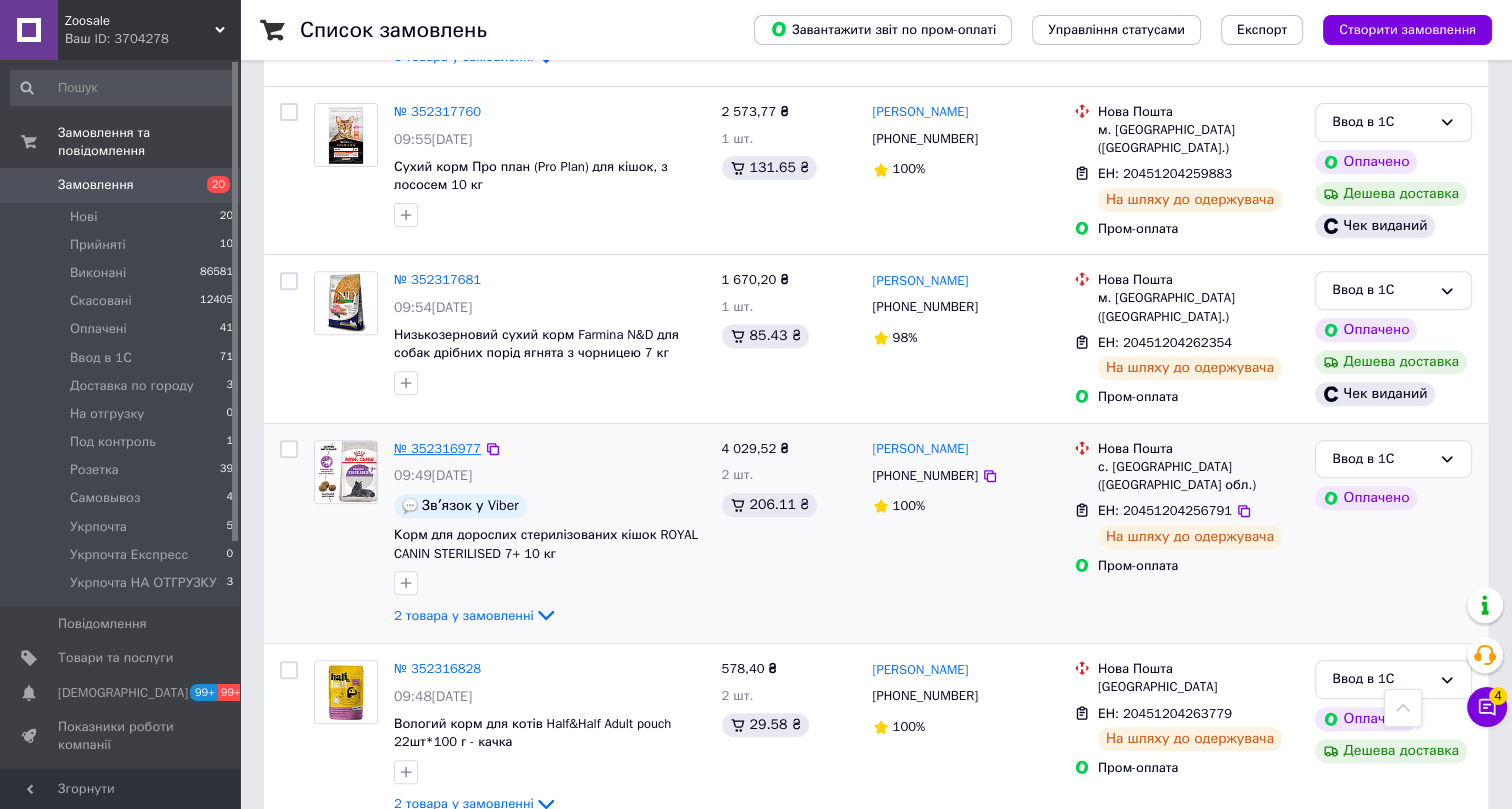 click on "№ 352316977" at bounding box center [437, 448] 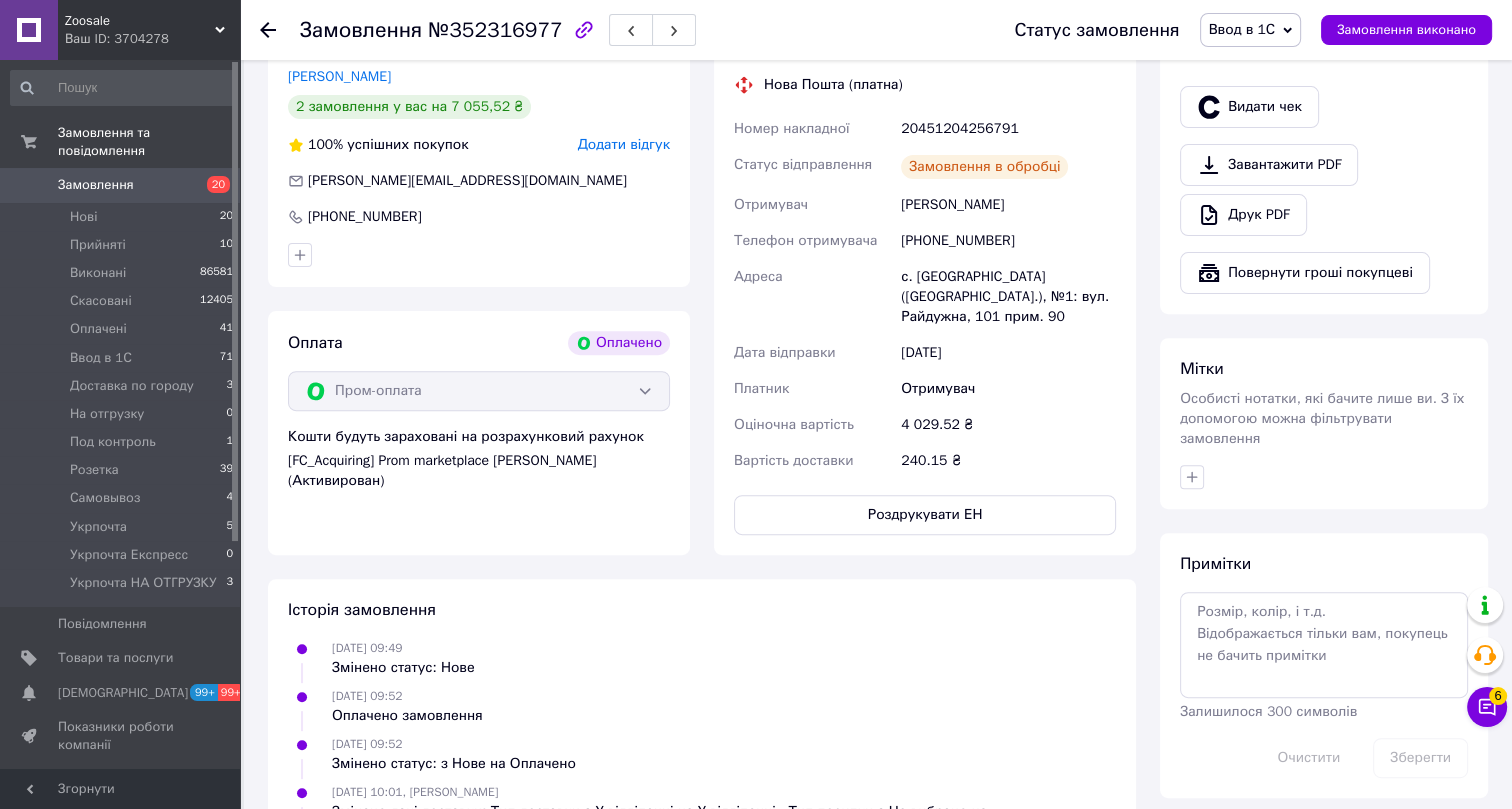 scroll, scrollTop: 636, scrollLeft: 0, axis: vertical 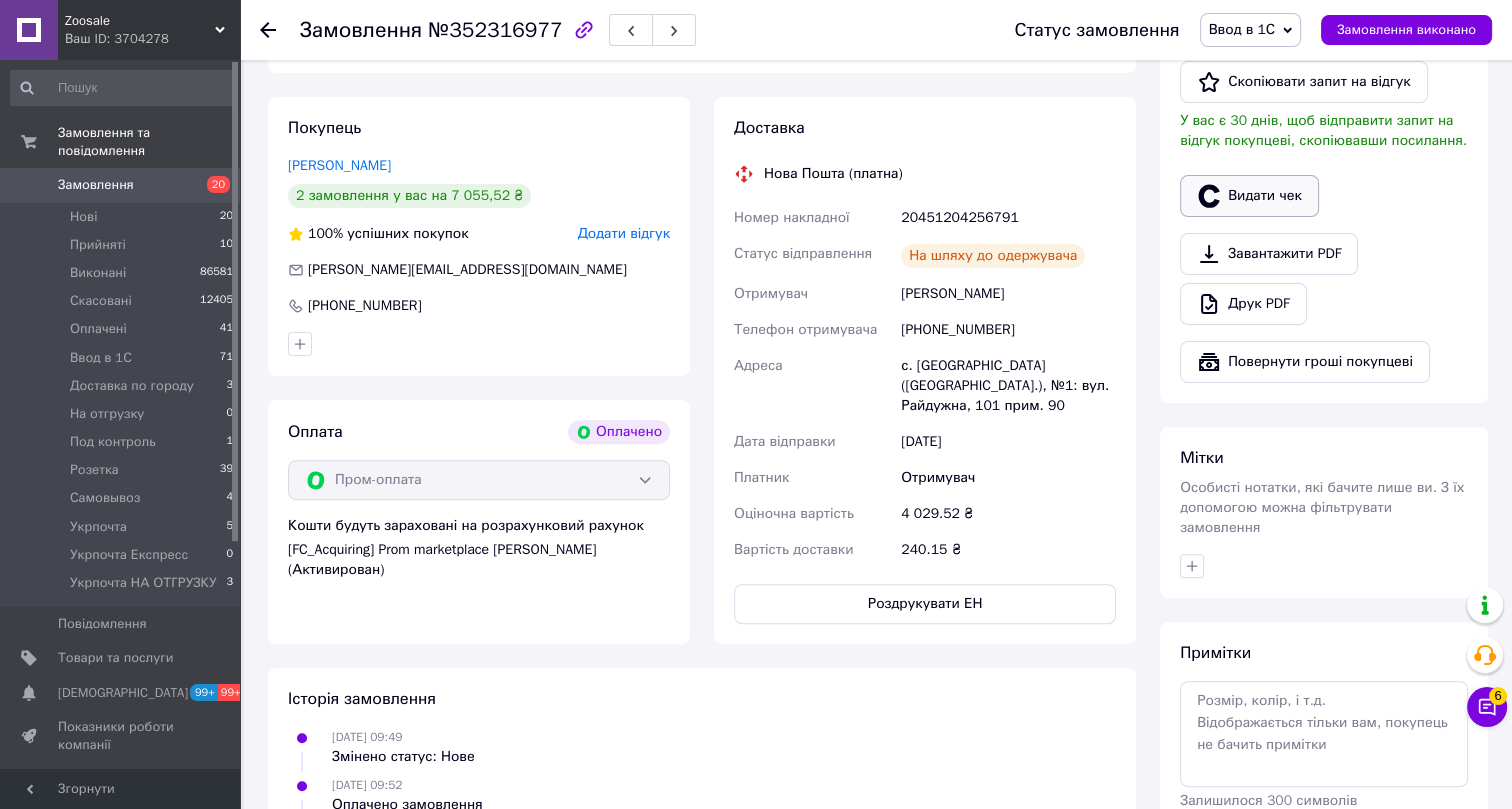 click on "Видати чек" at bounding box center (1249, 196) 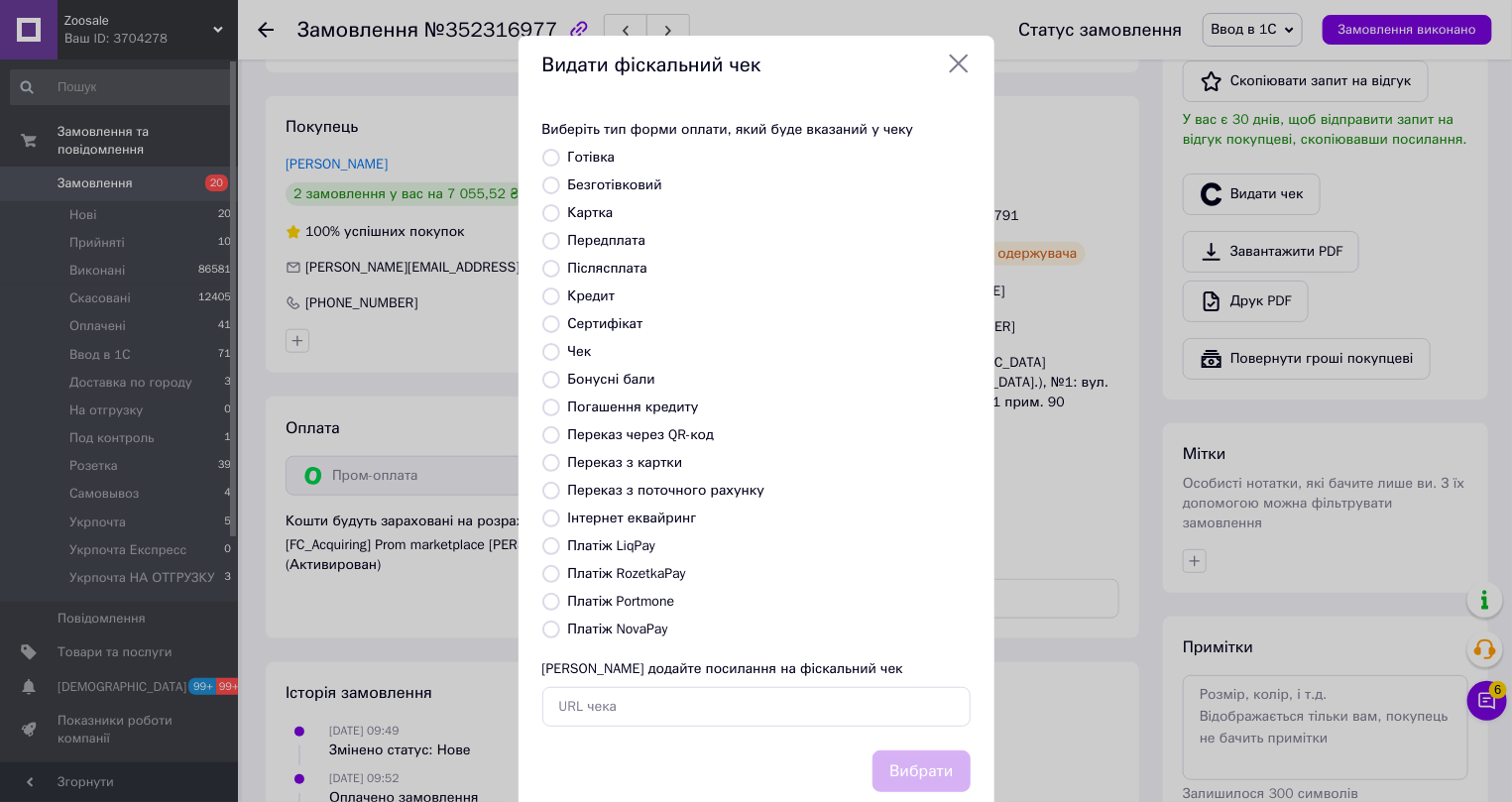 click on "Інтернет еквайринг" at bounding box center [633, 517] 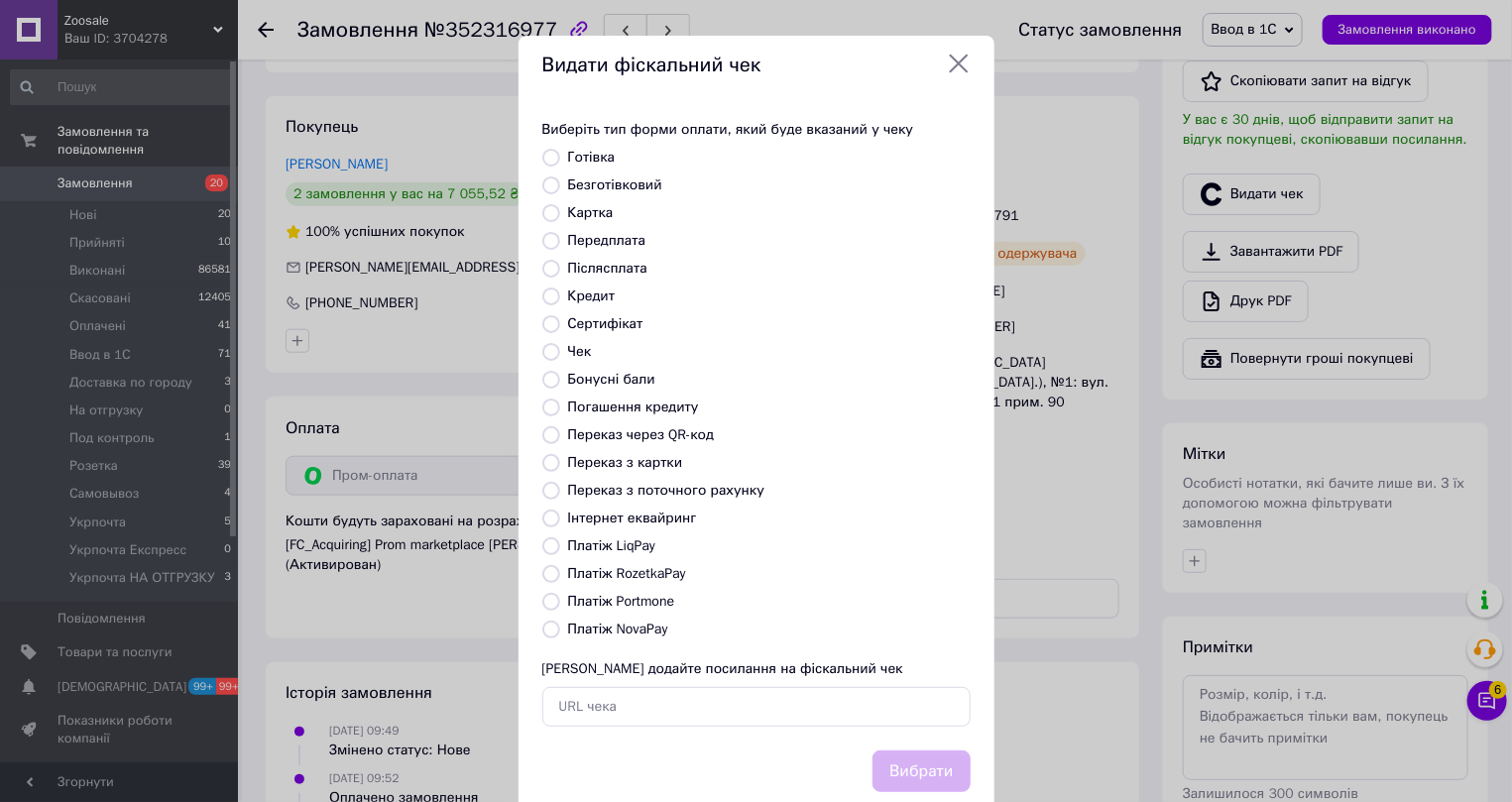 click on "Інтернет еквайринг" at bounding box center (551, 518) 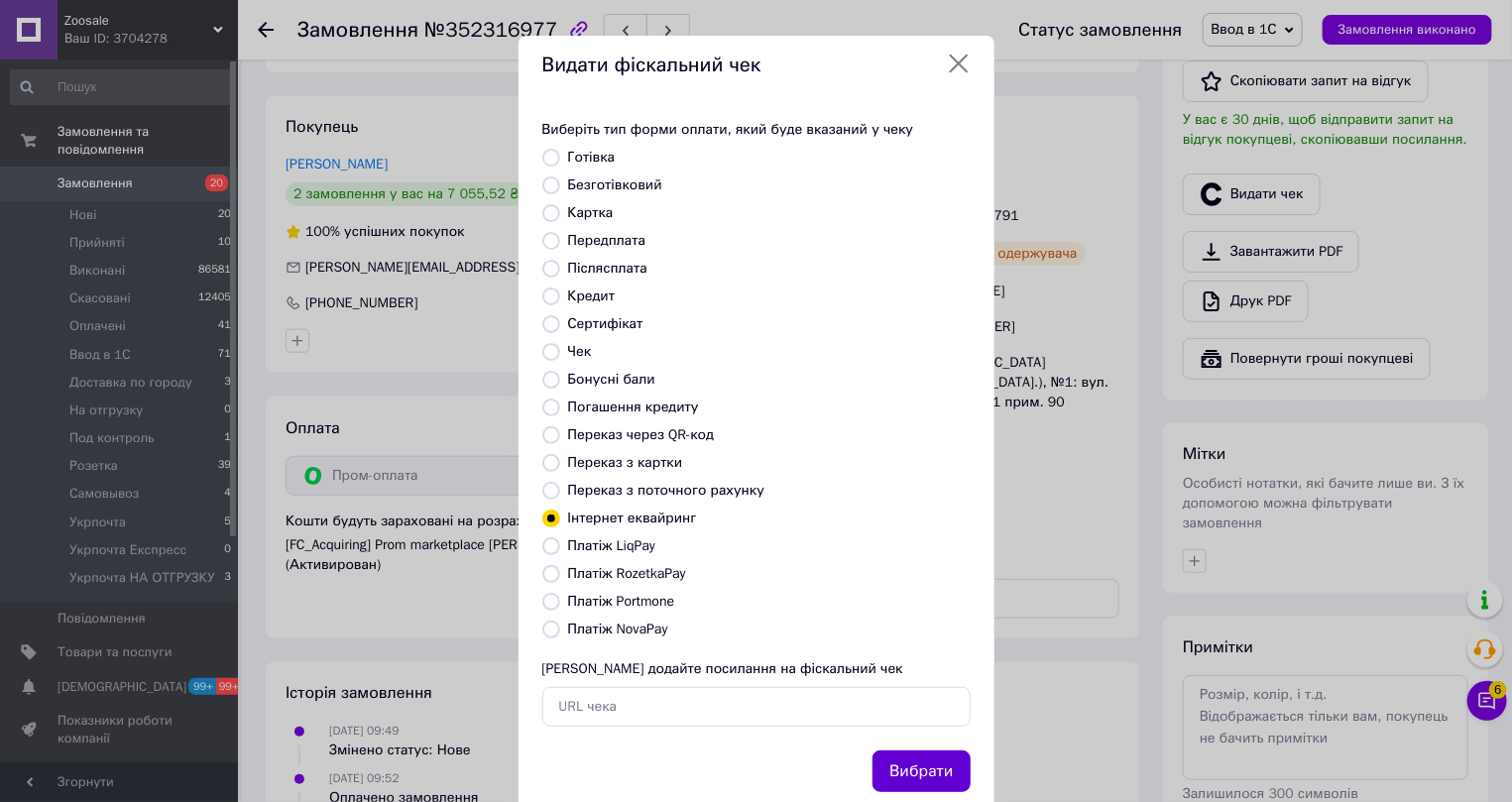 click on "Вибрати" at bounding box center [921, 771] 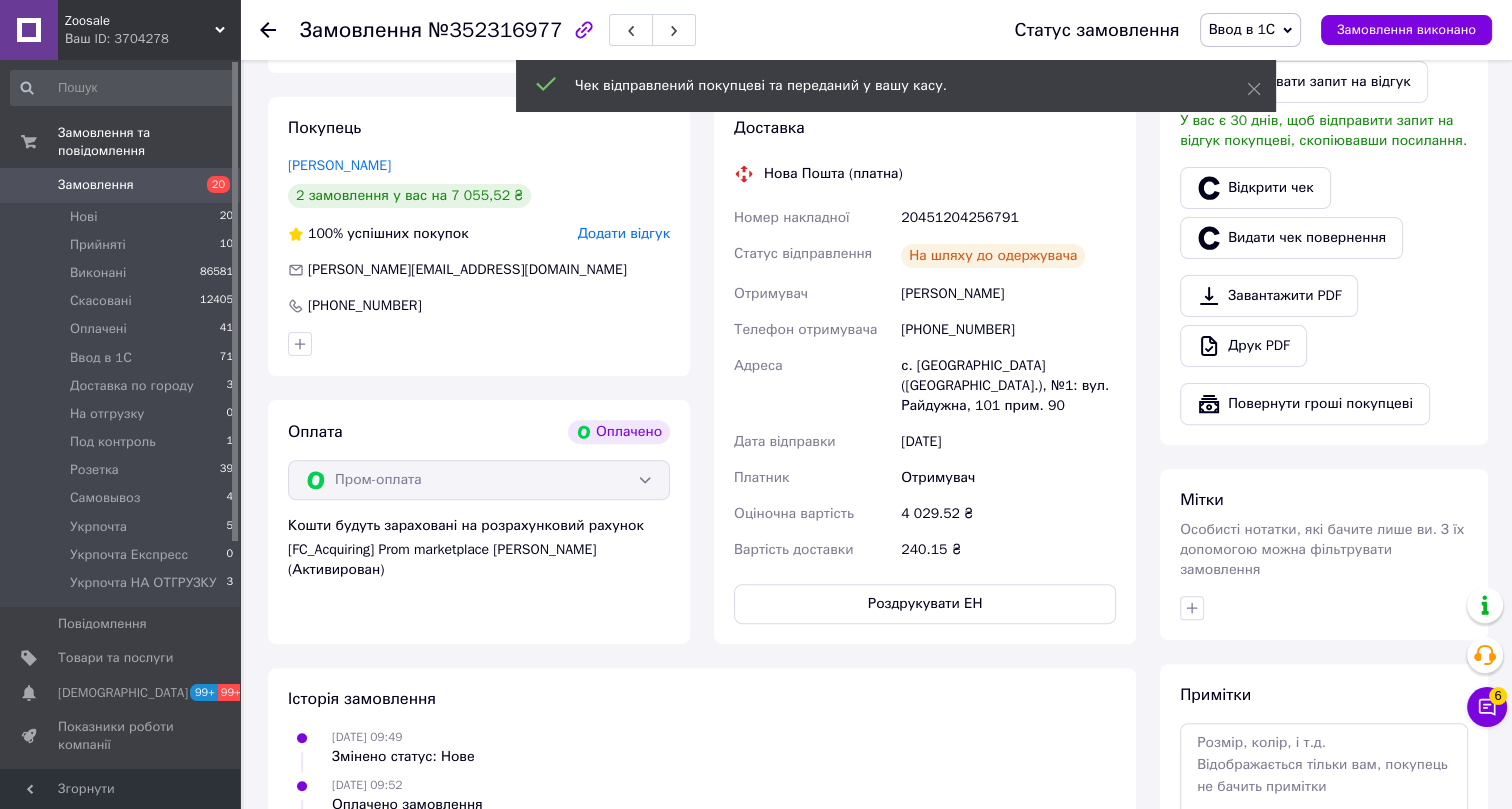 click 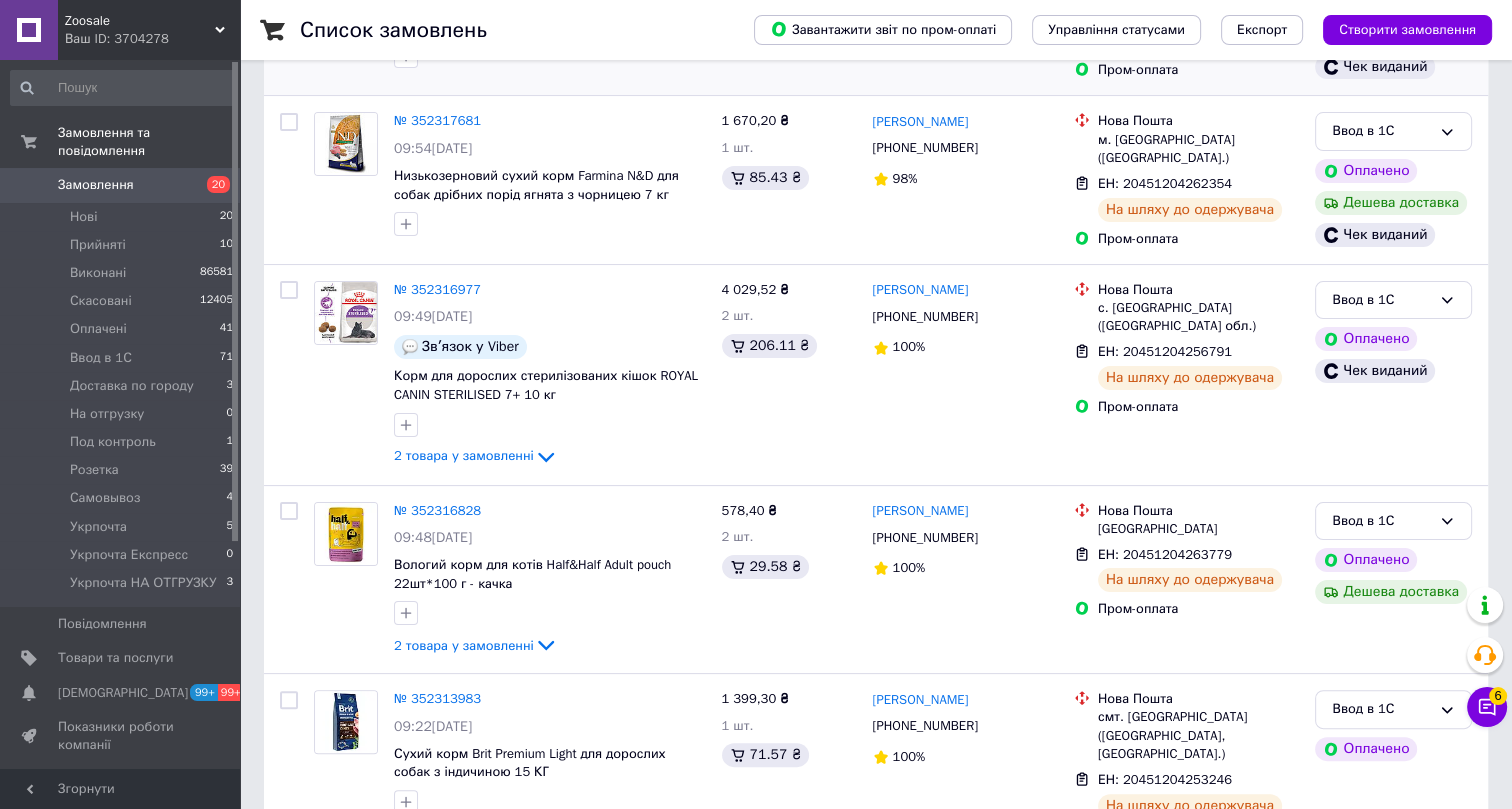 scroll, scrollTop: 363, scrollLeft: 0, axis: vertical 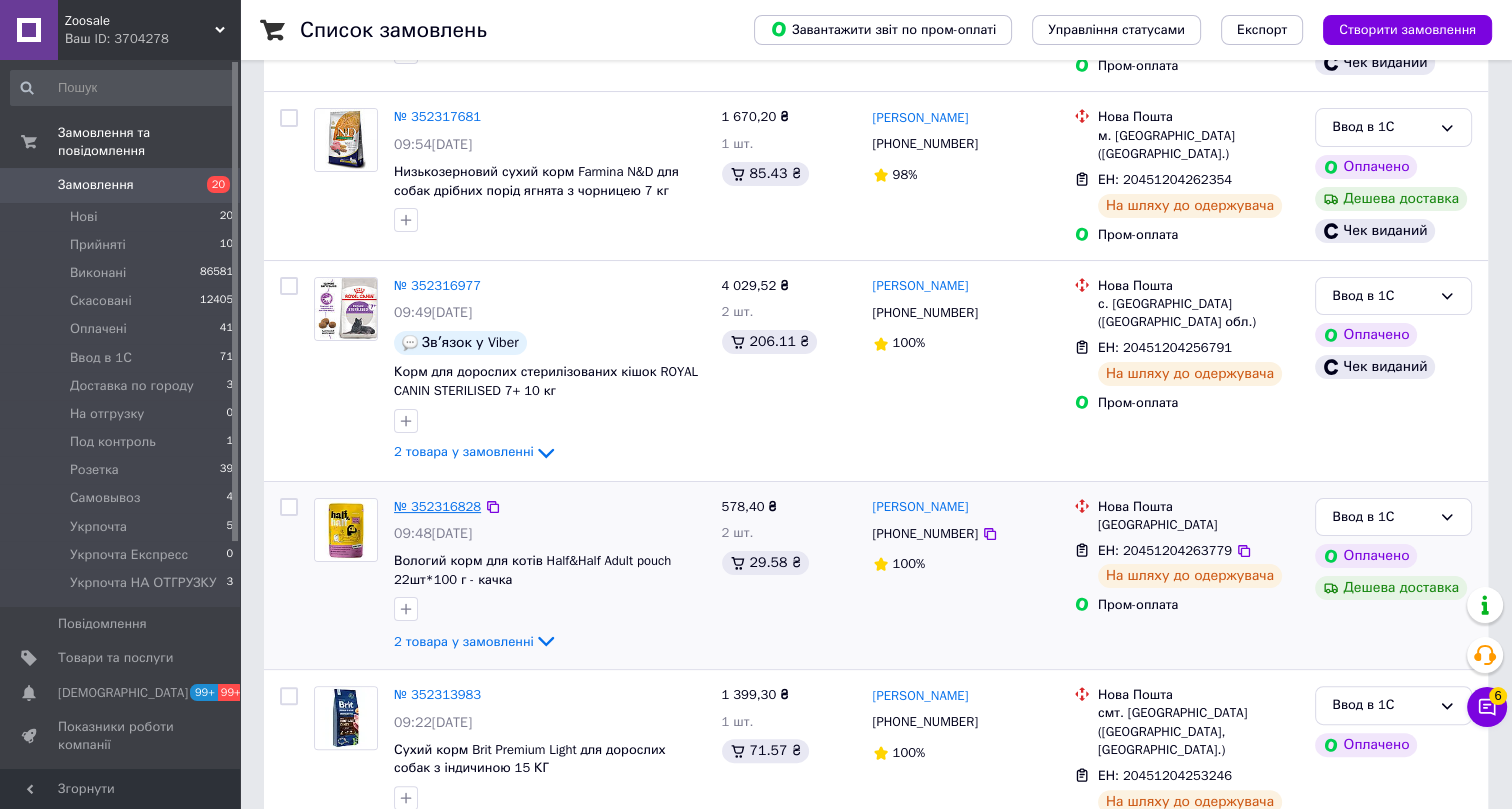 click on "№ 352316828" at bounding box center [437, 506] 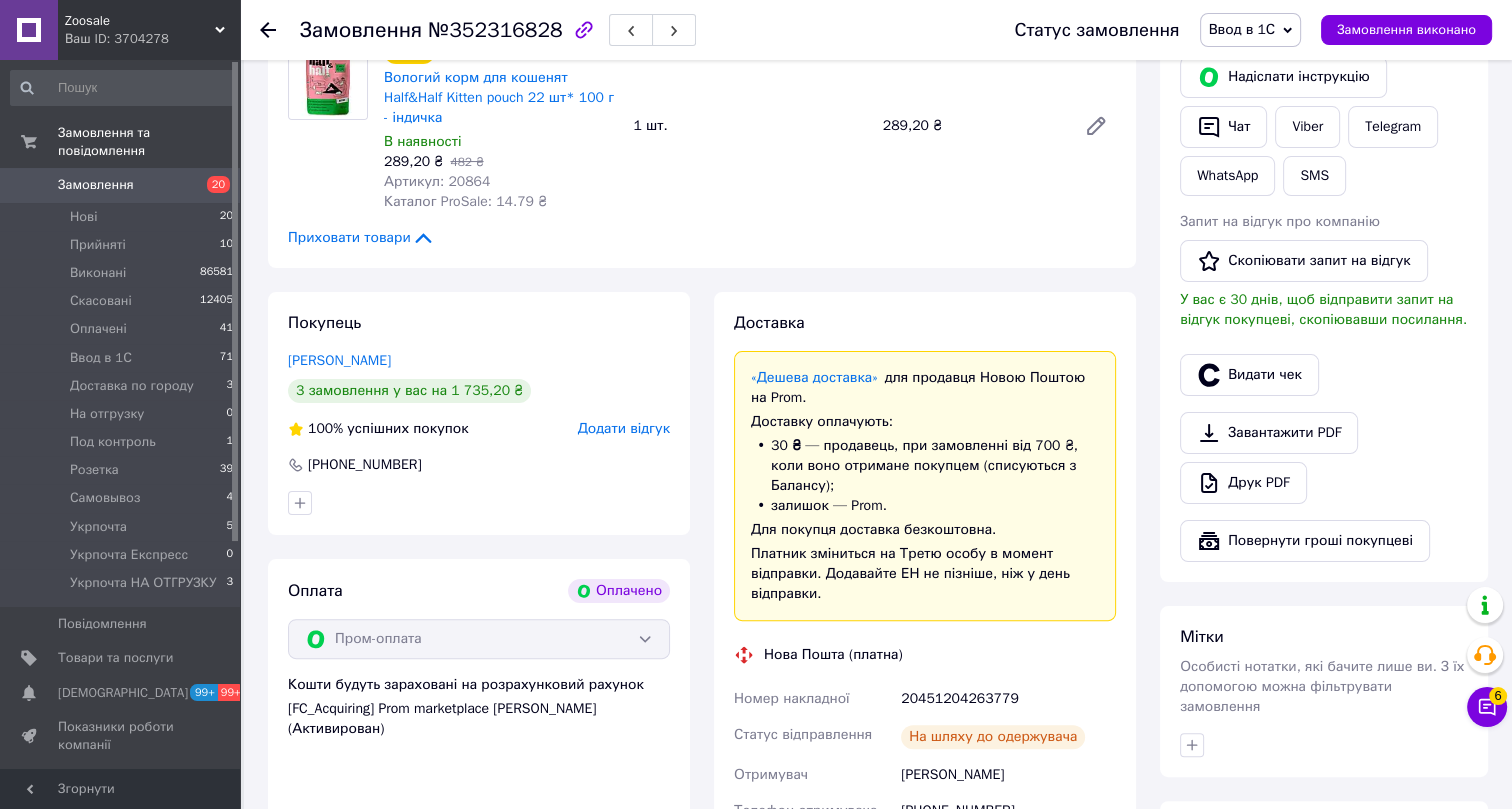 scroll, scrollTop: 454, scrollLeft: 0, axis: vertical 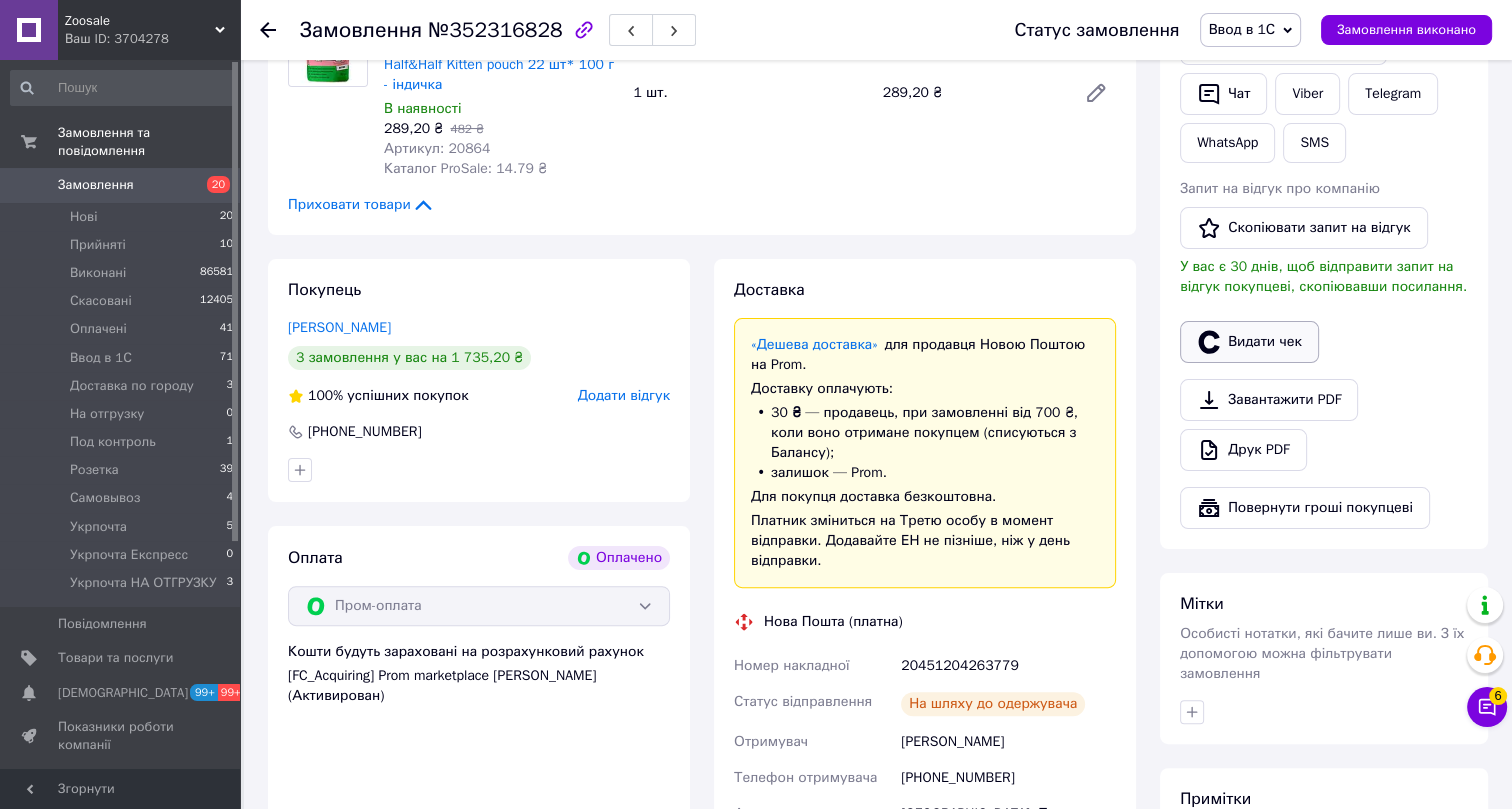 click on "Видати чек" at bounding box center (1249, 342) 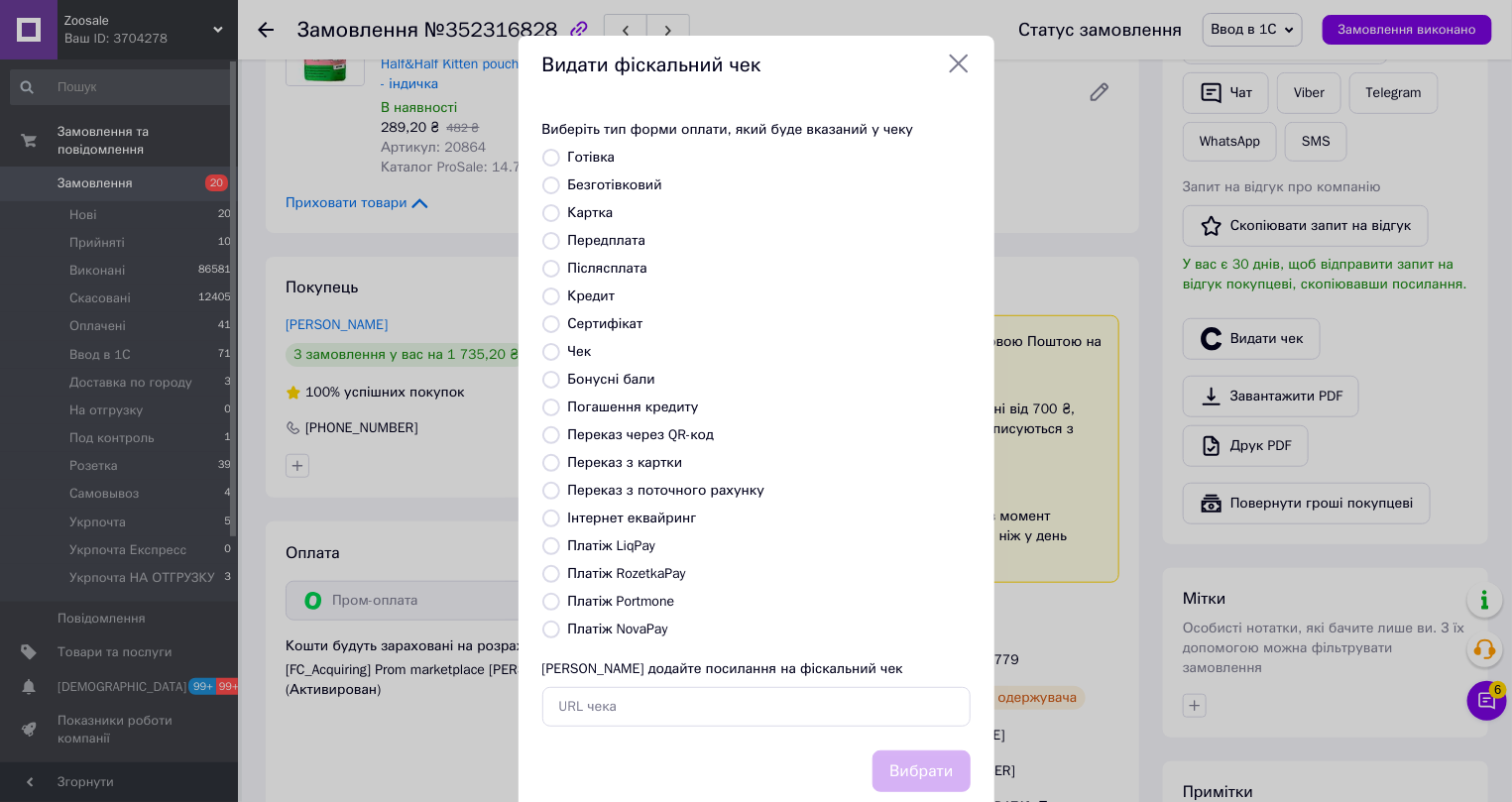 click on "Інтернет еквайринг" at bounding box center [633, 517] 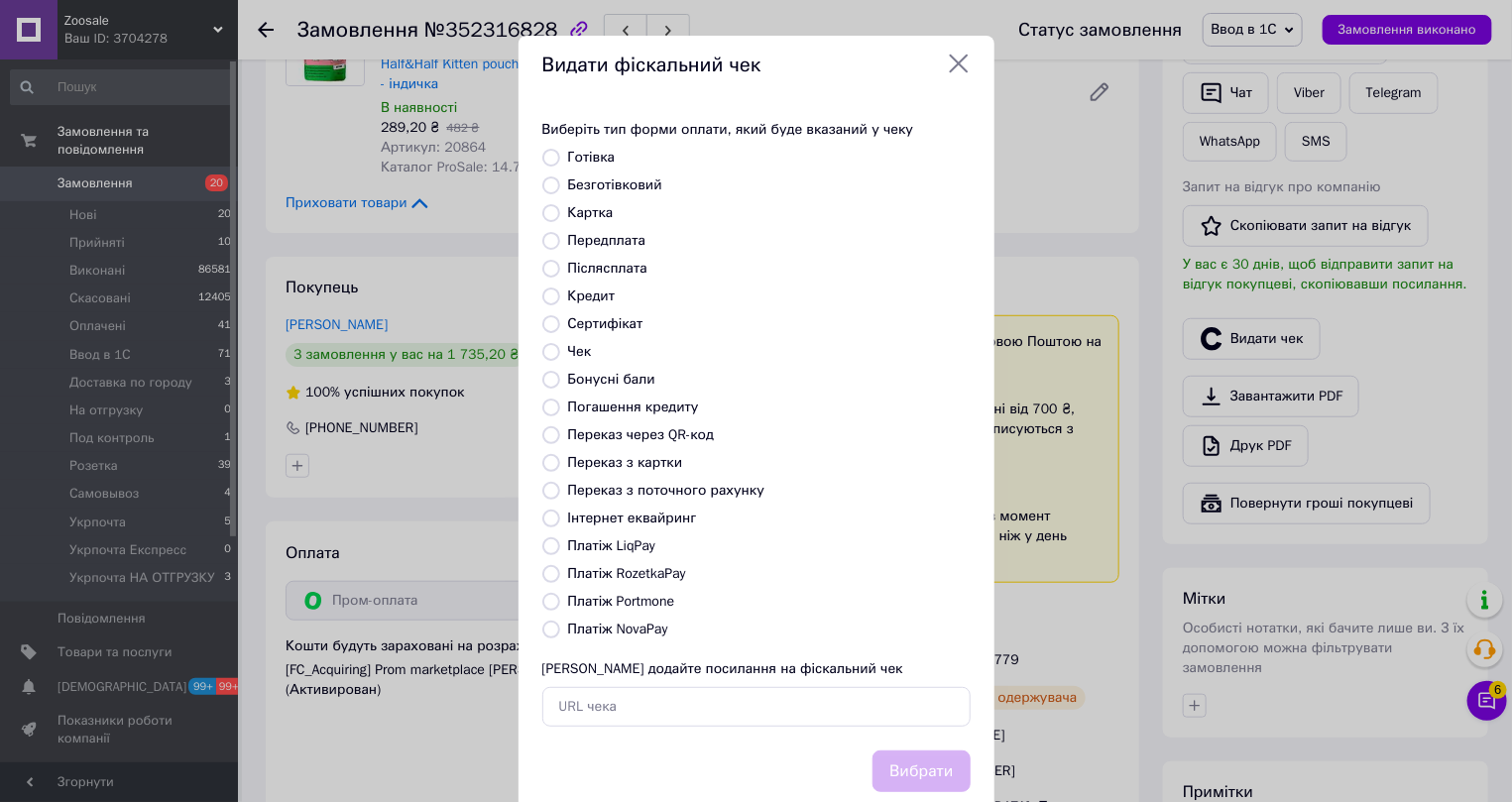 click on "Інтернет еквайринг" at bounding box center (551, 518) 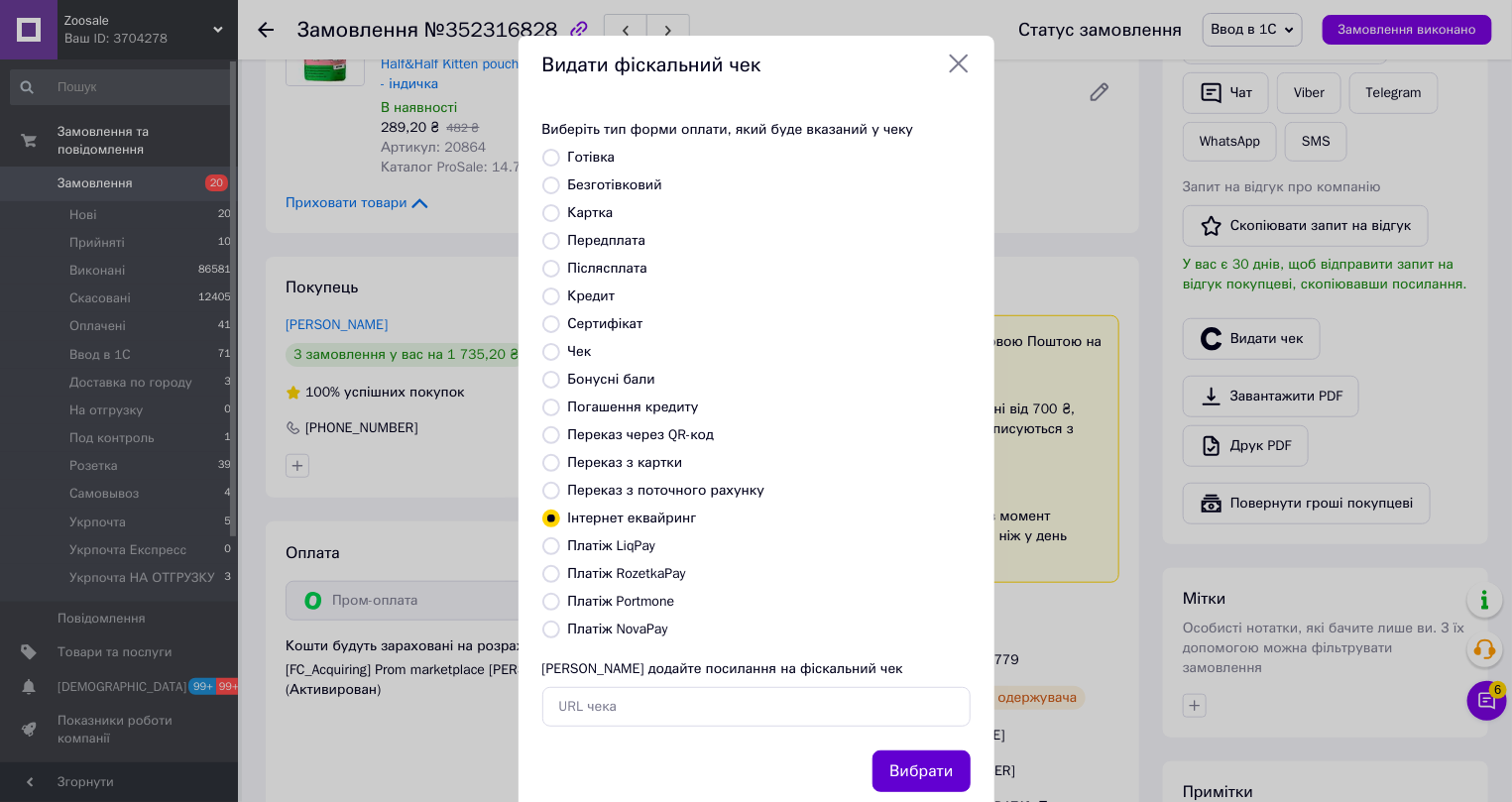 click on "Вибрати" at bounding box center (921, 771) 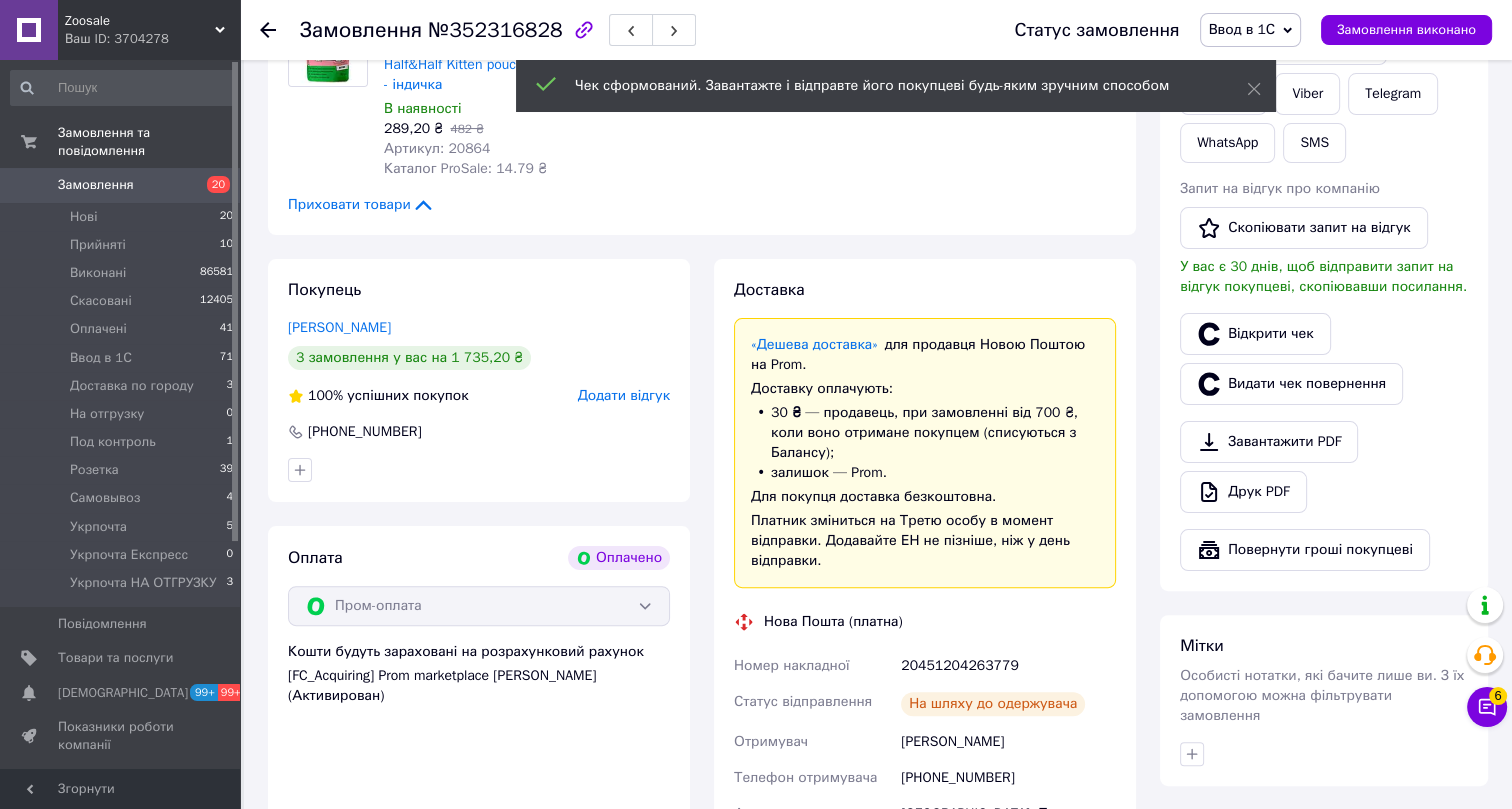 click 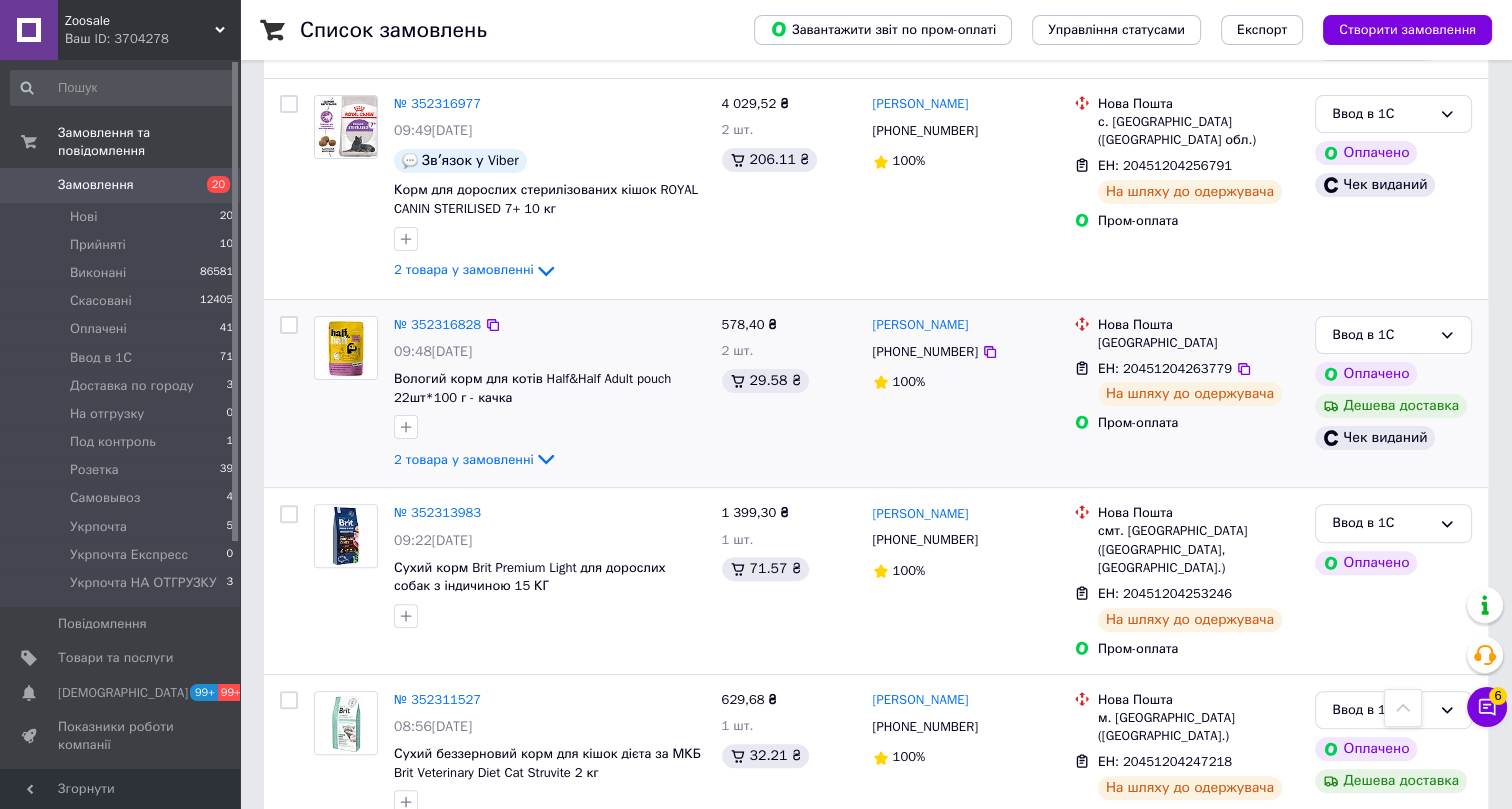 scroll, scrollTop: 636, scrollLeft: 0, axis: vertical 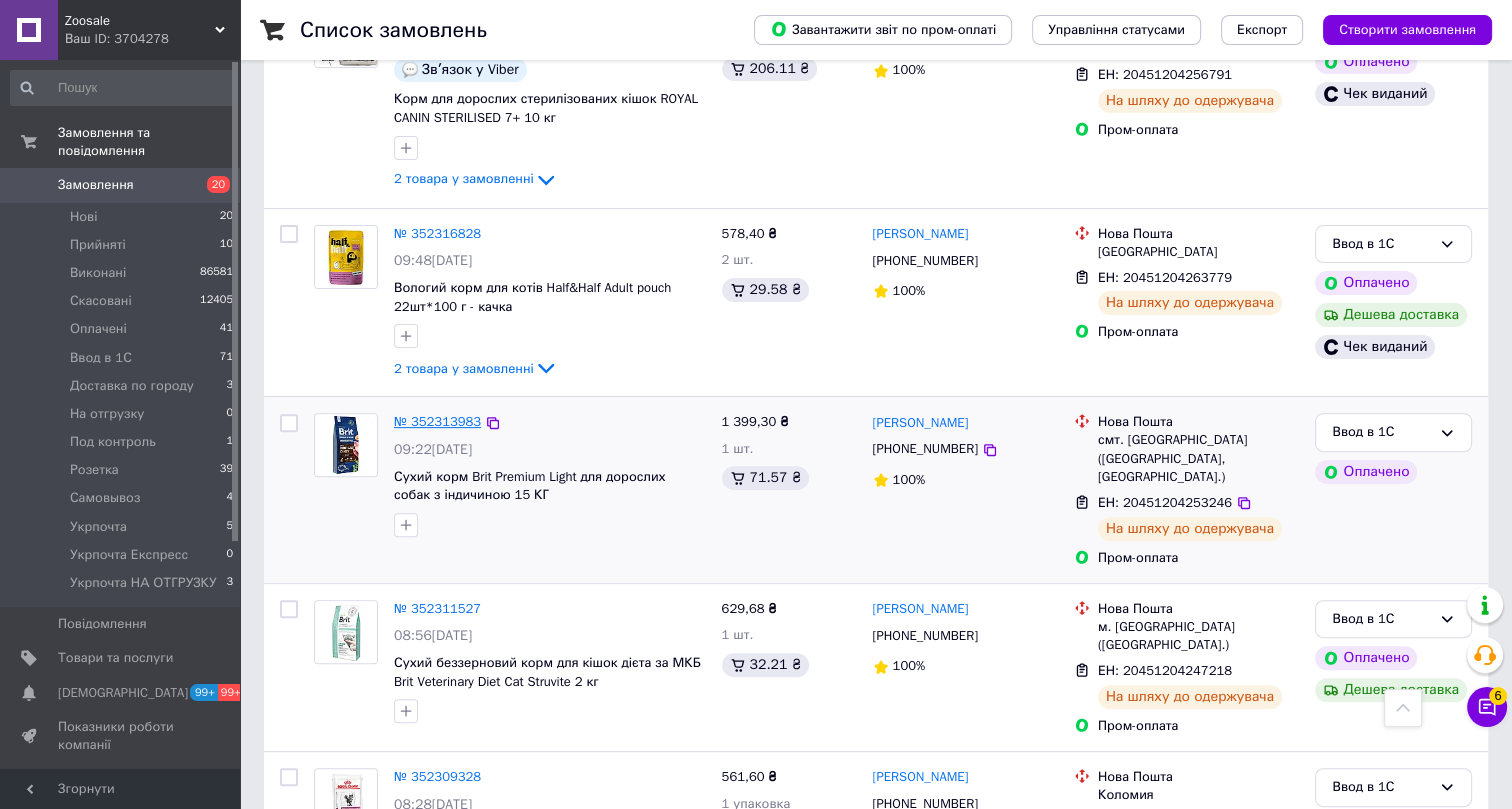click on "№ 352313983" at bounding box center [437, 421] 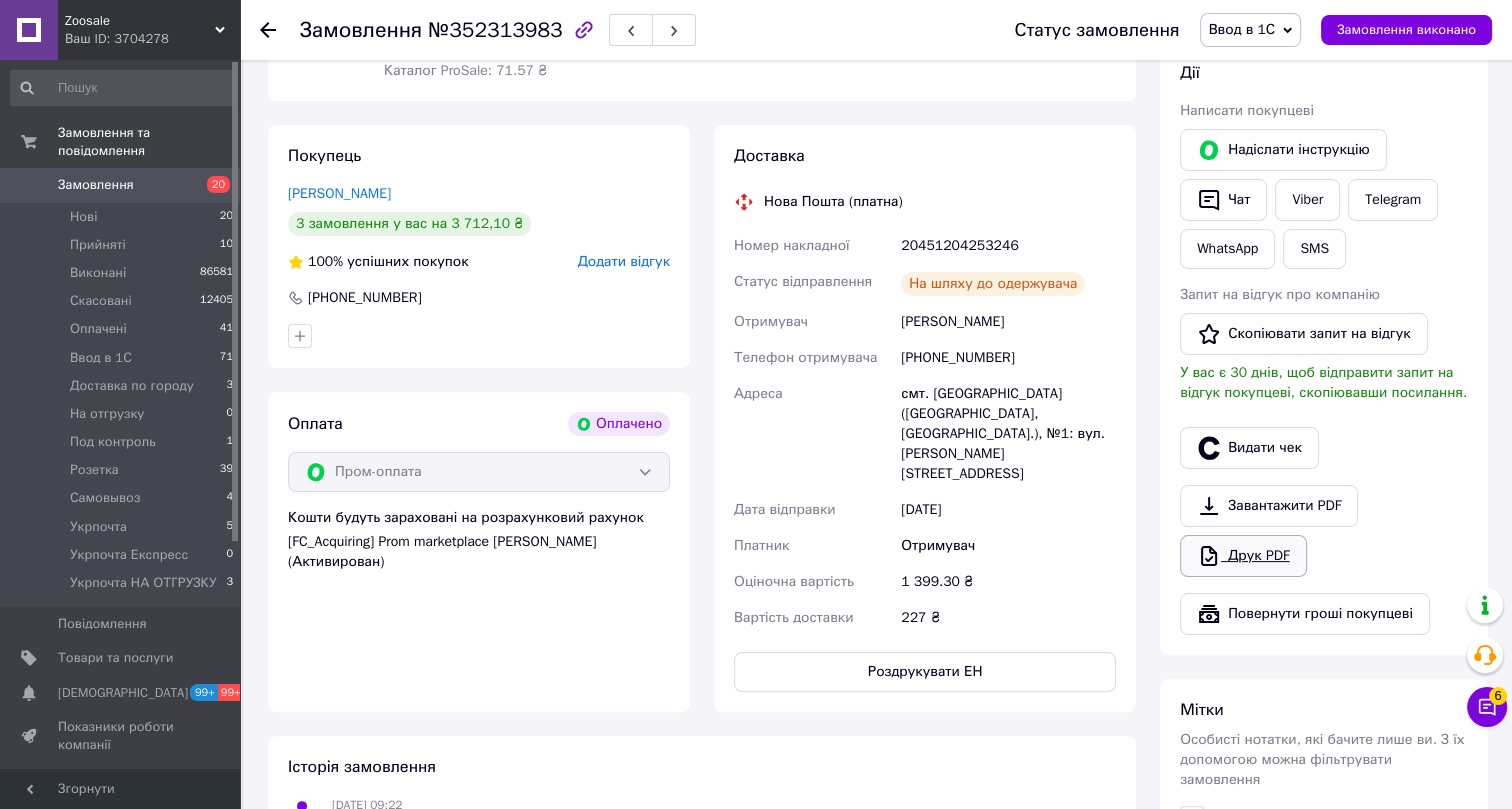 scroll, scrollTop: 363, scrollLeft: 0, axis: vertical 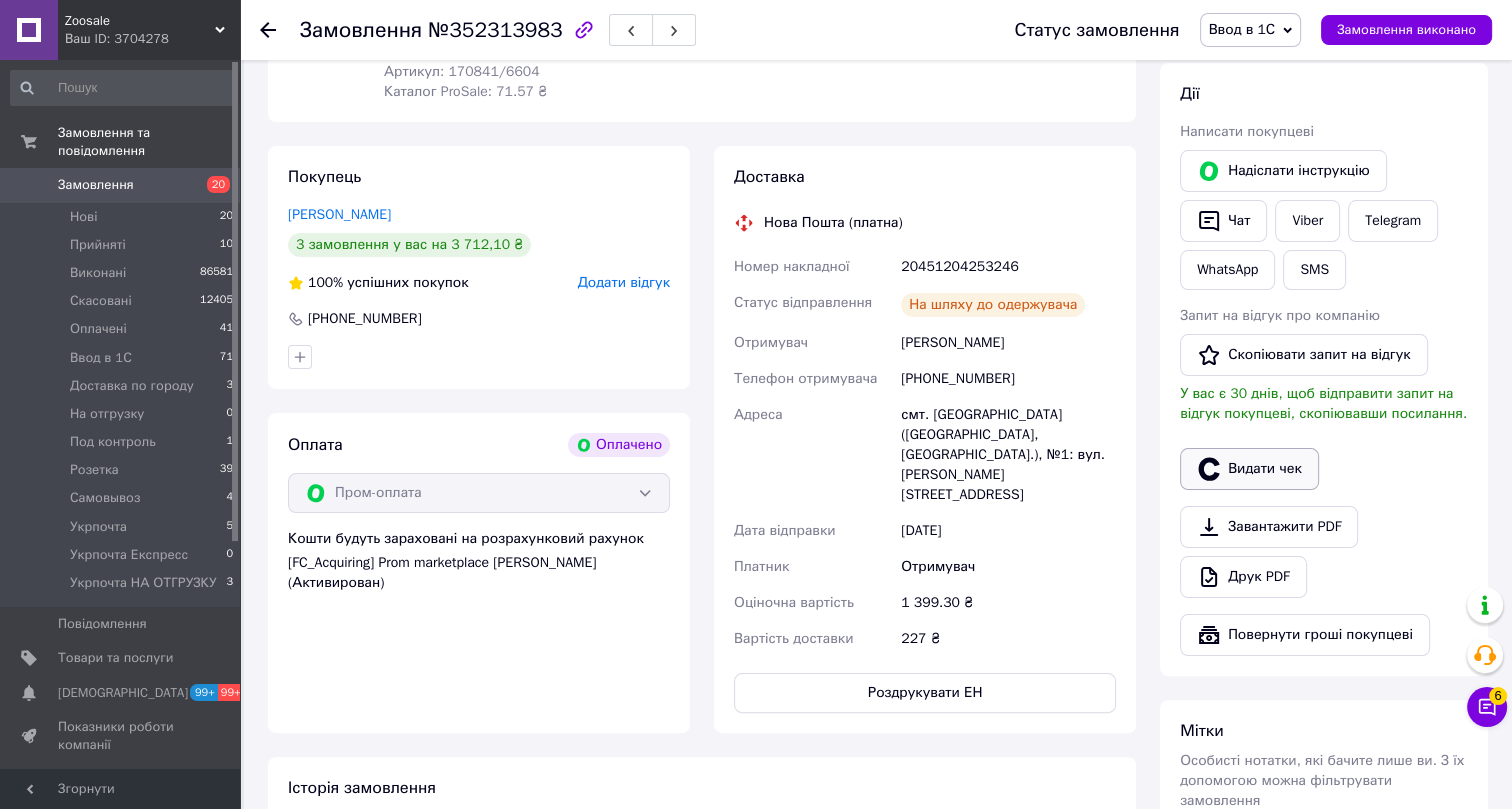 click on "Видати чек" at bounding box center (1249, 469) 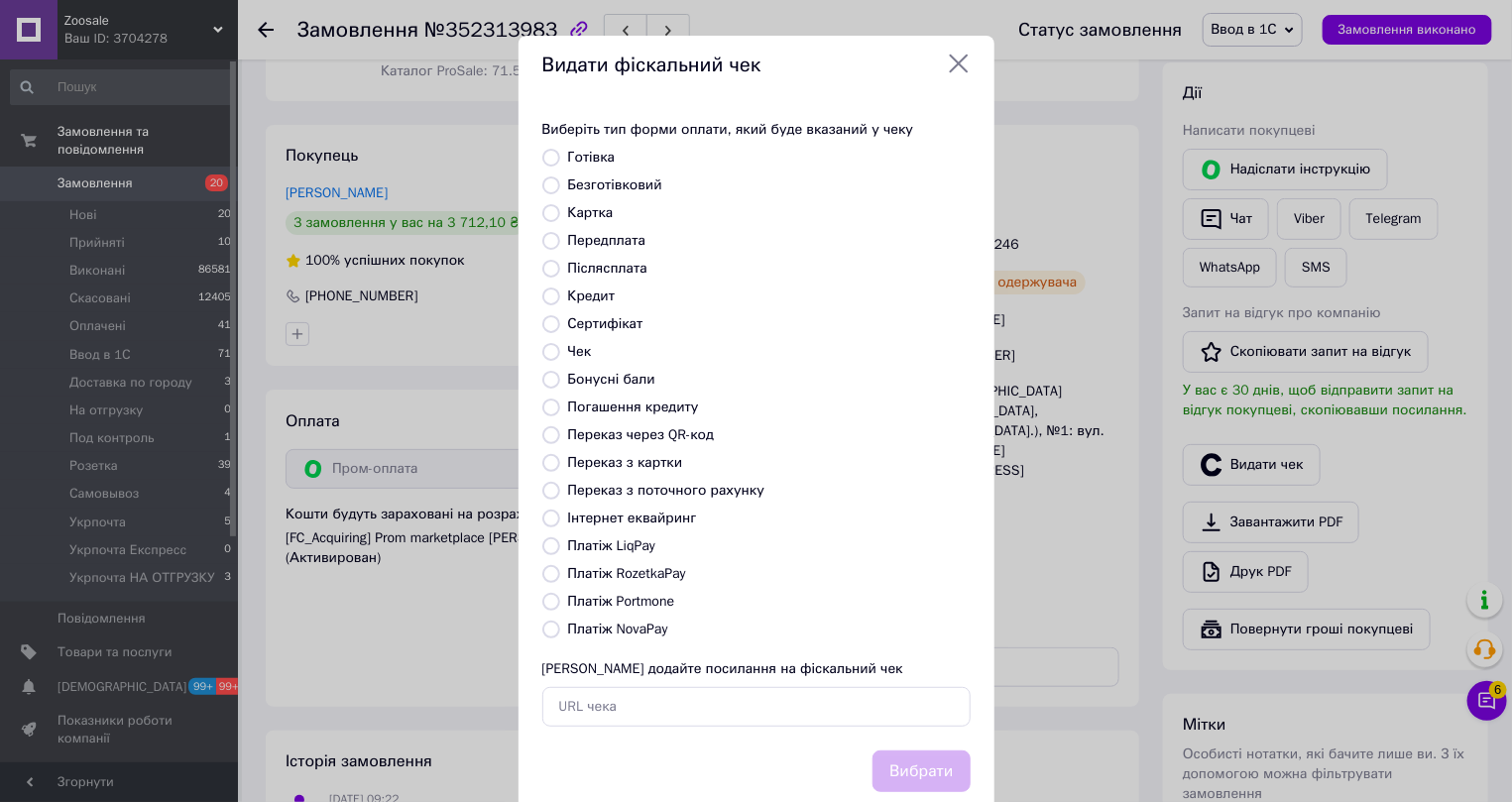 click on "Інтернет еквайринг" at bounding box center (633, 517) 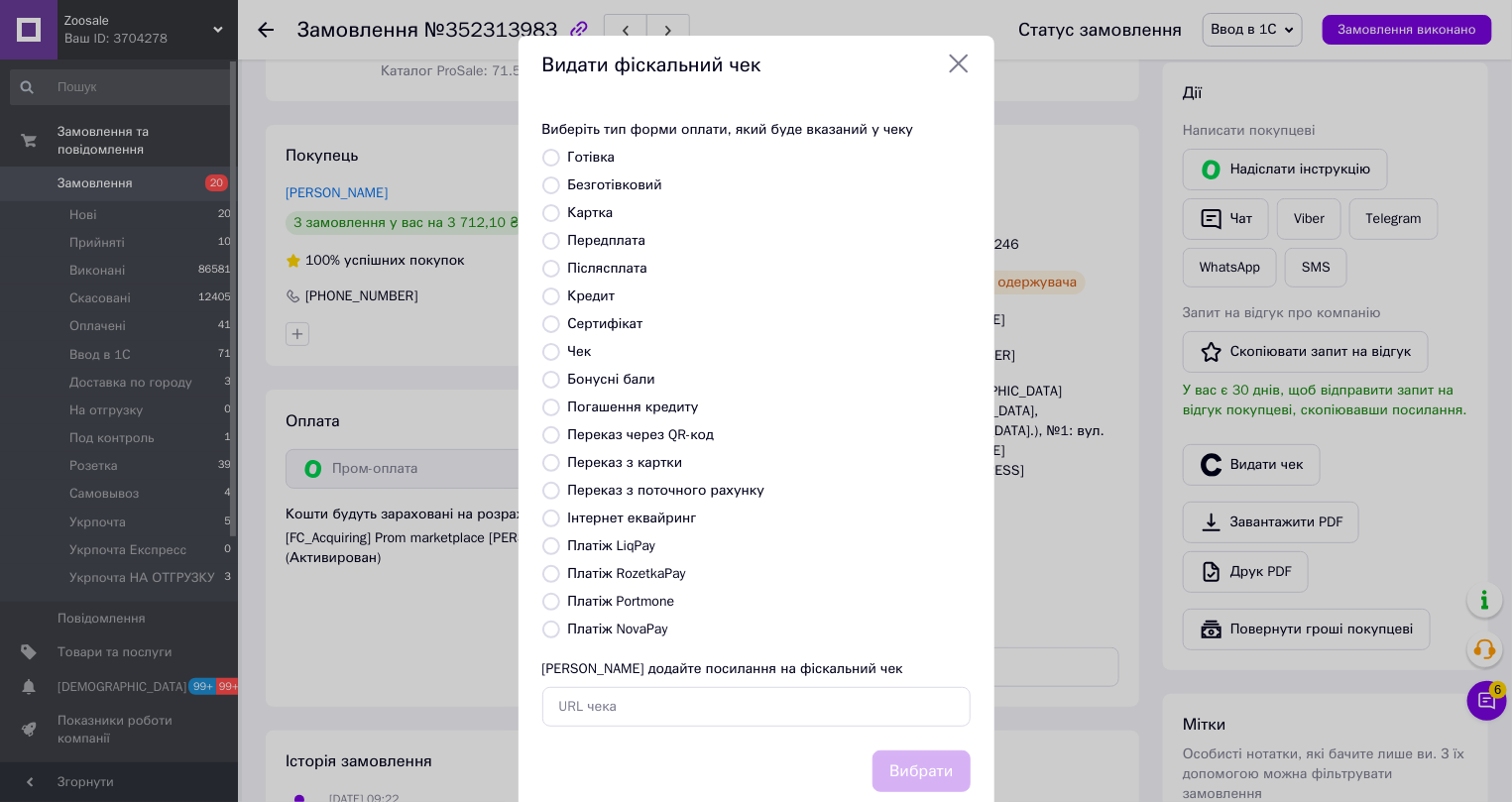 click on "Інтернет еквайринг" at bounding box center [551, 518] 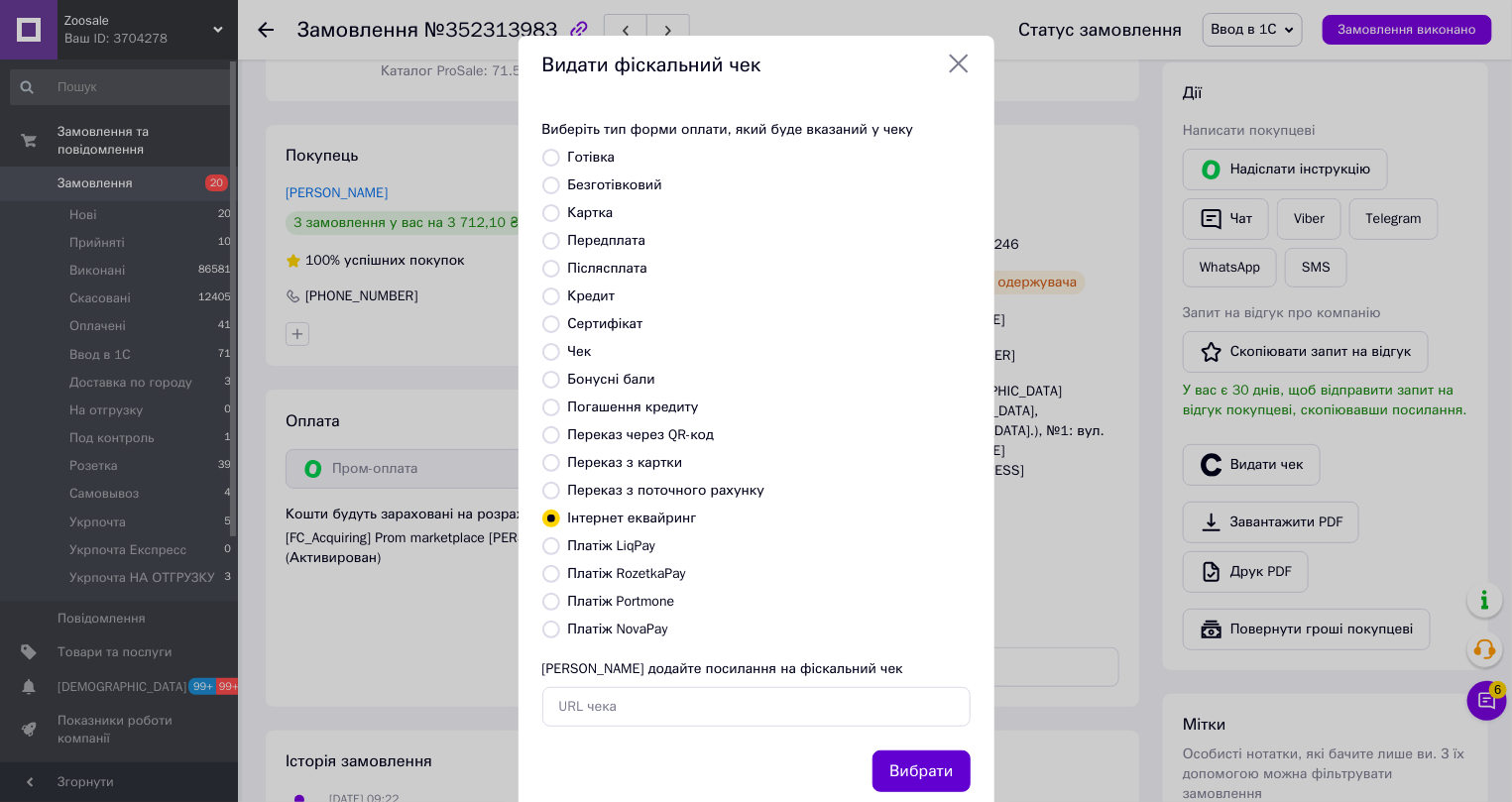 click on "Вибрати" at bounding box center [921, 771] 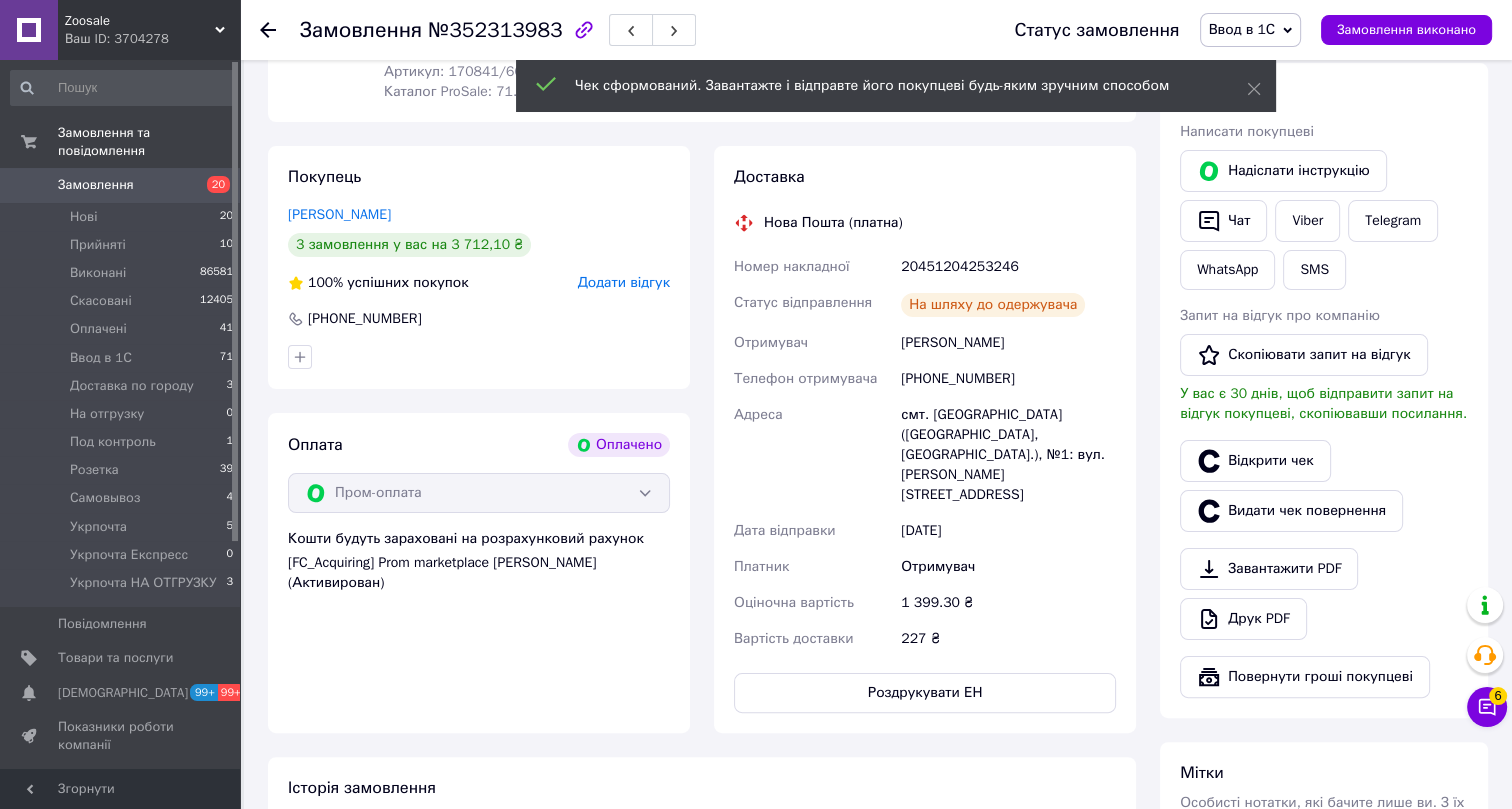 click 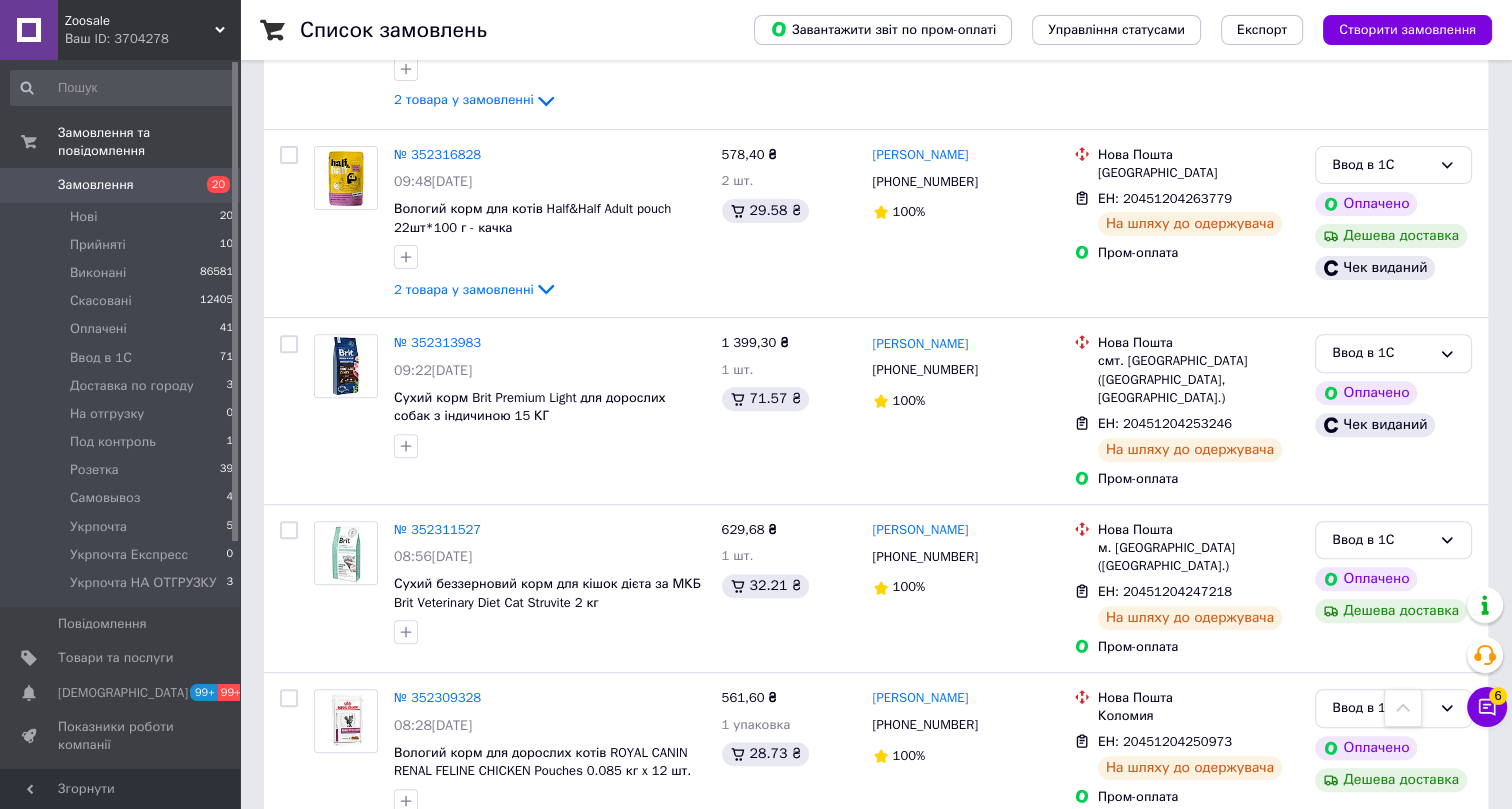 scroll, scrollTop: 727, scrollLeft: 0, axis: vertical 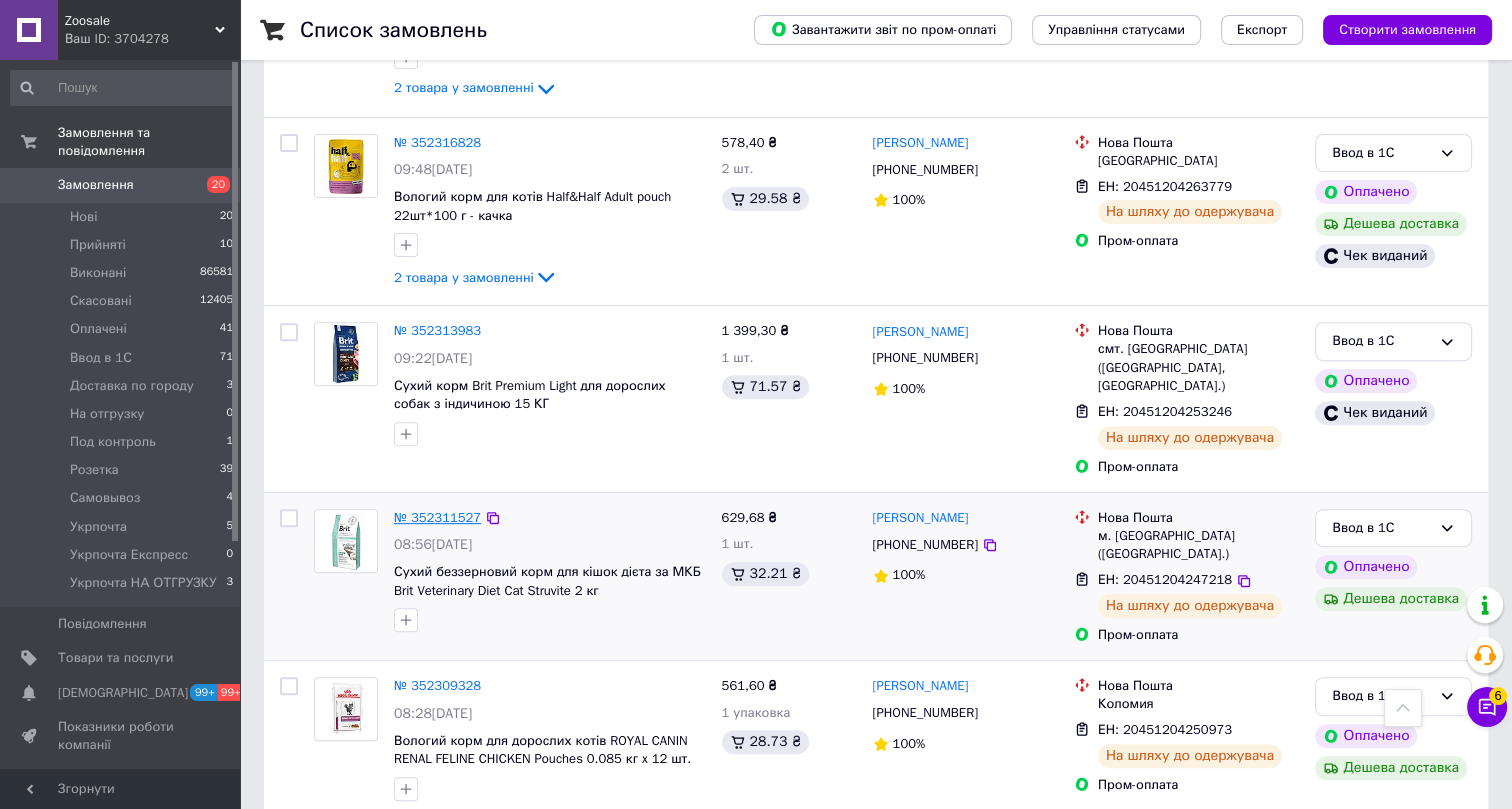 click on "№ 352311527" at bounding box center [437, 517] 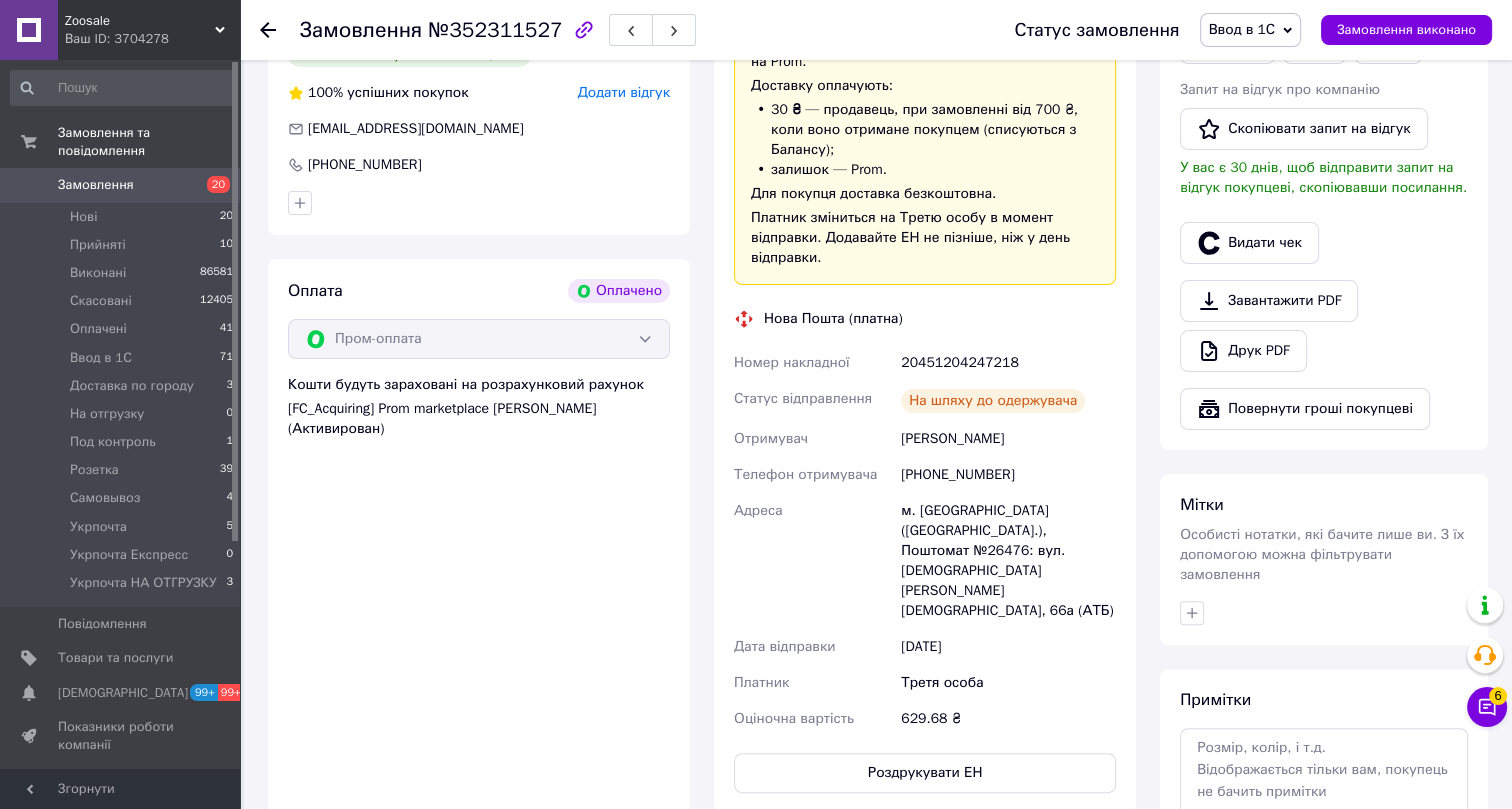 scroll, scrollTop: 545, scrollLeft: 0, axis: vertical 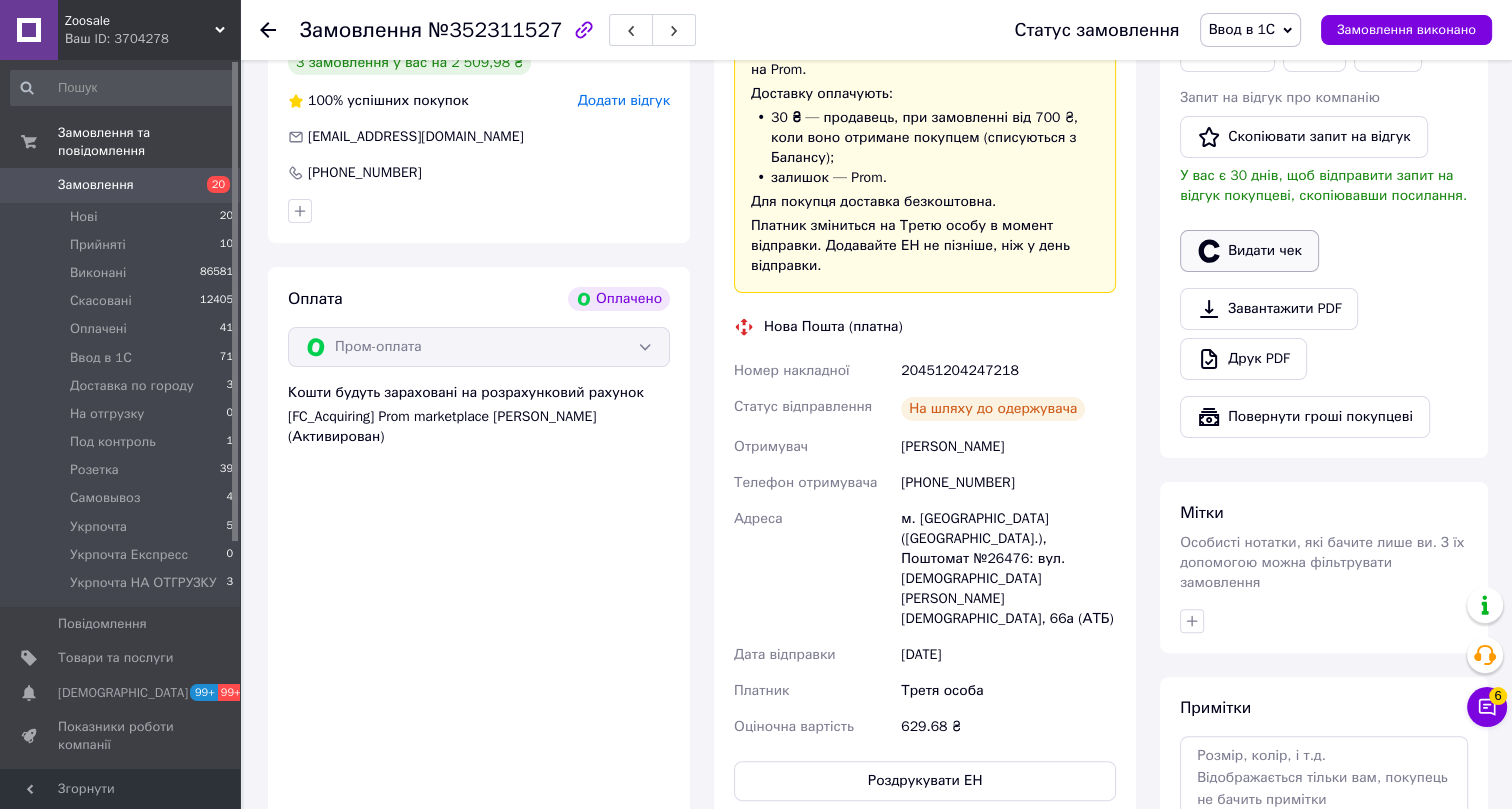 click on "Видати чек" at bounding box center (1249, 251) 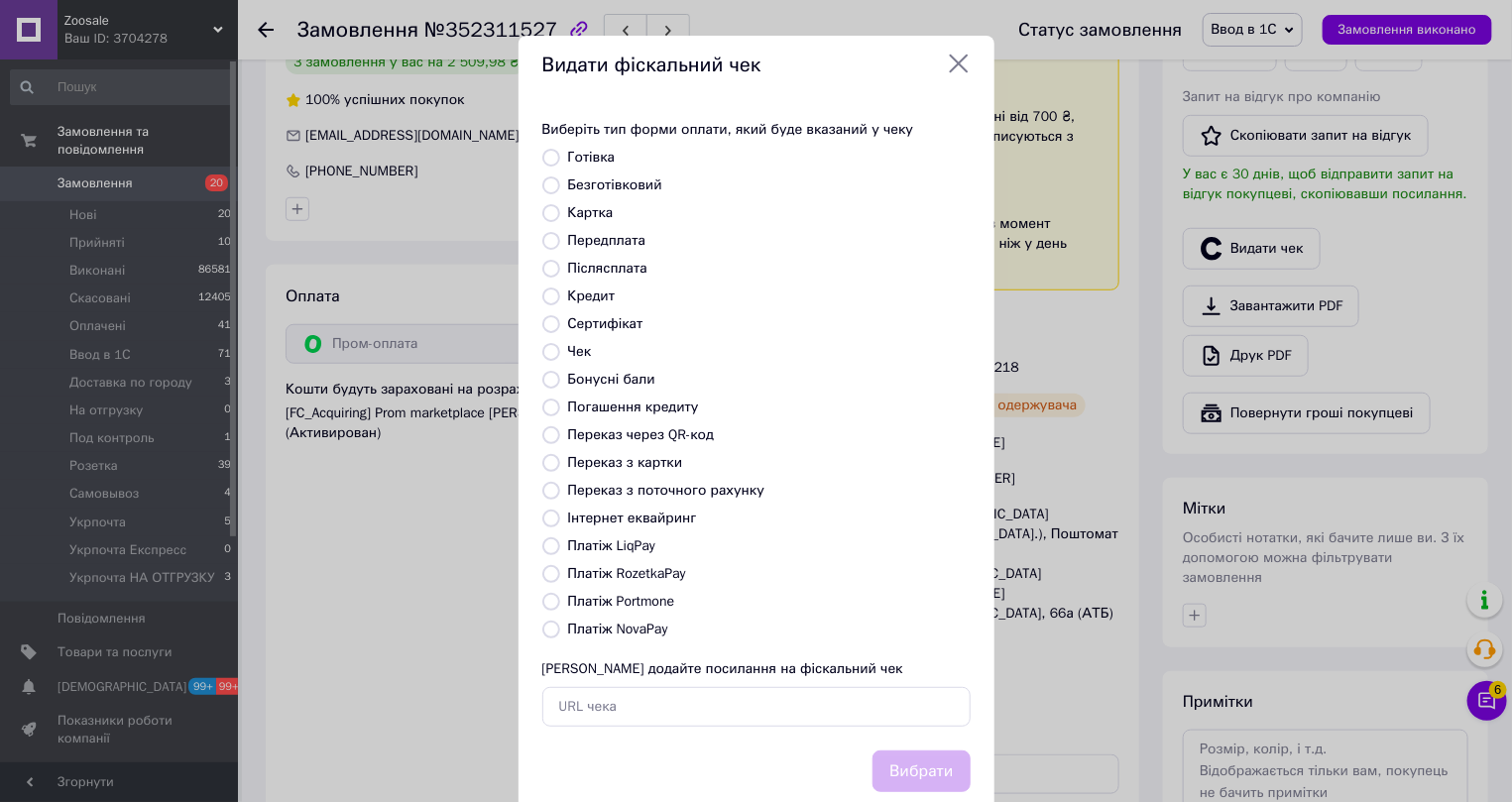 click on "Інтернет еквайринг" at bounding box center [633, 517] 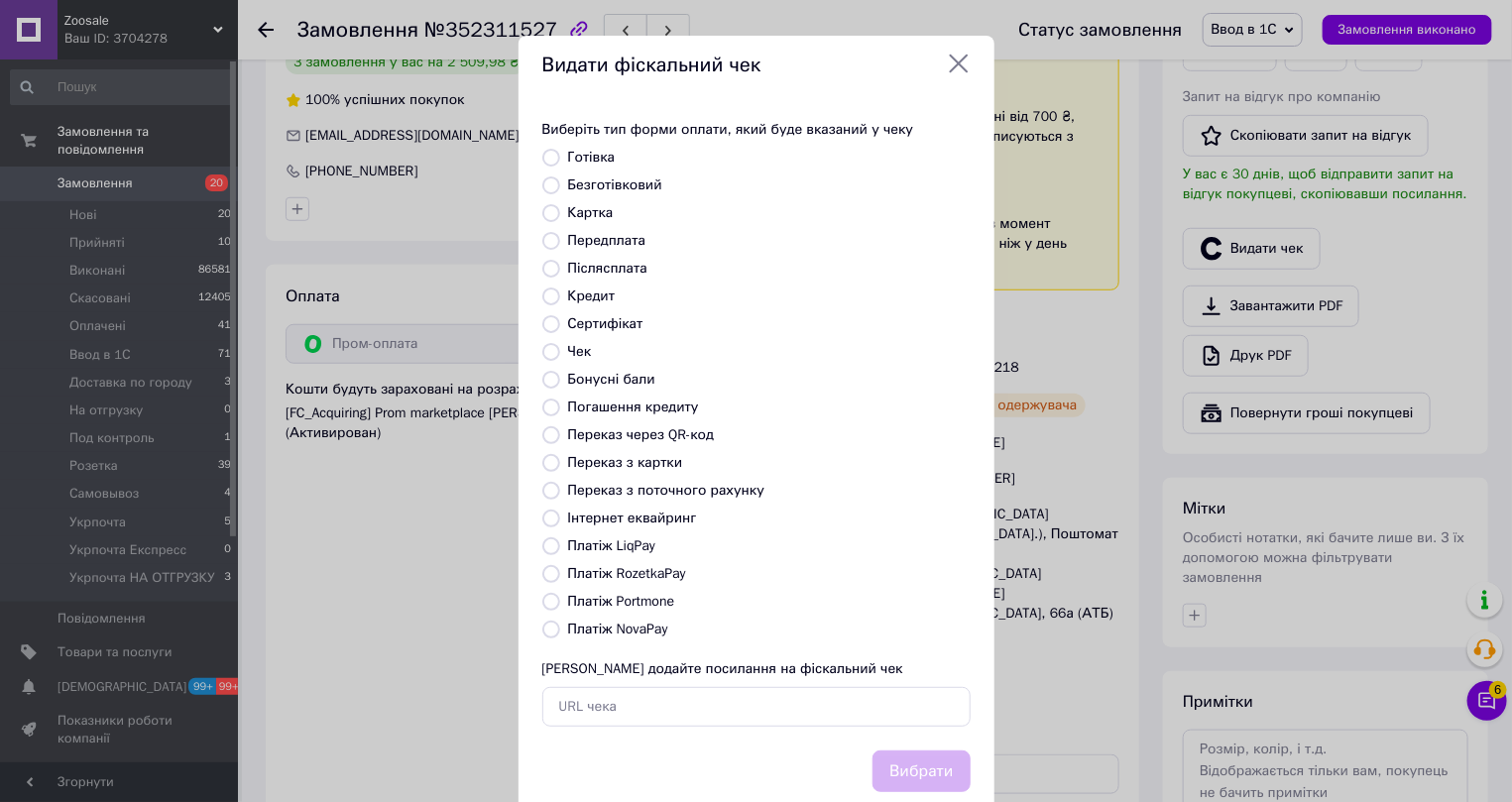 click on "Інтернет еквайринг" at bounding box center [551, 518] 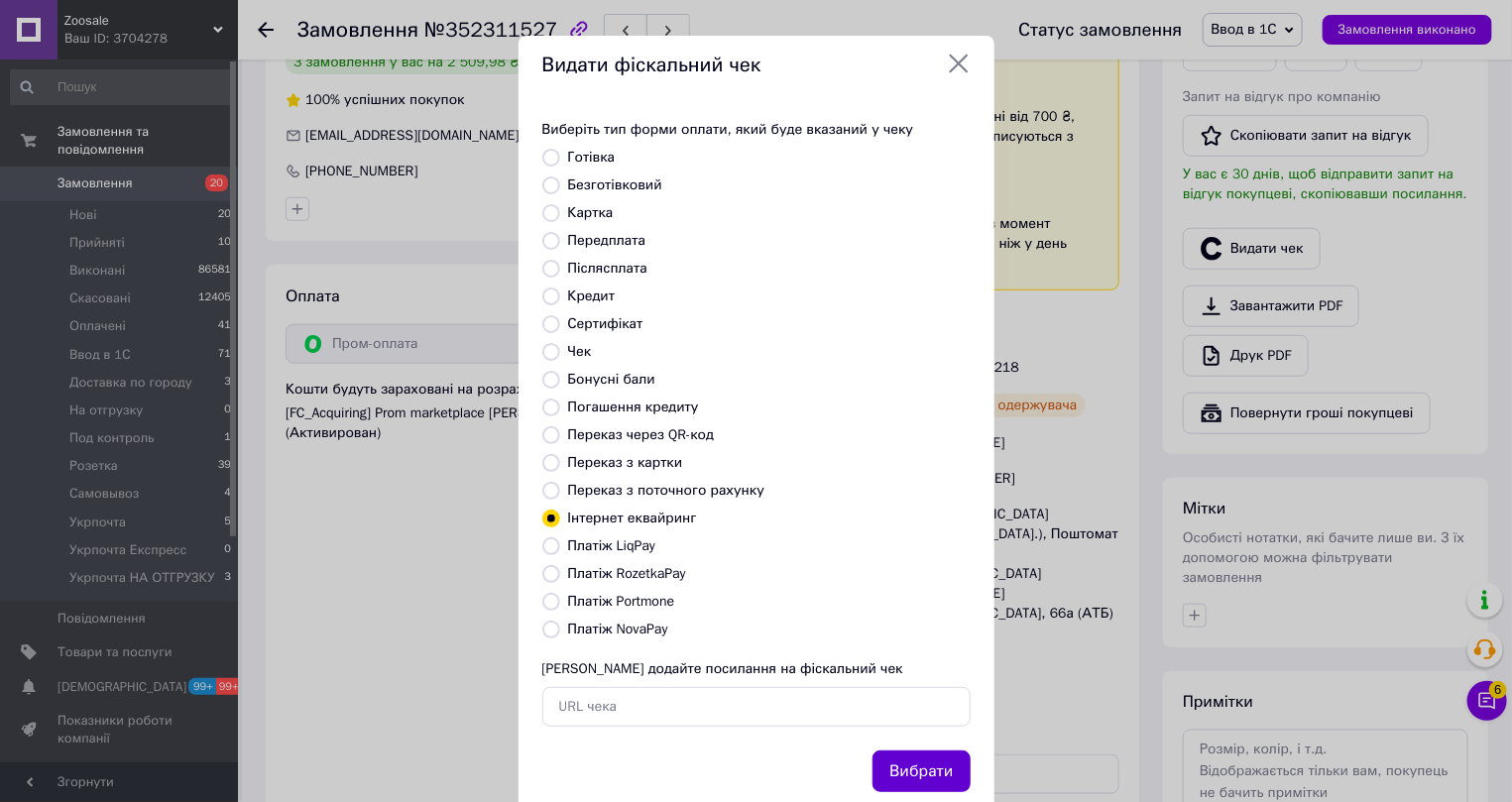 click on "Вибрати" at bounding box center (921, 771) 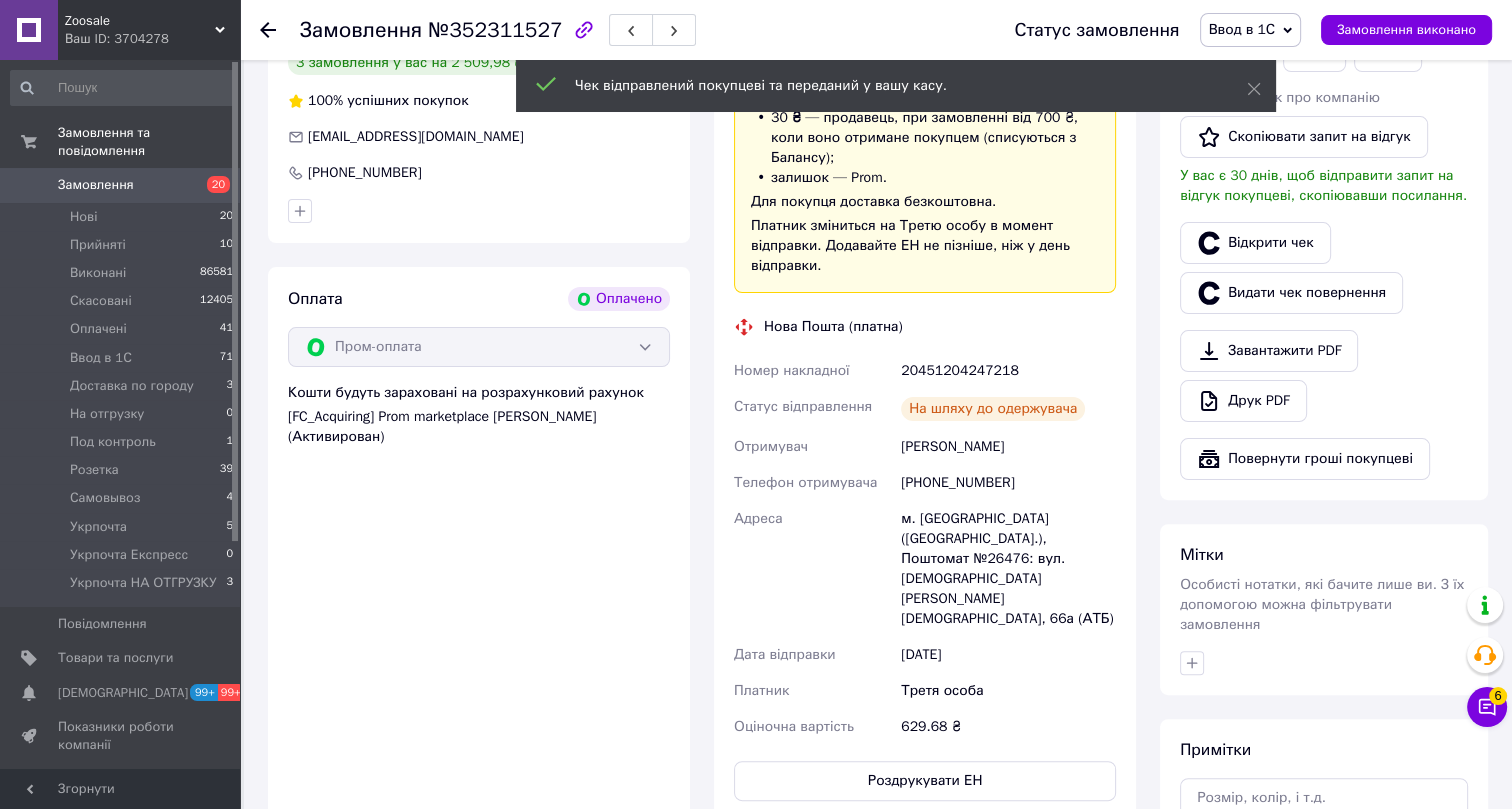 click 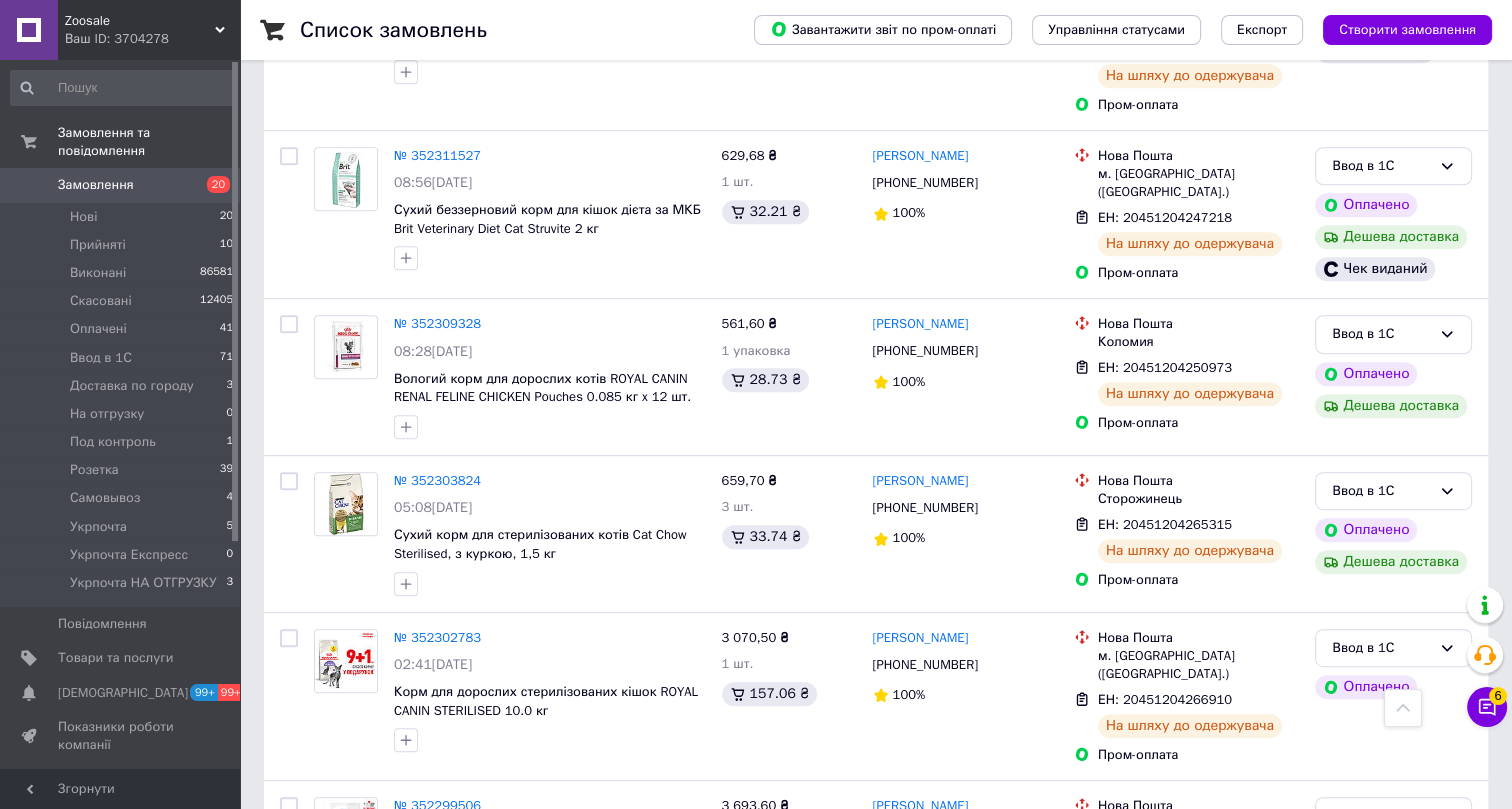 scroll, scrollTop: 1090, scrollLeft: 0, axis: vertical 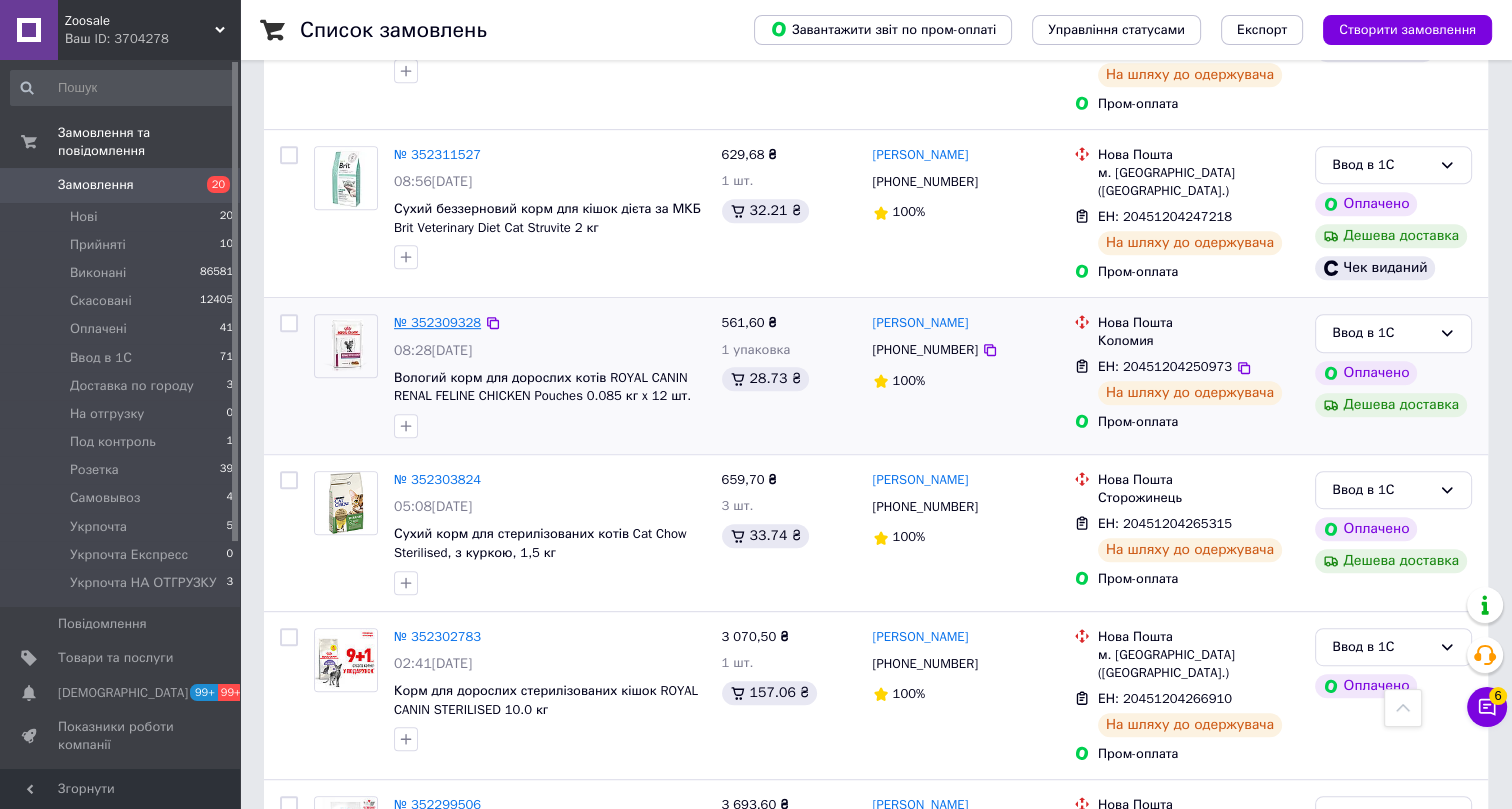 click on "№ 352309328" at bounding box center [437, 322] 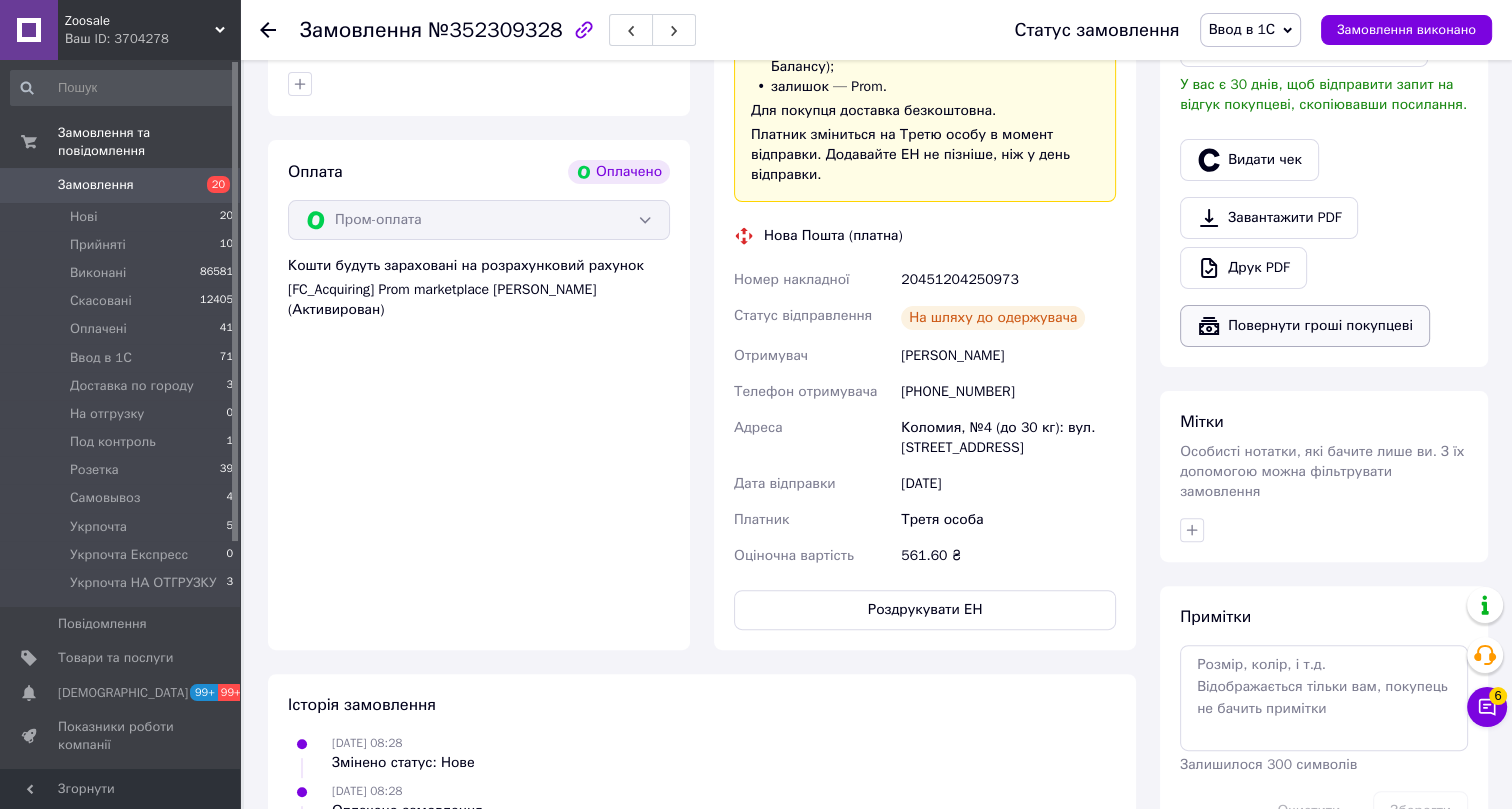 scroll, scrollTop: 454, scrollLeft: 0, axis: vertical 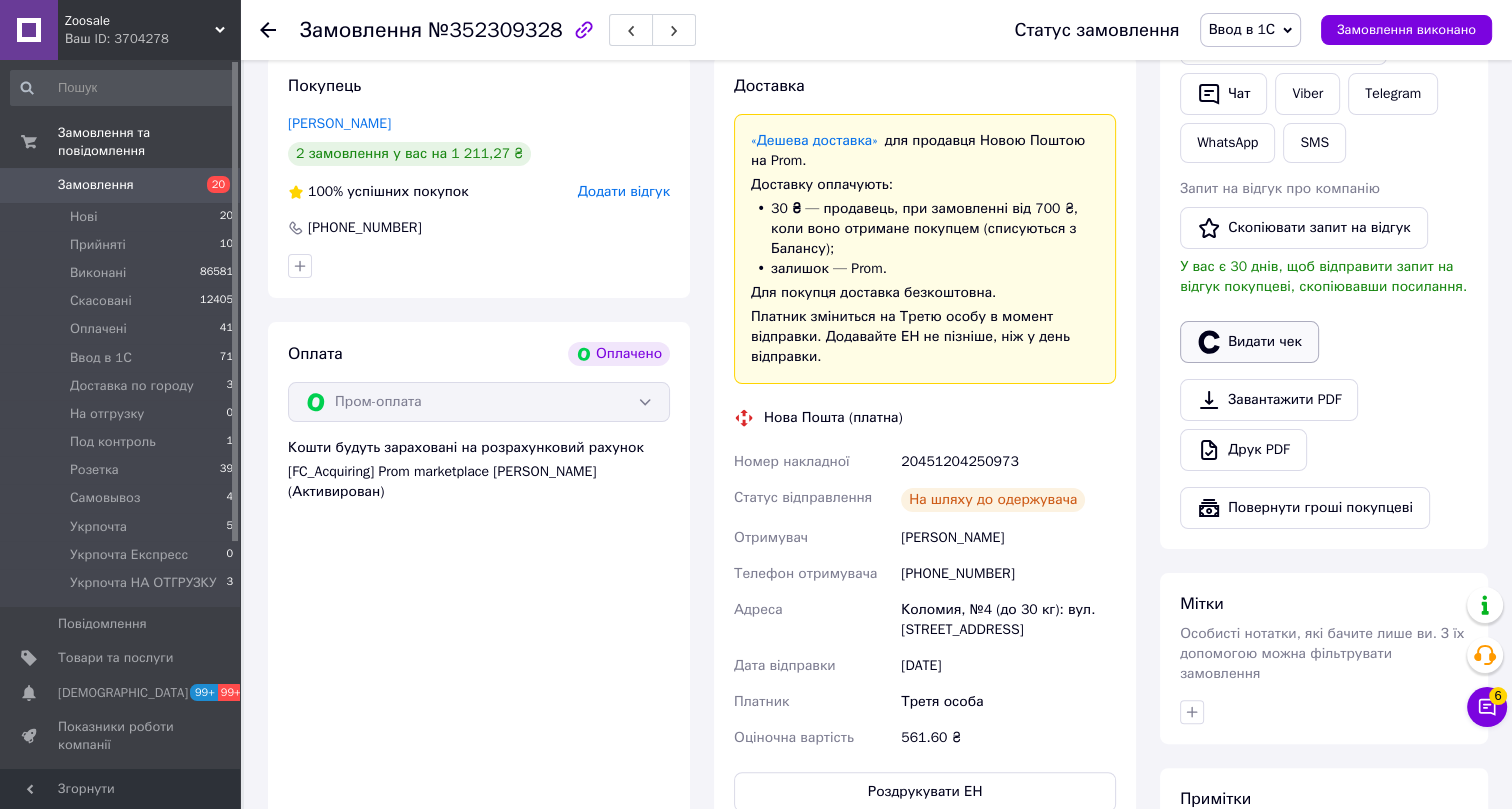 click on "Видати чек" at bounding box center [1249, 342] 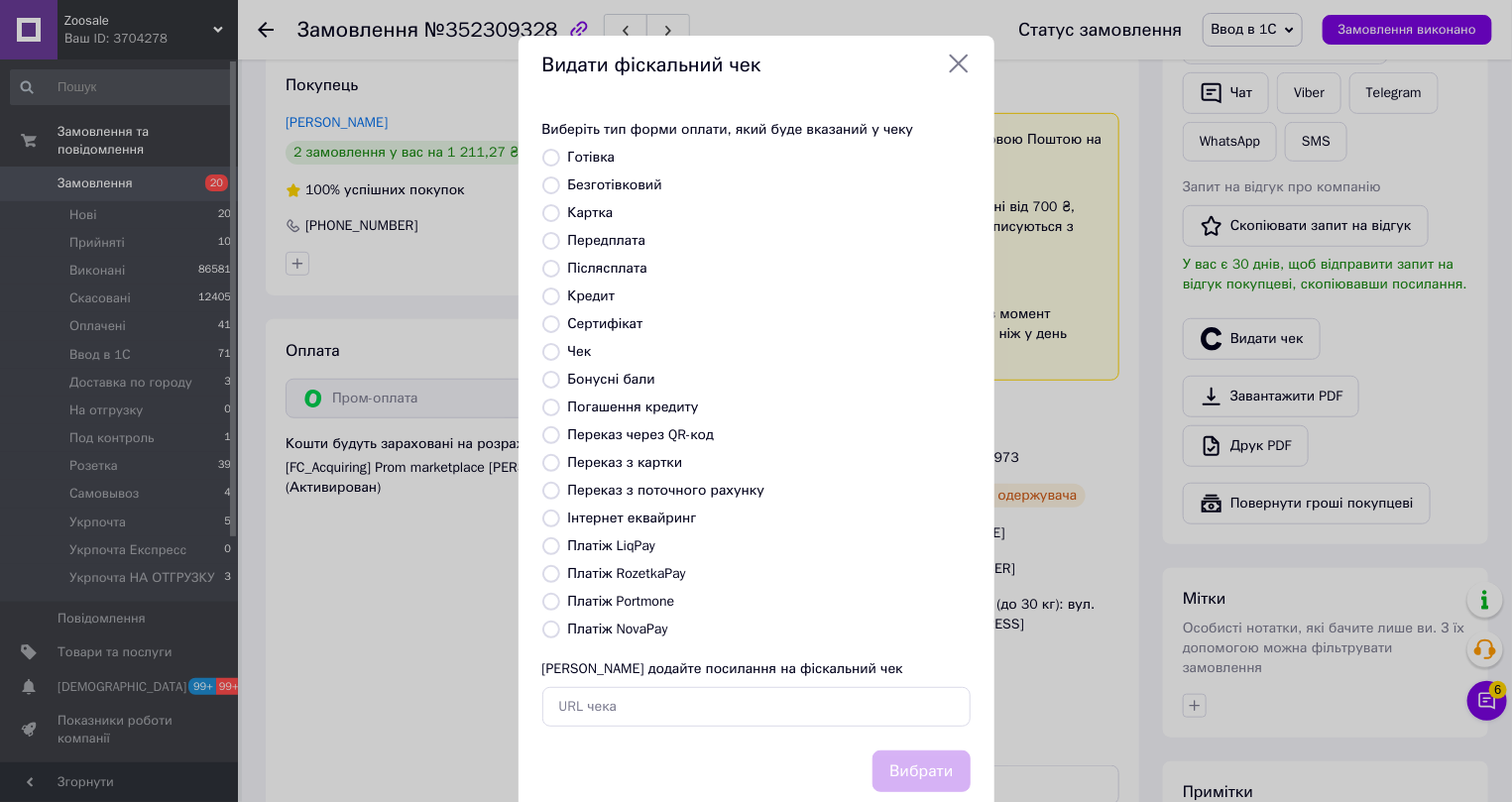 click on "Інтернет еквайринг" at bounding box center [633, 517] 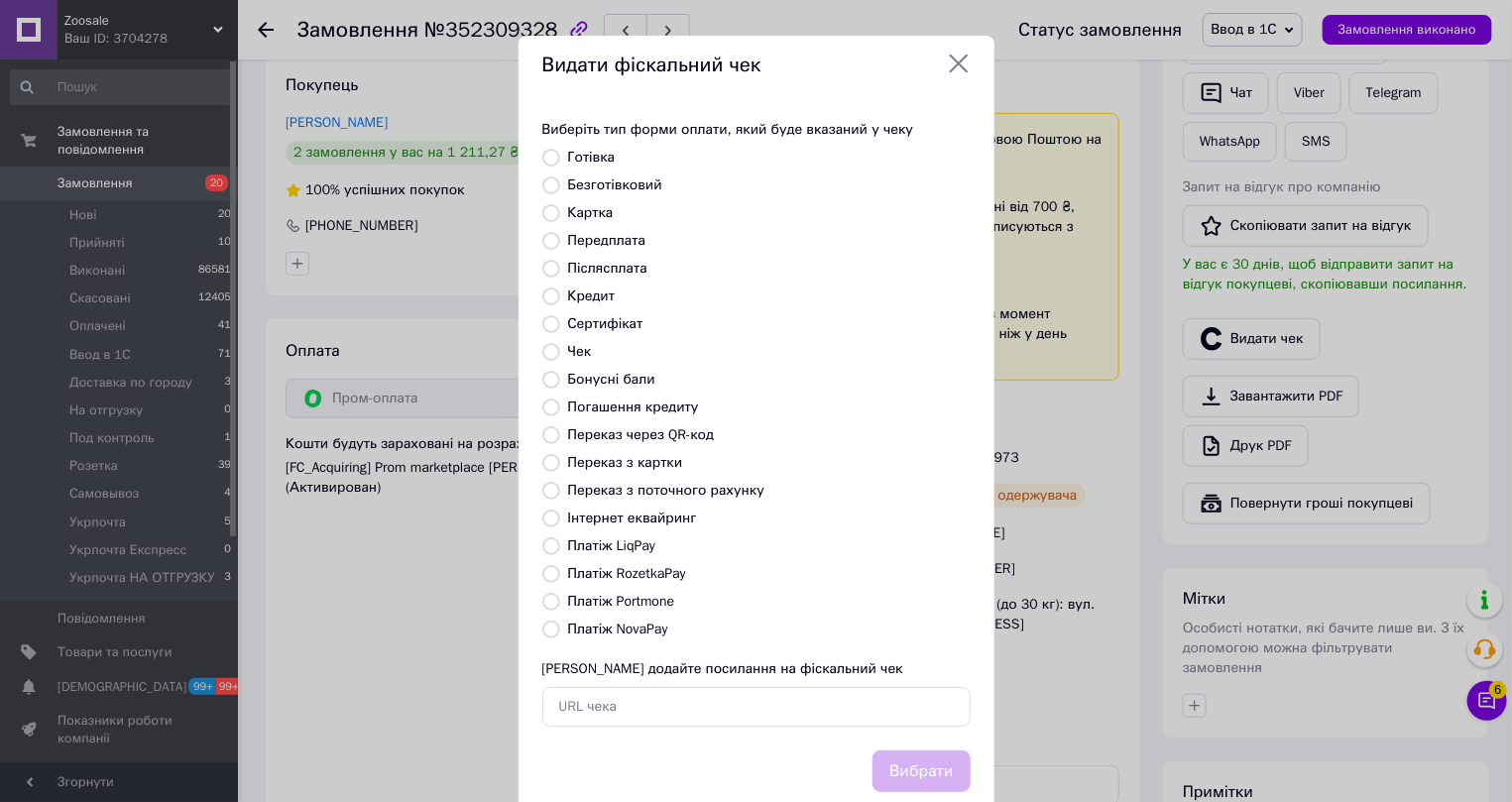 click on "Інтернет еквайринг" at bounding box center (551, 518) 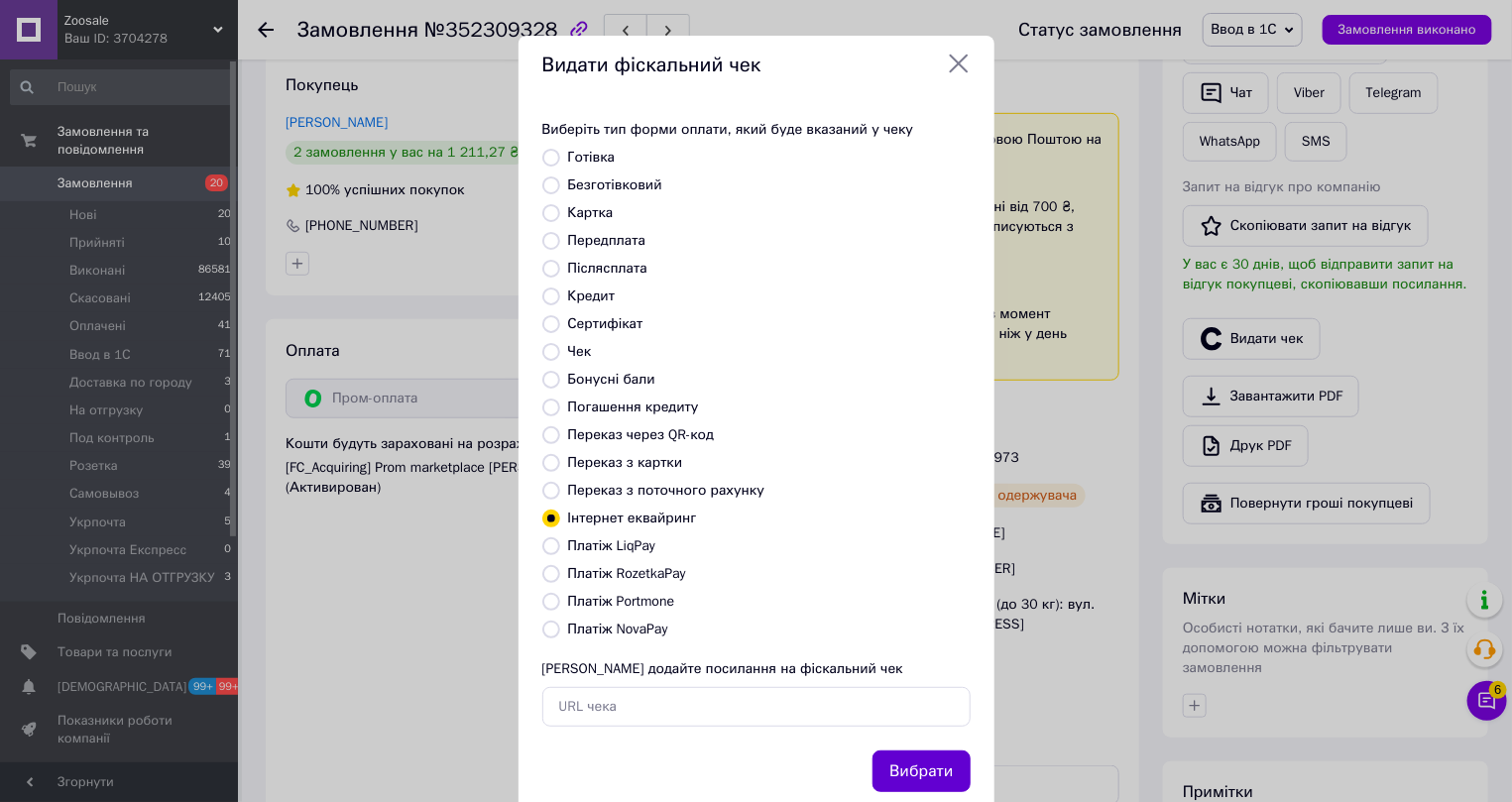 click on "Вибрати" at bounding box center (921, 771) 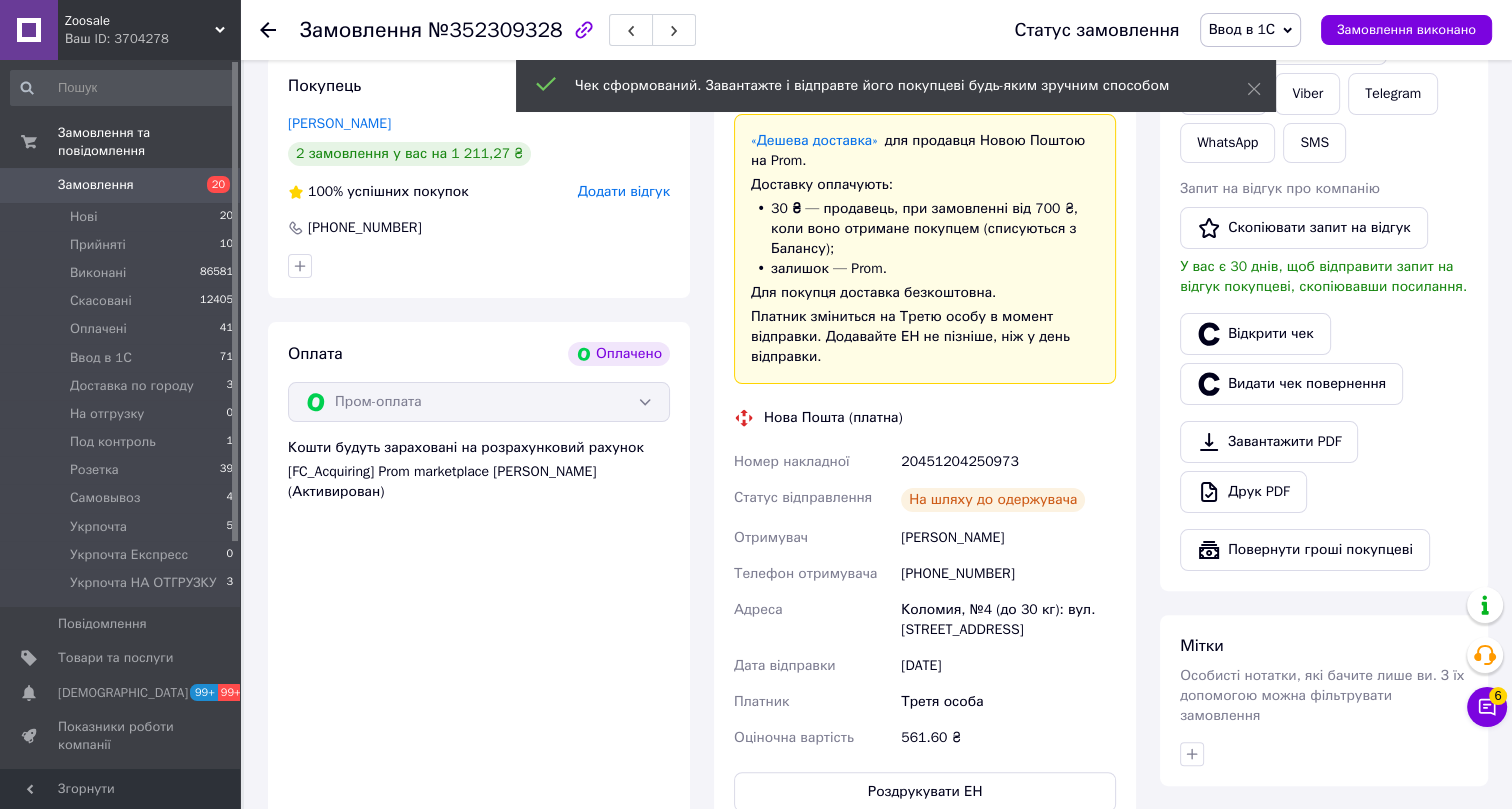 click 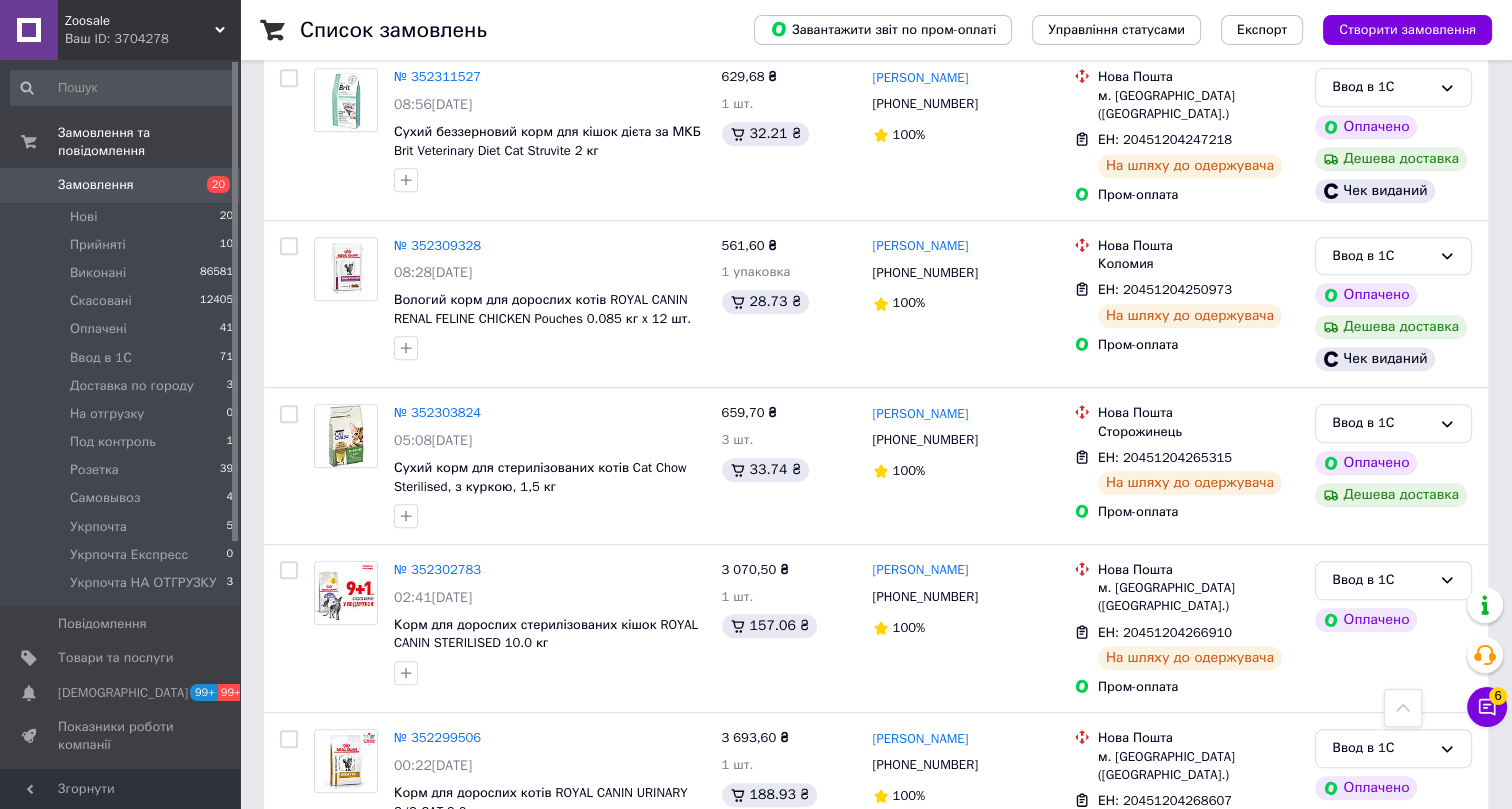 scroll, scrollTop: 1000, scrollLeft: 0, axis: vertical 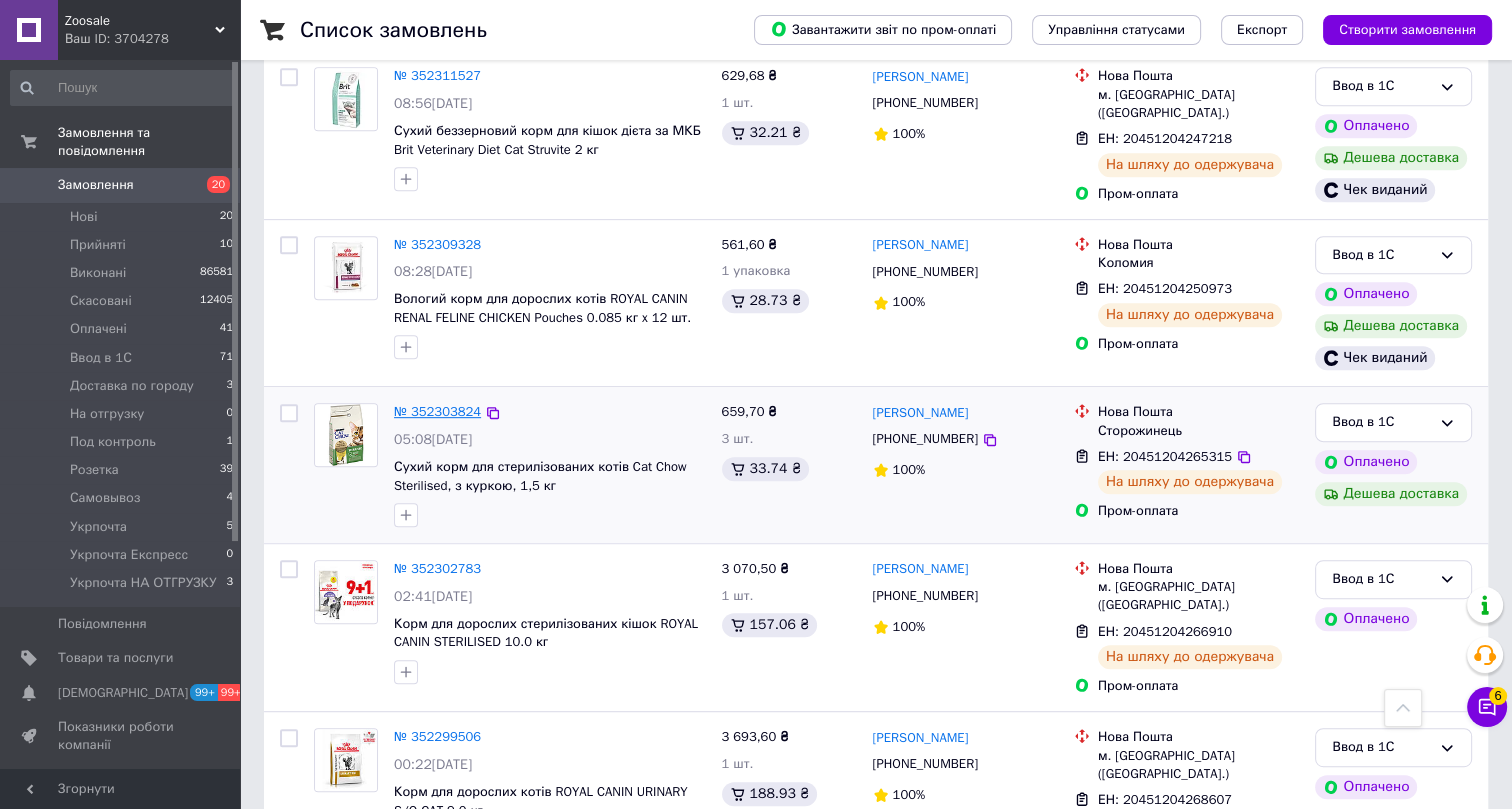 click on "№ 352303824" at bounding box center (437, 411) 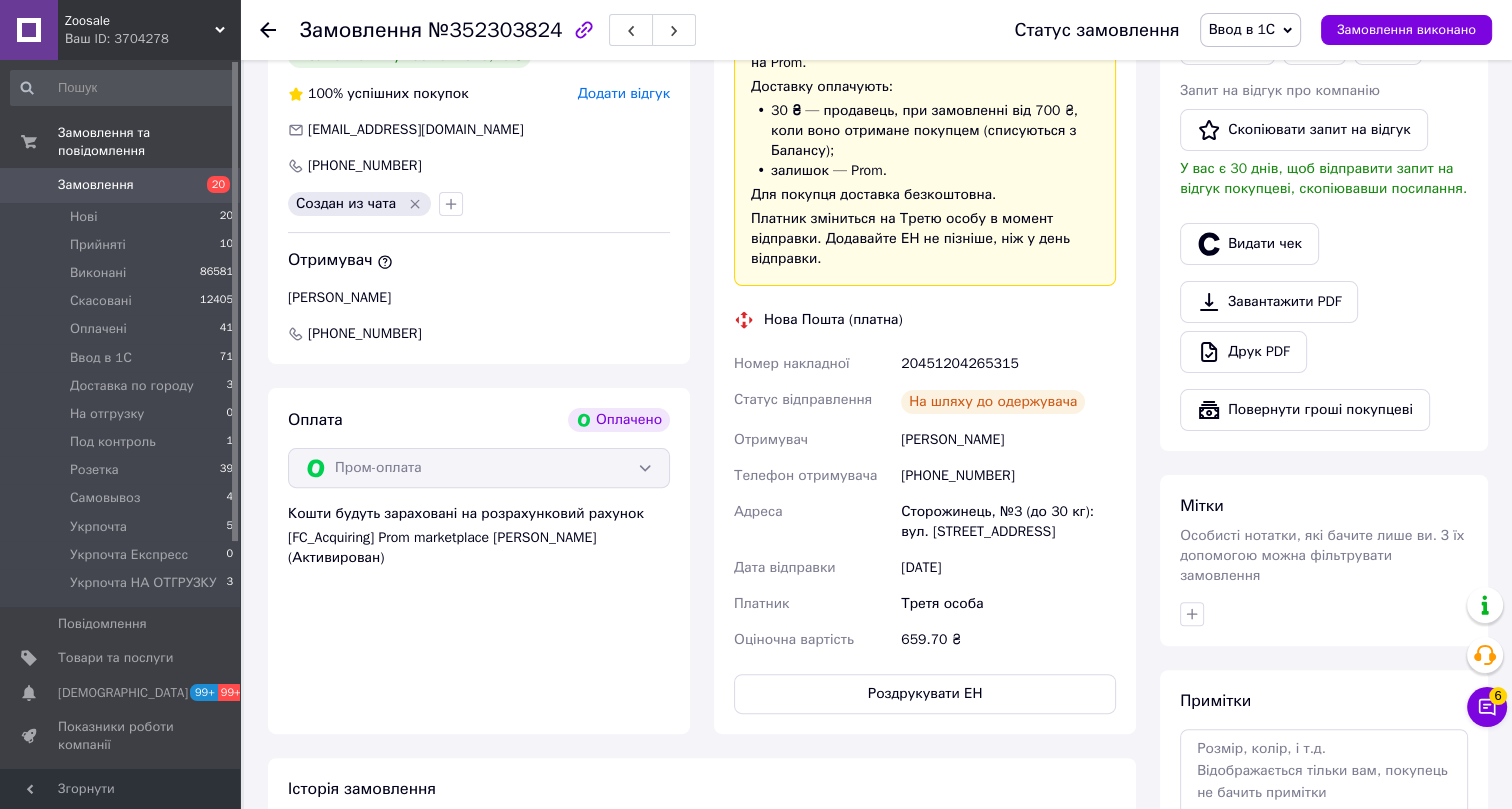 scroll, scrollTop: 545, scrollLeft: 0, axis: vertical 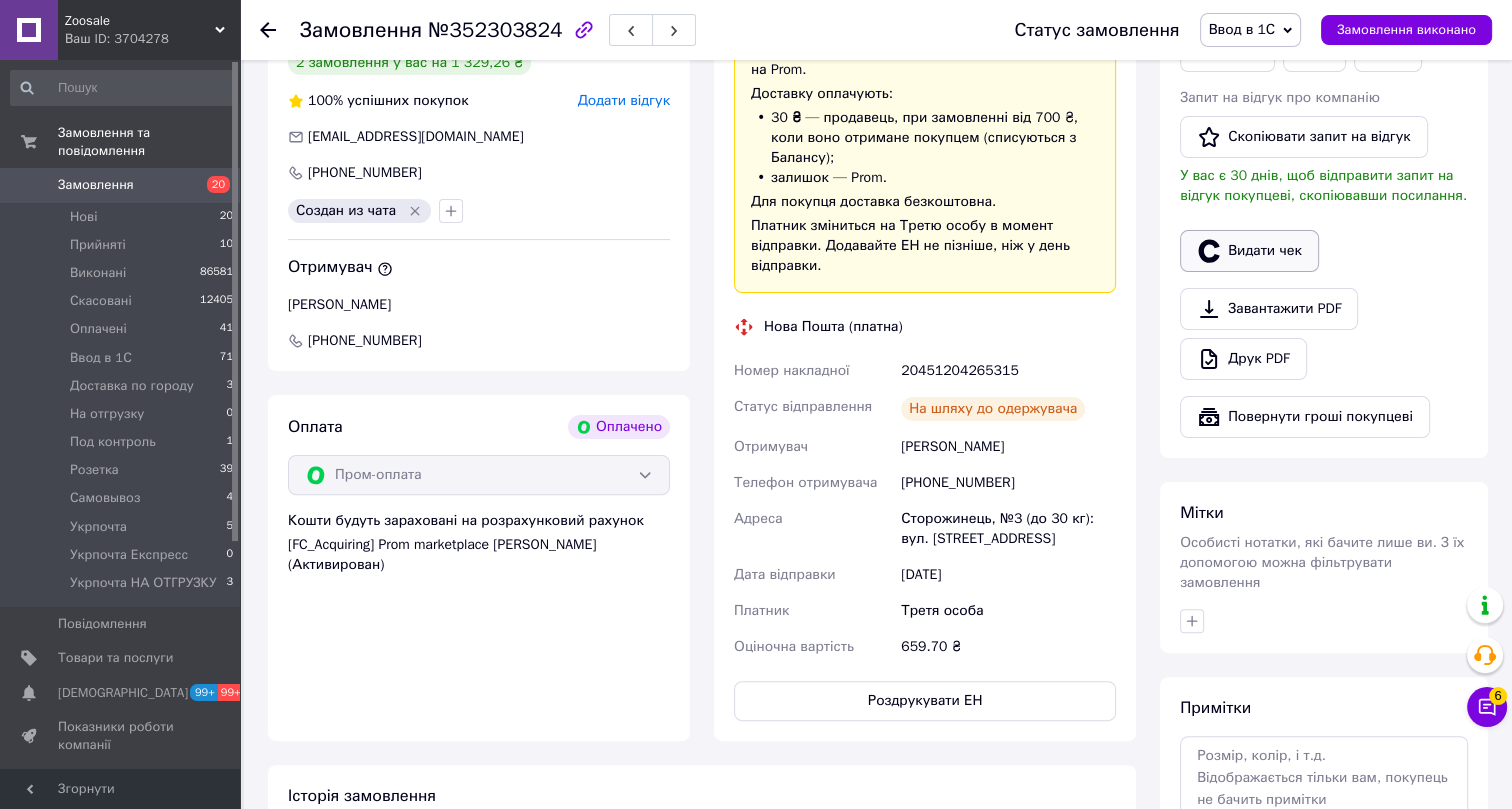 click on "Видати чек" at bounding box center [1249, 251] 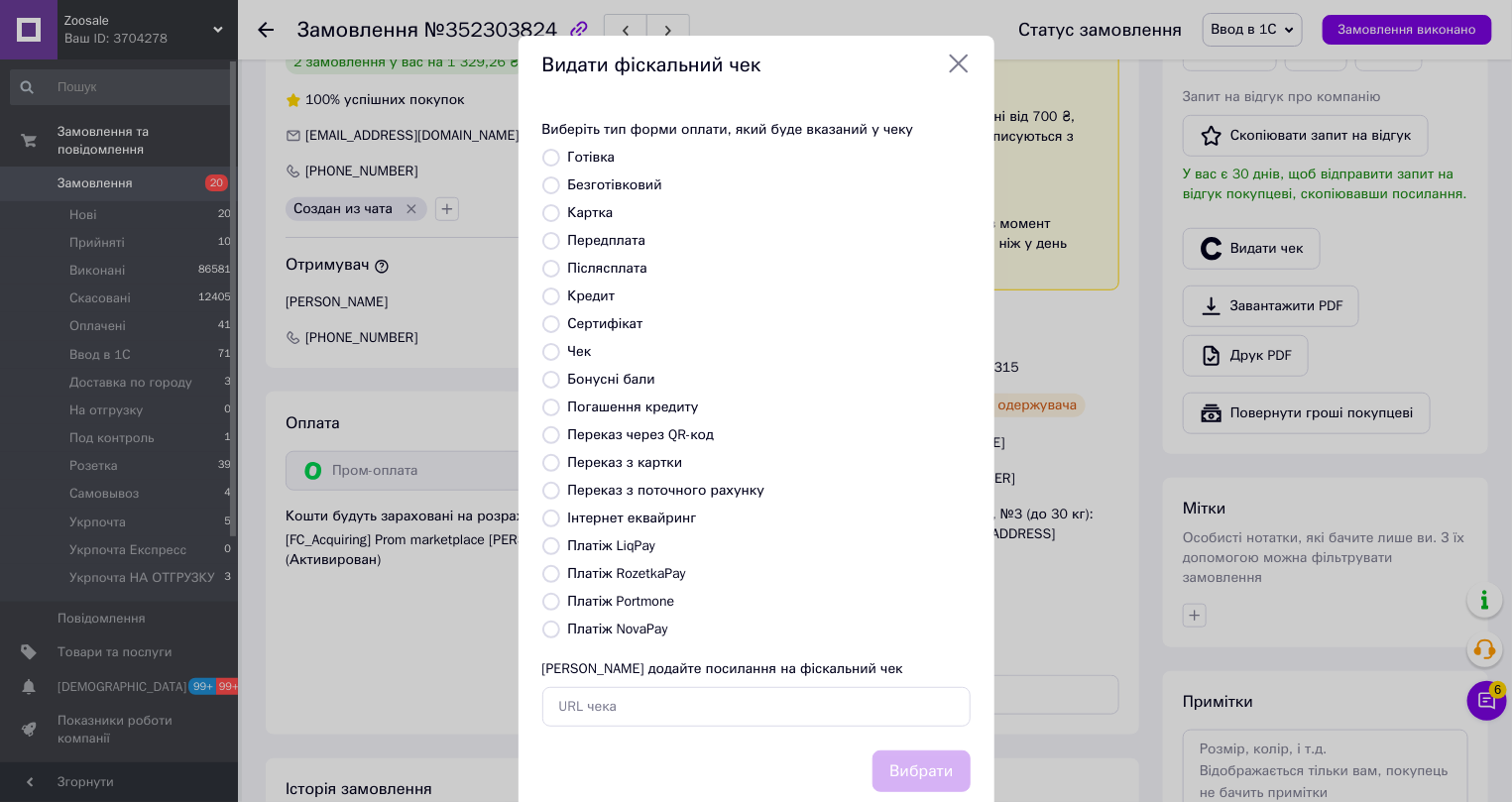 click on "Інтернет еквайринг" at bounding box center [633, 517] 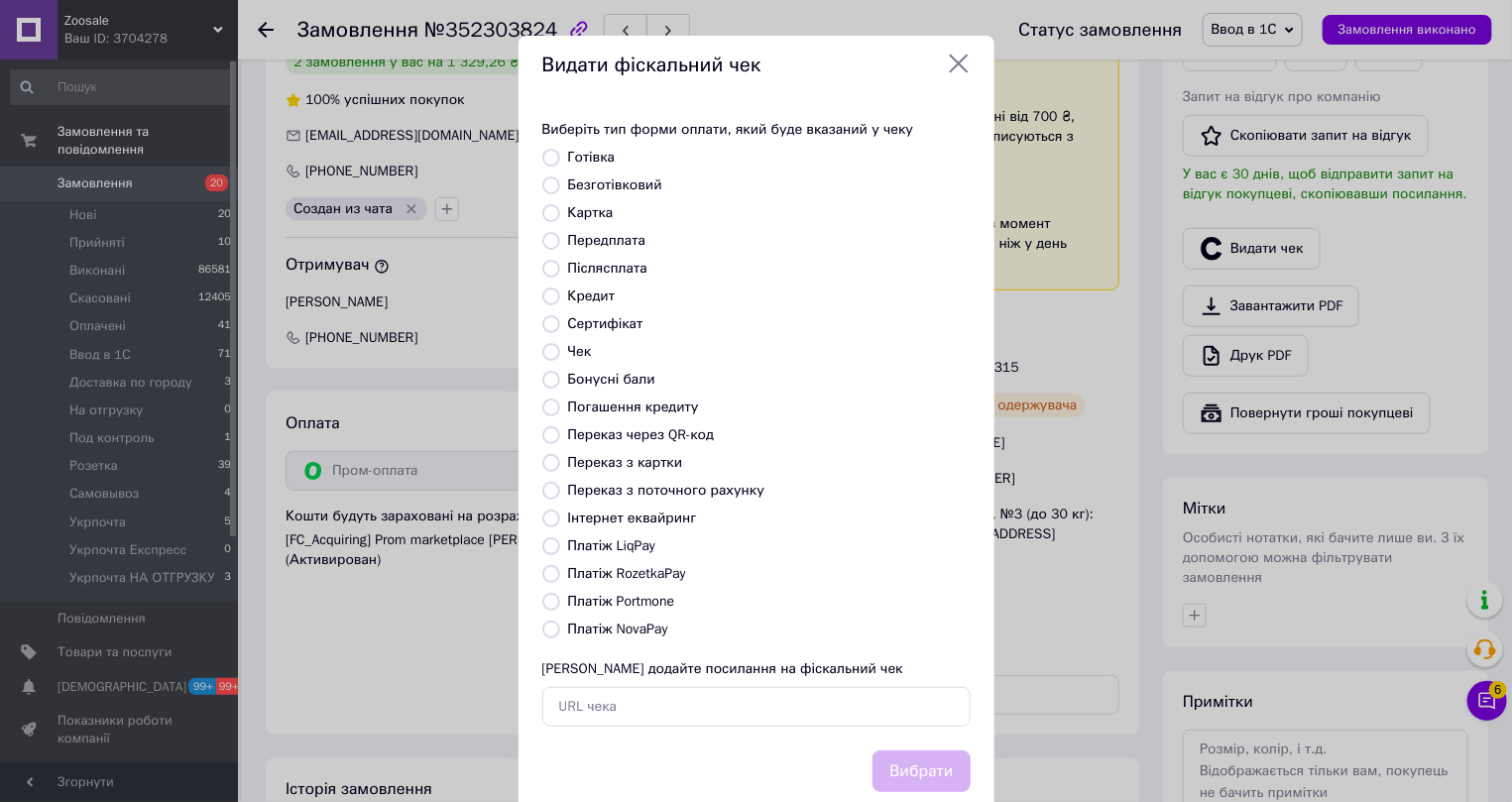 click on "Інтернет еквайринг" at bounding box center [551, 518] 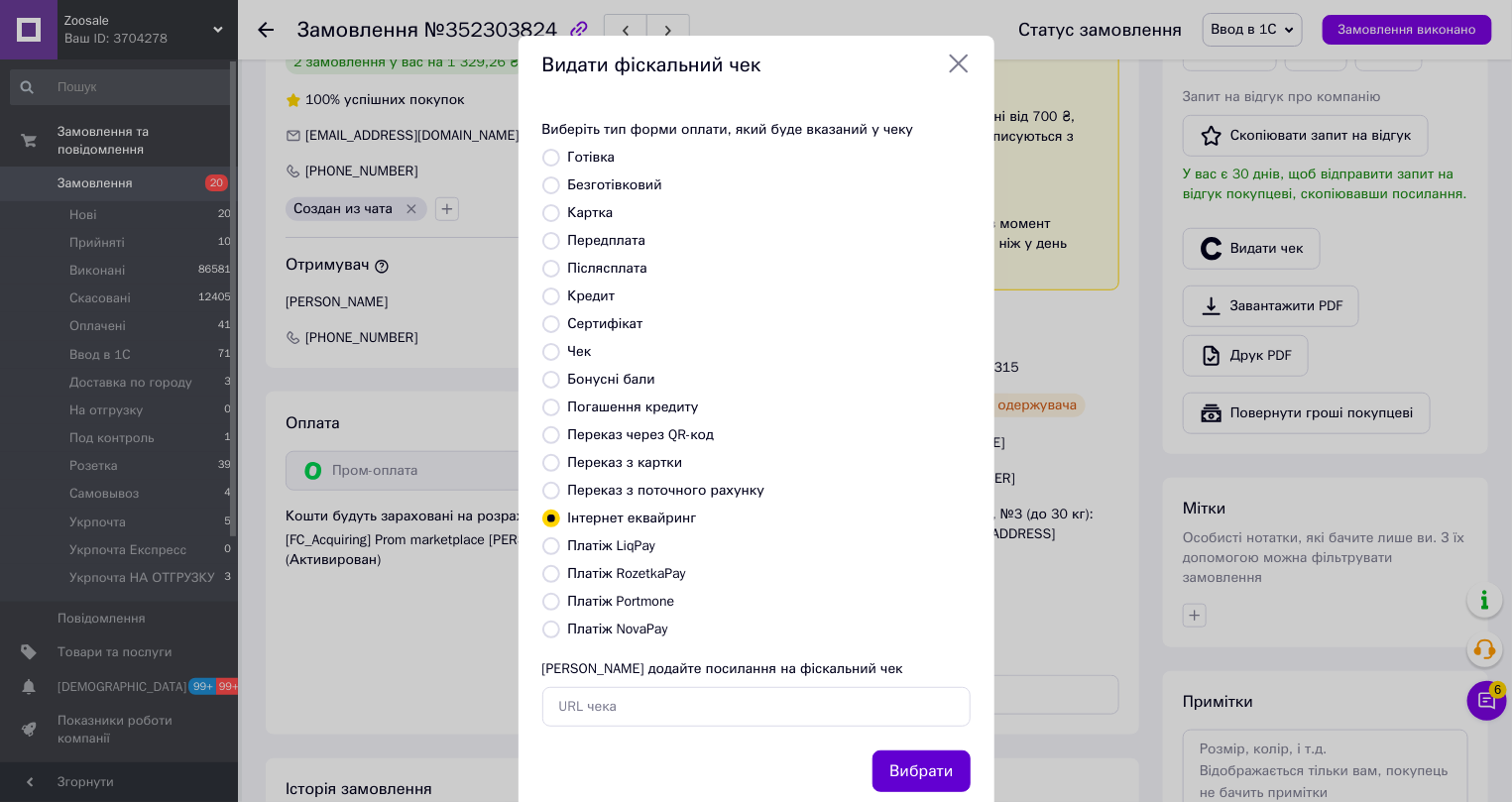 click on "Вибрати" at bounding box center [921, 771] 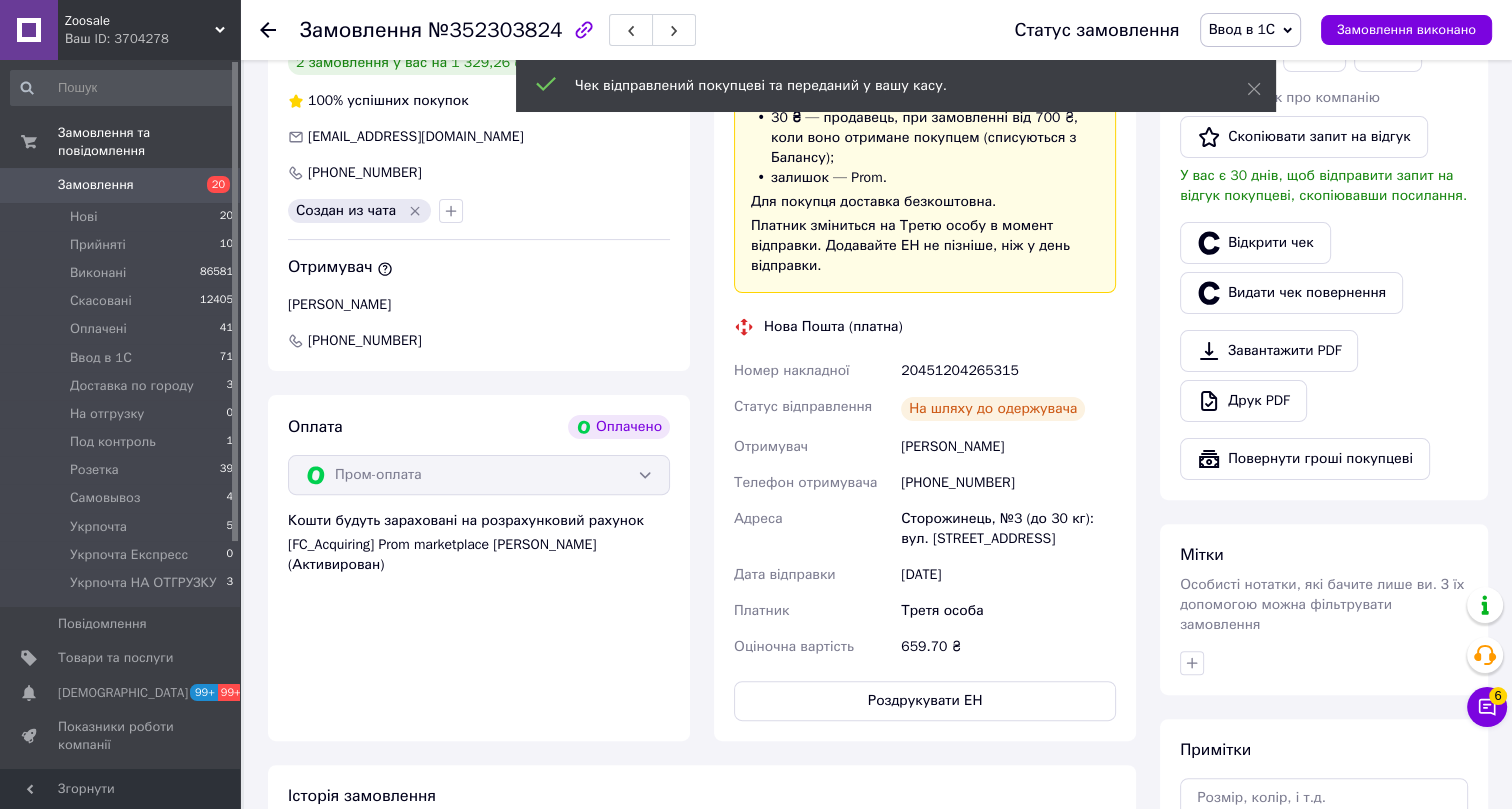 click 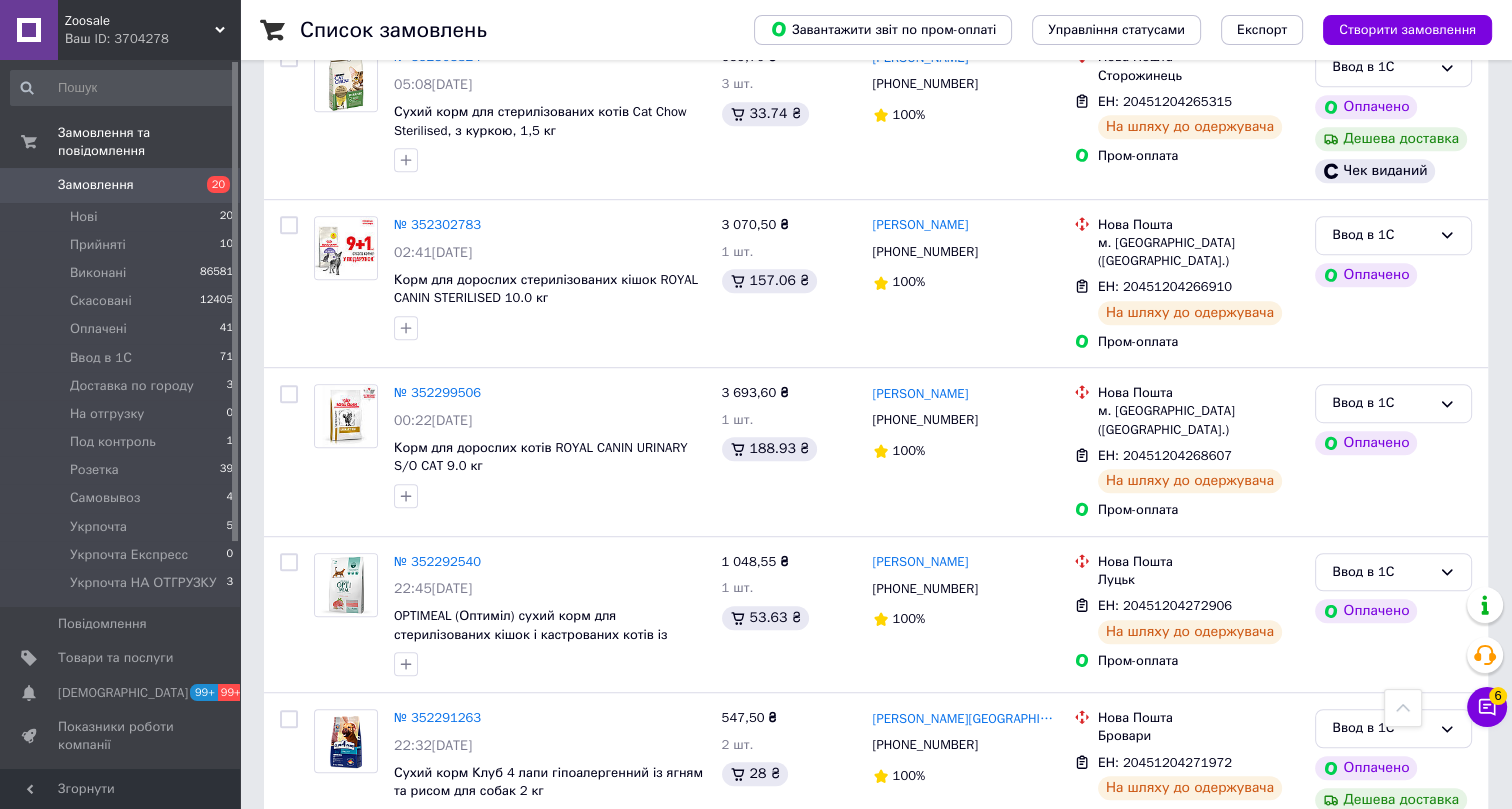 scroll, scrollTop: 1363, scrollLeft: 0, axis: vertical 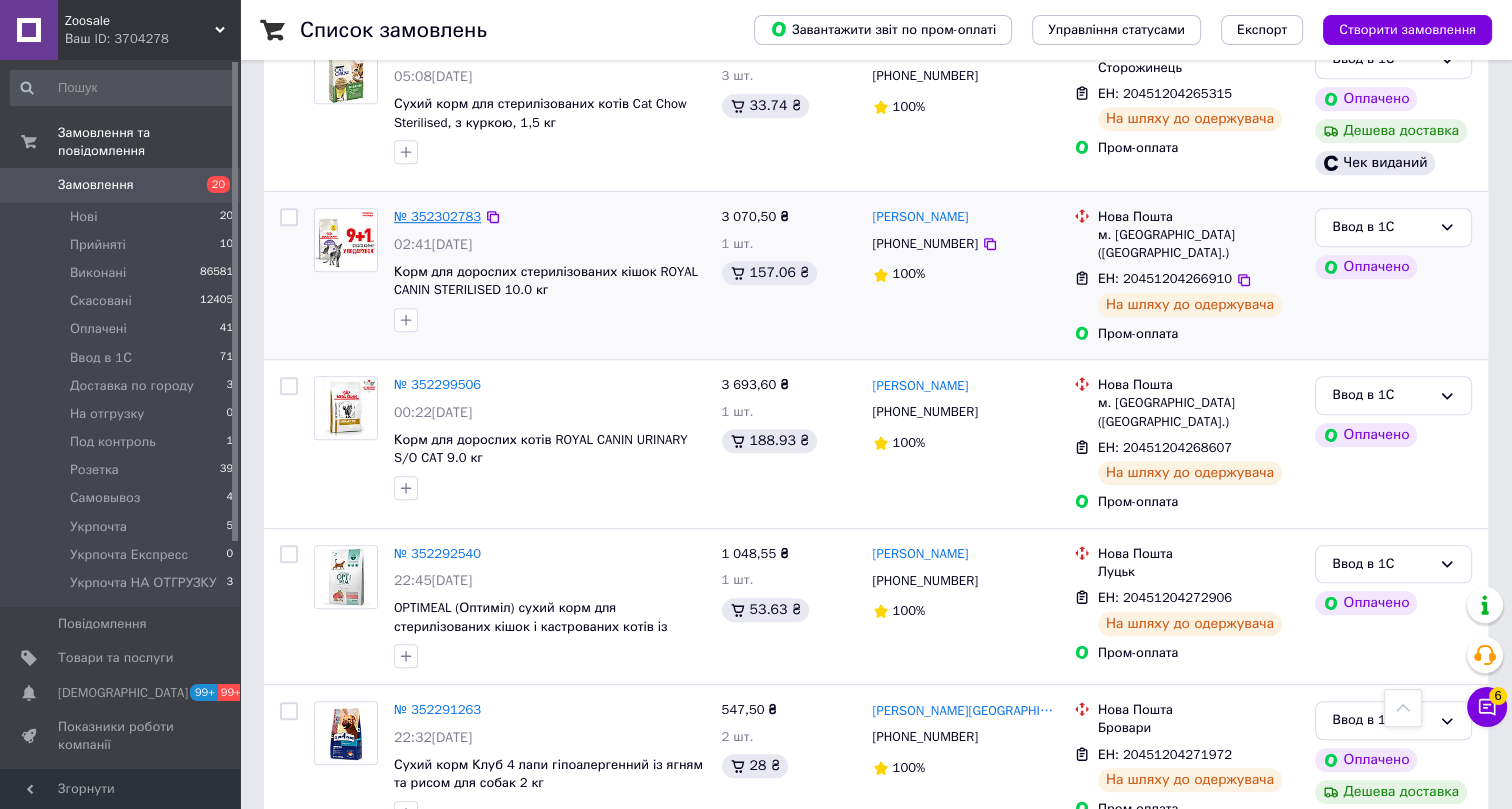 click on "№ 352302783" at bounding box center [437, 216] 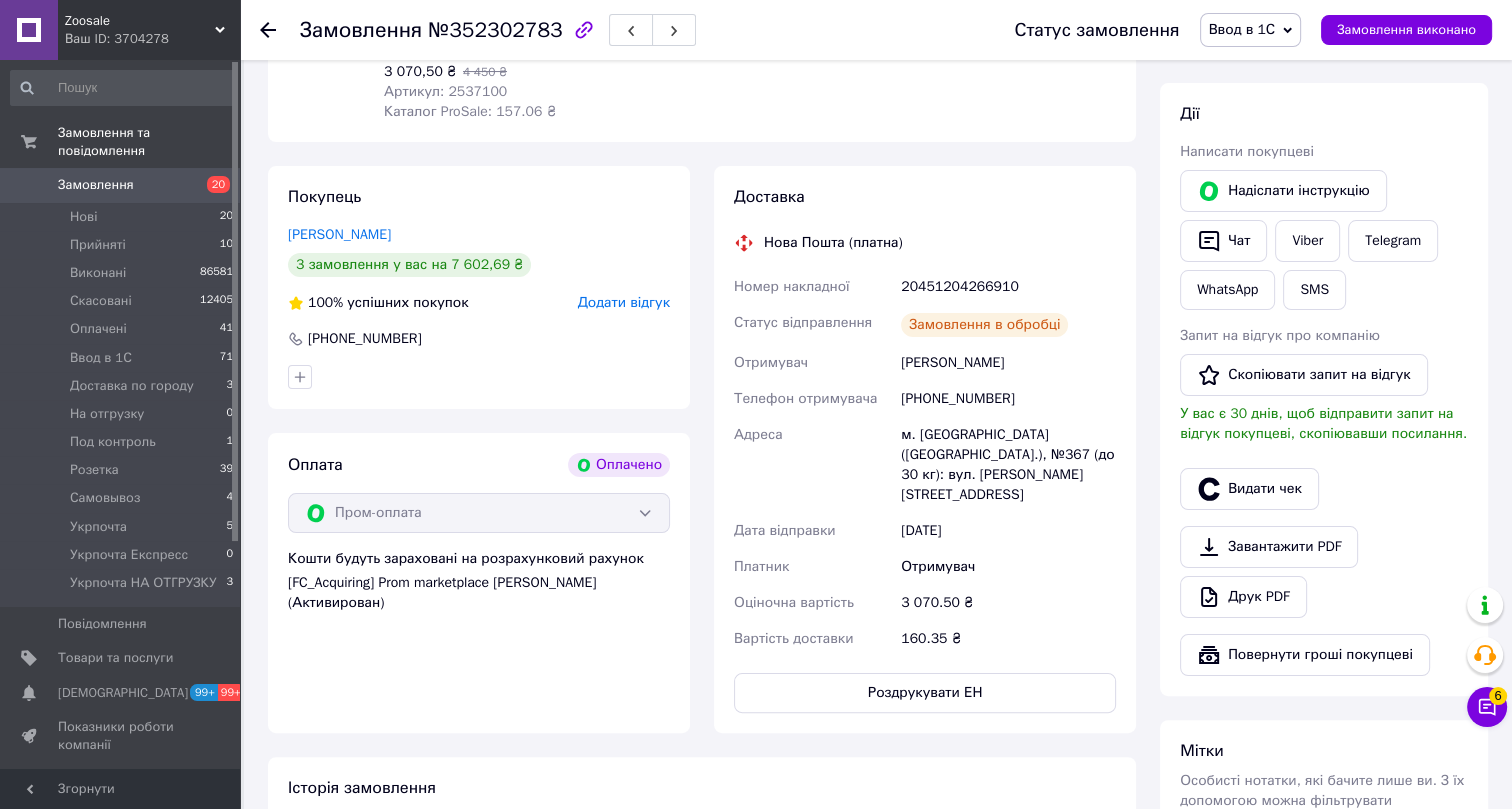 scroll, scrollTop: 332, scrollLeft: 0, axis: vertical 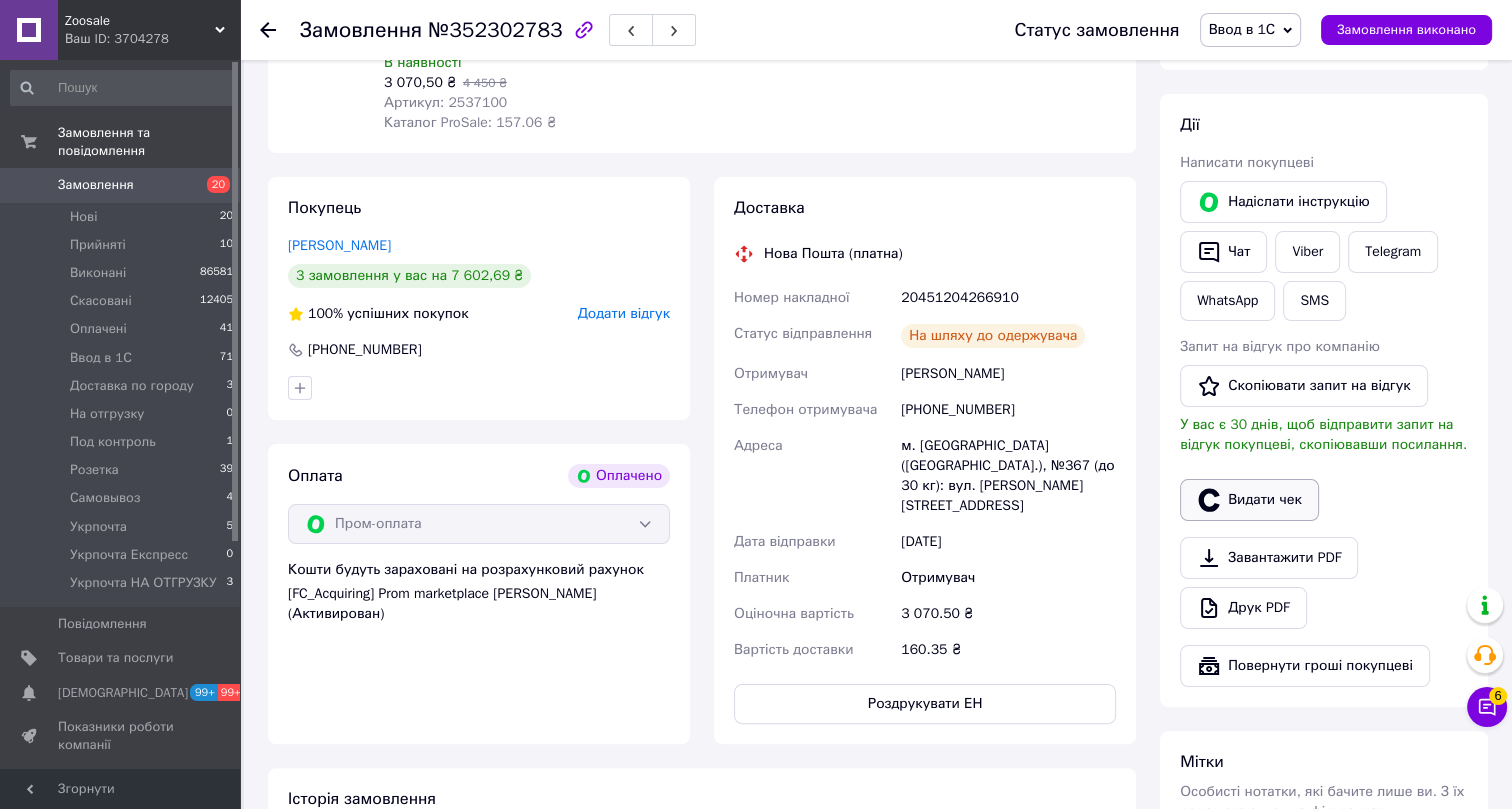 click on "Видати чек" at bounding box center [1249, 500] 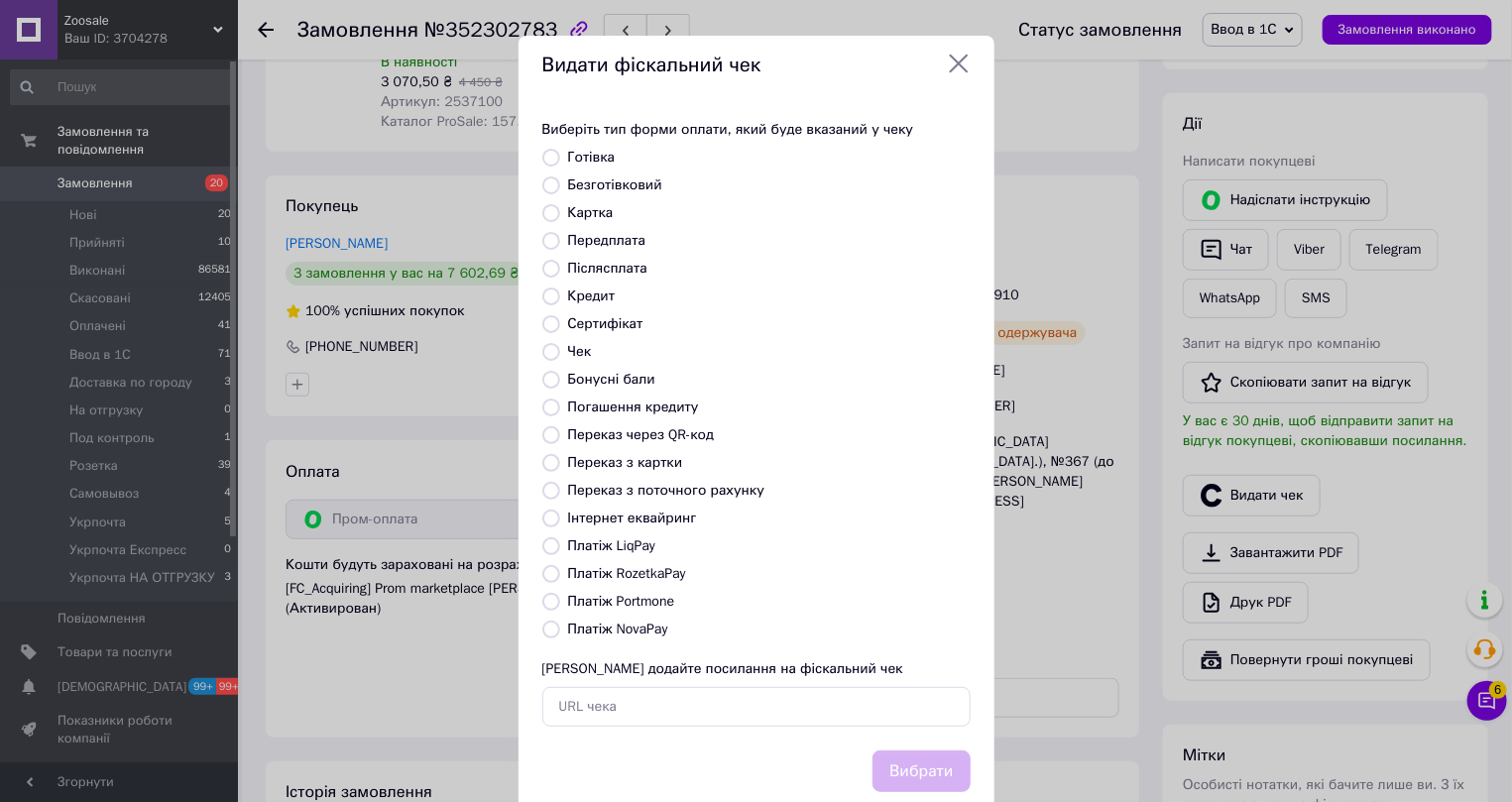 click on "Інтернет еквайринг" at bounding box center [633, 517] 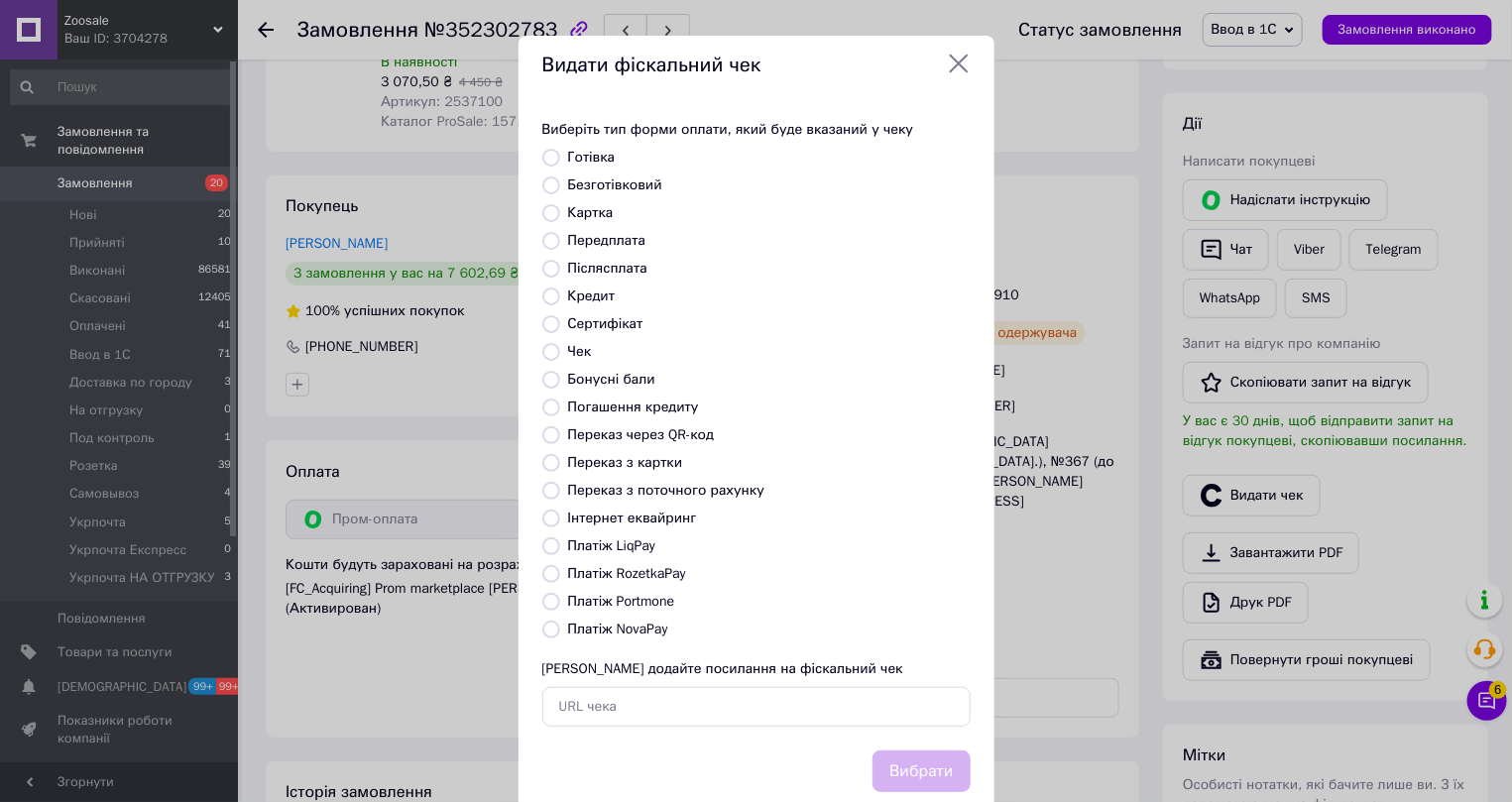 click on "Інтернет еквайринг" at bounding box center (551, 518) 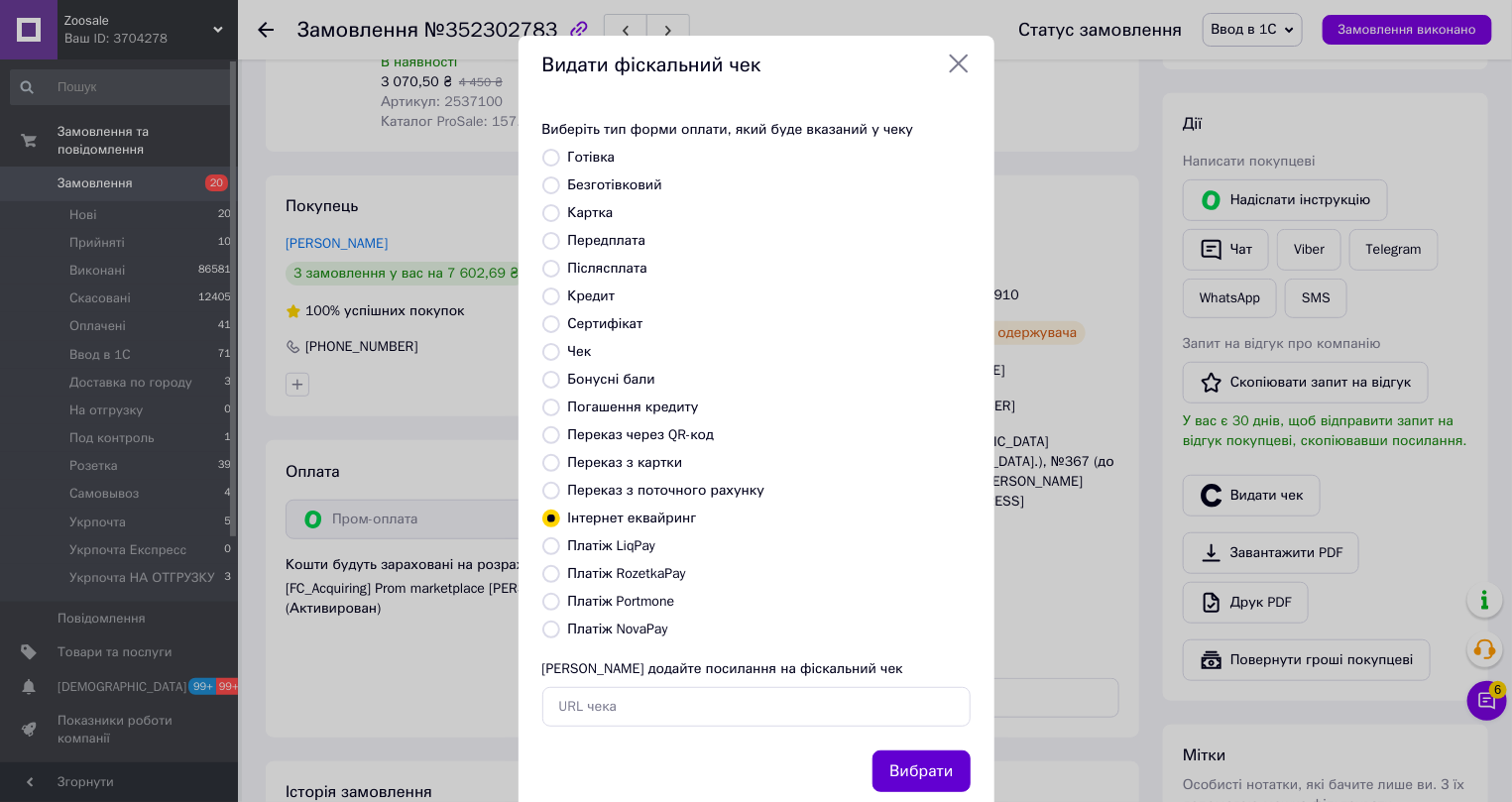 click on "Вибрати" at bounding box center (921, 771) 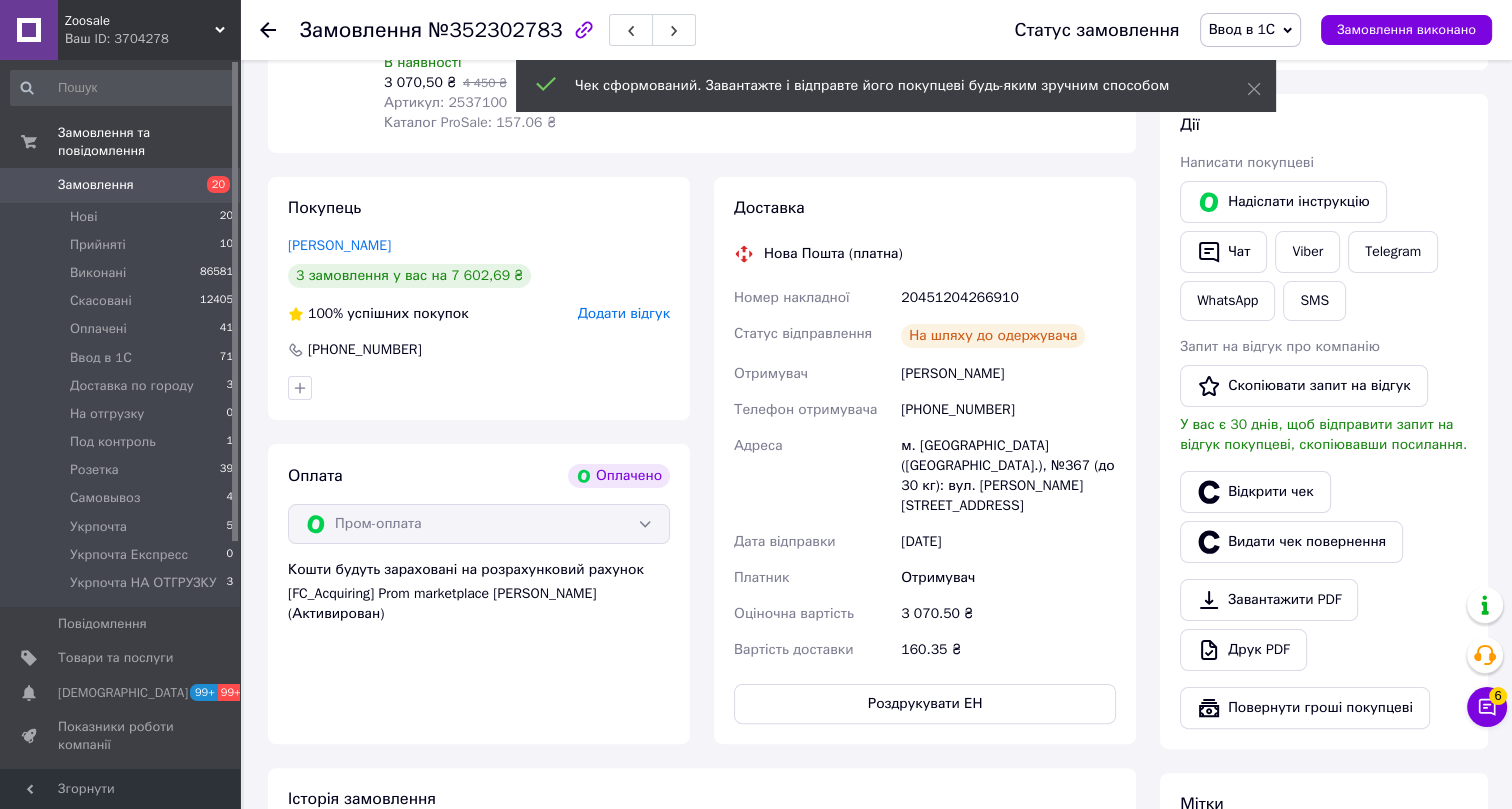 click 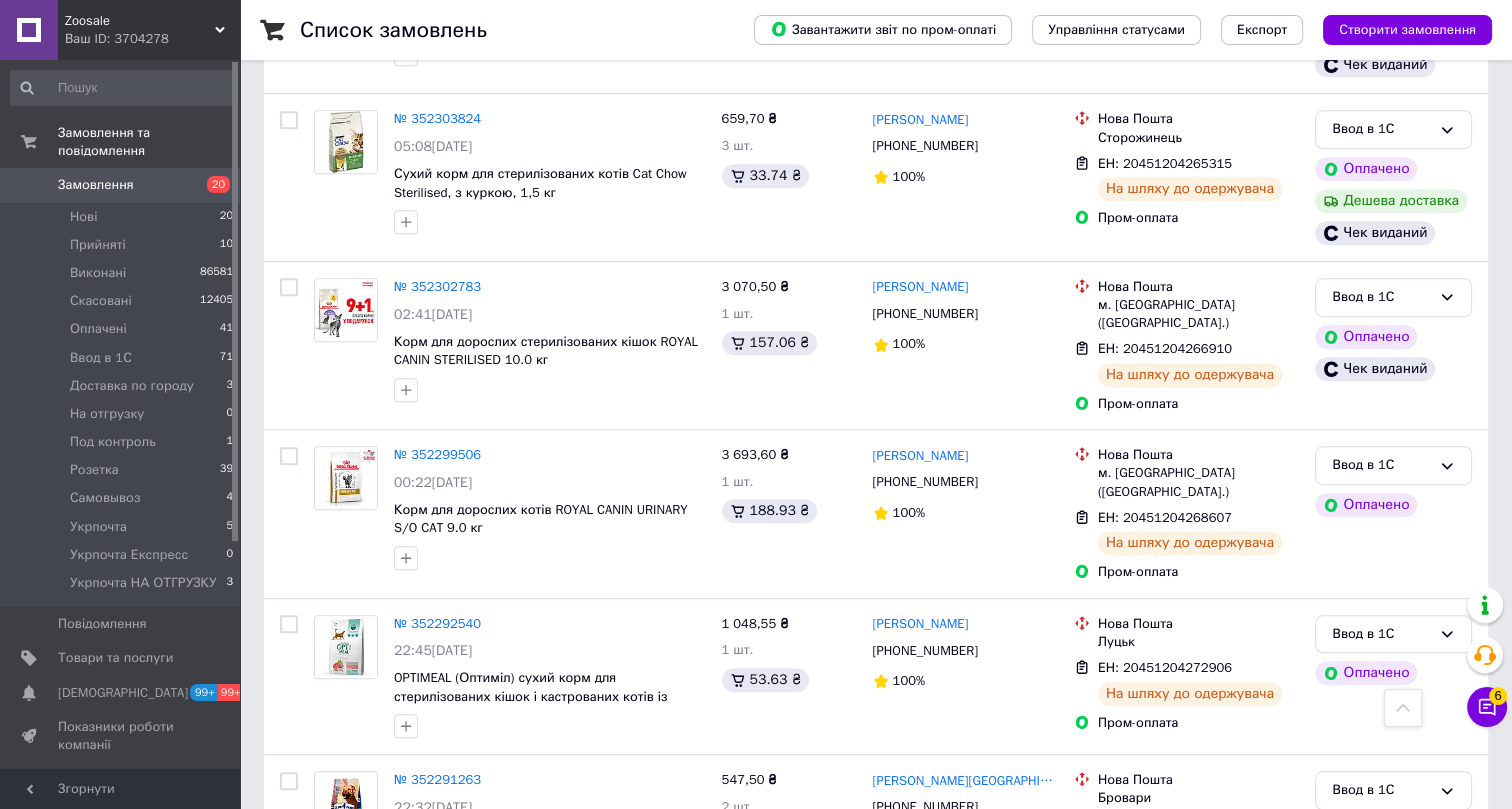 scroll, scrollTop: 1454, scrollLeft: 0, axis: vertical 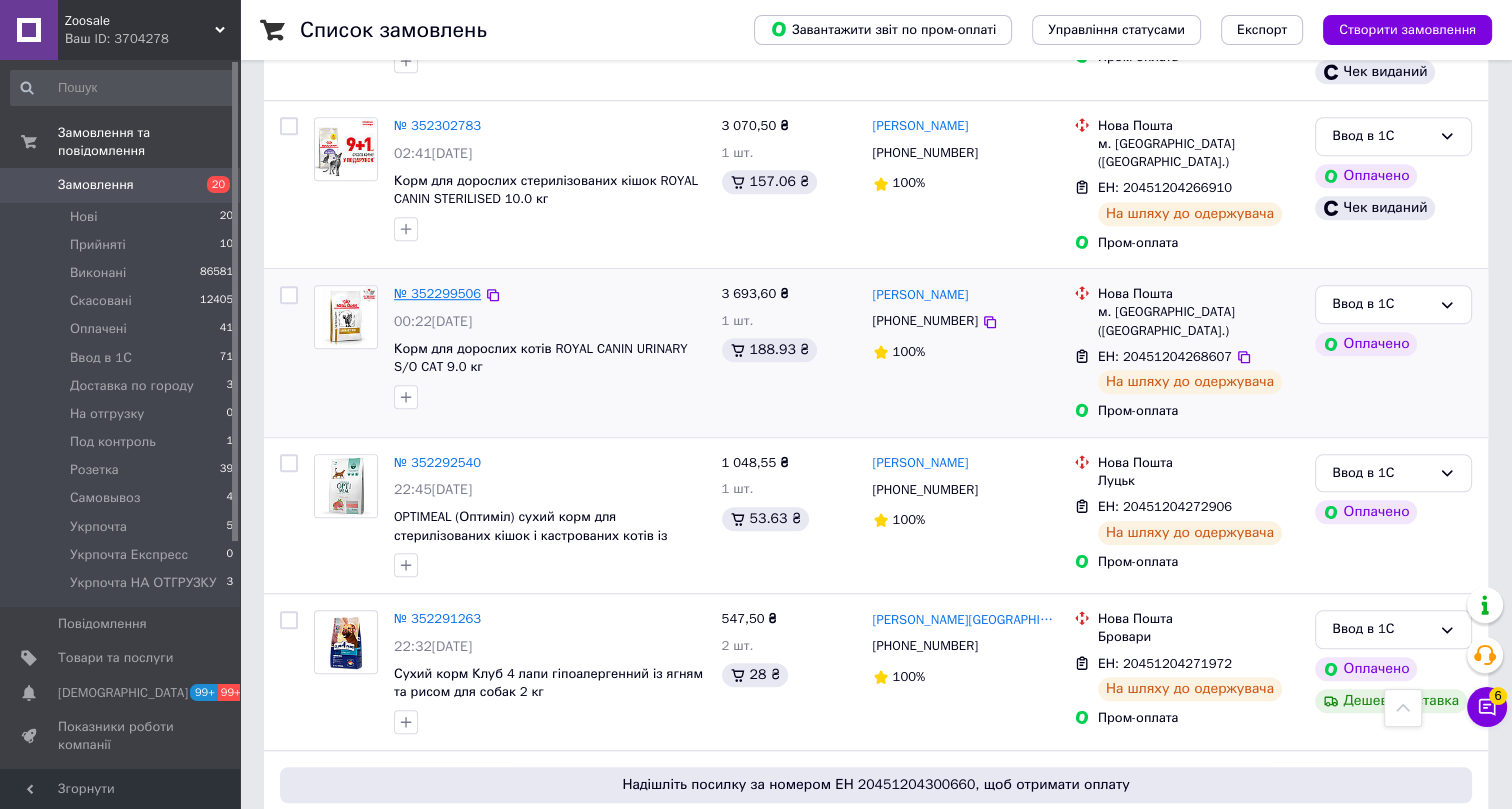 click on "№ 352299506" at bounding box center [437, 293] 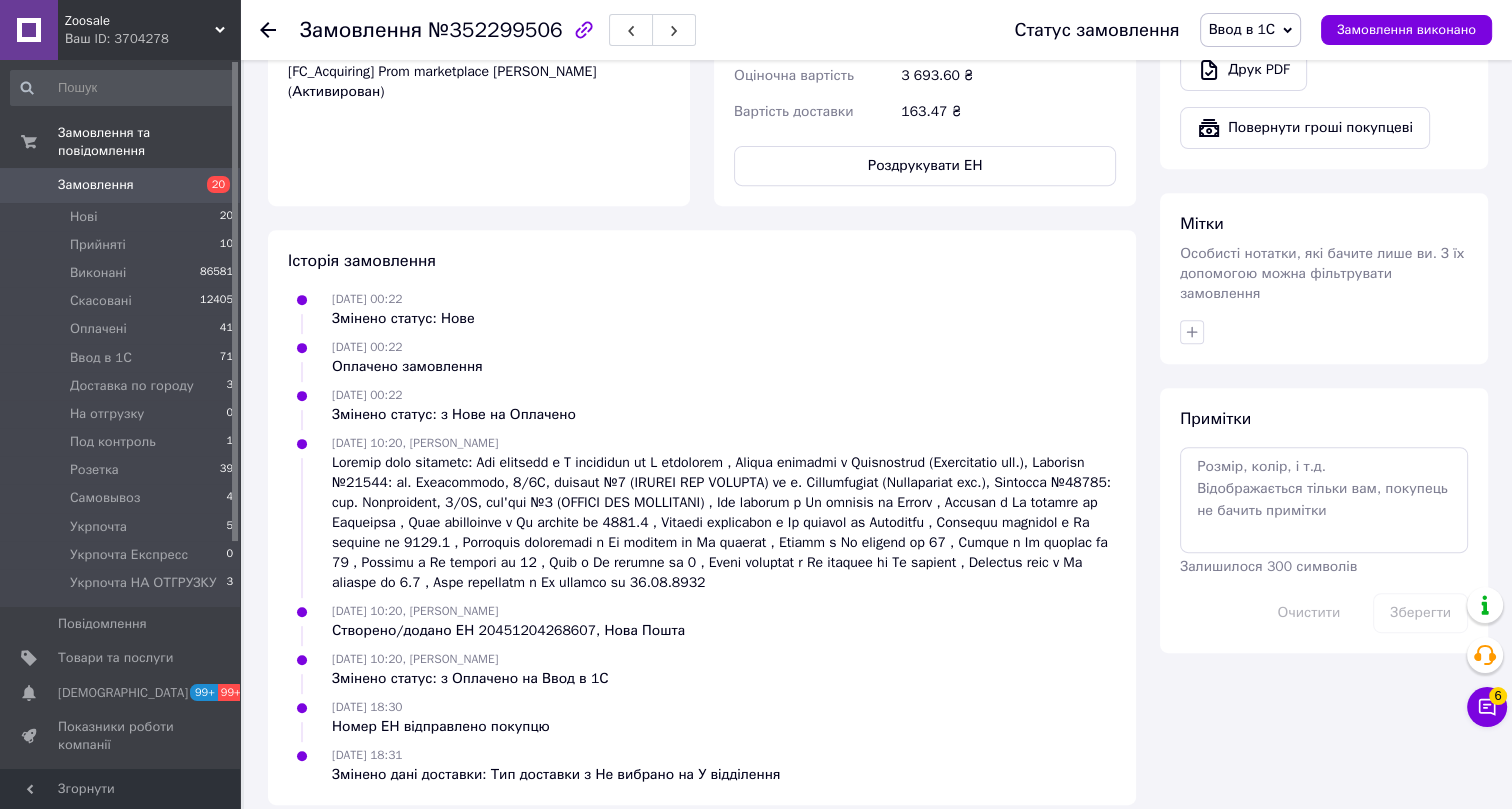 scroll, scrollTop: 415, scrollLeft: 0, axis: vertical 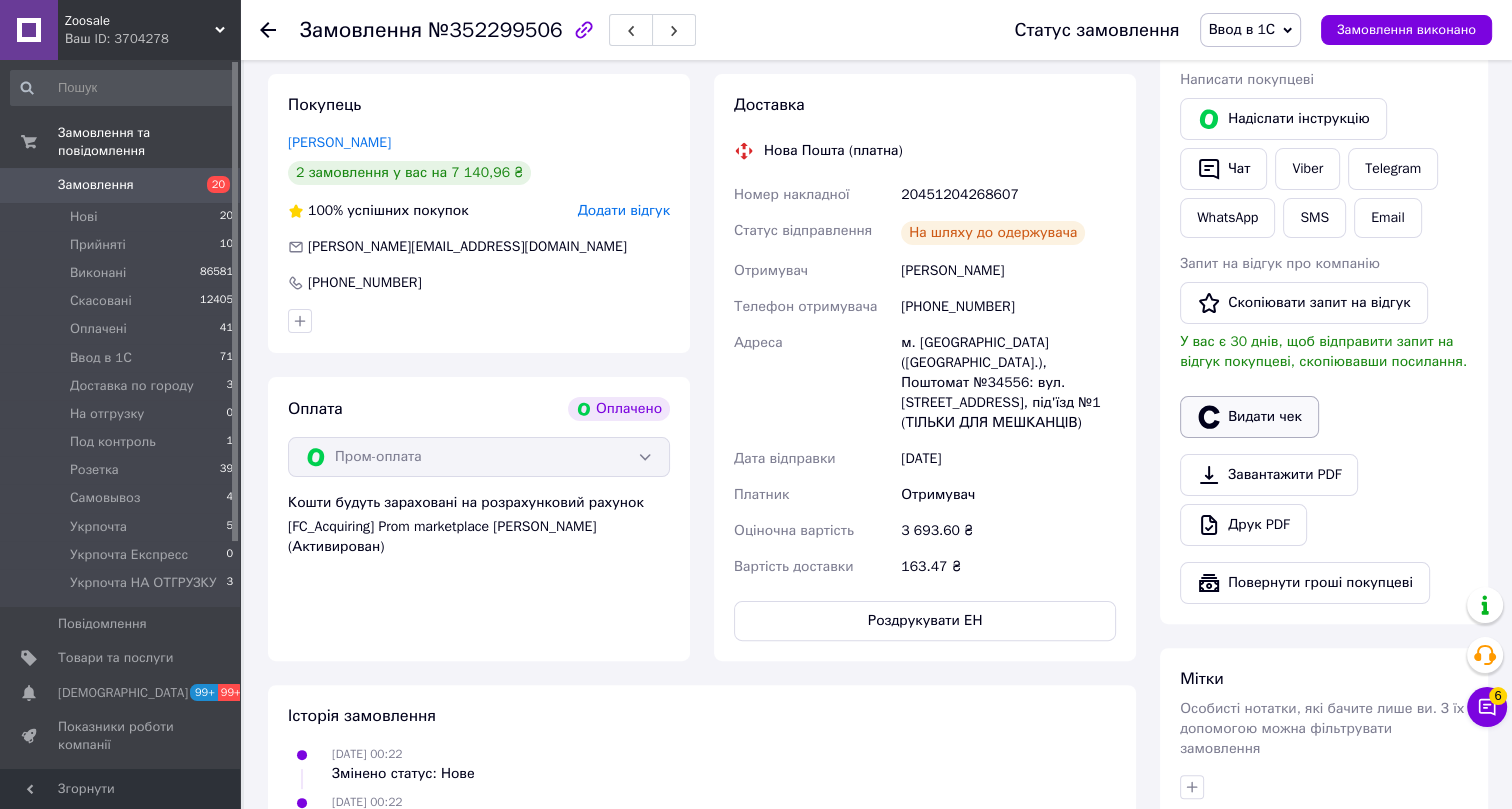 click on "Видати чек" at bounding box center (1249, 417) 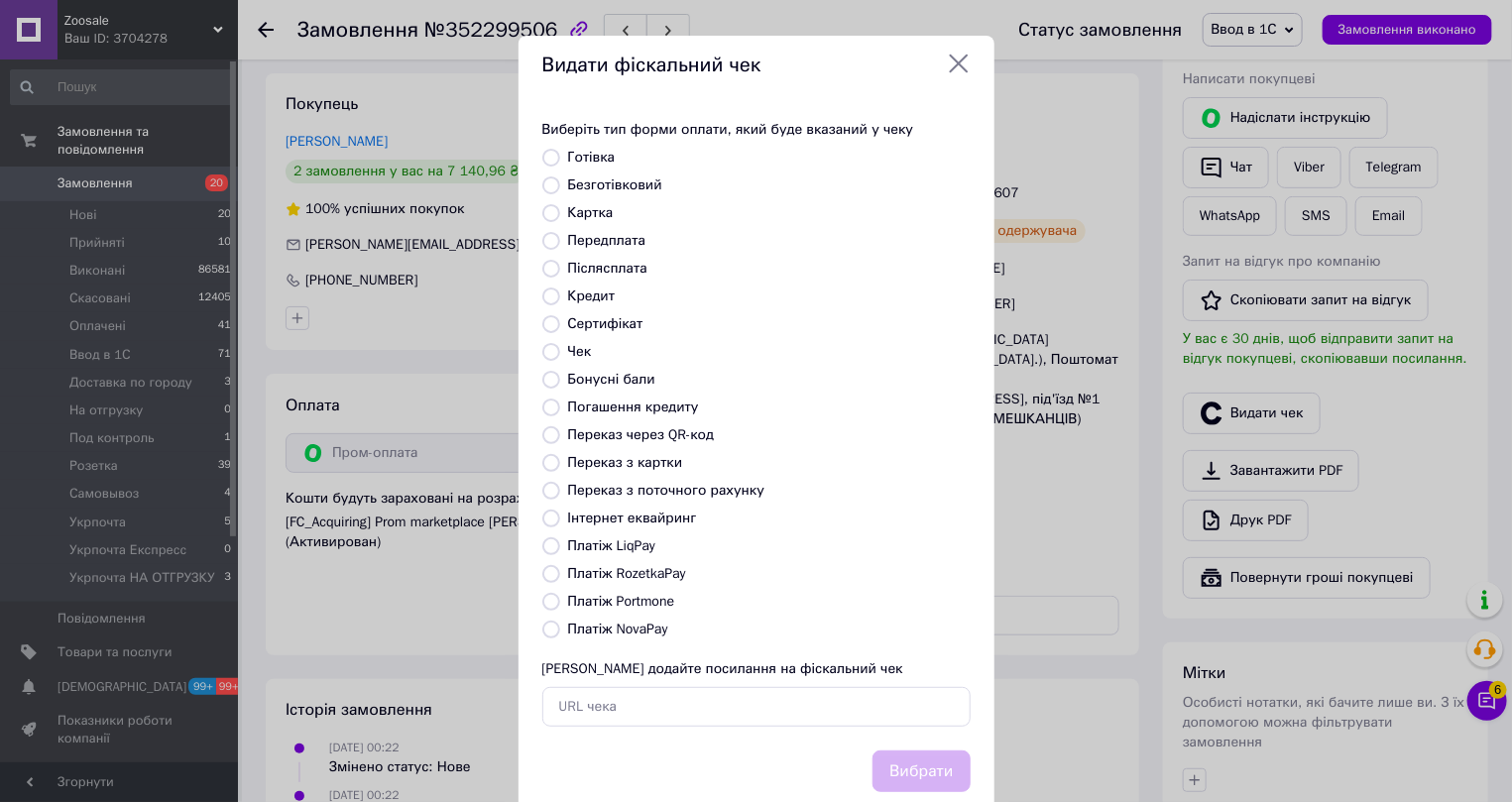 click on "Інтернет еквайринг" at bounding box center [633, 517] 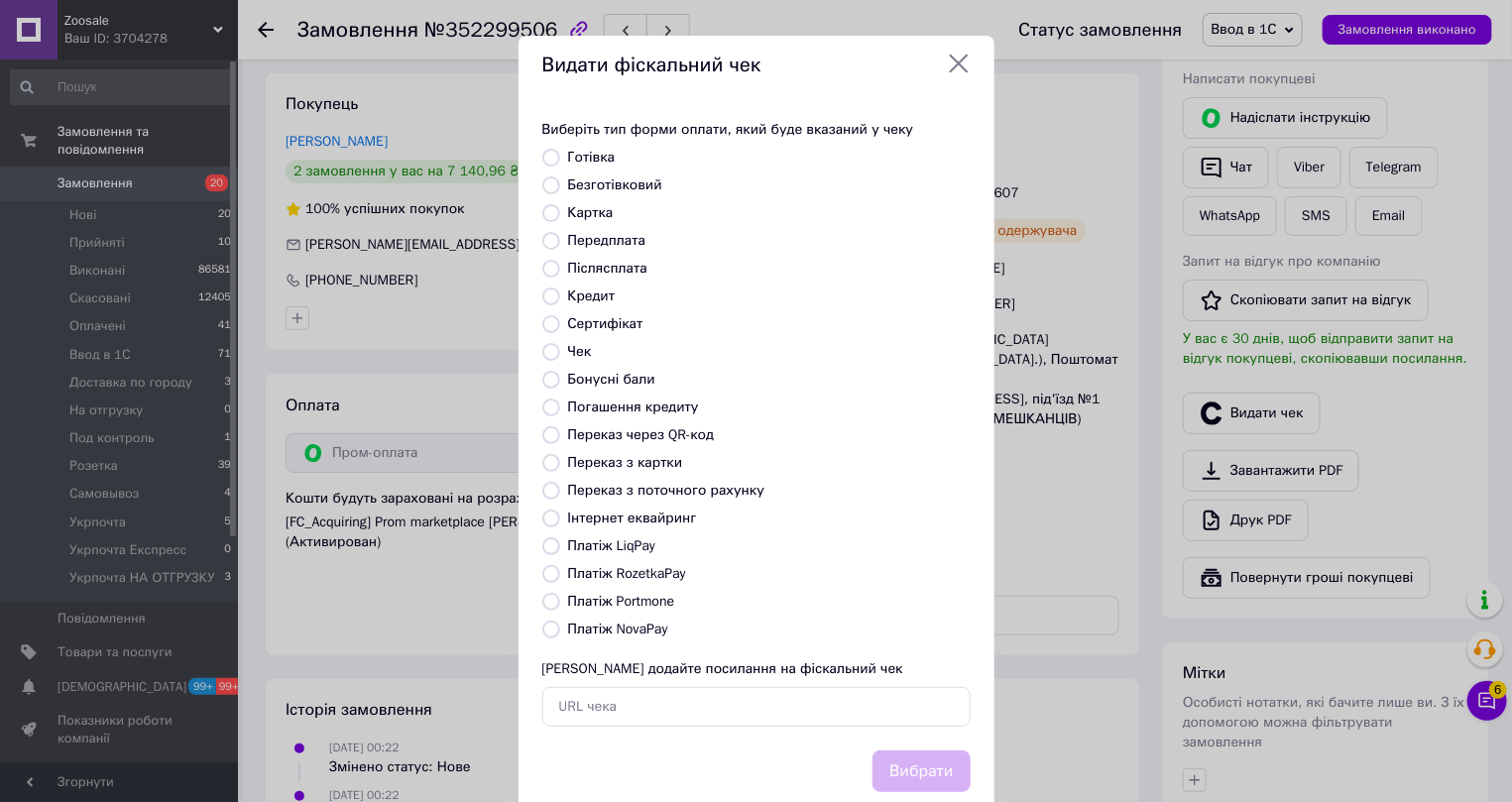 click on "Інтернет еквайринг" at bounding box center [551, 518] 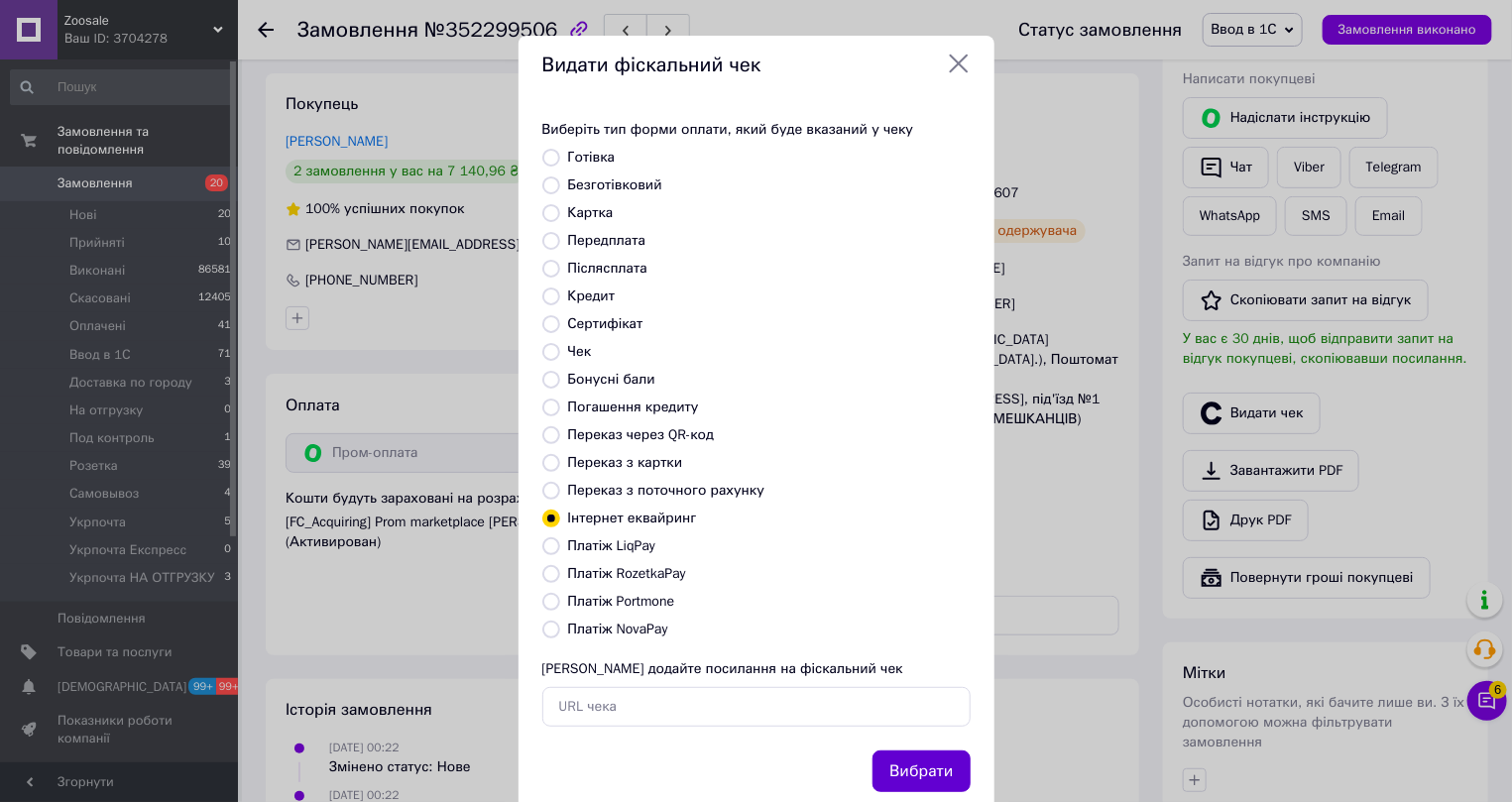 click on "Вибрати" at bounding box center [921, 771] 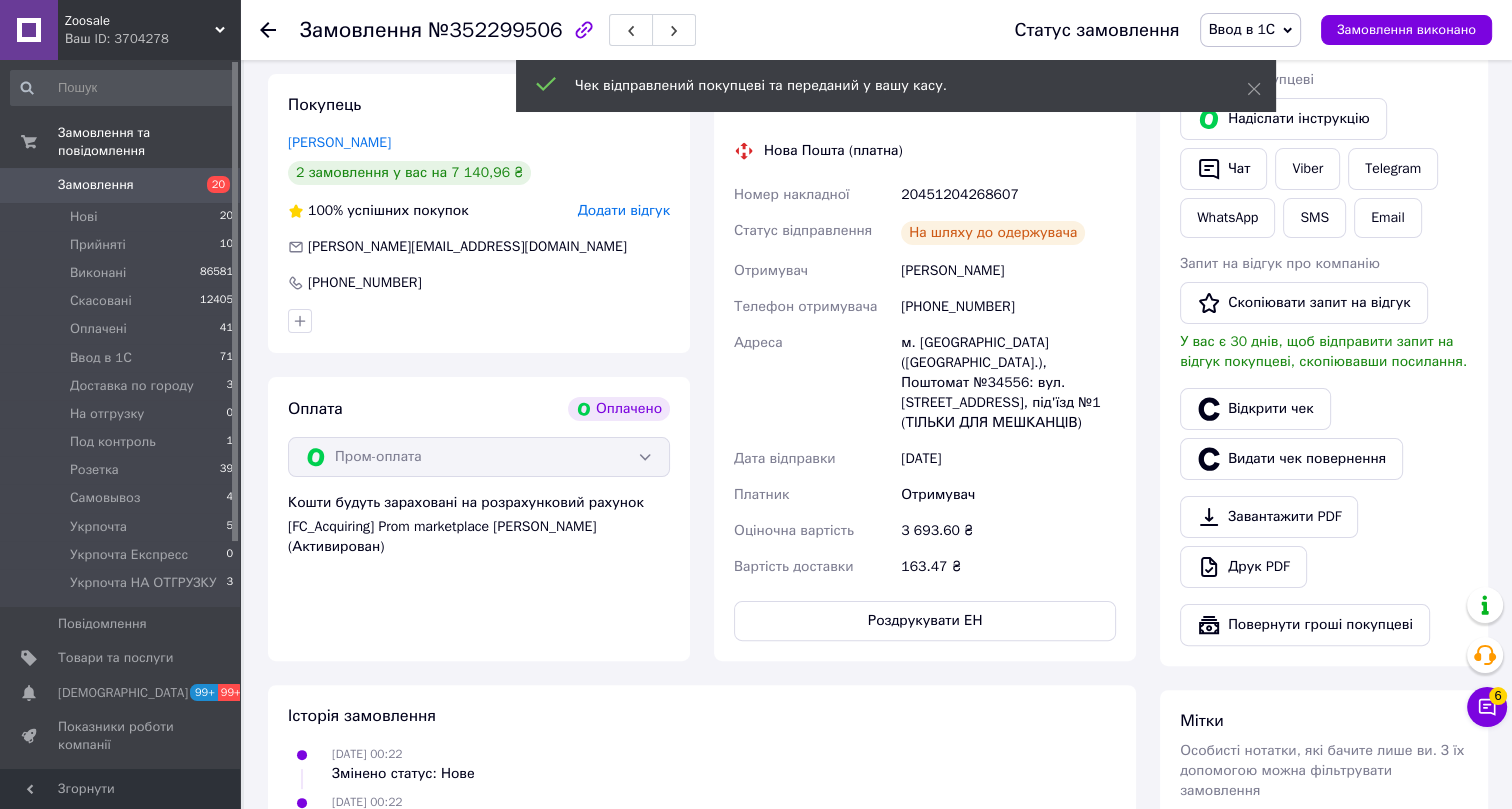 click 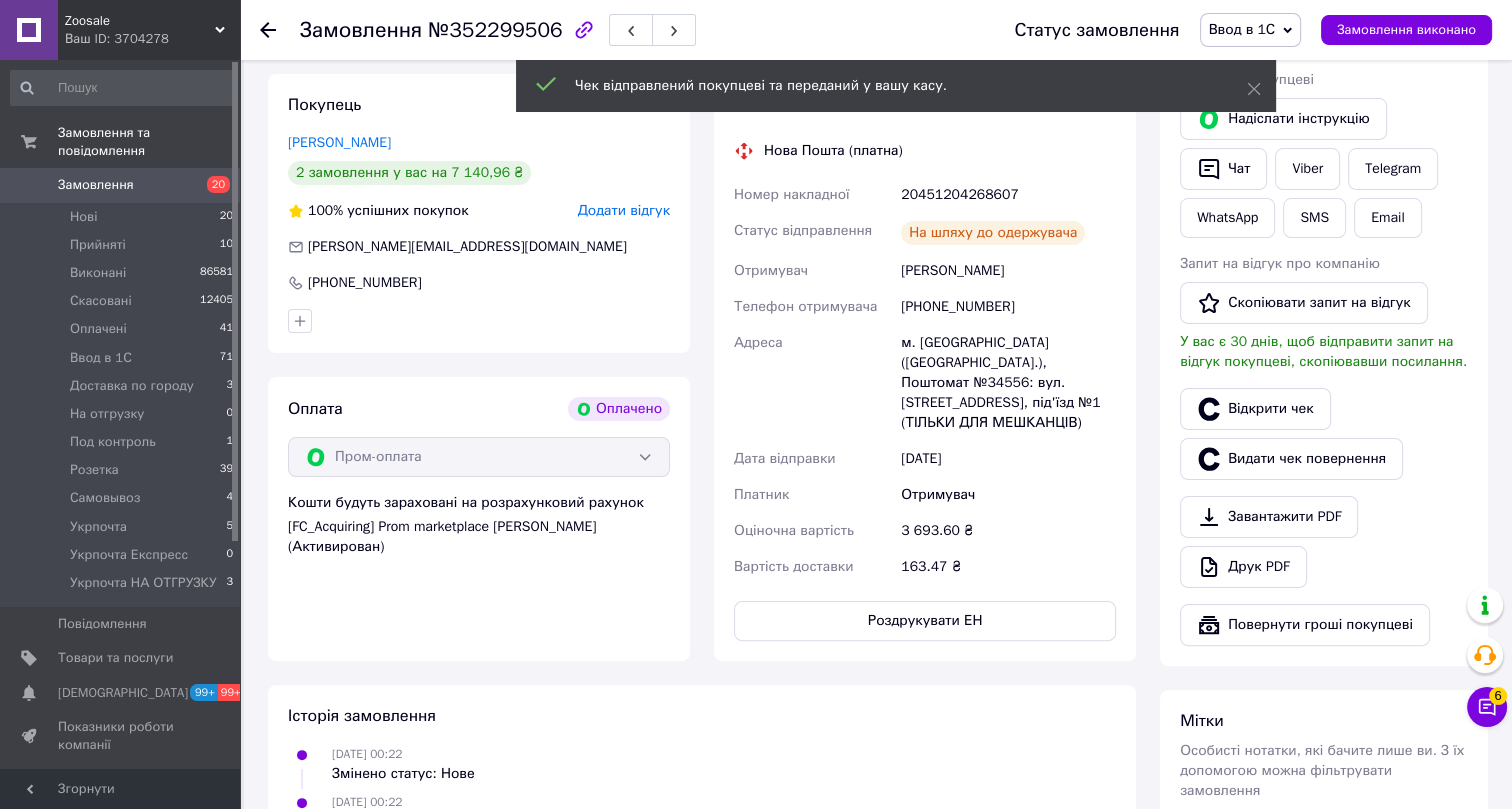 scroll, scrollTop: 0, scrollLeft: 0, axis: both 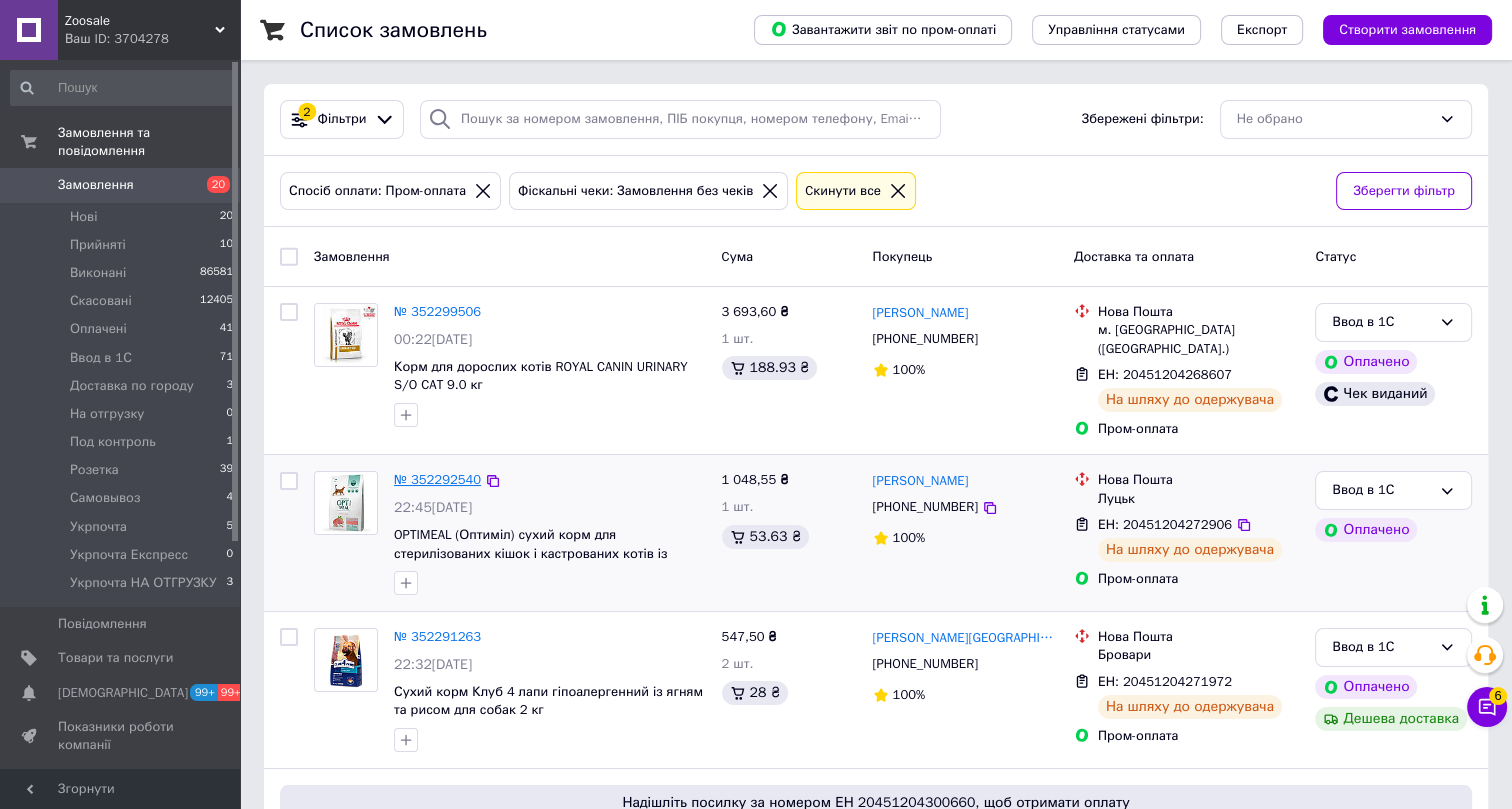 click on "№ 352292540" at bounding box center (437, 479) 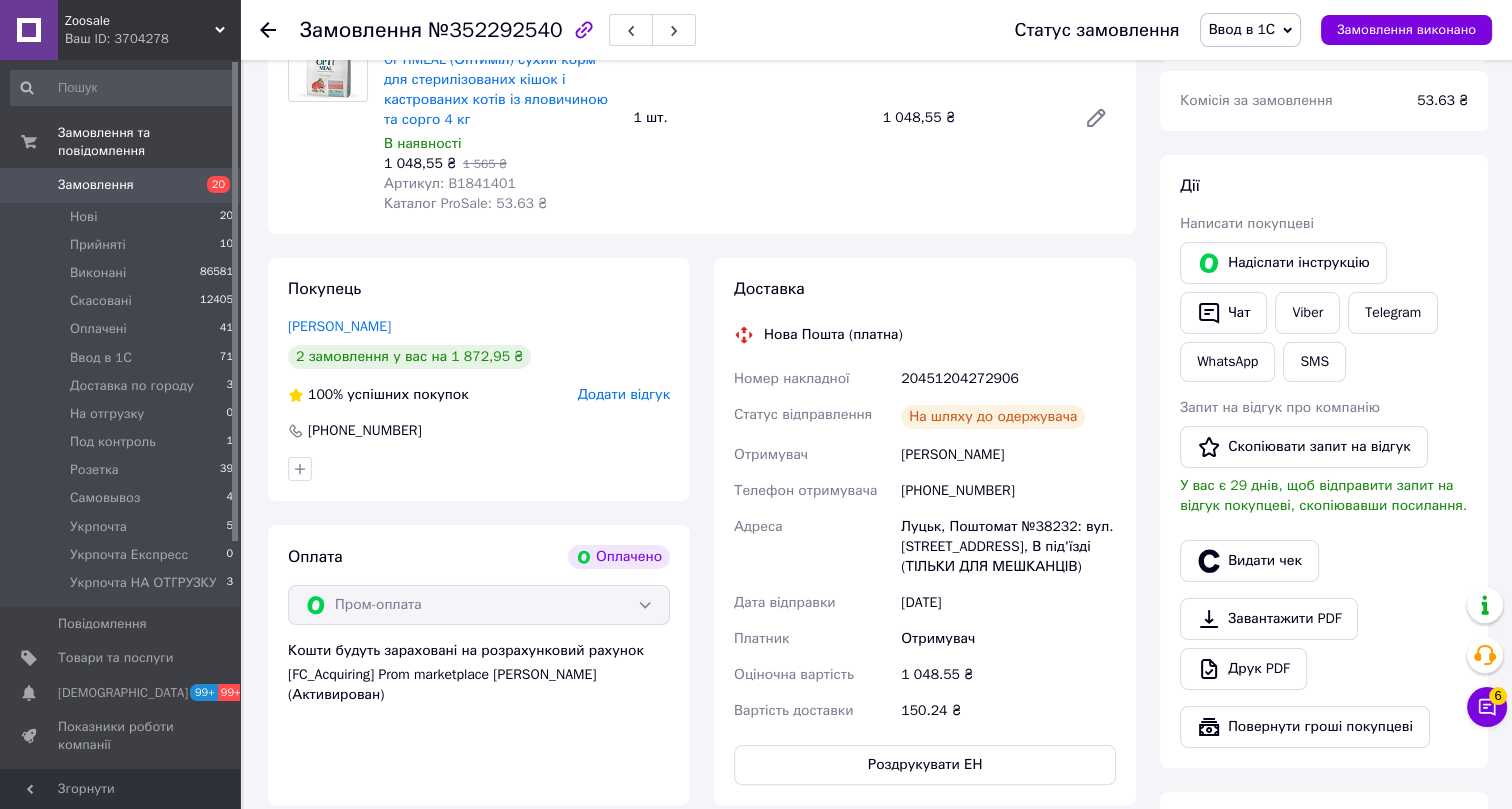 scroll, scrollTop: 272, scrollLeft: 0, axis: vertical 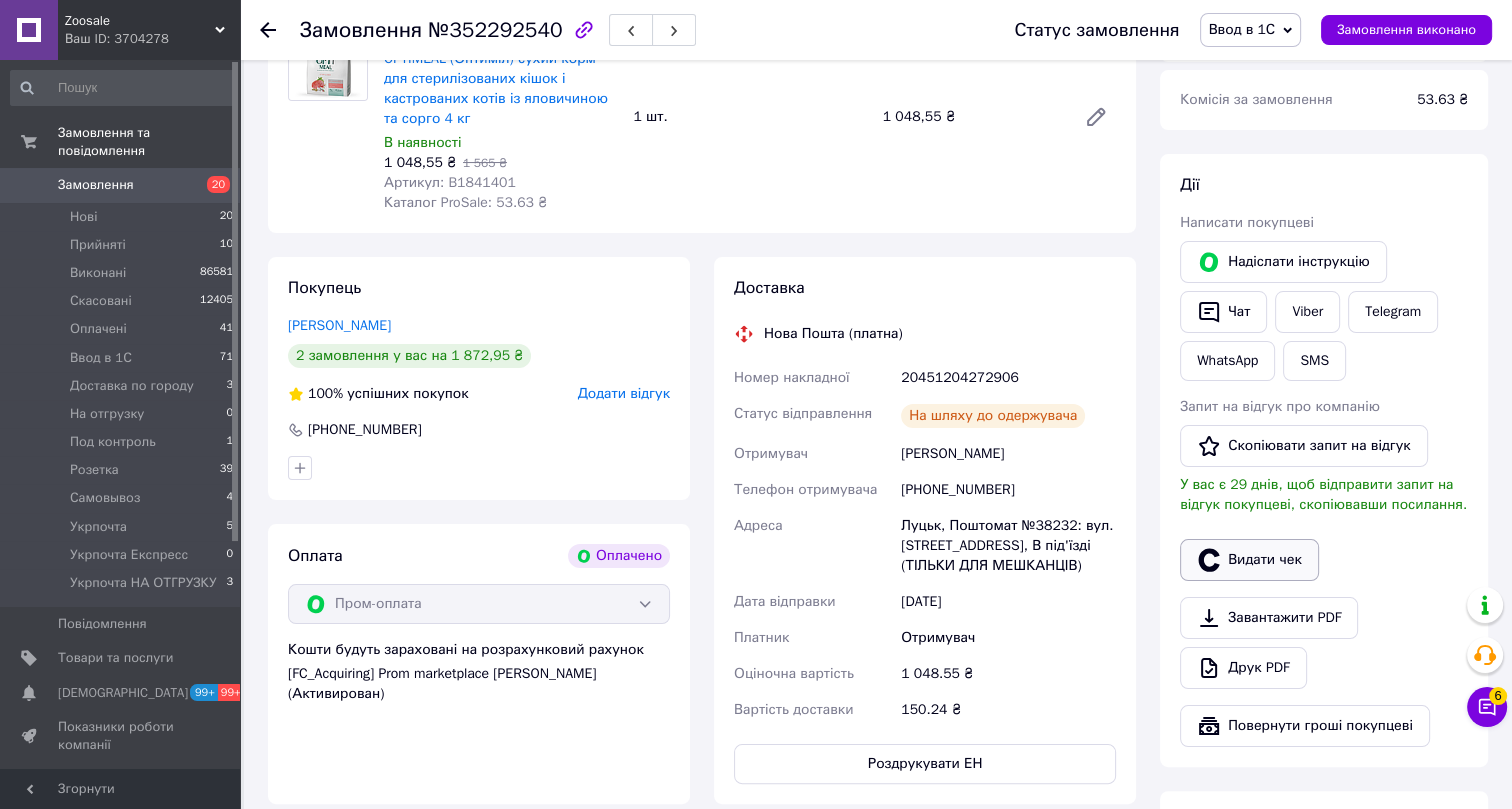 click on "Видати чек" at bounding box center [1249, 560] 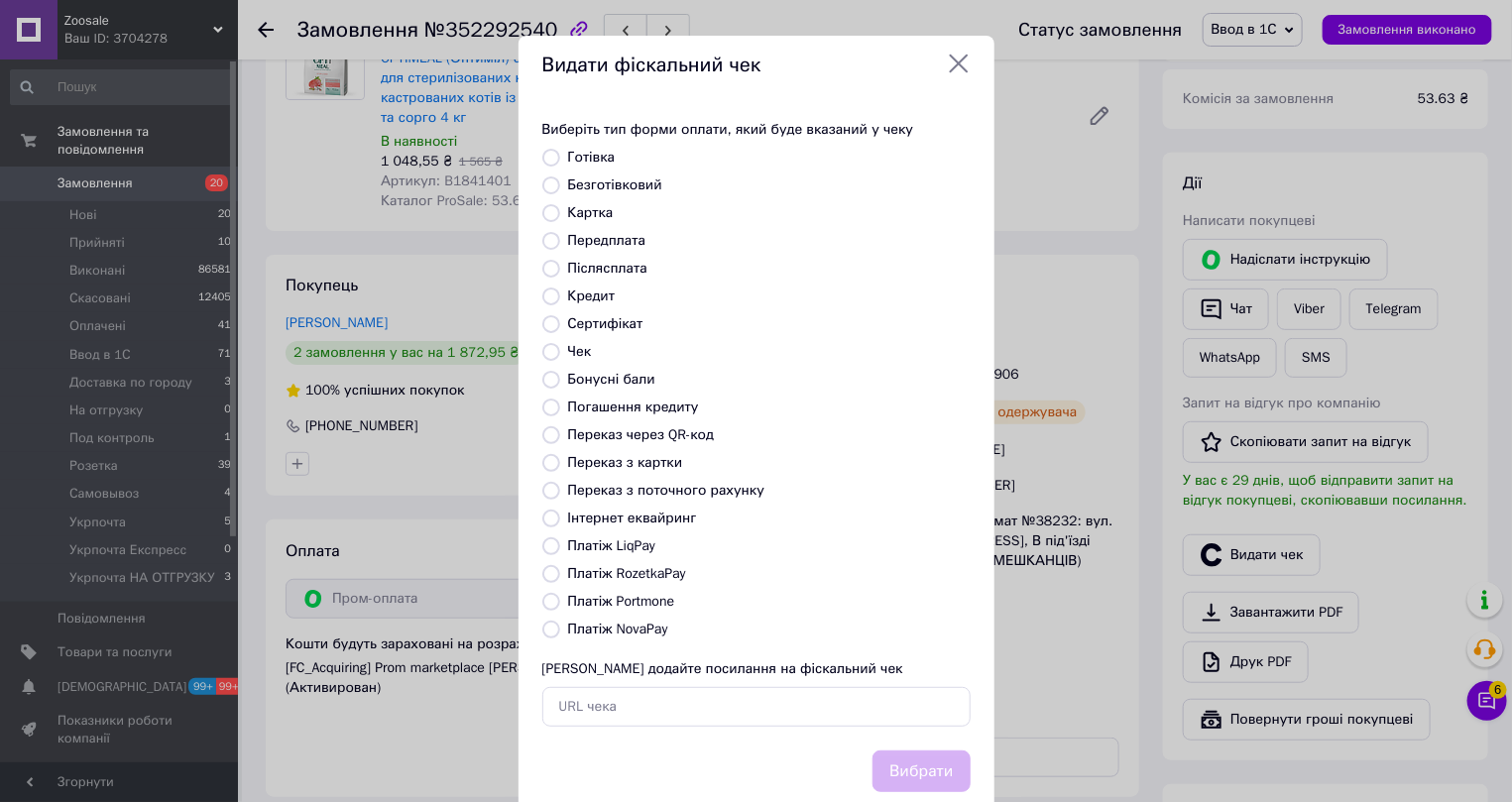 click on "Інтернет еквайринг" at bounding box center (633, 517) 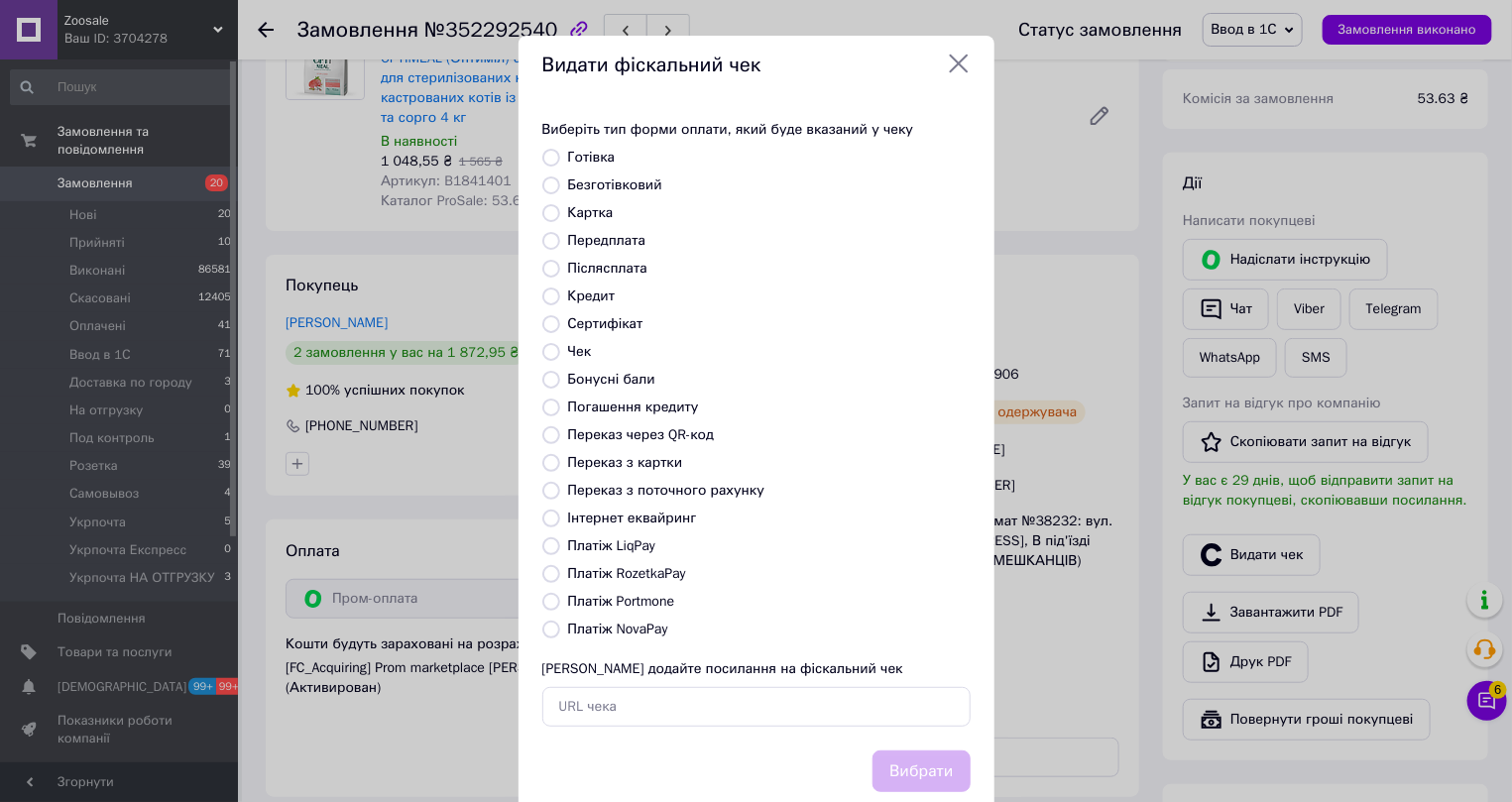 click on "Інтернет еквайринг" at bounding box center (551, 518) 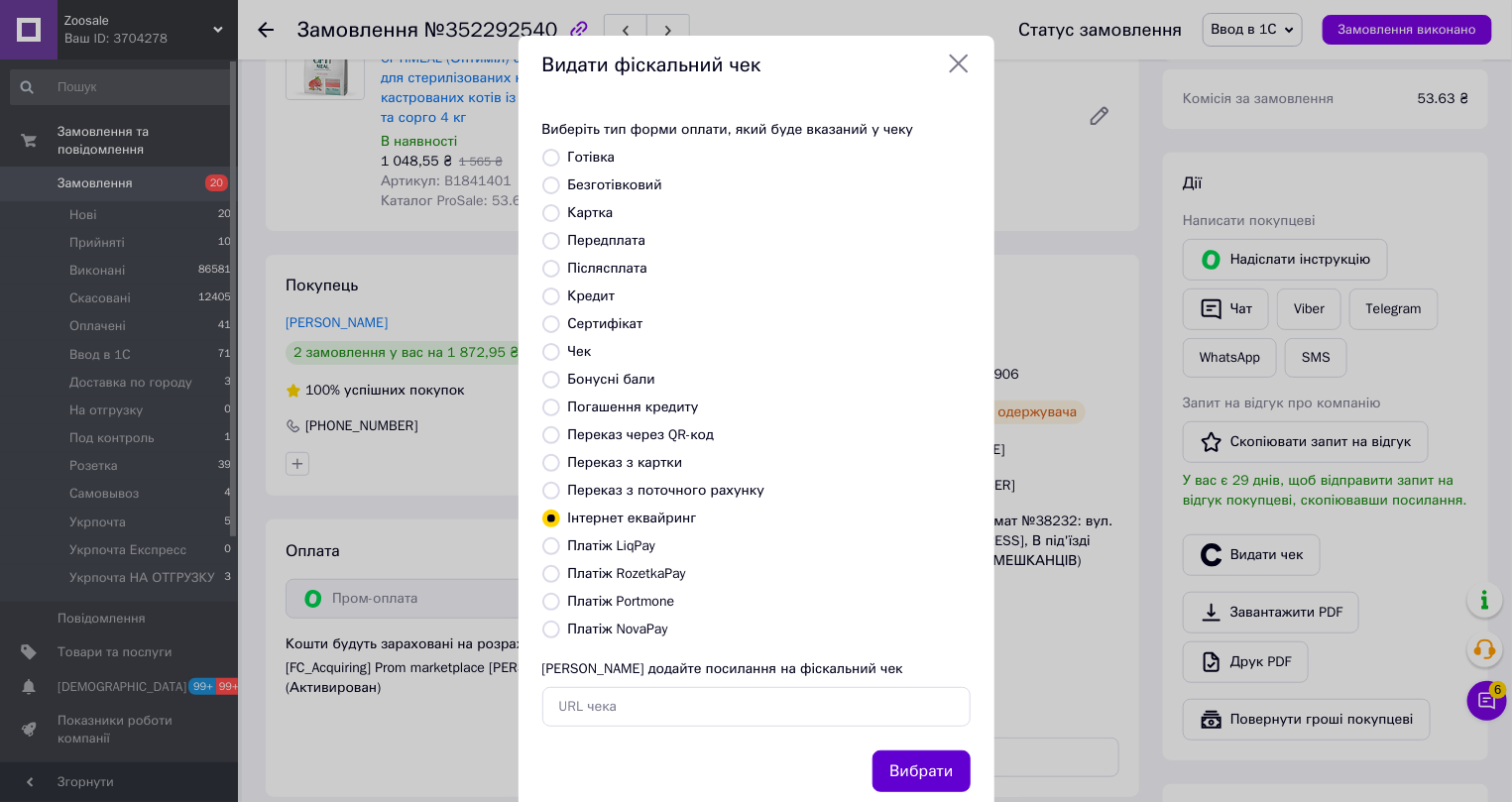 click on "Вибрати" at bounding box center [921, 771] 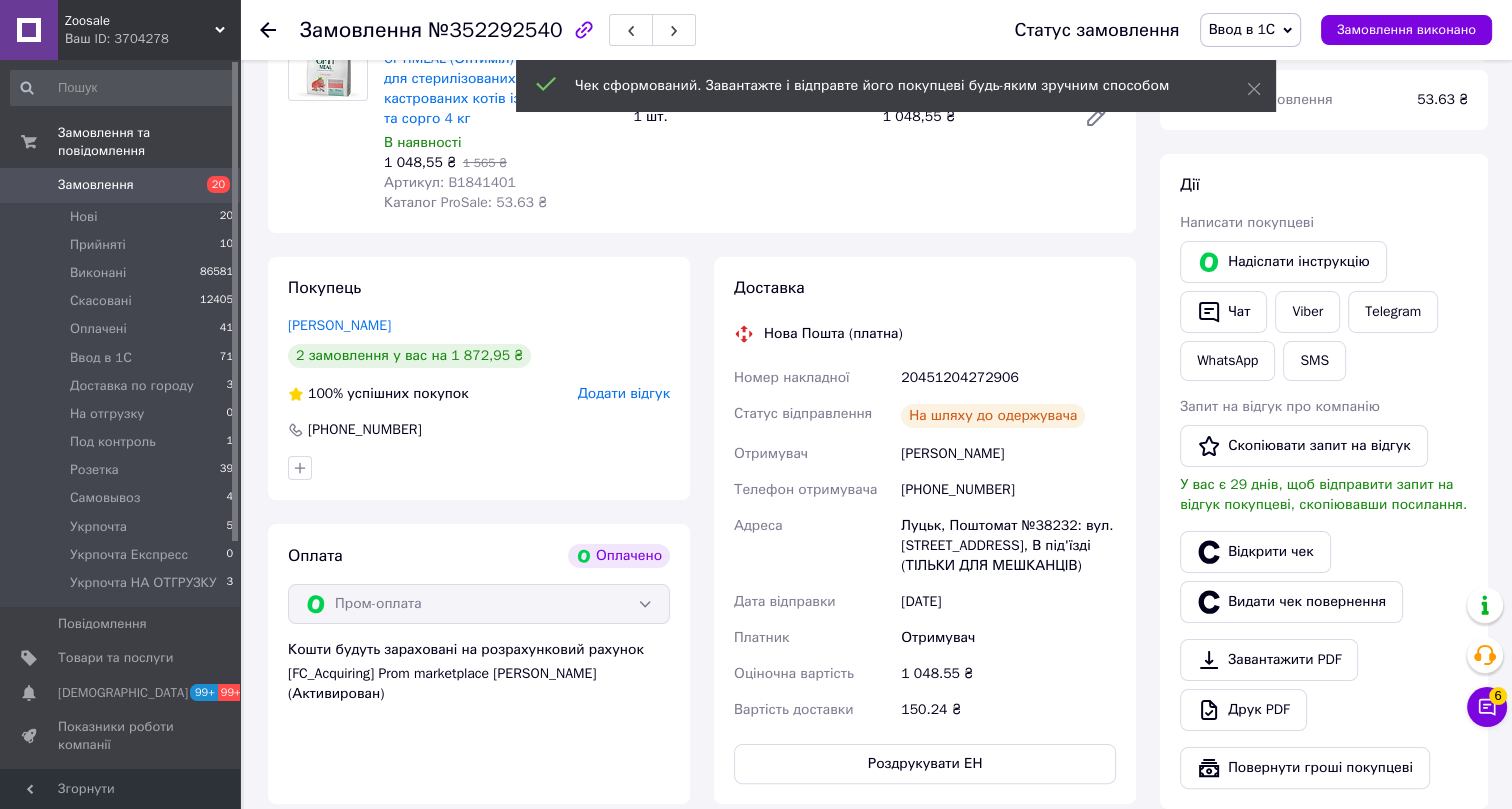 click 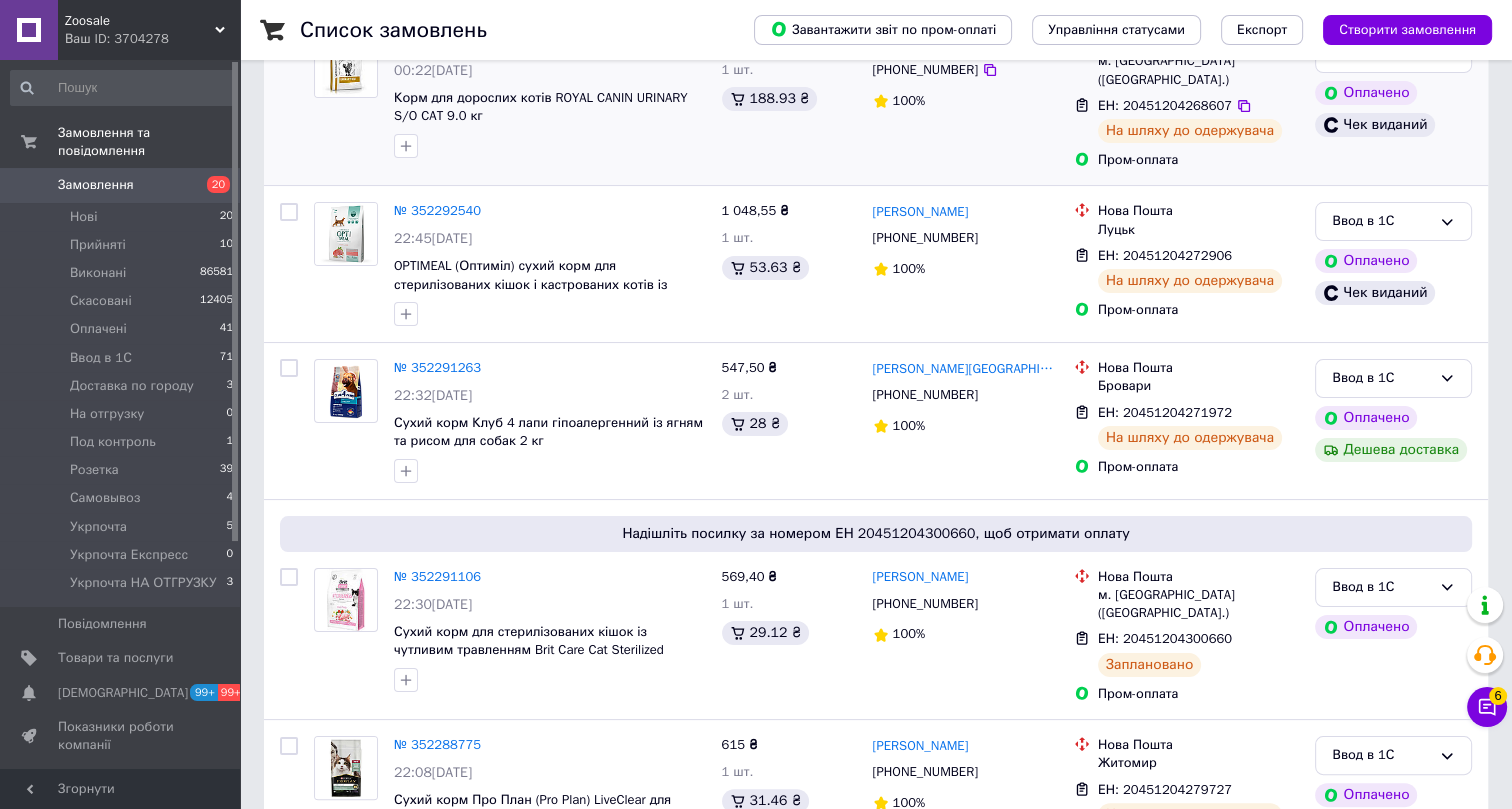 scroll, scrollTop: 272, scrollLeft: 0, axis: vertical 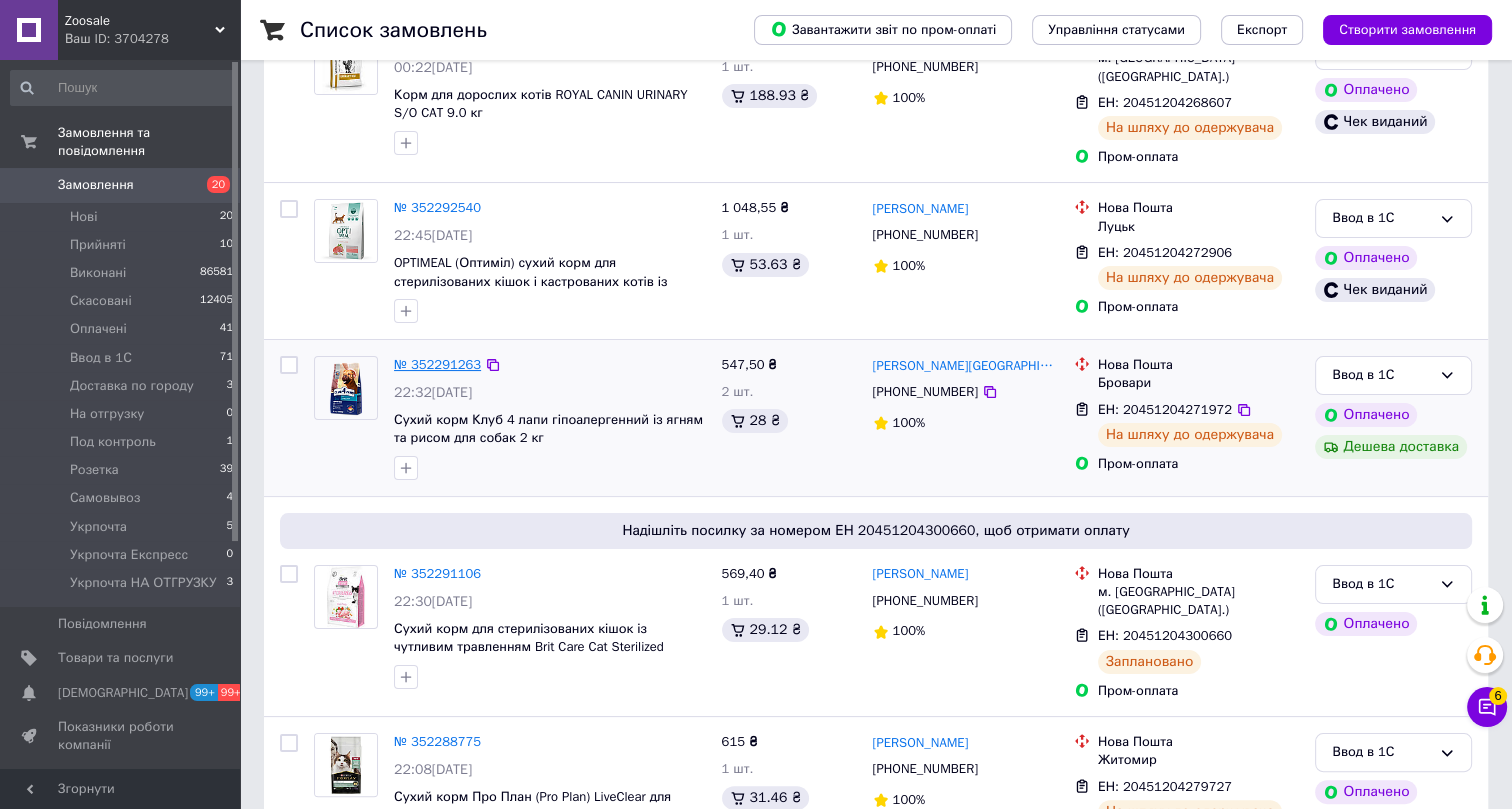 click on "№ 352291263" at bounding box center (437, 364) 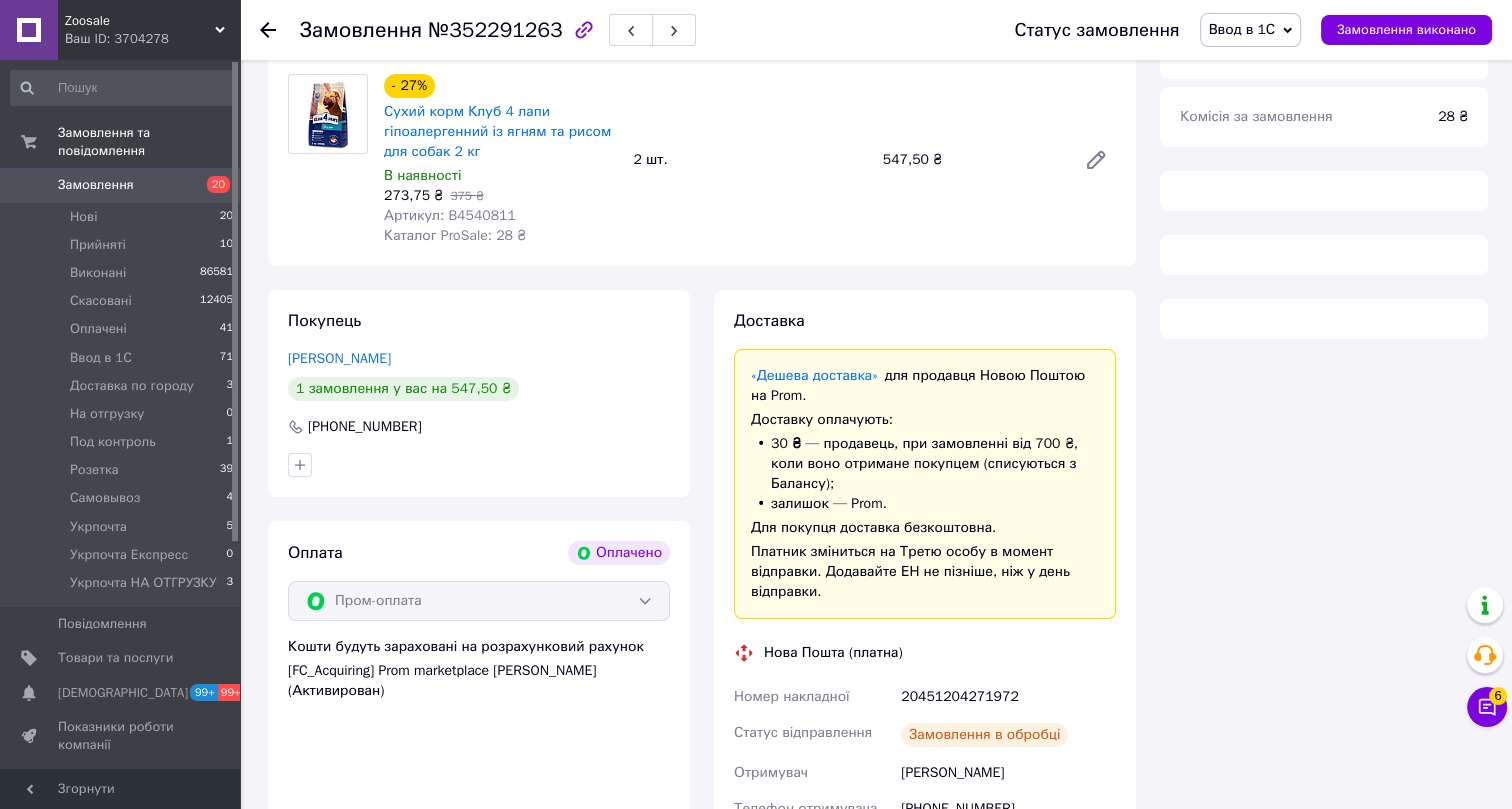 scroll, scrollTop: 272, scrollLeft: 0, axis: vertical 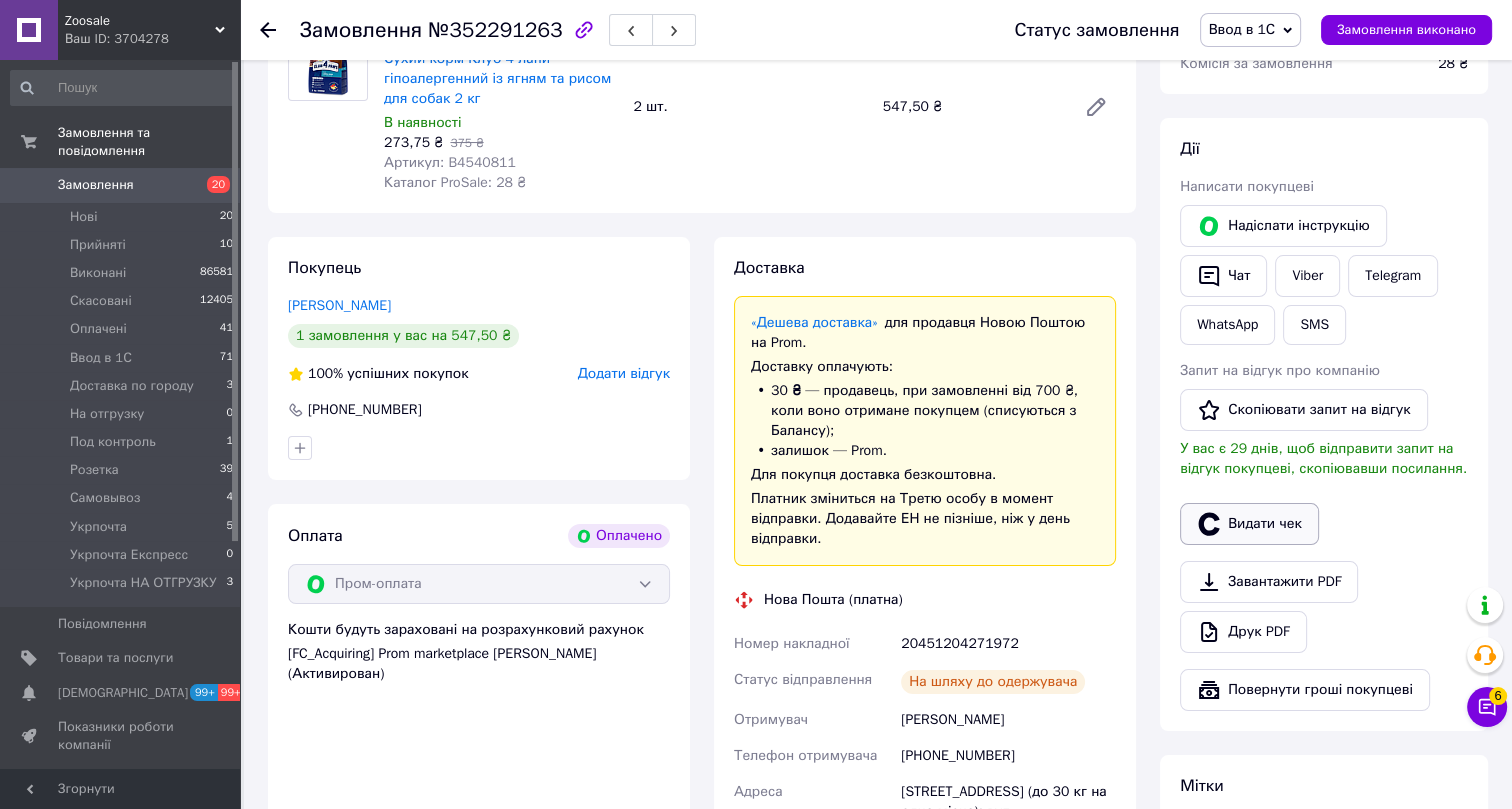 click on "Видати чек" at bounding box center [1249, 524] 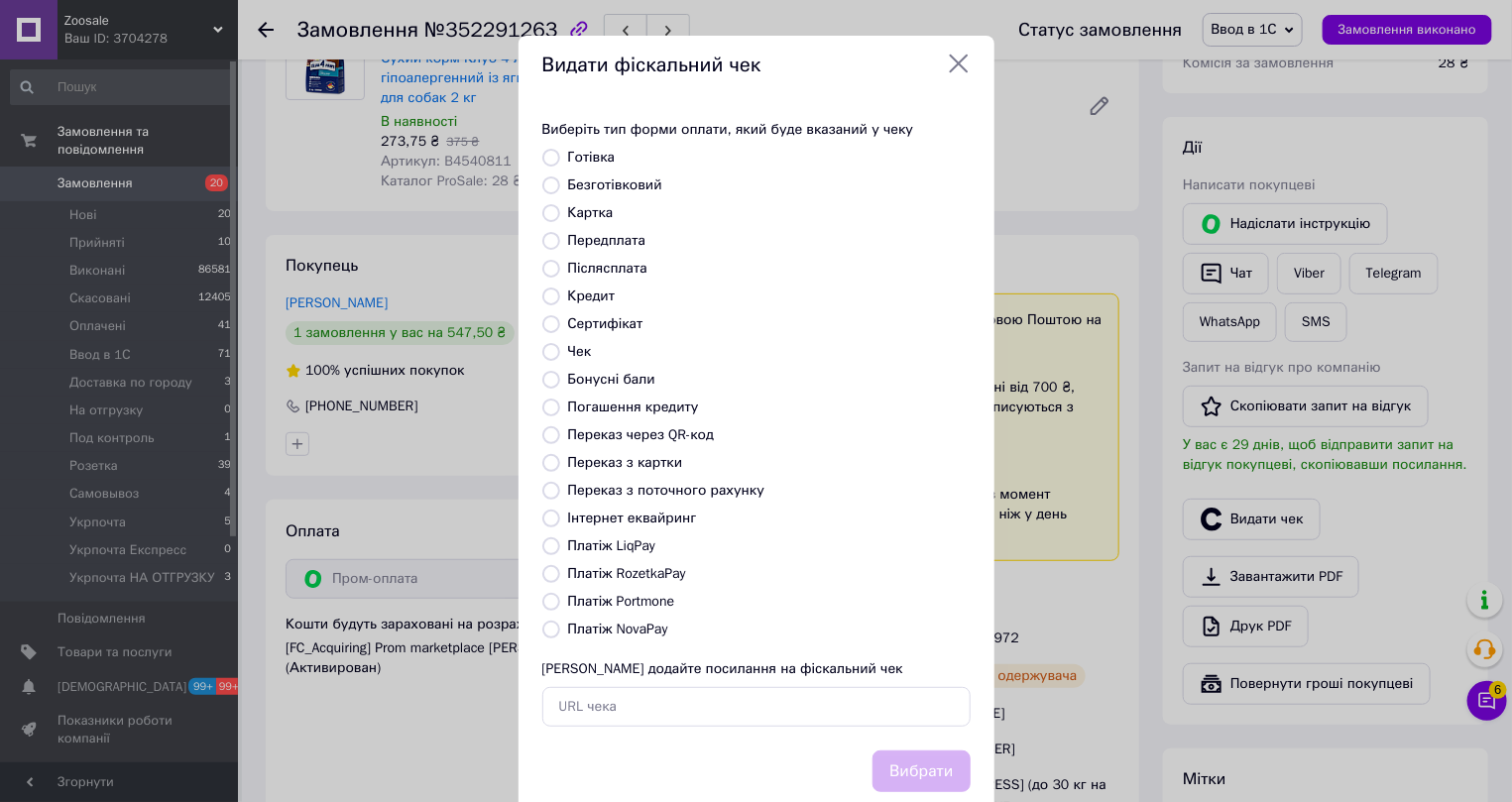click on "Інтернет еквайринг" at bounding box center [633, 517] 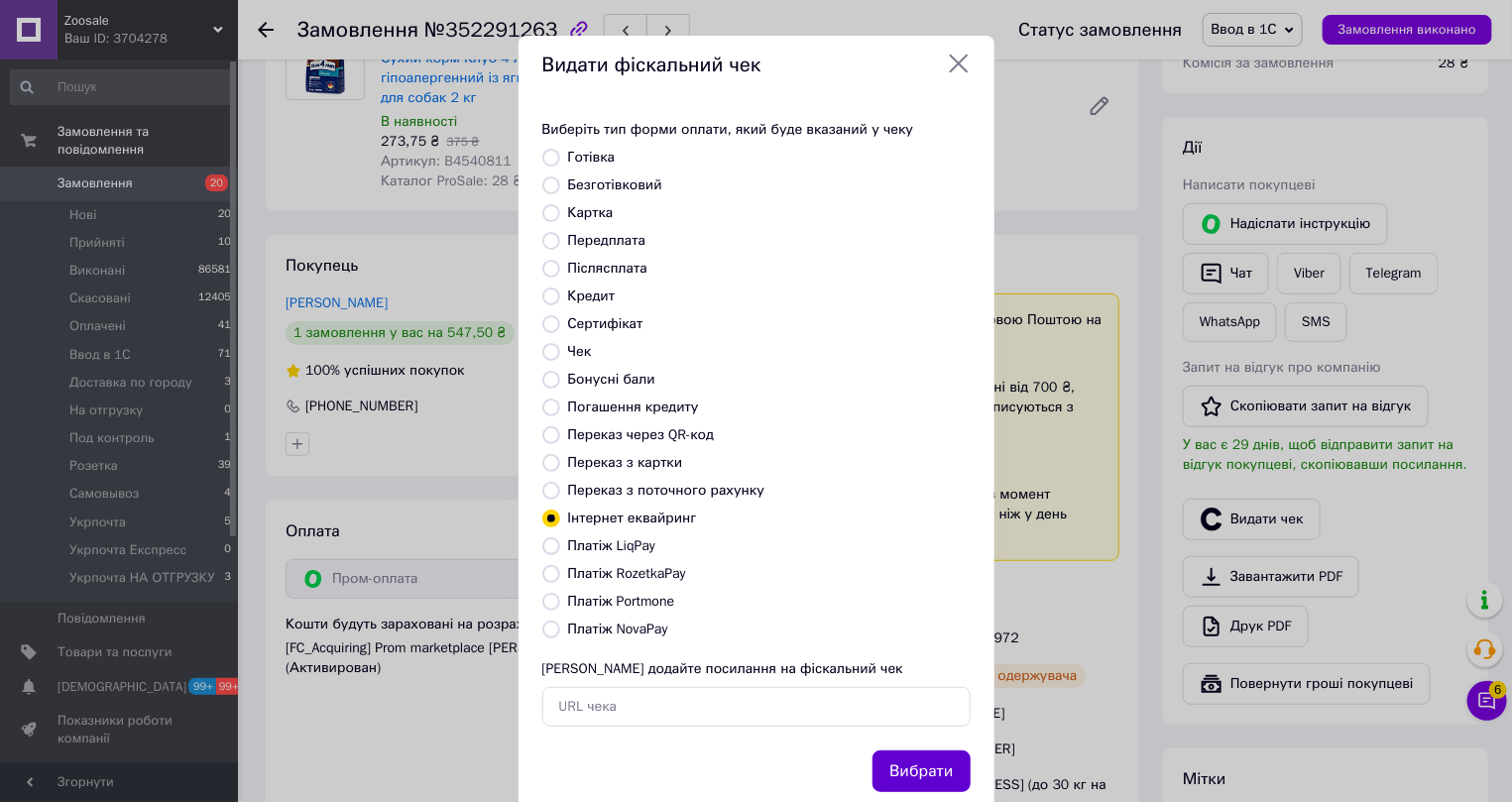 click on "Вибрати" at bounding box center (921, 771) 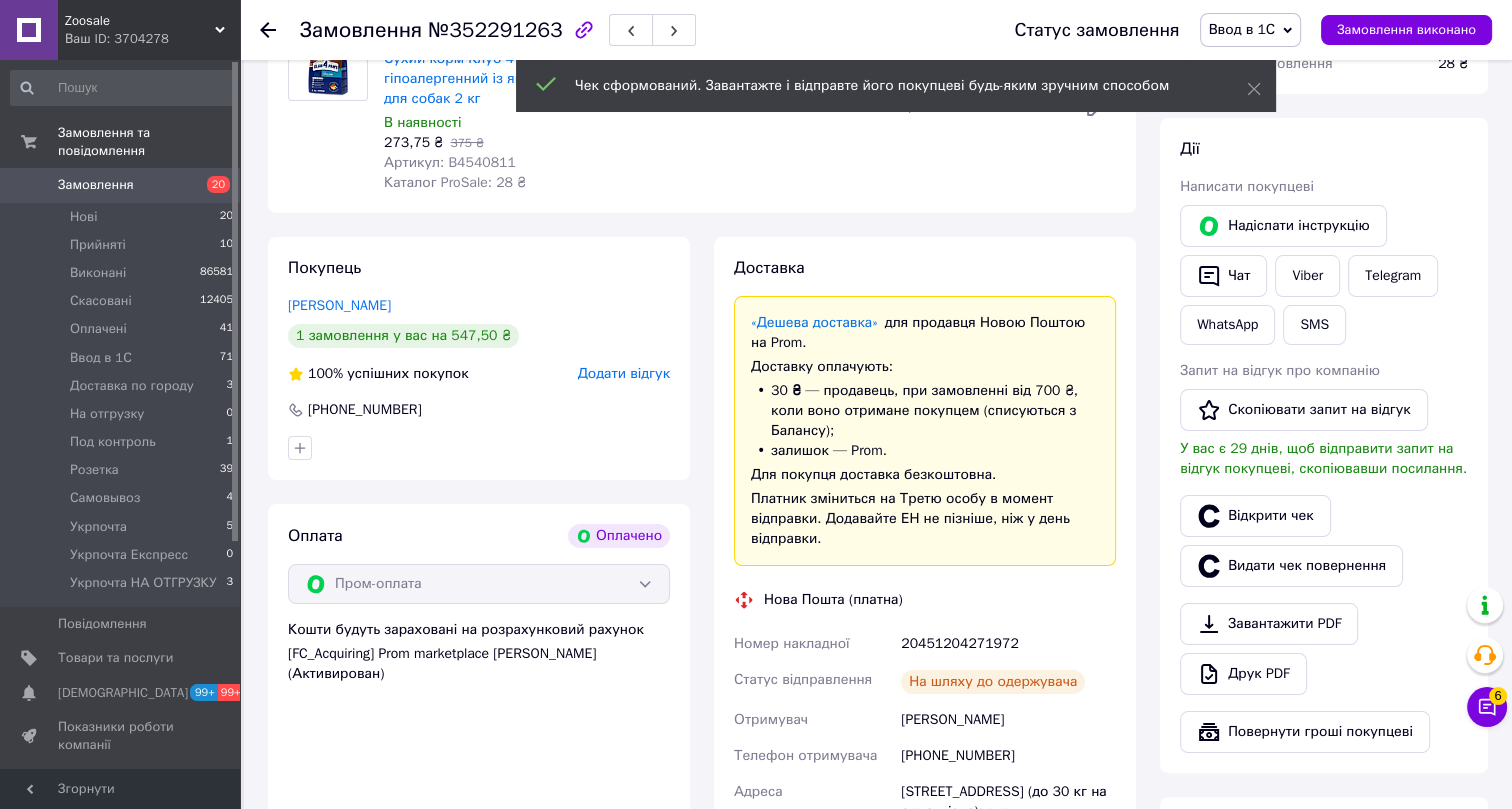 click 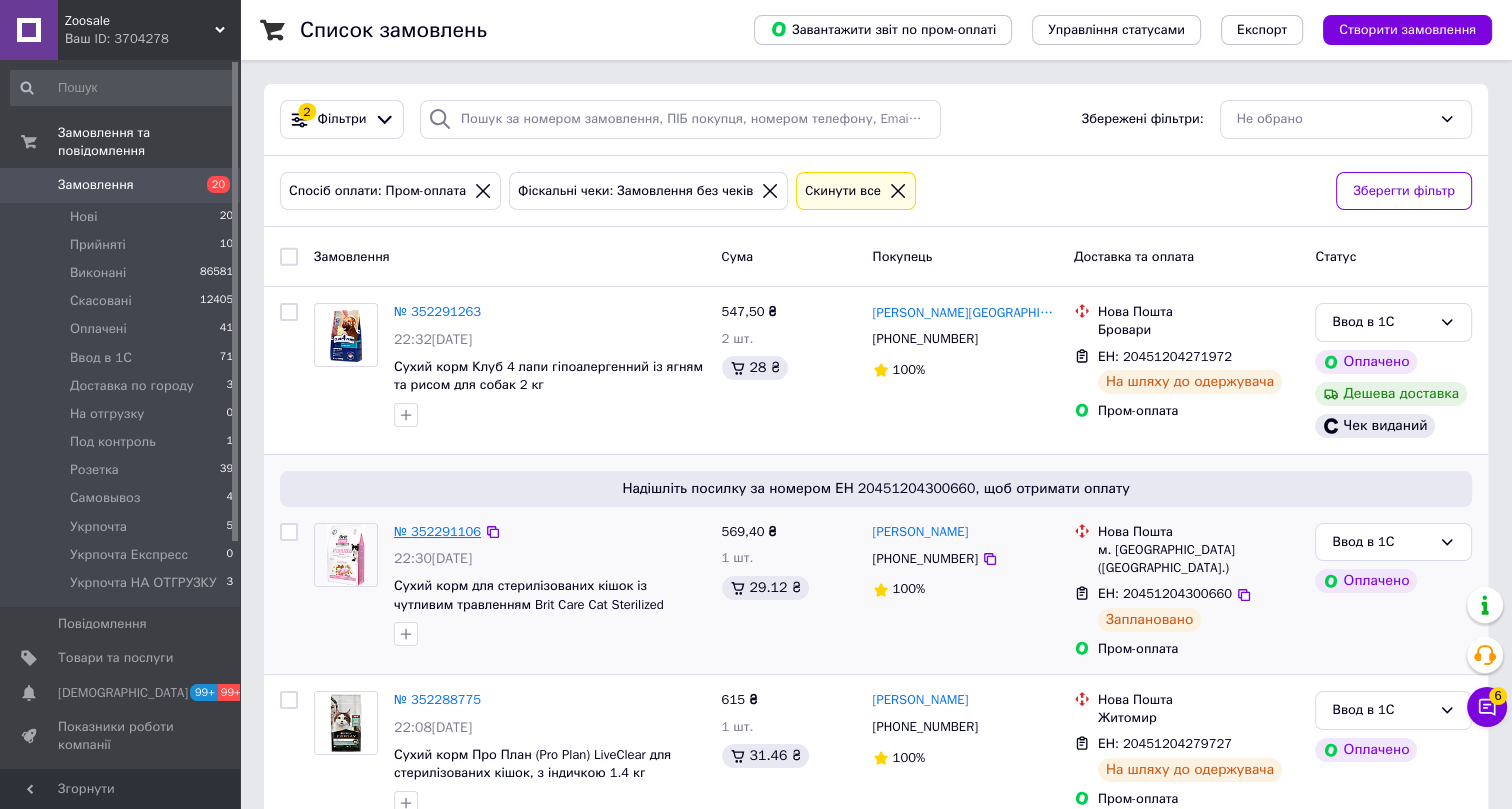 click on "№ 352291106" at bounding box center (437, 531) 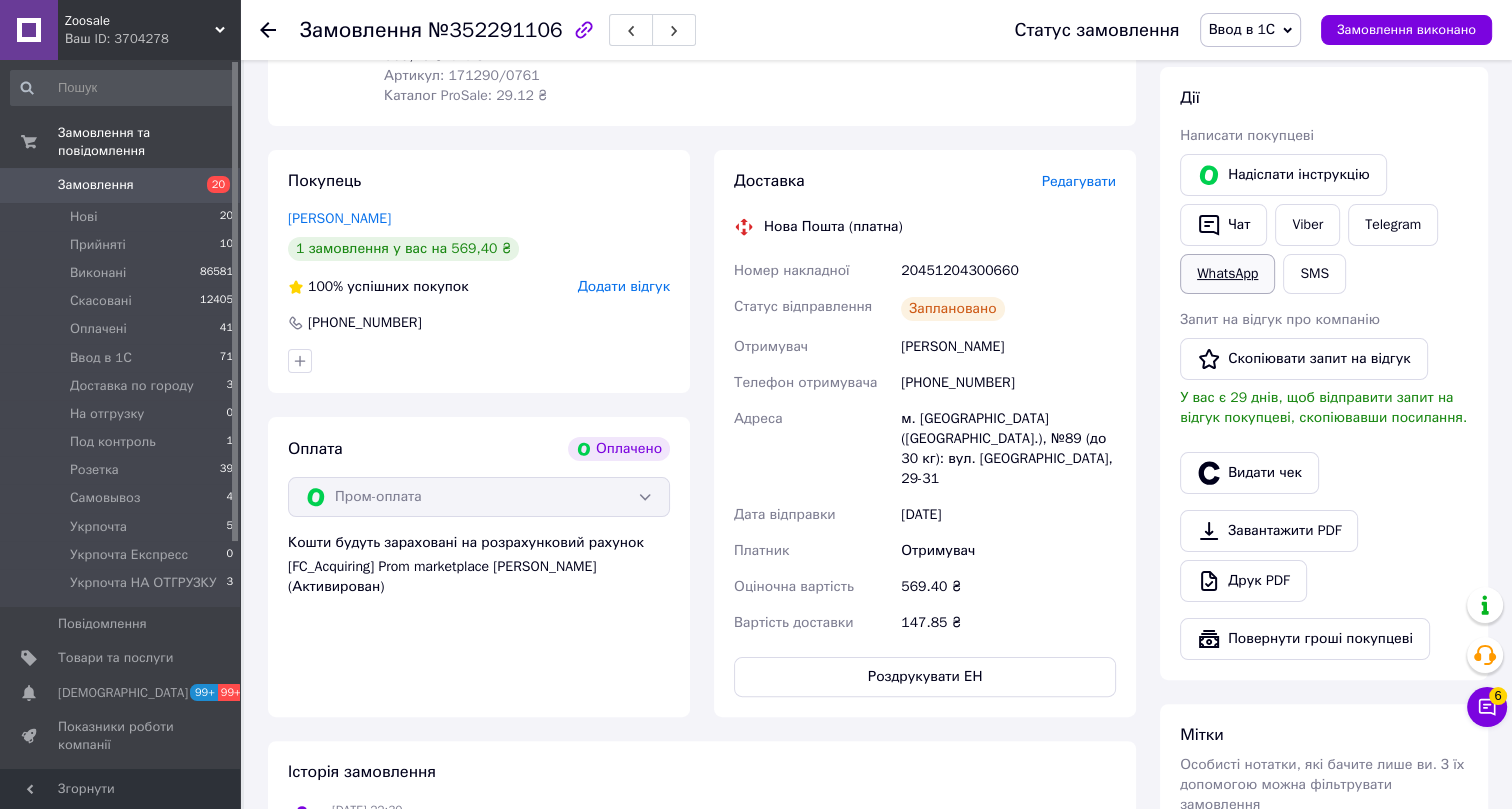 scroll, scrollTop: 363, scrollLeft: 0, axis: vertical 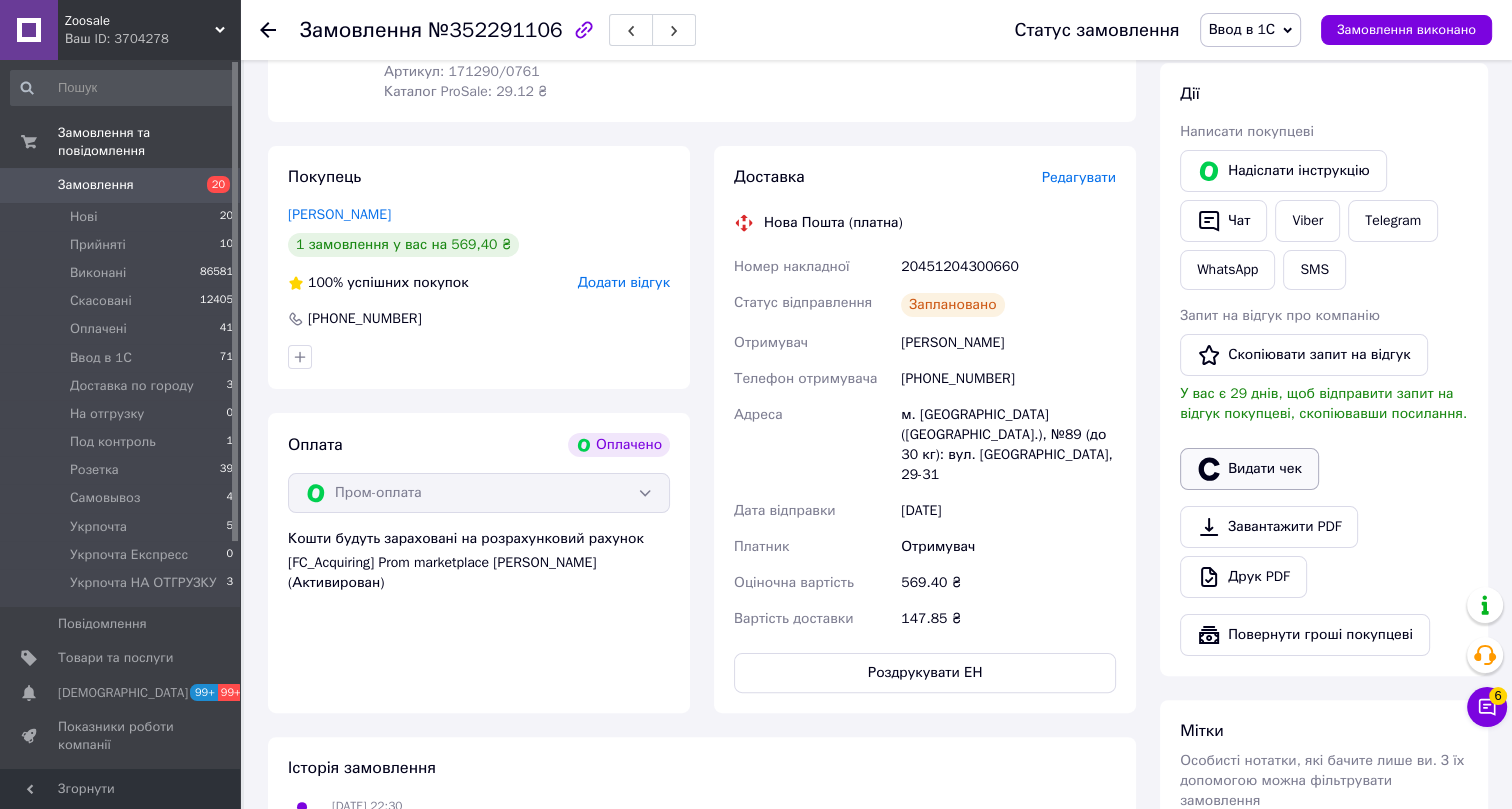 click on "Видати чек" at bounding box center [1249, 469] 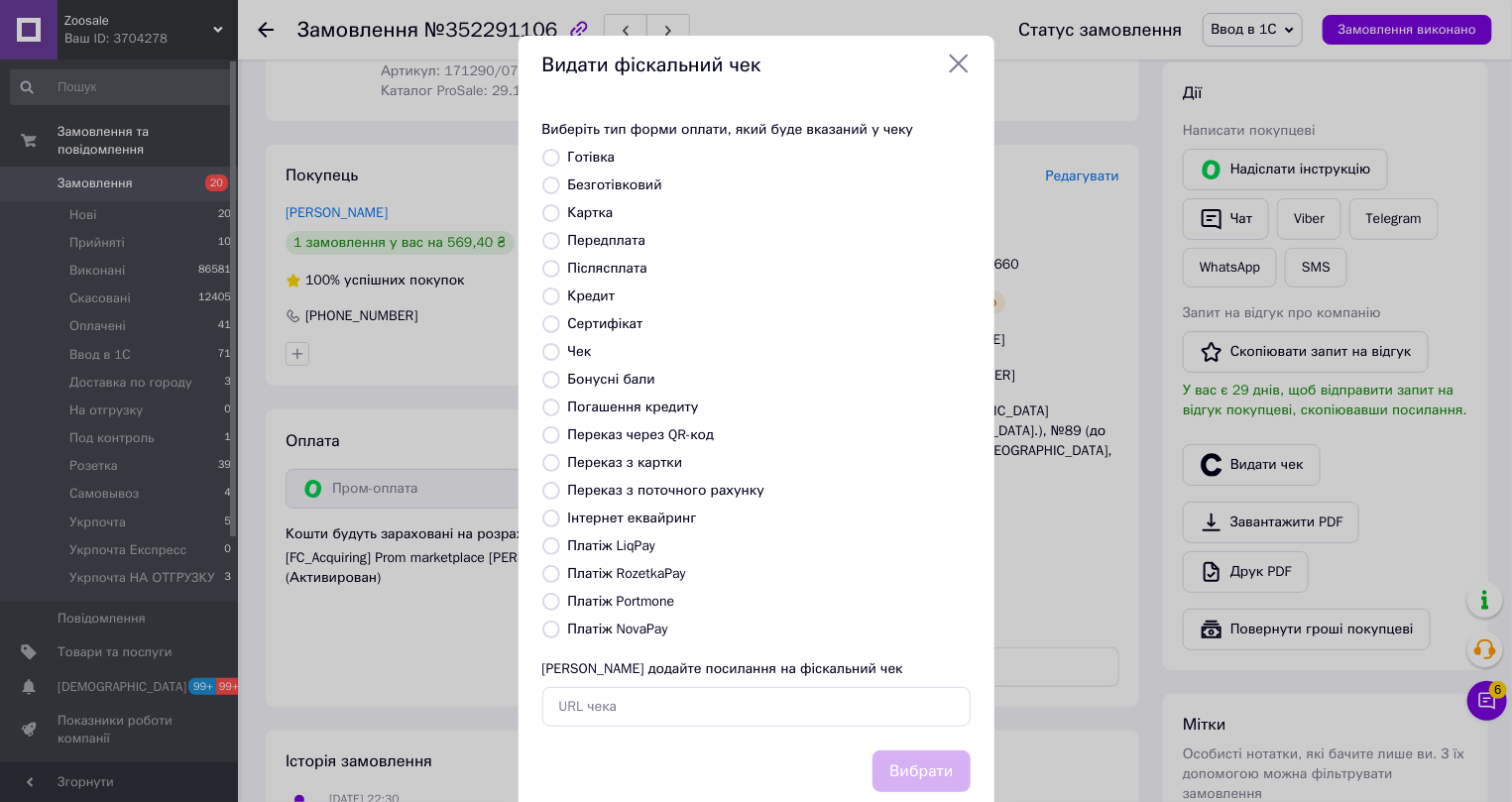 click on "Інтернет еквайринг" at bounding box center [633, 517] 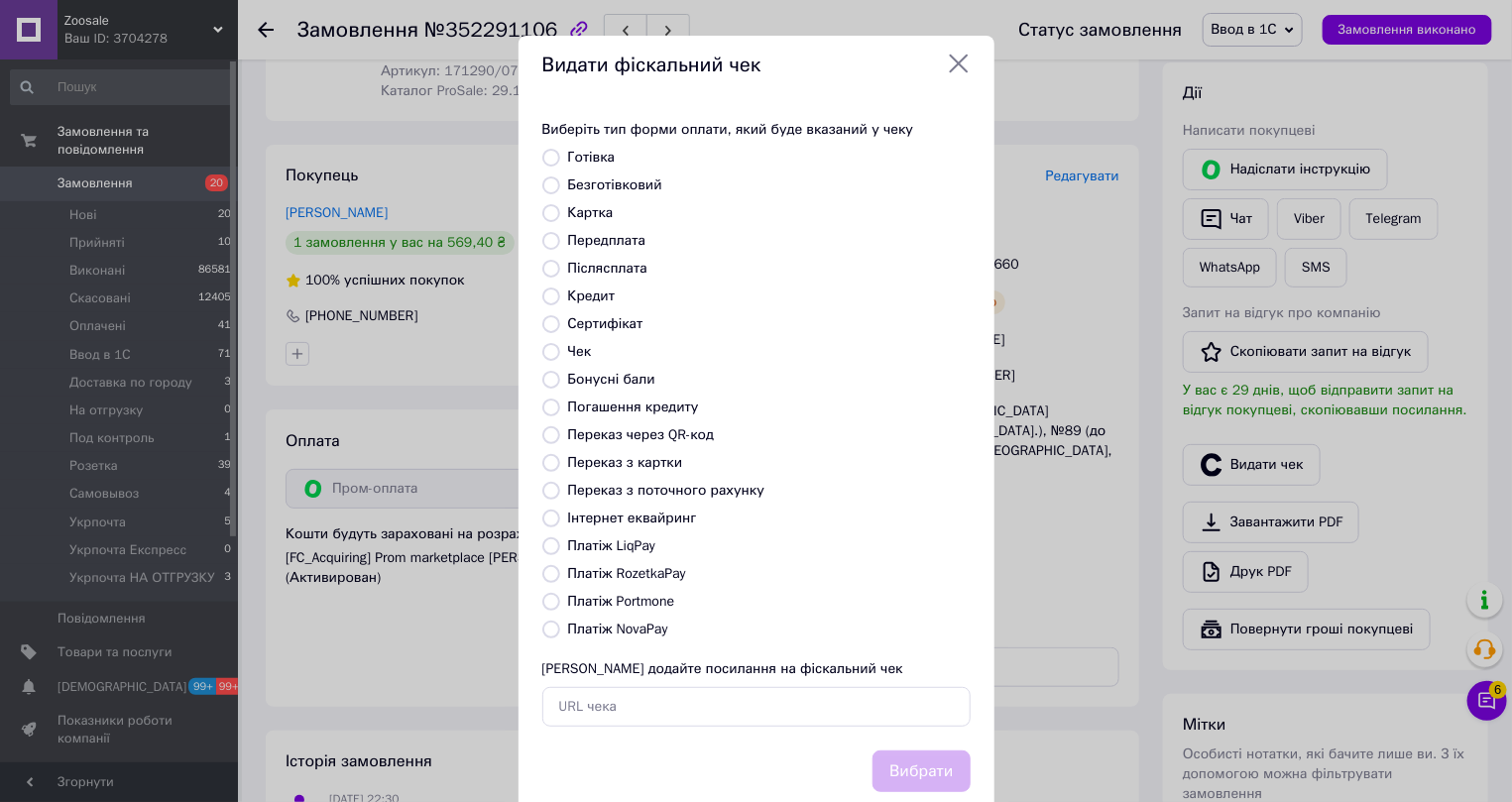 click on "Інтернет еквайринг" at bounding box center (551, 518) 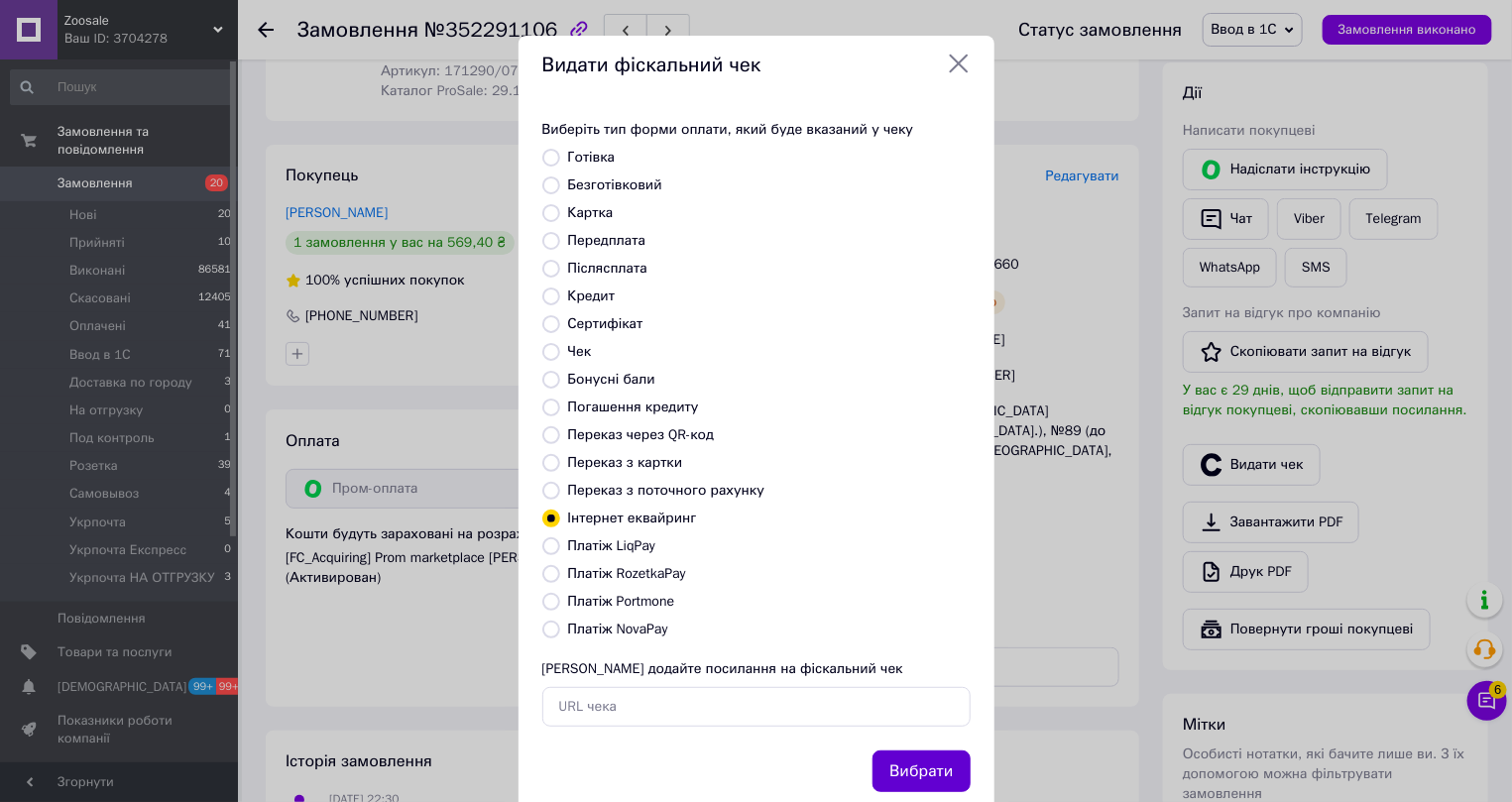 click on "Вибрати" at bounding box center [921, 771] 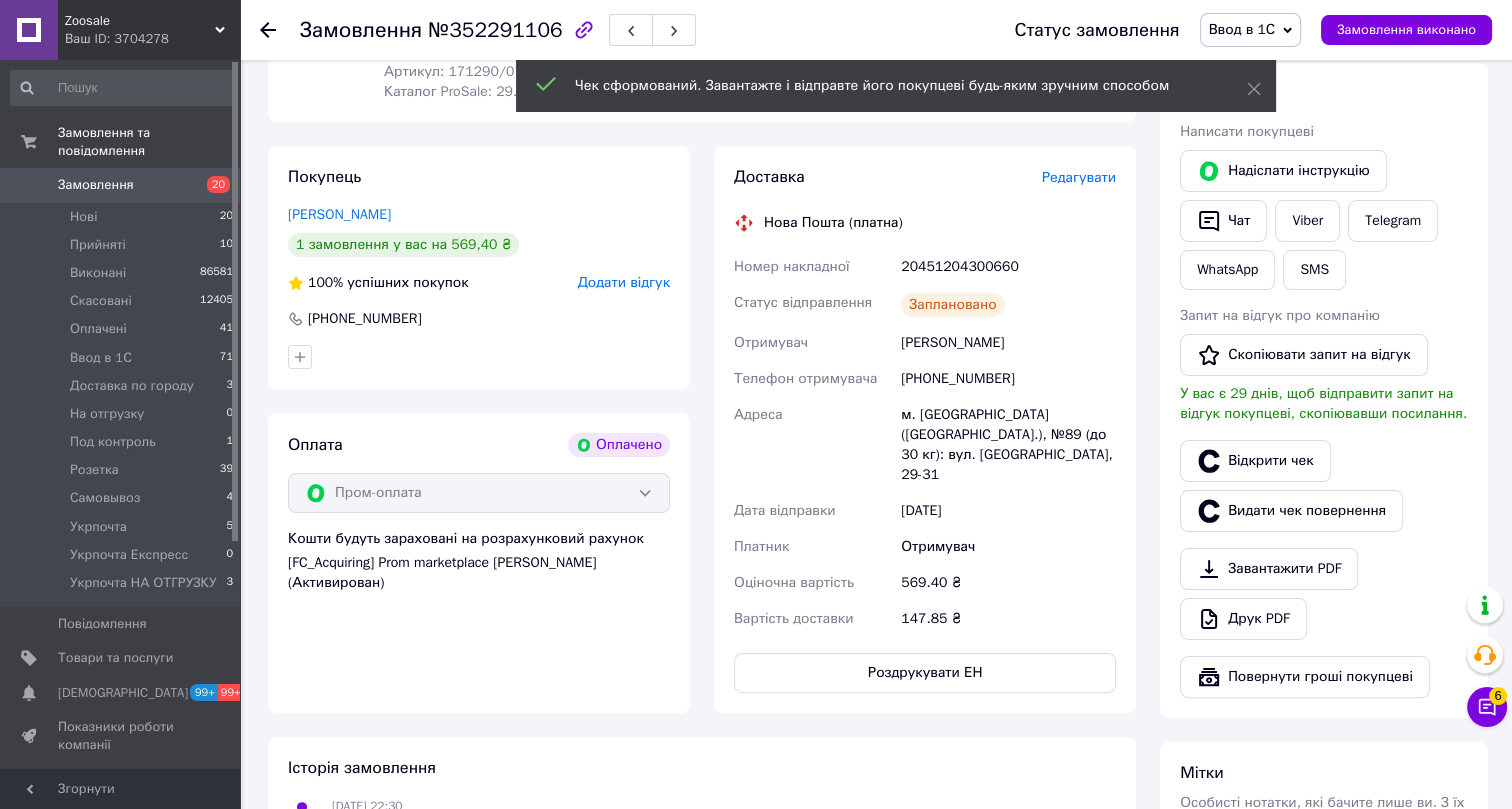 click 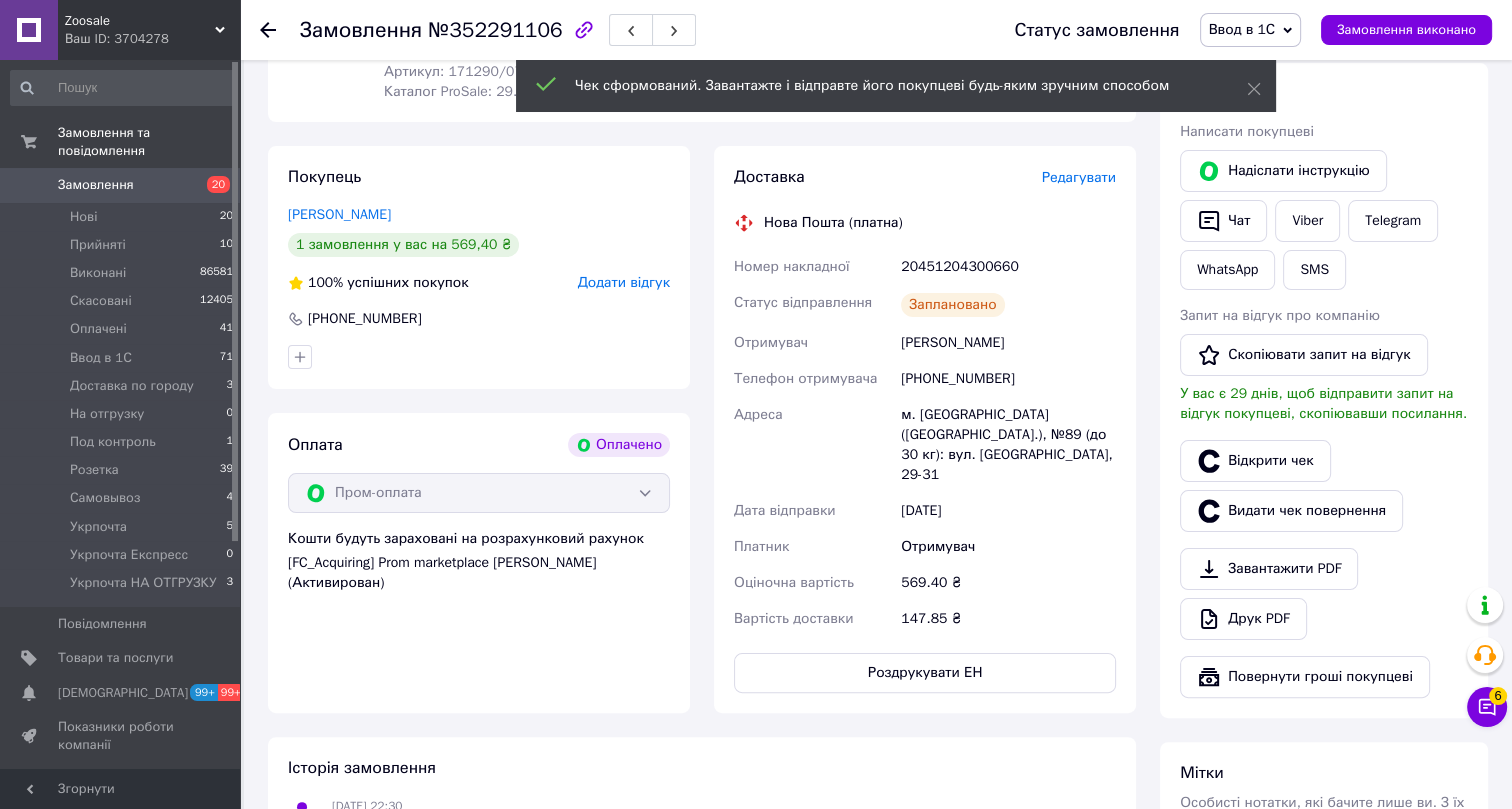 scroll, scrollTop: 0, scrollLeft: 0, axis: both 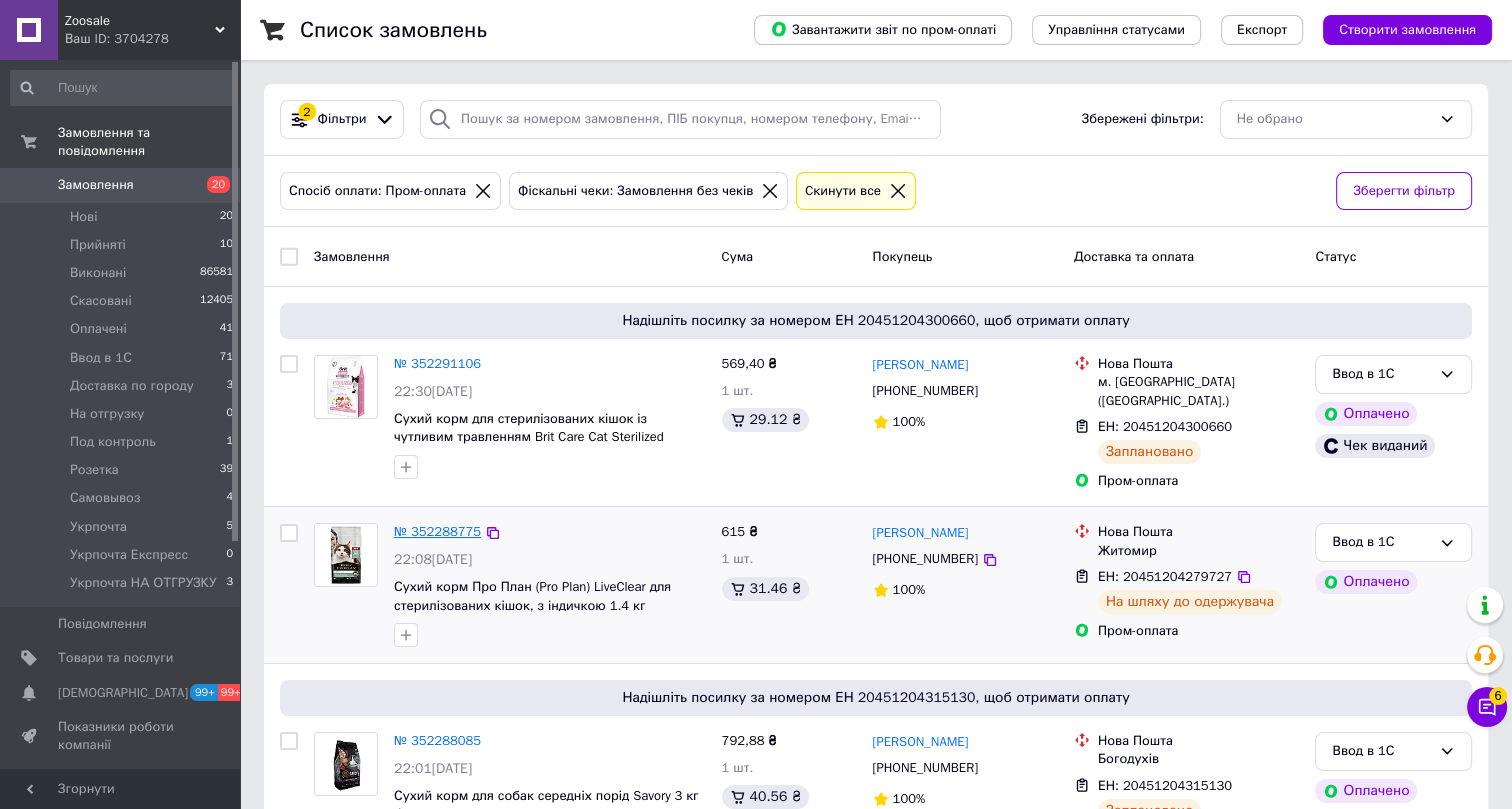 click on "№ 352288775" at bounding box center [437, 531] 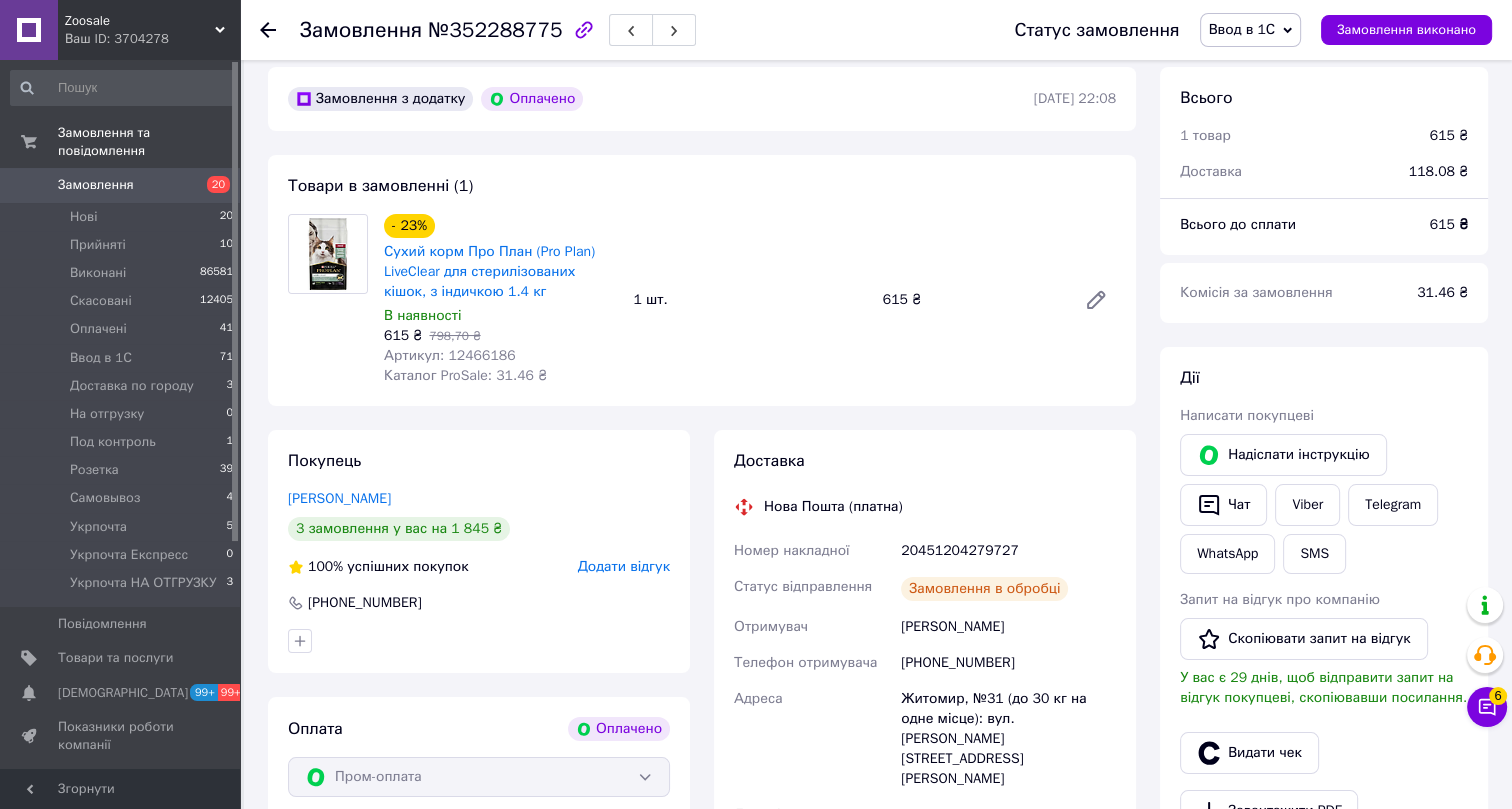 scroll, scrollTop: 272, scrollLeft: 0, axis: vertical 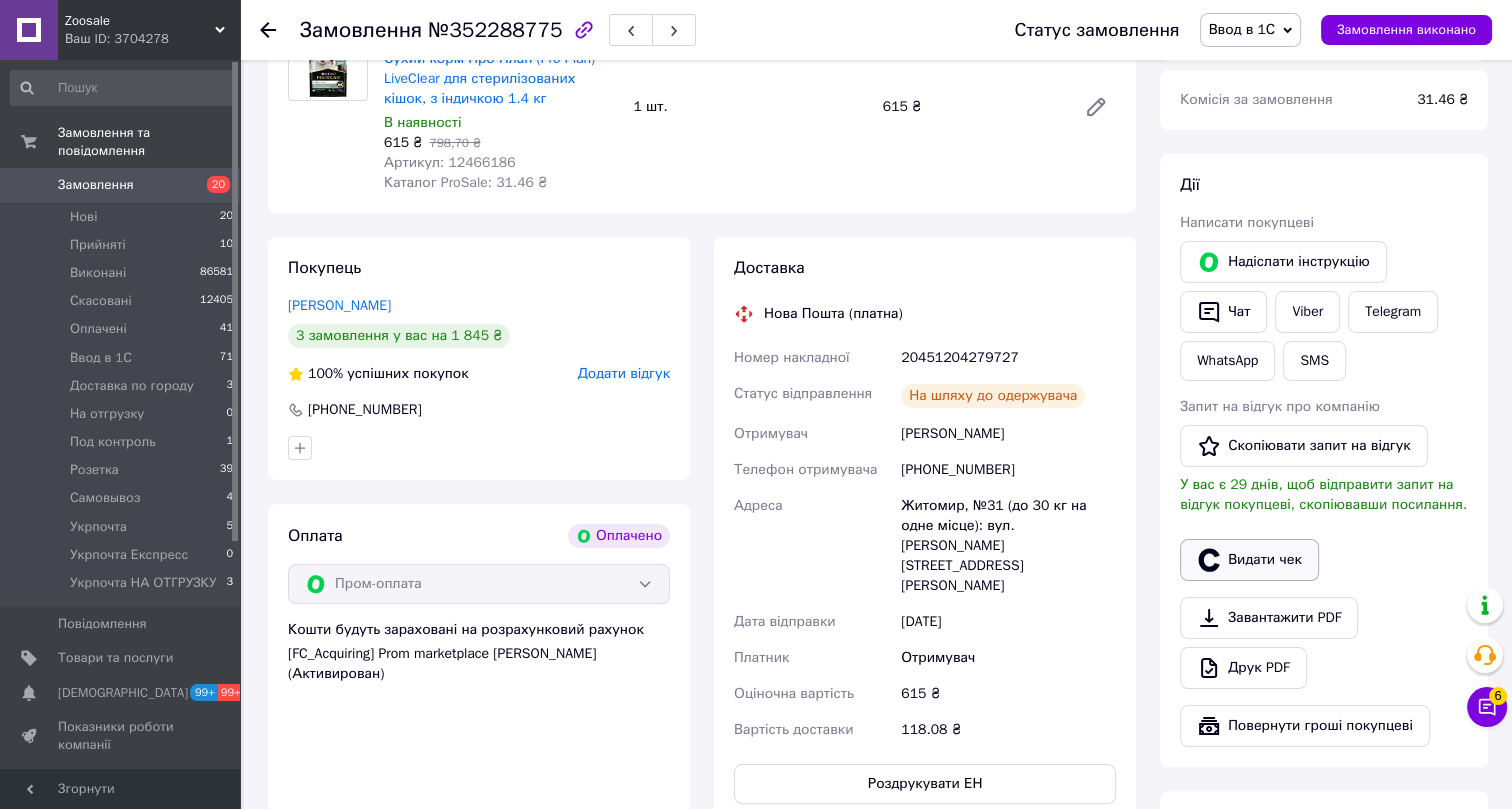 click on "Видати чек" at bounding box center [1249, 560] 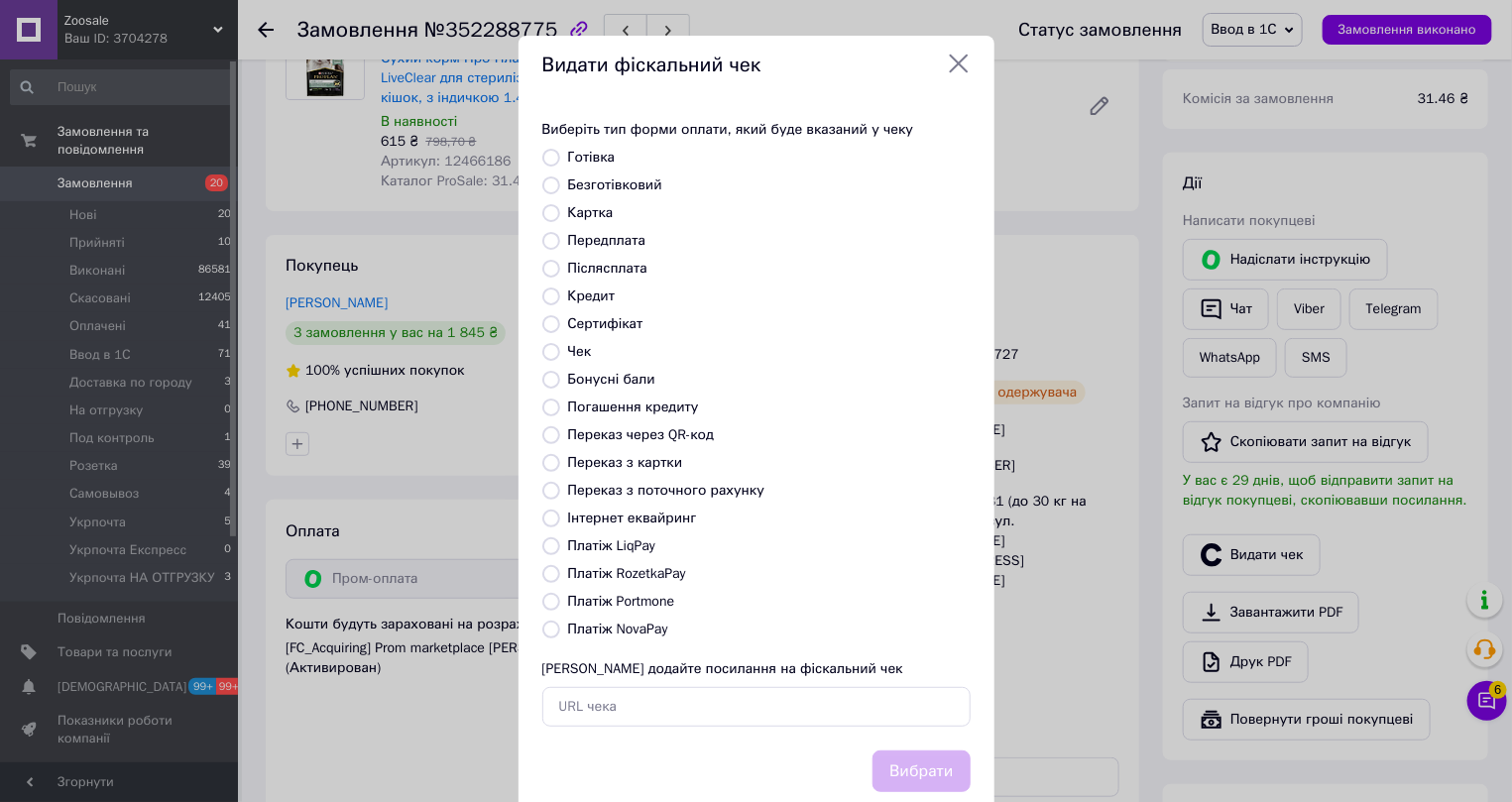click on "Інтернет еквайринг" at bounding box center [633, 517] 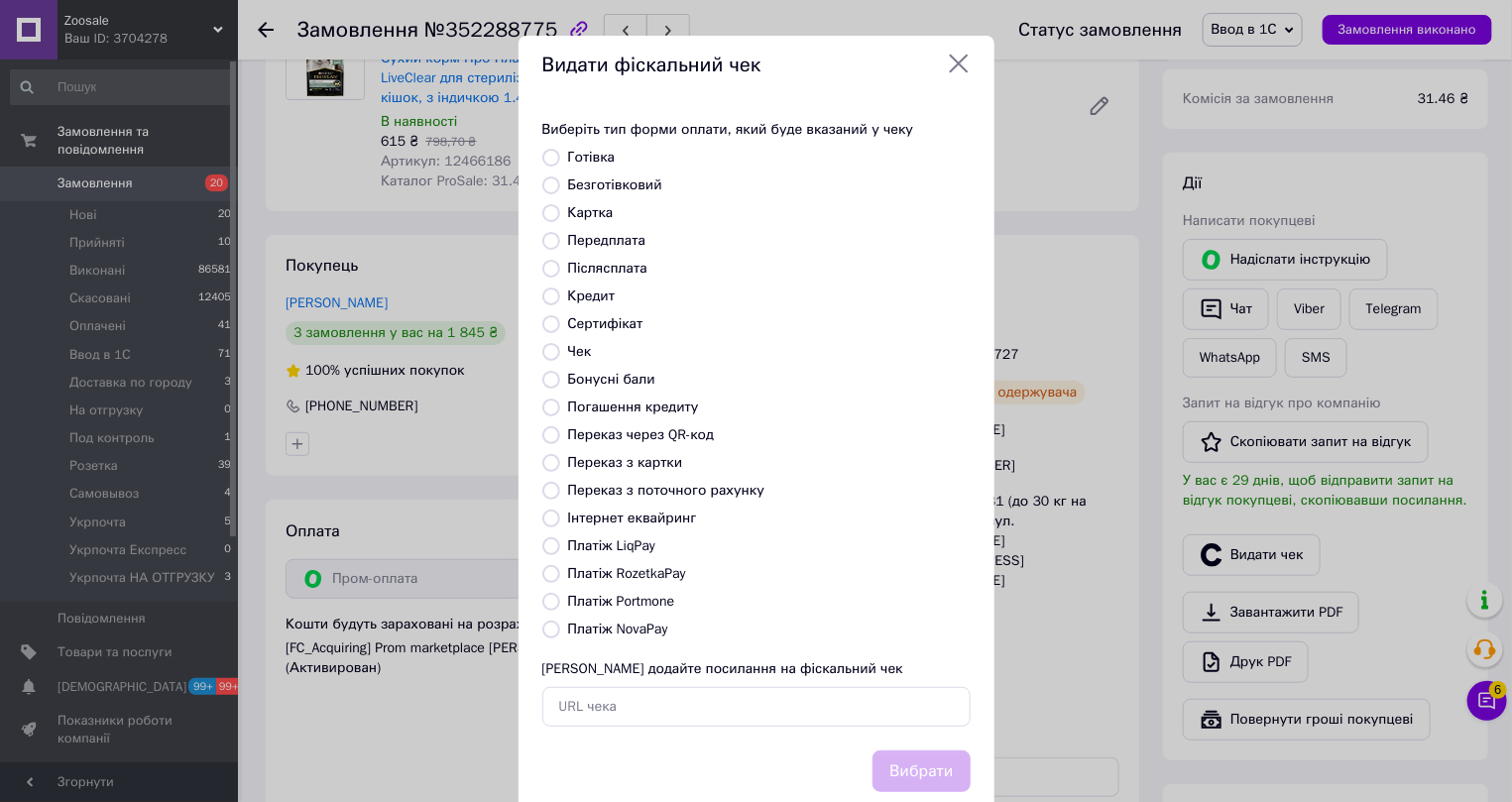 click on "Інтернет еквайринг" at bounding box center (551, 518) 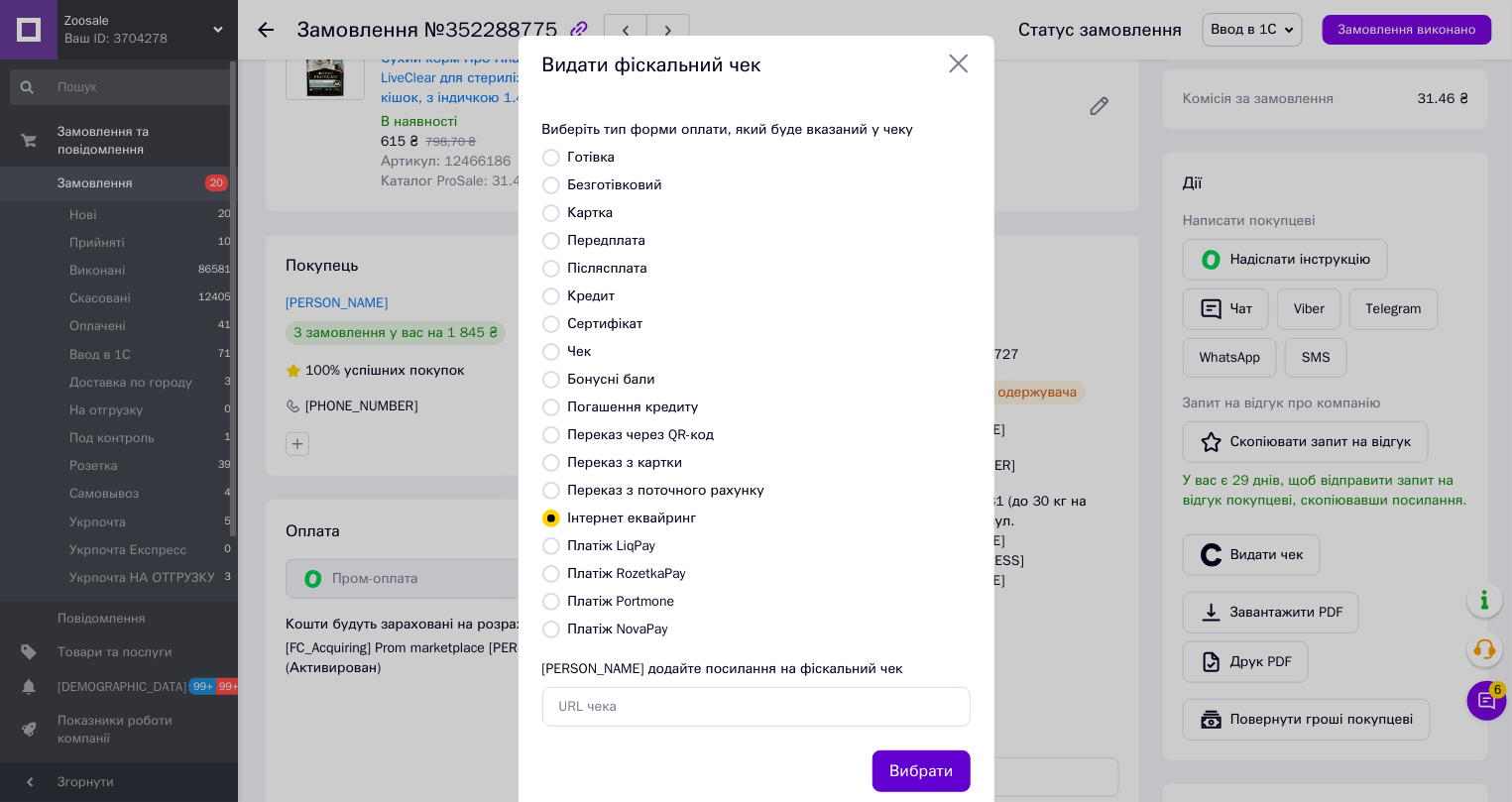 click on "Вибрати" at bounding box center (921, 771) 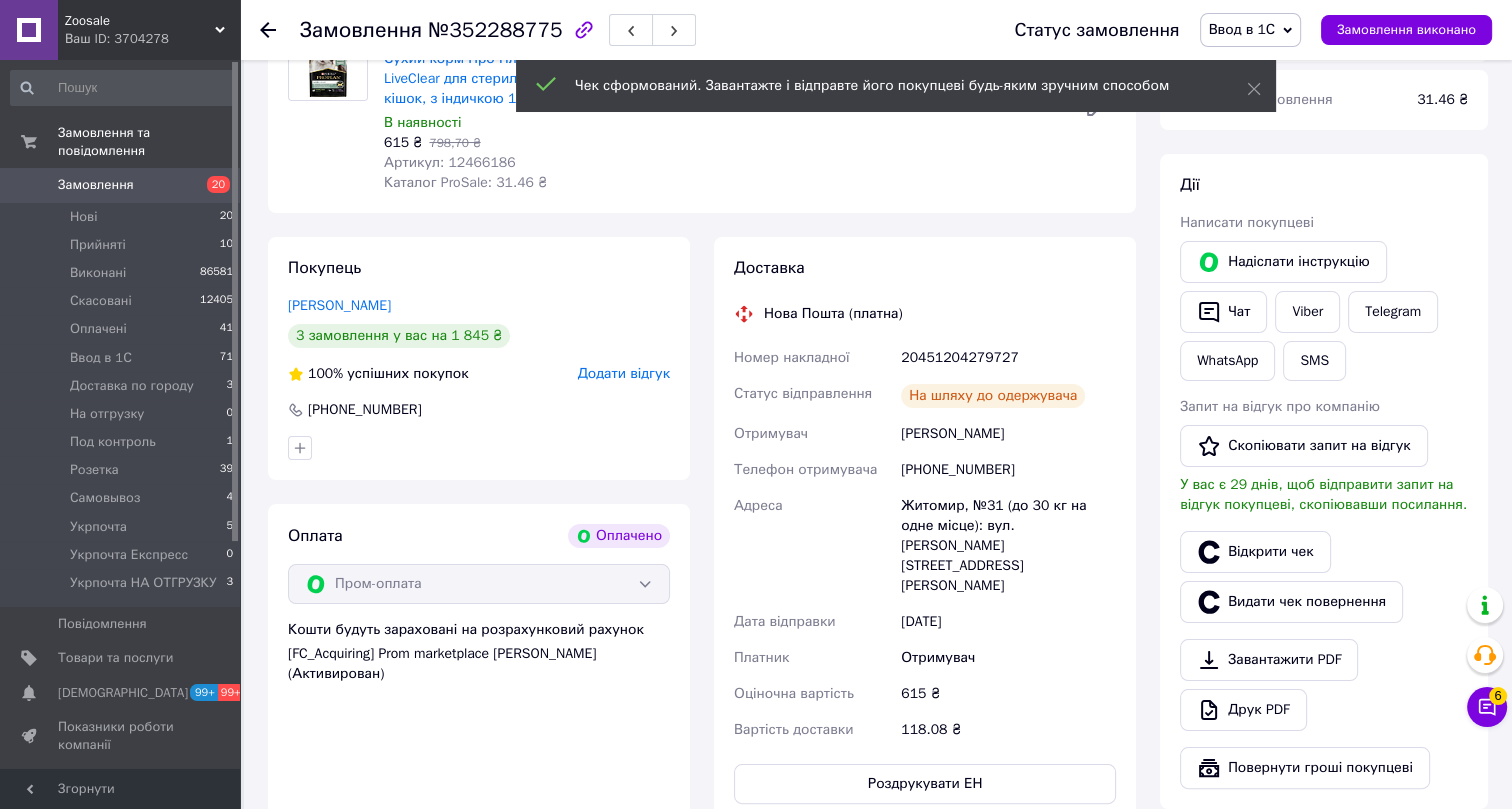 click 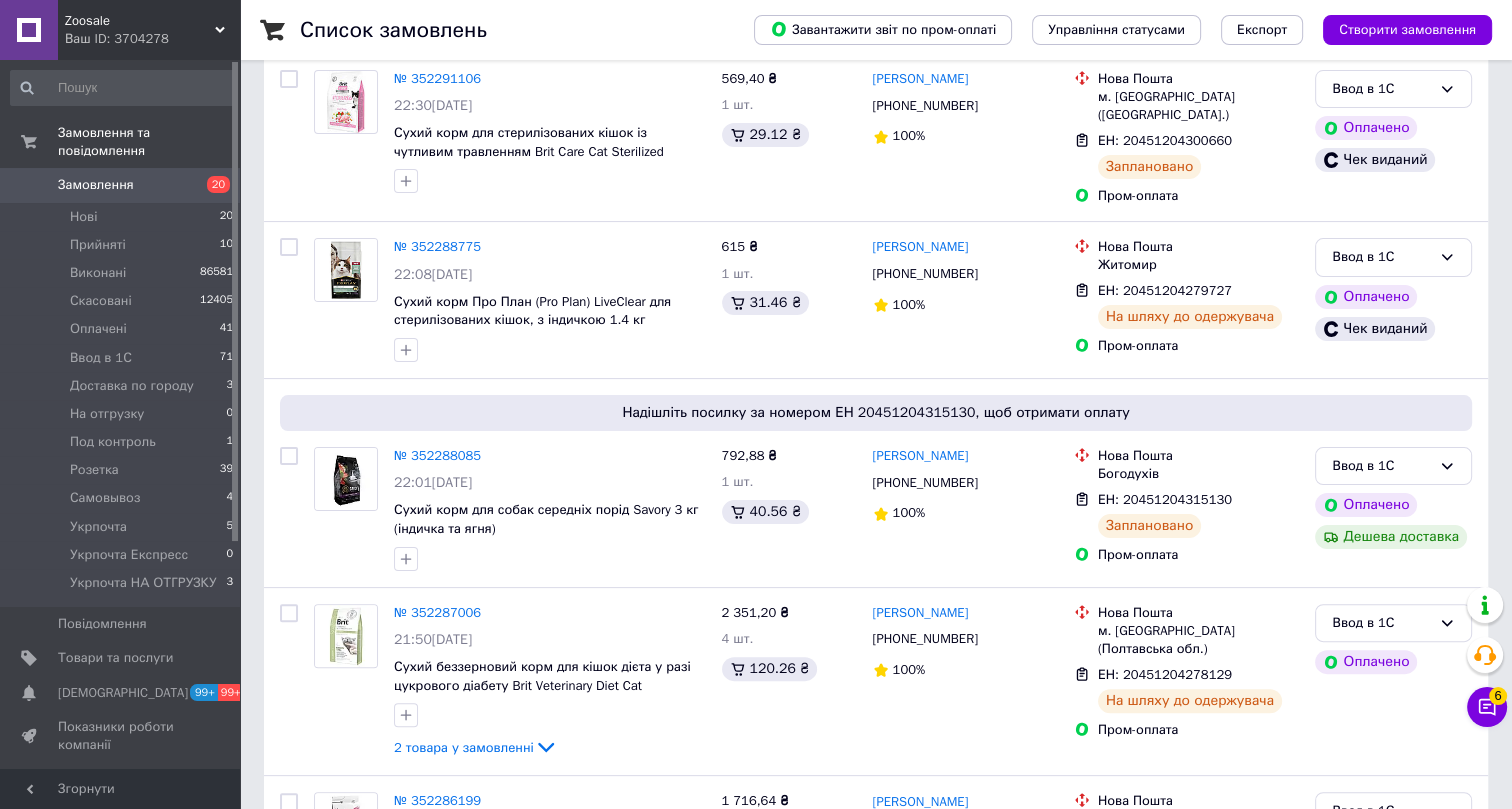 scroll, scrollTop: 454, scrollLeft: 0, axis: vertical 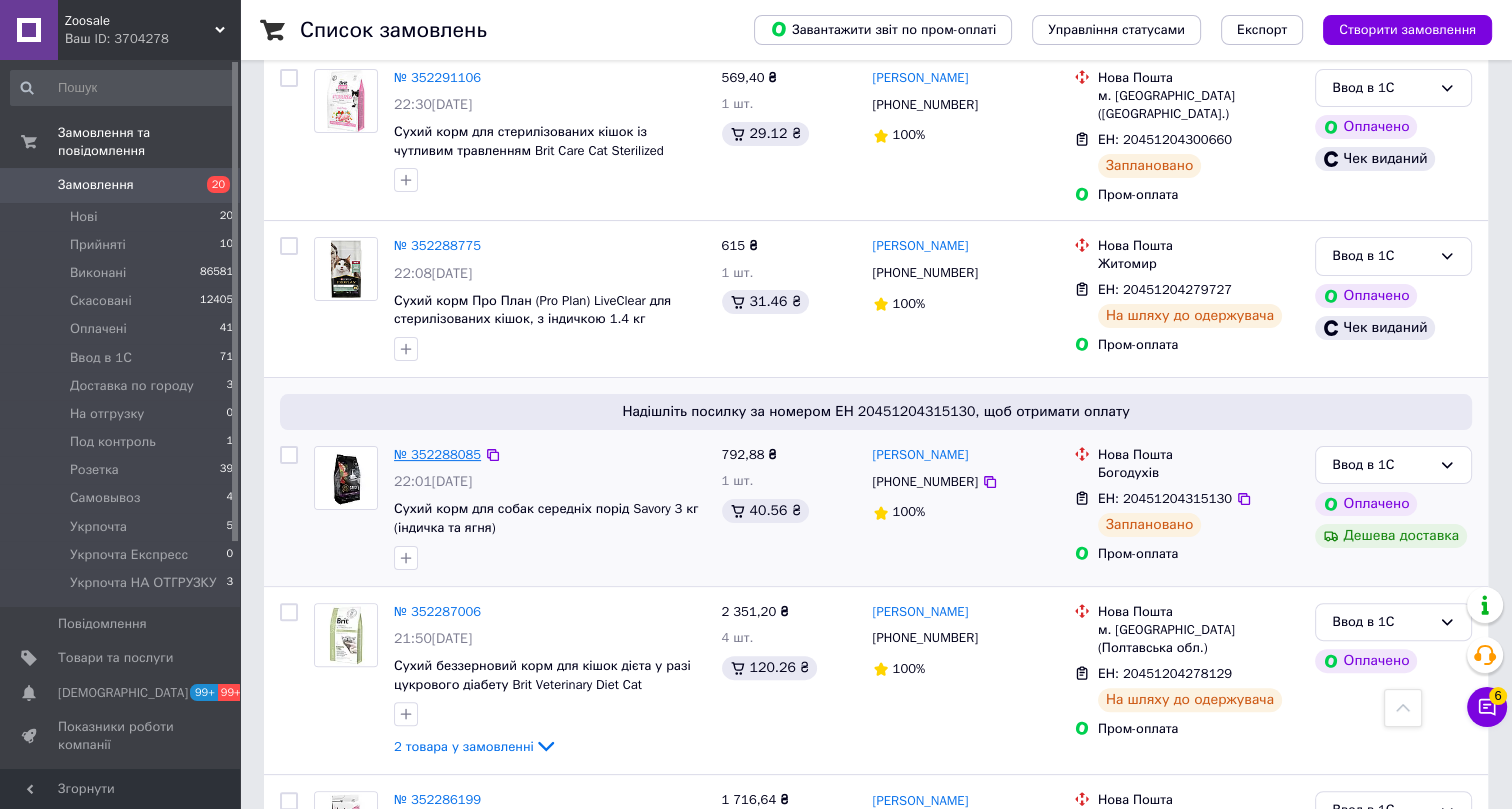 click on "№ 352288085" at bounding box center (437, 454) 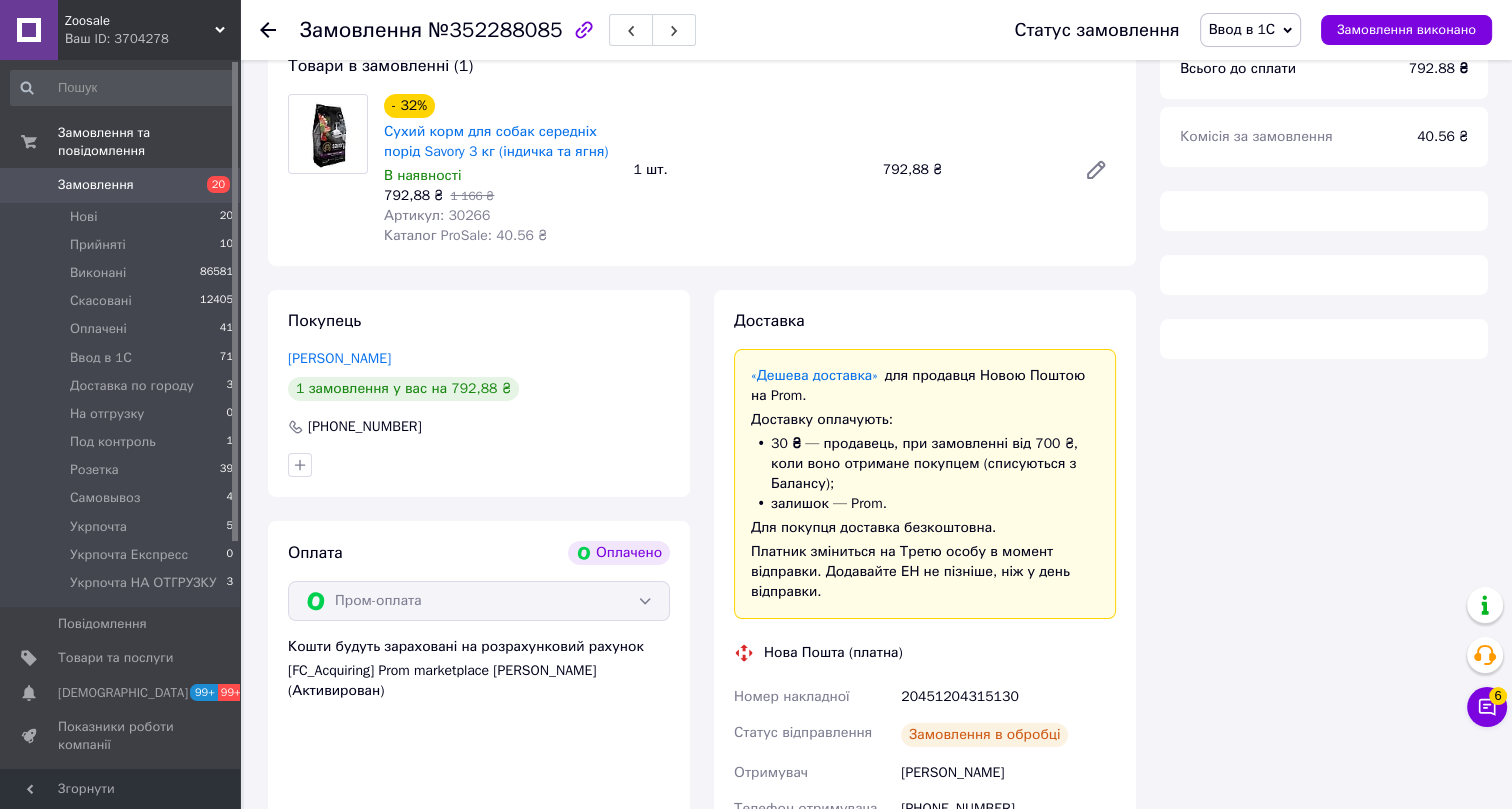scroll, scrollTop: 454, scrollLeft: 0, axis: vertical 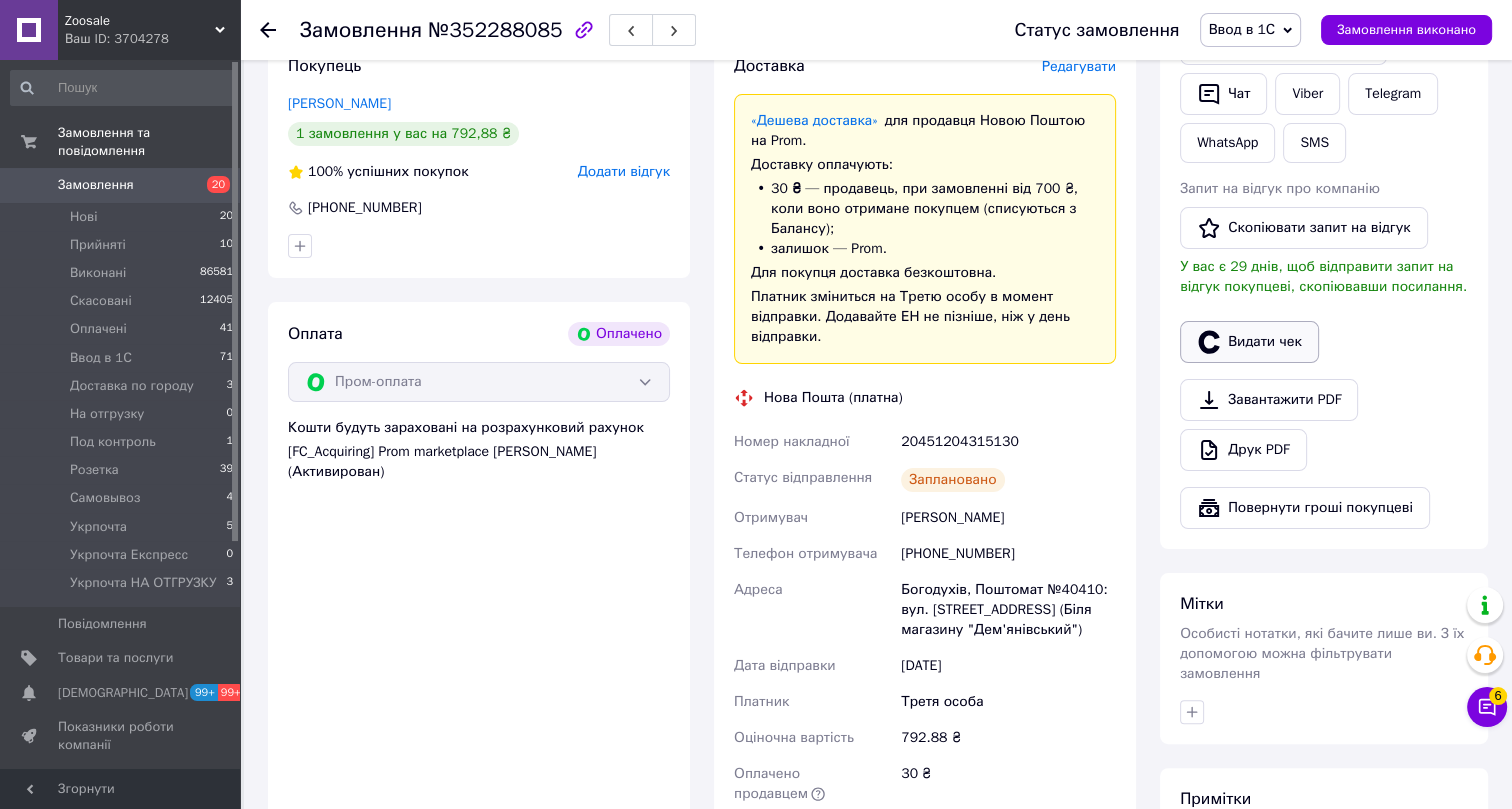 click on "Видати чек" at bounding box center [1249, 342] 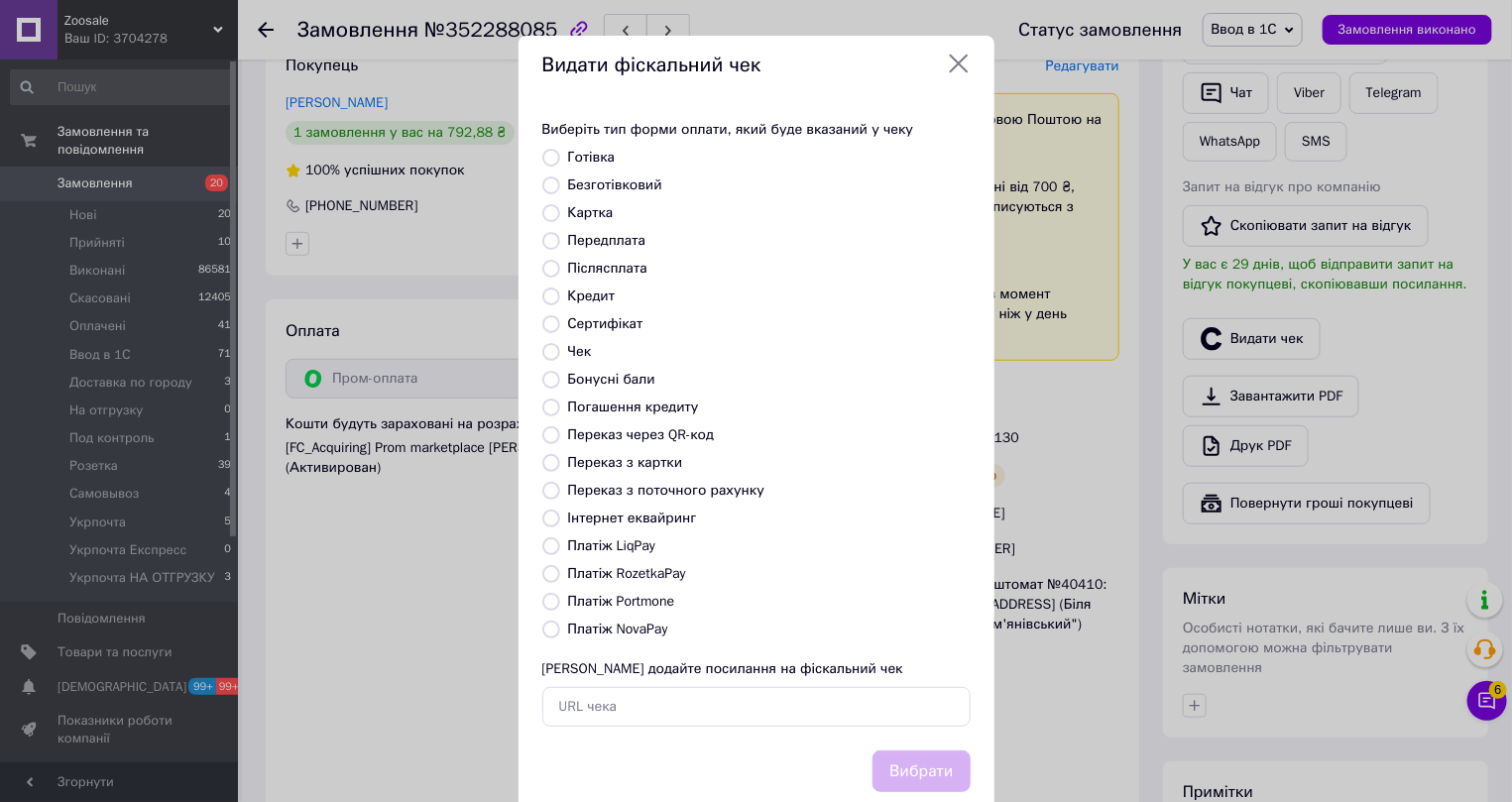click on "Інтернет еквайринг" at bounding box center [633, 517] 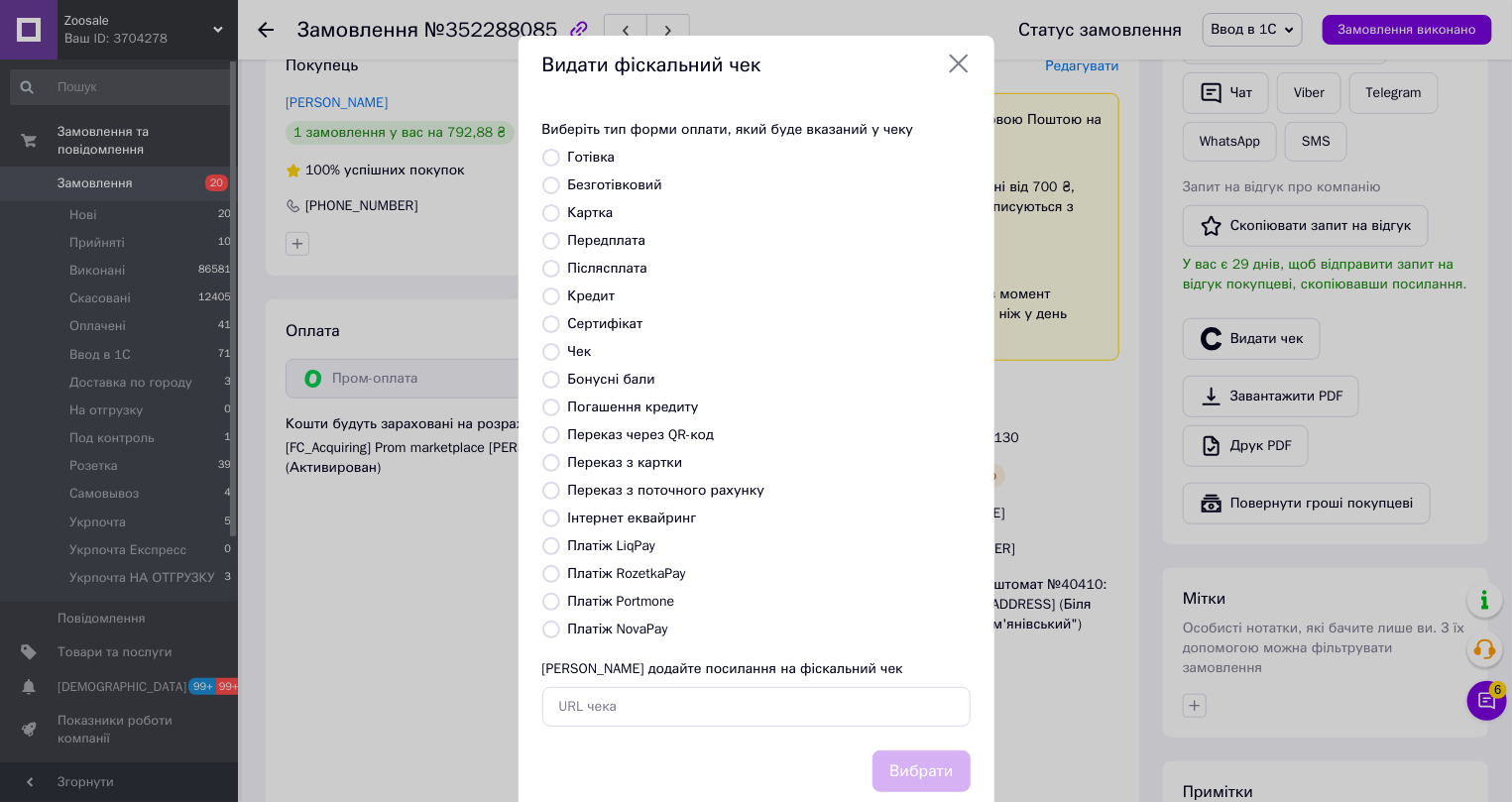 click on "Інтернет еквайринг" at bounding box center (551, 518) 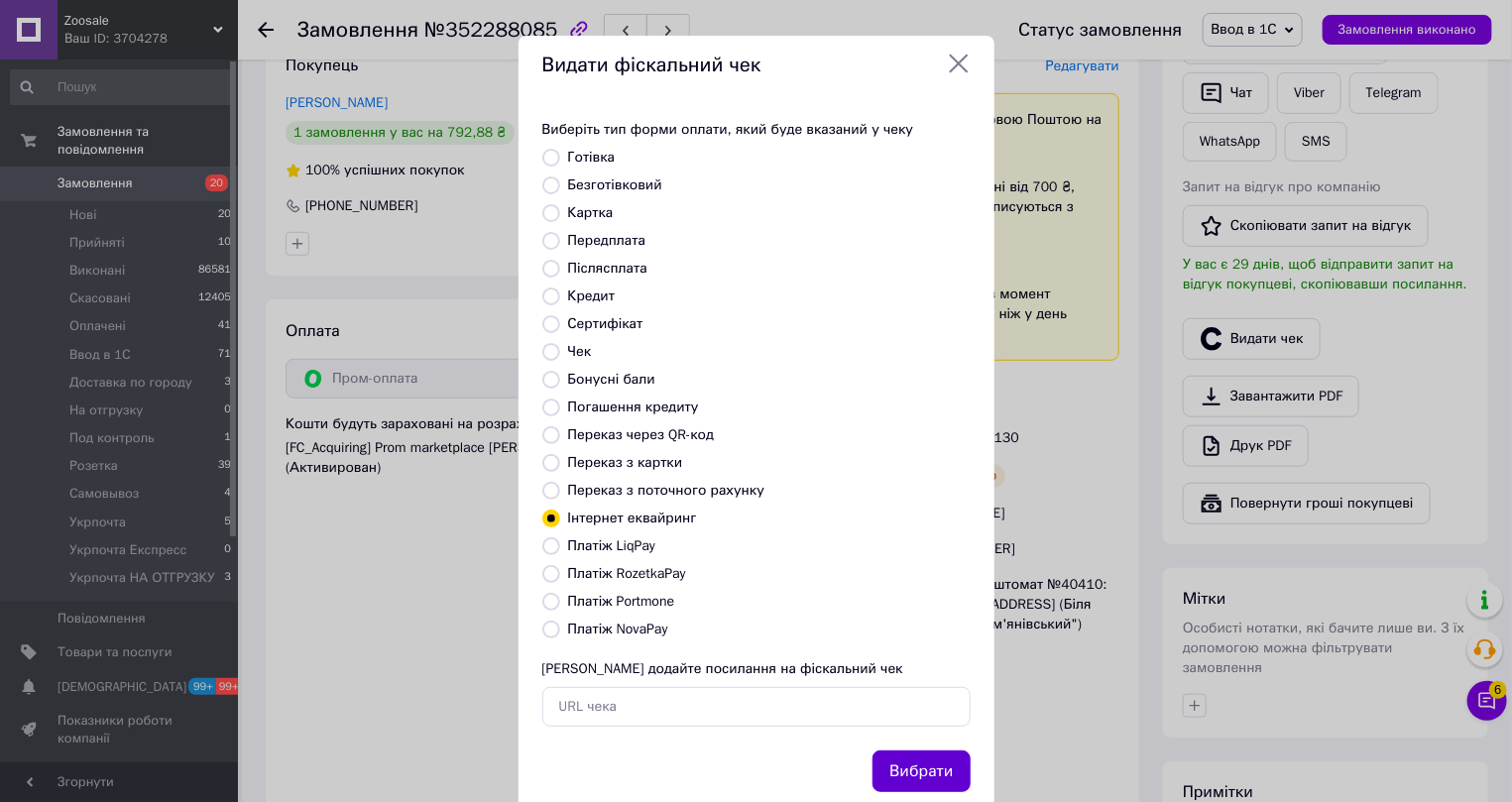 click on "Вибрати" at bounding box center [921, 771] 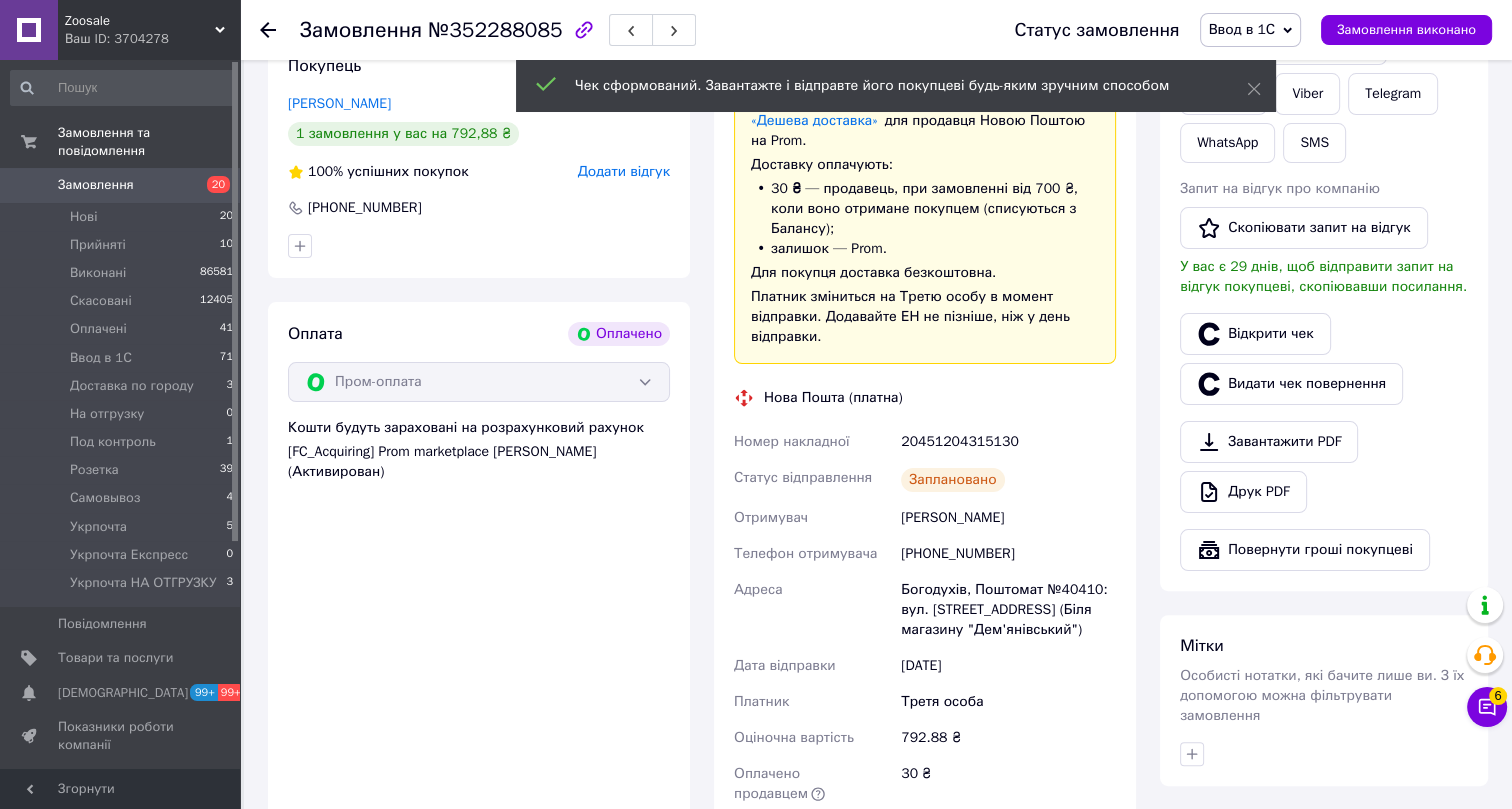 click 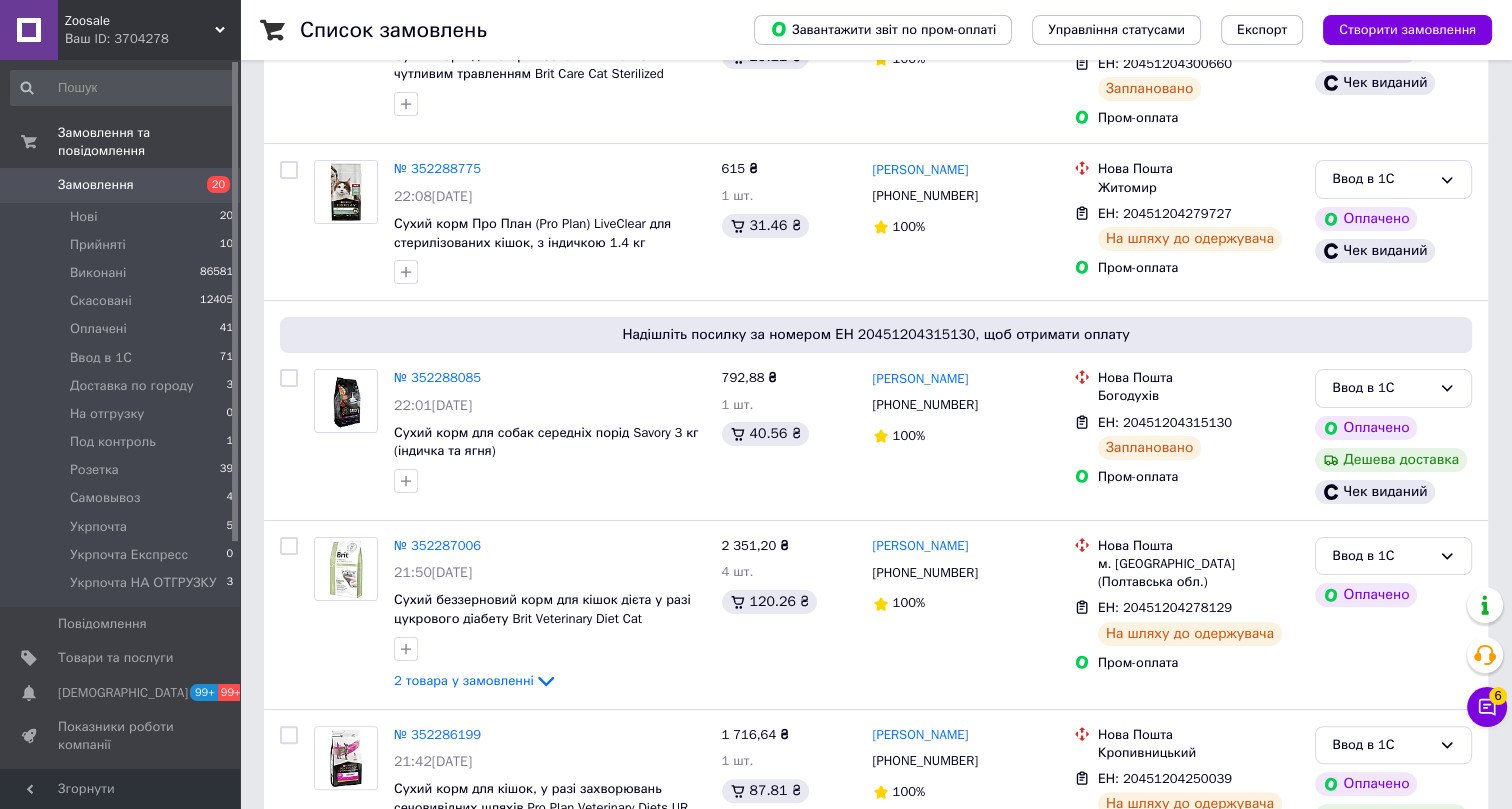 scroll, scrollTop: 636, scrollLeft: 0, axis: vertical 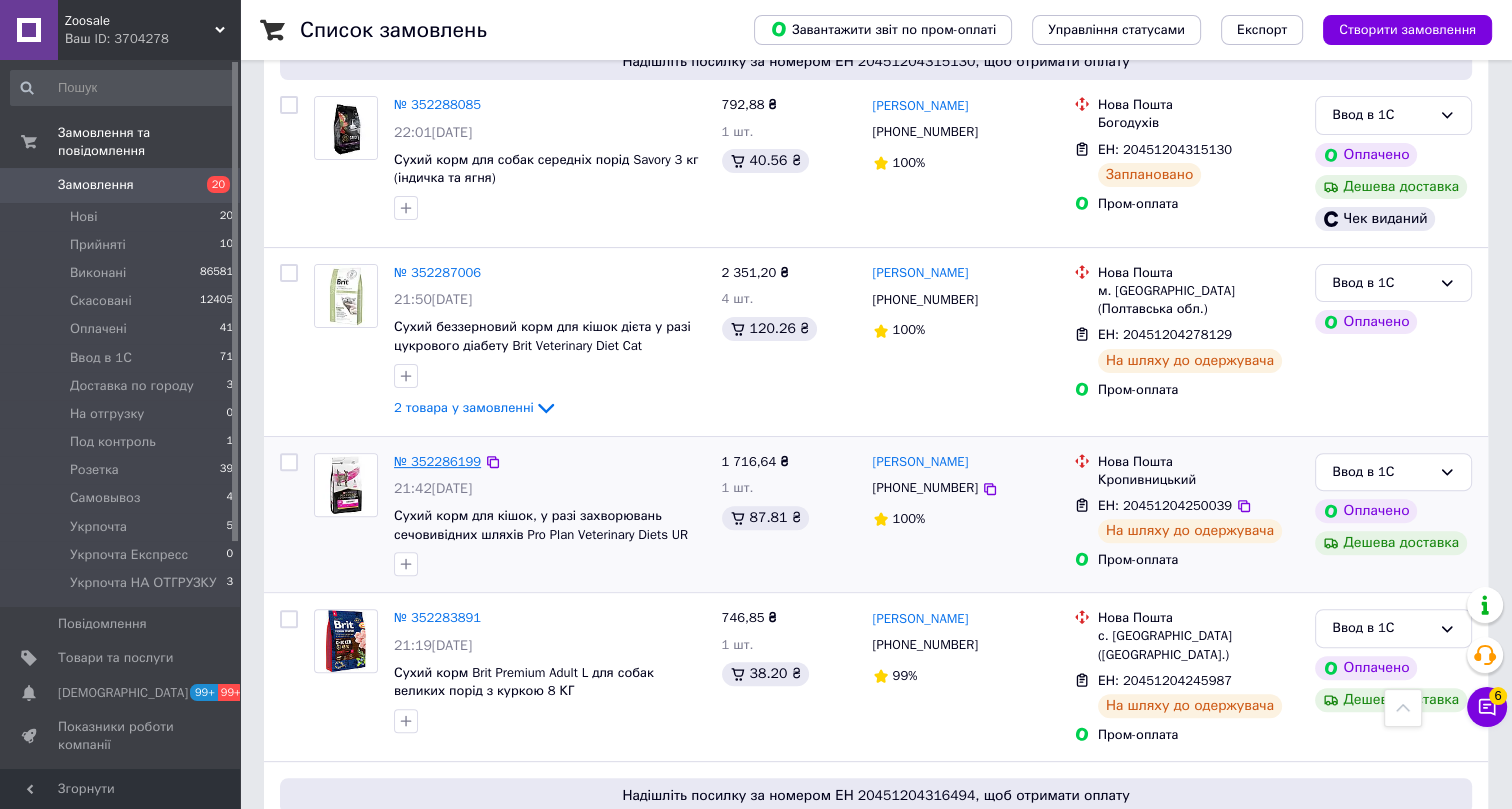click on "№ 352286199" at bounding box center (437, 461) 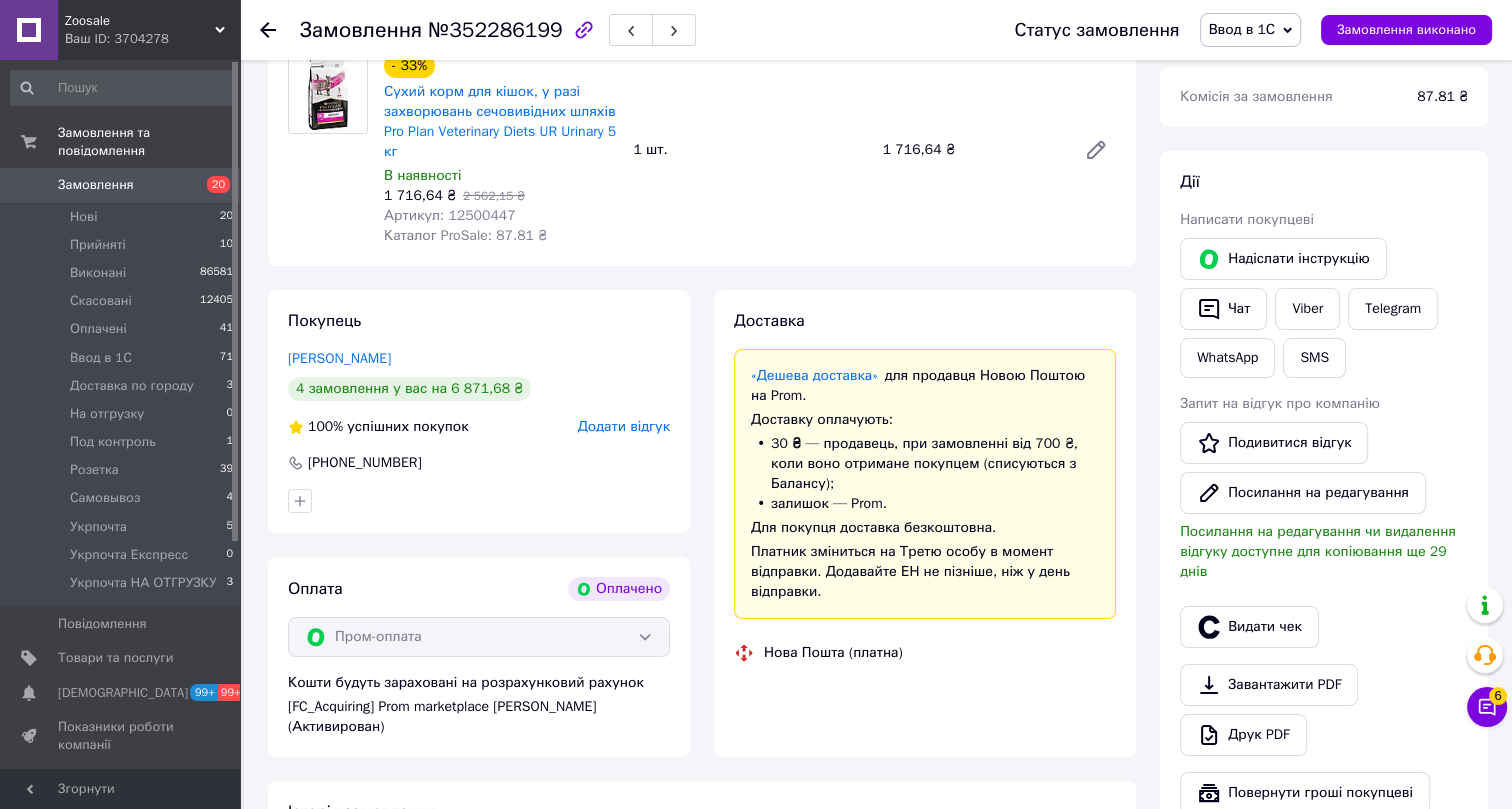 scroll, scrollTop: 636, scrollLeft: 0, axis: vertical 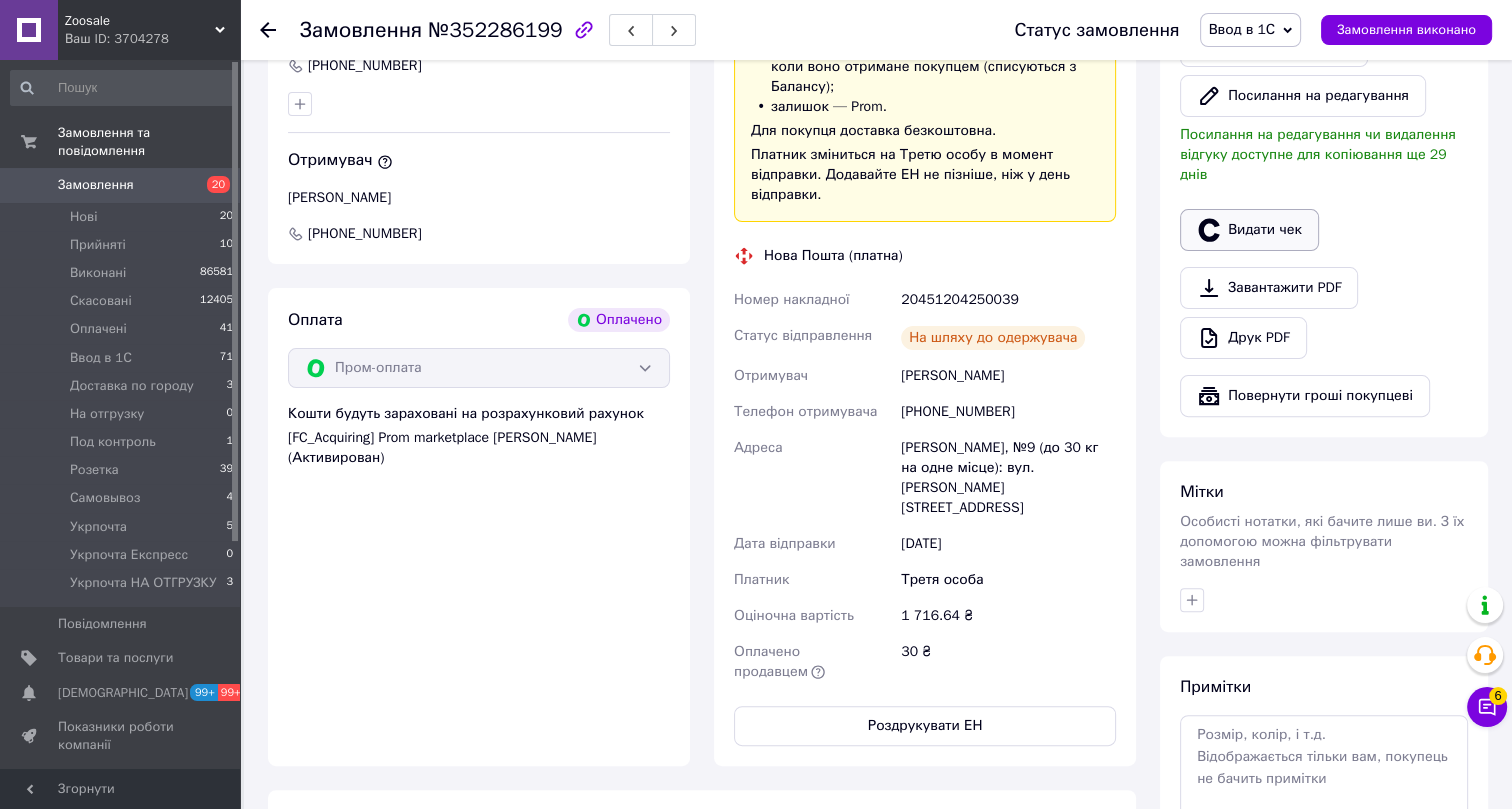 click on "Видати чек" at bounding box center (1249, 230) 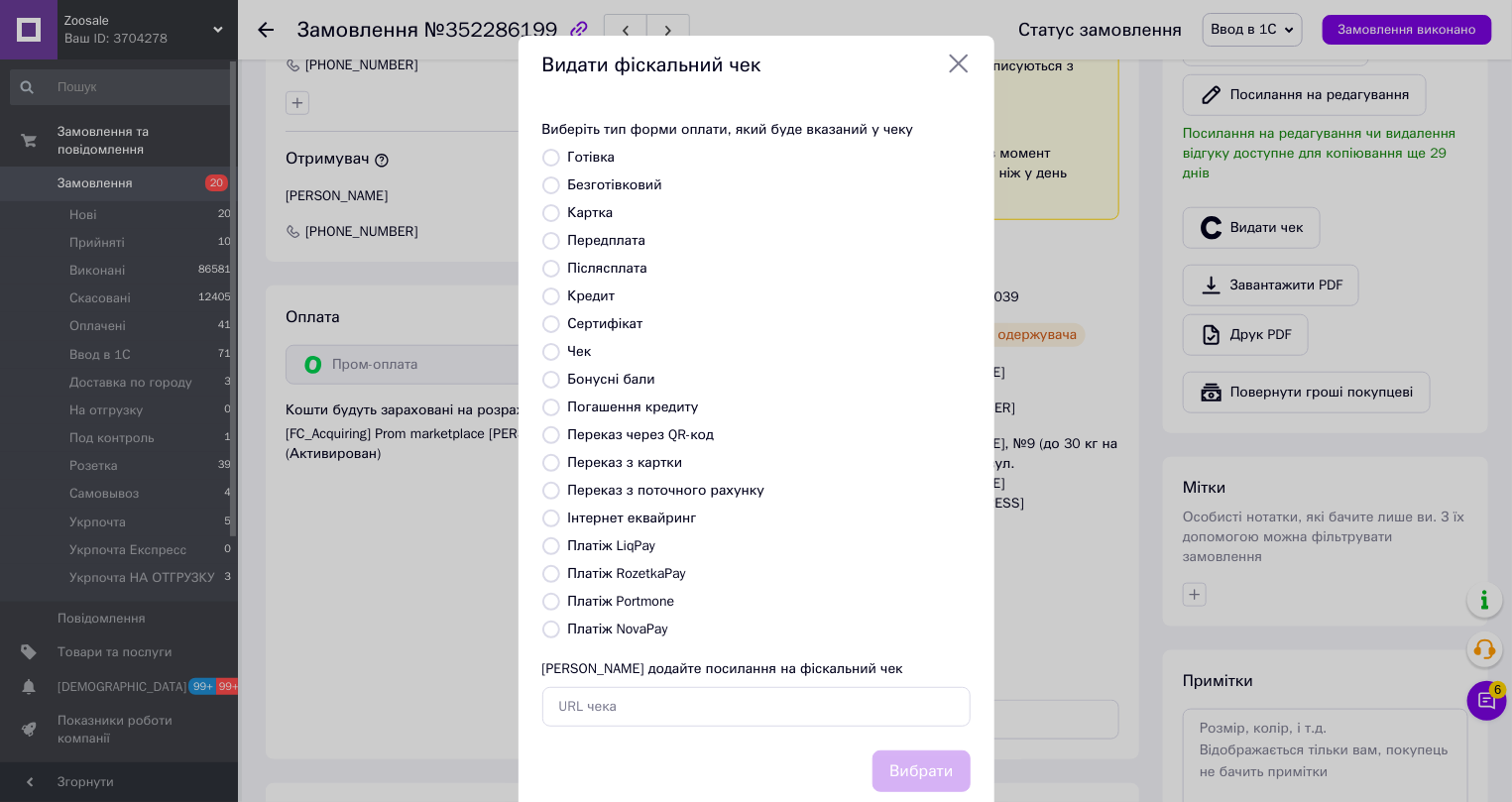click on "Інтернет еквайринг" at bounding box center [633, 517] 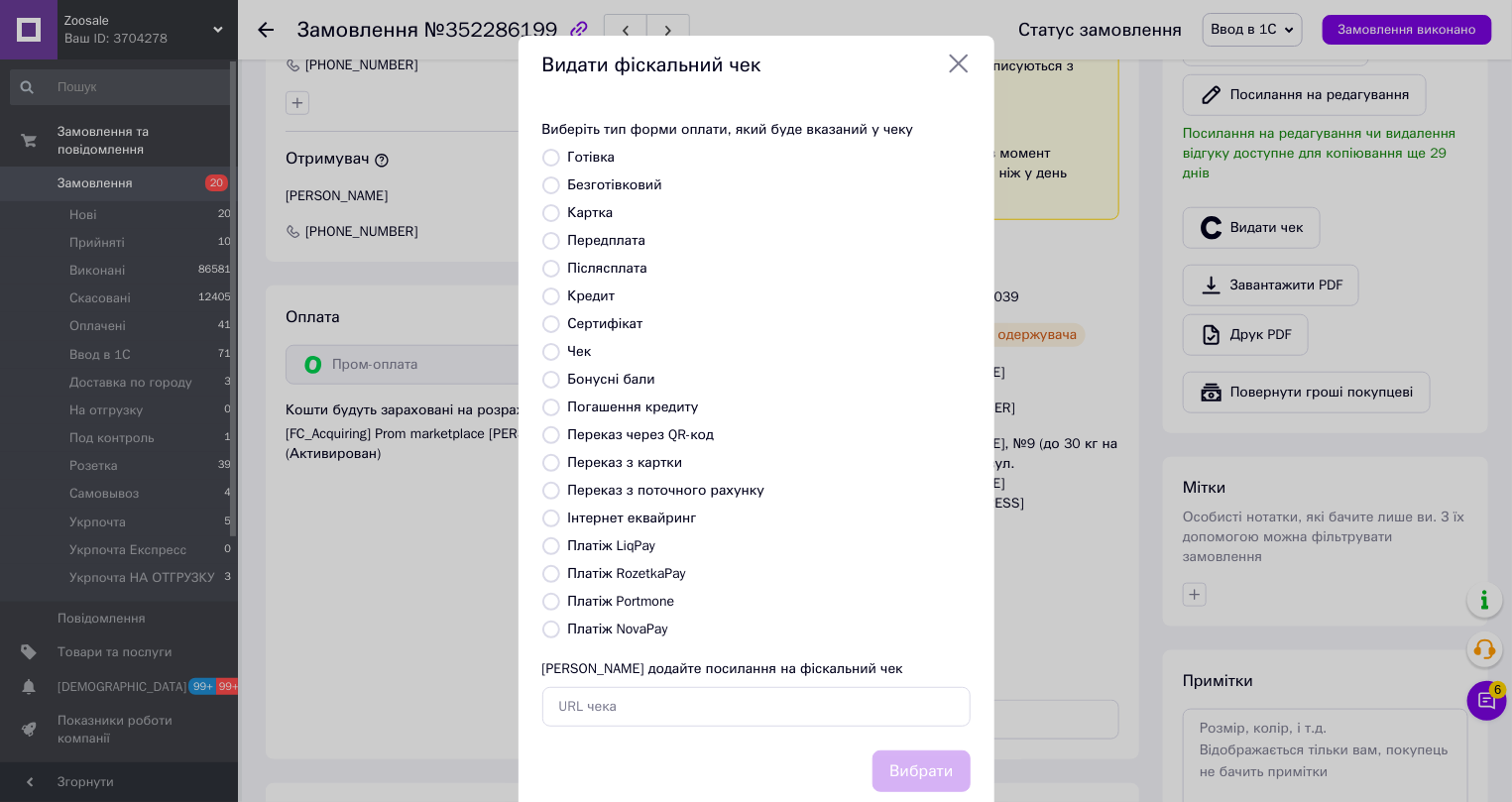 click on "Інтернет еквайринг" at bounding box center [551, 518] 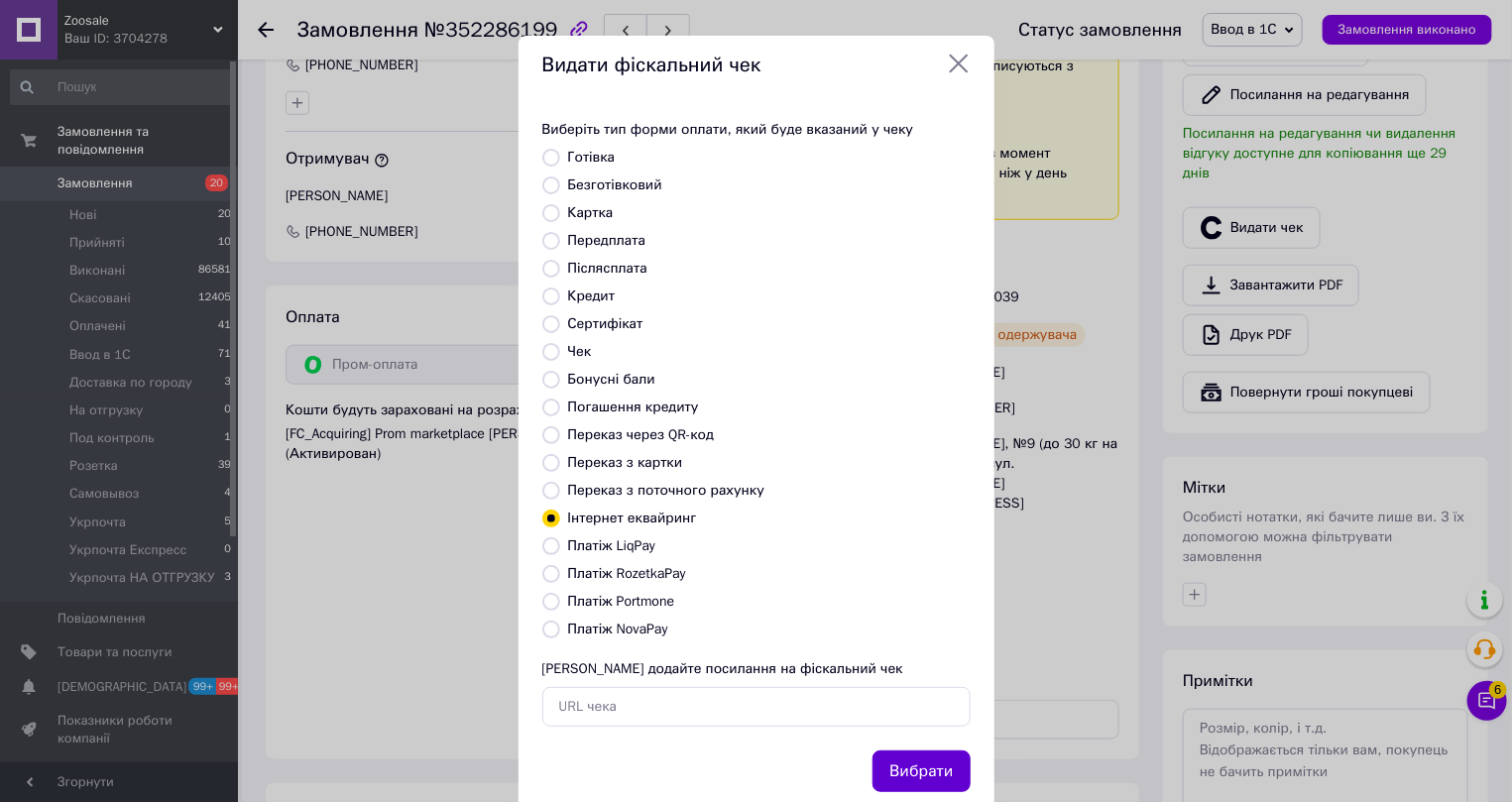 click on "Вибрати" at bounding box center [921, 771] 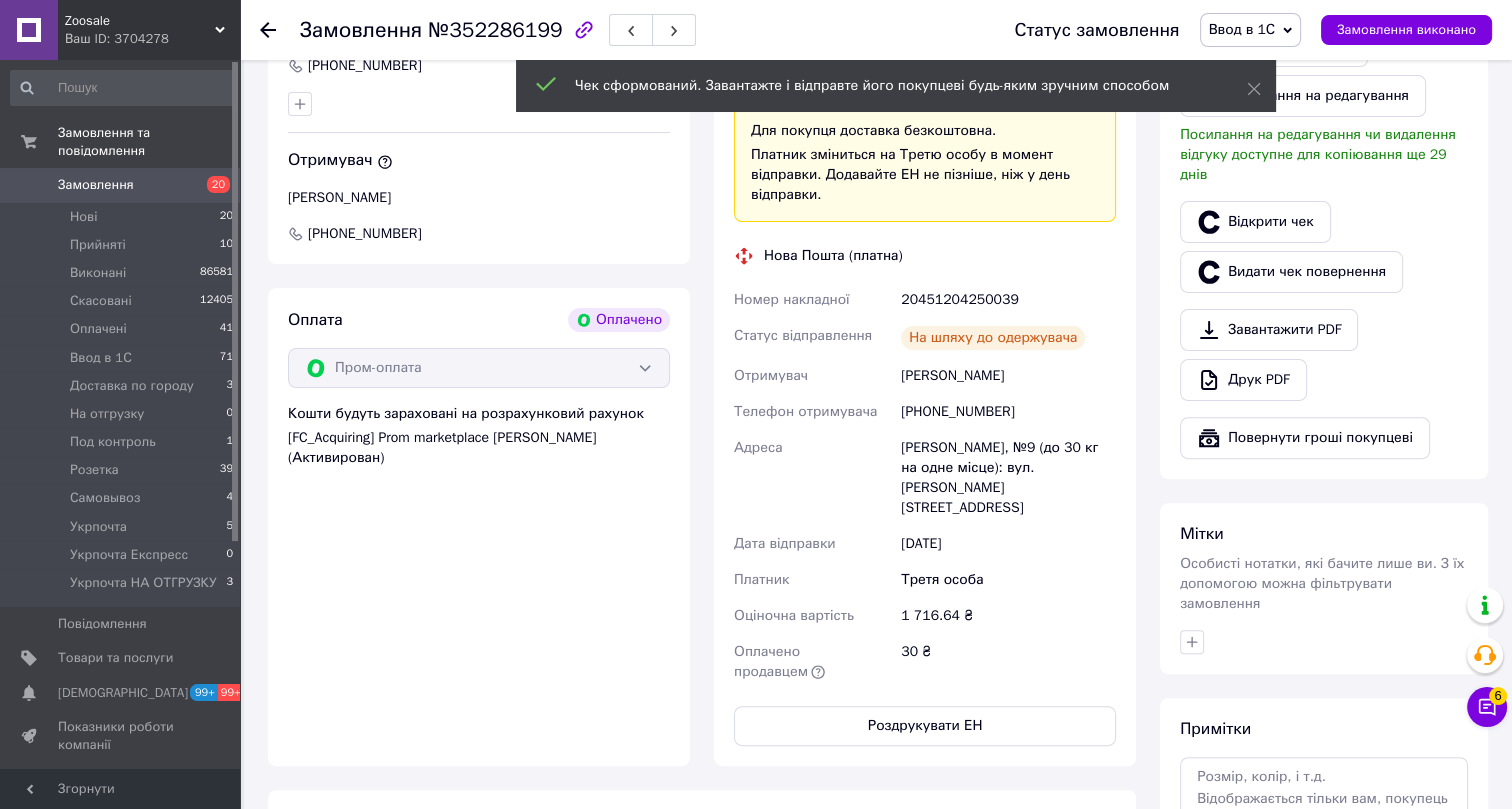 click 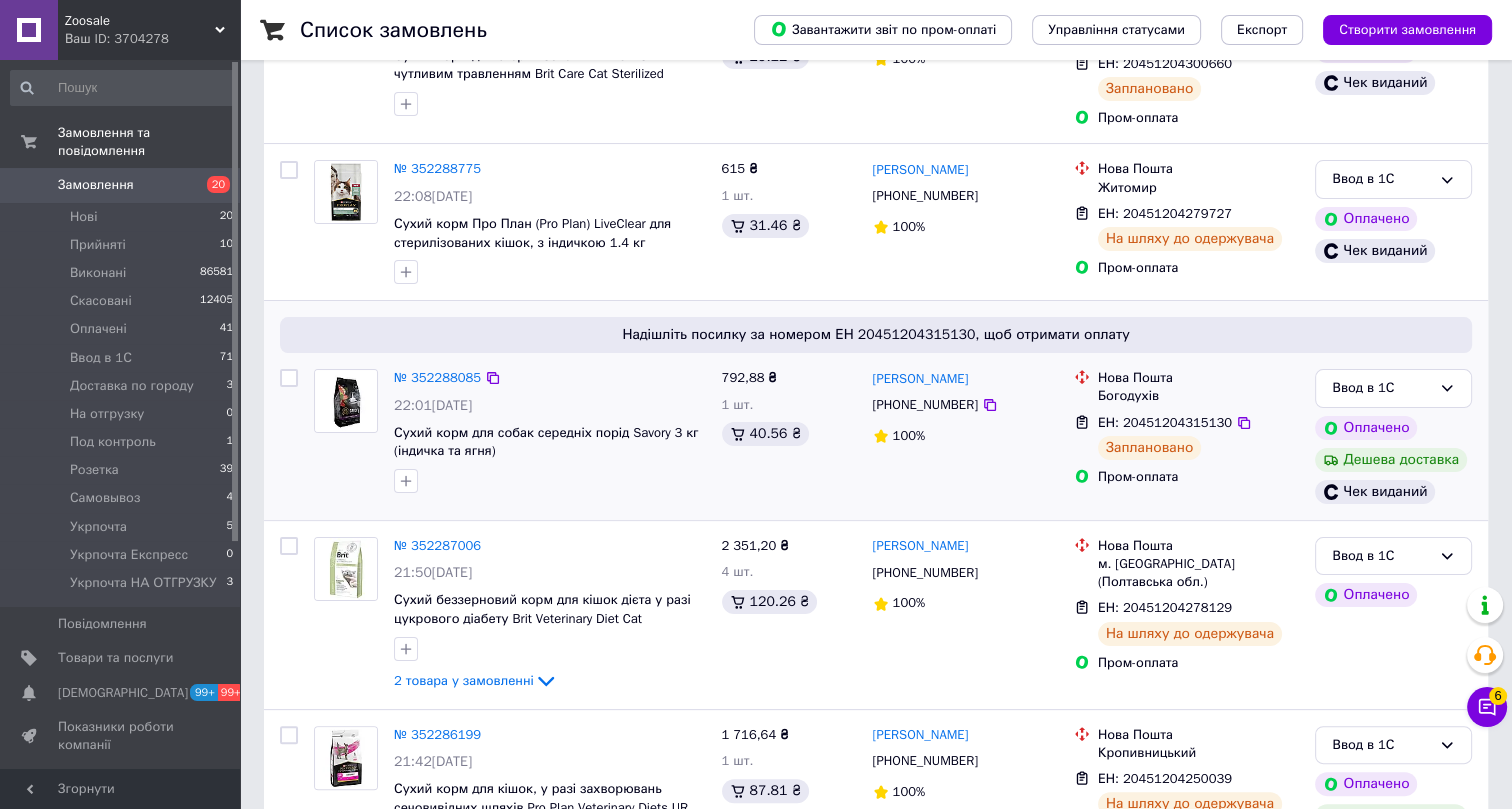 scroll, scrollTop: 545, scrollLeft: 0, axis: vertical 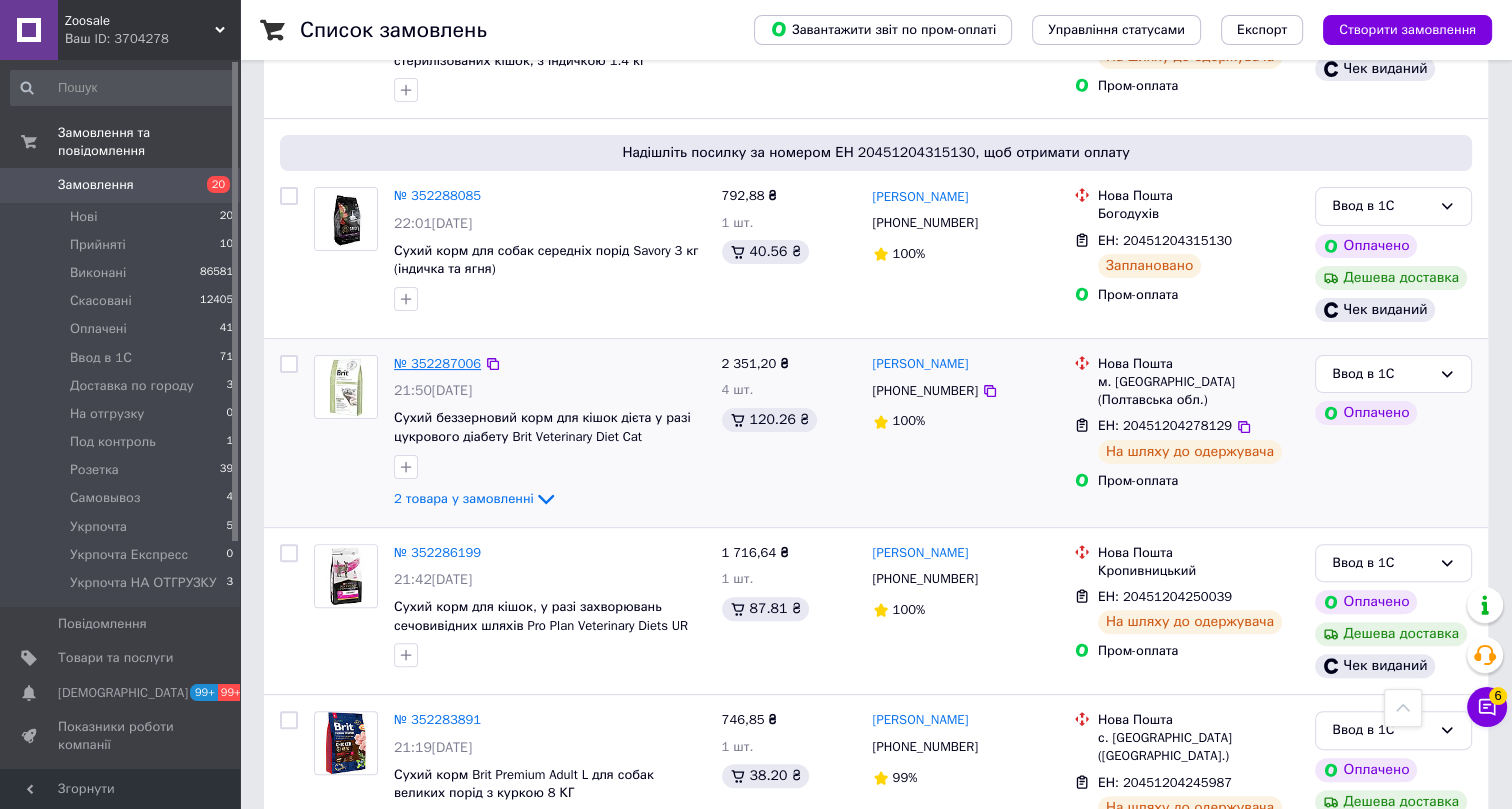 click on "№ 352287006" at bounding box center (437, 363) 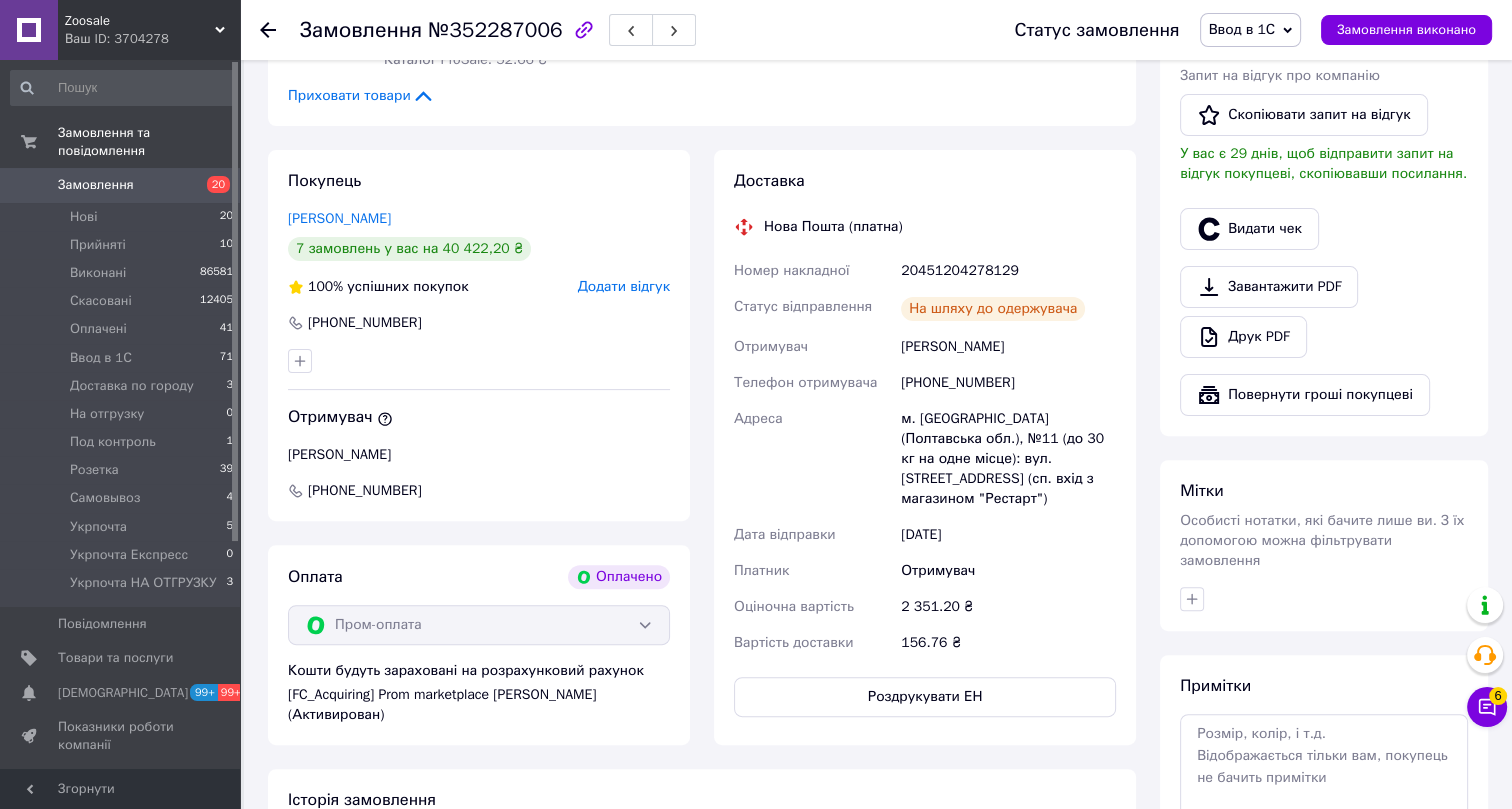 scroll, scrollTop: 636, scrollLeft: 0, axis: vertical 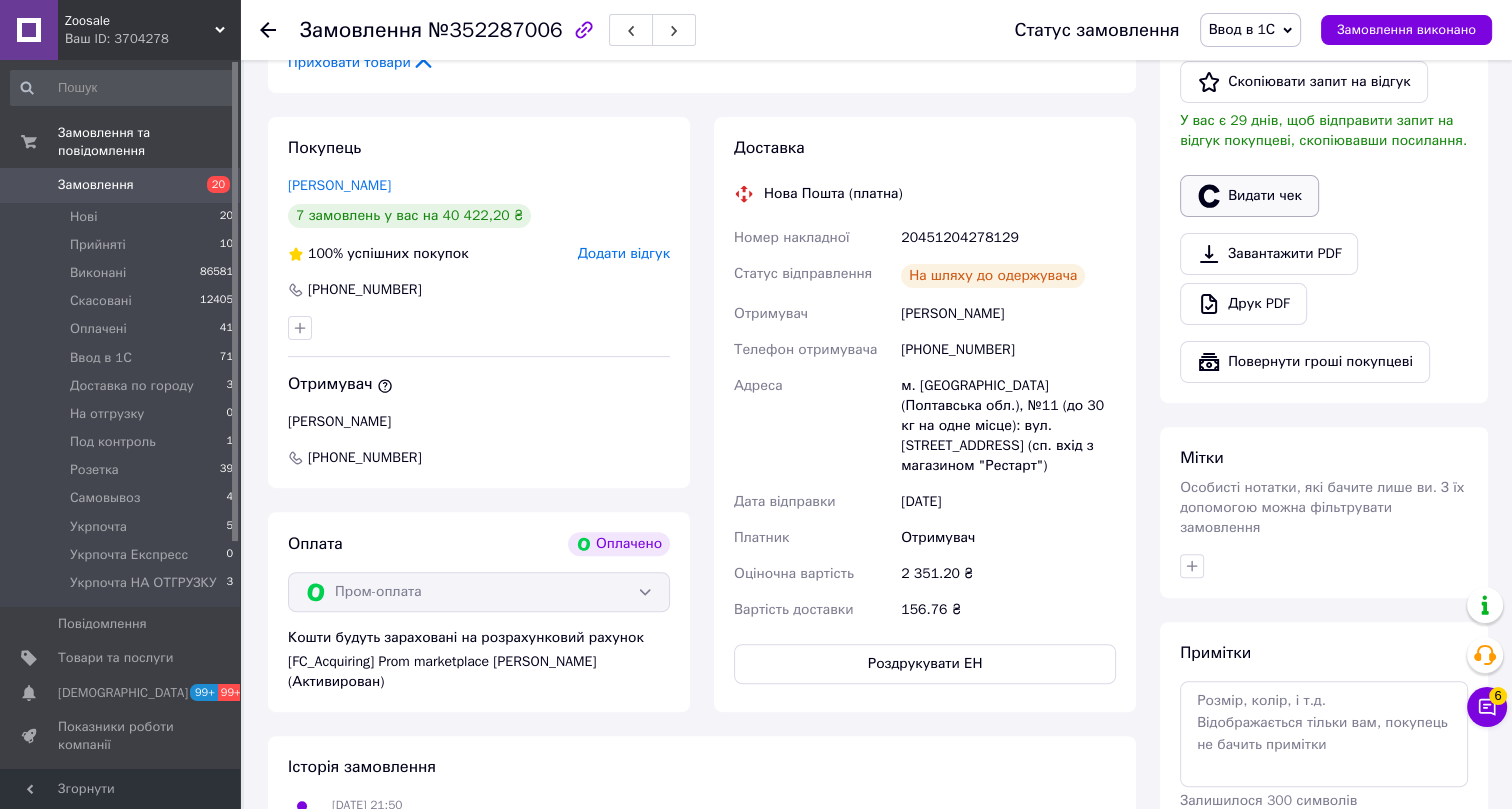 click on "Видати чек" at bounding box center (1249, 196) 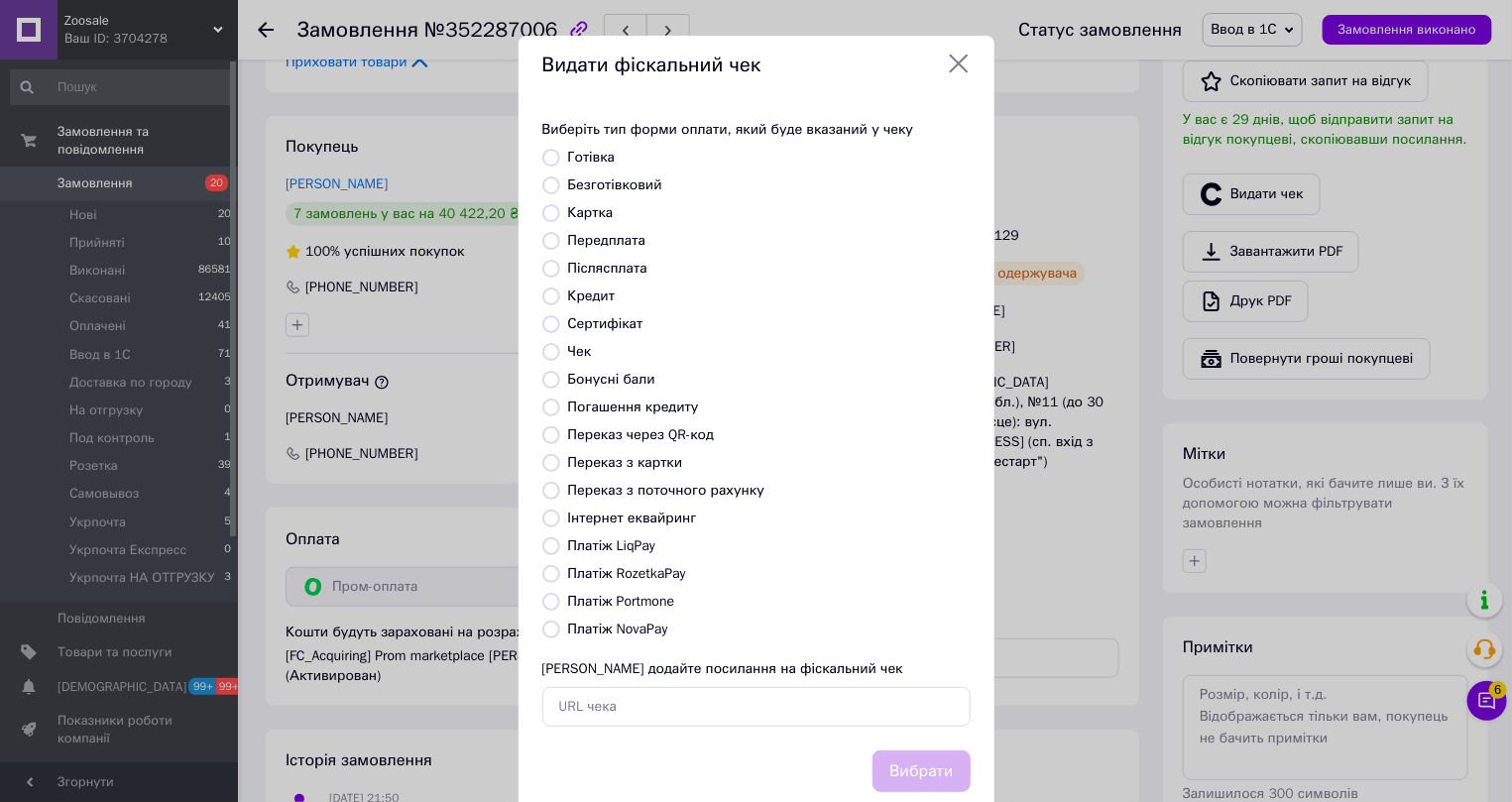click on "Інтернет еквайринг" at bounding box center [633, 517] 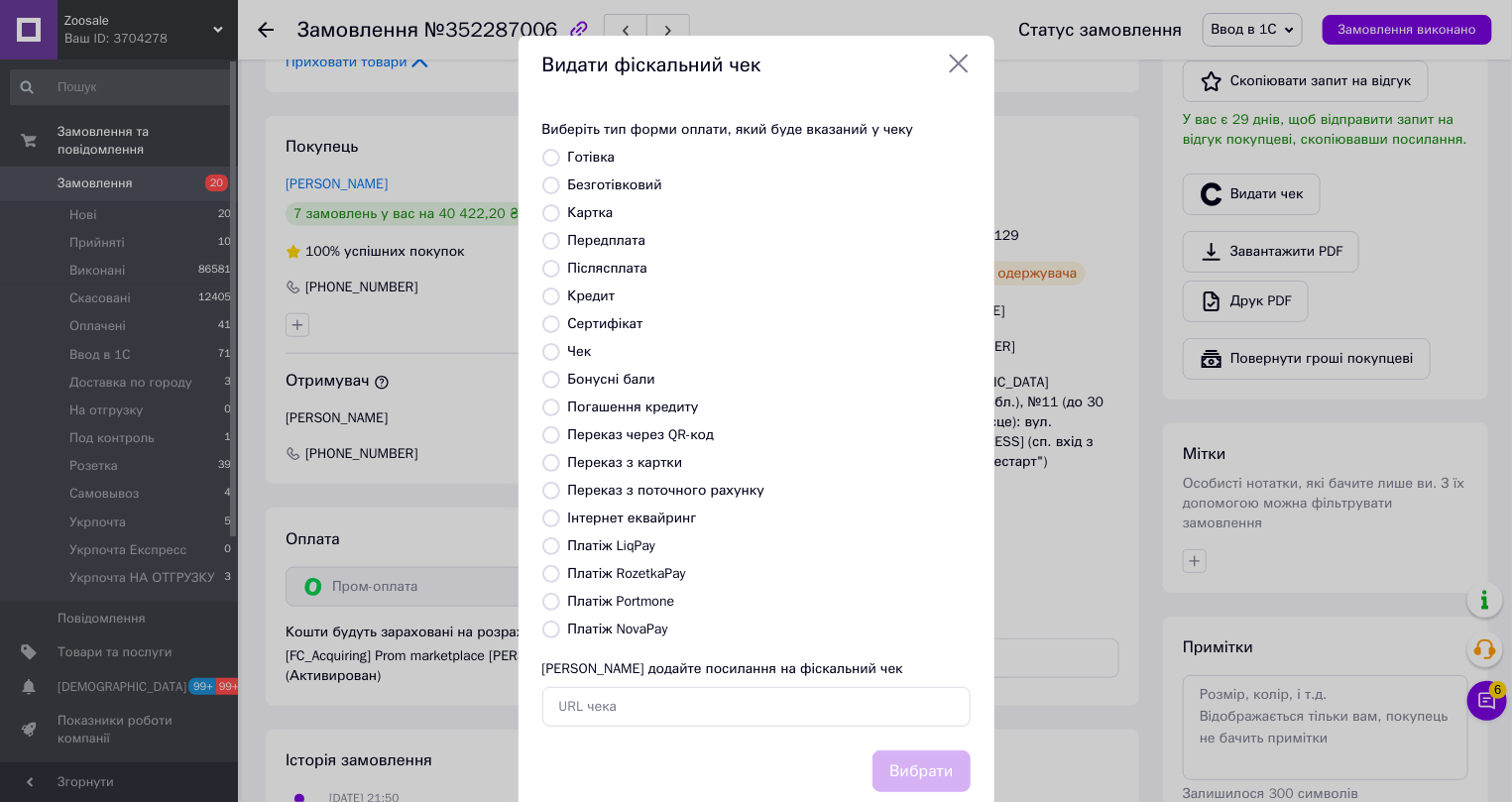 click on "Інтернет еквайринг" at bounding box center [551, 518] 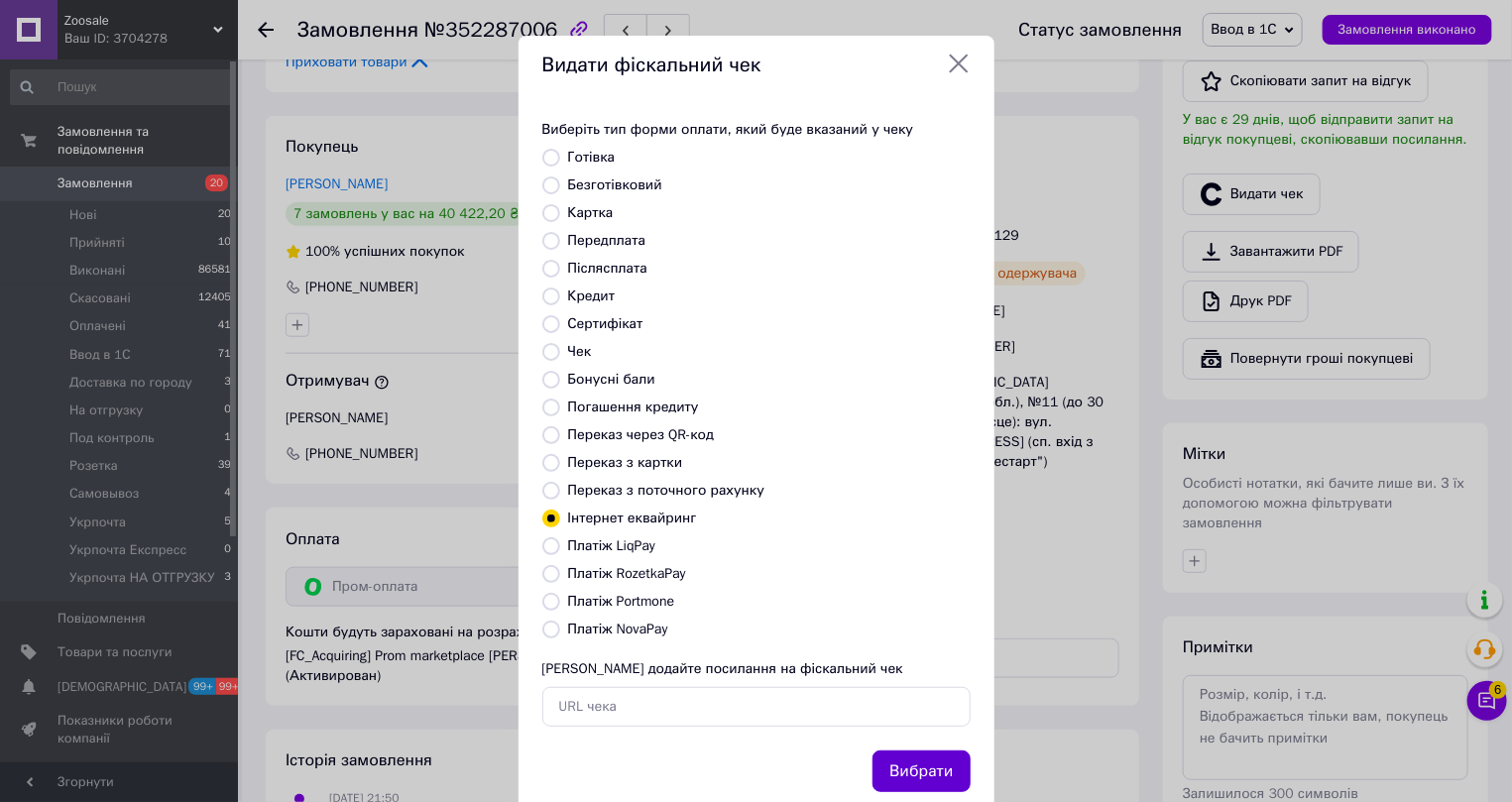 click on "Вибрати" at bounding box center [921, 771] 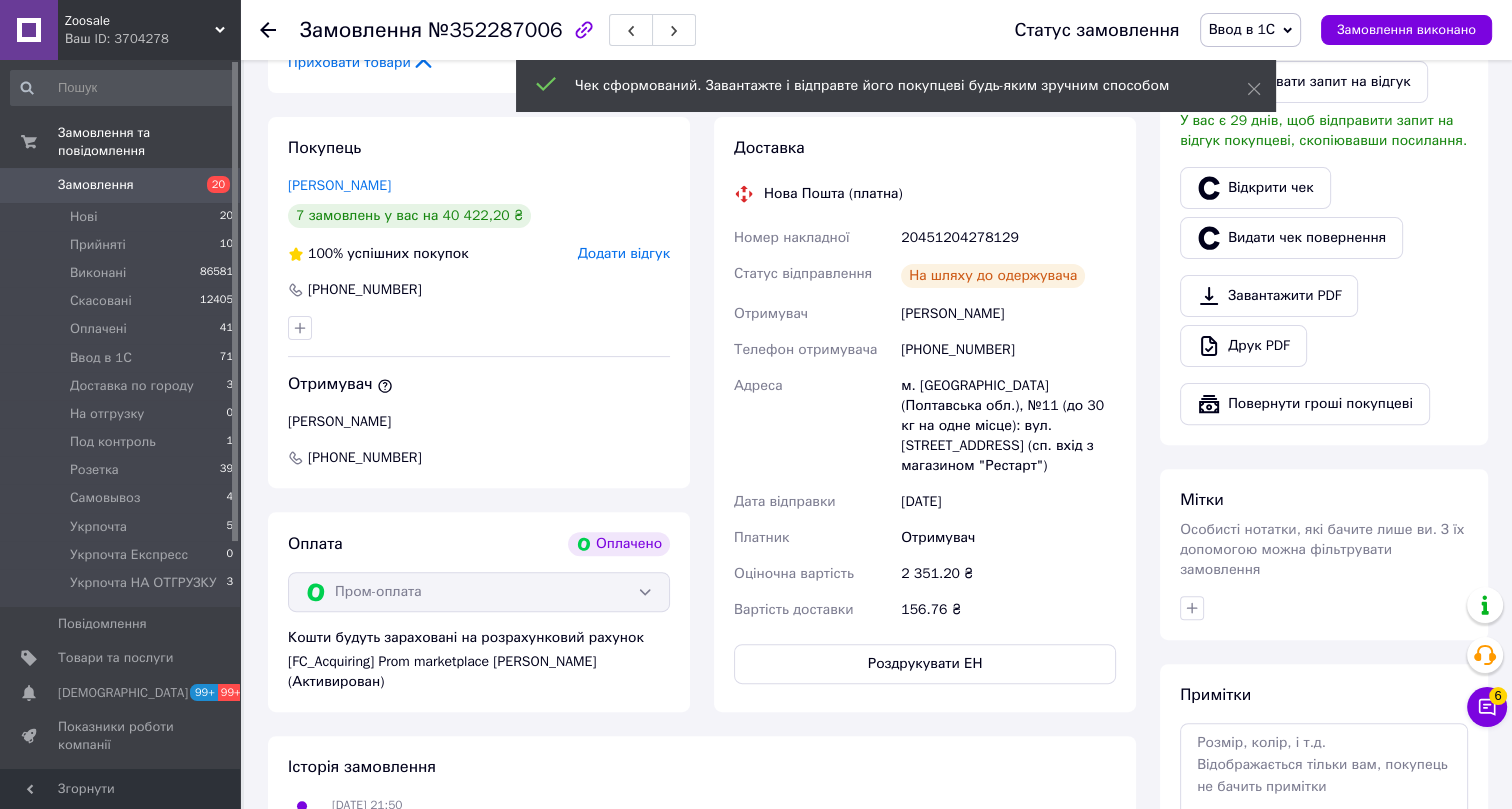 click 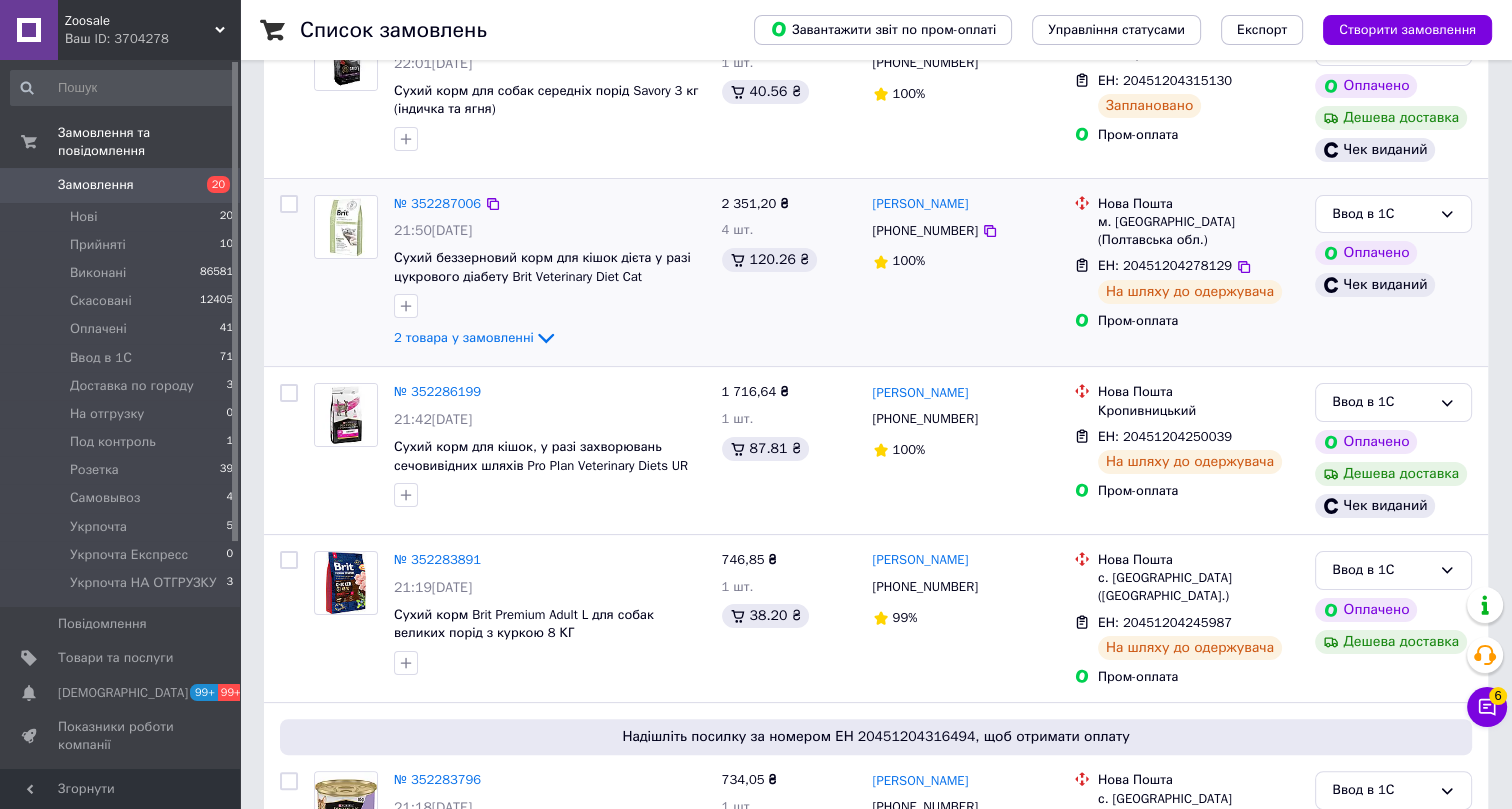 scroll, scrollTop: 454, scrollLeft: 0, axis: vertical 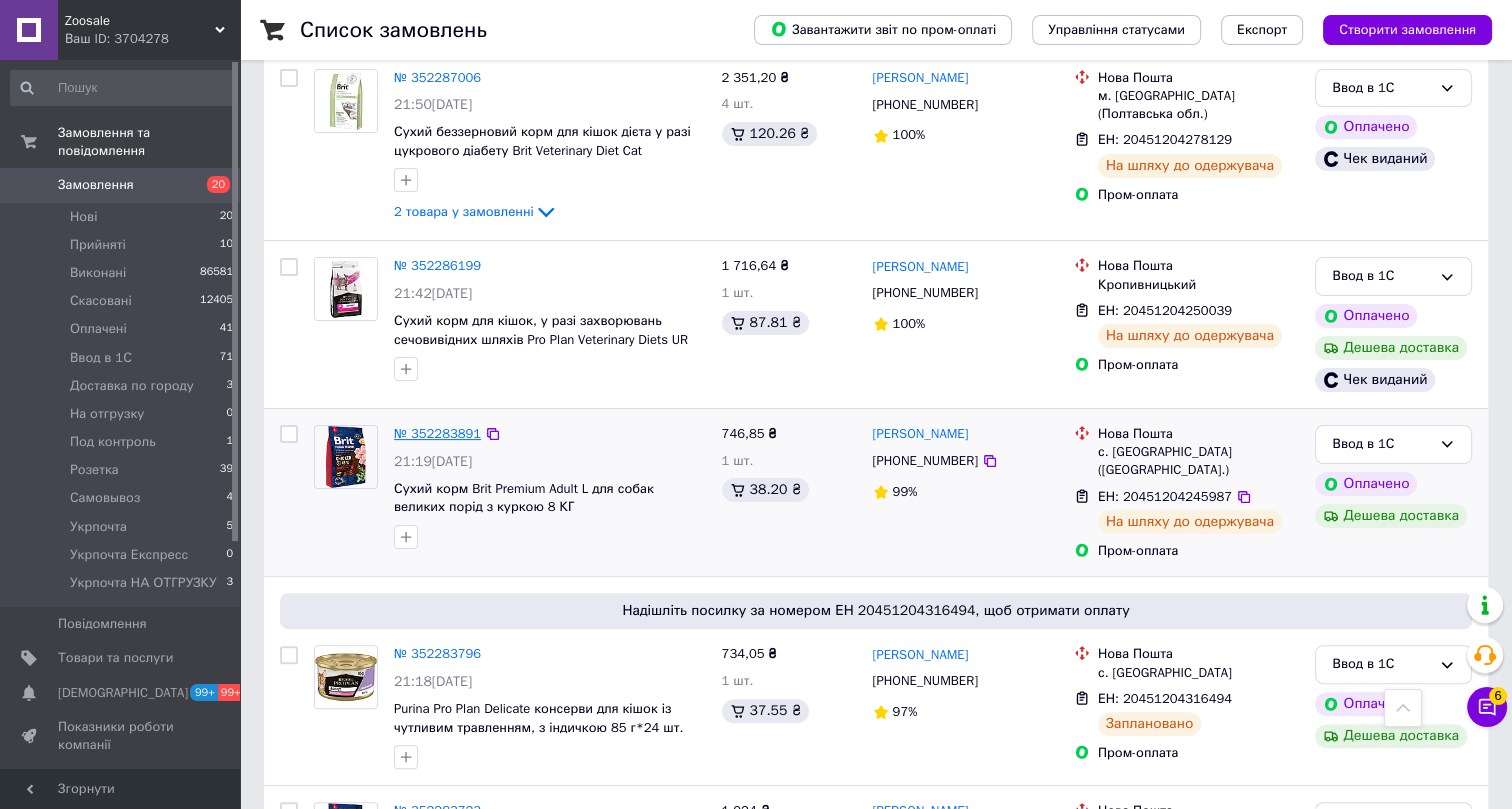 click on "№ 352283891" at bounding box center [437, 433] 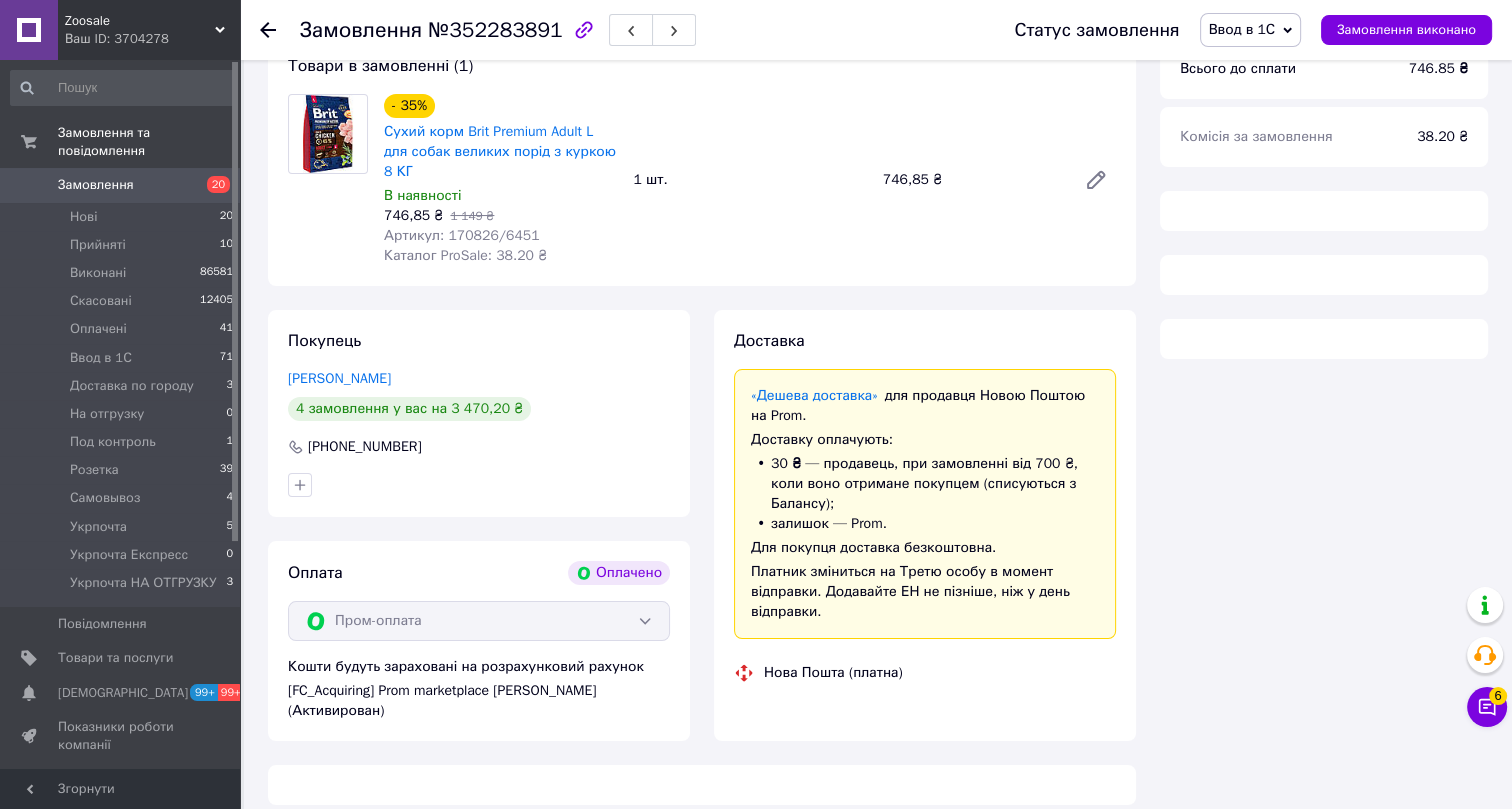scroll, scrollTop: 454, scrollLeft: 0, axis: vertical 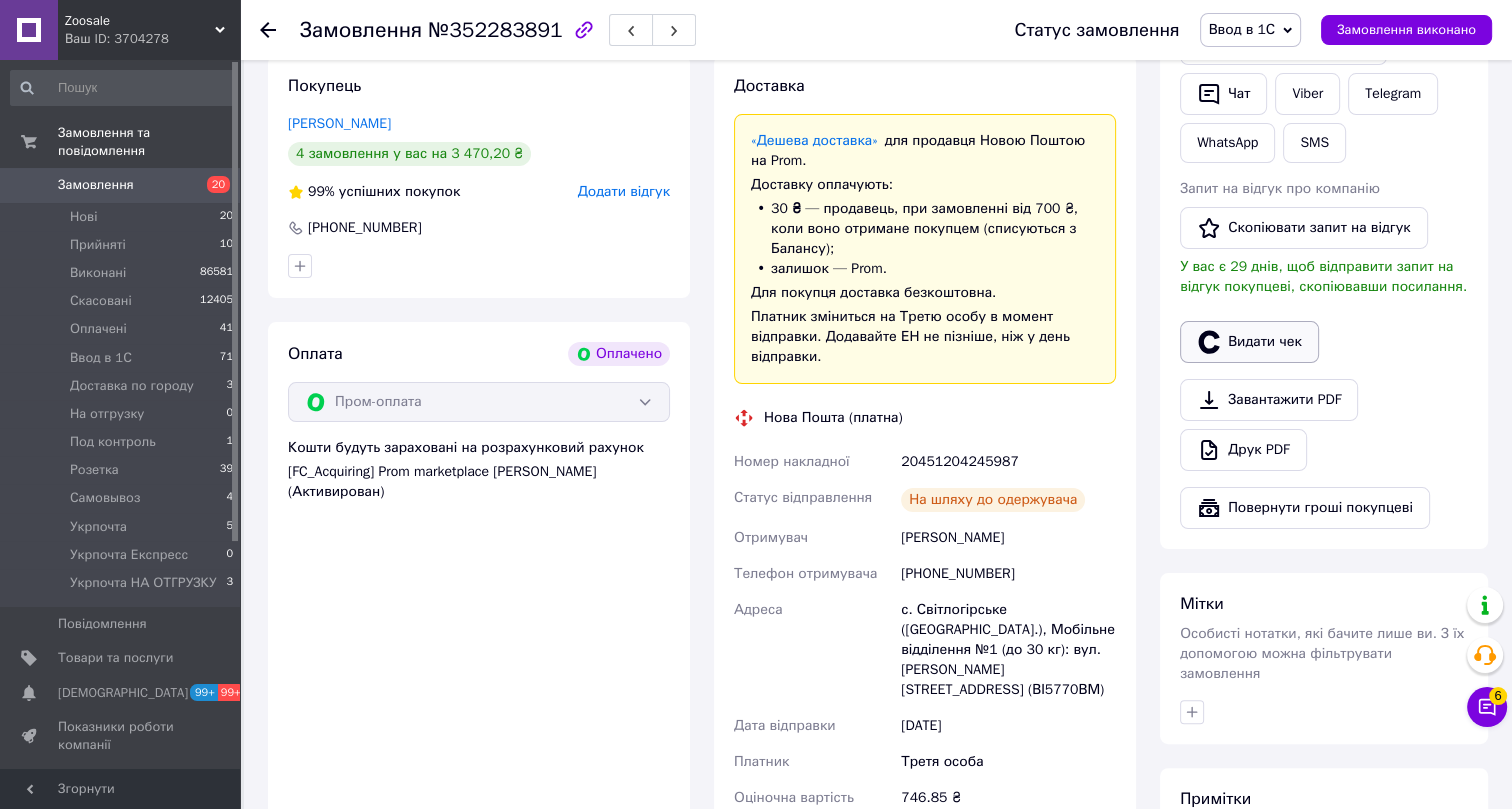 click on "Видати чек" at bounding box center (1249, 342) 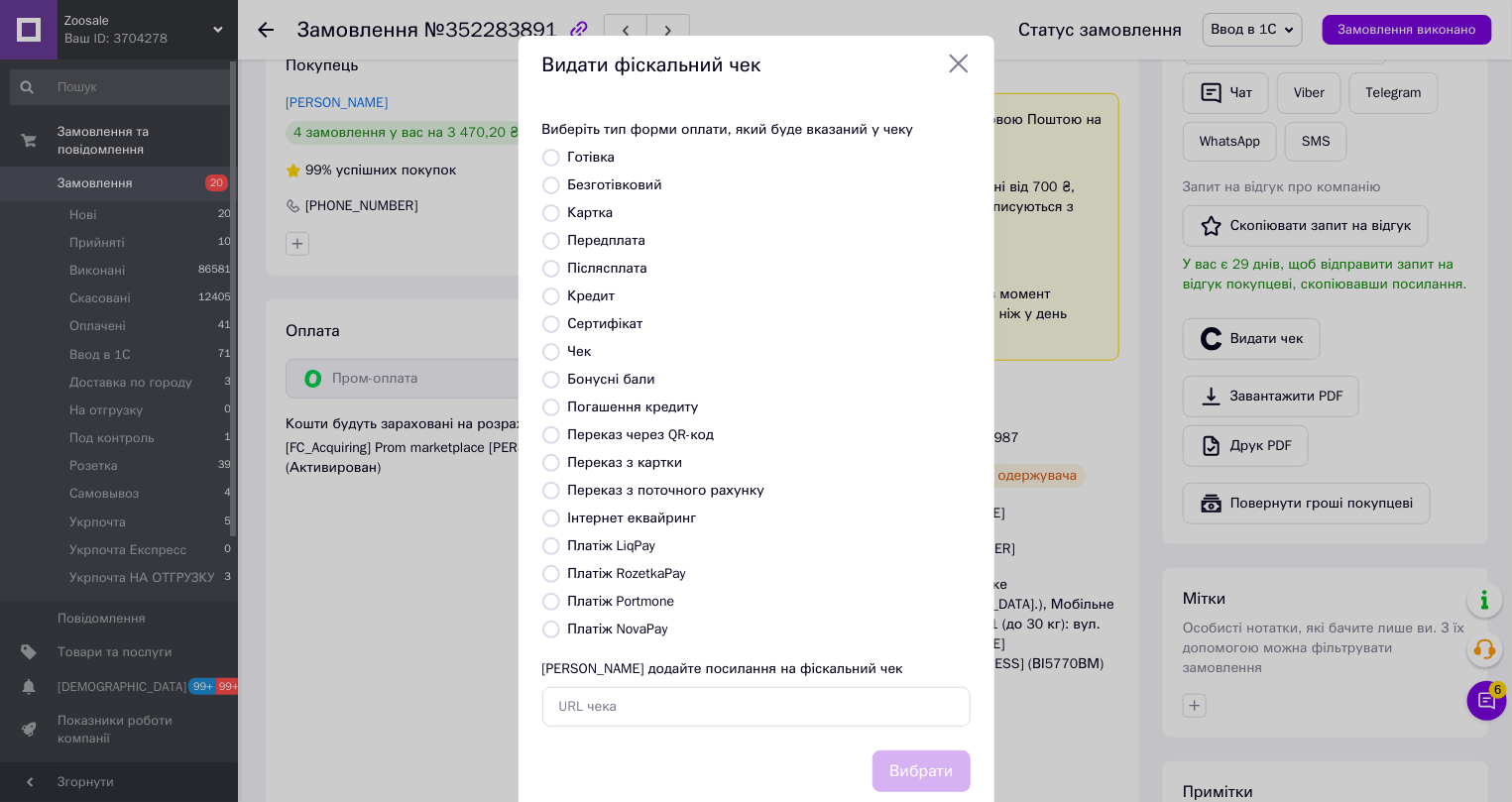 click on "Інтернет еквайринг" at bounding box center [633, 517] 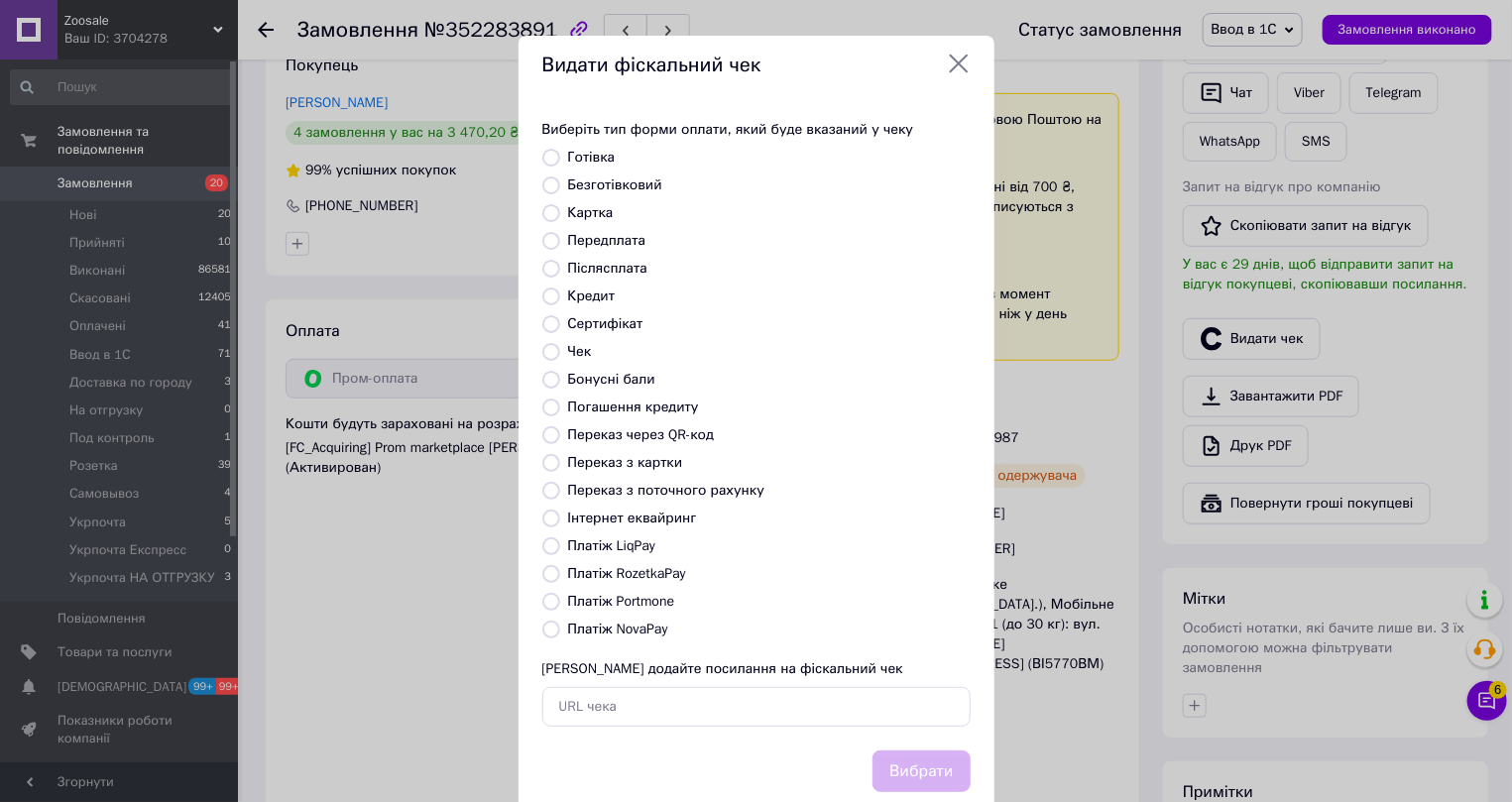 click on "Інтернет еквайринг" at bounding box center (551, 518) 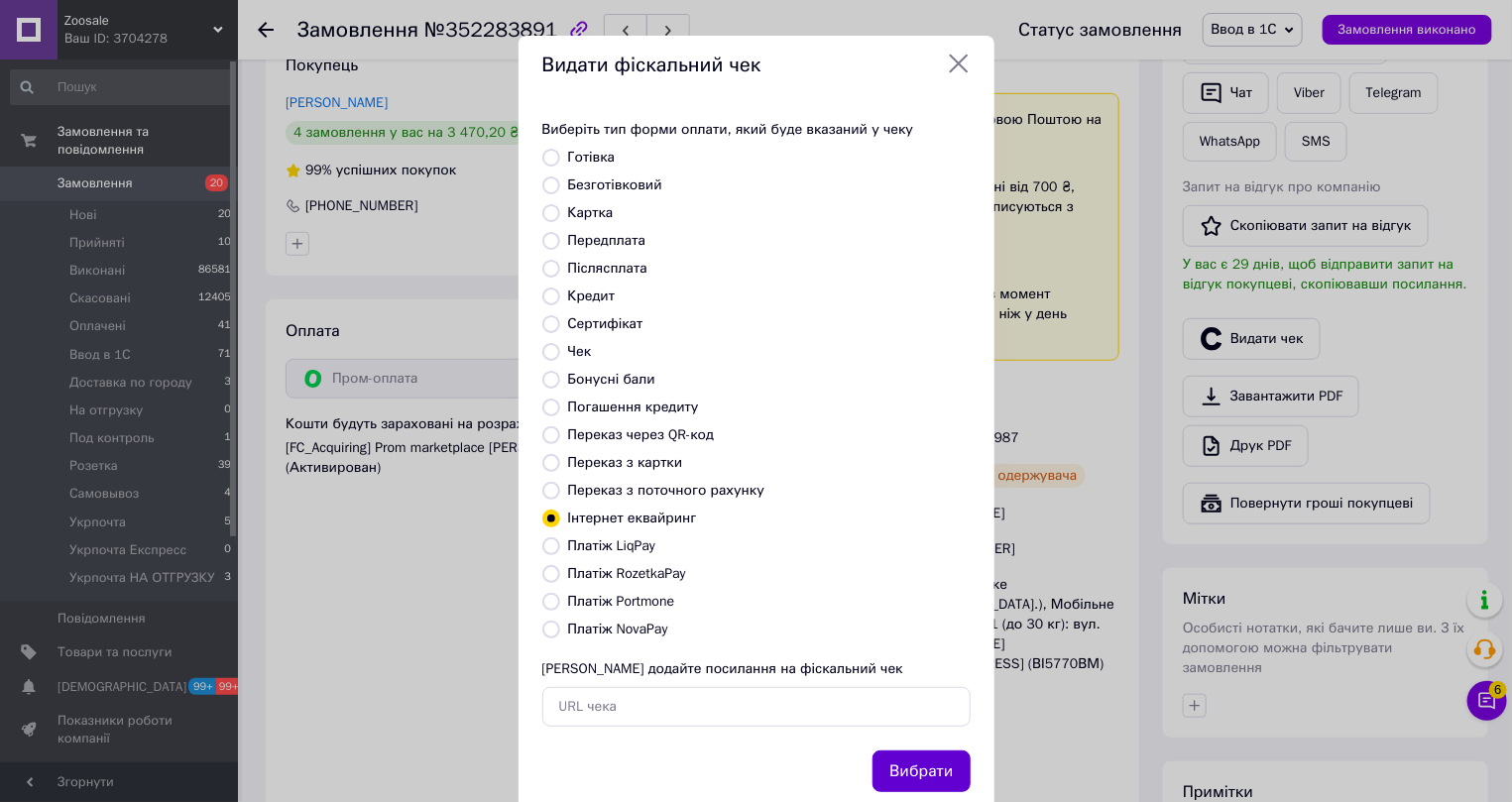 click on "Вибрати" at bounding box center [921, 771] 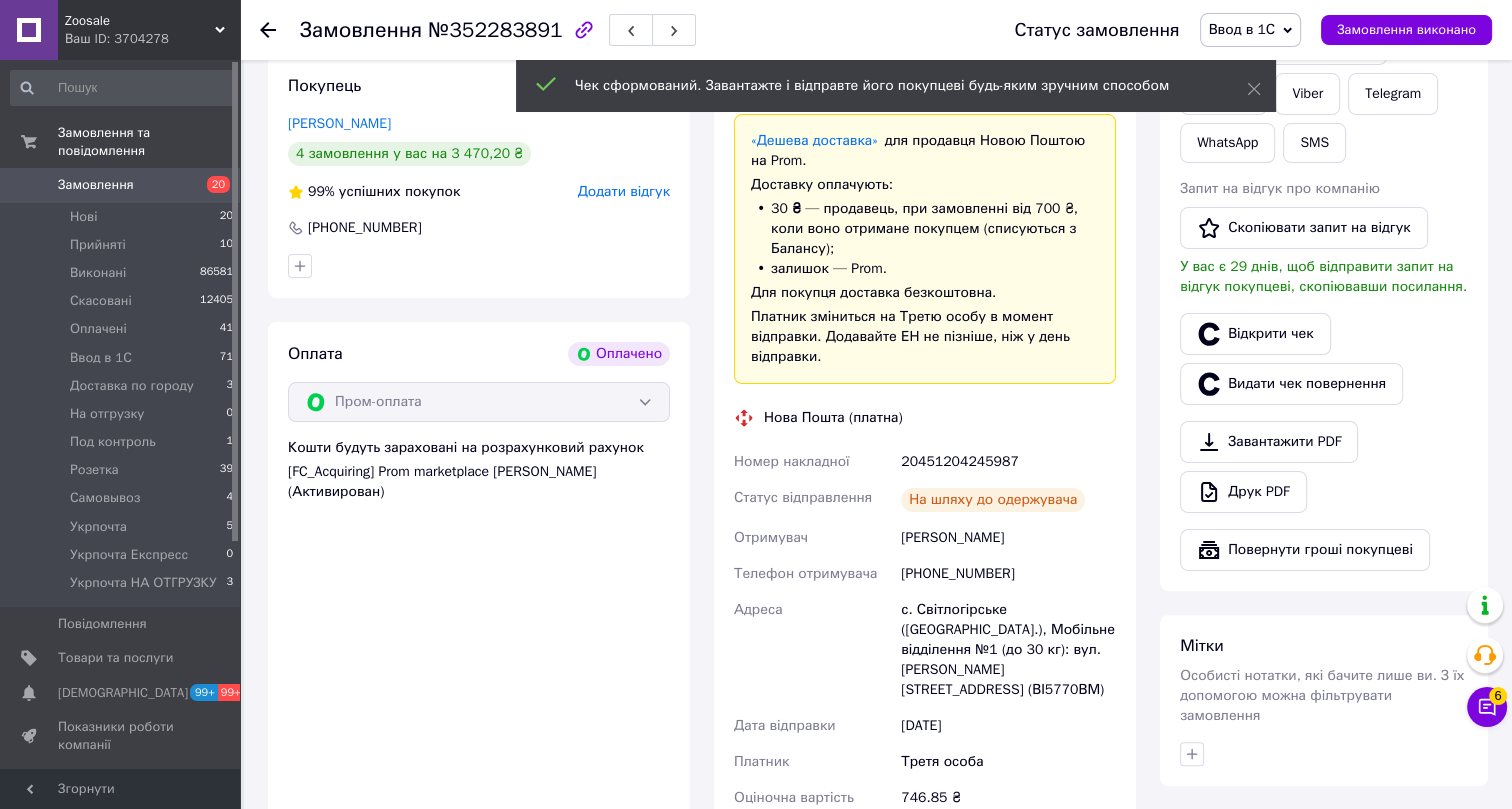 click 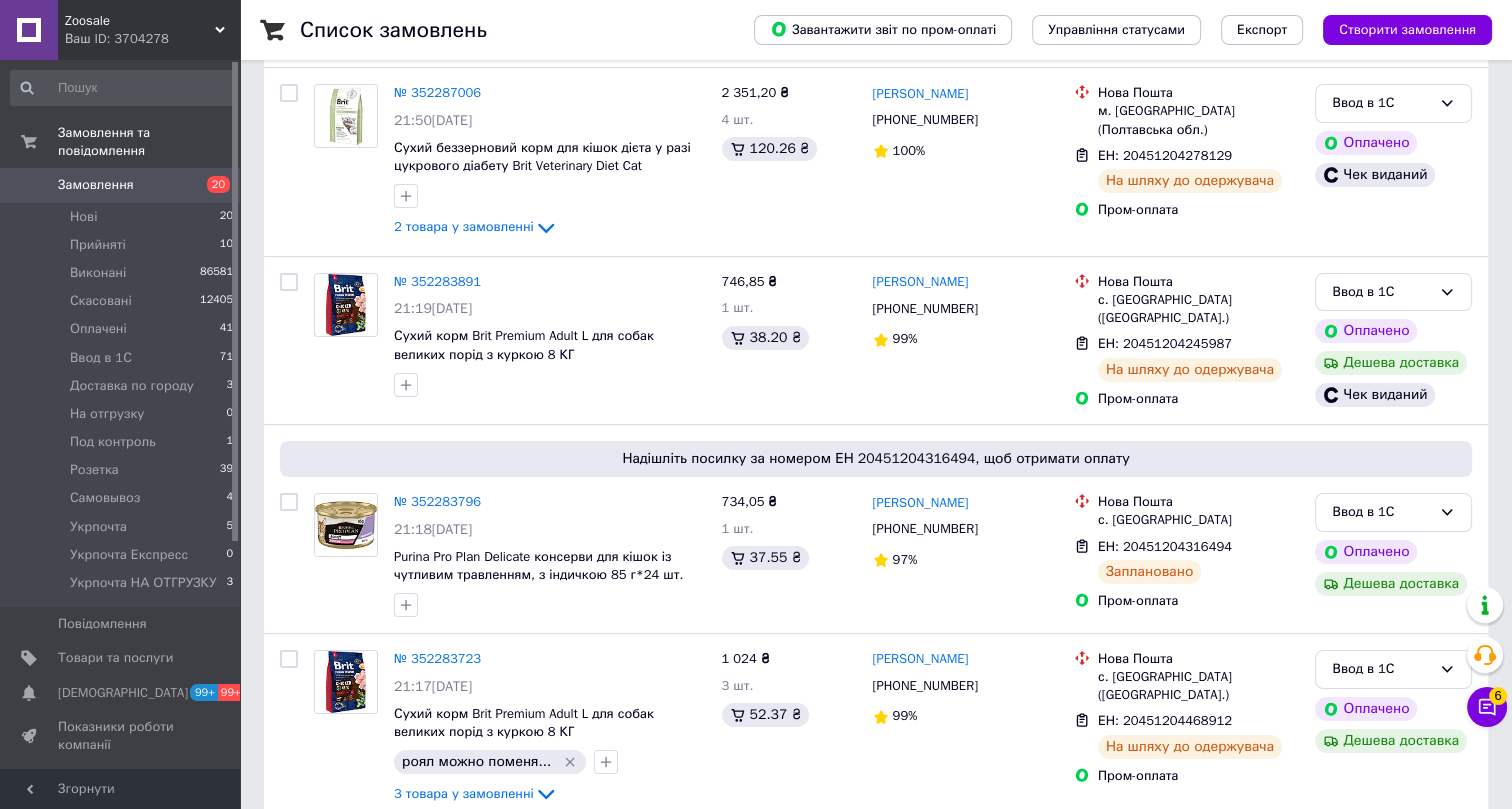 scroll, scrollTop: 272, scrollLeft: 0, axis: vertical 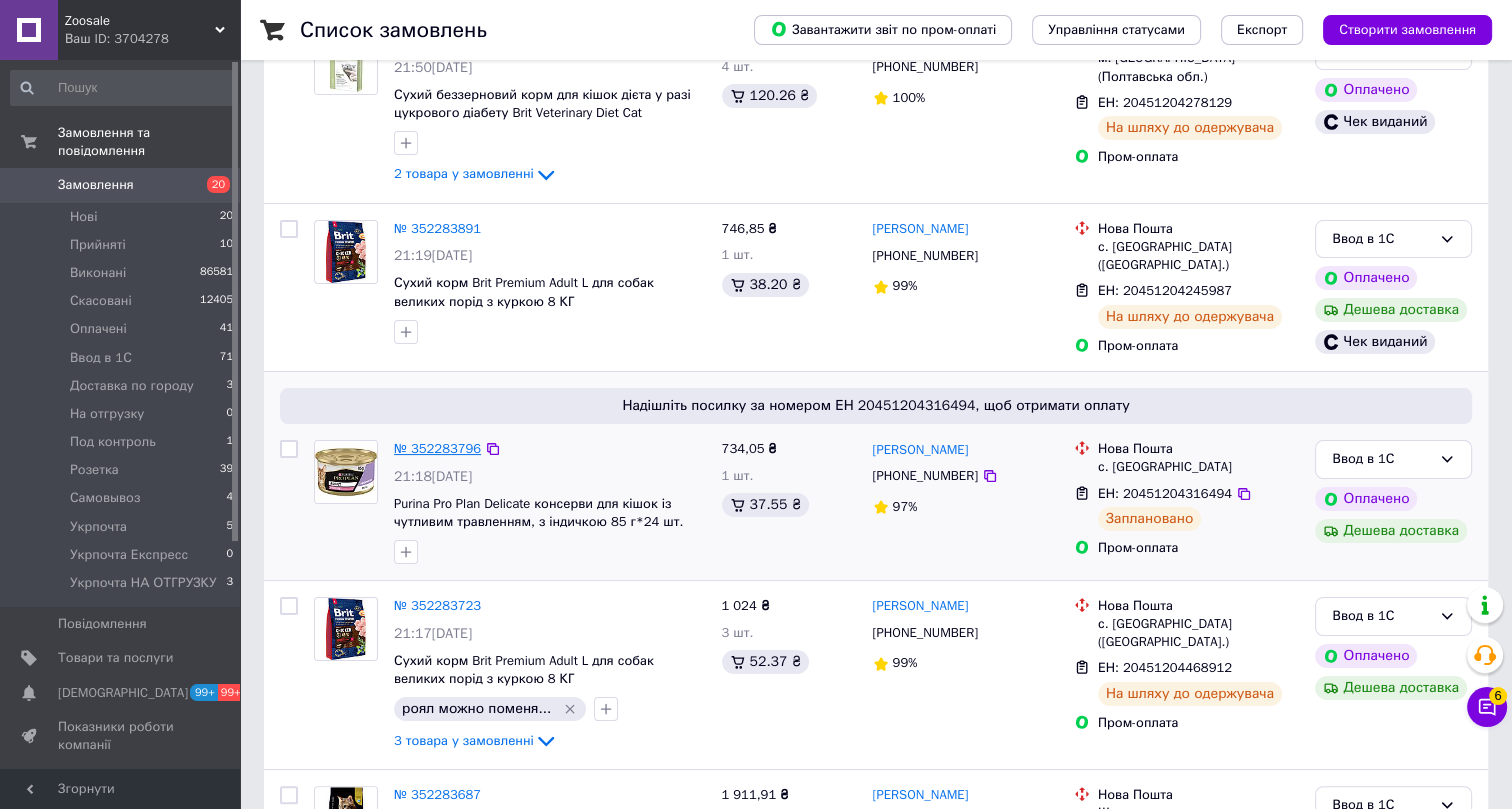click on "№ 352283796" at bounding box center (437, 448) 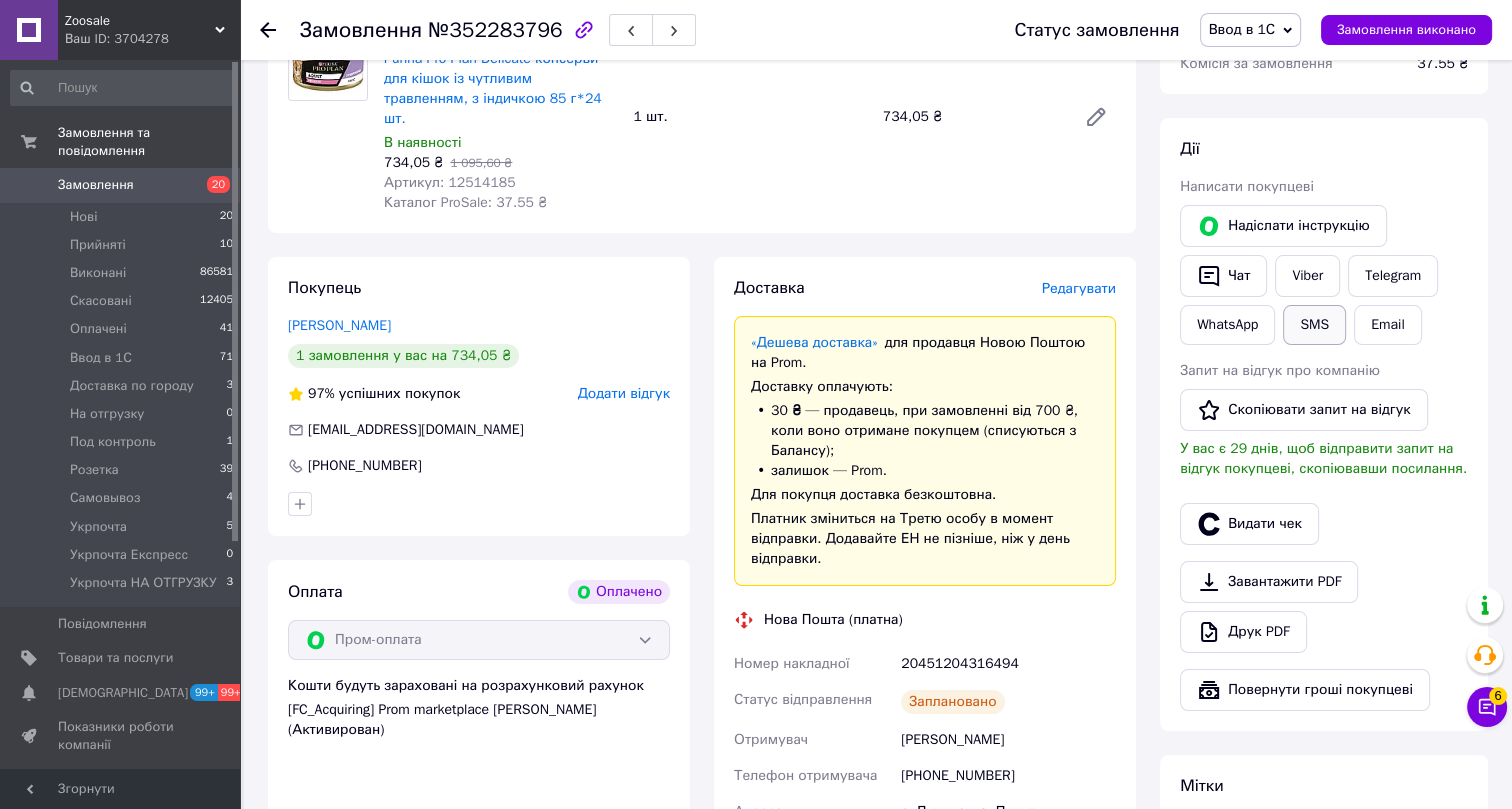 scroll, scrollTop: 363, scrollLeft: 0, axis: vertical 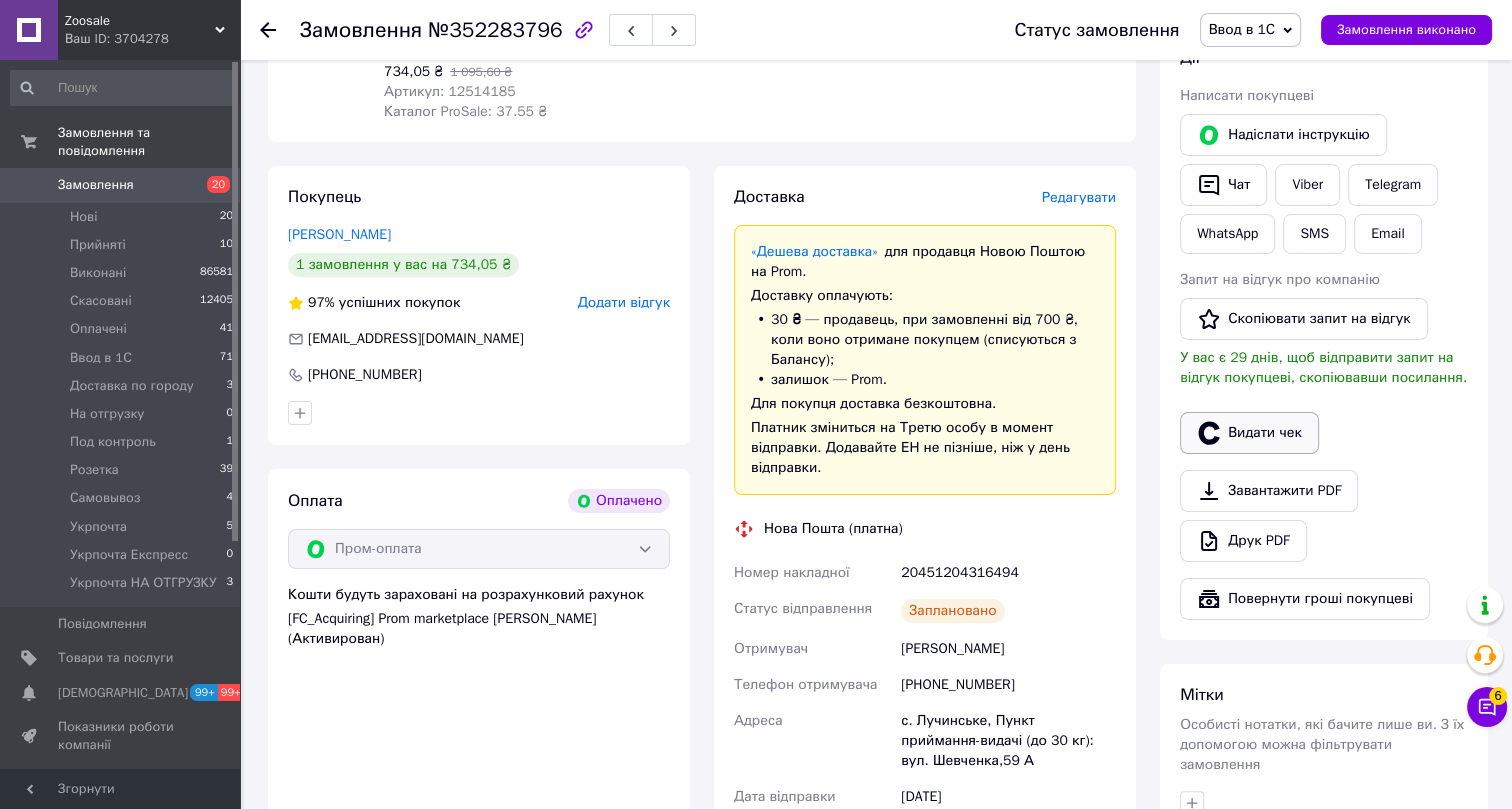 click on "Видати чек" at bounding box center (1249, 433) 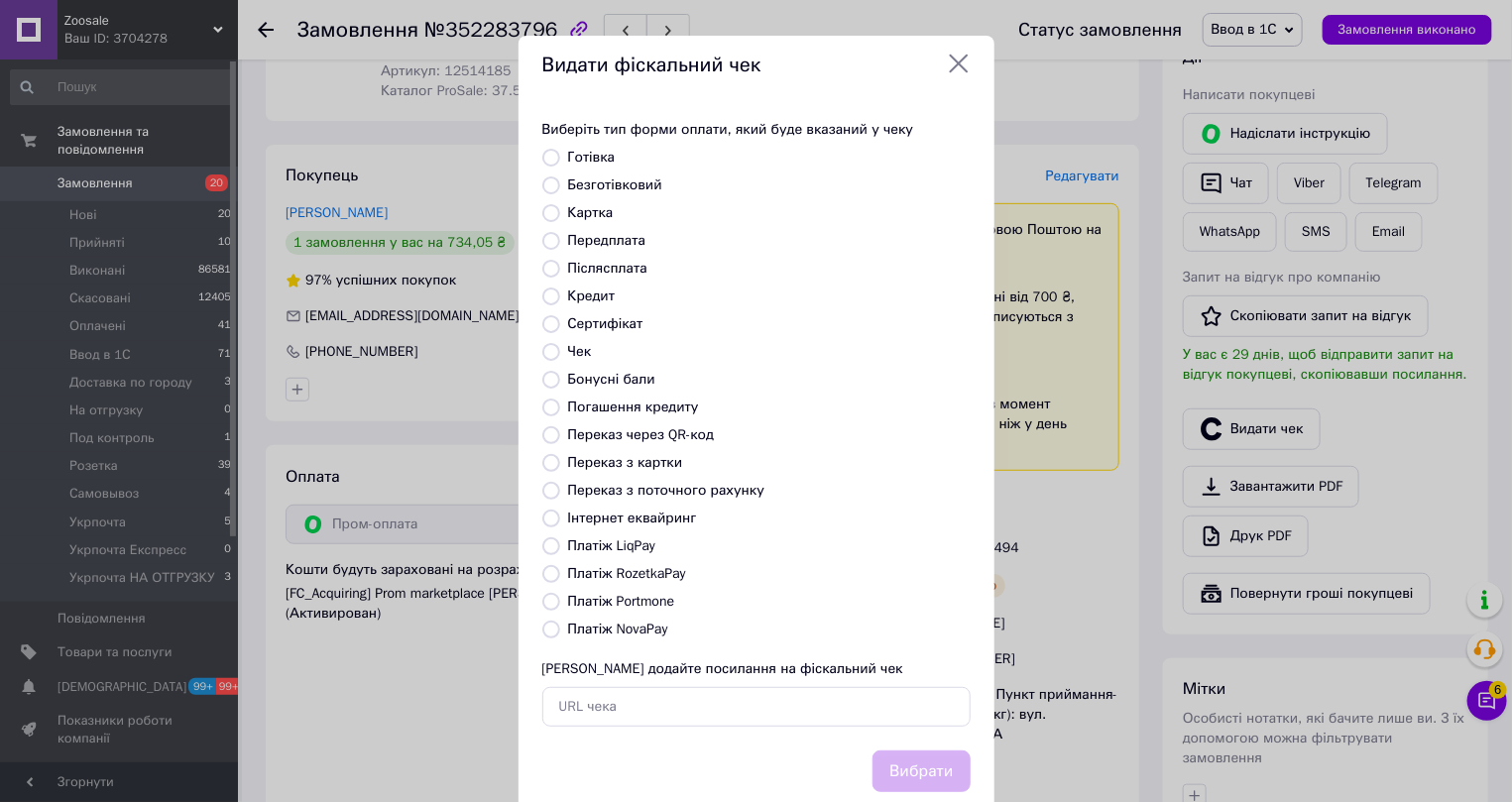 click on "Інтернет еквайринг" at bounding box center [633, 517] 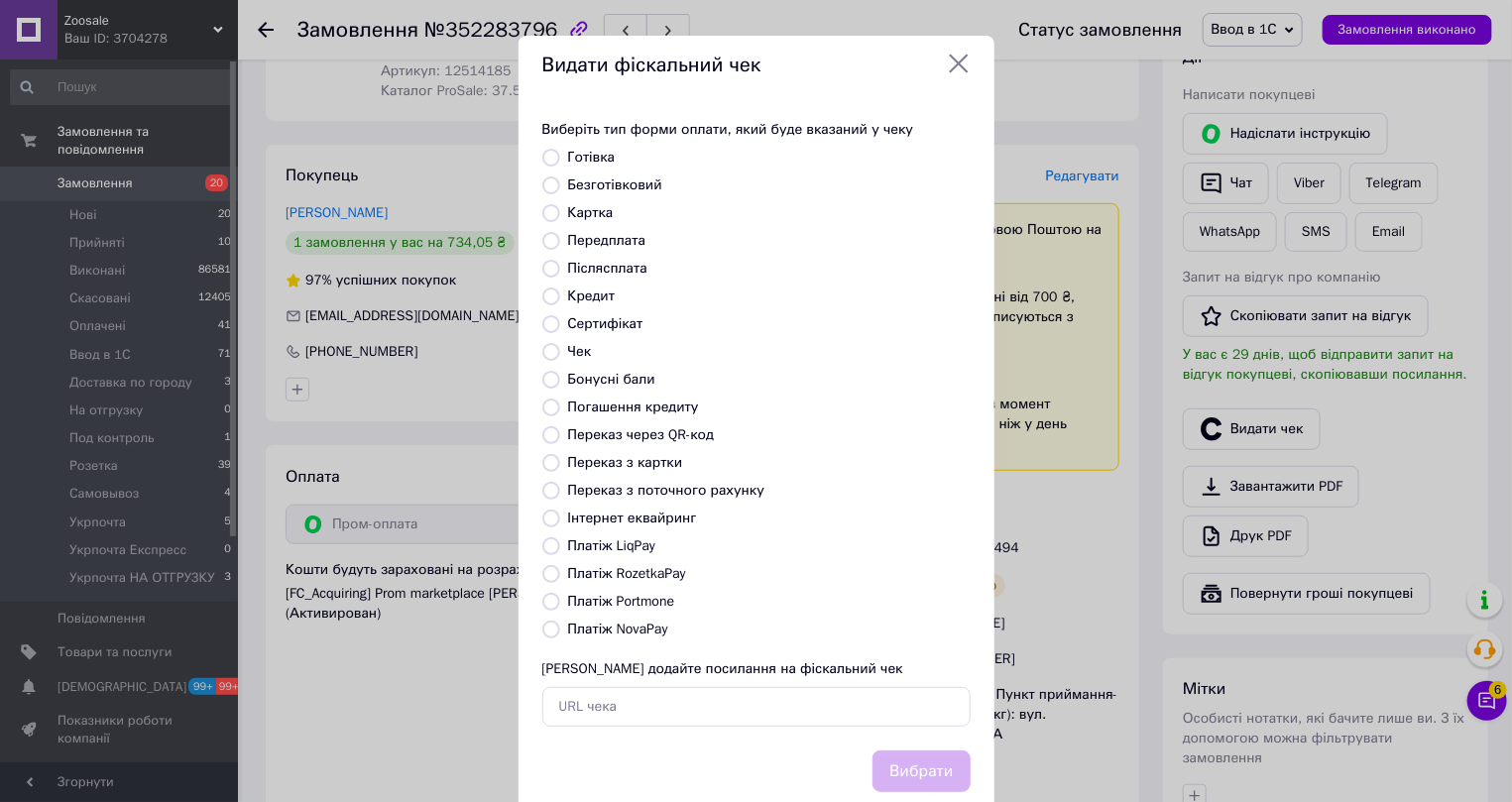 click on "Інтернет еквайринг" at bounding box center (551, 518) 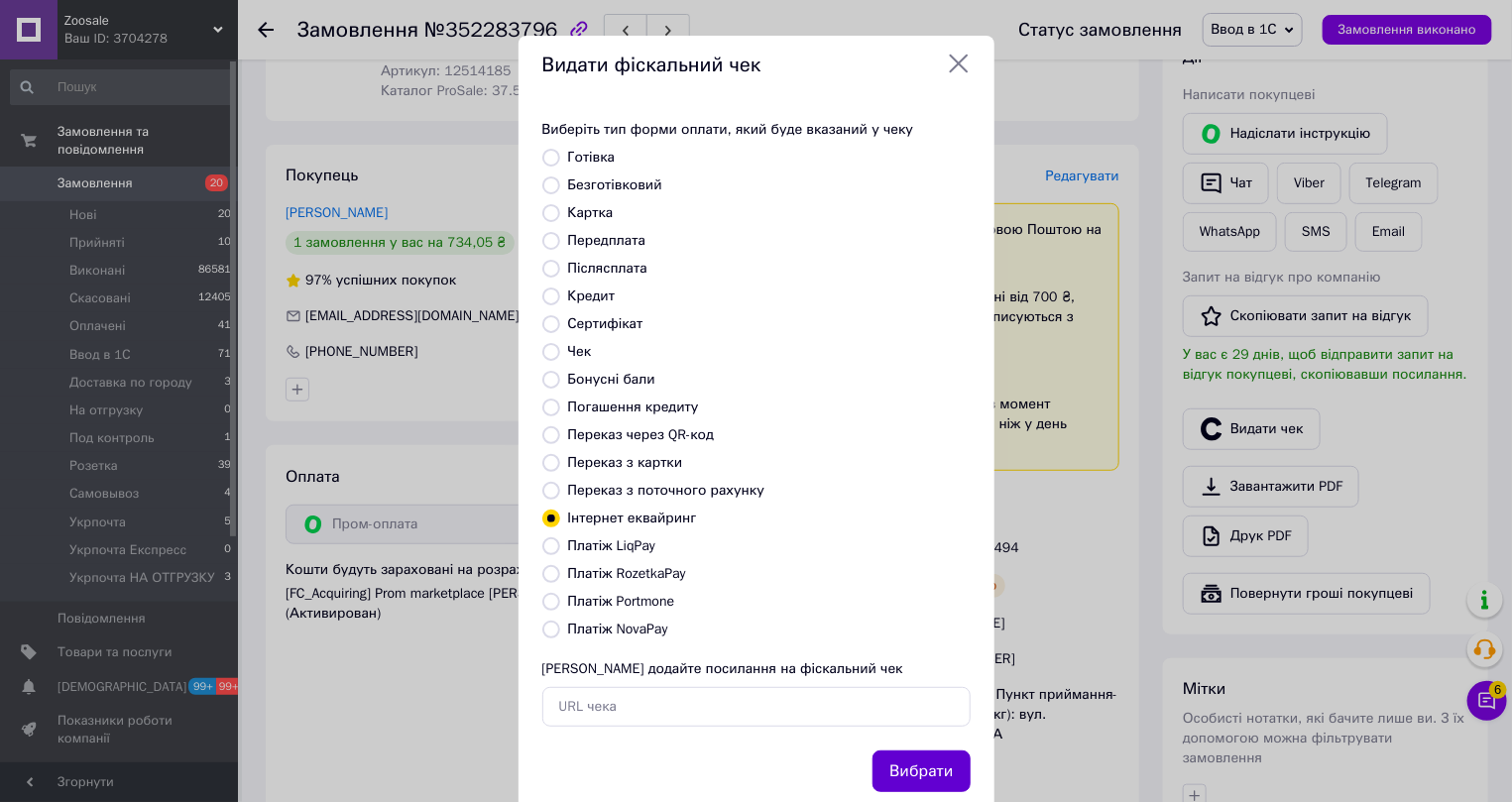 click on "Вибрати" at bounding box center [921, 771] 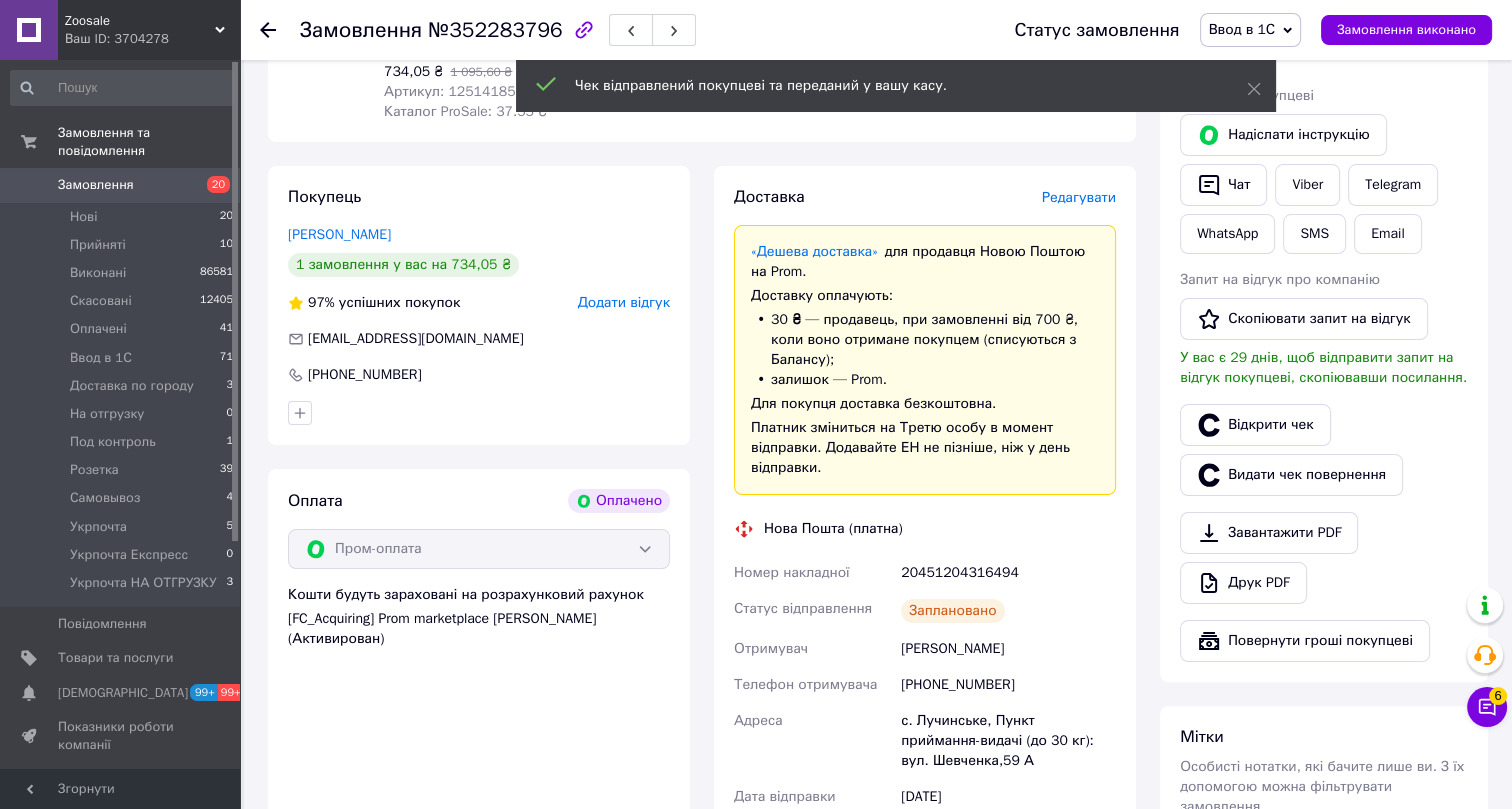 click 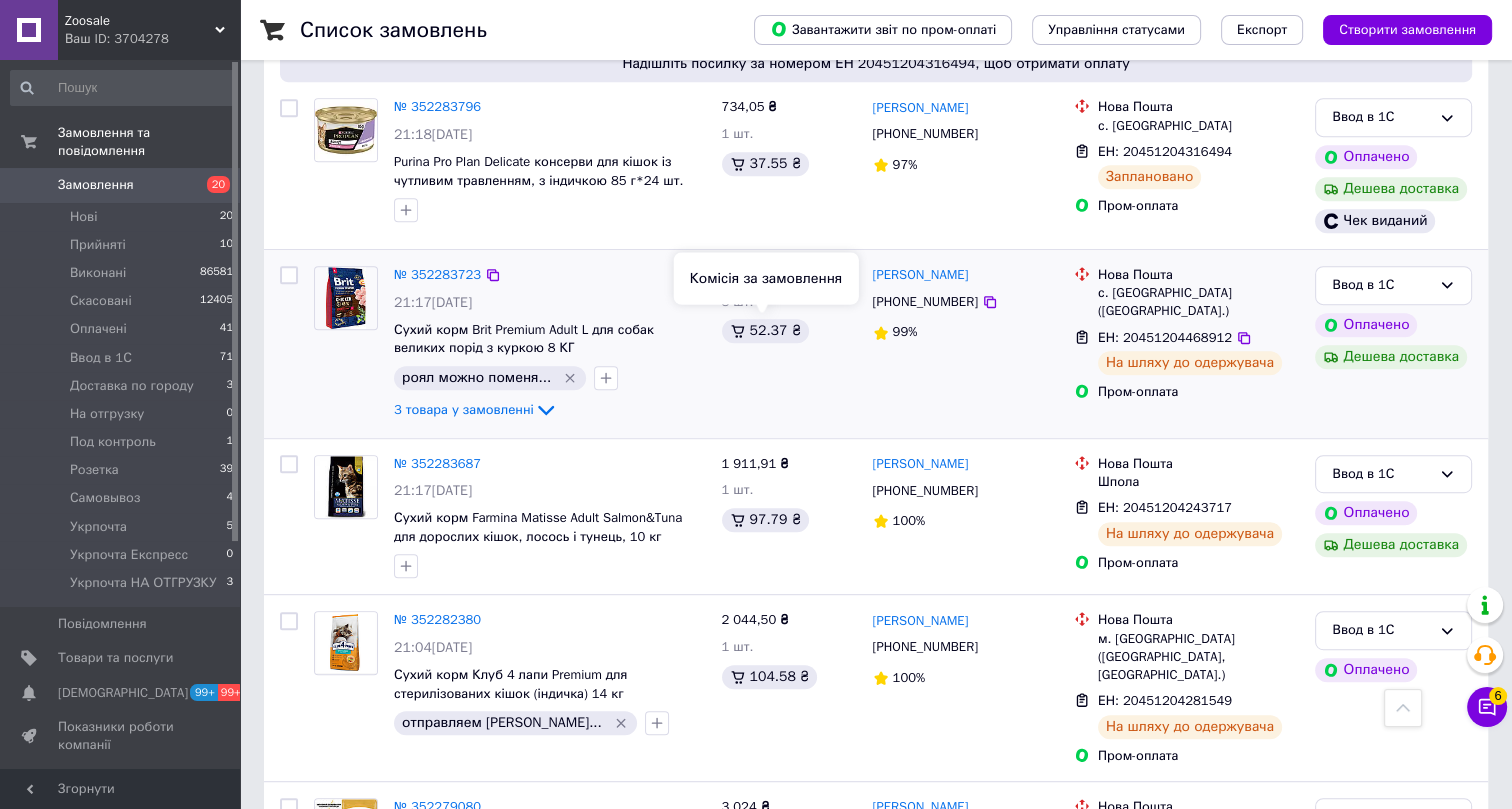 scroll, scrollTop: 1000, scrollLeft: 0, axis: vertical 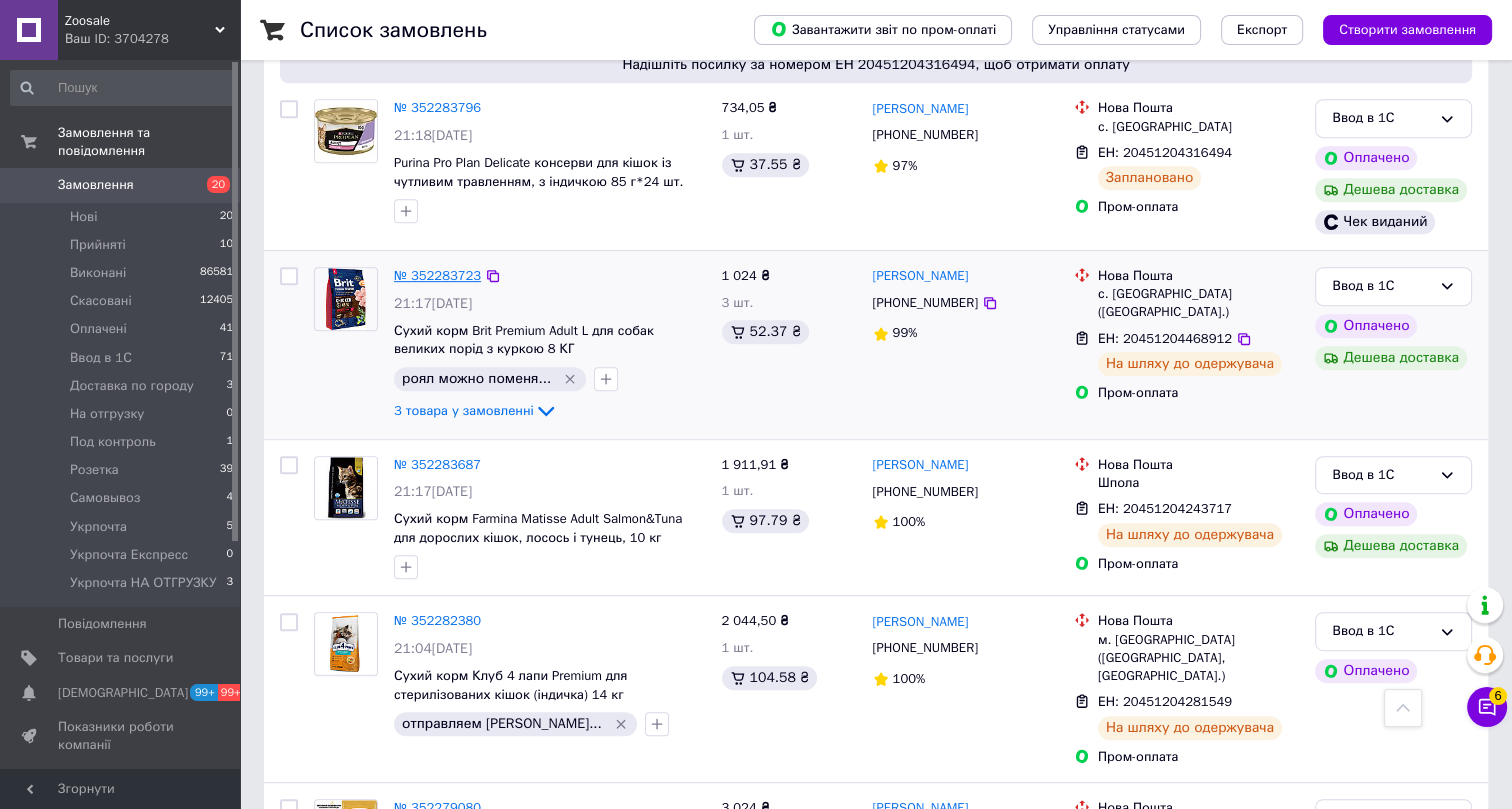click on "№ 352283723" at bounding box center [437, 275] 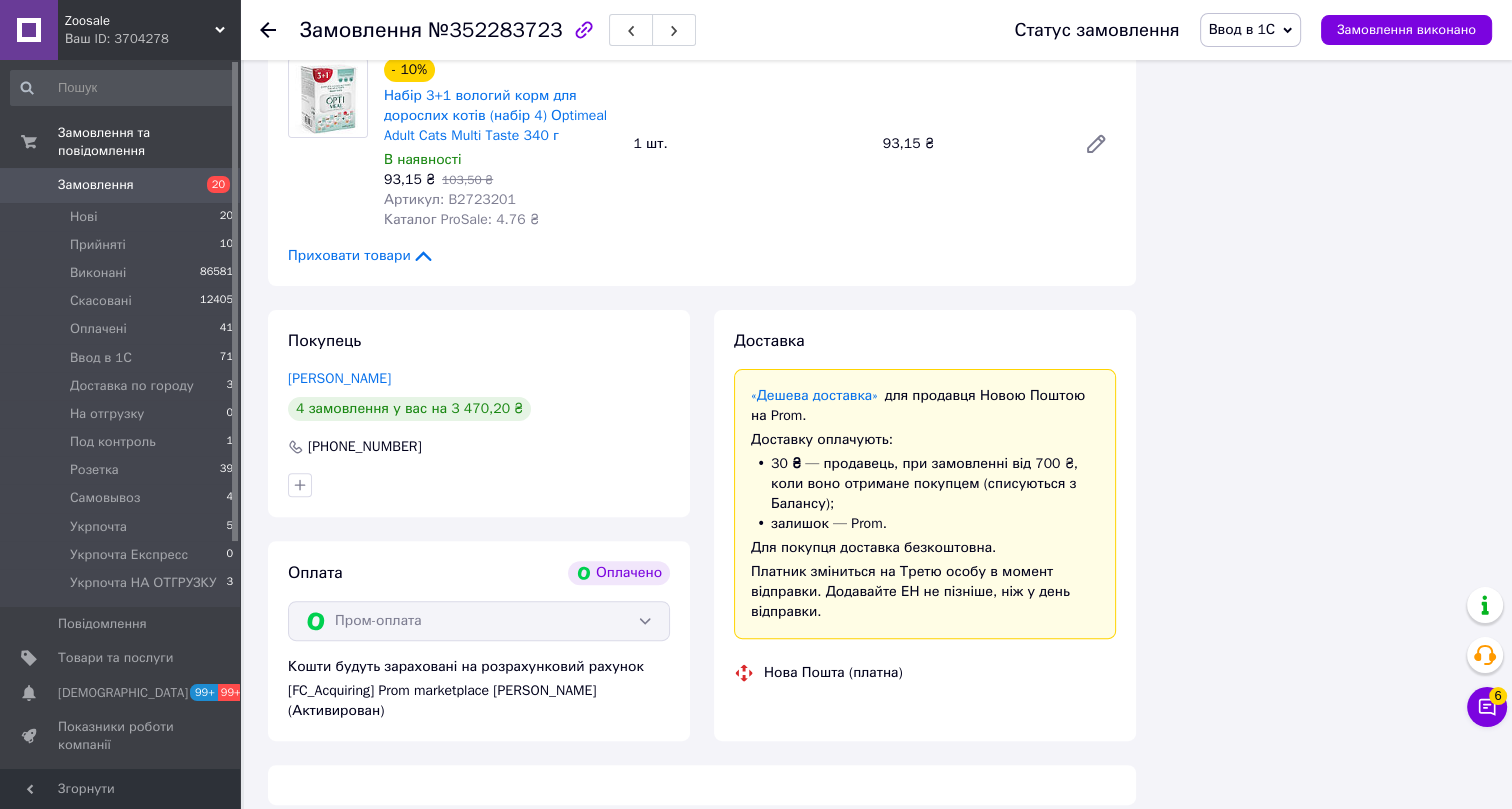 scroll, scrollTop: 1000, scrollLeft: 0, axis: vertical 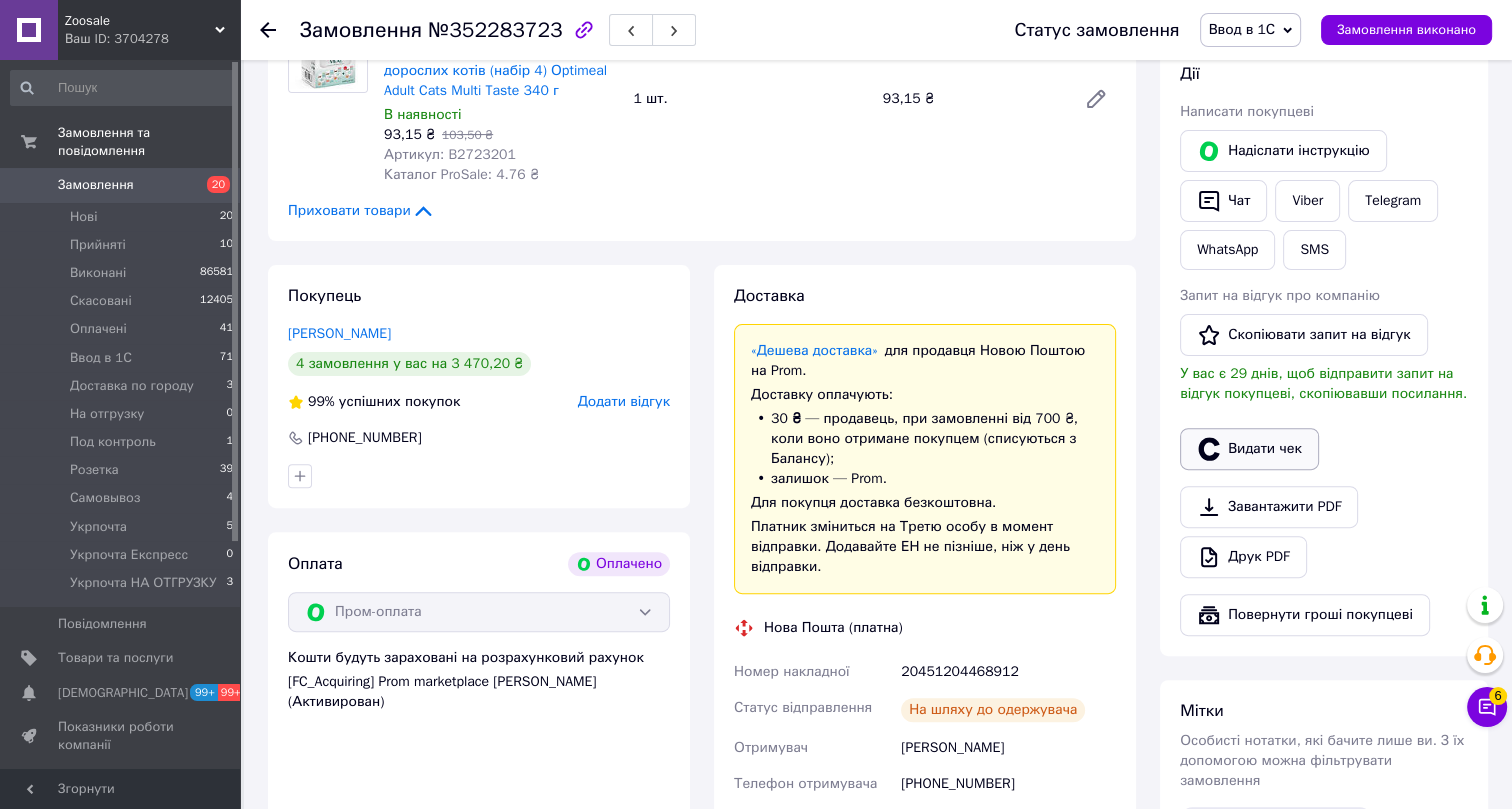click on "Видати чек" at bounding box center (1249, 449) 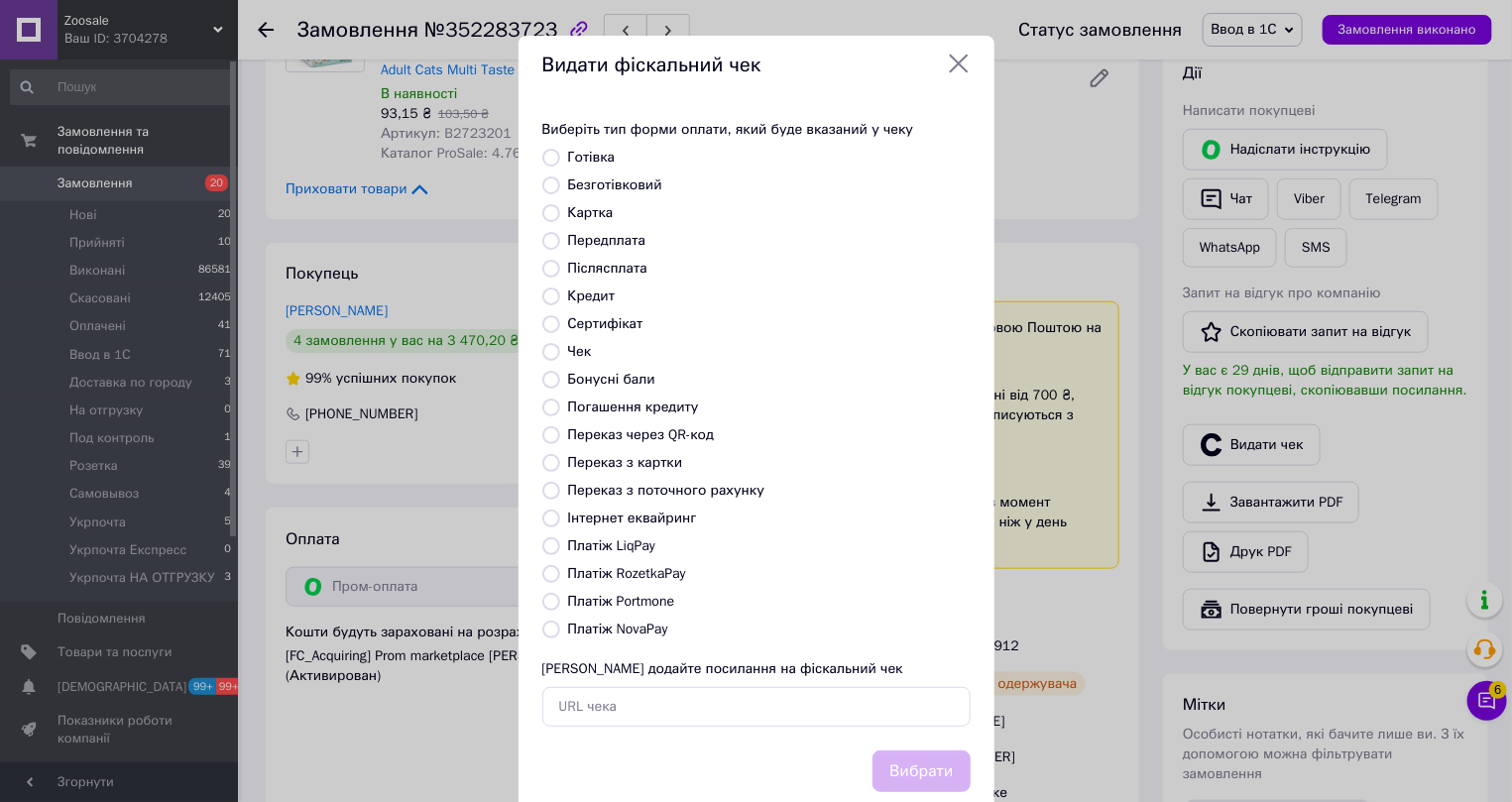 click on "Інтернет еквайринг" at bounding box center (633, 517) 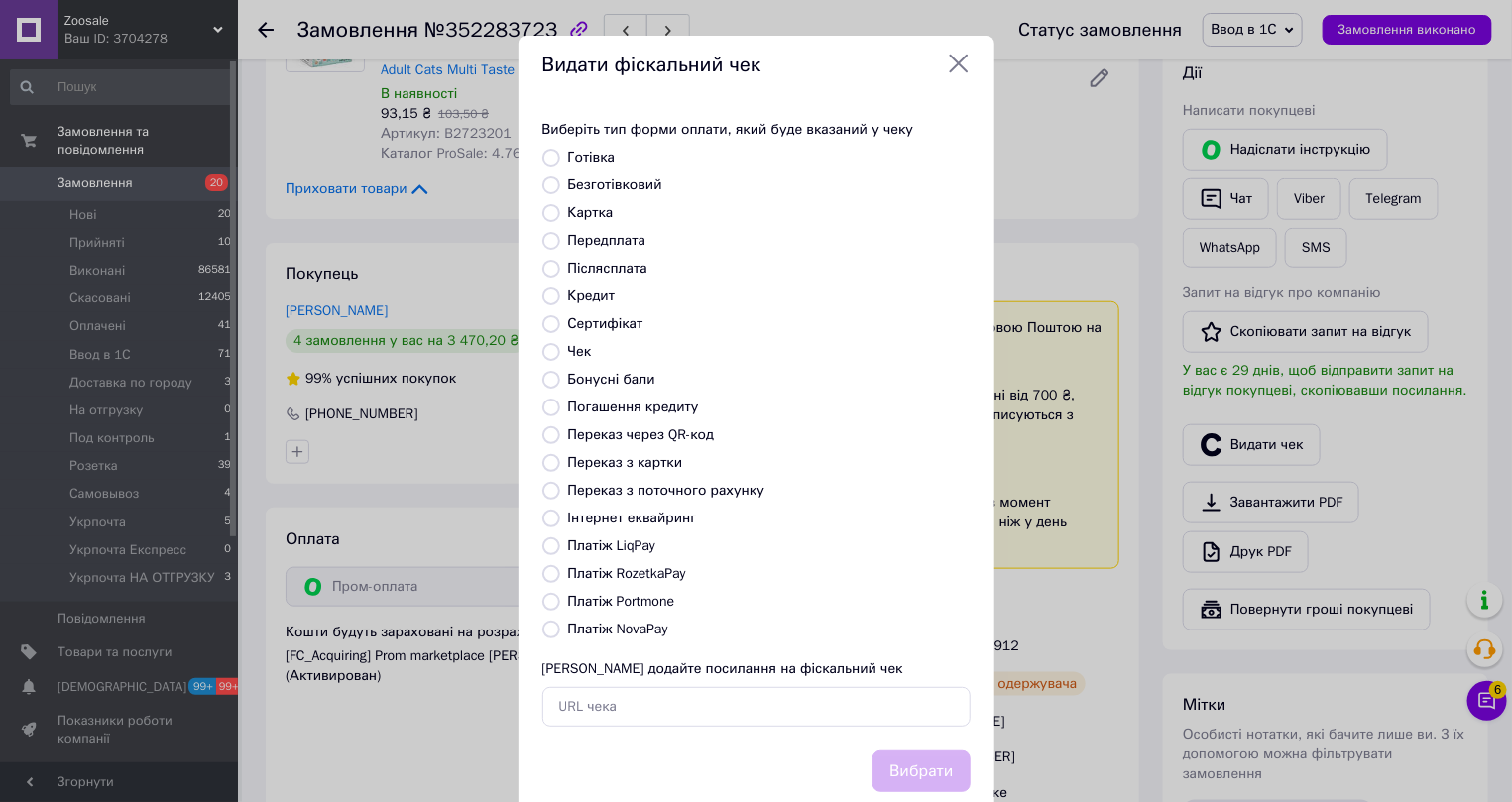 click on "Інтернет еквайринг" at bounding box center [551, 518] 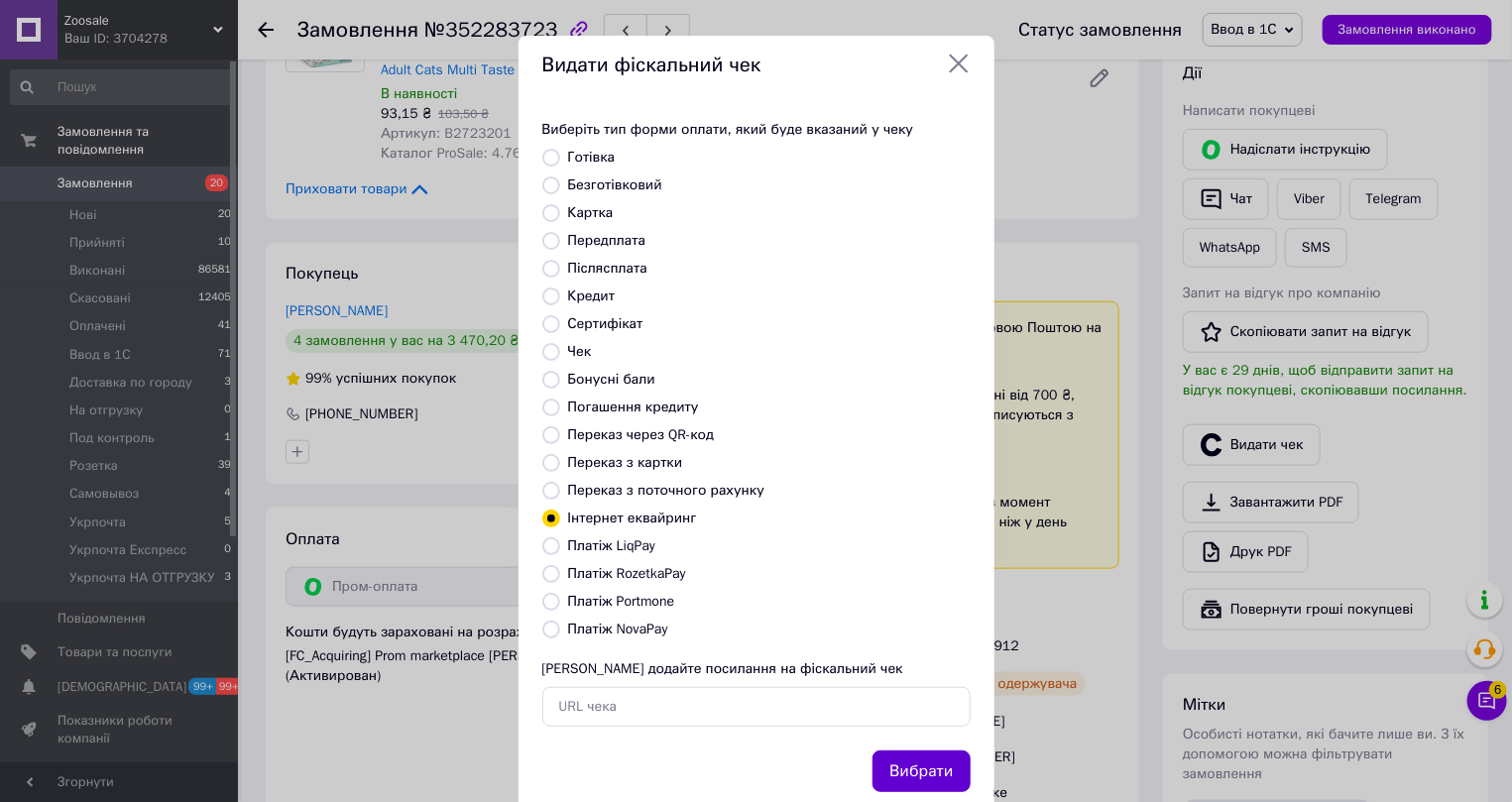 click on "Вибрати" at bounding box center (921, 771) 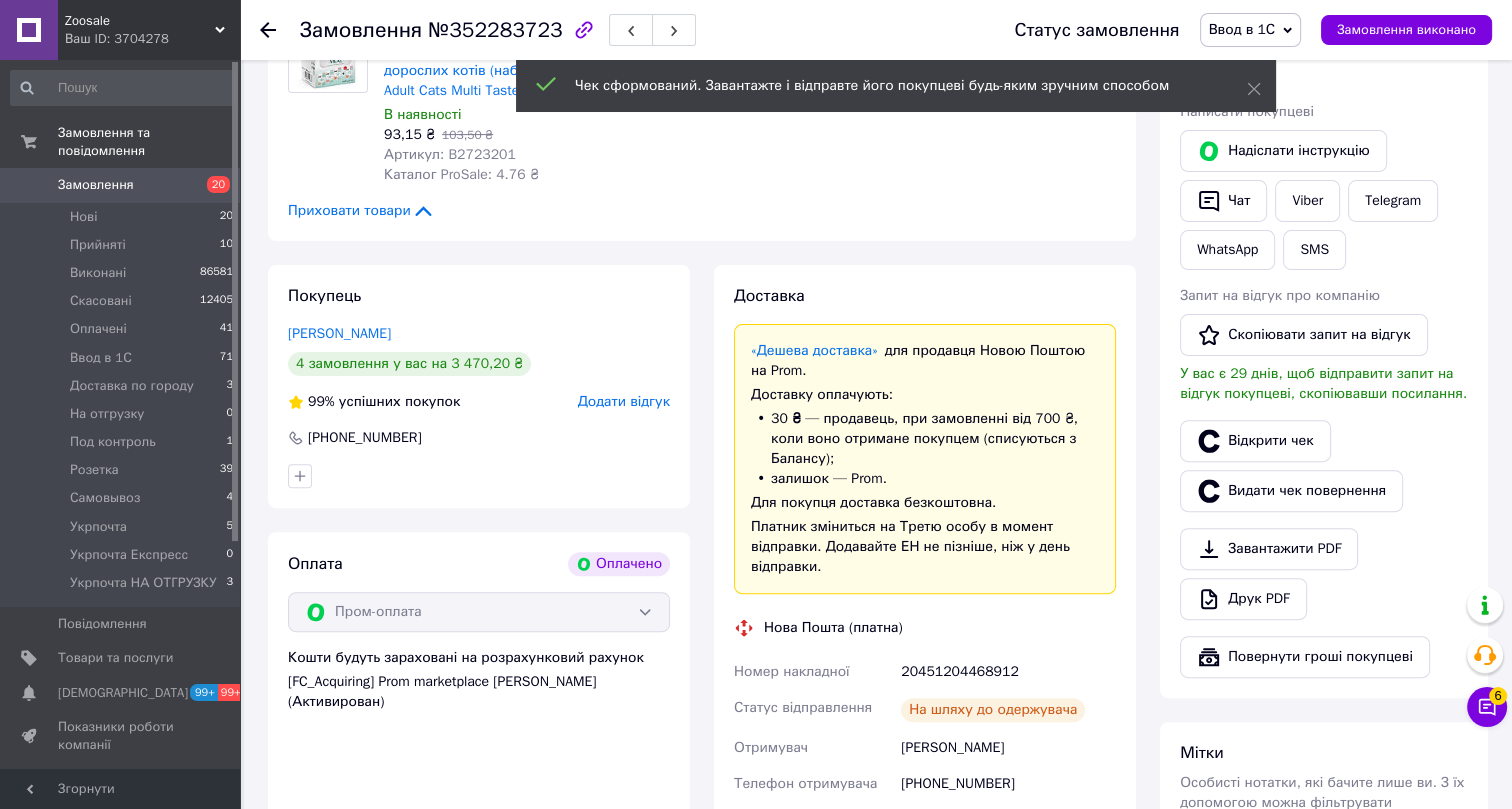 click 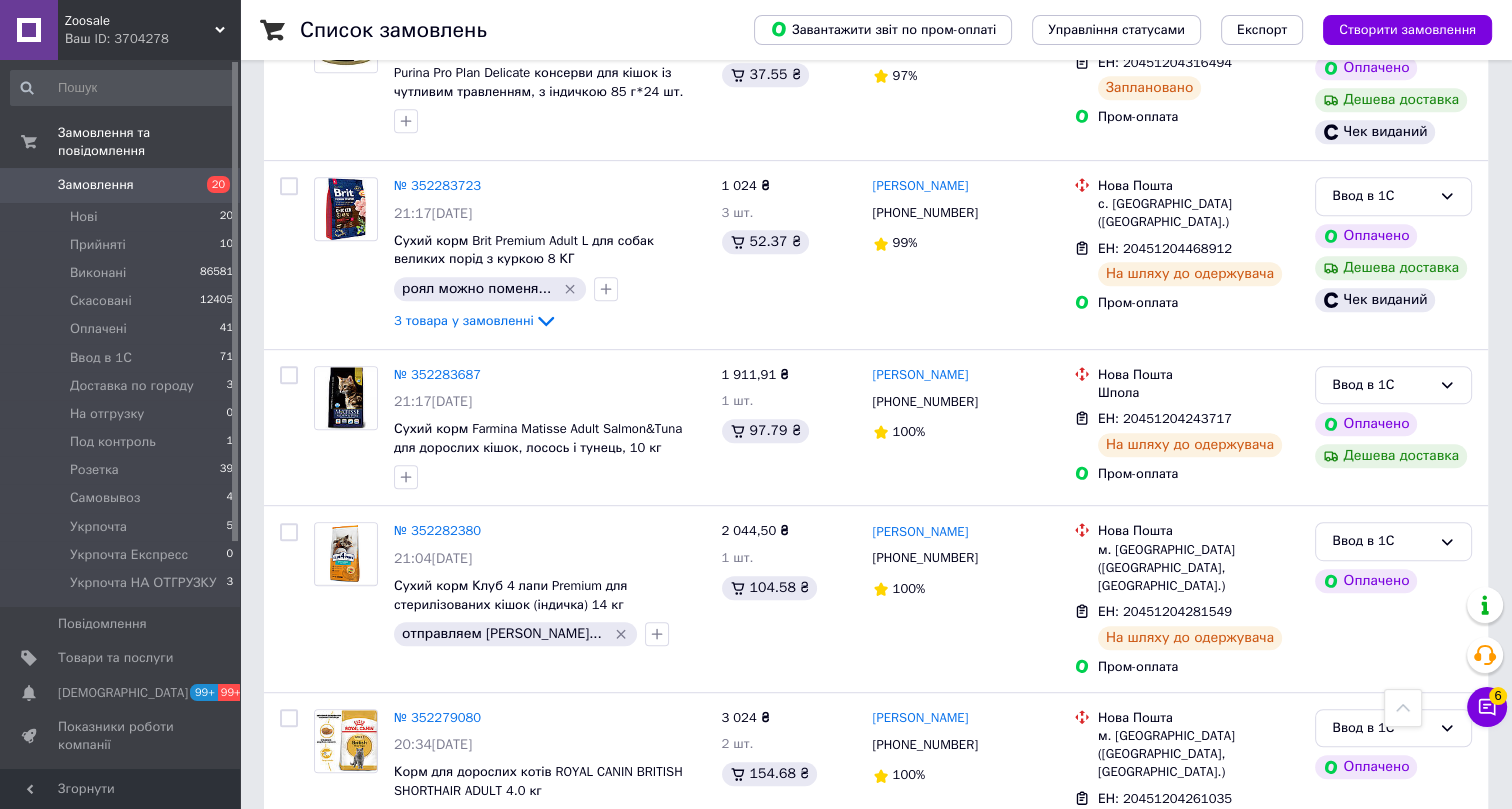 scroll, scrollTop: 1181, scrollLeft: 0, axis: vertical 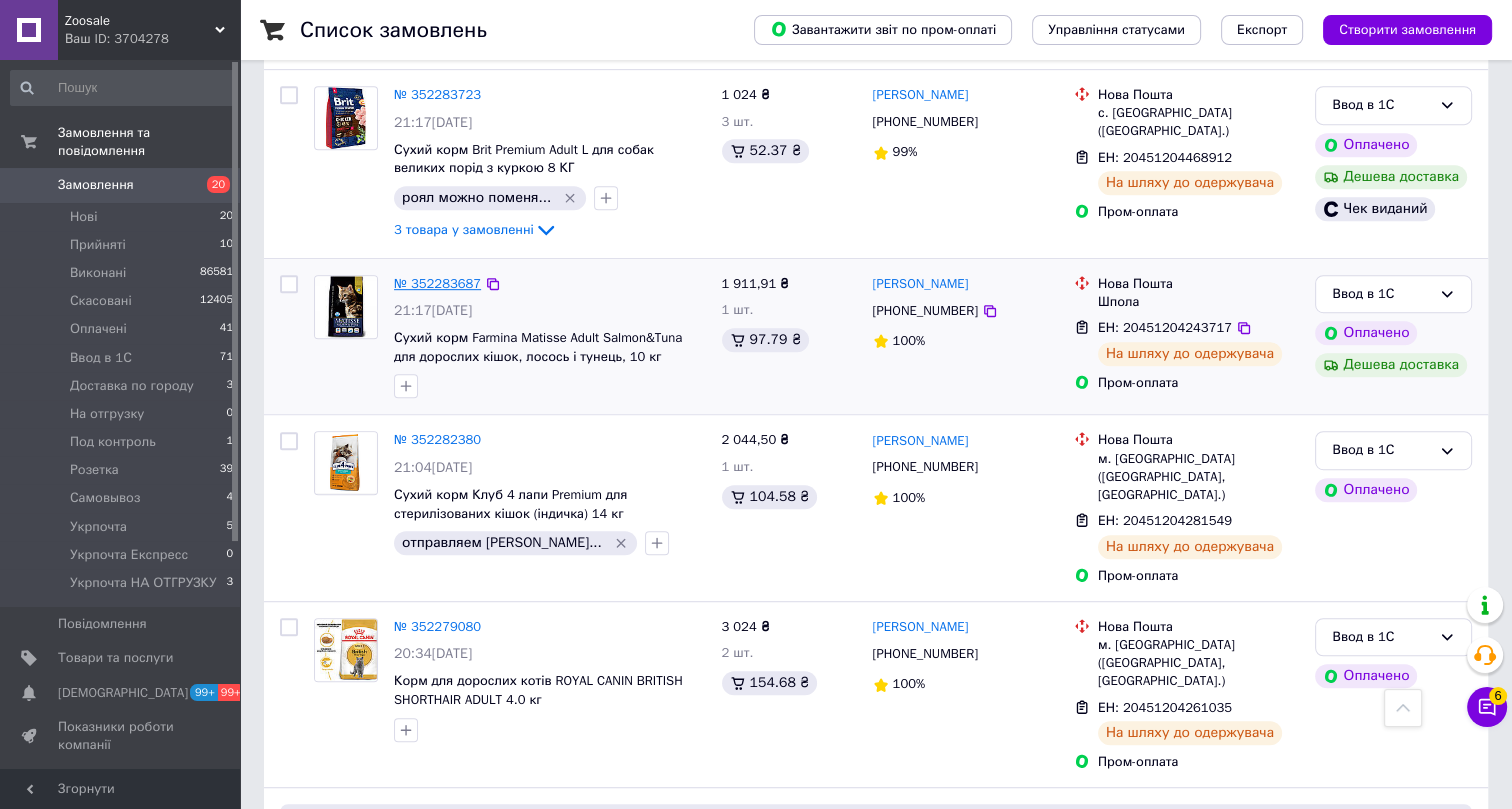 click on "№ 352283687" at bounding box center (437, 283) 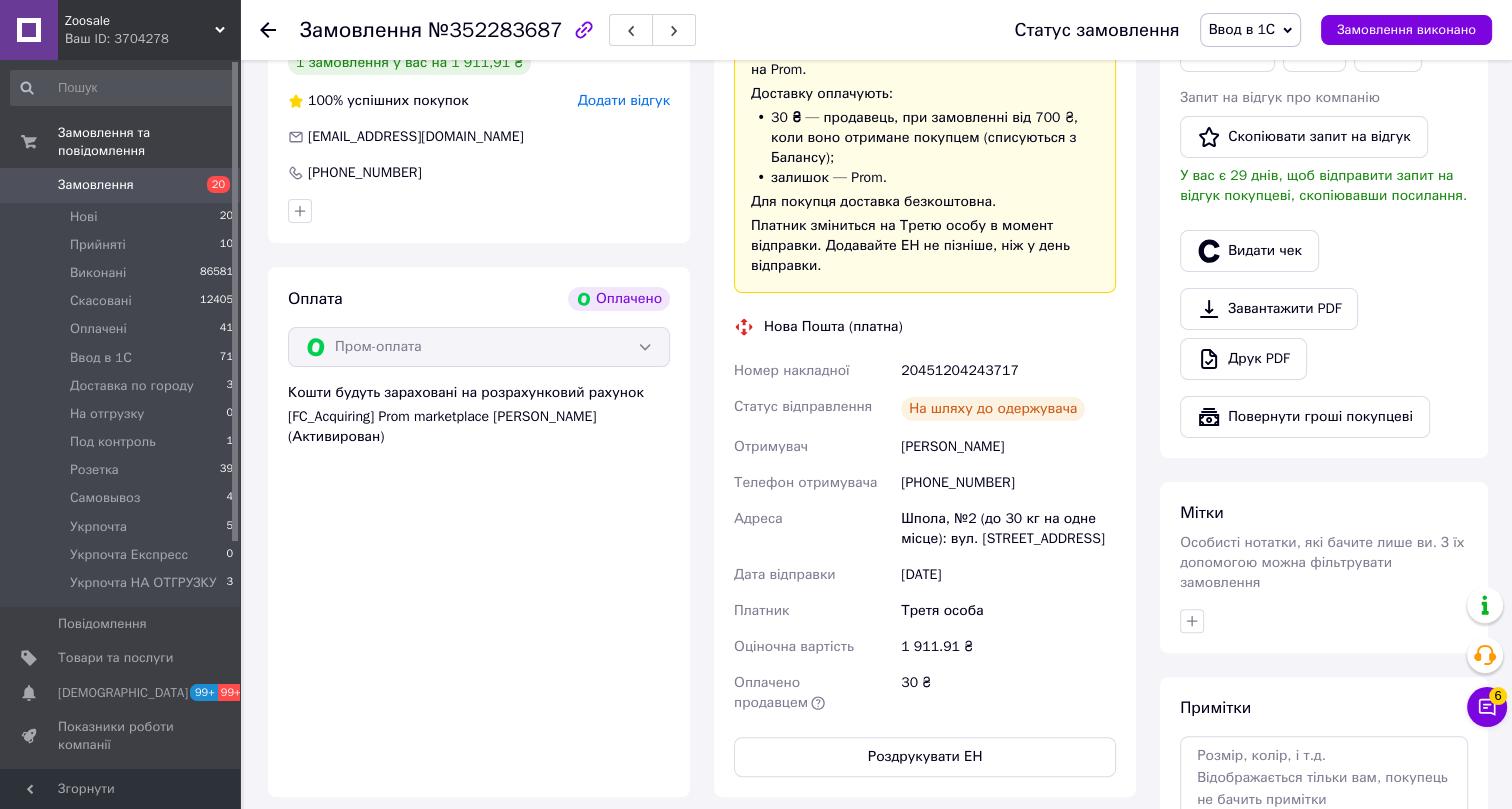 scroll, scrollTop: 363, scrollLeft: 0, axis: vertical 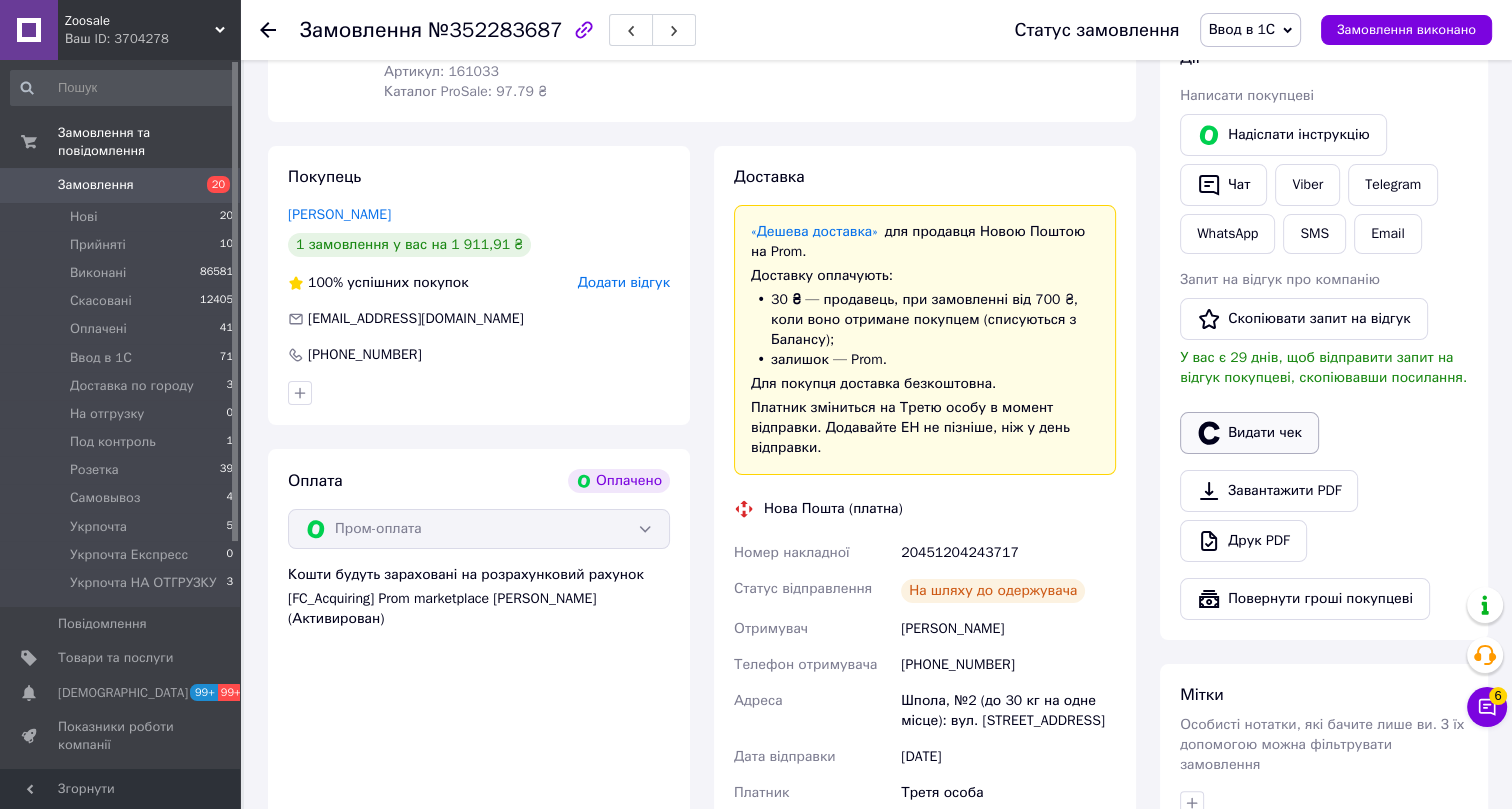 click on "Видати чек" at bounding box center (1249, 433) 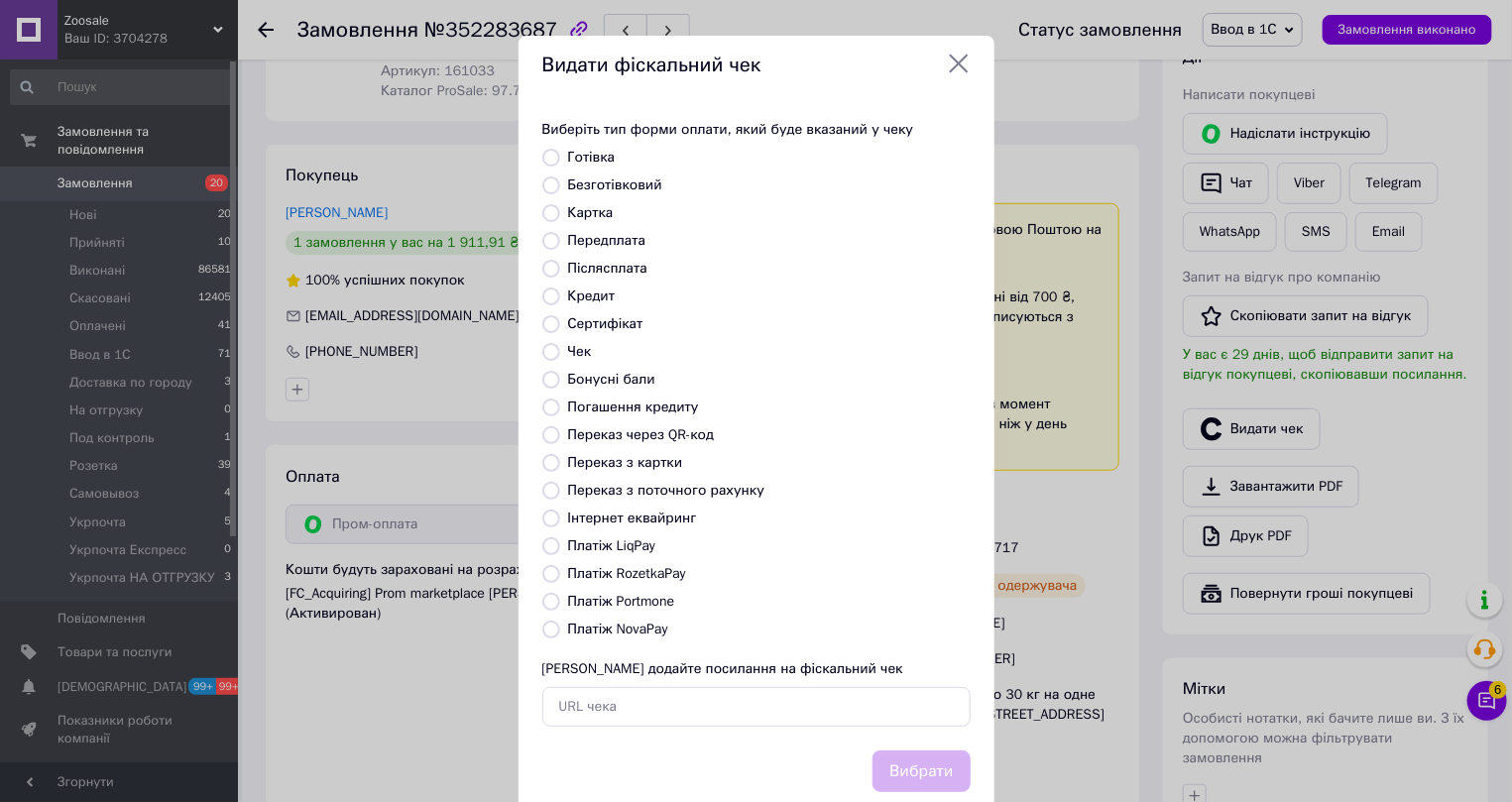 click on "Інтернет еквайринг" at bounding box center [633, 517] 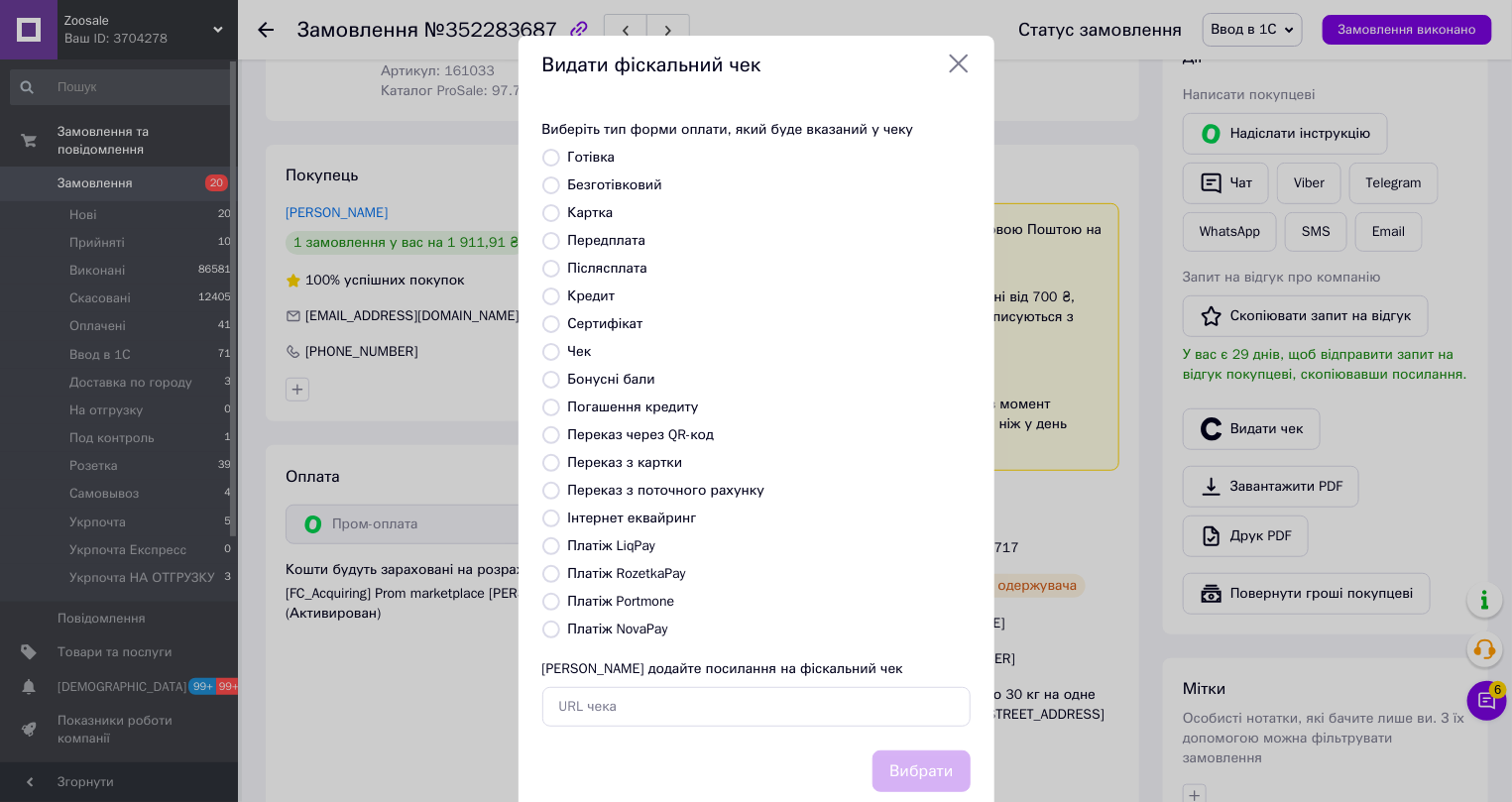 click on "Інтернет еквайринг" at bounding box center [551, 518] 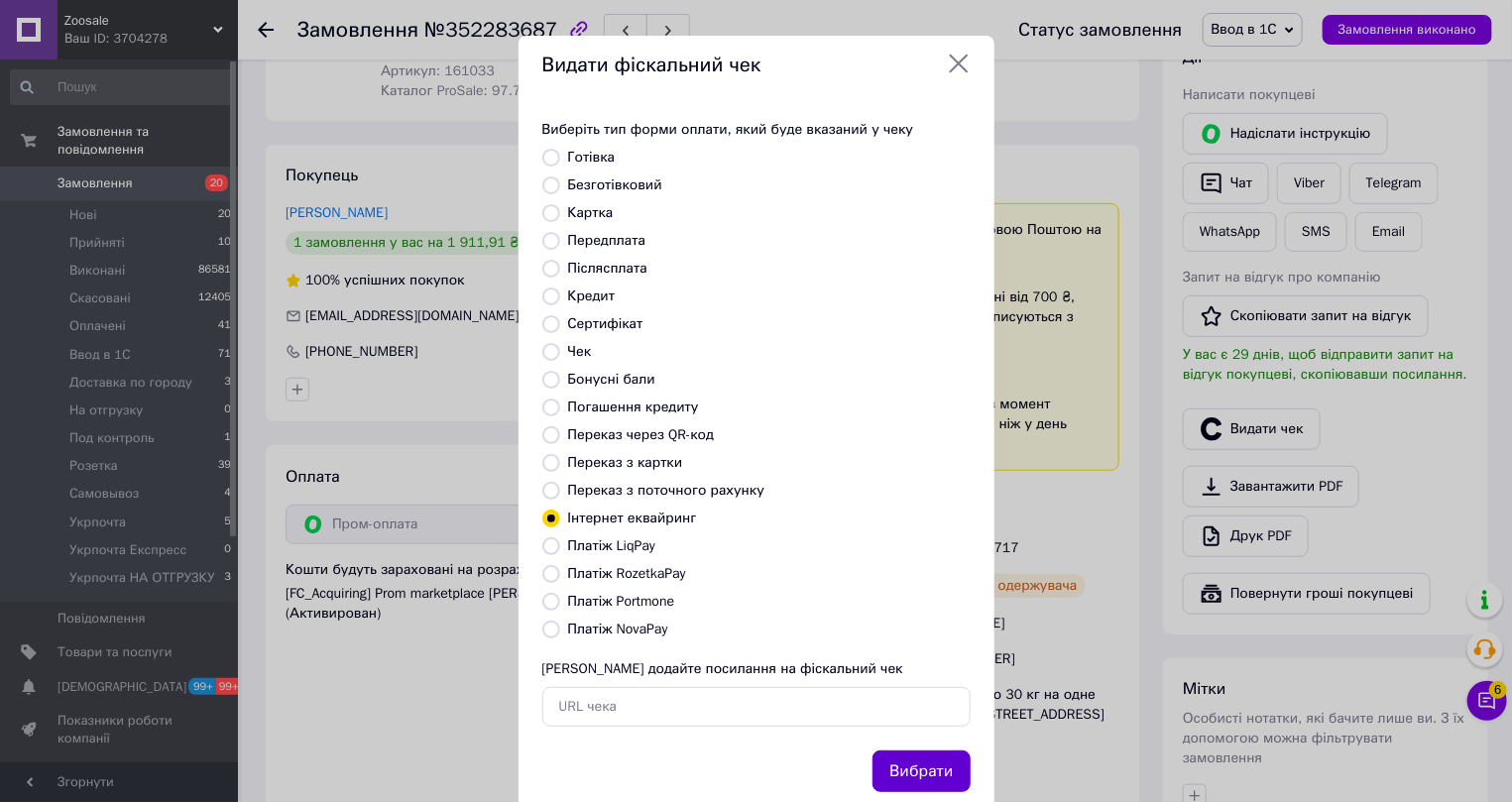 click on "Вибрати" at bounding box center [921, 771] 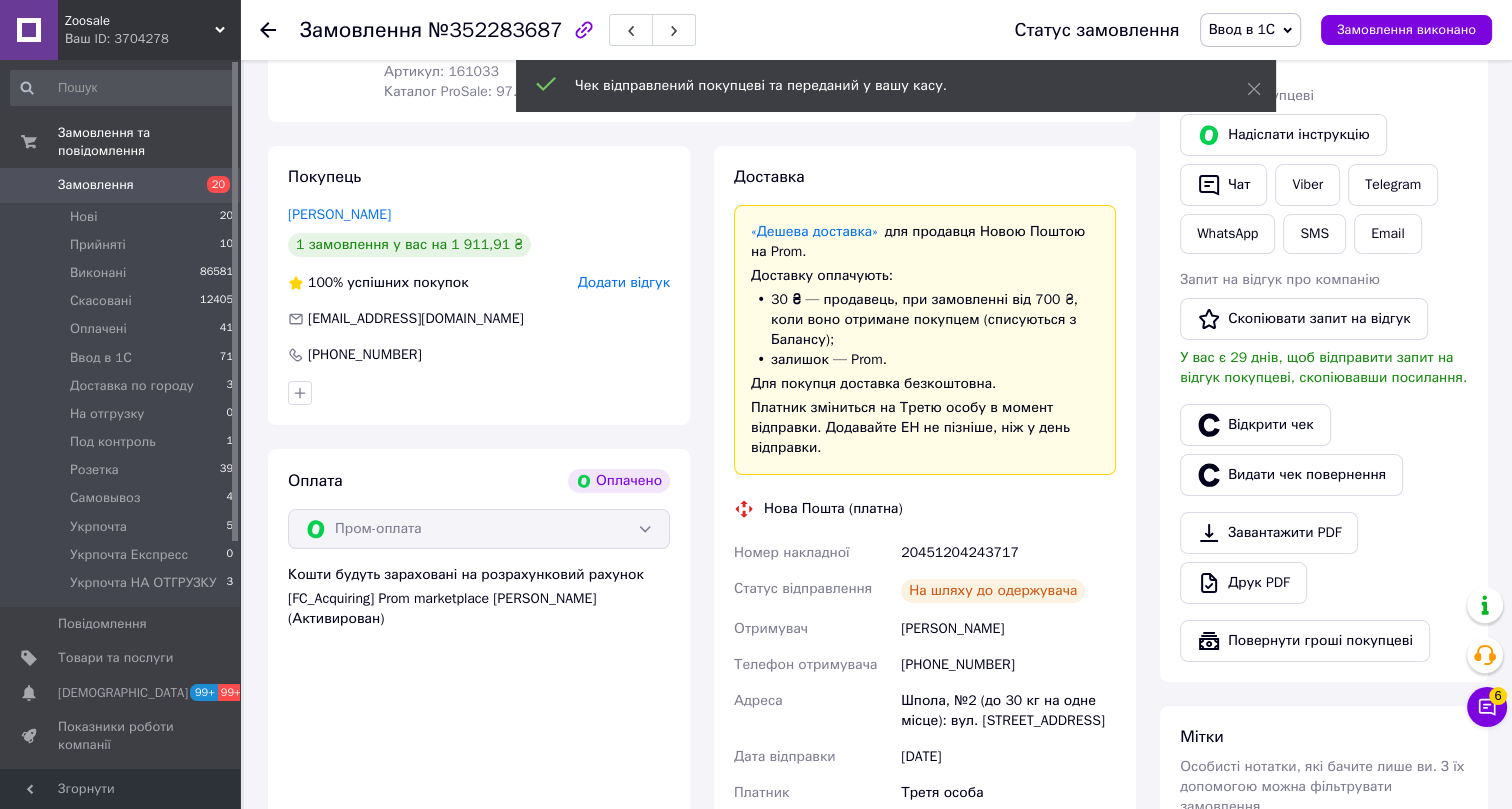 click 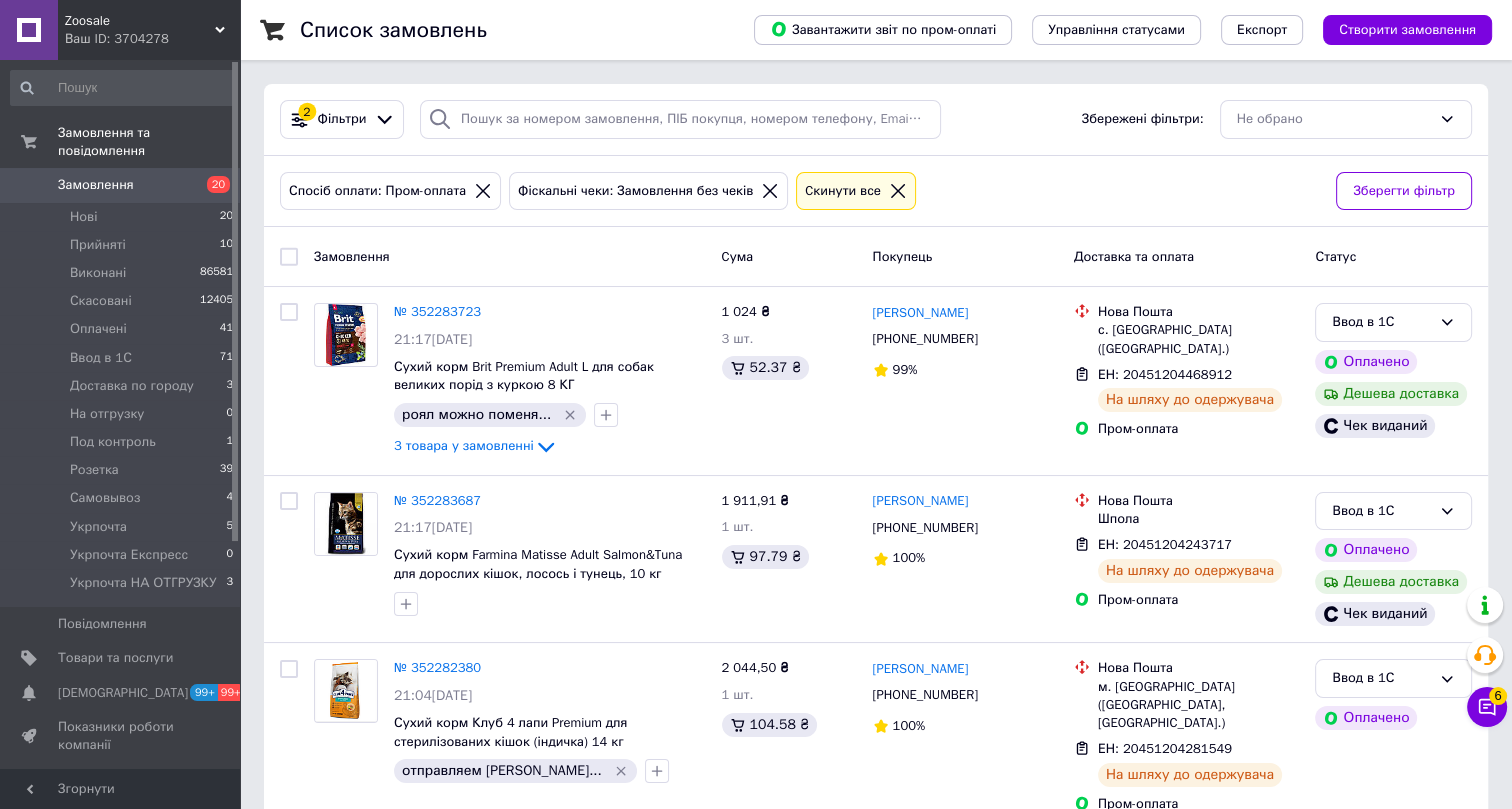 scroll, scrollTop: 181, scrollLeft: 0, axis: vertical 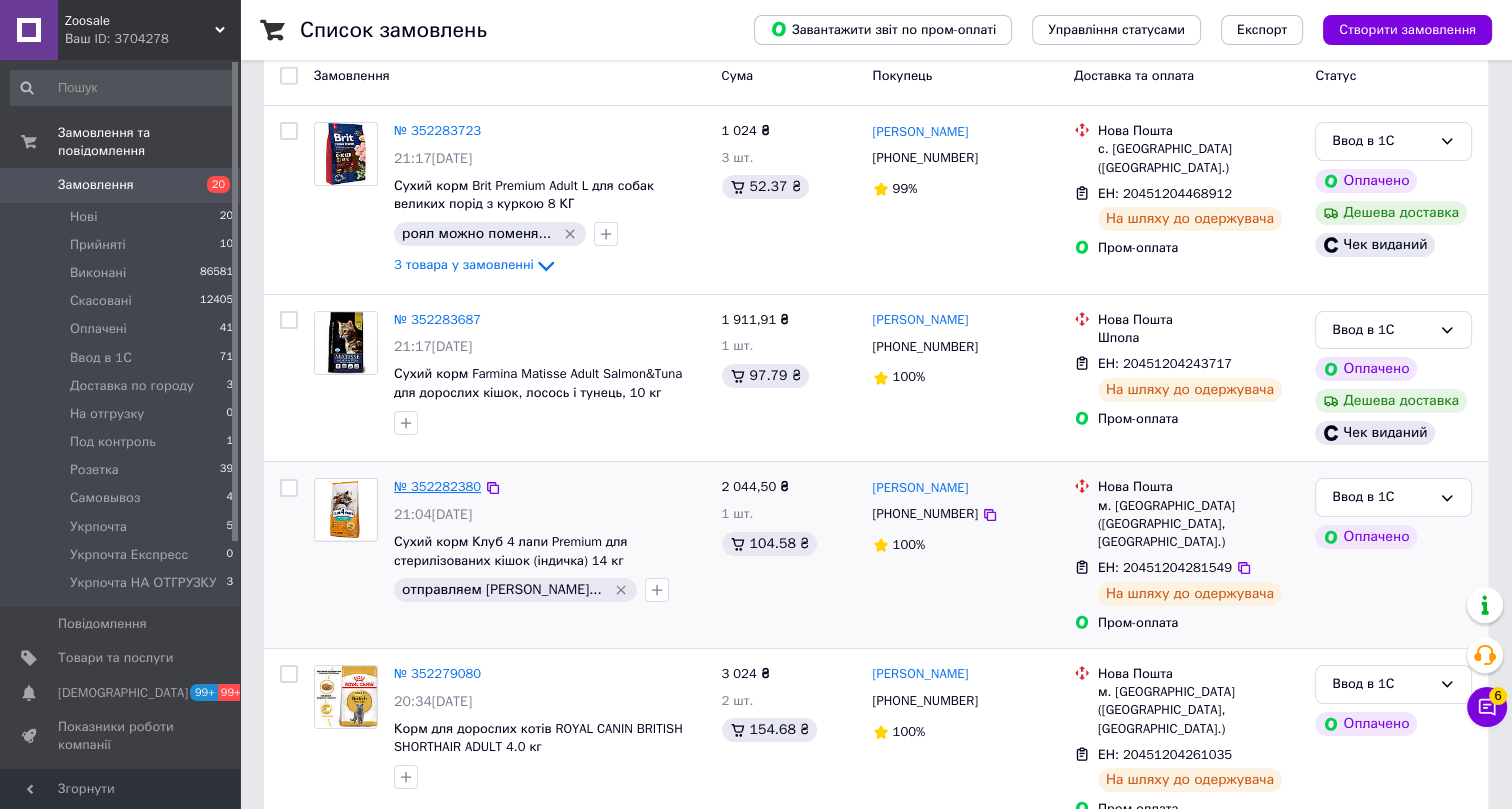 click on "№ 352282380" at bounding box center (437, 486) 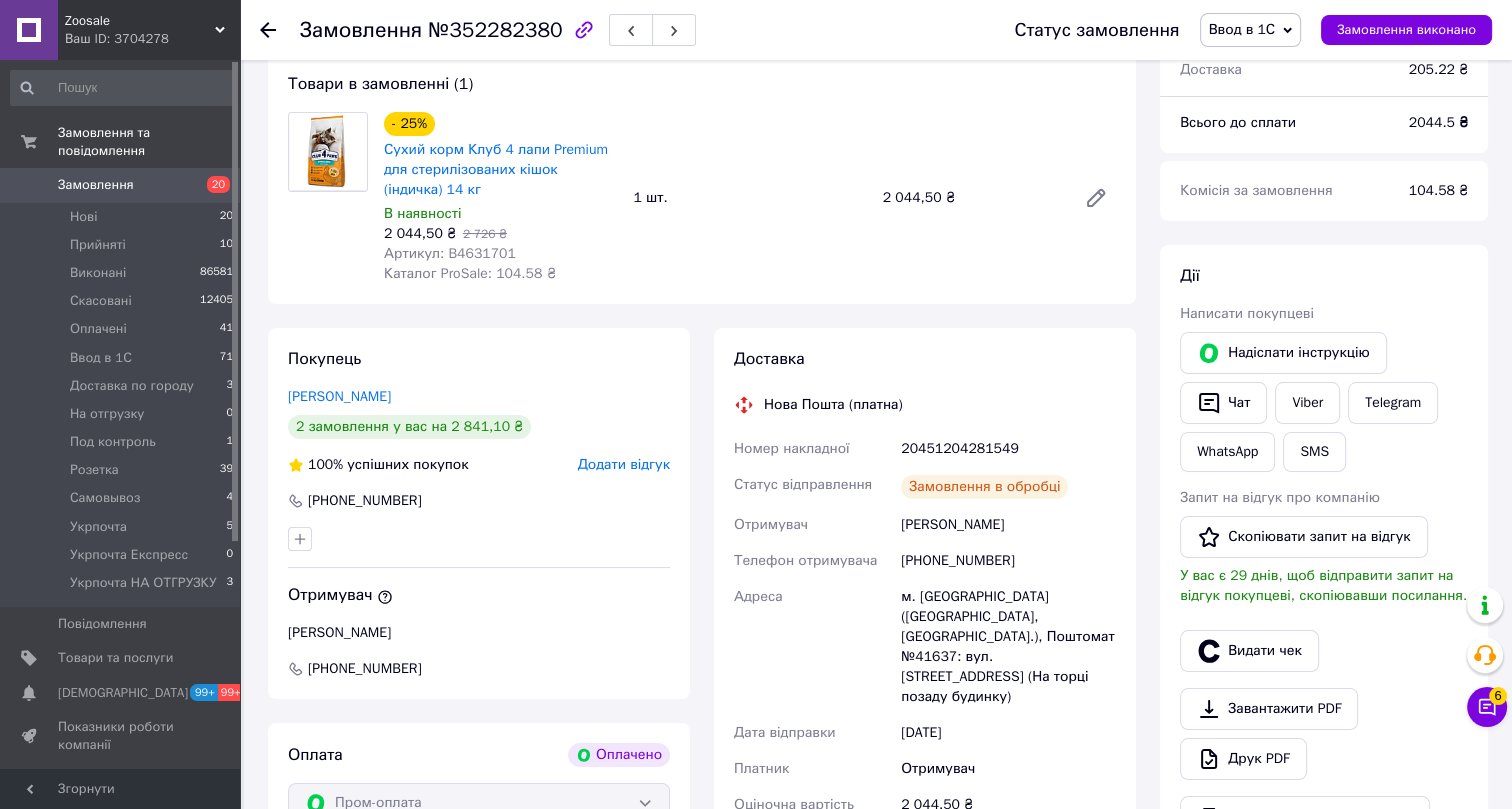 scroll, scrollTop: 450, scrollLeft: 0, axis: vertical 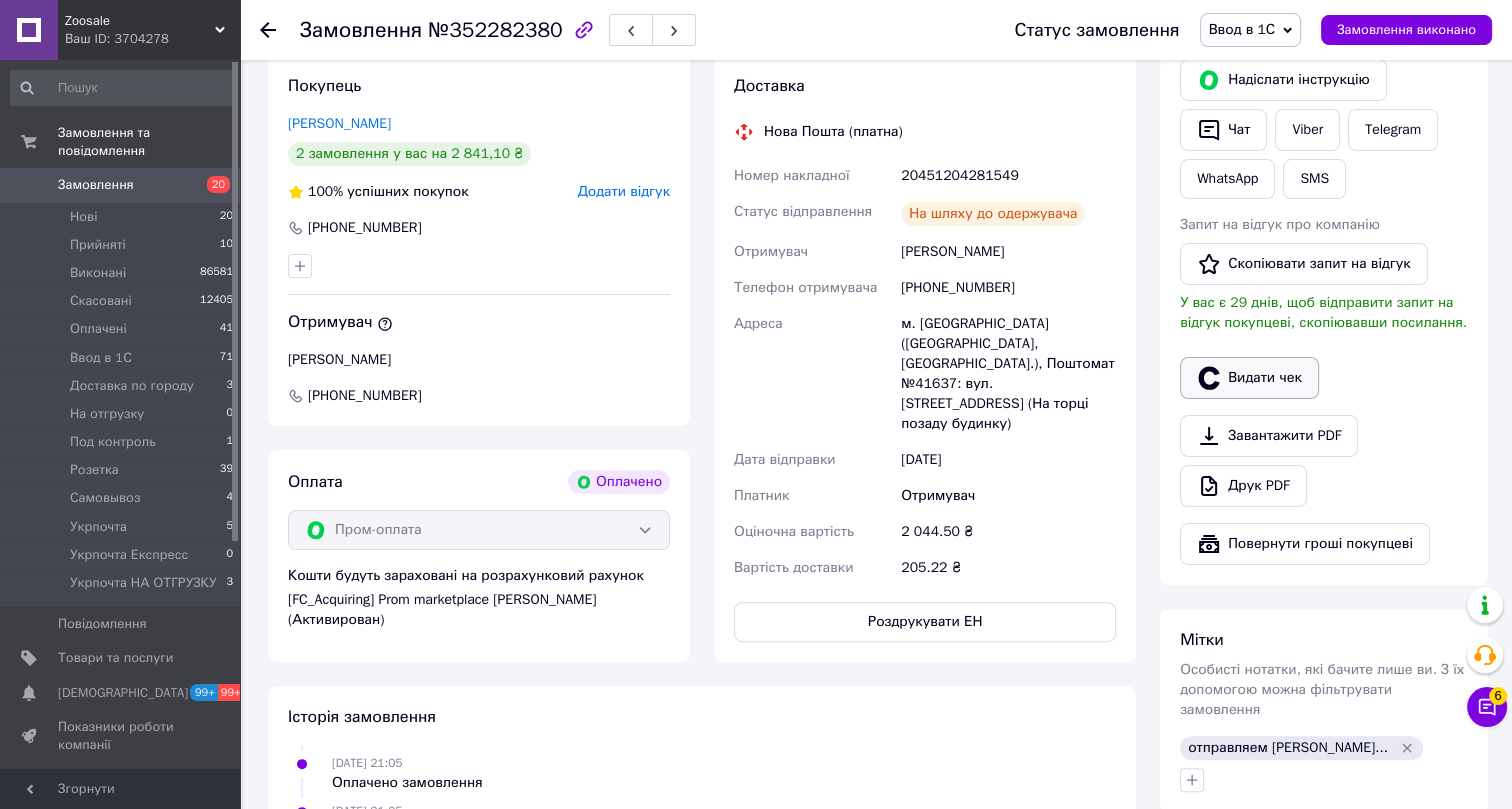click on "Видати чек" at bounding box center (1249, 378) 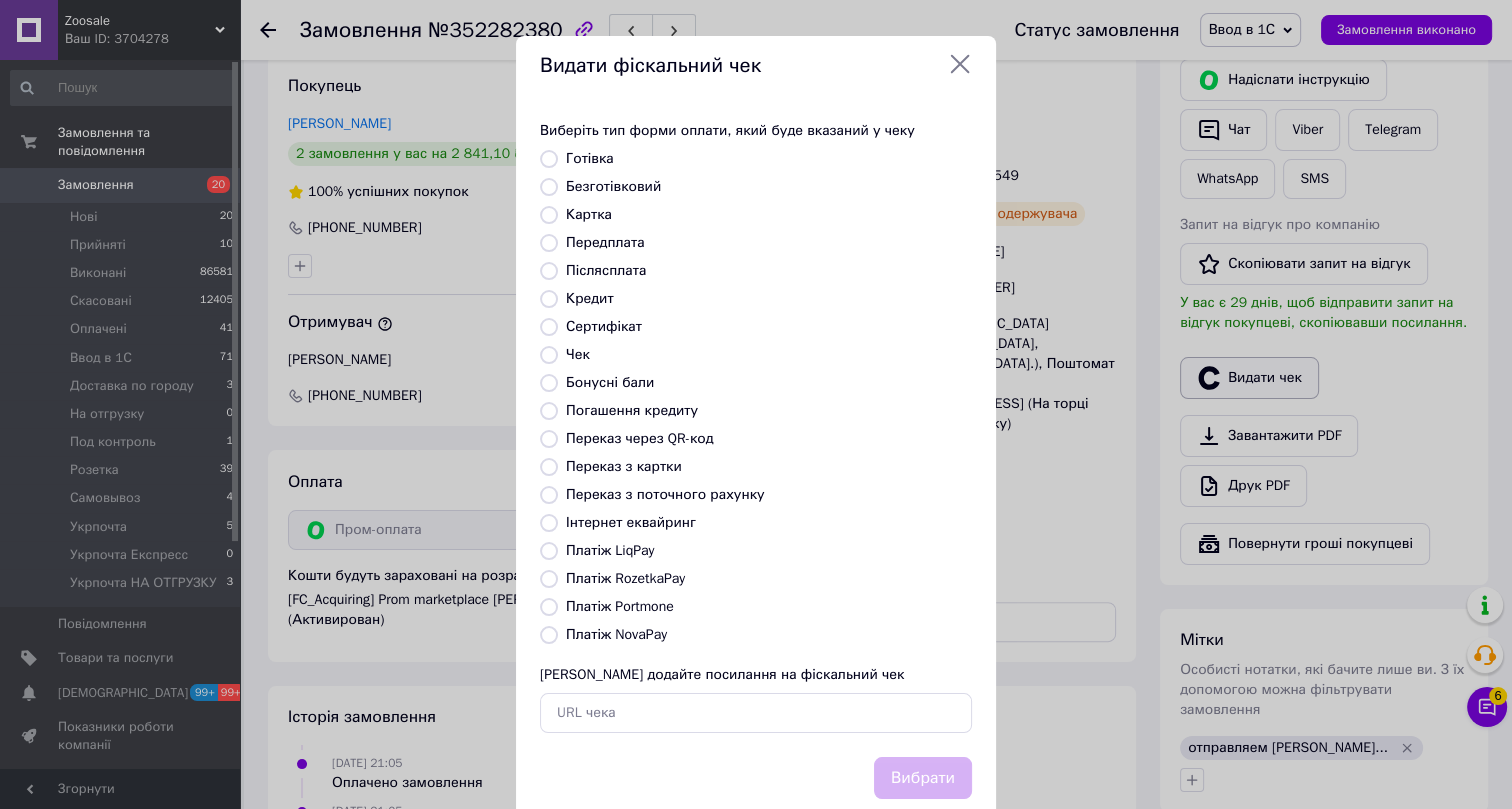 scroll, scrollTop: 88, scrollLeft: 0, axis: vertical 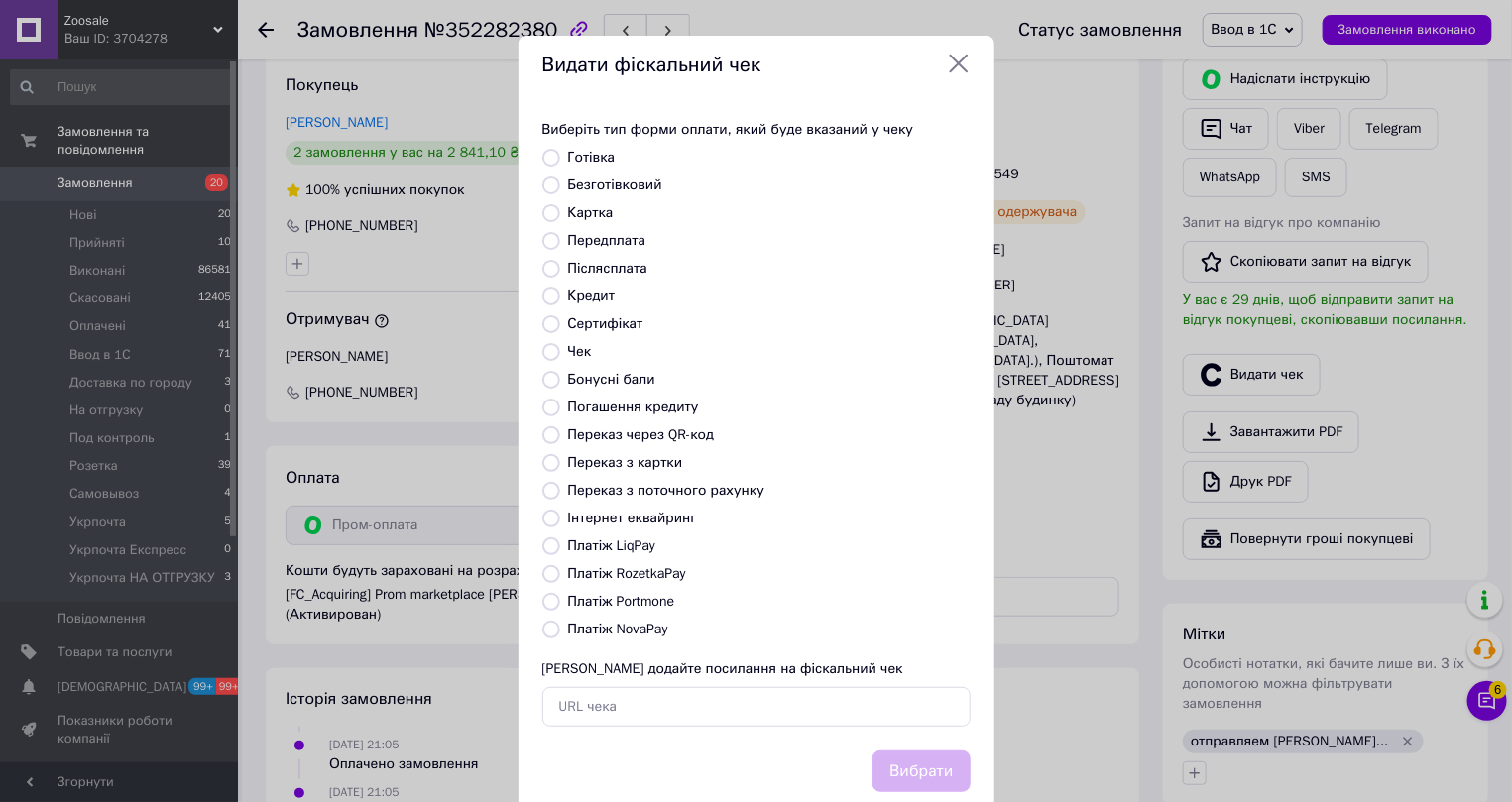 click on "Інтернет еквайринг" at bounding box center (633, 517) 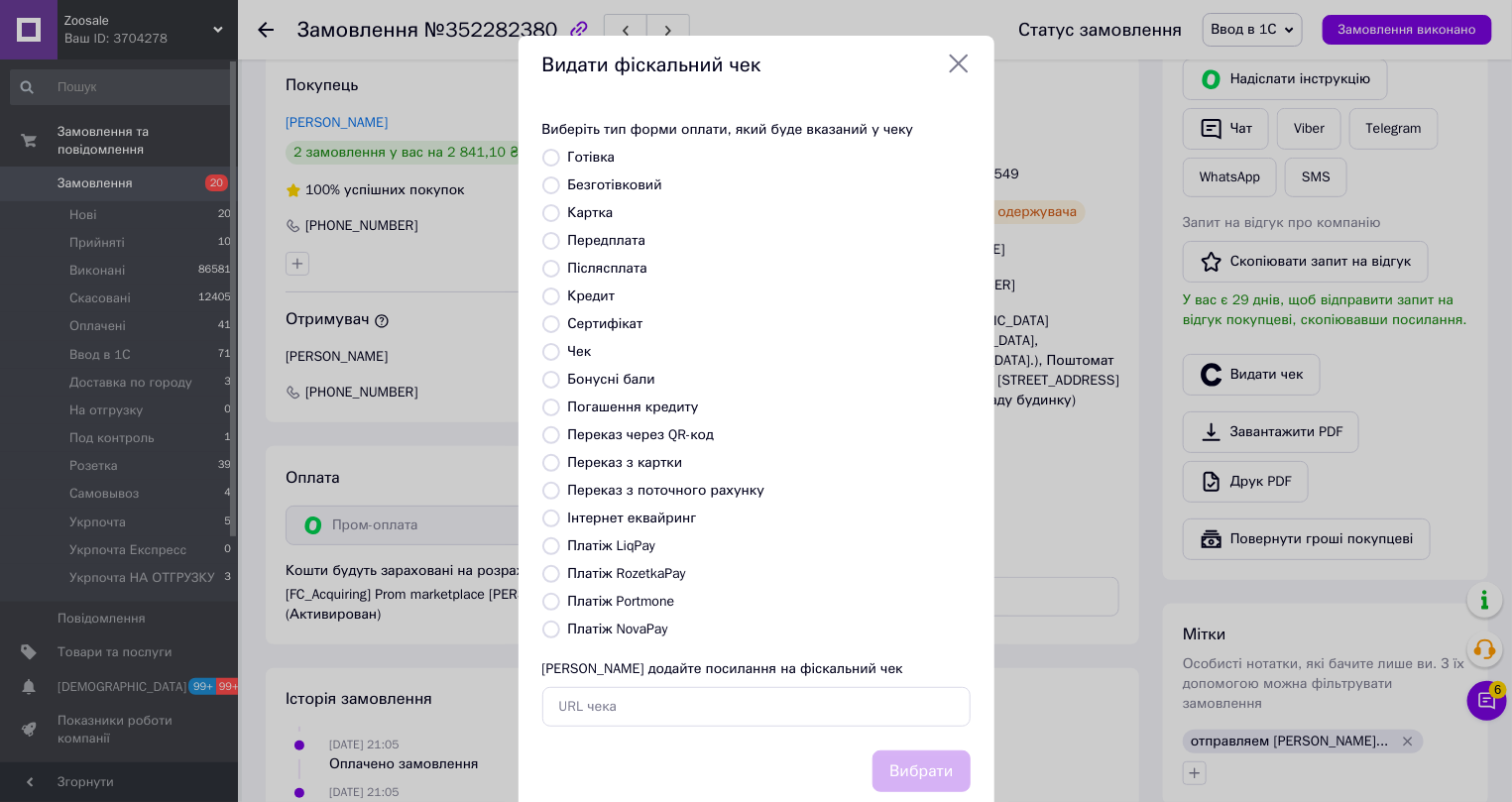 click on "Інтернет еквайринг" at bounding box center (551, 518) 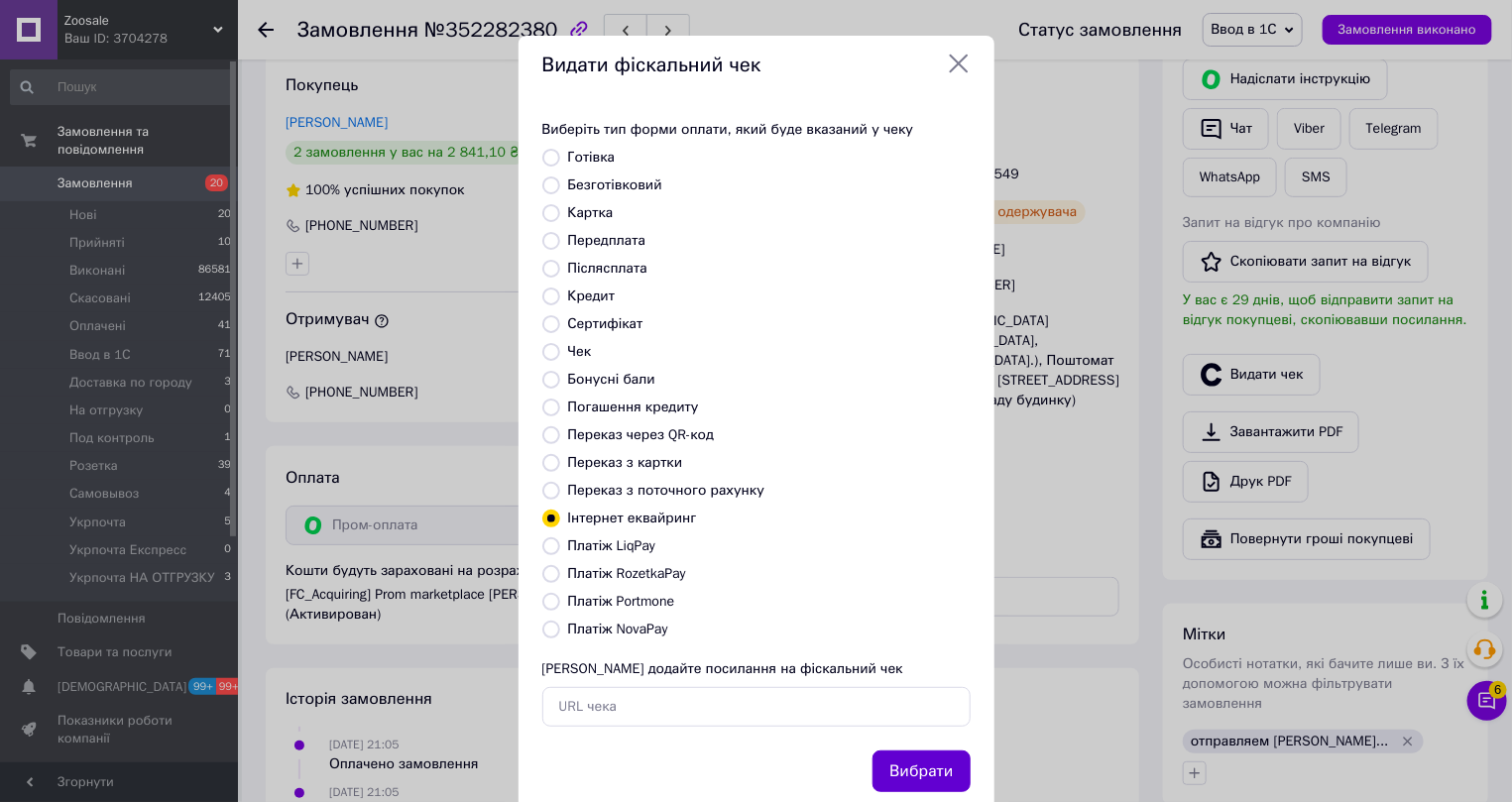 click on "Вибрати" at bounding box center [921, 771] 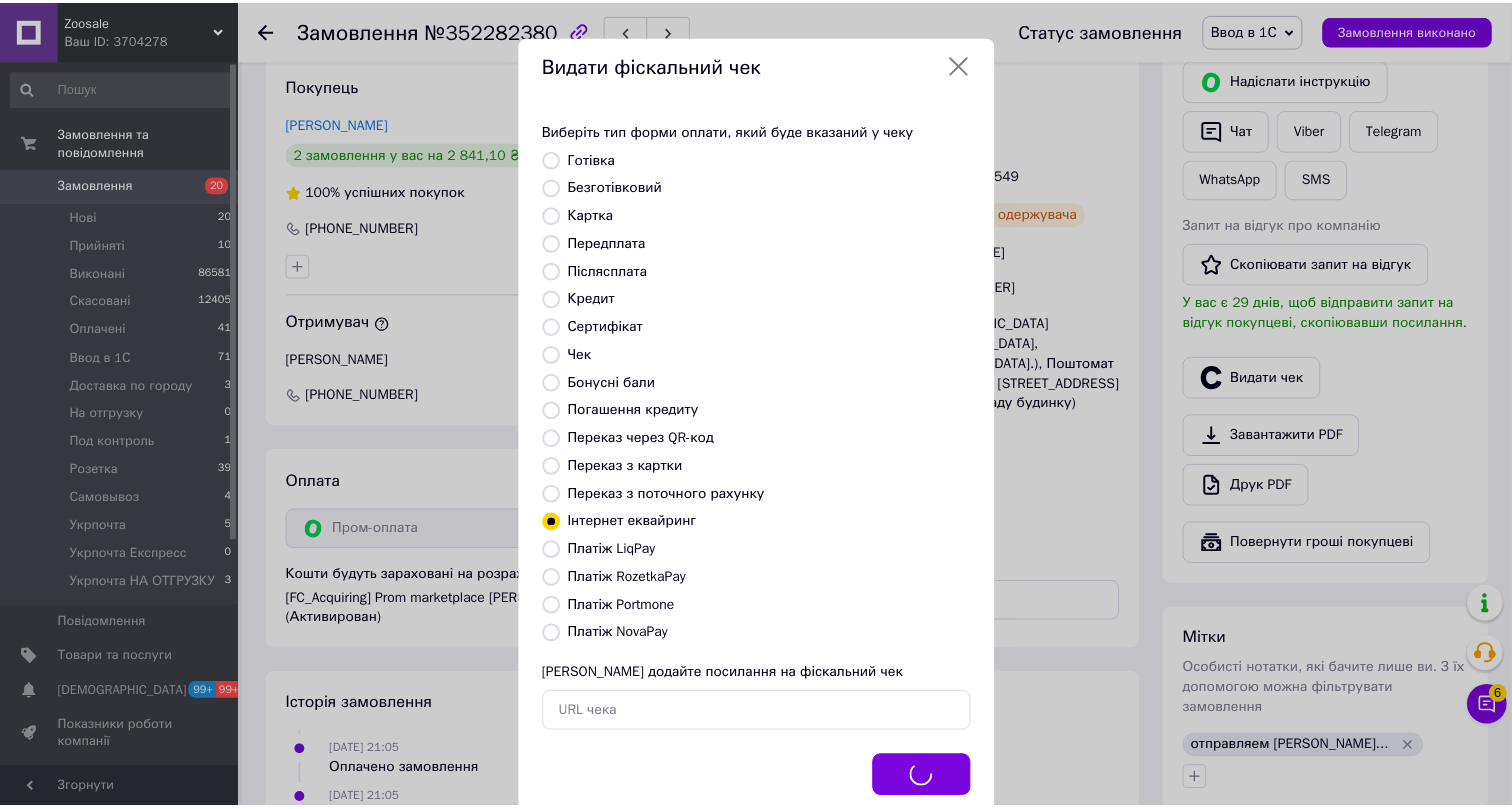 scroll, scrollTop: 108, scrollLeft: 0, axis: vertical 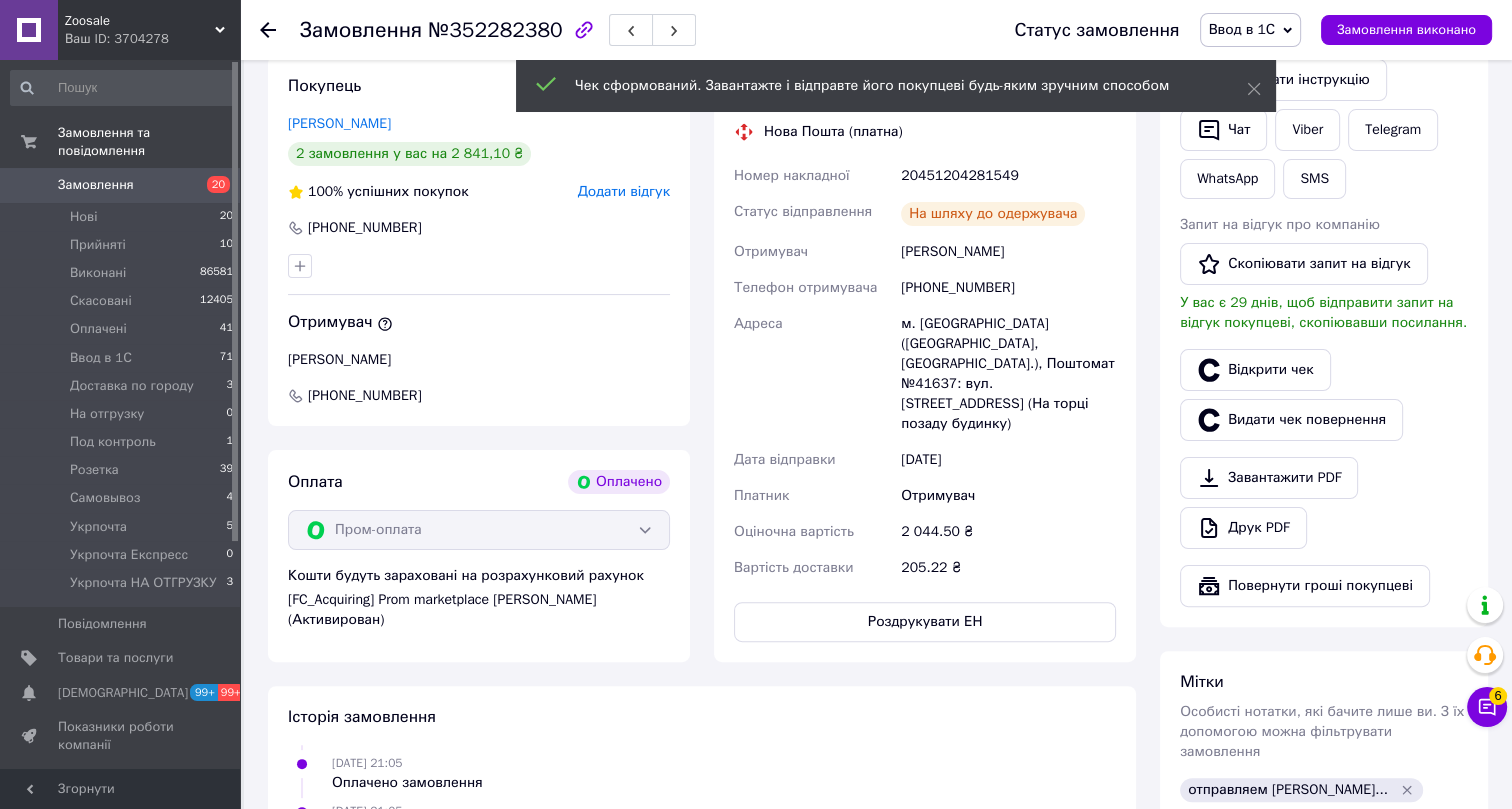 click 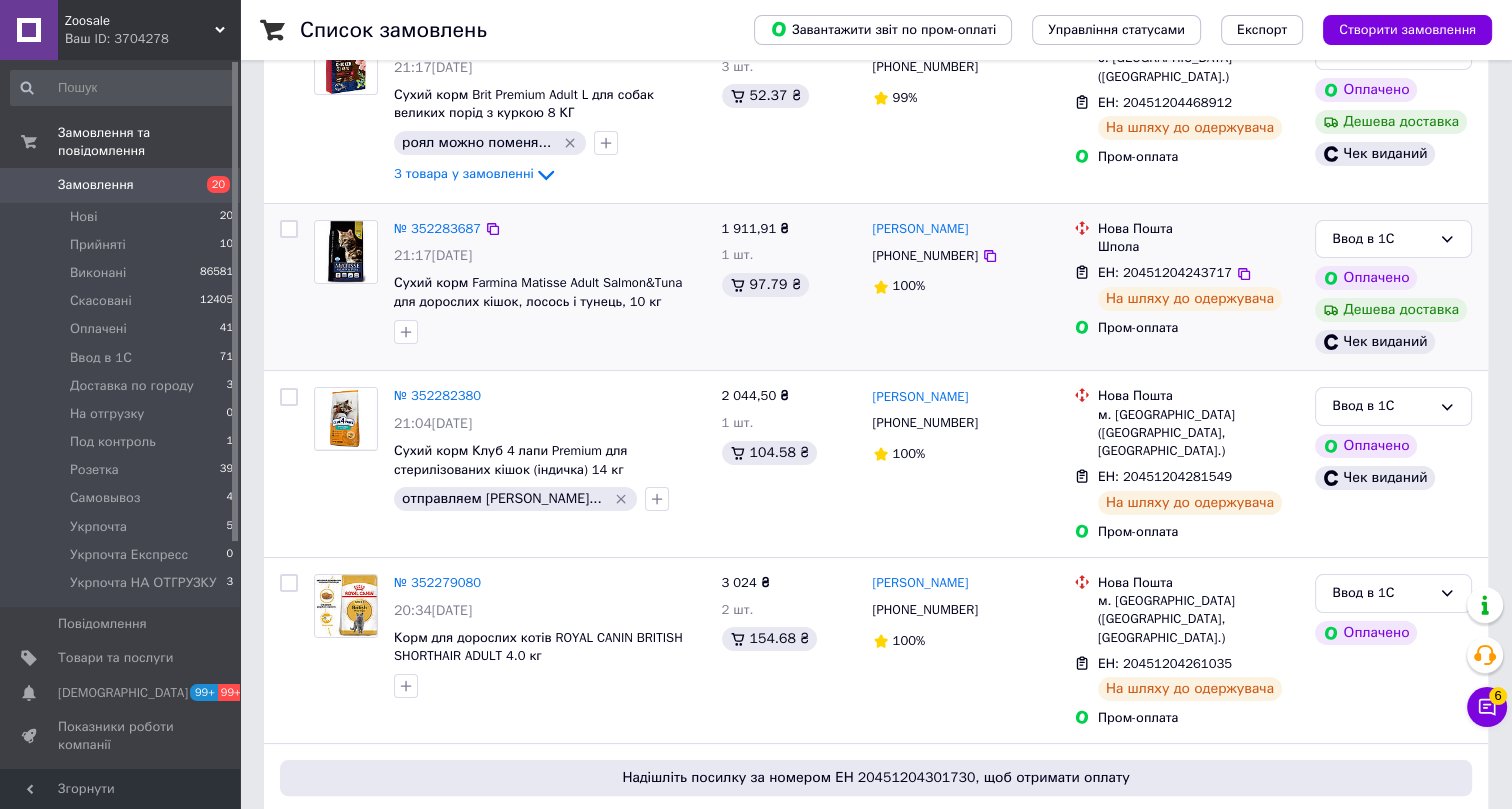scroll, scrollTop: 454, scrollLeft: 0, axis: vertical 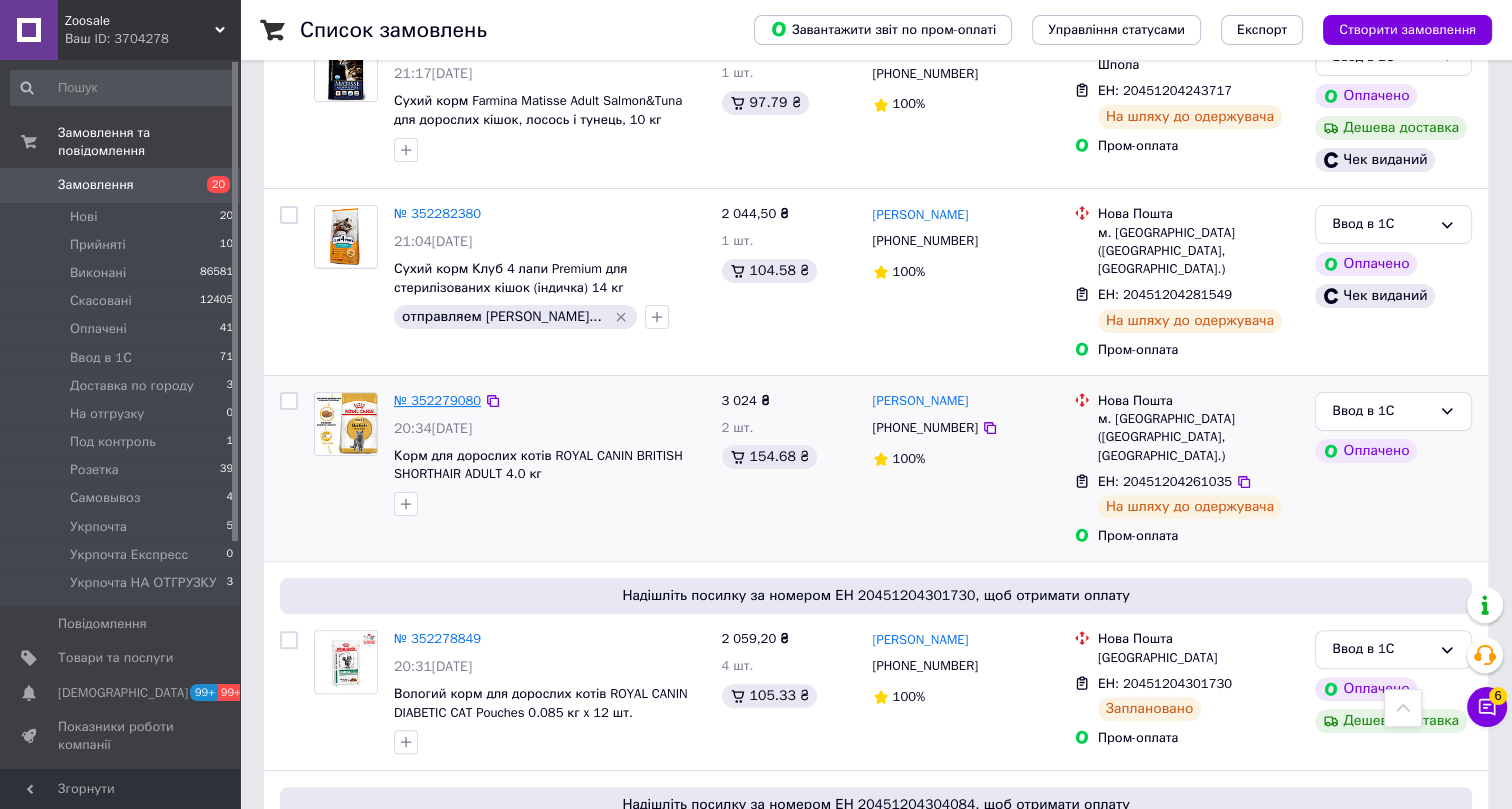 click on "№ 352279080" at bounding box center [437, 400] 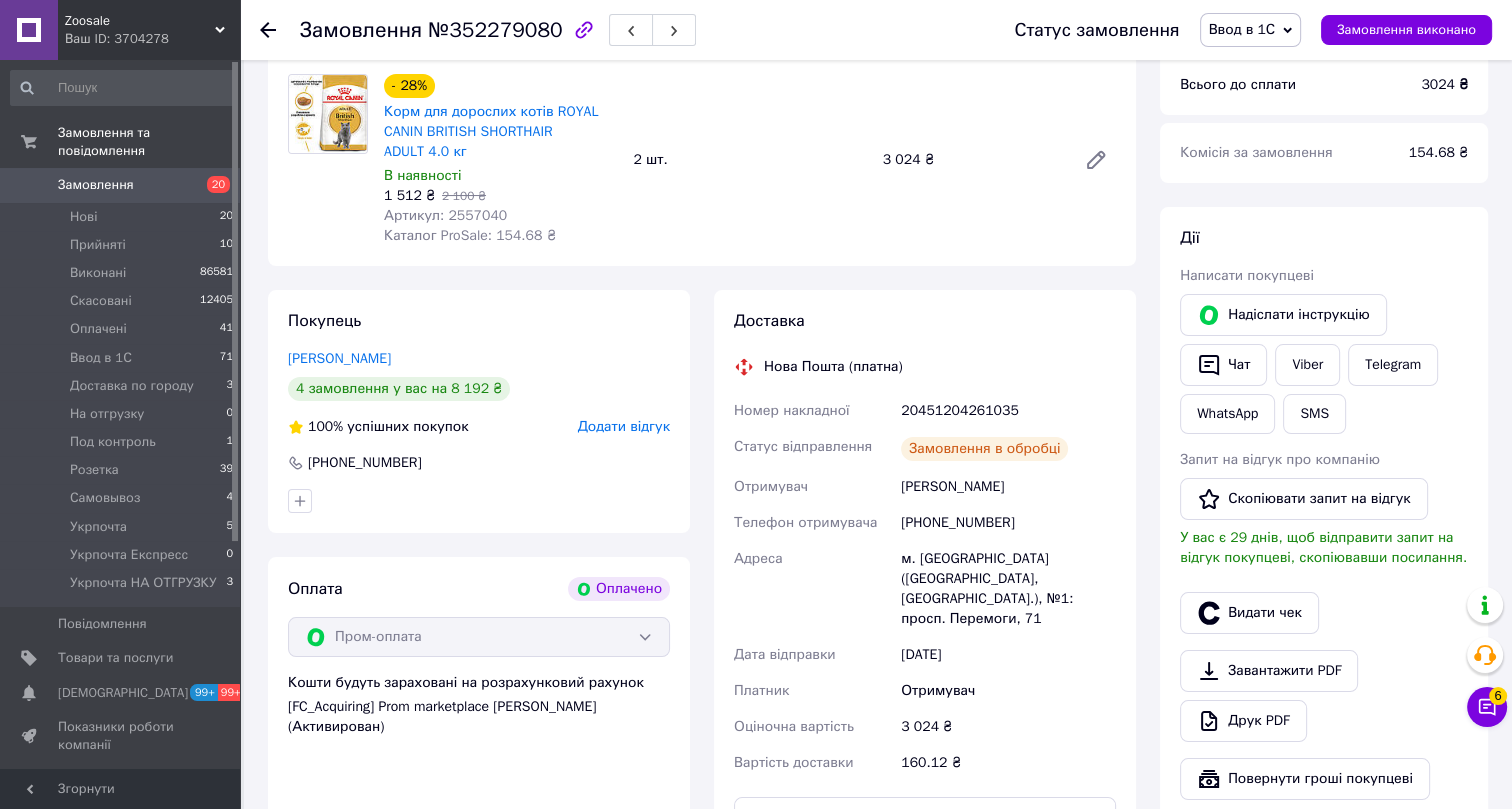 scroll, scrollTop: 454, scrollLeft: 0, axis: vertical 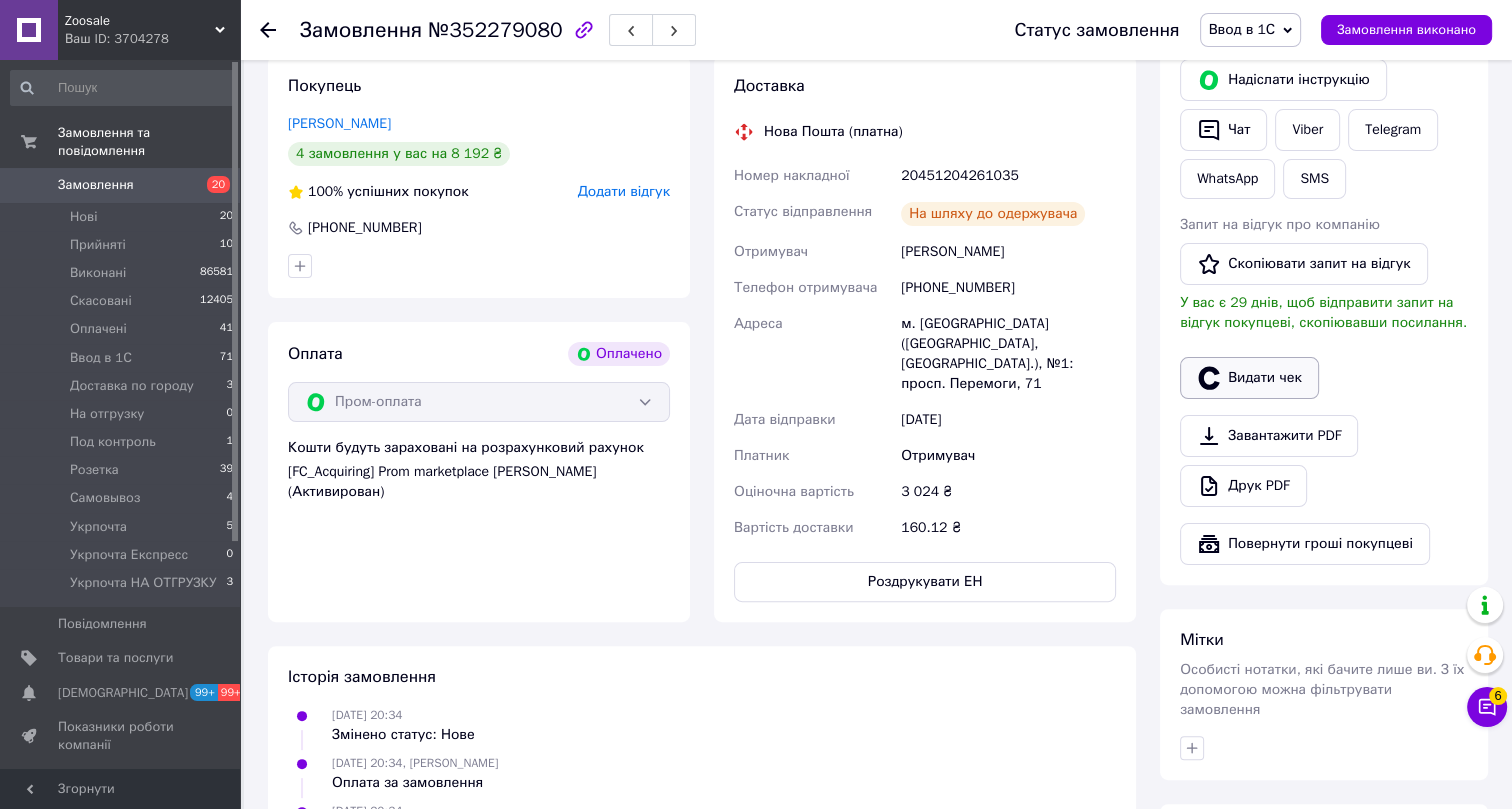 click on "Видати чек" at bounding box center (1249, 378) 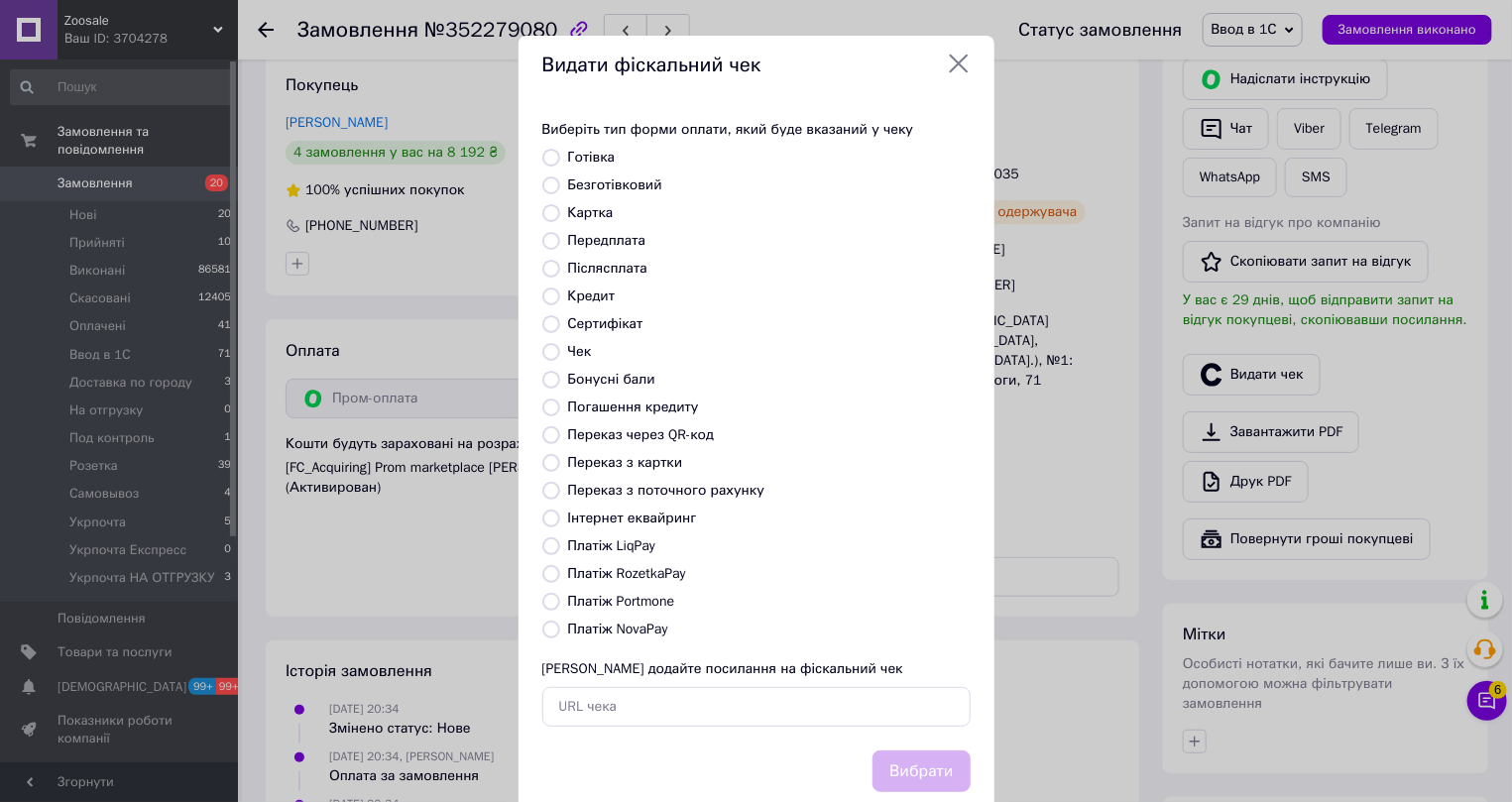 click on "Інтернет еквайринг" at bounding box center [633, 517] 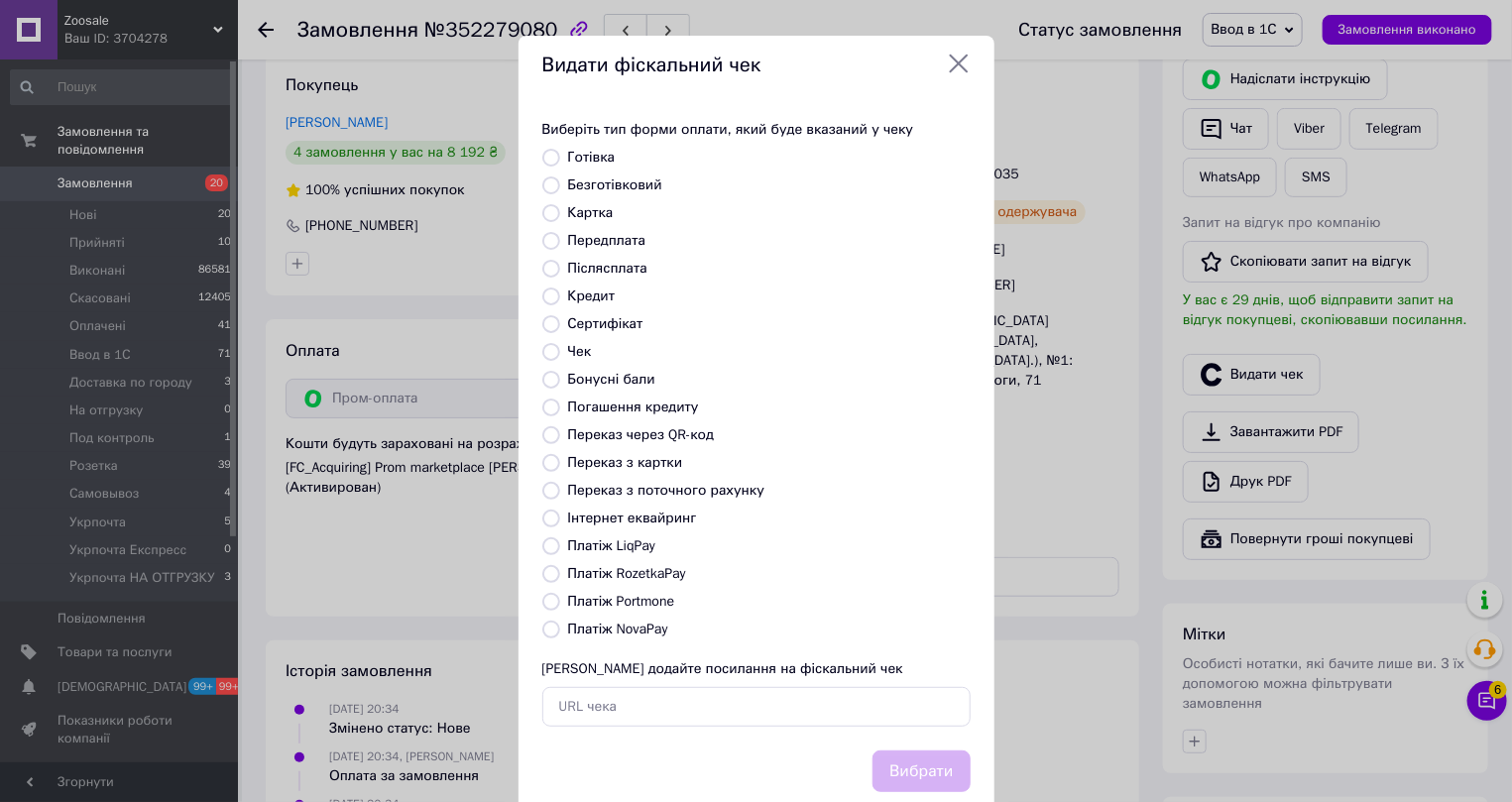 click on "Інтернет еквайринг" at bounding box center (551, 518) 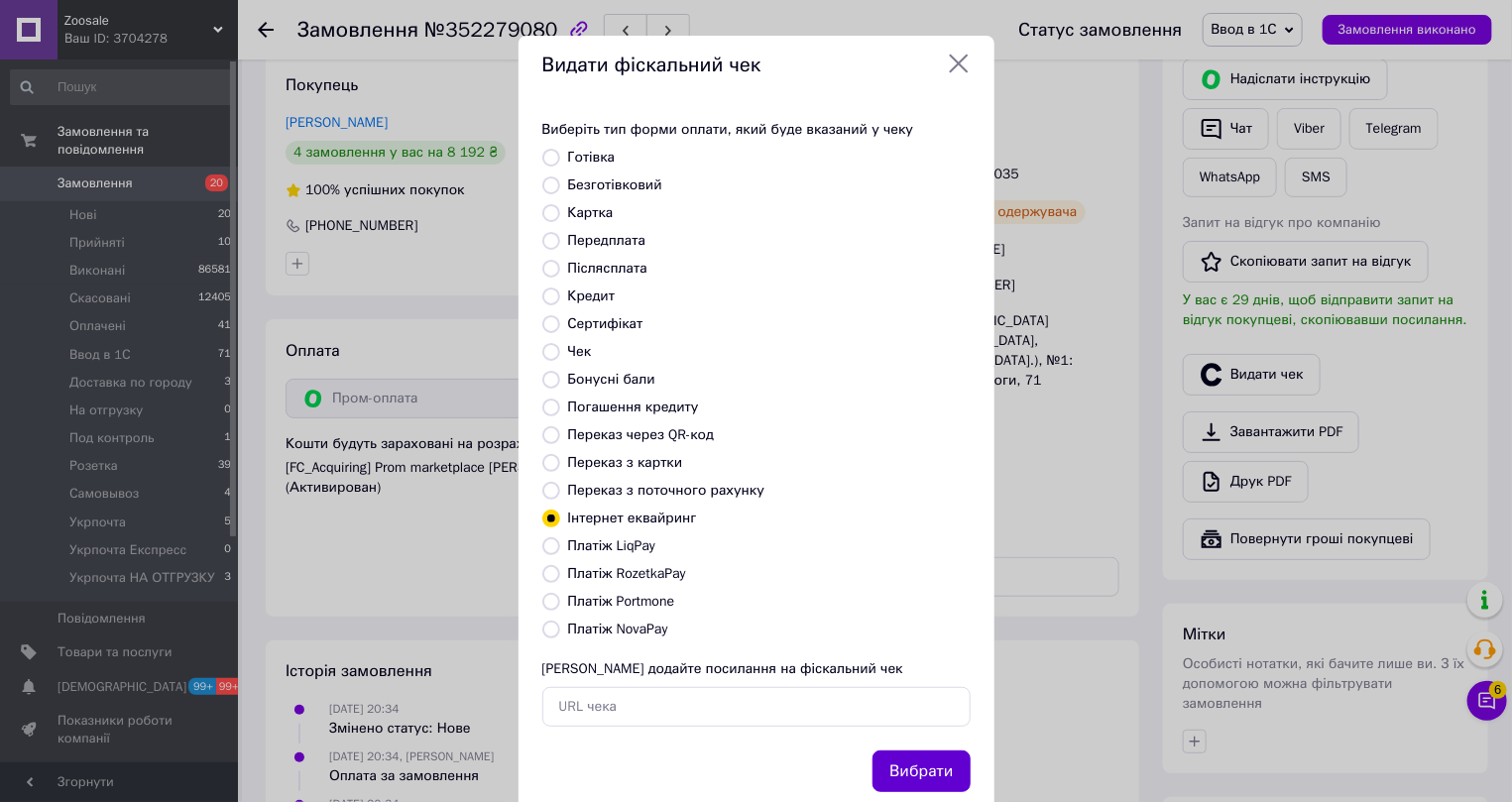 click on "Вибрати" at bounding box center [921, 771] 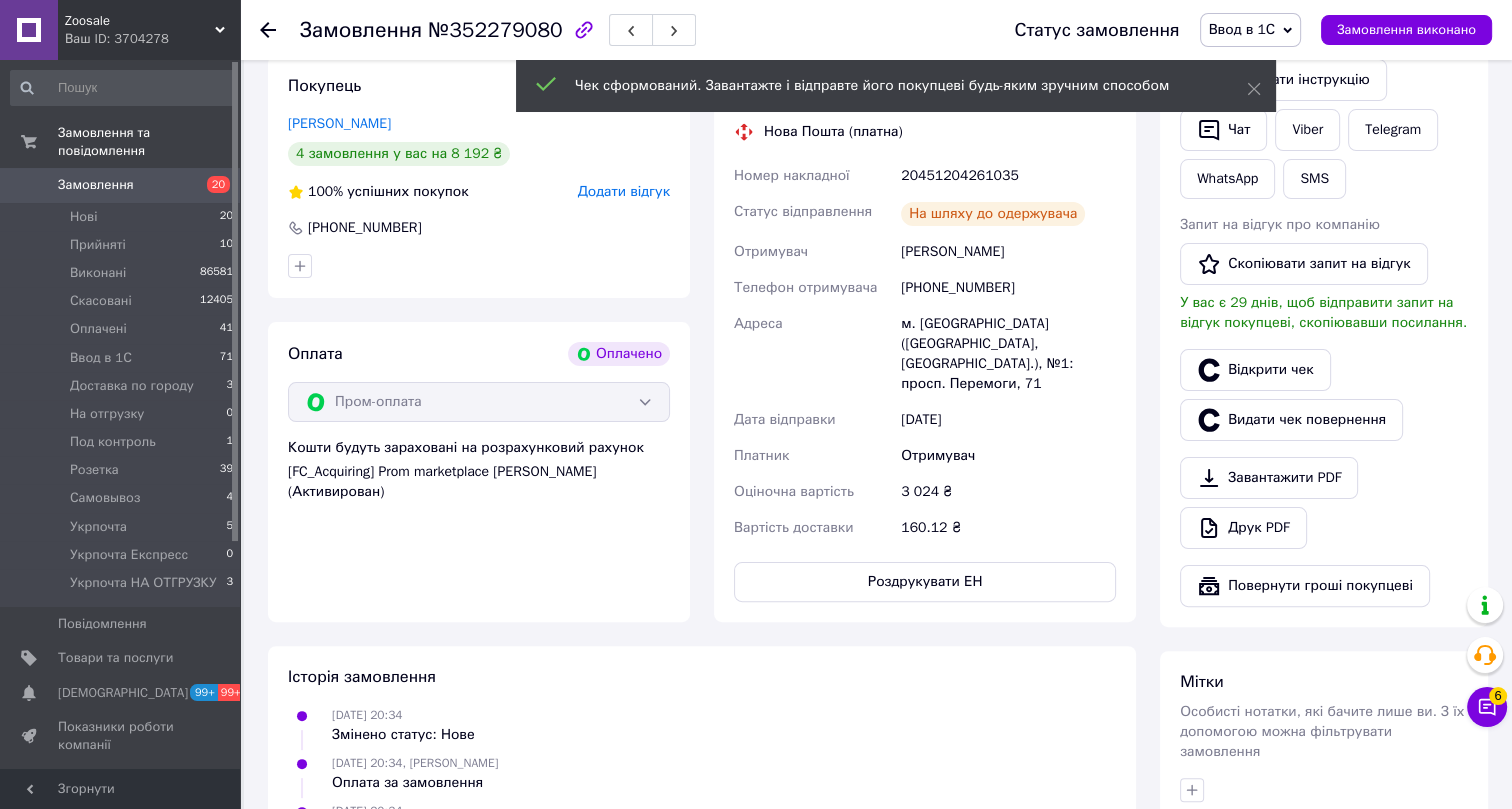 click 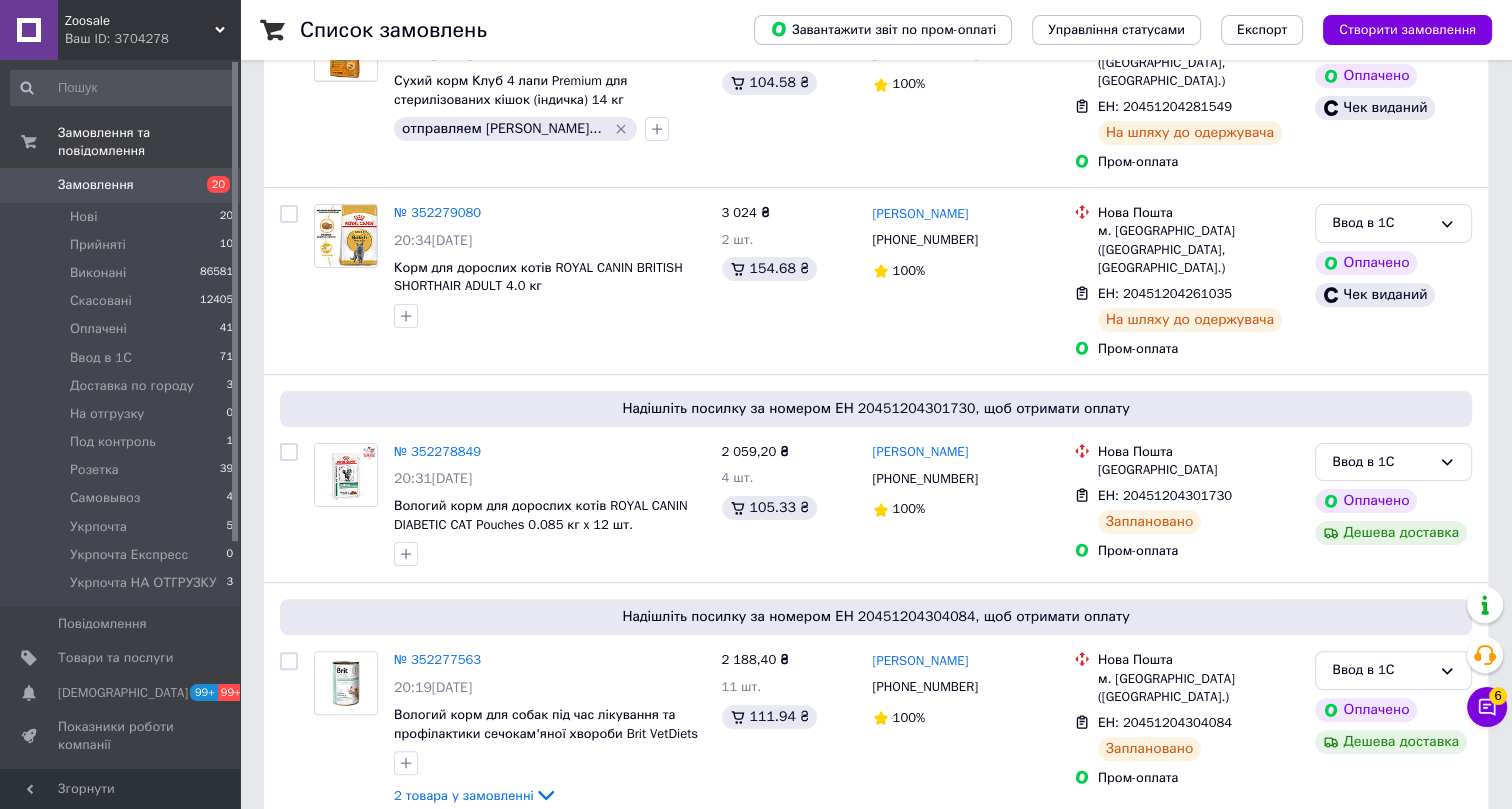 scroll, scrollTop: 454, scrollLeft: 0, axis: vertical 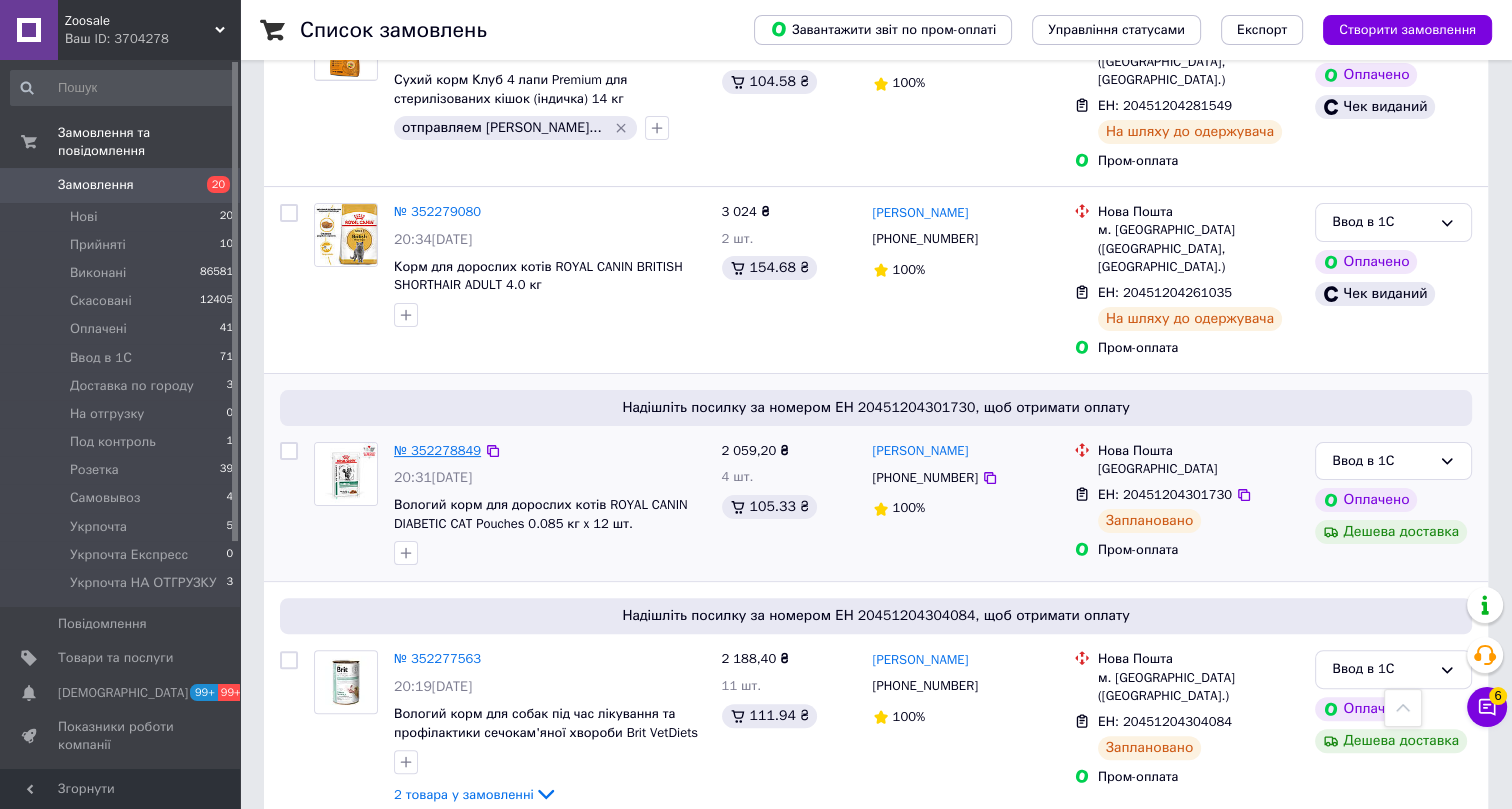 click on "№ 352278849" at bounding box center (437, 450) 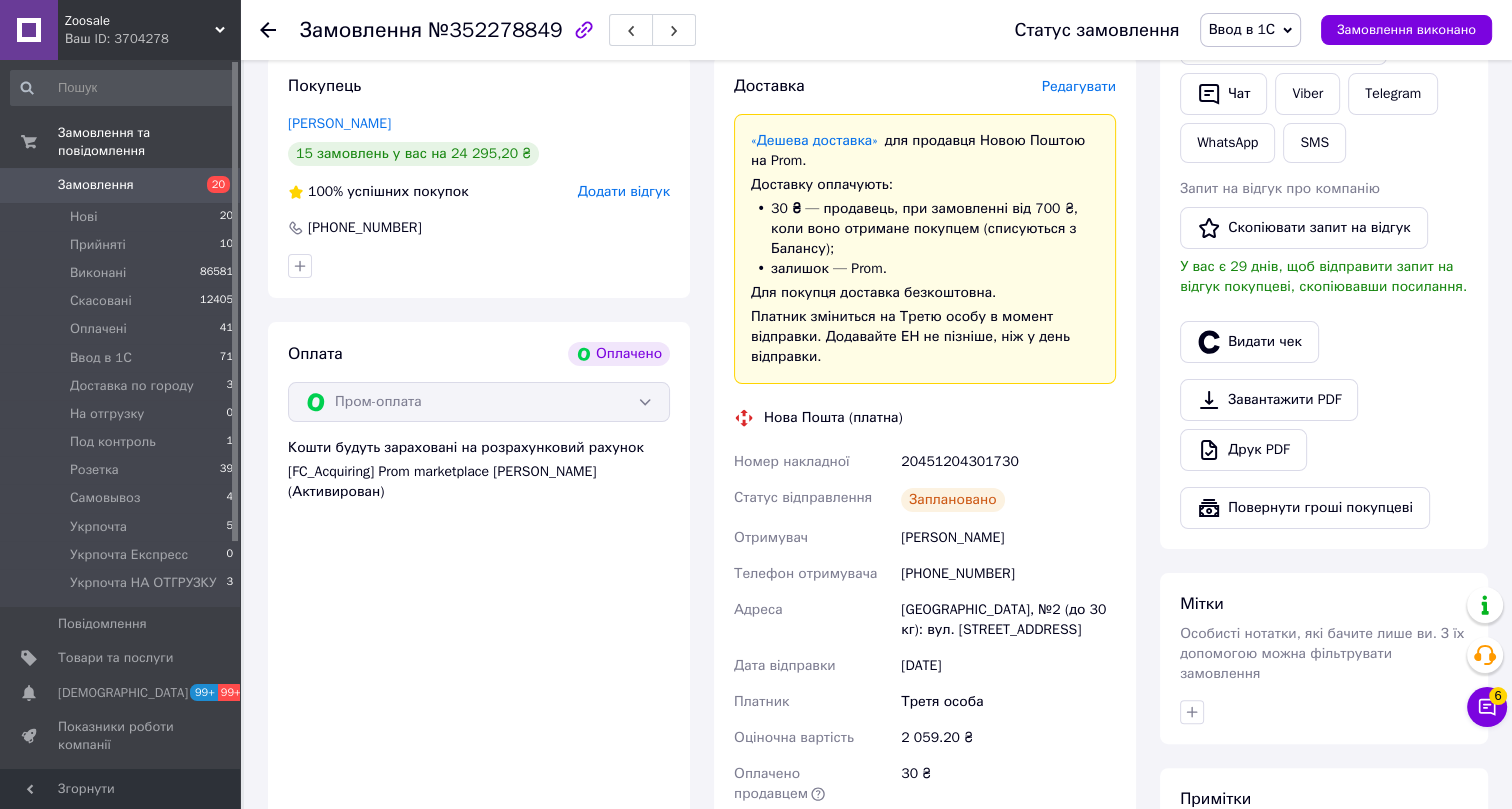 scroll, scrollTop: 363, scrollLeft: 0, axis: vertical 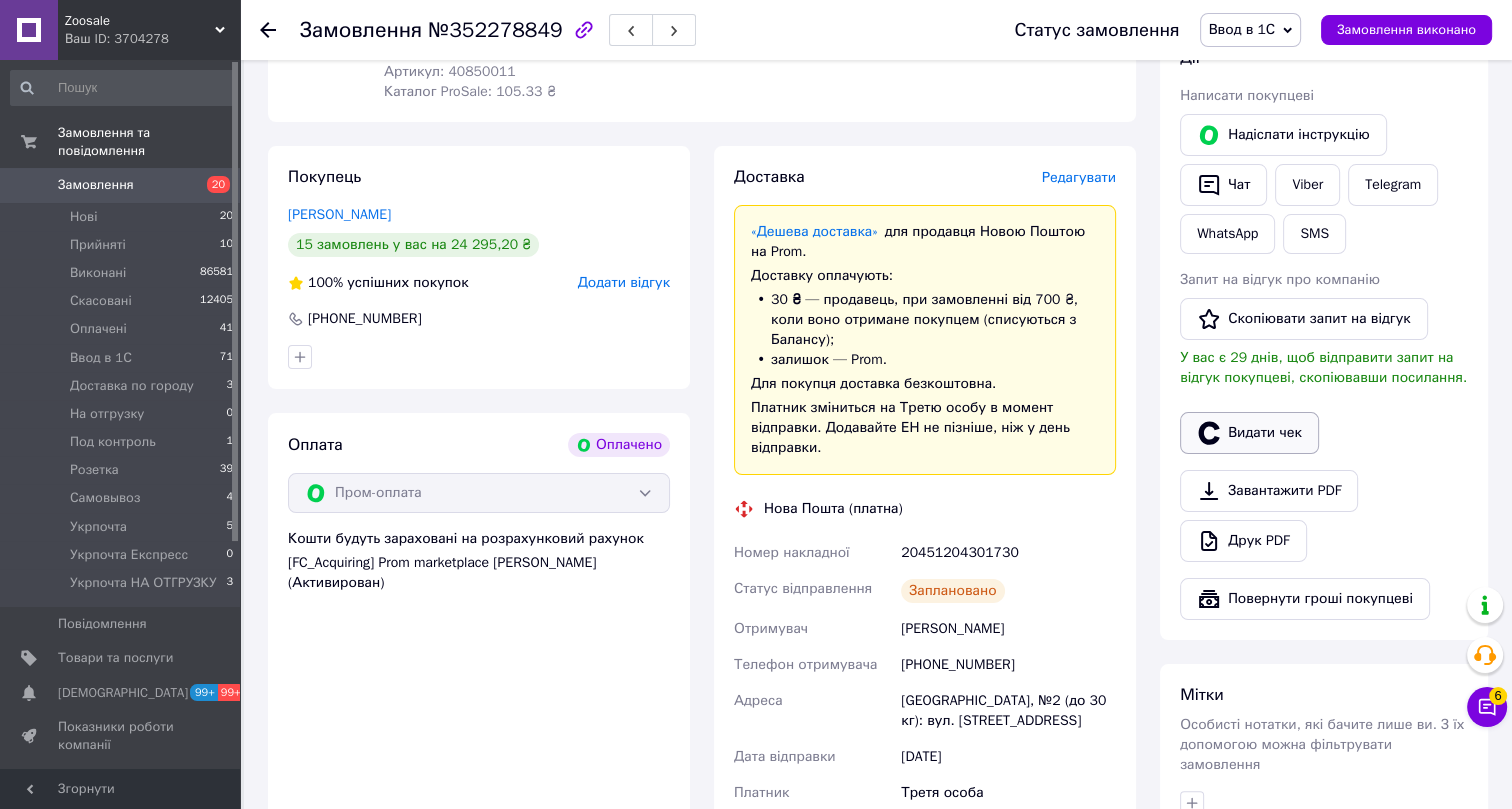click on "Видати чек" at bounding box center (1249, 433) 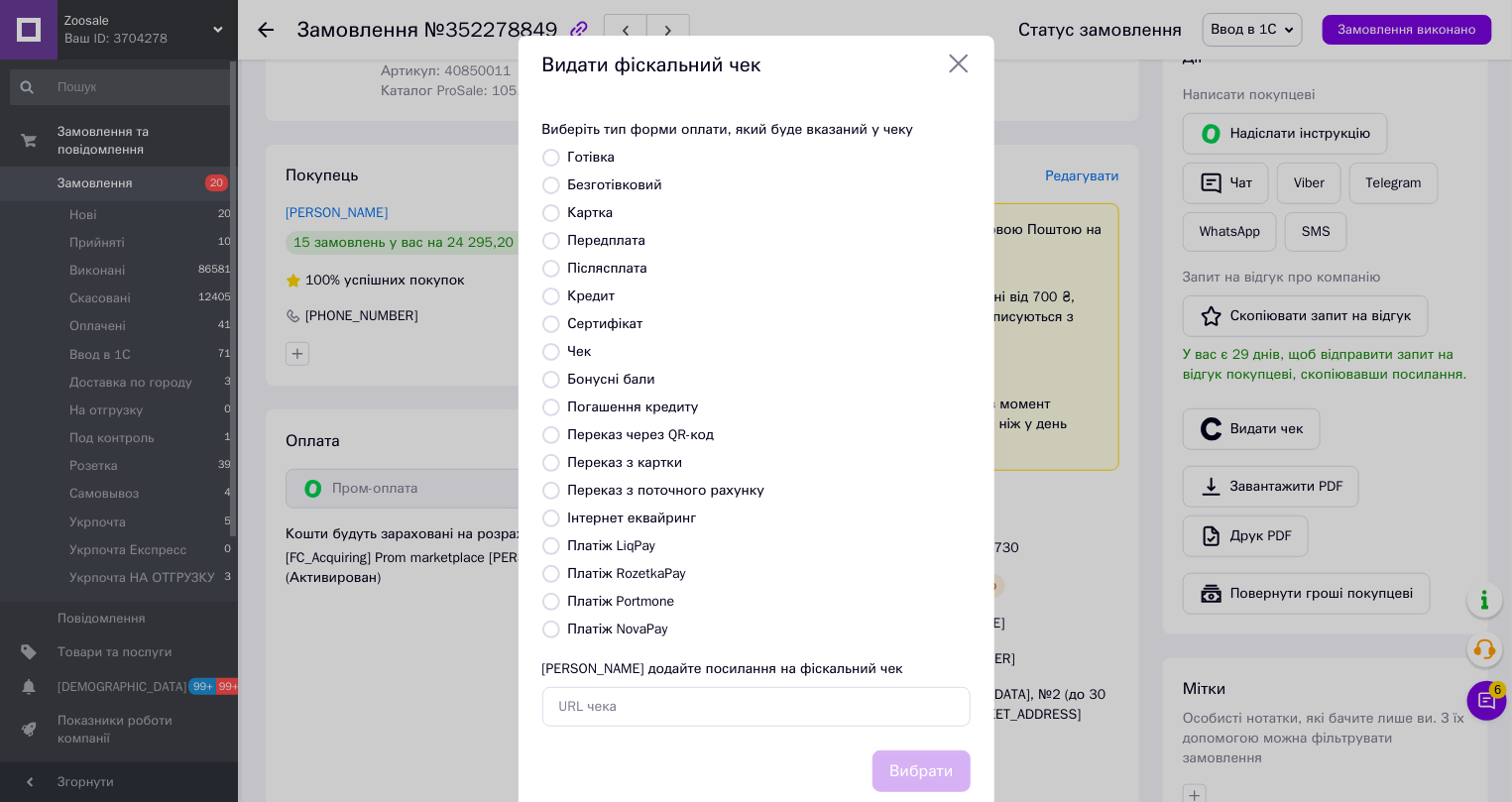 click on "Інтернет еквайринг" at bounding box center [633, 517] 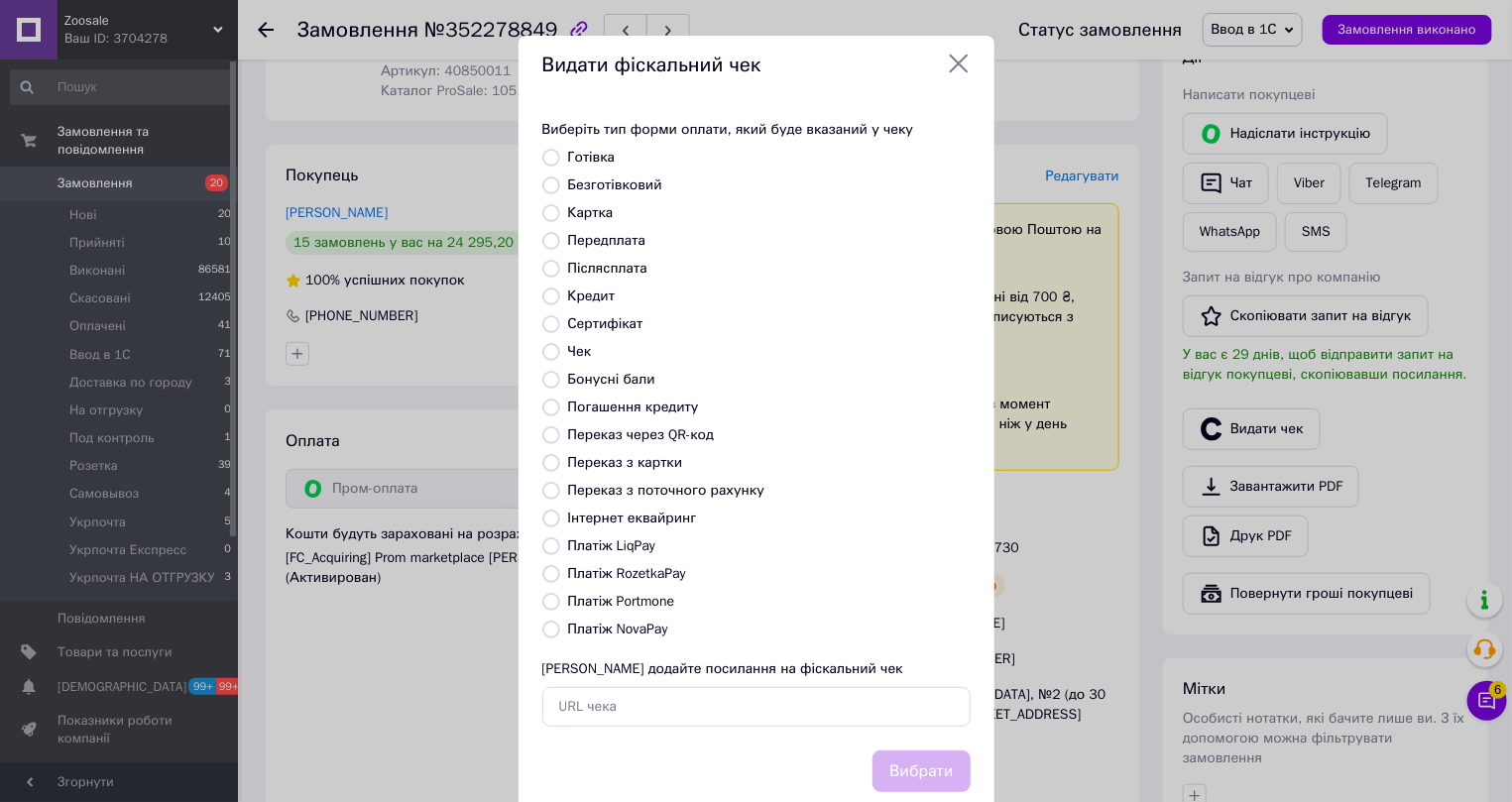 click on "Інтернет еквайринг" at bounding box center (551, 518) 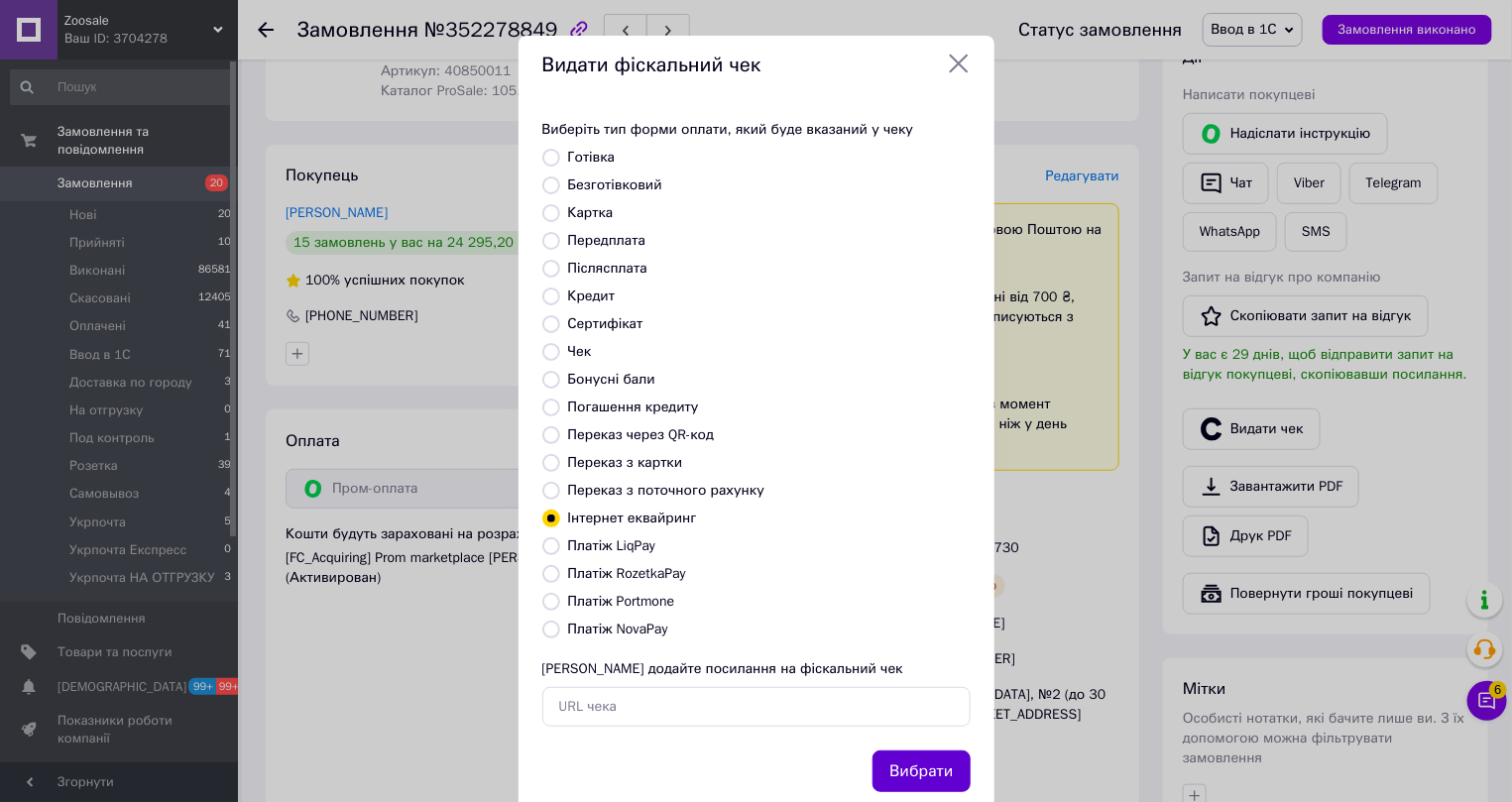 click on "Вибрати" at bounding box center [921, 771] 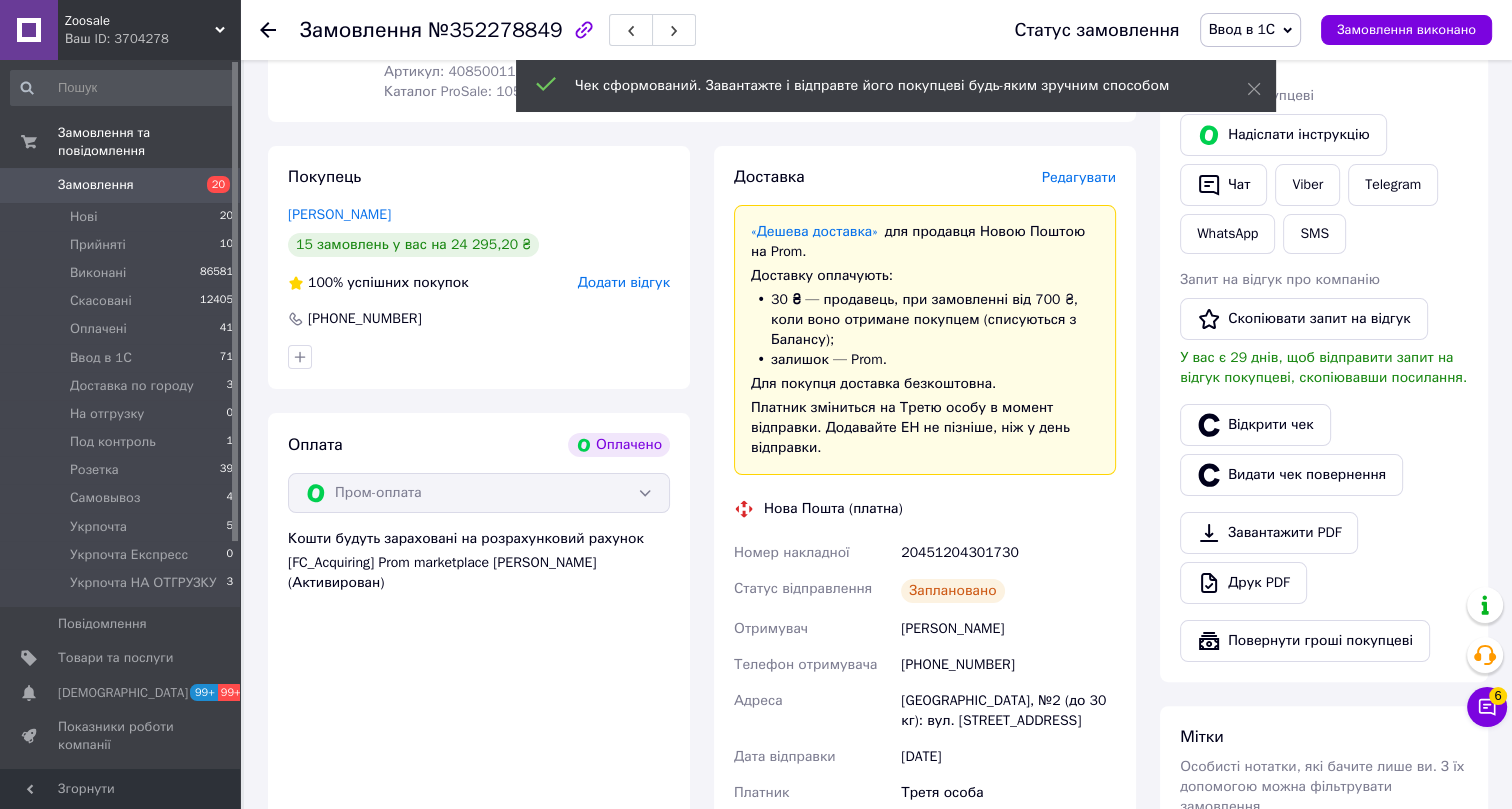 click 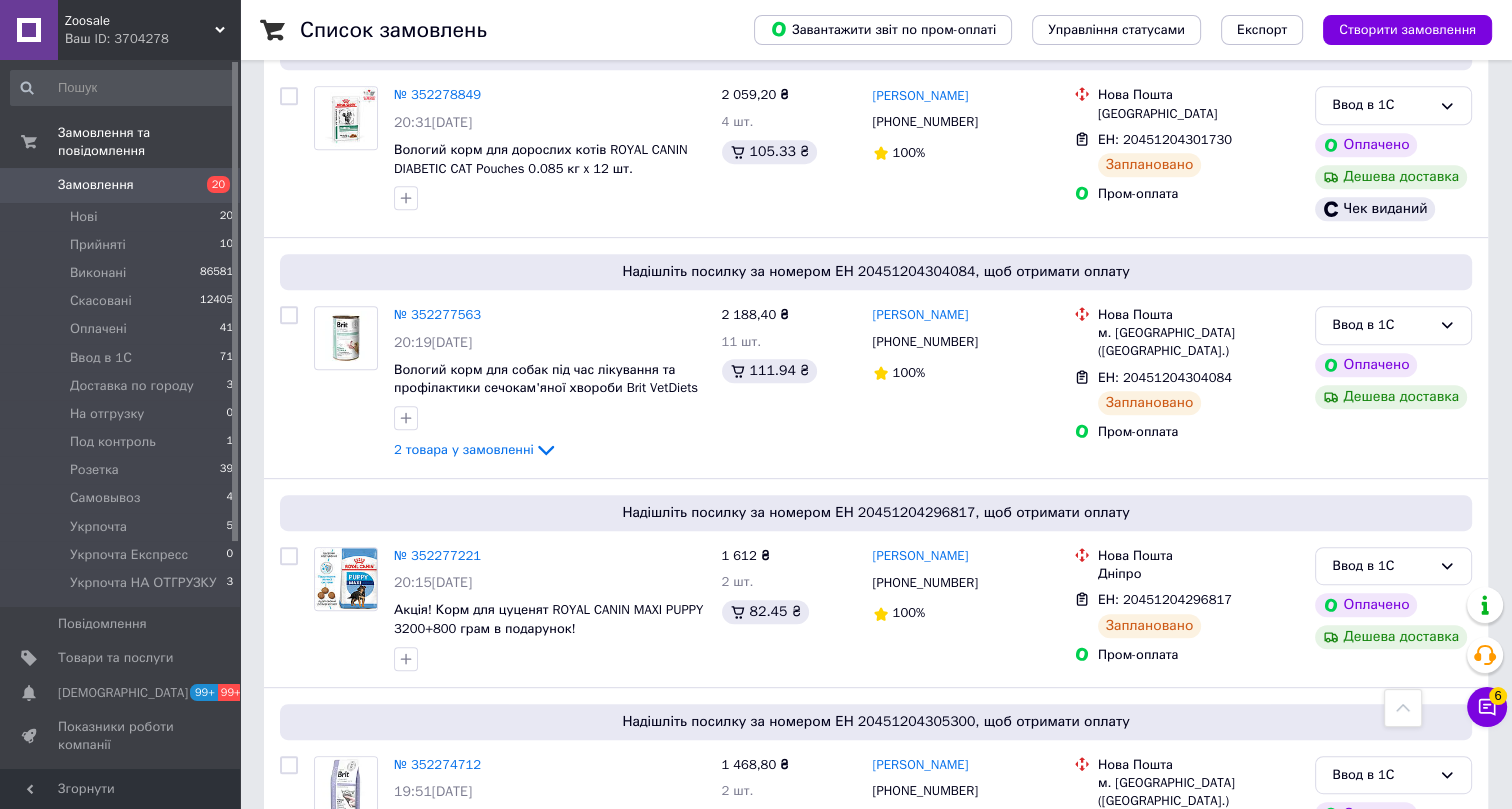 scroll, scrollTop: 1000, scrollLeft: 0, axis: vertical 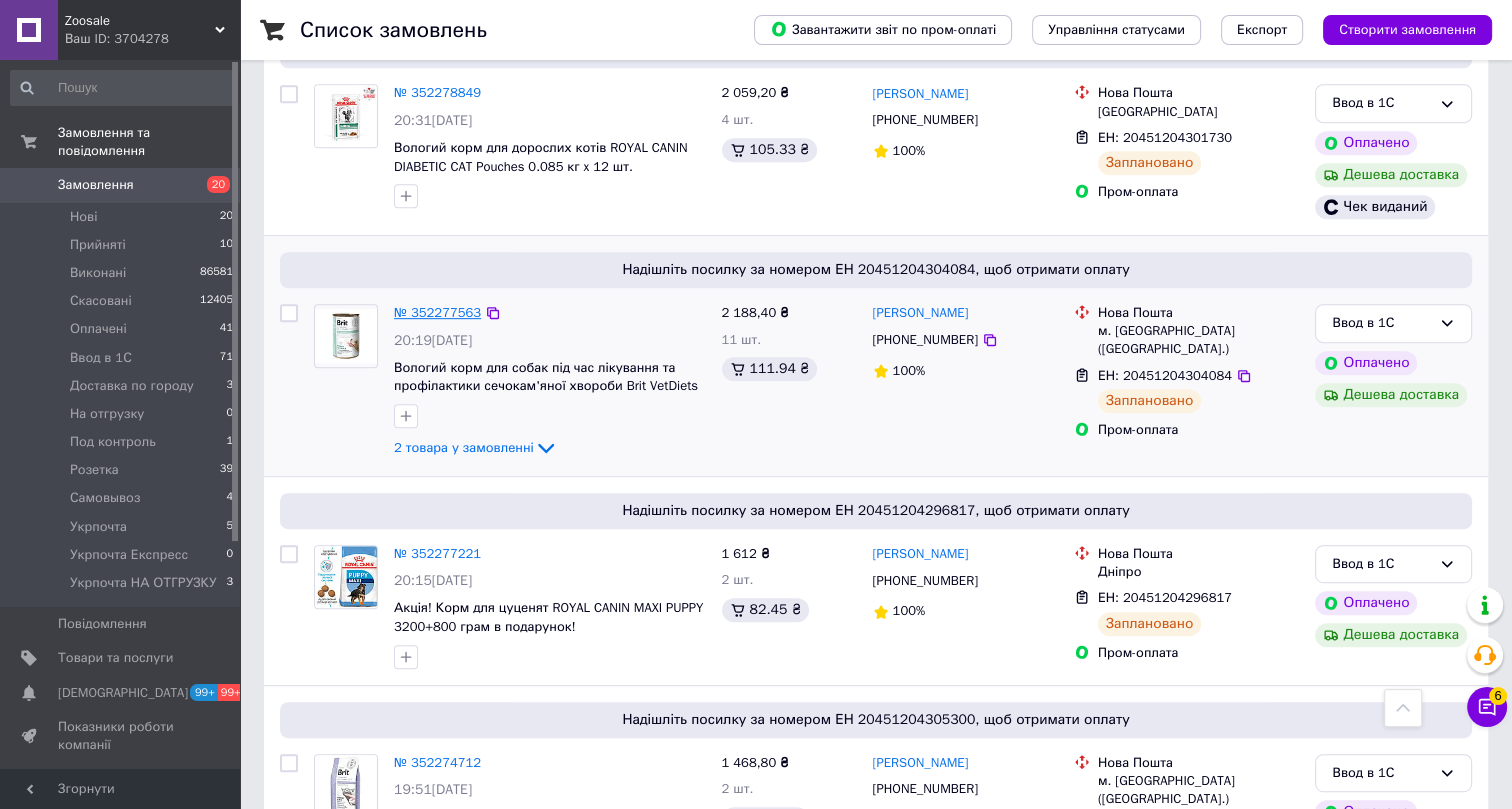 click on "№ 352277563" at bounding box center [437, 312] 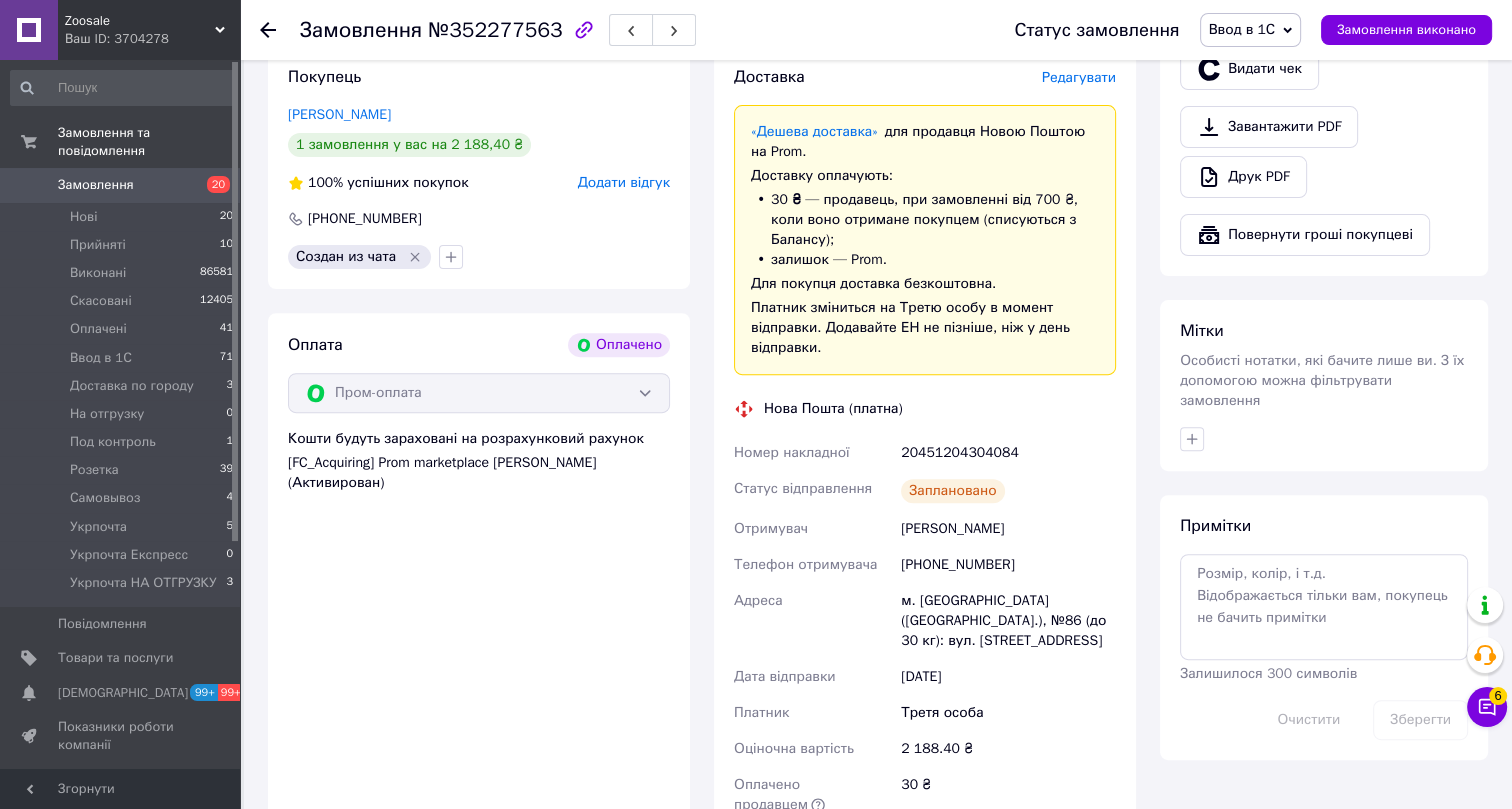 scroll, scrollTop: 636, scrollLeft: 0, axis: vertical 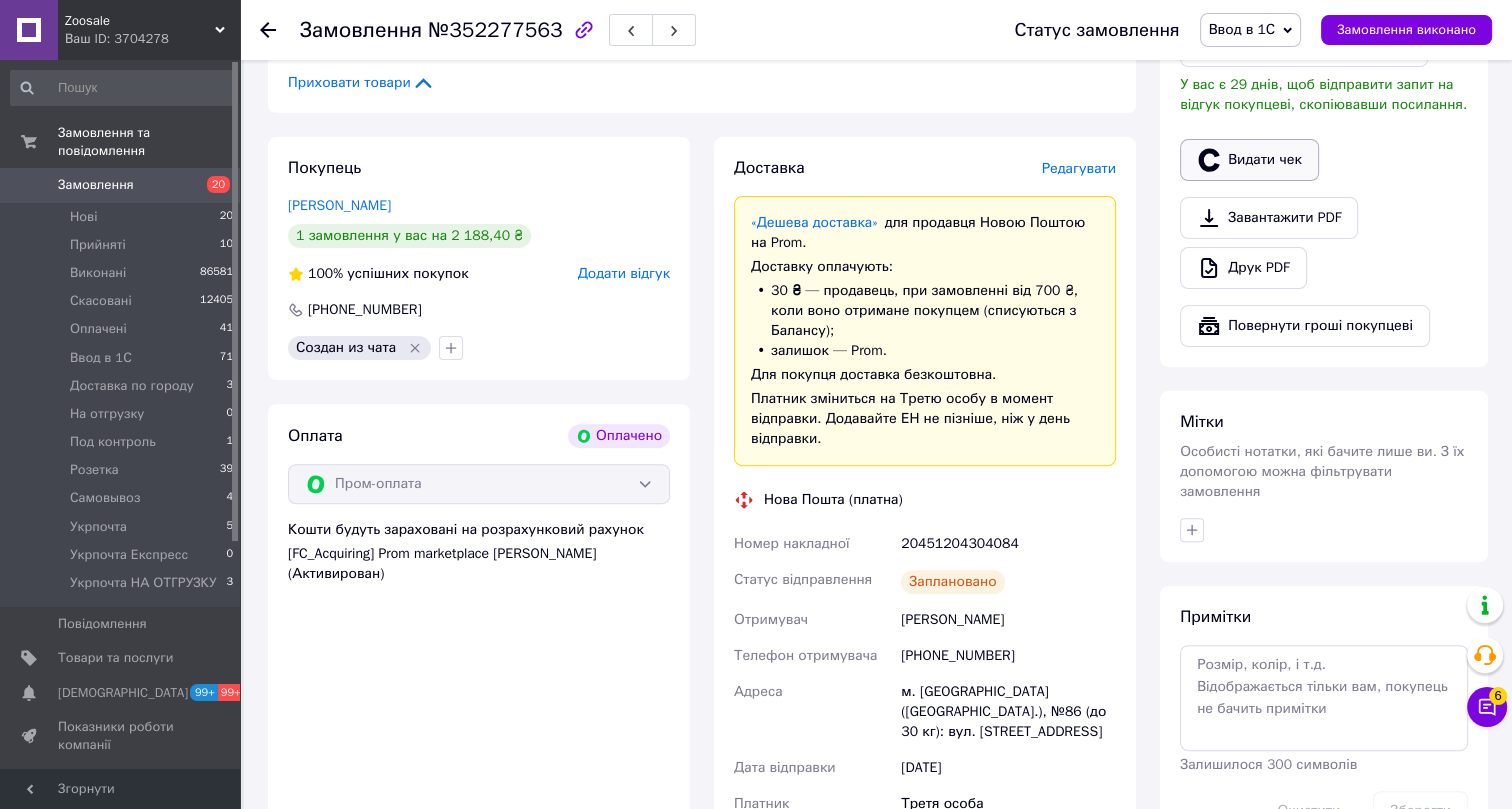 click on "Видати чек" at bounding box center (1249, 160) 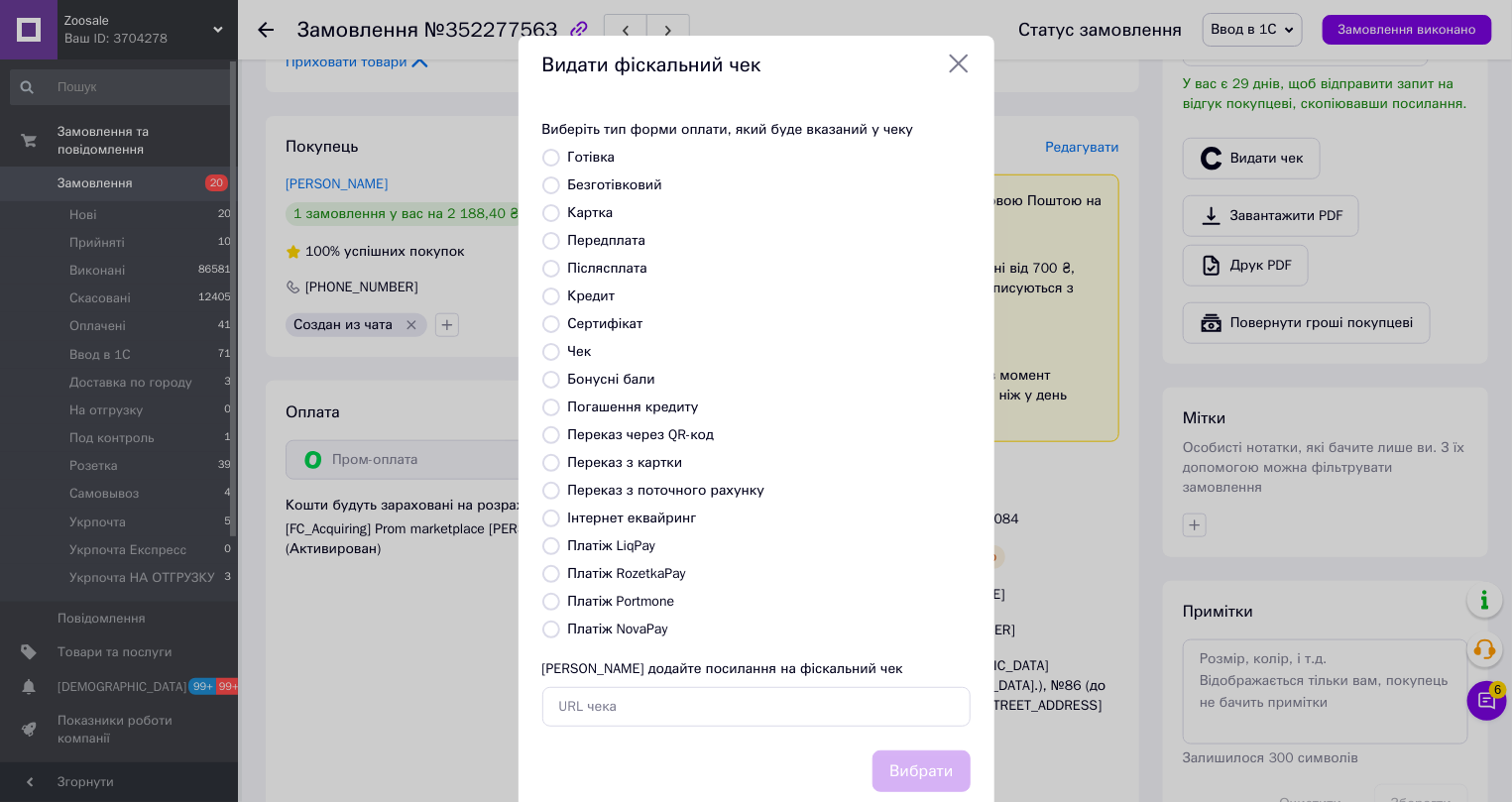 click on "Інтернет еквайринг" at bounding box center (633, 517) 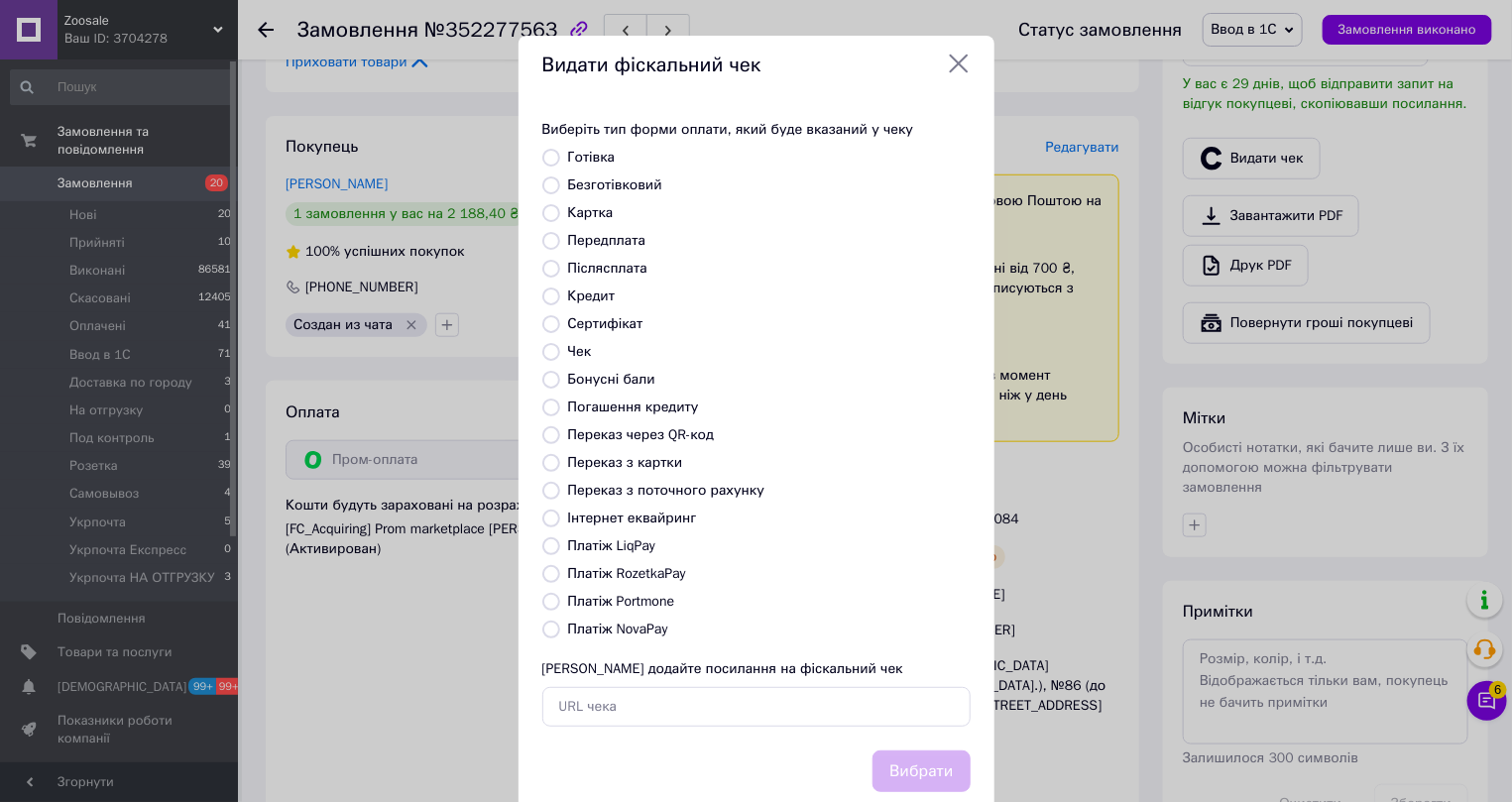 click on "Інтернет еквайринг" at bounding box center (551, 518) 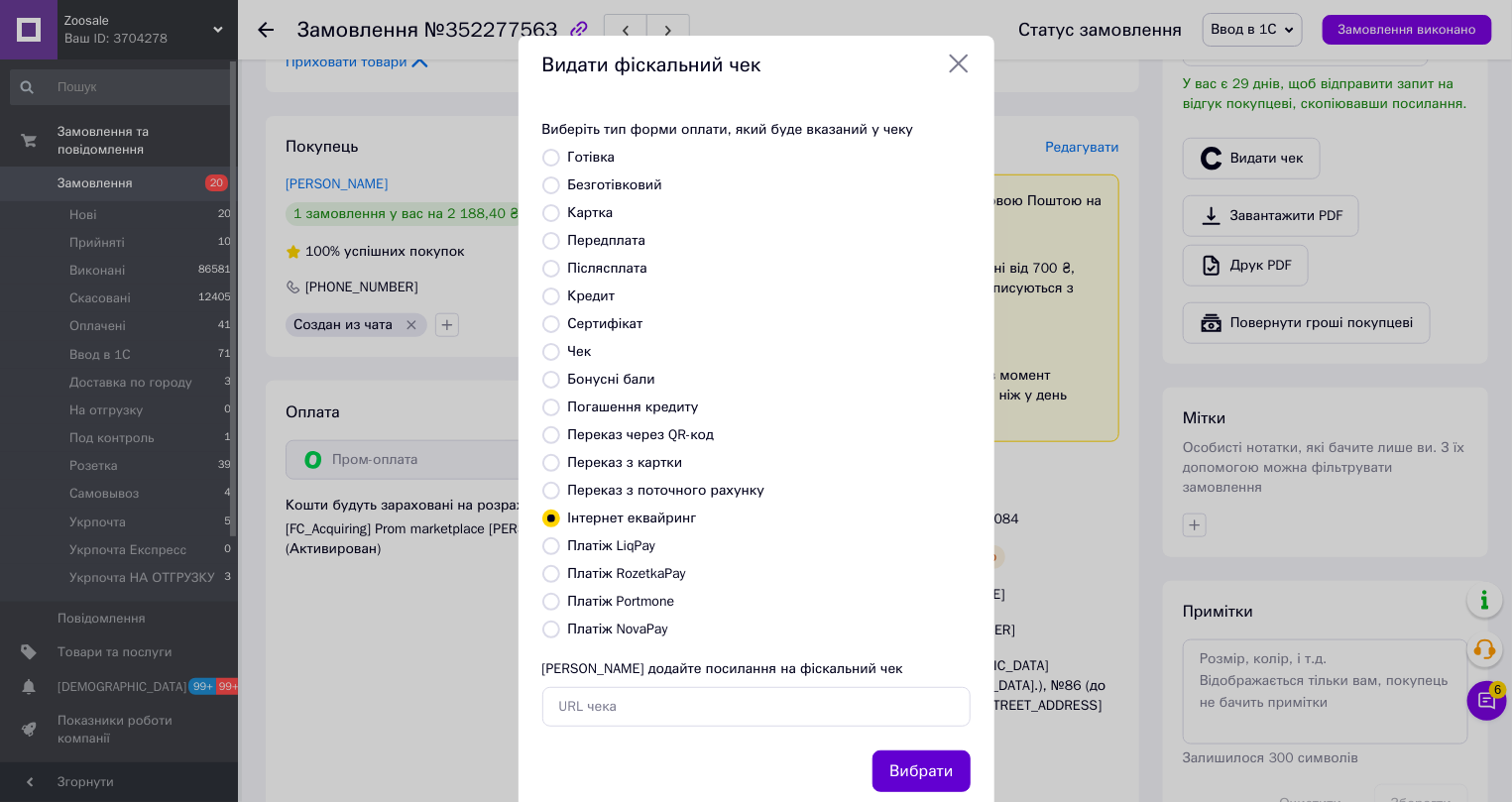 click on "Вибрати" at bounding box center [921, 771] 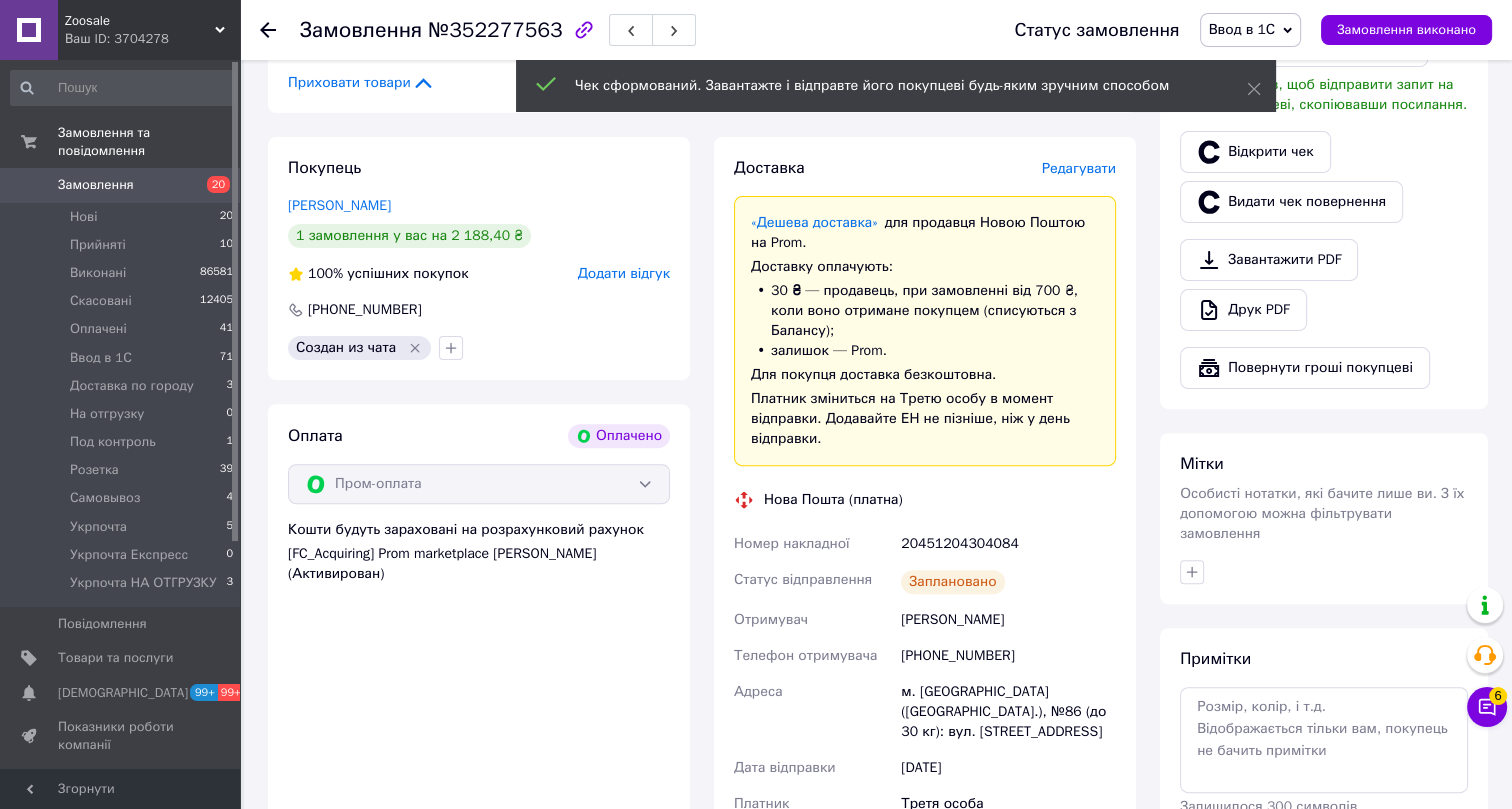 click 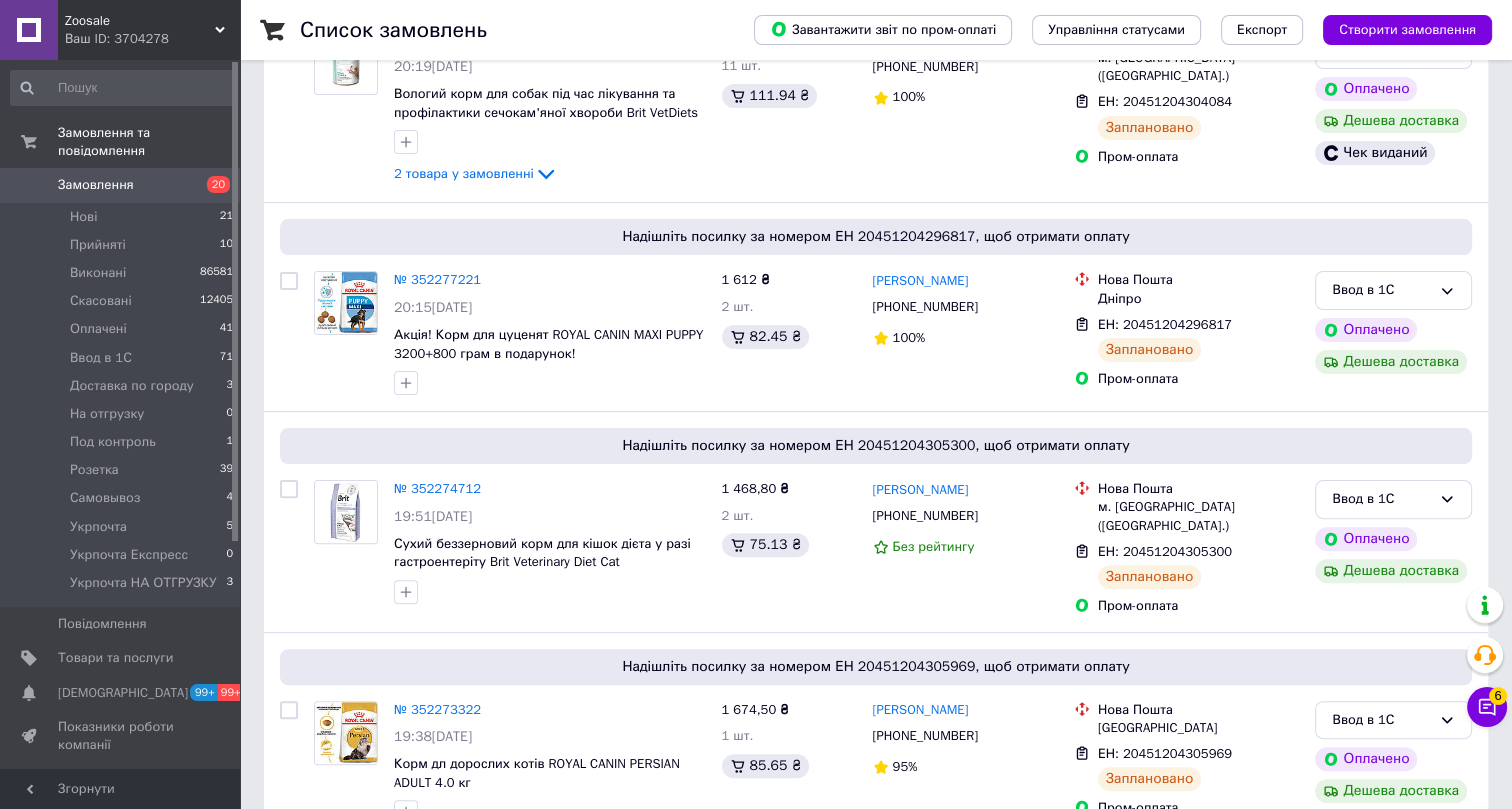 scroll, scrollTop: 545, scrollLeft: 0, axis: vertical 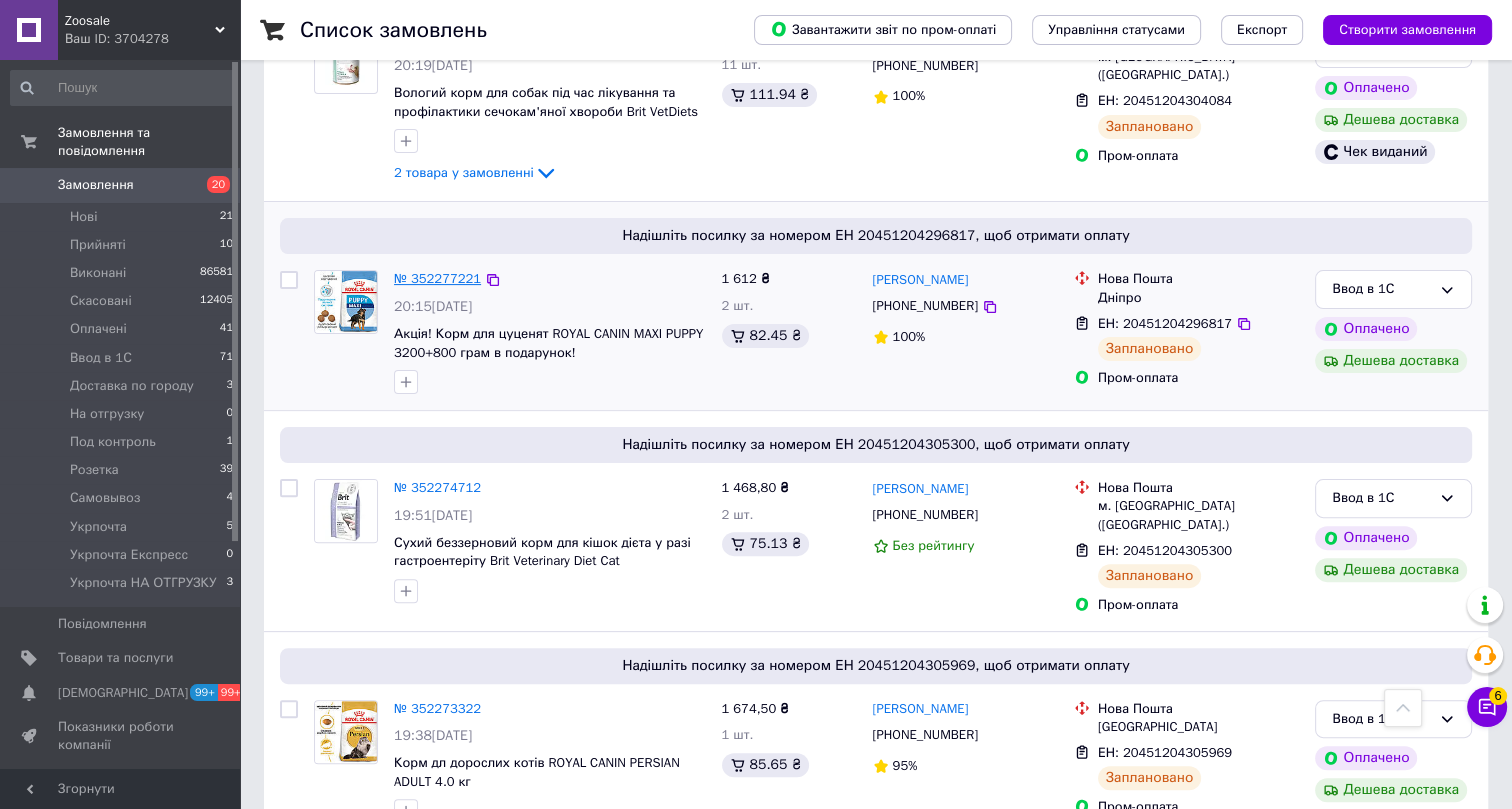 click on "№ 352277221" at bounding box center (437, 278) 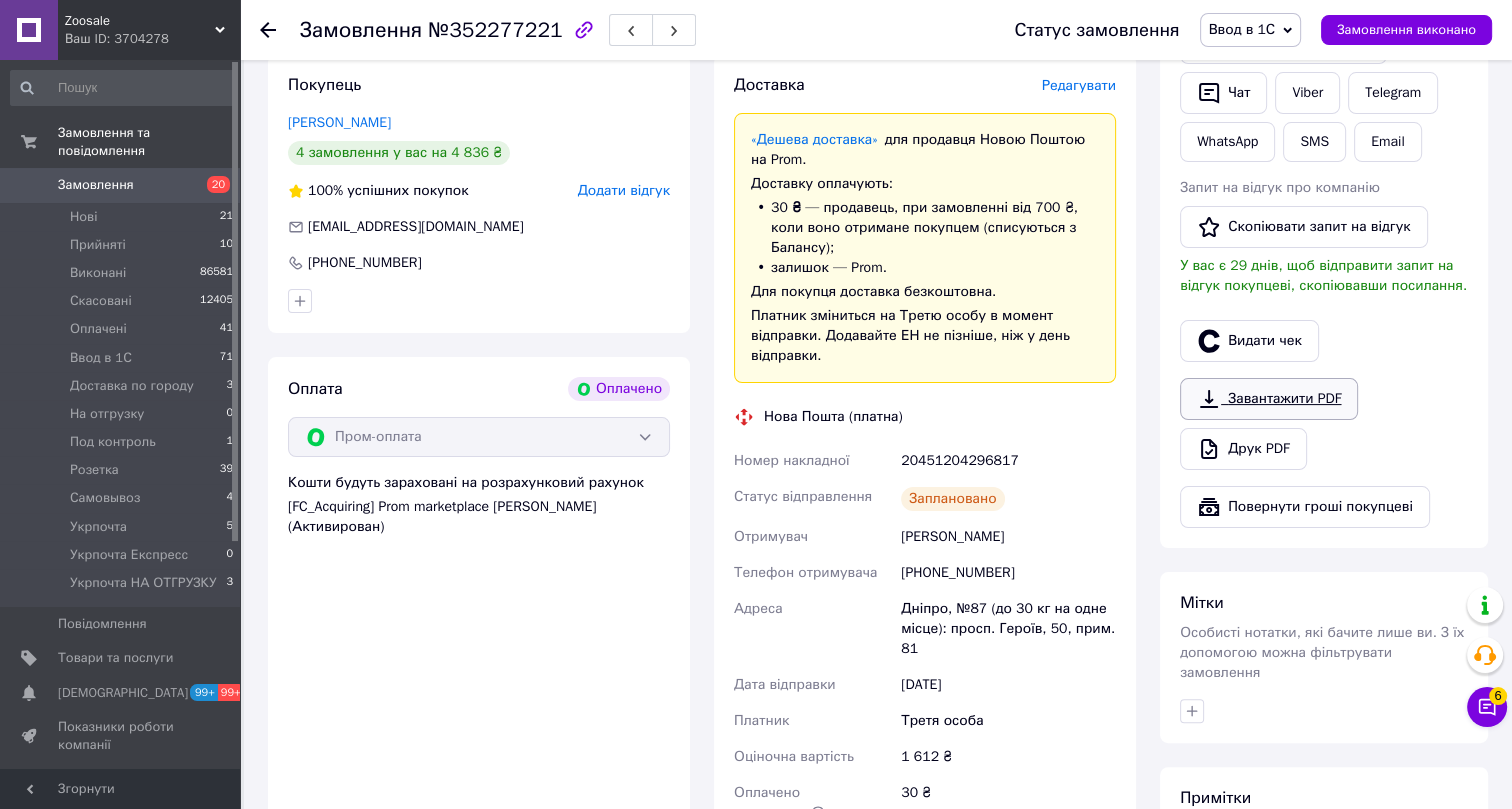 scroll, scrollTop: 454, scrollLeft: 0, axis: vertical 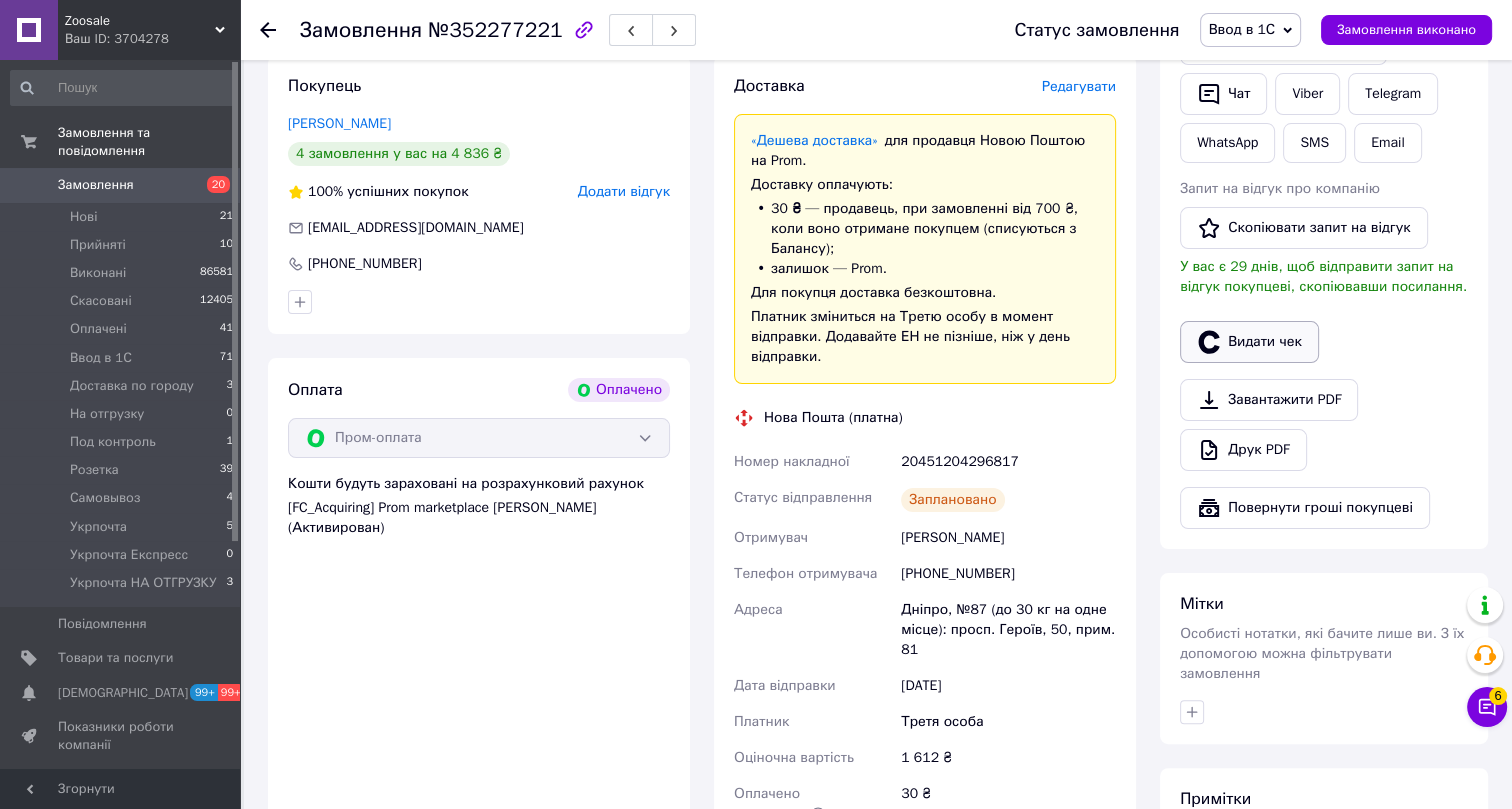 click on "Видати чек" at bounding box center (1249, 342) 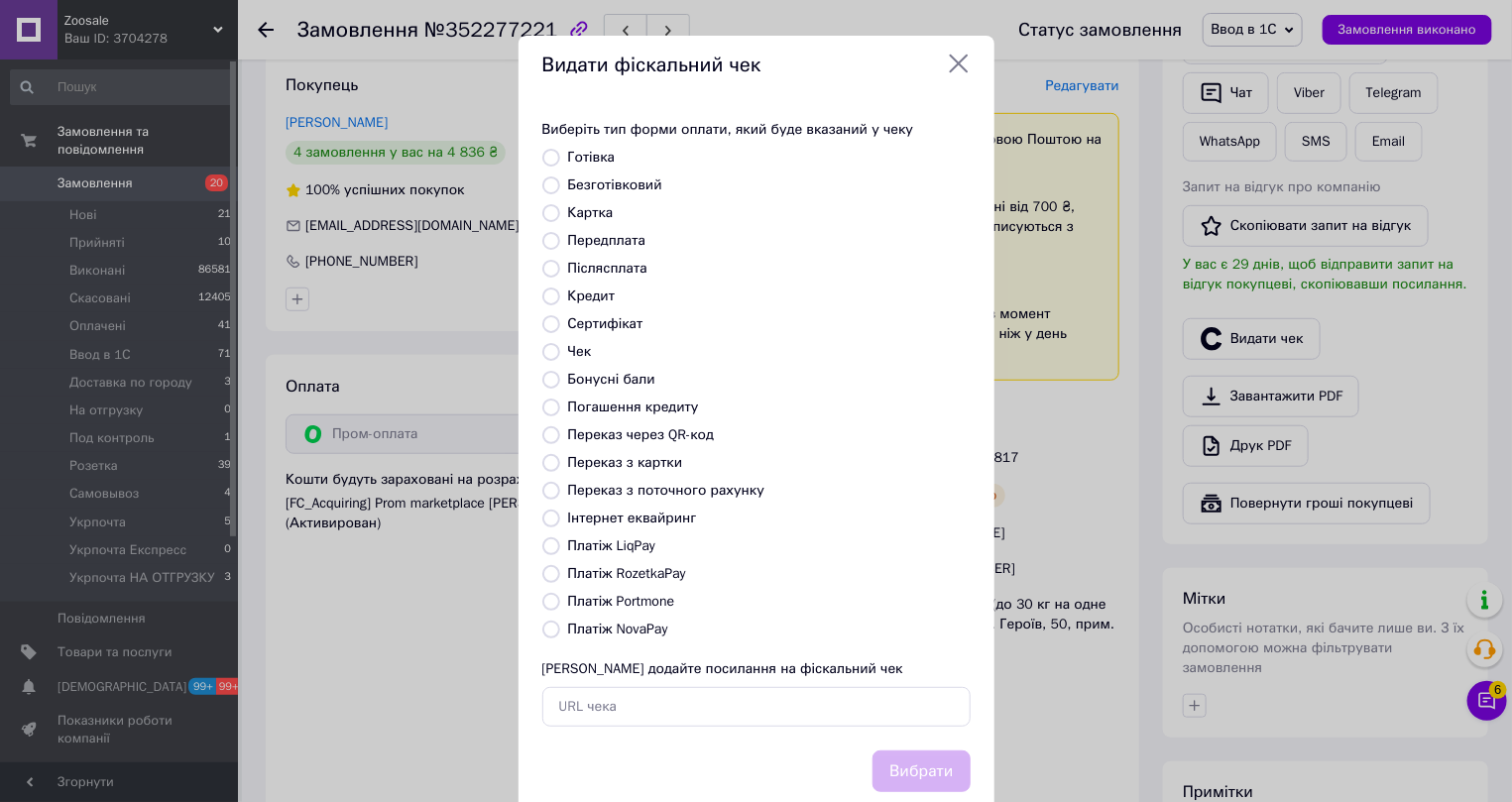 click on "Інтернет еквайринг" at bounding box center (633, 517) 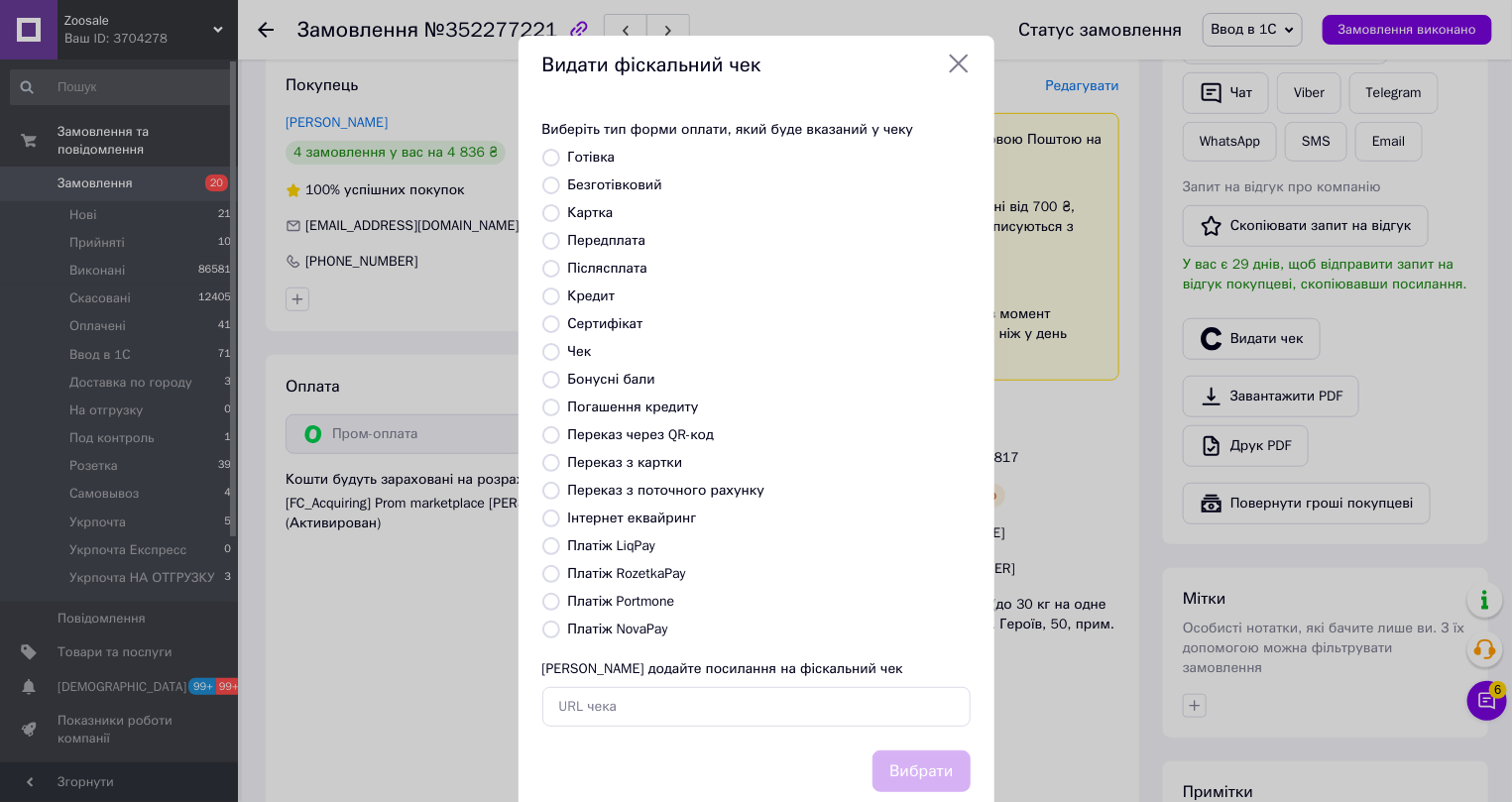 click on "Інтернет еквайринг" at bounding box center (551, 518) 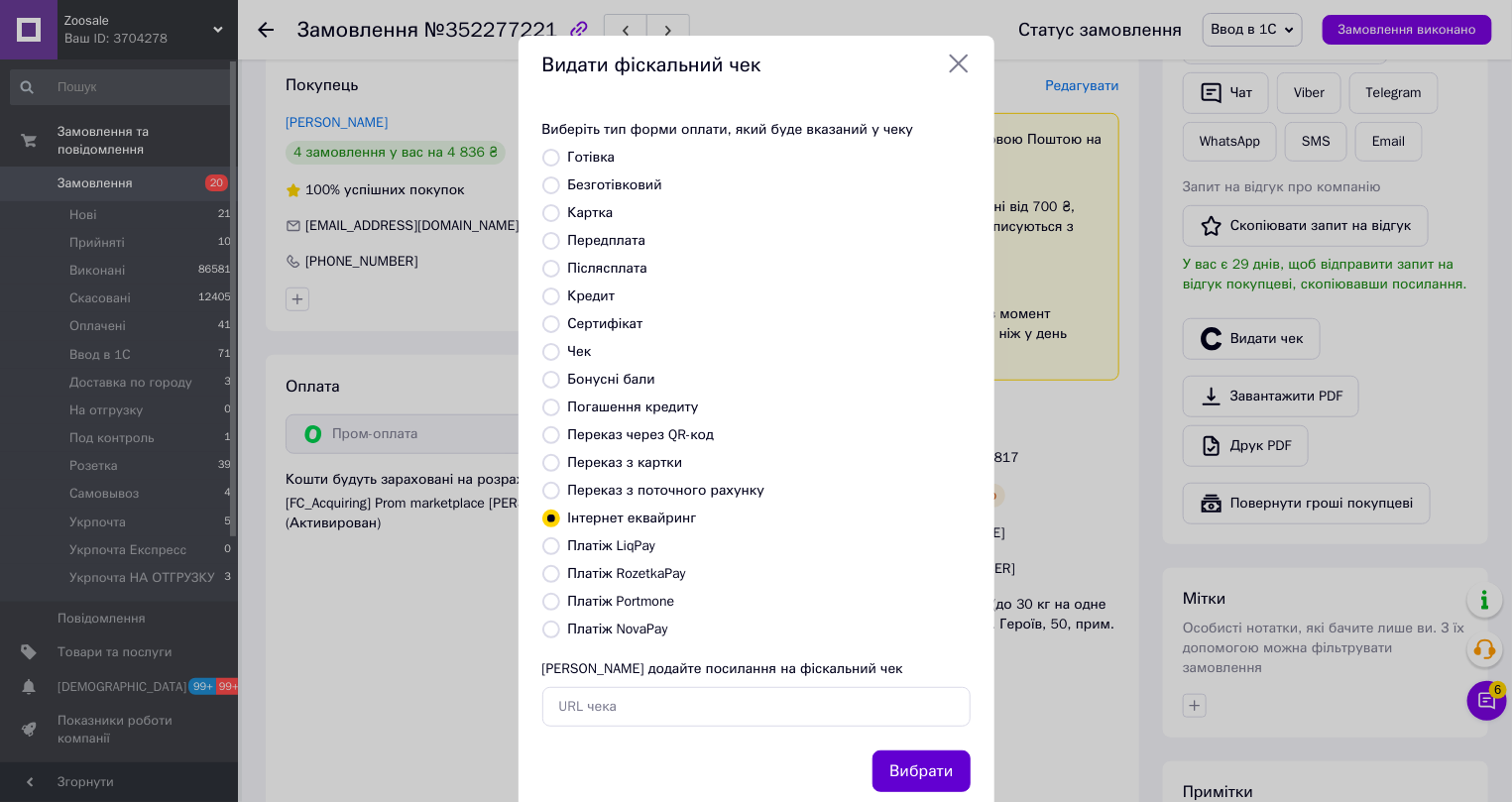 click on "Вибрати" at bounding box center (921, 771) 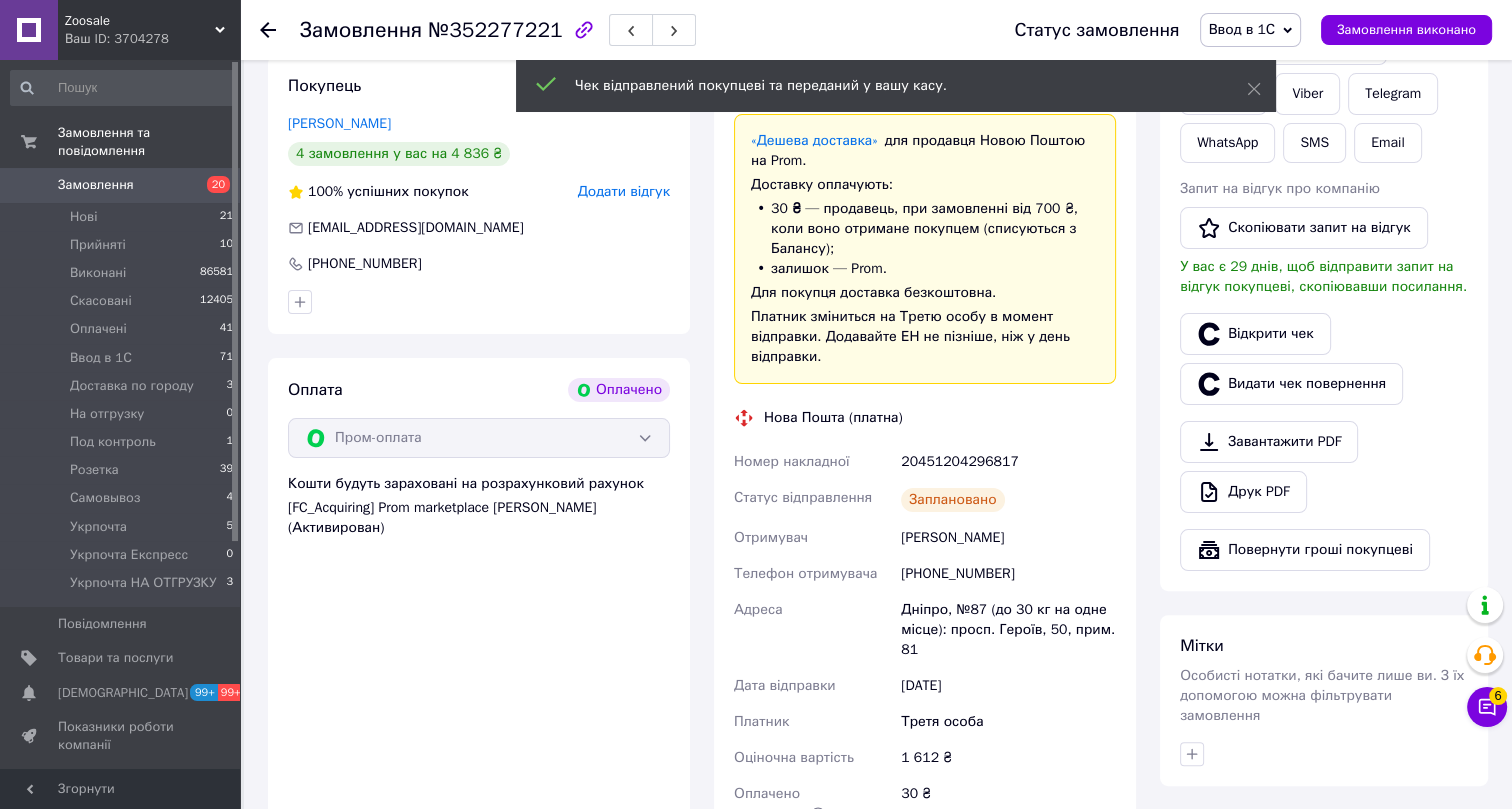 click 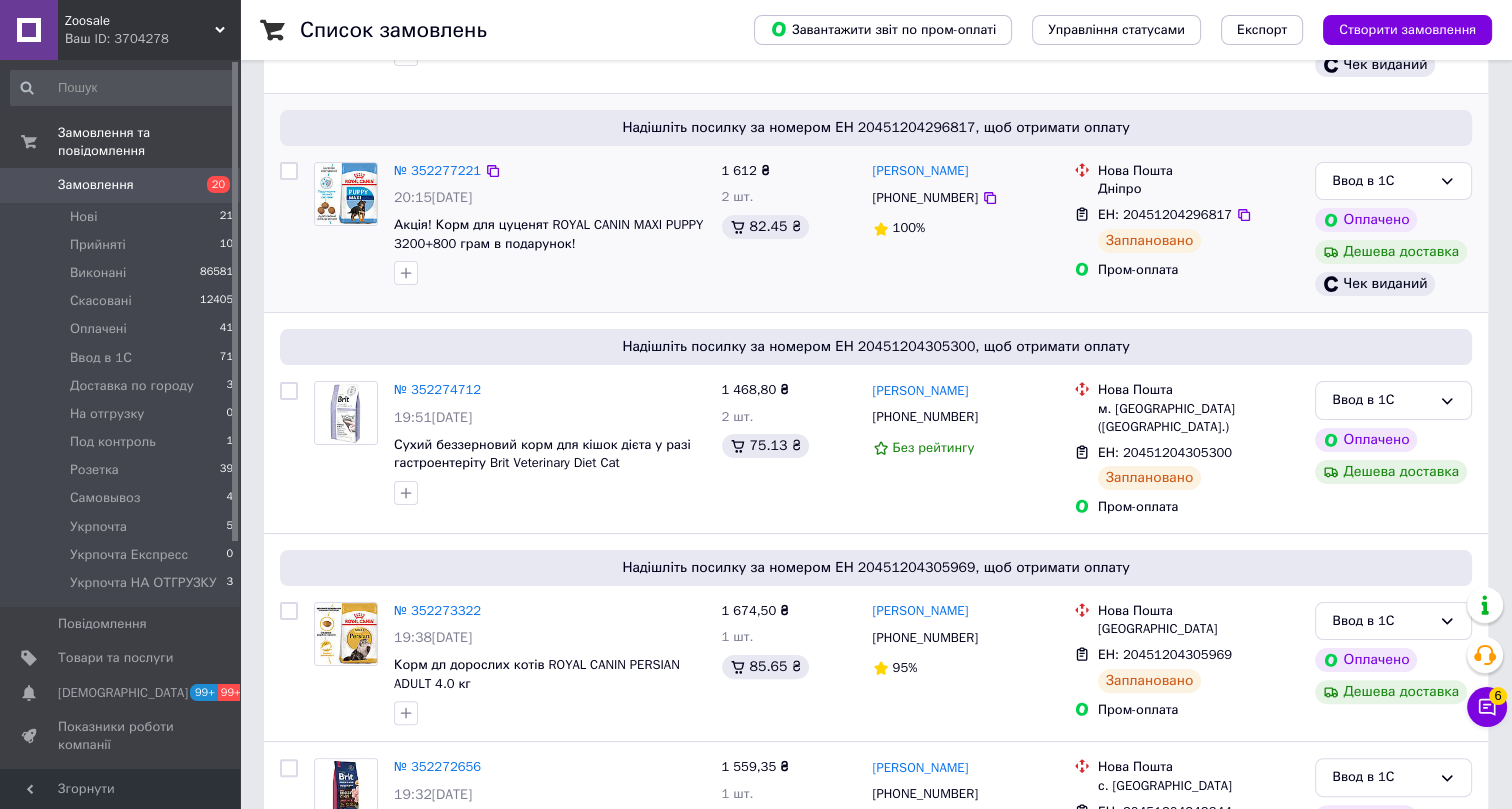 scroll, scrollTop: 363, scrollLeft: 0, axis: vertical 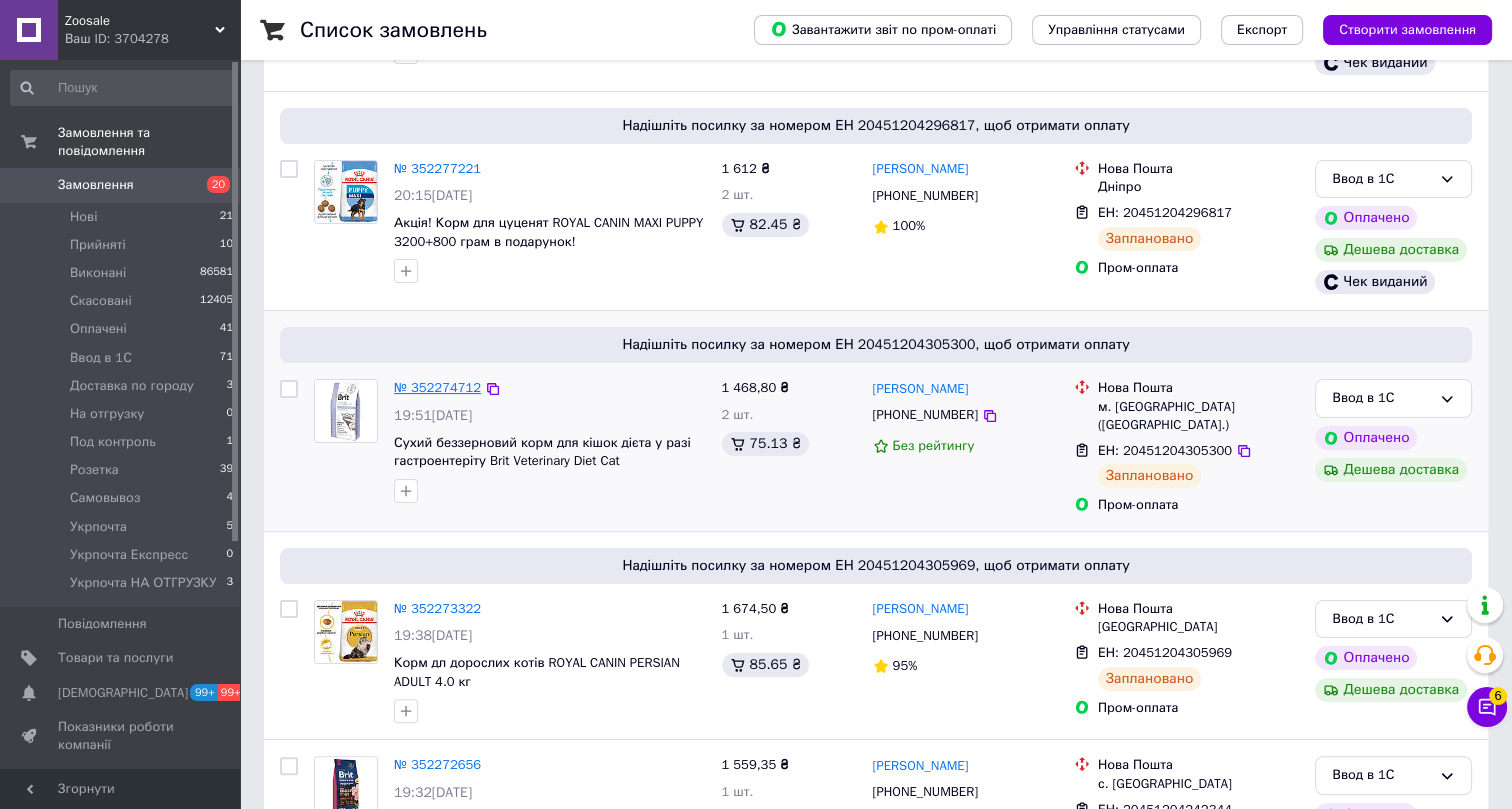 click on "№ 352274712" at bounding box center [437, 387] 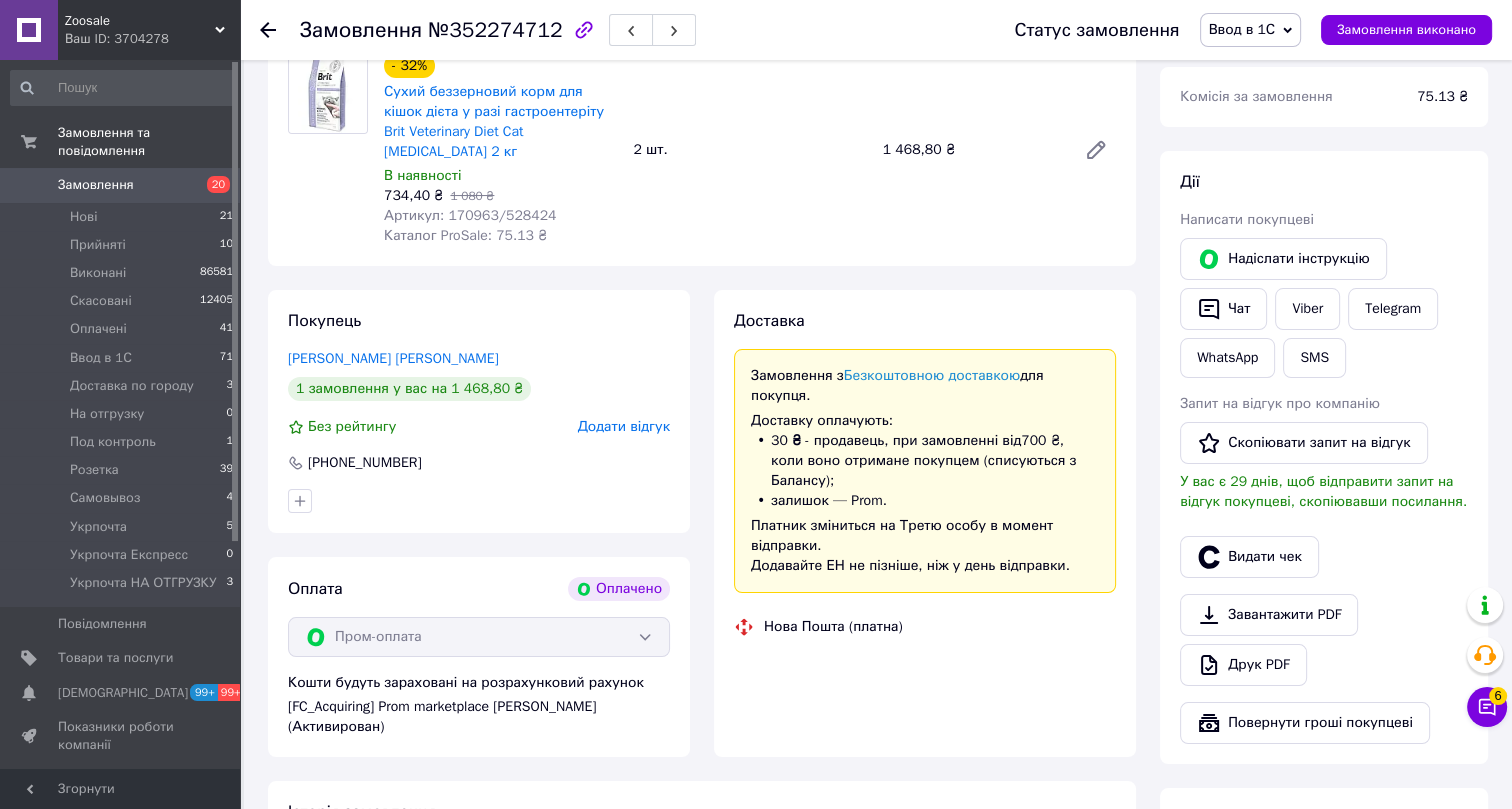 scroll, scrollTop: 363, scrollLeft: 0, axis: vertical 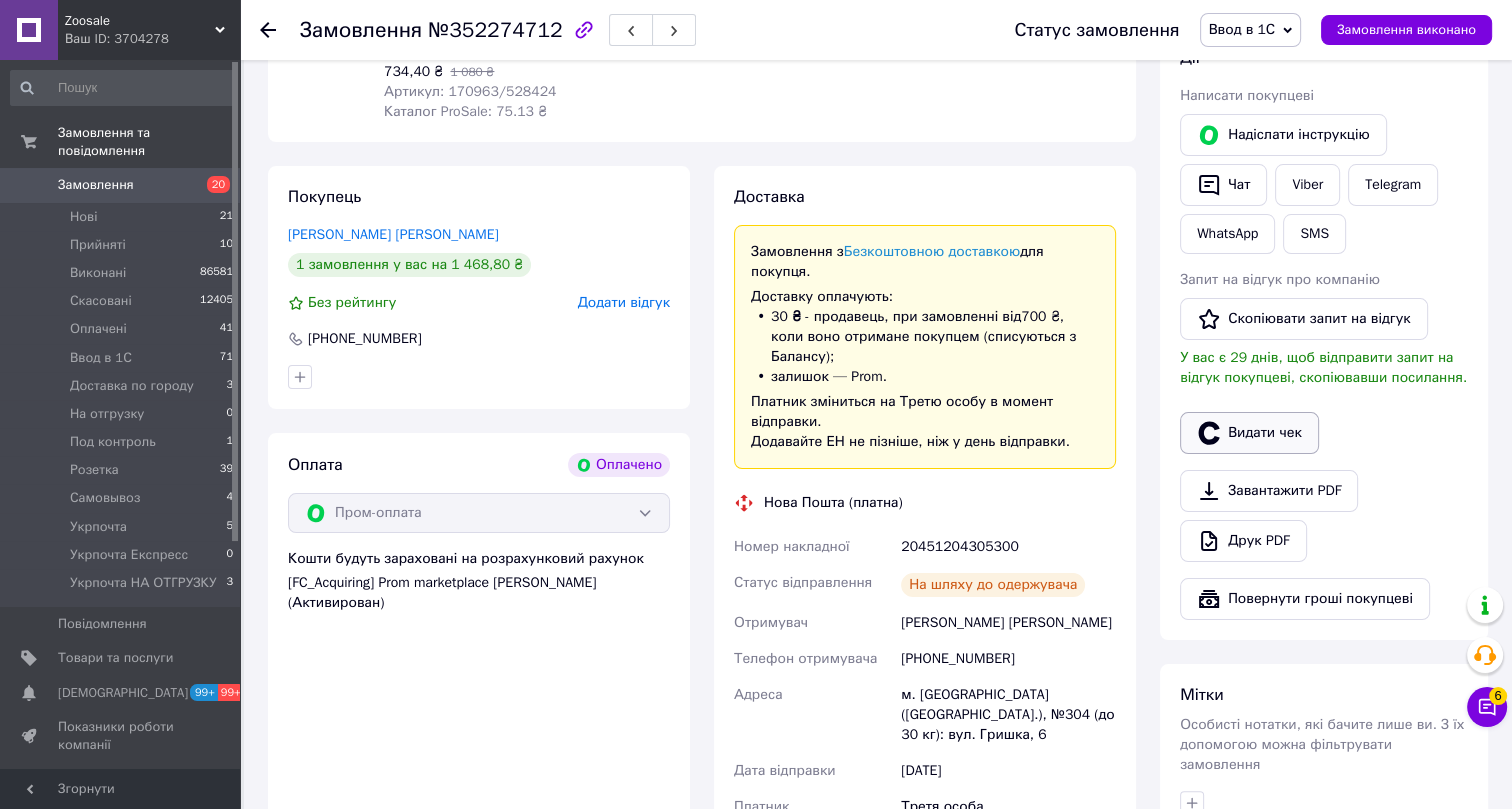click on "Видати чек" at bounding box center [1249, 433] 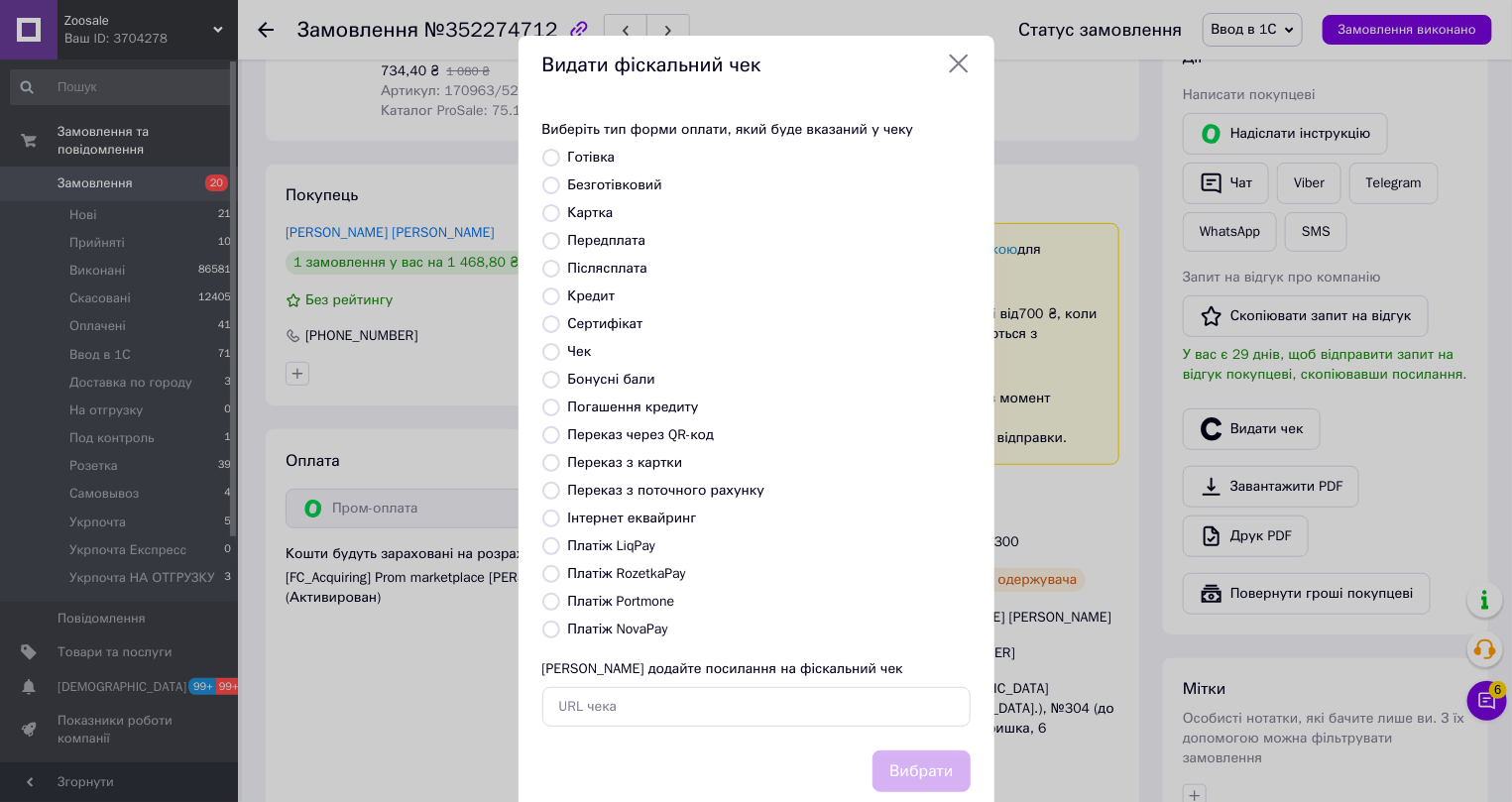 click on "Інтернет еквайринг" at bounding box center (633, 517) 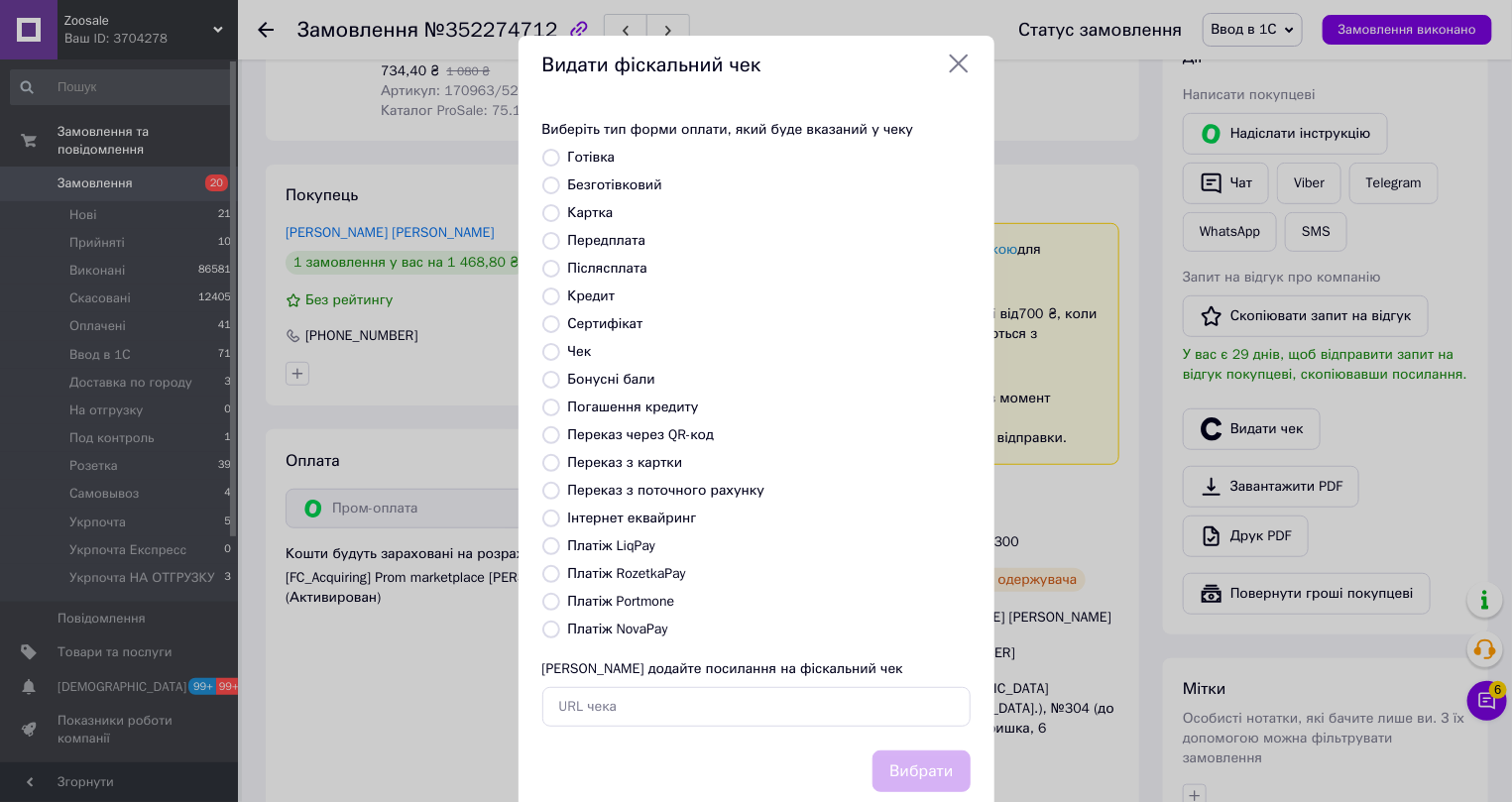 click on "Інтернет еквайринг" at bounding box center (551, 518) 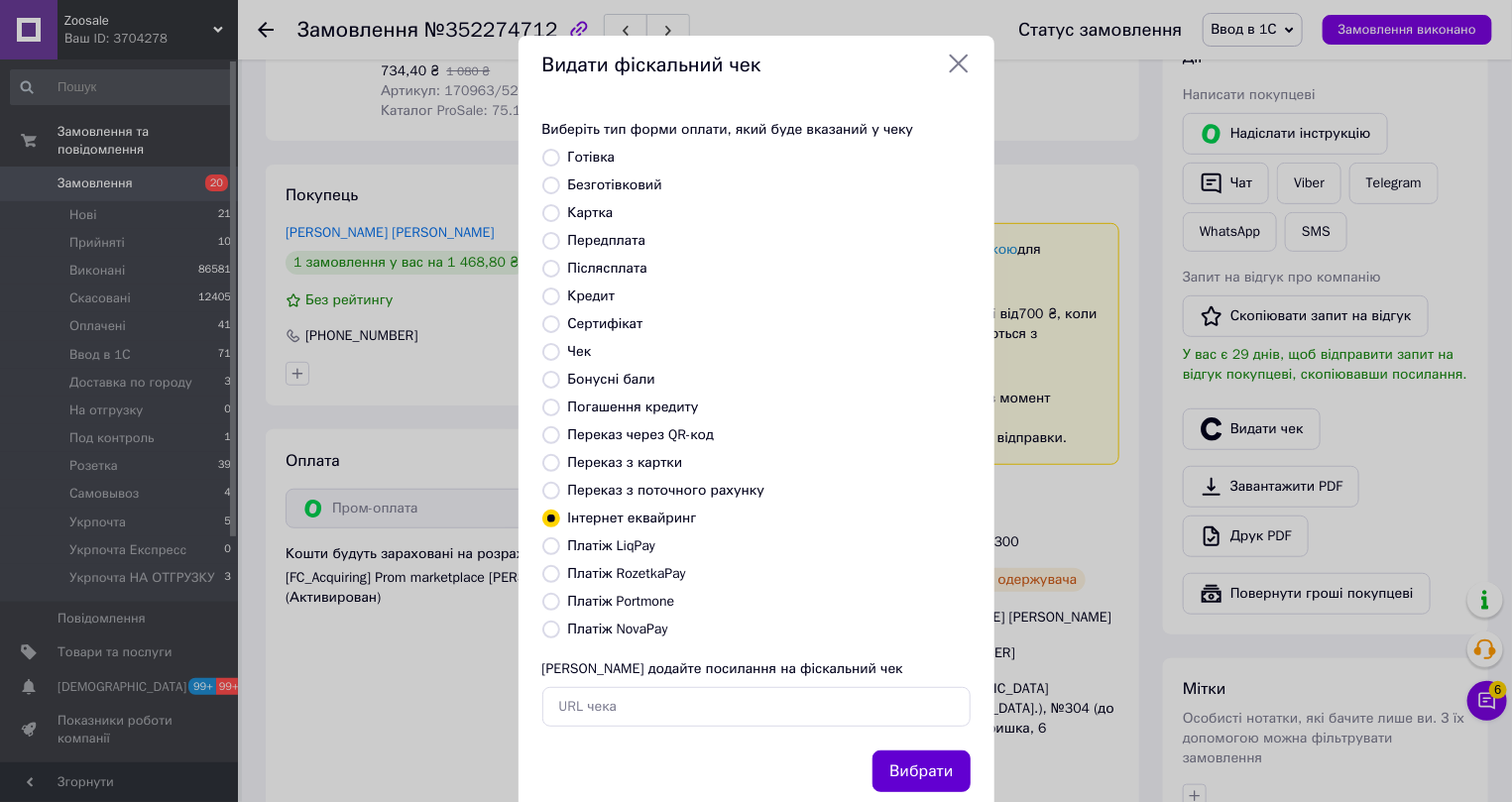 click on "Вибрати" at bounding box center (921, 771) 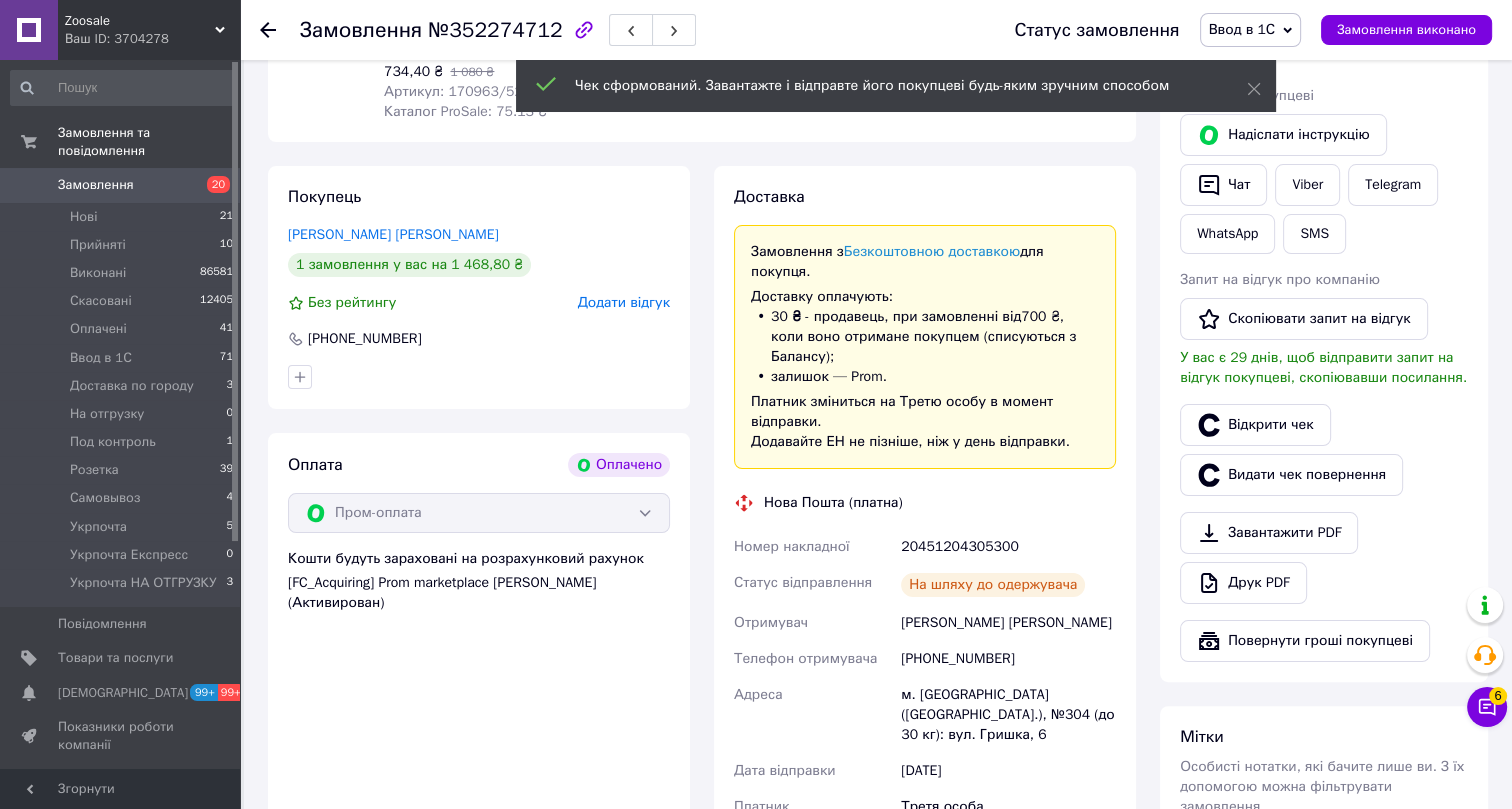 click 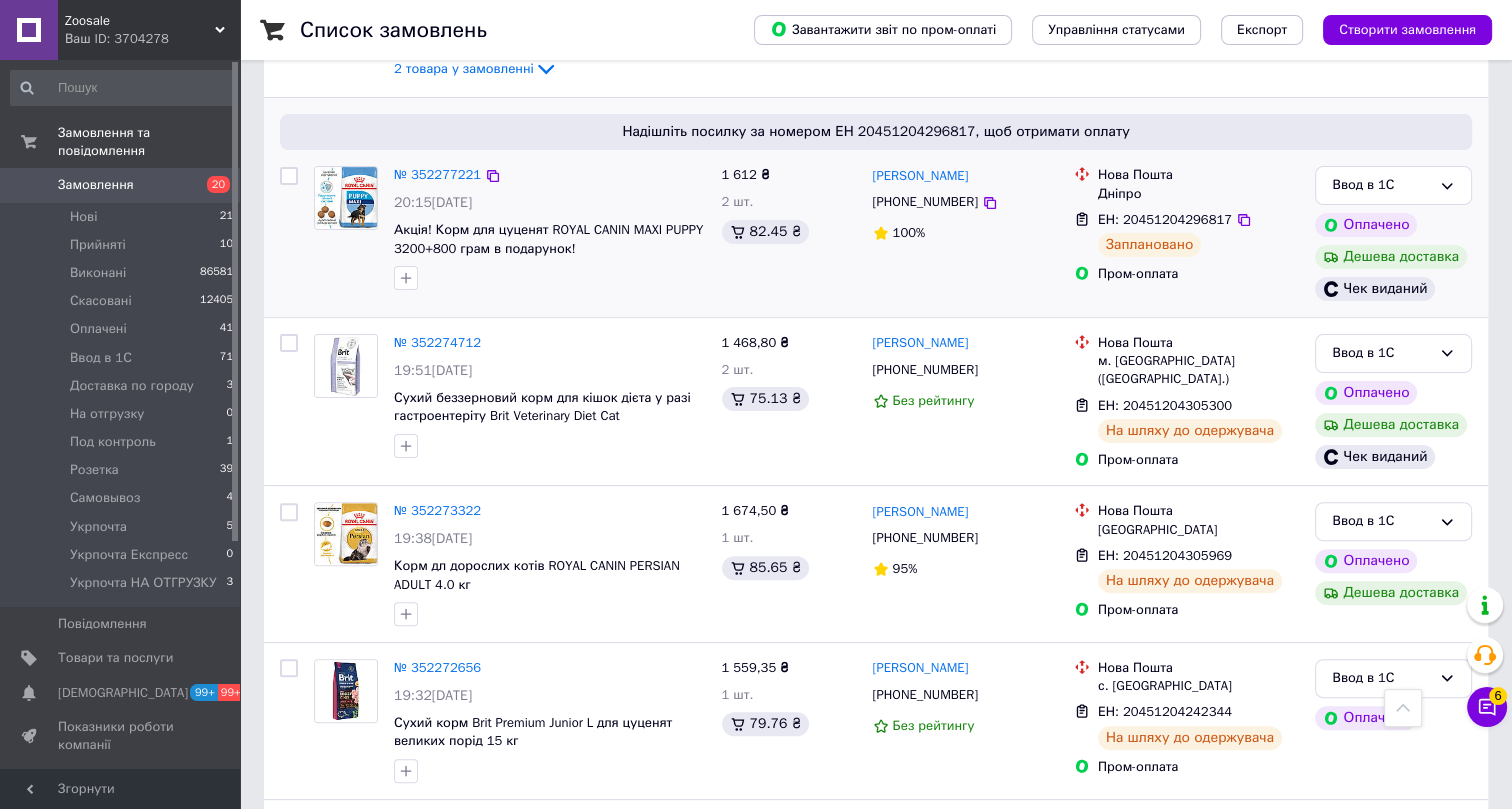 scroll, scrollTop: 727, scrollLeft: 0, axis: vertical 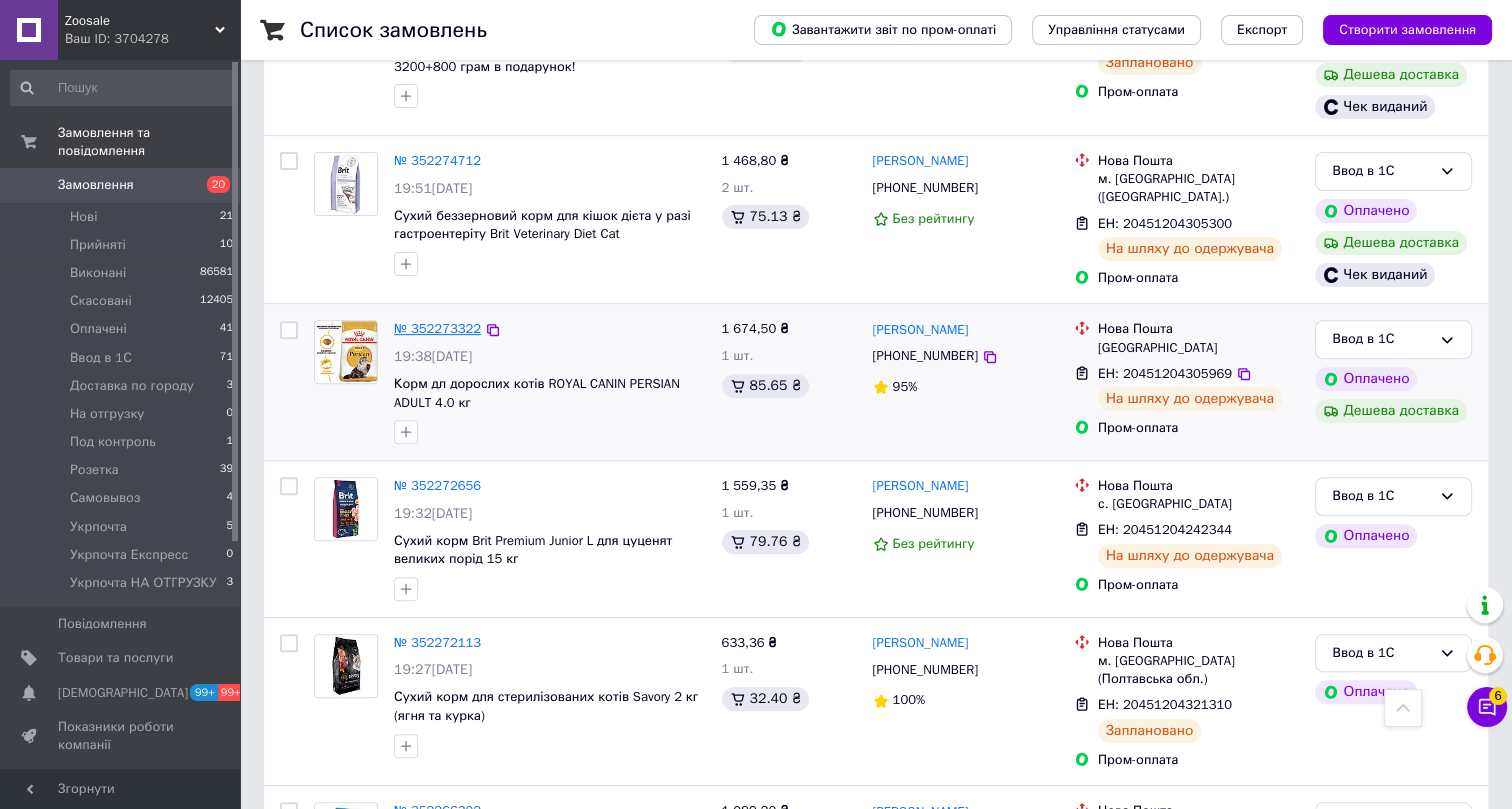 click on "№ 352273322" at bounding box center [437, 328] 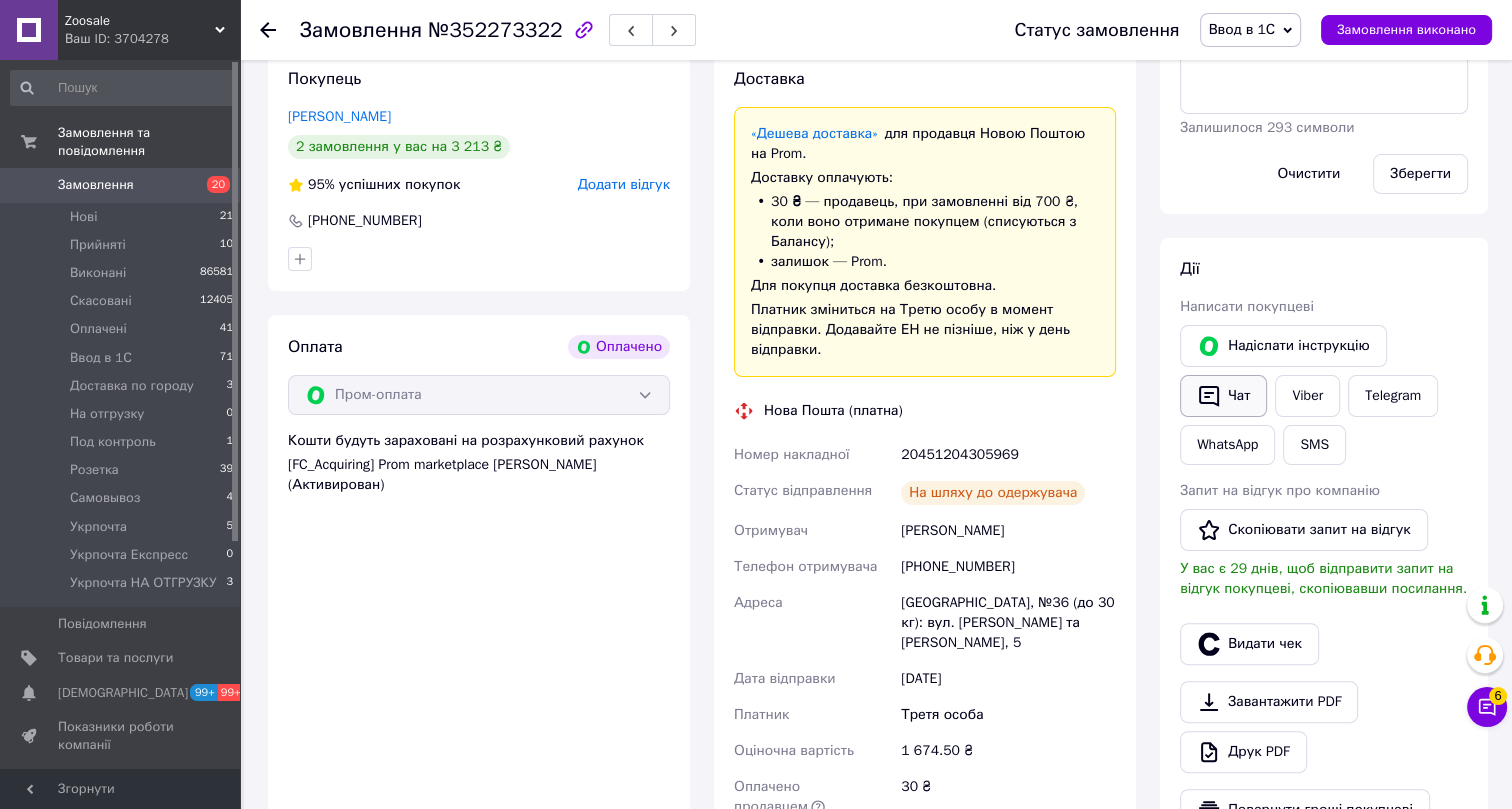 scroll, scrollTop: 545, scrollLeft: 0, axis: vertical 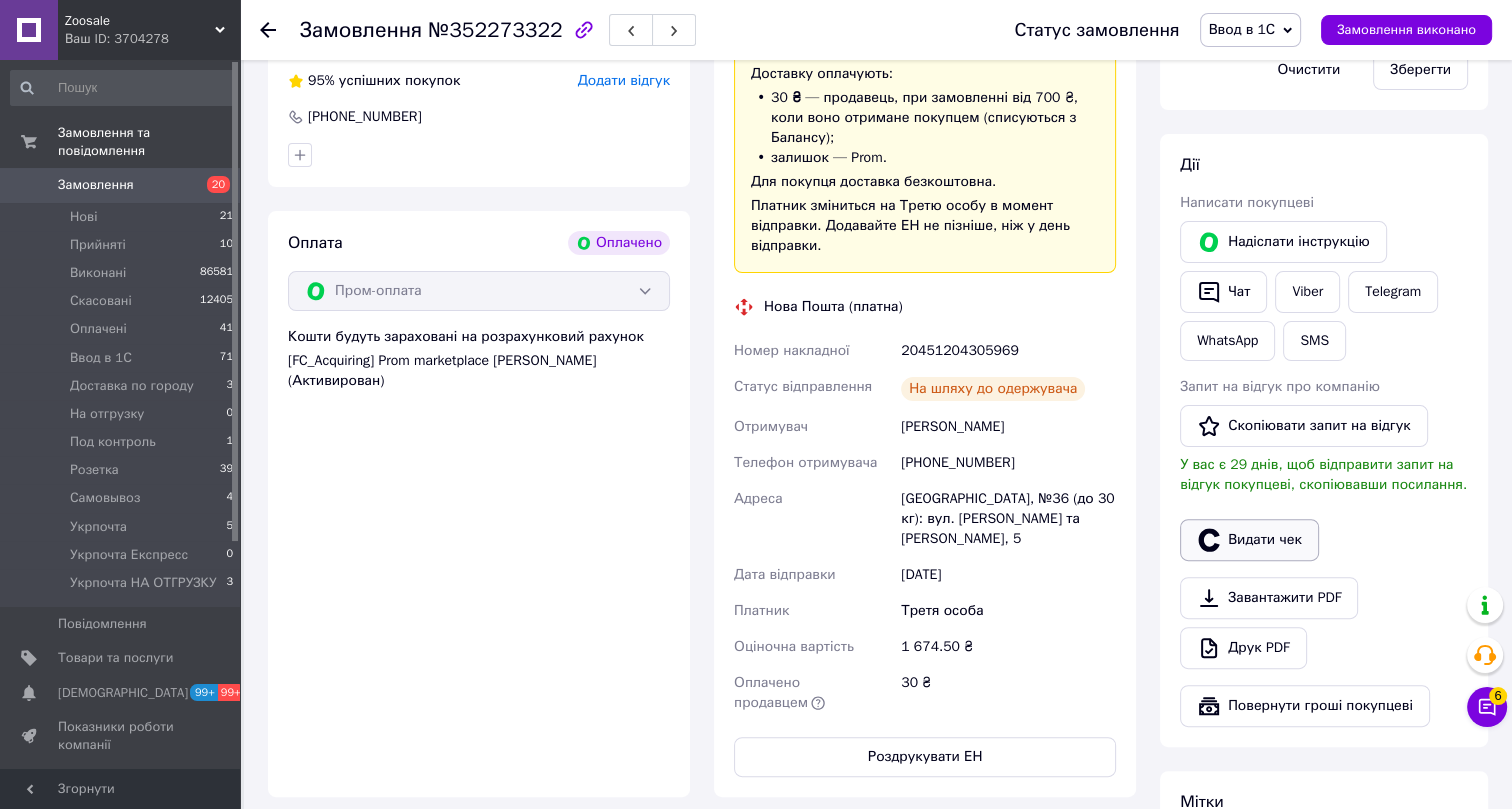 click on "Видати чек" at bounding box center [1249, 540] 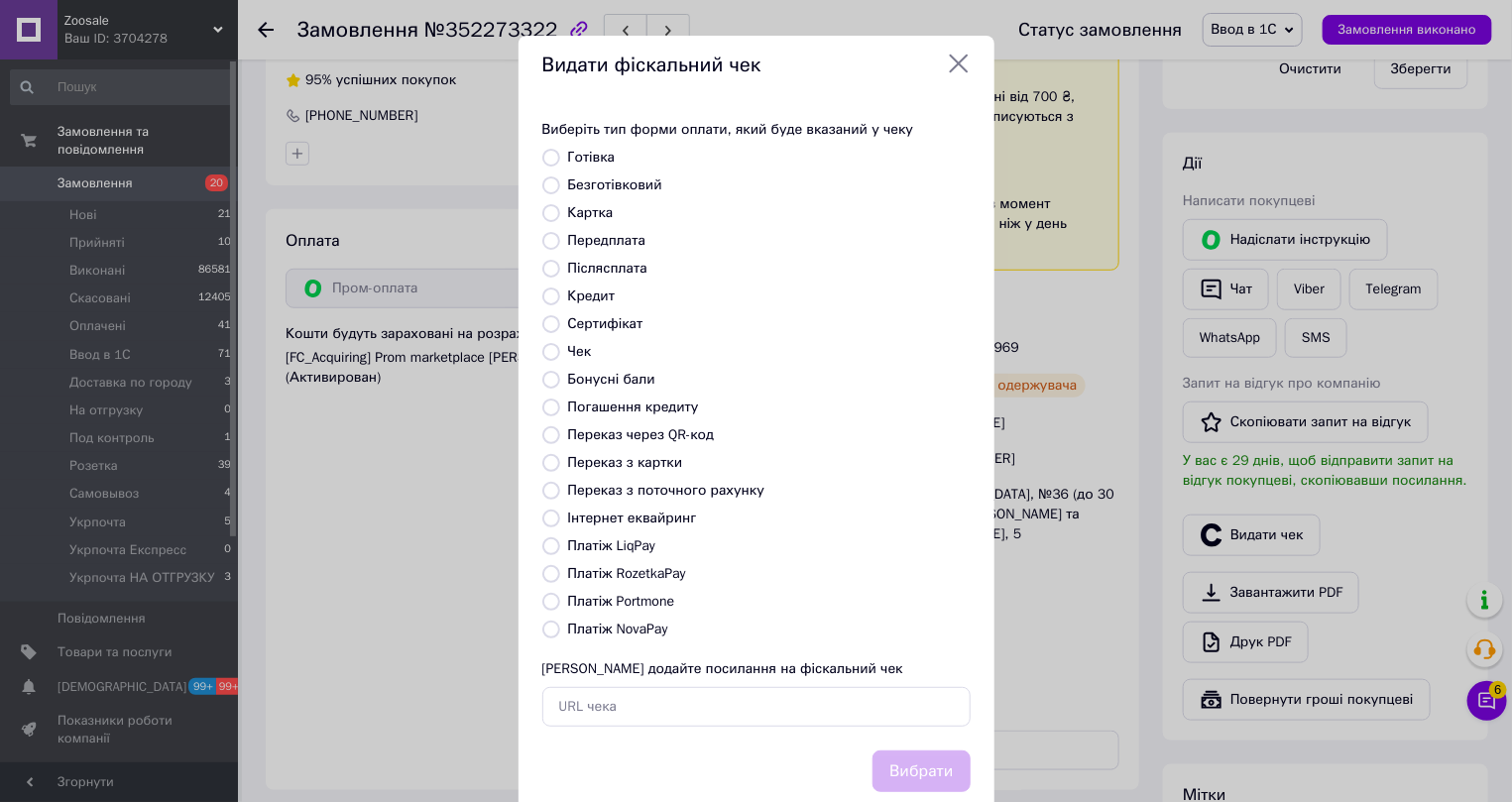 click on "Інтернет еквайринг" at bounding box center (633, 517) 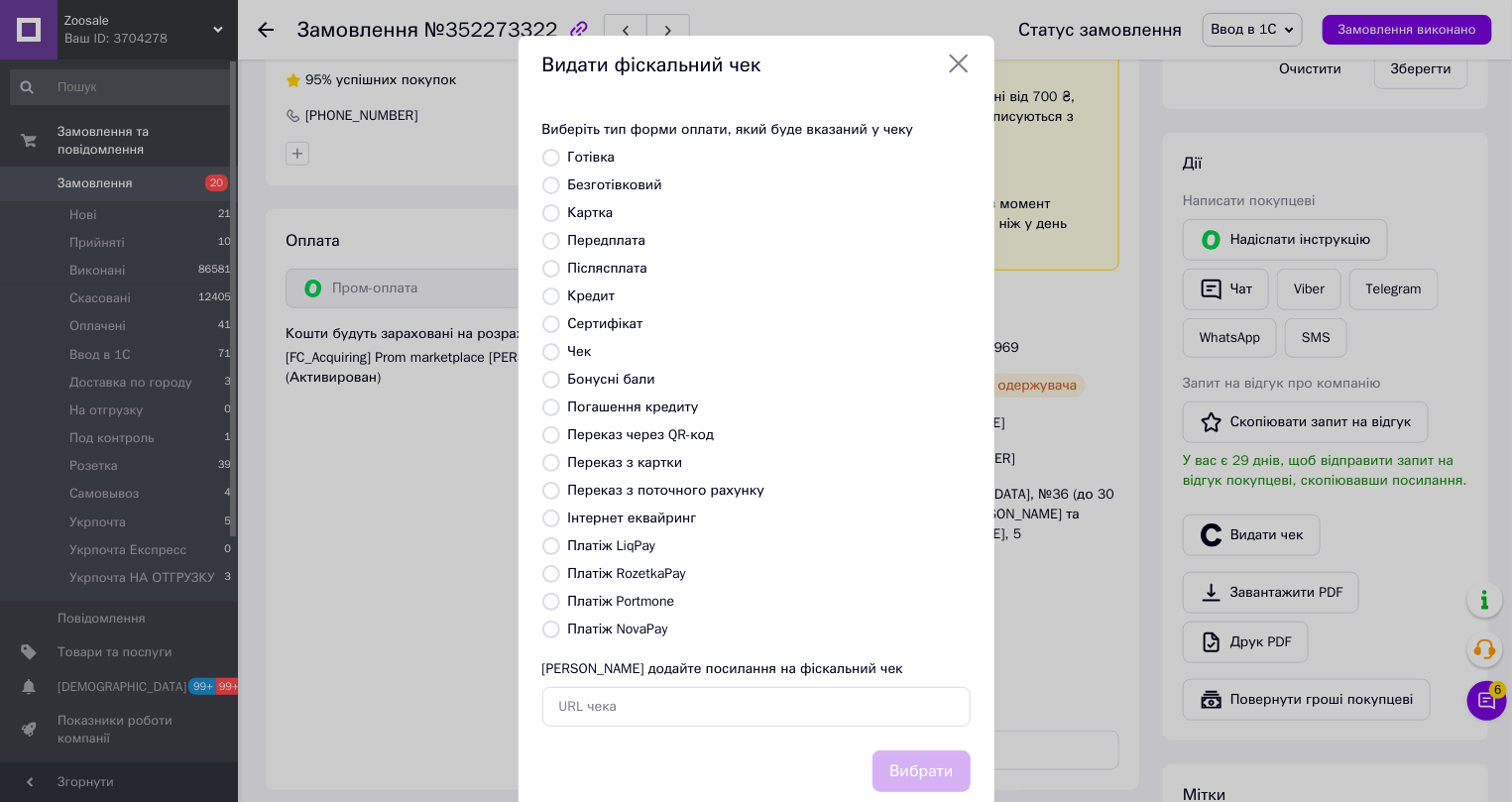 click on "Інтернет еквайринг" at bounding box center (551, 518) 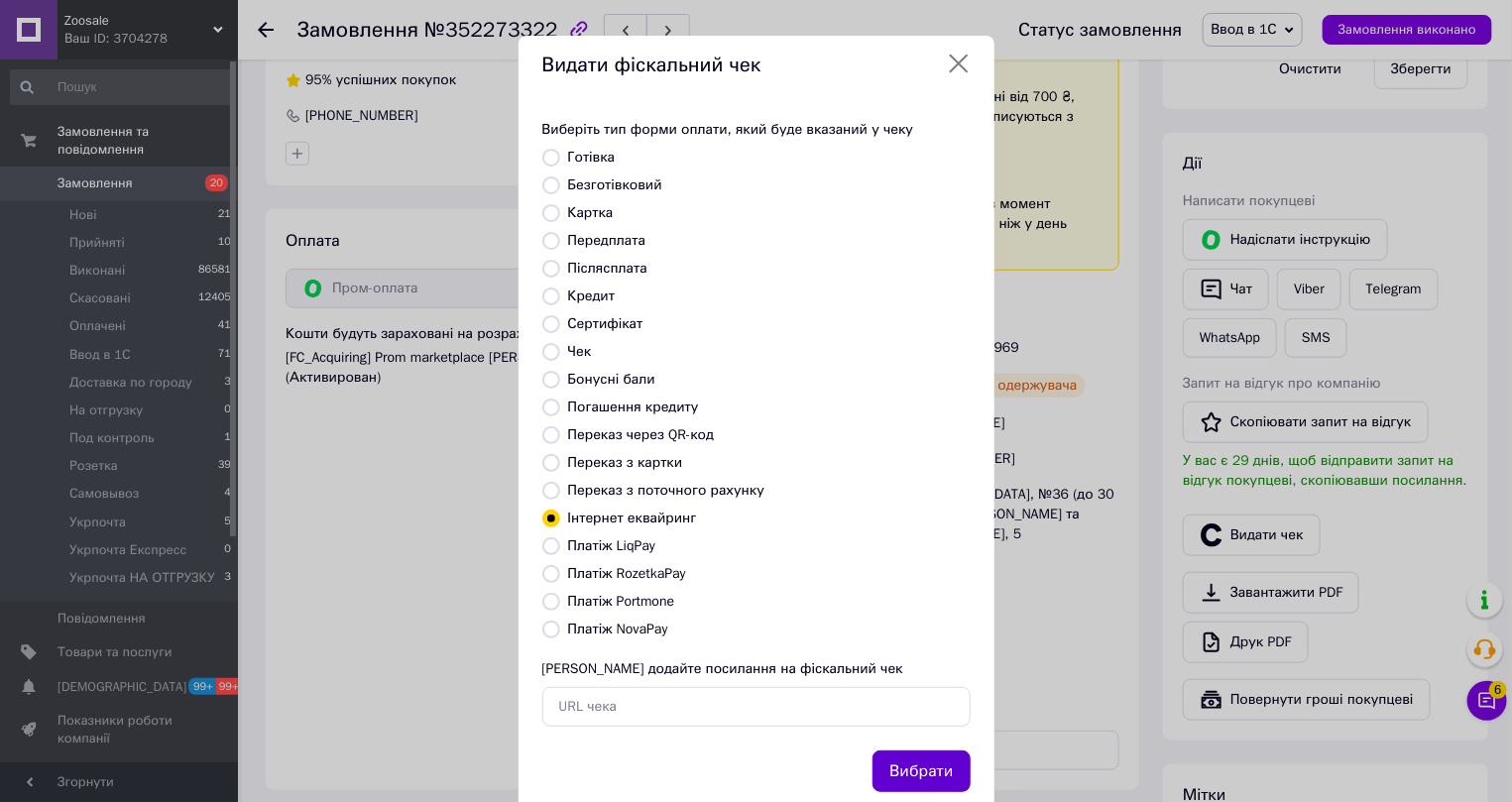 click on "Вибрати" at bounding box center (921, 771) 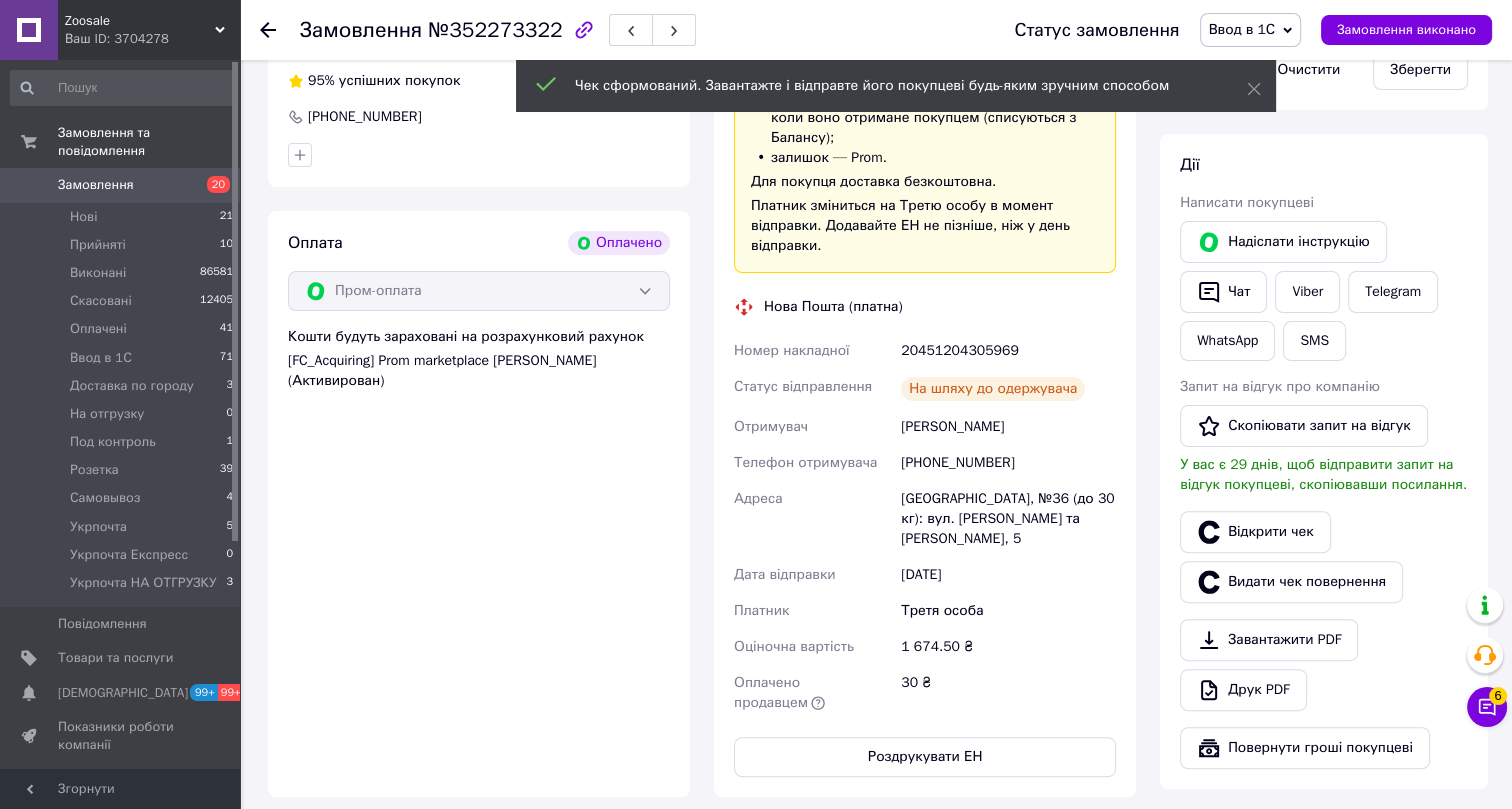click 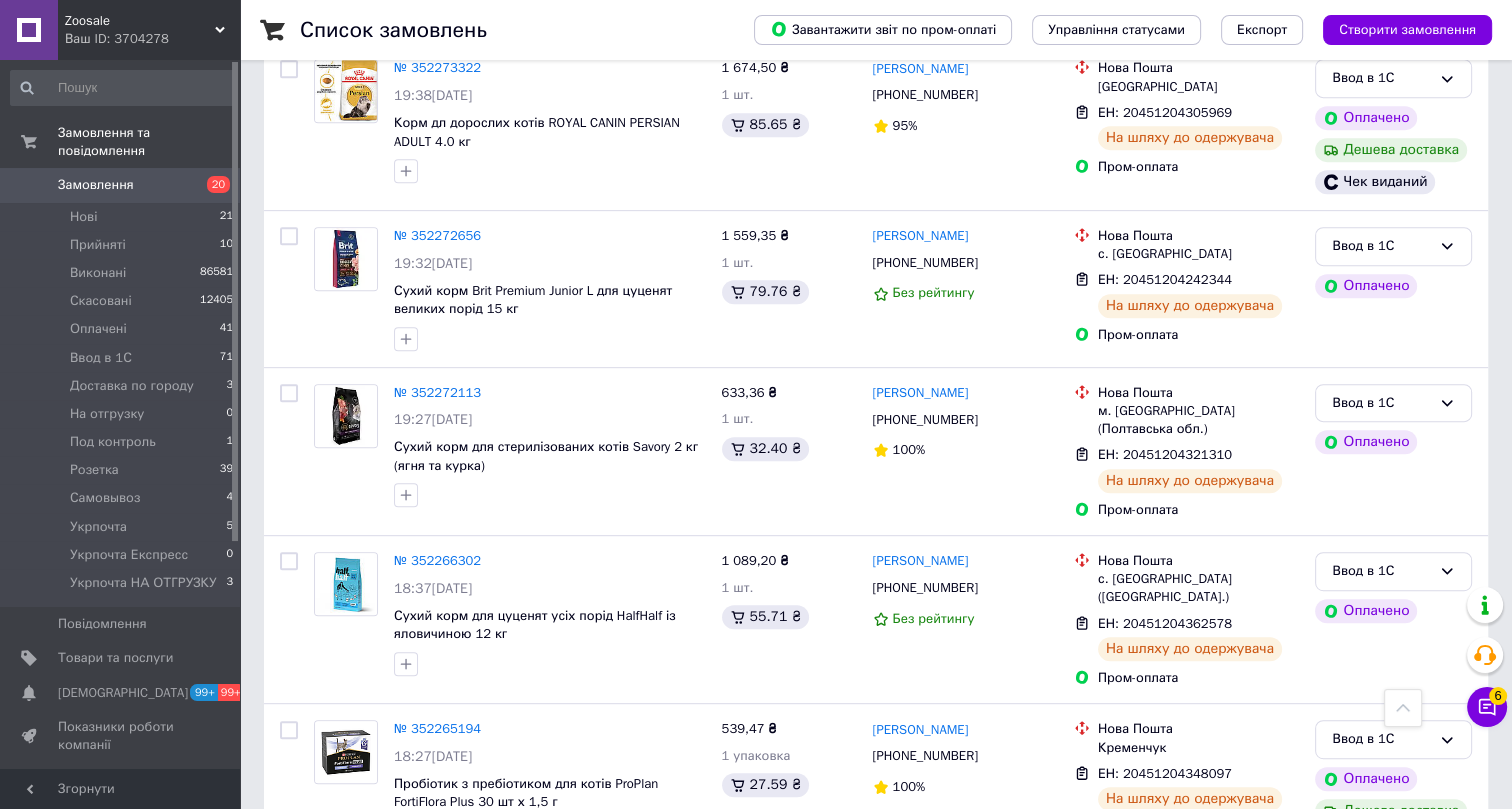 scroll, scrollTop: 1000, scrollLeft: 0, axis: vertical 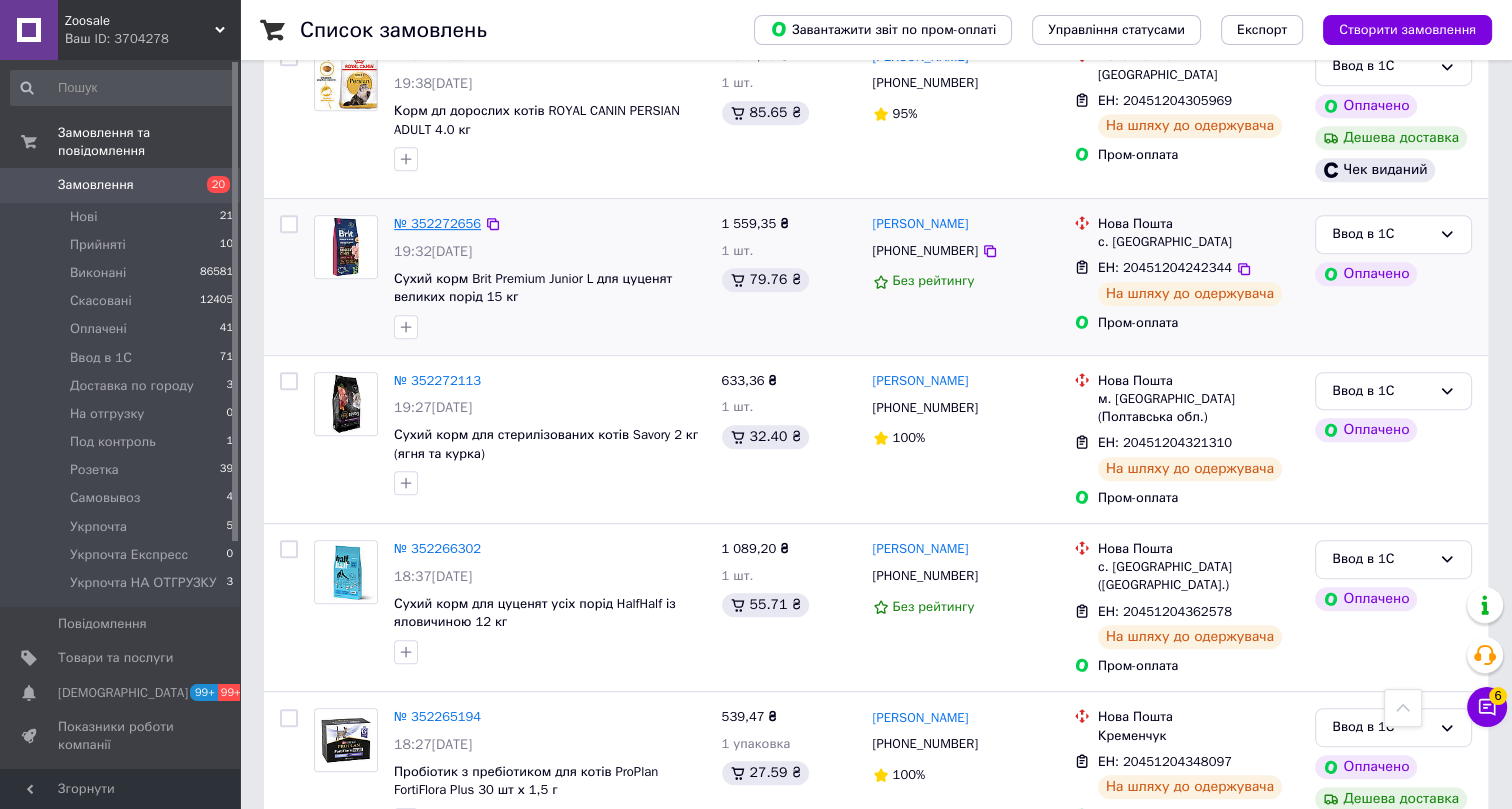 click on "№ 352272656" at bounding box center (437, 223) 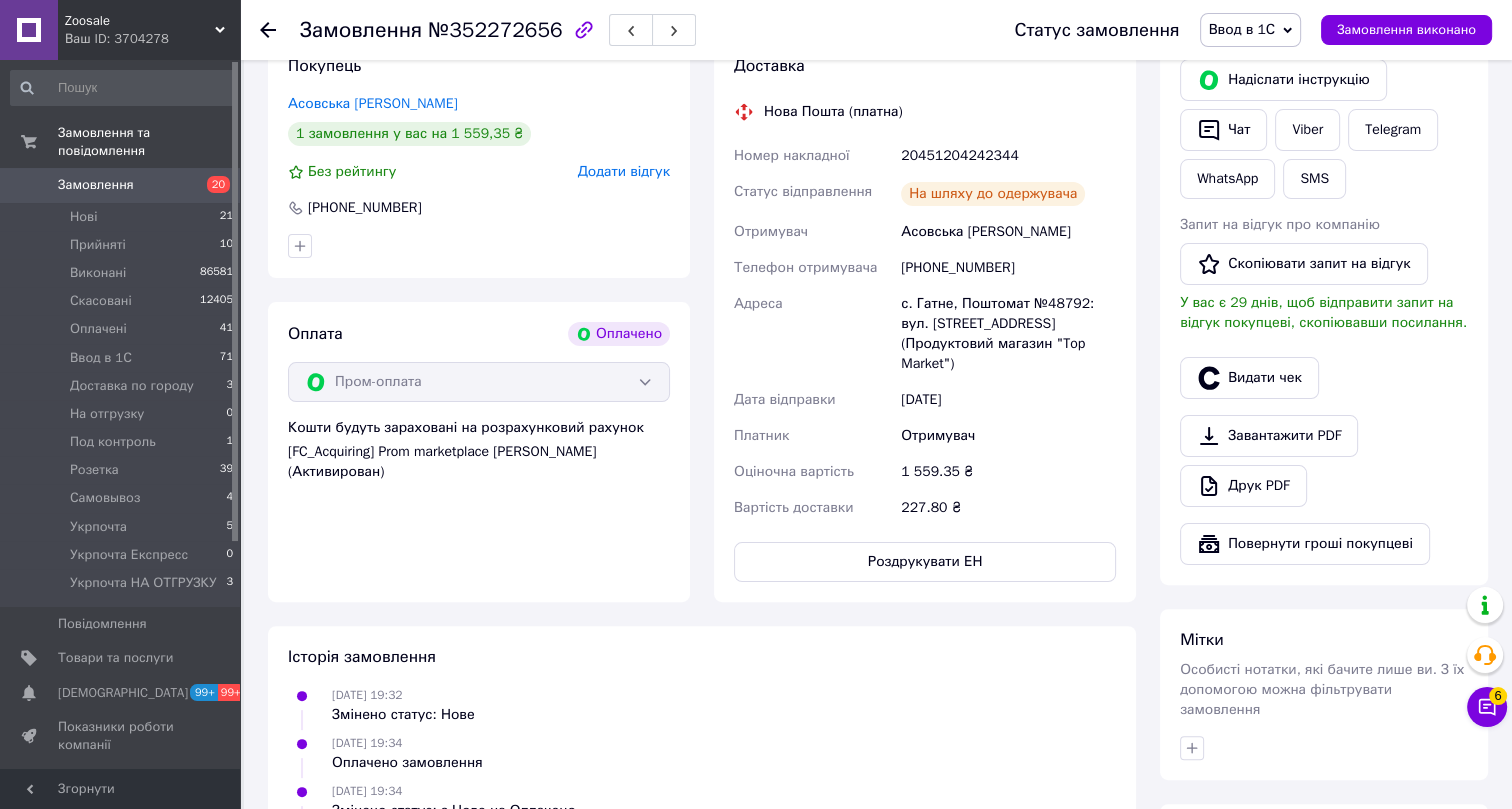 scroll, scrollTop: 446, scrollLeft: 0, axis: vertical 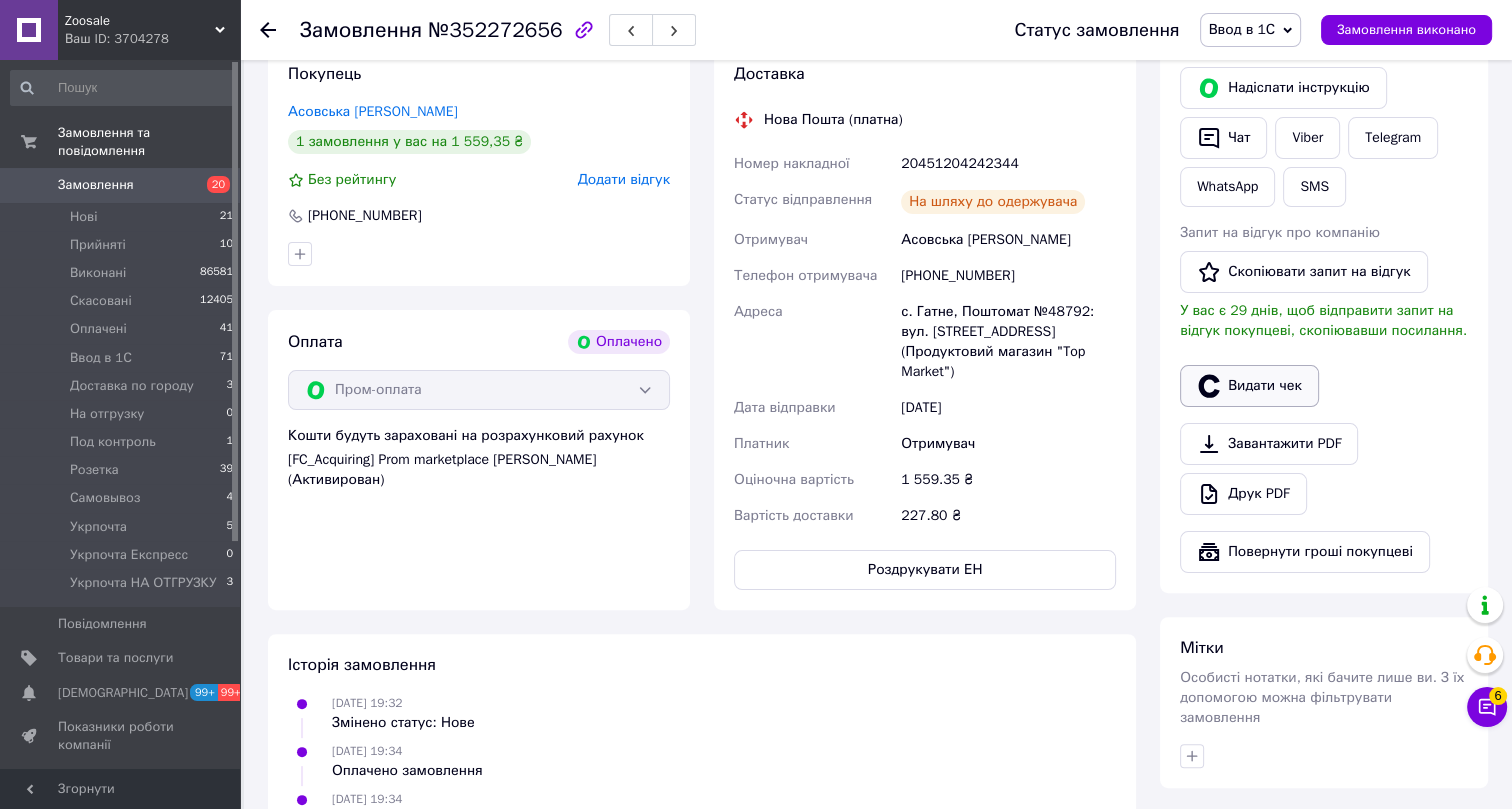 click on "Видати чек" at bounding box center [1249, 386] 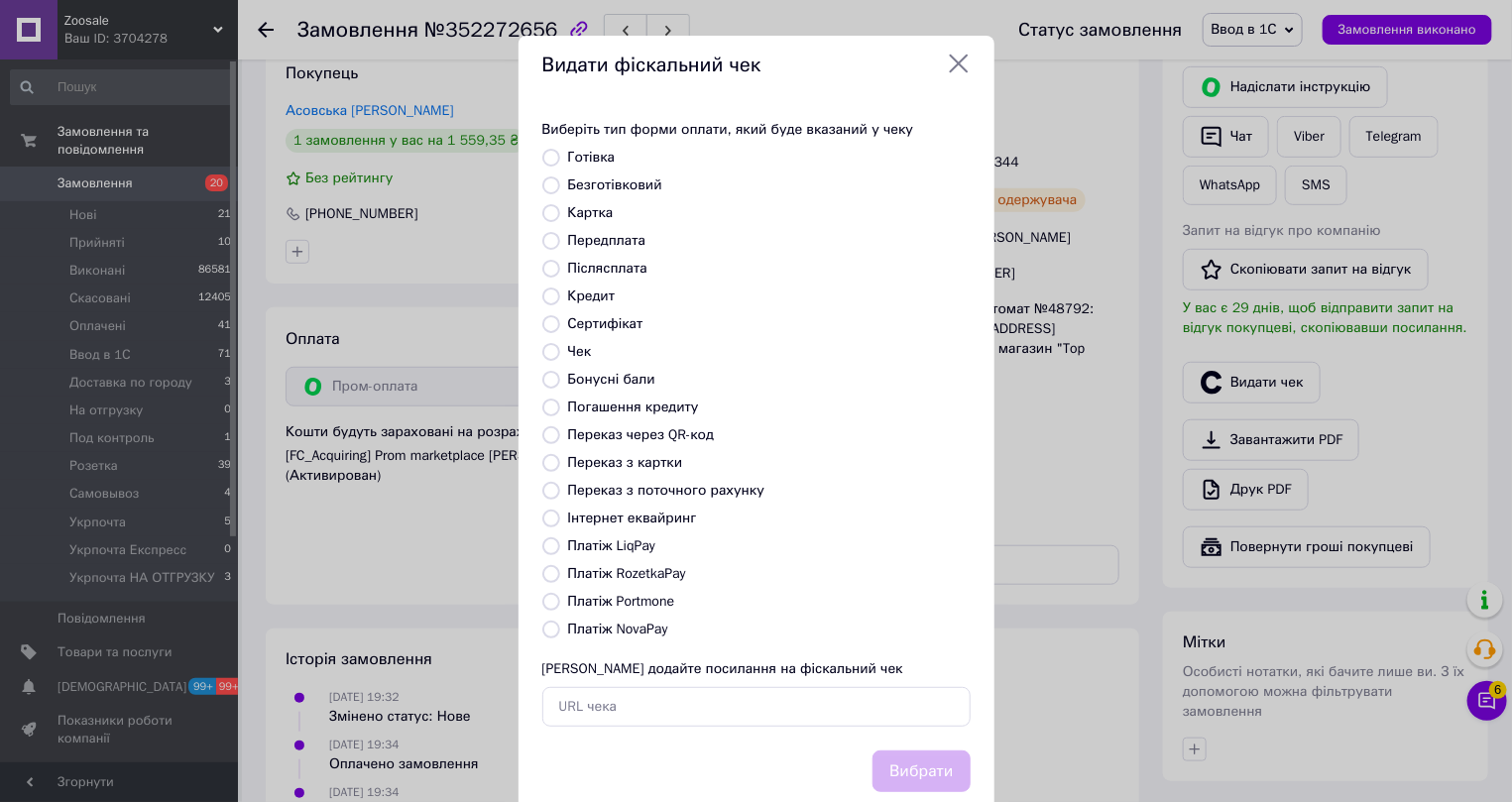 click on "Інтернет еквайринг" at bounding box center (633, 517) 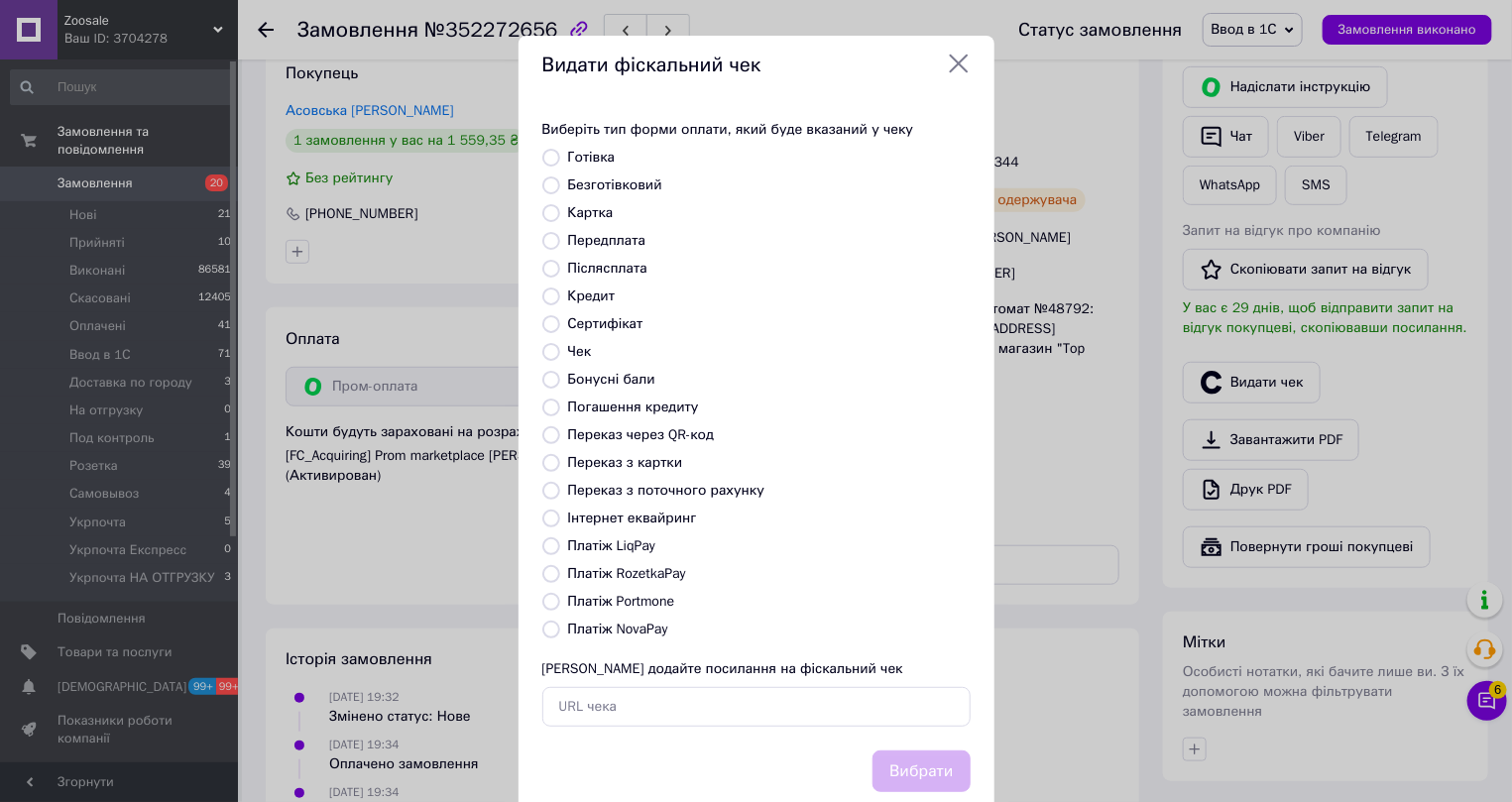 click on "Інтернет еквайринг" at bounding box center [551, 518] 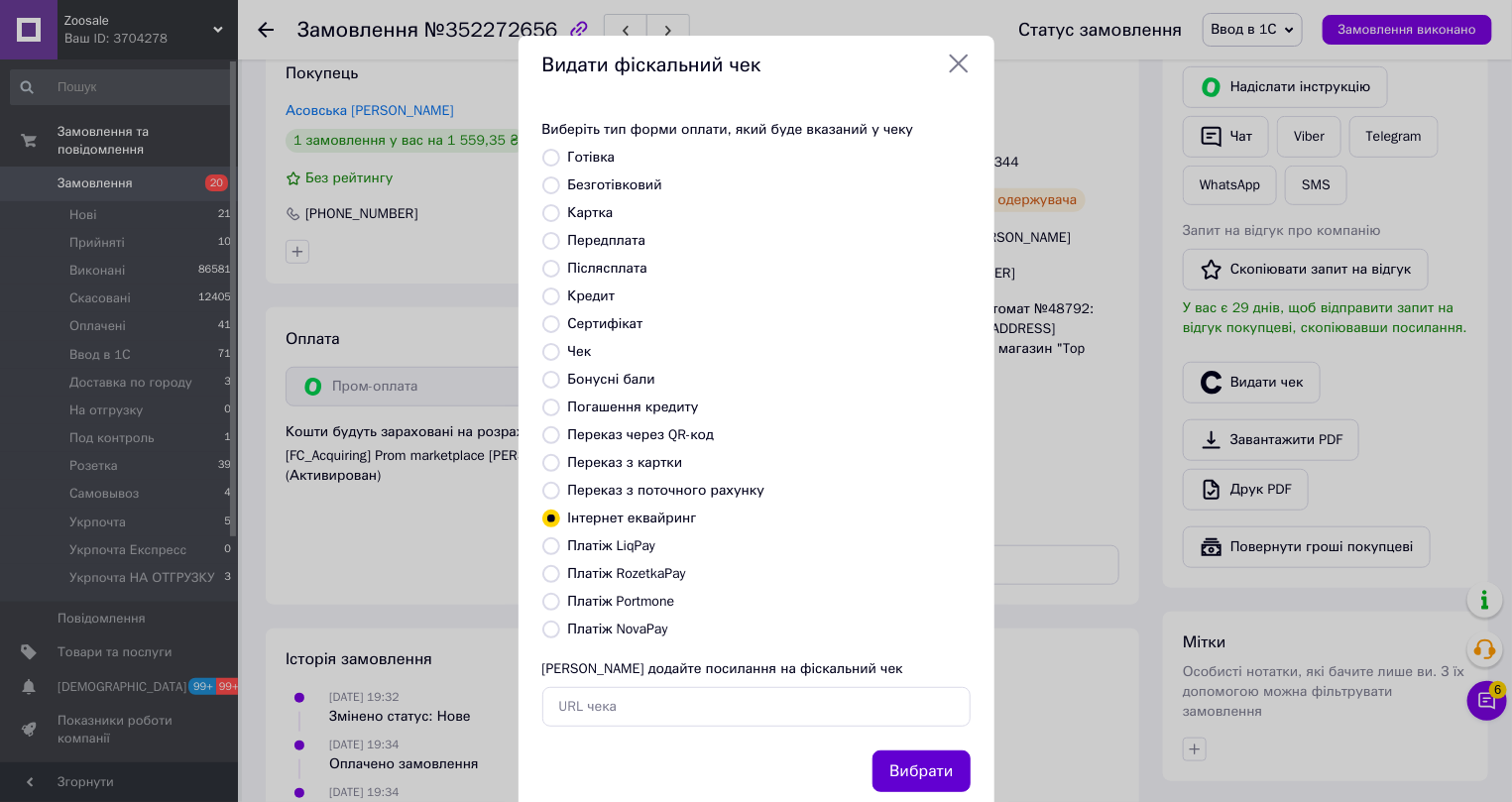 click on "Вибрати" at bounding box center [921, 771] 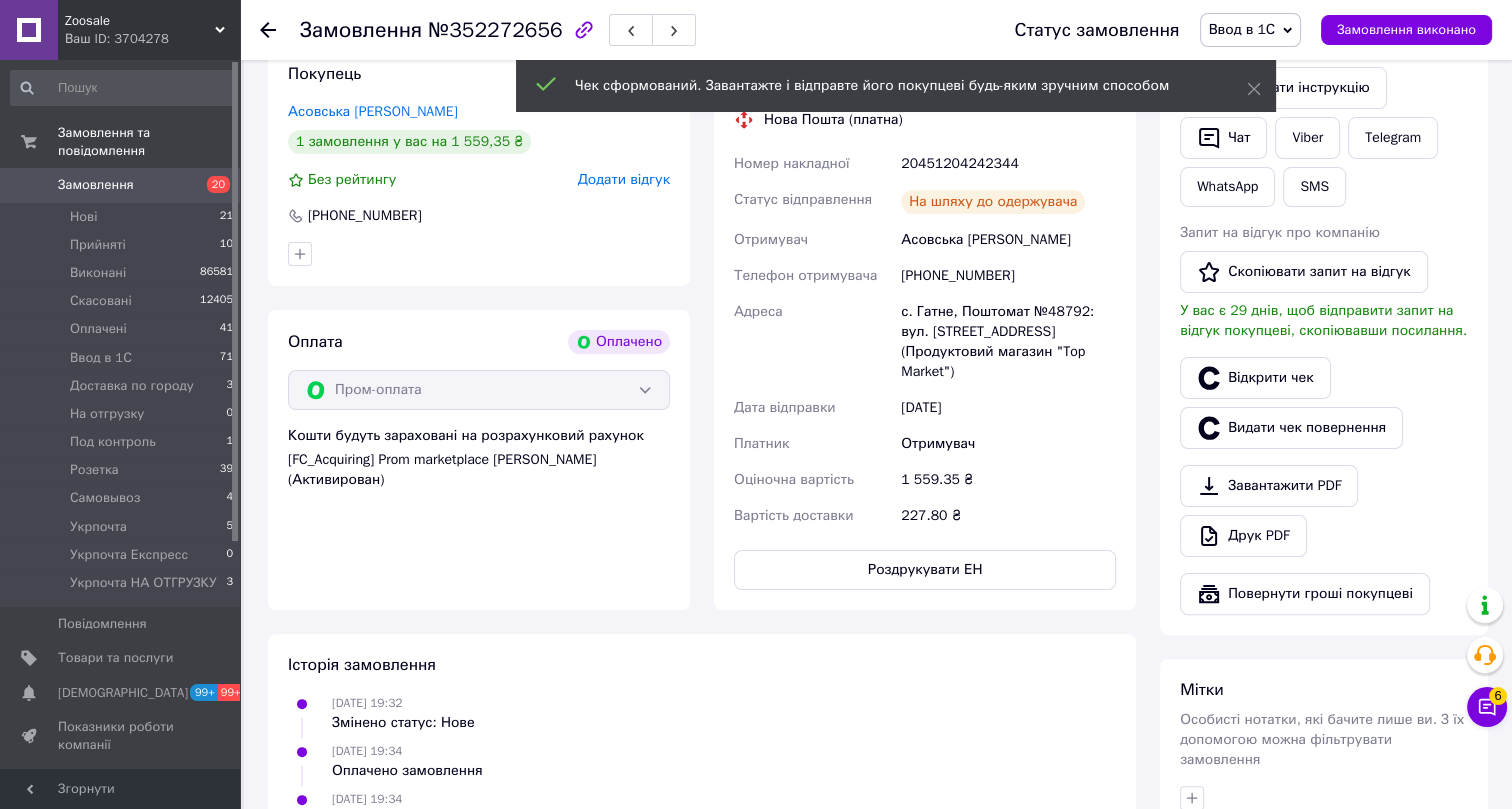 click 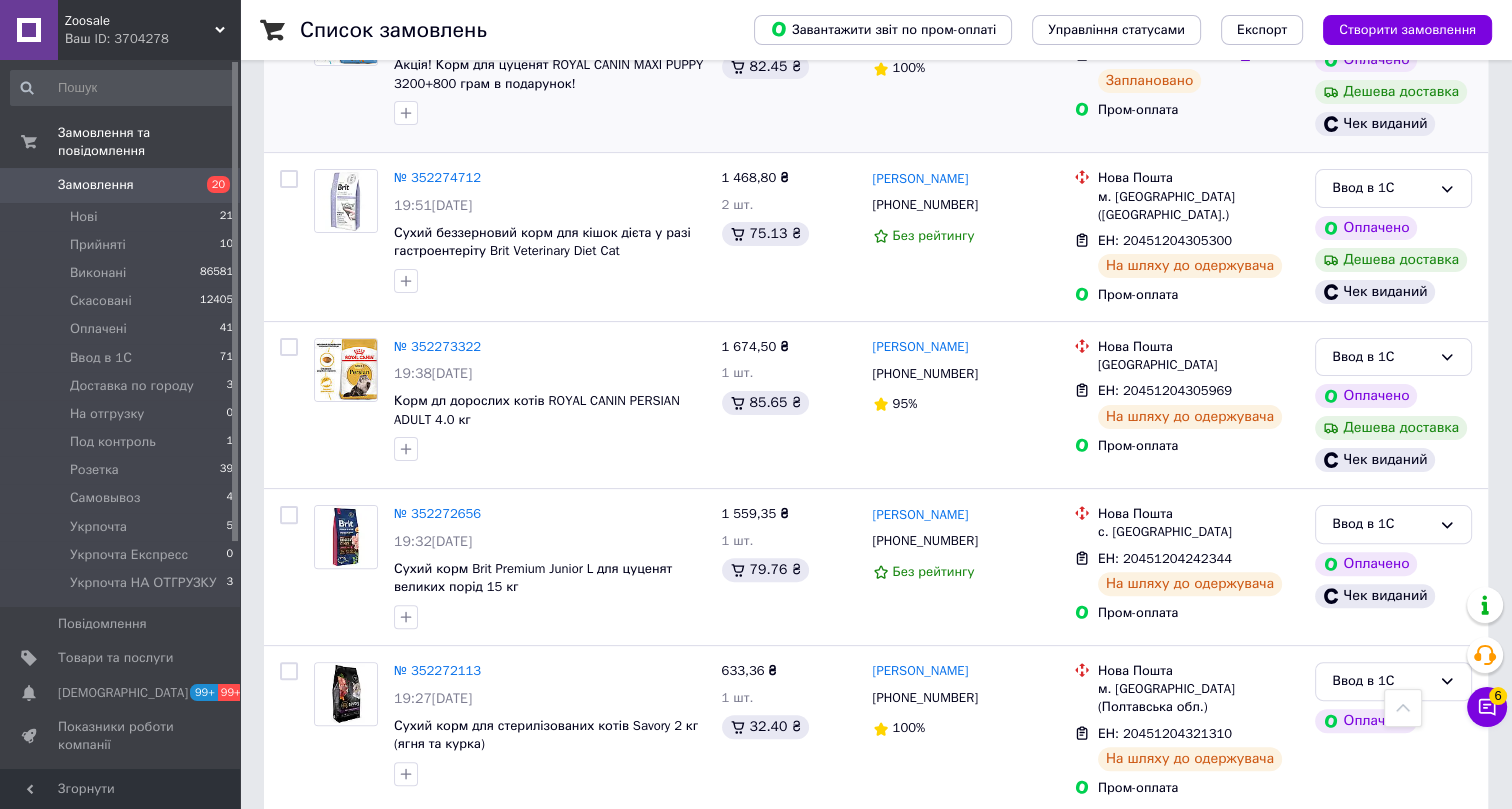 scroll, scrollTop: 818, scrollLeft: 0, axis: vertical 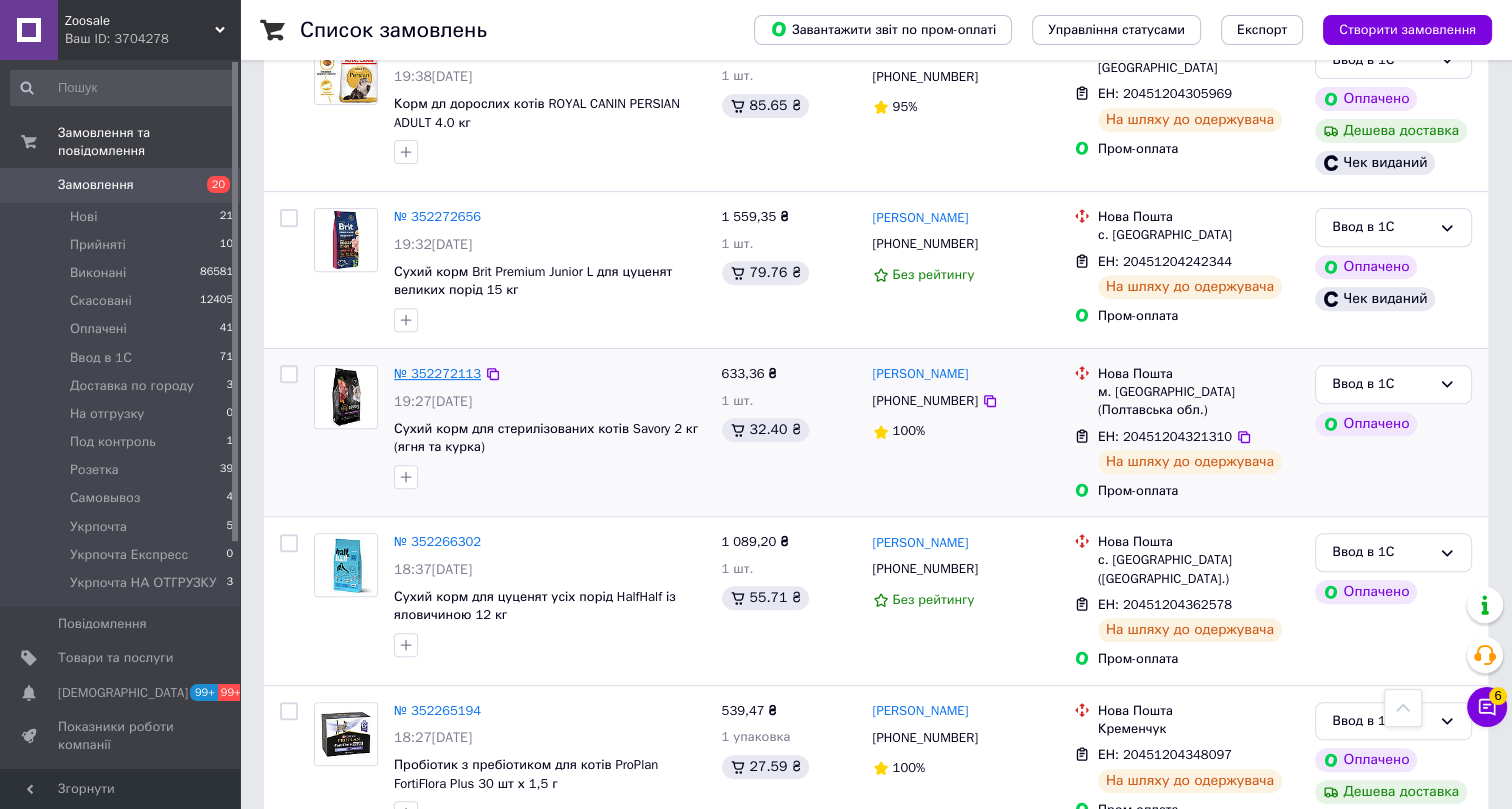 click on "№ 352272113" at bounding box center (437, 373) 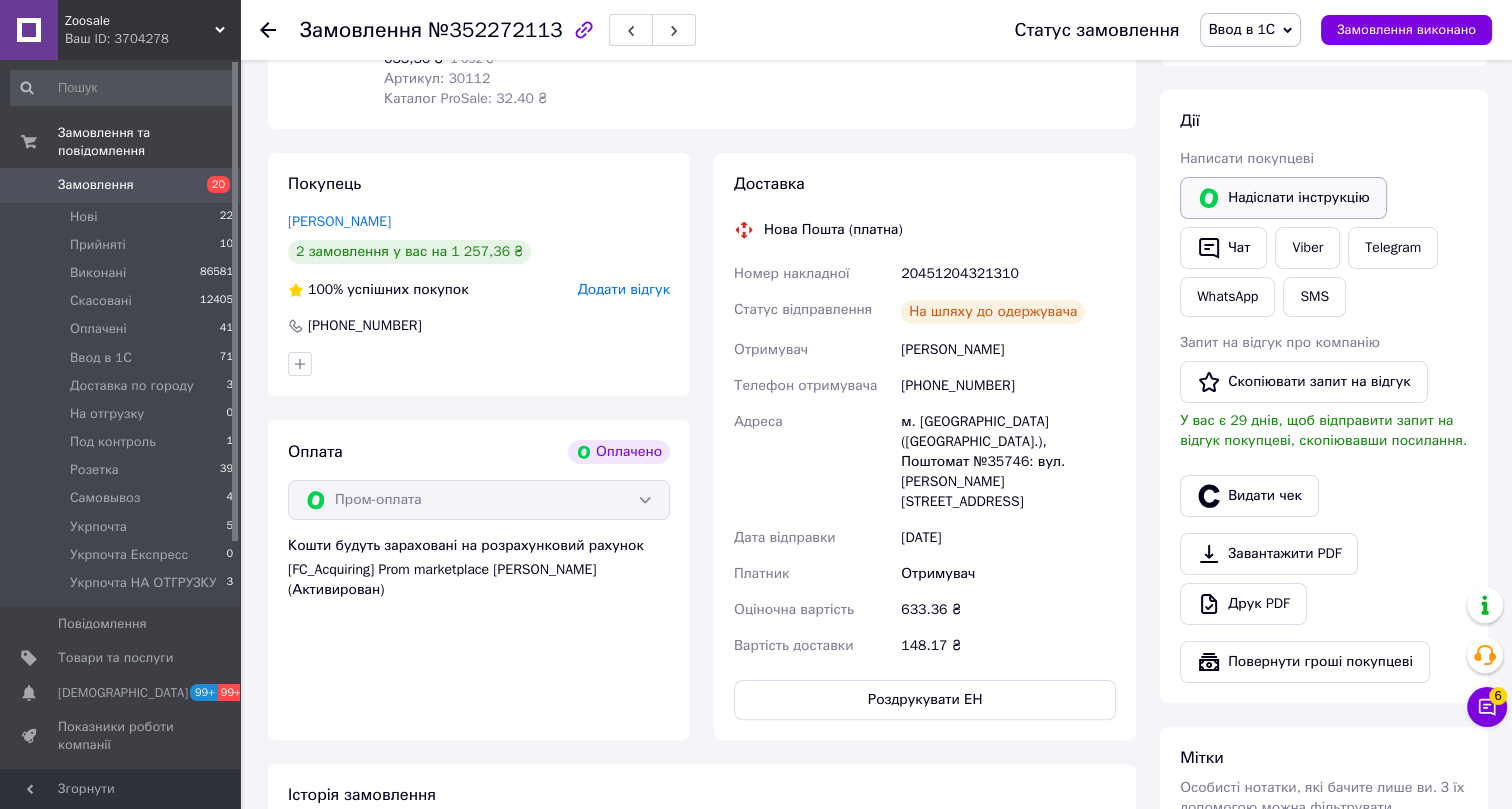 scroll, scrollTop: 348, scrollLeft: 0, axis: vertical 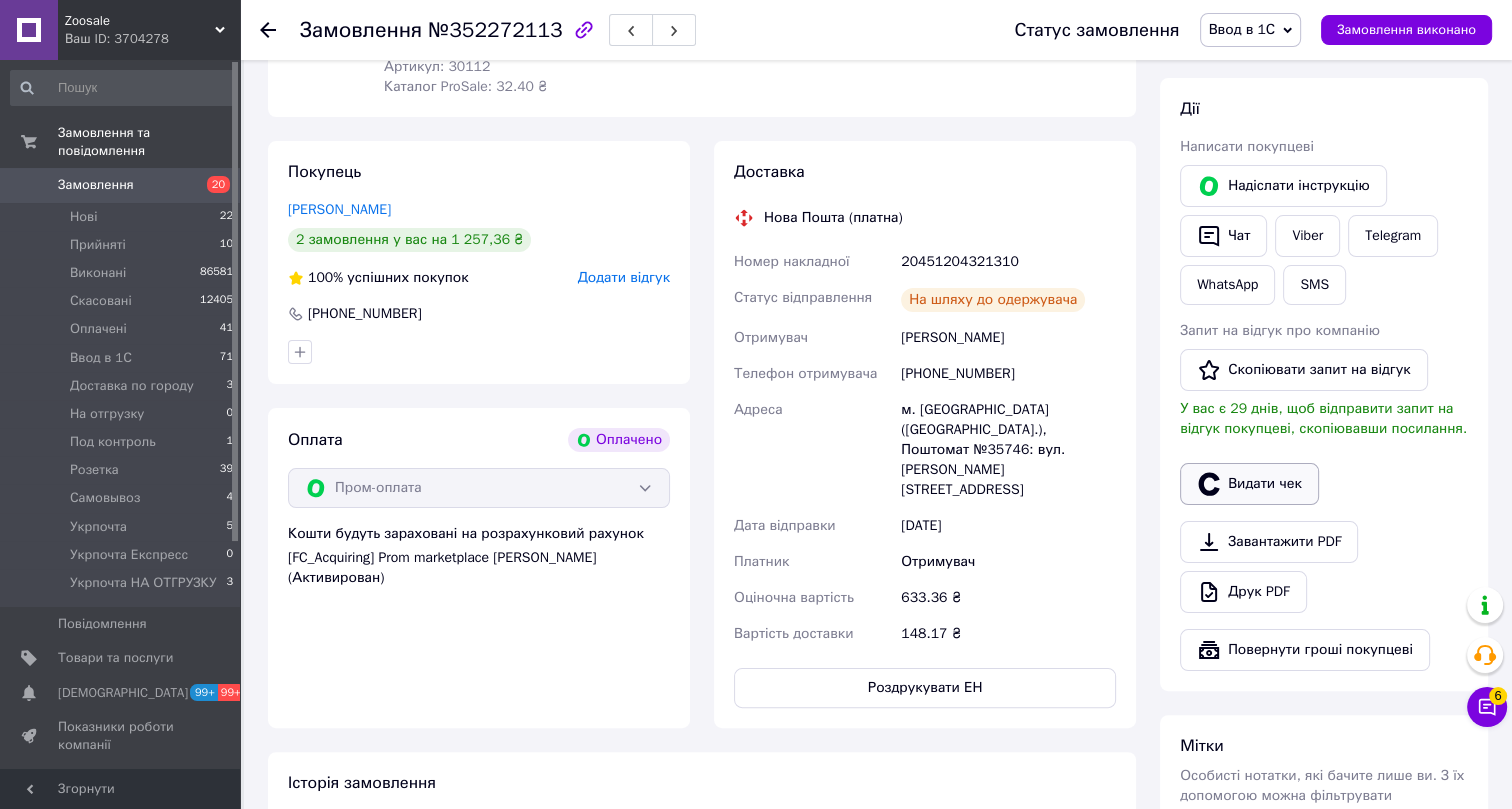 click on "Видати чек" at bounding box center [1249, 484] 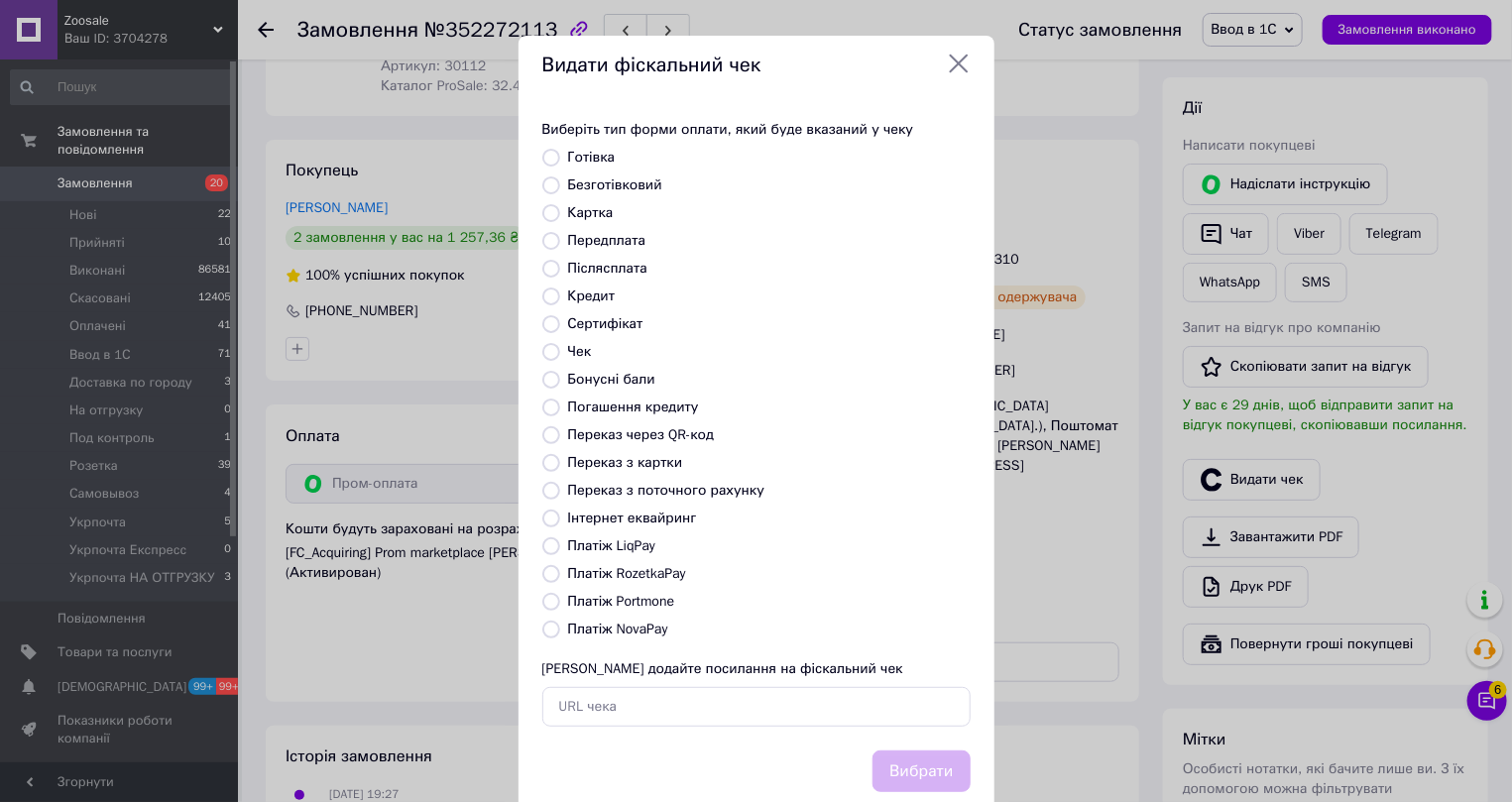 click on "Інтернет еквайринг" at bounding box center [633, 517] 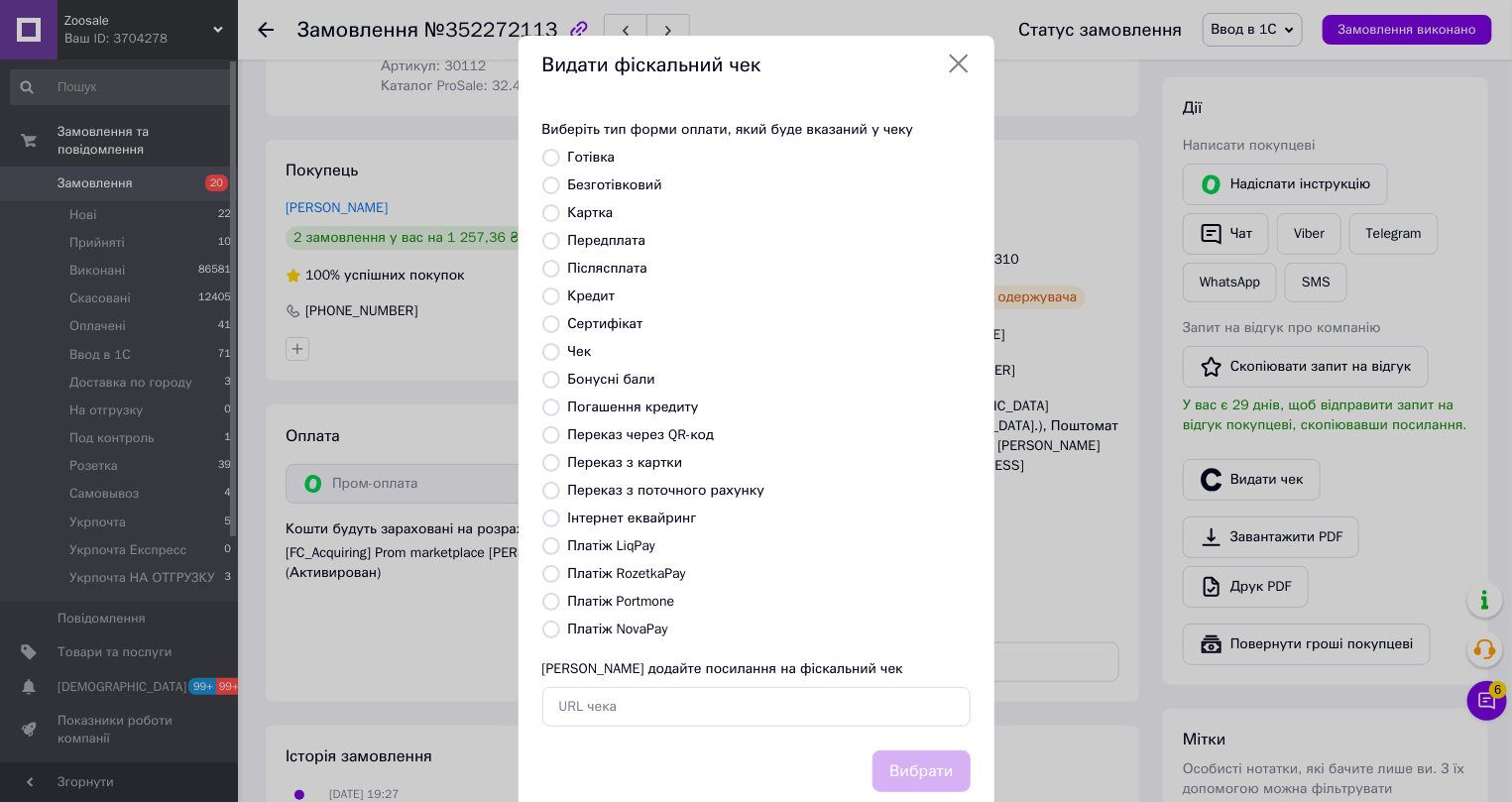 click on "Інтернет еквайринг" at bounding box center (551, 518) 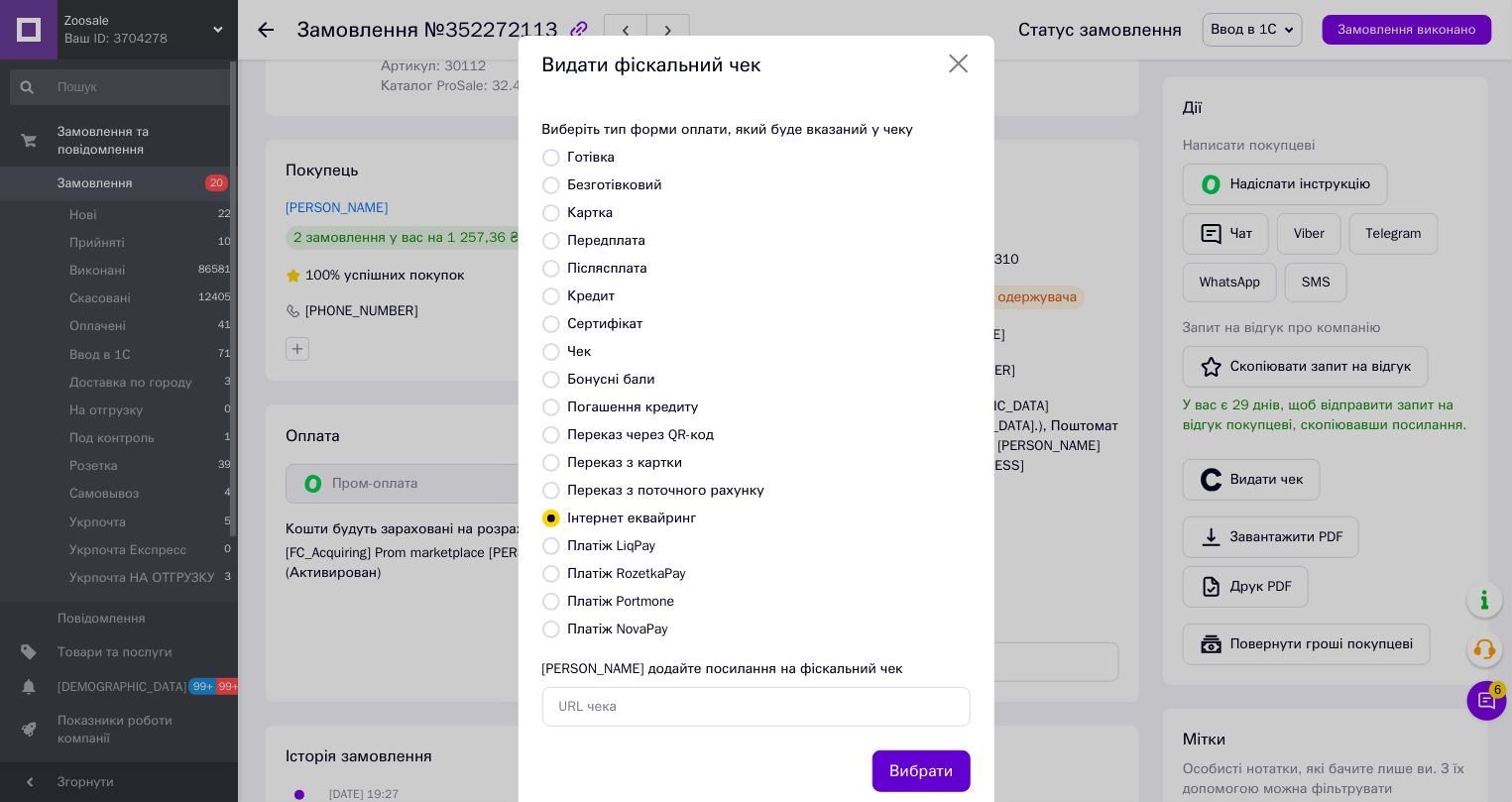 click on "Вибрати" at bounding box center [921, 771] 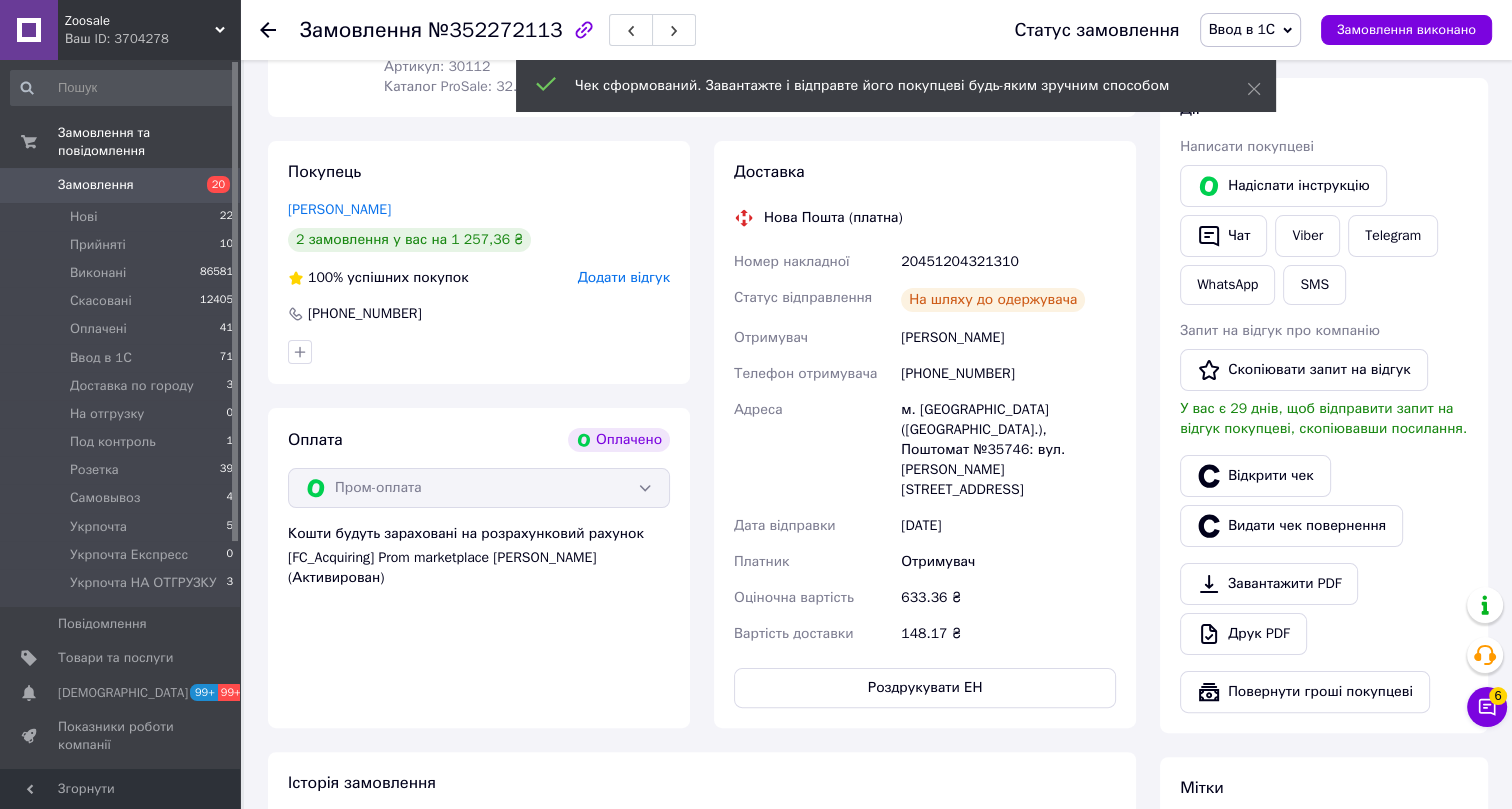 click 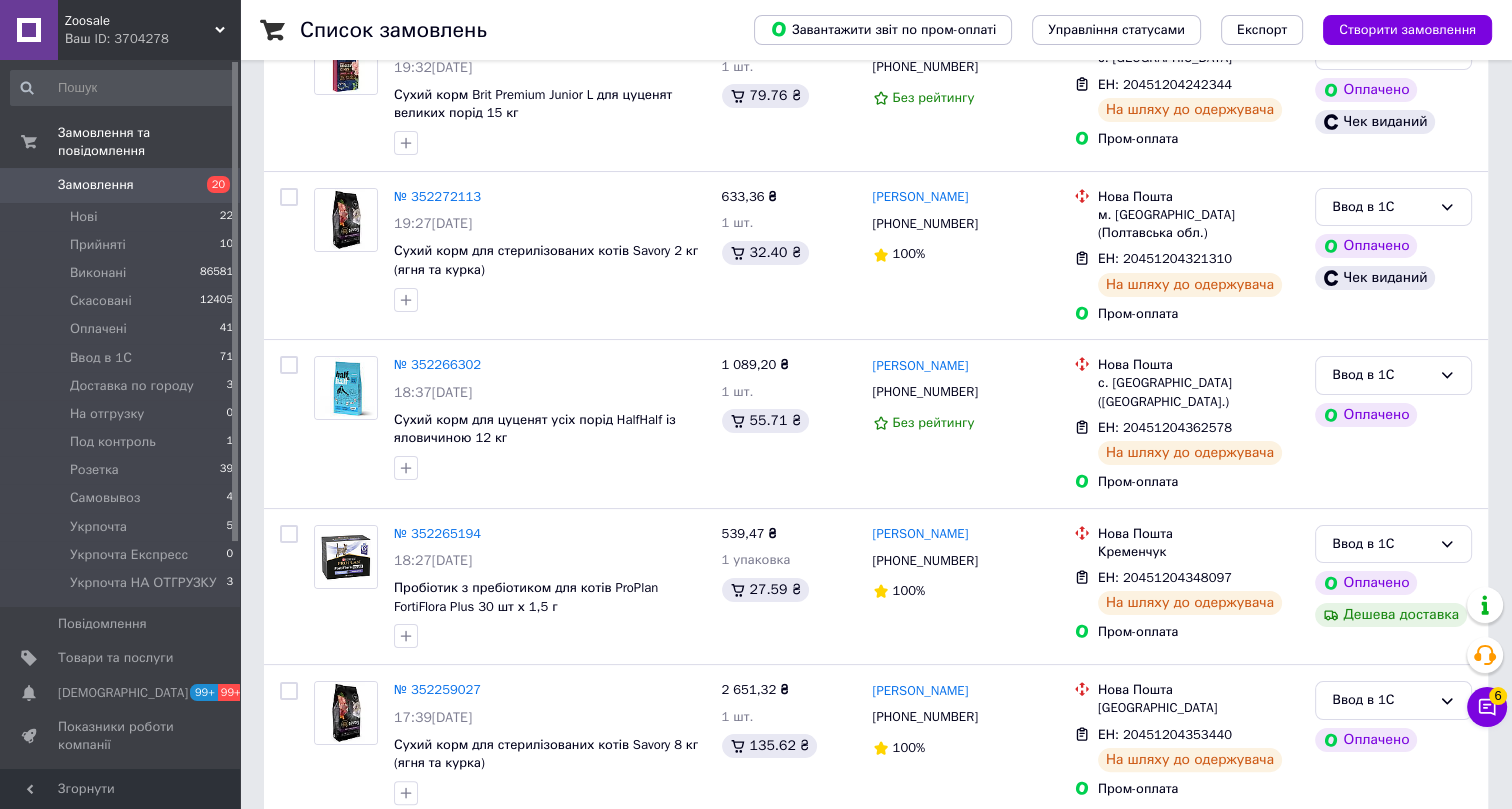 scroll, scrollTop: 363, scrollLeft: 0, axis: vertical 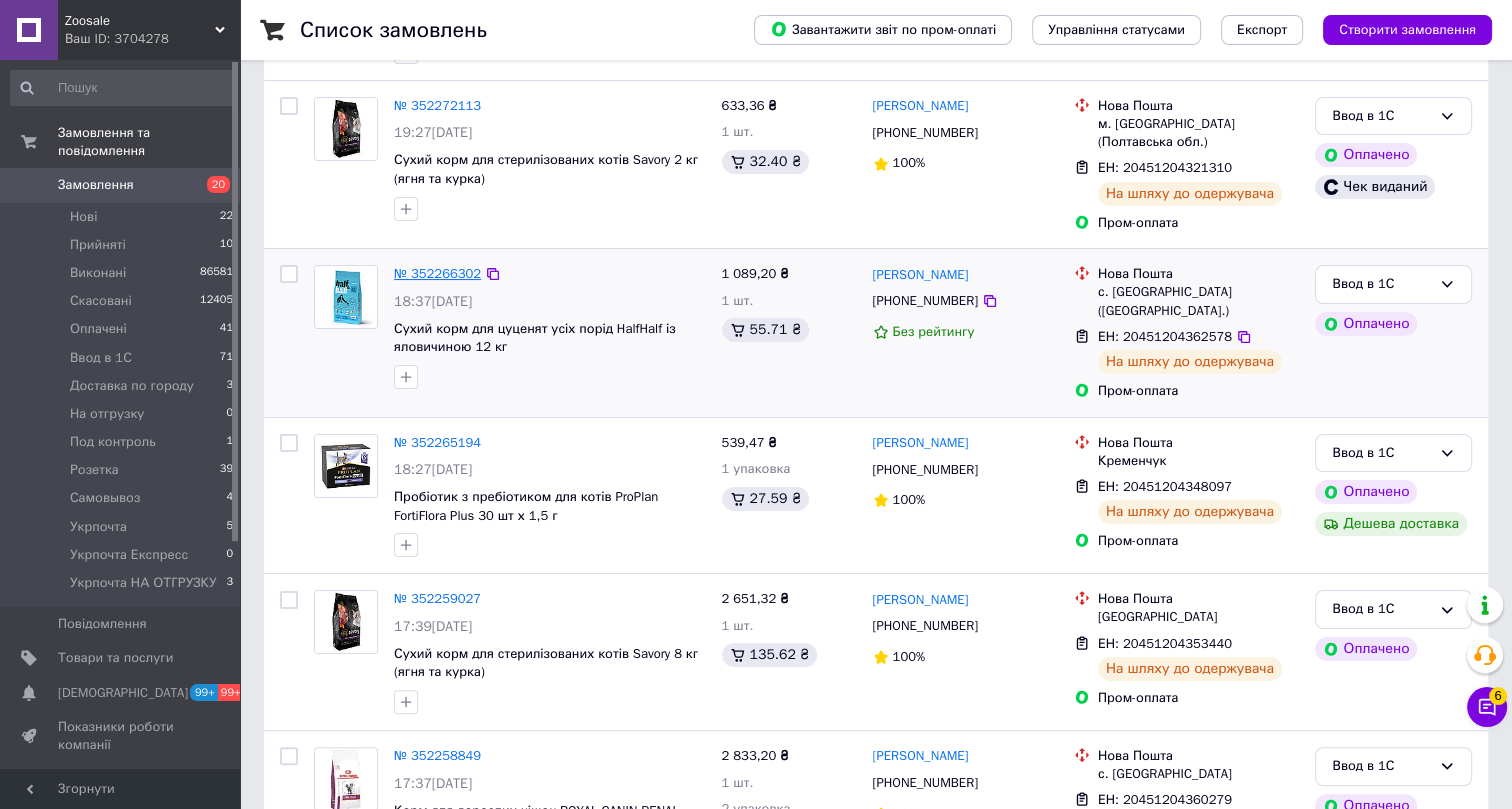 click on "№ 352266302" at bounding box center [437, 273] 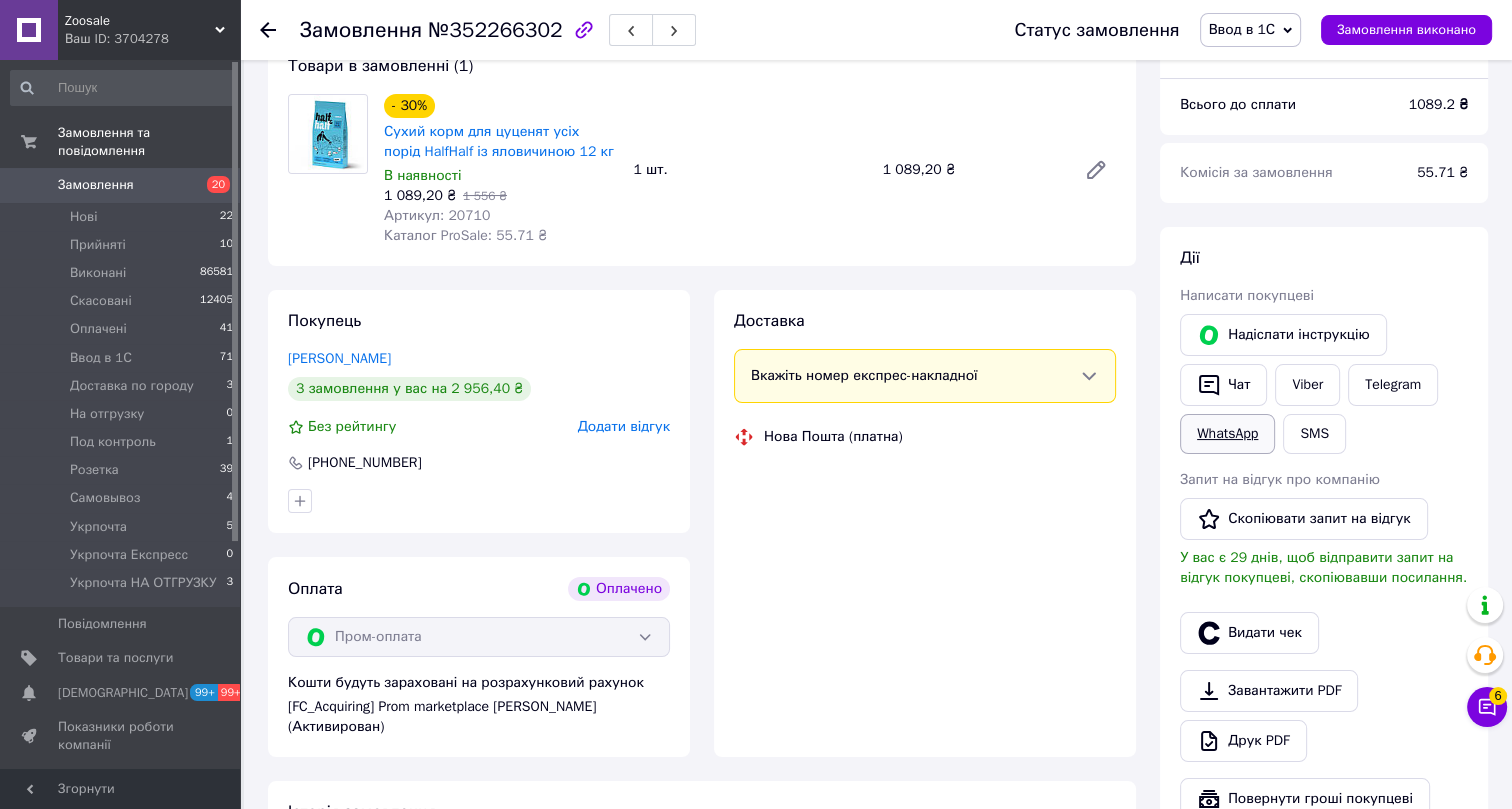 scroll, scrollTop: 363, scrollLeft: 0, axis: vertical 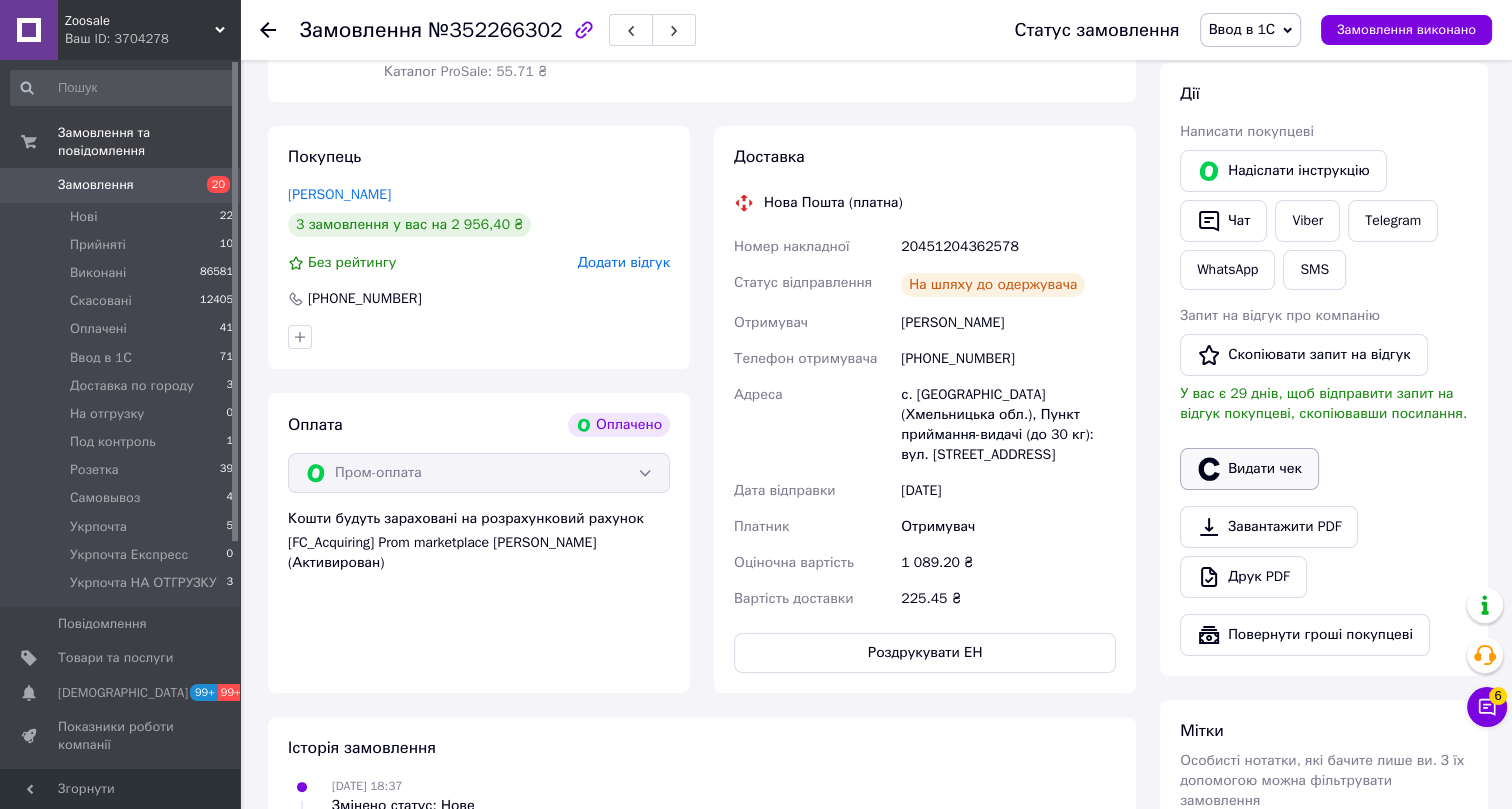 click on "Видати чек" at bounding box center (1249, 469) 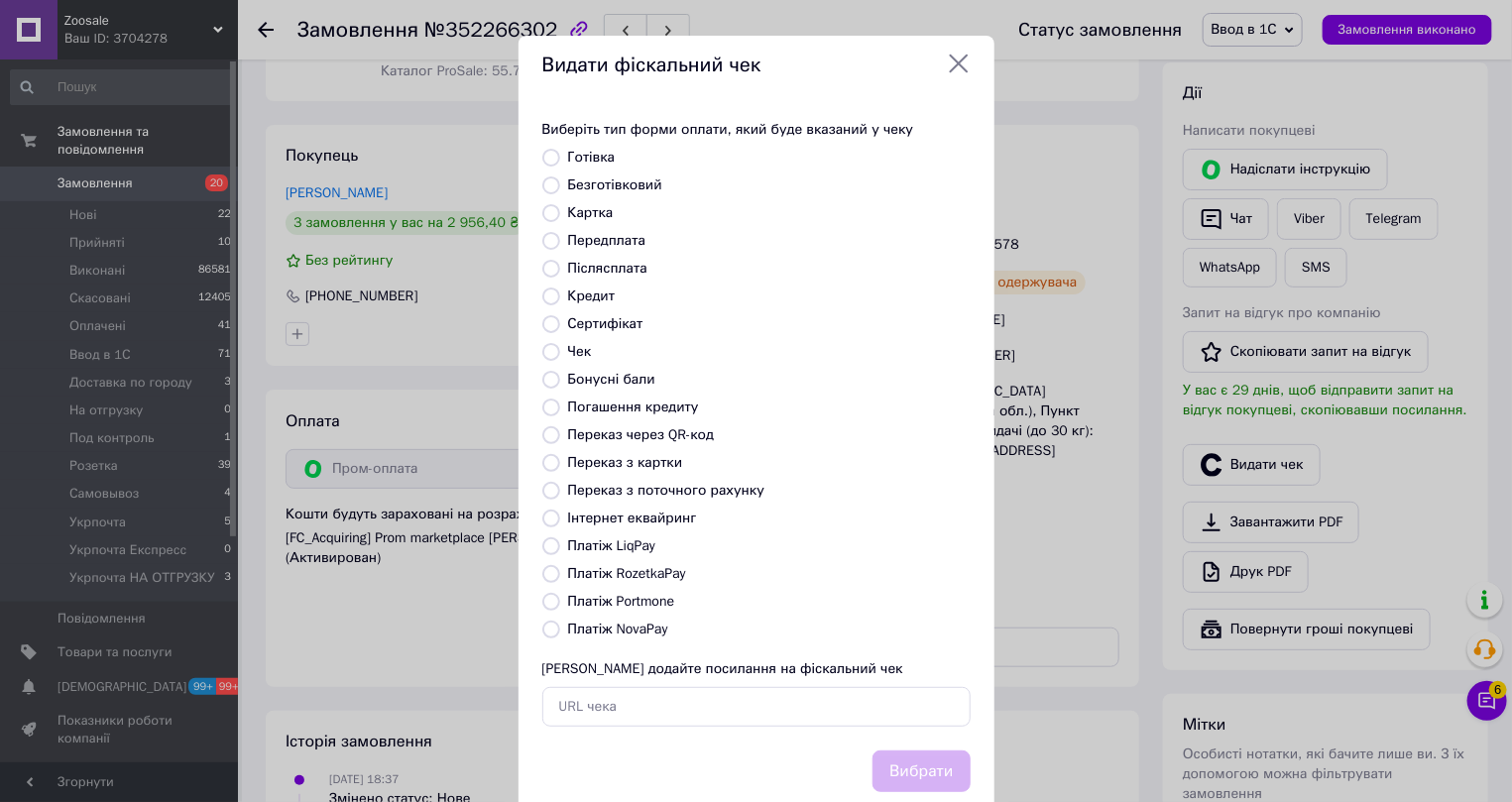 click on "Інтернет еквайринг" at bounding box center (633, 517) 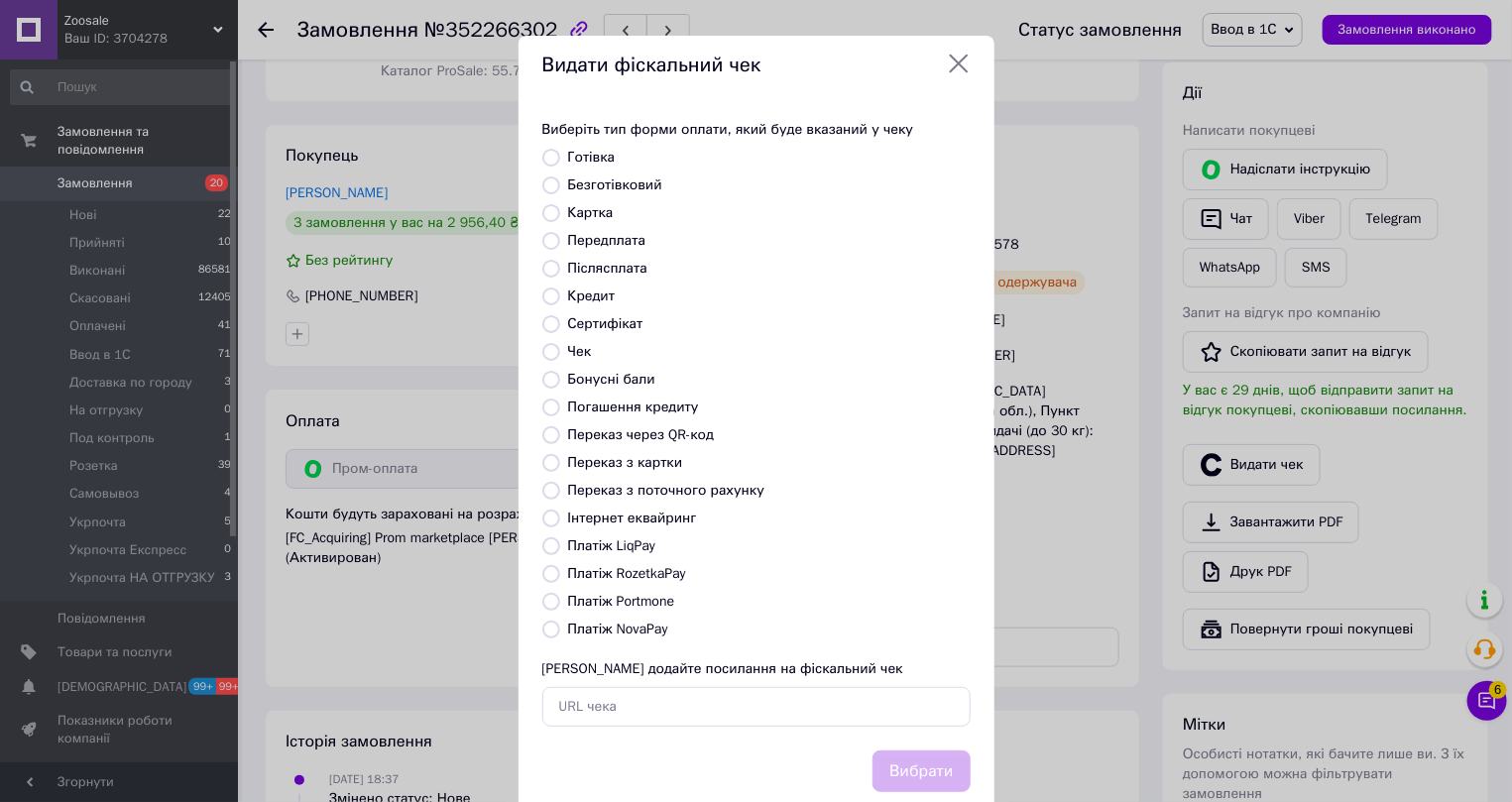 click on "Інтернет еквайринг" at bounding box center [551, 518] 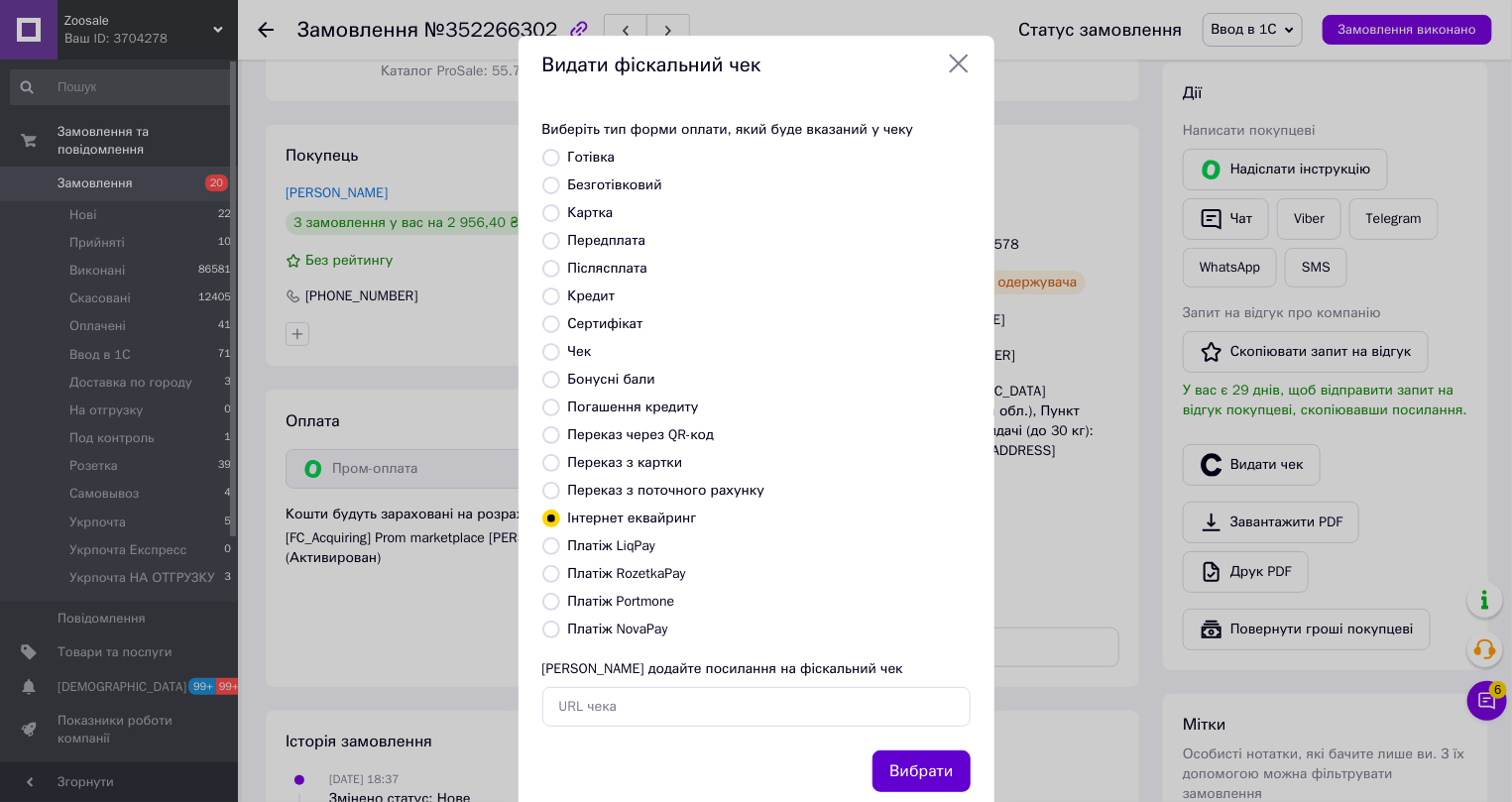 click on "Вибрати" at bounding box center [921, 771] 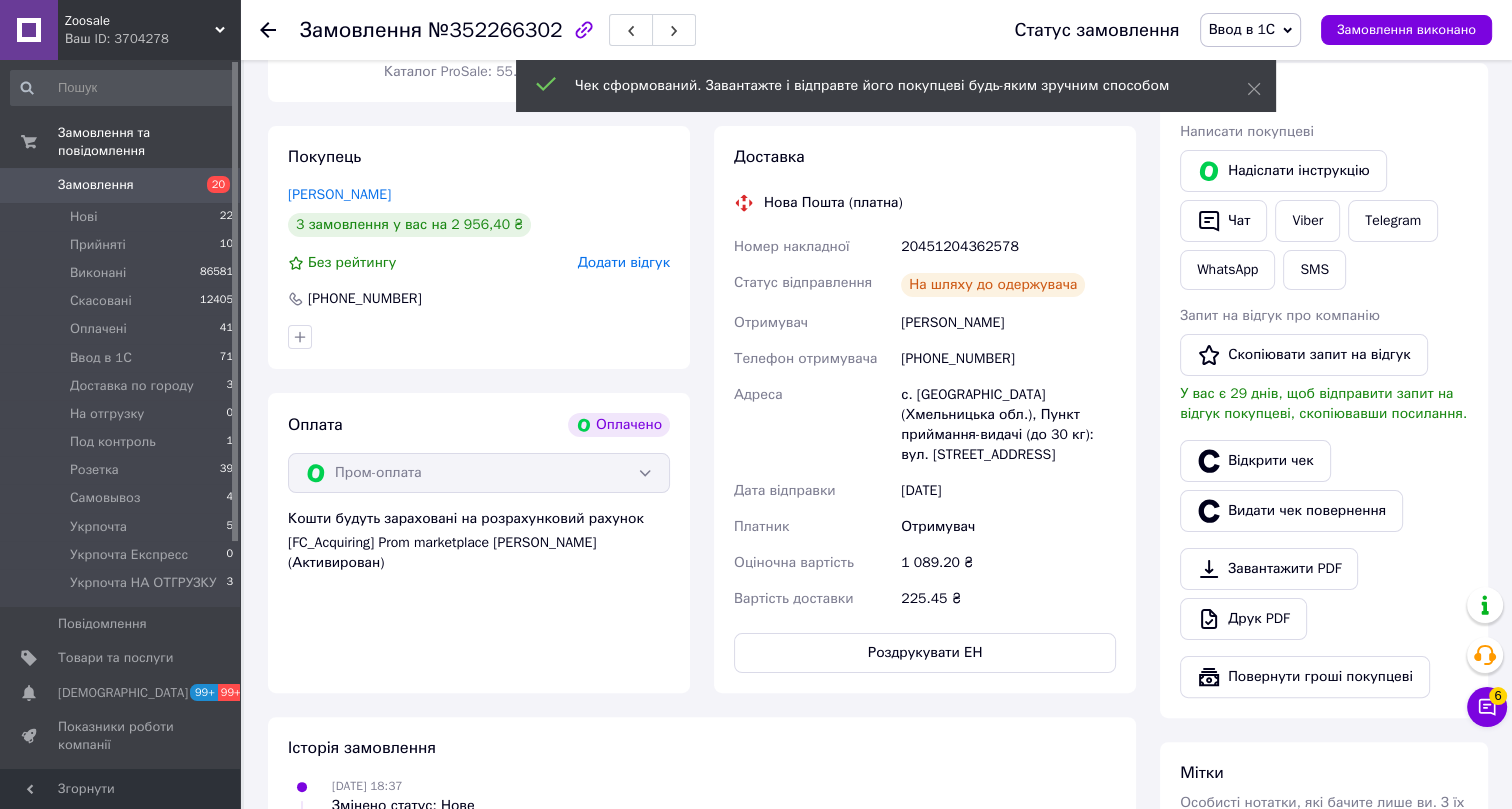 click 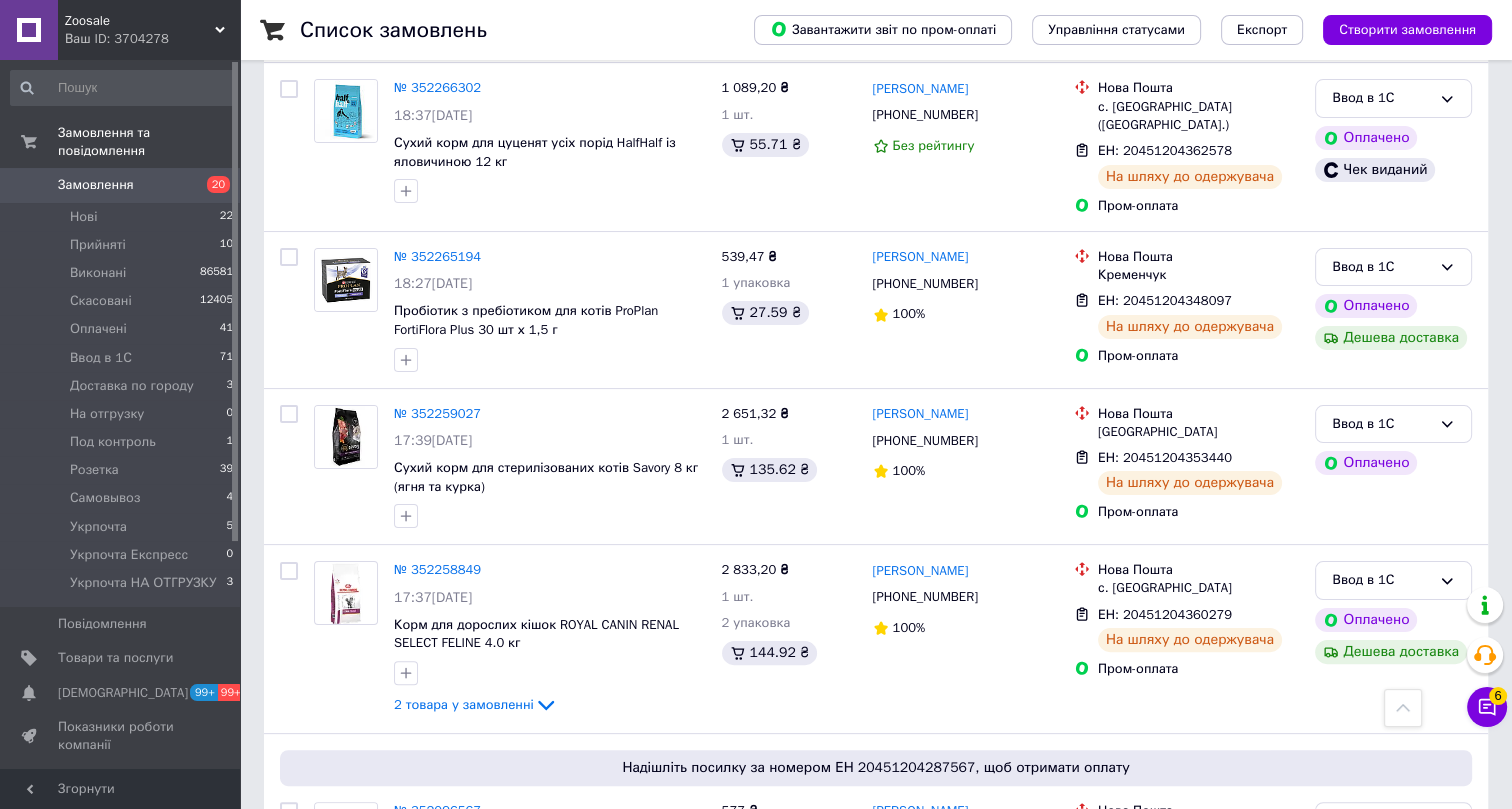 scroll, scrollTop: 374, scrollLeft: 0, axis: vertical 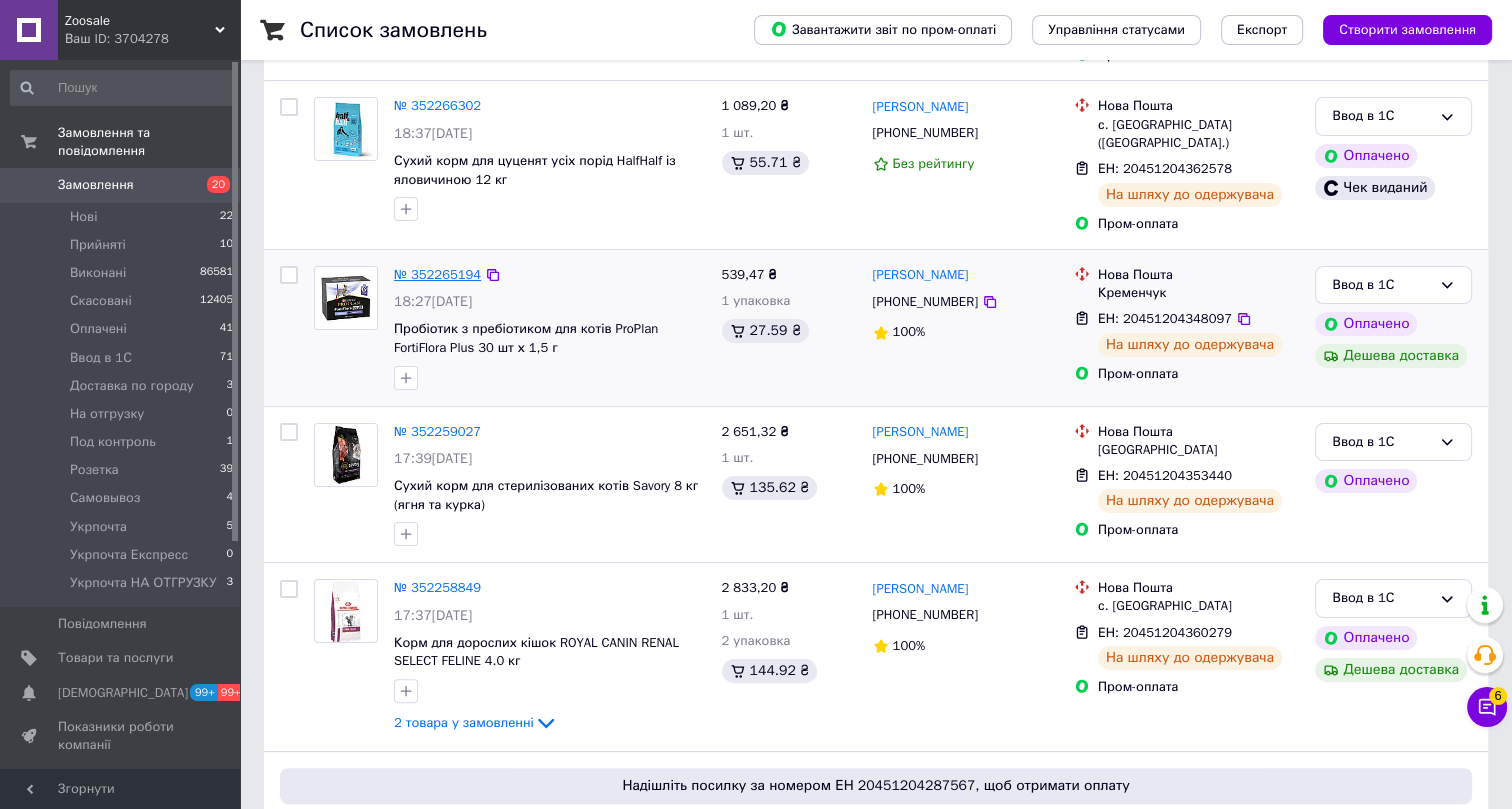 click on "№ 352265194" at bounding box center (437, 274) 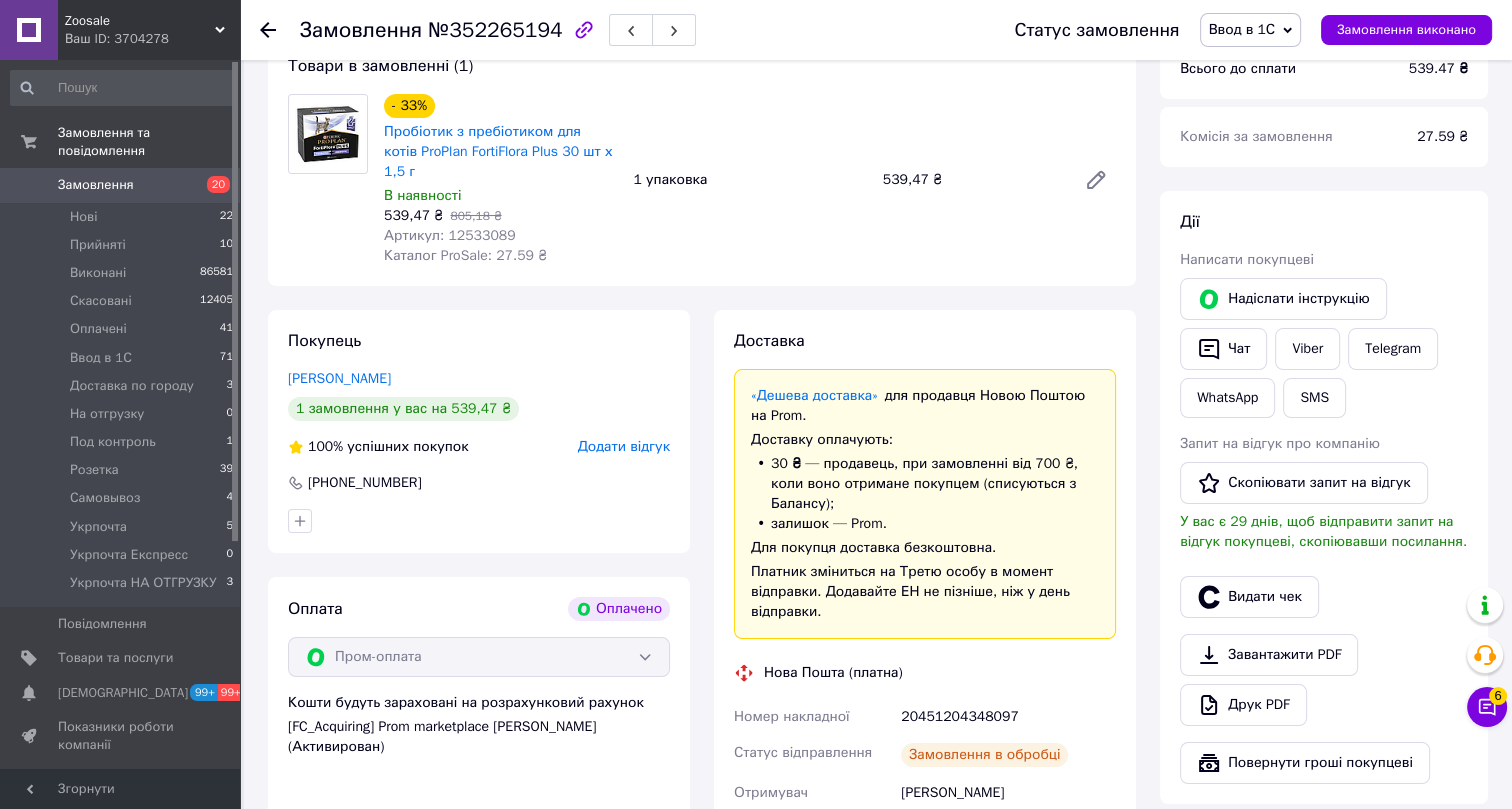 scroll, scrollTop: 374, scrollLeft: 0, axis: vertical 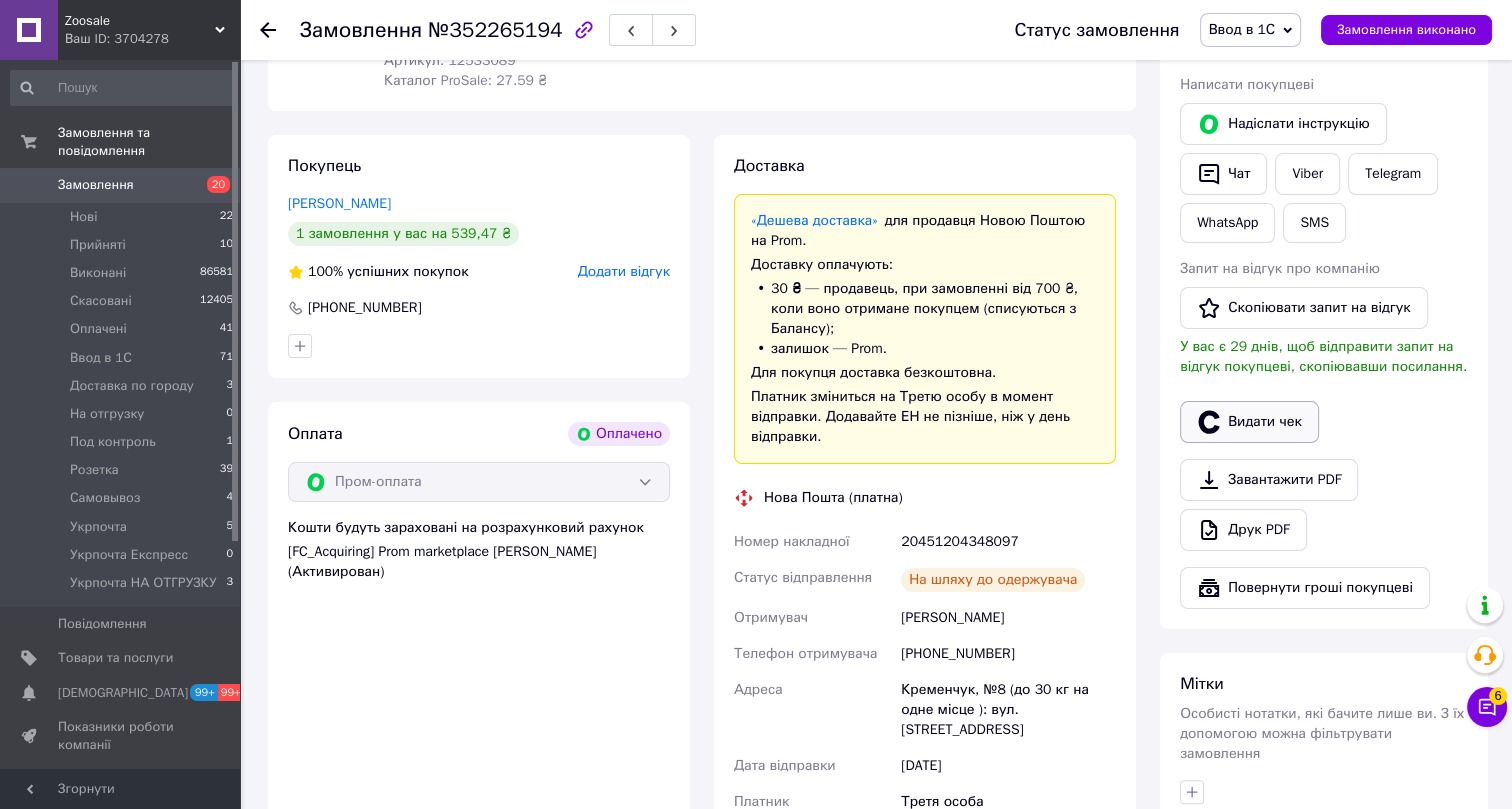 click on "Видати чек" at bounding box center (1249, 422) 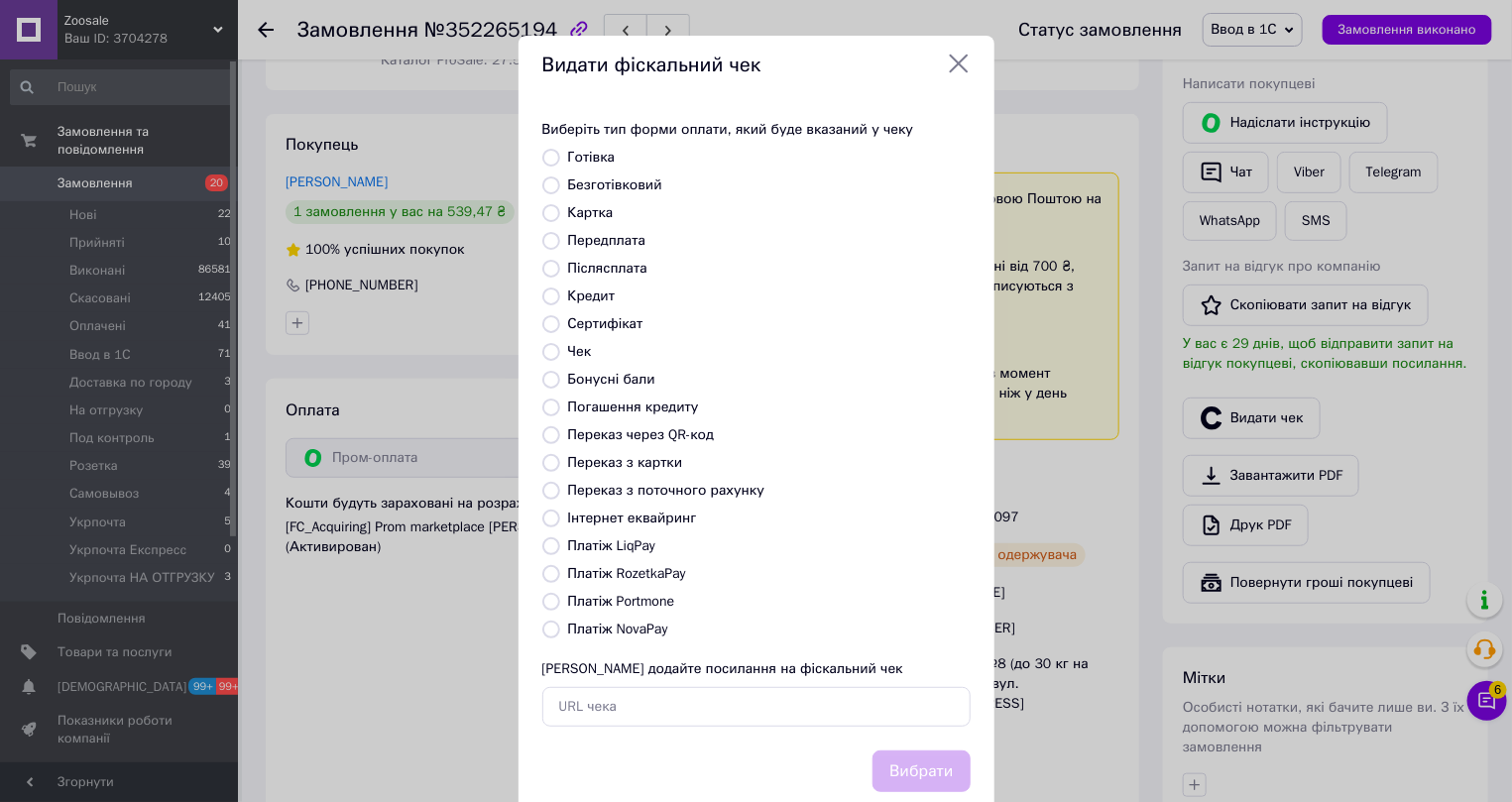 click on "Інтернет еквайринг" at bounding box center (633, 517) 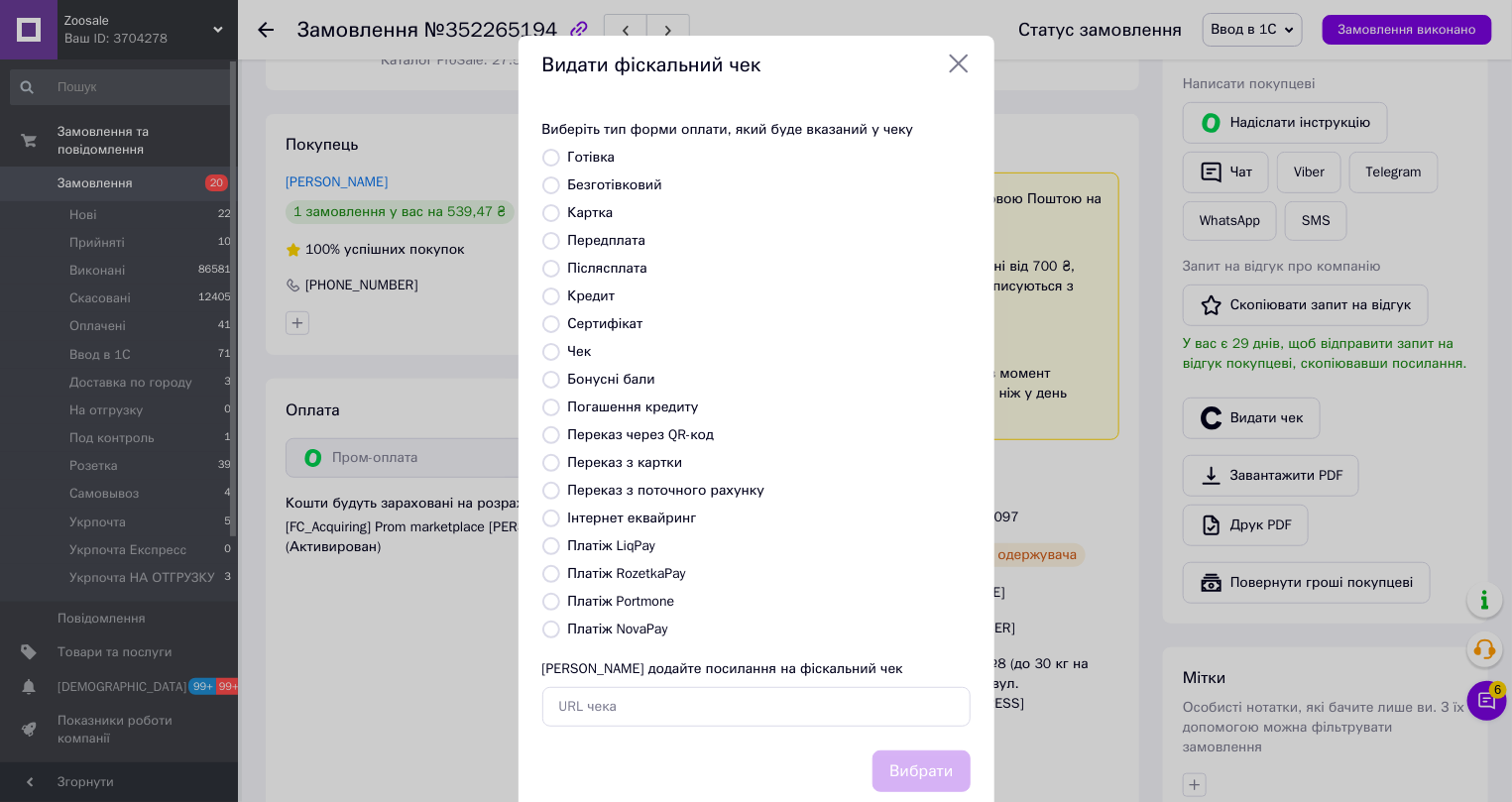 click on "Інтернет еквайринг" at bounding box center (551, 518) 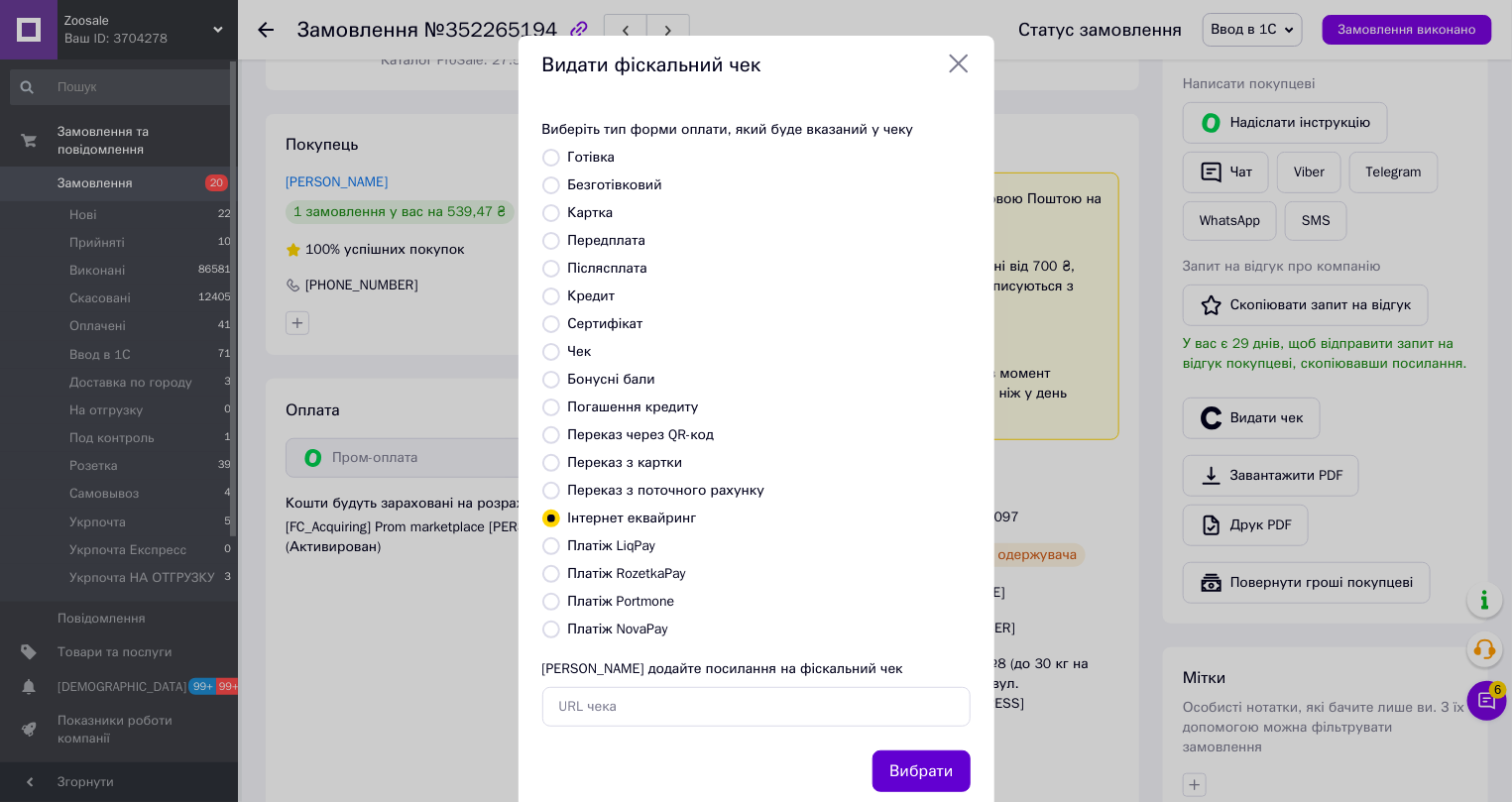 click on "Вибрати" at bounding box center (921, 771) 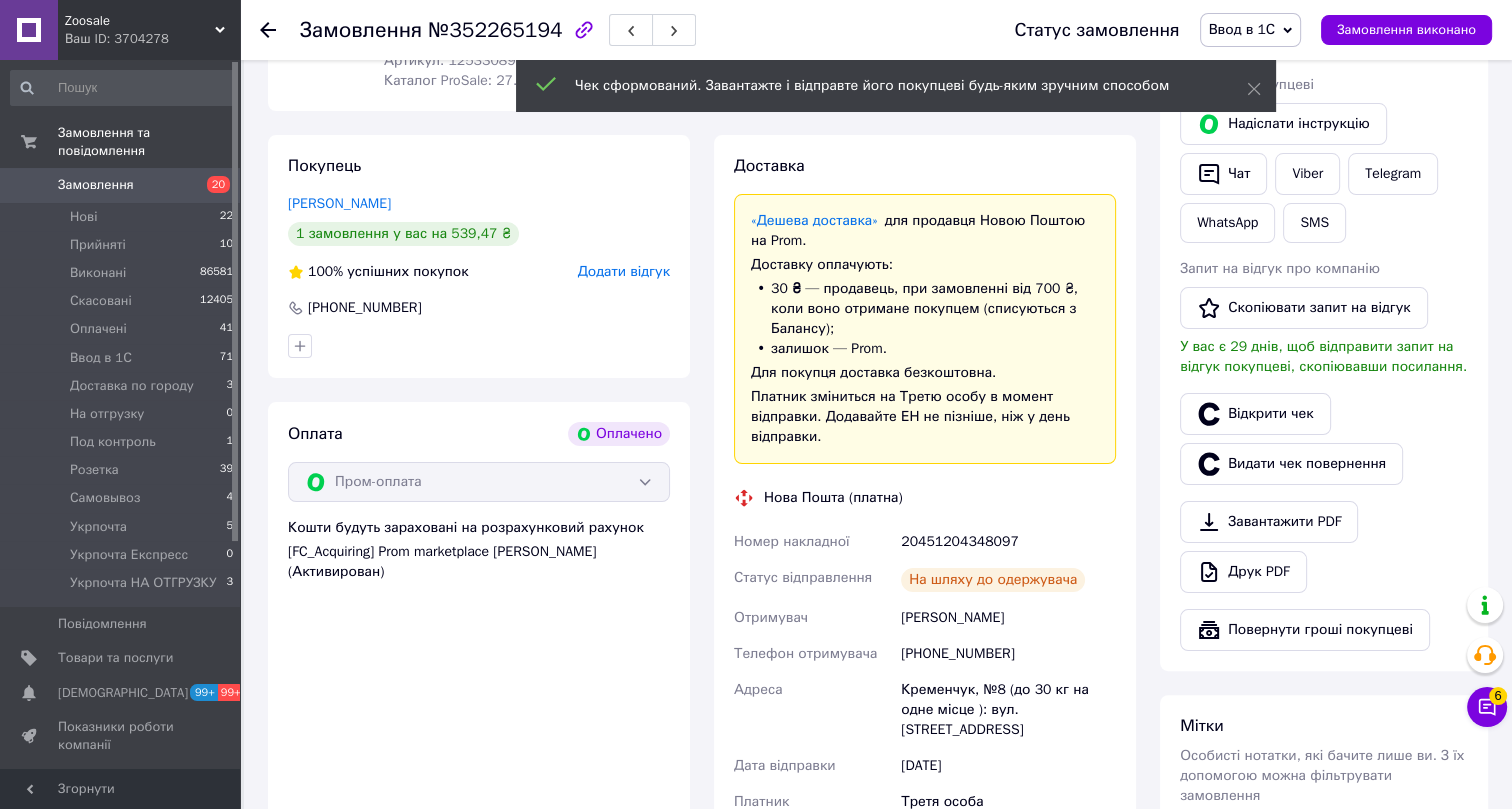 click 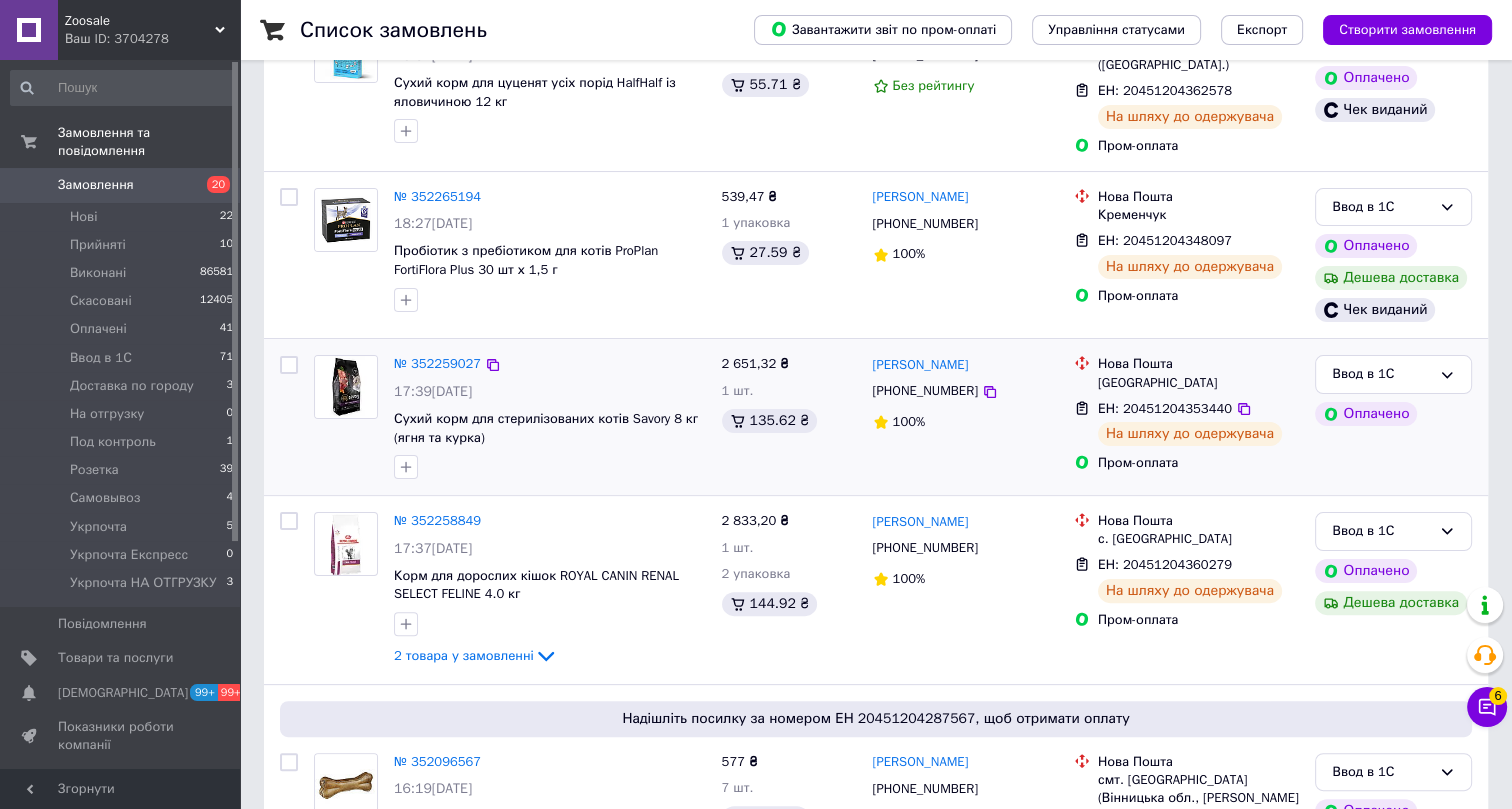 scroll, scrollTop: 454, scrollLeft: 0, axis: vertical 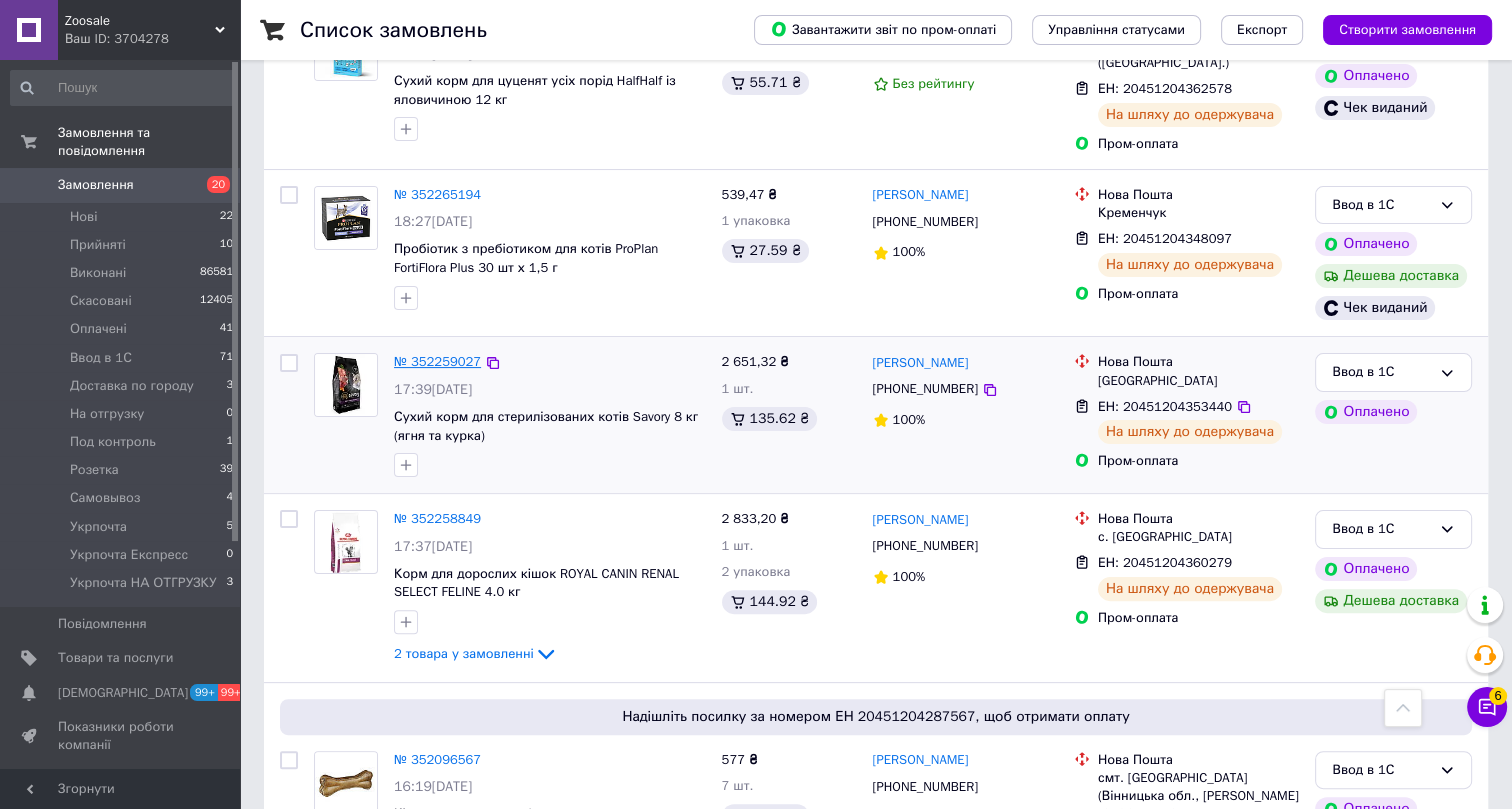 click on "№ 352259027" at bounding box center [437, 361] 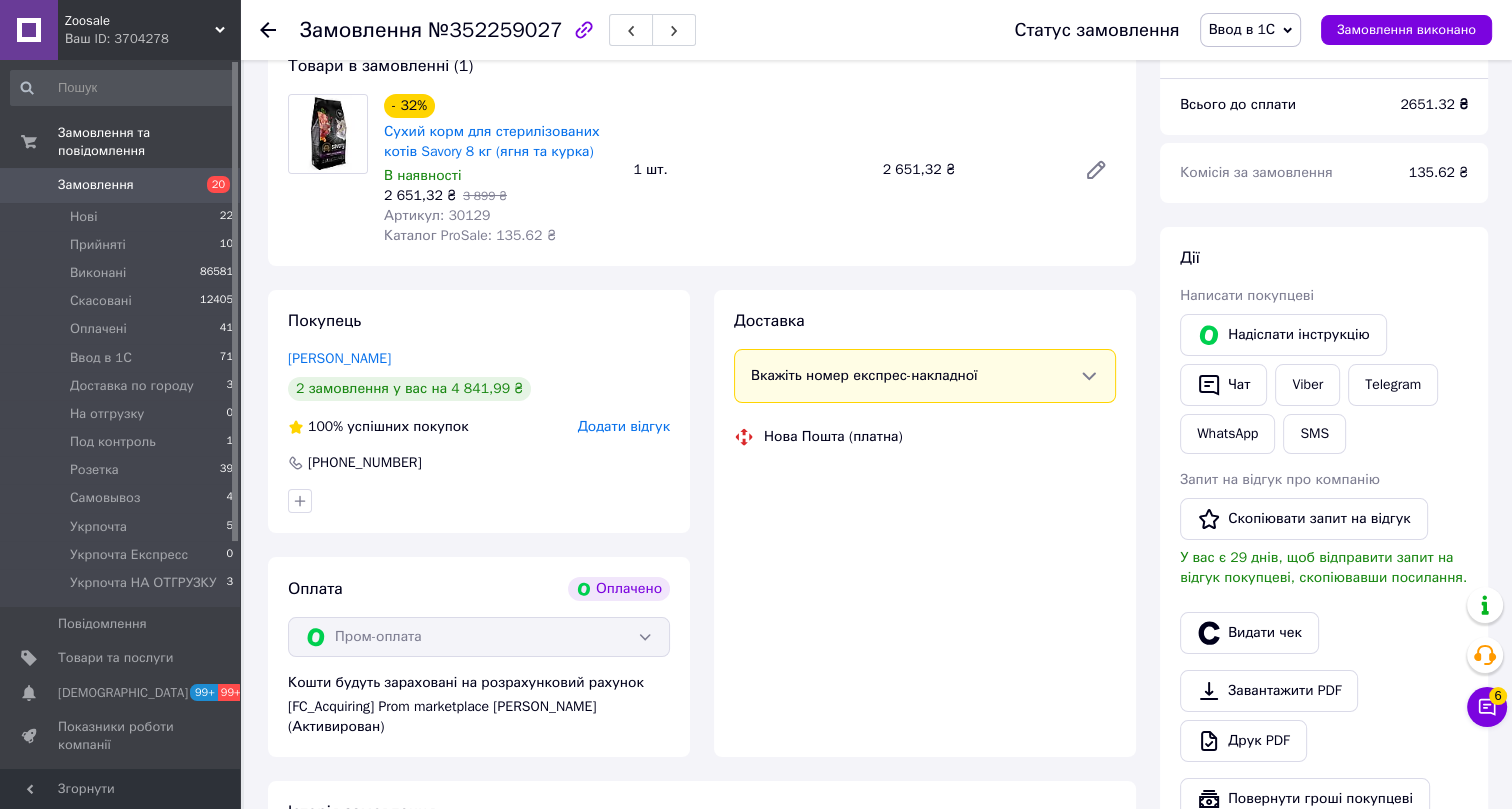 scroll, scrollTop: 454, scrollLeft: 0, axis: vertical 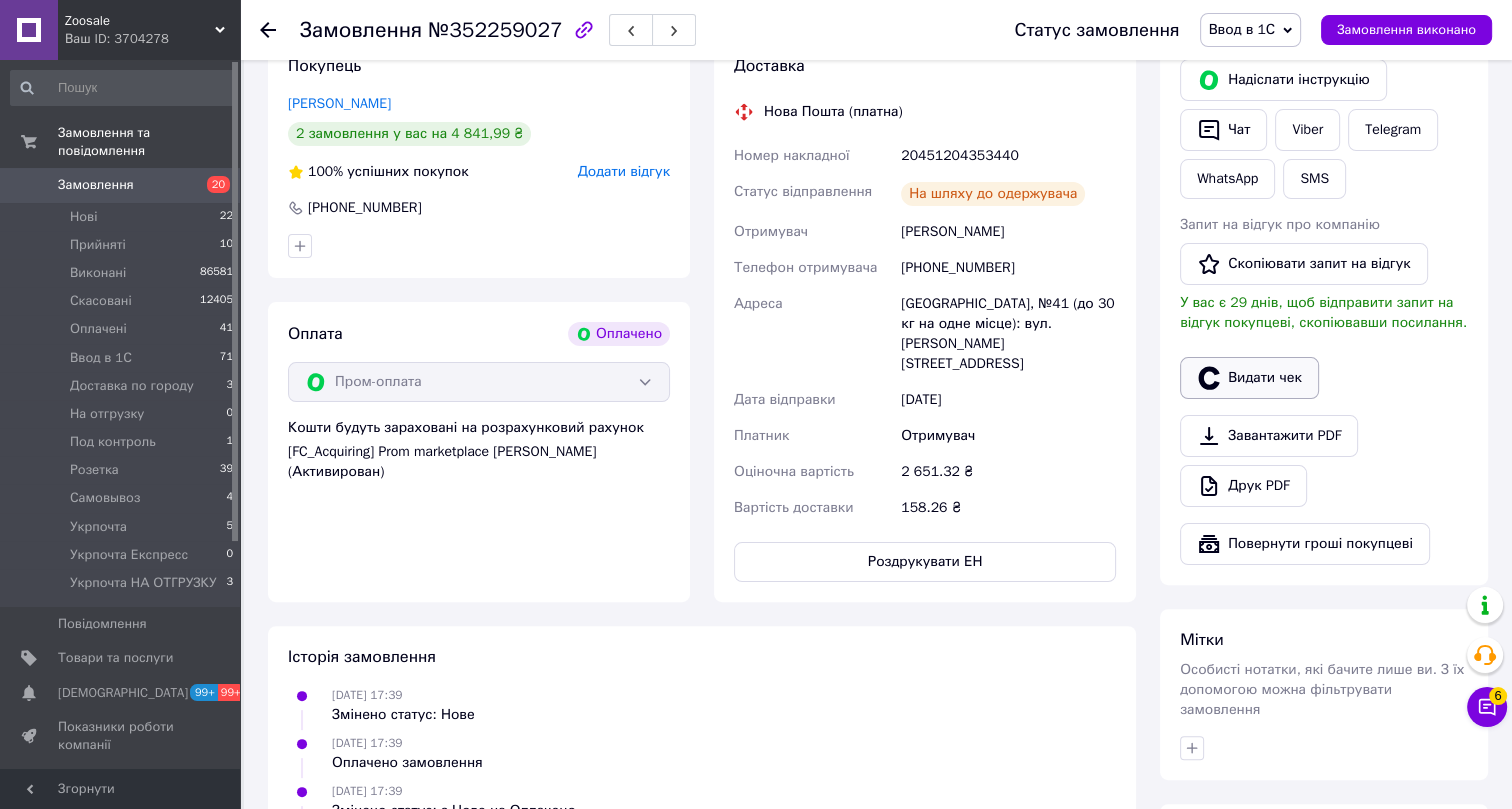 click on "Видати чек" at bounding box center [1249, 378] 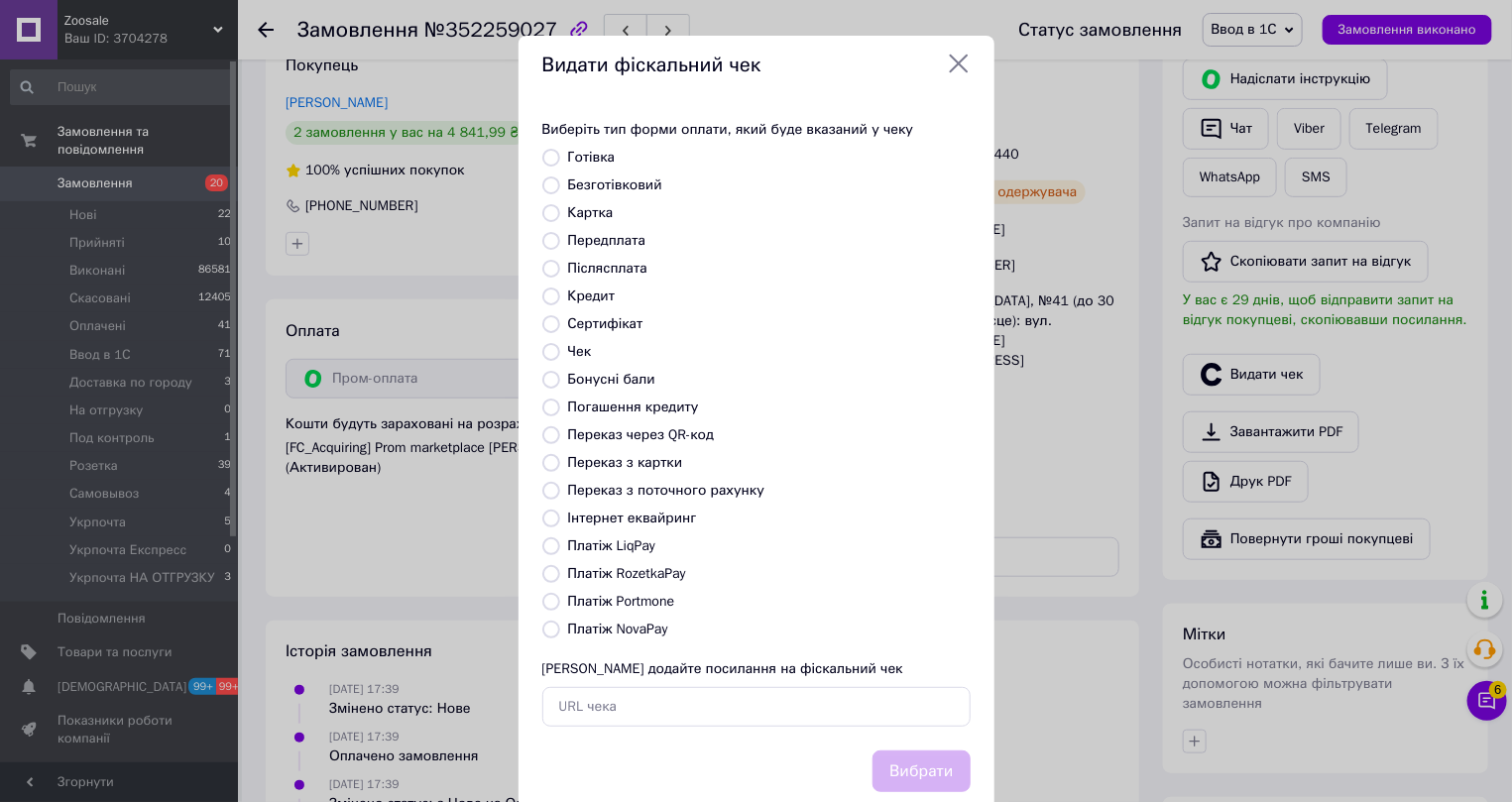 click on "Інтернет еквайринг" at bounding box center (633, 517) 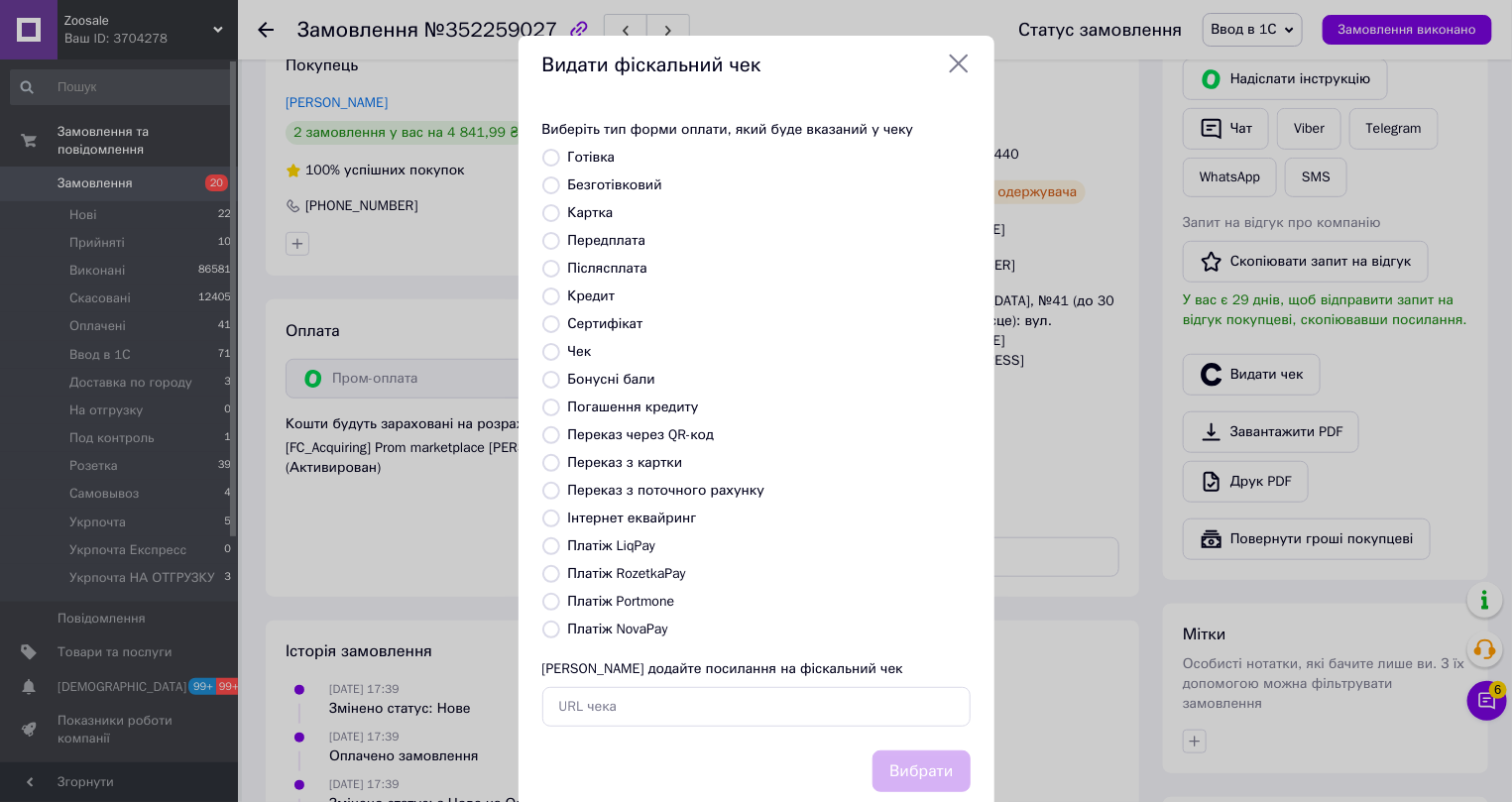 click on "Інтернет еквайринг" at bounding box center [551, 518] 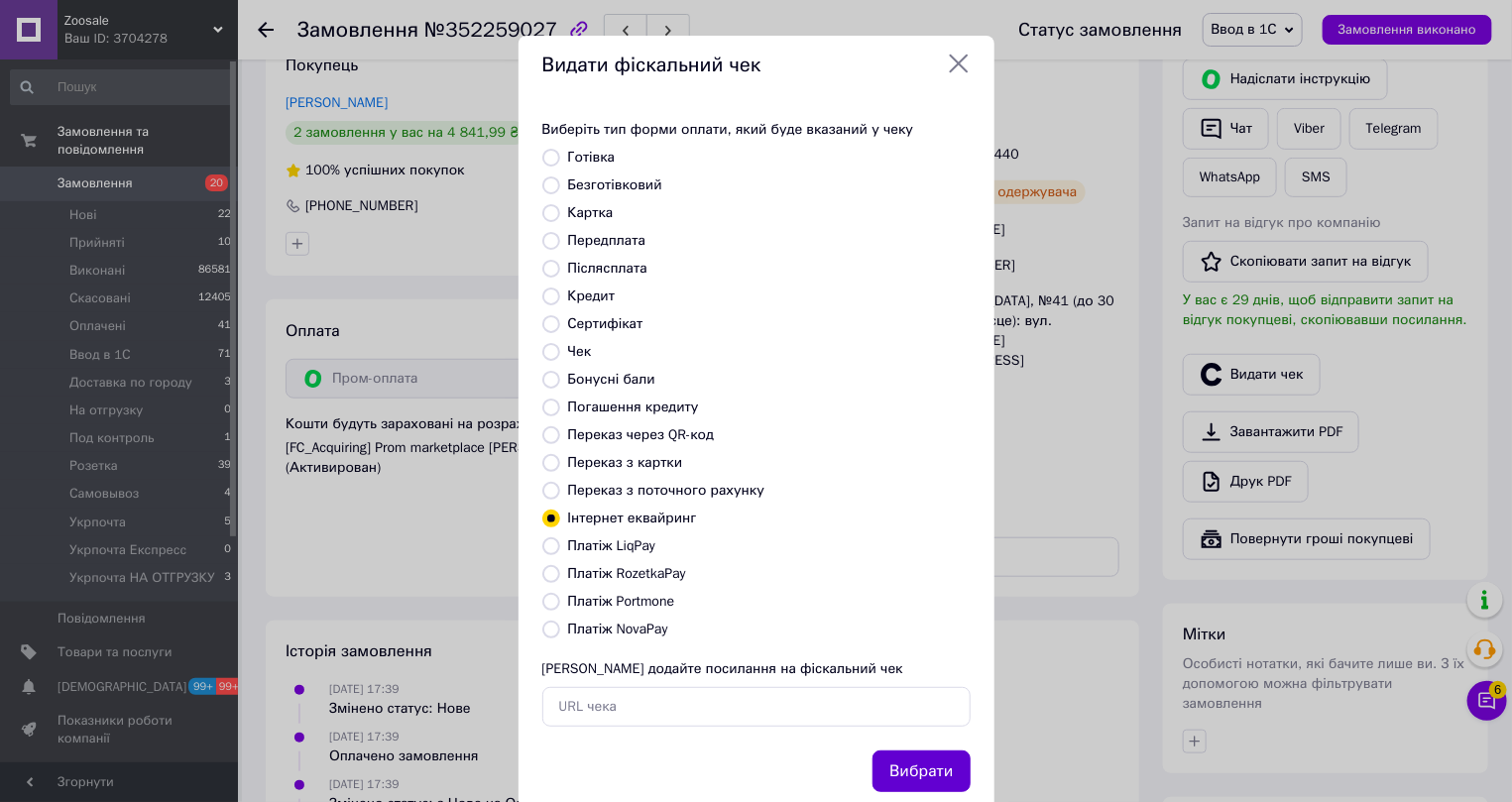 click on "Вибрати" at bounding box center (921, 771) 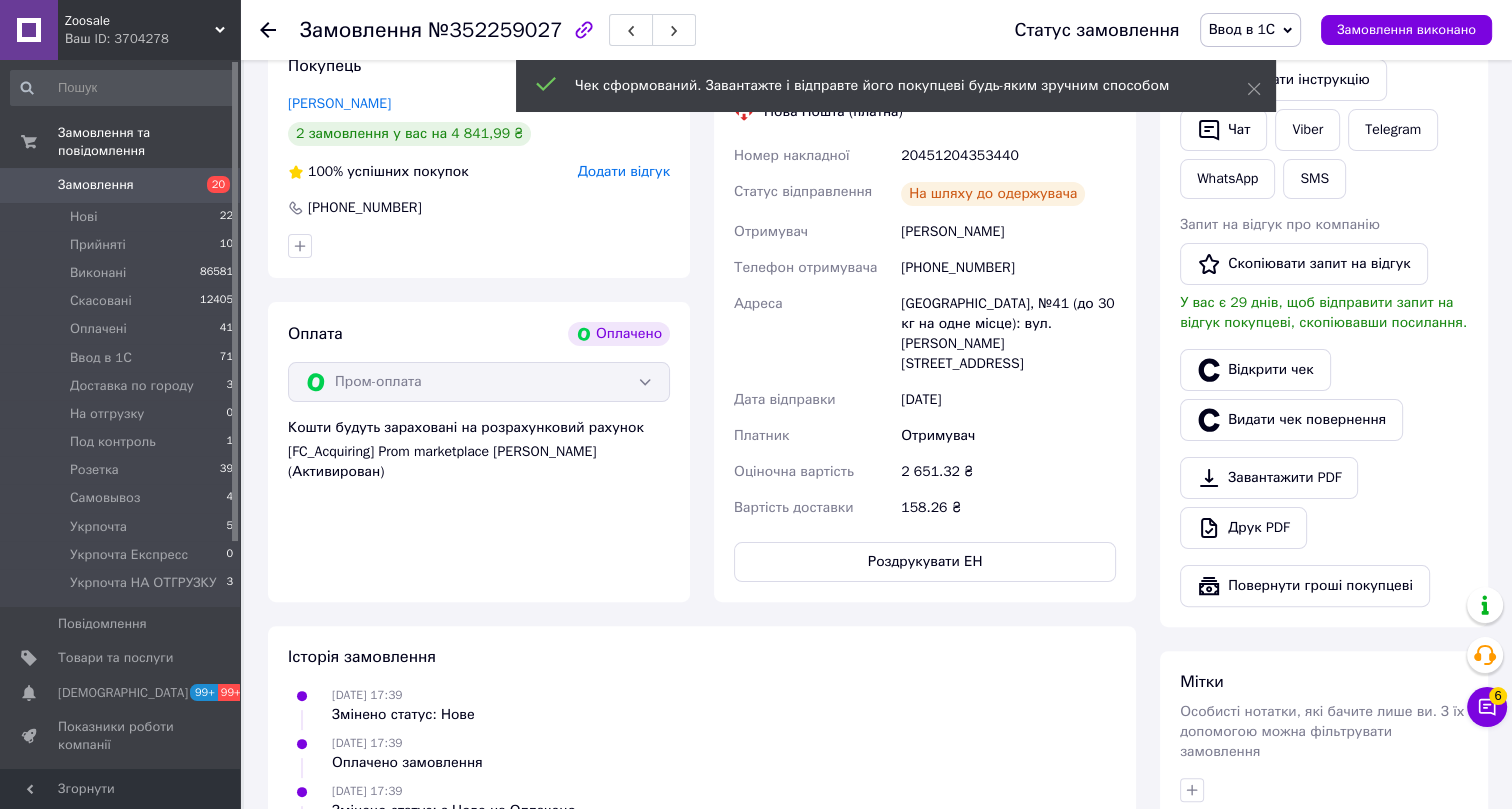 click 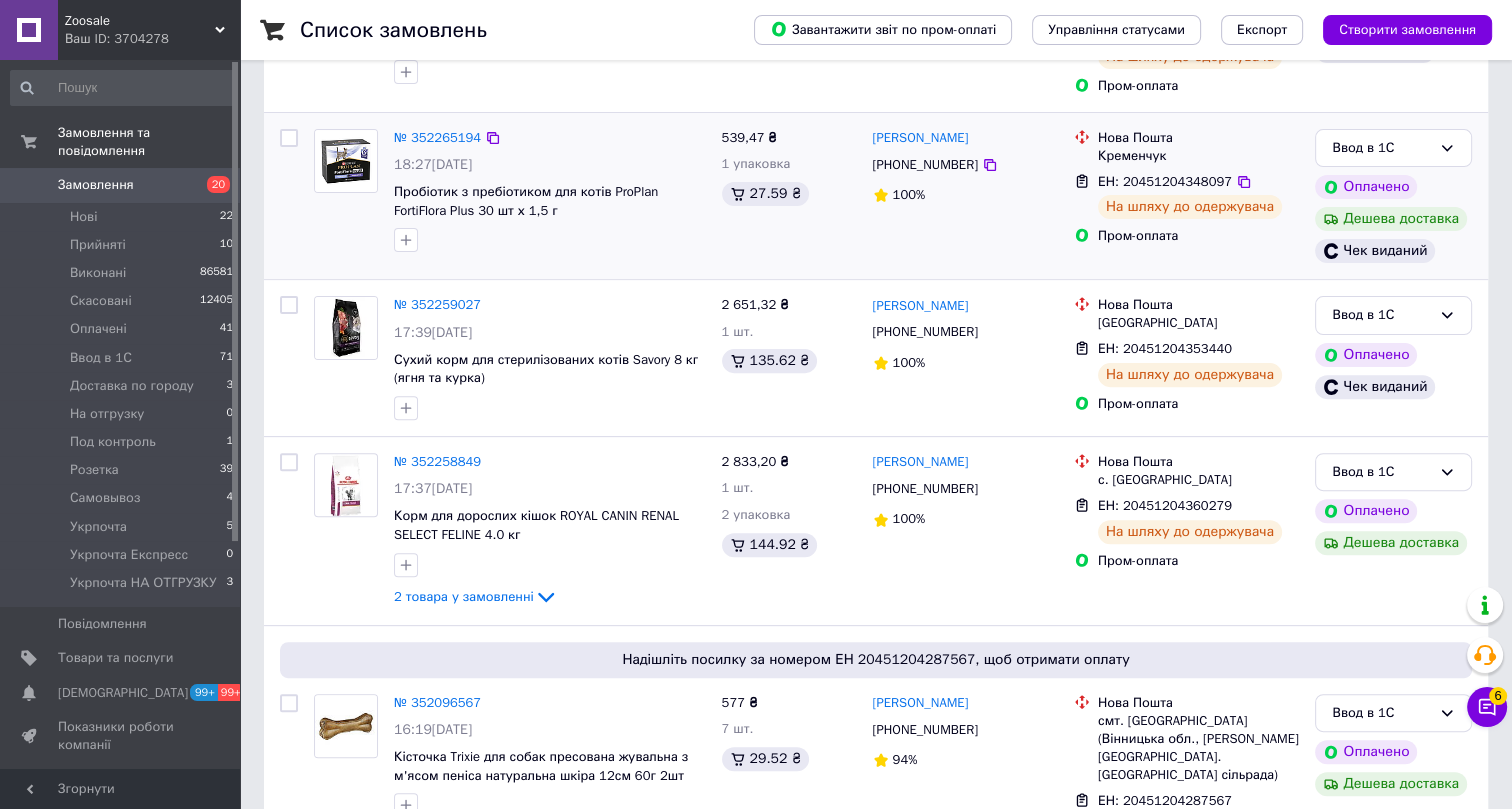 scroll, scrollTop: 723, scrollLeft: 0, axis: vertical 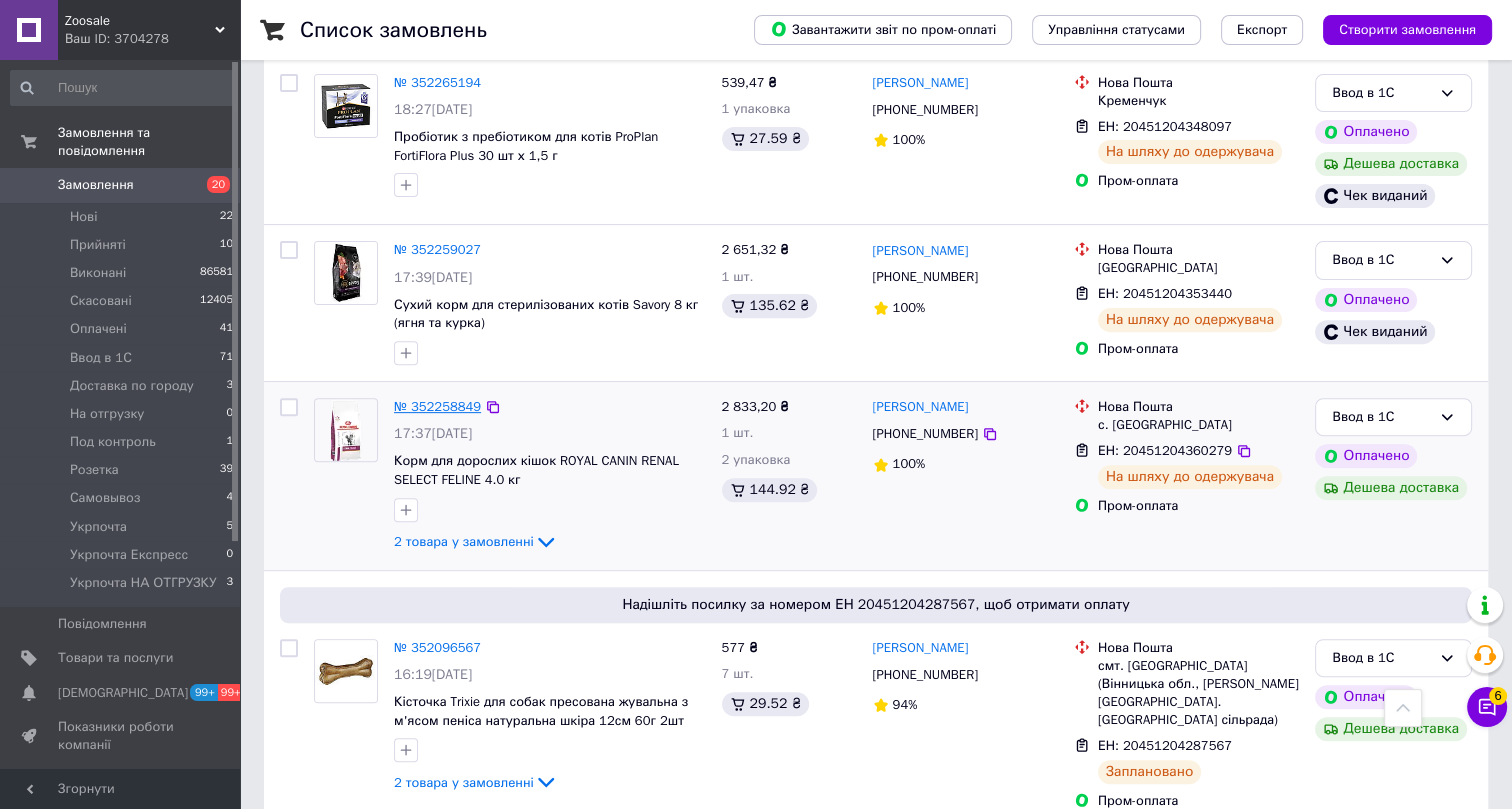 click on "№ 352258849" at bounding box center (437, 406) 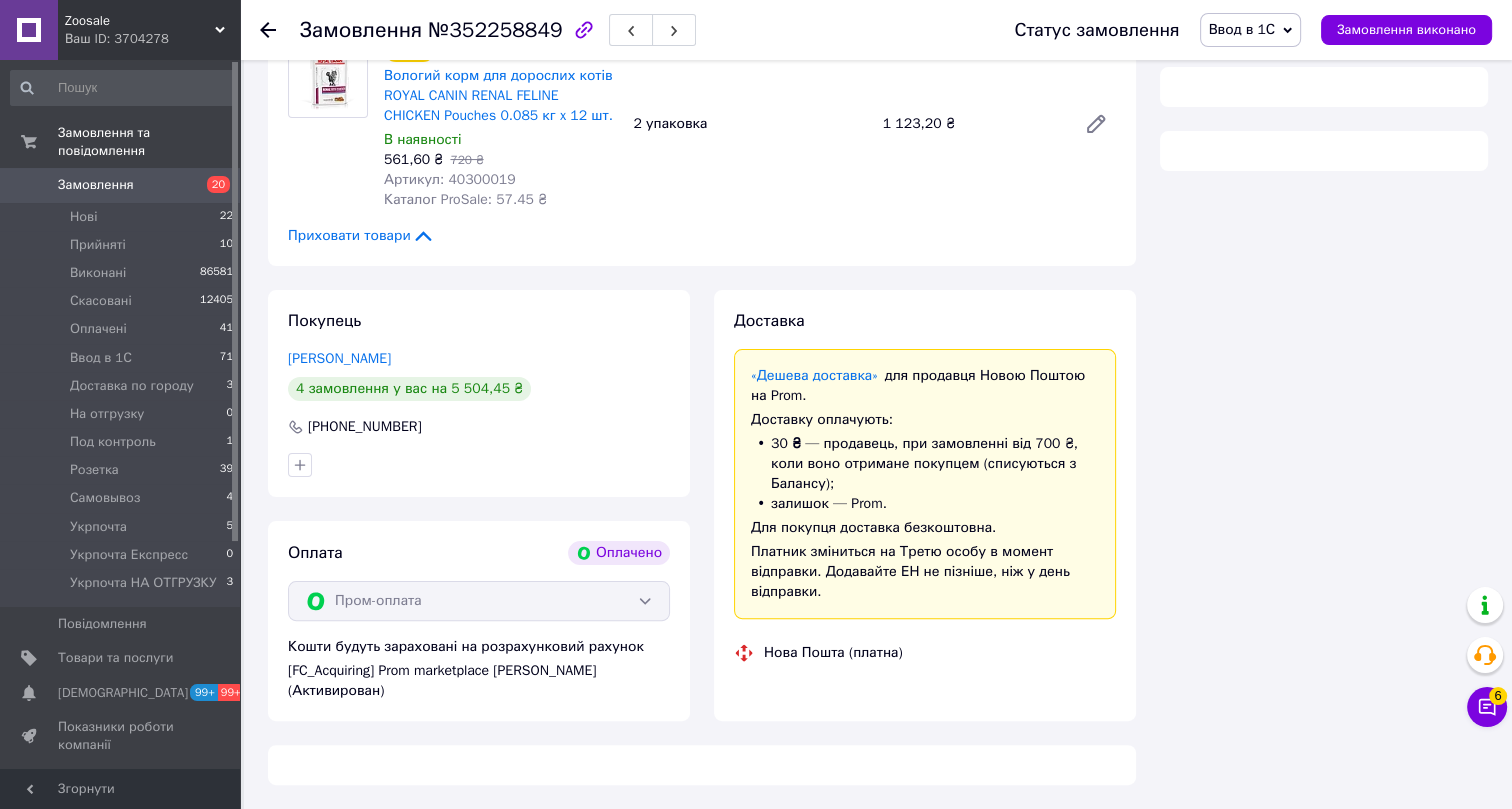 scroll, scrollTop: 723, scrollLeft: 0, axis: vertical 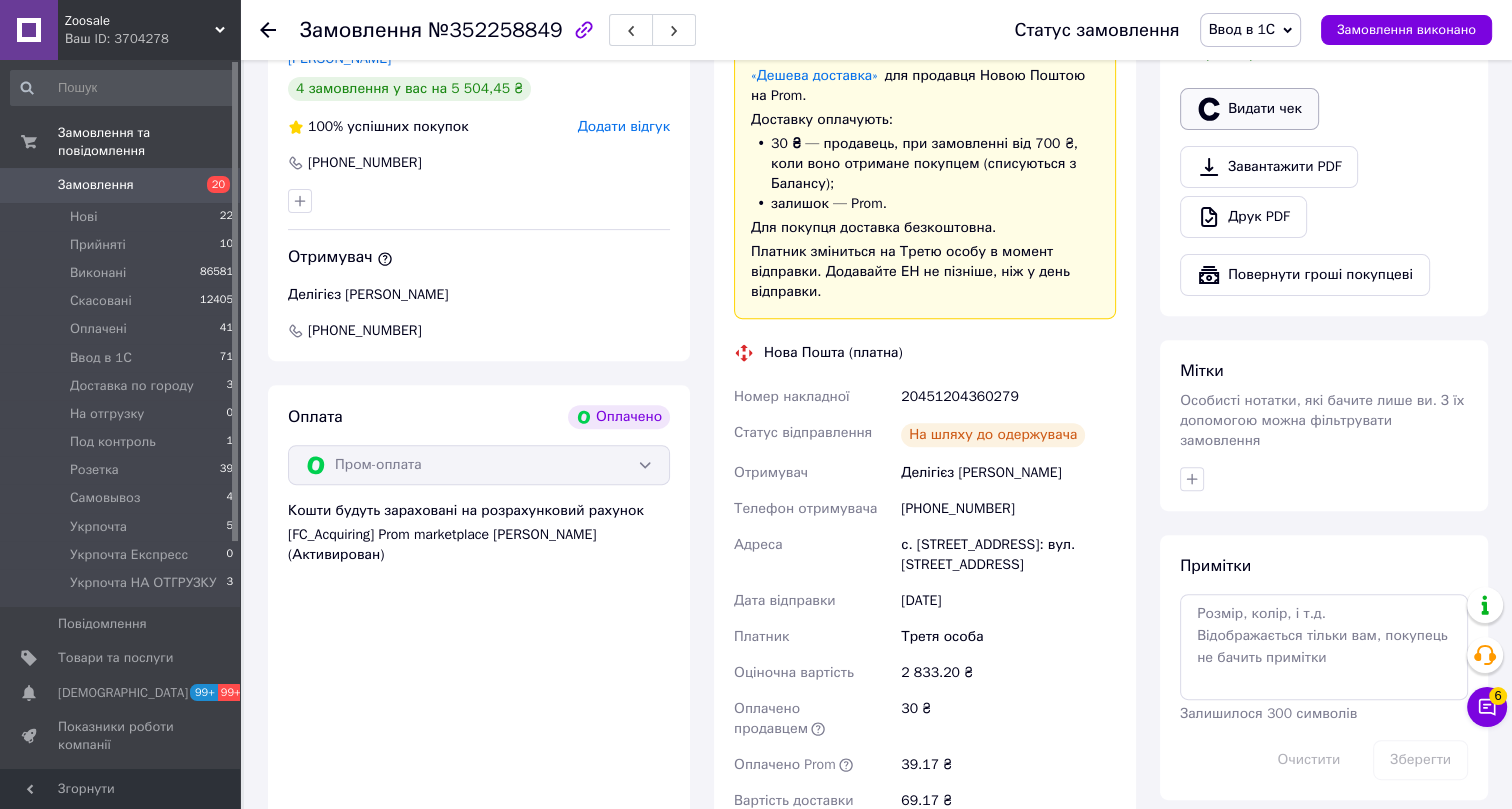 click on "Видати чек" at bounding box center [1249, 109] 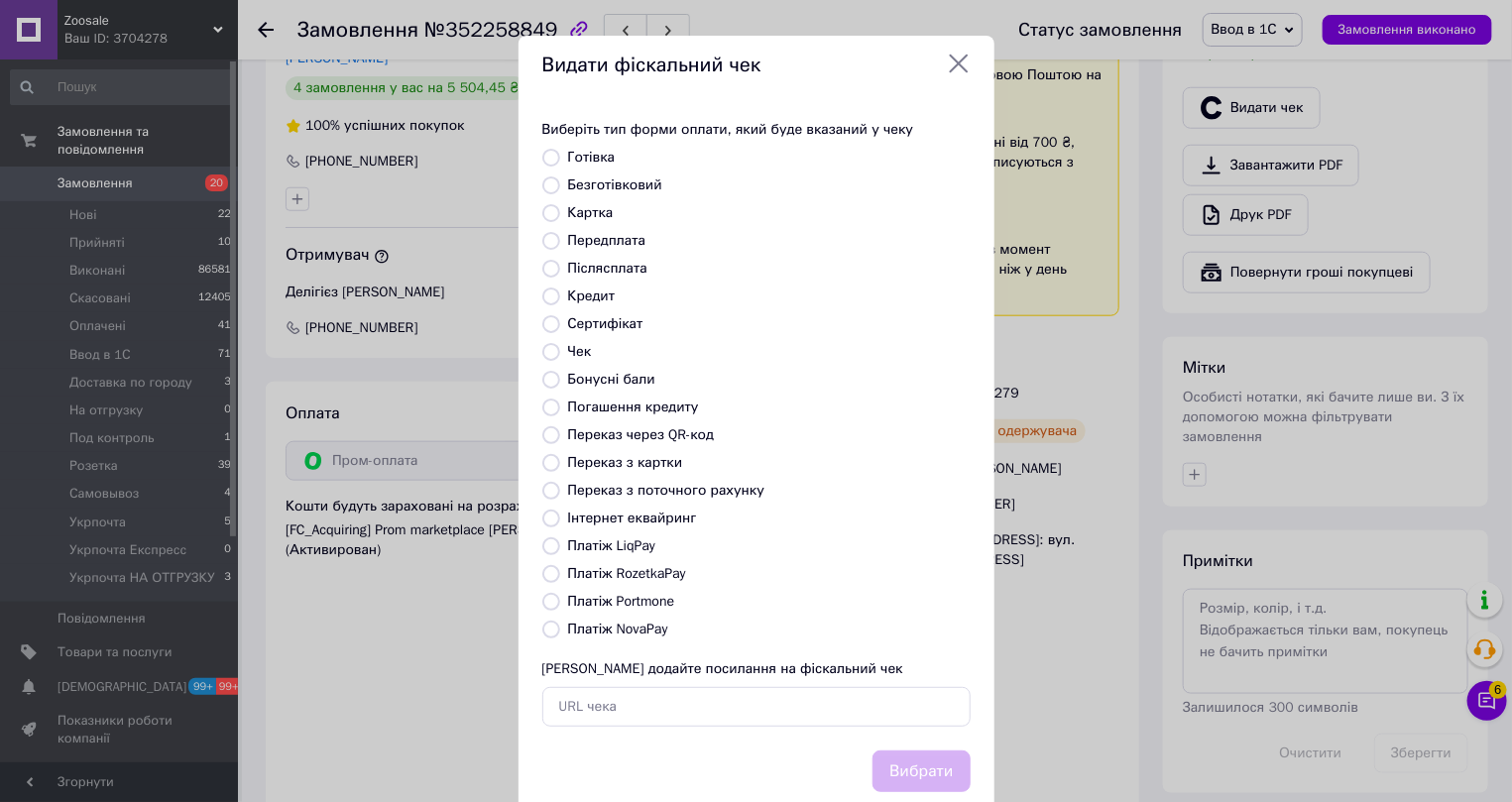 click on "Інтернет еквайринг" at bounding box center [633, 517] 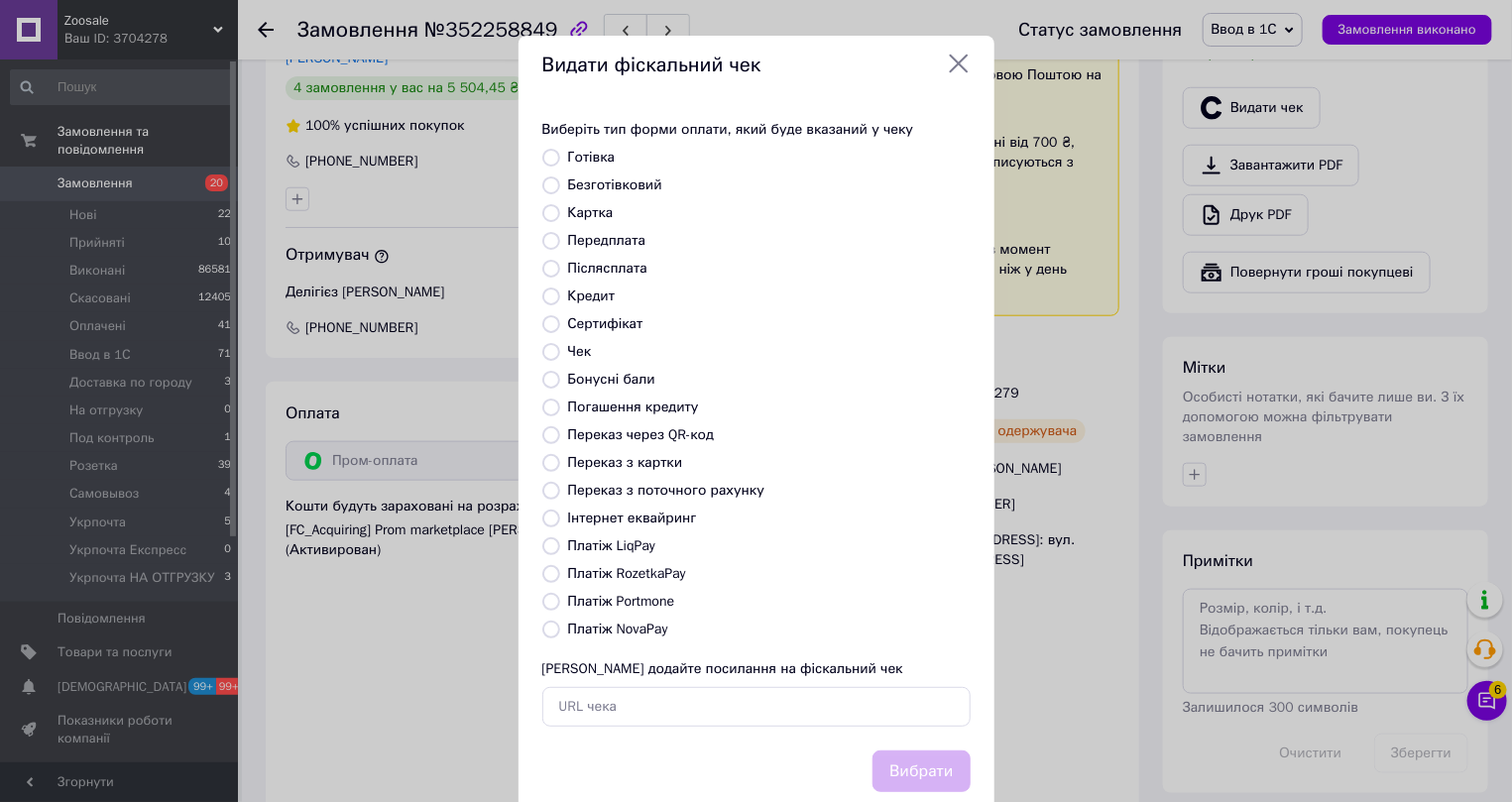 click on "Інтернет еквайринг" at bounding box center (551, 518) 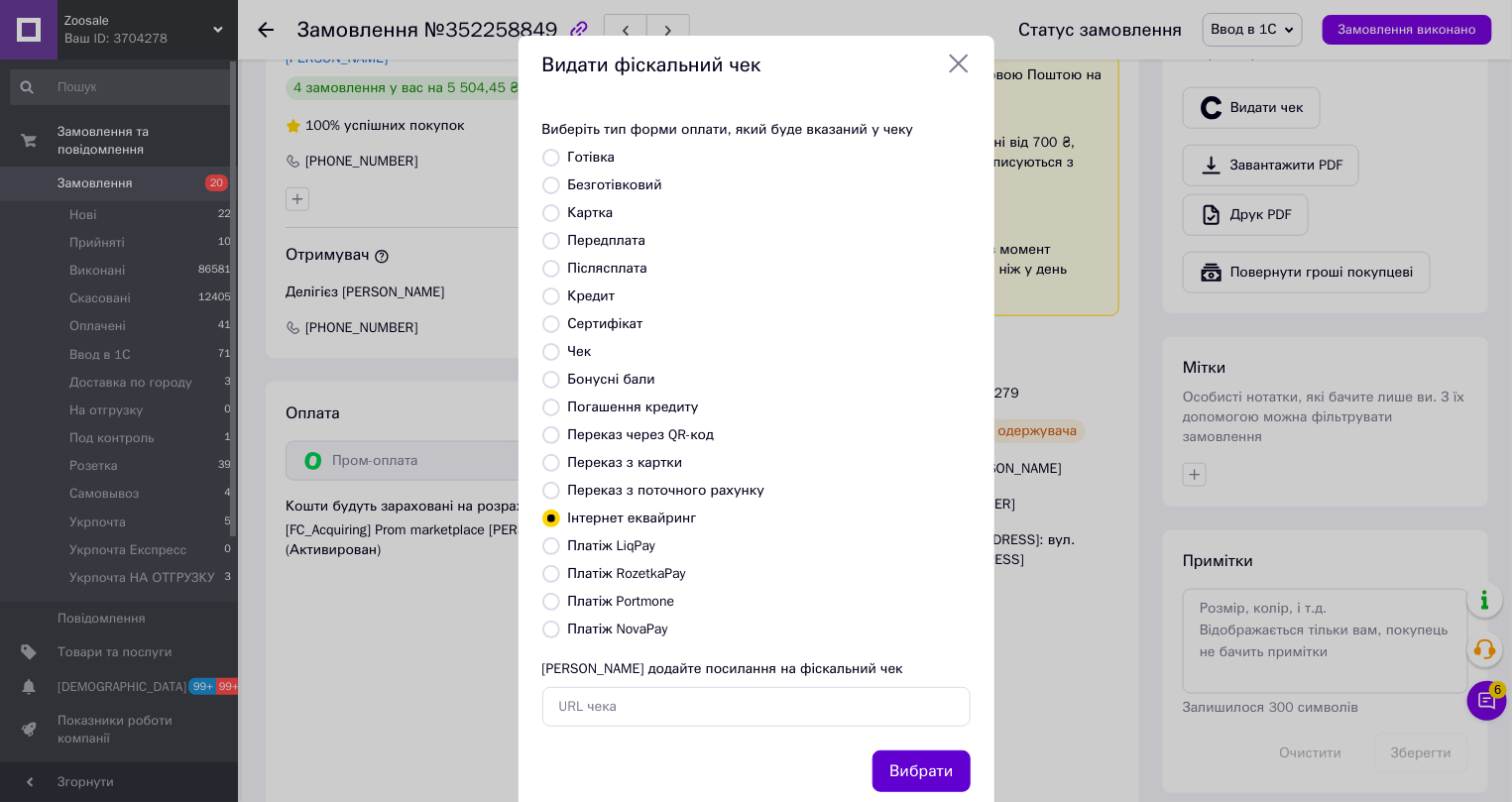 click on "Вибрати" at bounding box center [921, 771] 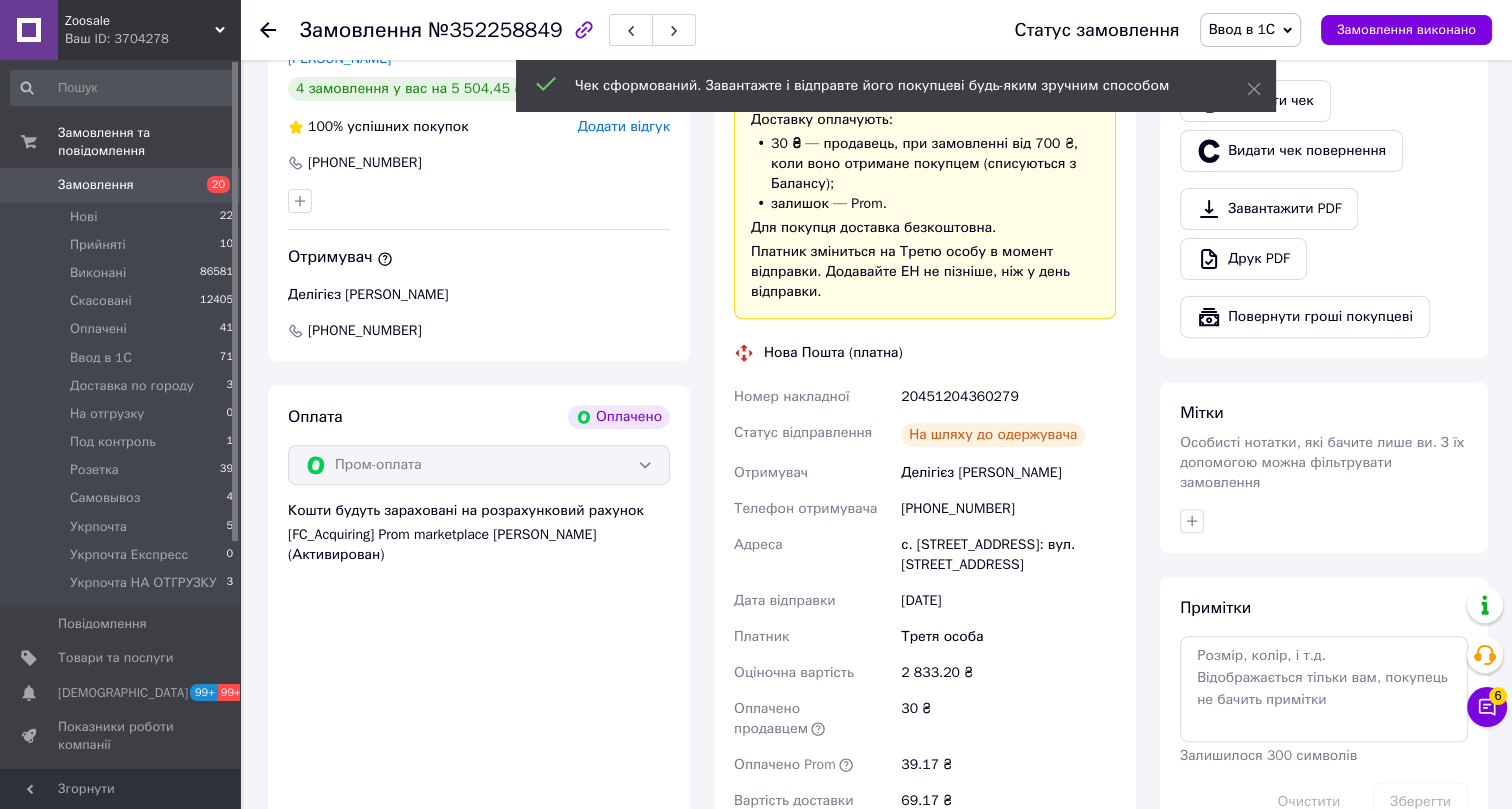 click 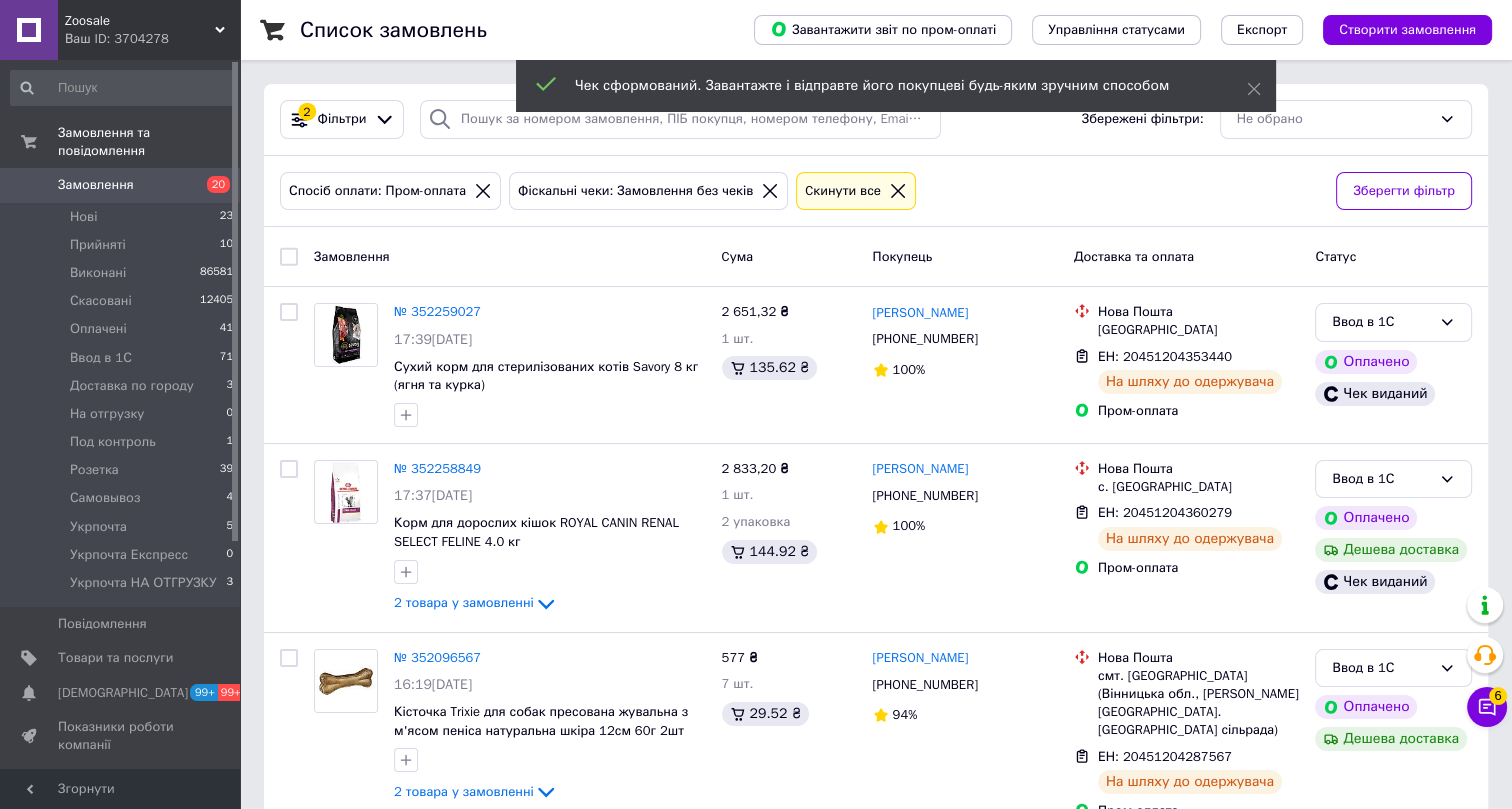 scroll, scrollTop: 34, scrollLeft: 0, axis: vertical 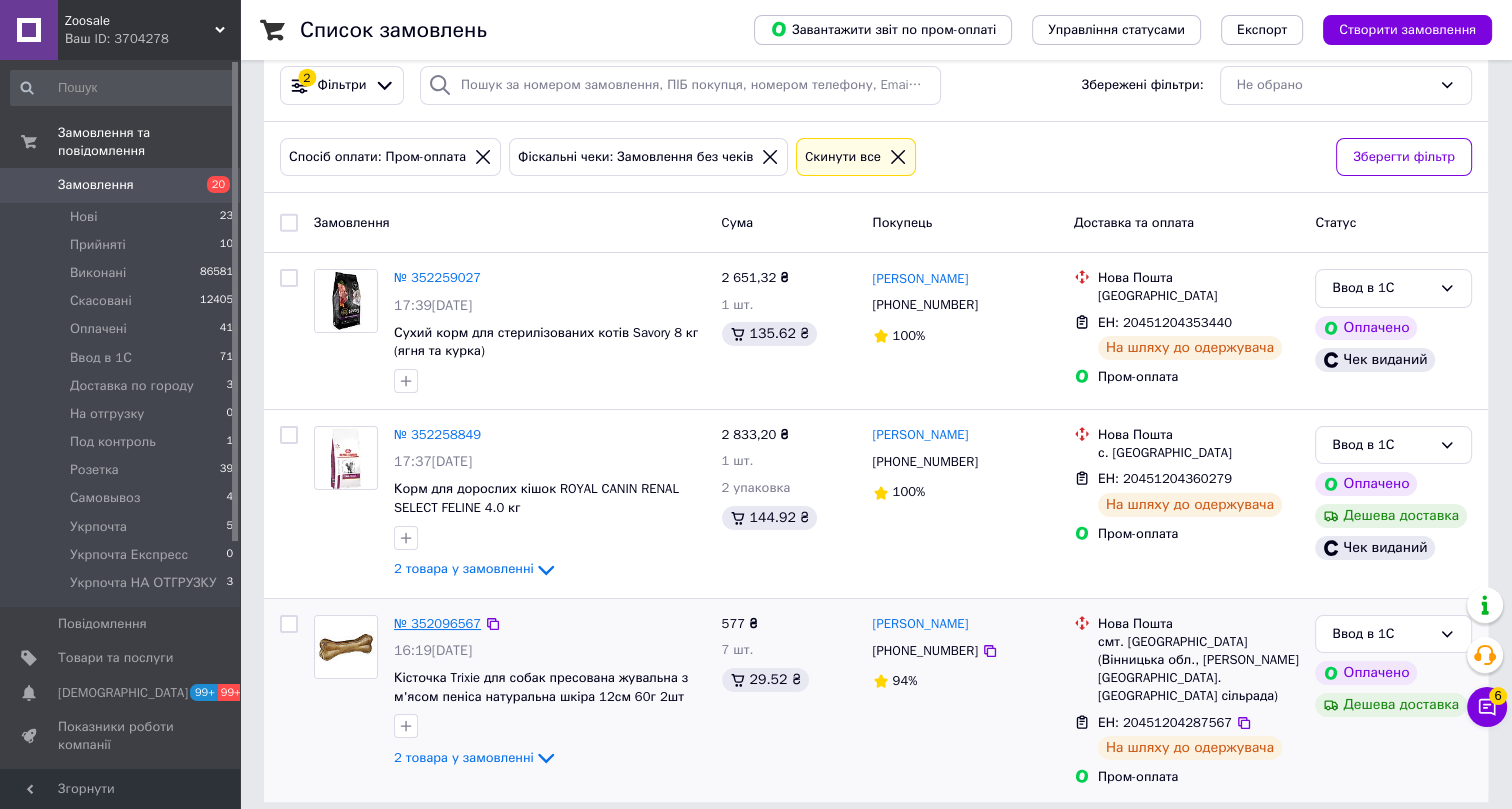 click on "№ 352096567" at bounding box center [437, 623] 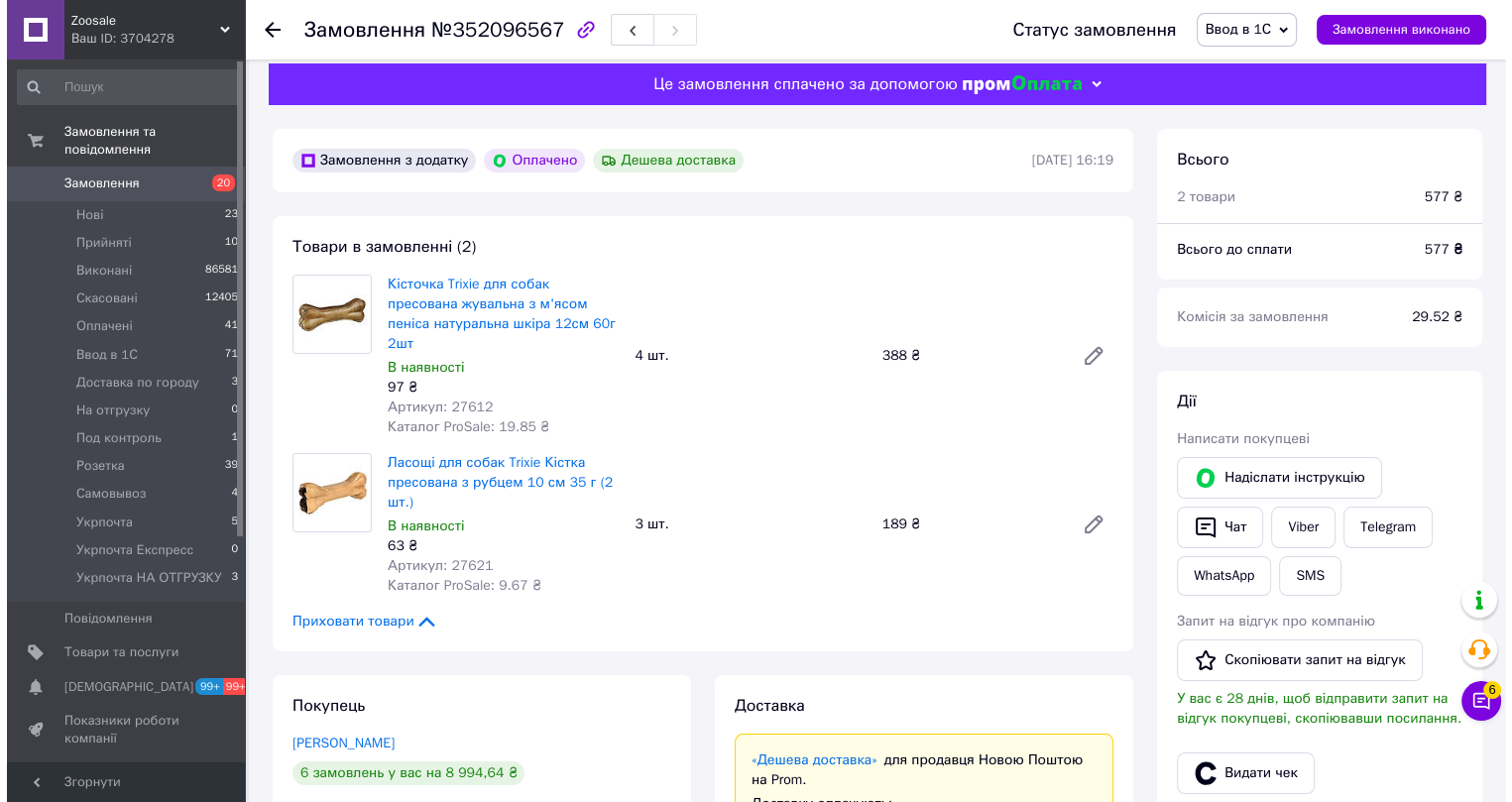 scroll, scrollTop: 0, scrollLeft: 0, axis: both 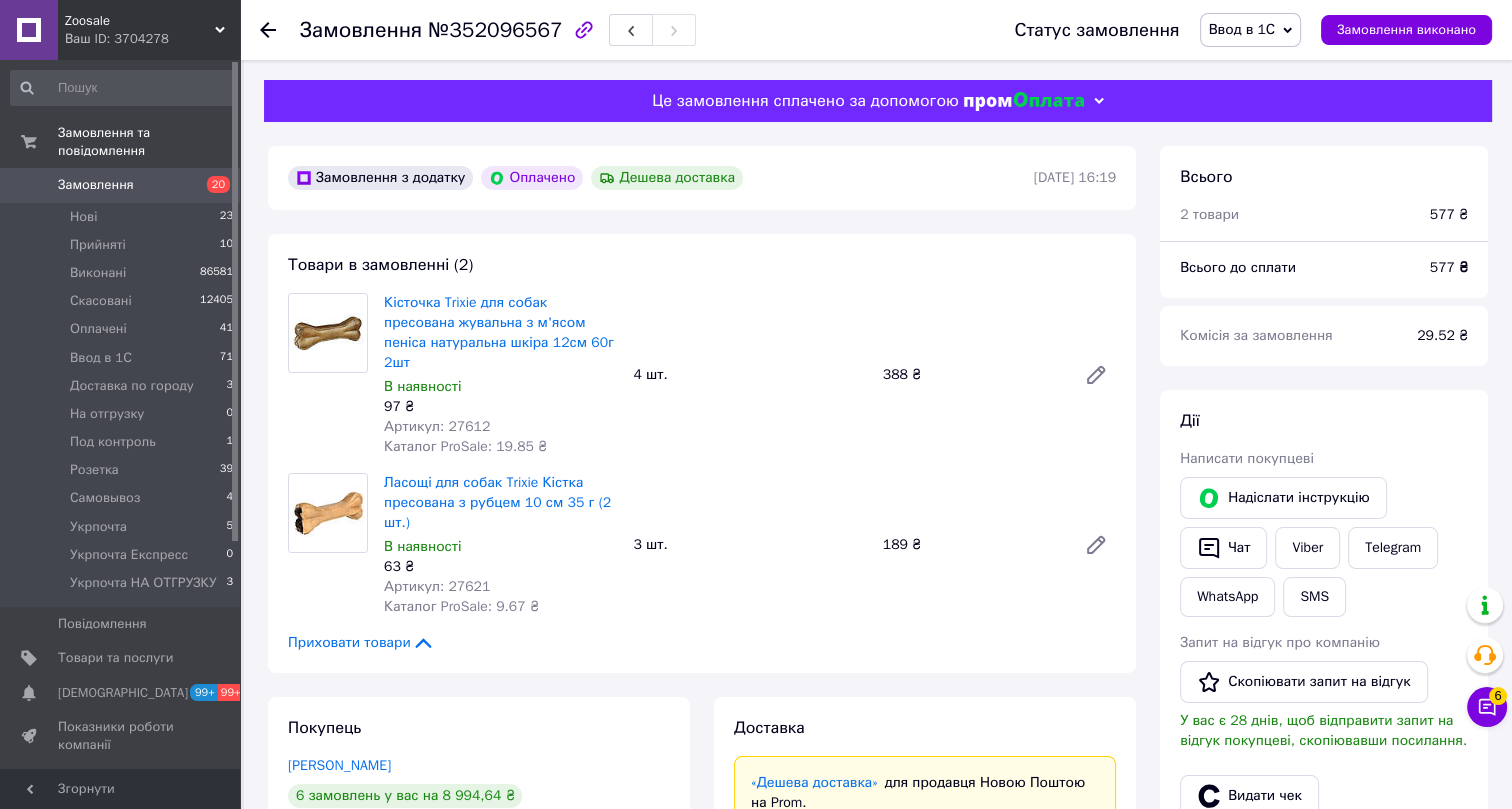 click 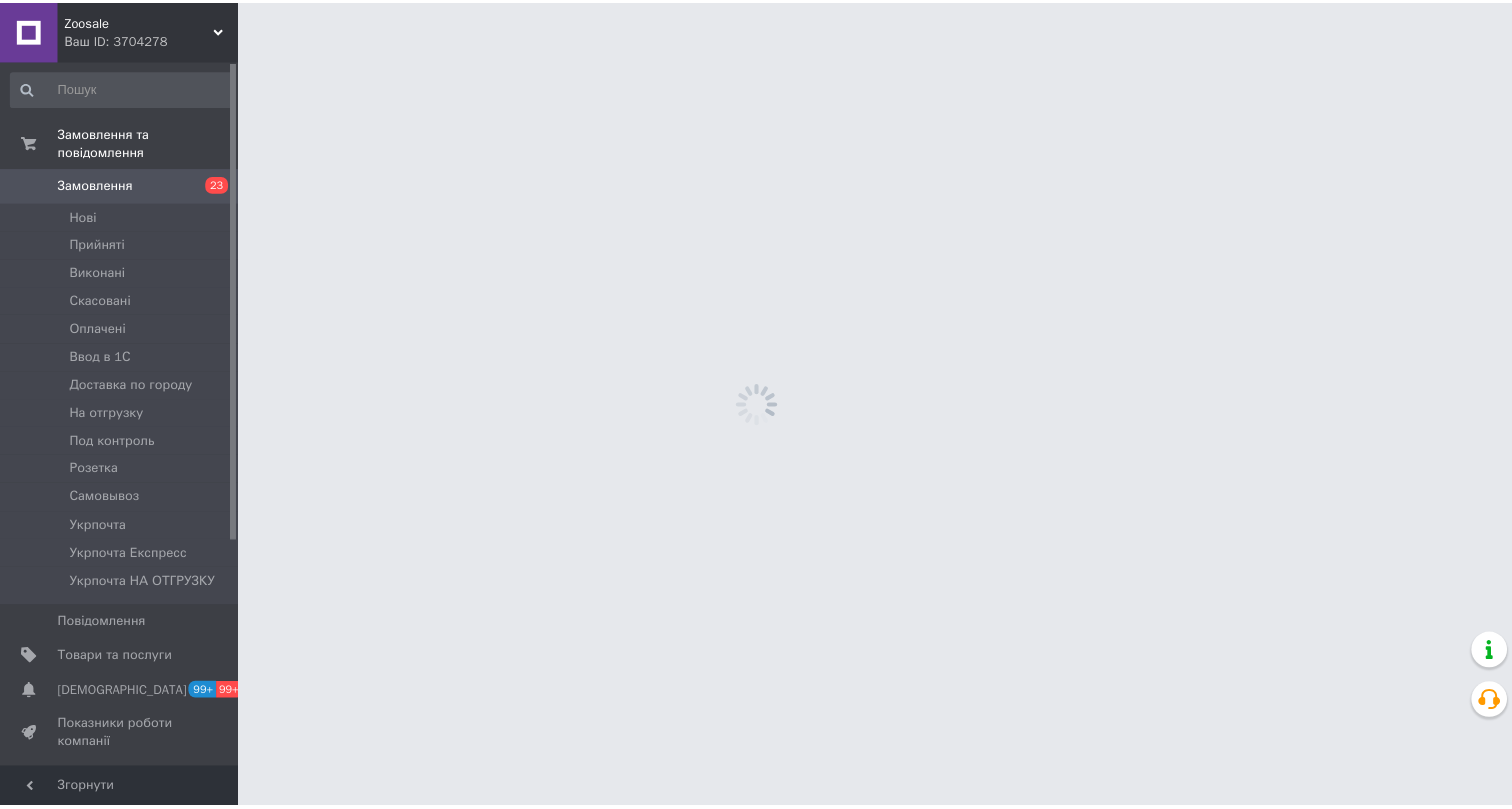 scroll, scrollTop: 0, scrollLeft: 0, axis: both 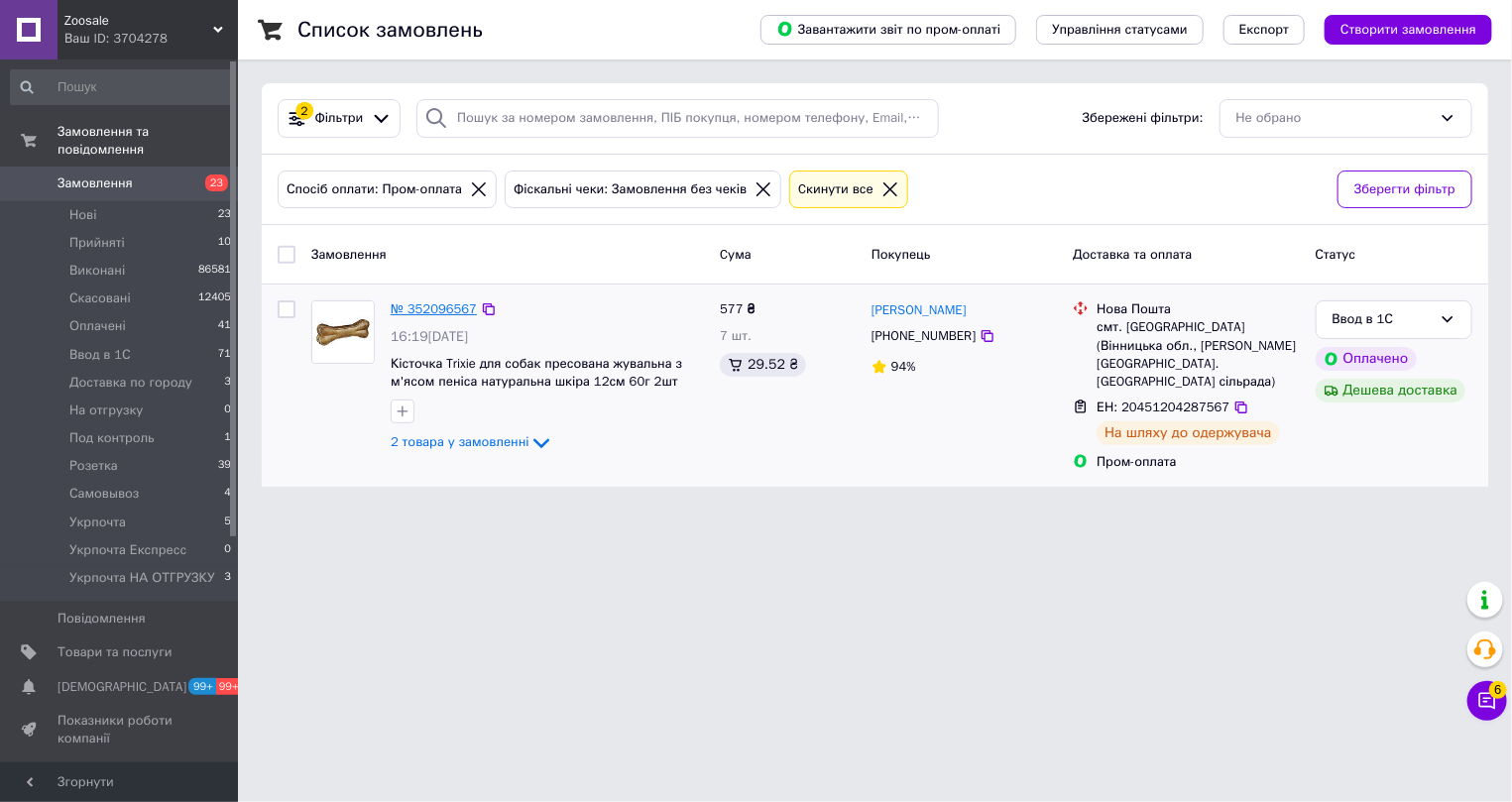 click on "№ 352096567" at bounding box center (433, 308) 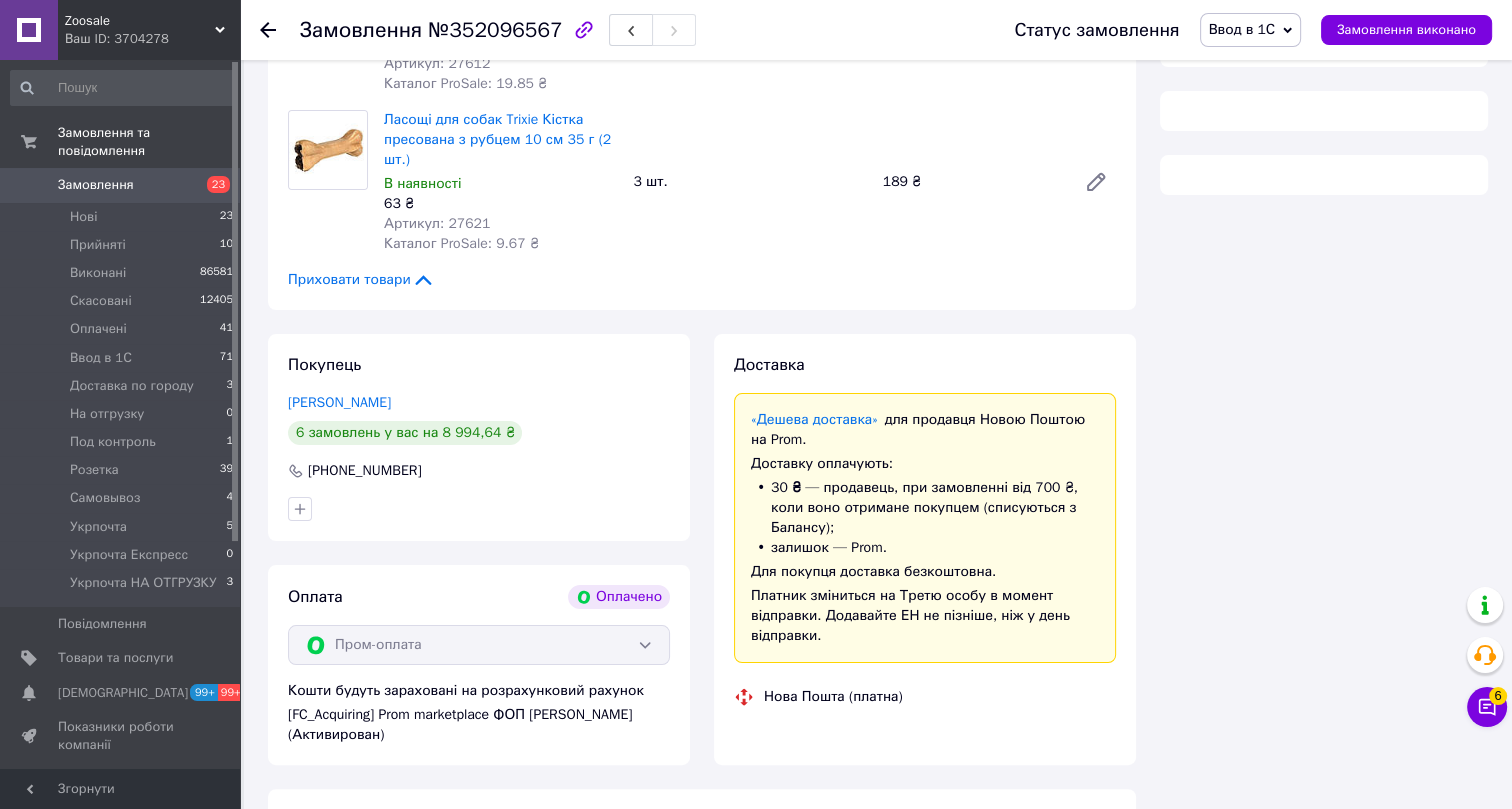 scroll, scrollTop: 387, scrollLeft: 0, axis: vertical 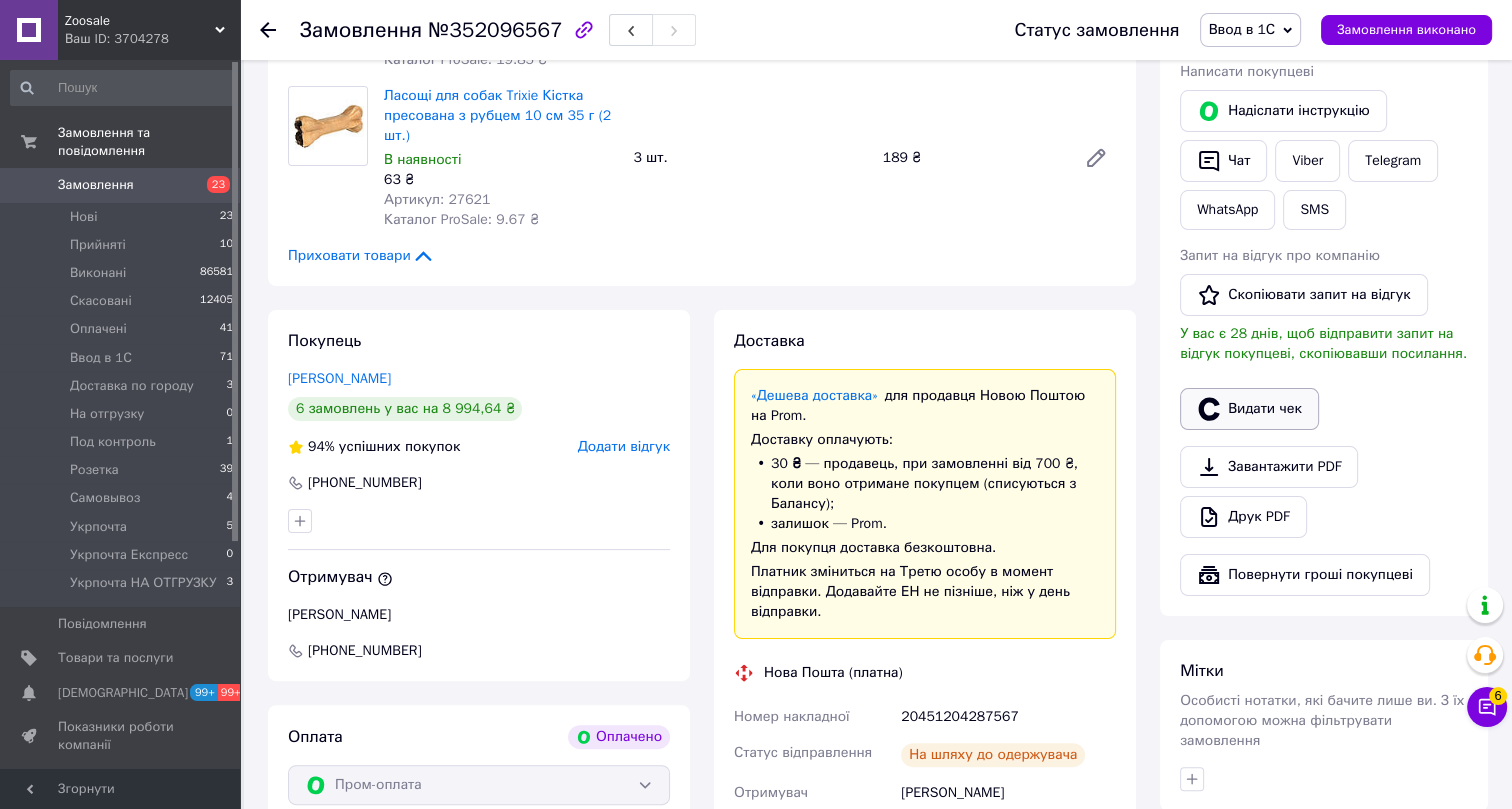 click on "Видати чек" at bounding box center (1249, 409) 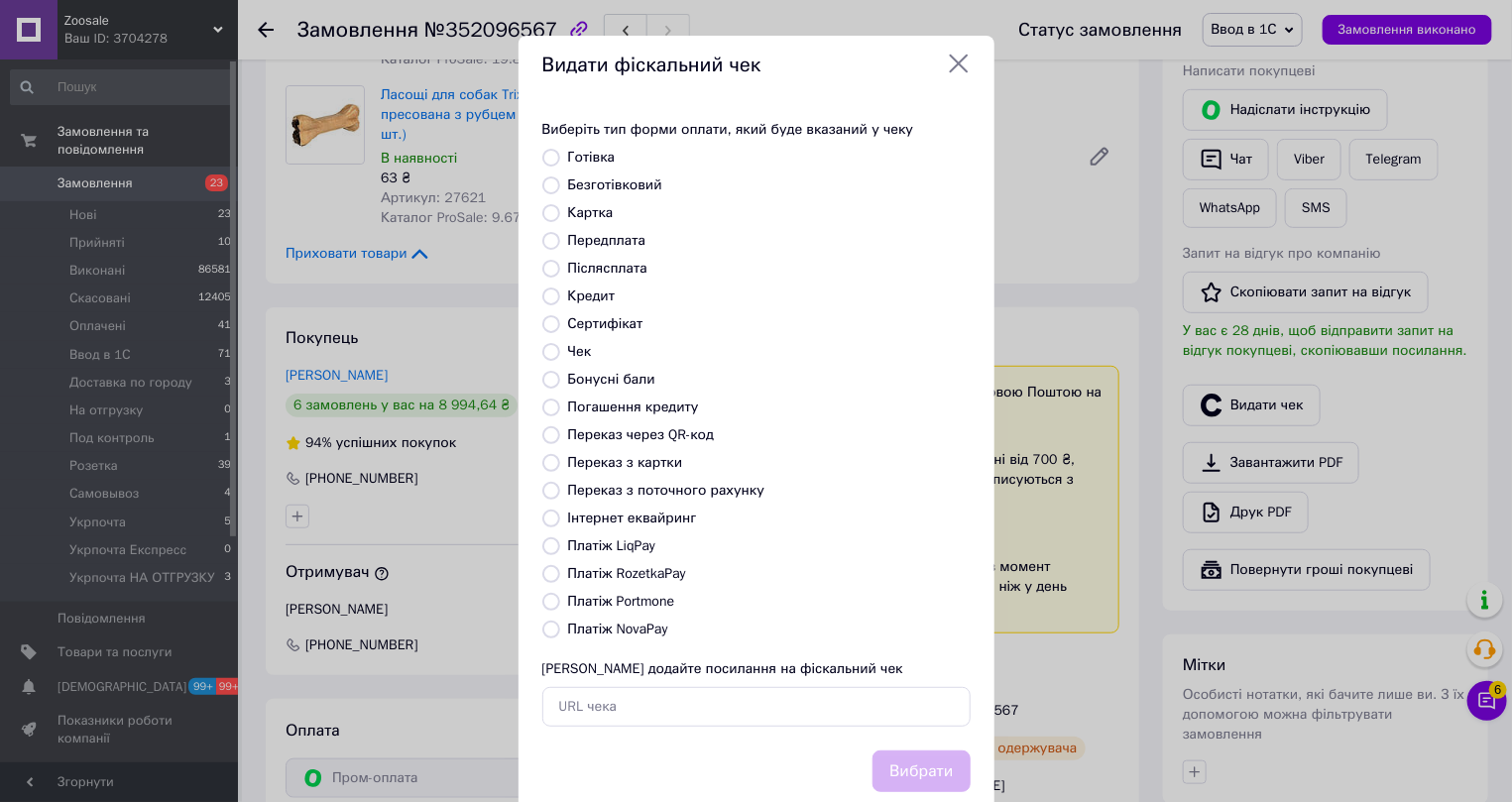 click on "Інтернет еквайринг" at bounding box center [633, 517] 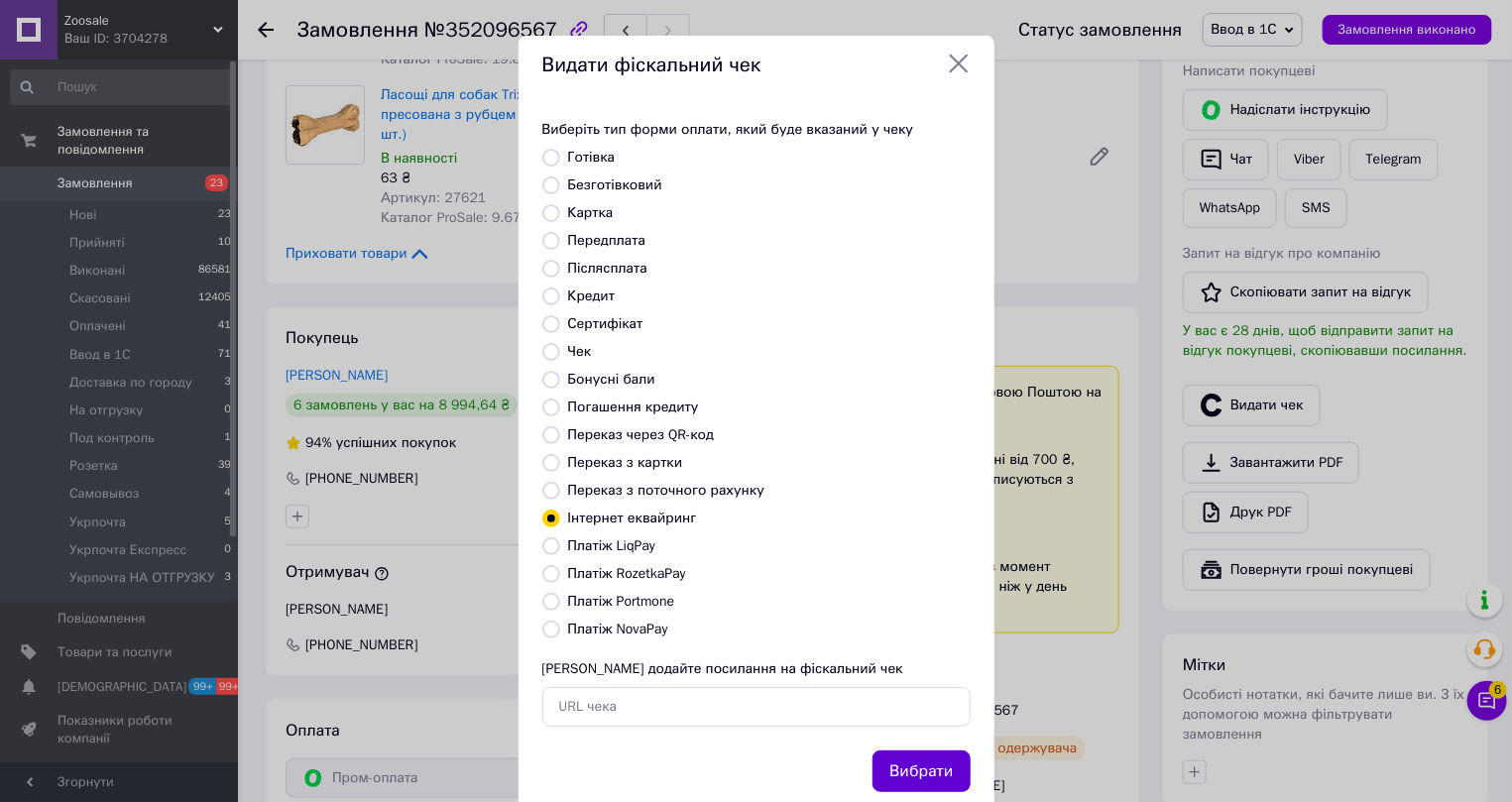 click on "Вибрати" at bounding box center (921, 771) 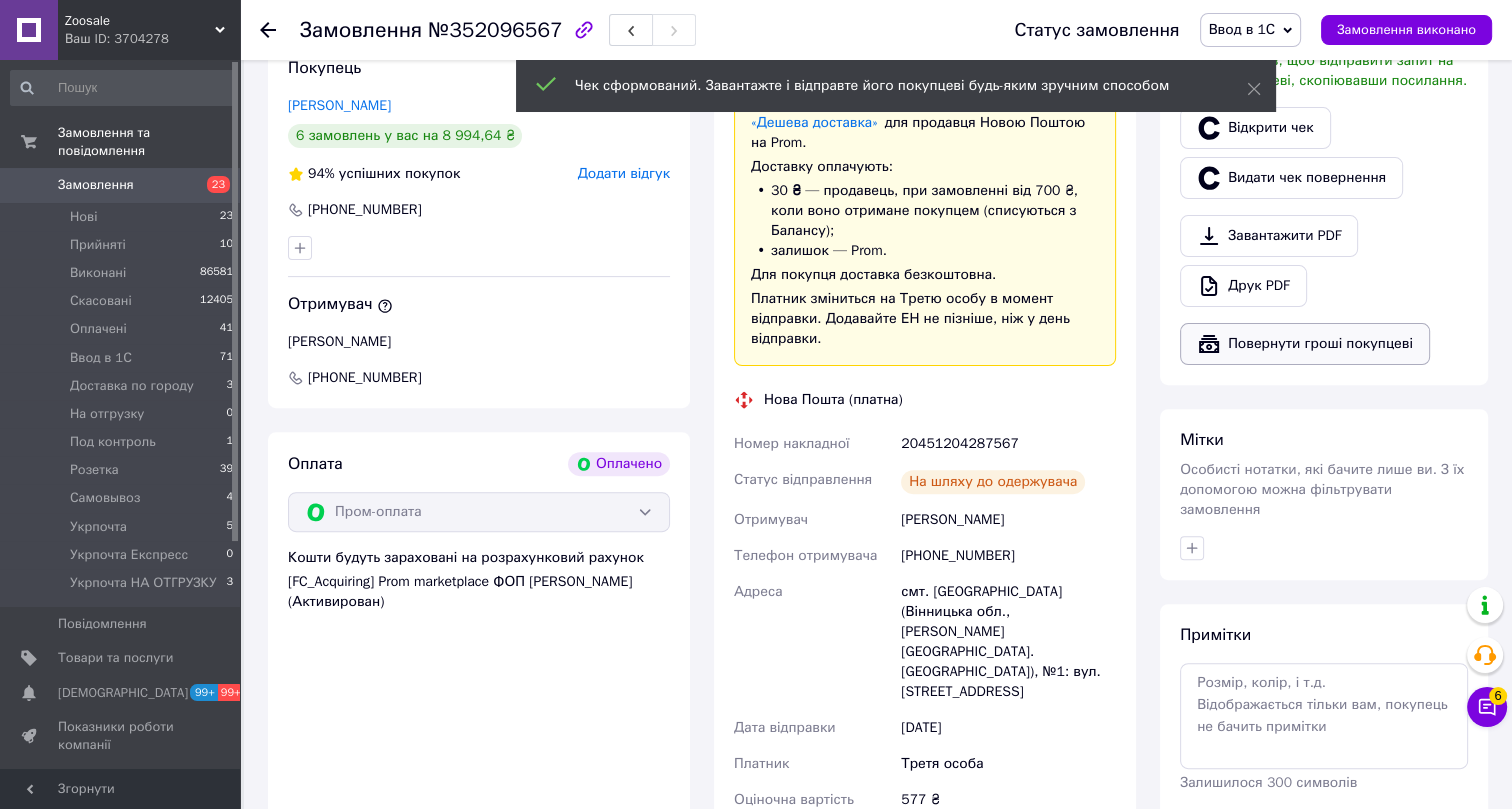 scroll, scrollTop: 387, scrollLeft: 0, axis: vertical 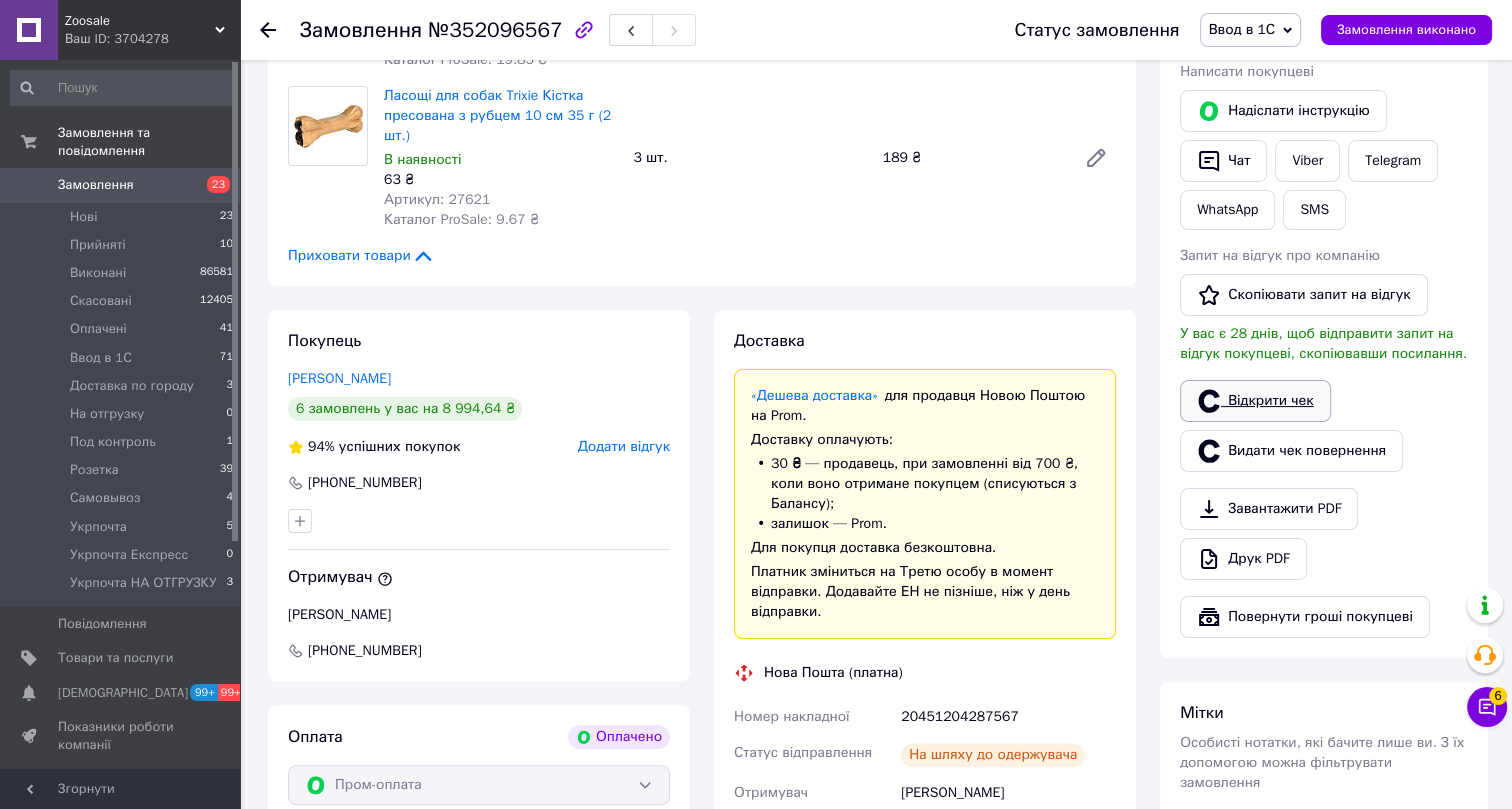 click on "Відкрити чек" at bounding box center [1255, 401] 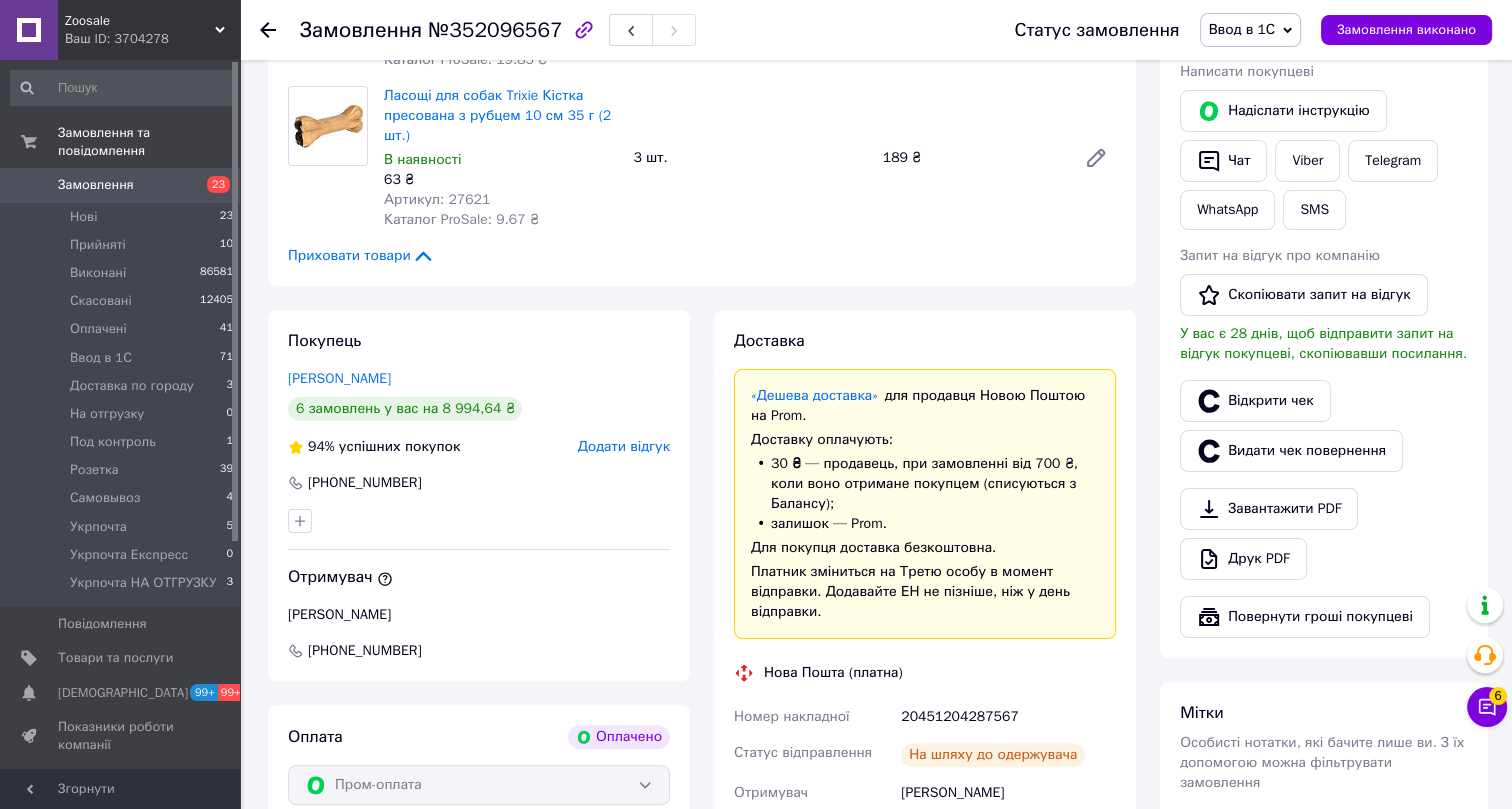 click 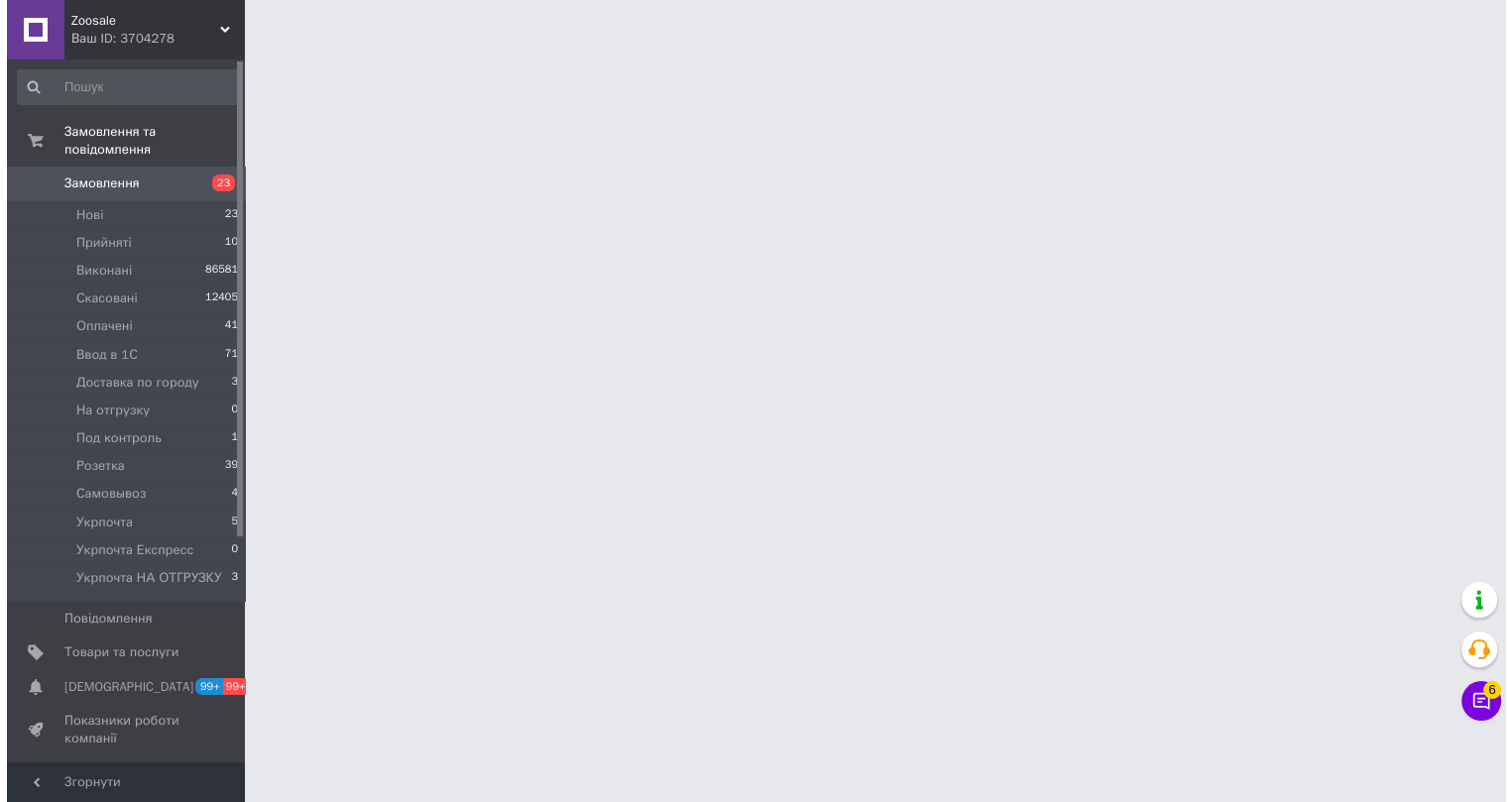 scroll, scrollTop: 0, scrollLeft: 0, axis: both 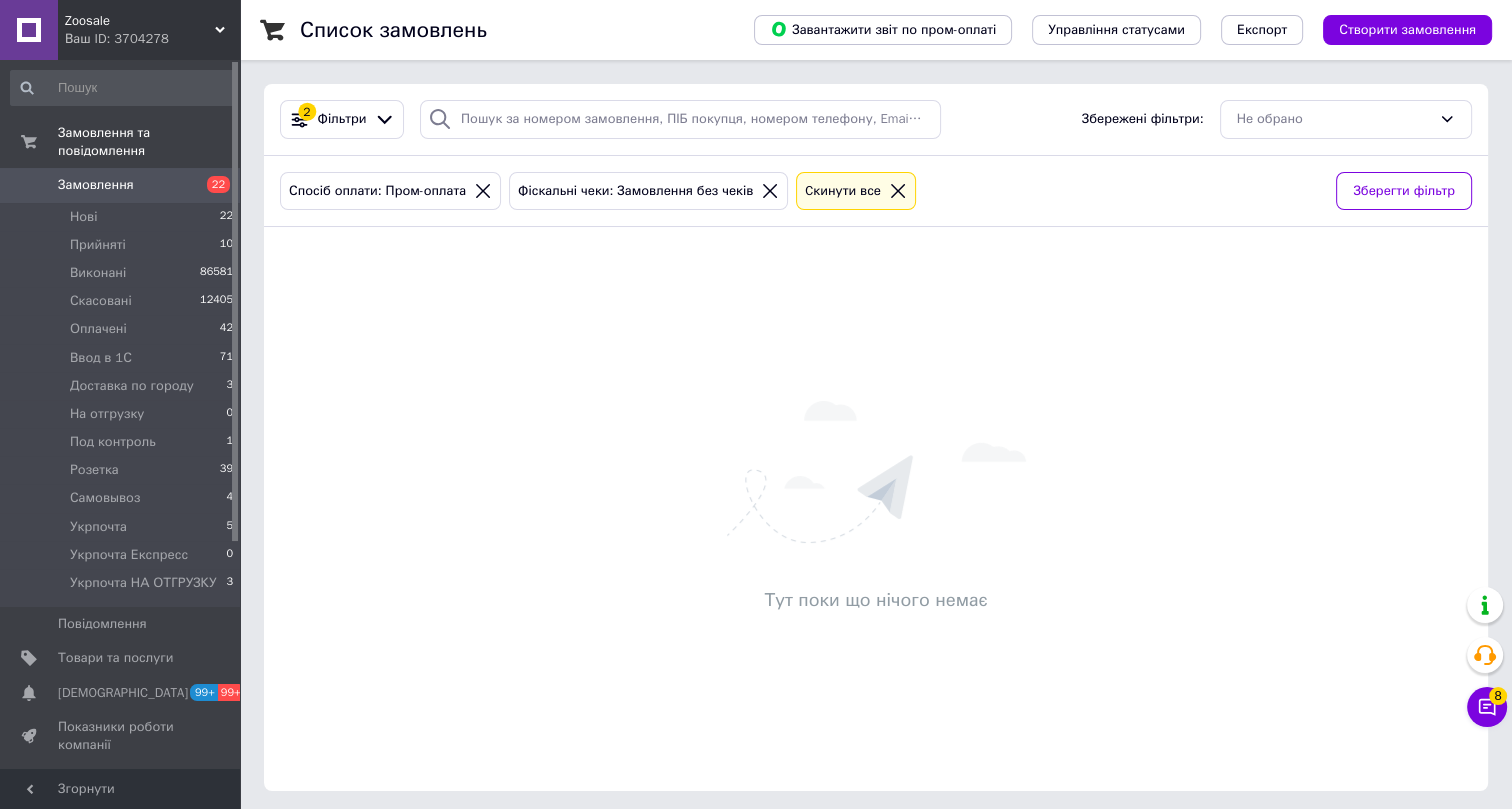 click 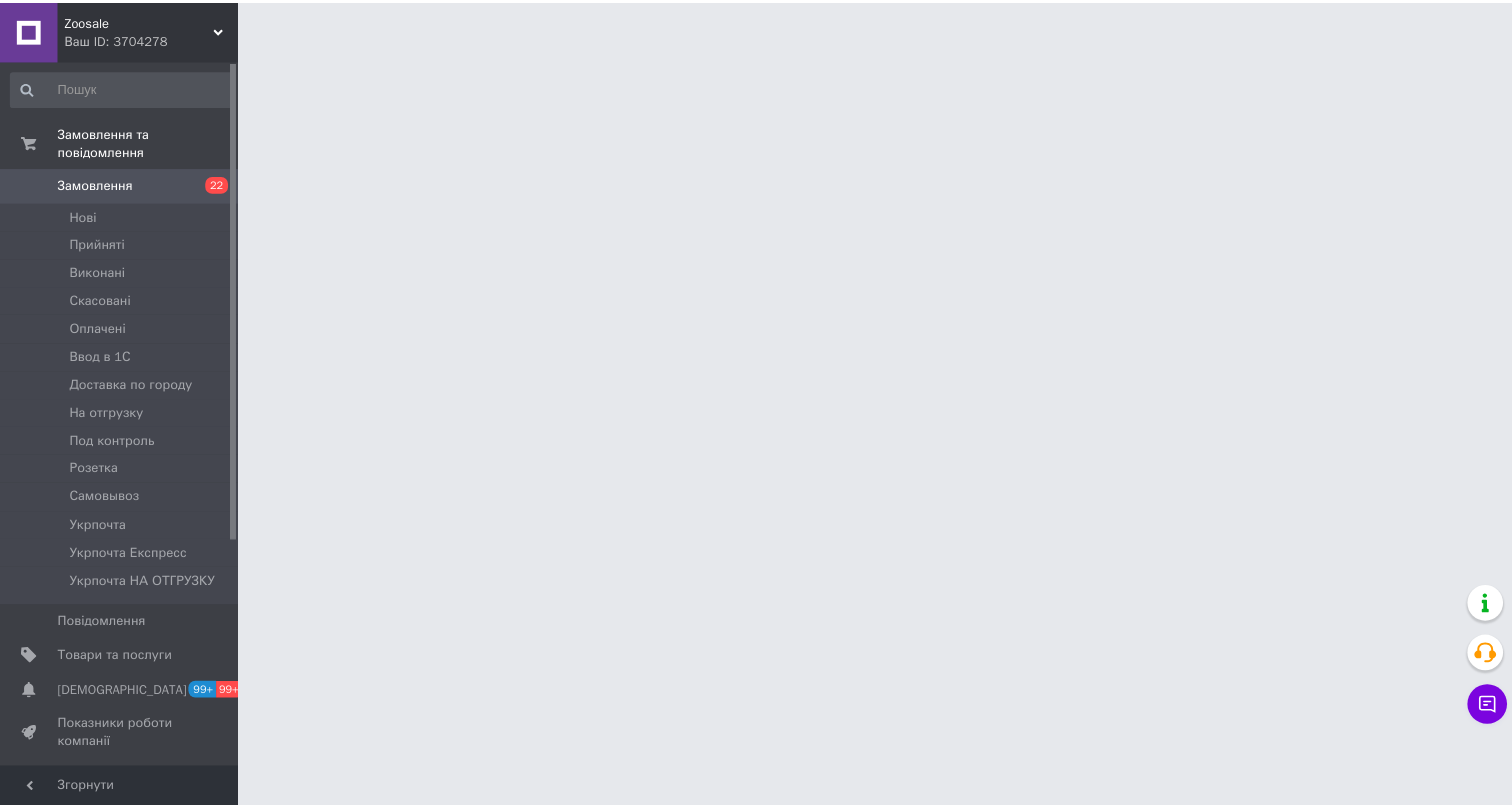 scroll, scrollTop: 0, scrollLeft: 0, axis: both 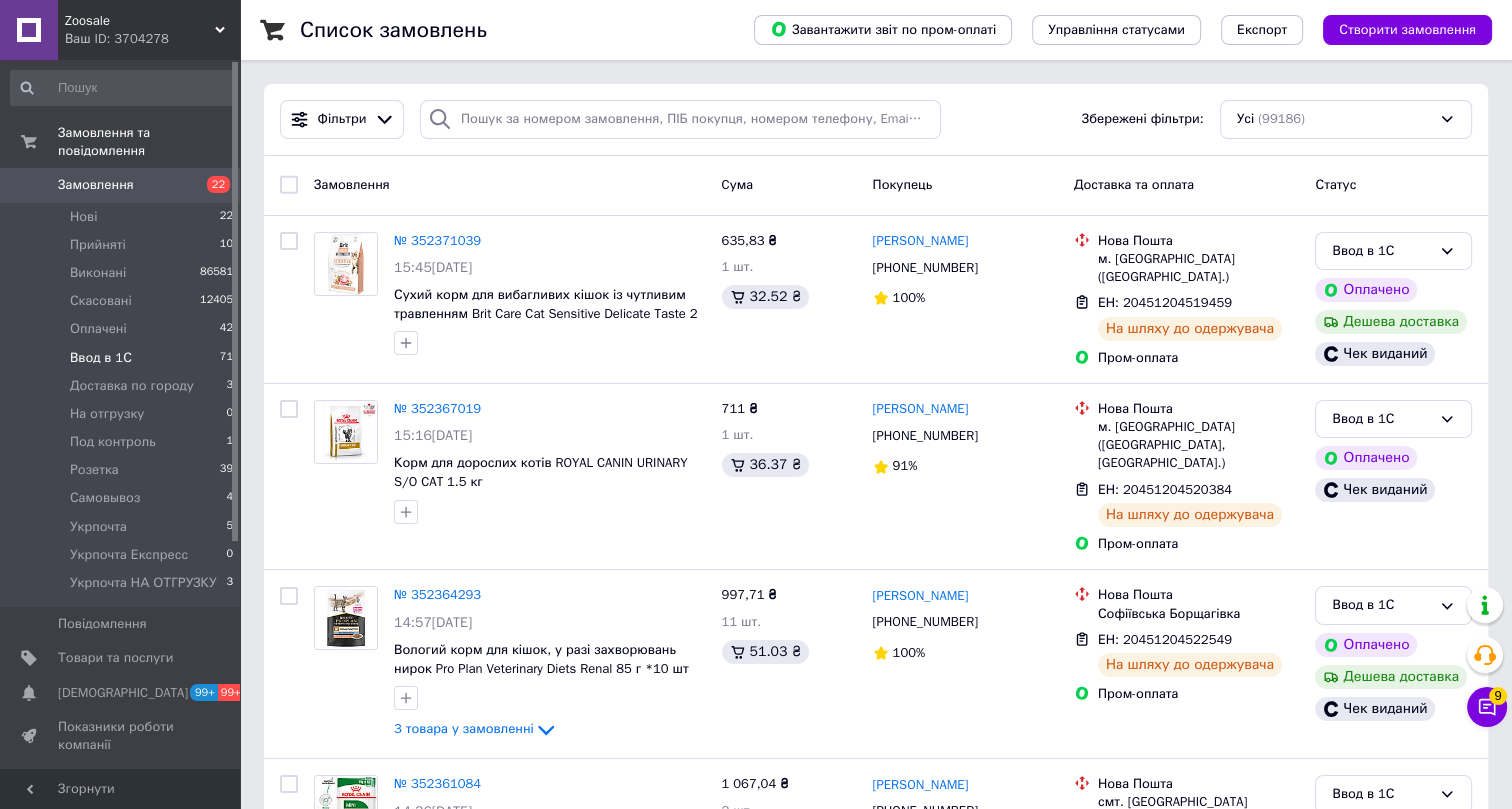 click on "Ввод в 1С" at bounding box center [101, 358] 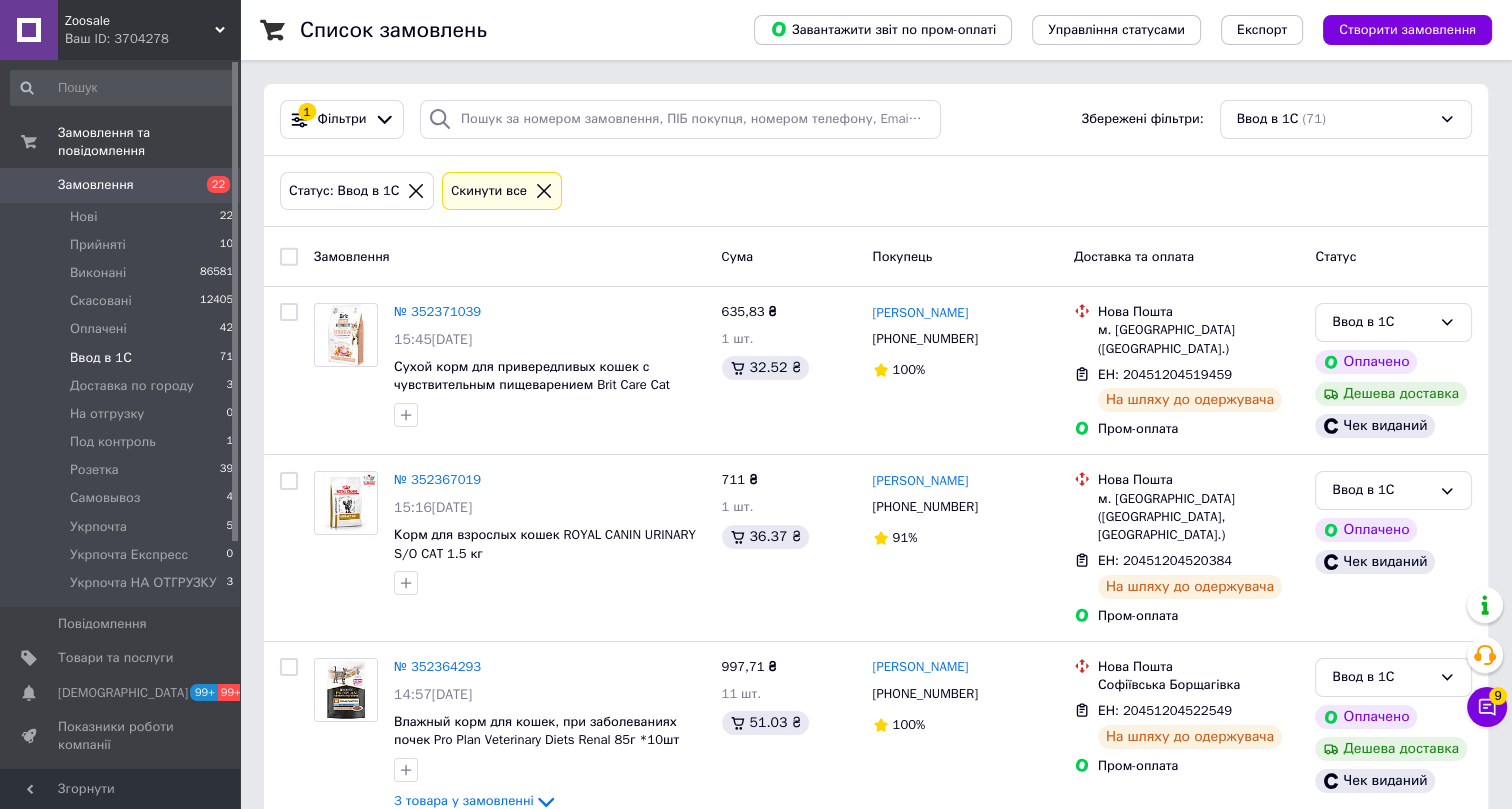 click on "Фільтри" at bounding box center (342, 119) 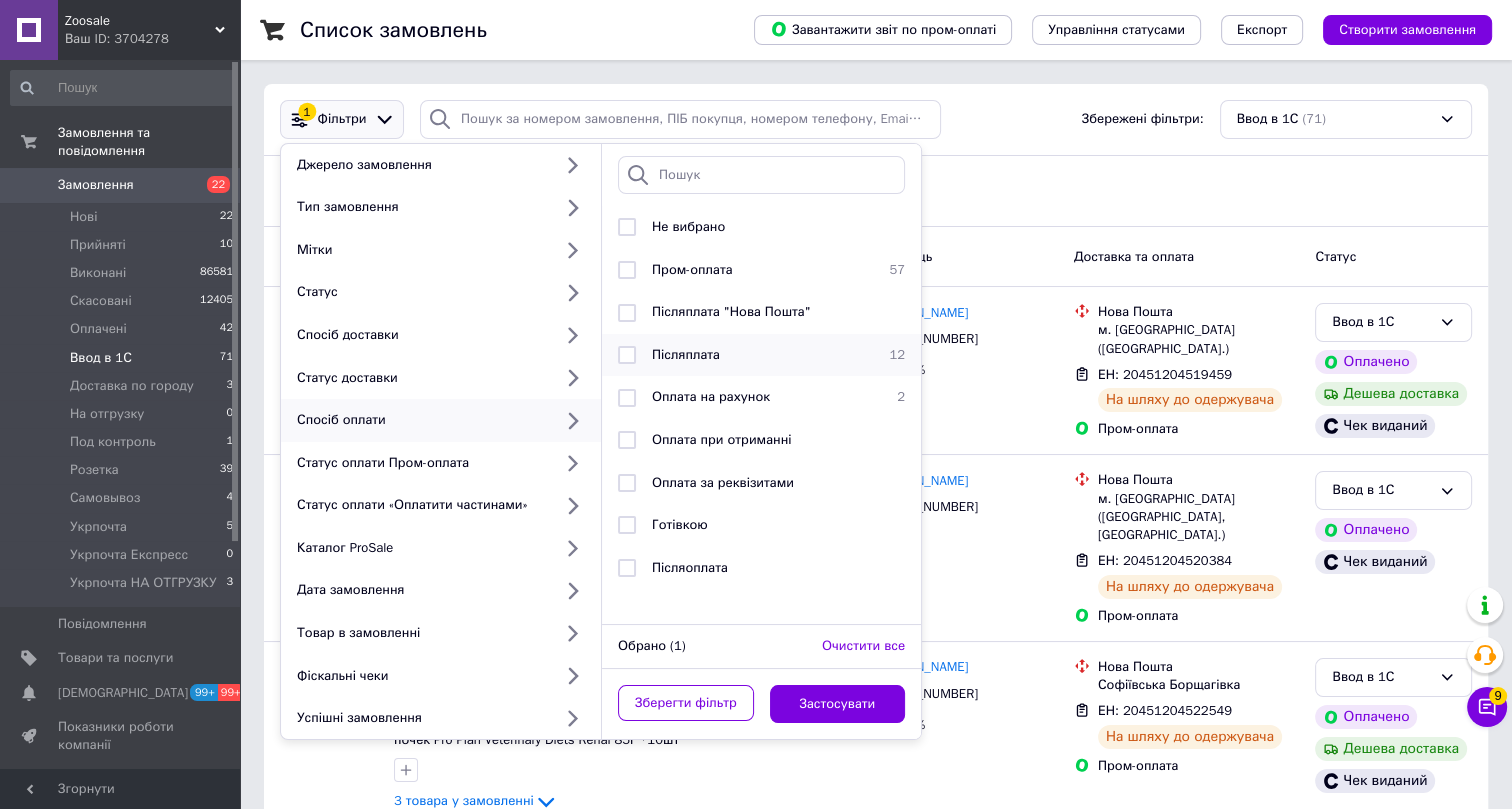 click on "Післяплата" at bounding box center [686, 354] 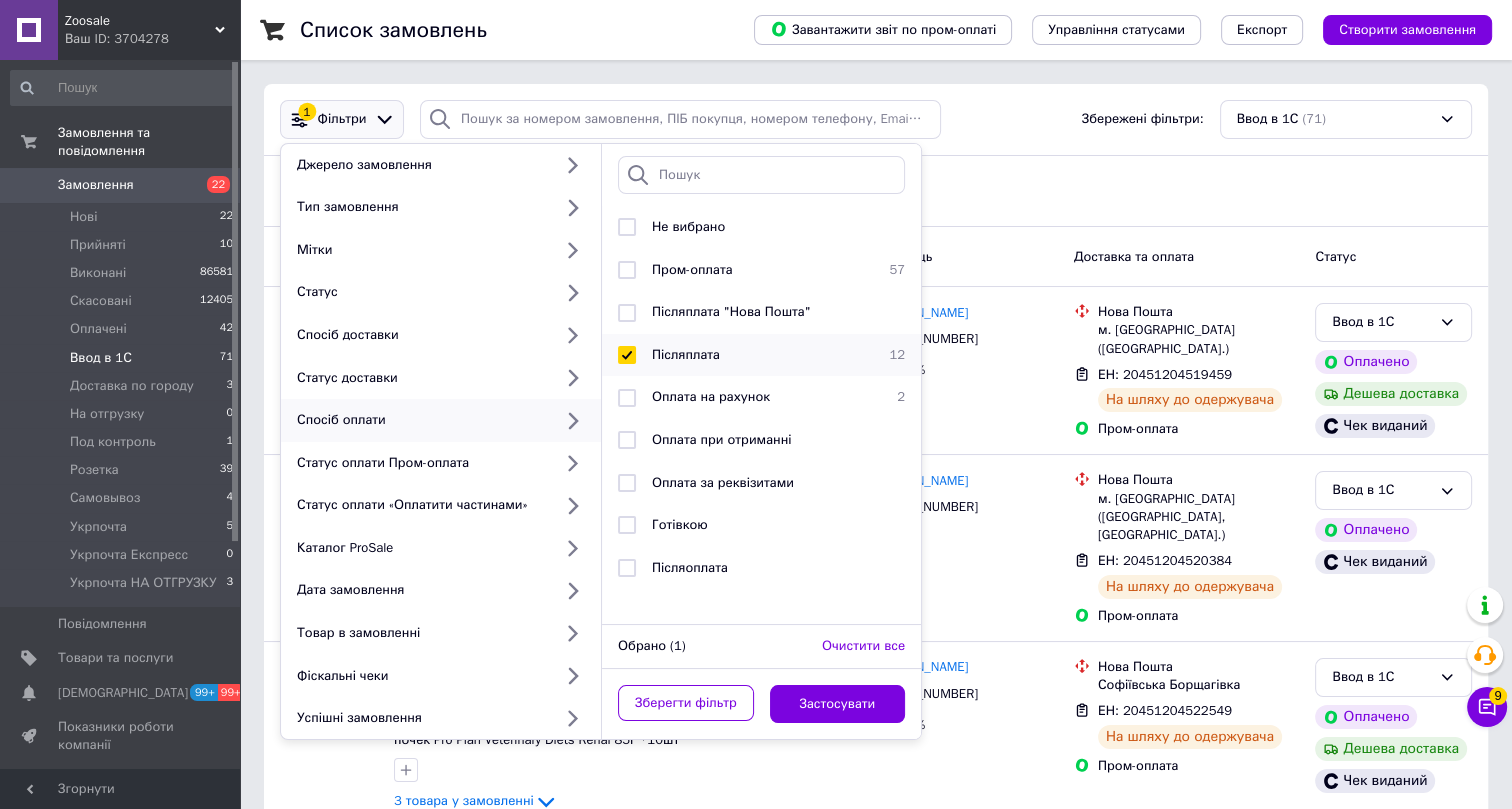checkbox on "true" 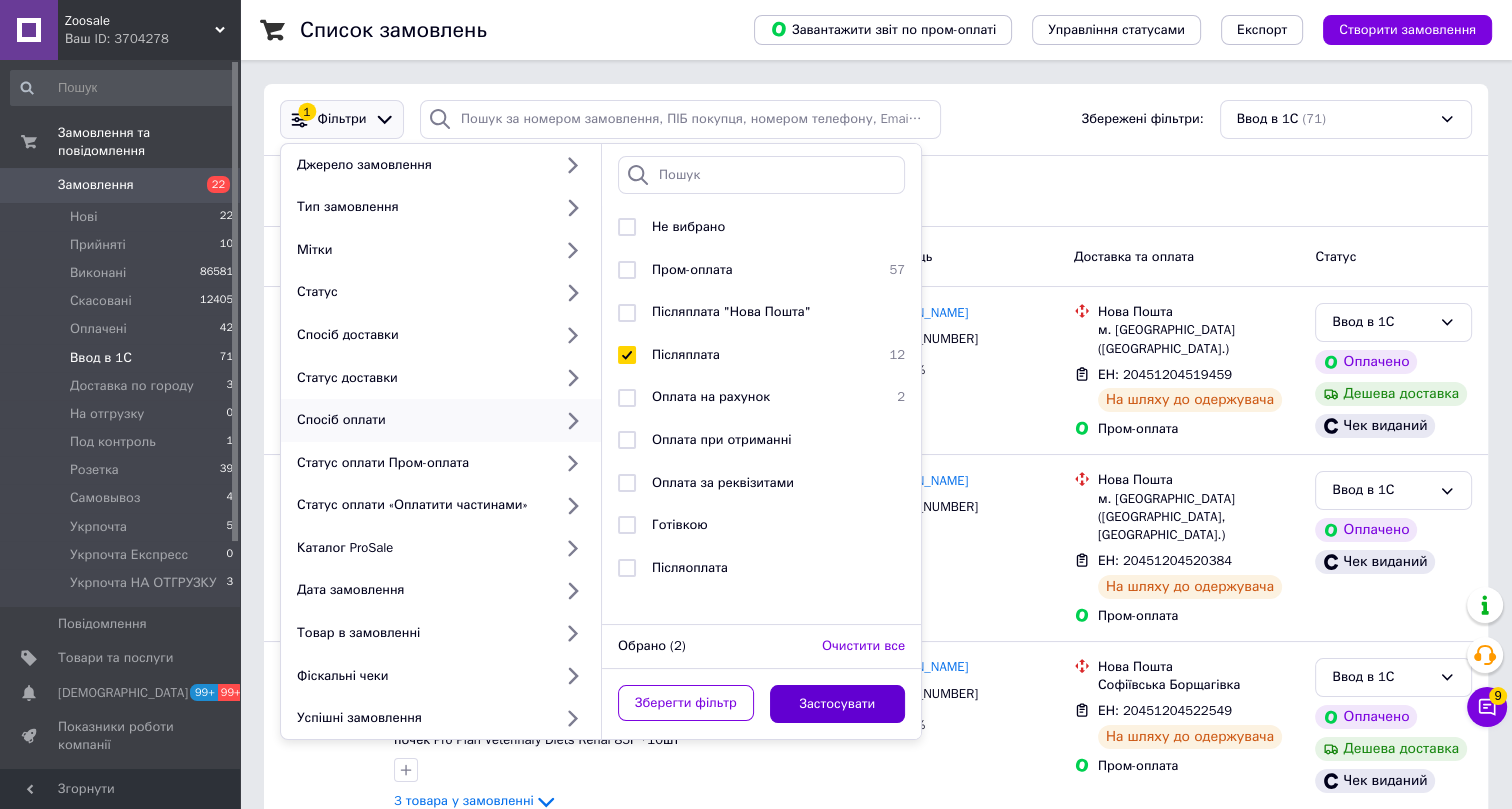 click on "Застосувати" at bounding box center (838, 704) 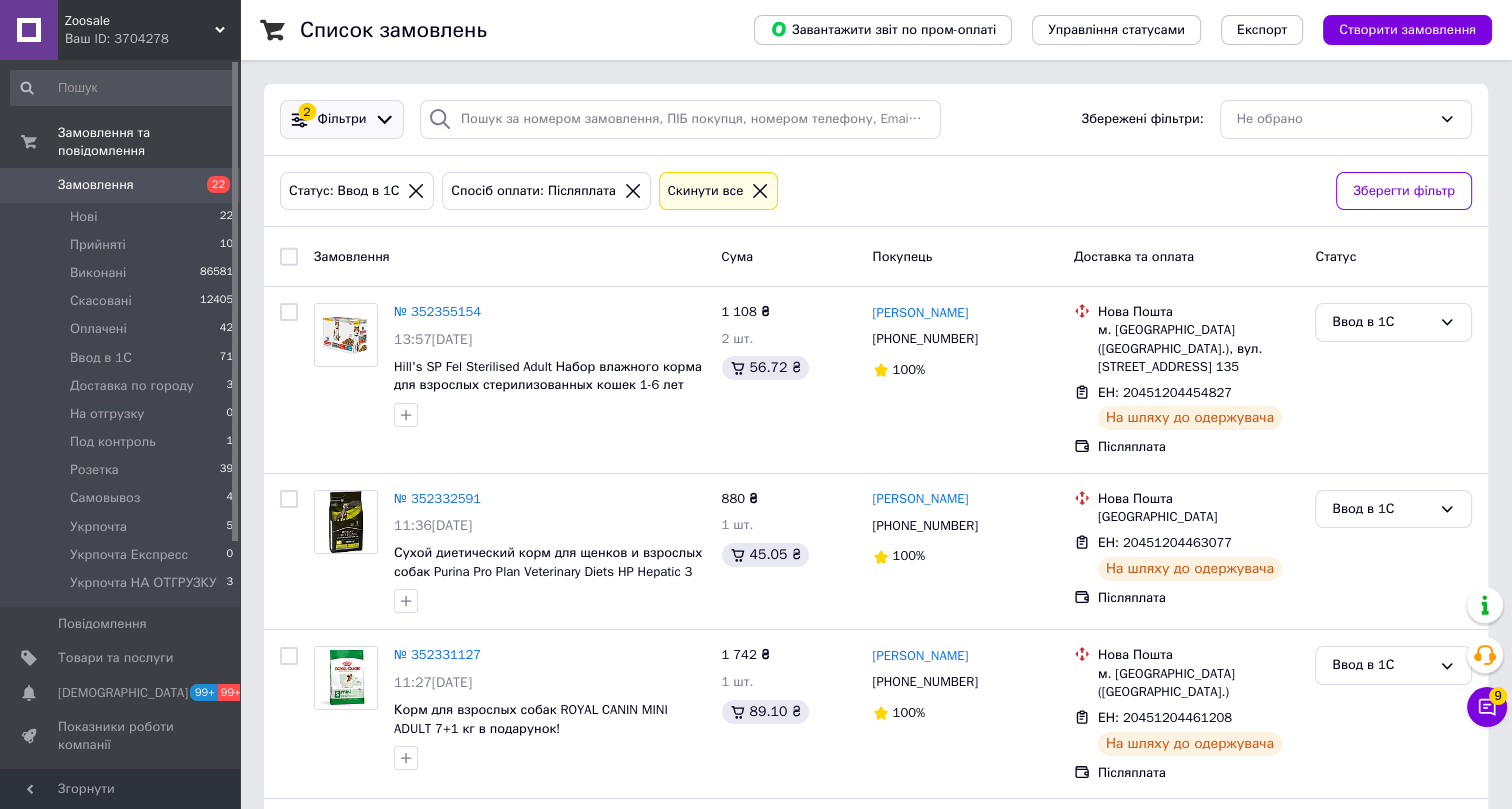 click on "Фільтри" at bounding box center (342, 119) 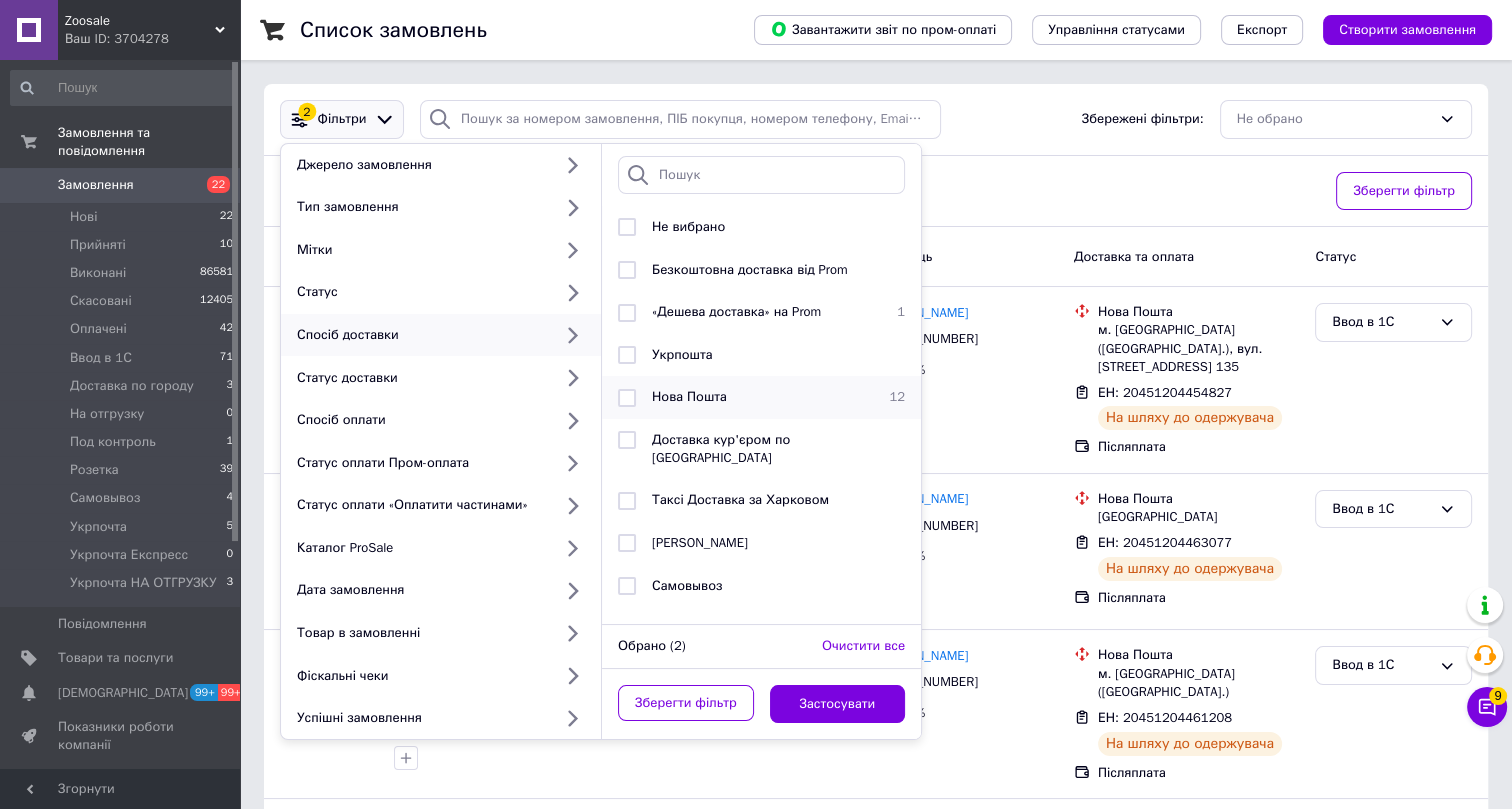 click on "Нова Пошта" at bounding box center [689, 396] 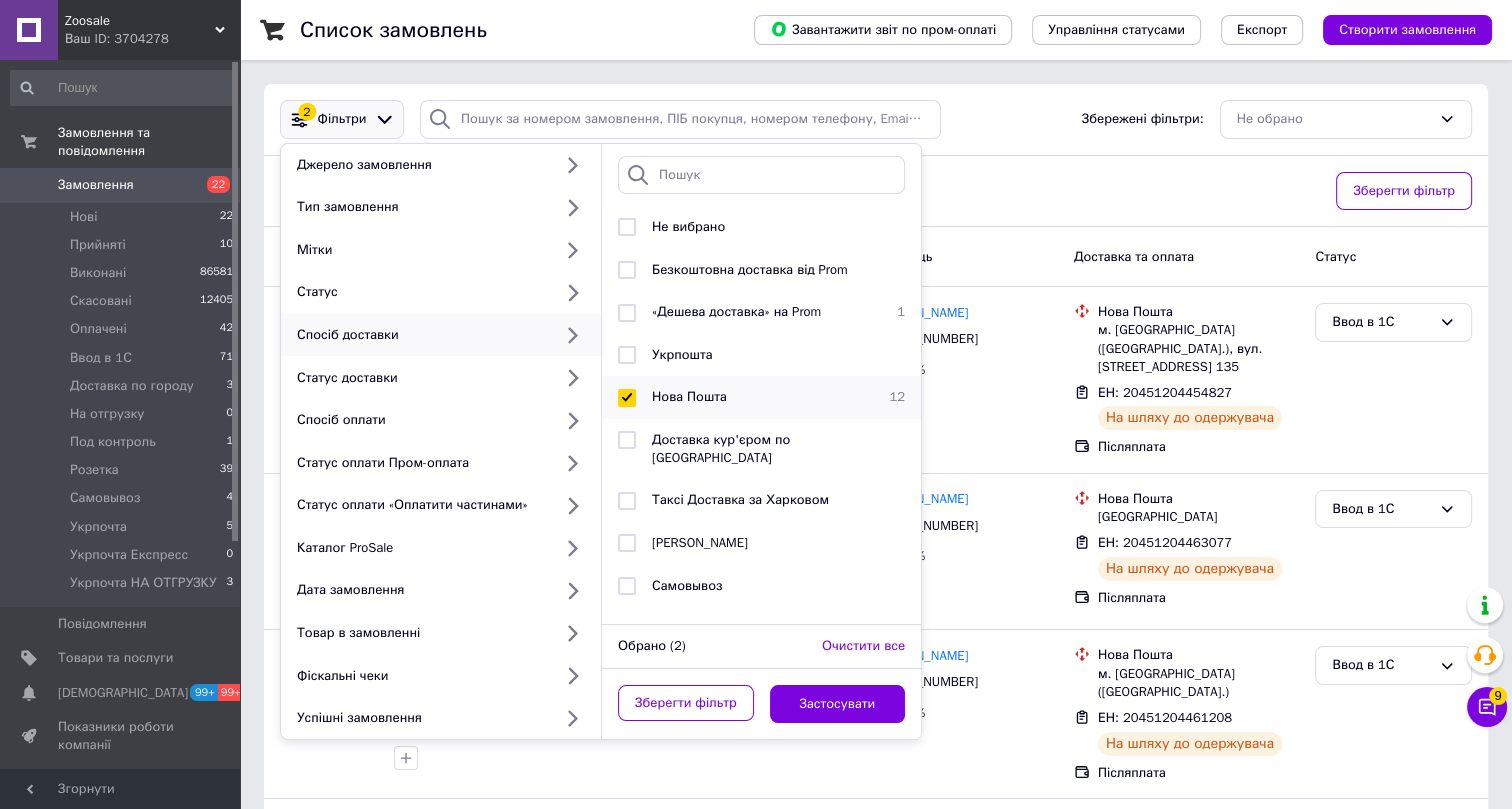 checkbox on "true" 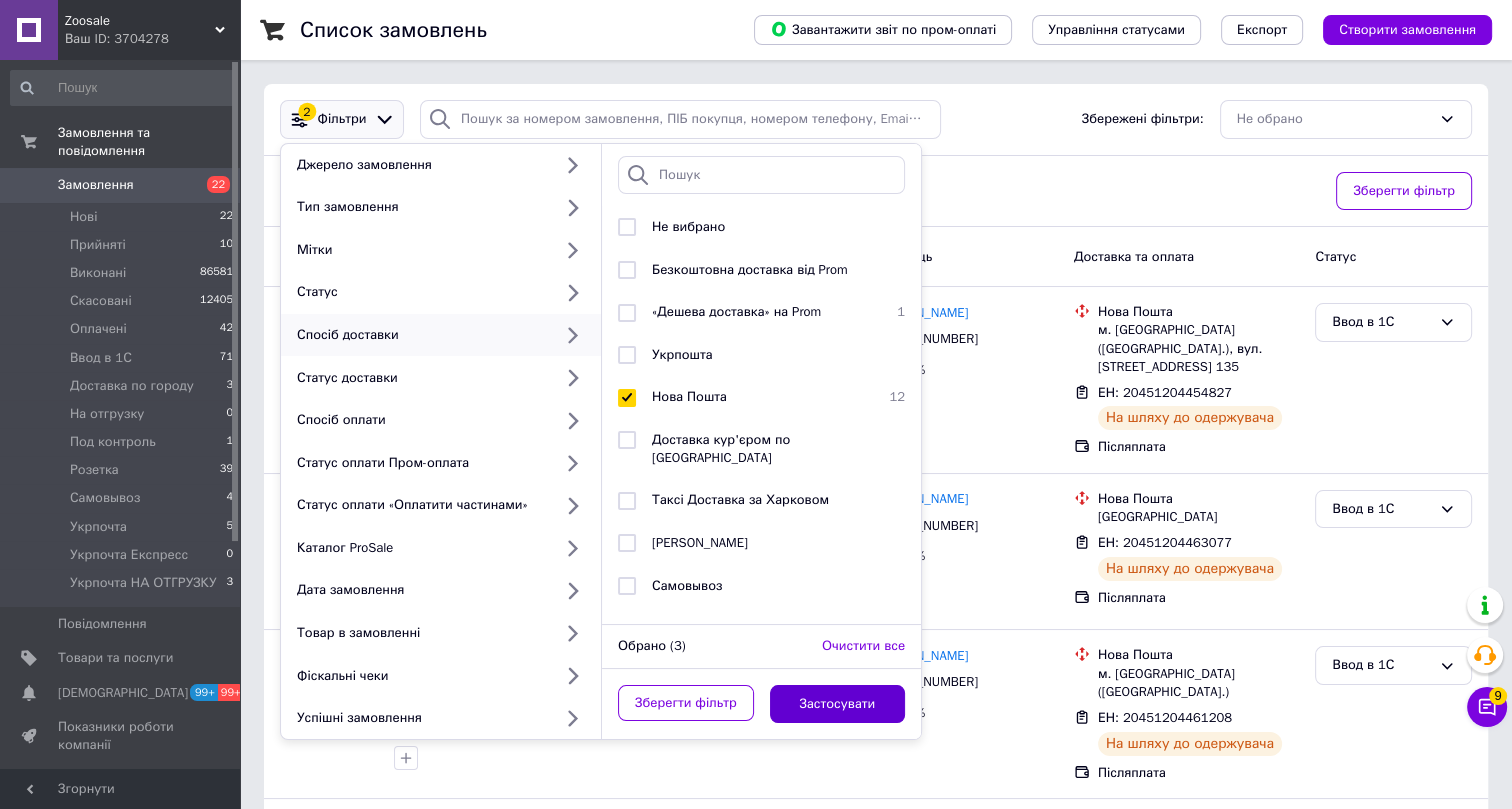 click on "Застосувати" at bounding box center (838, 704) 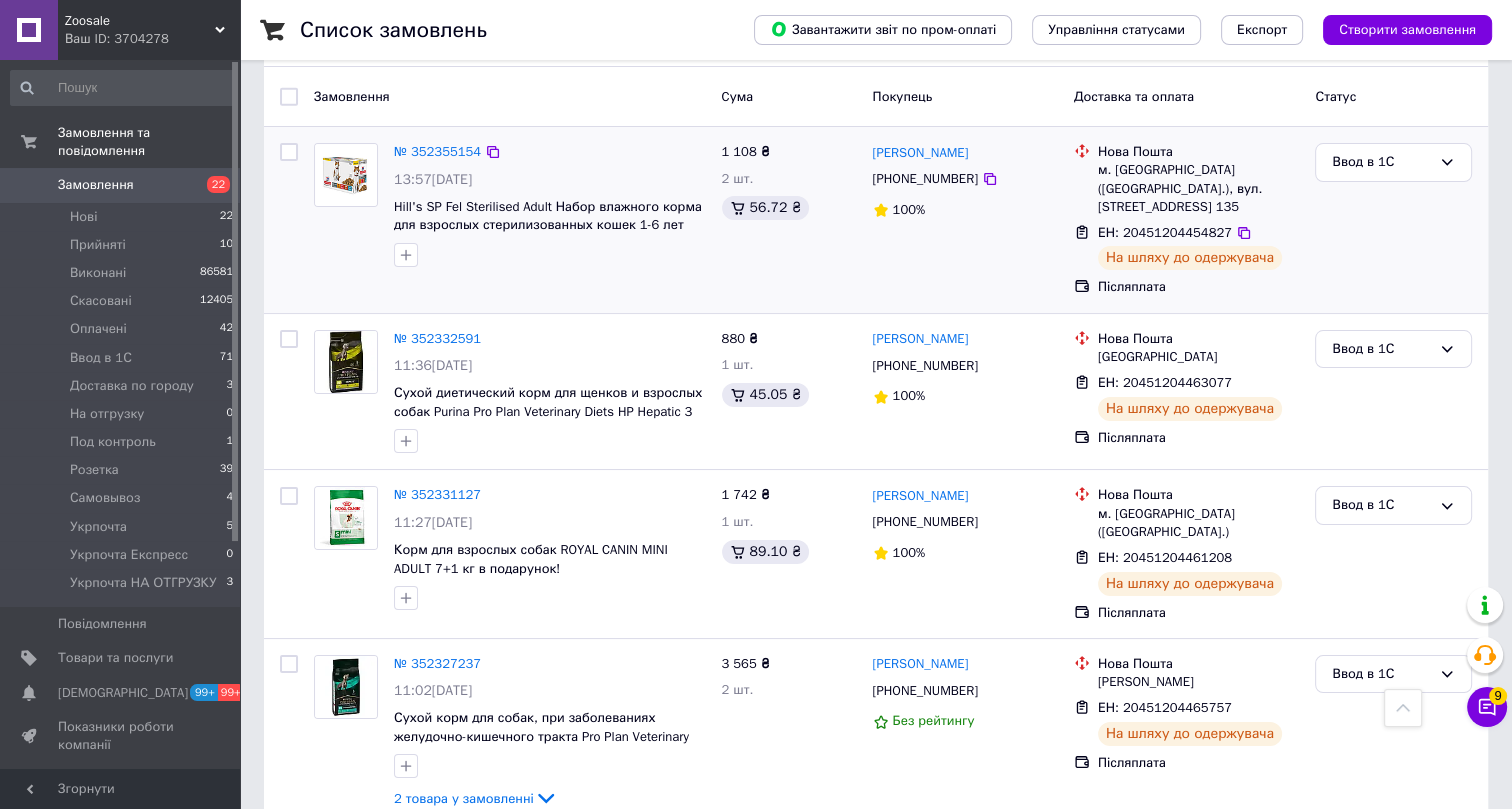 scroll, scrollTop: 0, scrollLeft: 0, axis: both 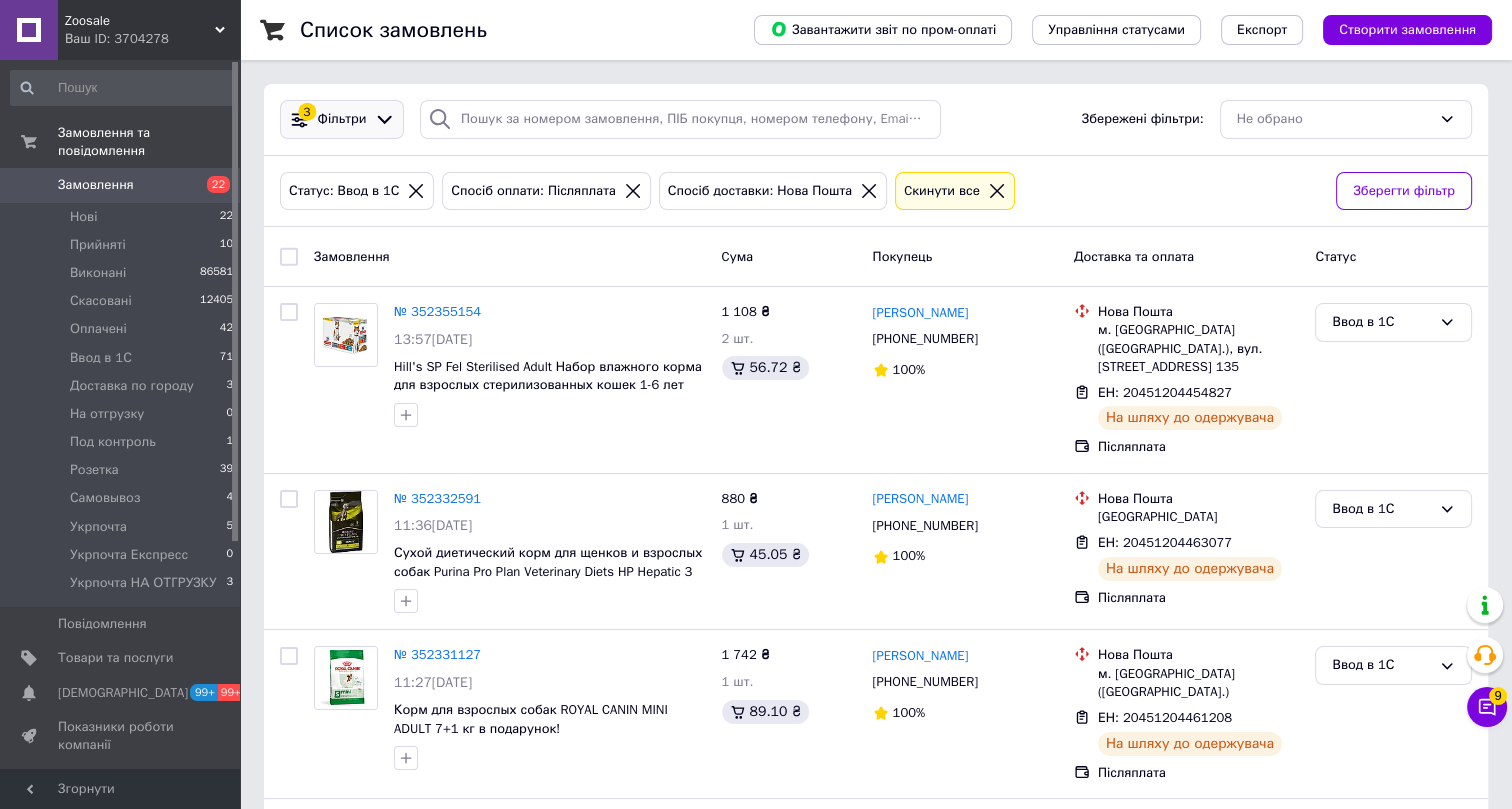 click on "Фільтри" at bounding box center (342, 119) 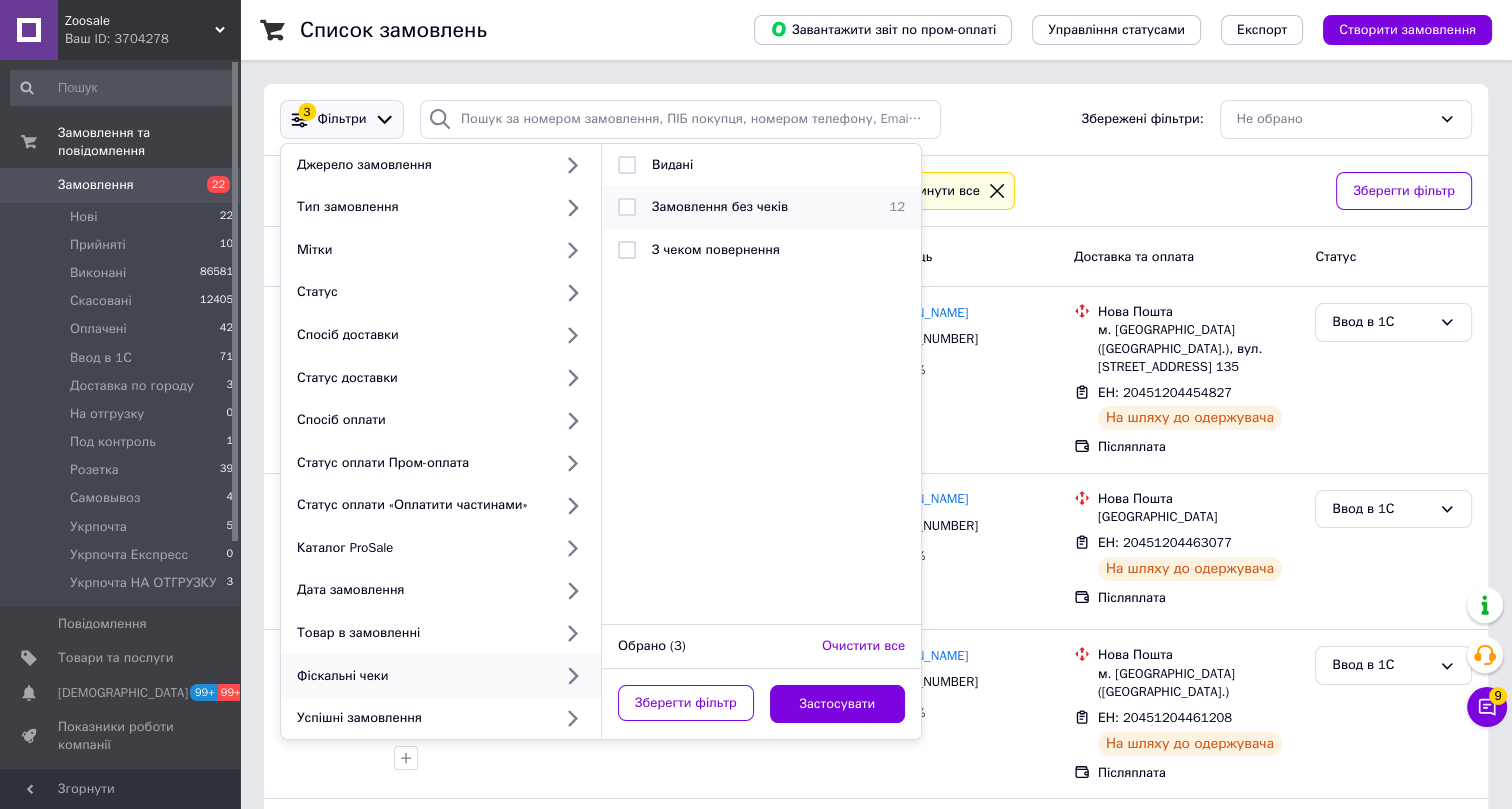 click on "Замовлення без чеків" at bounding box center [720, 206] 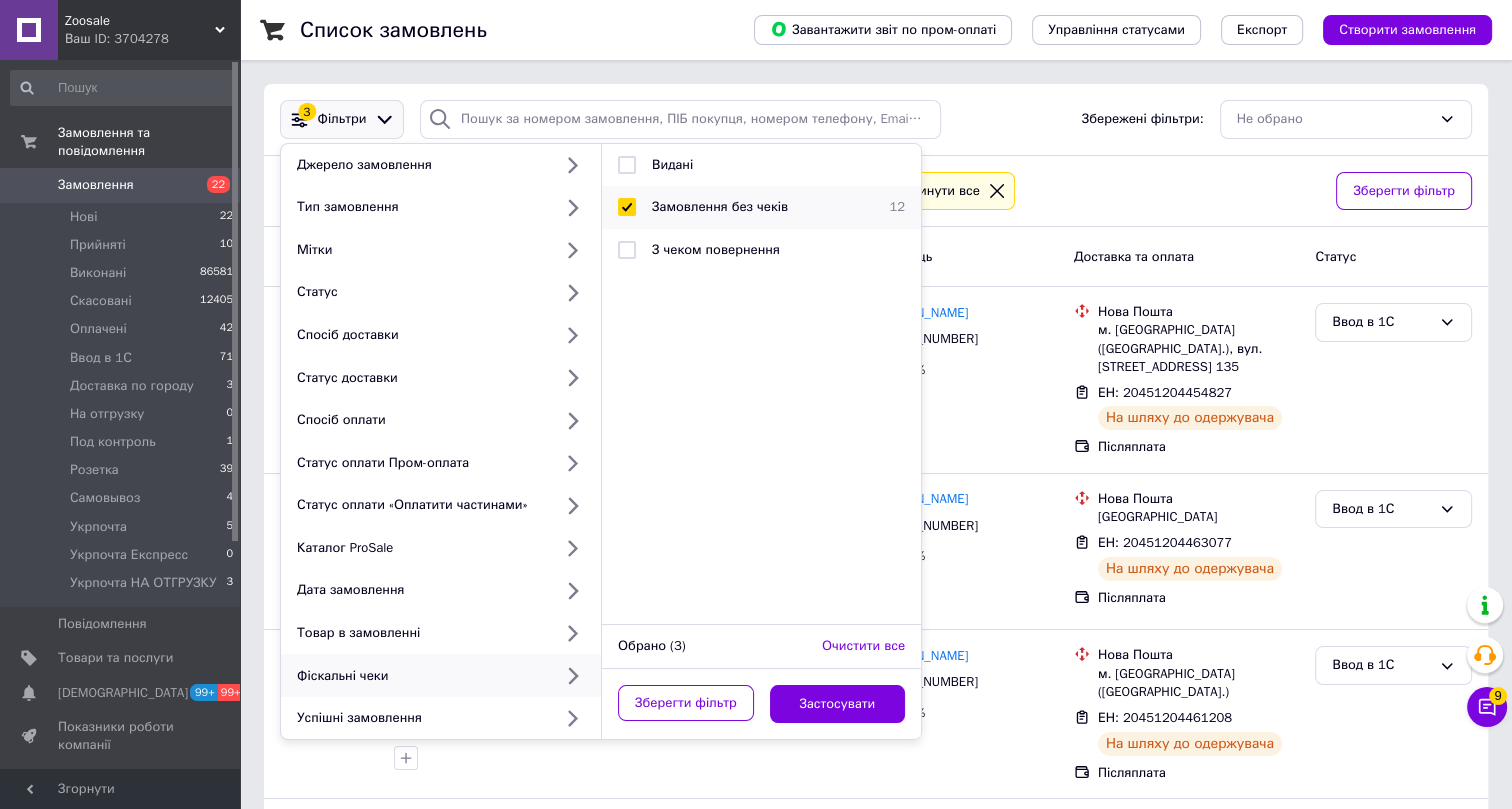checkbox on "true" 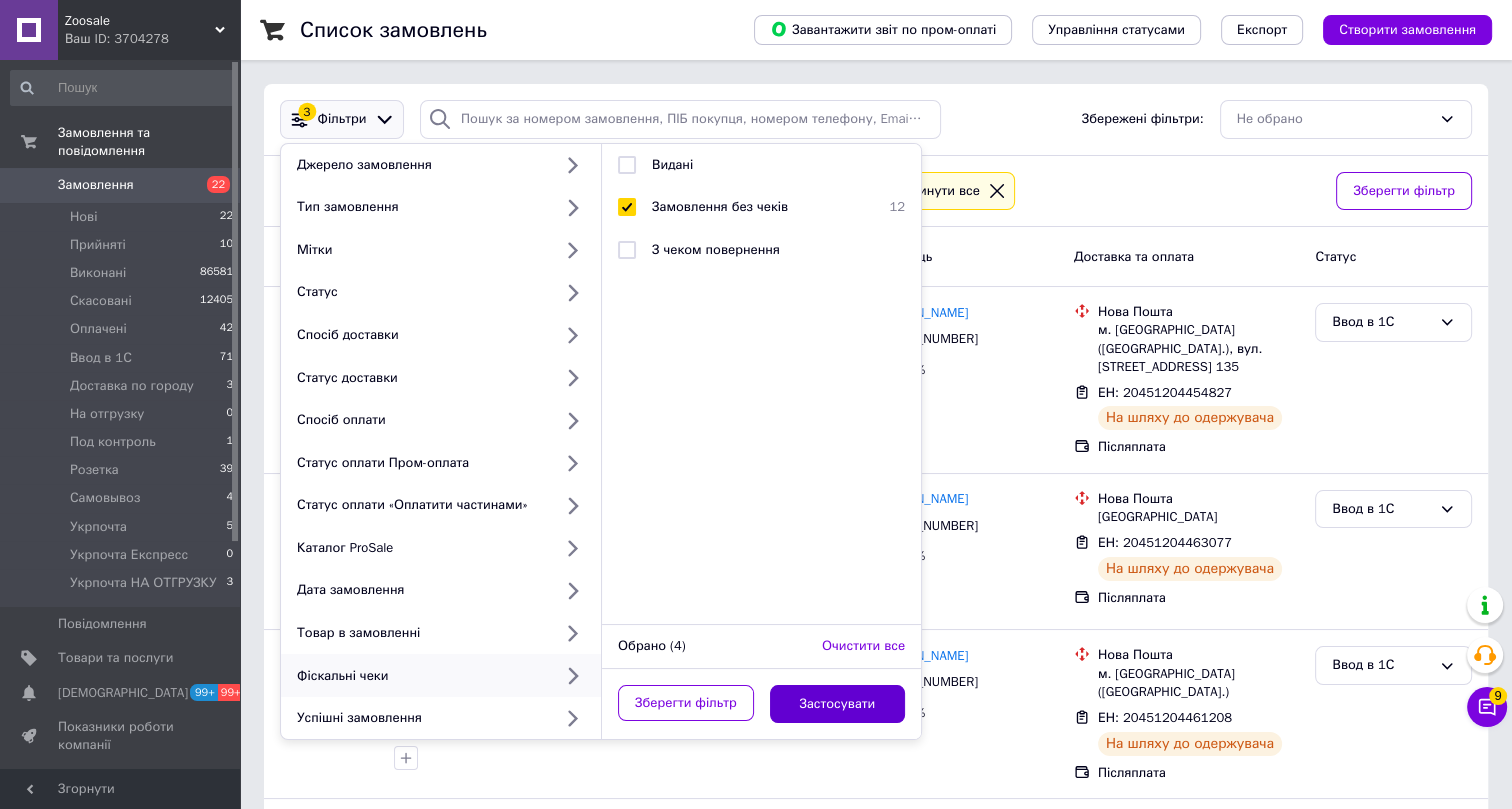 click on "Застосувати" at bounding box center (838, 704) 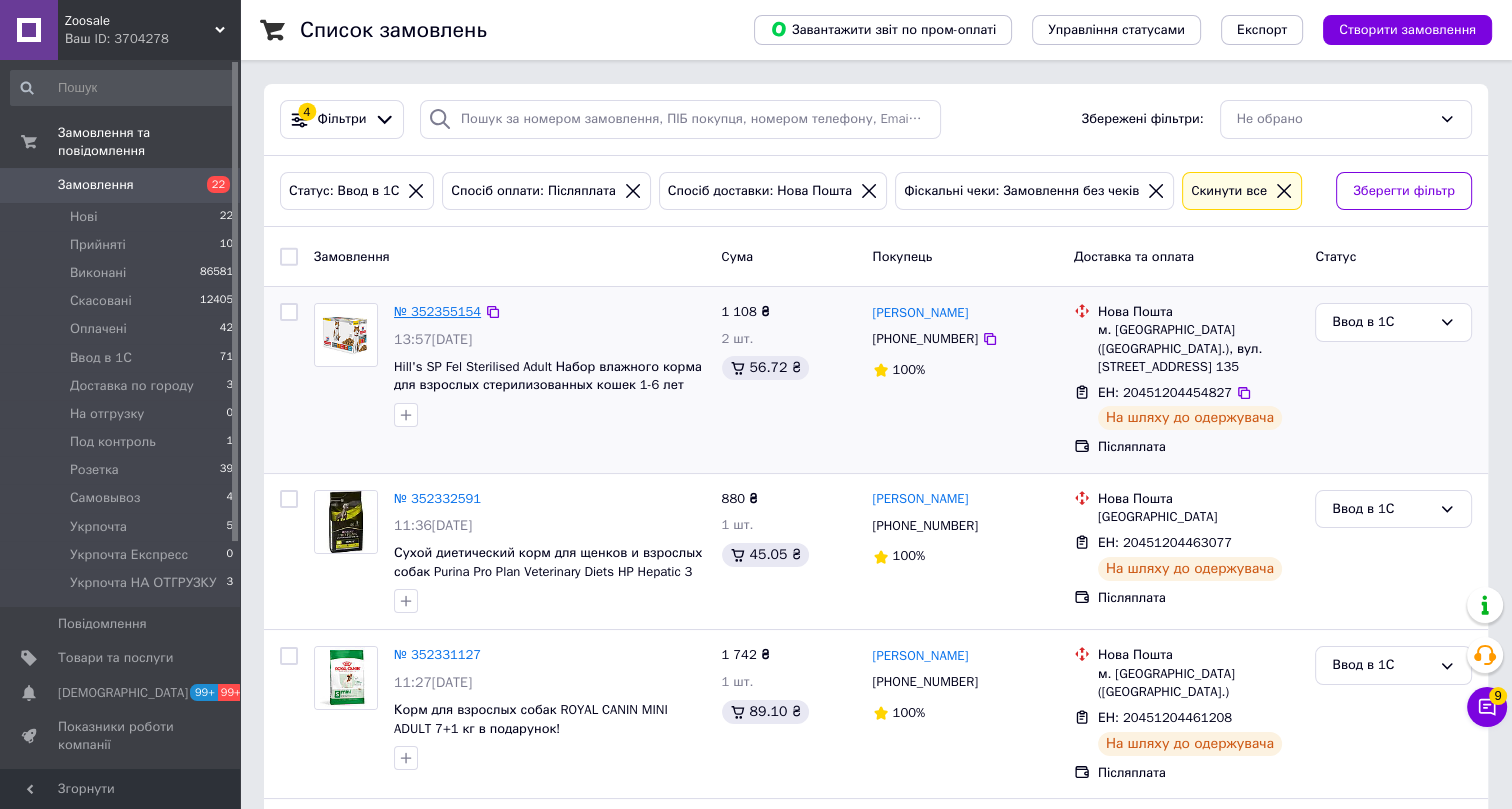 click on "№ 352355154" at bounding box center [437, 311] 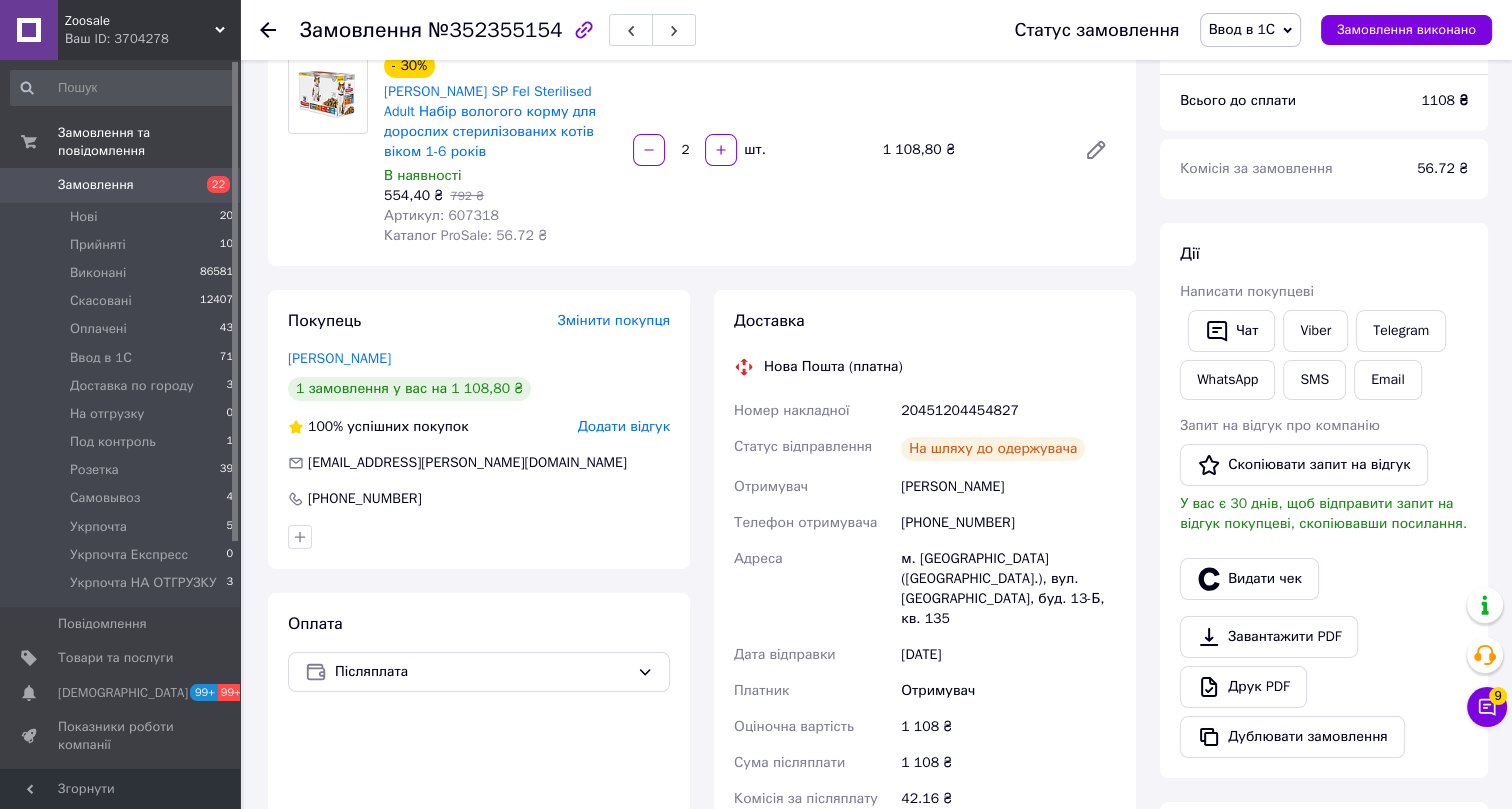 scroll, scrollTop: 181, scrollLeft: 0, axis: vertical 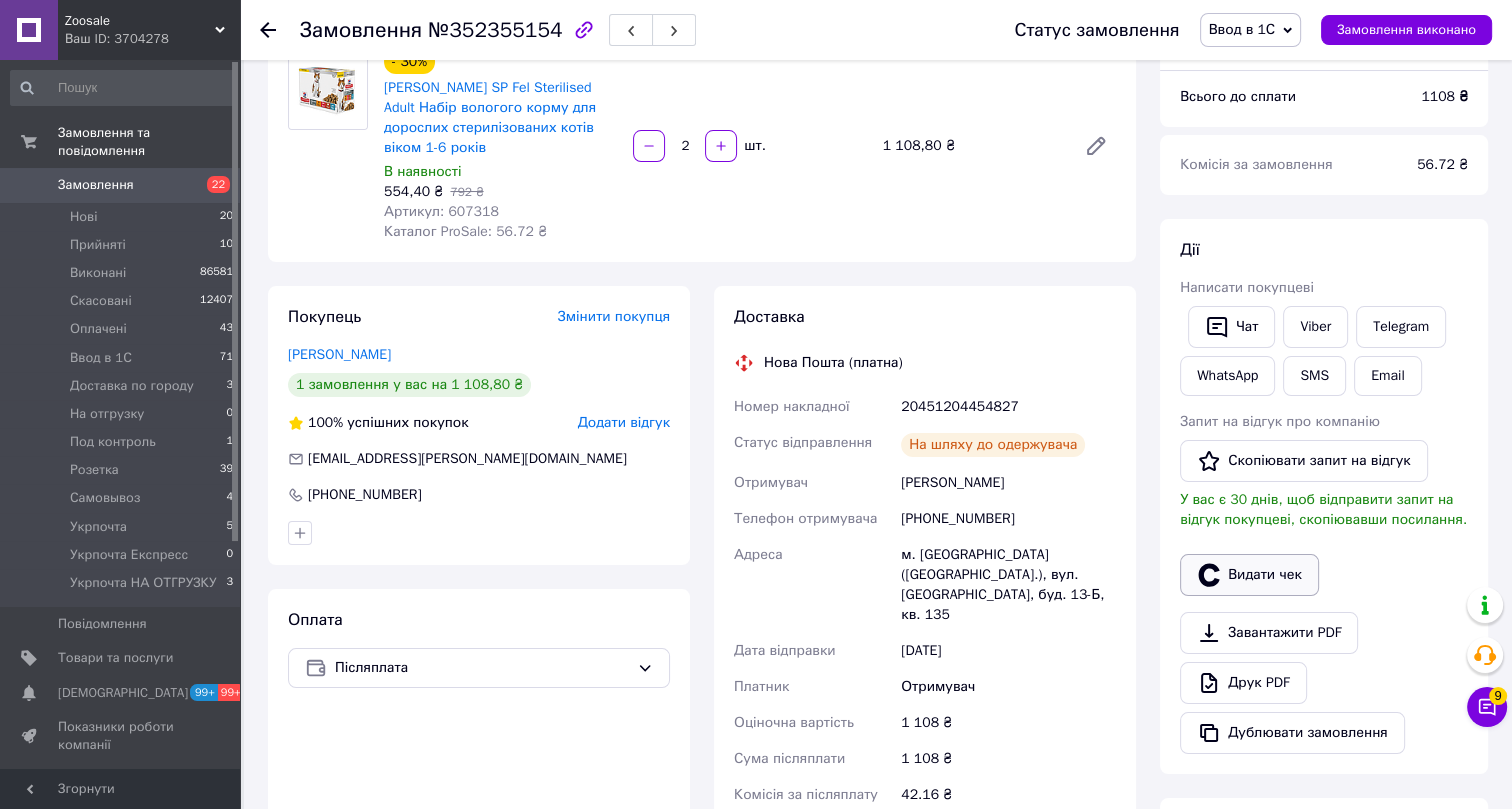 click on "Видати чек" at bounding box center [1249, 575] 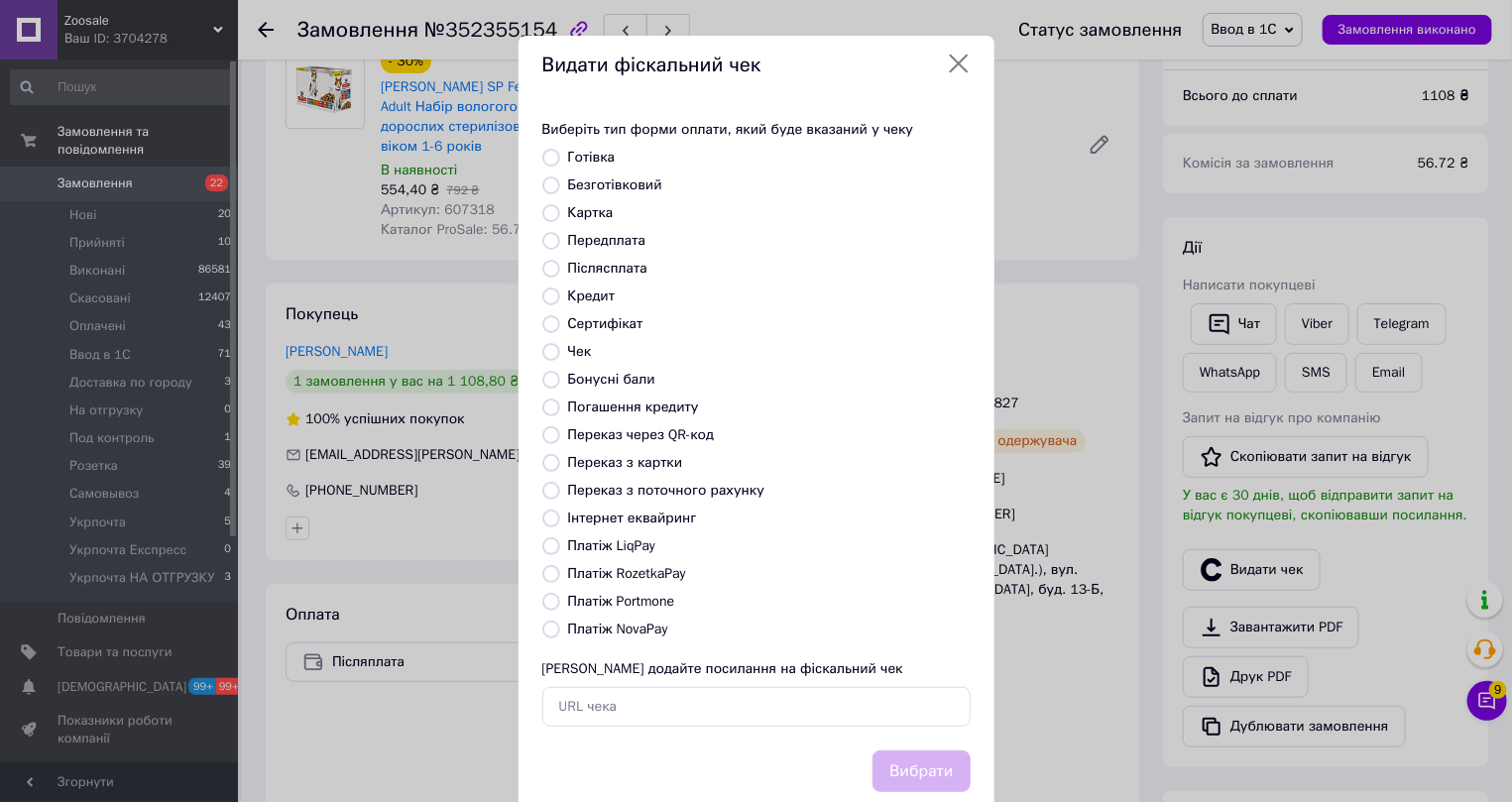 click on "Платіж NovaPay" at bounding box center (618, 629) 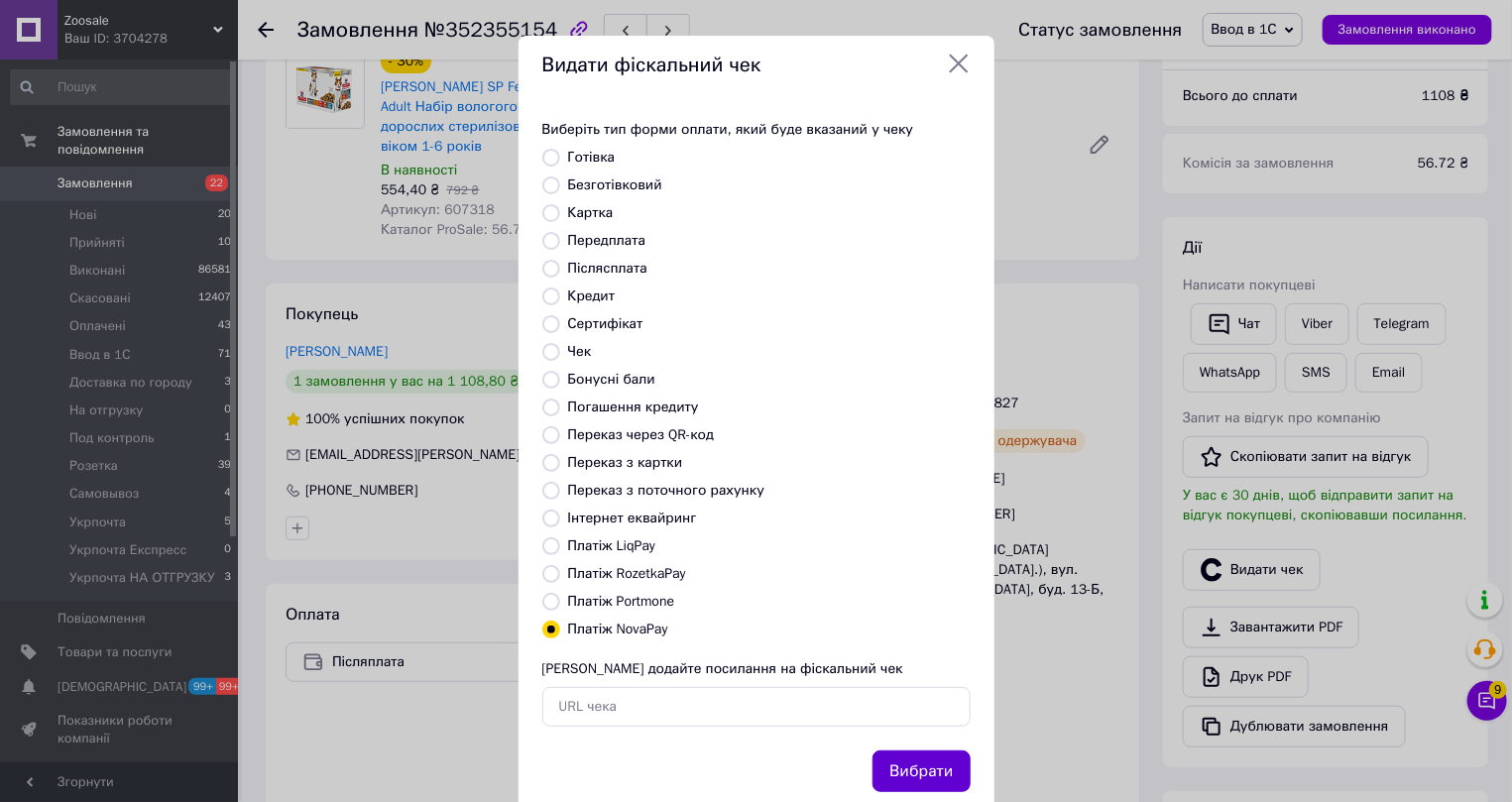 click on "Вибрати" at bounding box center [921, 771] 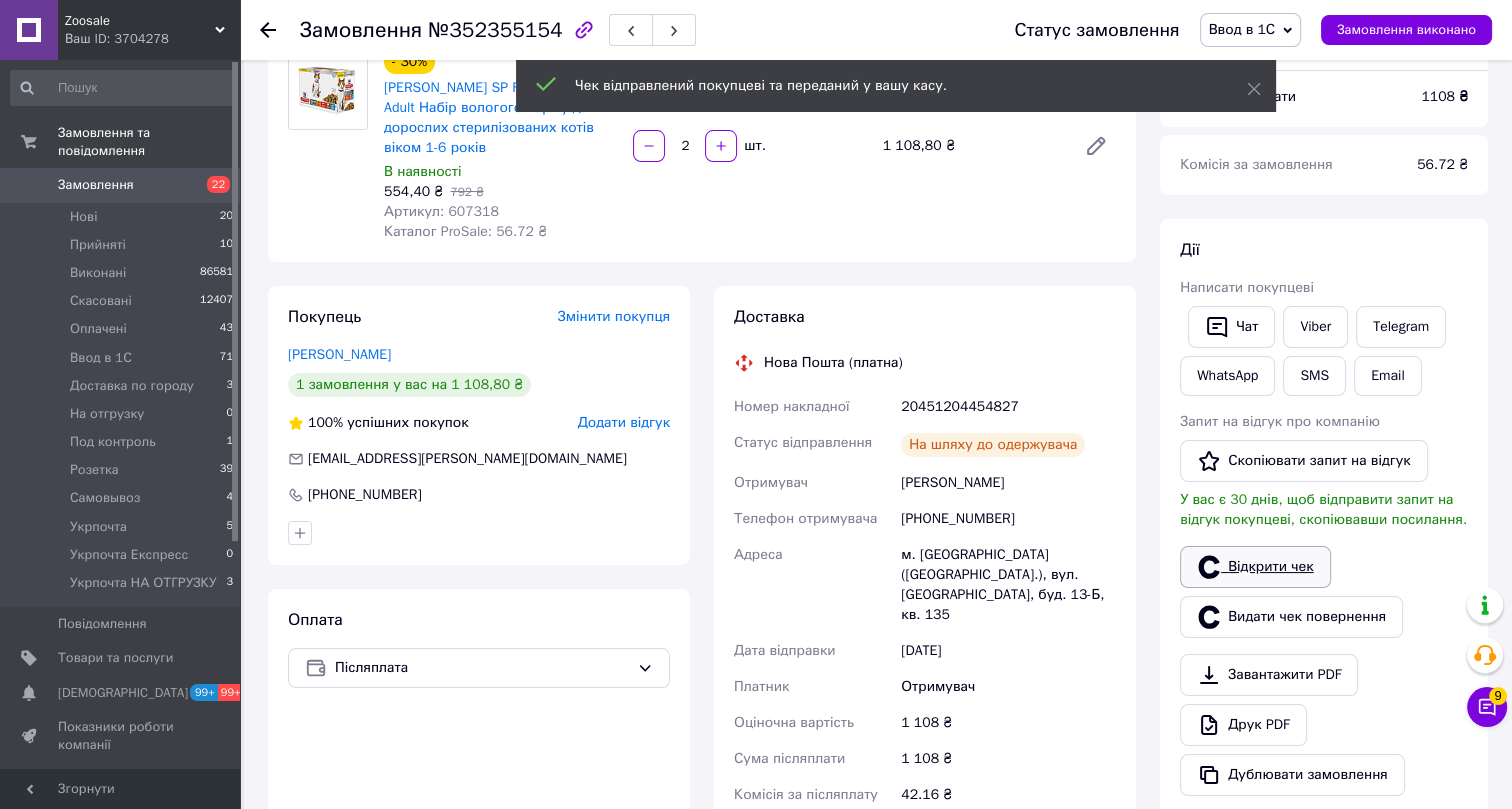 click on "Відкрити чек" at bounding box center [1255, 567] 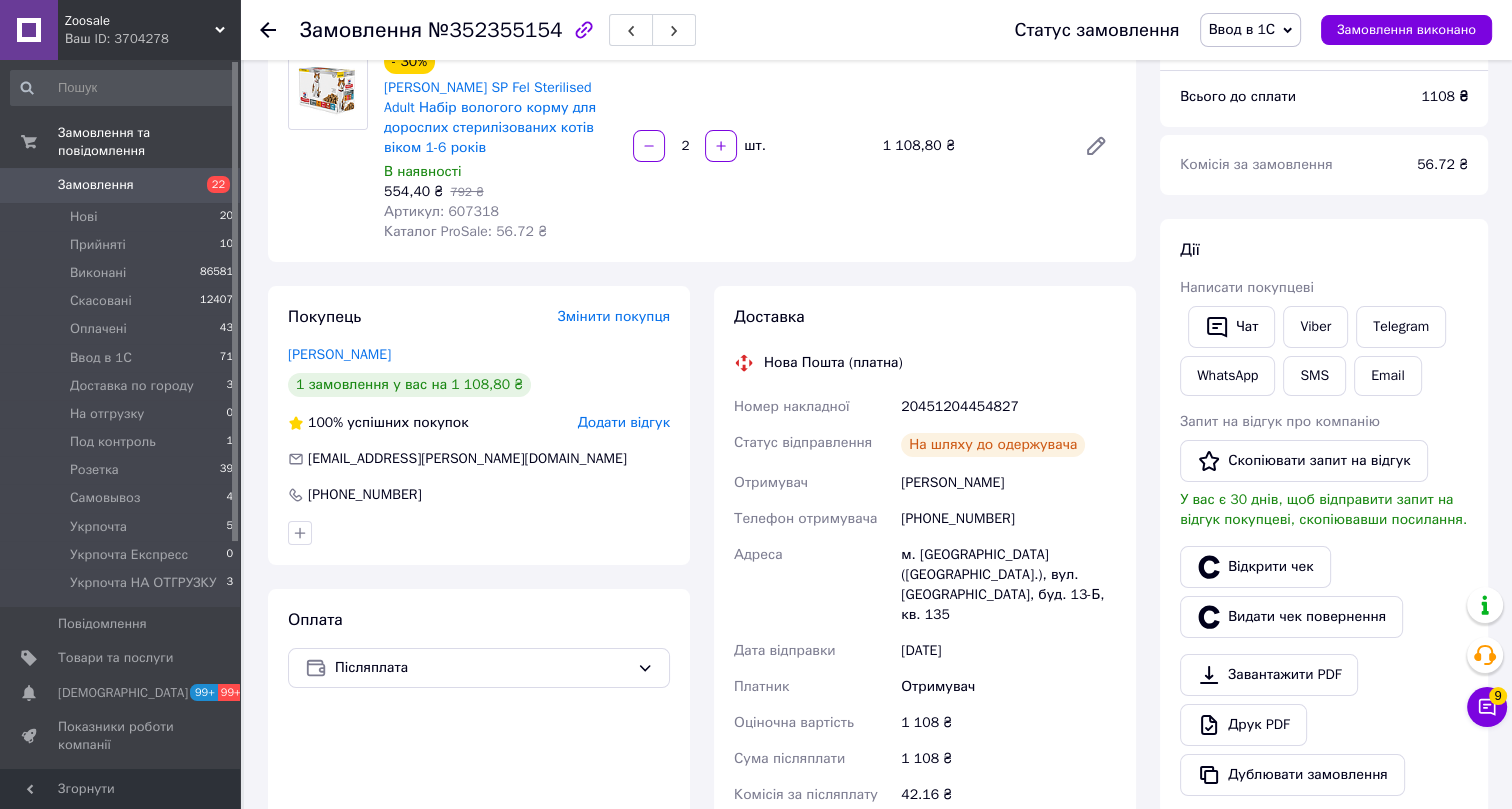 click 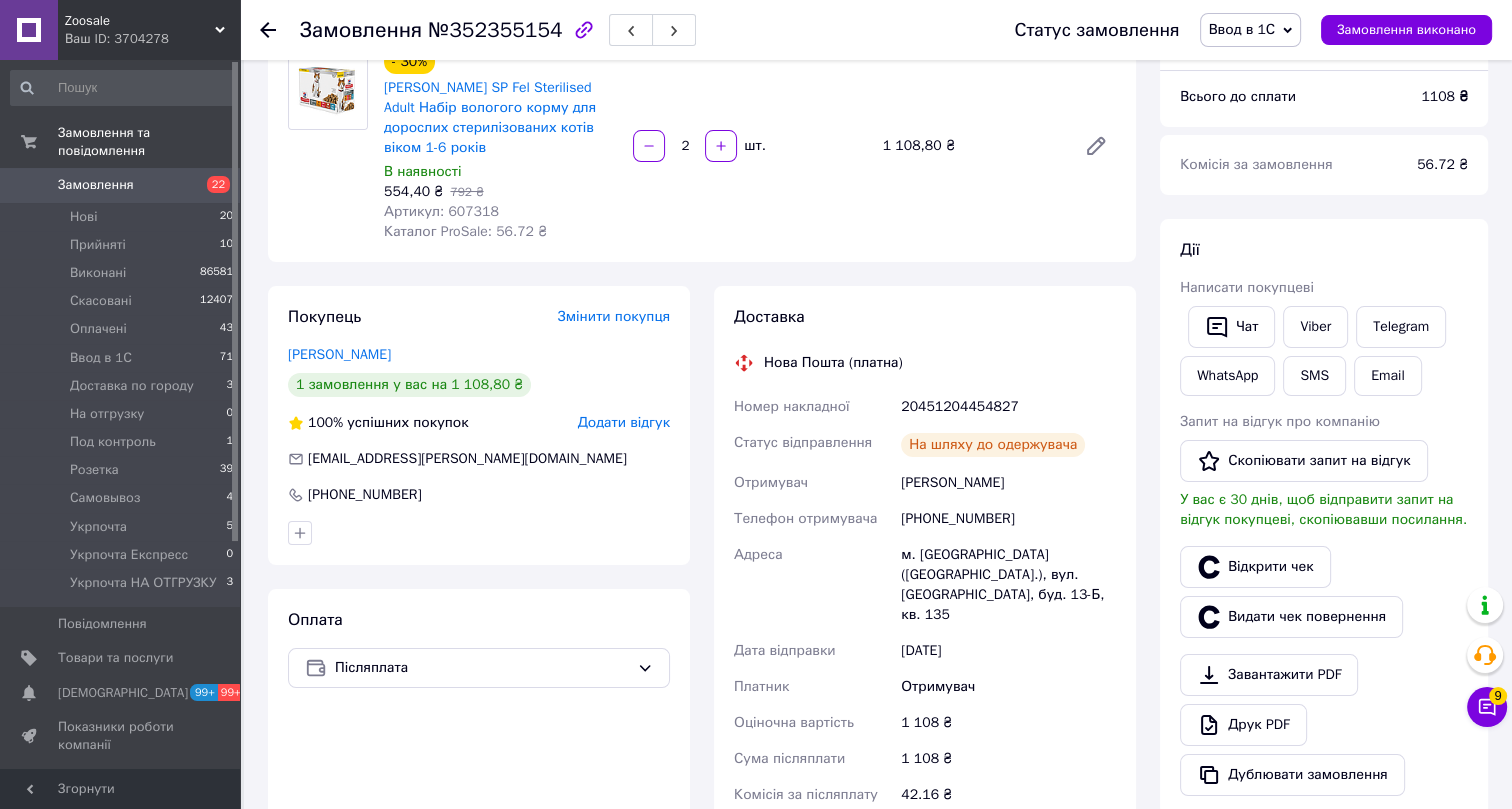 scroll, scrollTop: 0, scrollLeft: 0, axis: both 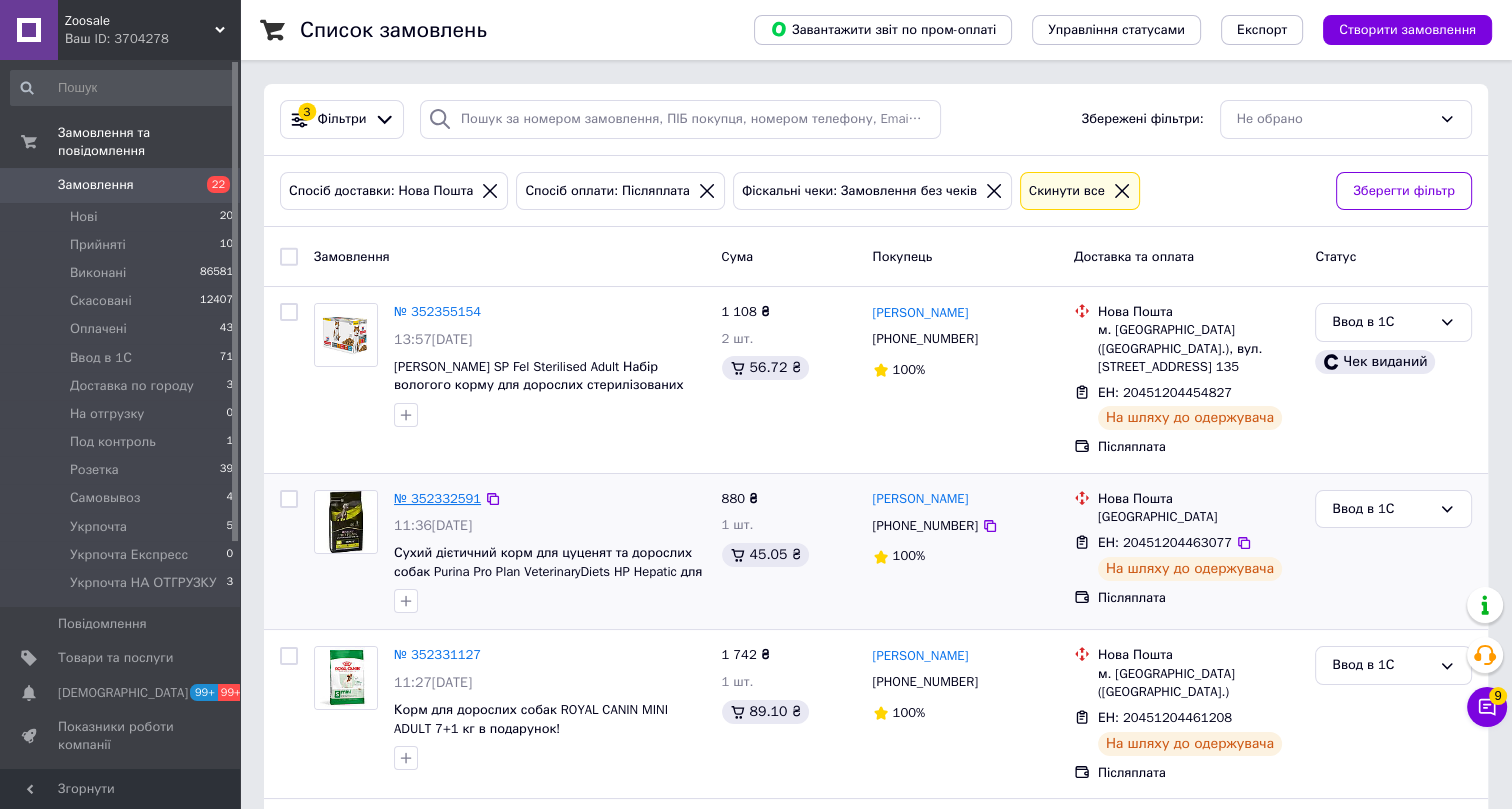 click on "№ 352332591" at bounding box center [437, 498] 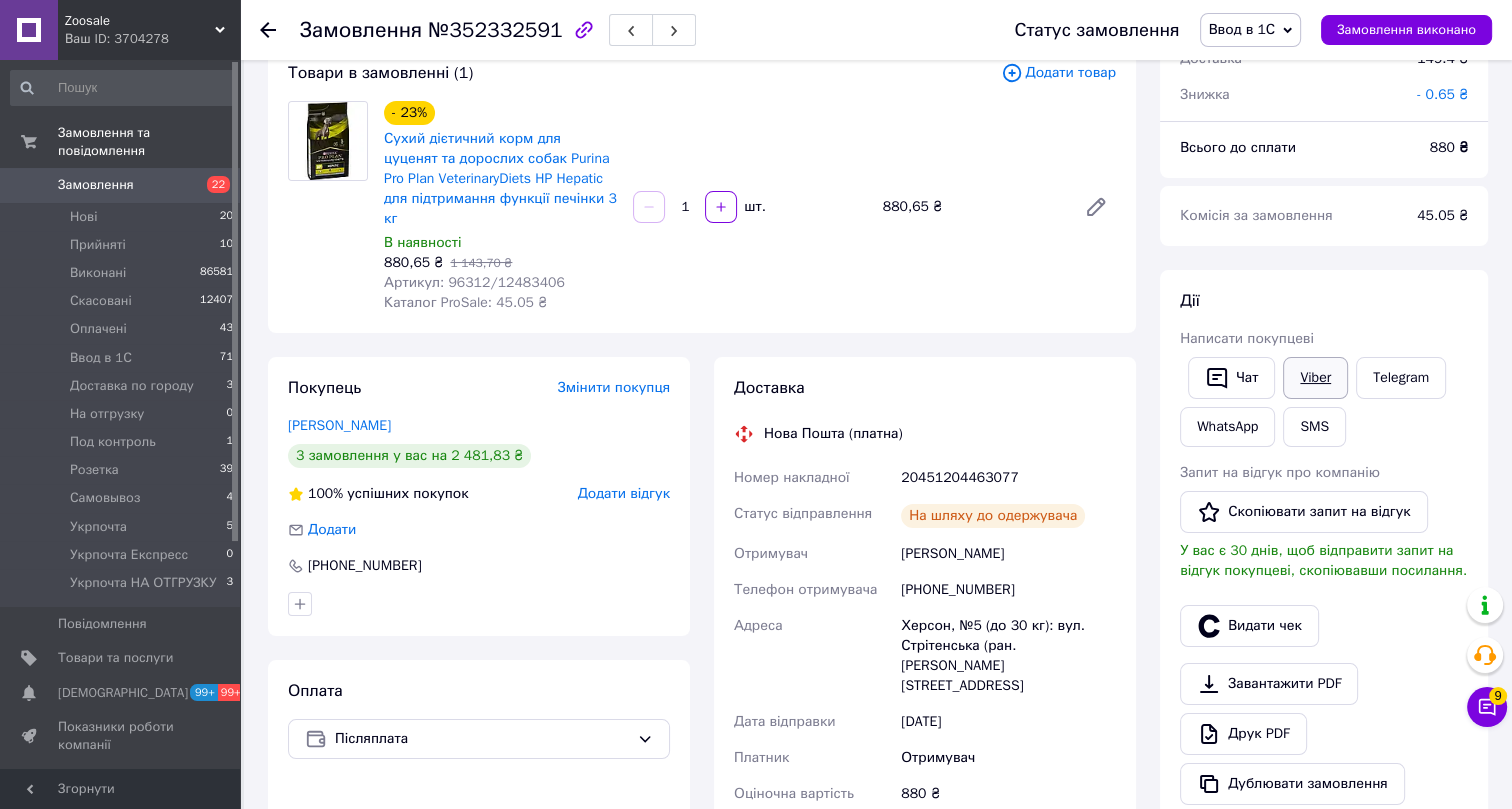 scroll, scrollTop: 221, scrollLeft: 0, axis: vertical 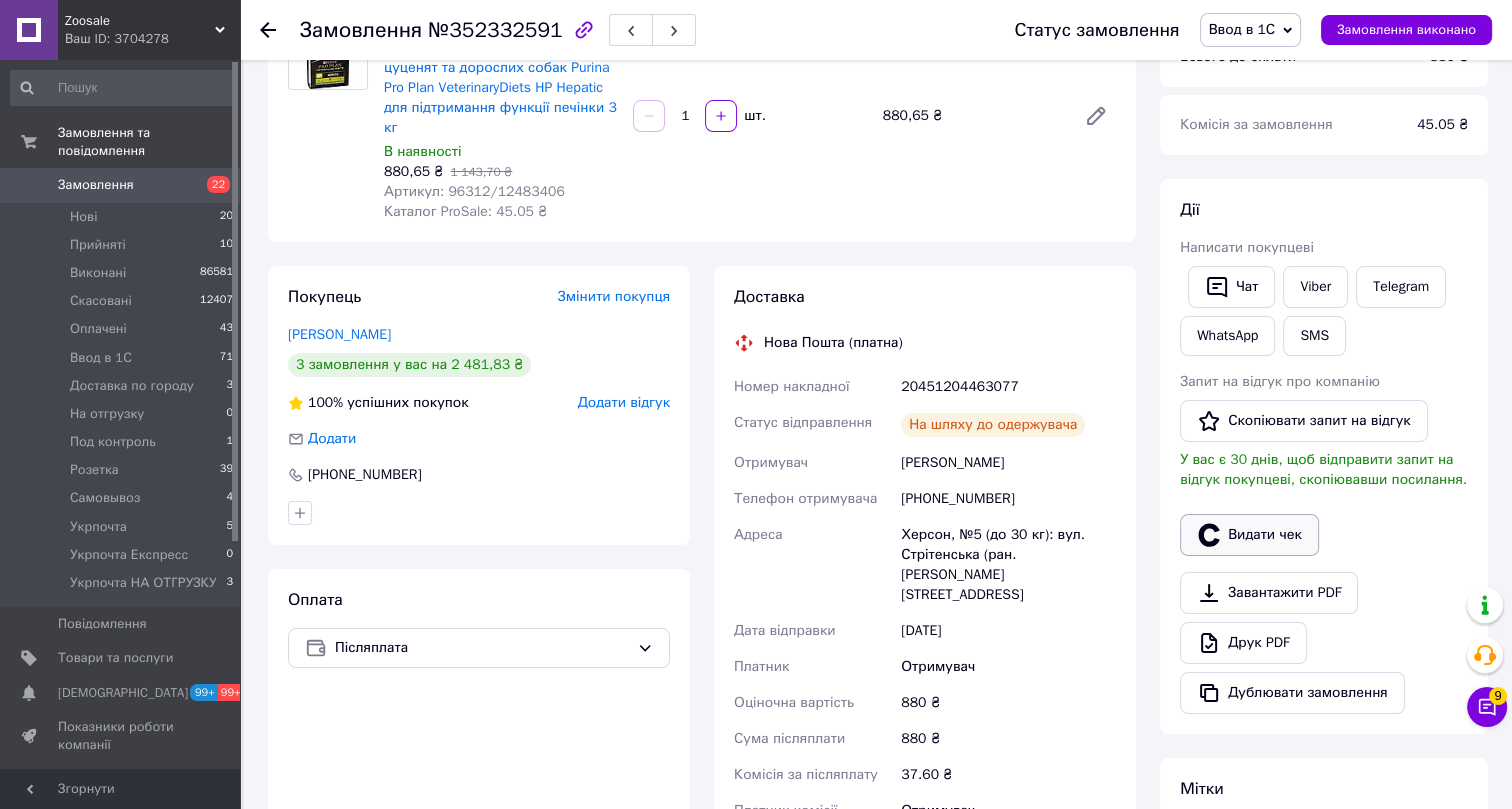 click on "Видати чек" at bounding box center (1249, 535) 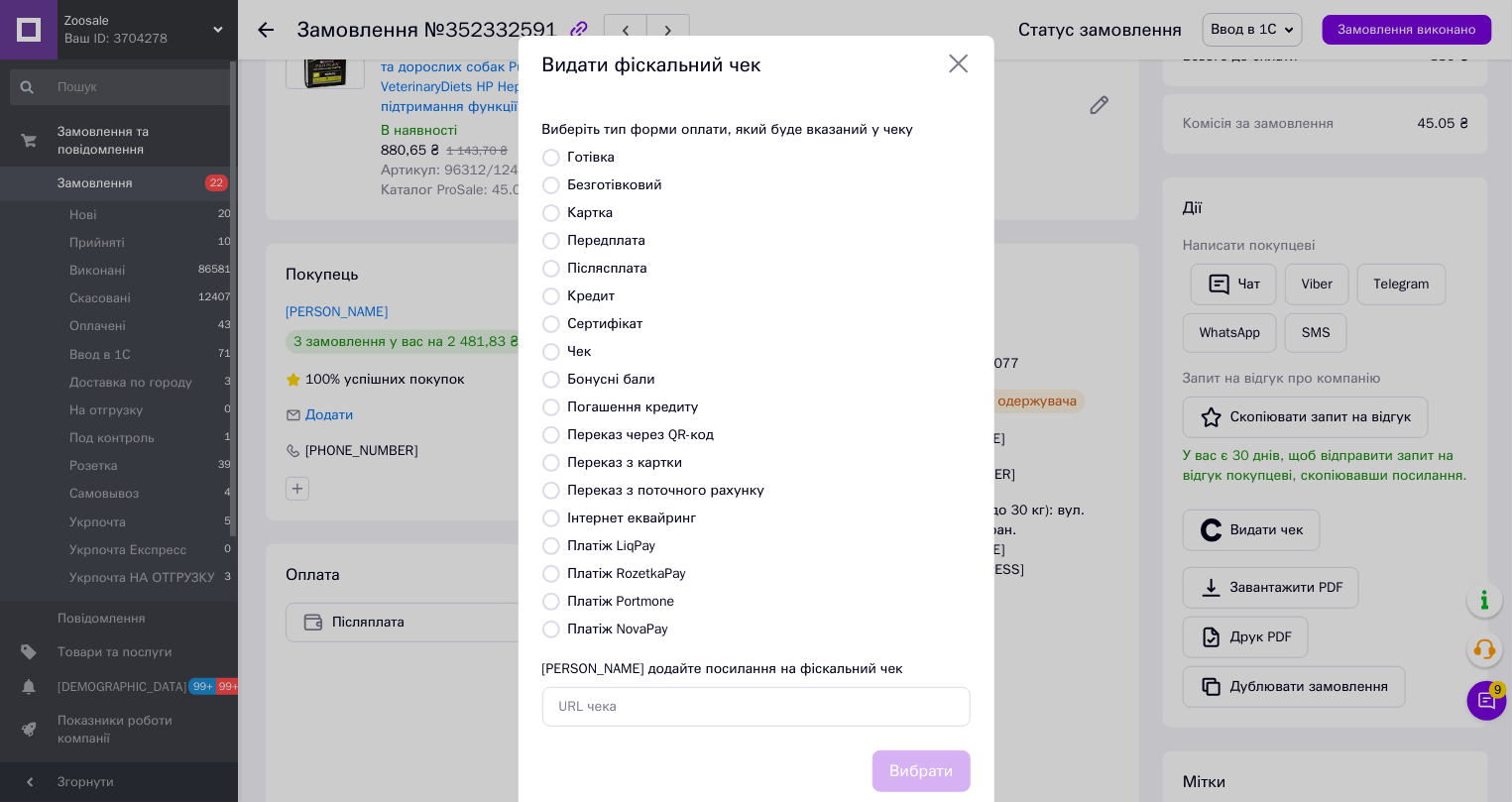click on "Платіж NovaPay" at bounding box center [618, 629] 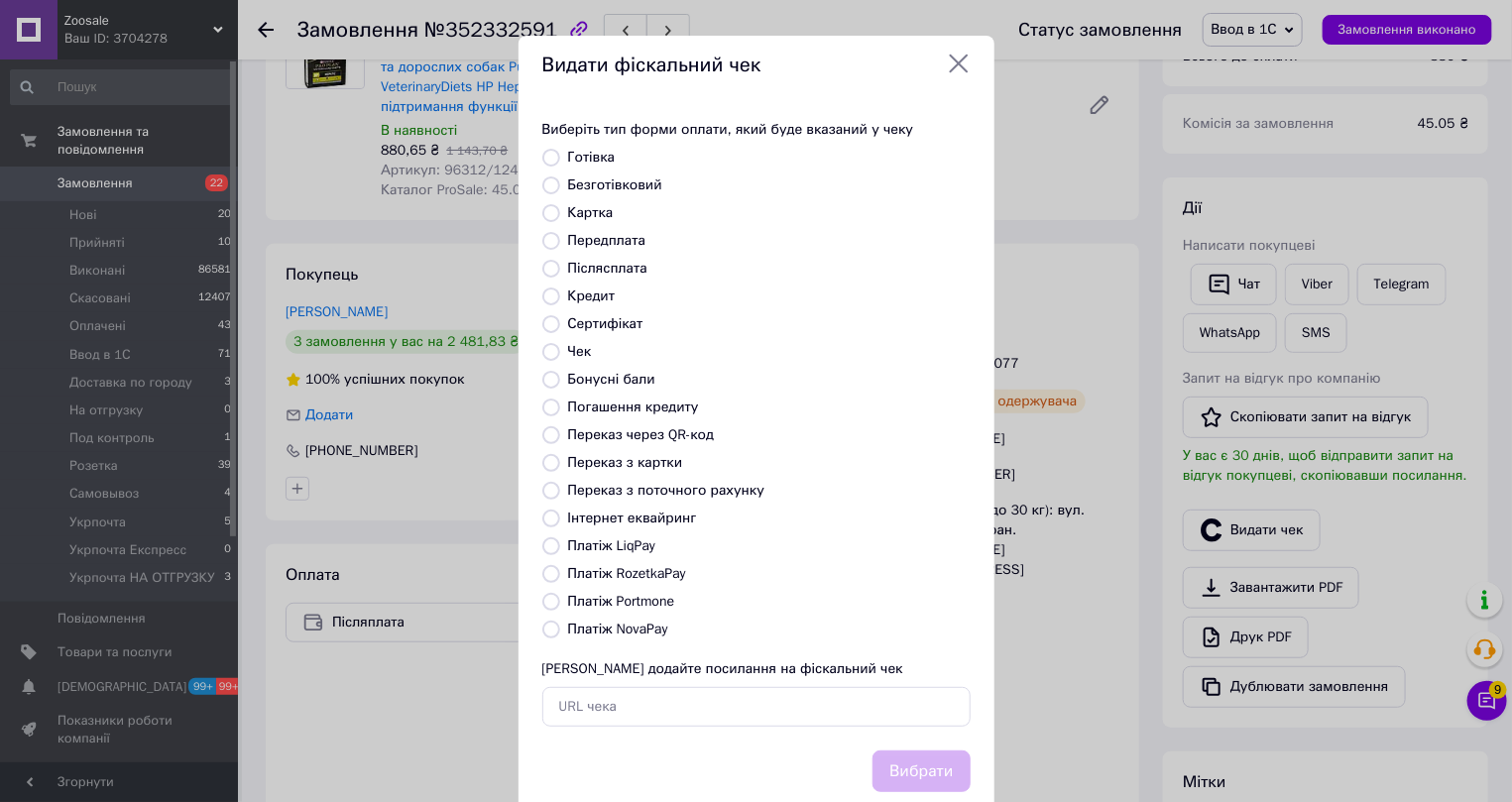 click on "Платіж NovaPay" at bounding box center [551, 630] 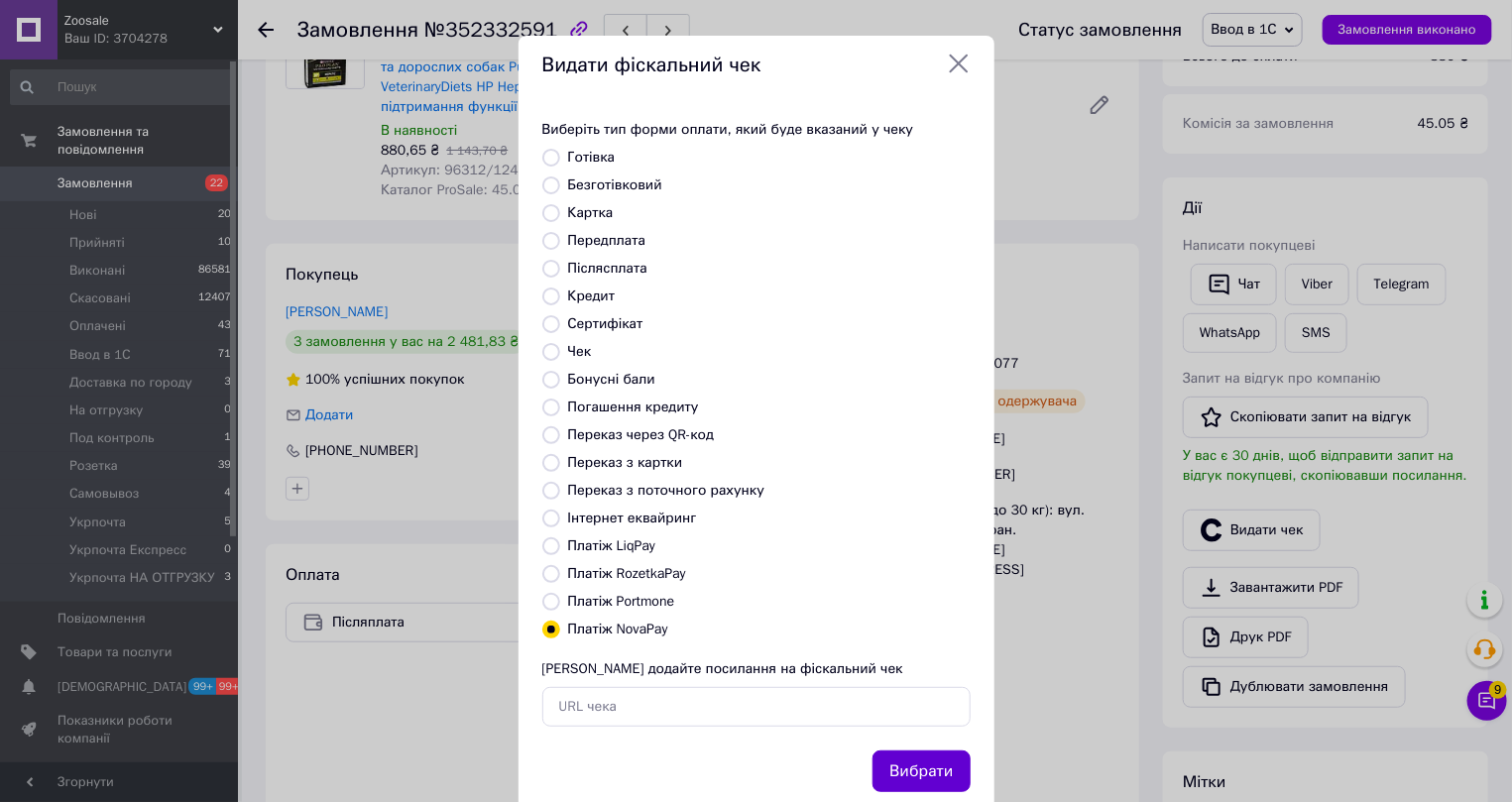 click on "Вибрати" at bounding box center [921, 771] 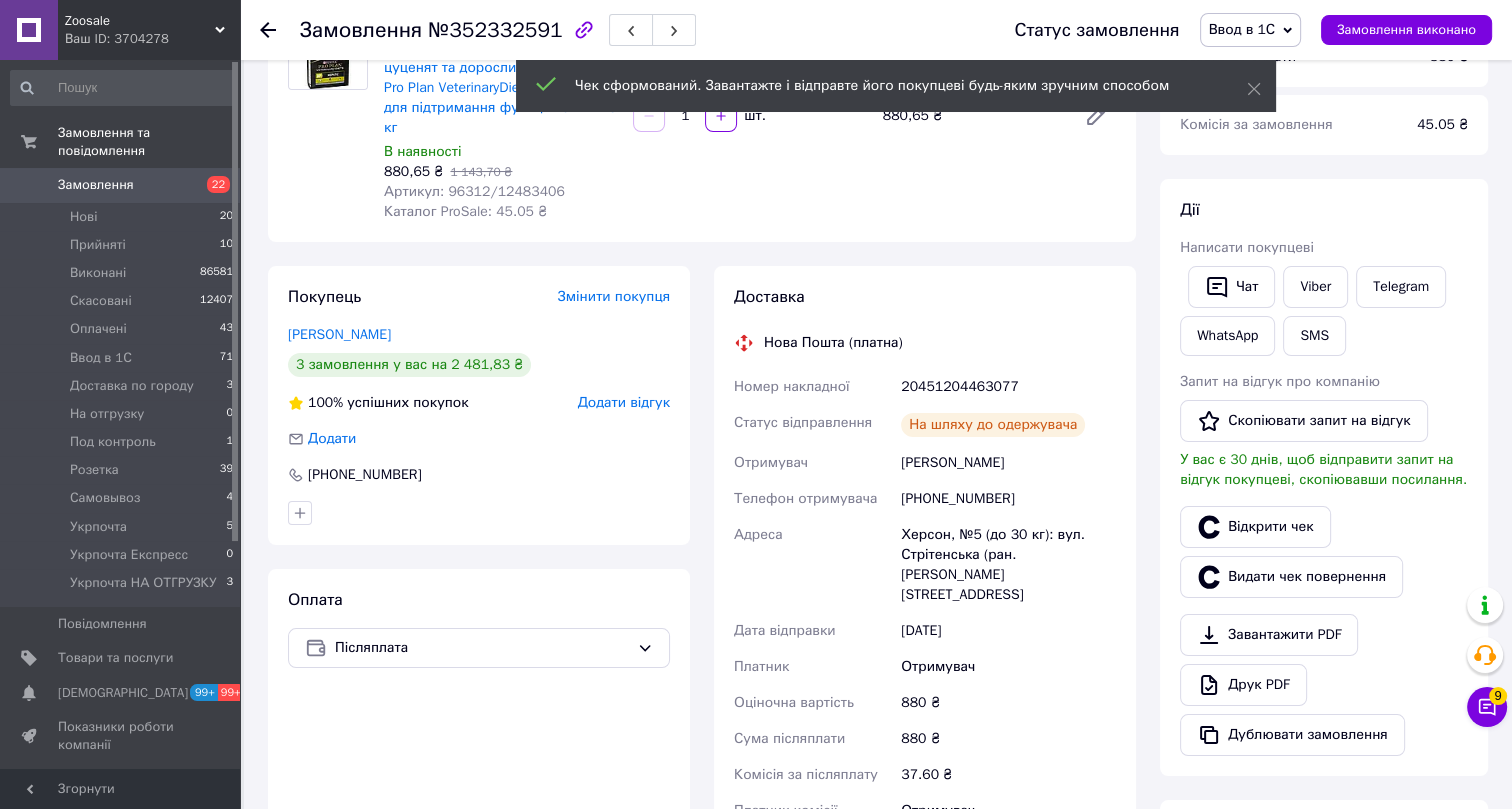 click 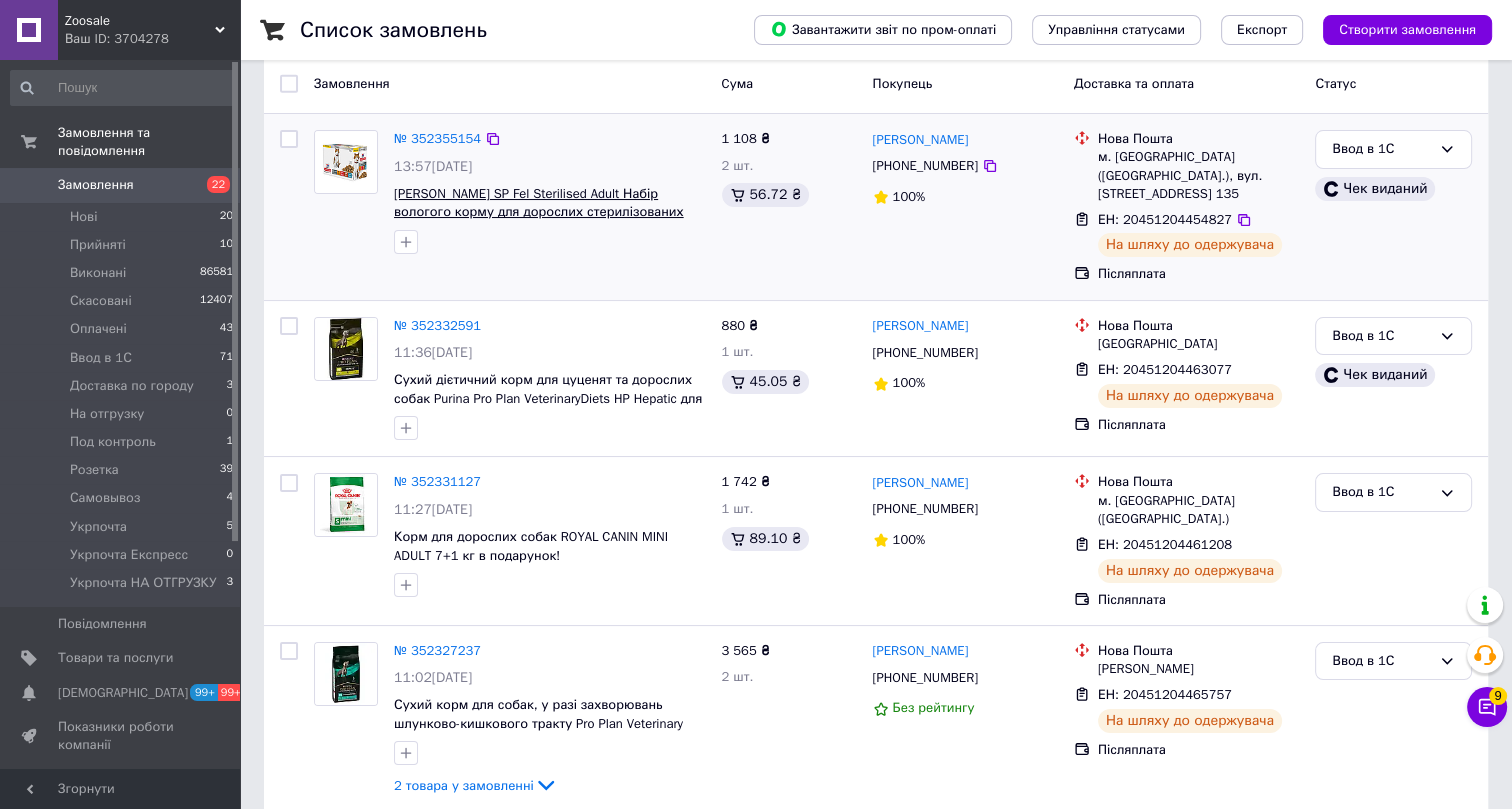scroll, scrollTop: 181, scrollLeft: 0, axis: vertical 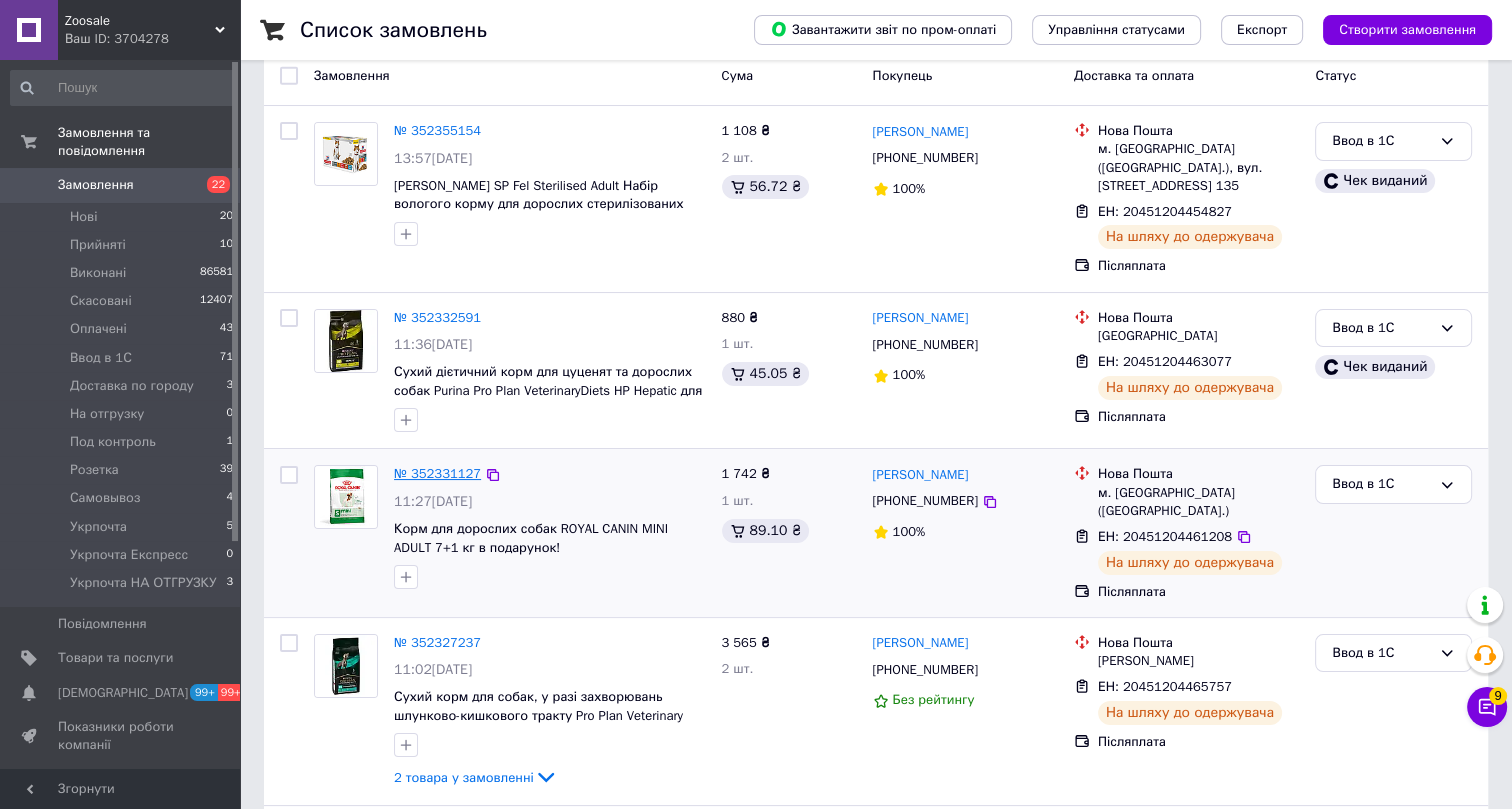 click on "№ 352331127" at bounding box center [437, 473] 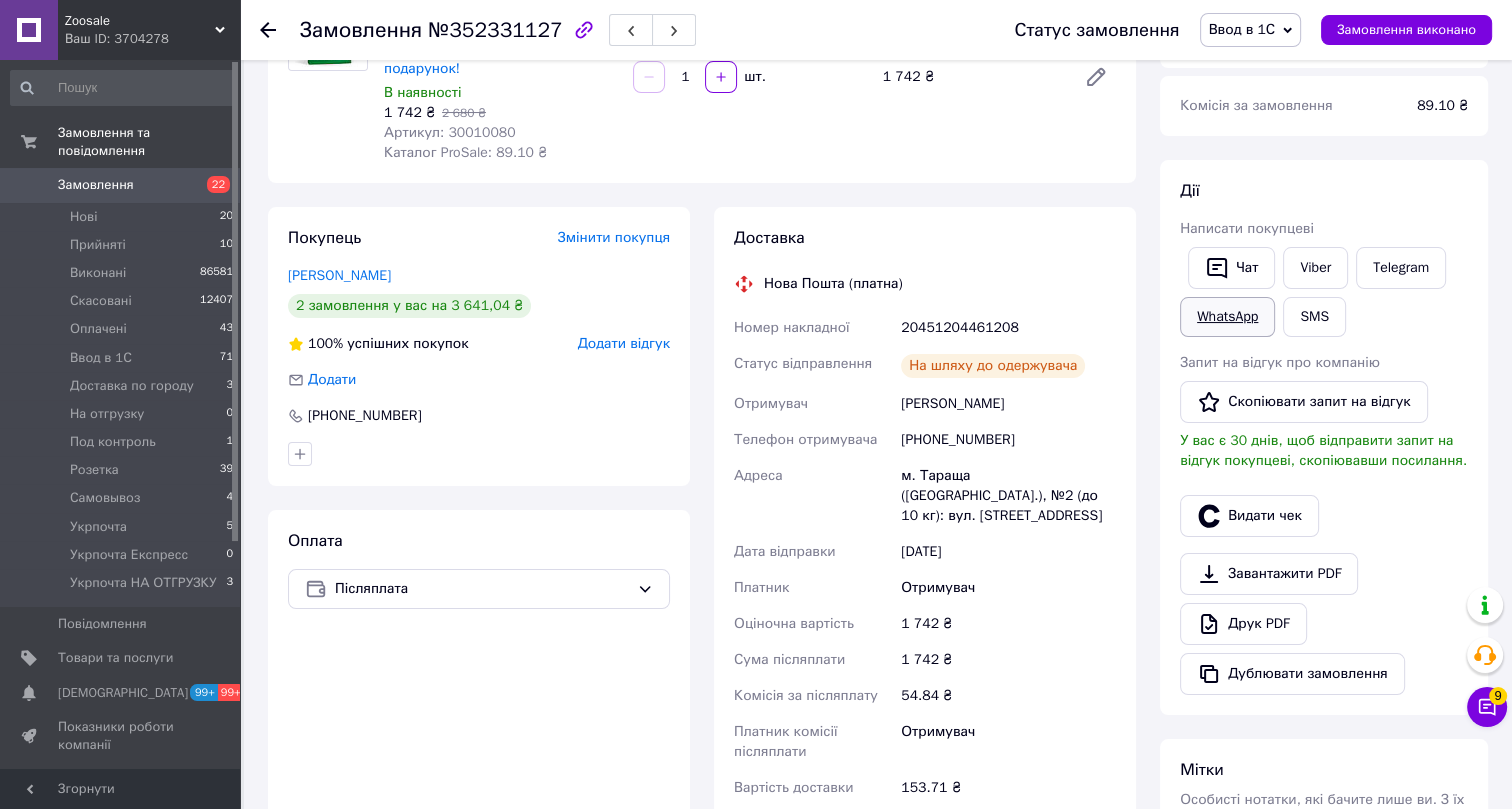 scroll, scrollTop: 272, scrollLeft: 0, axis: vertical 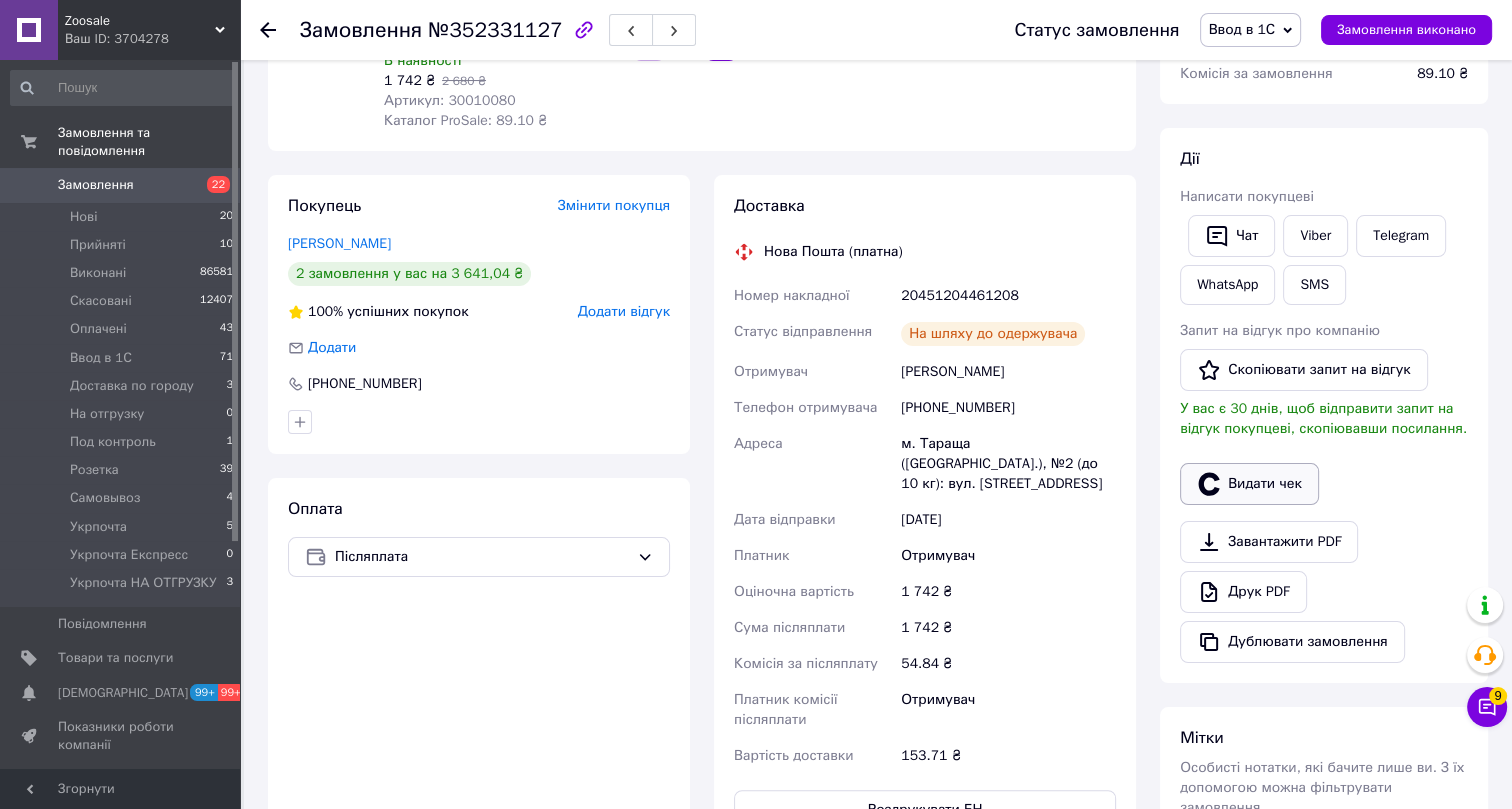 click on "Видати чек" at bounding box center [1249, 484] 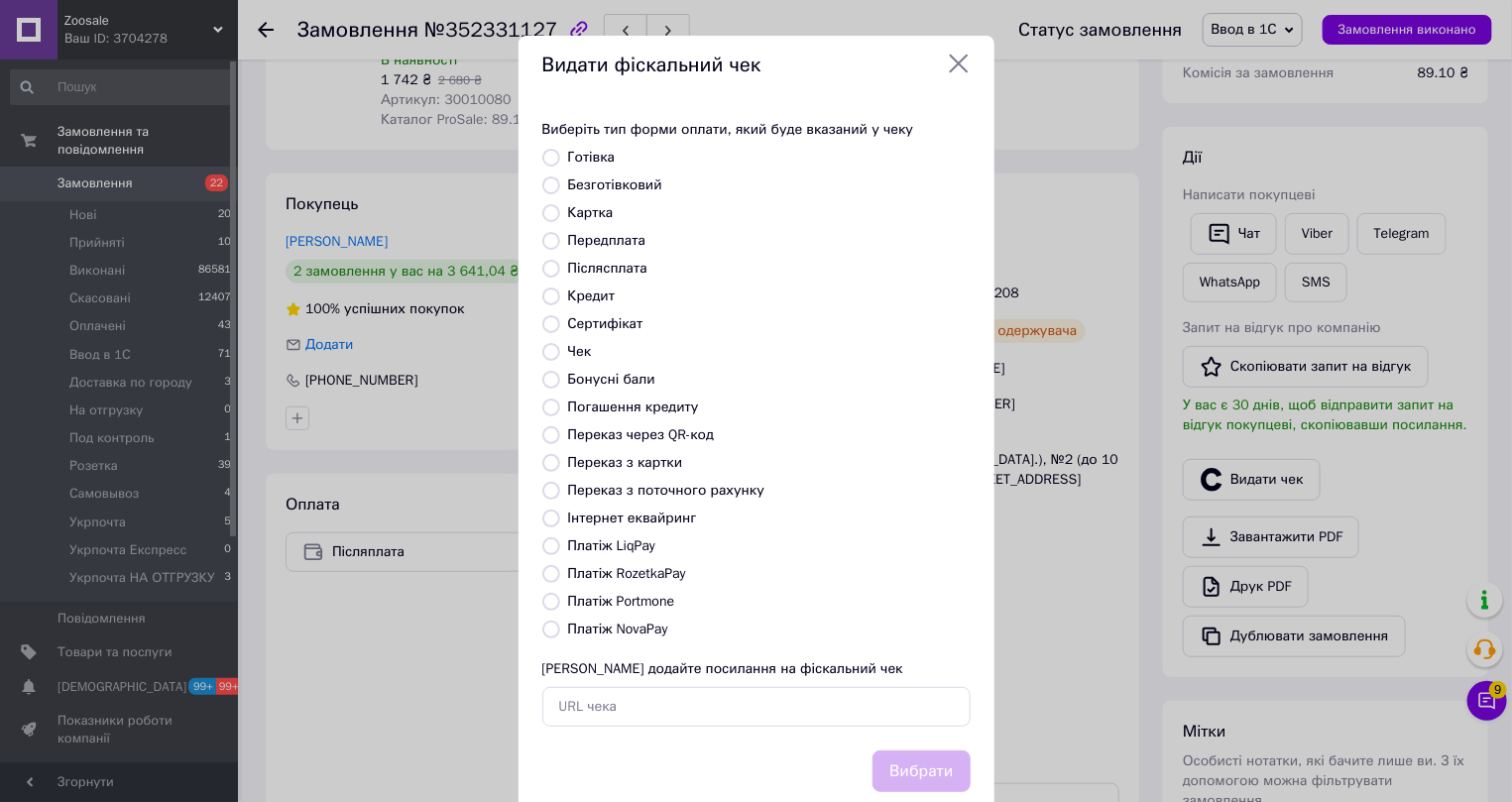 click on "Платіж NovaPay" at bounding box center (618, 629) 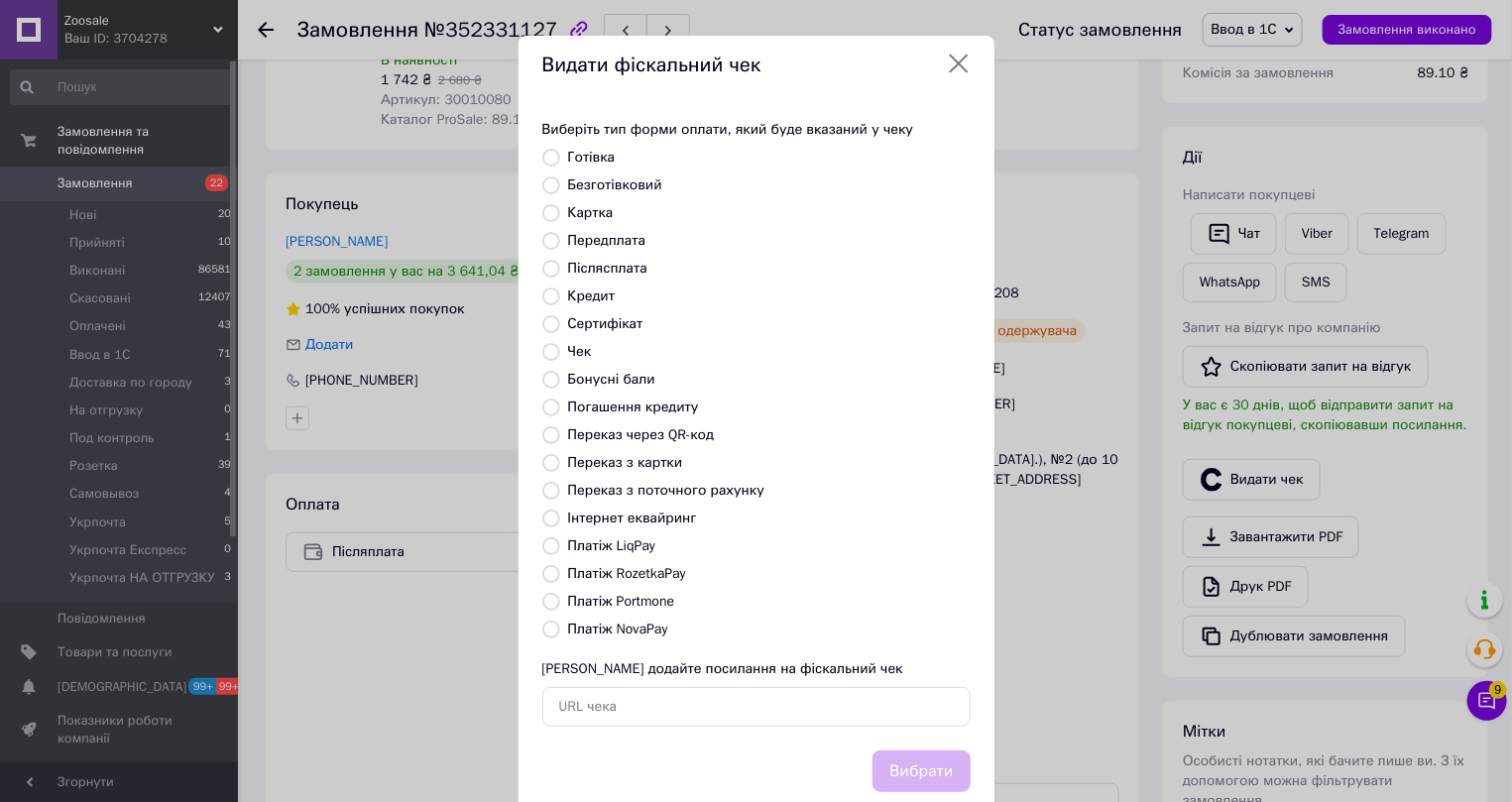 click on "Платіж NovaPay" at bounding box center (551, 630) 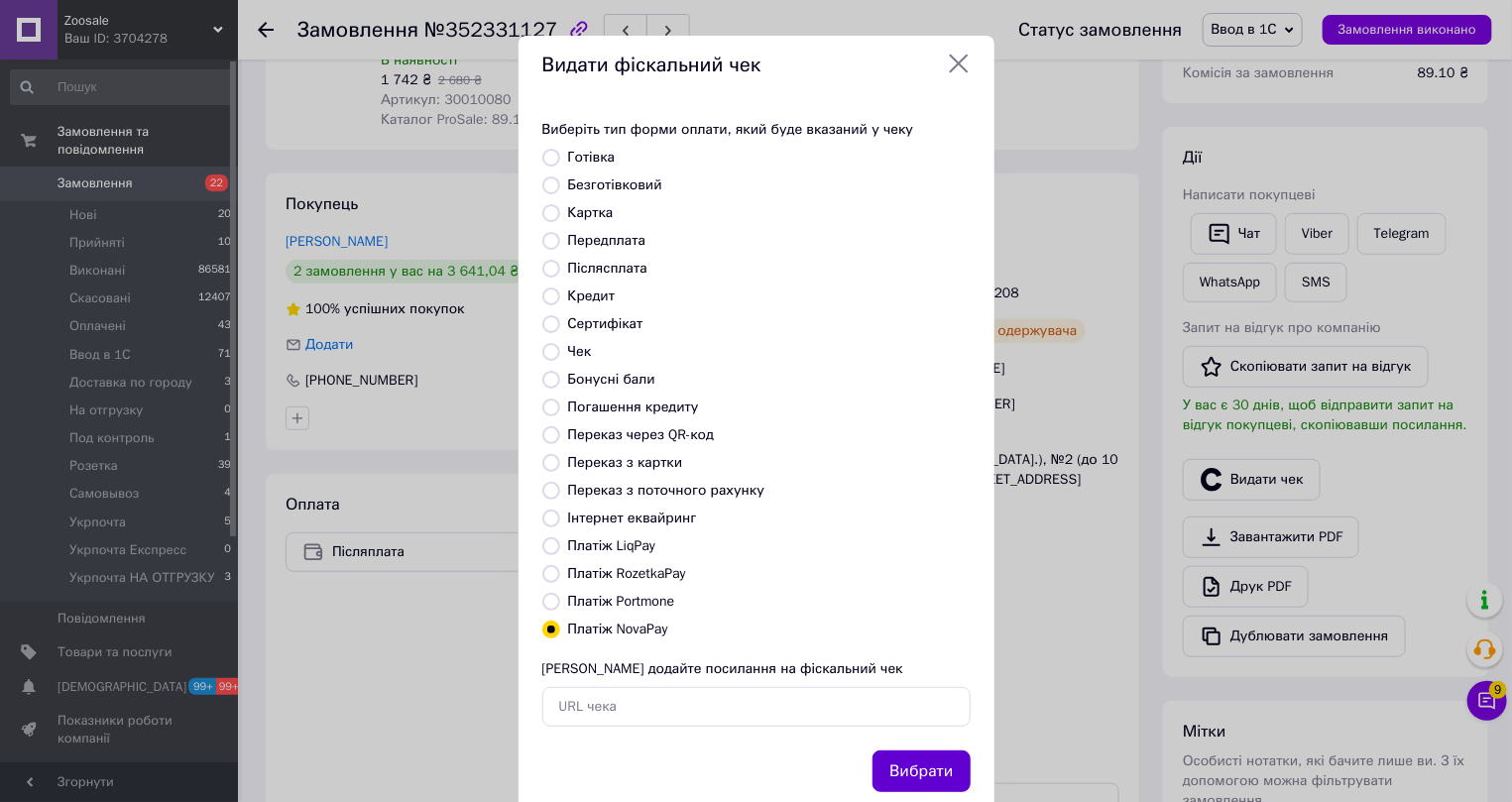 click on "Вибрати" at bounding box center (921, 771) 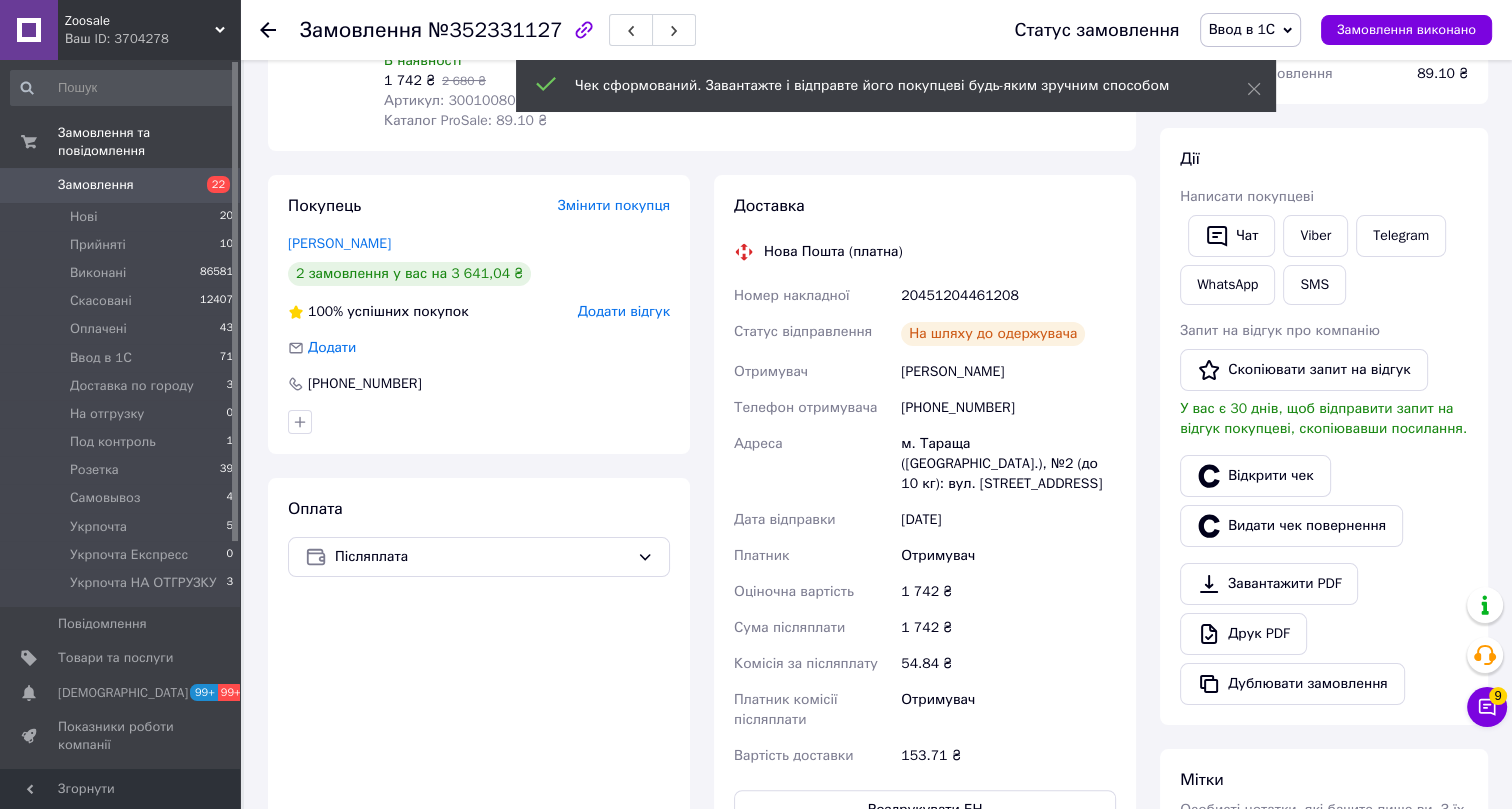 click 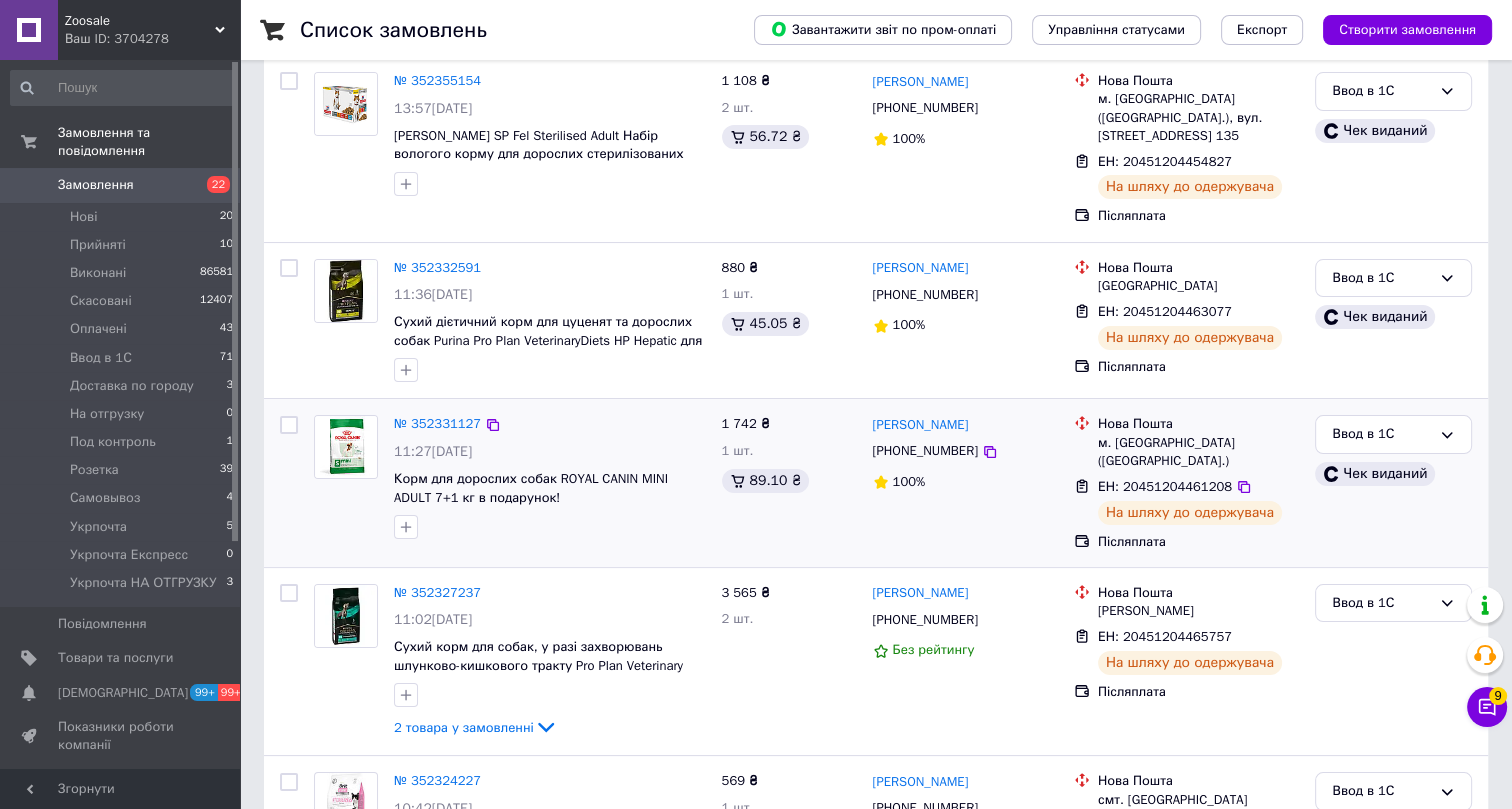 scroll, scrollTop: 272, scrollLeft: 0, axis: vertical 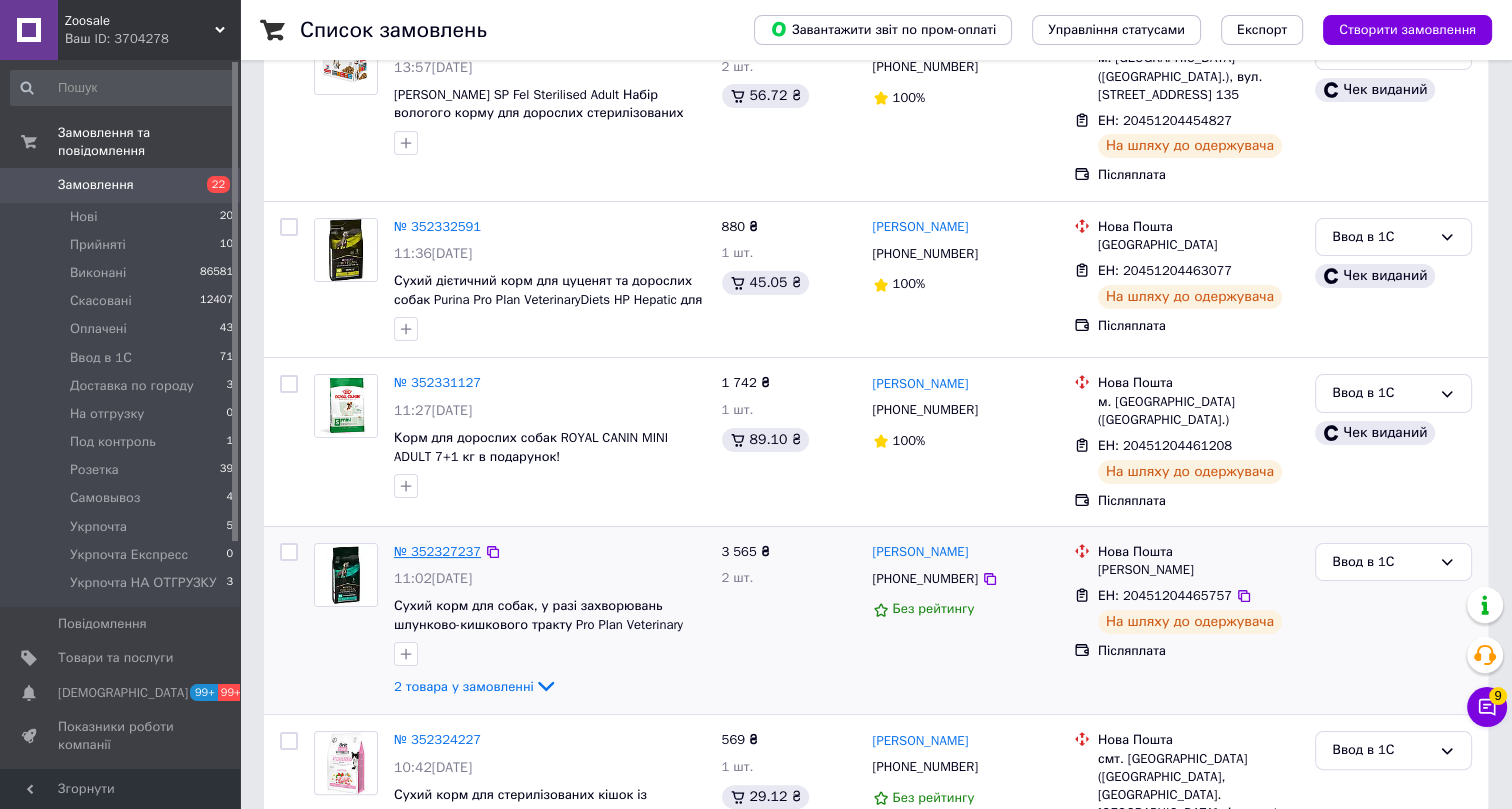 click on "№ 352327237" at bounding box center [437, 551] 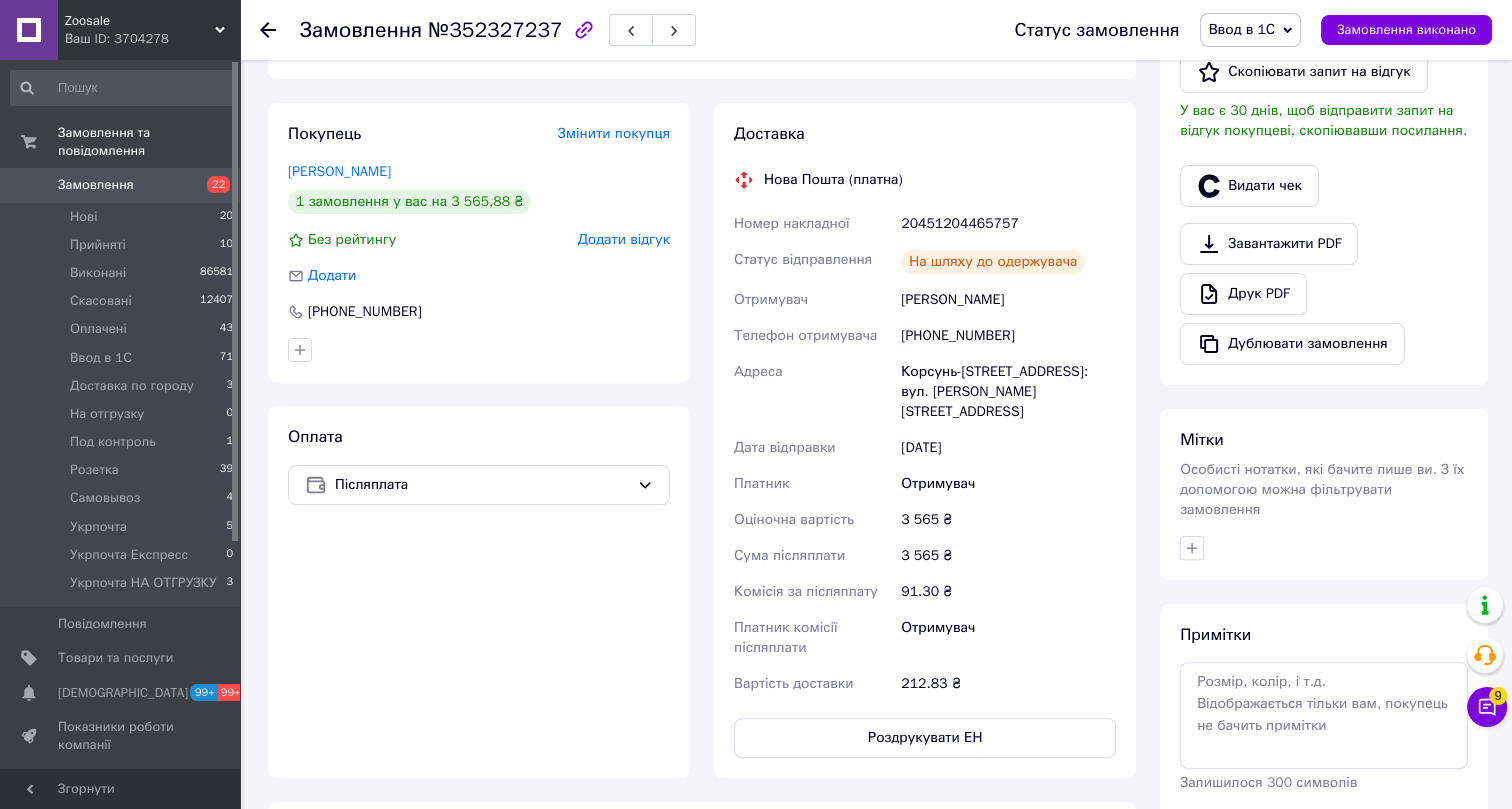 scroll, scrollTop: 545, scrollLeft: 0, axis: vertical 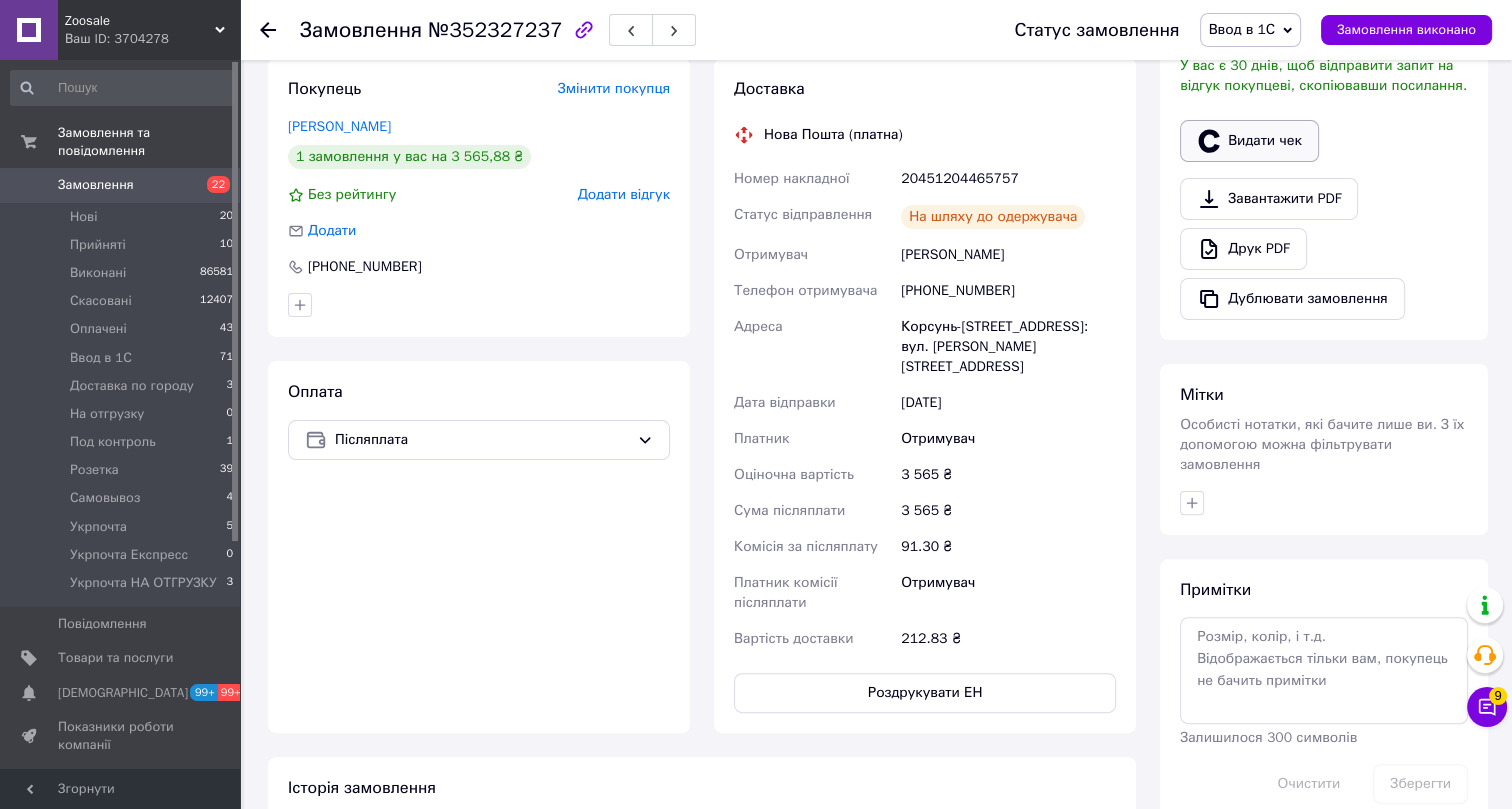 click on "Видати чек" at bounding box center [1249, 141] 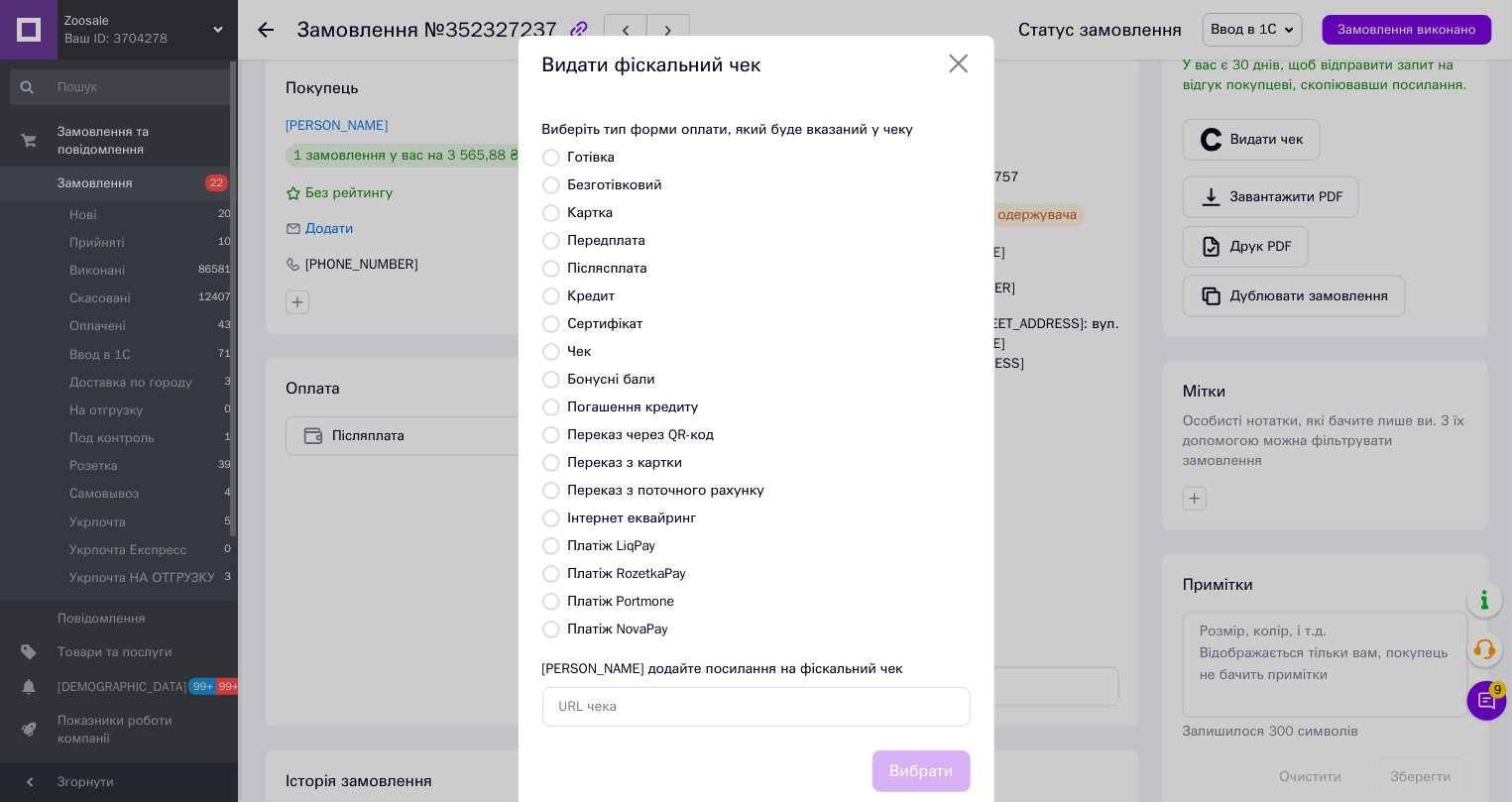 click on "Платіж NovaPay" at bounding box center [618, 629] 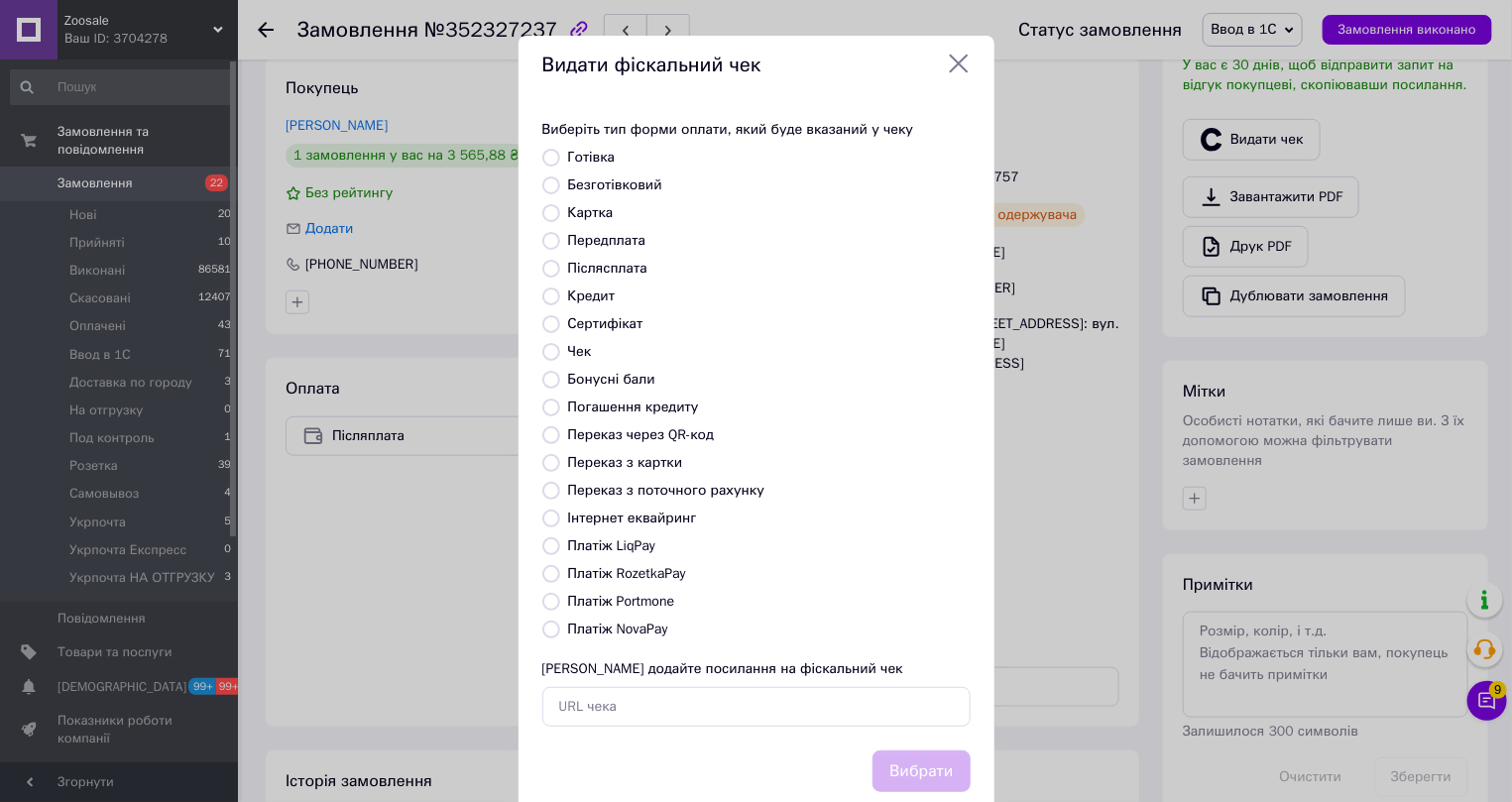 click on "Платіж NovaPay" at bounding box center [551, 630] 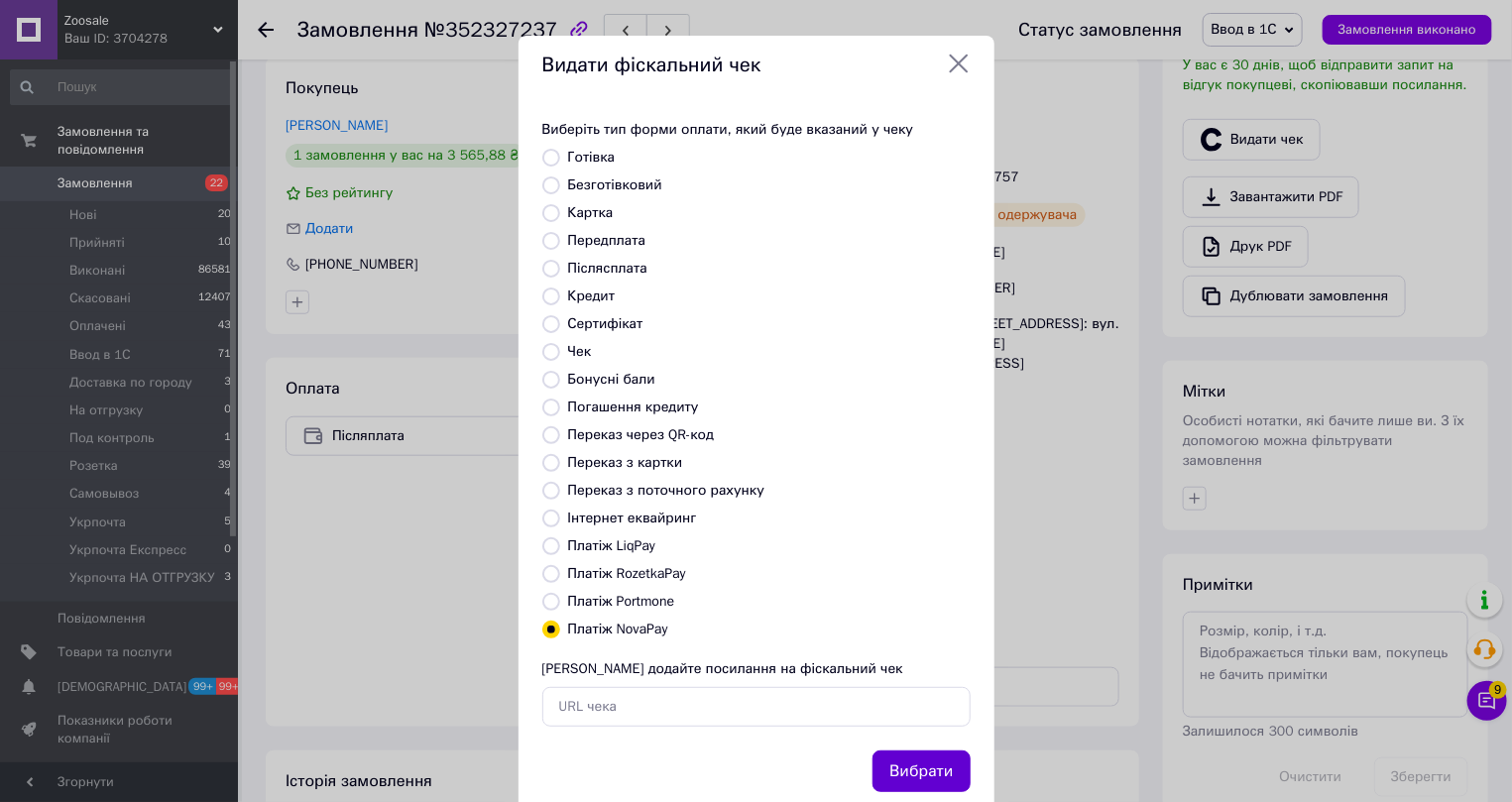 click on "Вибрати" at bounding box center (921, 771) 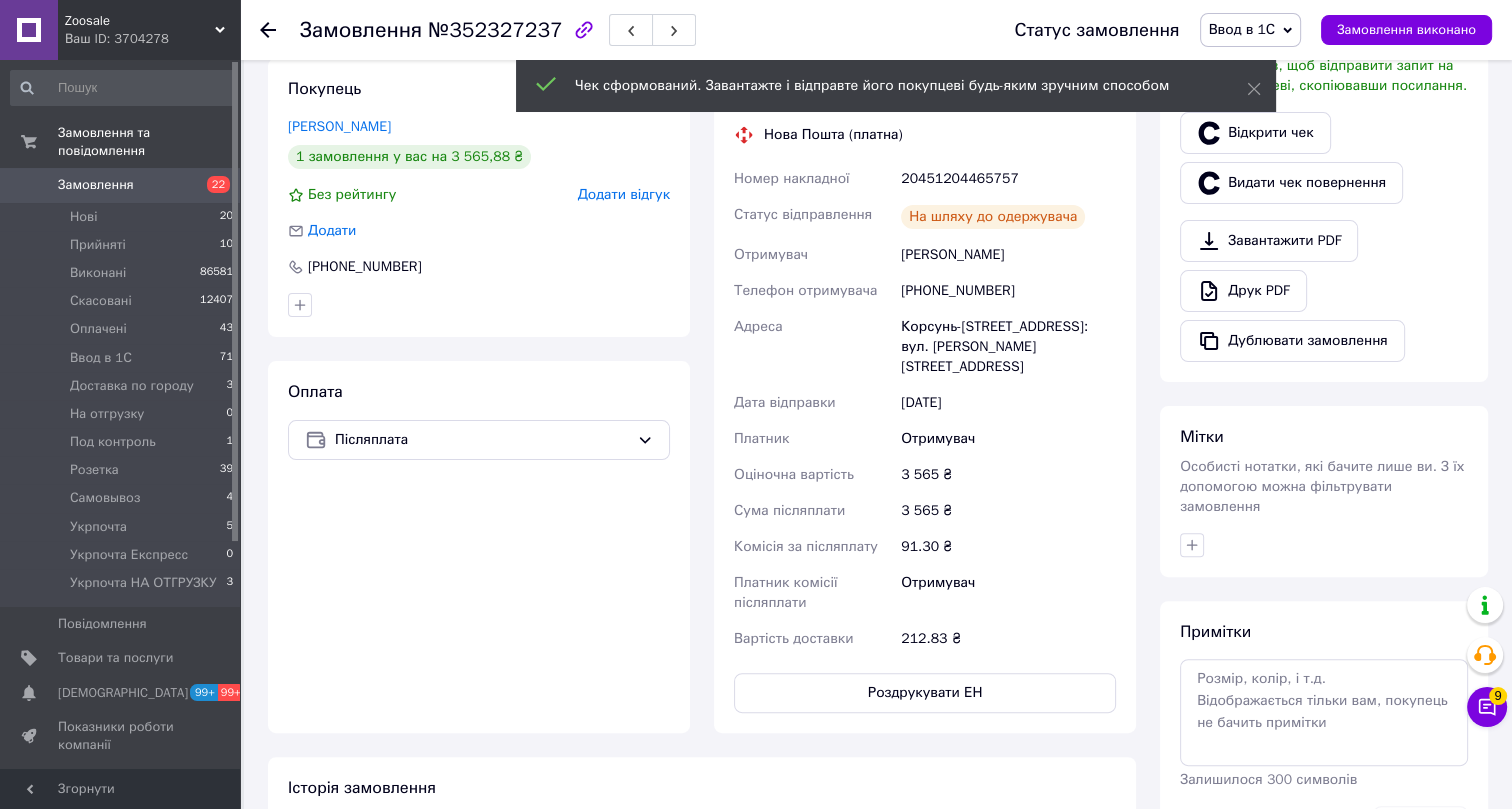 click 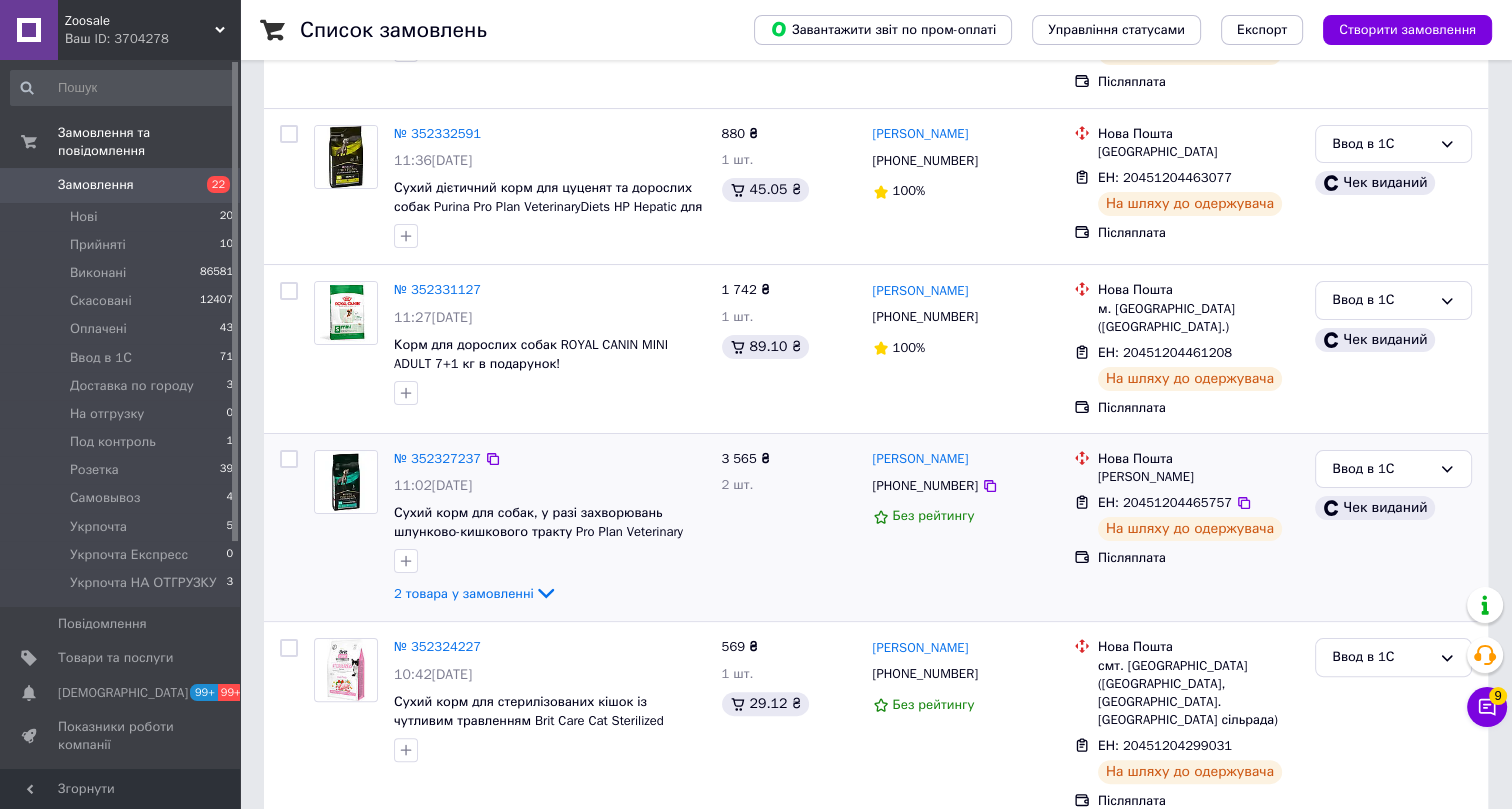 scroll, scrollTop: 454, scrollLeft: 0, axis: vertical 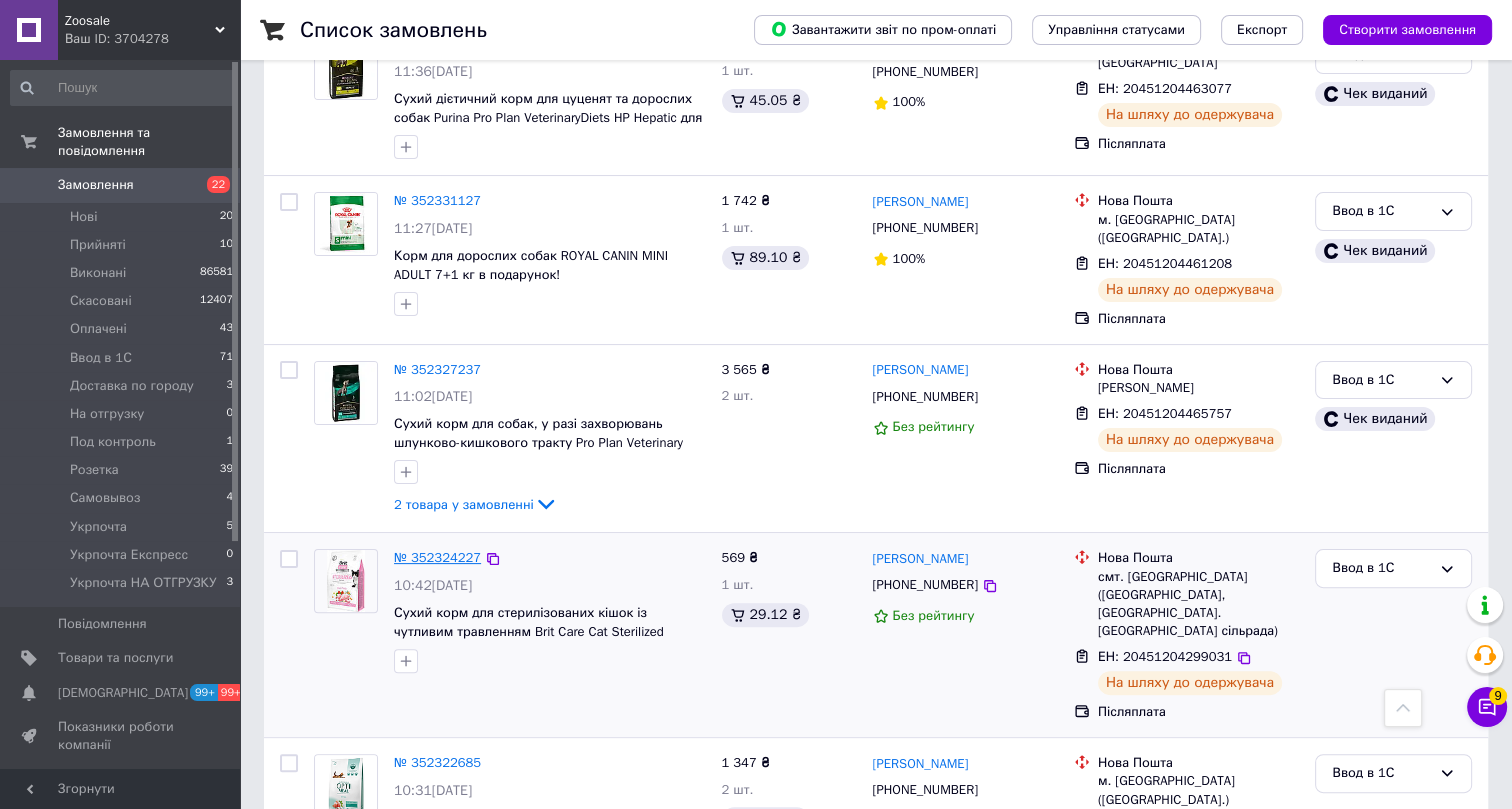 click on "№ 352324227" at bounding box center [437, 557] 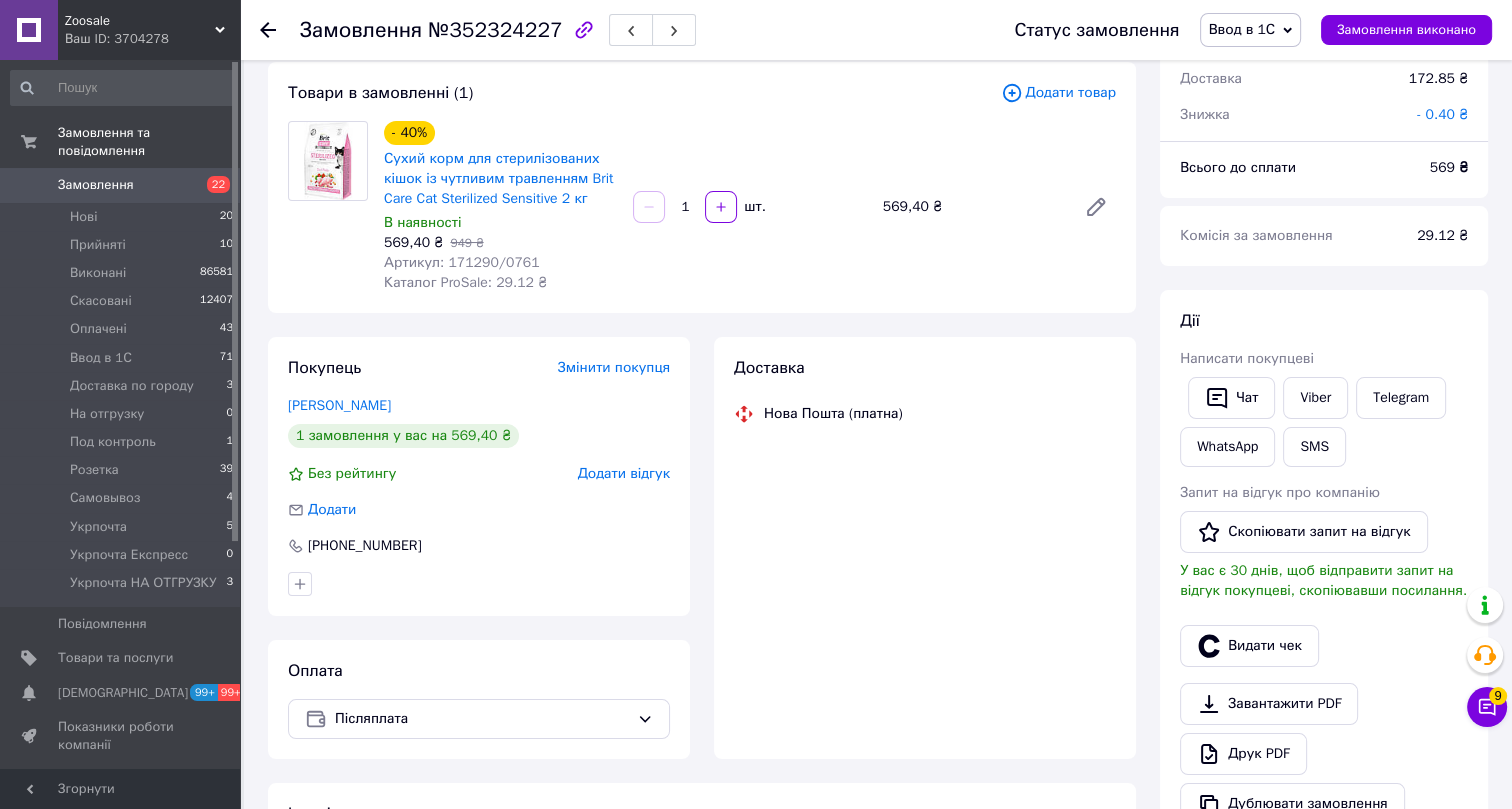 scroll, scrollTop: 454, scrollLeft: 0, axis: vertical 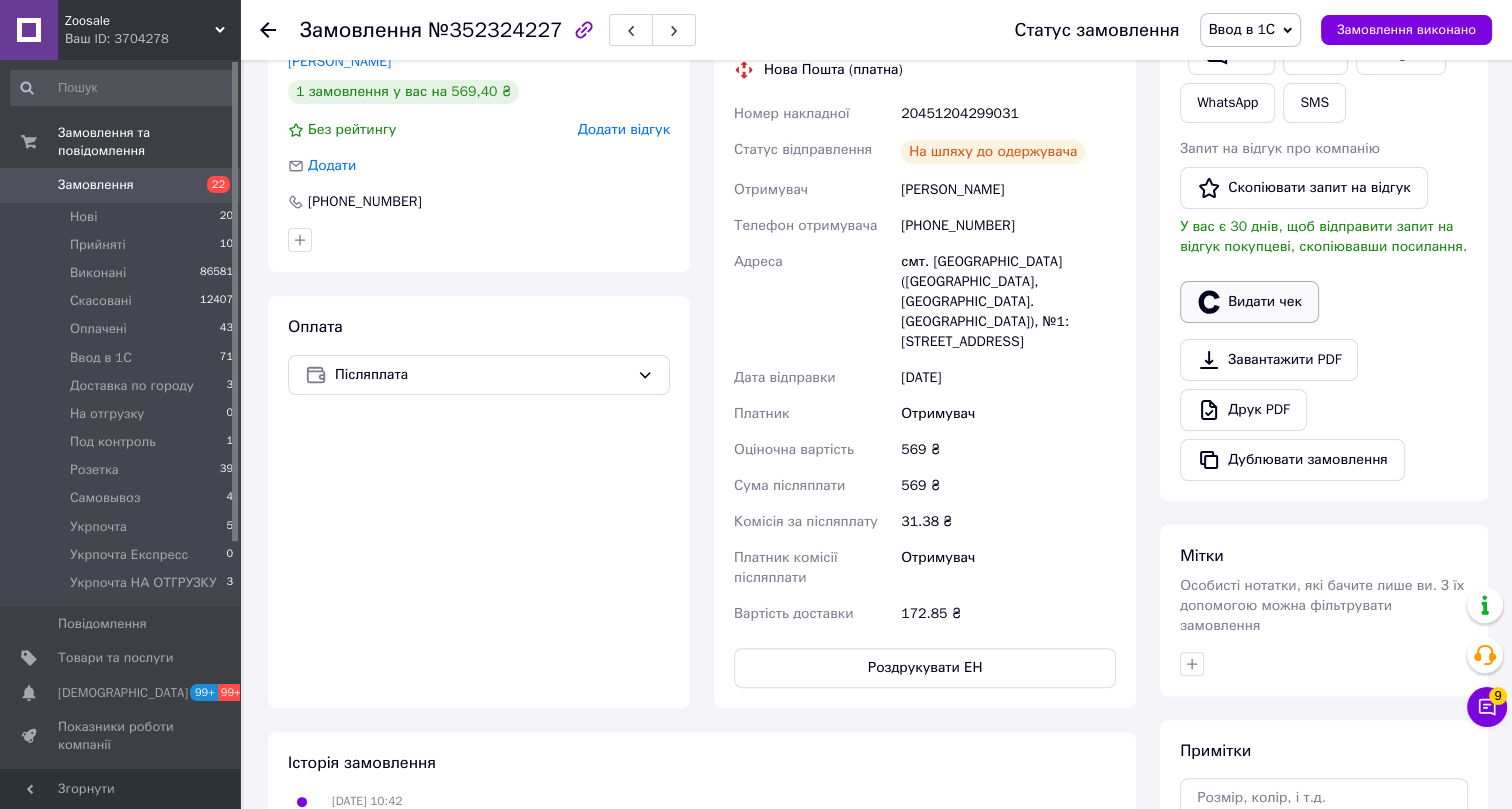 click on "Видати чек" at bounding box center (1249, 302) 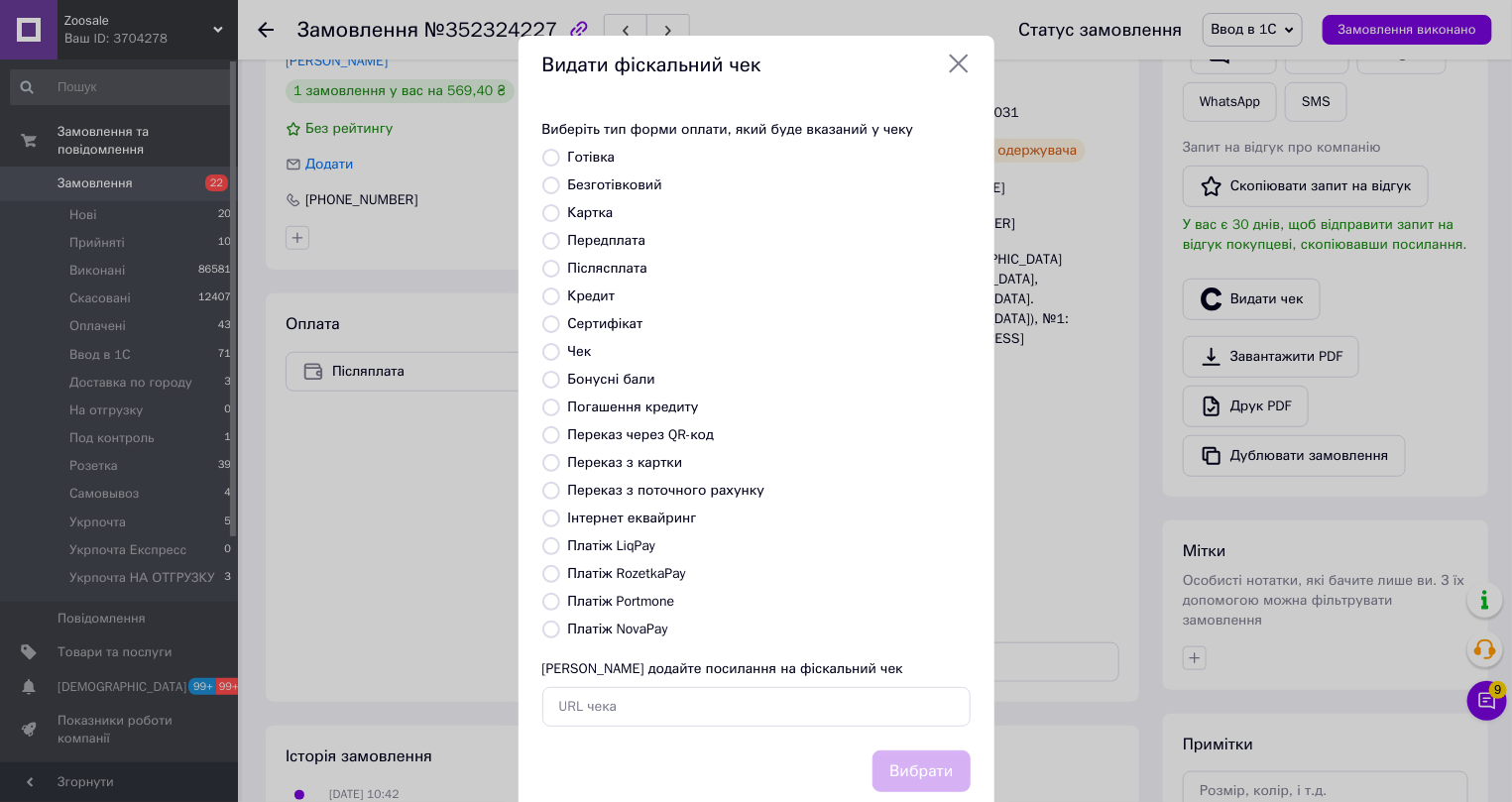 click on "Платіж NovaPay" at bounding box center (618, 629) 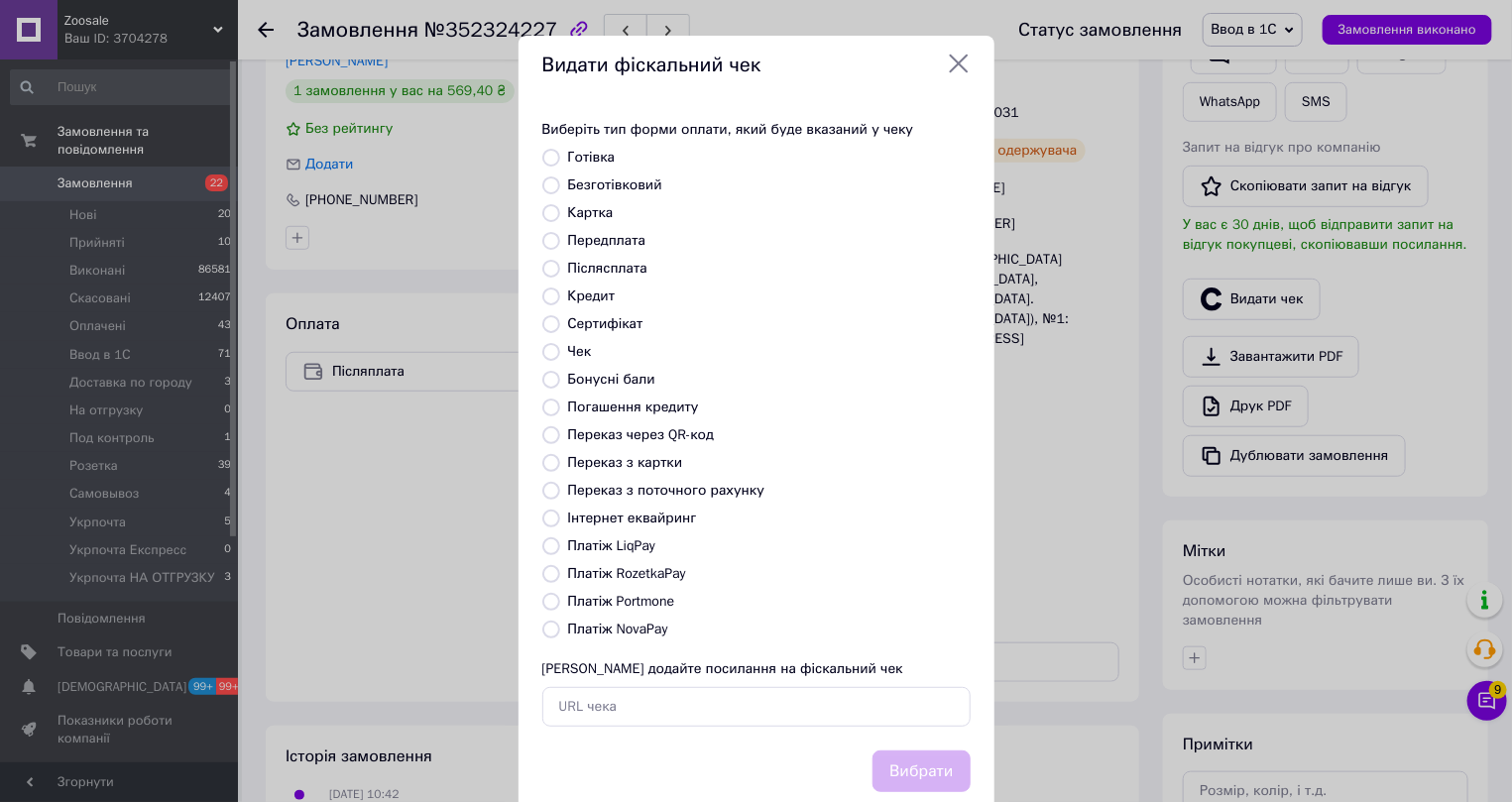 click on "Платіж NovaPay" at bounding box center [551, 630] 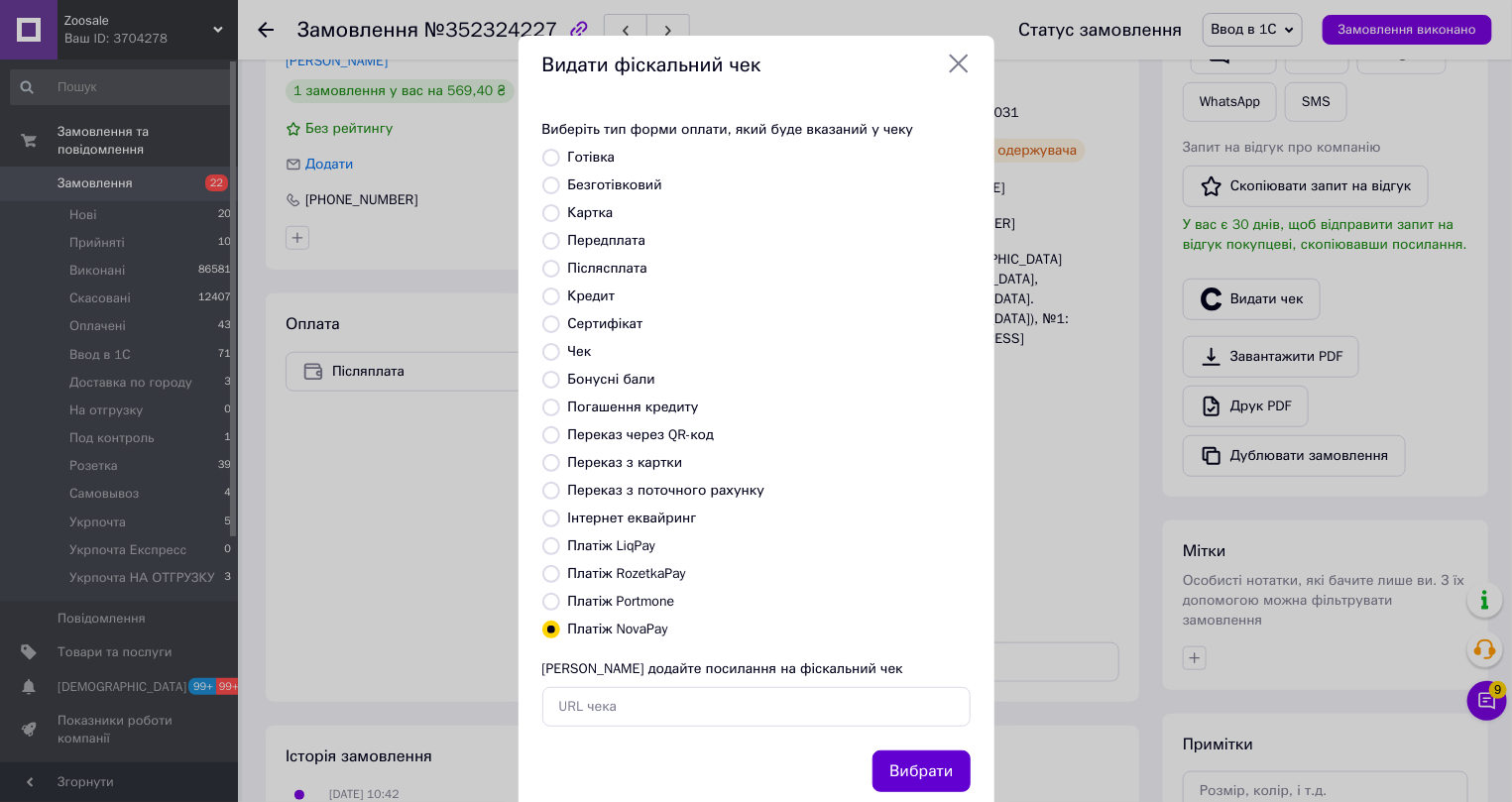 click on "Вибрати" at bounding box center (921, 771) 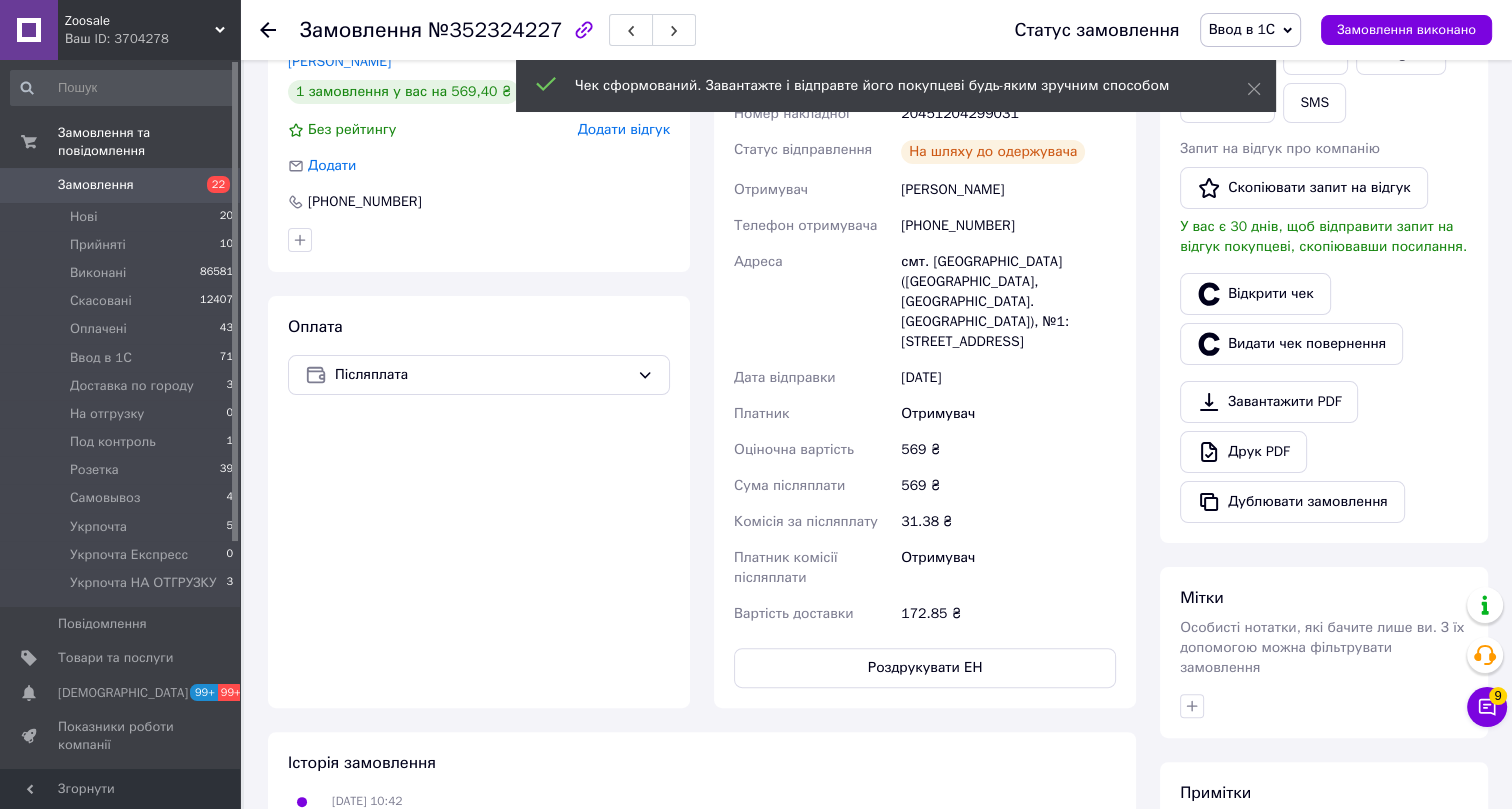 click 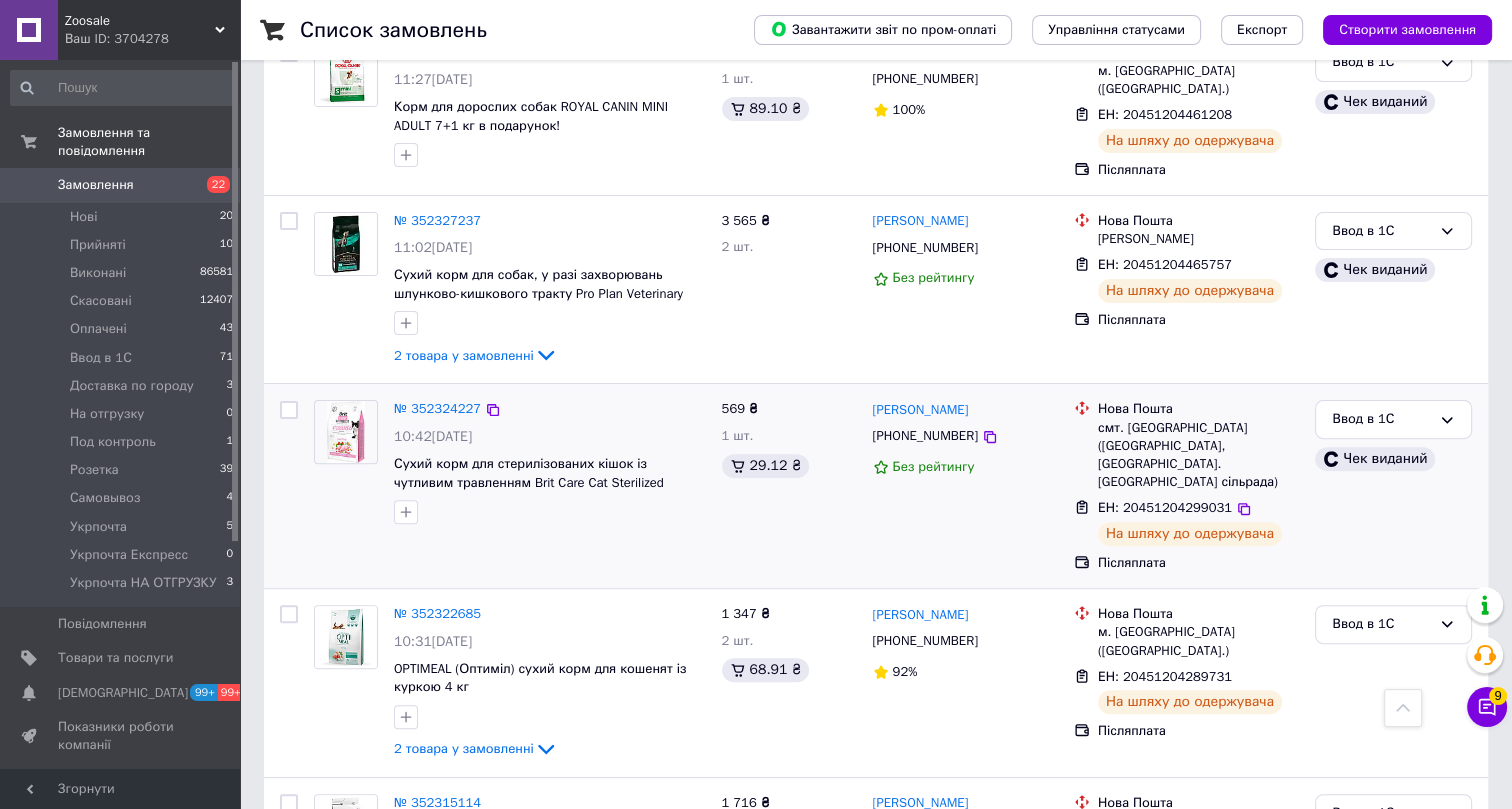 scroll, scrollTop: 636, scrollLeft: 0, axis: vertical 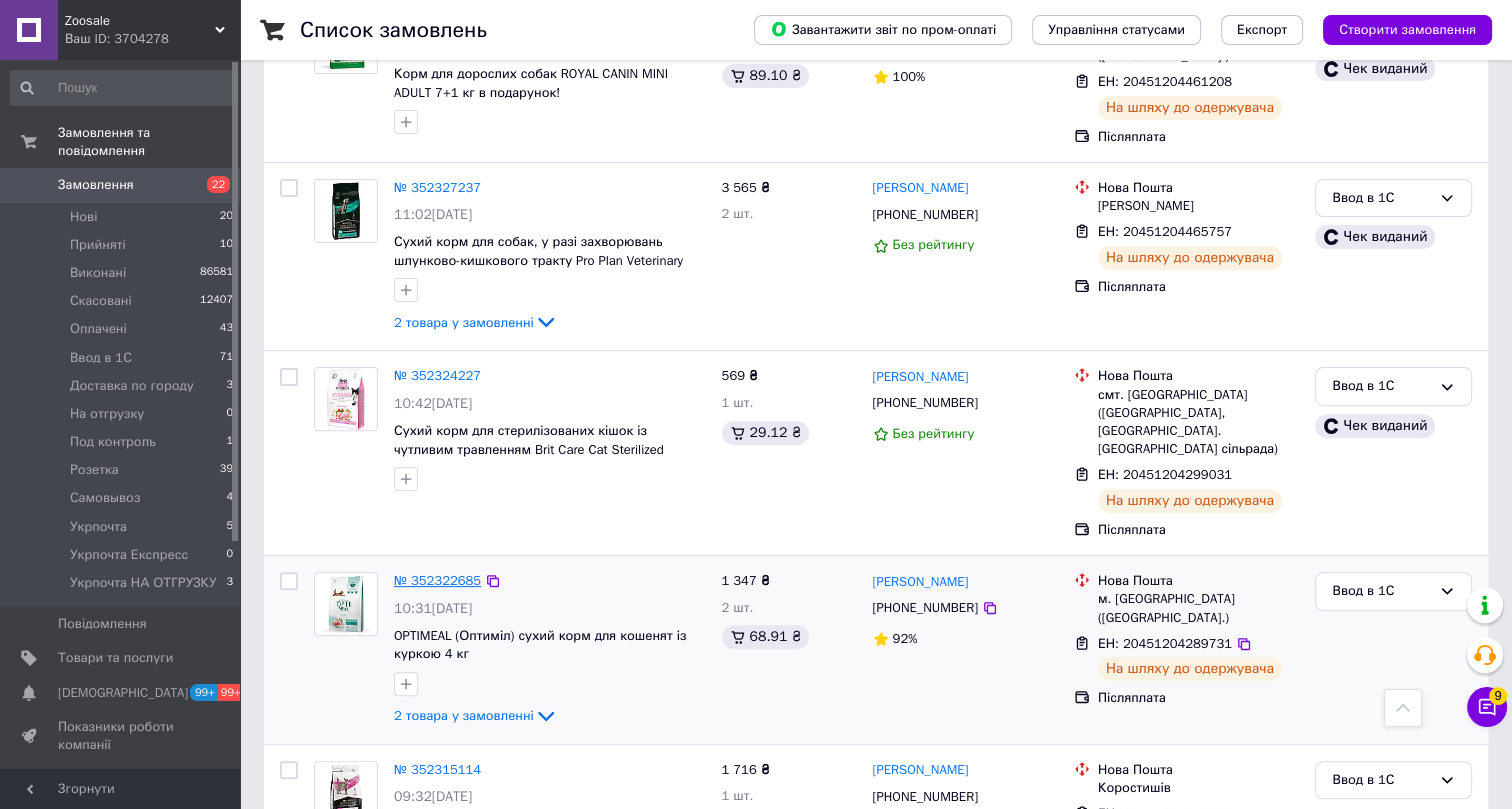 click on "№ 352322685" at bounding box center (437, 580) 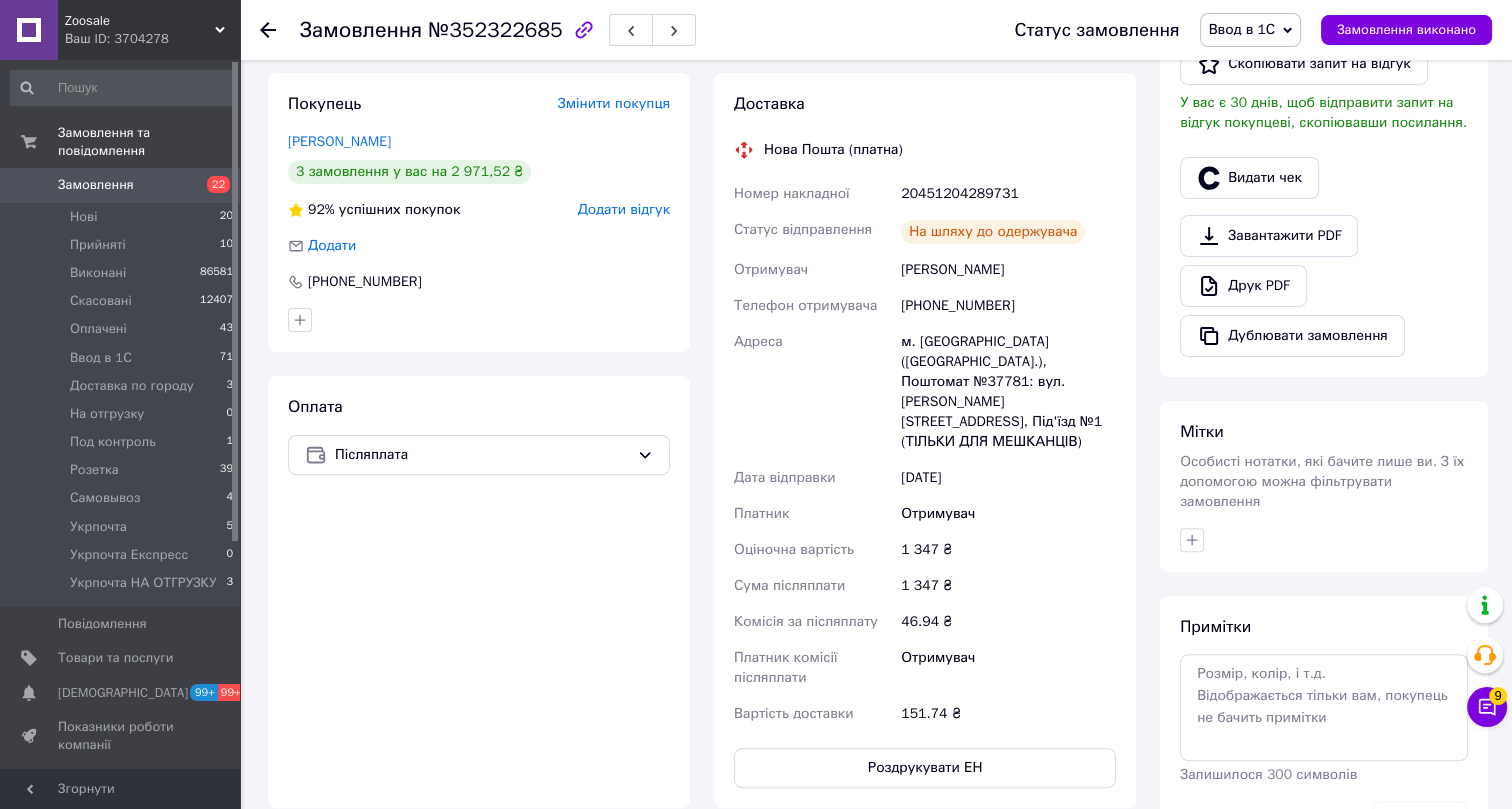 scroll, scrollTop: 545, scrollLeft: 0, axis: vertical 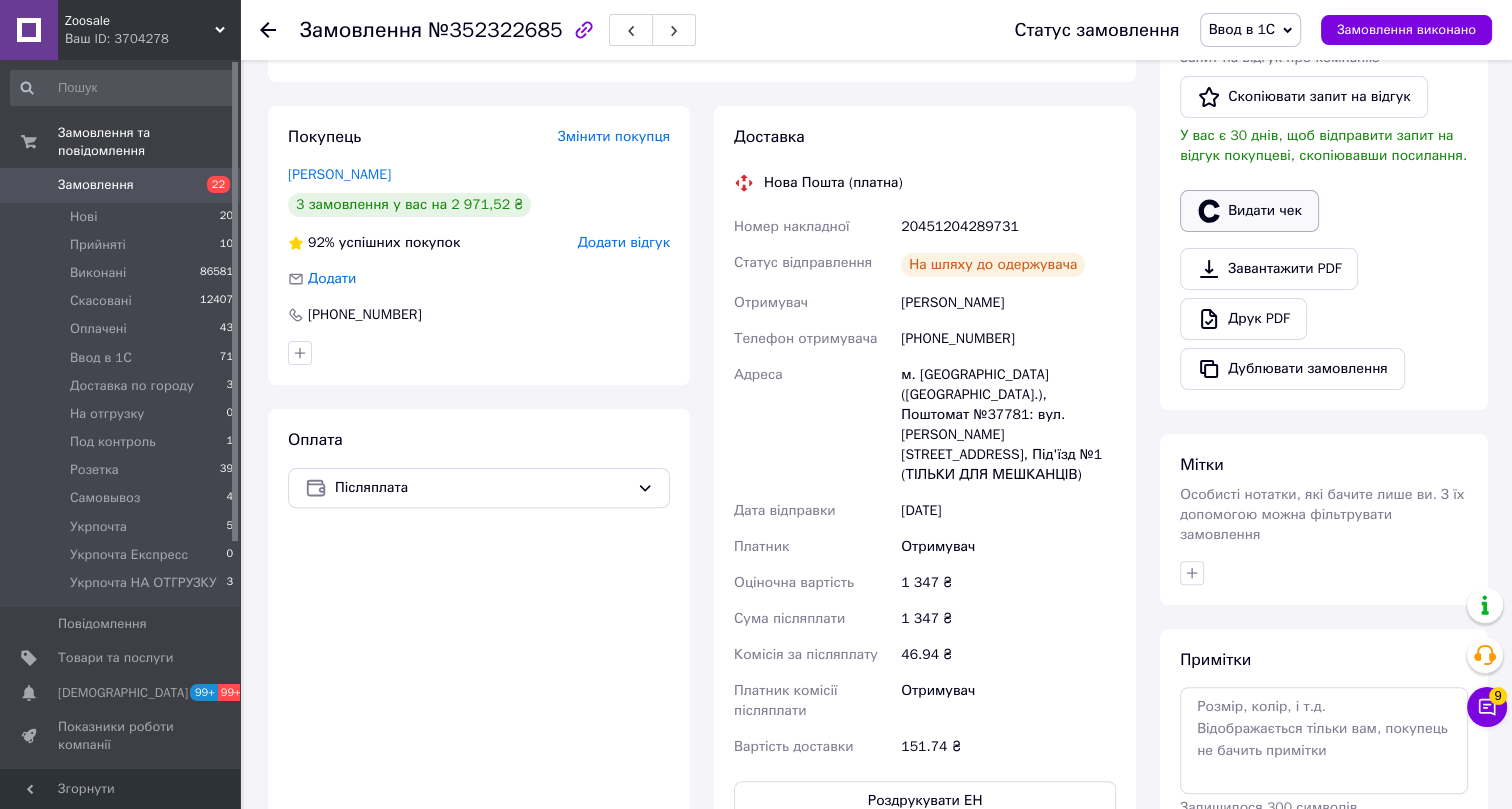 click on "Видати чек" at bounding box center (1249, 211) 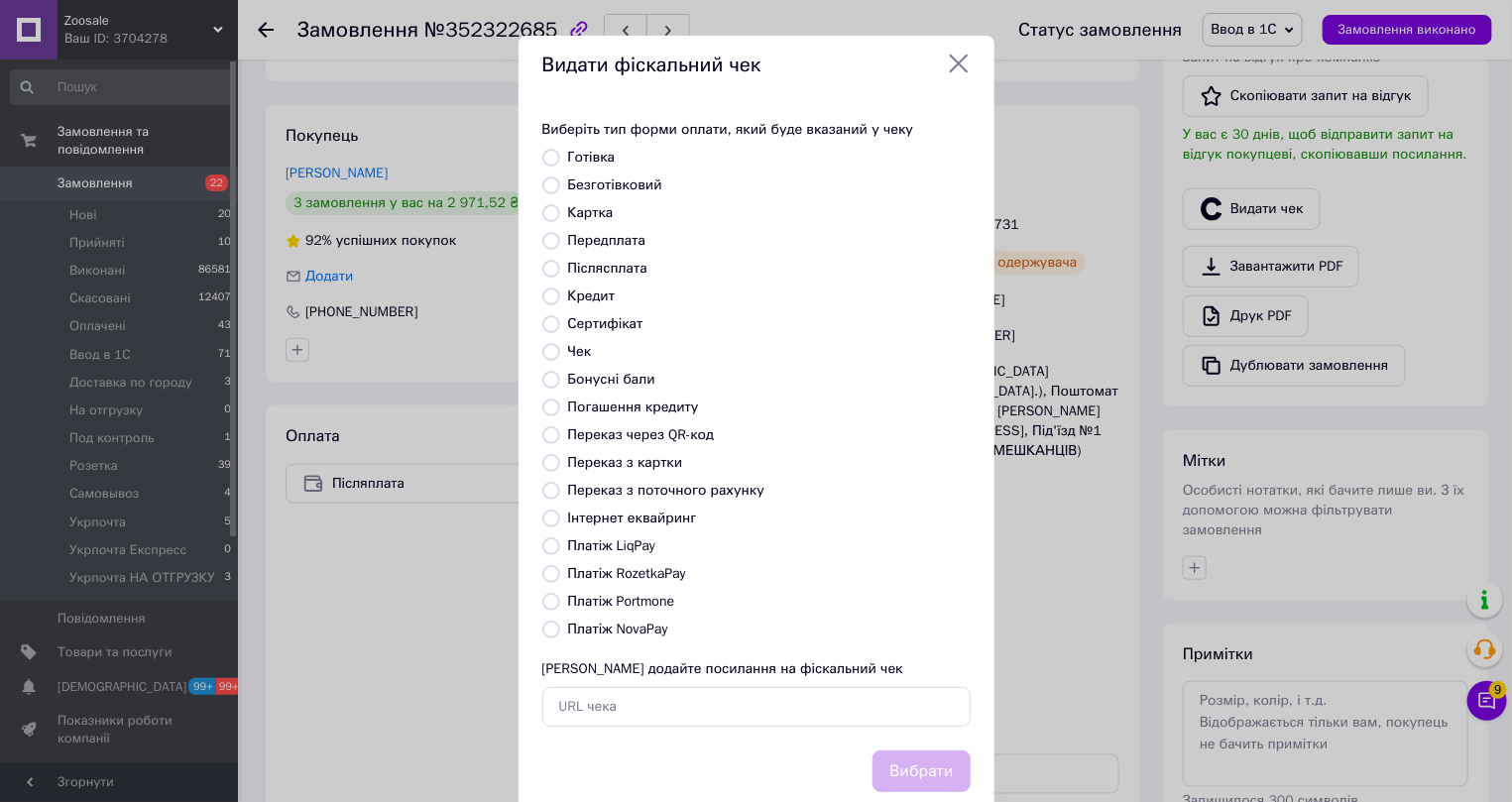 click on "Платіж NovaPay" at bounding box center [618, 629] 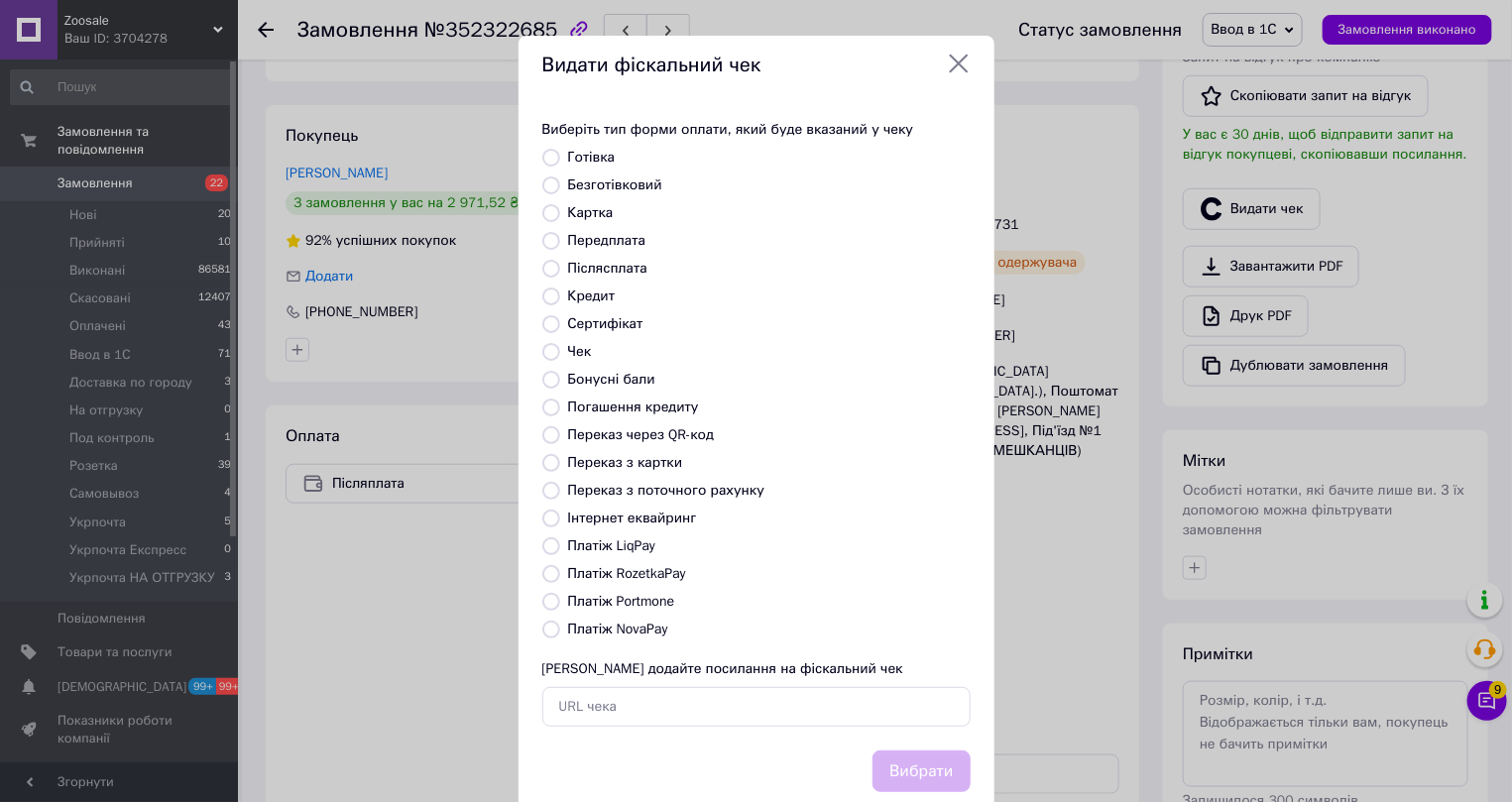 click on "Платіж NovaPay" at bounding box center (551, 630) 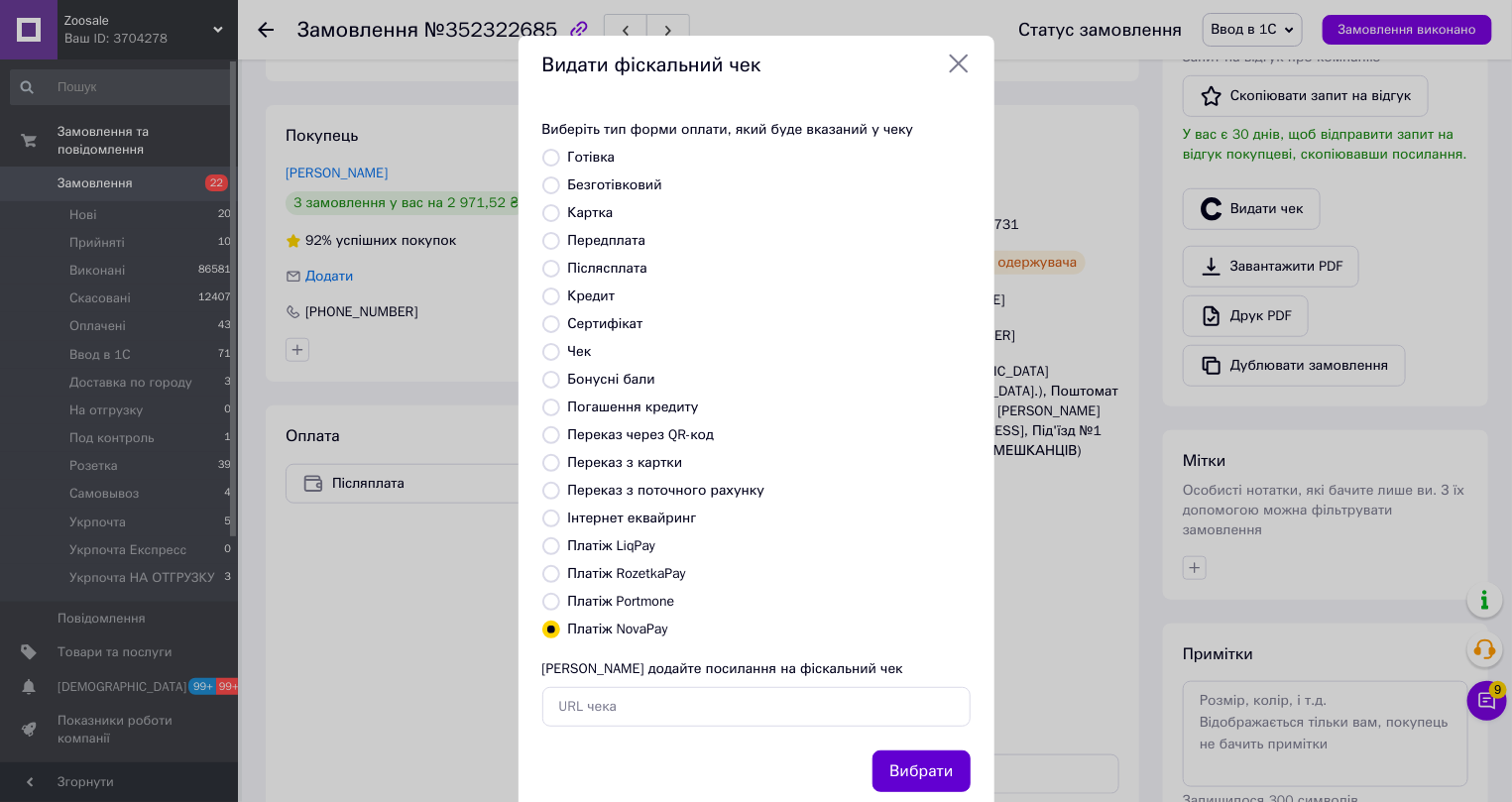 click on "Вибрати" at bounding box center (921, 771) 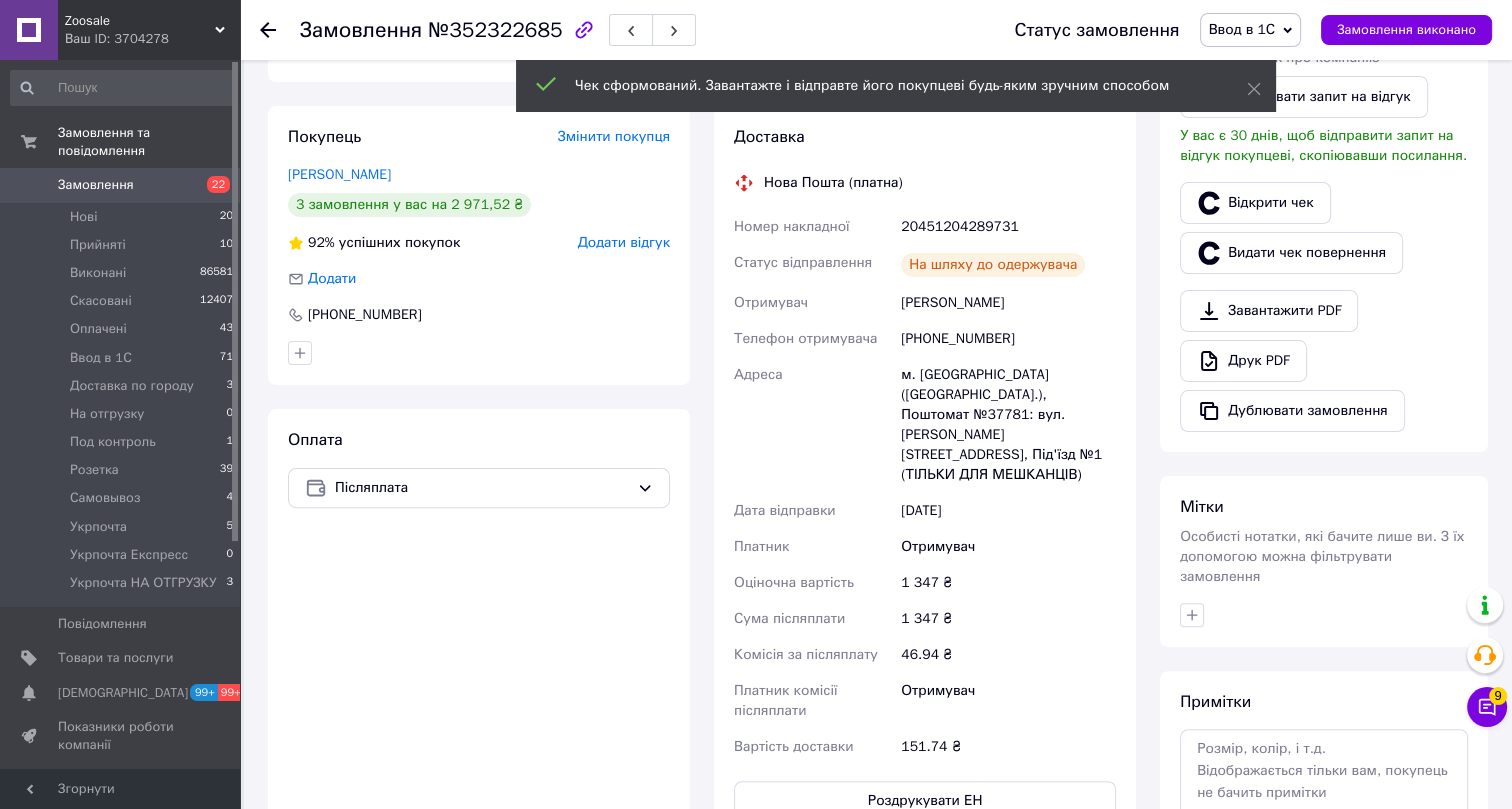 click 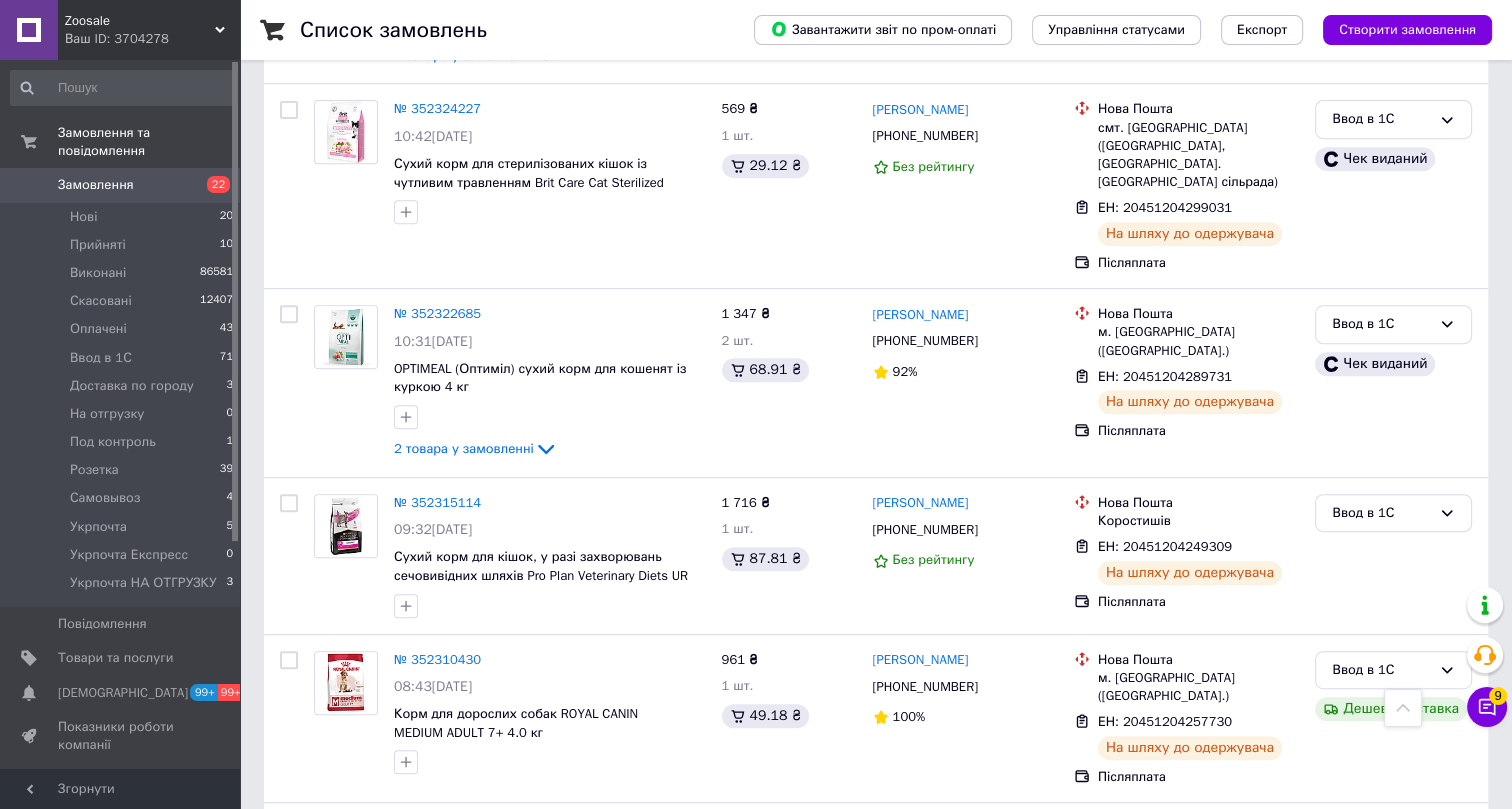 scroll, scrollTop: 909, scrollLeft: 0, axis: vertical 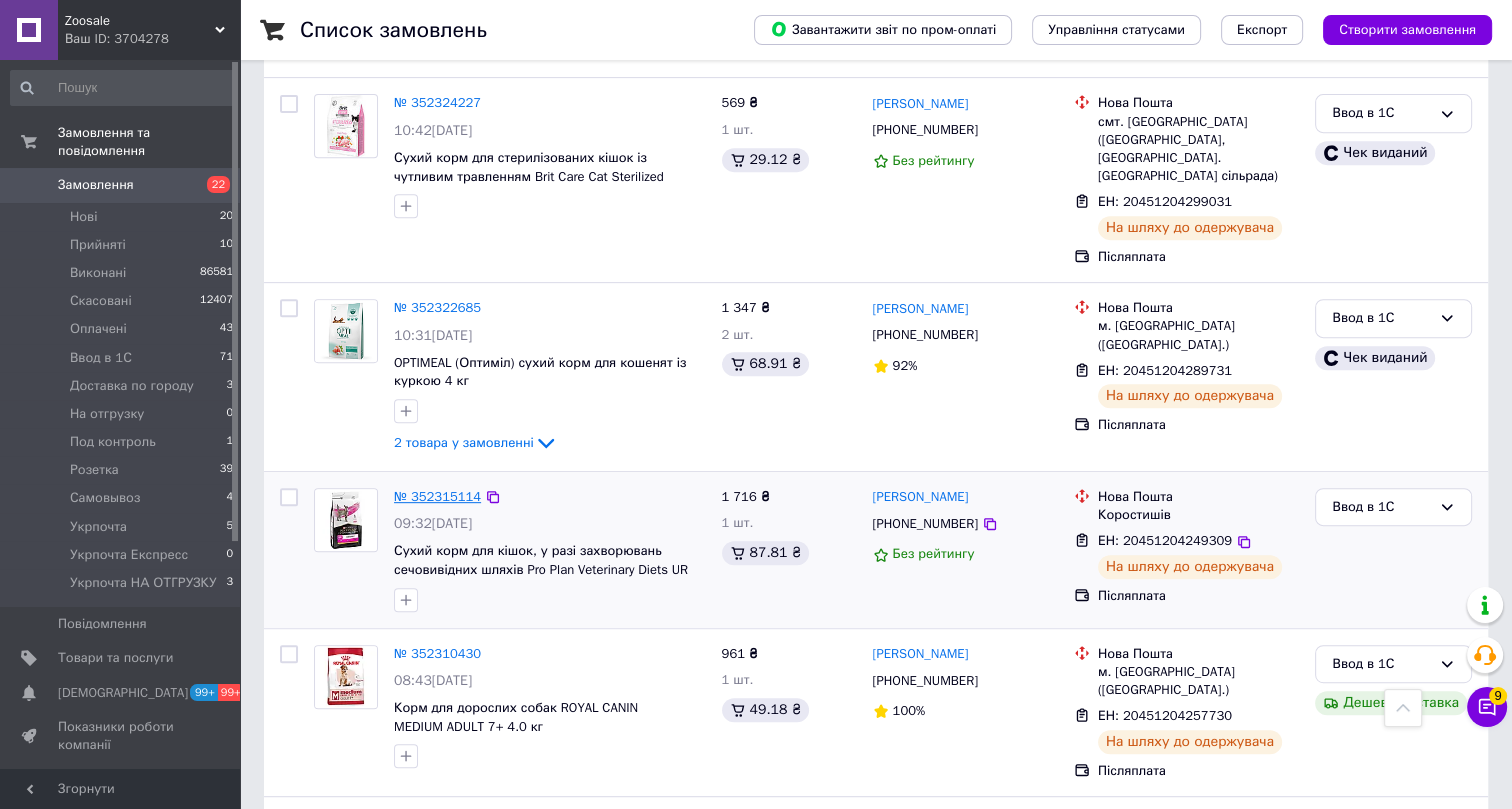 click on "№ 352315114" at bounding box center [437, 496] 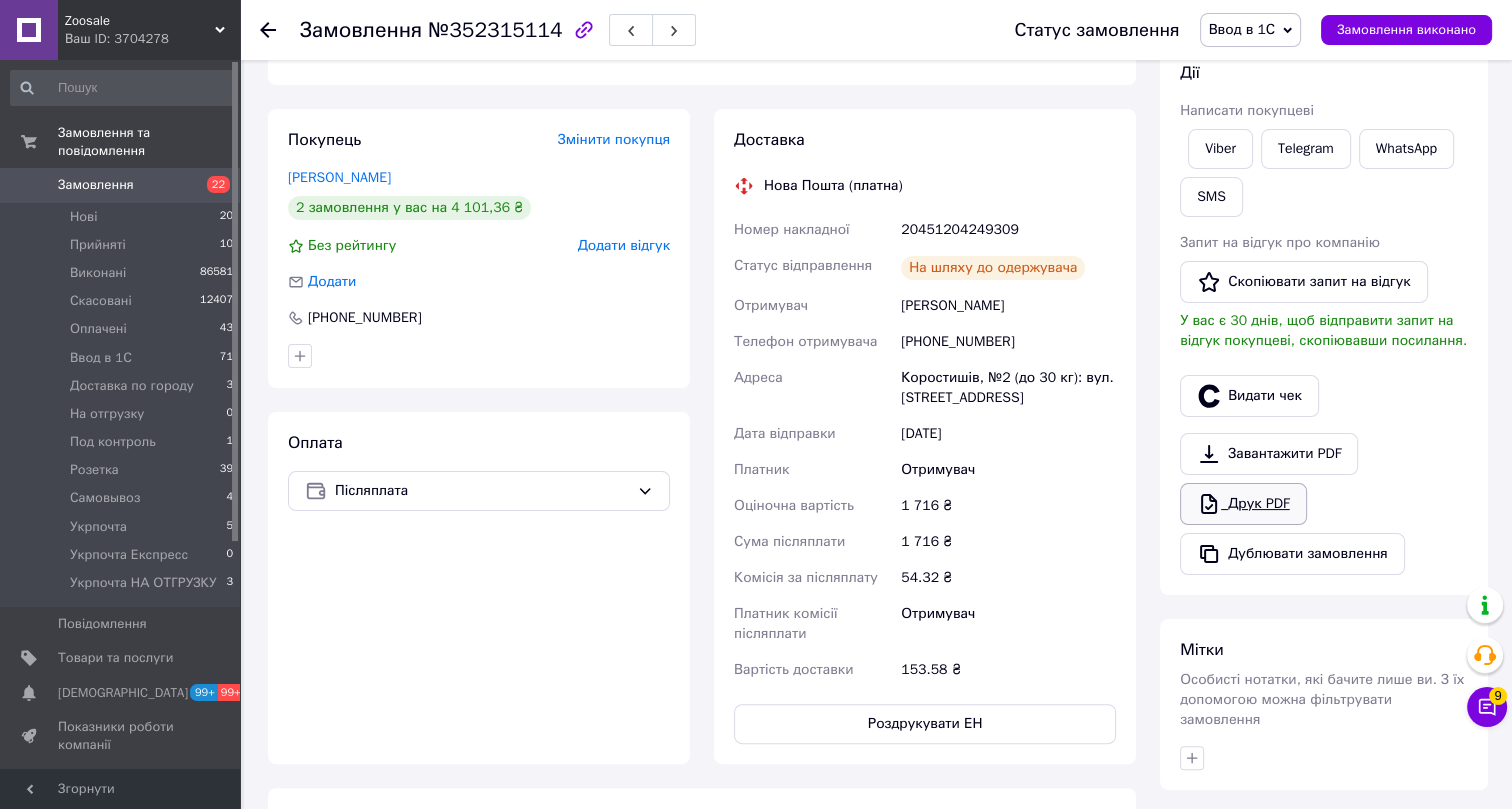 scroll, scrollTop: 350, scrollLeft: 0, axis: vertical 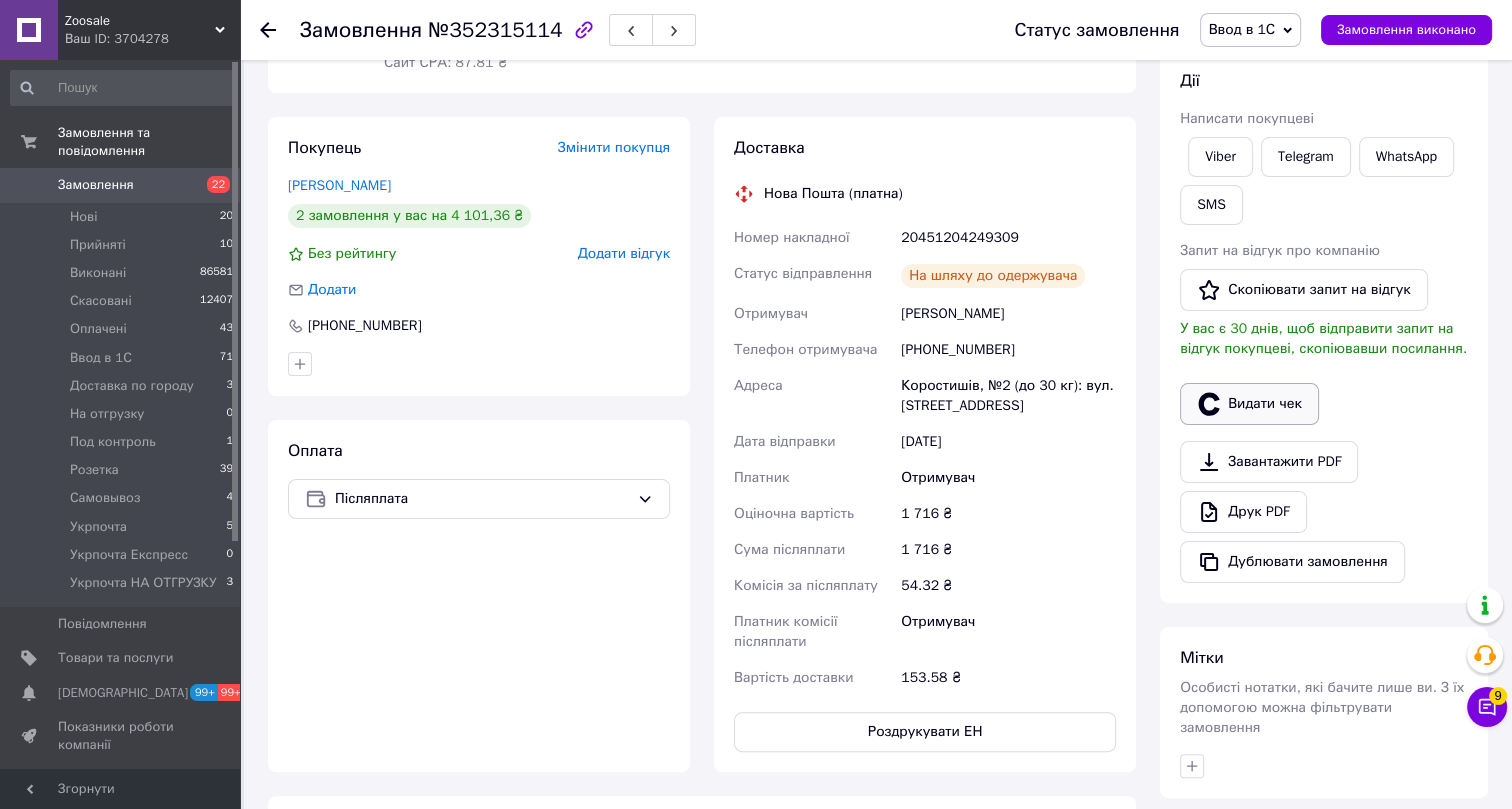 click on "Видати чек" at bounding box center (1249, 404) 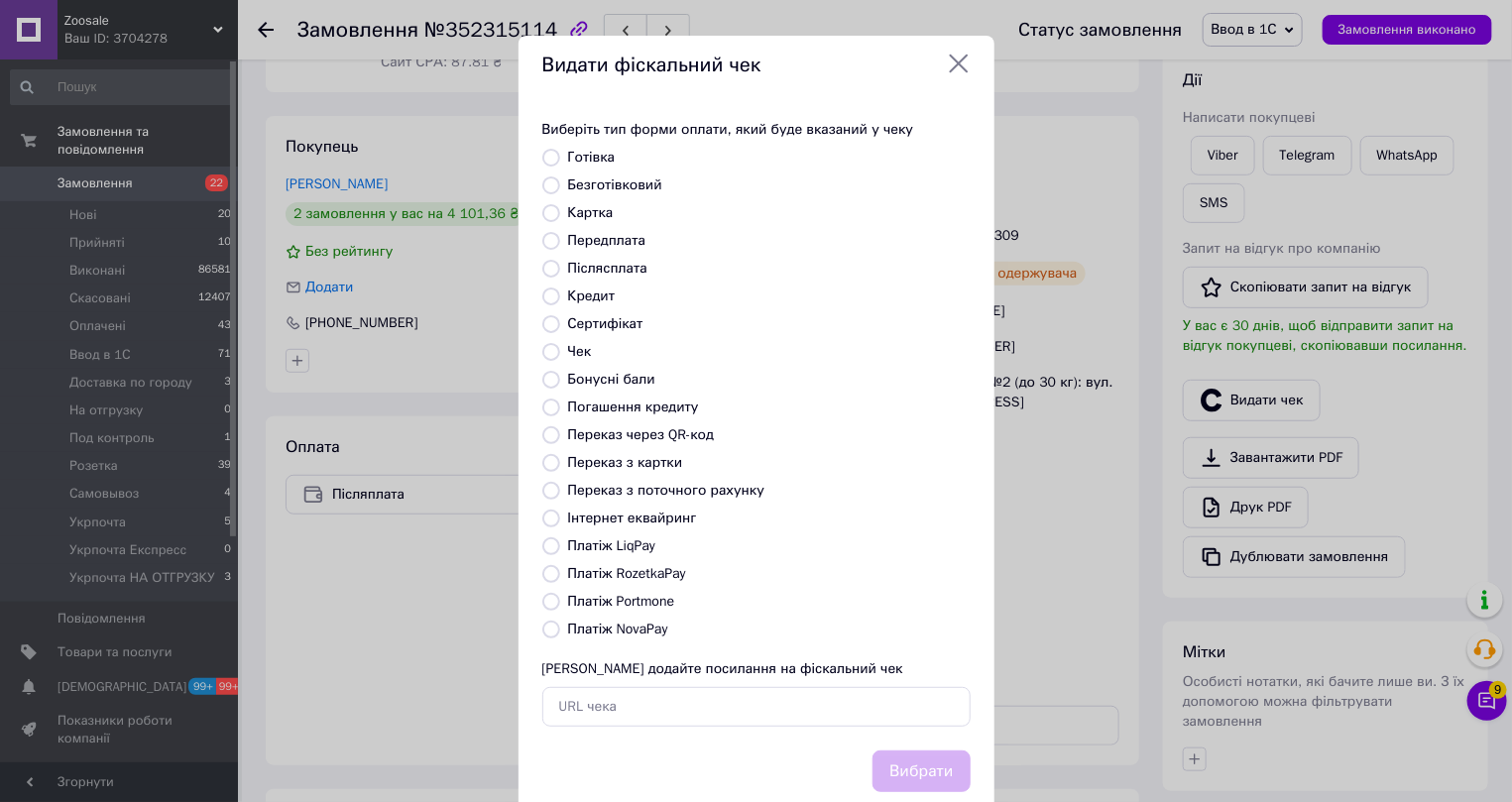 click on "Платіж NovaPay" at bounding box center [618, 629] 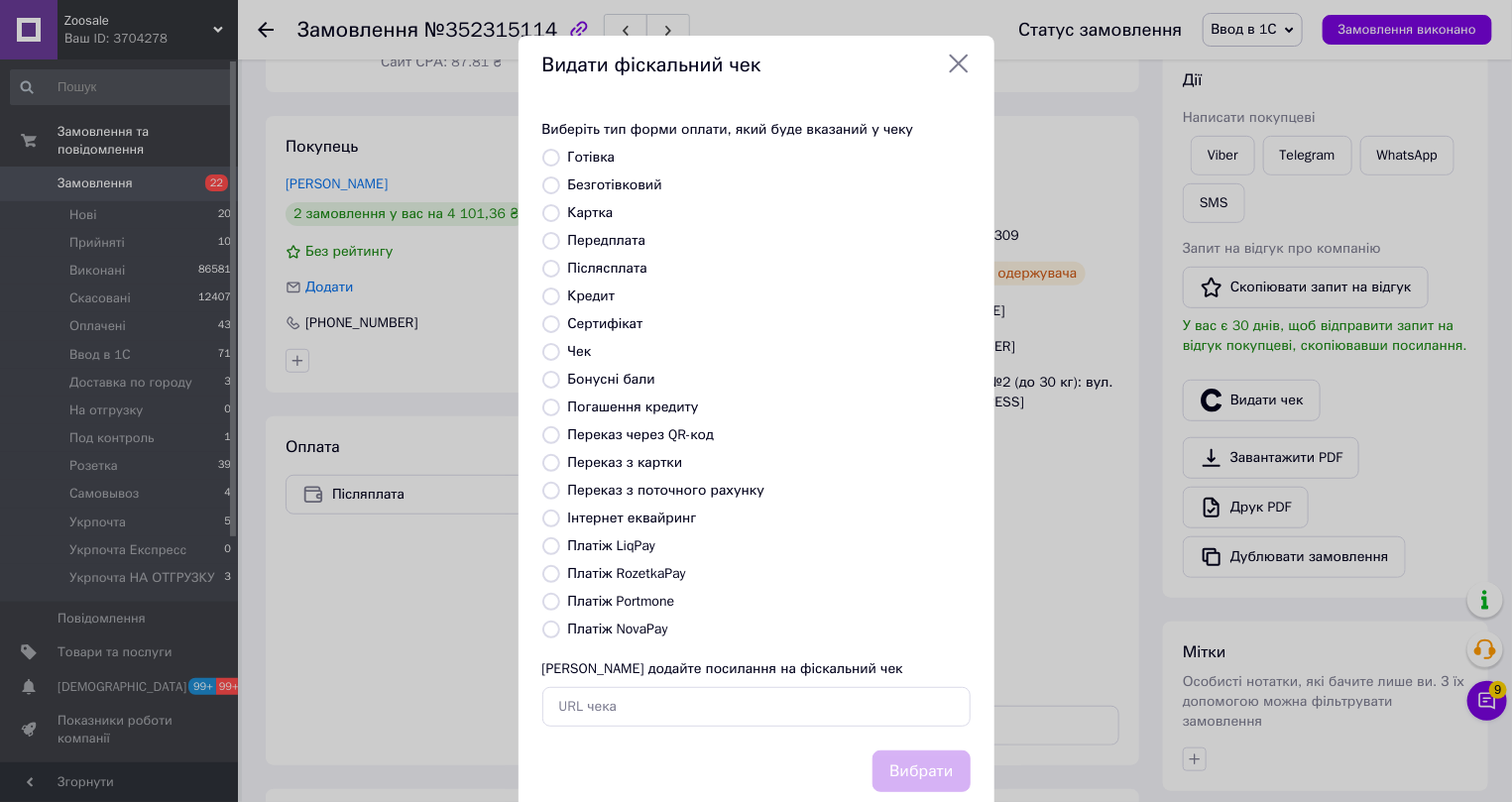 click on "Платіж NovaPay" at bounding box center (551, 630) 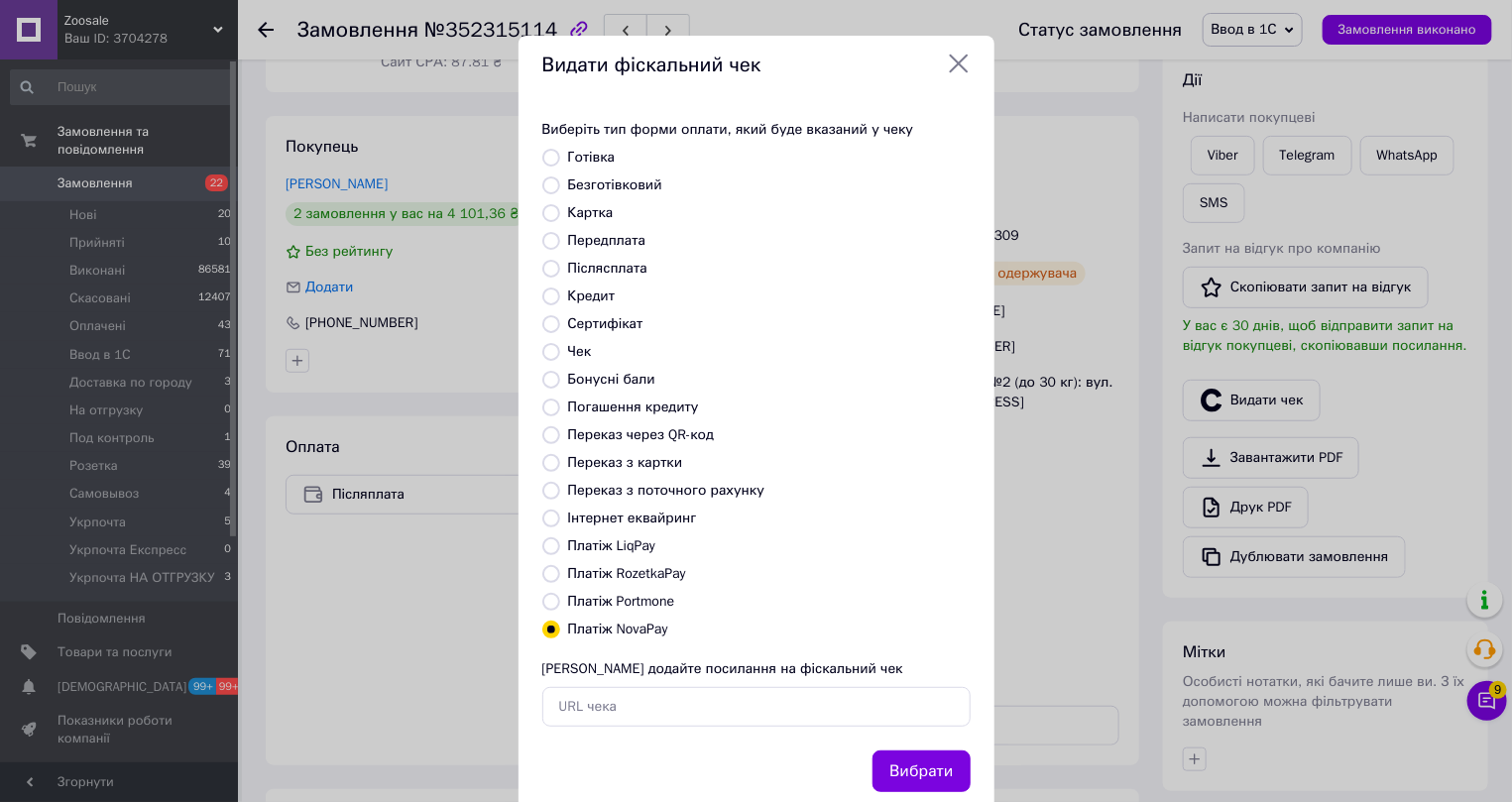 click on "Вибрати" at bounding box center [921, 771] 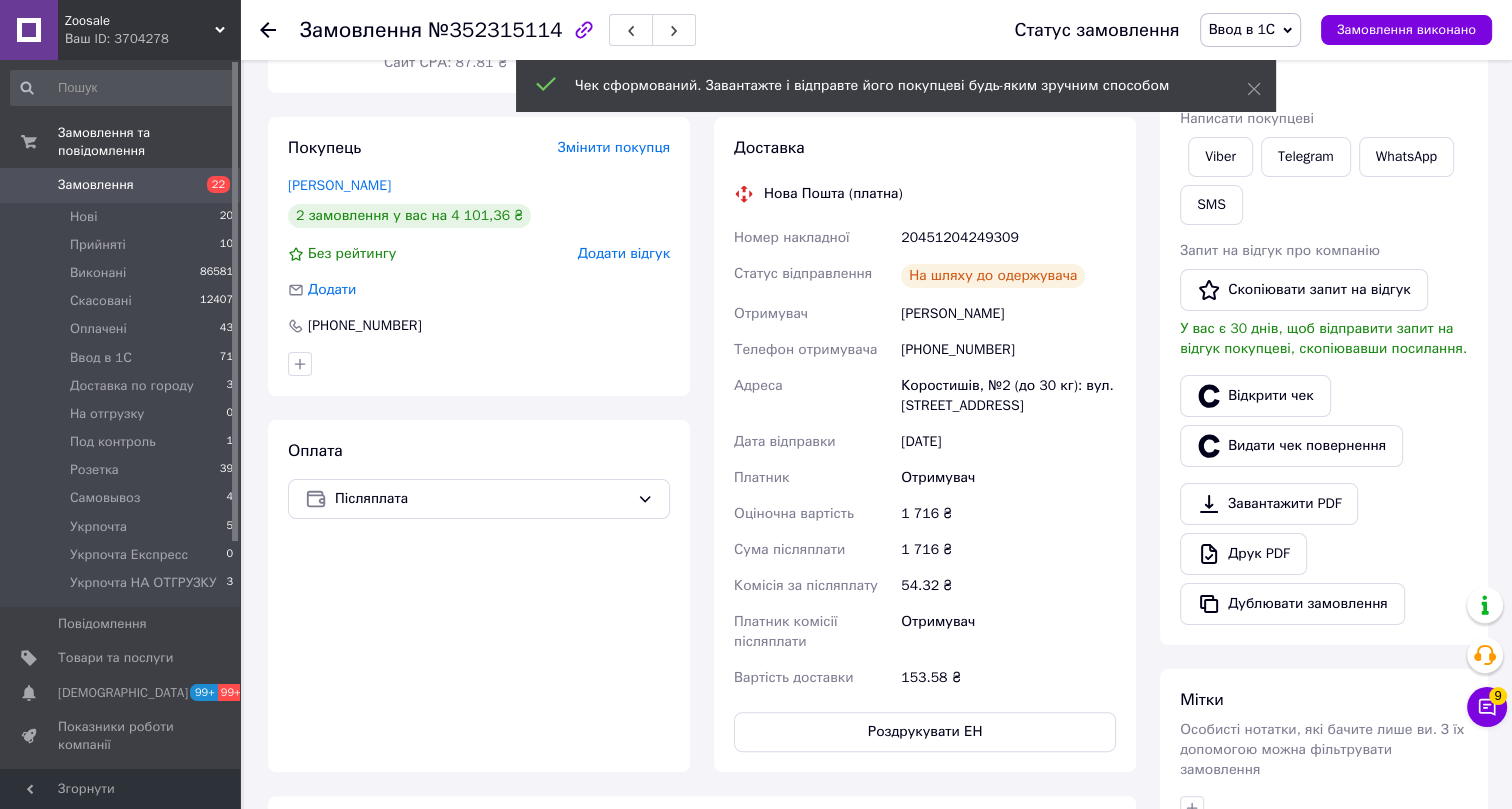 click 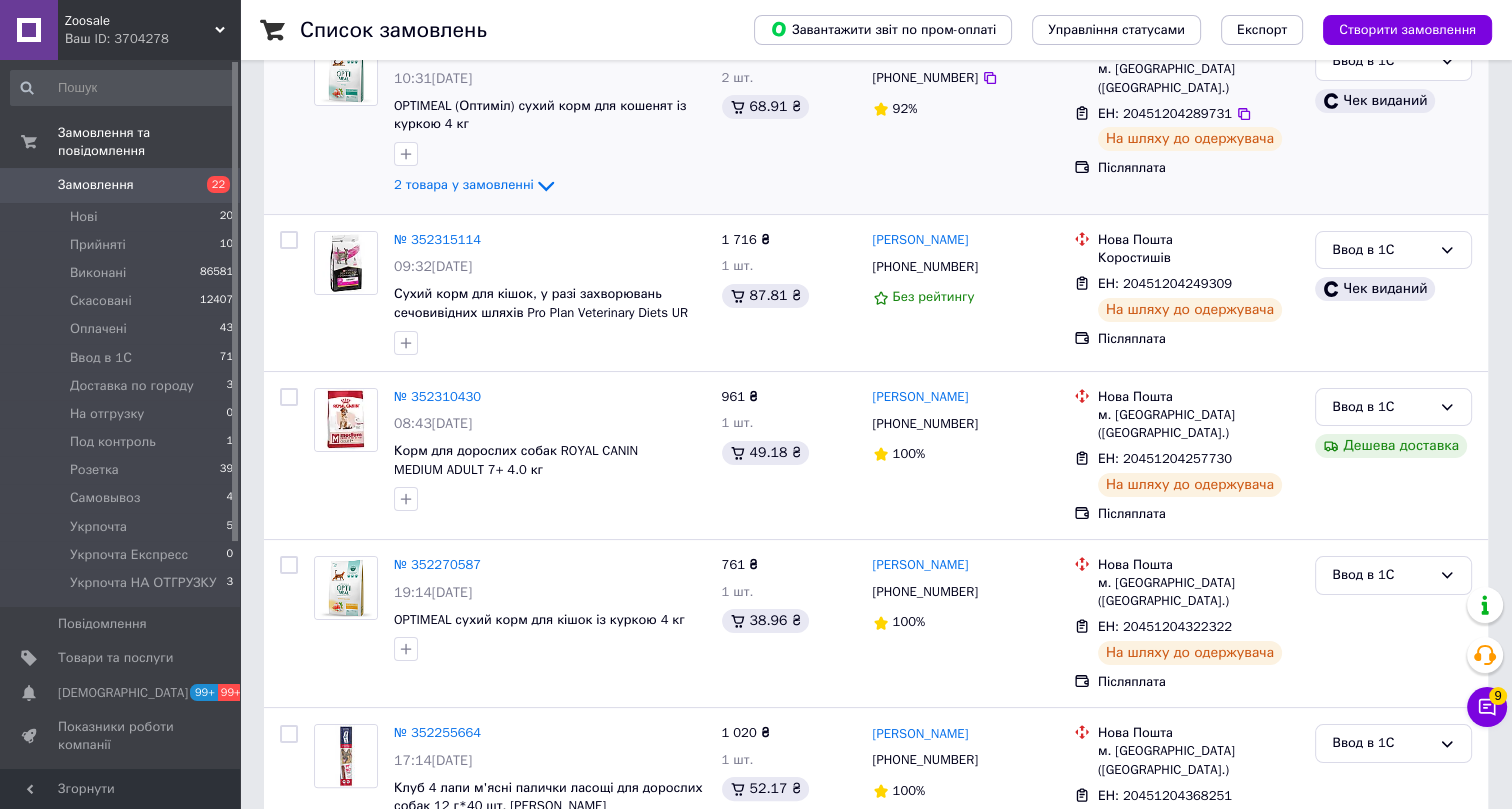 scroll, scrollTop: 272, scrollLeft: 0, axis: vertical 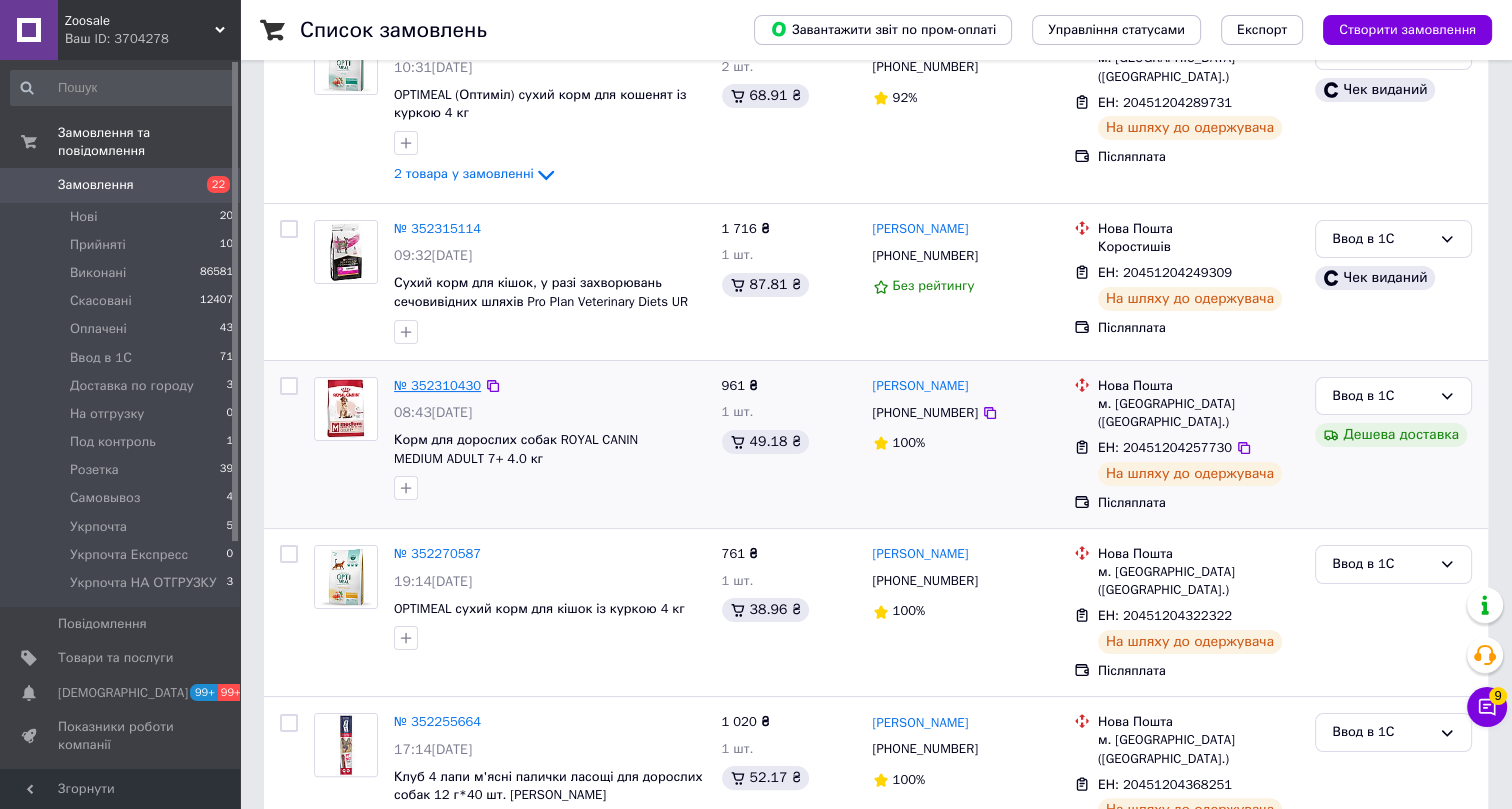 click on "№ 352310430" at bounding box center [437, 385] 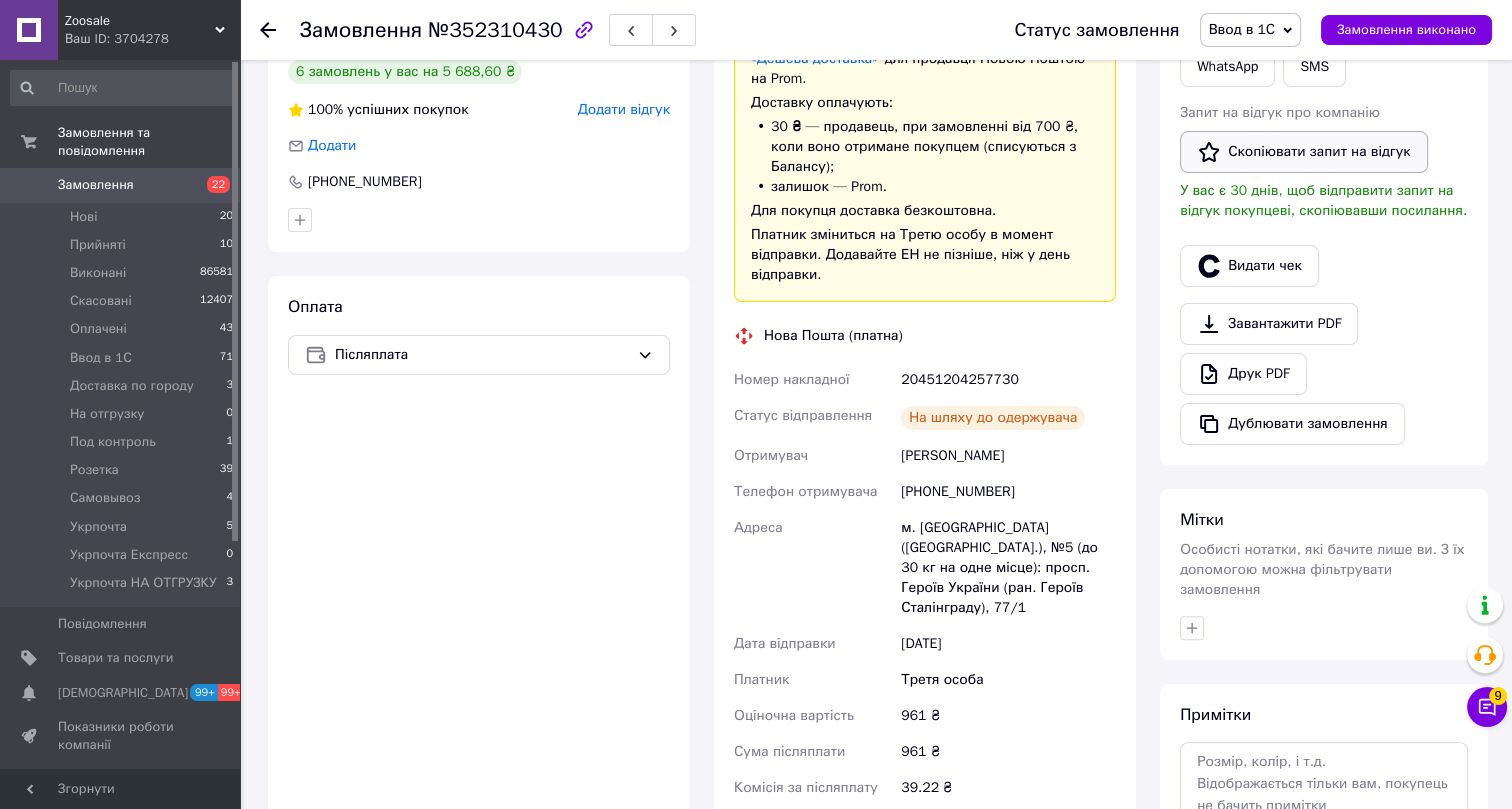 scroll, scrollTop: 363, scrollLeft: 0, axis: vertical 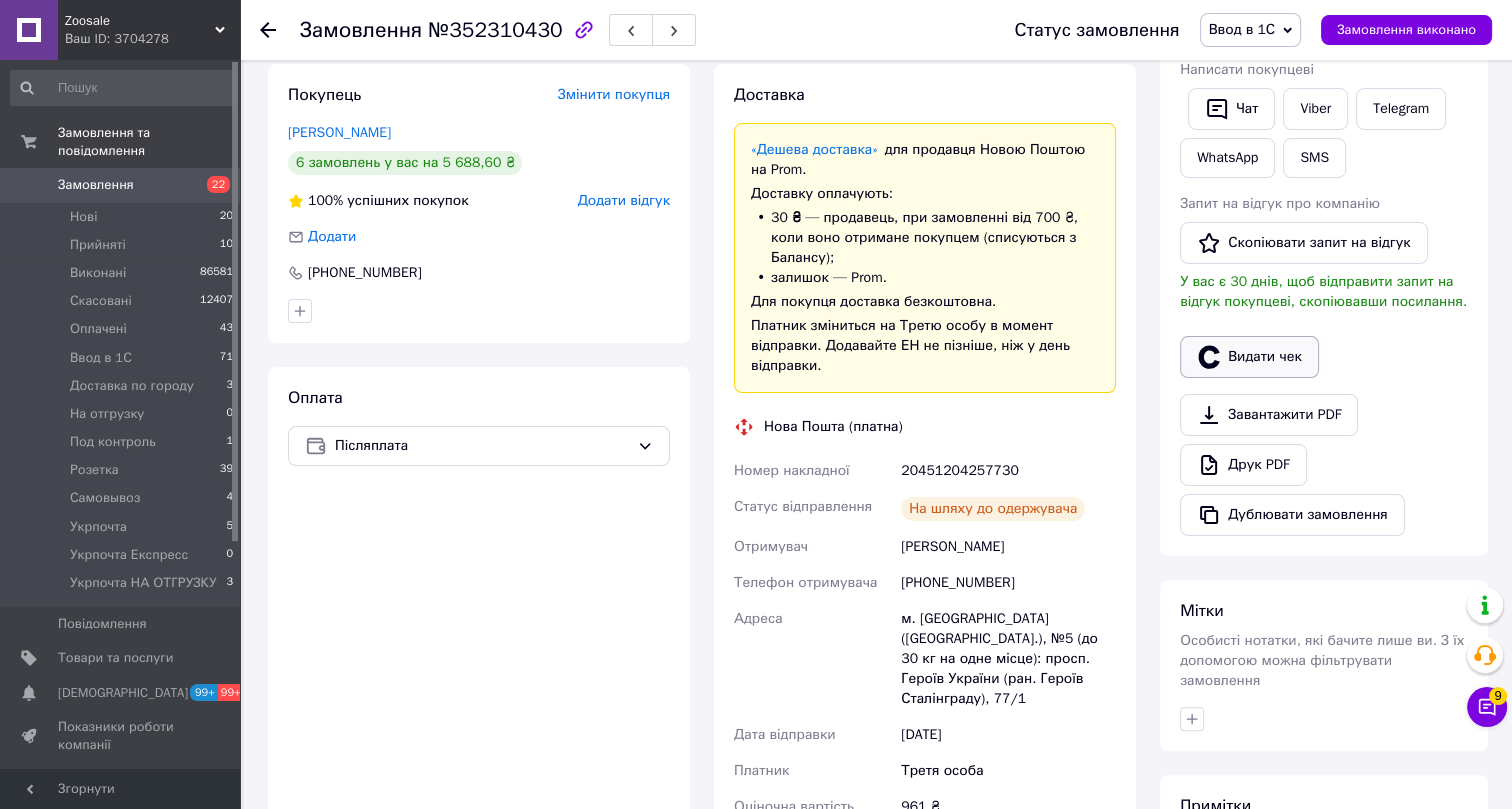 click on "Видати чек" at bounding box center [1249, 357] 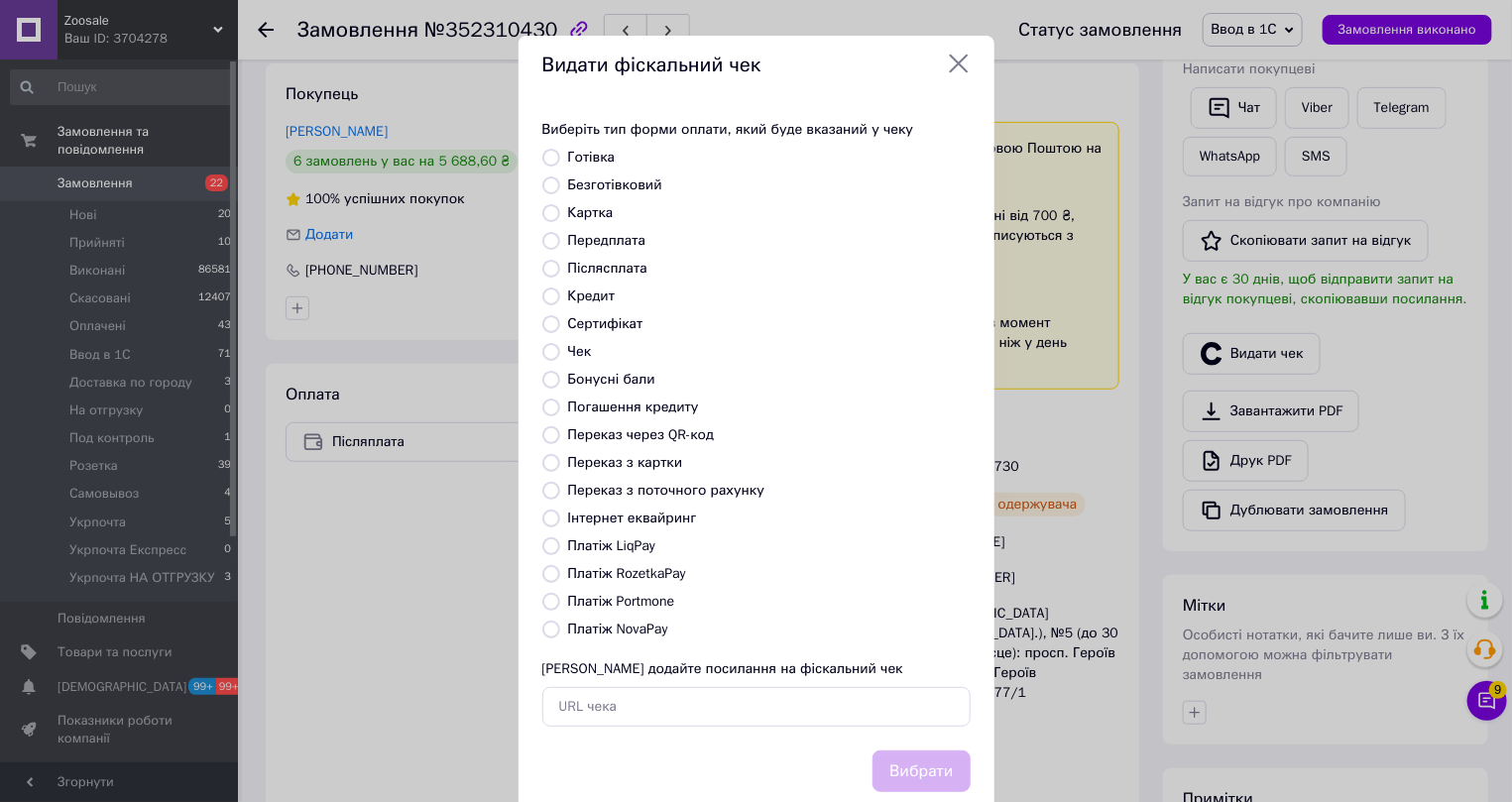 click on "Платіж NovaPay" at bounding box center (618, 629) 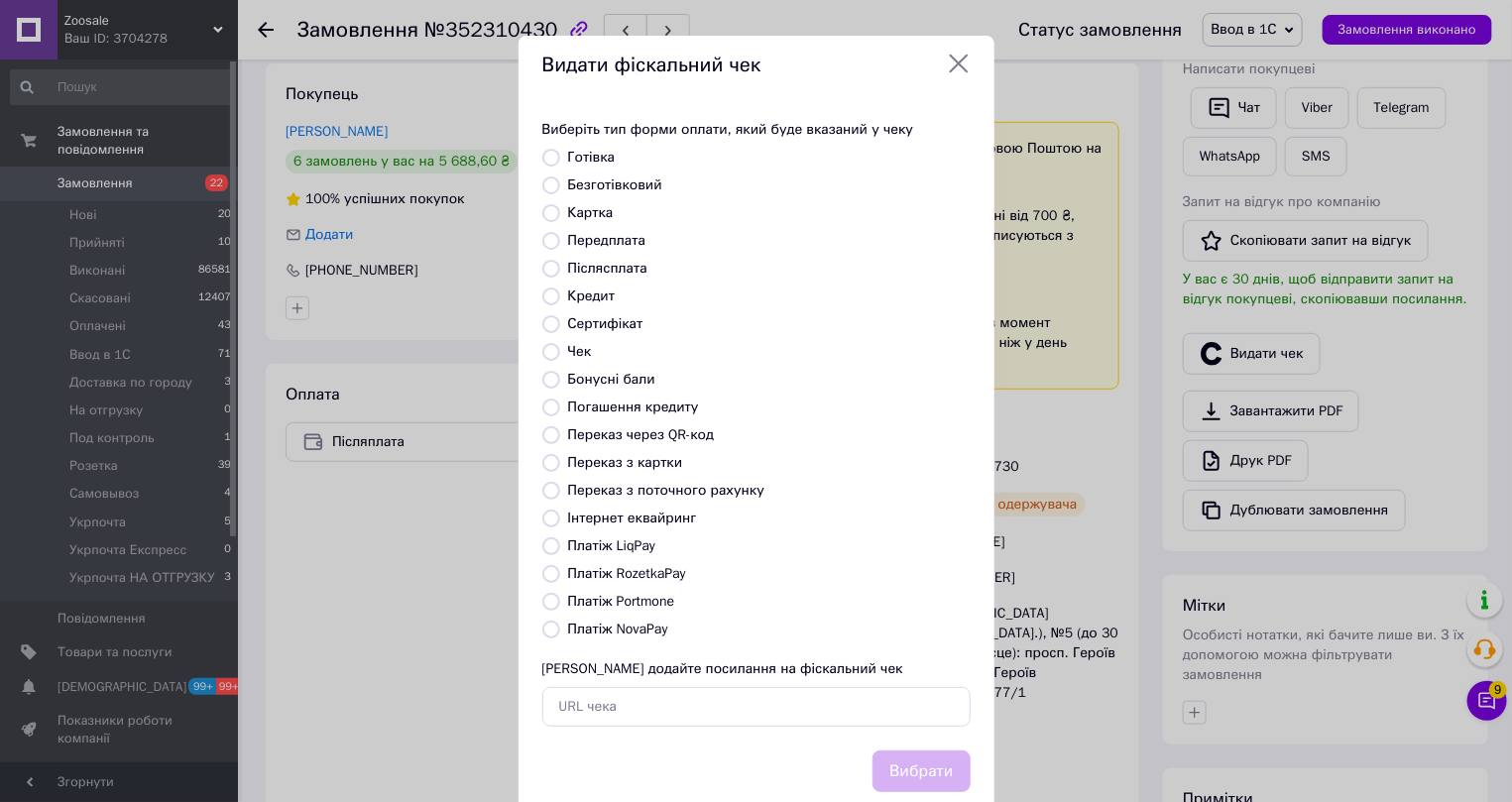 click on "Платіж NovaPay" at bounding box center [551, 630] 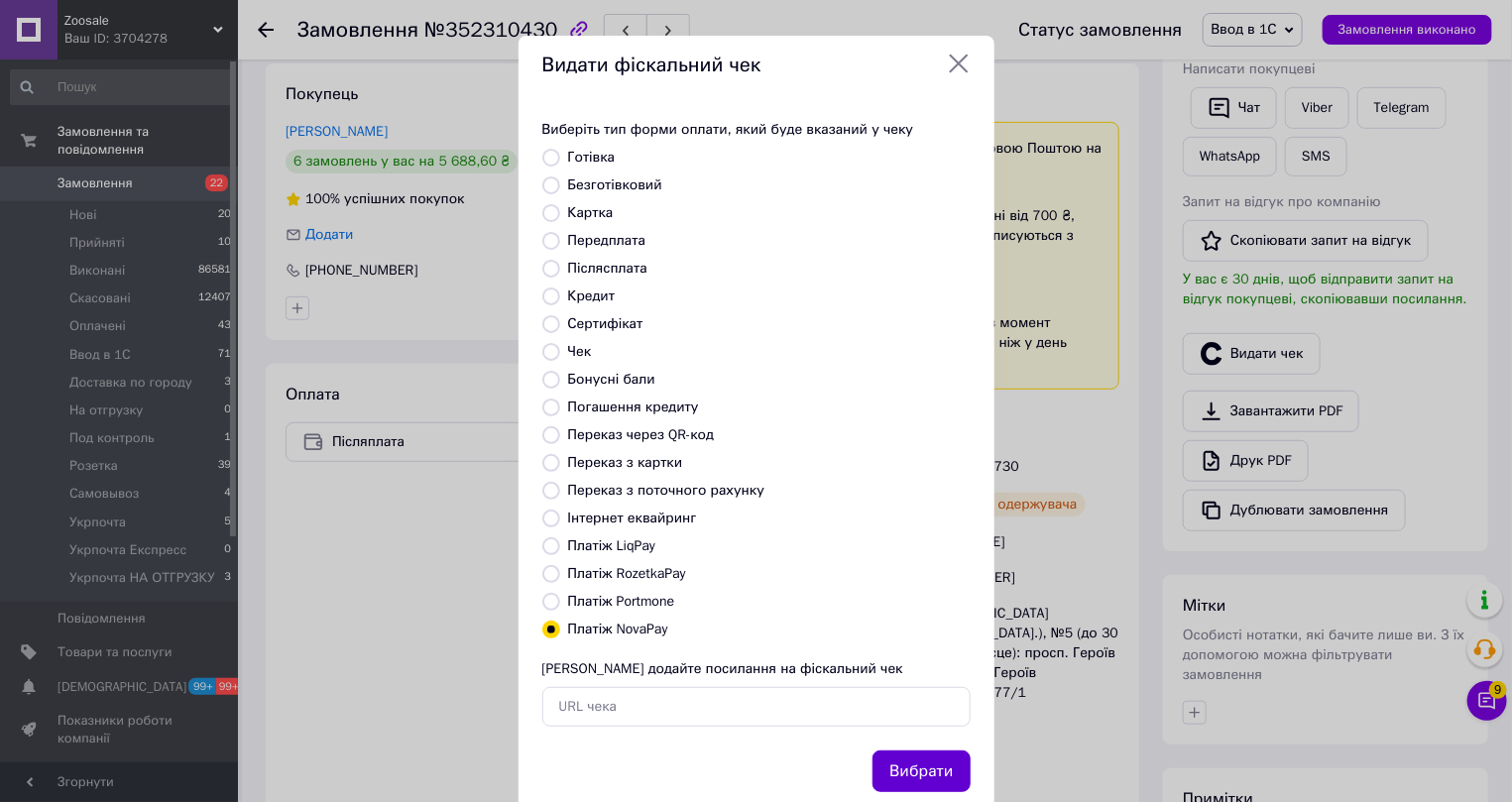 click on "Вибрати" at bounding box center (921, 771) 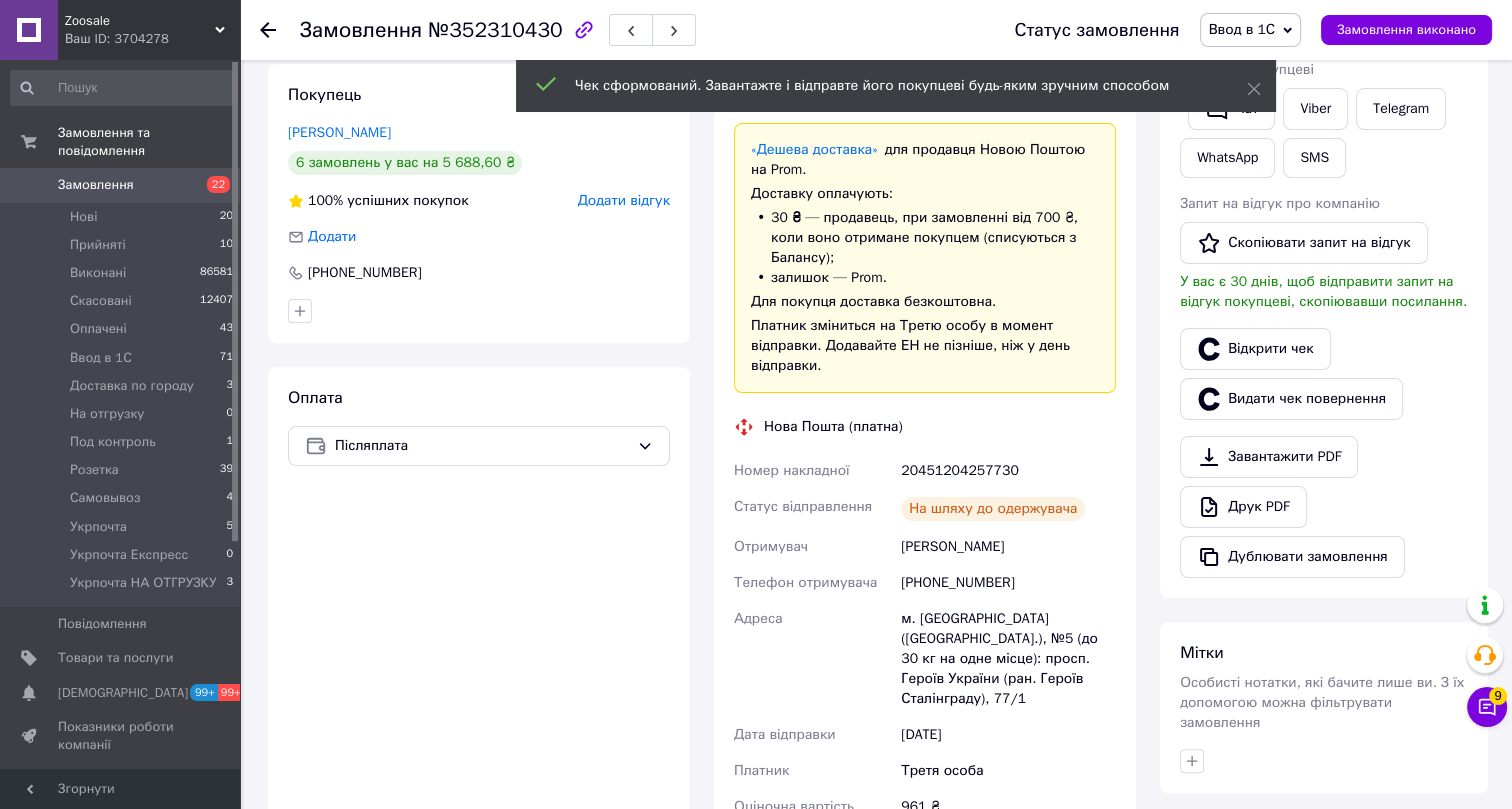 click 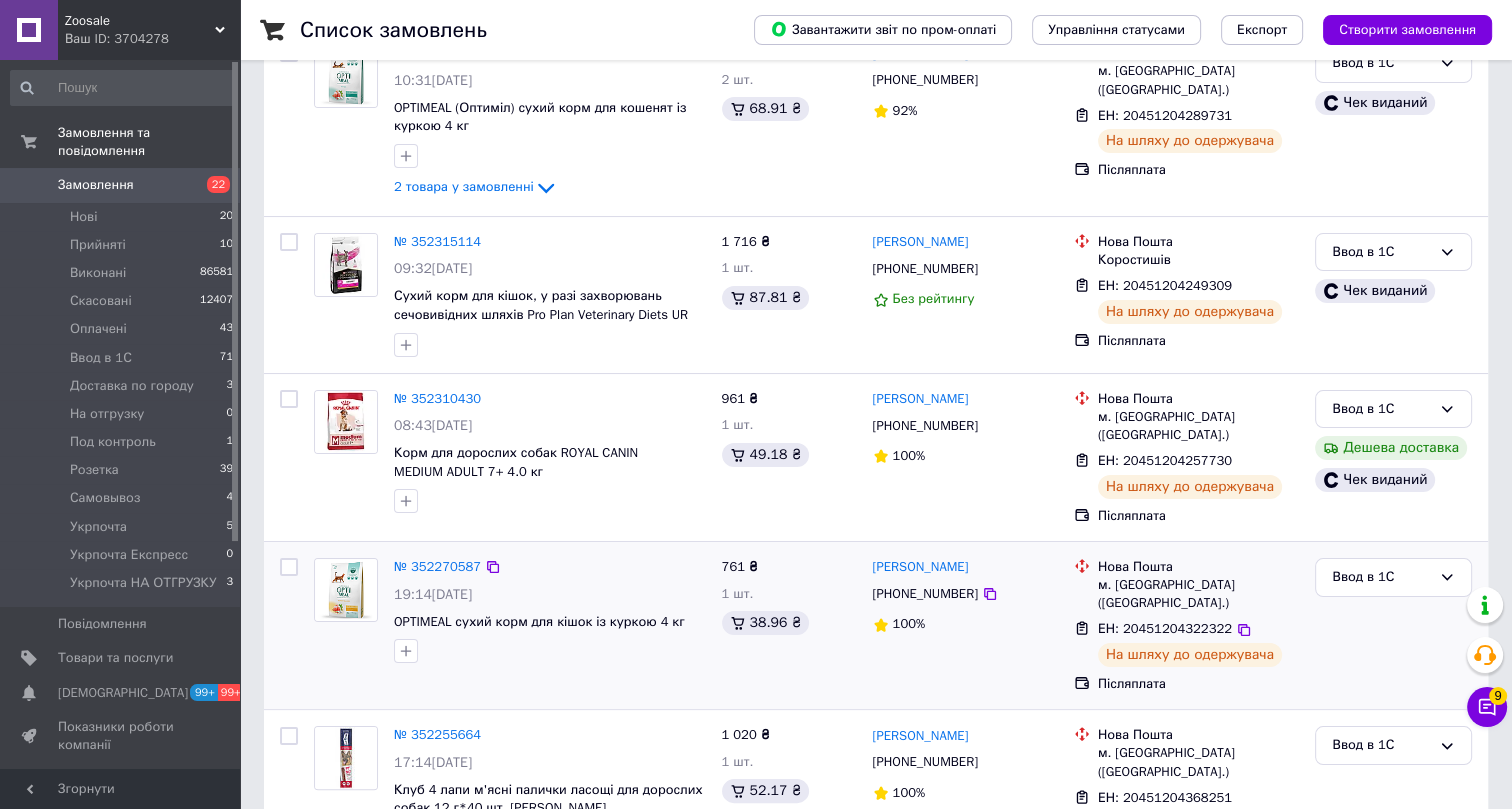scroll, scrollTop: 363, scrollLeft: 0, axis: vertical 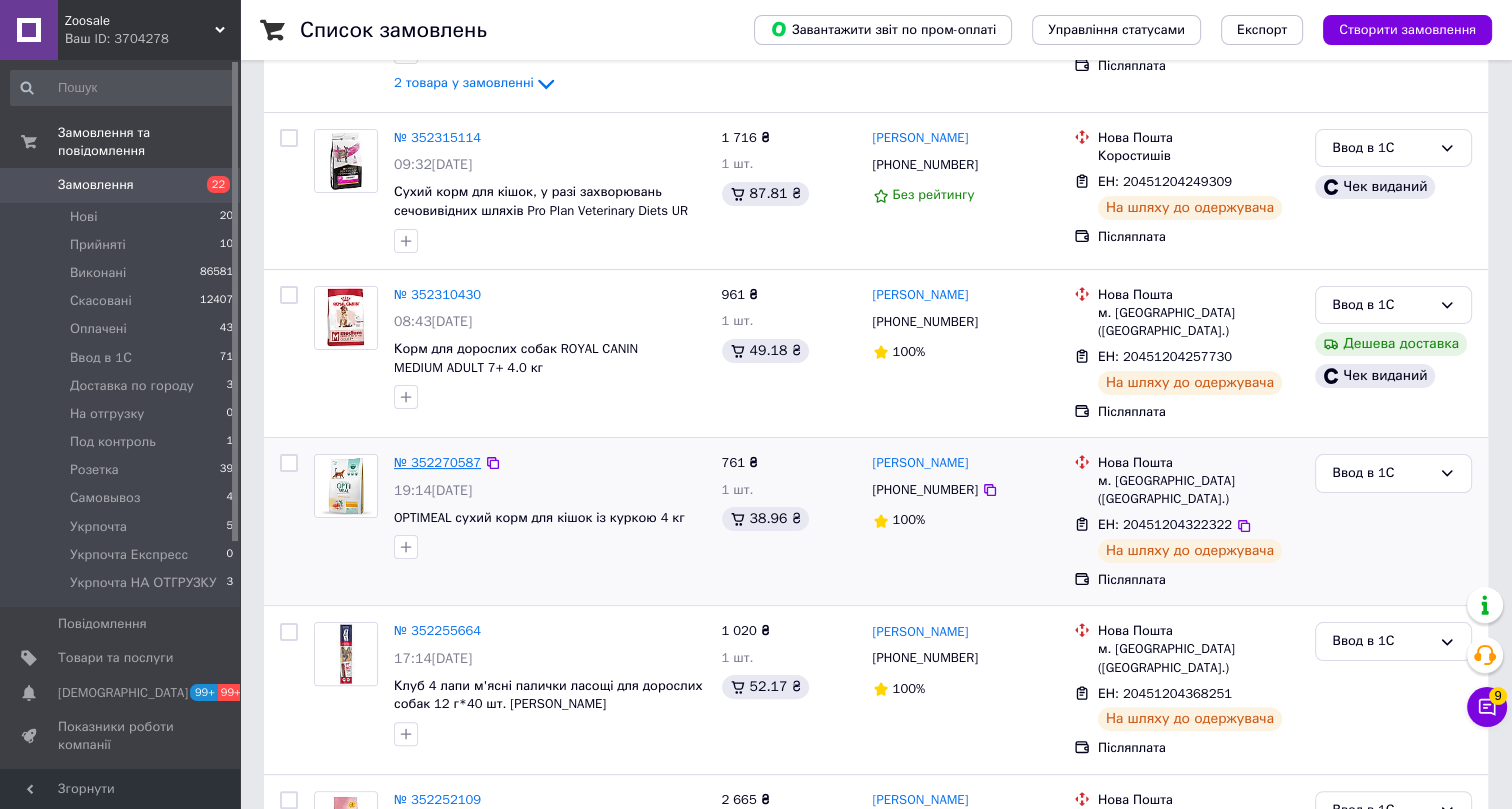 click on "№ 352270587" at bounding box center [437, 462] 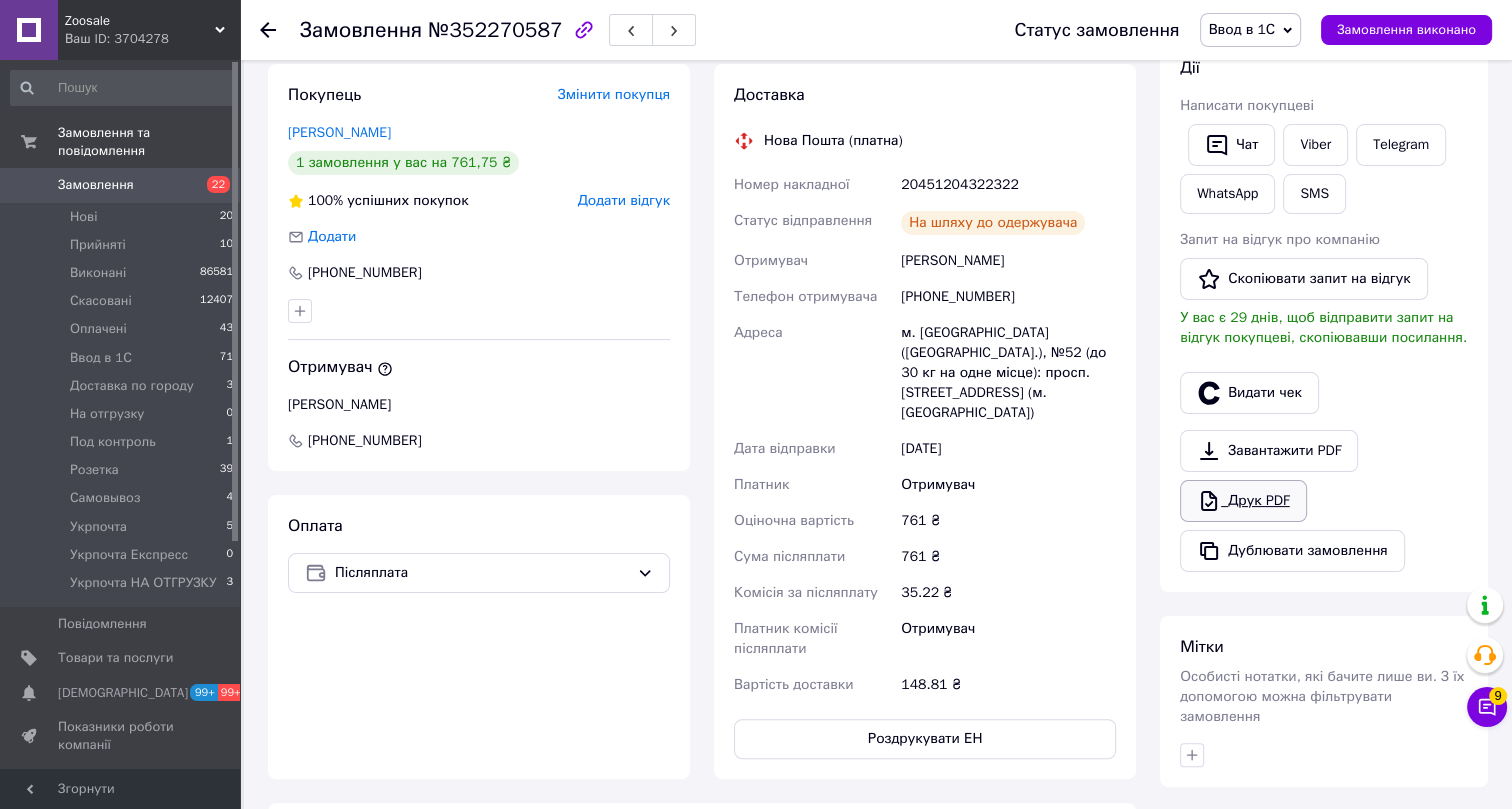 scroll, scrollTop: 272, scrollLeft: 0, axis: vertical 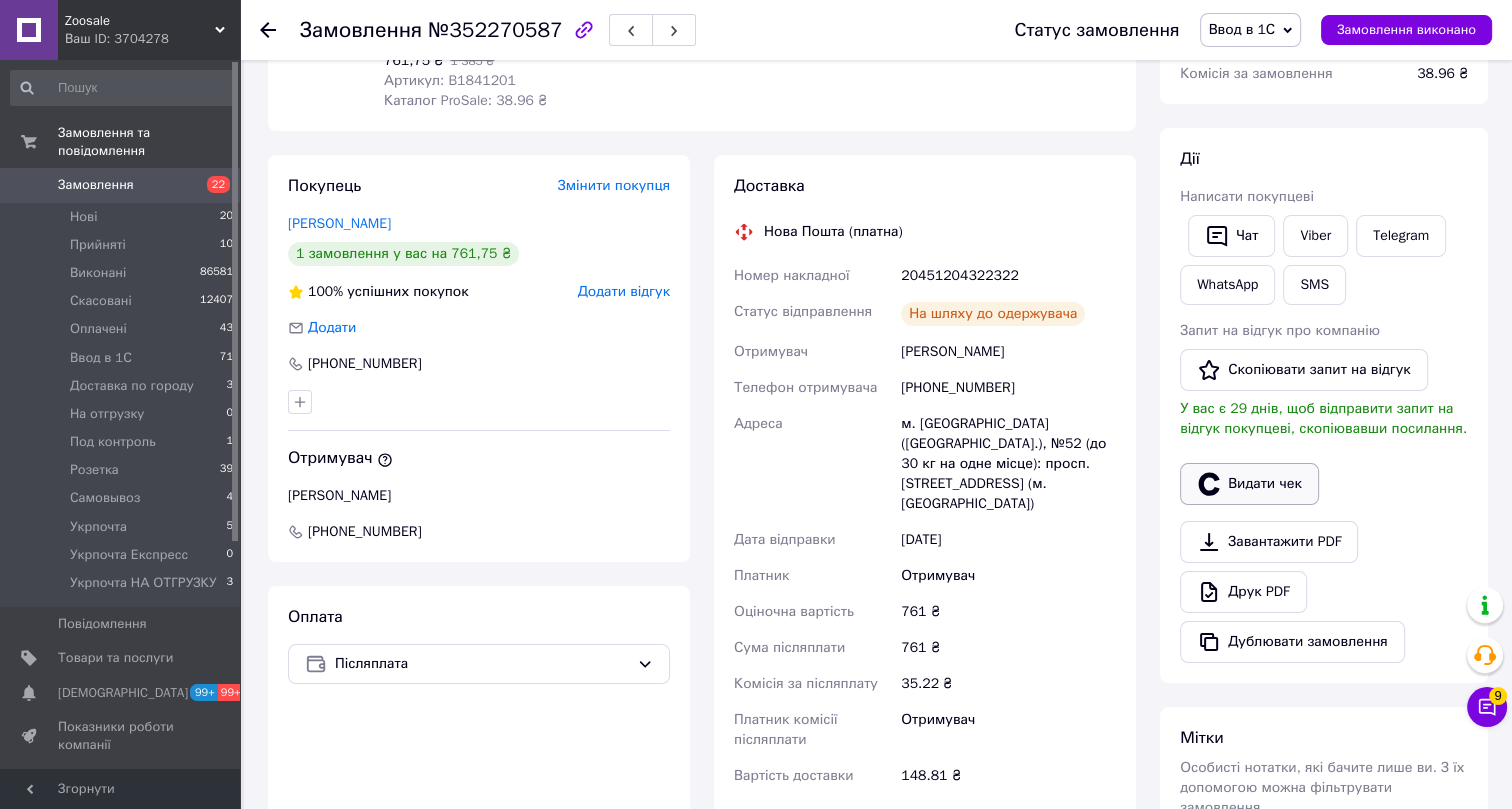 click on "Видати чек" at bounding box center (1249, 484) 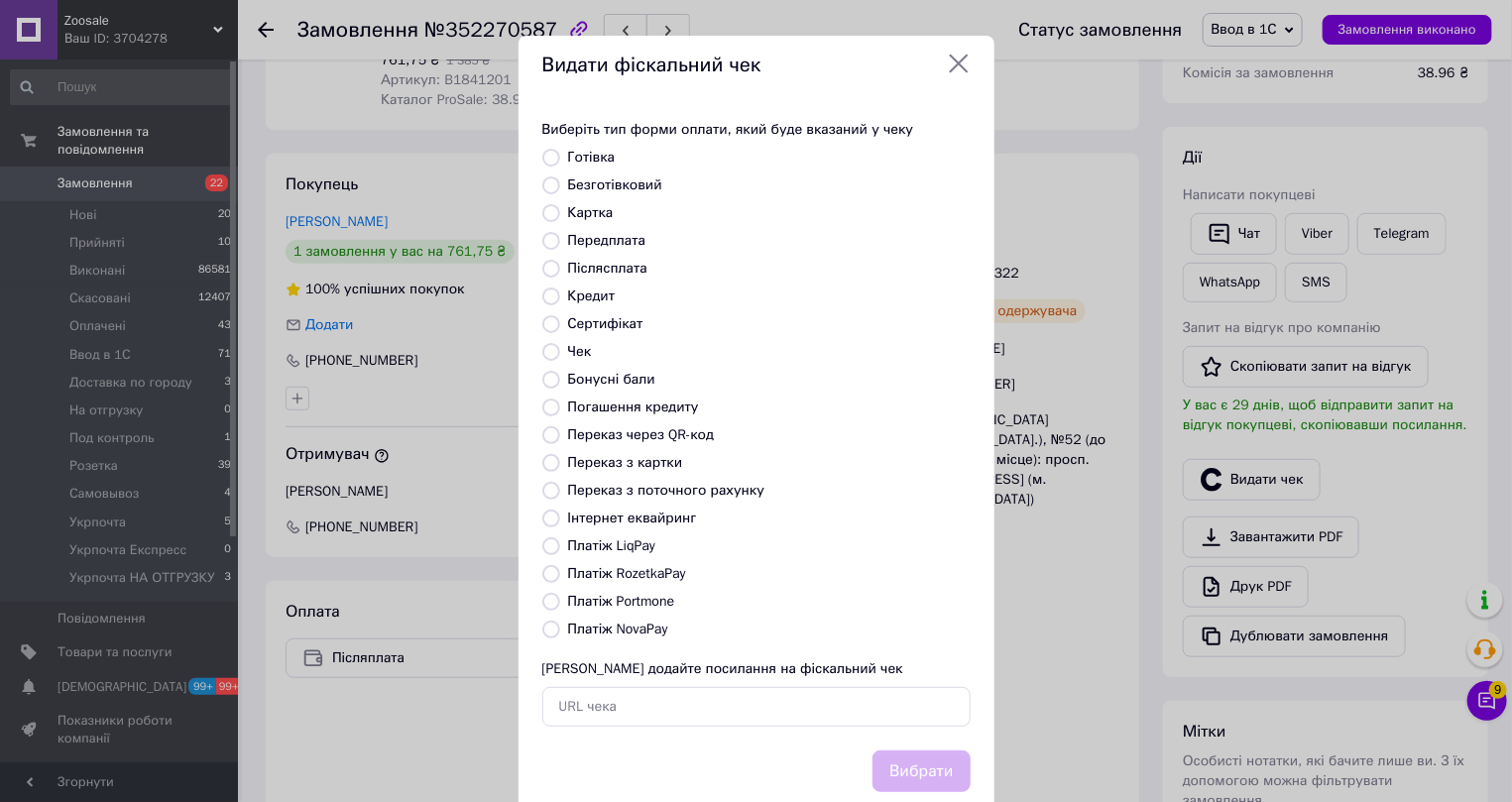 click on "Платіж NovaPay" at bounding box center [618, 629] 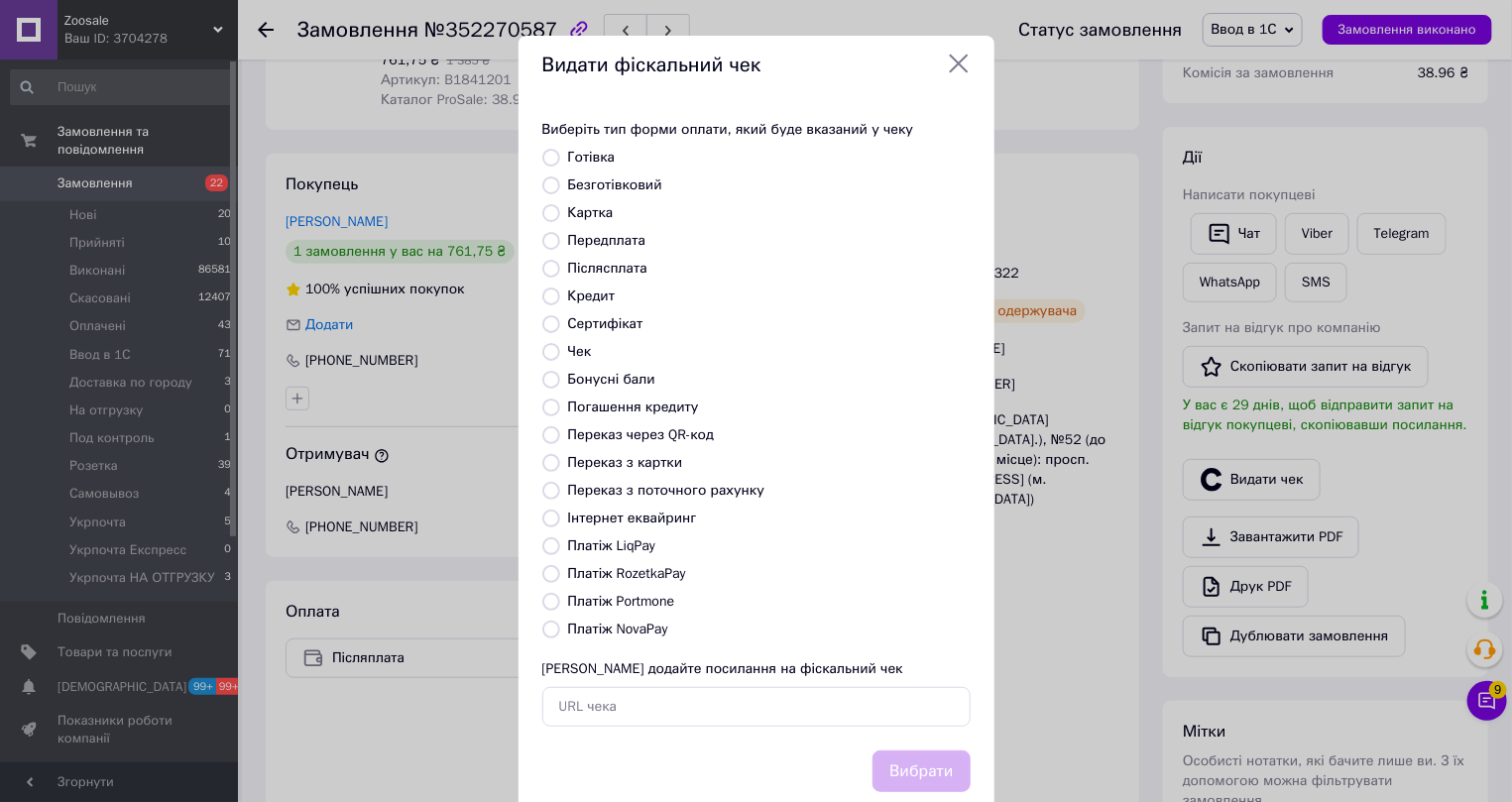 click on "Платіж NovaPay" at bounding box center [551, 630] 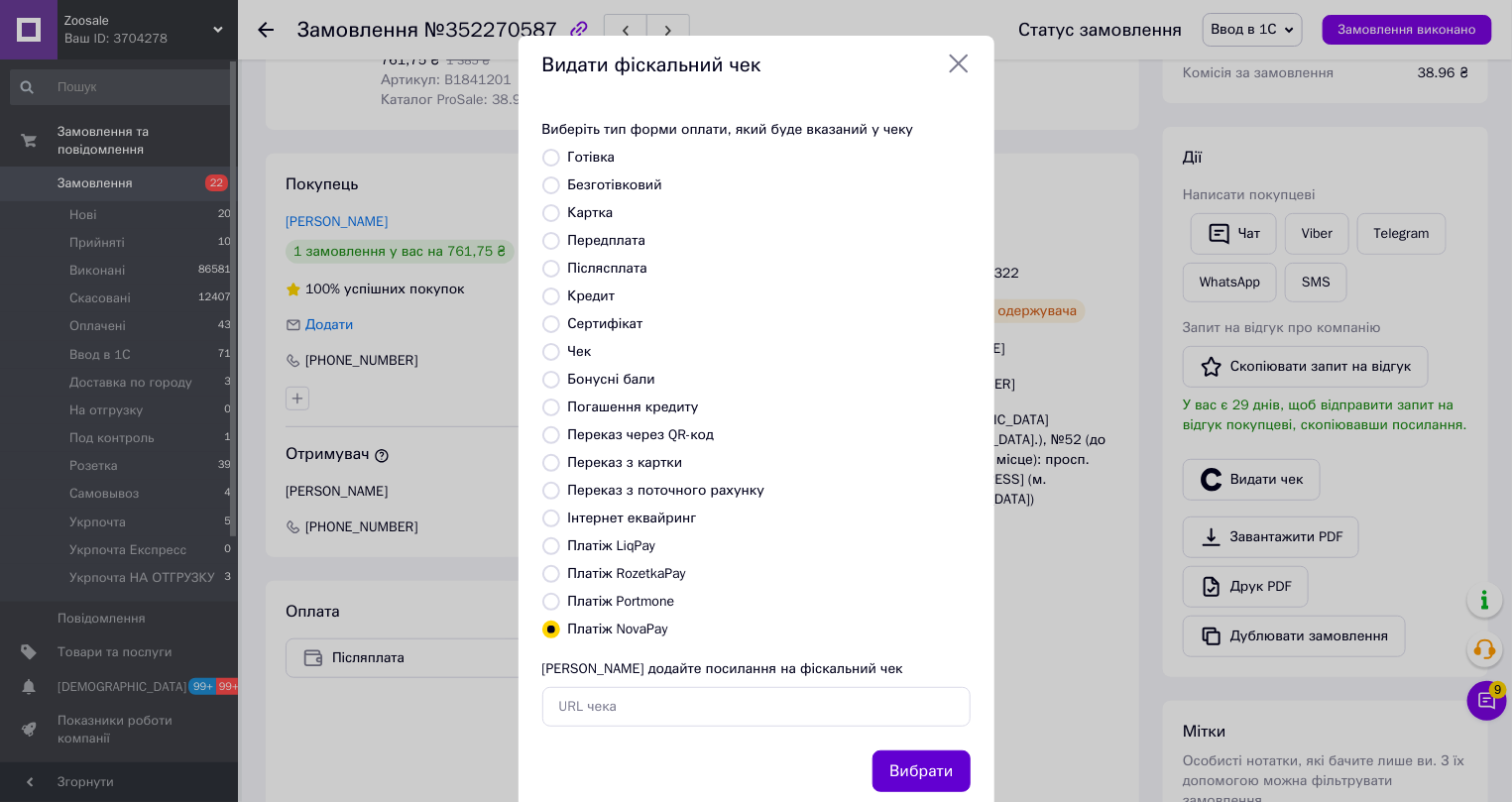 click on "Вибрати" at bounding box center [921, 771] 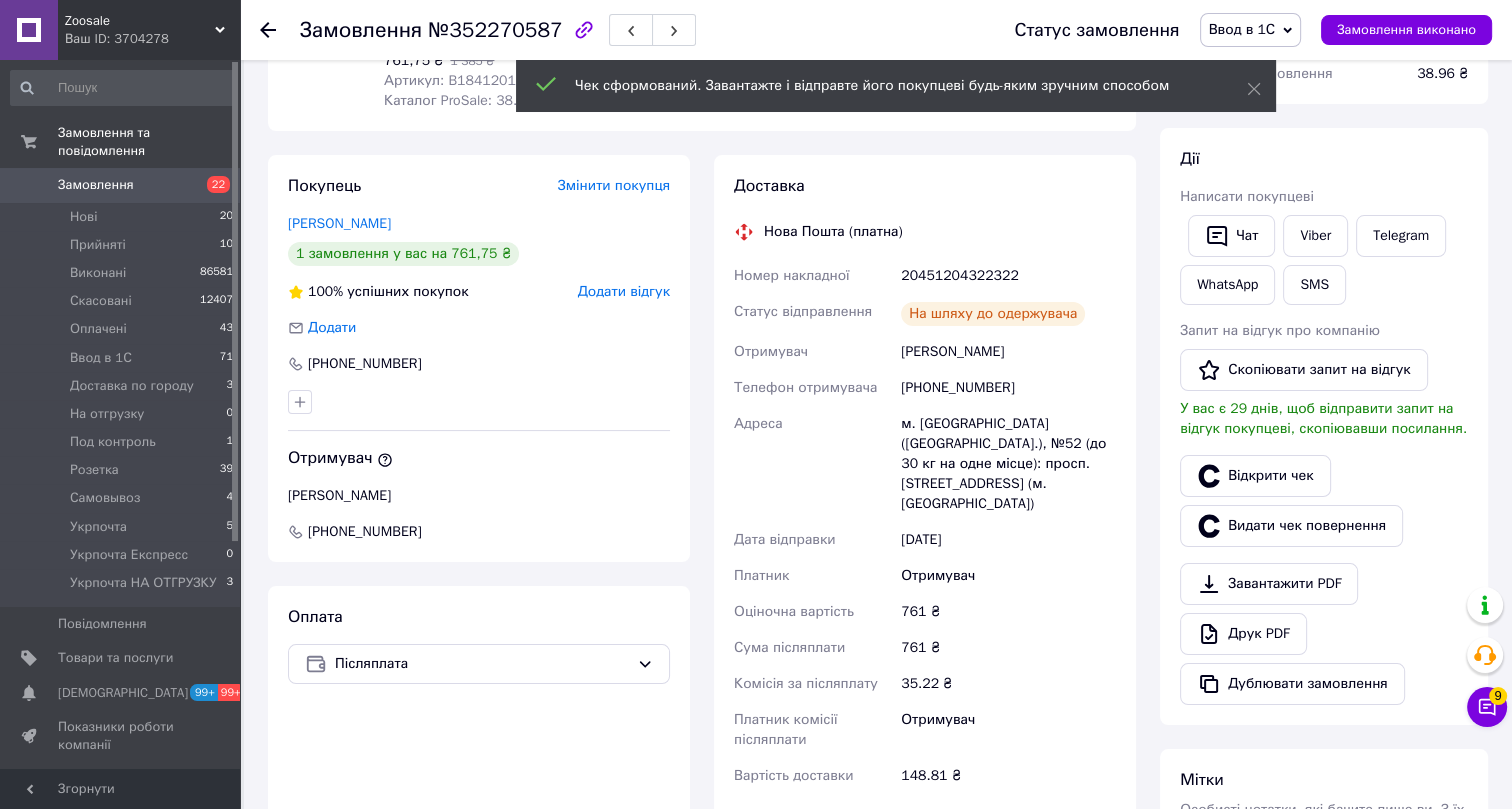 click 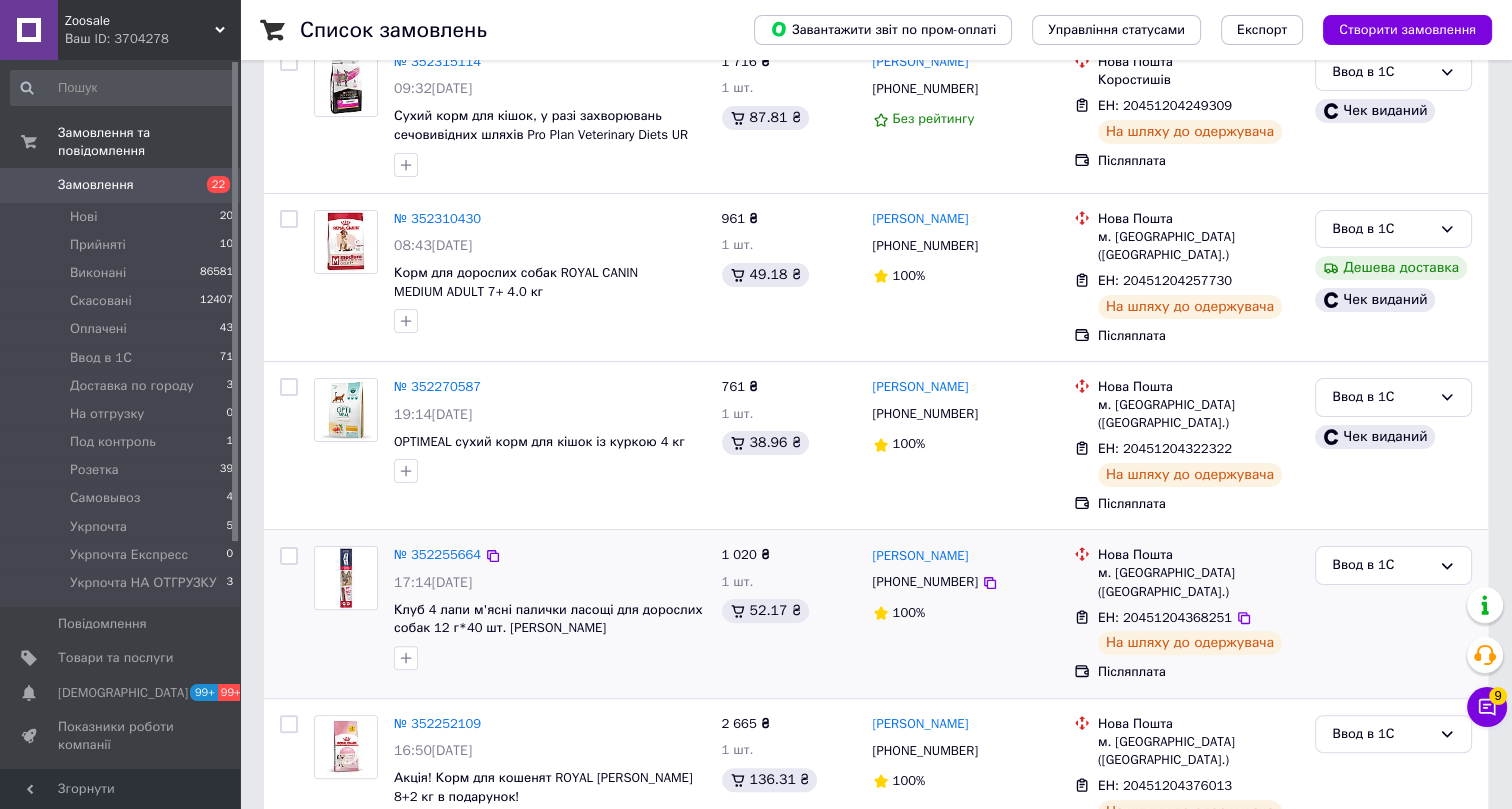 scroll, scrollTop: 627, scrollLeft: 0, axis: vertical 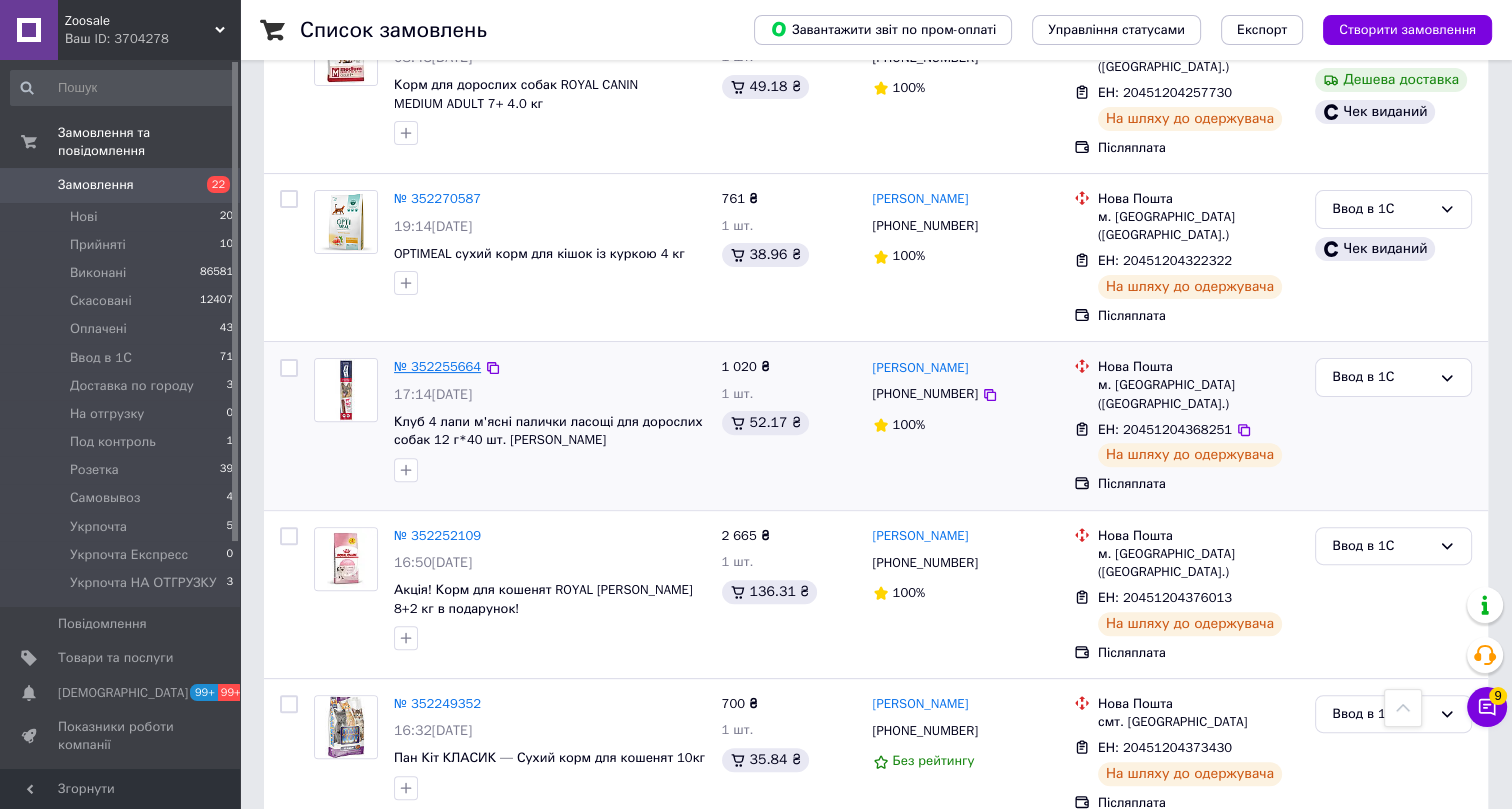 click on "№ 352255664" at bounding box center [437, 366] 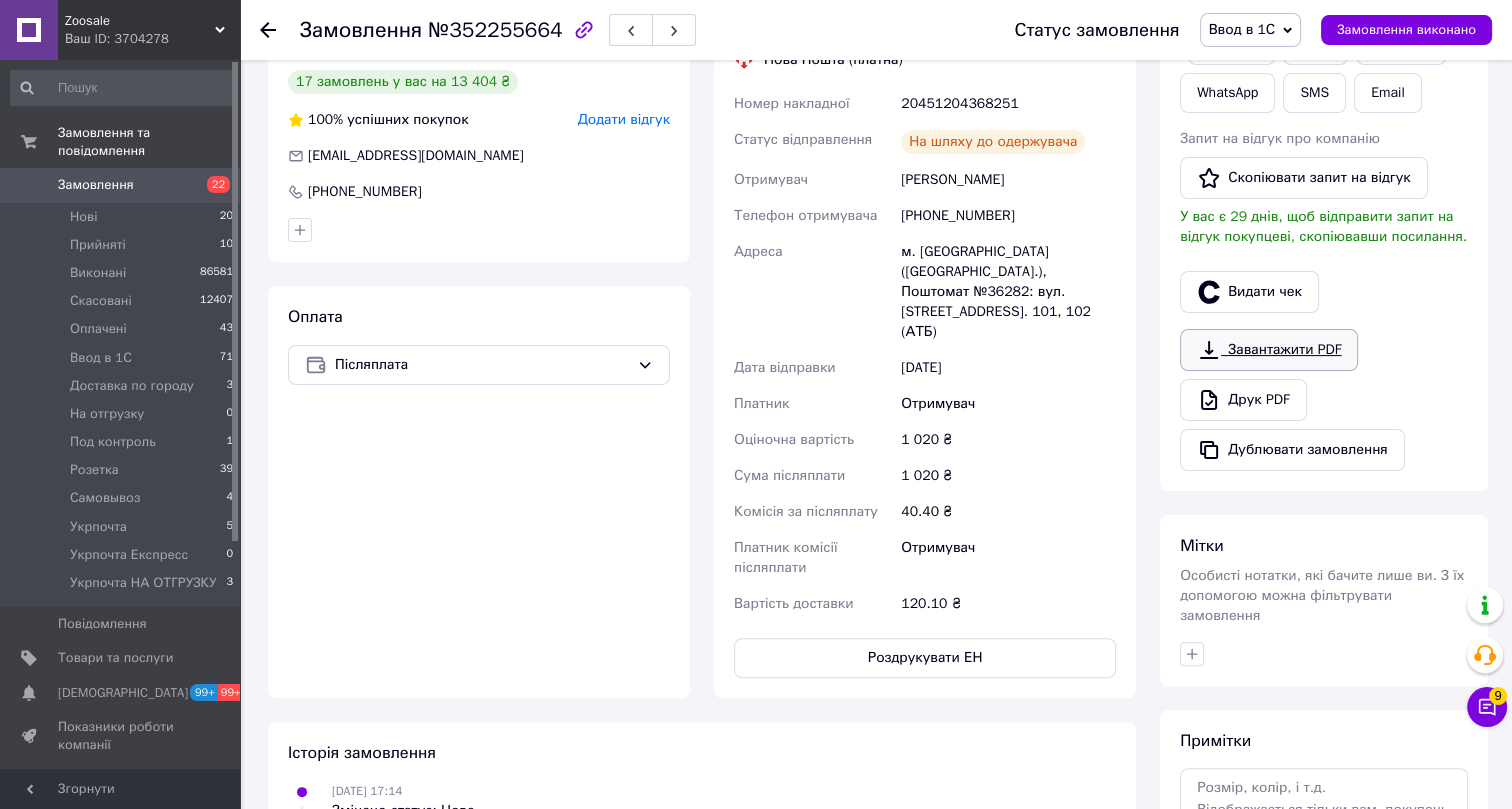 scroll, scrollTop: 445, scrollLeft: 0, axis: vertical 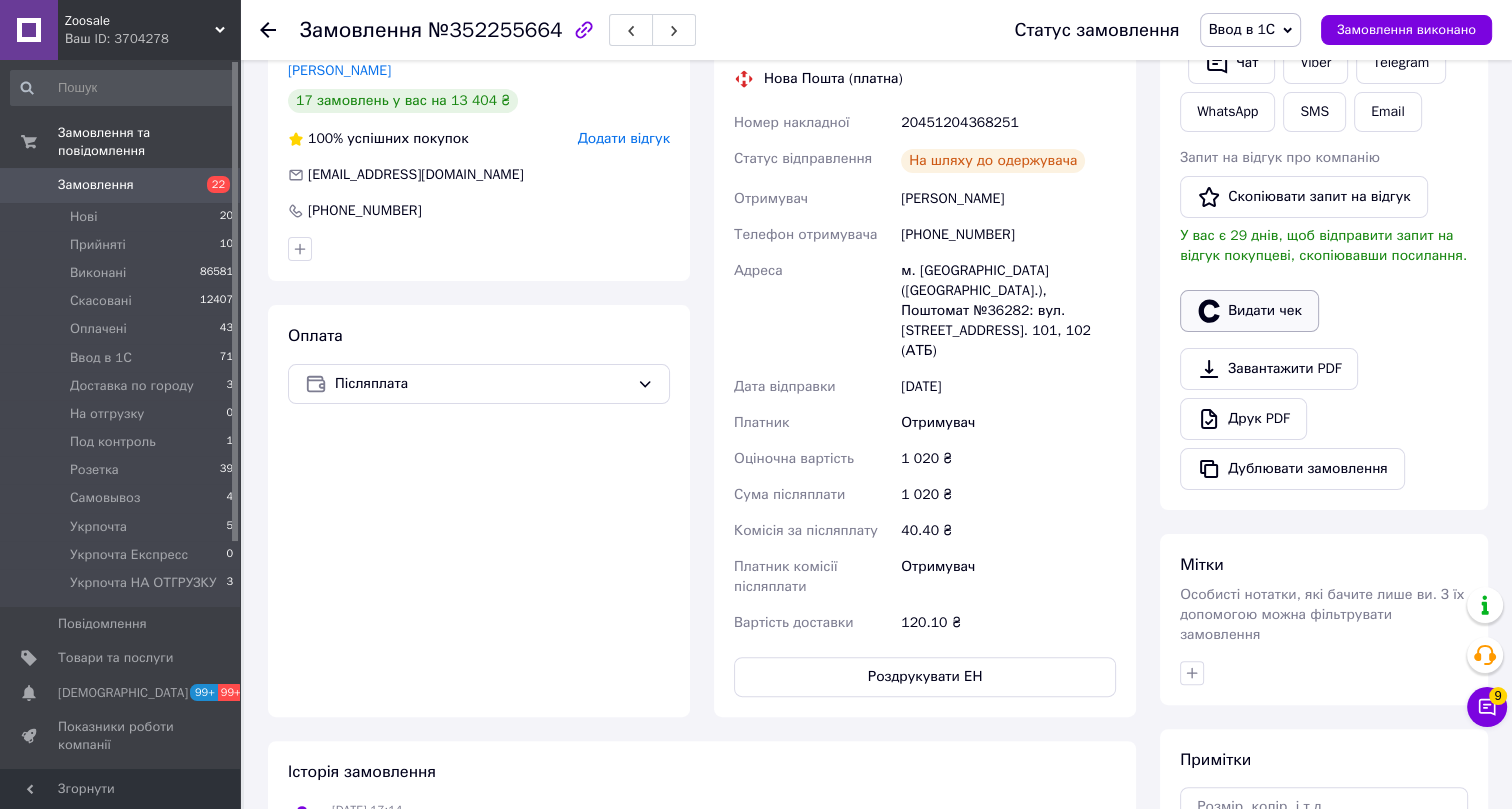click on "Видати чек" at bounding box center [1249, 311] 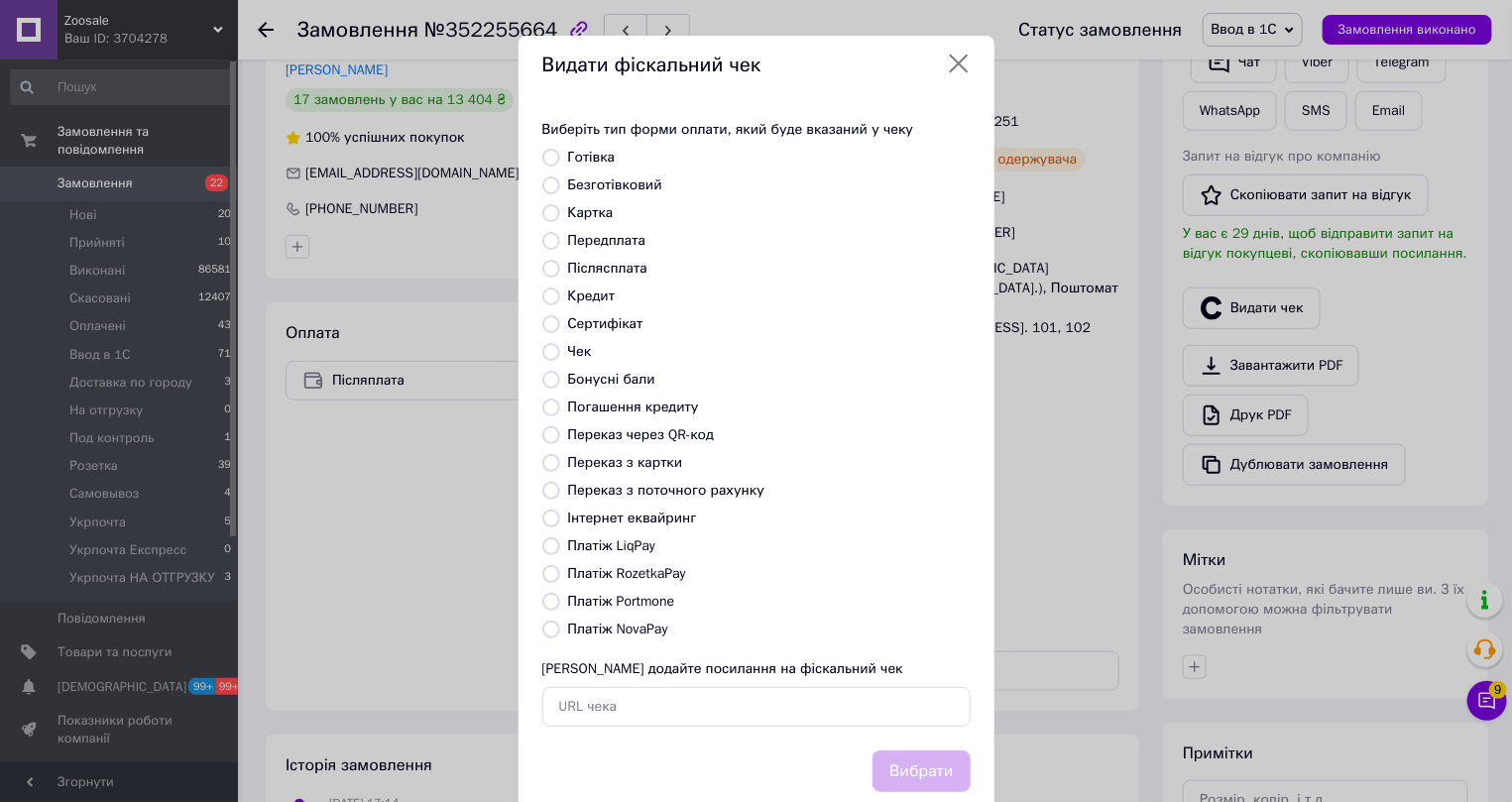 click on "Платіж NovaPay" at bounding box center (618, 629) 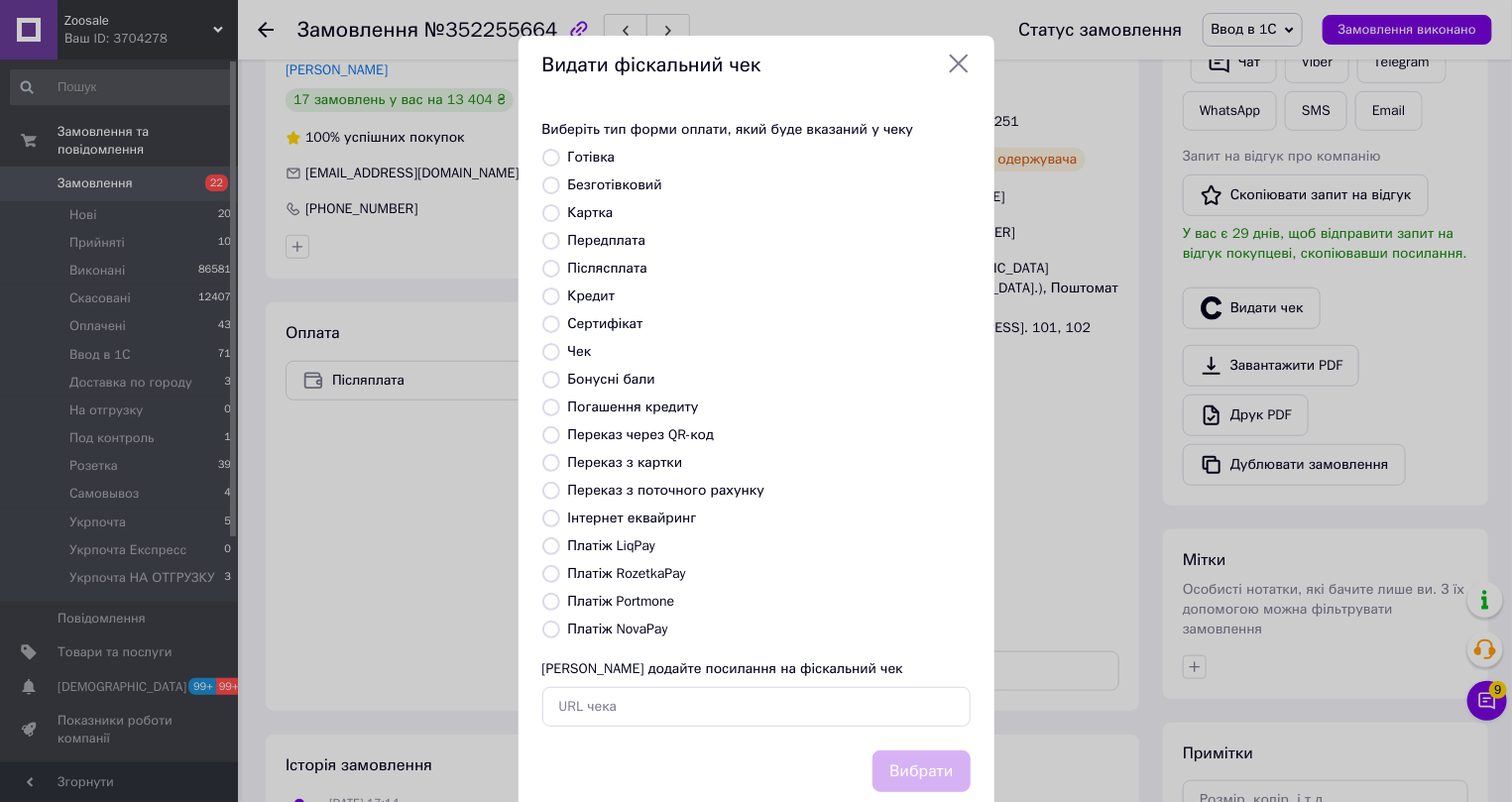 click on "Платіж NovaPay" at bounding box center [551, 630] 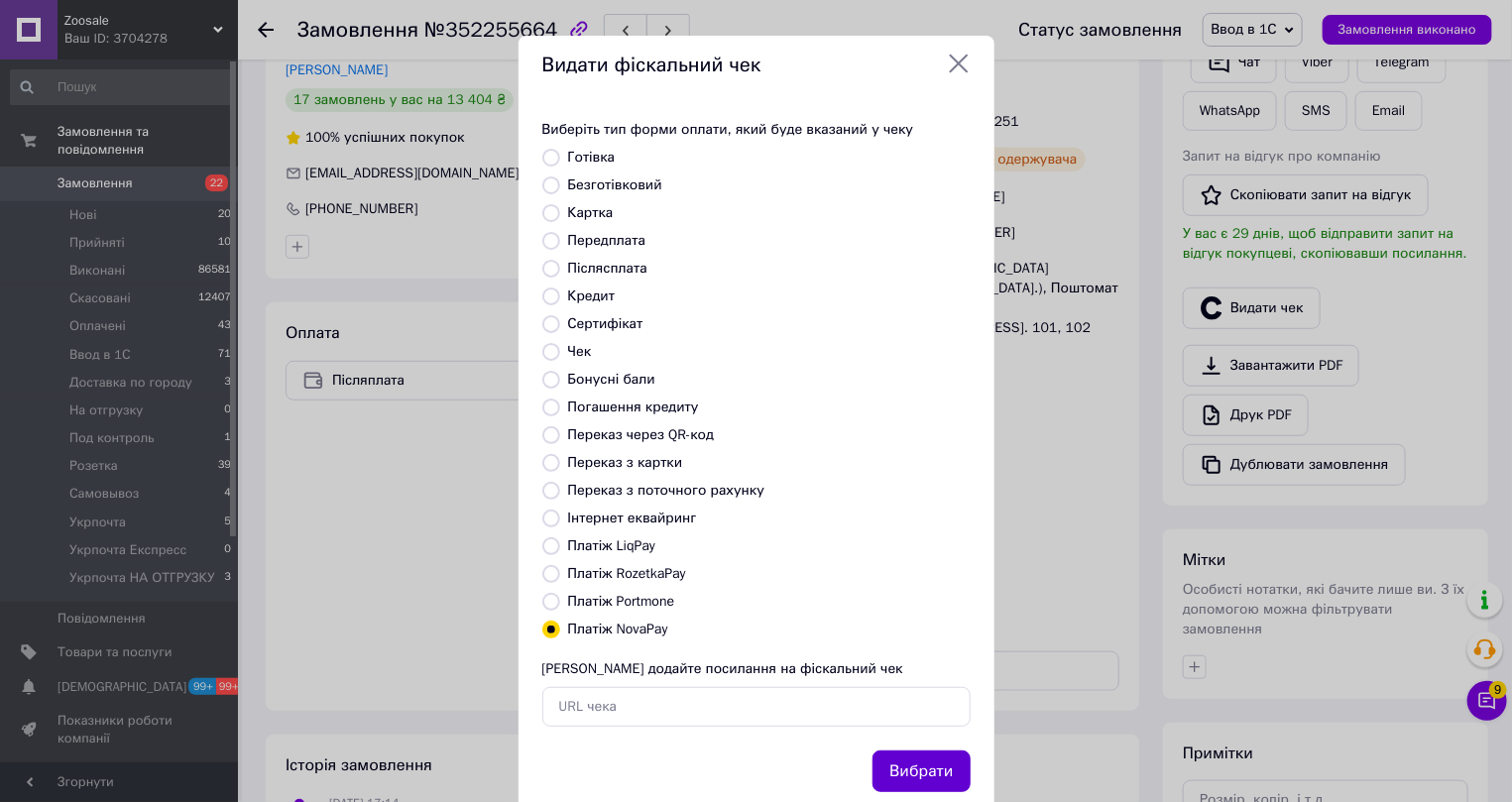 click on "Вибрати" at bounding box center [921, 771] 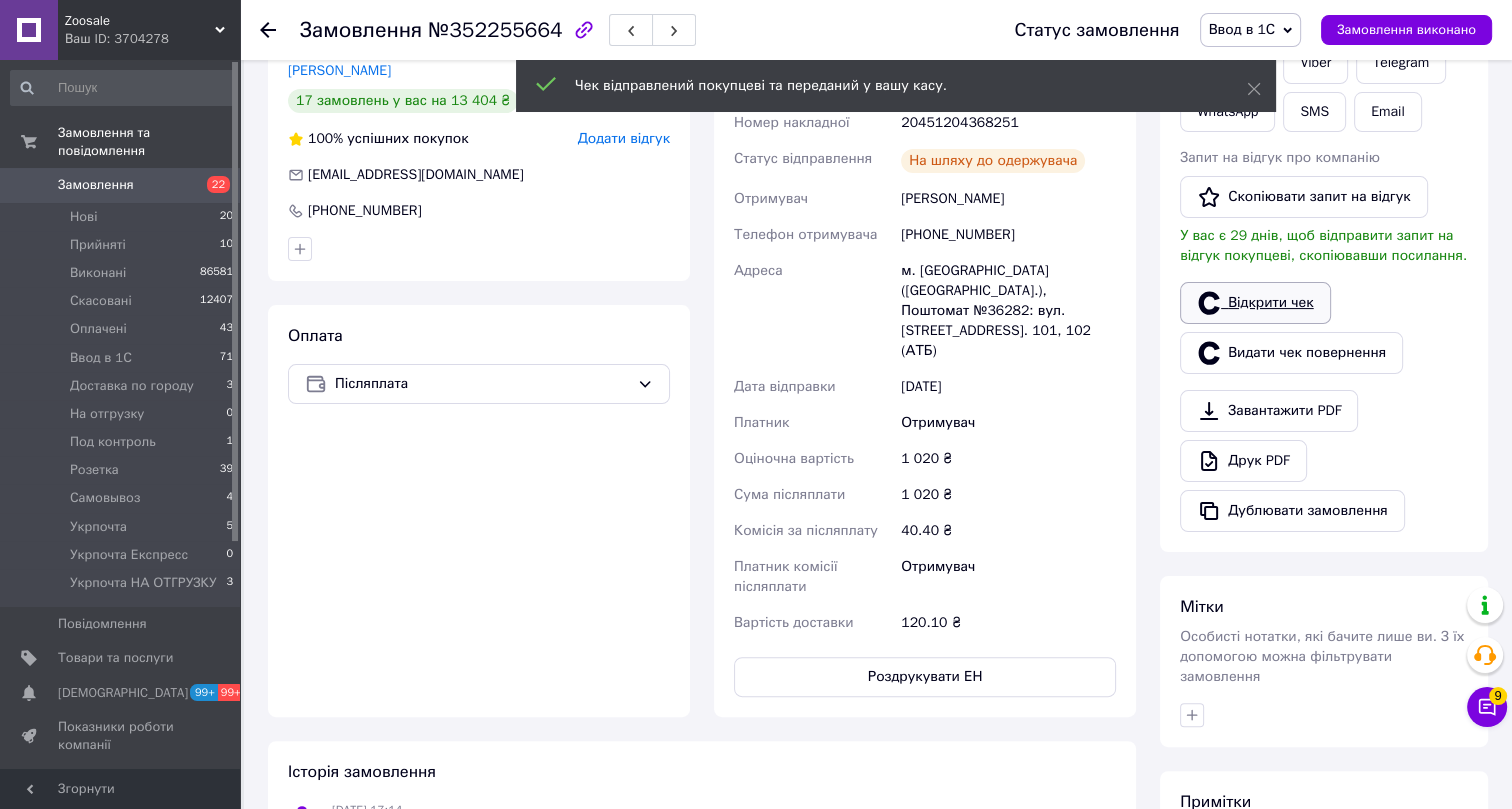 click on "Відкрити чек" at bounding box center (1255, 303) 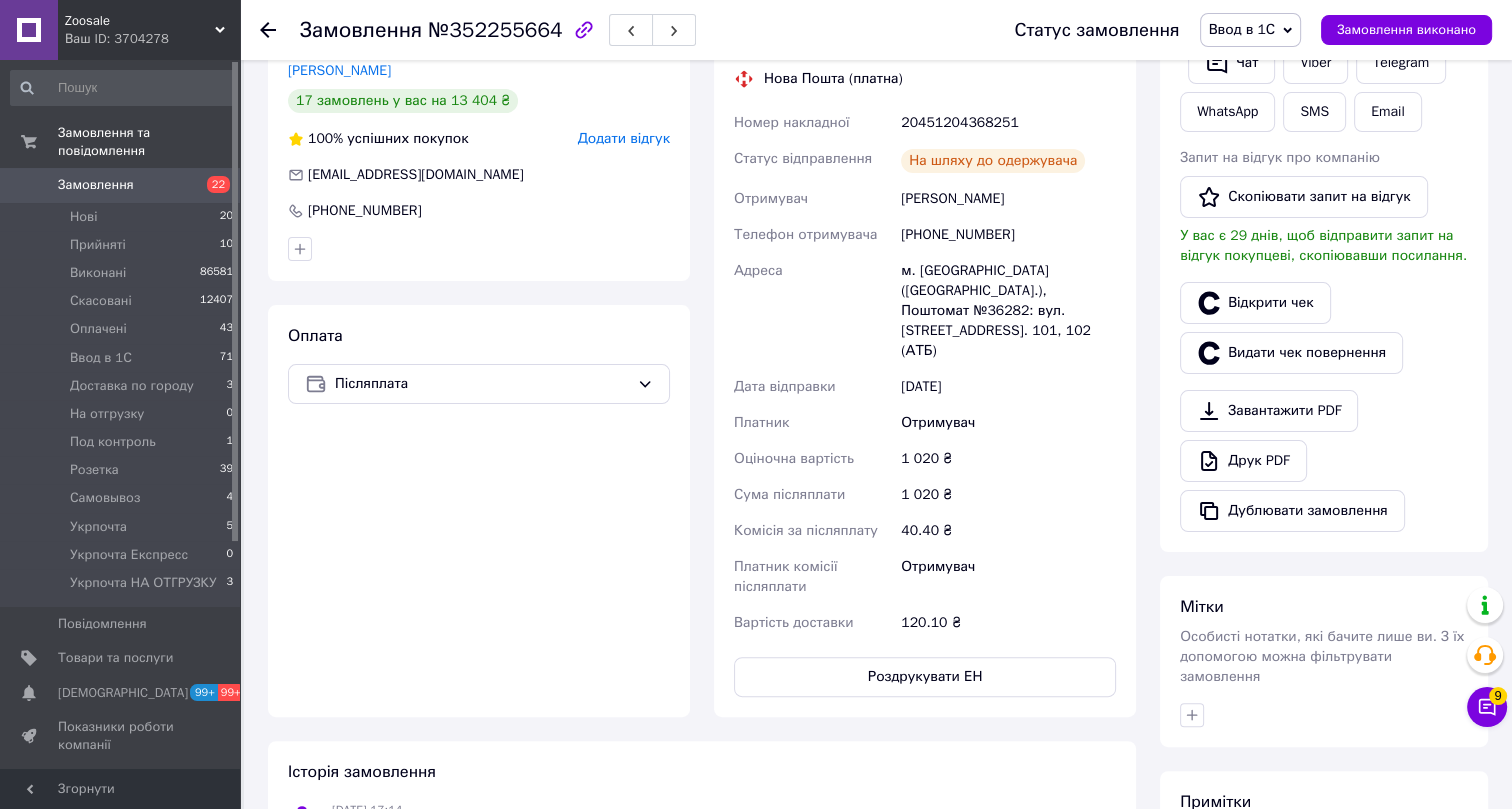 click 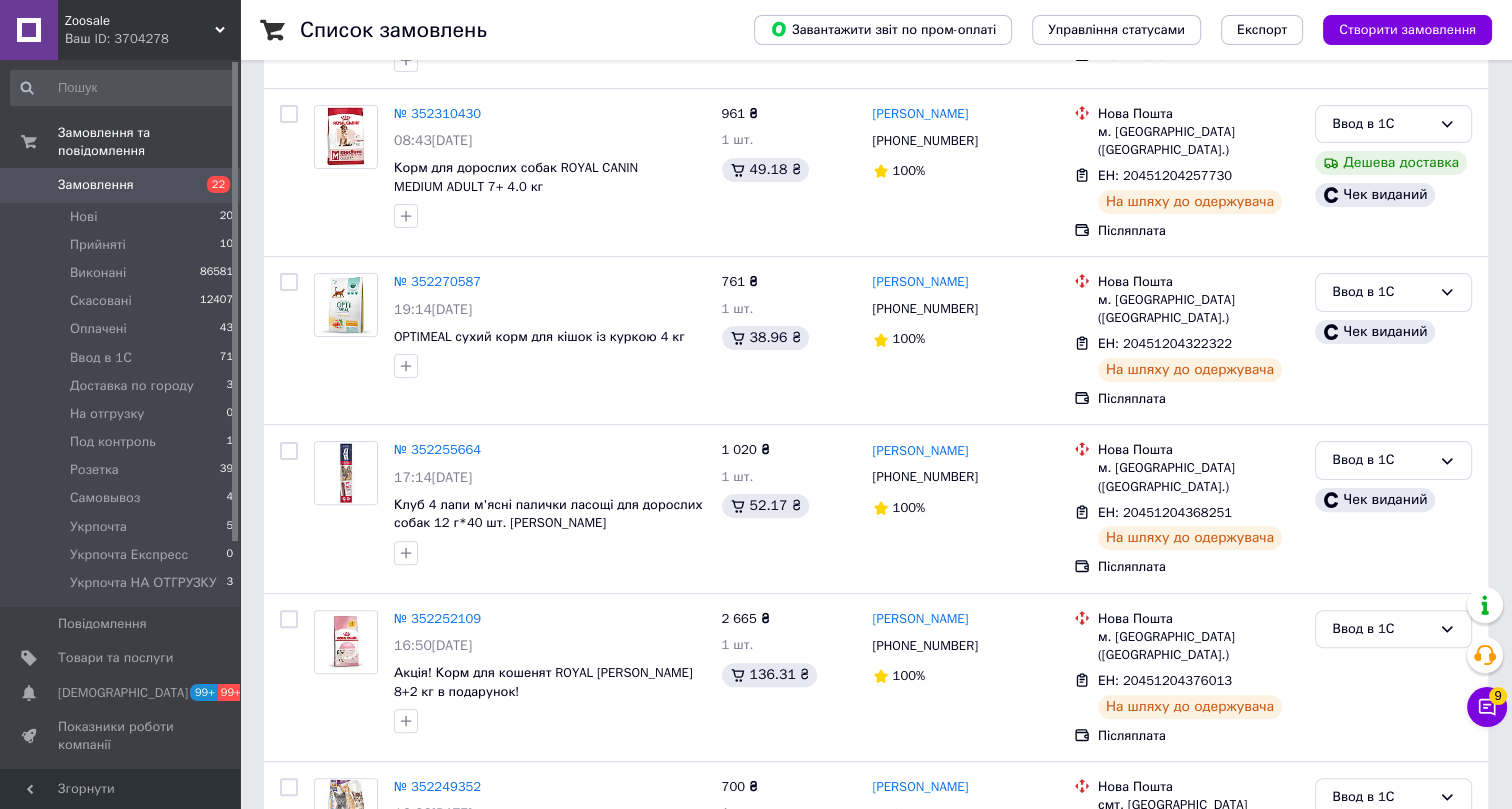 scroll, scrollTop: 627, scrollLeft: 0, axis: vertical 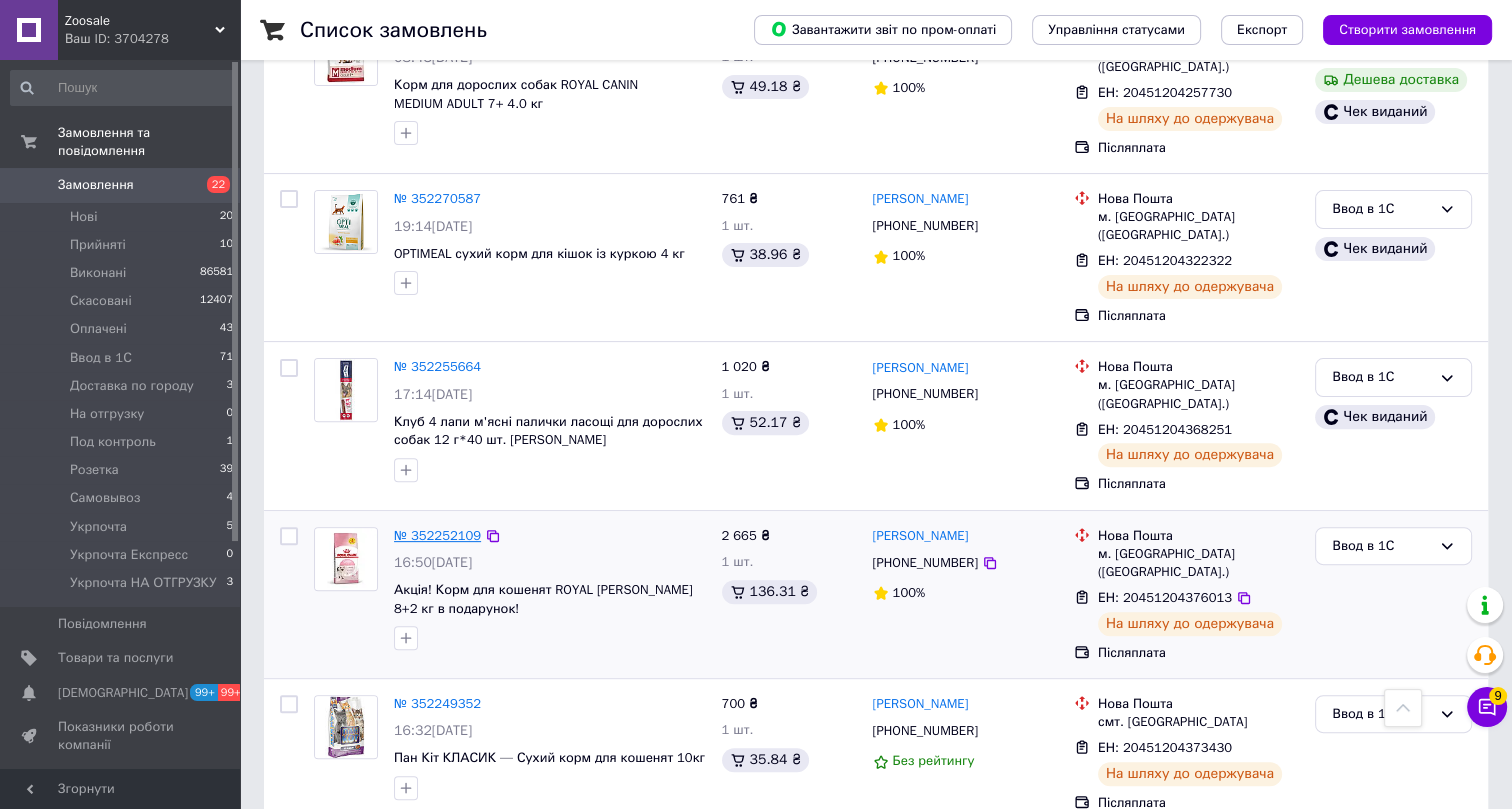 click on "№ 352252109" at bounding box center [437, 535] 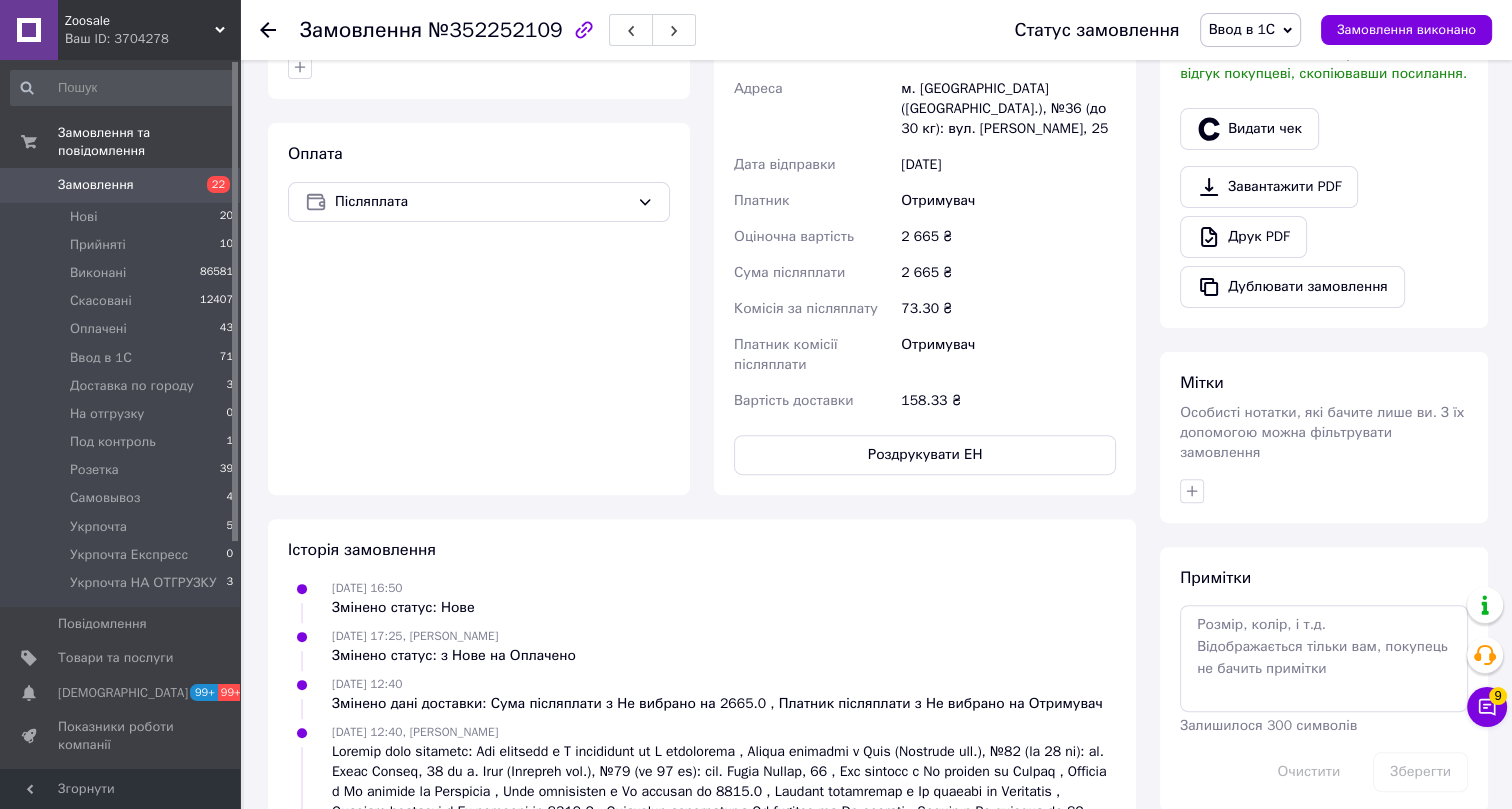 scroll, scrollTop: 263, scrollLeft: 0, axis: vertical 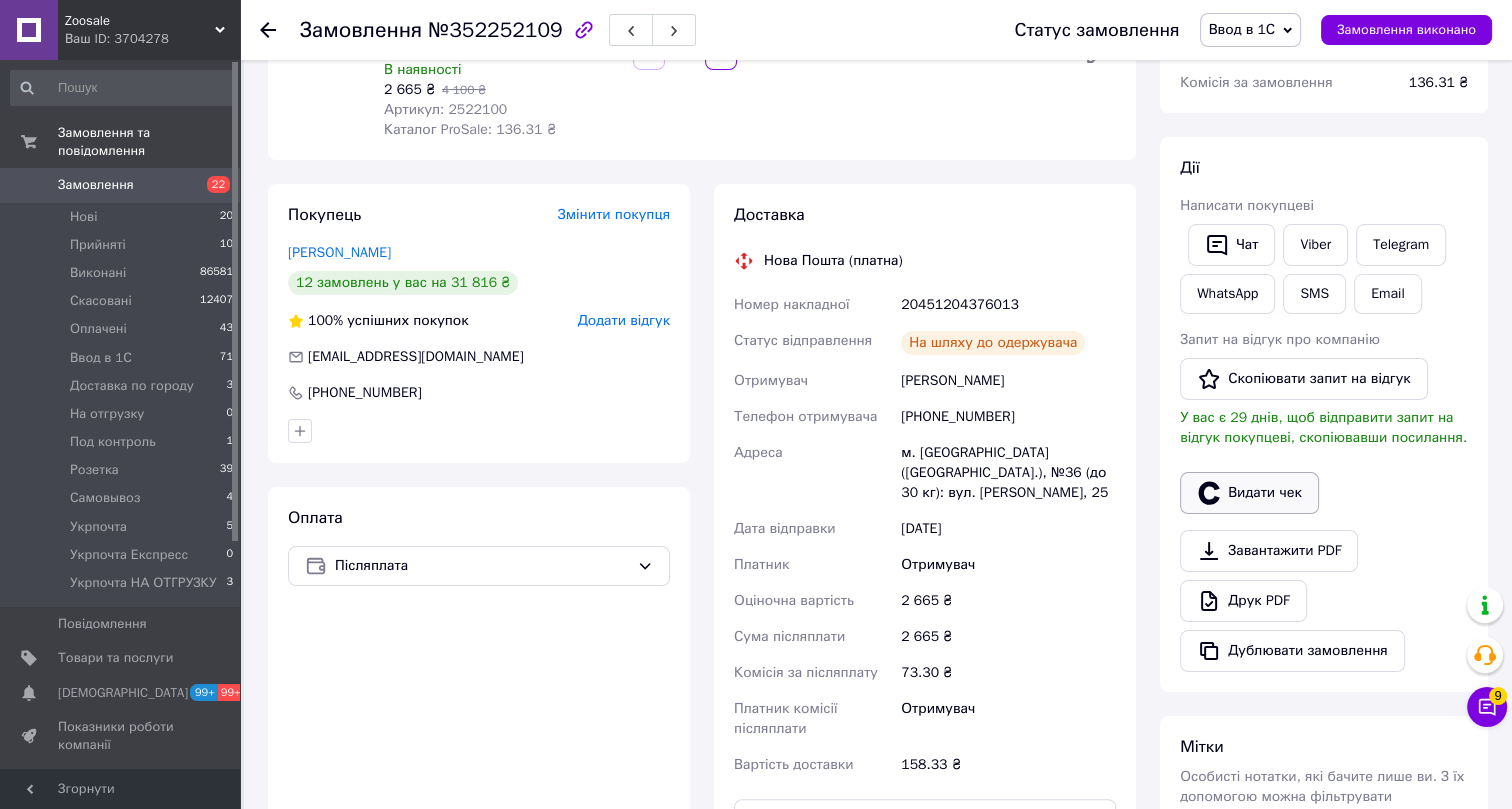 click on "Видати чек" at bounding box center [1249, 493] 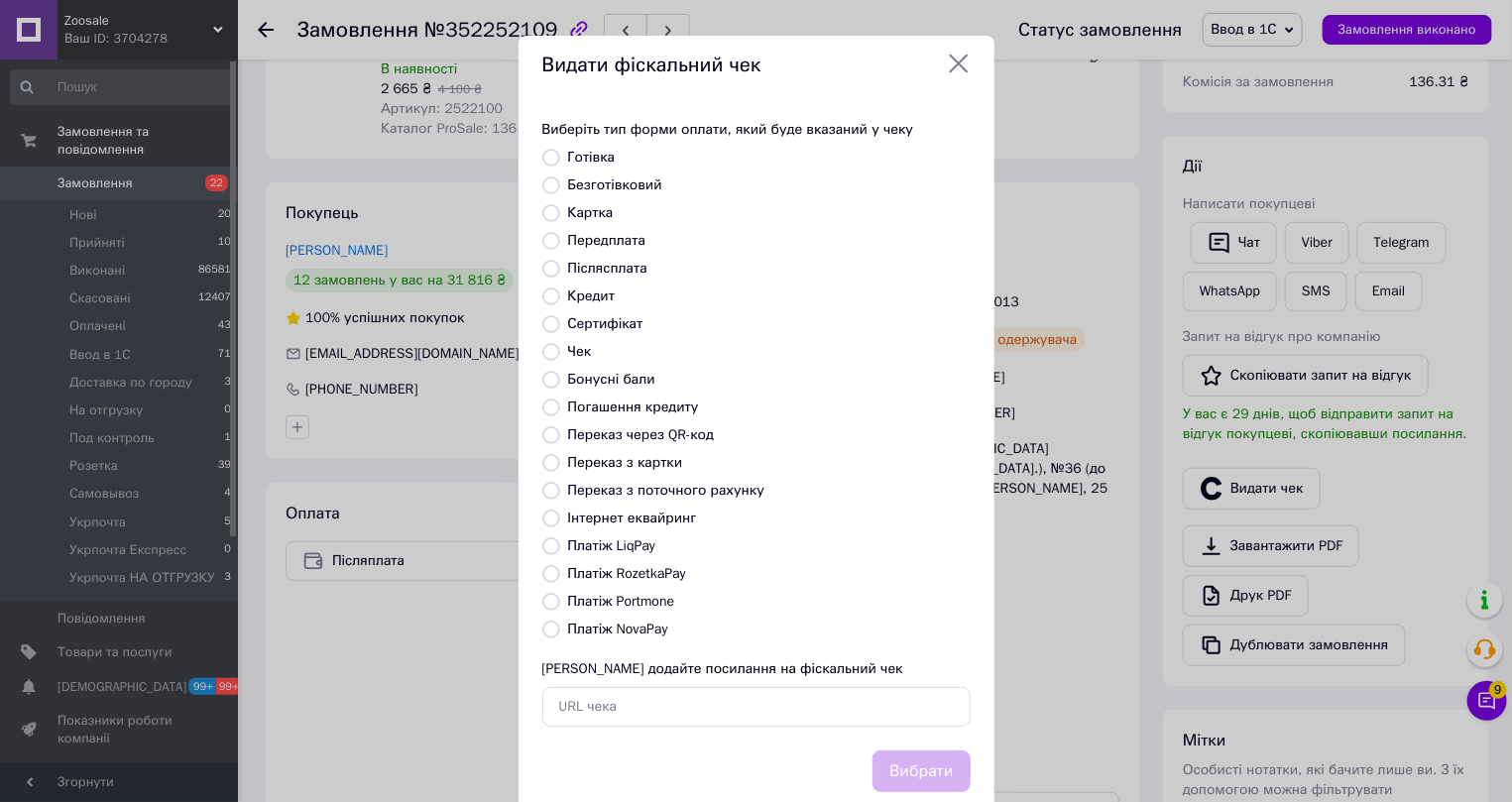click on "Платіж NovaPay" at bounding box center [618, 629] 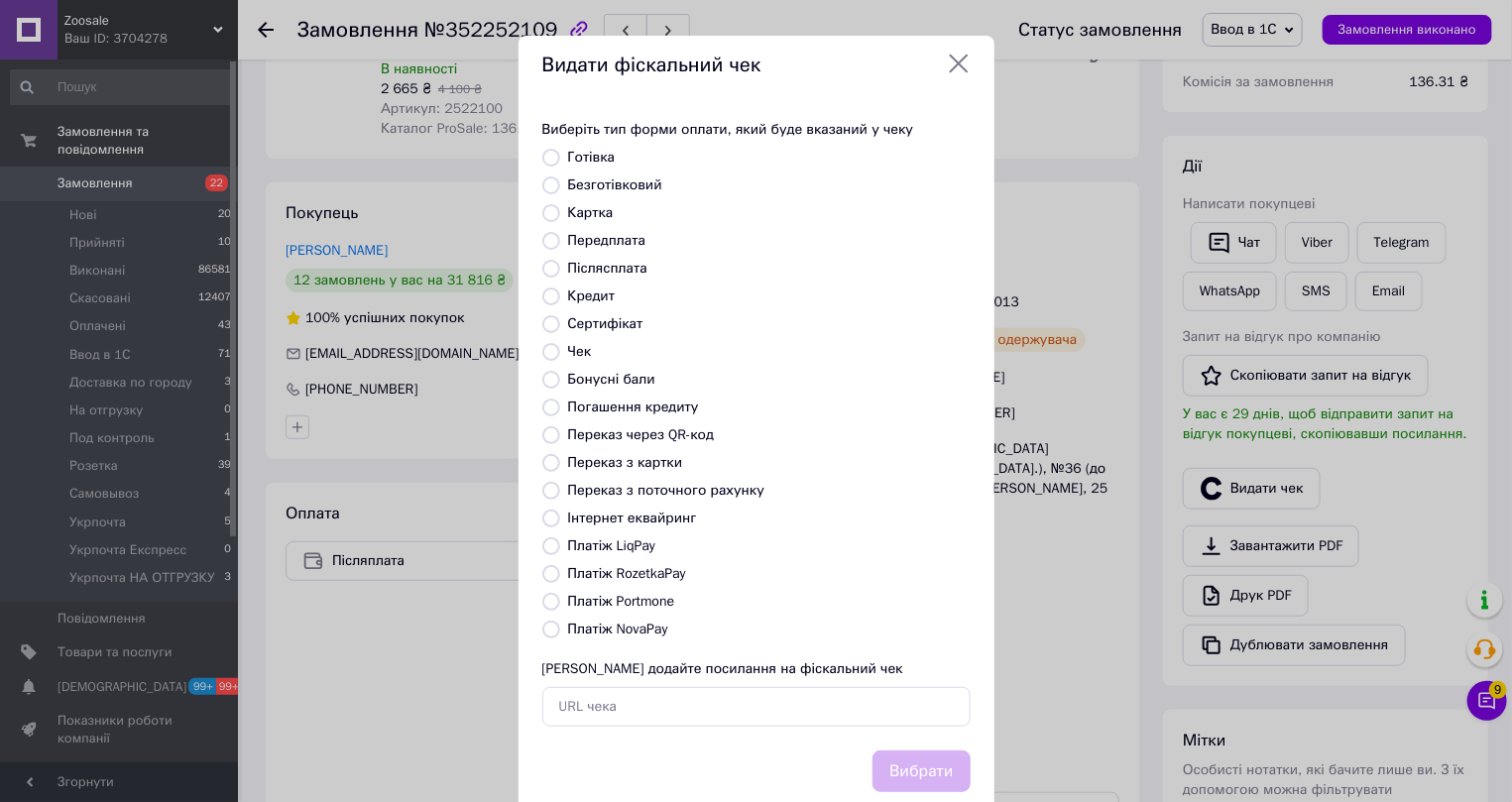 click on "Платіж NovaPay" at bounding box center [551, 630] 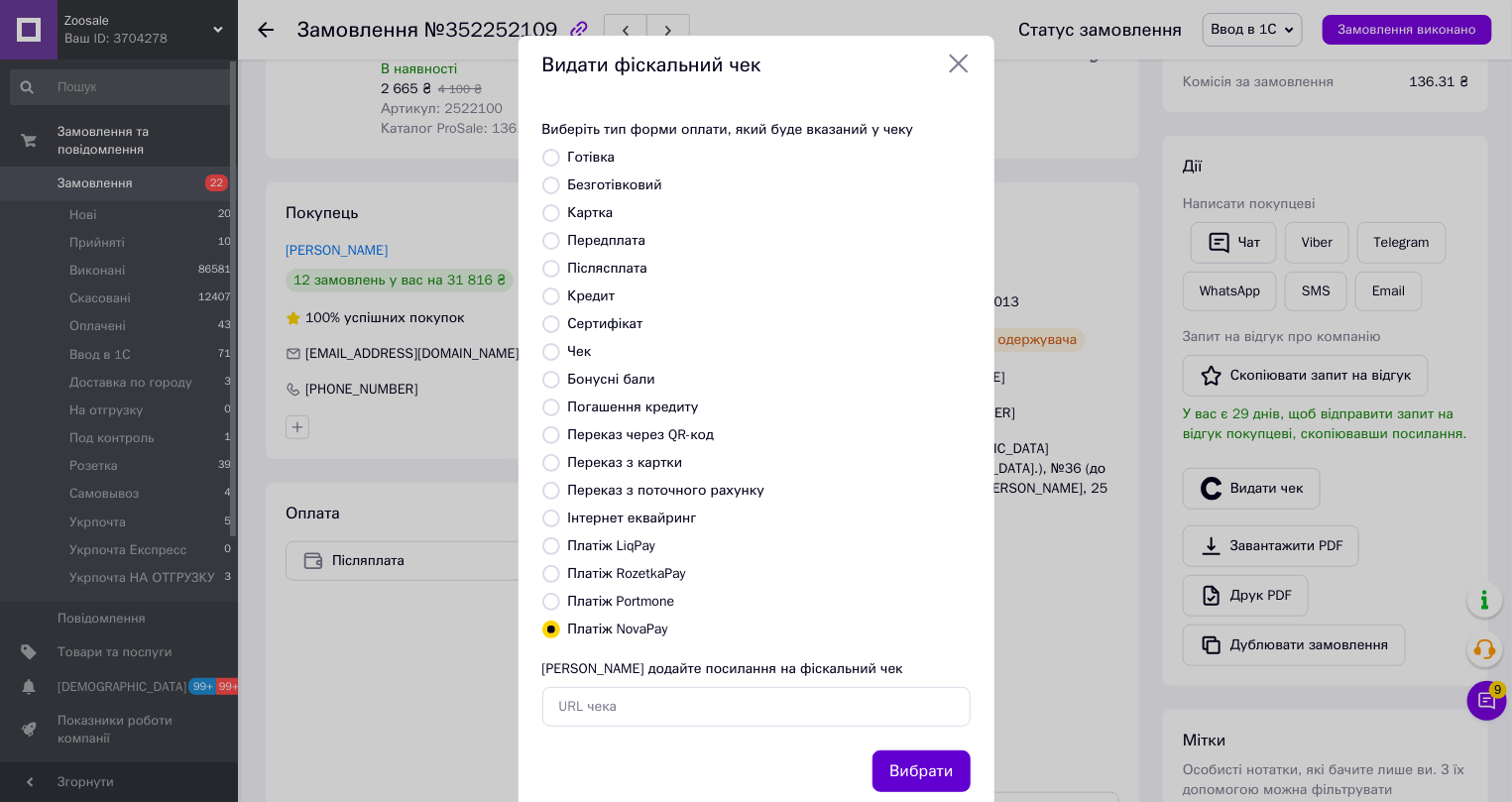 click on "Вибрати" at bounding box center [921, 771] 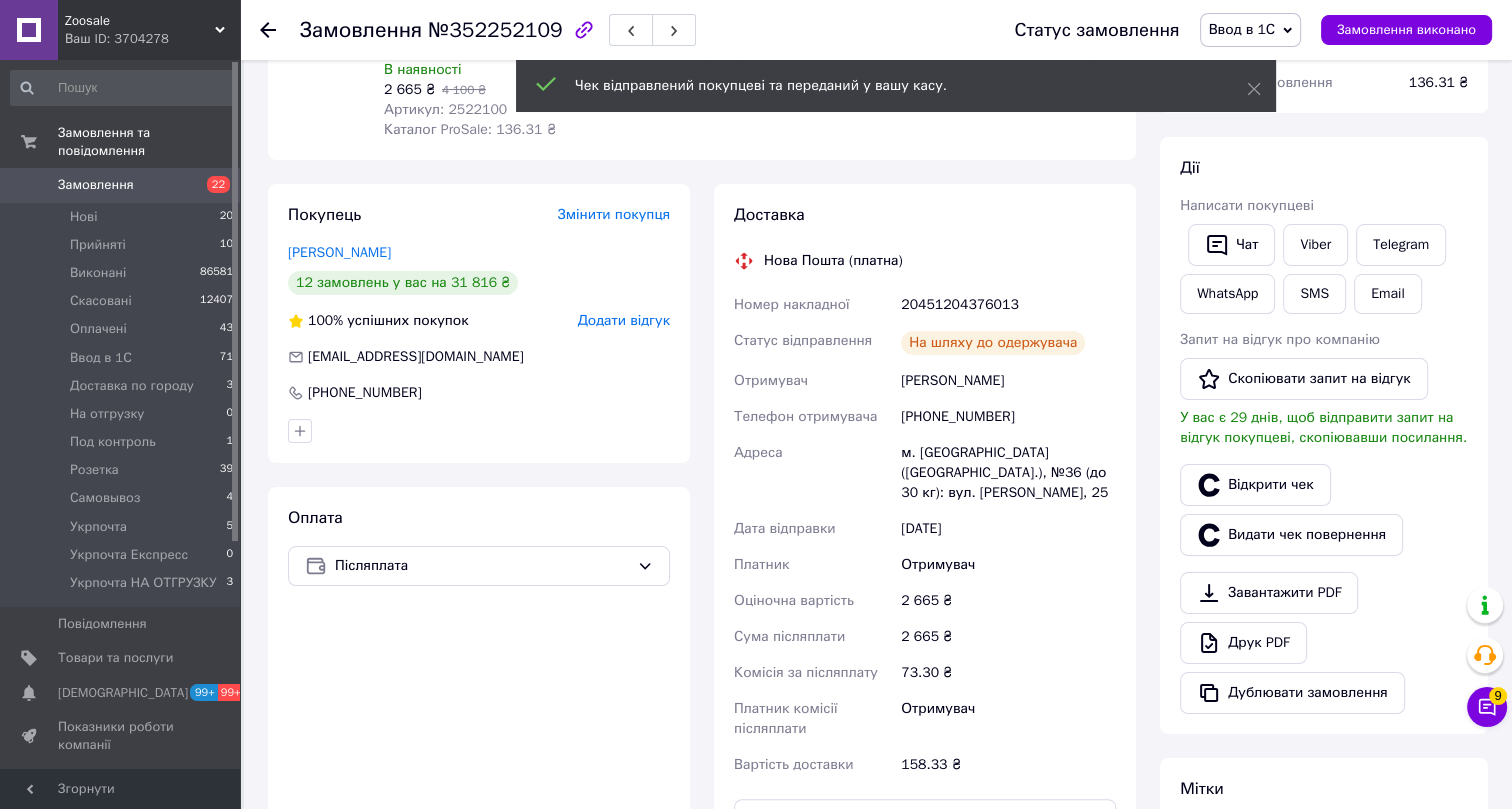click 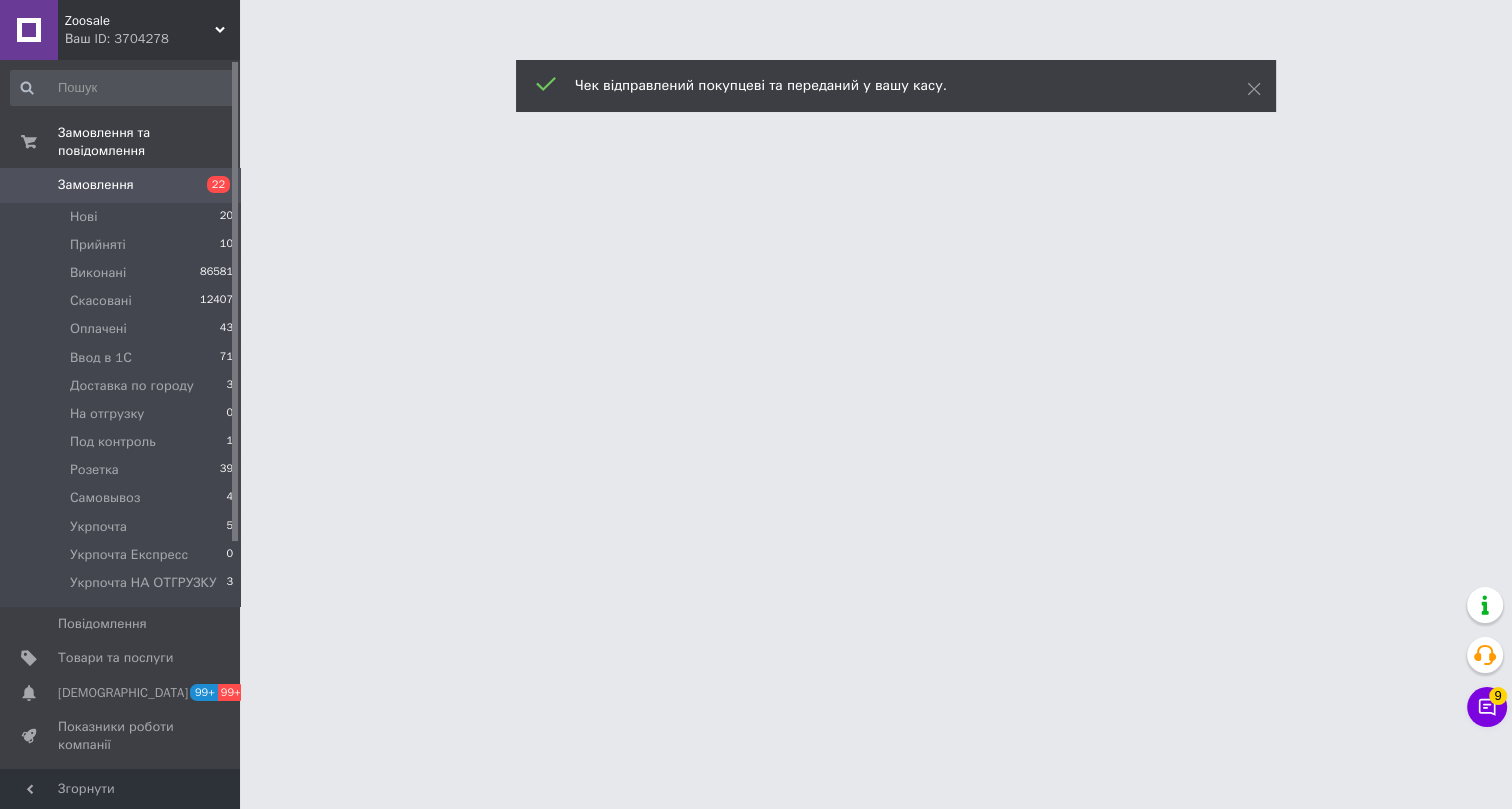 scroll, scrollTop: 0, scrollLeft: 0, axis: both 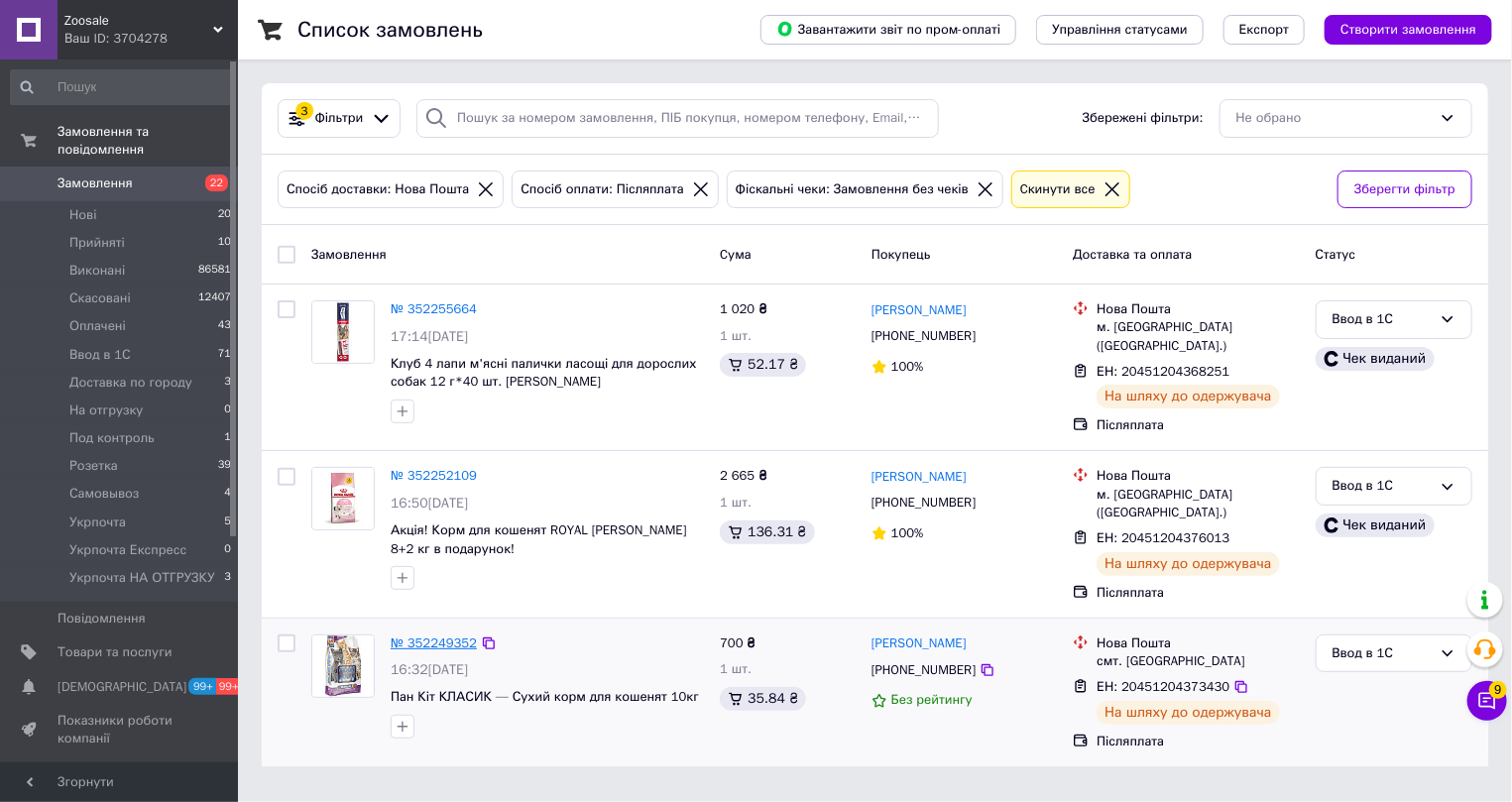 click on "№ 352249352" at bounding box center (433, 642) 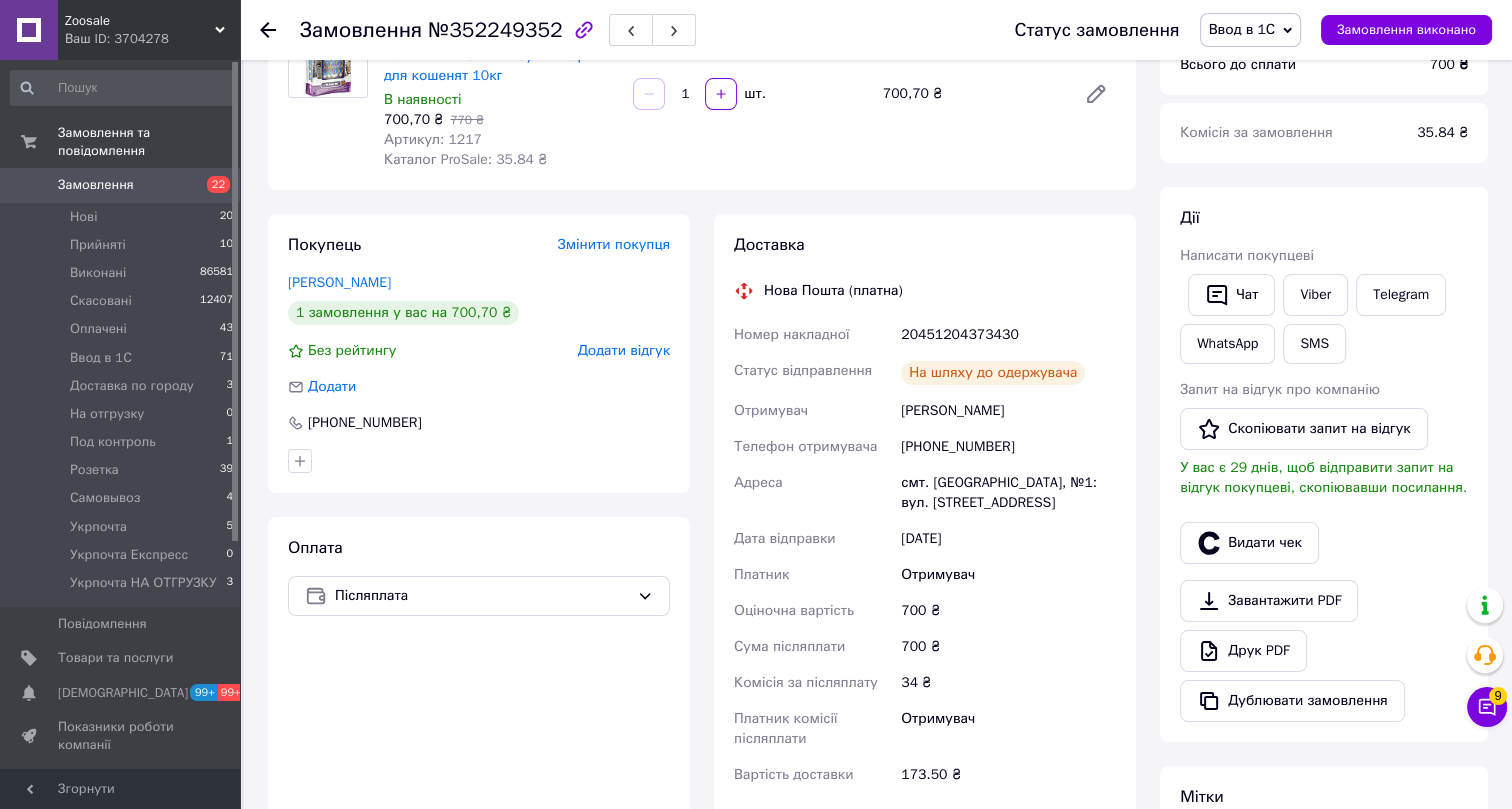 scroll, scrollTop: 272, scrollLeft: 0, axis: vertical 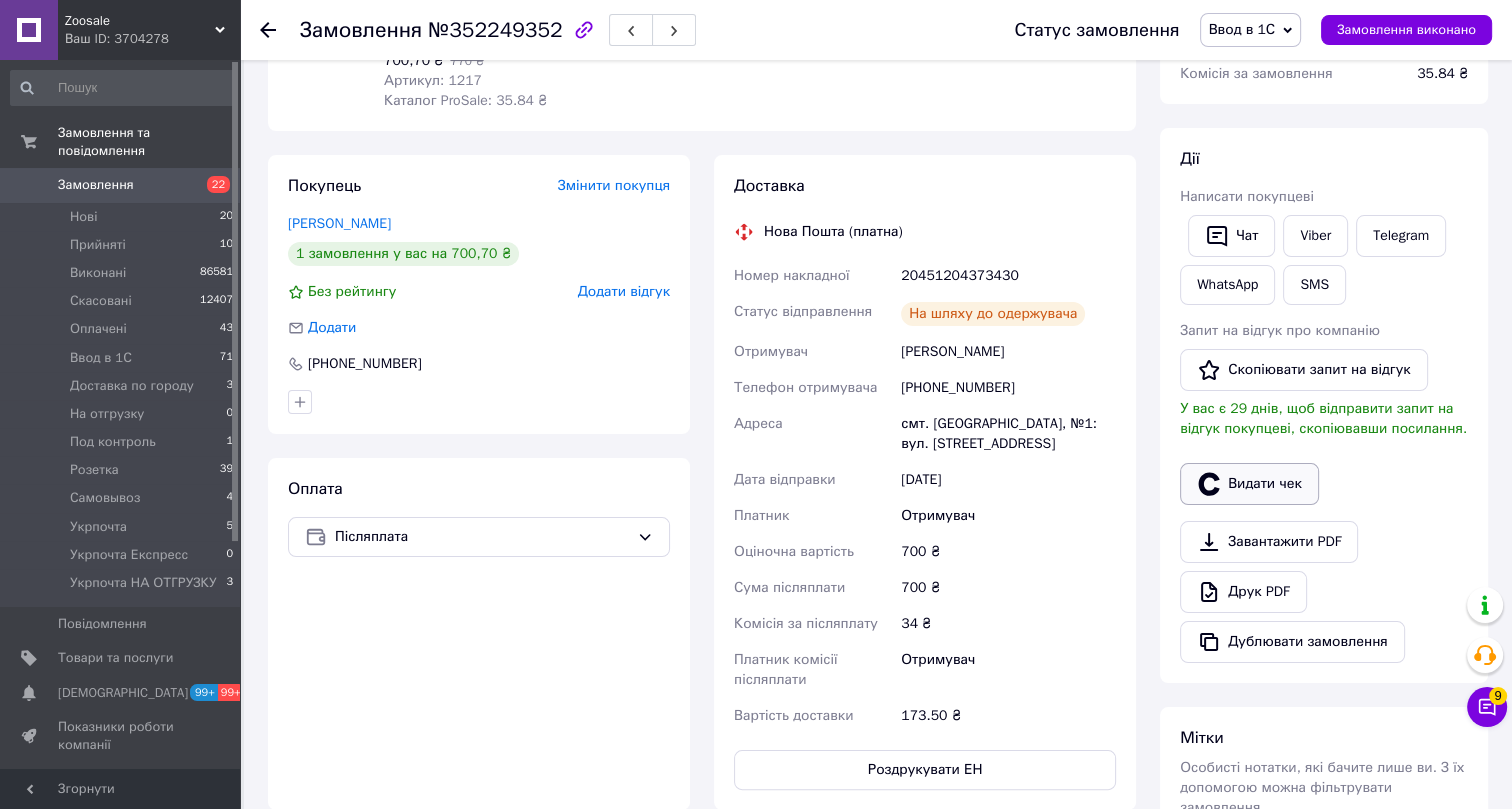 click on "Видати чек" at bounding box center [1249, 484] 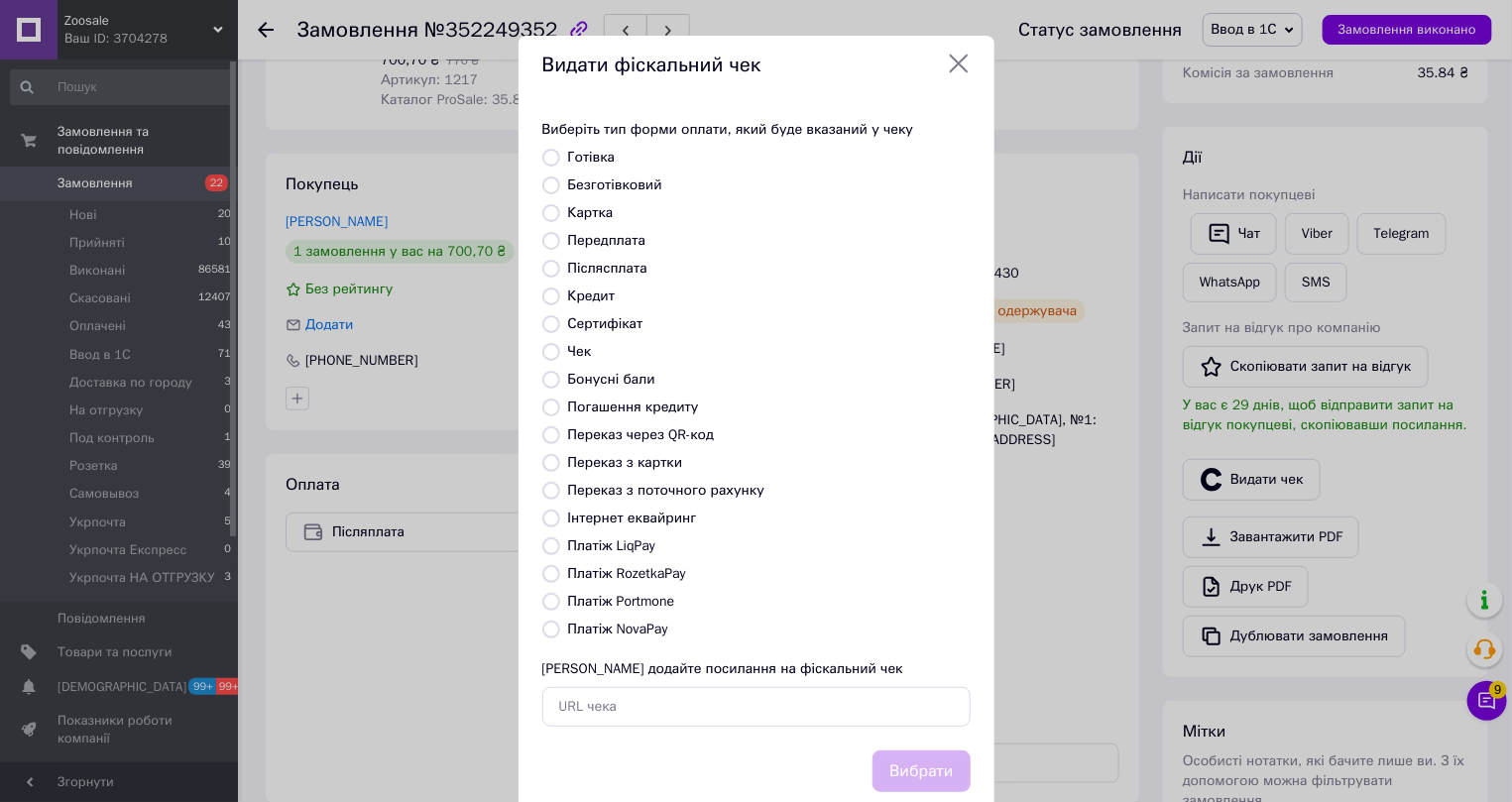 click on "Платіж NovaPay" at bounding box center (618, 629) 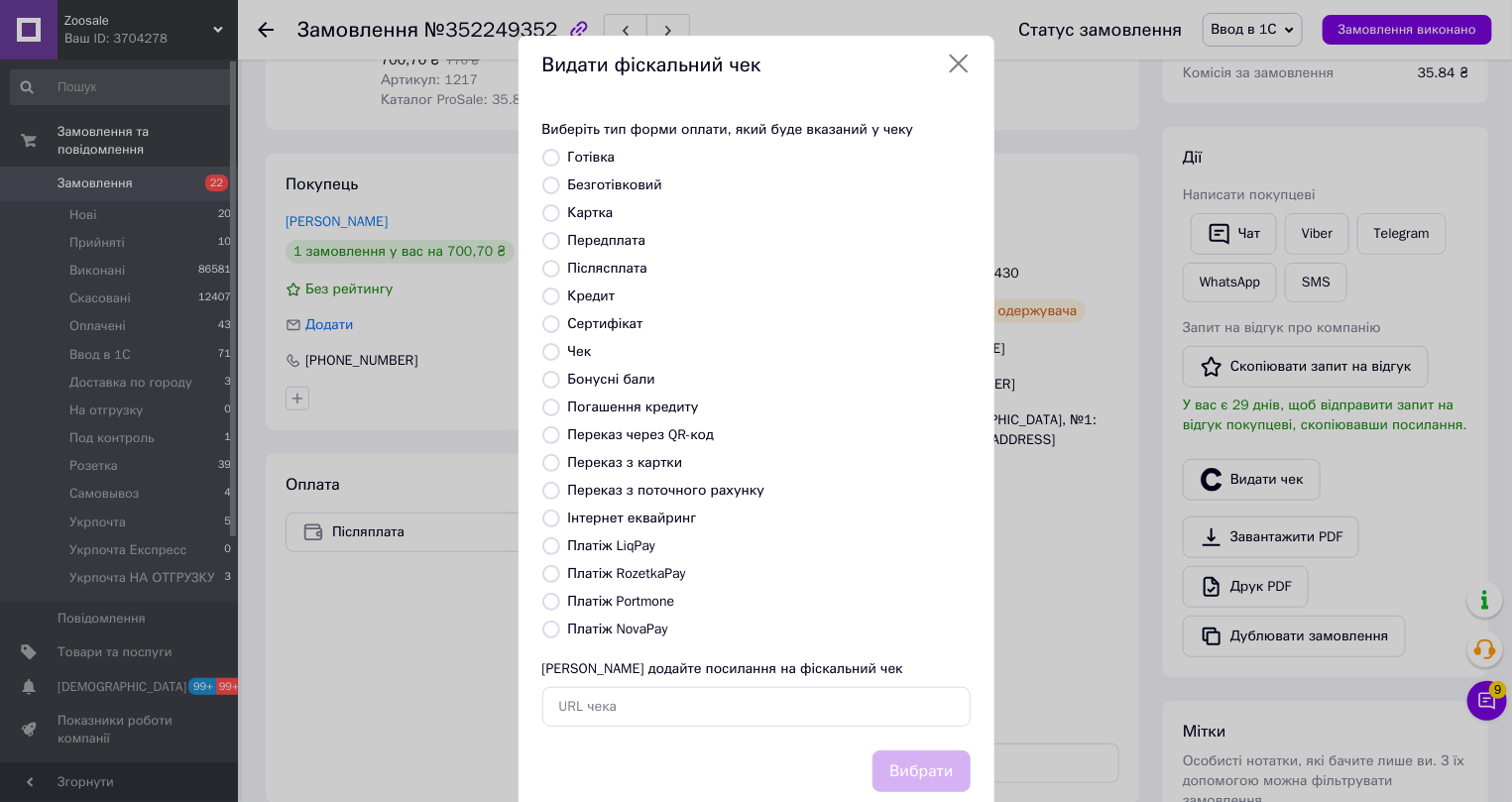 click on "Платіж NovaPay" at bounding box center (551, 630) 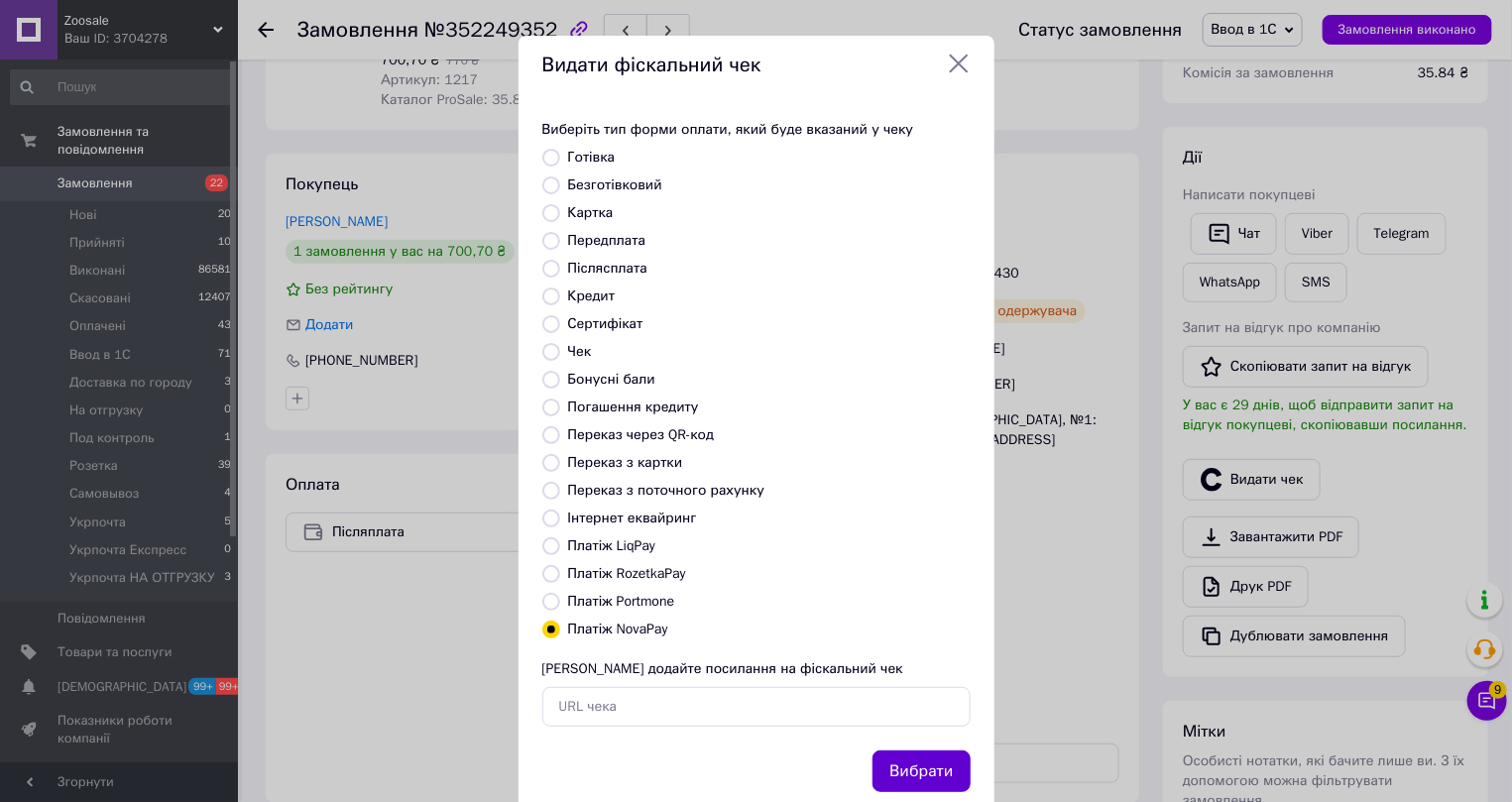 click on "Вибрати" at bounding box center (921, 771) 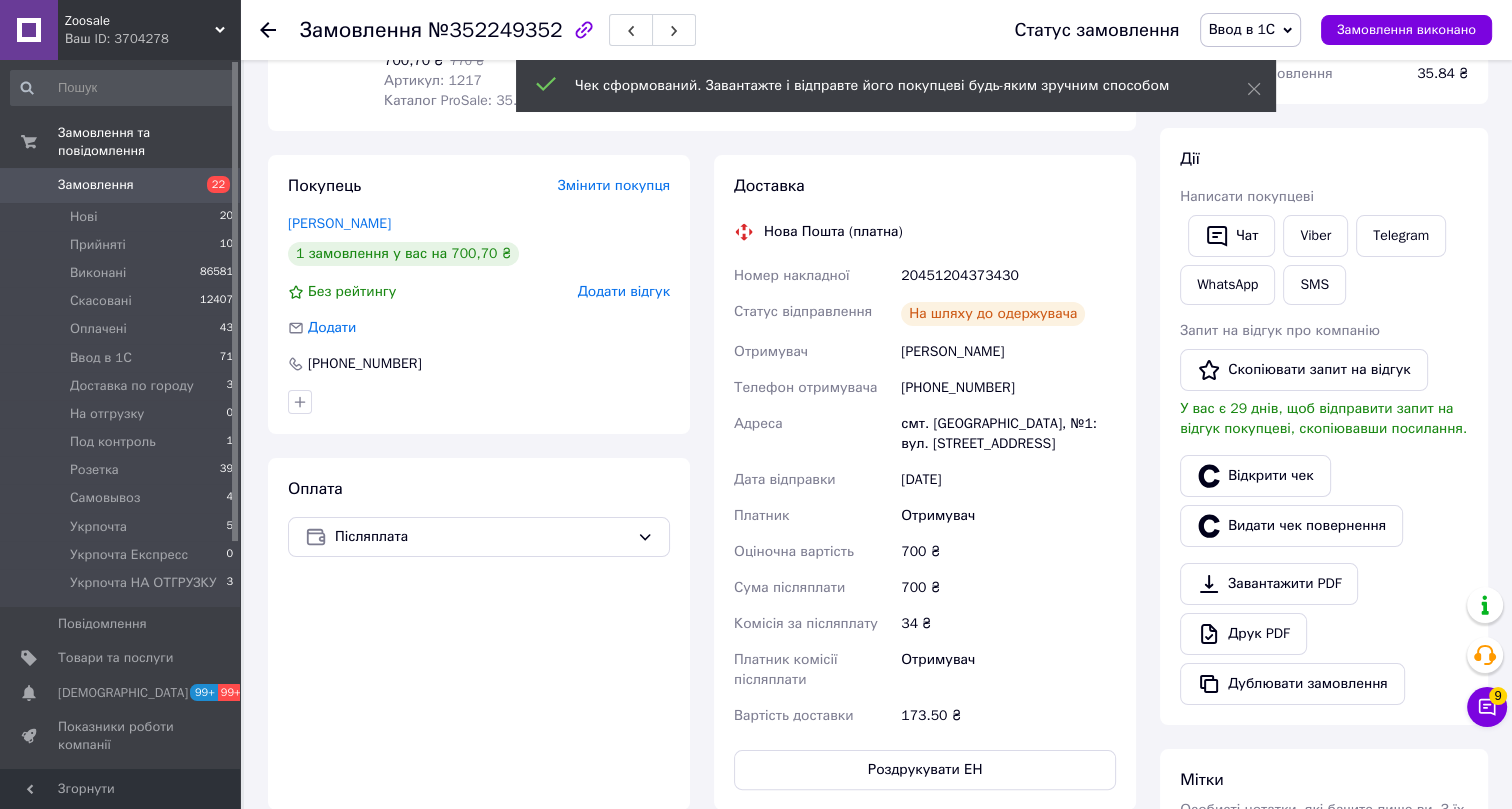 click 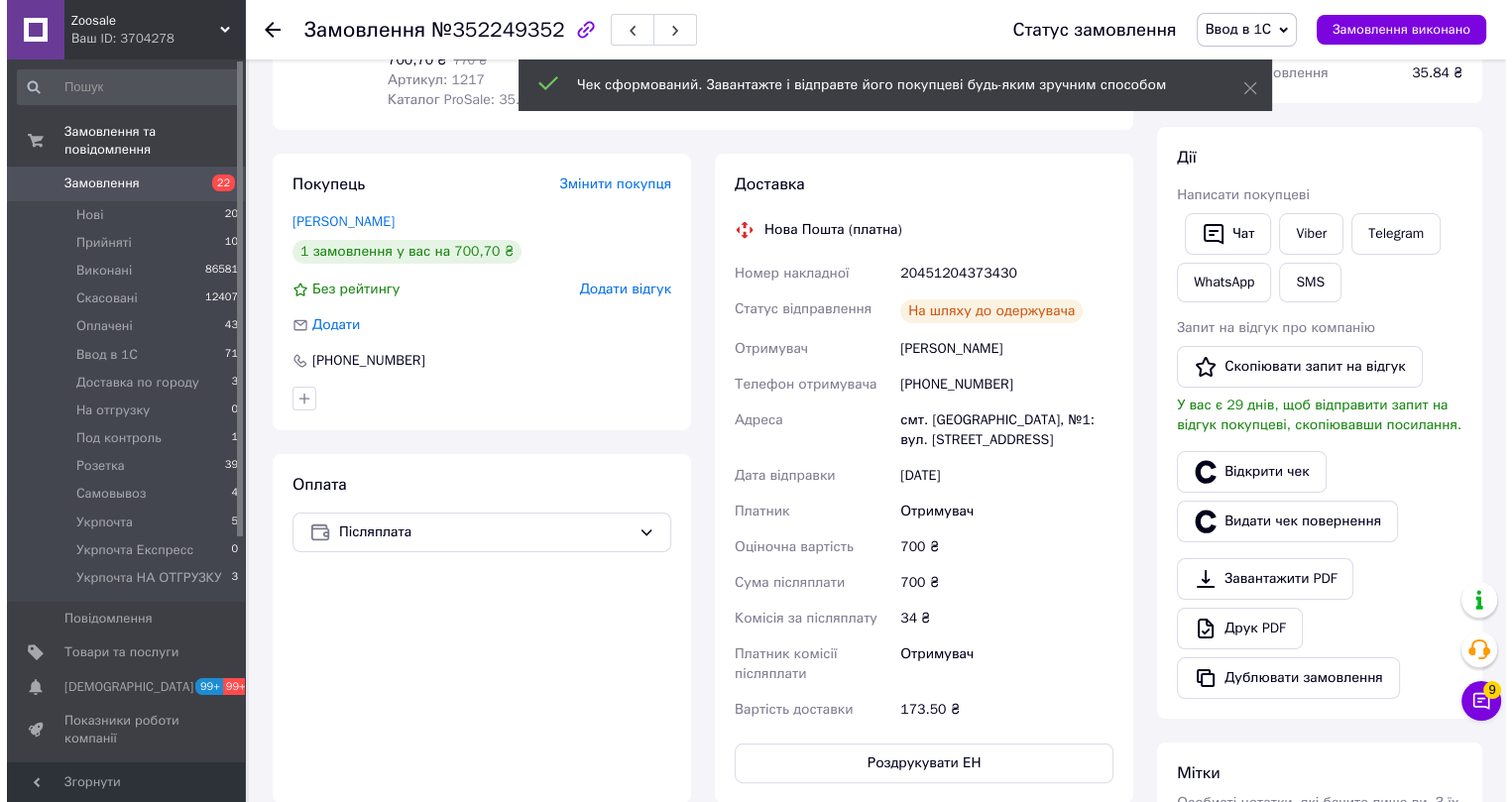 scroll, scrollTop: 0, scrollLeft: 0, axis: both 